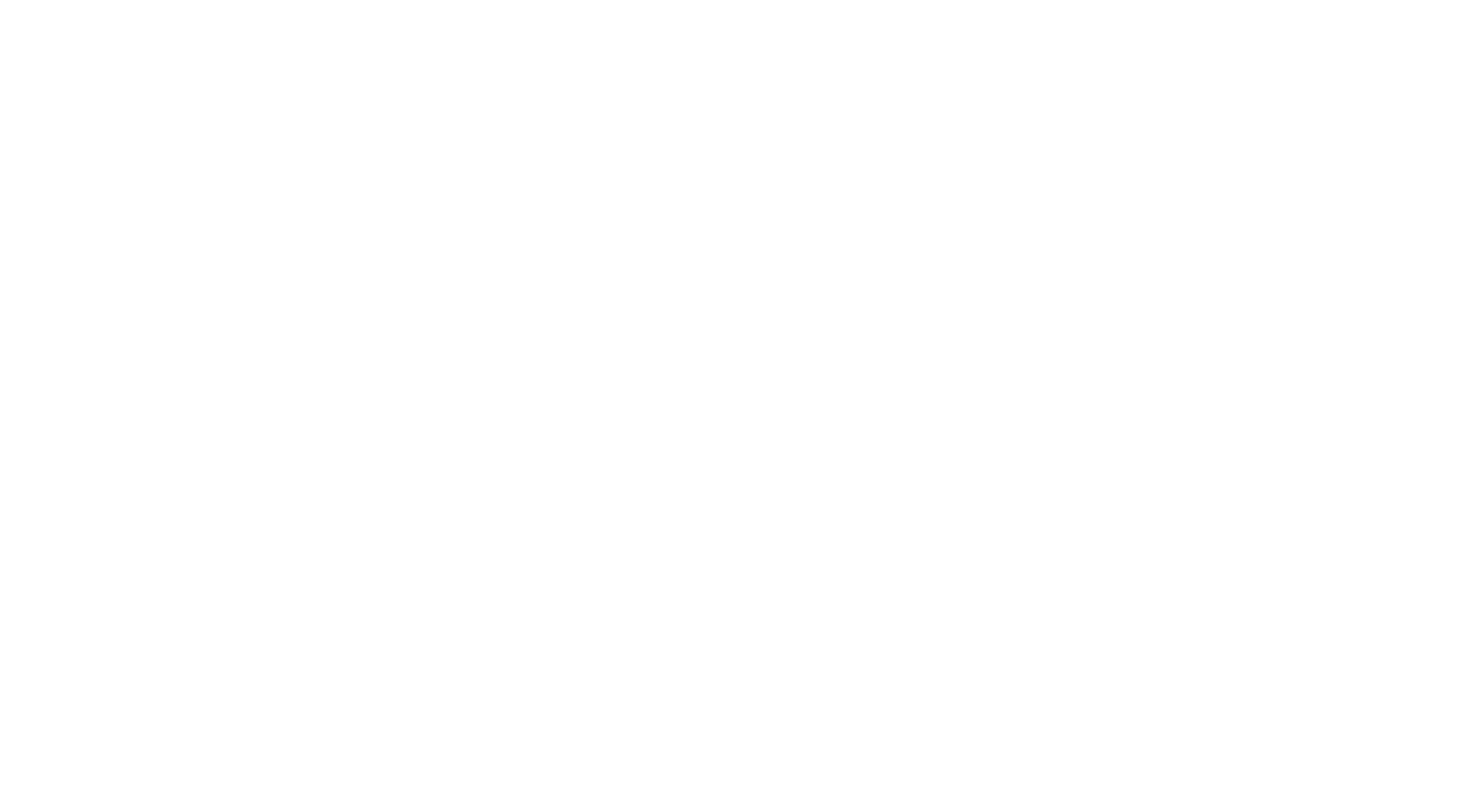 scroll, scrollTop: 0, scrollLeft: 0, axis: both 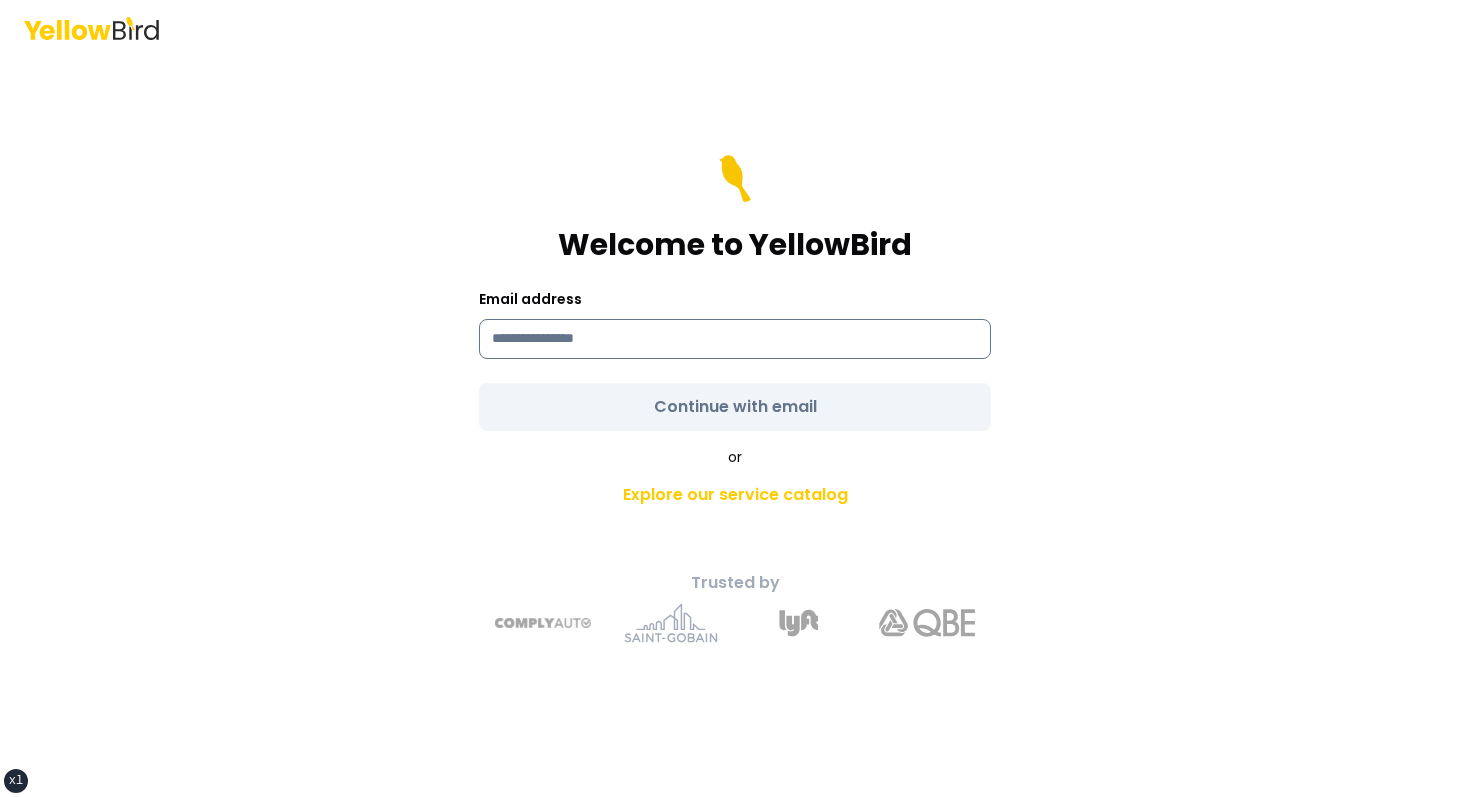 click at bounding box center (735, 339) 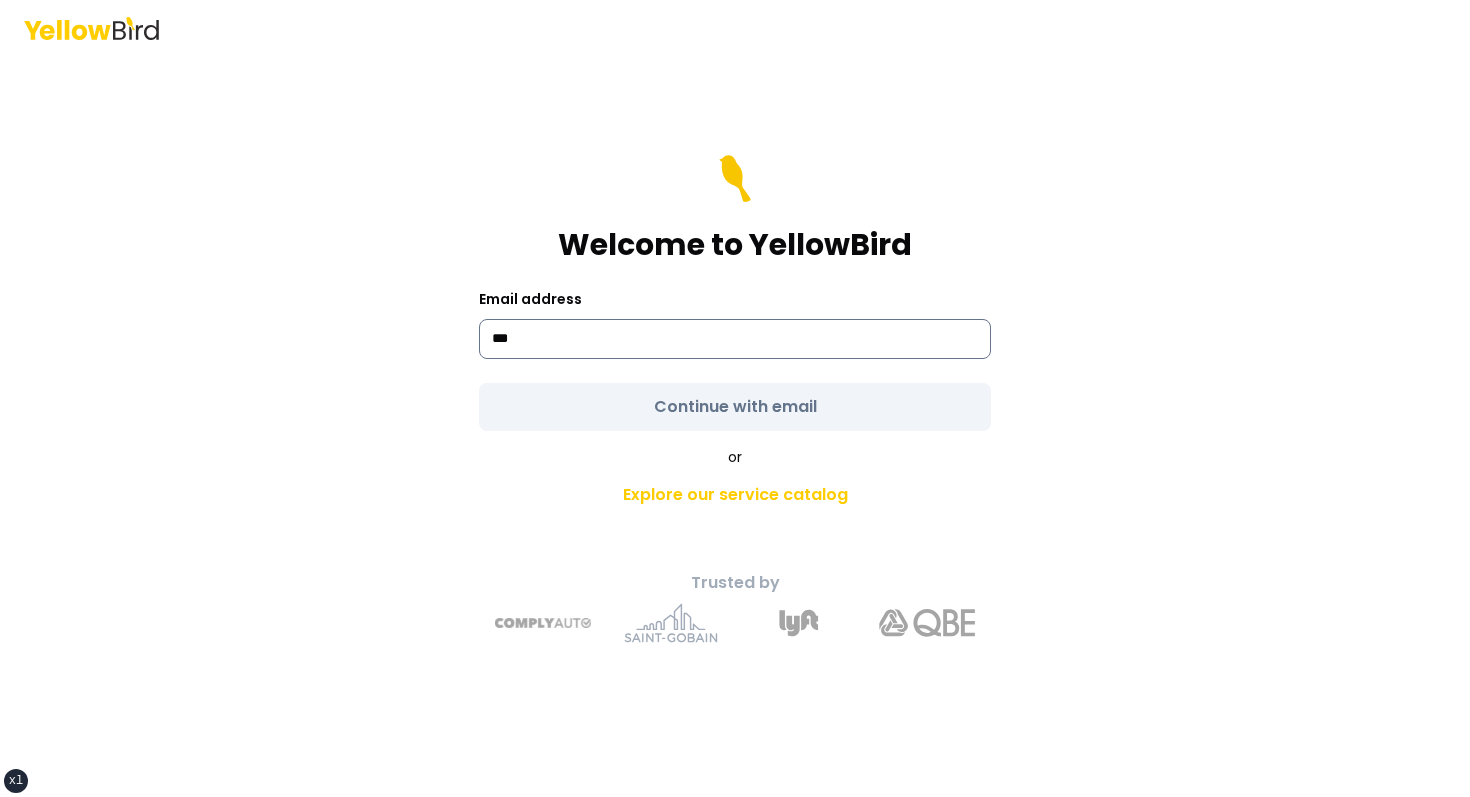 type on "**********" 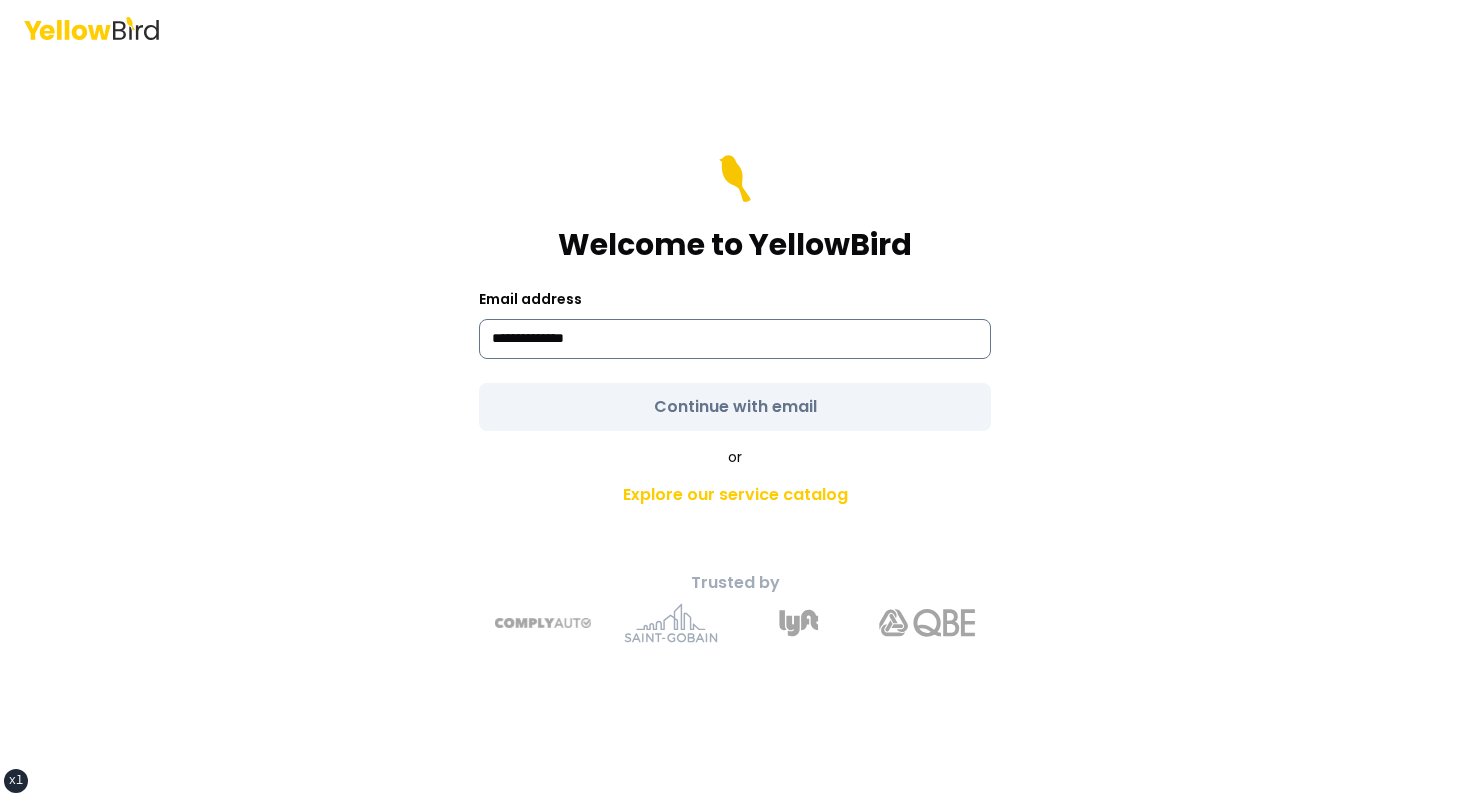 click on "**********" at bounding box center [735, 339] 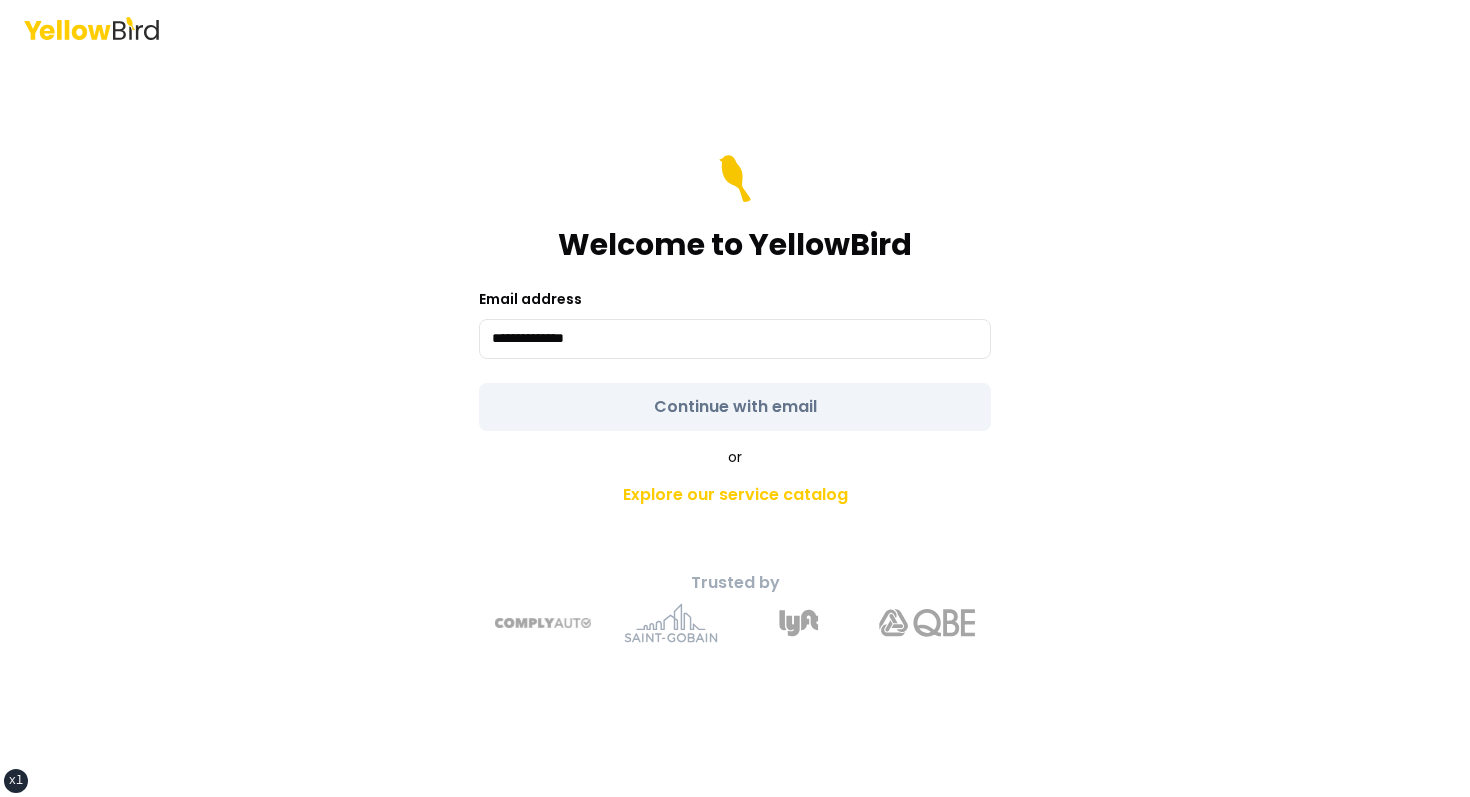 click on "**********" at bounding box center [735, 293] 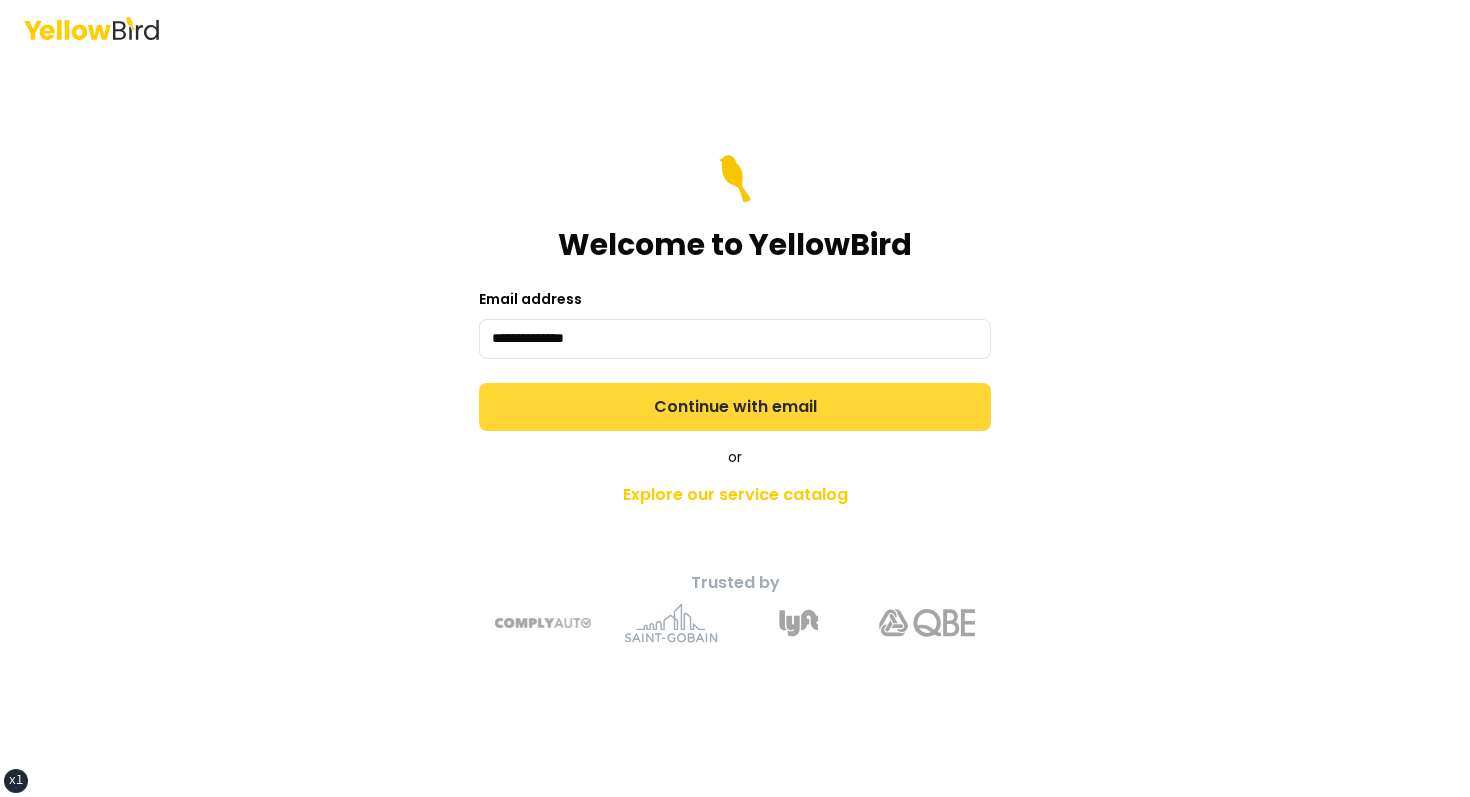 click on "Continue with email" at bounding box center [735, 407] 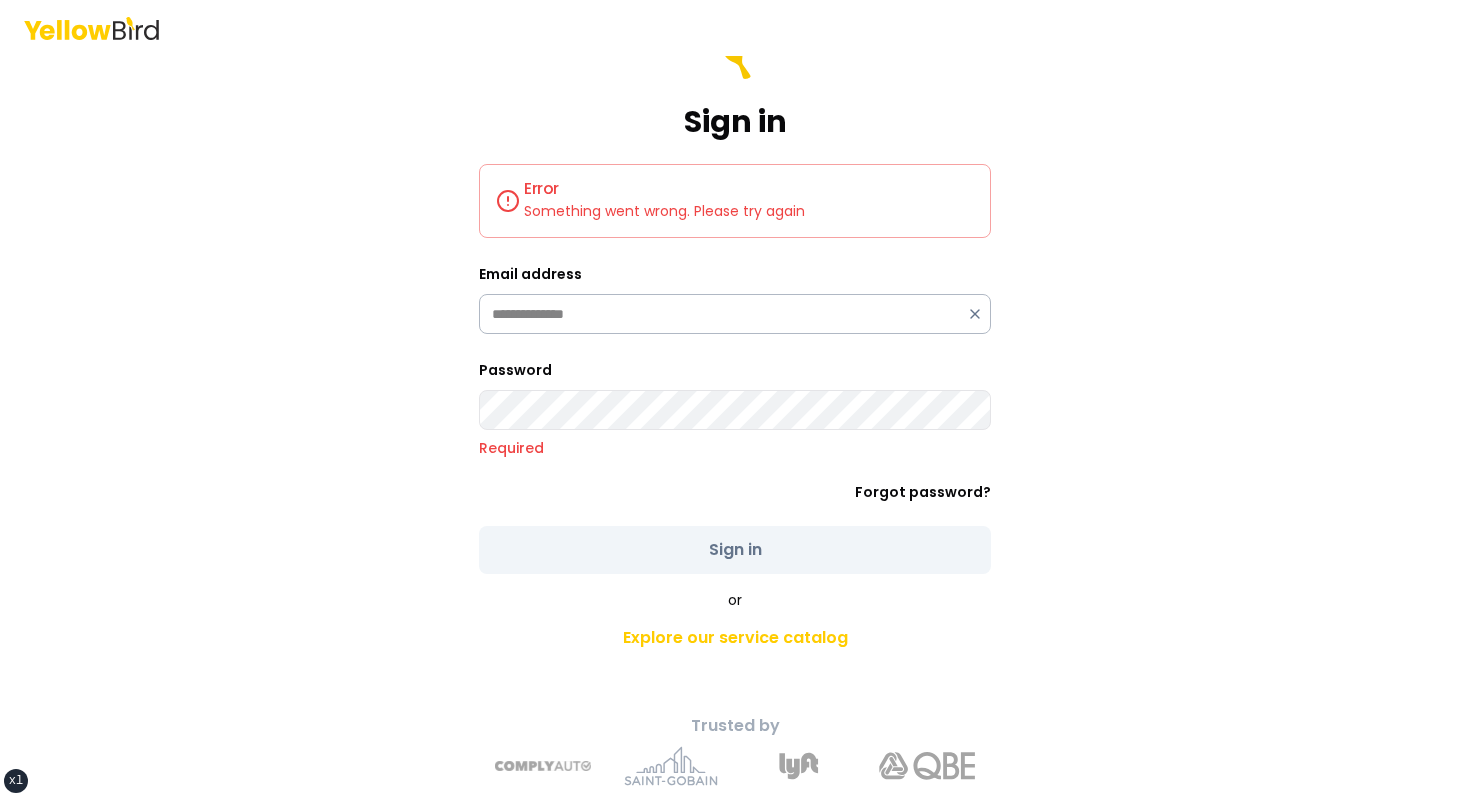 click on "**********" at bounding box center [735, 314] 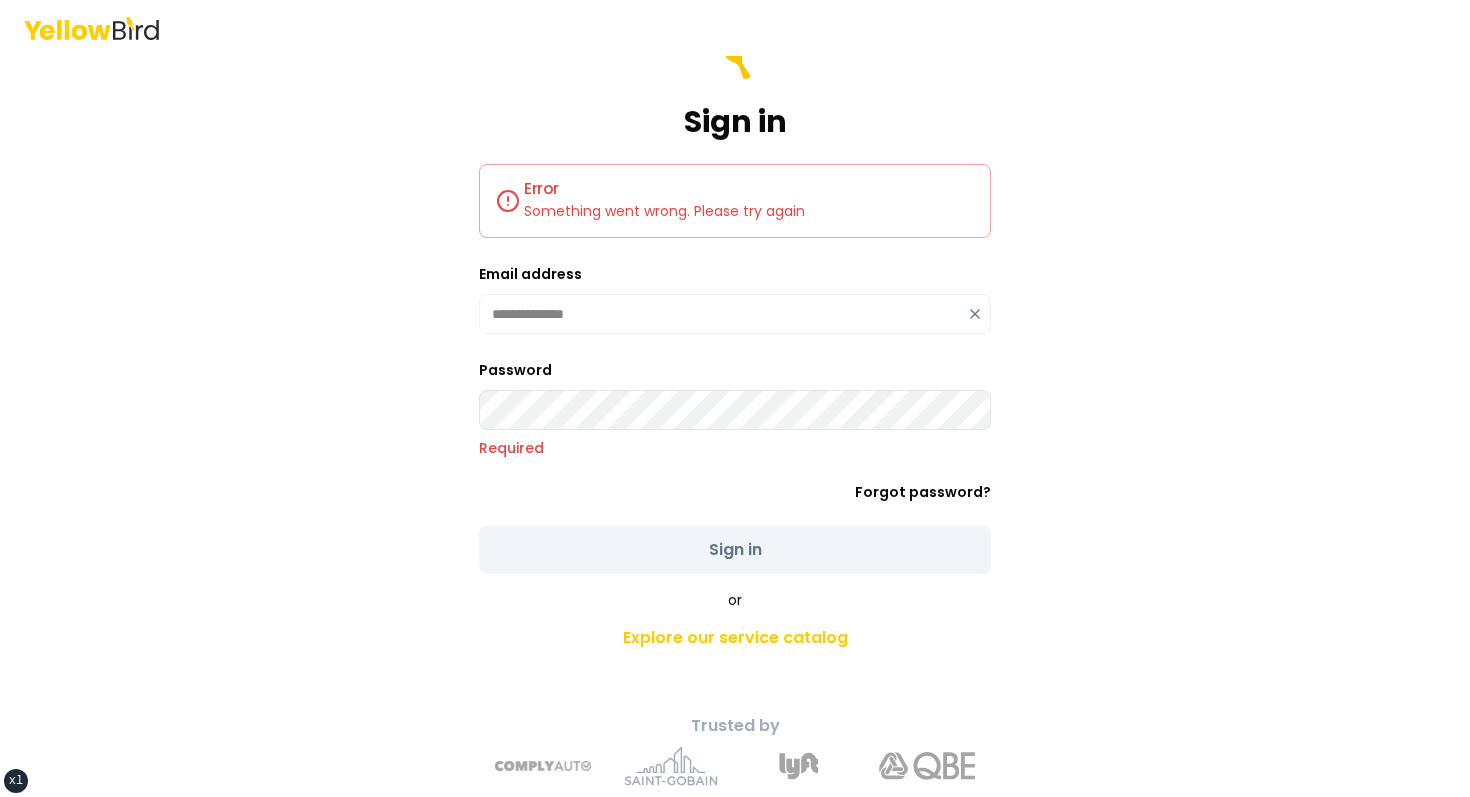 click 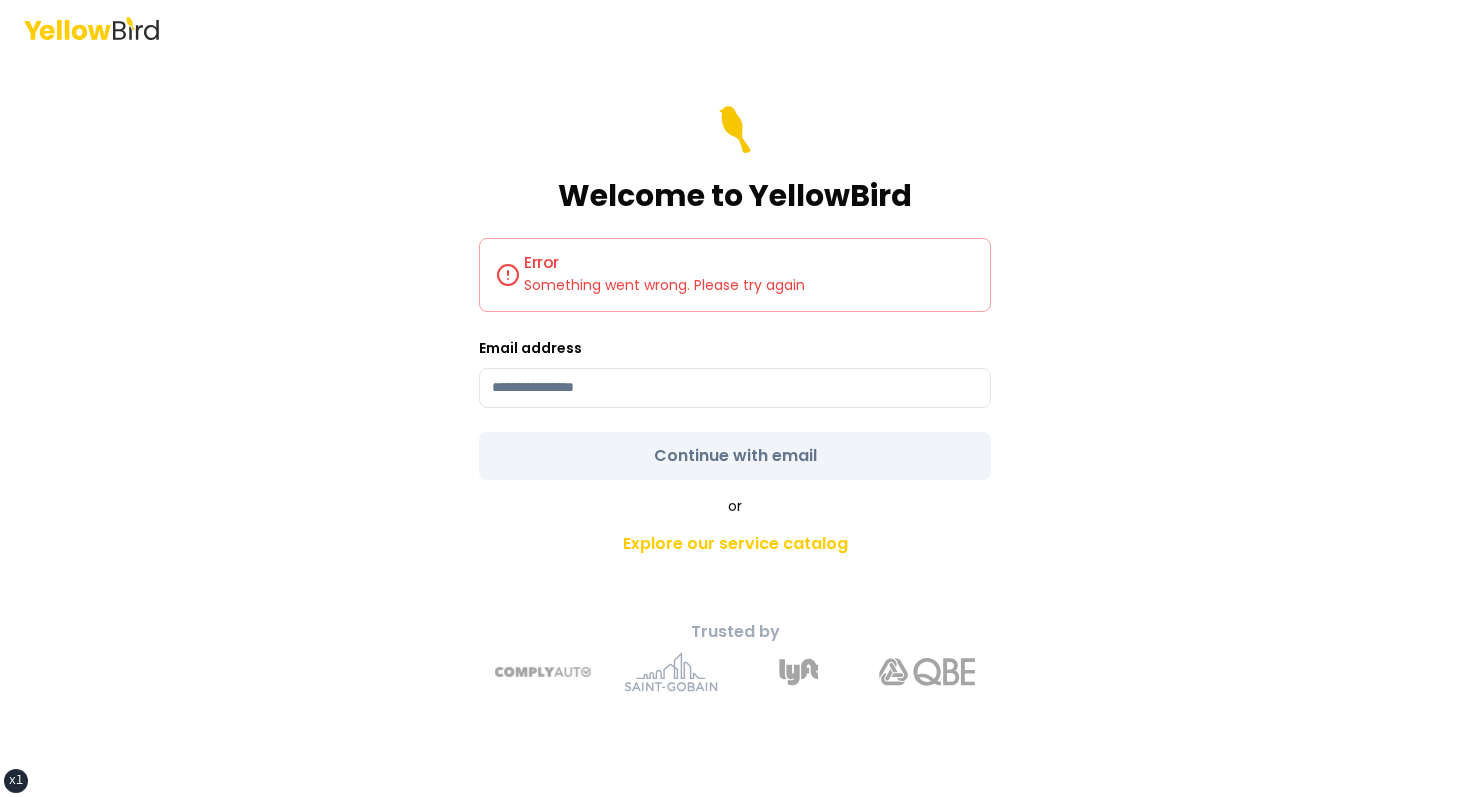 click on "Welcome to YellowBird Error Something went wrong. Please try again Email address Continue with email or Explore our service catalog Trusted by" at bounding box center (735, 427) 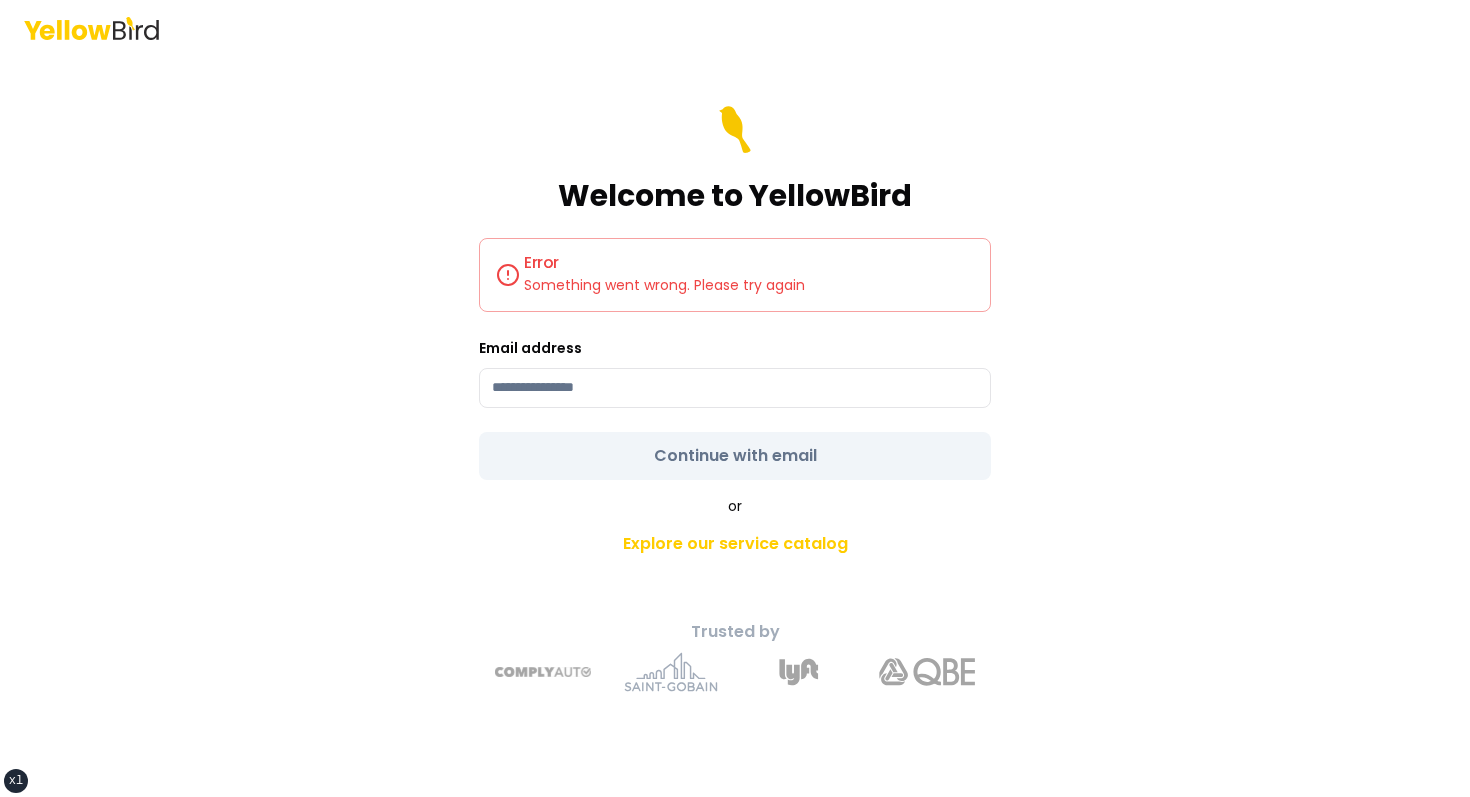 click on "Welcome to YellowBird Error Something went wrong. Please try again Email address Continue with email or Explore our service catalog Trusted by" at bounding box center (735, 398) 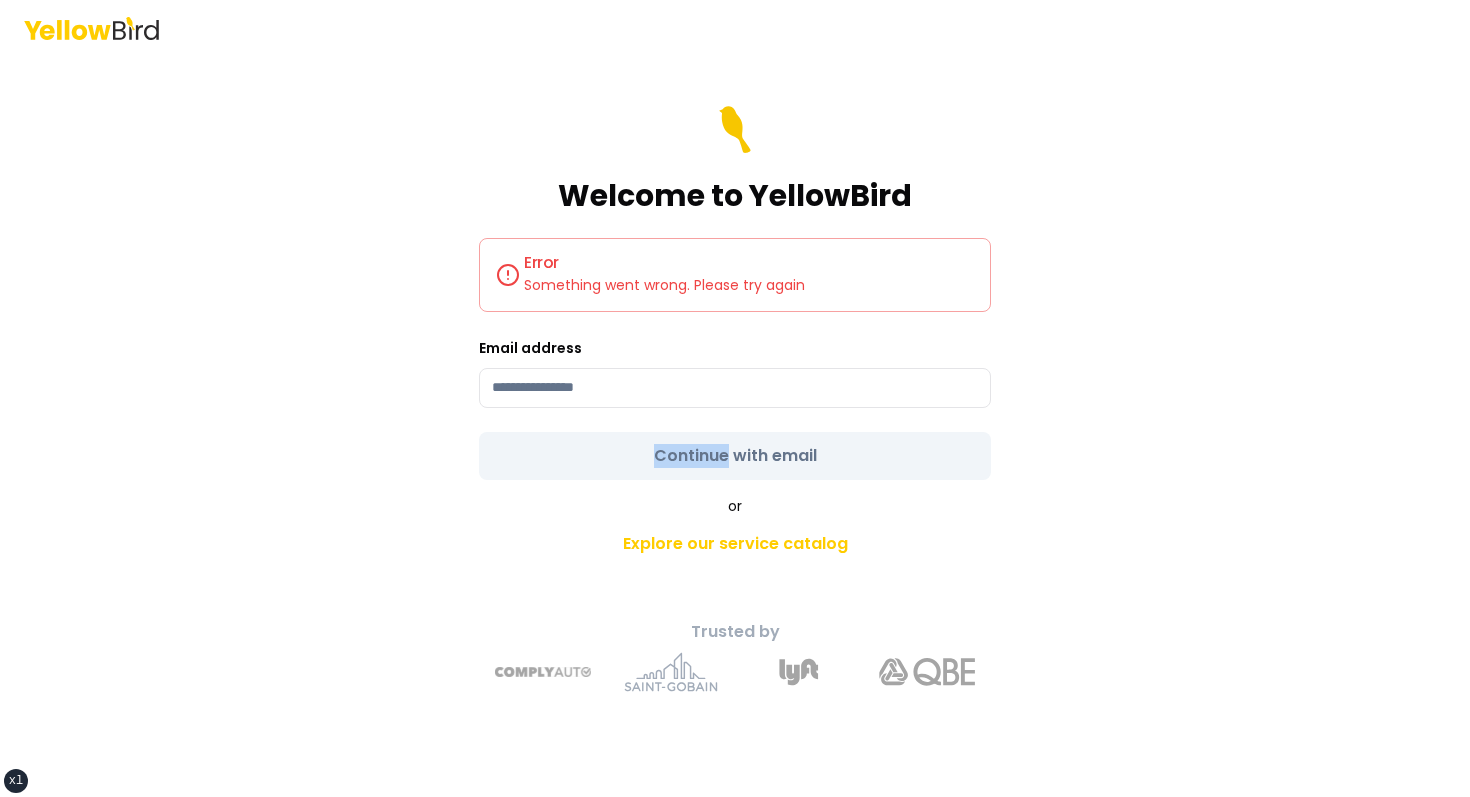 click on "Welcome to YellowBird Error Something went wrong. Please try again Email address Continue with email" at bounding box center [735, 293] 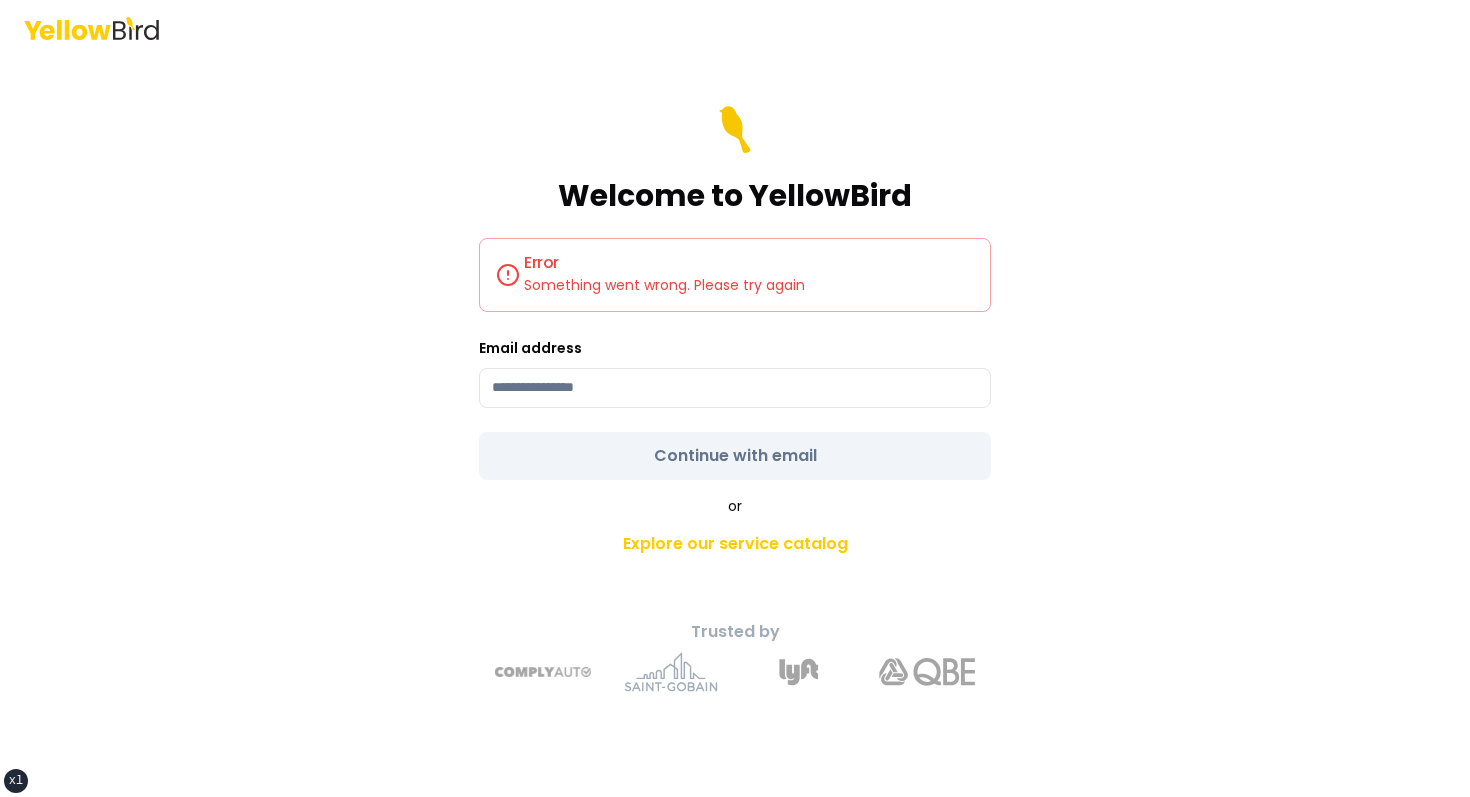 click on "Email address" at bounding box center [735, 372] 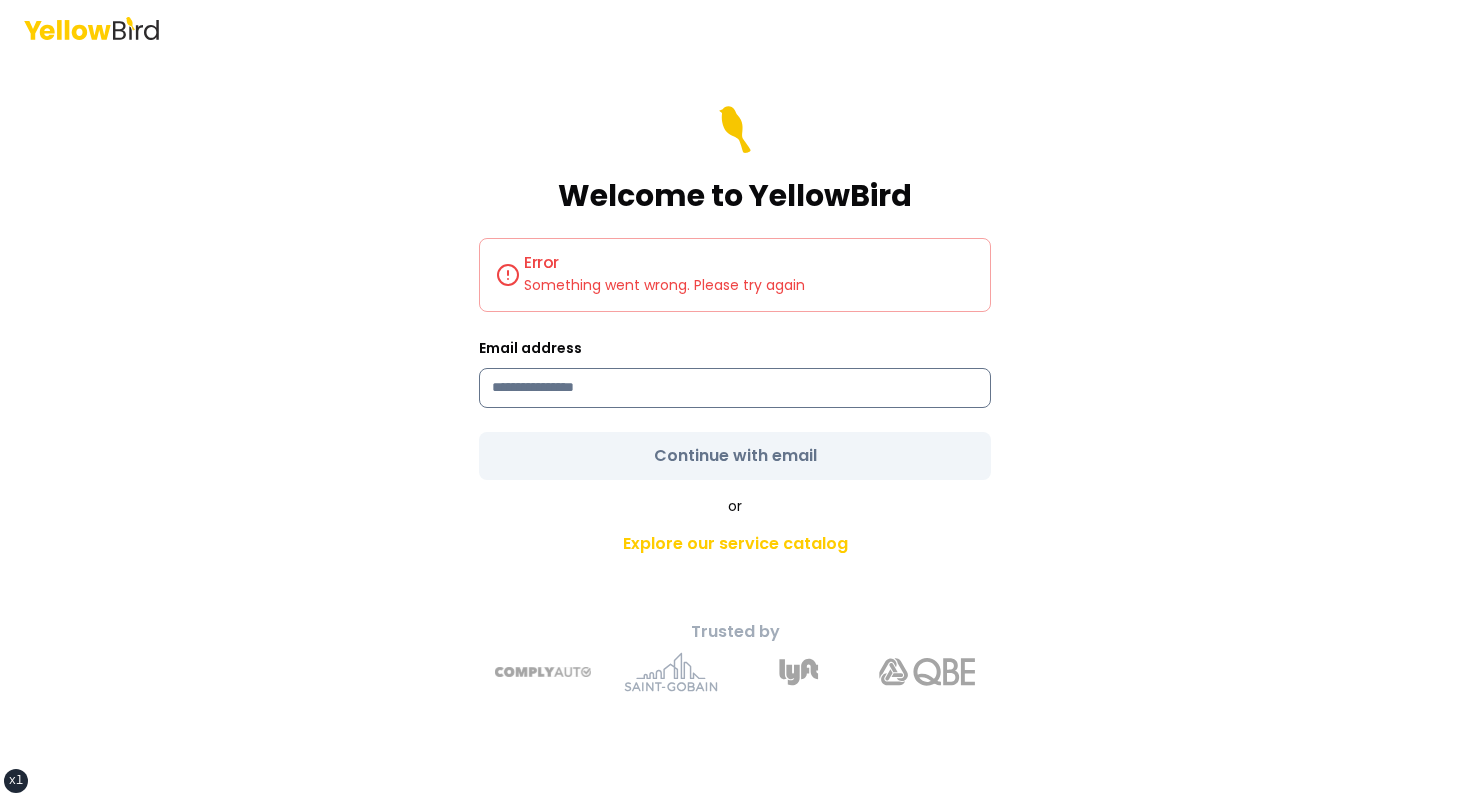 click at bounding box center (735, 388) 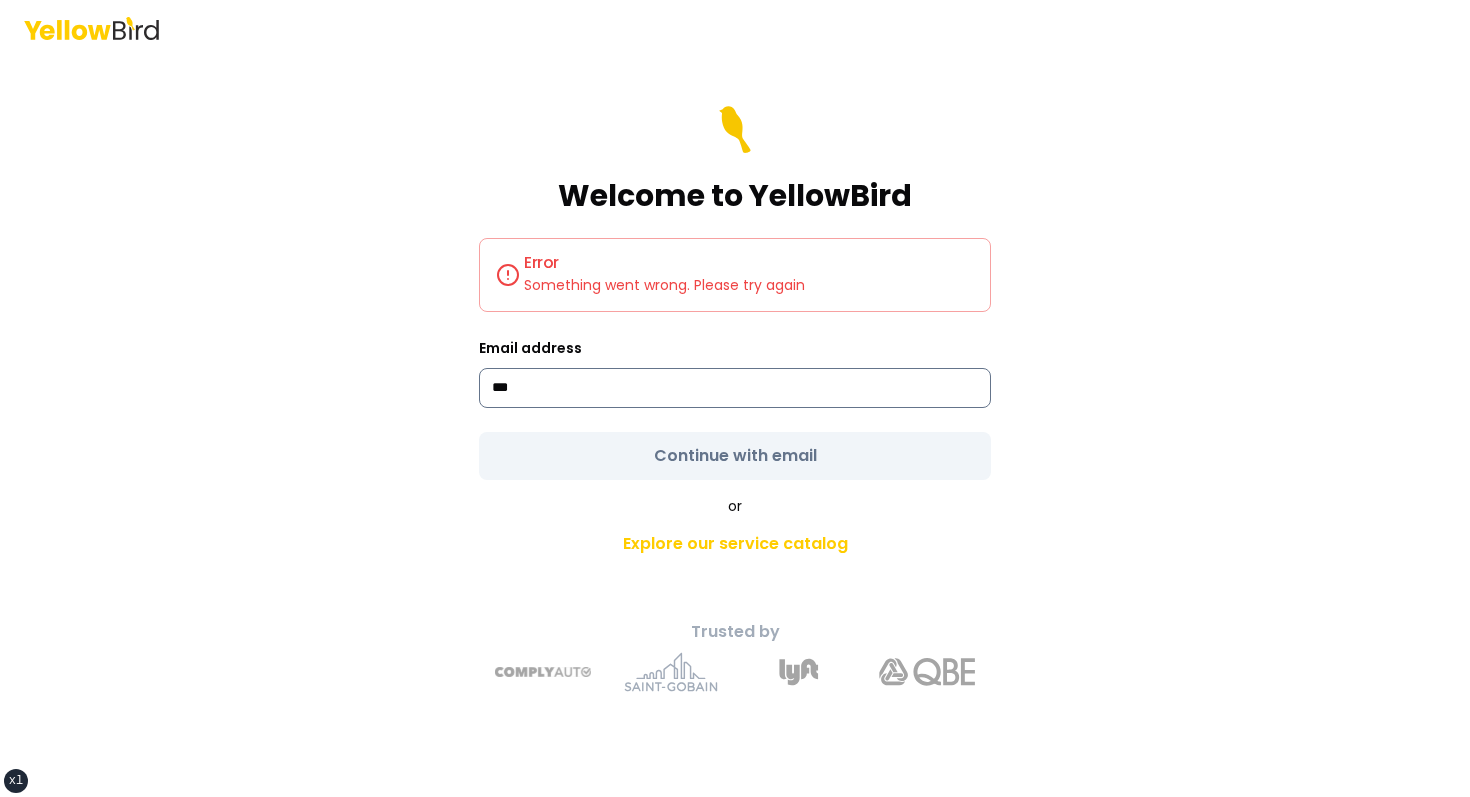 type on "**********" 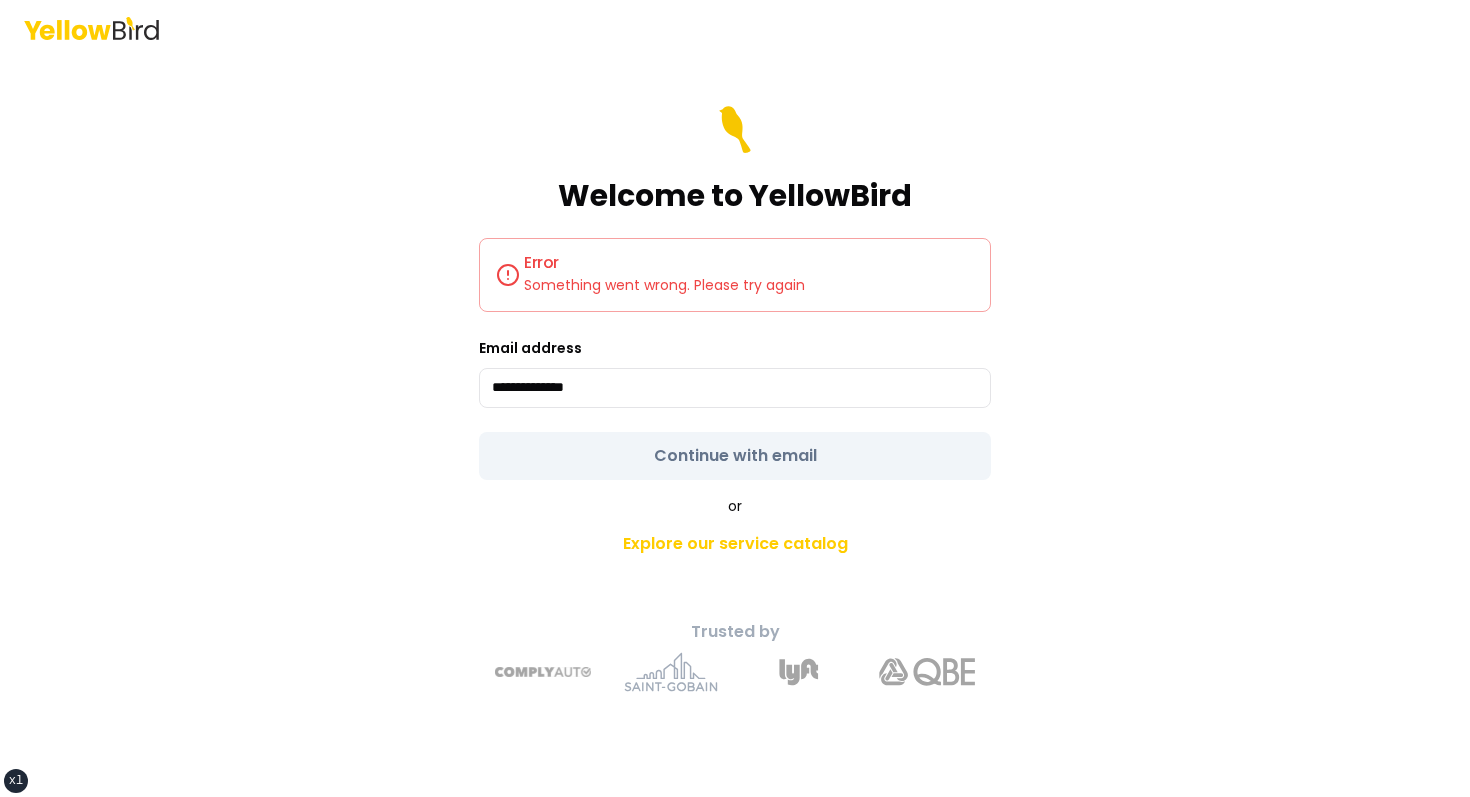 click on "**********" at bounding box center [735, 293] 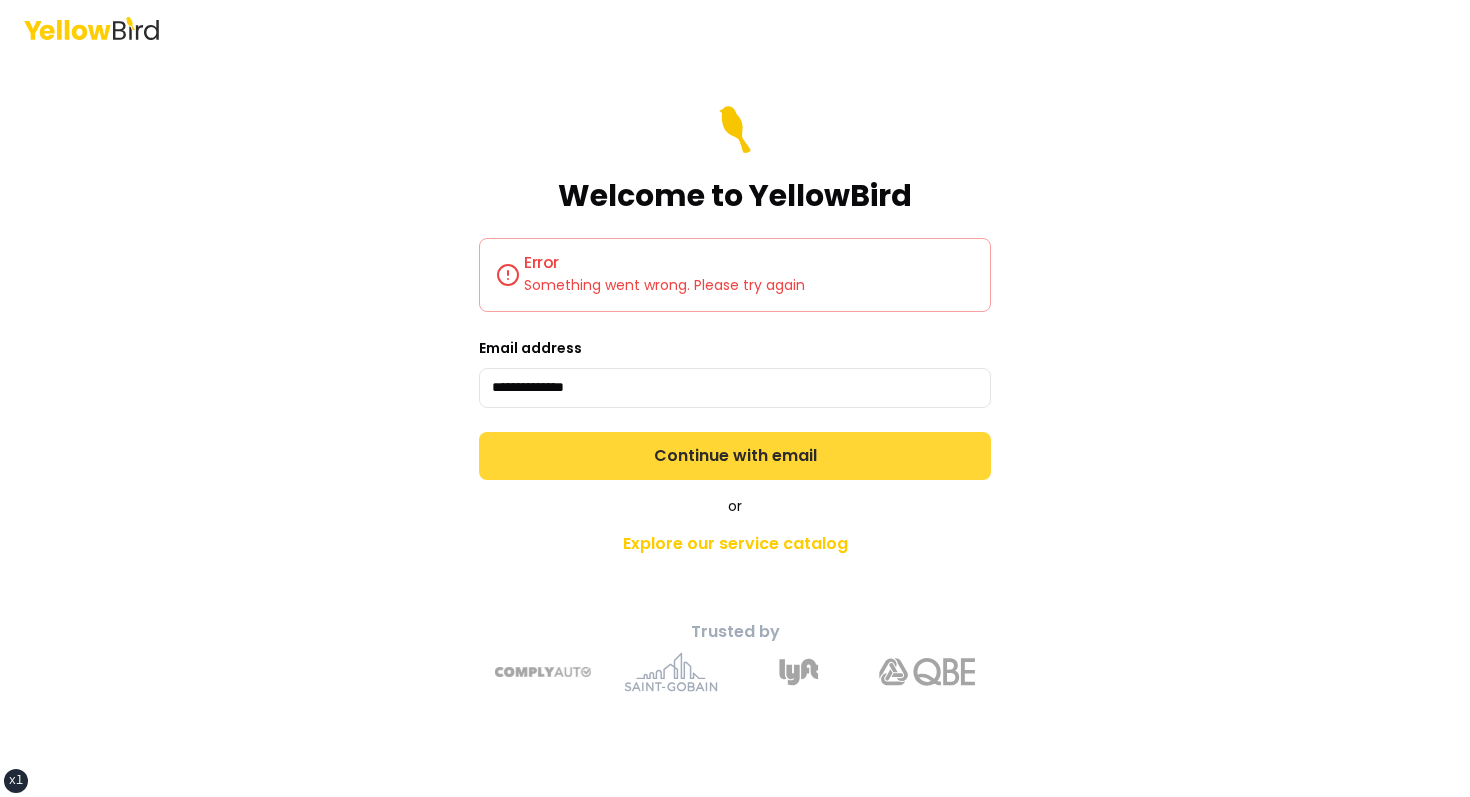 click on "Continue with email" at bounding box center [735, 456] 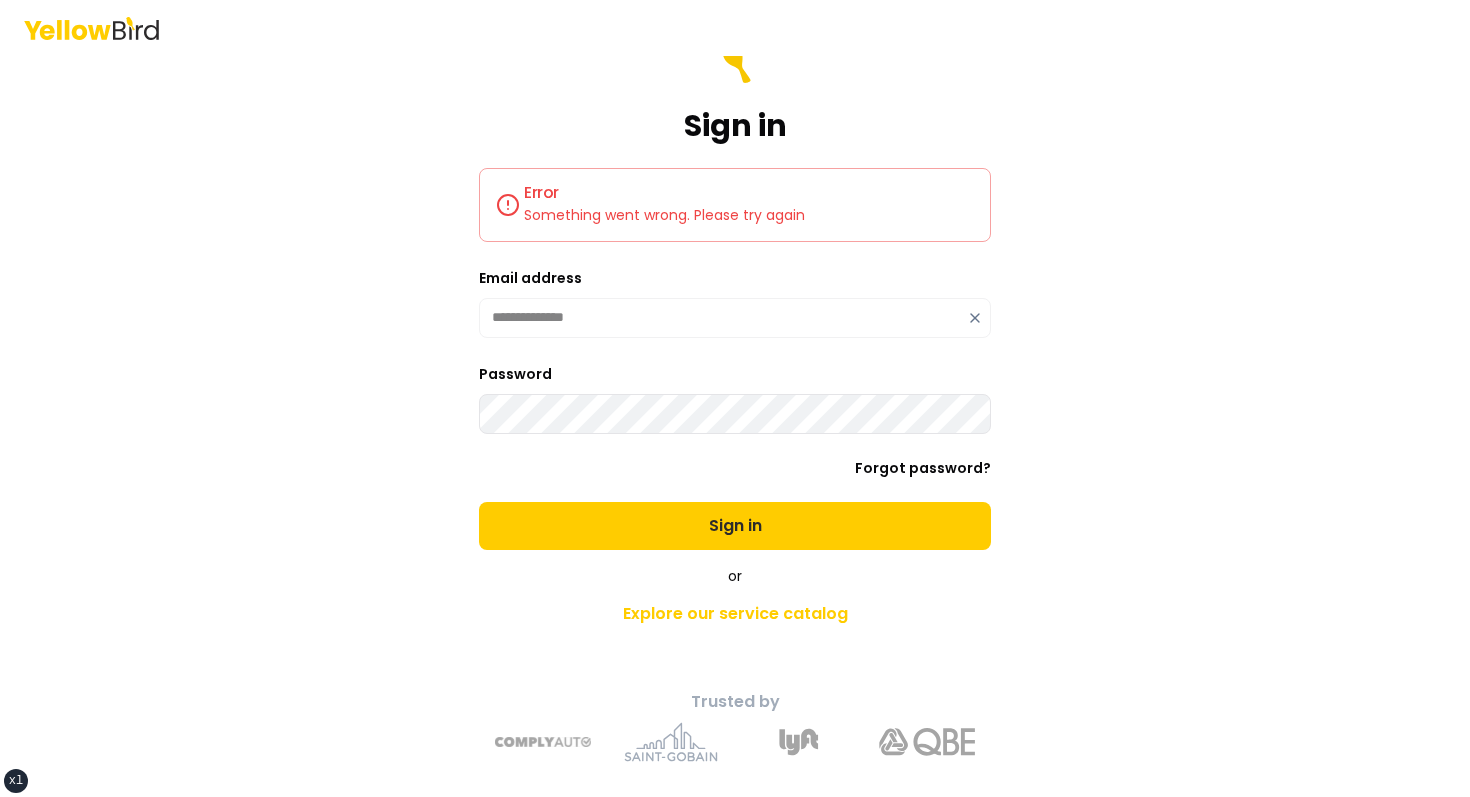 click on "Sign in" at bounding box center [735, 526] 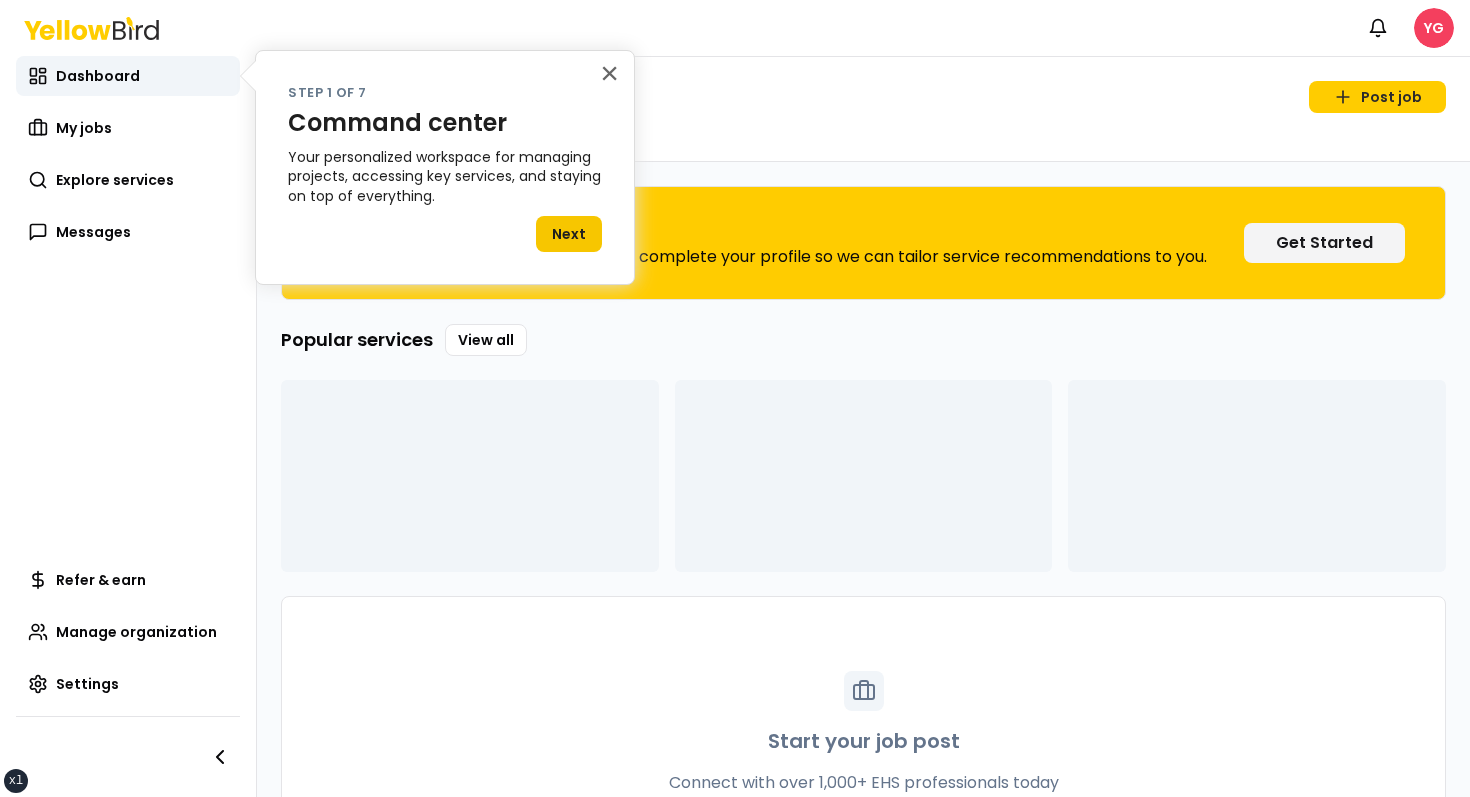 click on "Complete Your Profile For a better experience, please complete your profile so we can tailor service recommendations to you. Get Started Popular services View all Start your job post Connect with over 1,000+ EHS professionals today Post job" at bounding box center (863, 552) 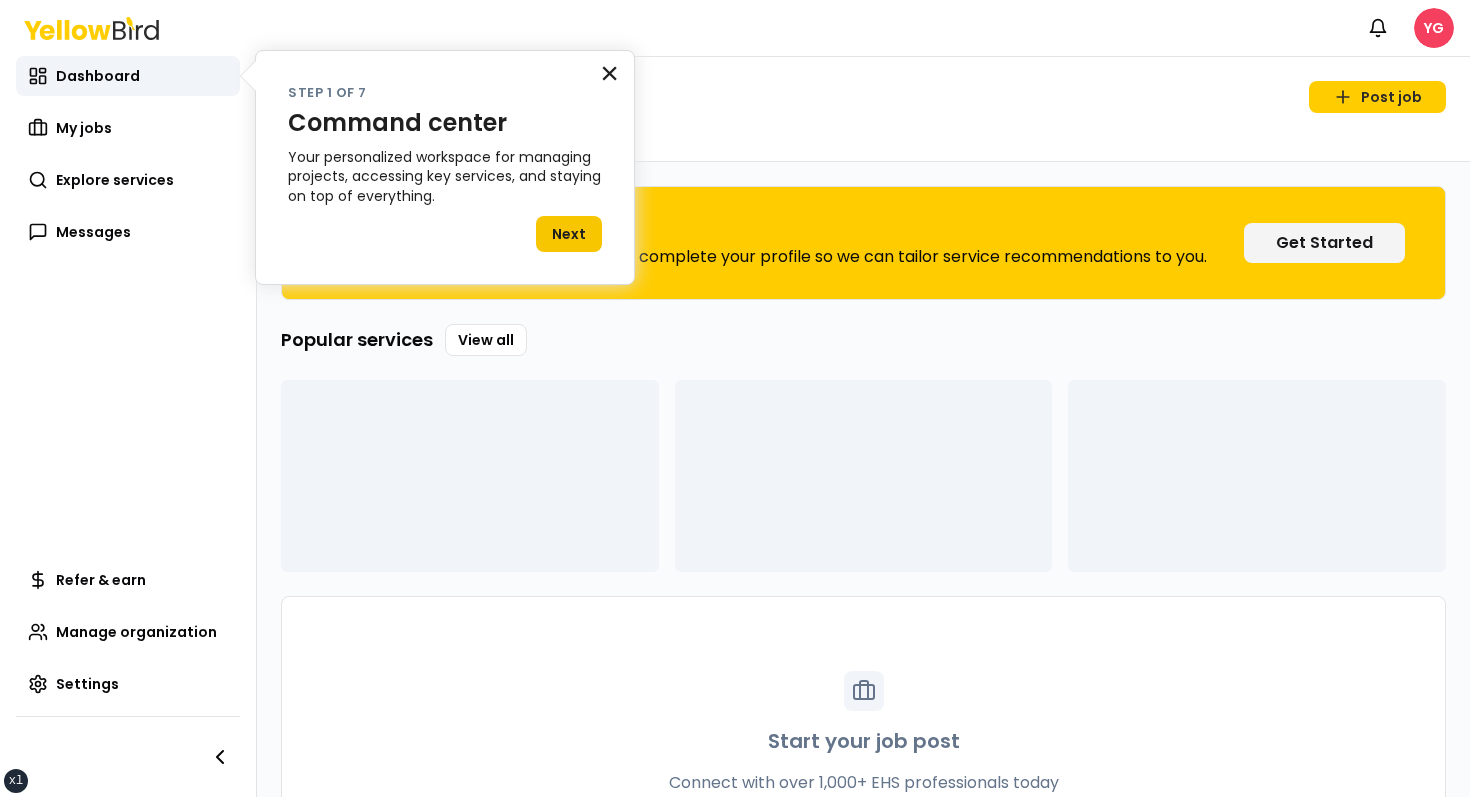 click on "×" at bounding box center (609, 73) 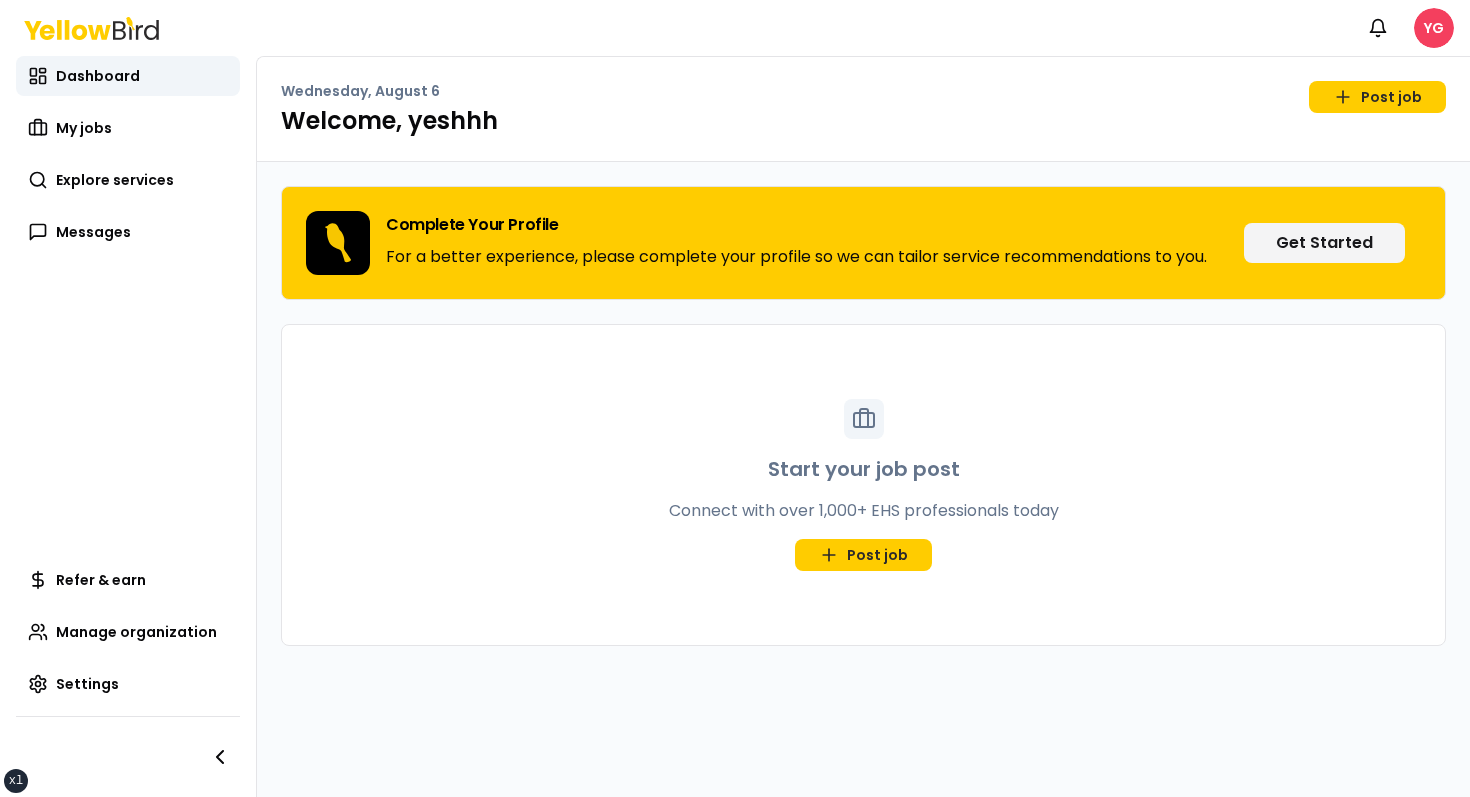 click on "Wednesday, August 6 Post job" at bounding box center [863, 97] 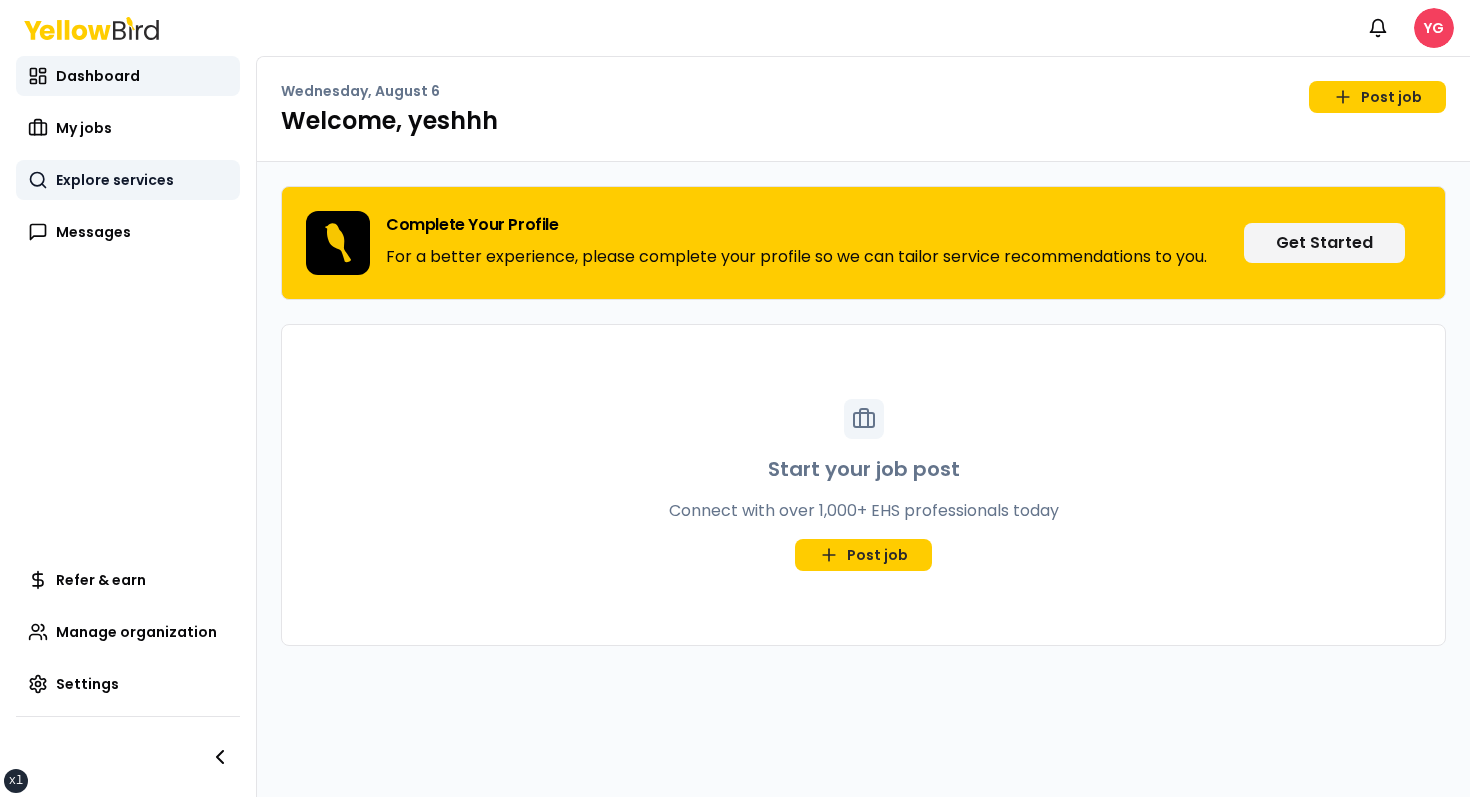 click on "Explore services" at bounding box center [128, 180] 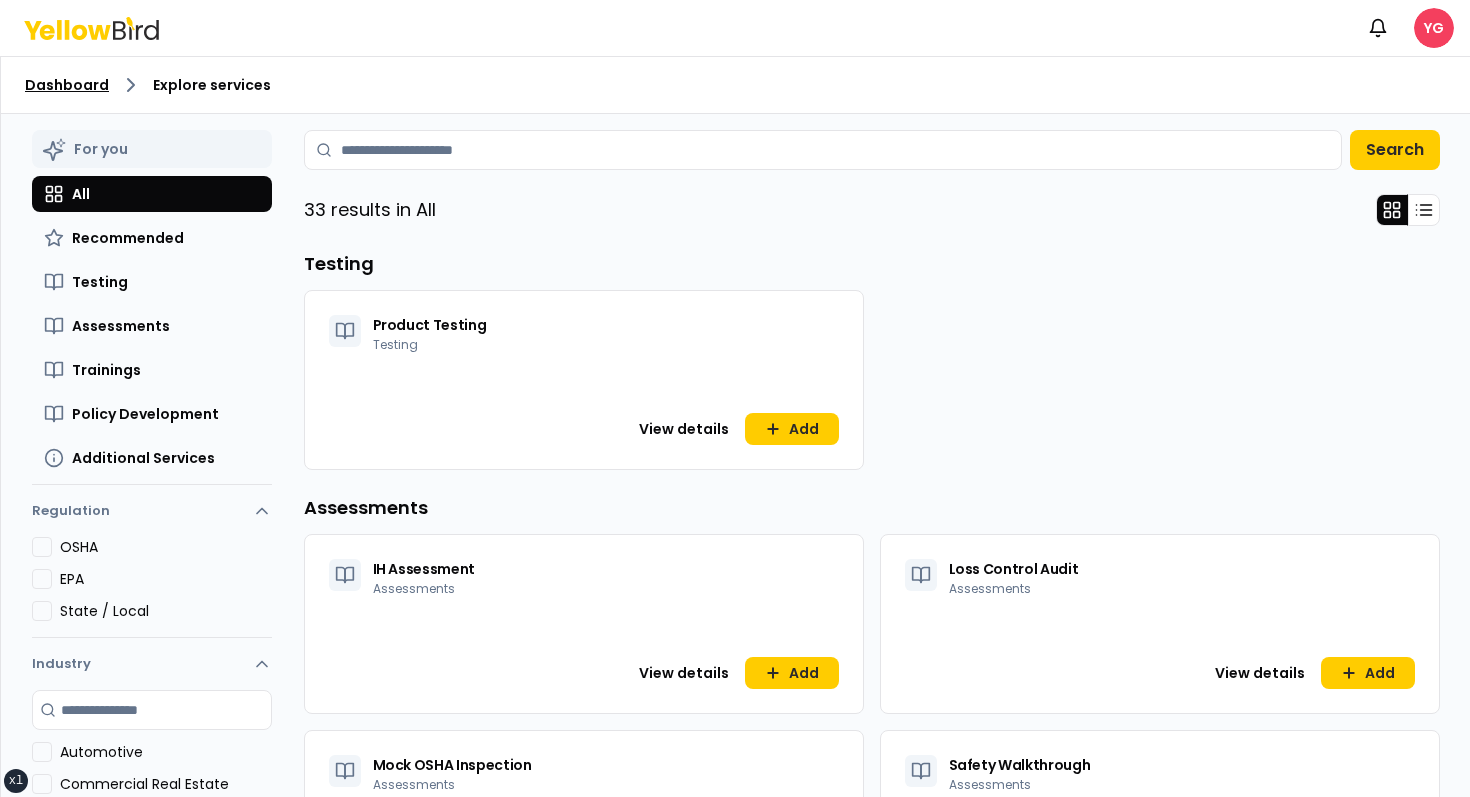 click on "Dashboard" at bounding box center (67, 85) 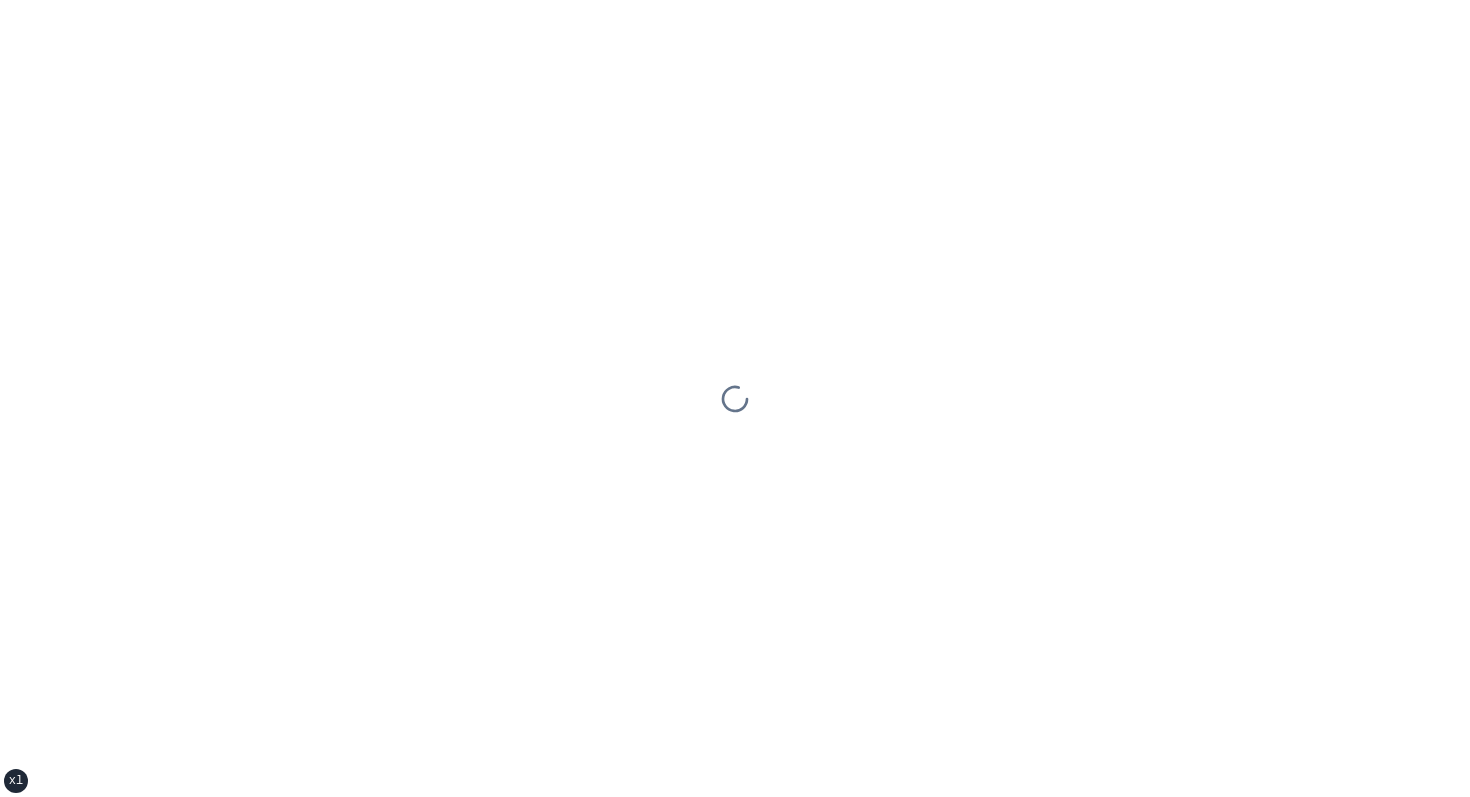 click at bounding box center (735, 398) 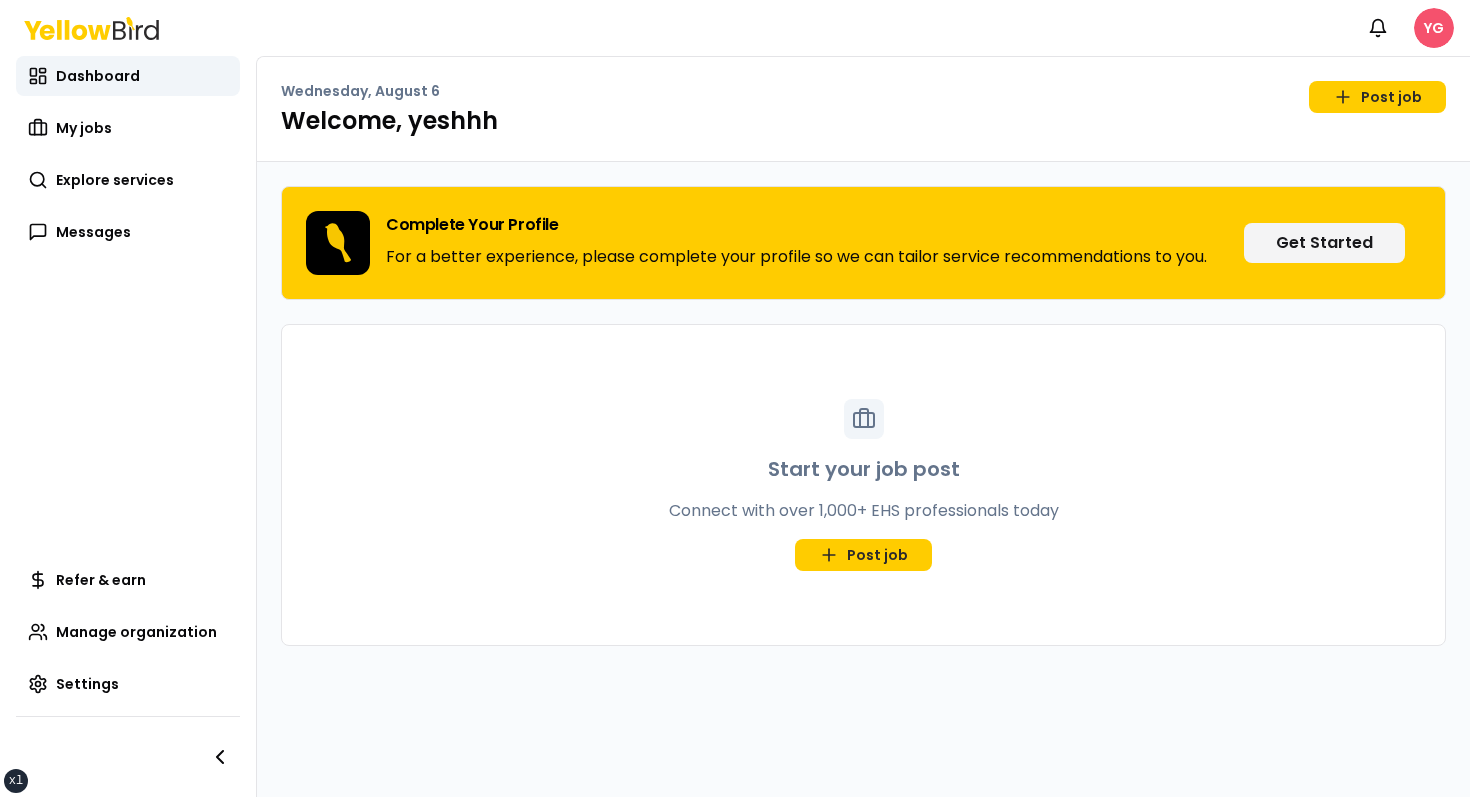 click on "xs sm md lg xl 2xl Notifications YG Dashboard My jobs Explore services Messages Refer & earn Manage organization Settings Wednesday, August 6 Post job Welcome, yeshhh Complete Your Profile For a better experience, please complete your profile so we can tailor service recommendations to you. Get Started Start your job post Connect with over 1,000+ EHS professionals today Post job" at bounding box center (735, 398) 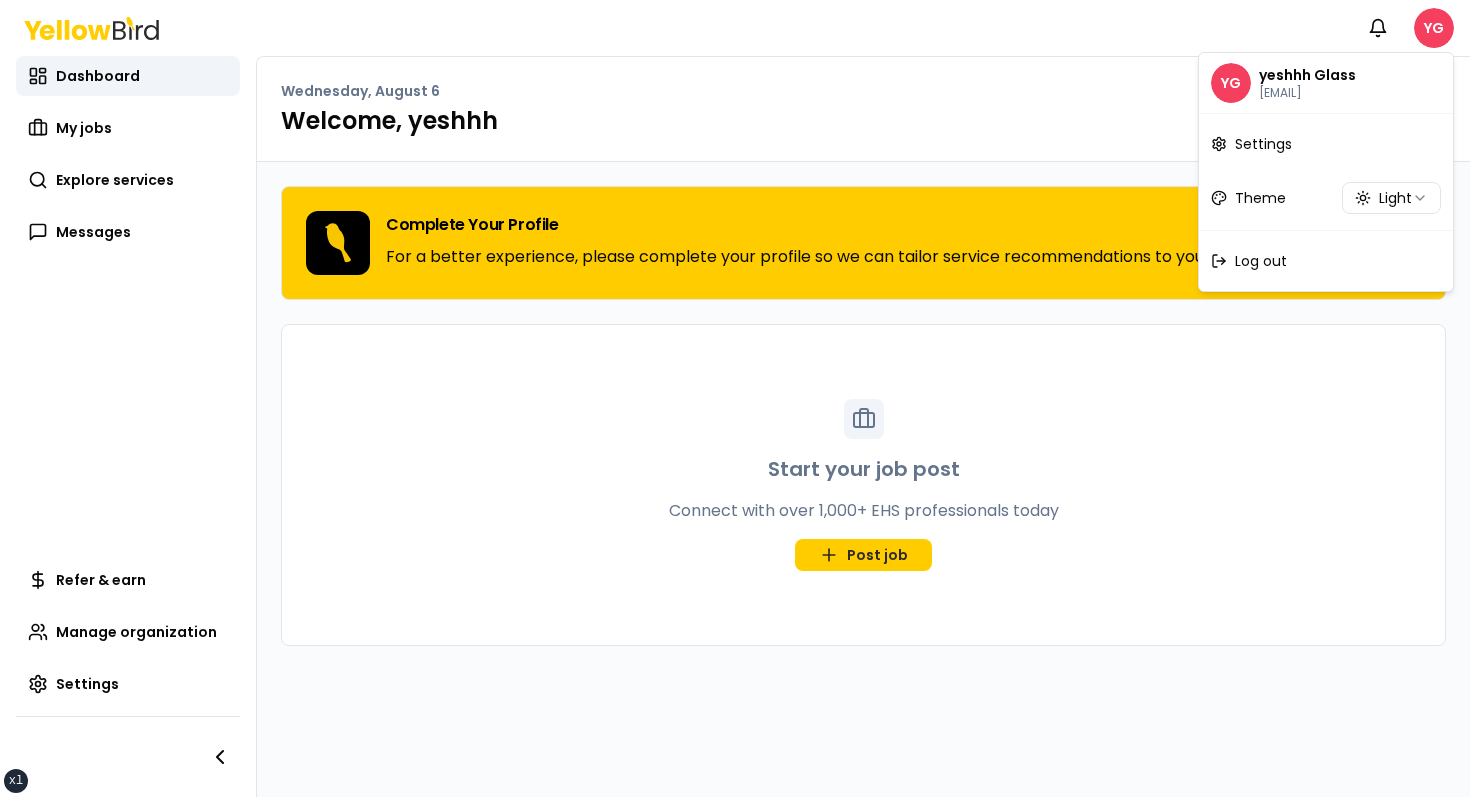 click on "xs sm md lg xl 2xl Notifications YG Dashboard My jobs Explore services Messages Refer & earn Manage organization Settings Wednesday, August 6 Post job Welcome, yeshhh Complete Your Profile For a better experience, please complete your profile so we can tailor service recommendations to you. Get Started Start your job post Connect with over 1,000+ EHS professionals today Post job
YG yeshhh Glass elmo@glass.com Settings Theme Light Log out" at bounding box center [735, 398] 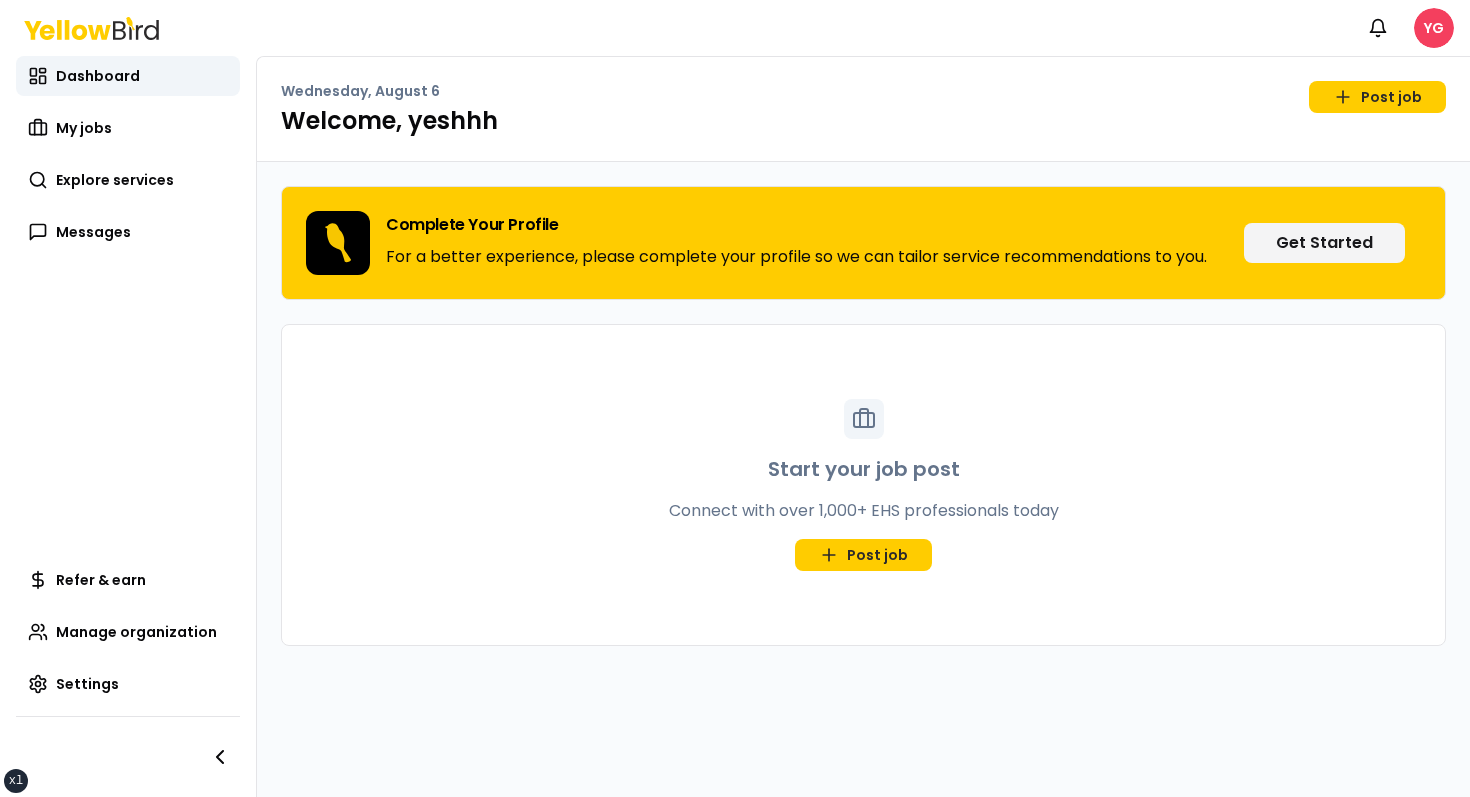 click on "Wednesday, August 6 Post job Welcome, yeshhh" at bounding box center (863, 109) 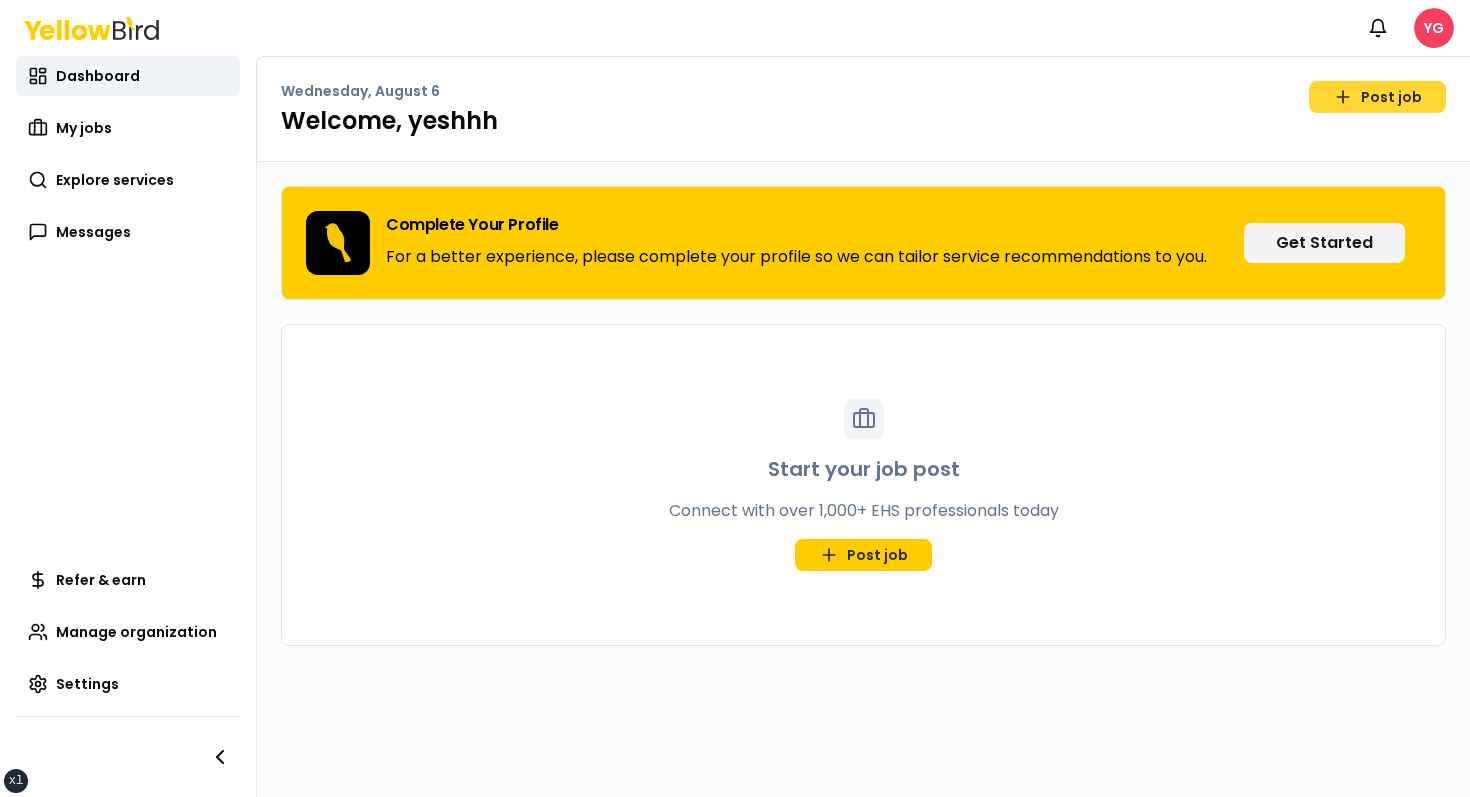click 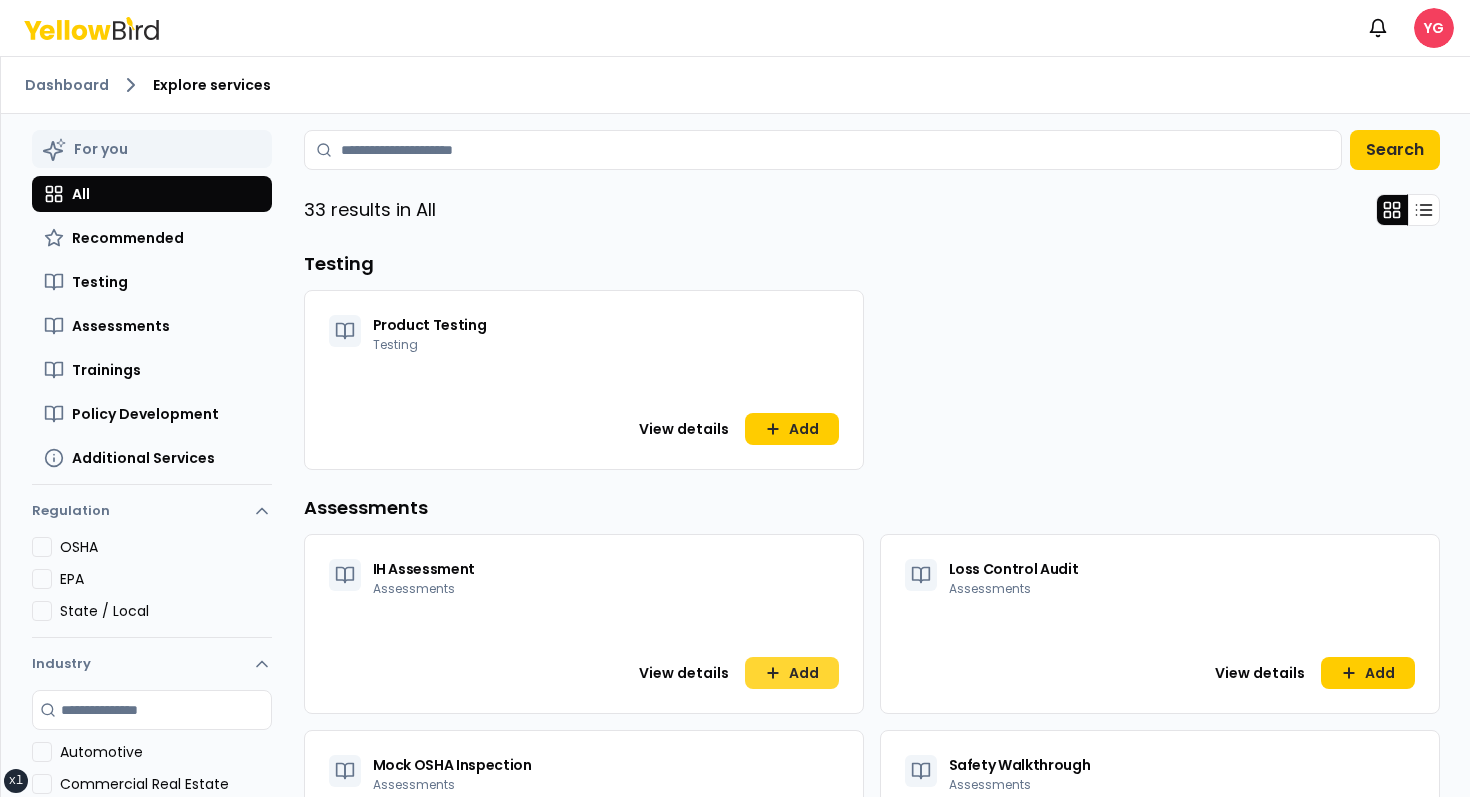 click on "Add" at bounding box center (792, 673) 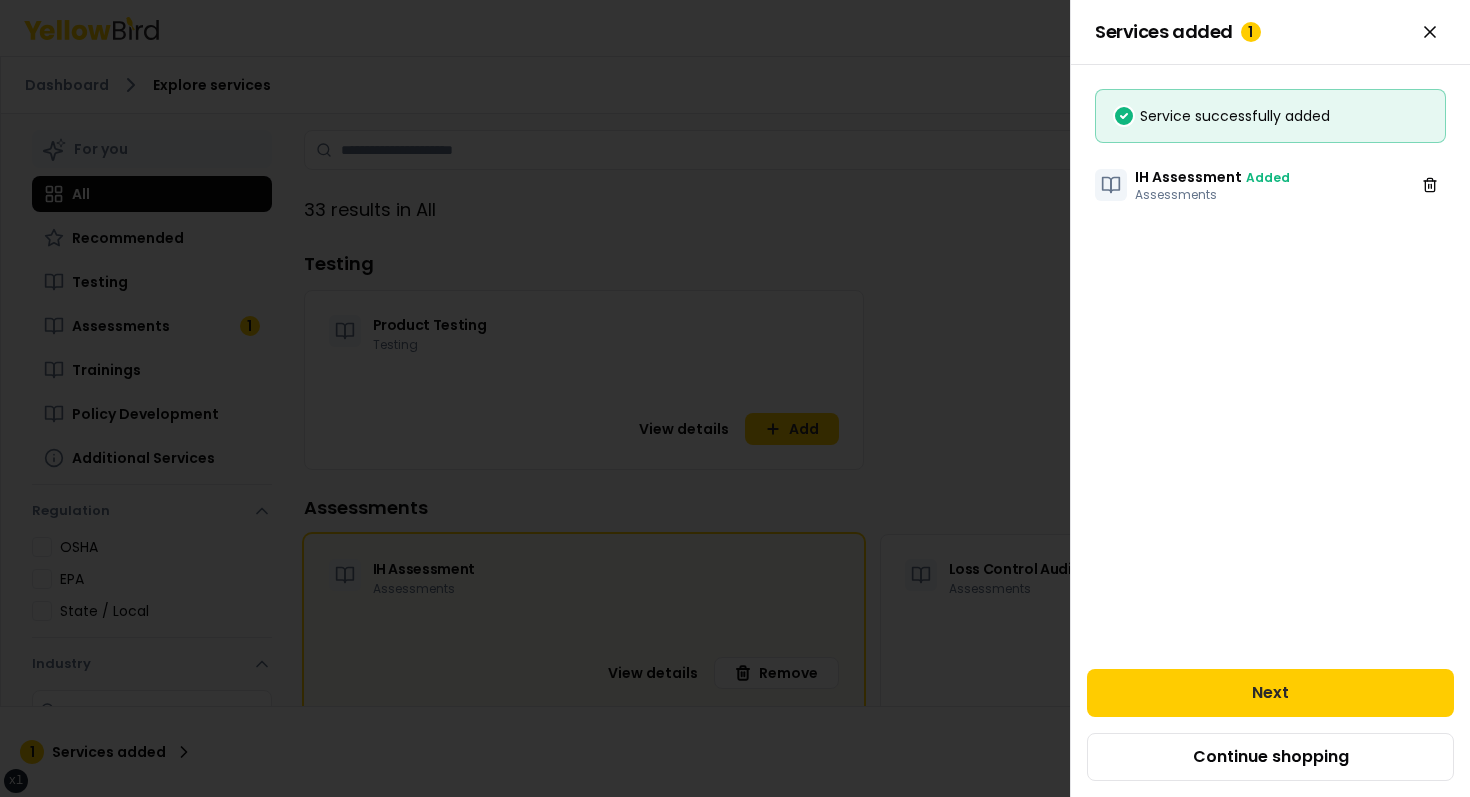 click on "Next Continue shopping" at bounding box center (1270, 725) 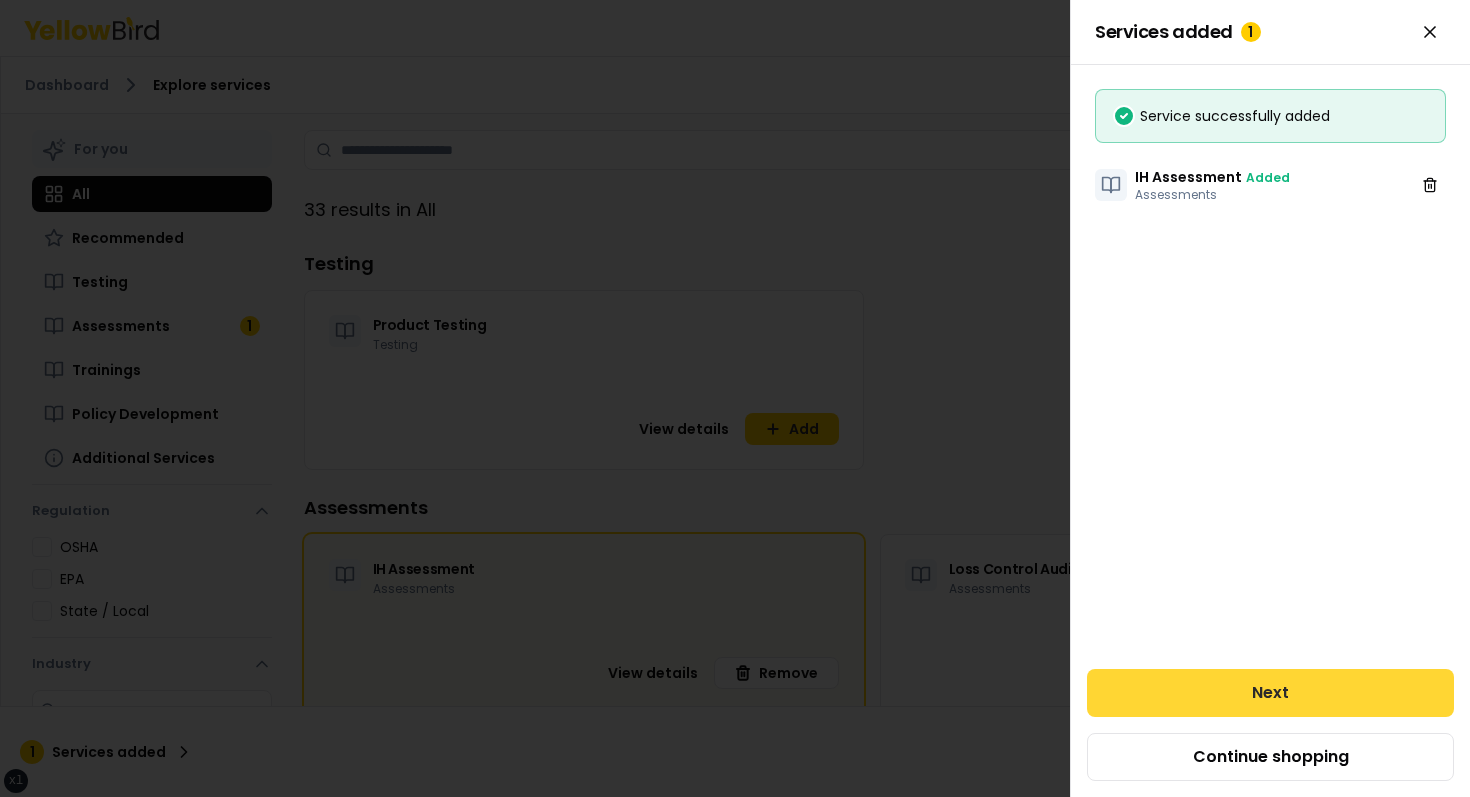click on "Next" at bounding box center (1270, 693) 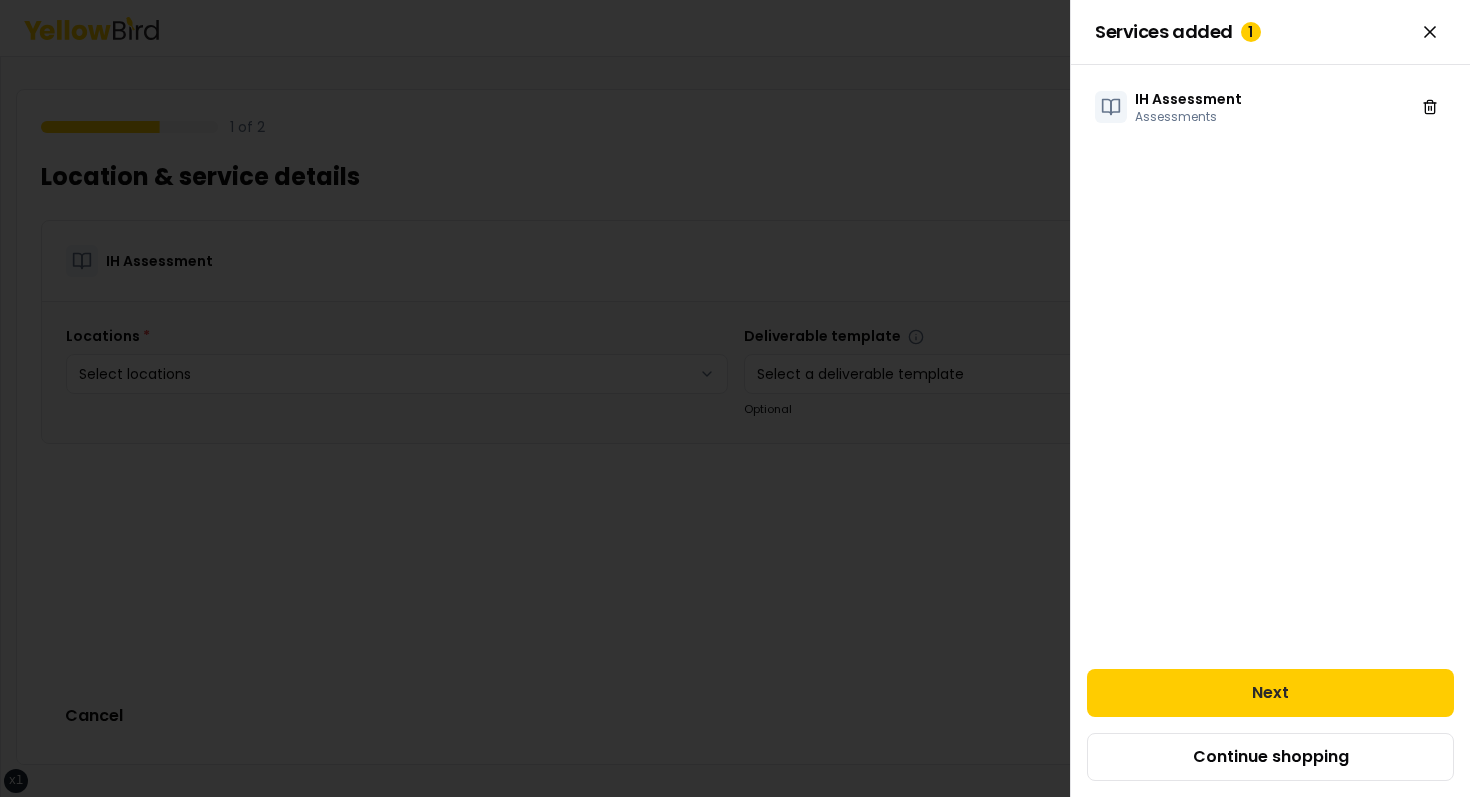 click on "xs sm md lg xl 2xl Notifications YG 1 of 2 Location & service details 0 Total estimated cost :   TBD Jobs ready to post IH Assessment Locations   * Select locations Deliverable template   Select a deliverable template Optional Cancel Back Next
Services added 1 You can modify the services you have added. IH Assessment Assessments Next Continue shopping" at bounding box center [735, 398] 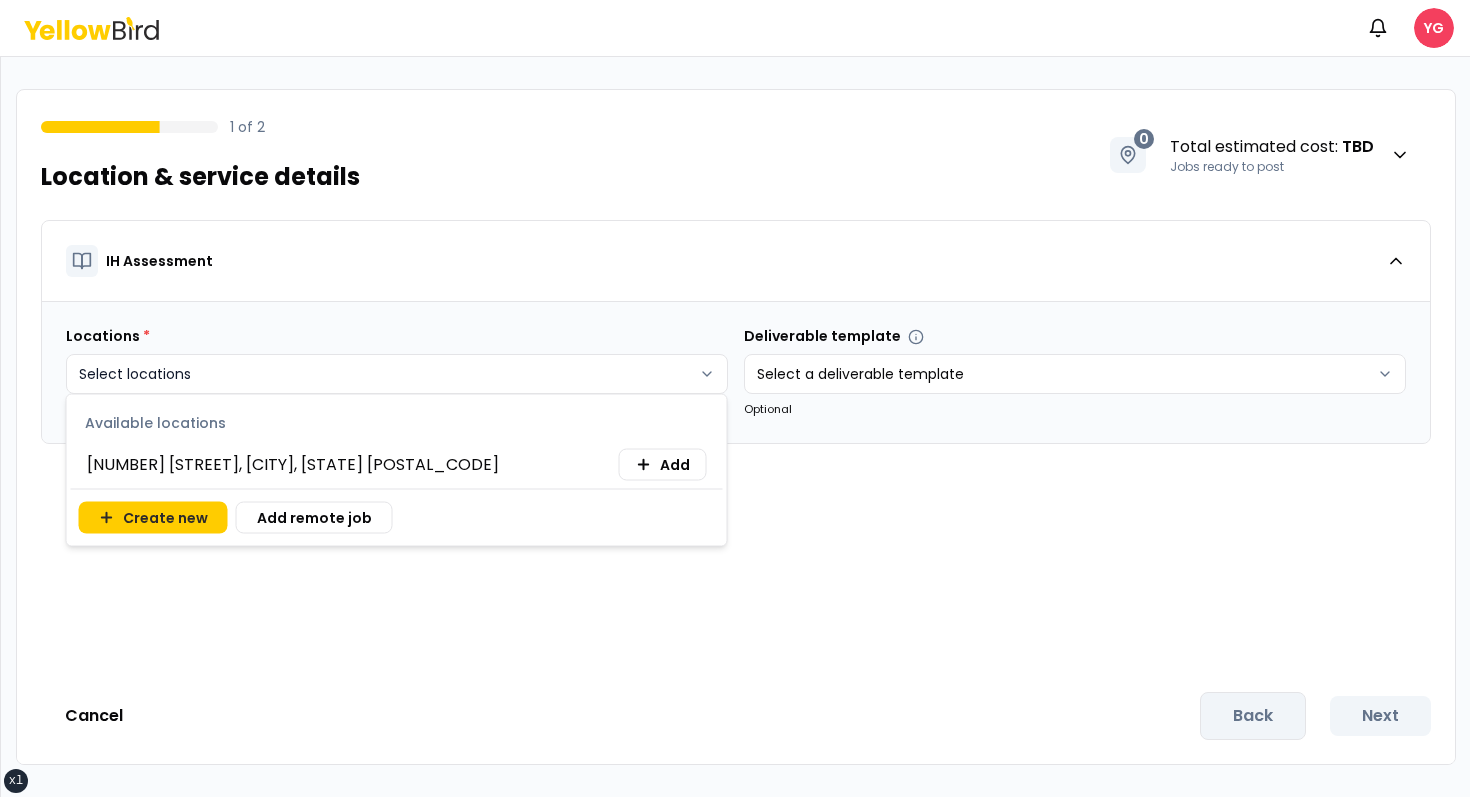 click on "xs sm md lg xl 2xl Notifications YG 1 of 2 Location & service details 0 Total estimated cost :   TBD Jobs ready to post IH Assessment Locations   * Select locations Deliverable template   Select a deliverable template Optional Cancel Back Next
Available locations 123 tasf, asfasf, DE 12321 Add Create new Add remote job" at bounding box center [735, 398] 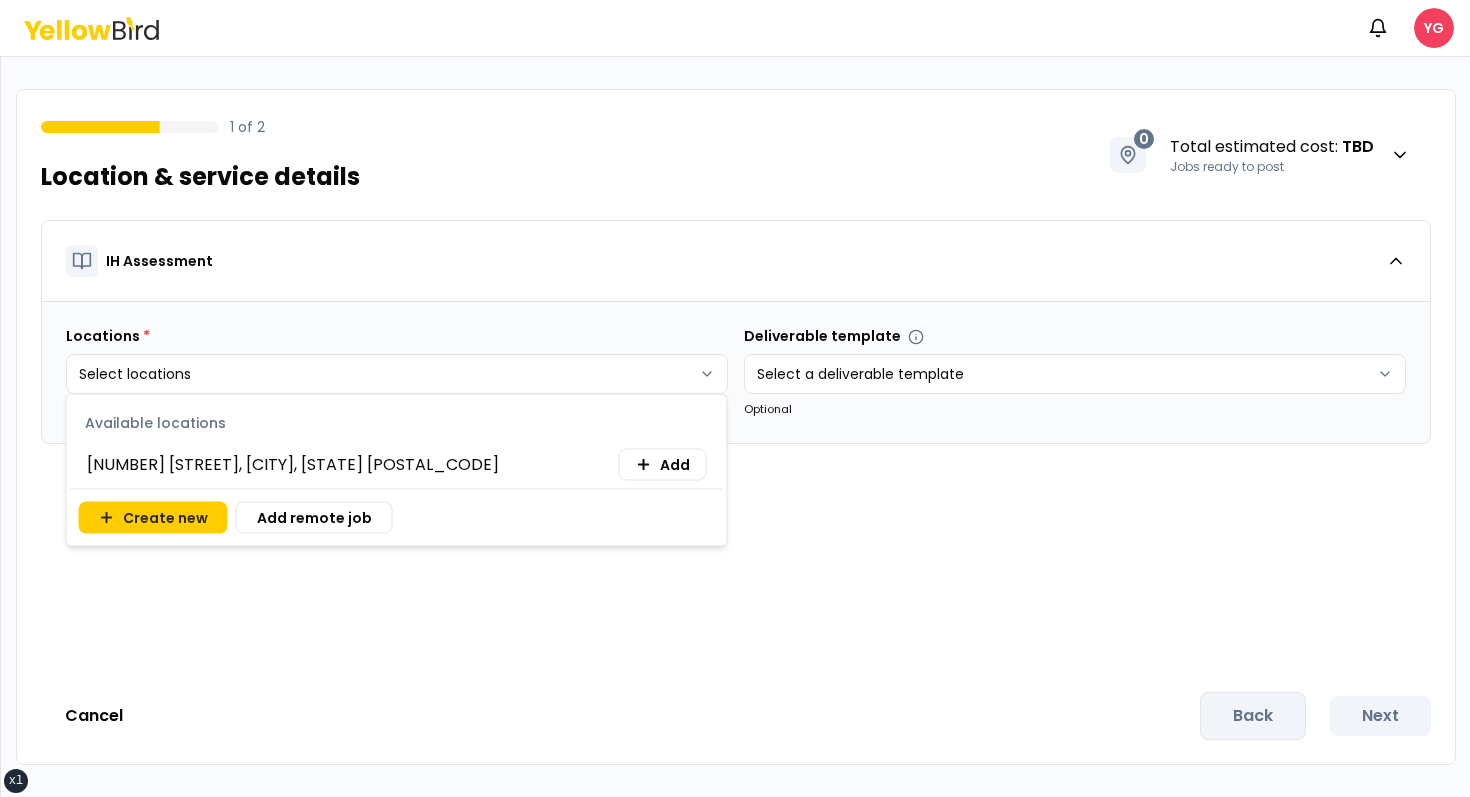 click on "[NUMBER] [STREET], [CITY], [STATE] [POSTAL_CODE]" at bounding box center [293, 465] 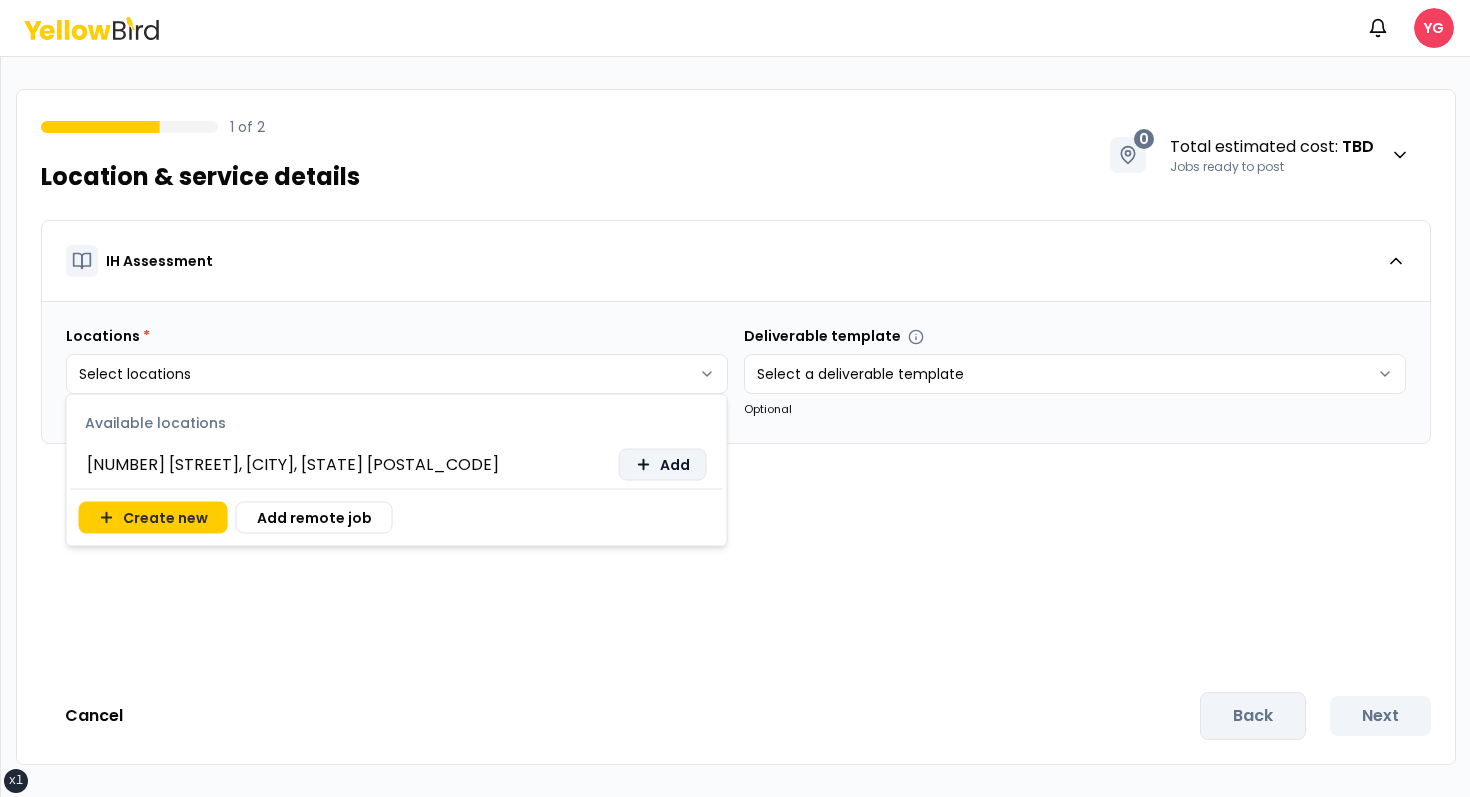click 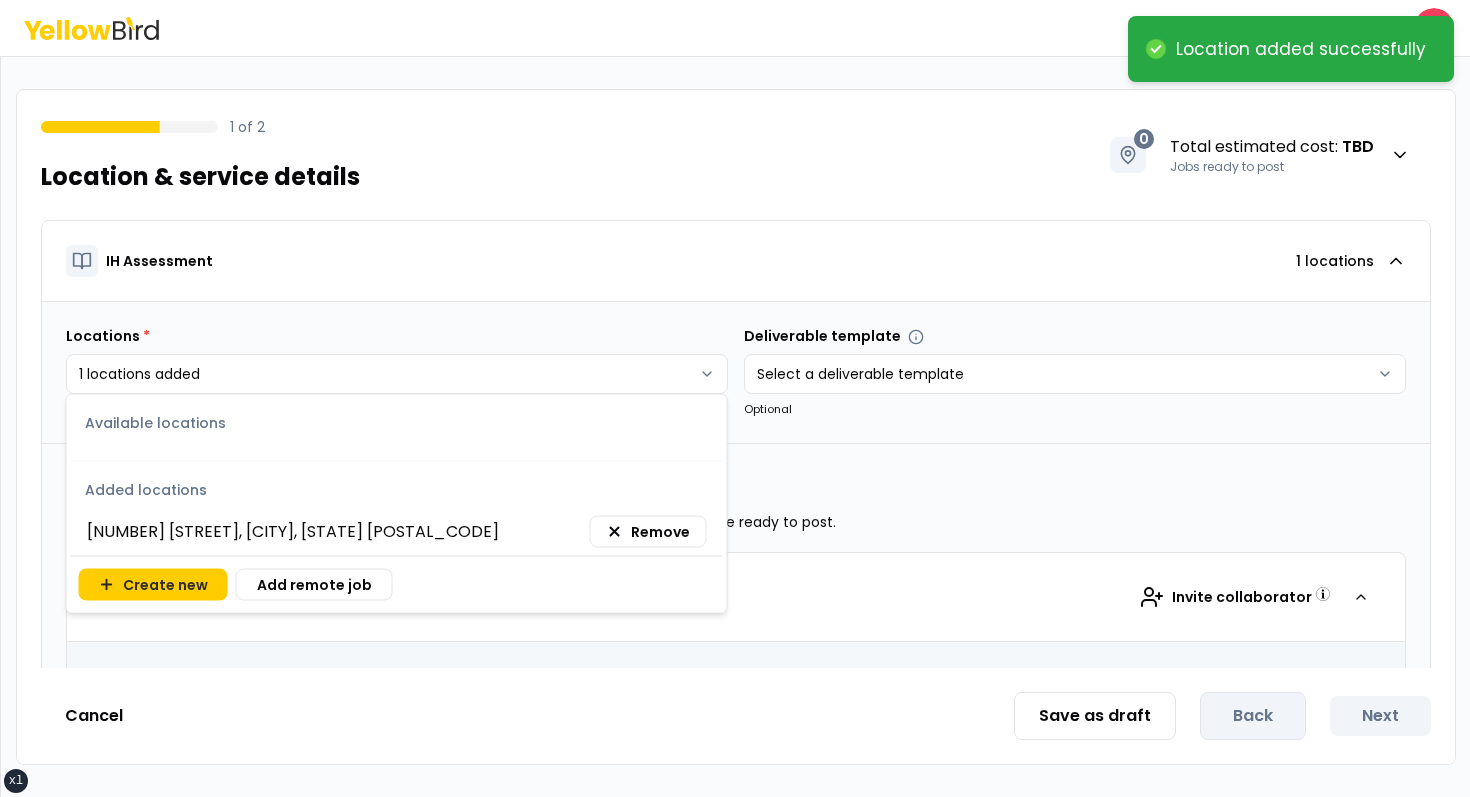 click on "Create new Add remote job" at bounding box center (397, 582) 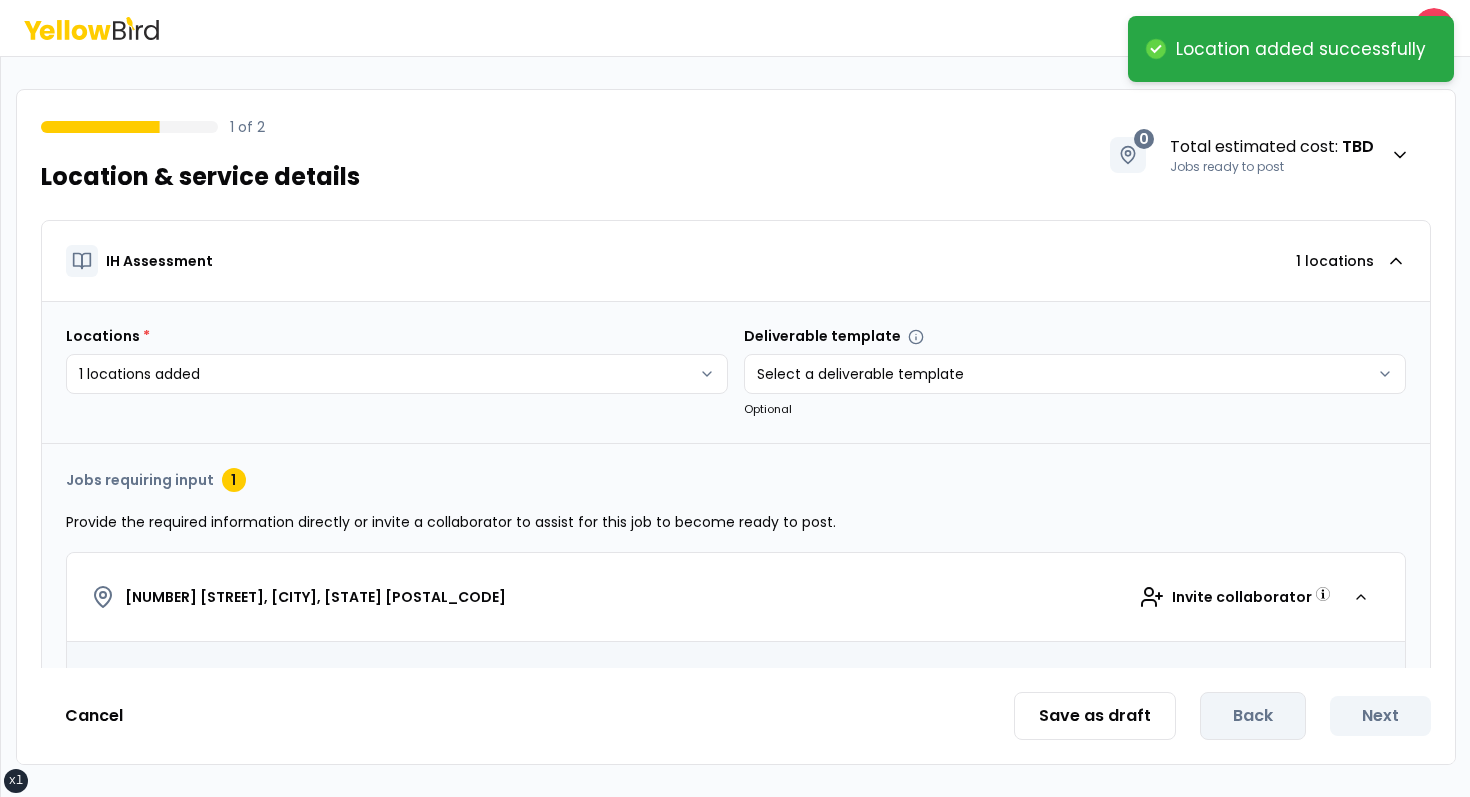 scroll, scrollTop: 397, scrollLeft: 0, axis: vertical 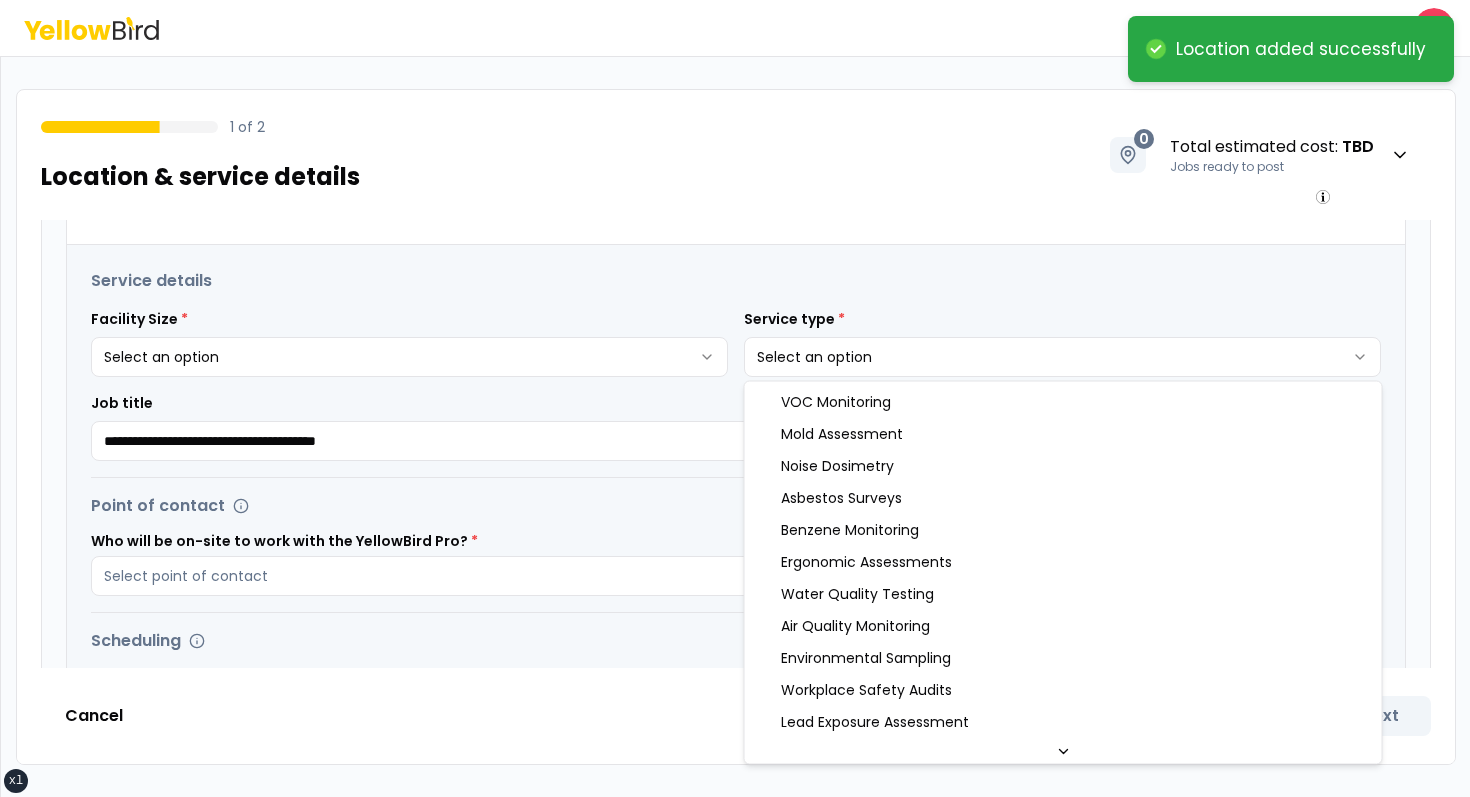 click on "**********" at bounding box center (735, 398) 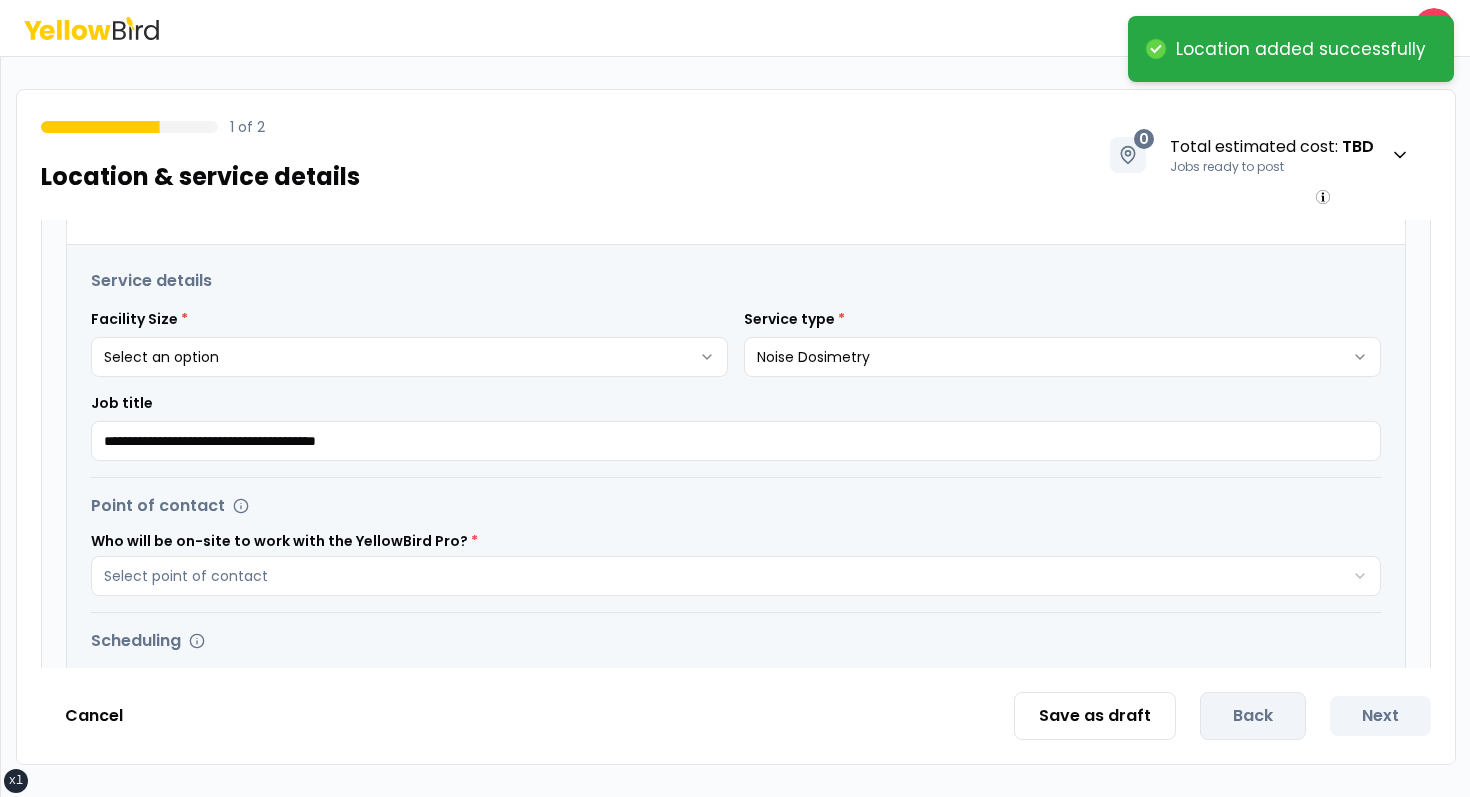 click on "**********" at bounding box center [735, 398] 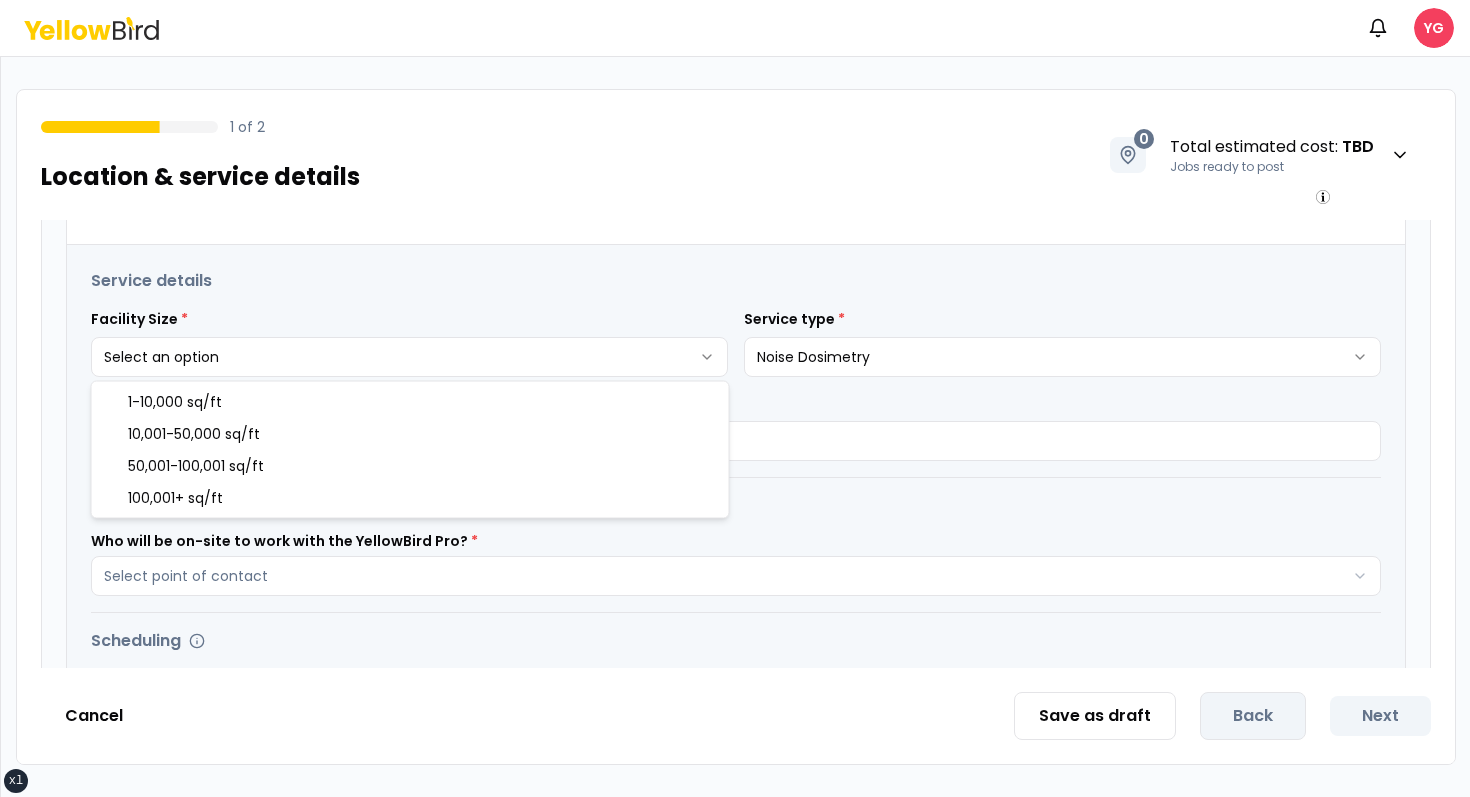 select on "*" 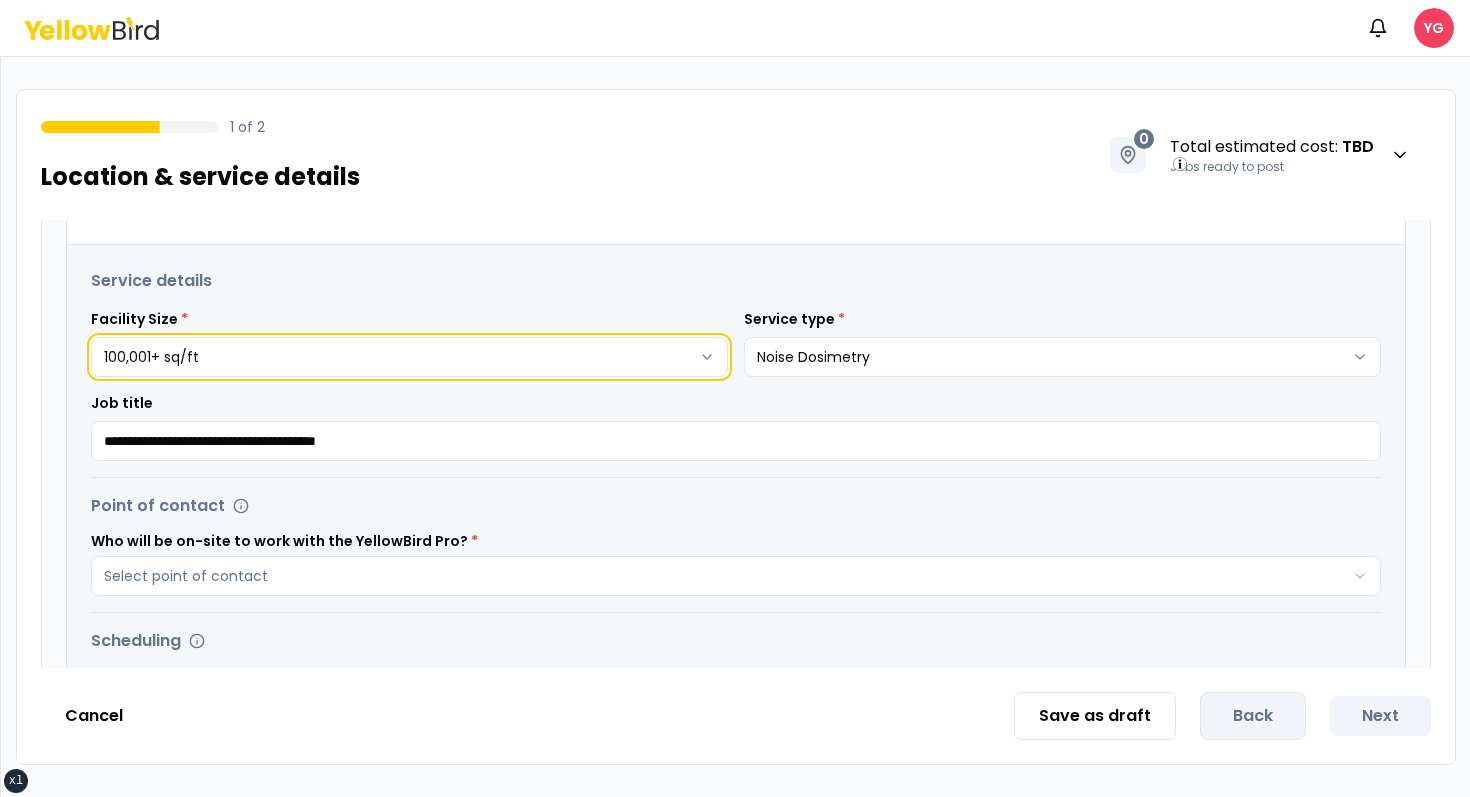 scroll, scrollTop: 619, scrollLeft: 0, axis: vertical 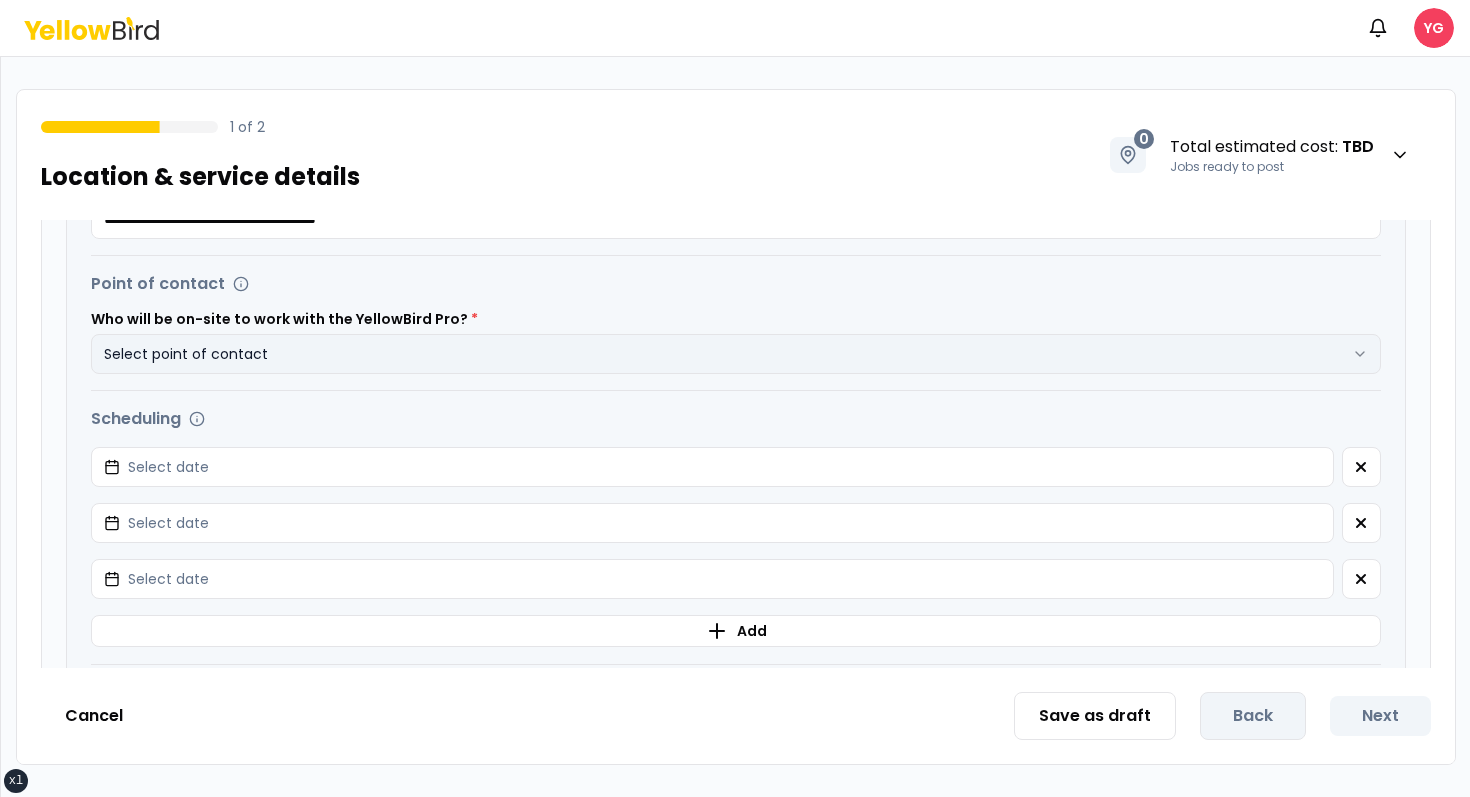 click on "Select point of contact" at bounding box center (736, 354) 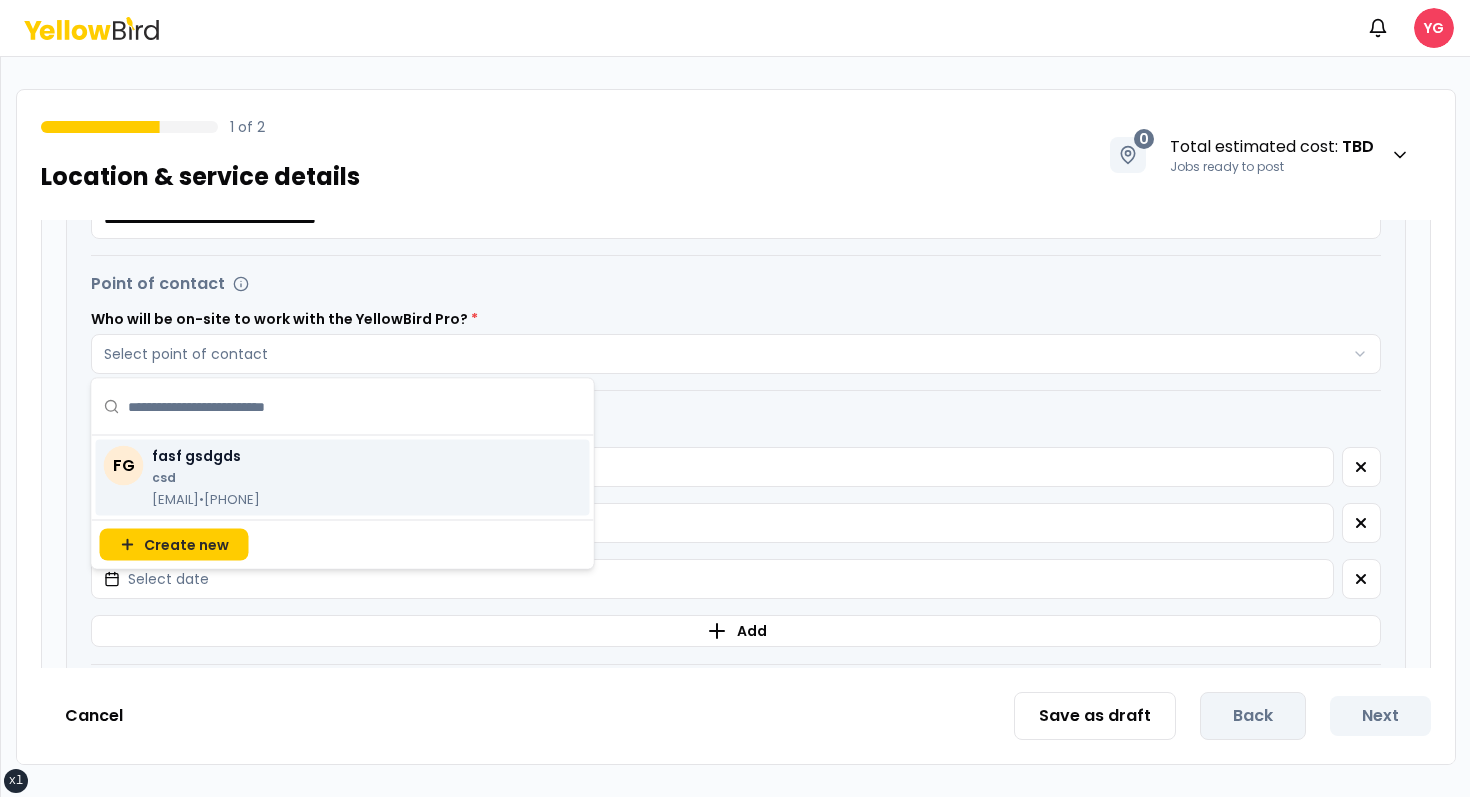 click on "FG fasf gsdgds csd gfj@fasf.com  •  (123) 456-7890" at bounding box center [343, 478] 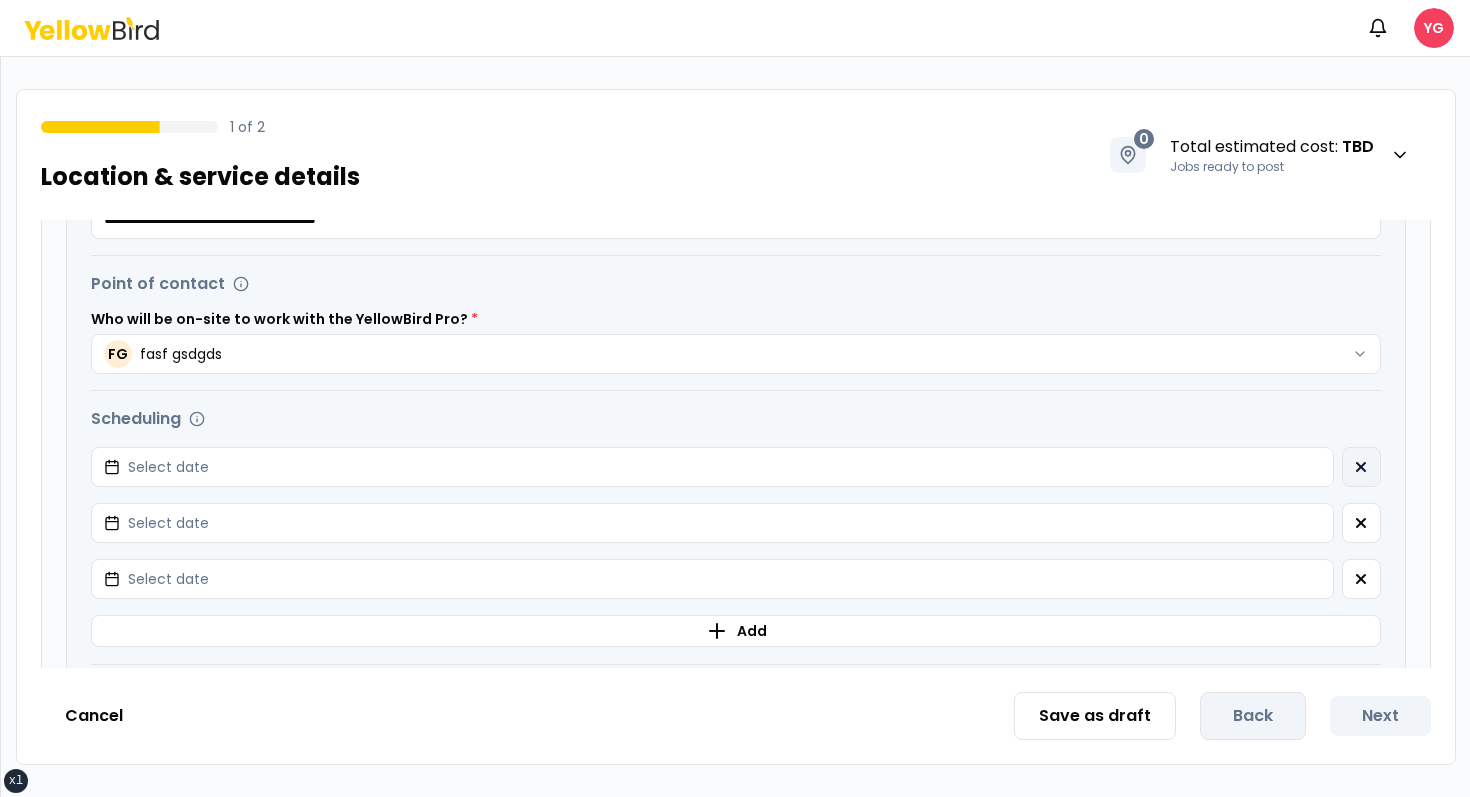 click at bounding box center (1361, 467) 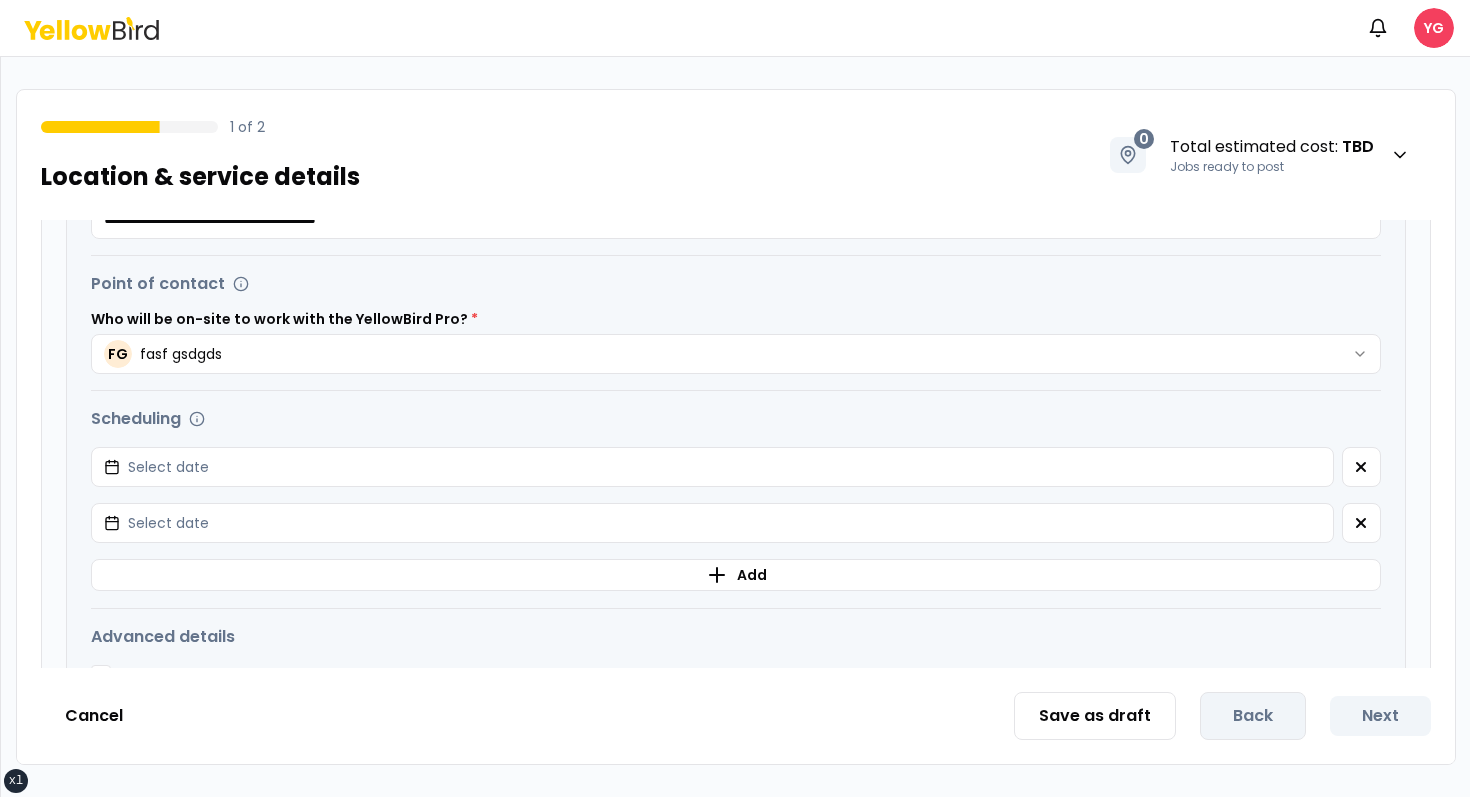click at bounding box center [1361, 467] 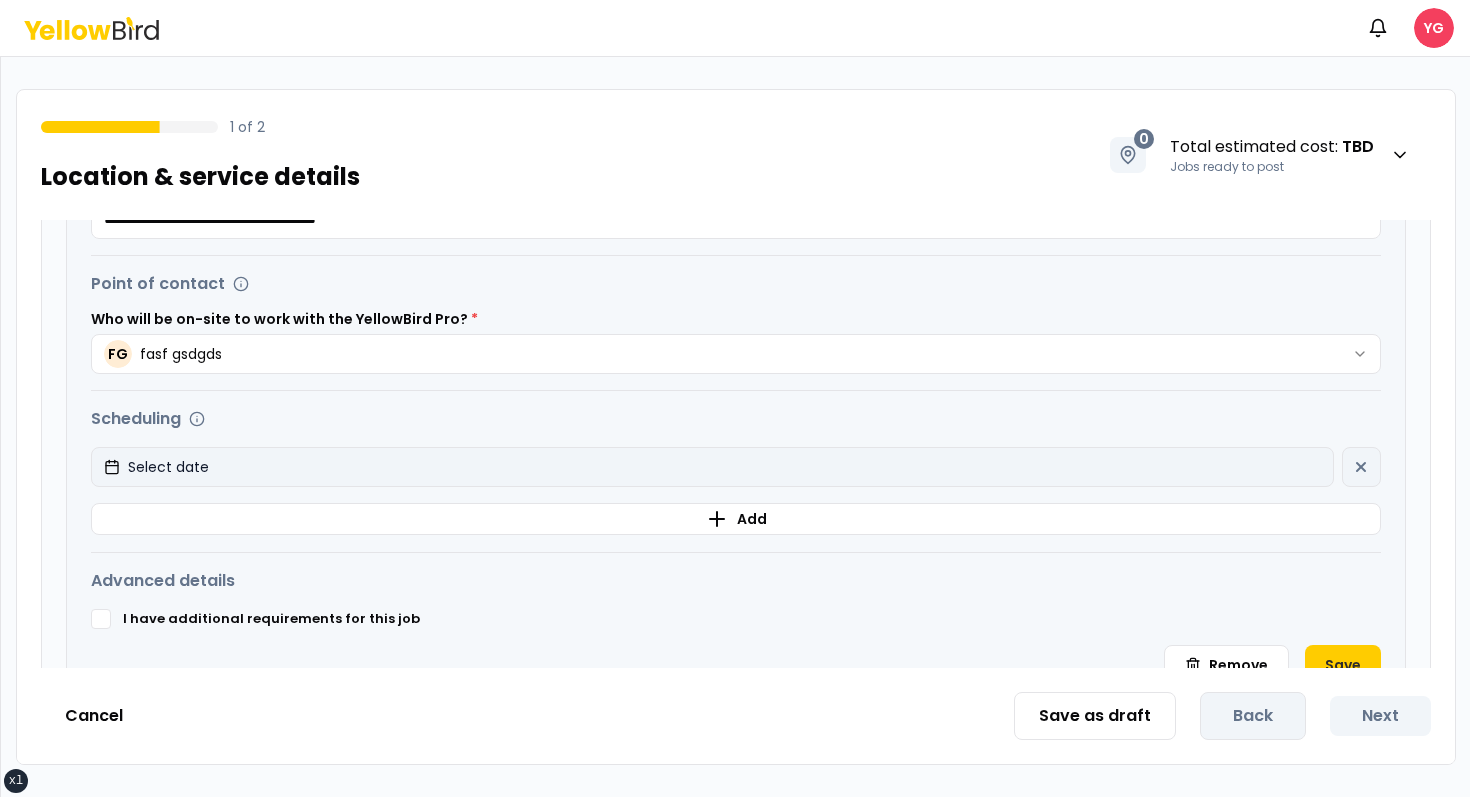 click on "Select date" at bounding box center [712, 467] 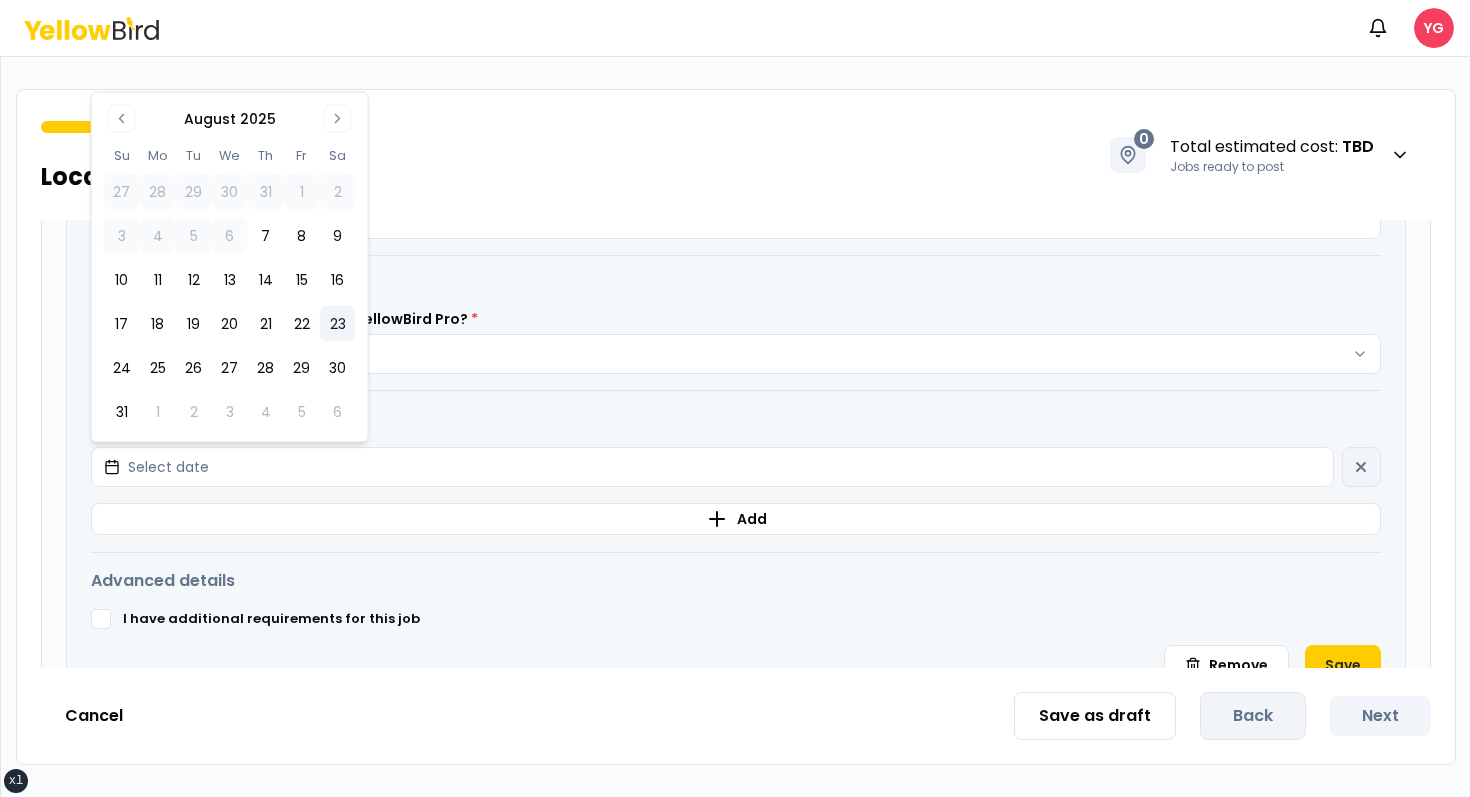 click on "23" at bounding box center [338, 324] 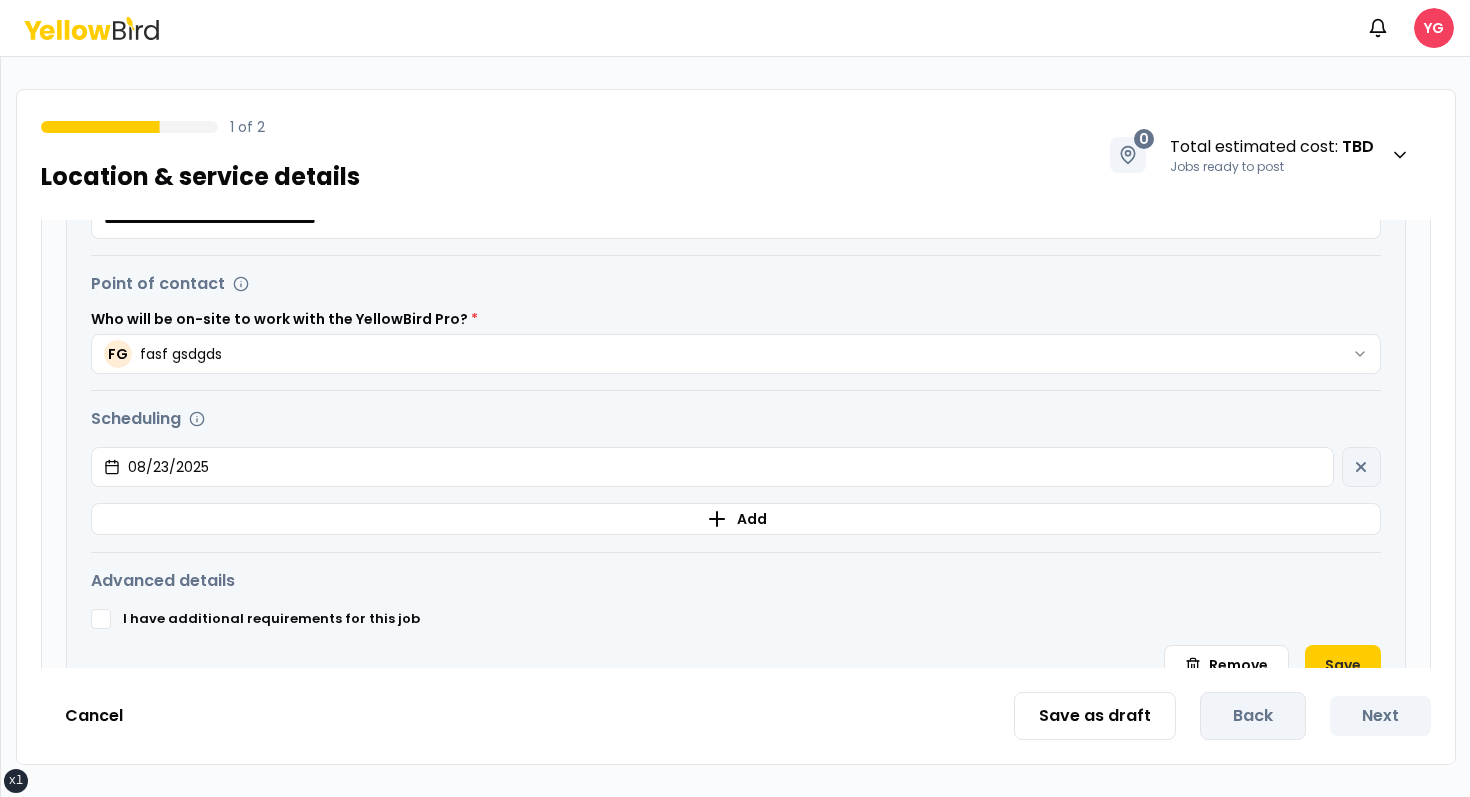 click on "**********" at bounding box center (736, 366) 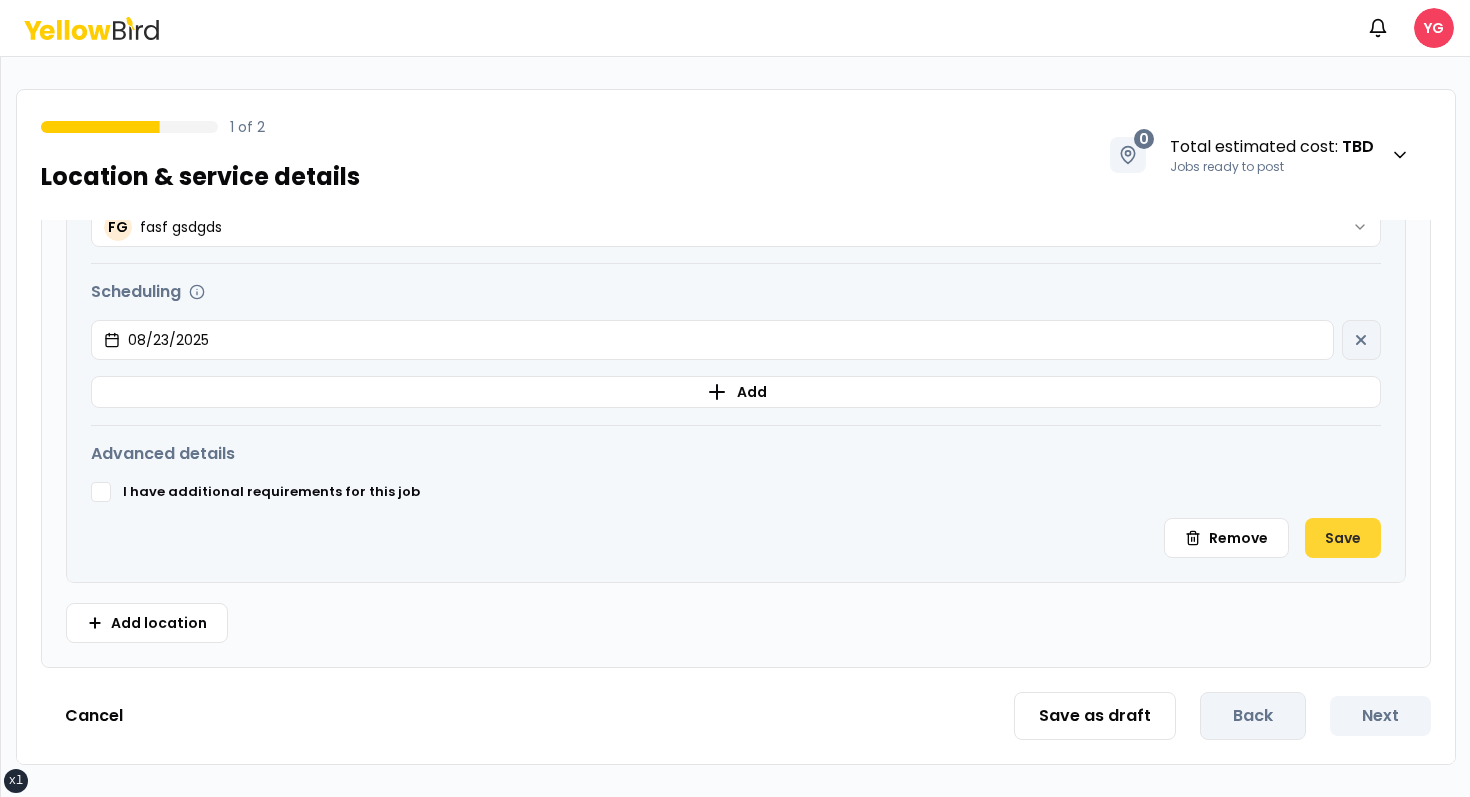 click on "Save" at bounding box center [1343, 538] 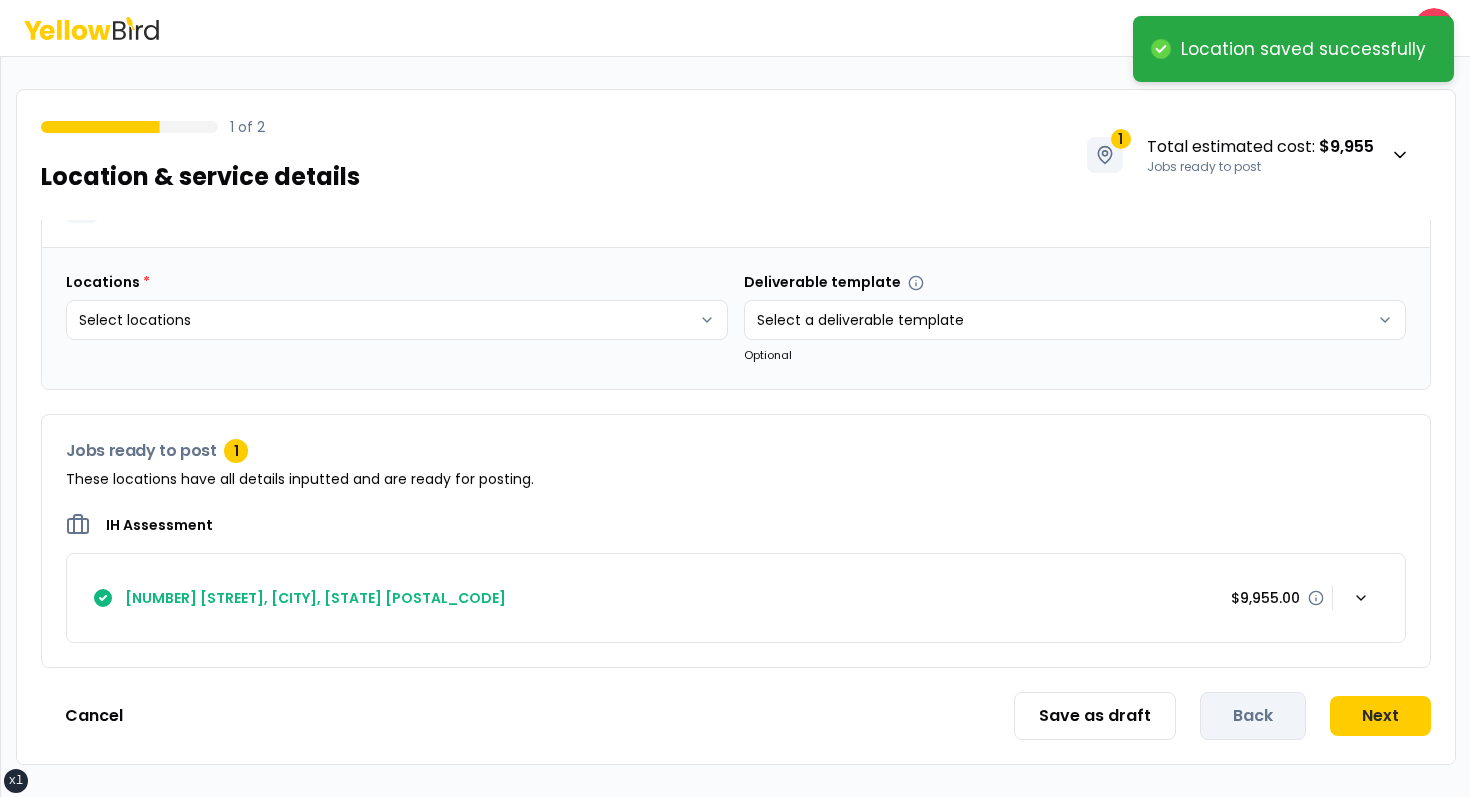 scroll, scrollTop: 53, scrollLeft: 0, axis: vertical 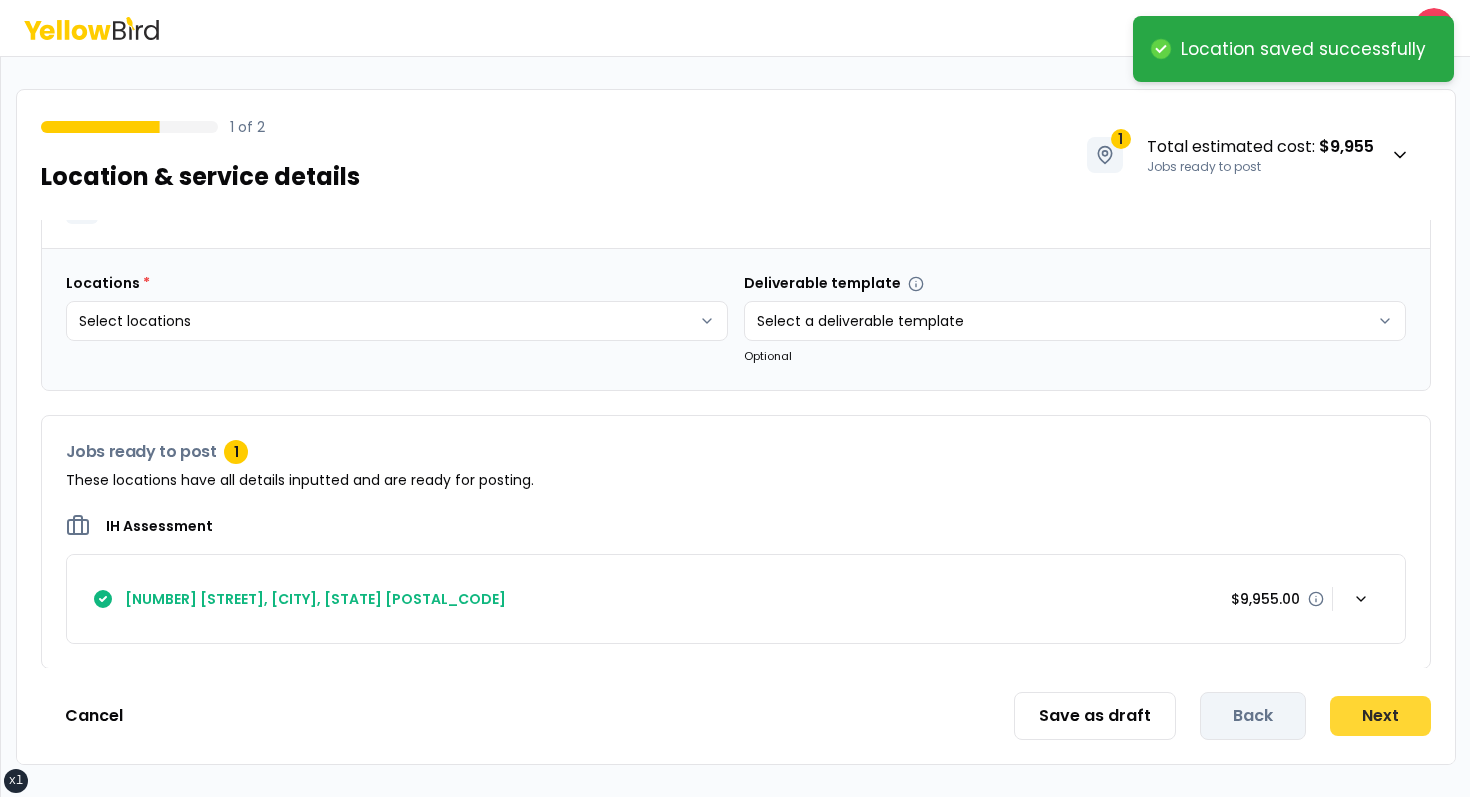 click on "Next" at bounding box center [1380, 716] 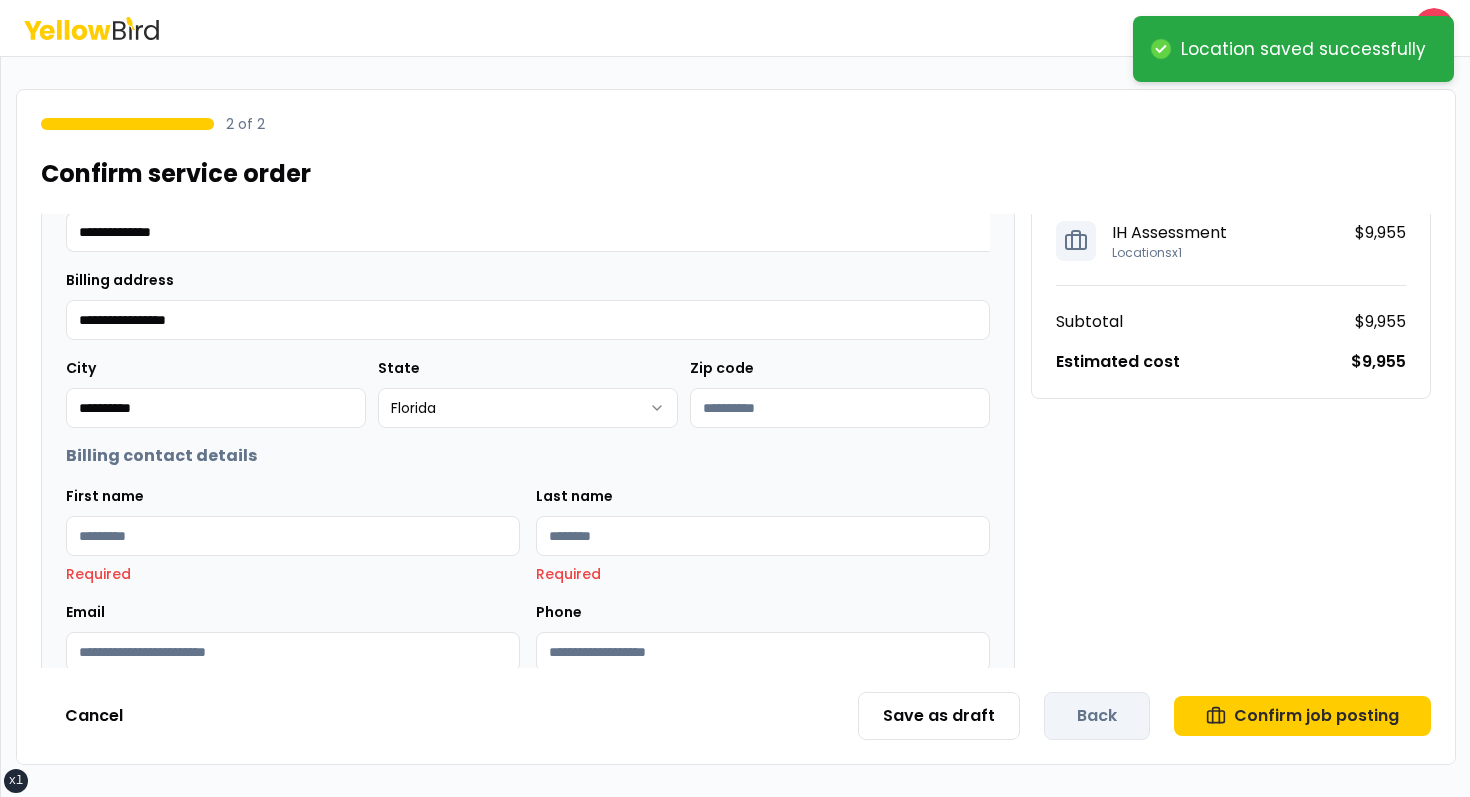 scroll, scrollTop: 636, scrollLeft: 0, axis: vertical 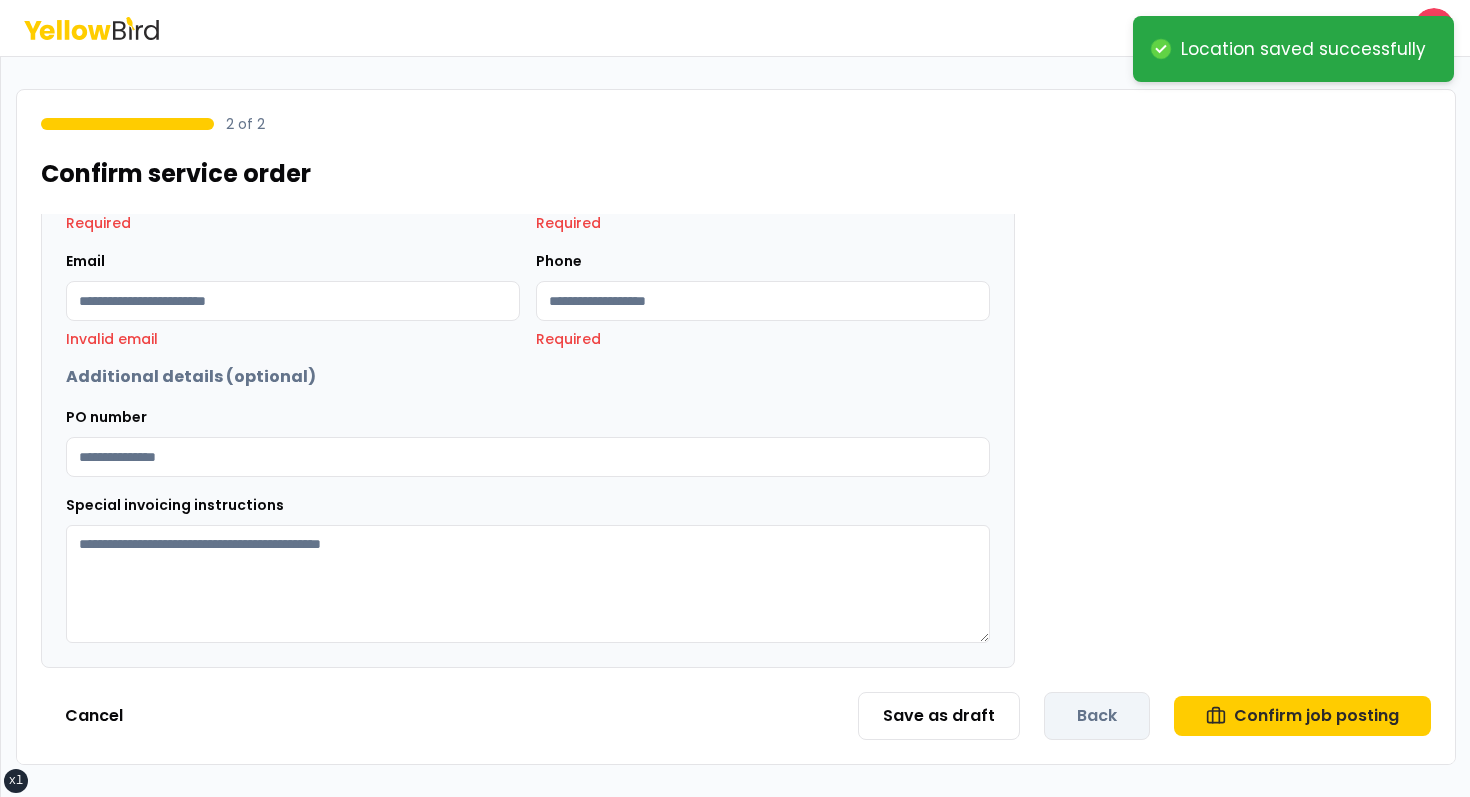 click on "Save as draft Back Confirm job posting" at bounding box center (1144, 716) 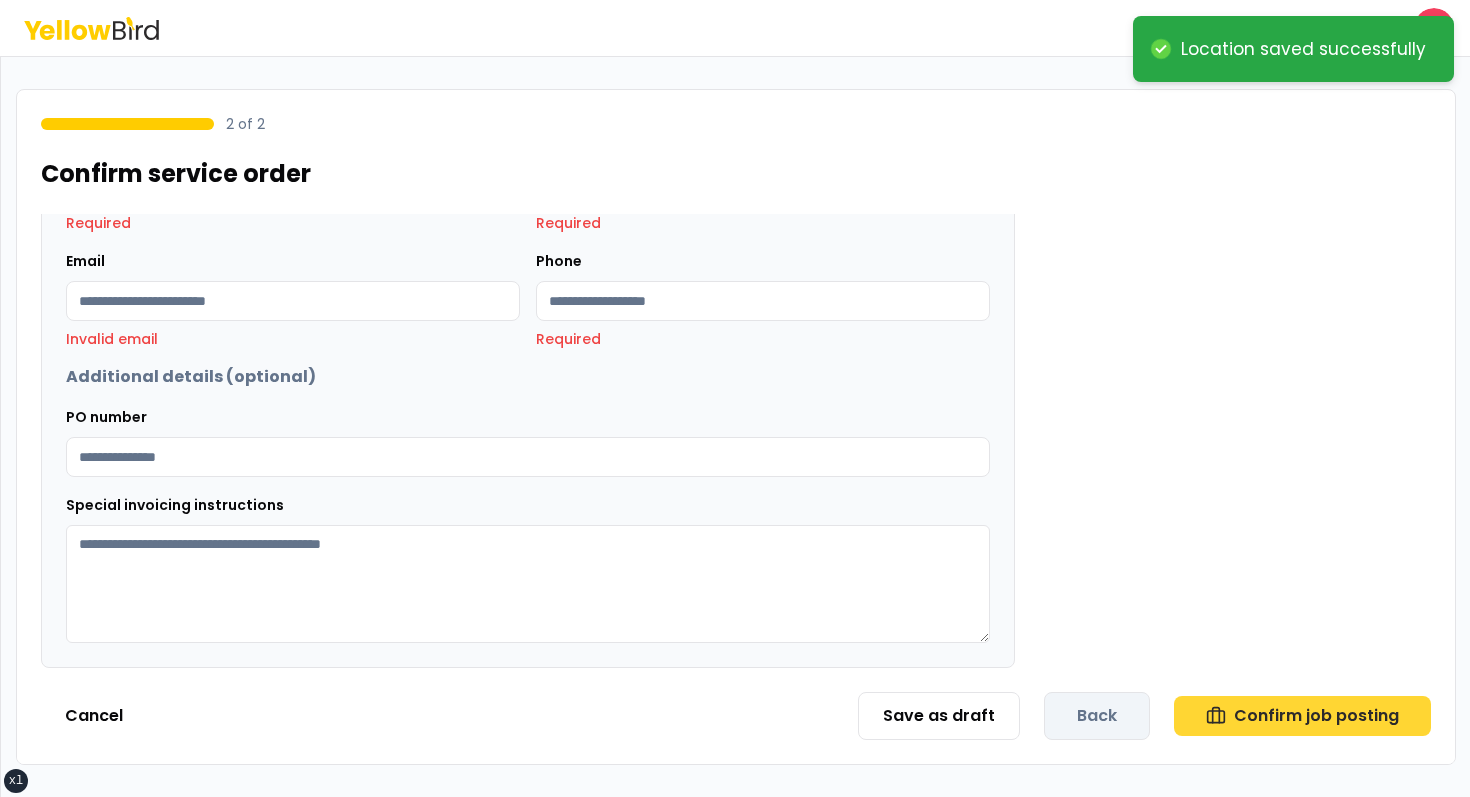 click on "Confirm job posting" at bounding box center (1302, 716) 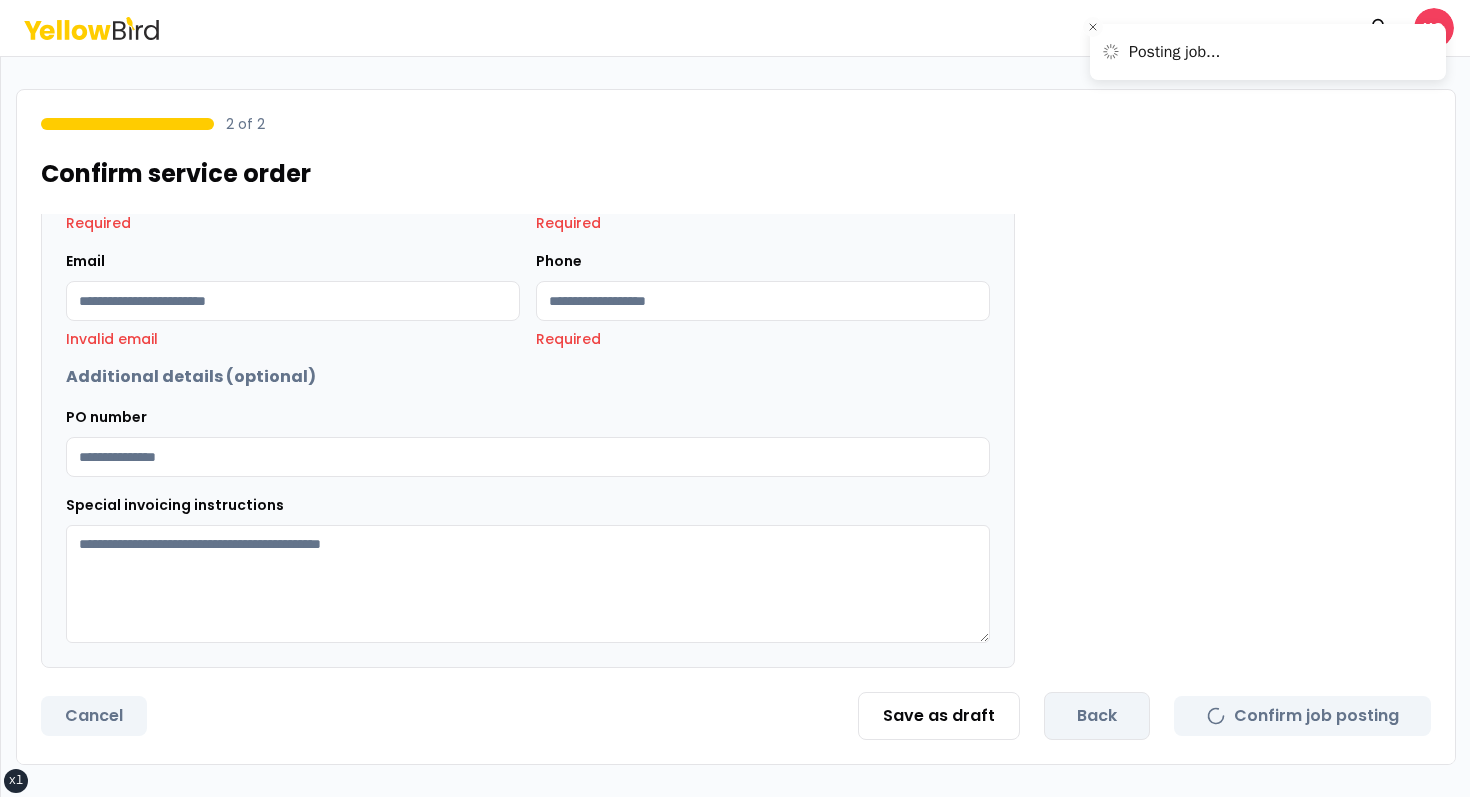 scroll, scrollTop: 0, scrollLeft: 0, axis: both 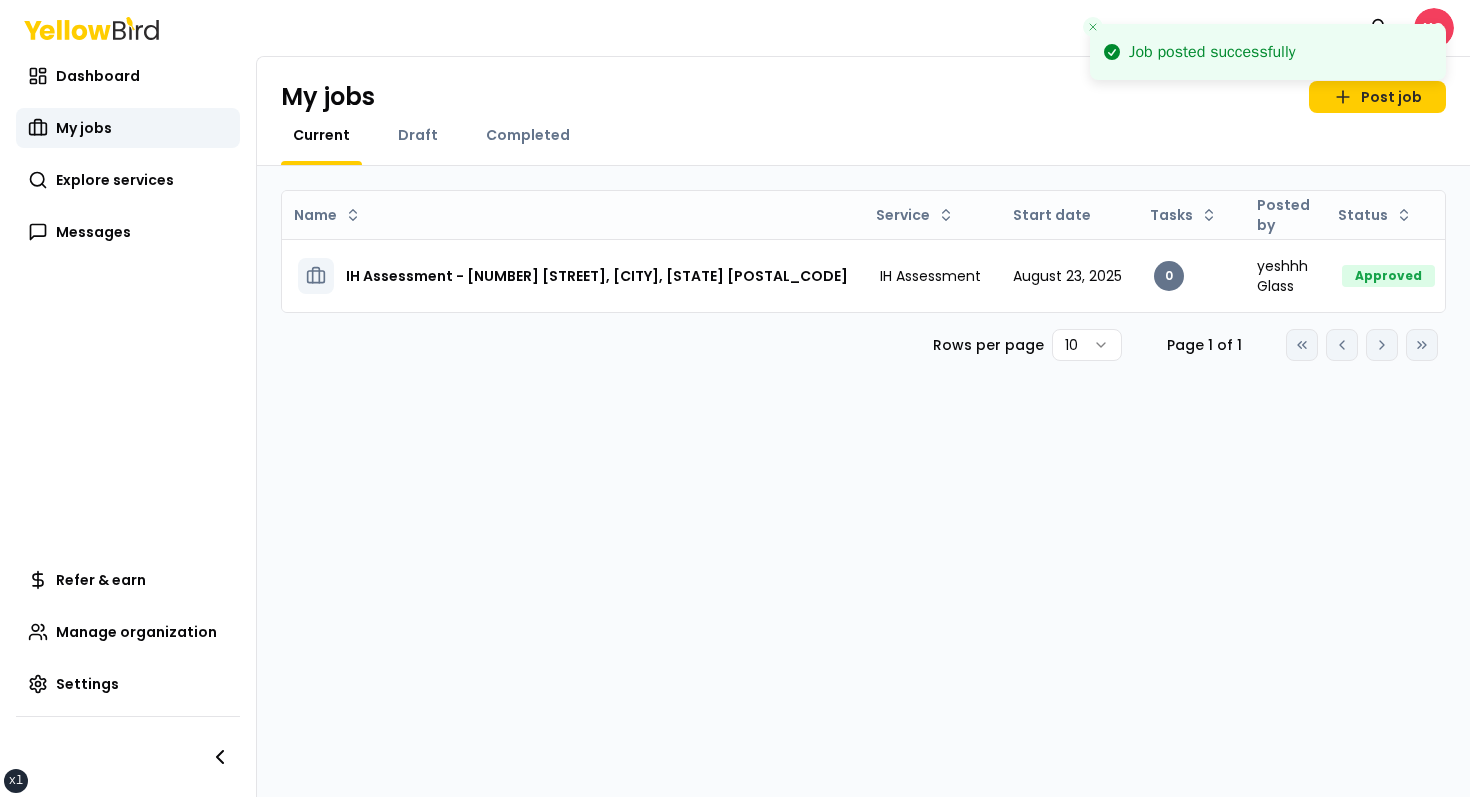 click 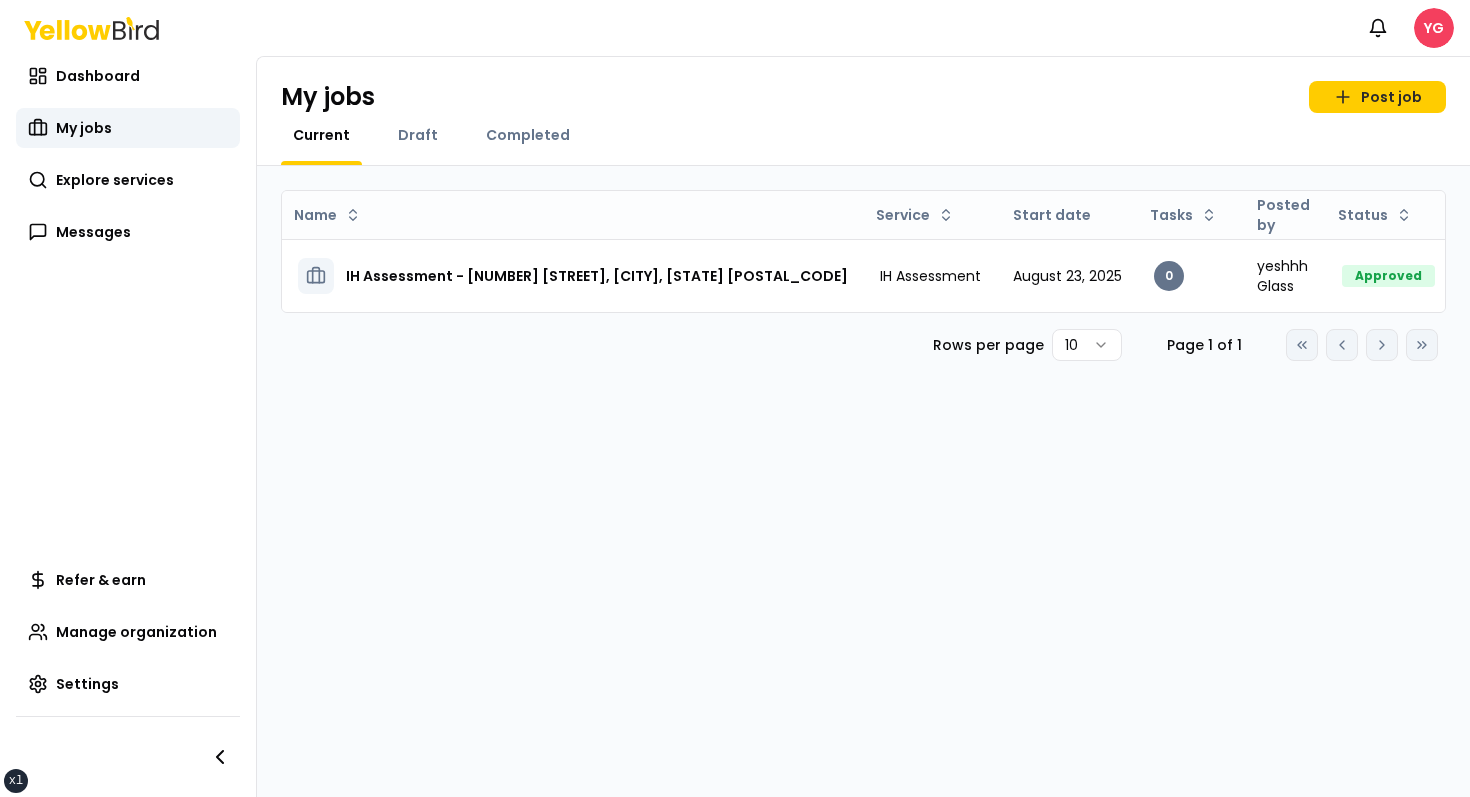 click on "Current Draft Completed" at bounding box center (863, 145) 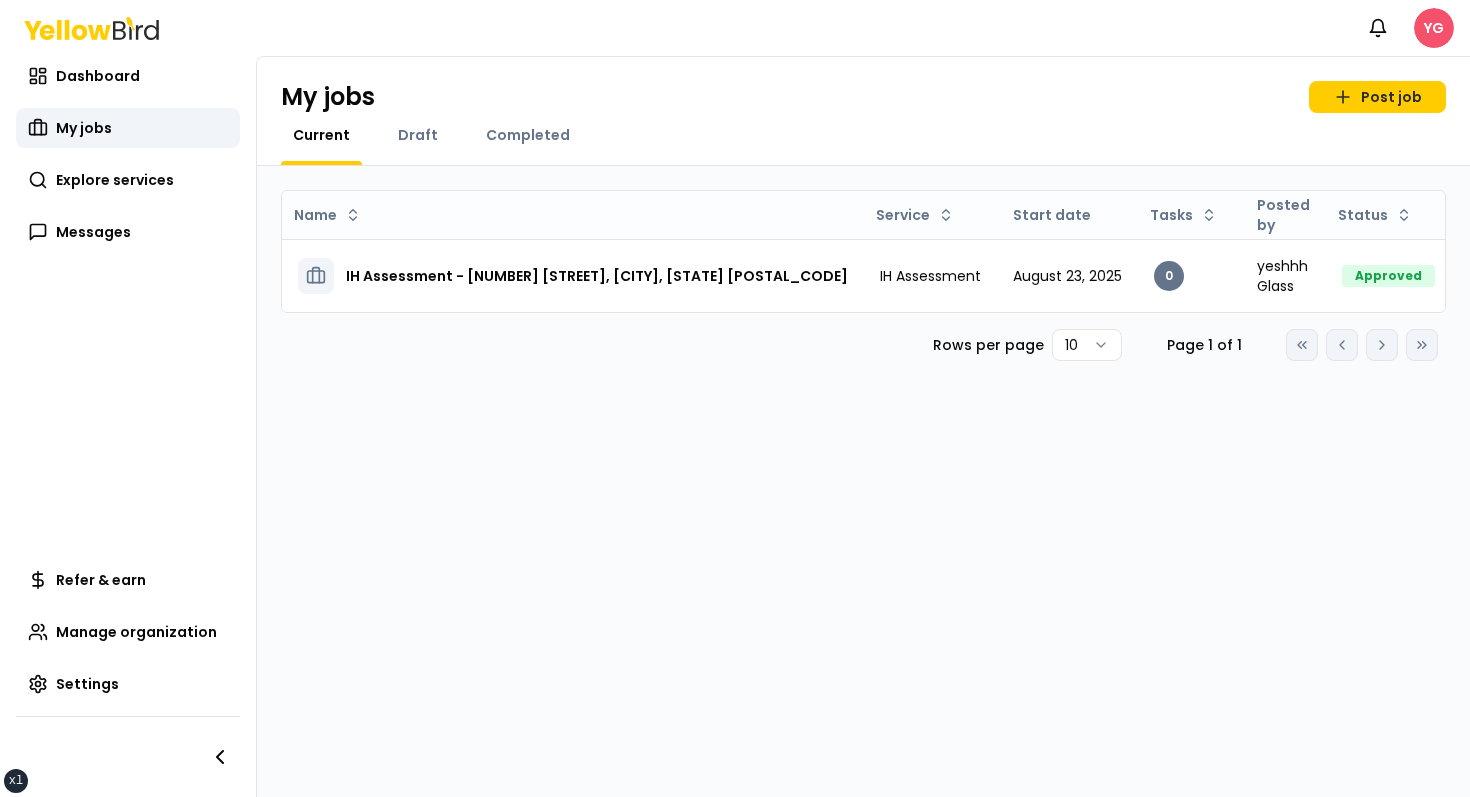 click on "xs sm md lg xl 2xl Notifications YG Dashboard My jobs Explore services Messages Refer & earn Manage organization Settings My jobs Post job Current Draft Completed Name Service Start date Tasks Posted by Status IH Assessment - 123 tasf, asfasf, DE 12321 IH Assessment August 23, 2025 0 yeshhh Glass Approved Open menu Rows per page 10 Page 1 of 1 Go to first page Go to previous page Go to next page Go to last page" at bounding box center [735, 398] 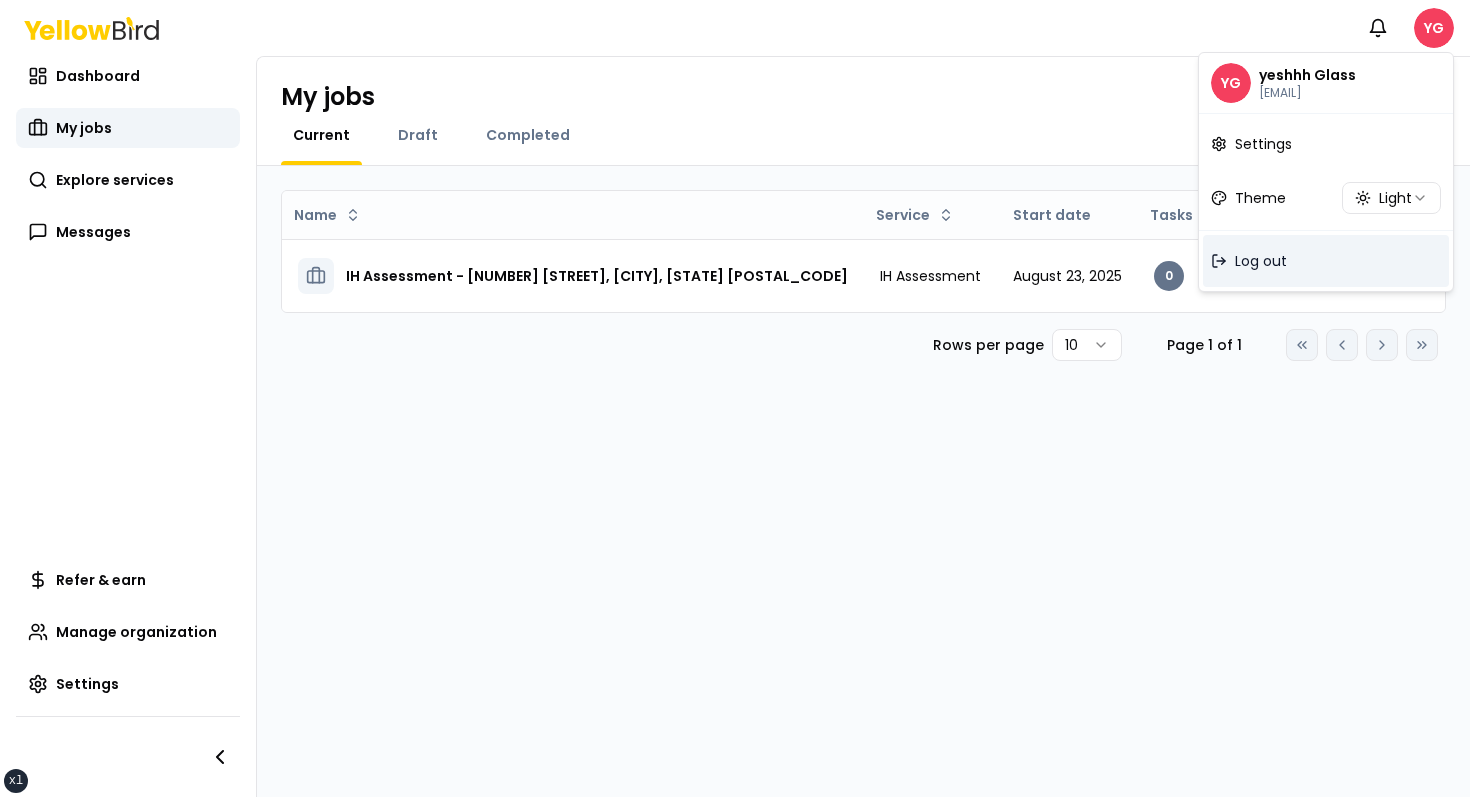 click on "Log out" at bounding box center (1261, 261) 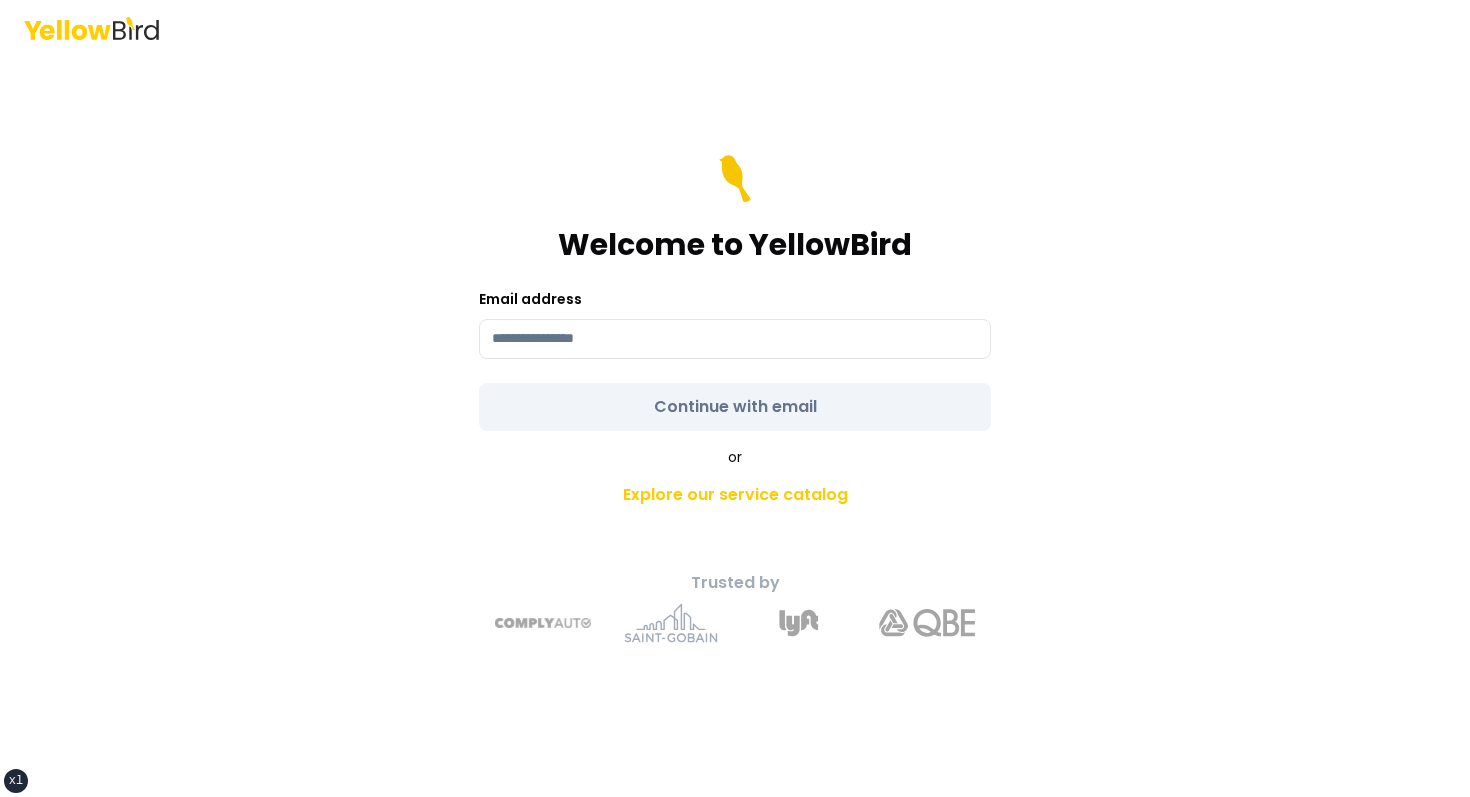 click on "Welcome to YellowBird Email address Continue with email" at bounding box center (735, 293) 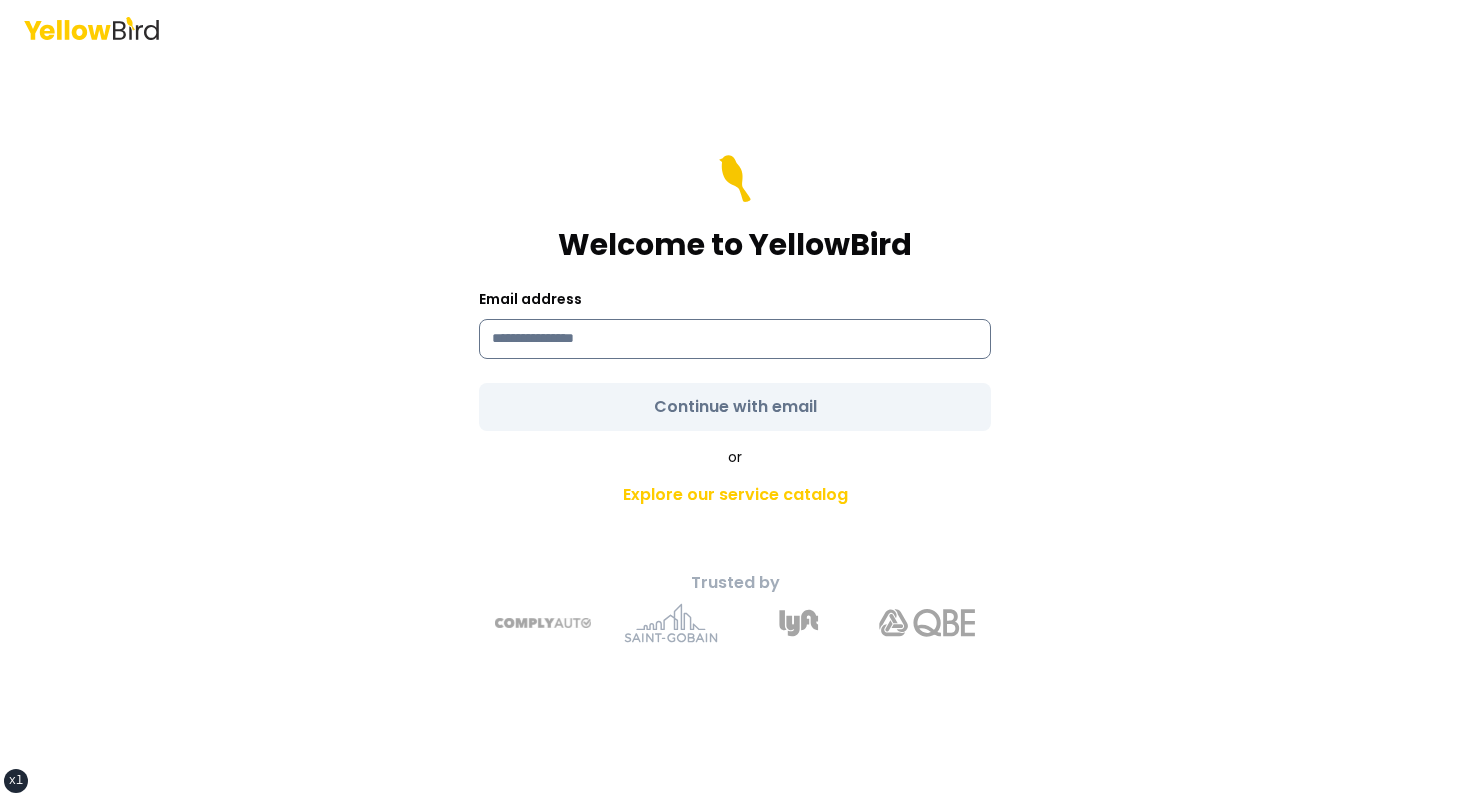 click at bounding box center (735, 339) 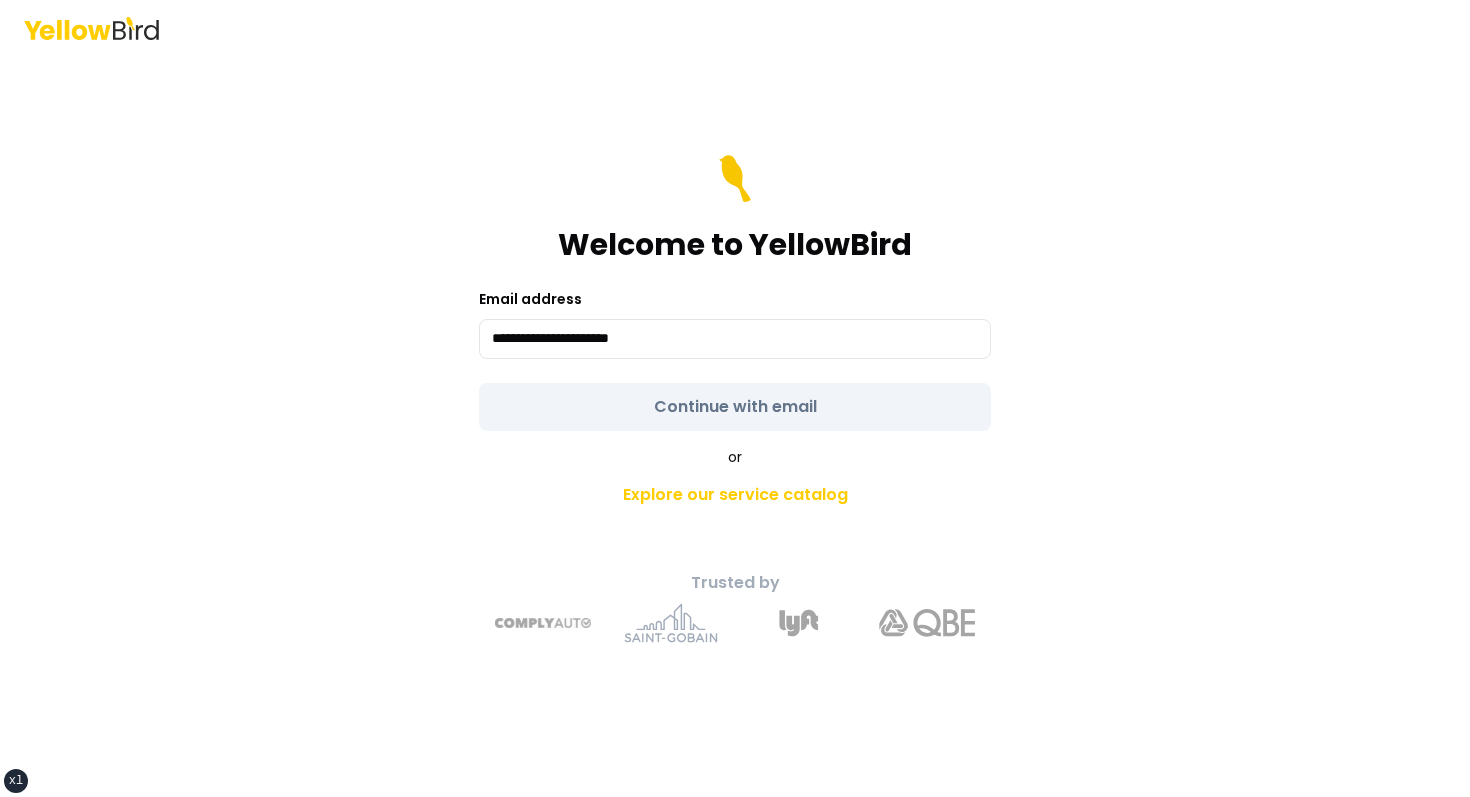 type on "**********" 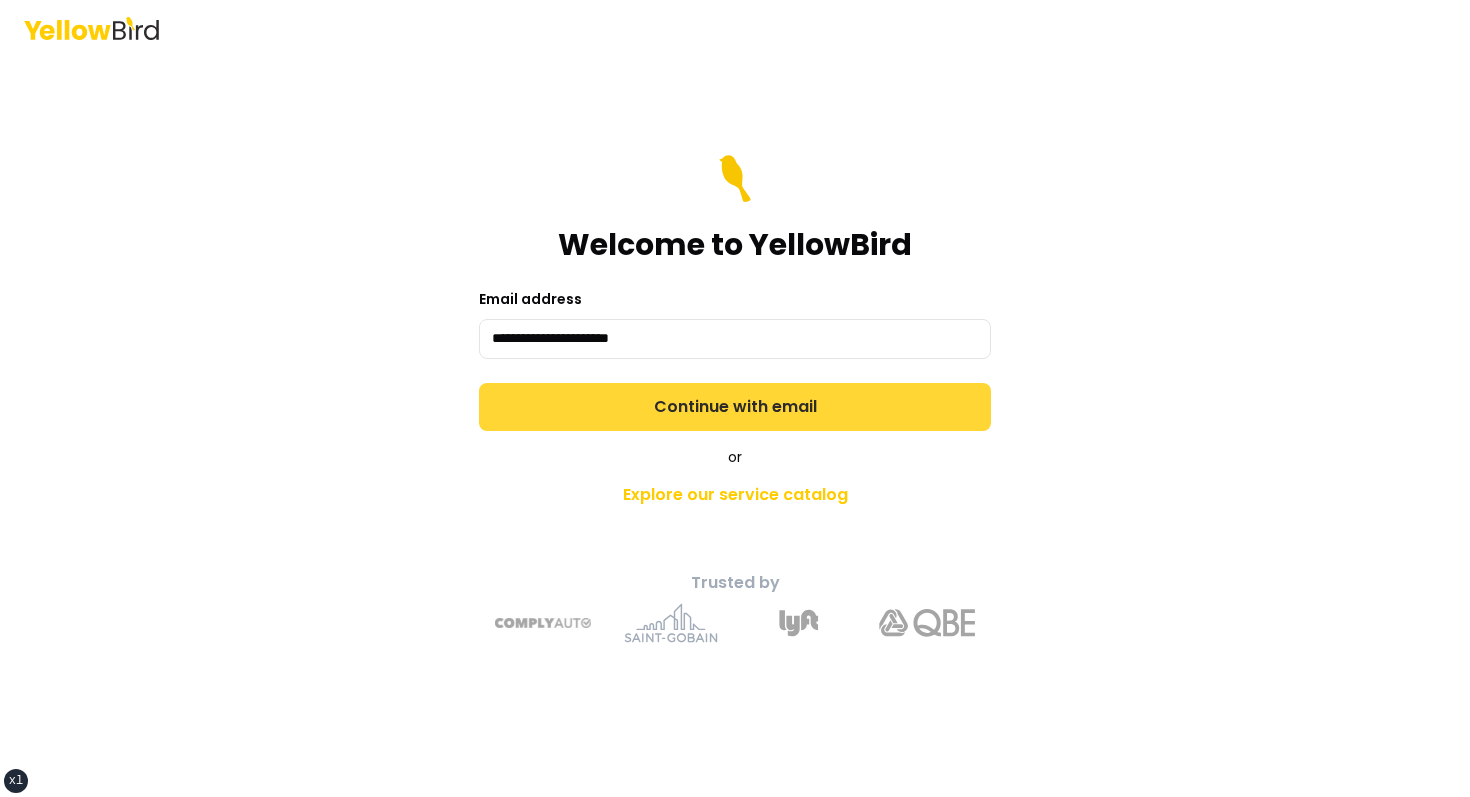 click on "Continue with email" at bounding box center (735, 407) 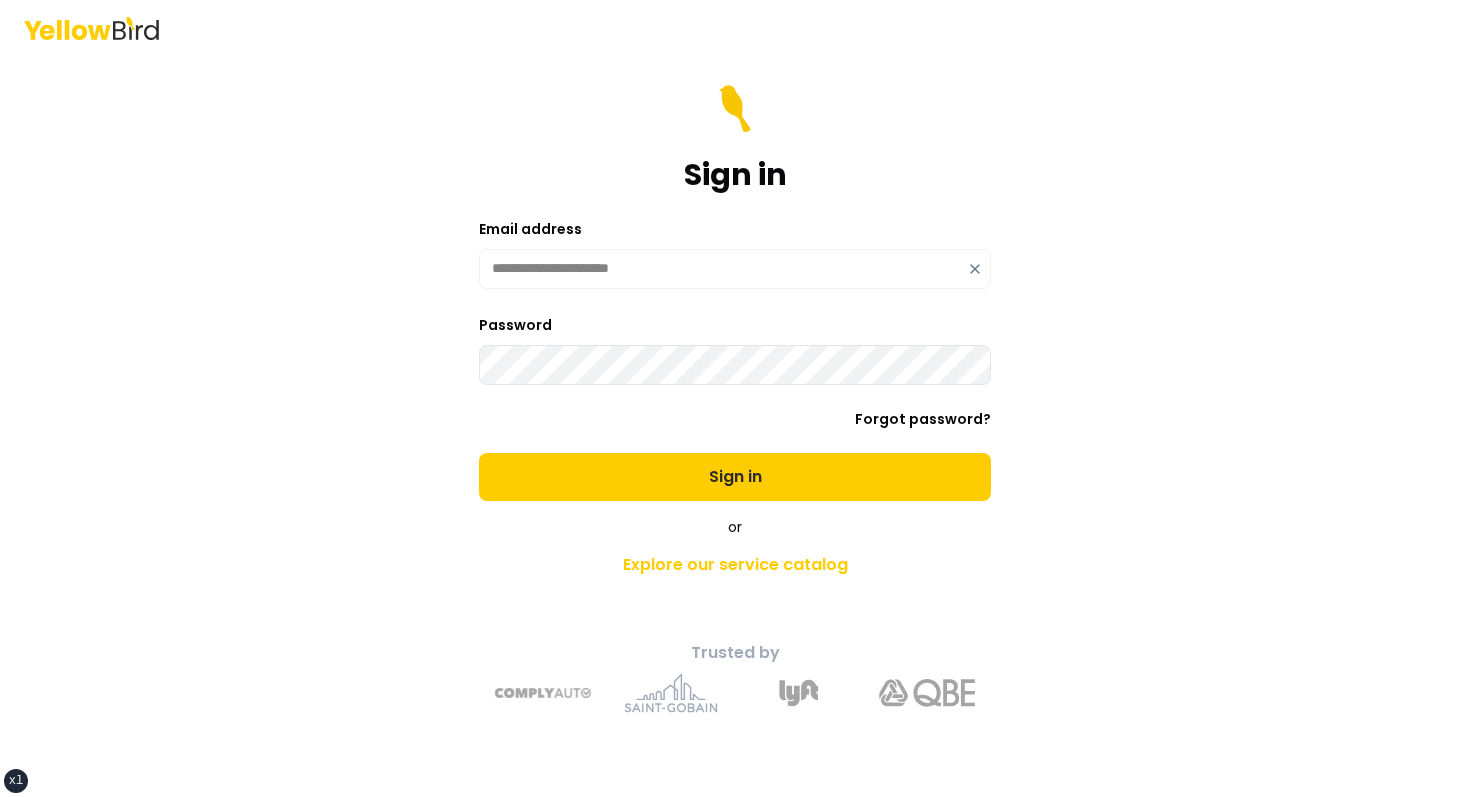click on "Sign in" at bounding box center [735, 477] 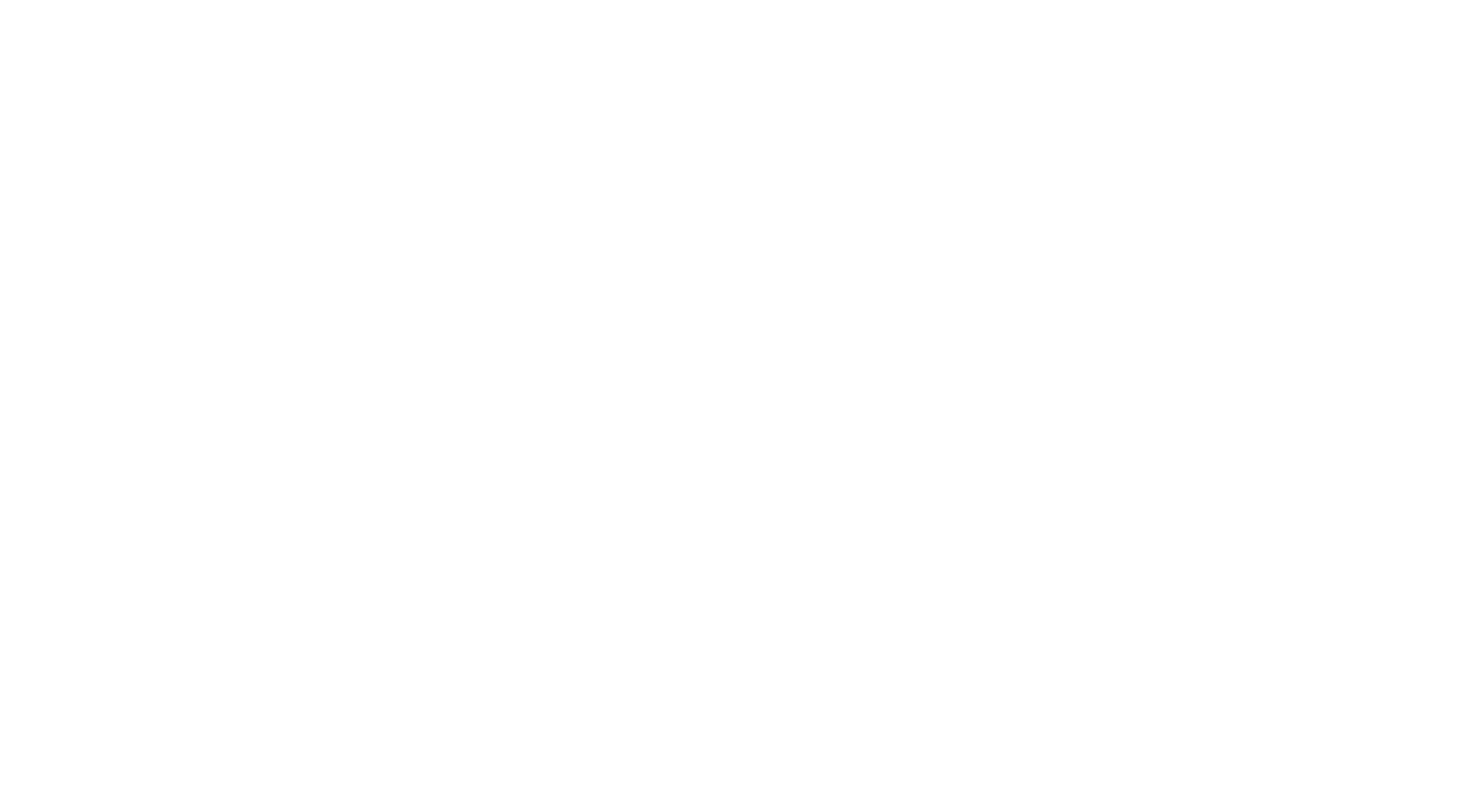 scroll, scrollTop: 0, scrollLeft: 0, axis: both 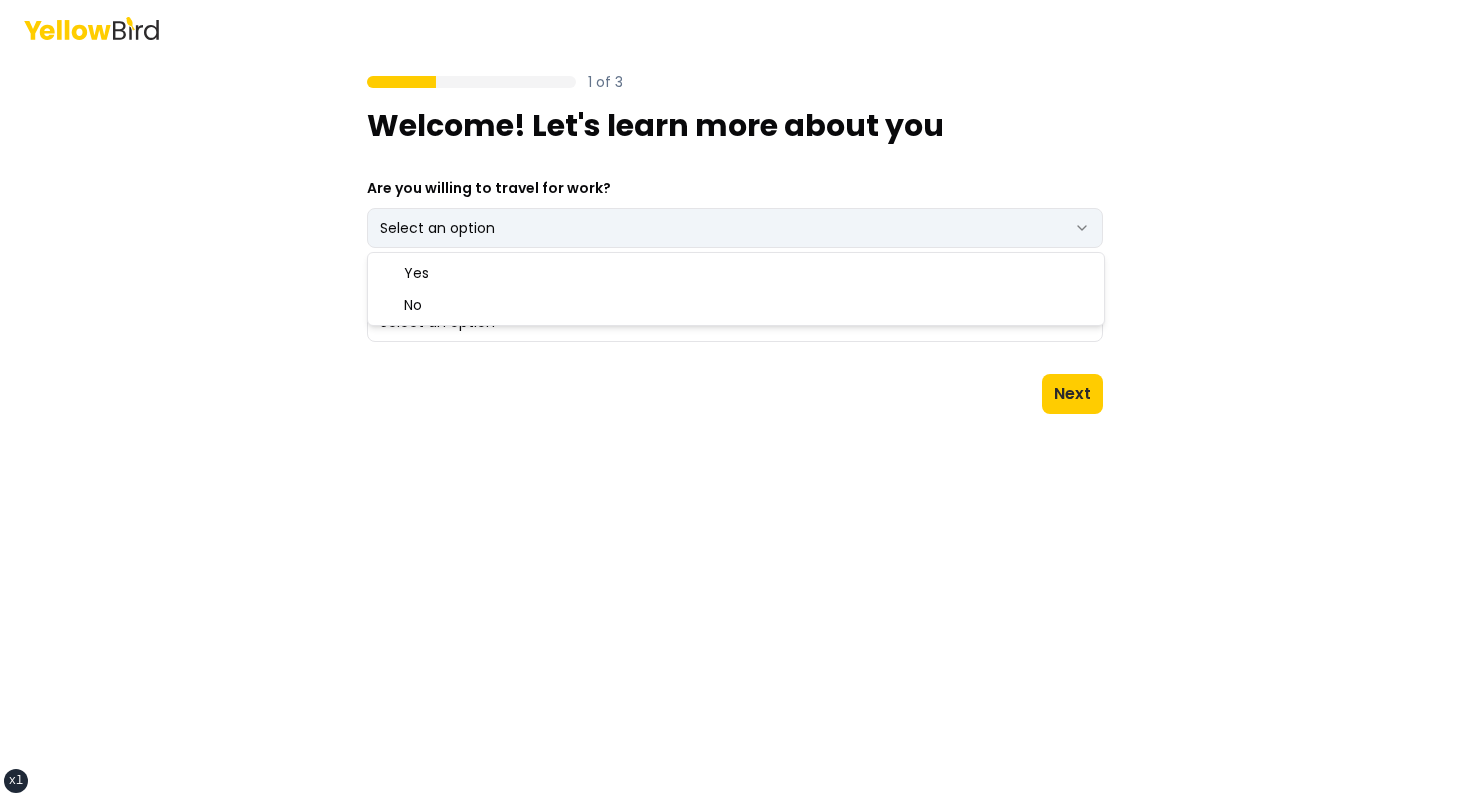 click on "xs sm md lg xl 2xl 1 of 3 Welcome! Let's learn more about you Are you willing to travel for work? Select an option *** ** What do you hope to achieve with YellowBird? Select an option Next
Yes No" at bounding box center [735, 398] 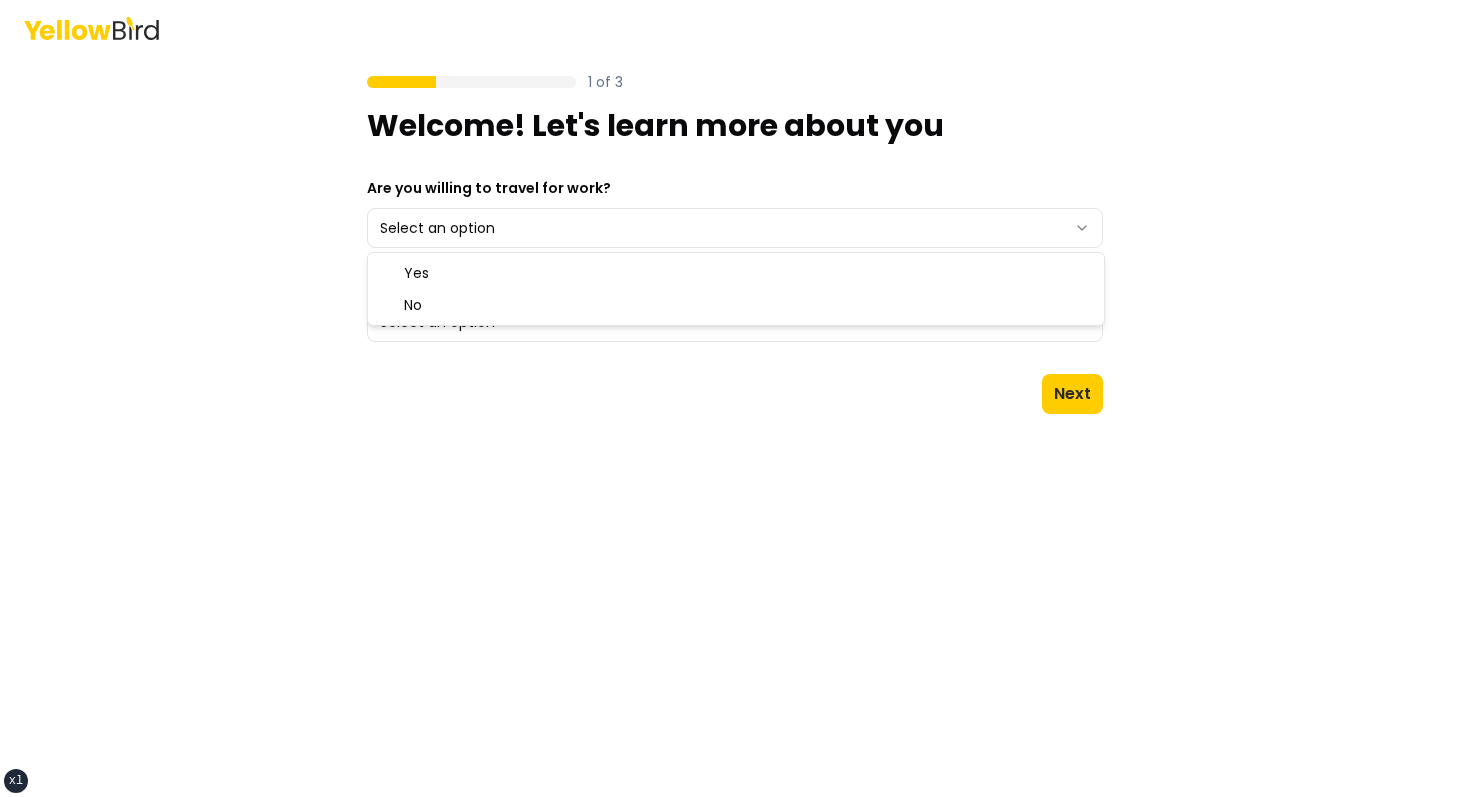 select on "**" 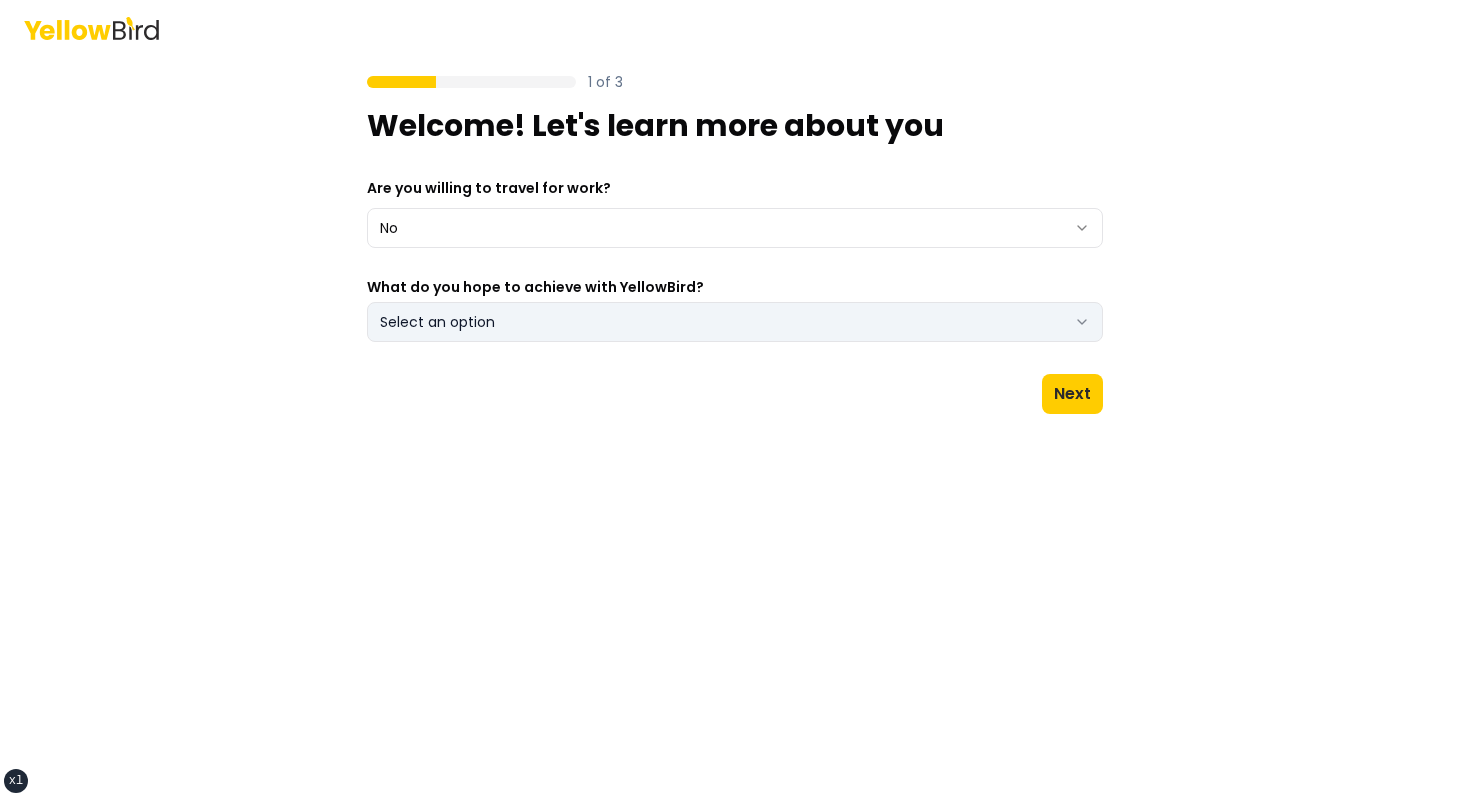click on "Select an option" at bounding box center (735, 322) 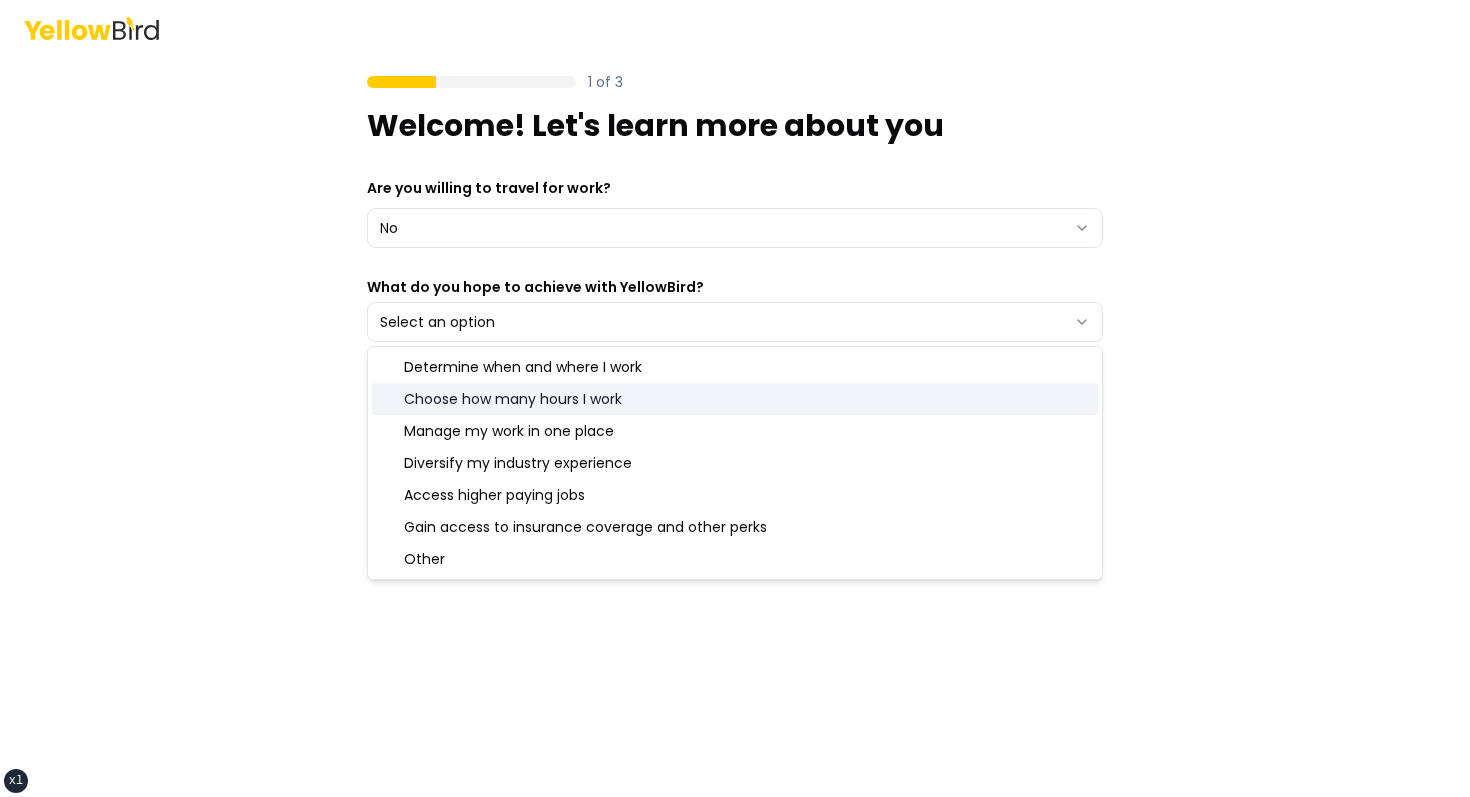 click on "Choose how many hours I work" at bounding box center (735, 399) 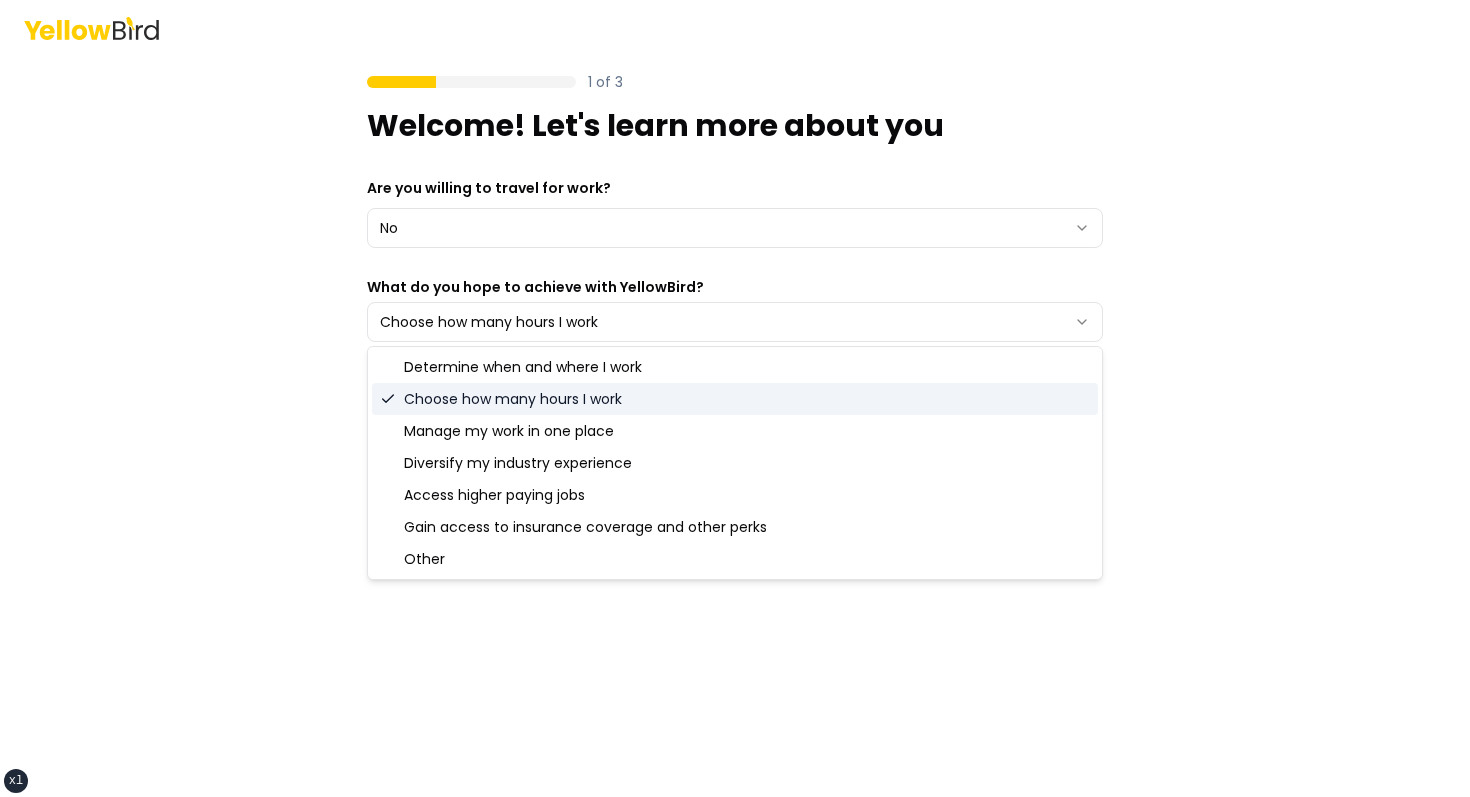 click on "1 of 3 Welcome! Let's learn more about you Are you willing to travel for work? No *** ** What do you hope to achieve with YellowBird? Choose how many hours I work Next" at bounding box center [735, 398] 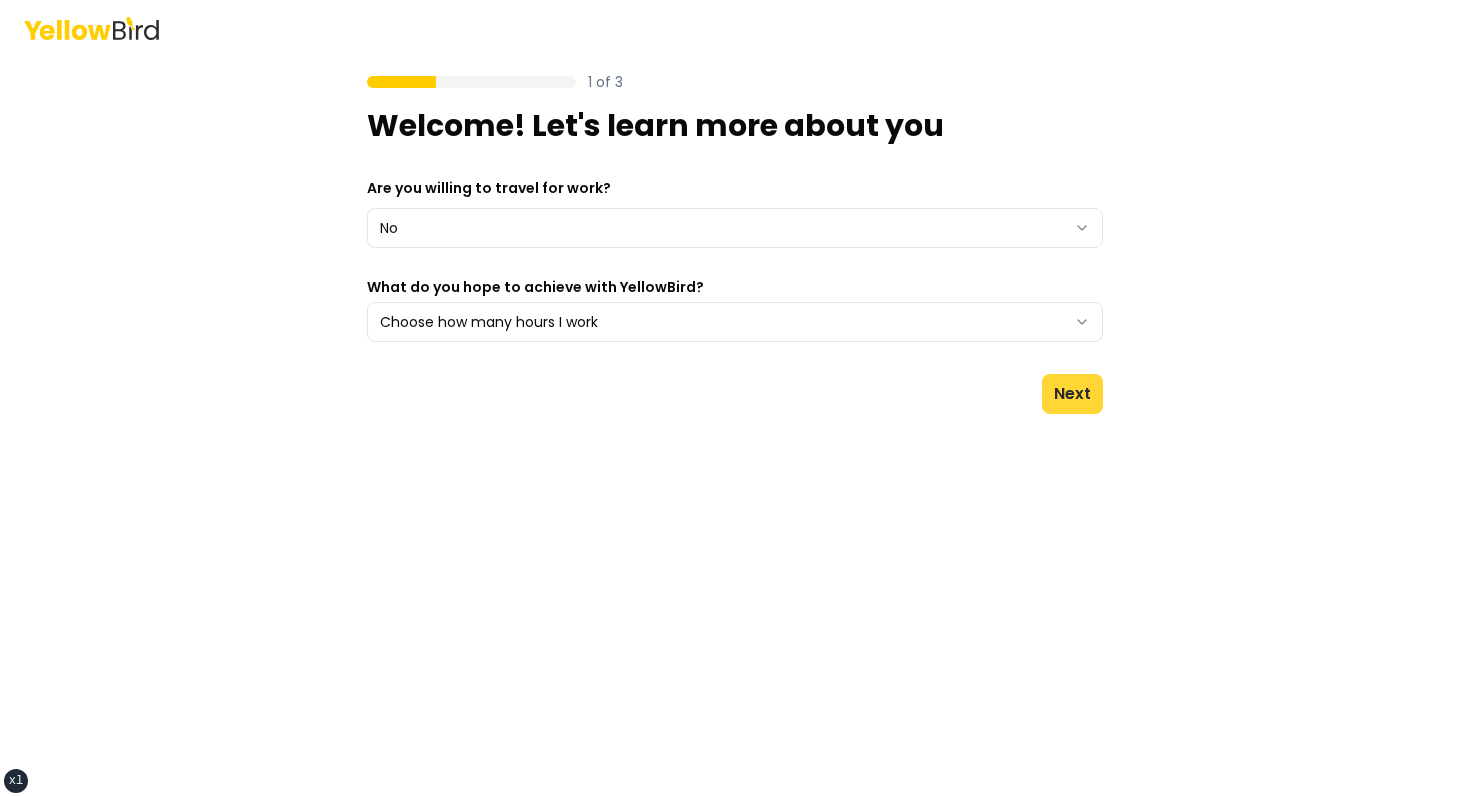 click on "Next" at bounding box center [1072, 394] 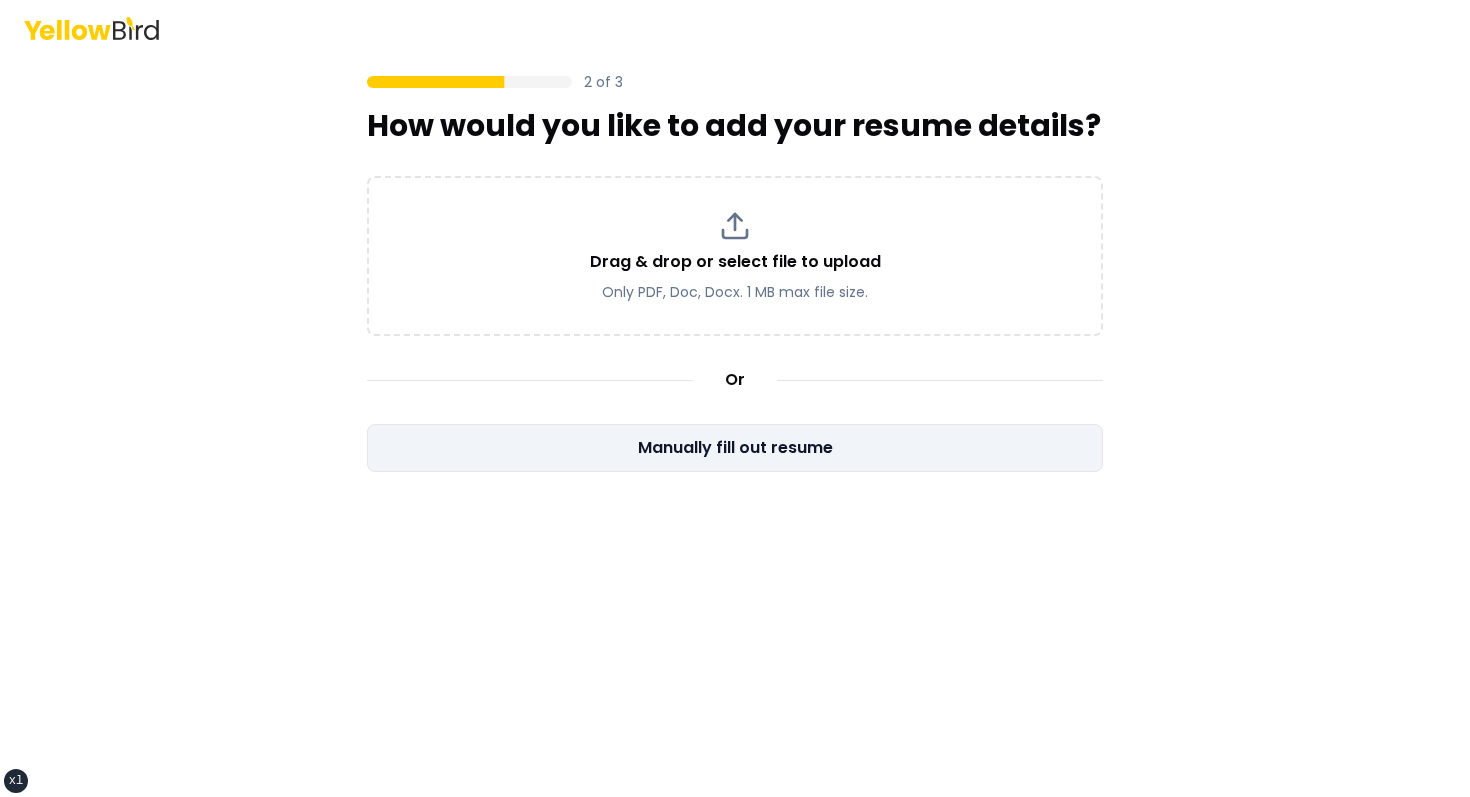 click on "Manually fill out resume" at bounding box center [735, 448] 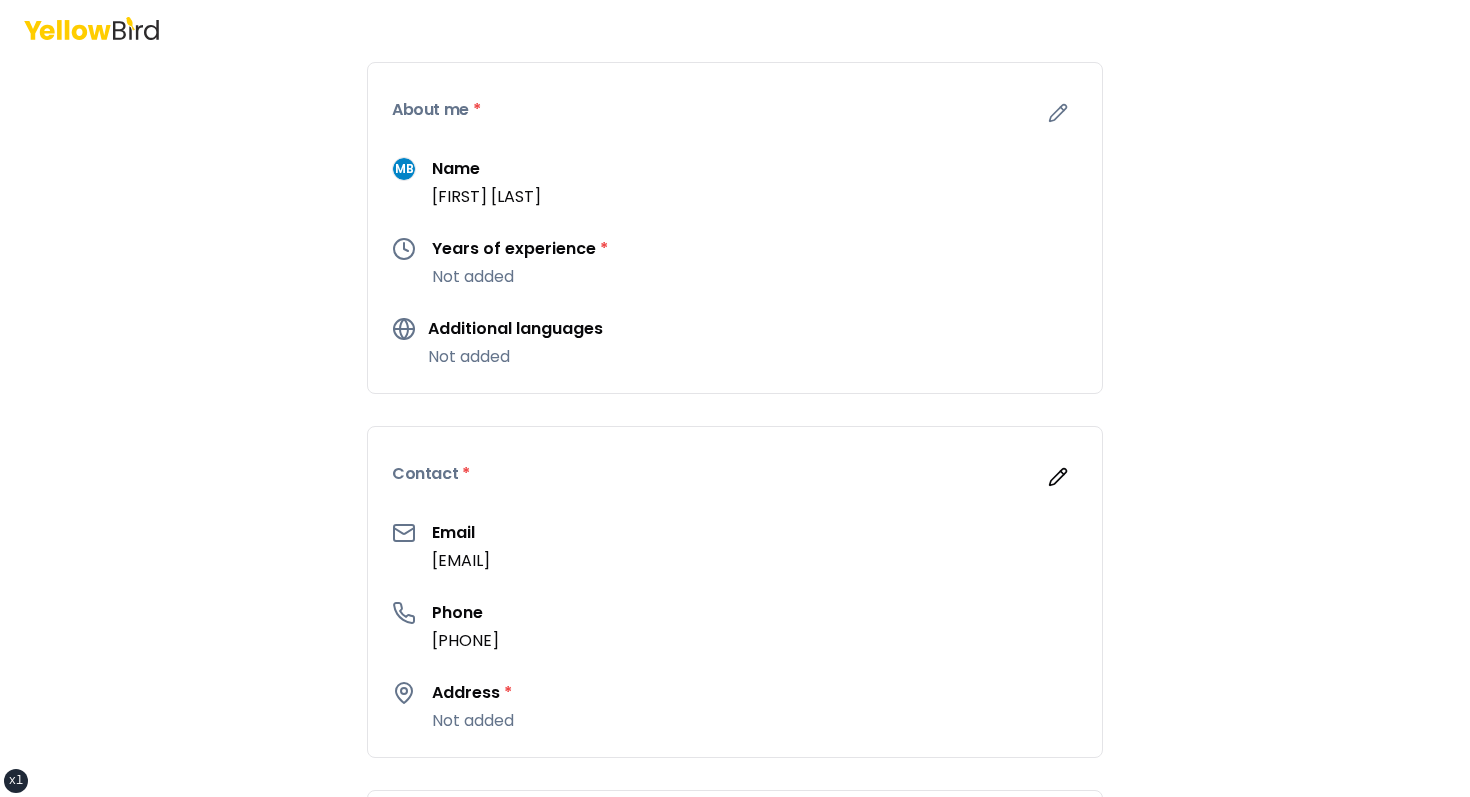 scroll, scrollTop: 3, scrollLeft: 0, axis: vertical 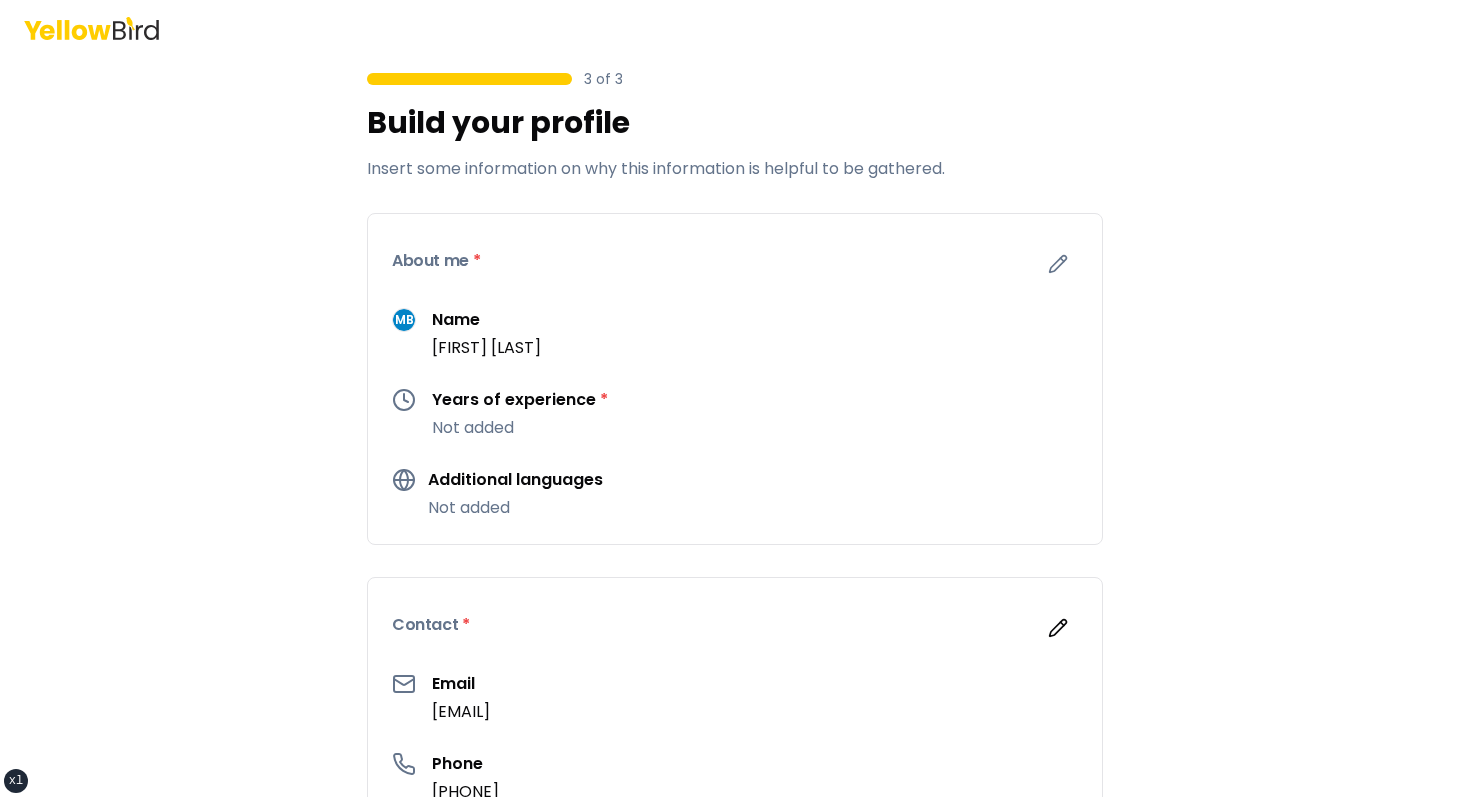 click on "About me *" at bounding box center [735, 261] 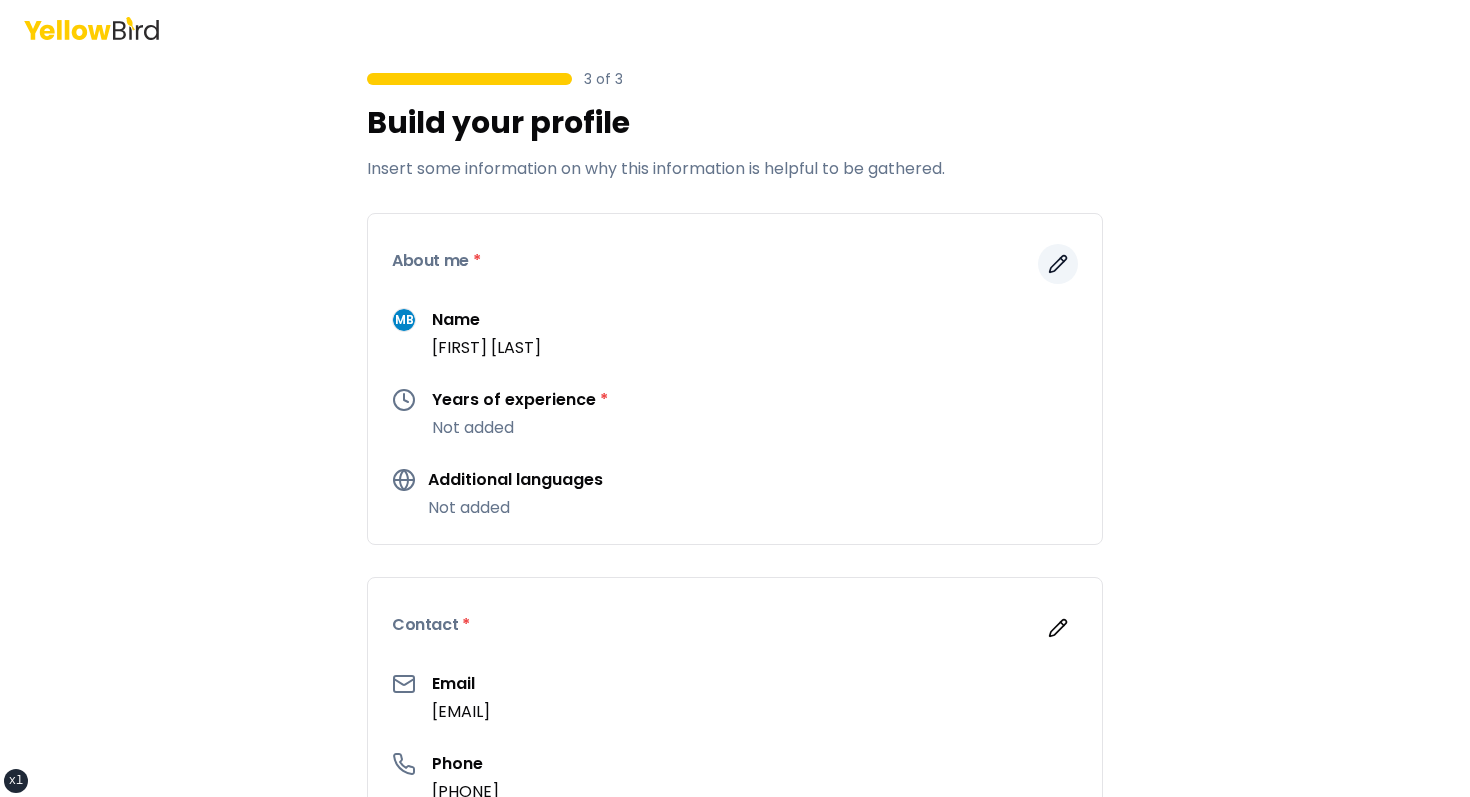 click at bounding box center [1058, 264] 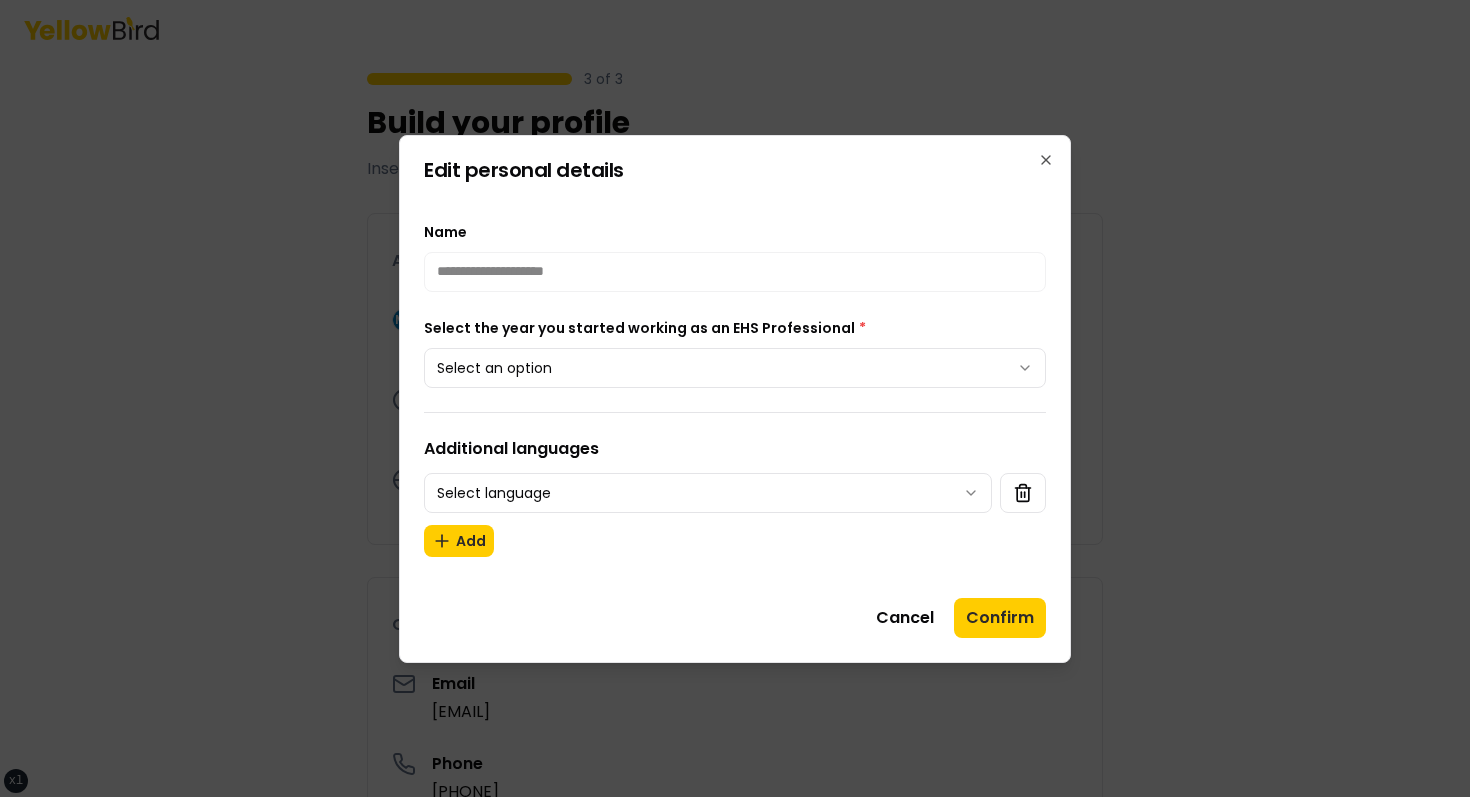 click on "**********" at bounding box center [735, 398] 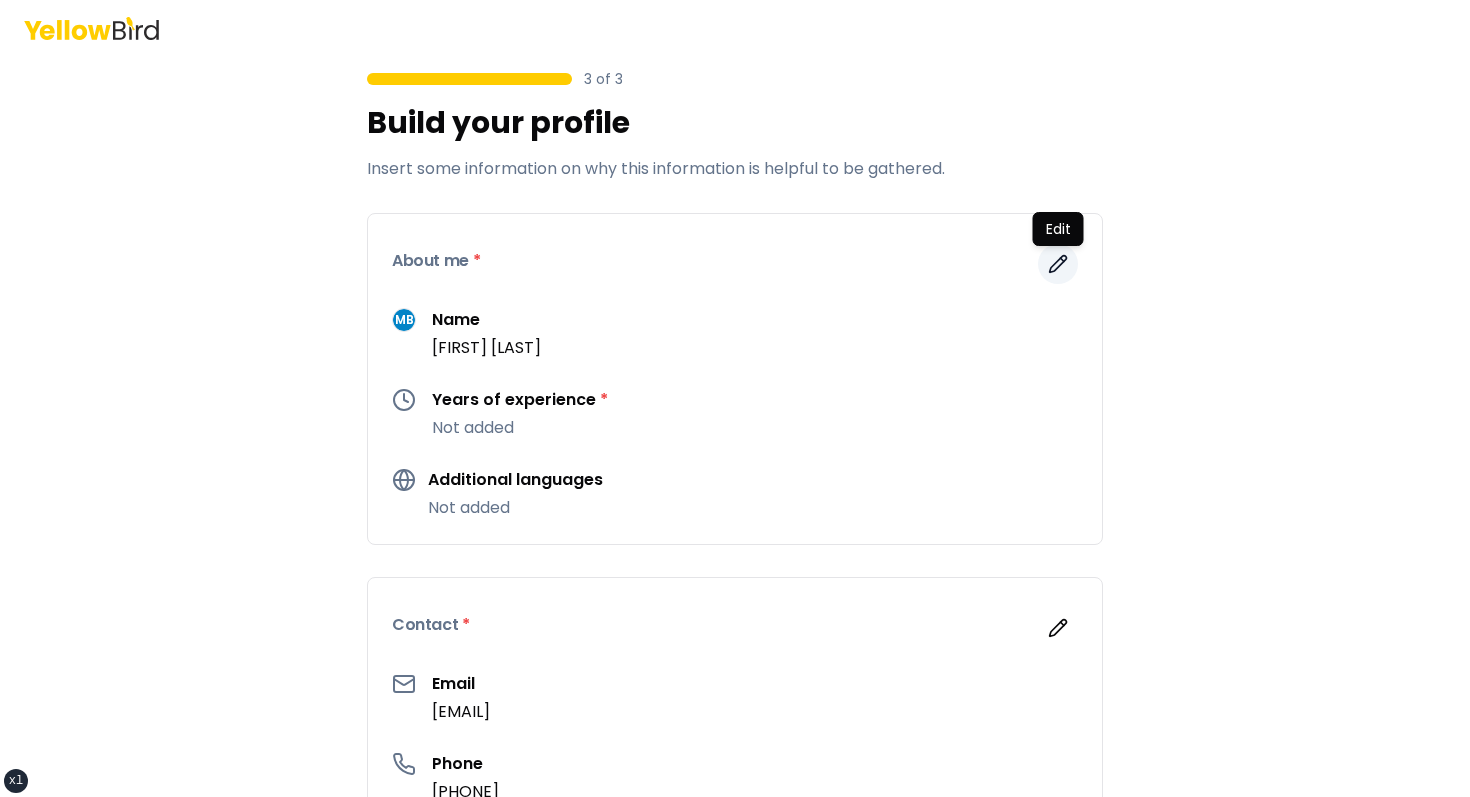click 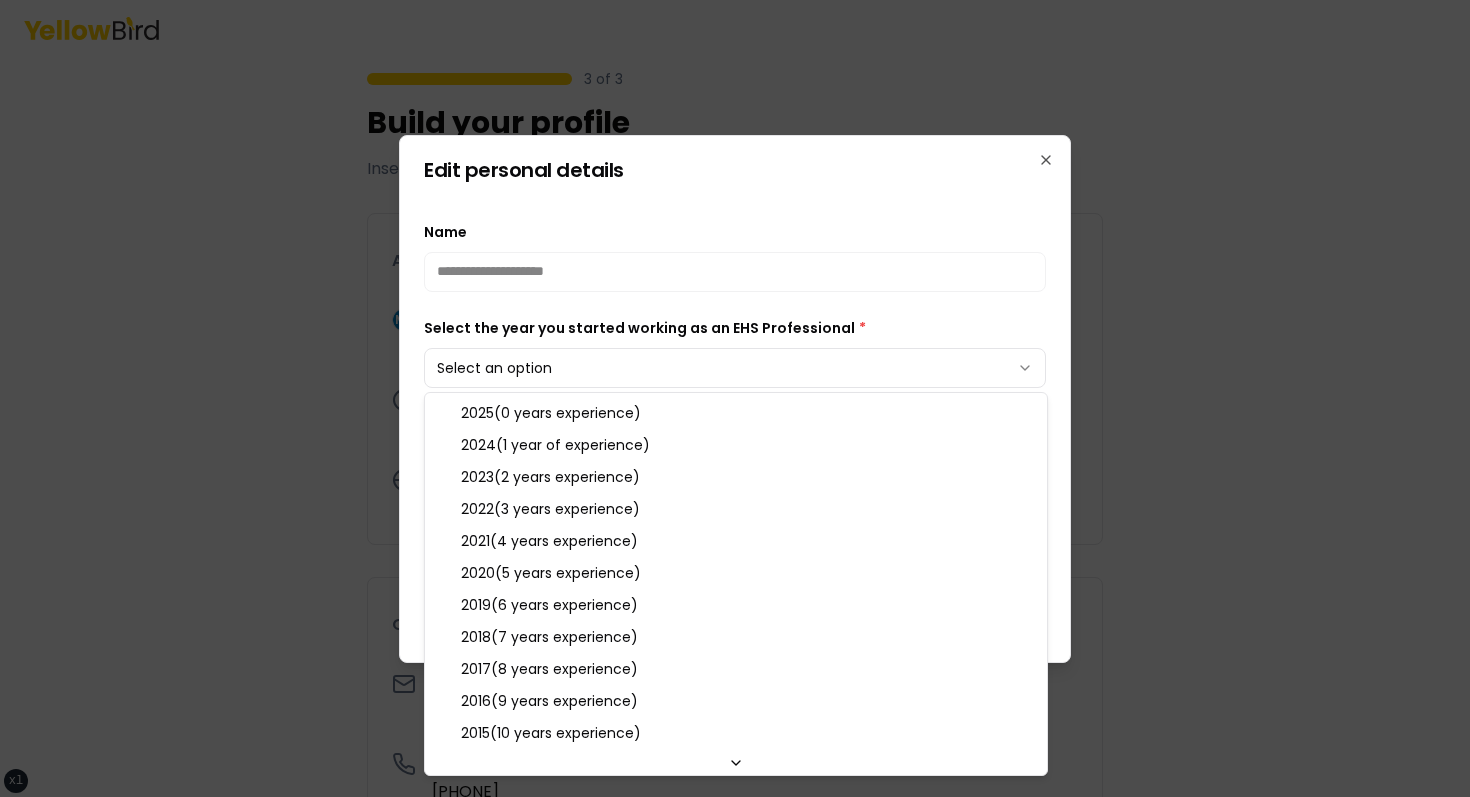 click on "**********" at bounding box center [735, 398] 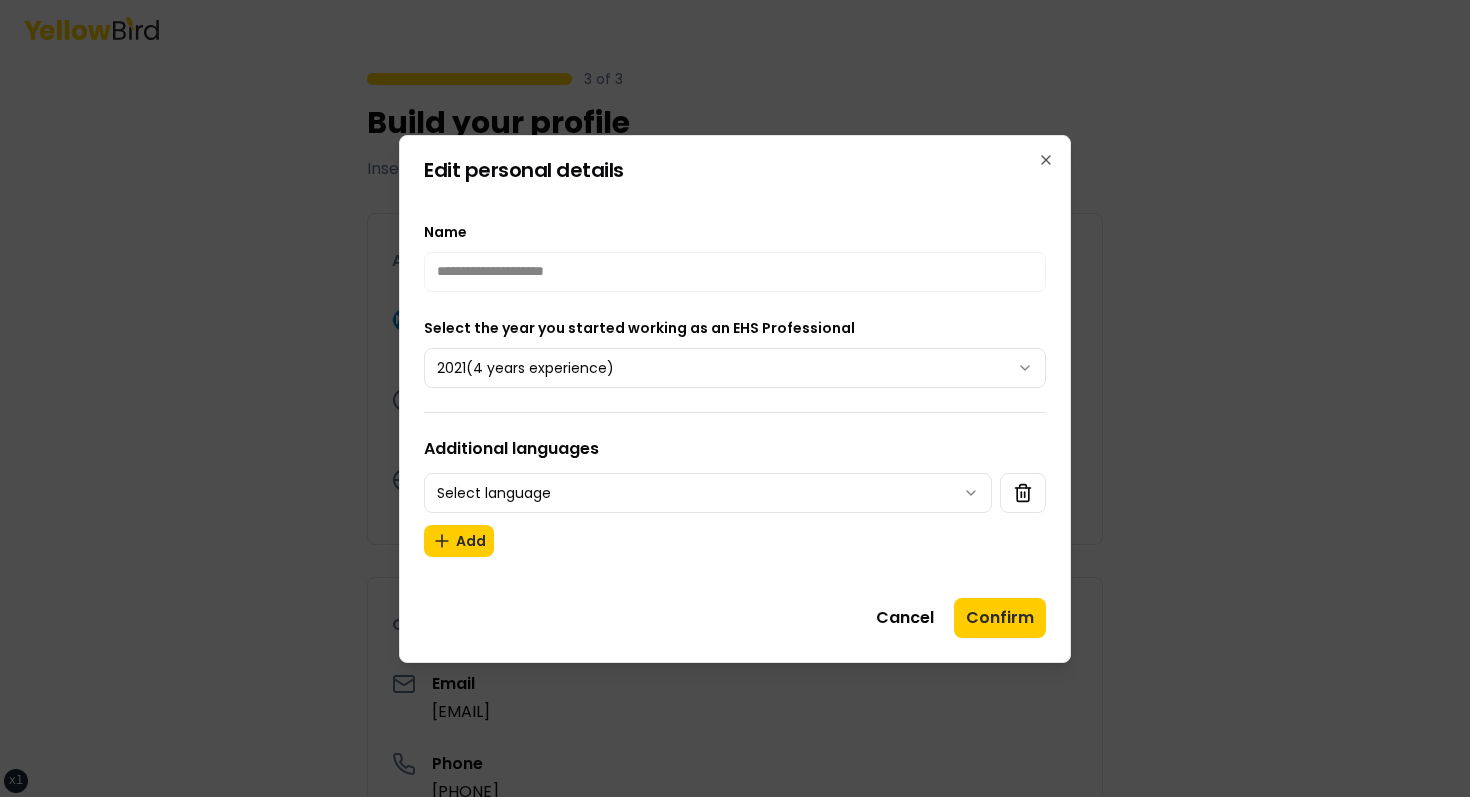 click on "**********" at bounding box center [735, 389] 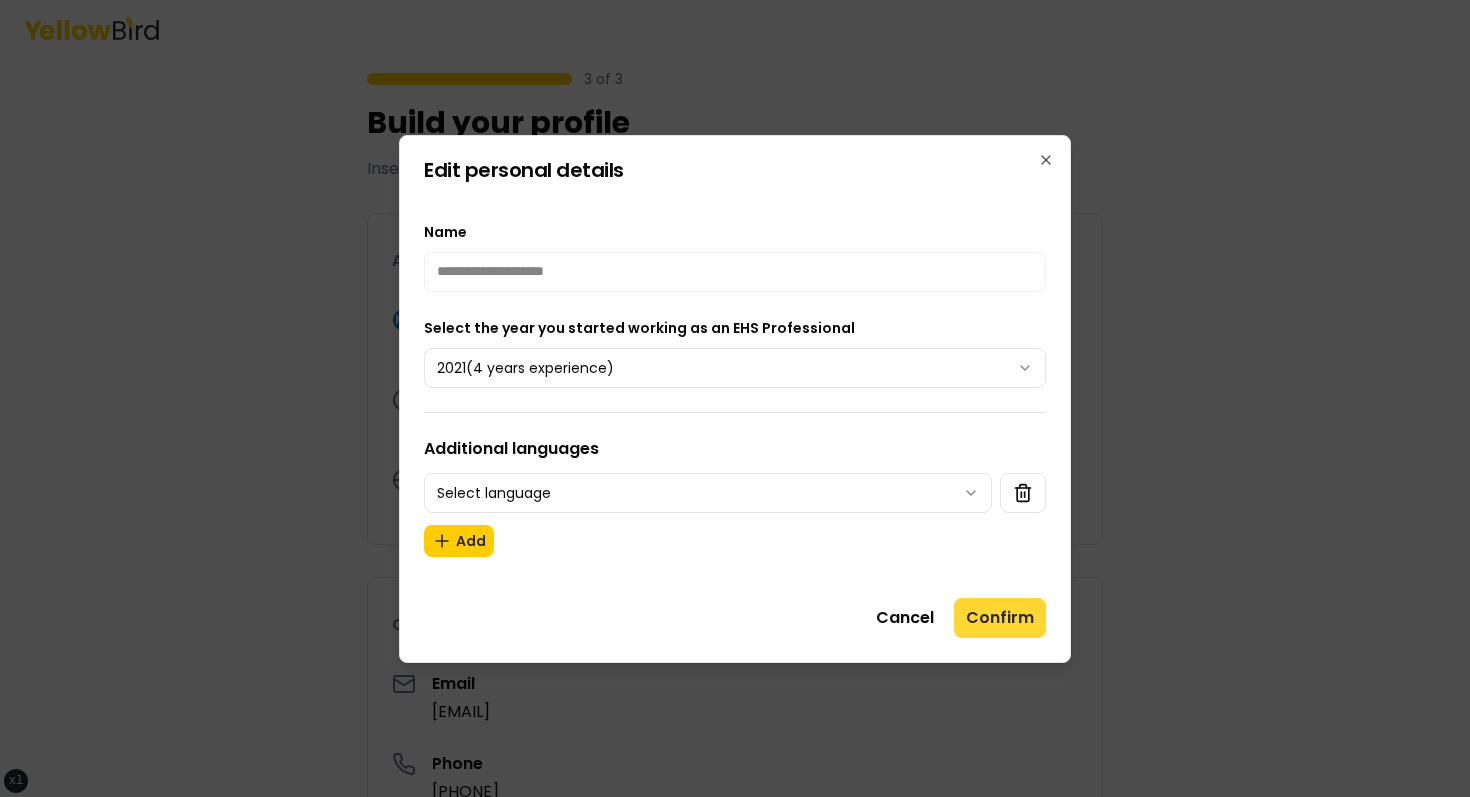 click on "Confirm" at bounding box center [1000, 618] 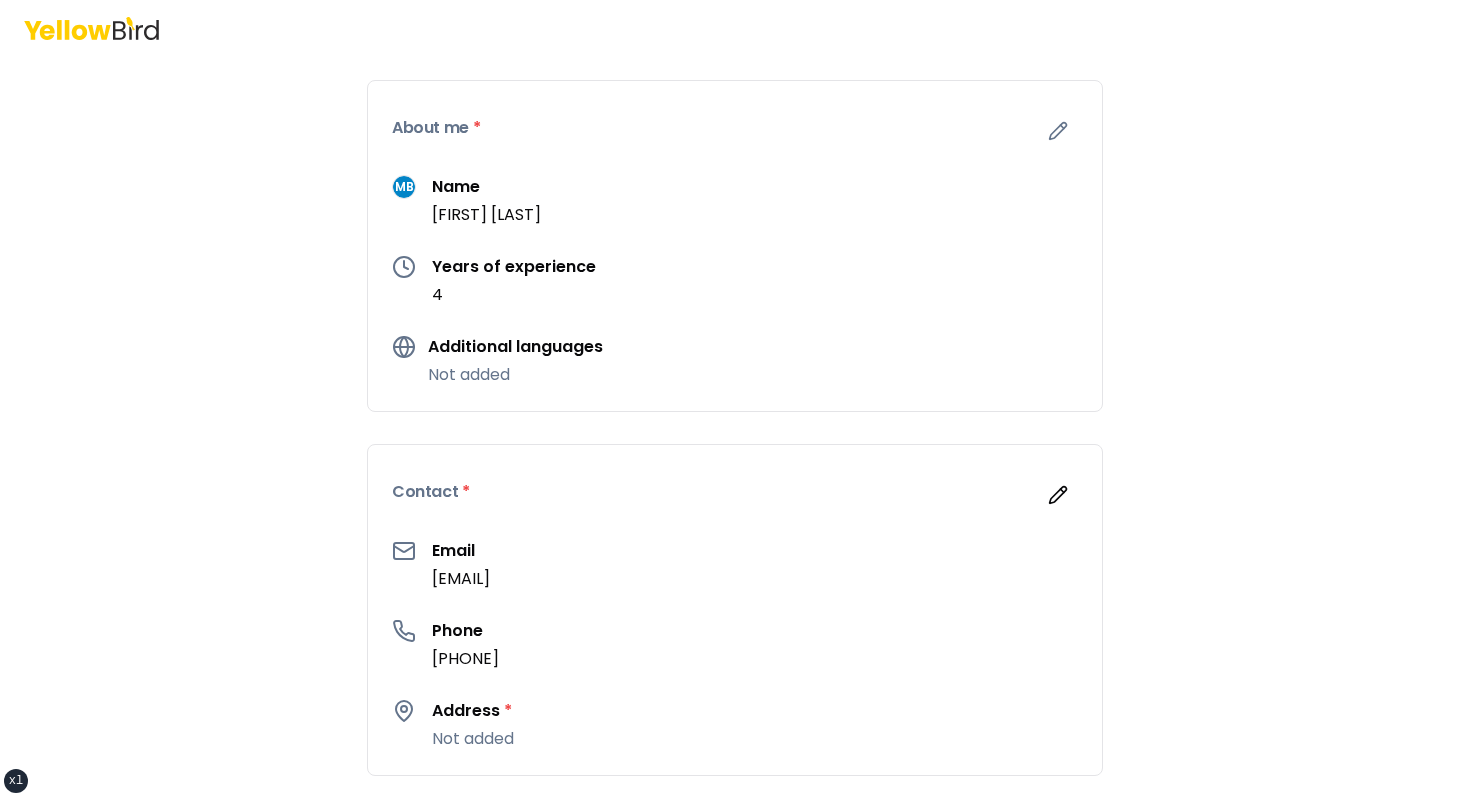 scroll, scrollTop: 142, scrollLeft: 0, axis: vertical 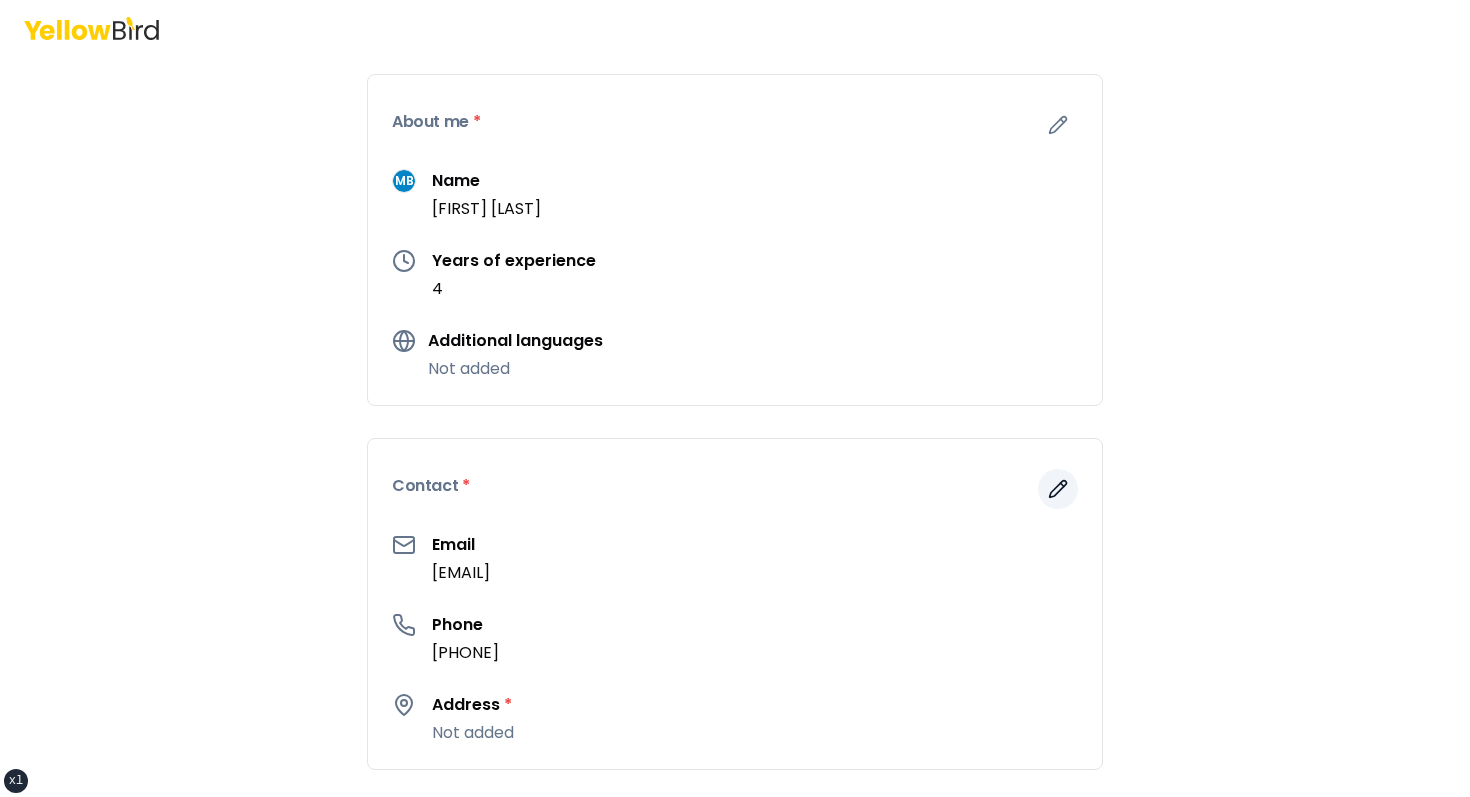 click 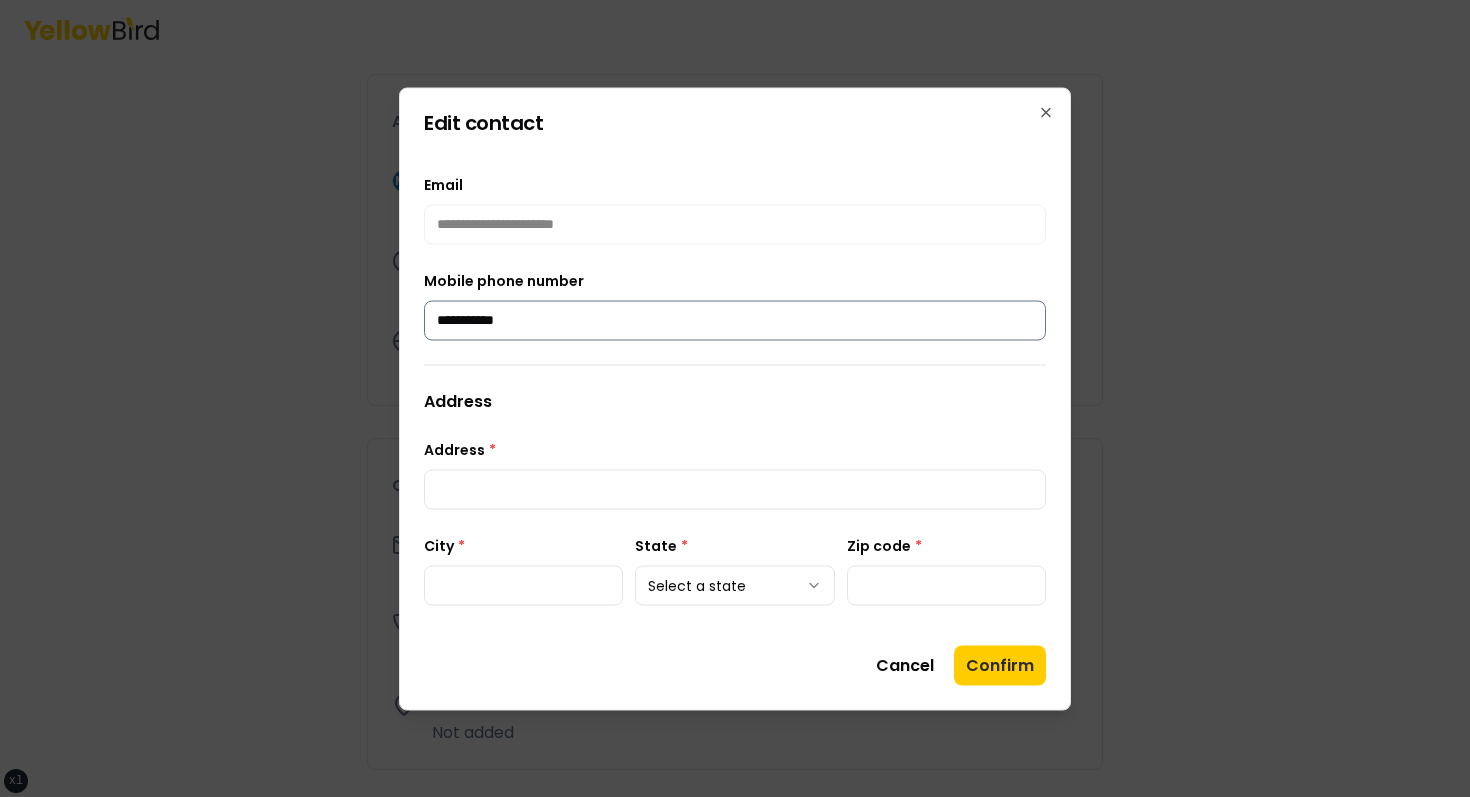 click on "**********" at bounding box center [735, 320] 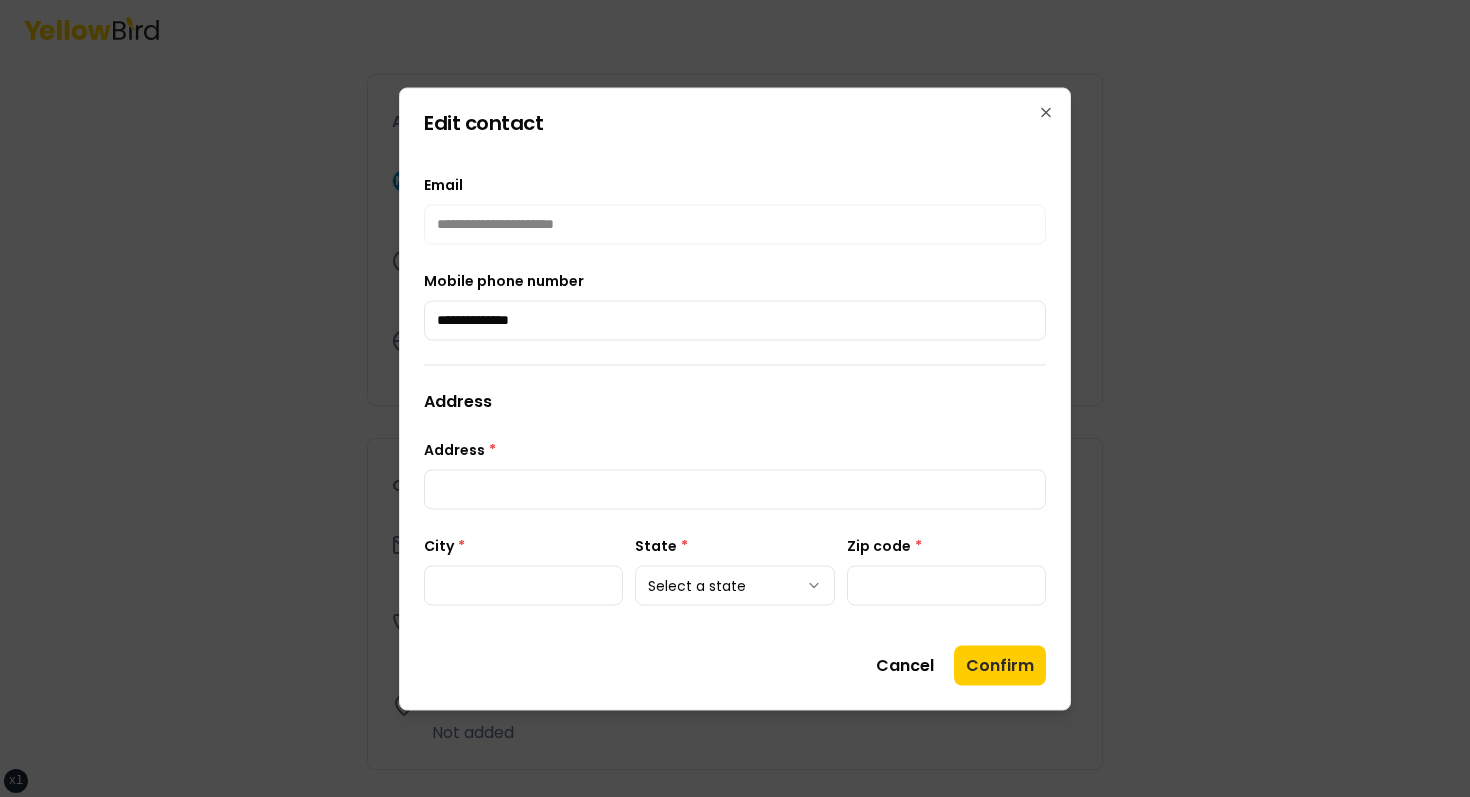 type on "**********" 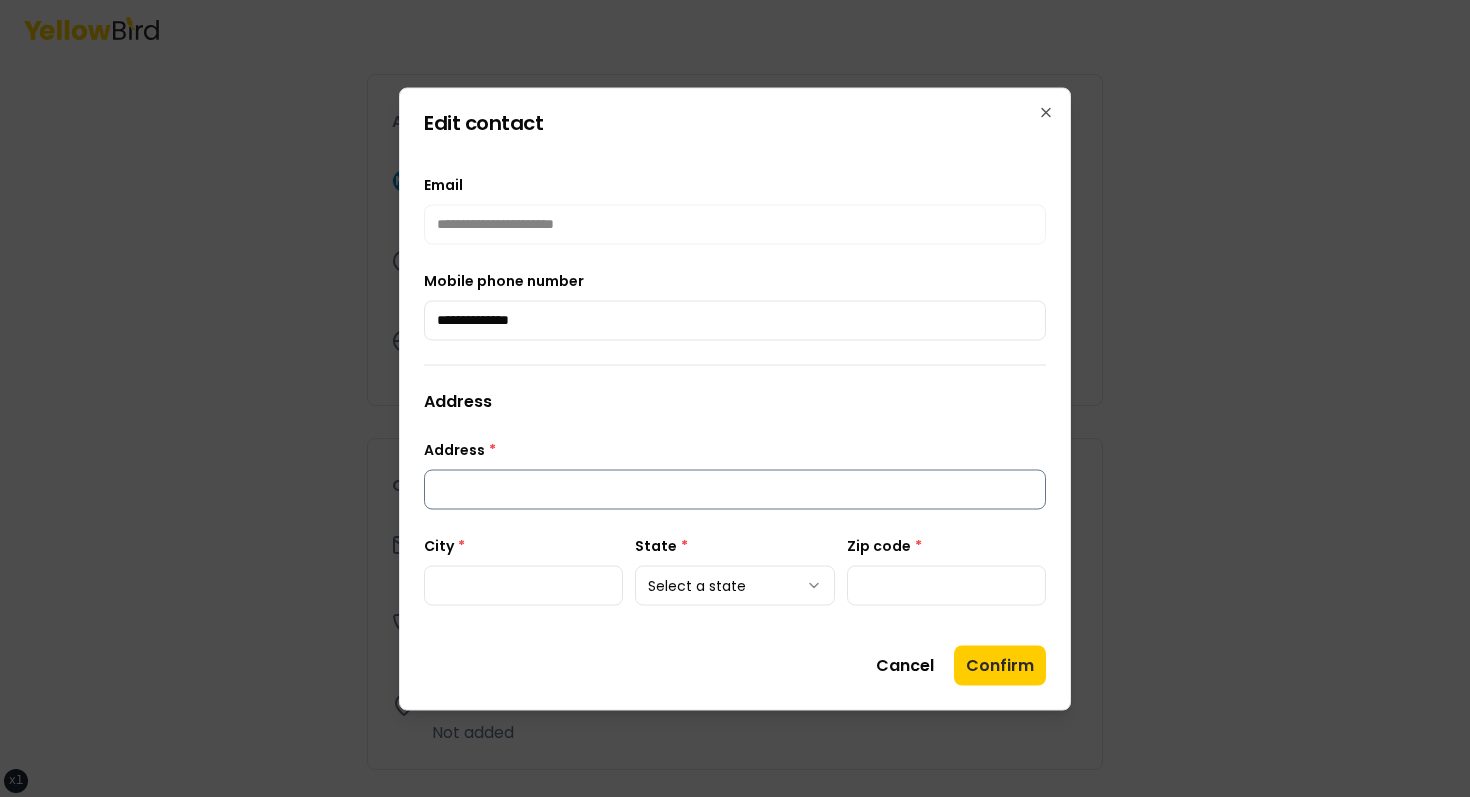 click on "Address *" at bounding box center [735, 489] 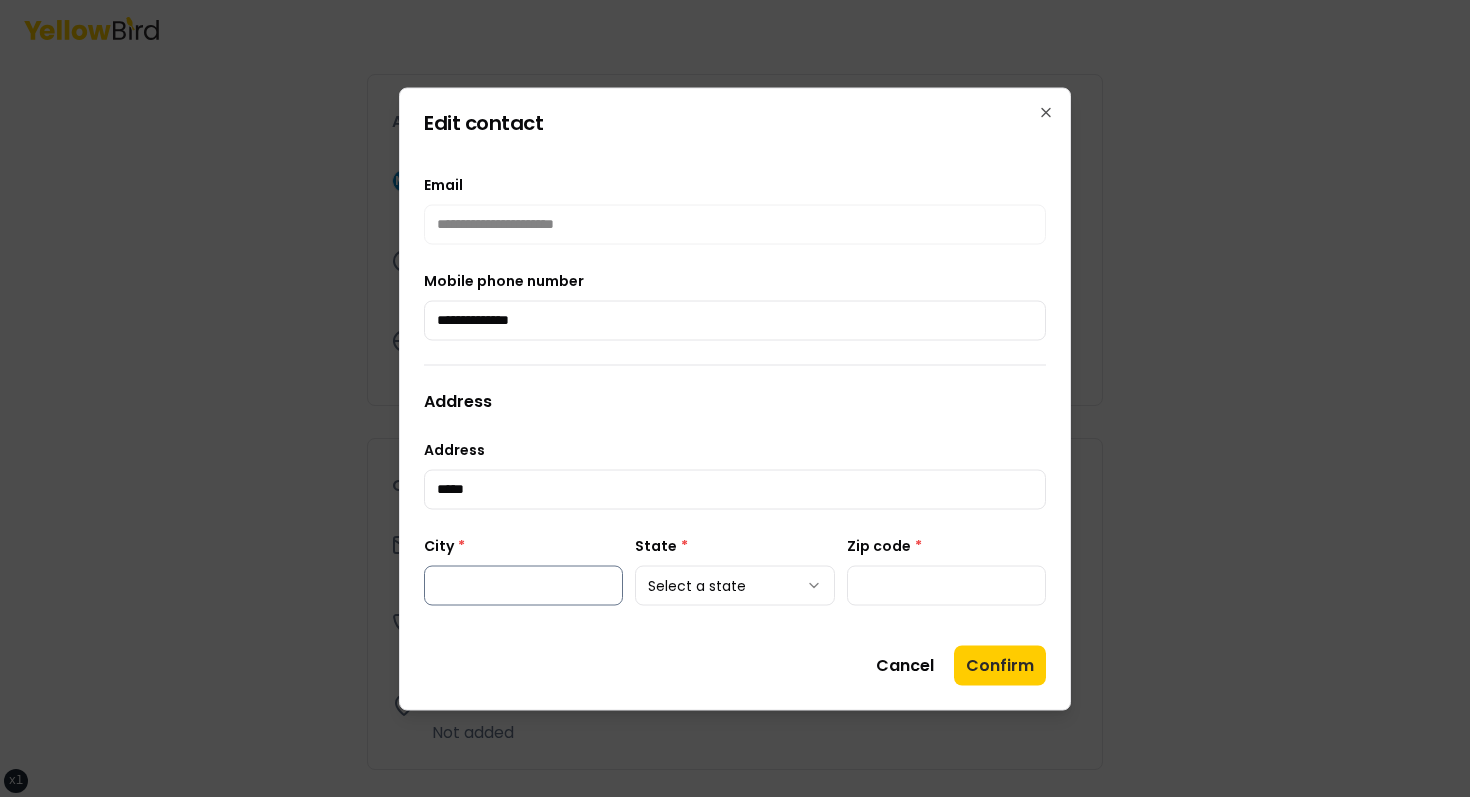 type on "*****" 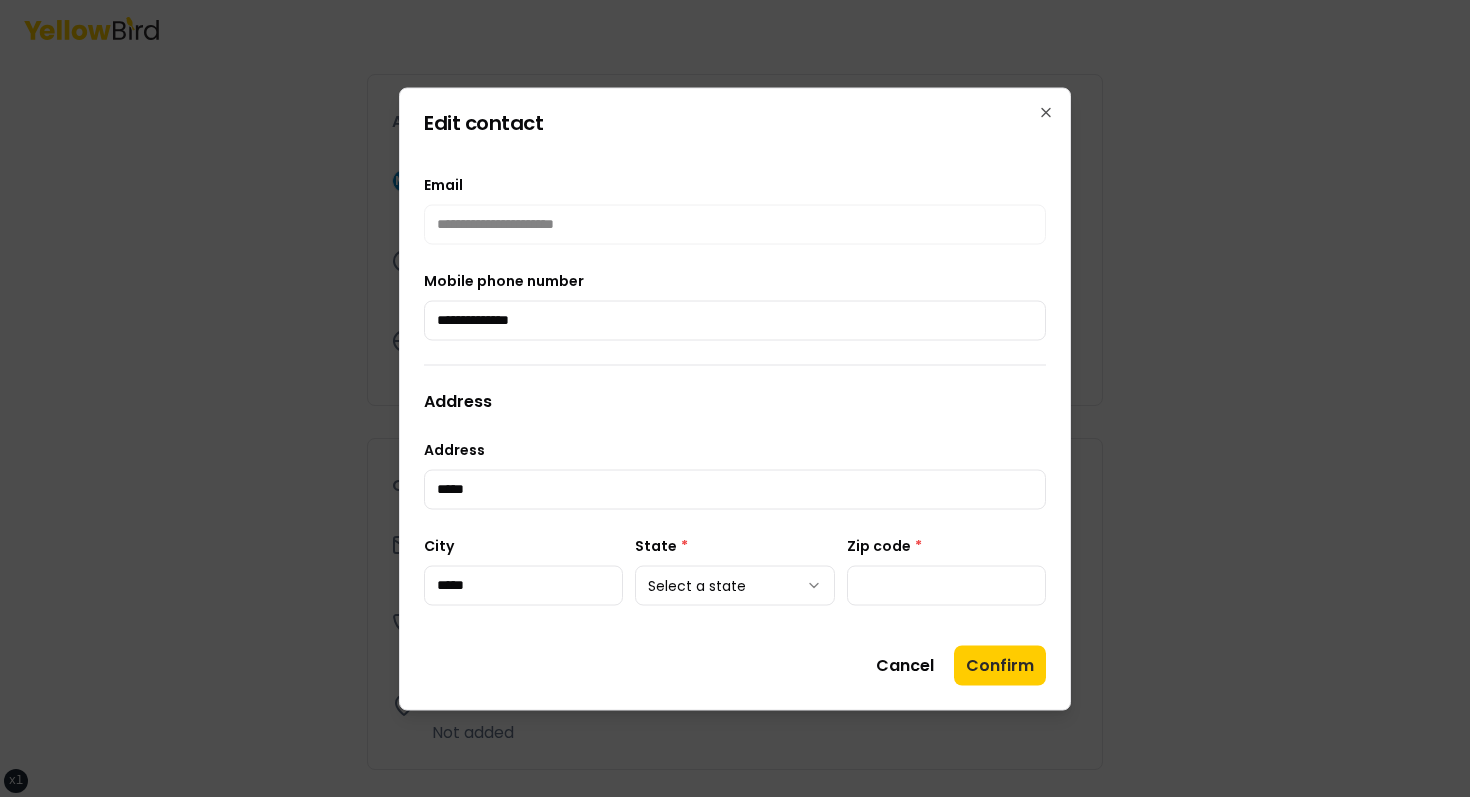 type on "*****" 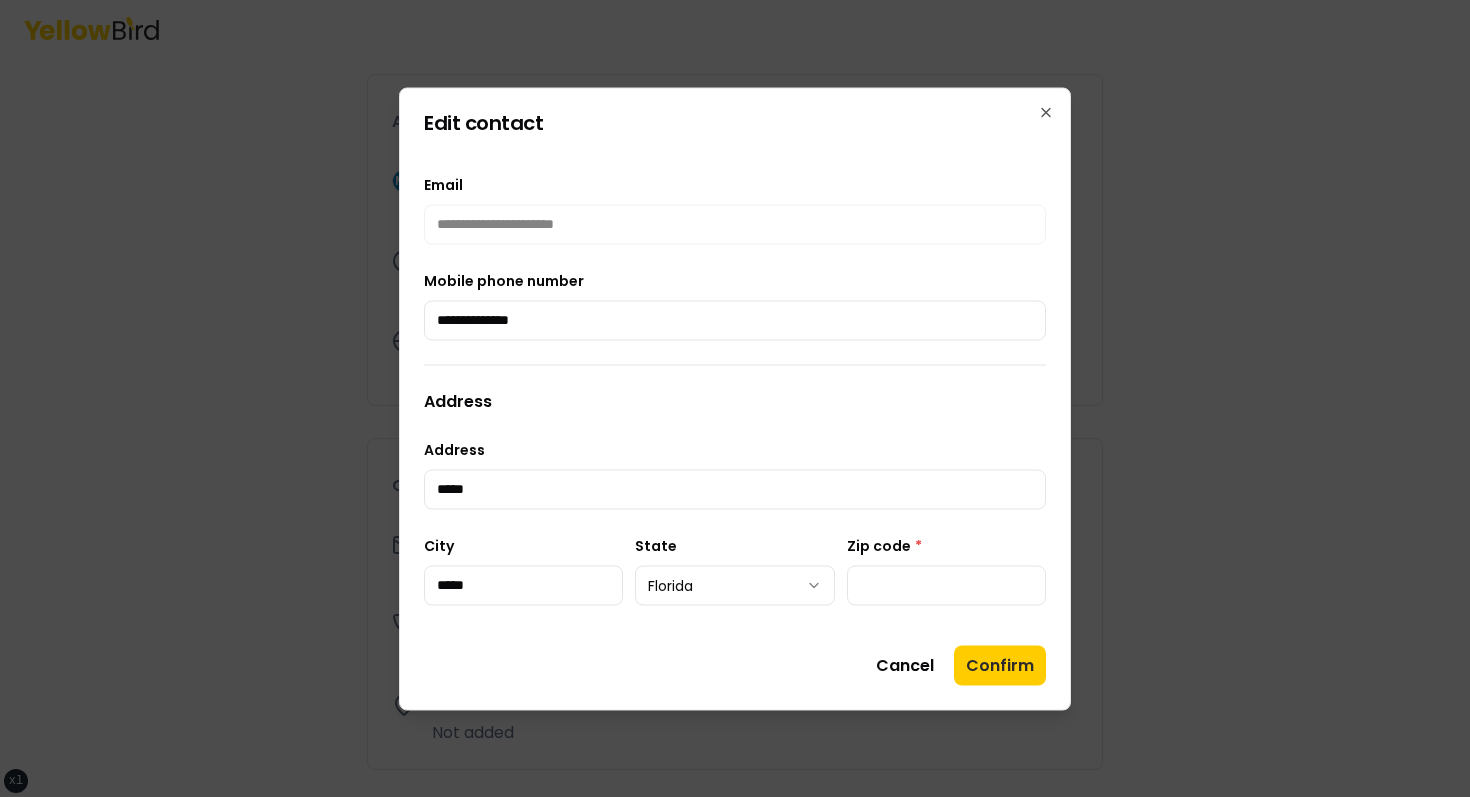 click on "*" at bounding box center [918, 545] 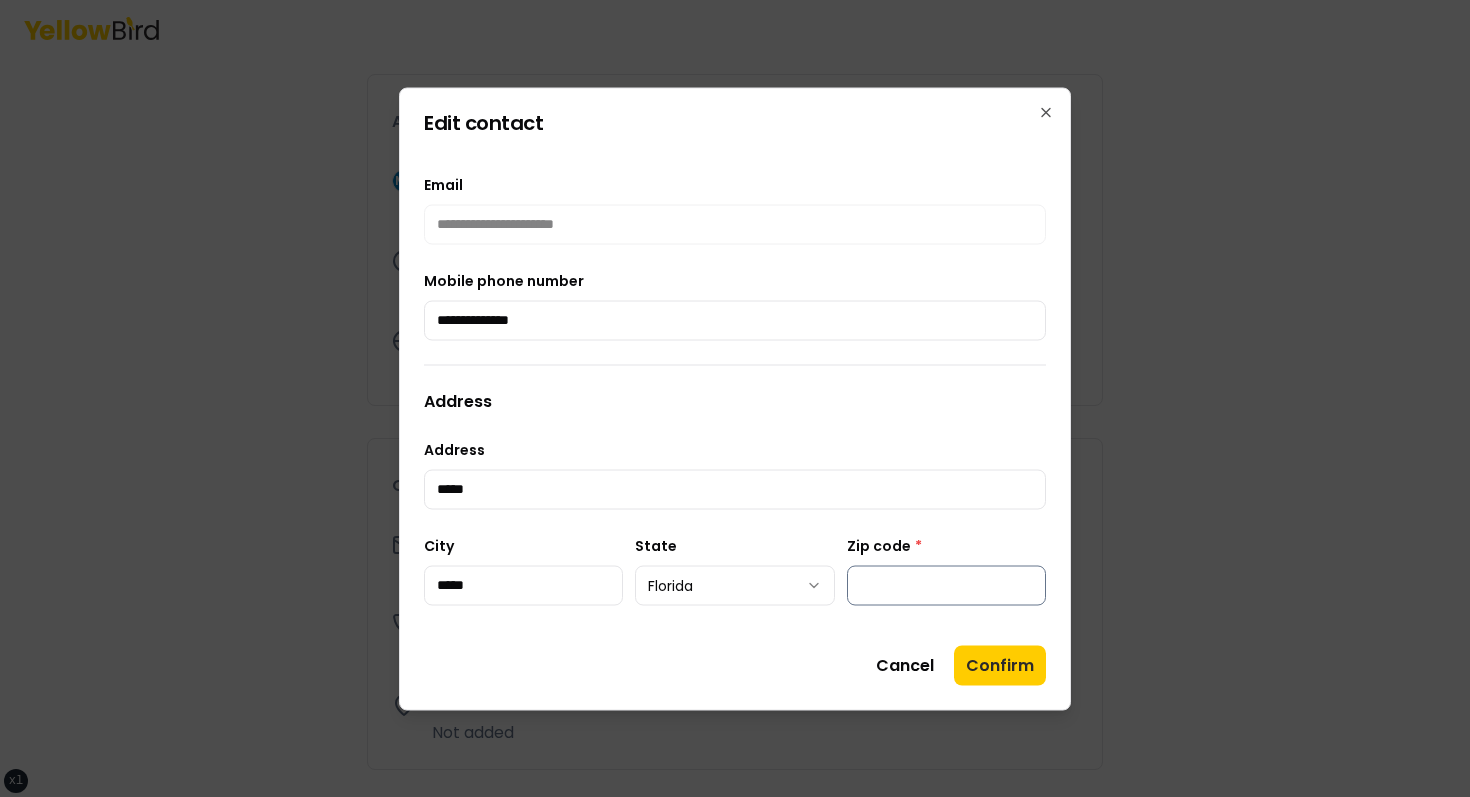 click on "Zip code *" at bounding box center (946, 585) 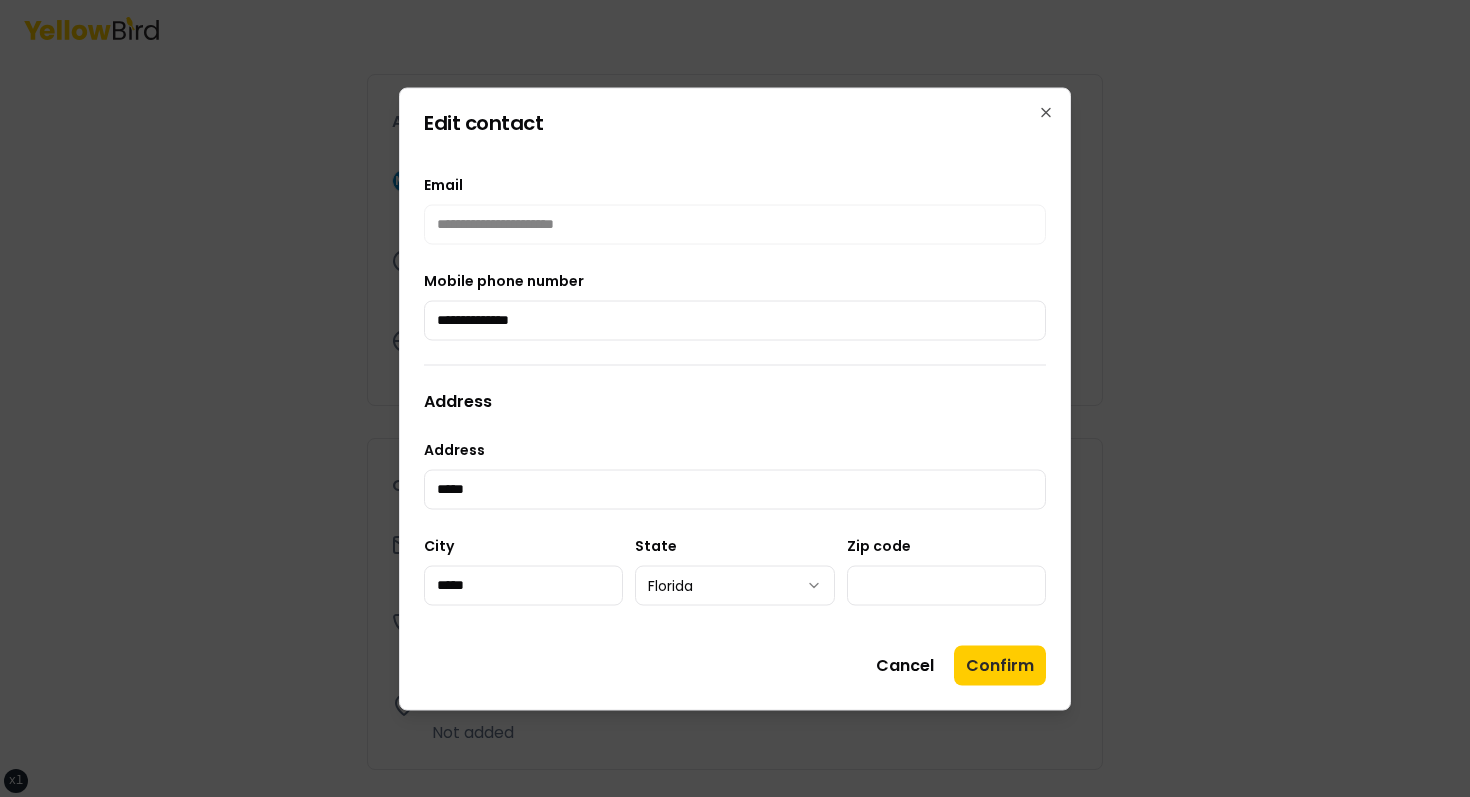 type on "*****" 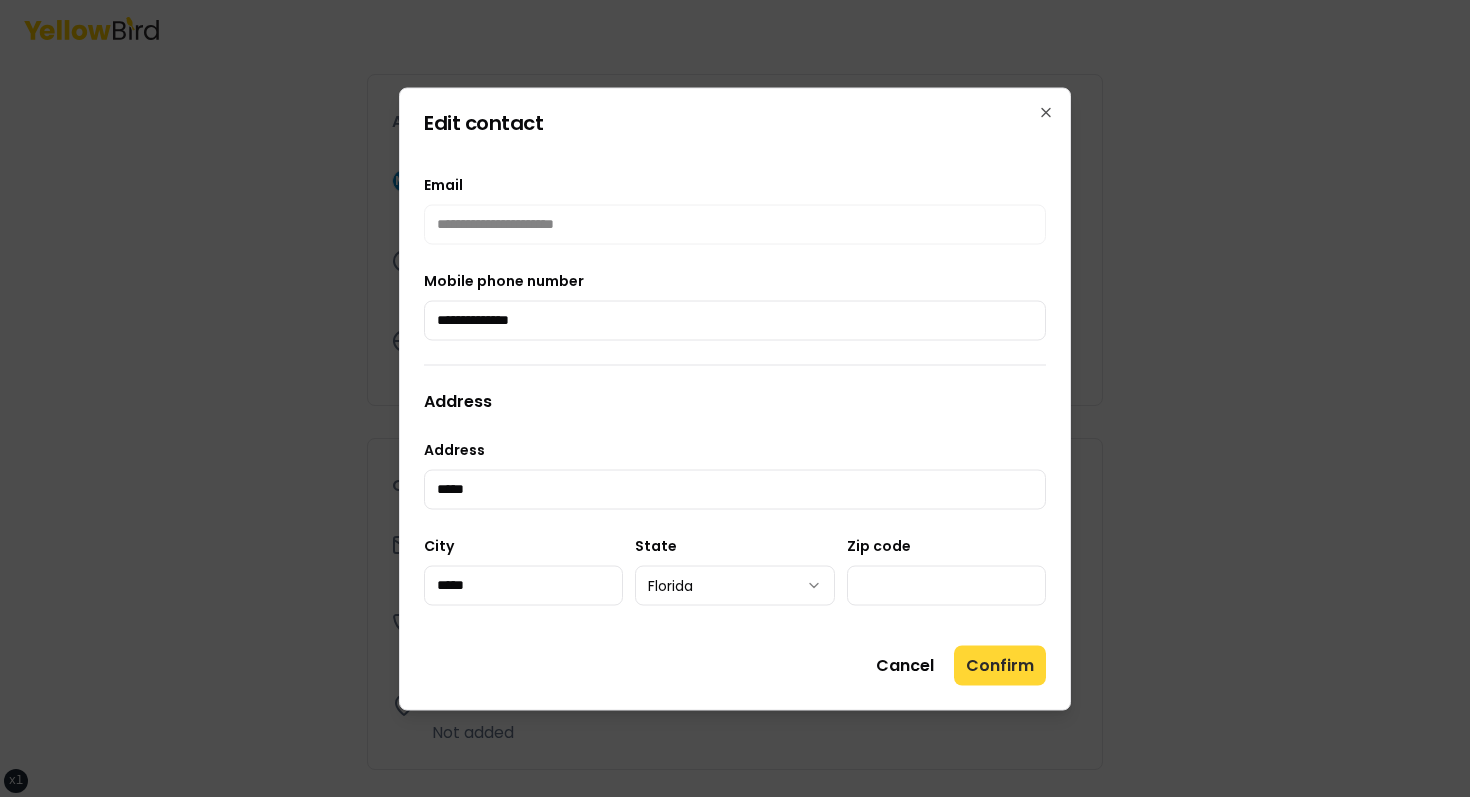 click on "Confirm" at bounding box center [1000, 665] 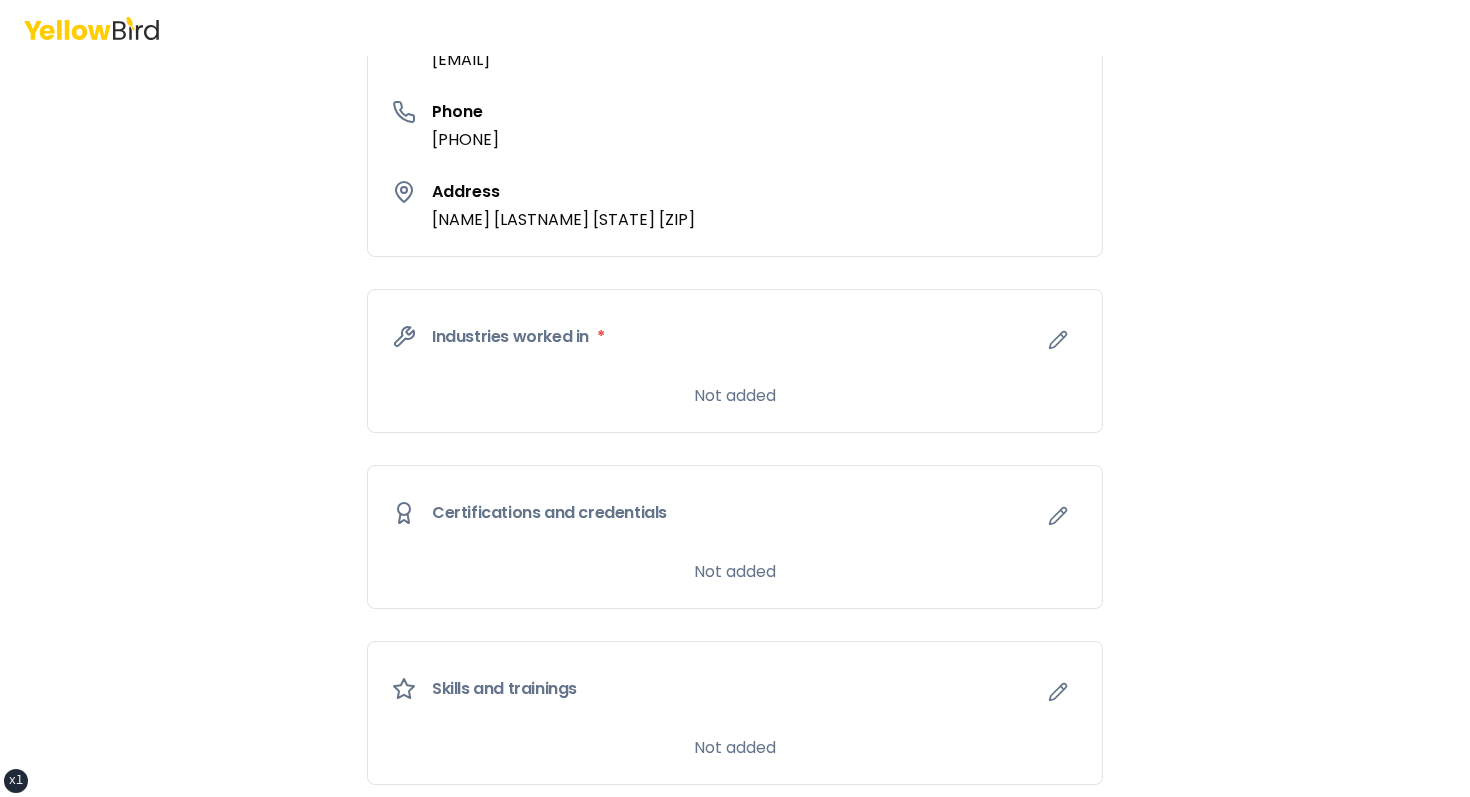 scroll, scrollTop: 719, scrollLeft: 0, axis: vertical 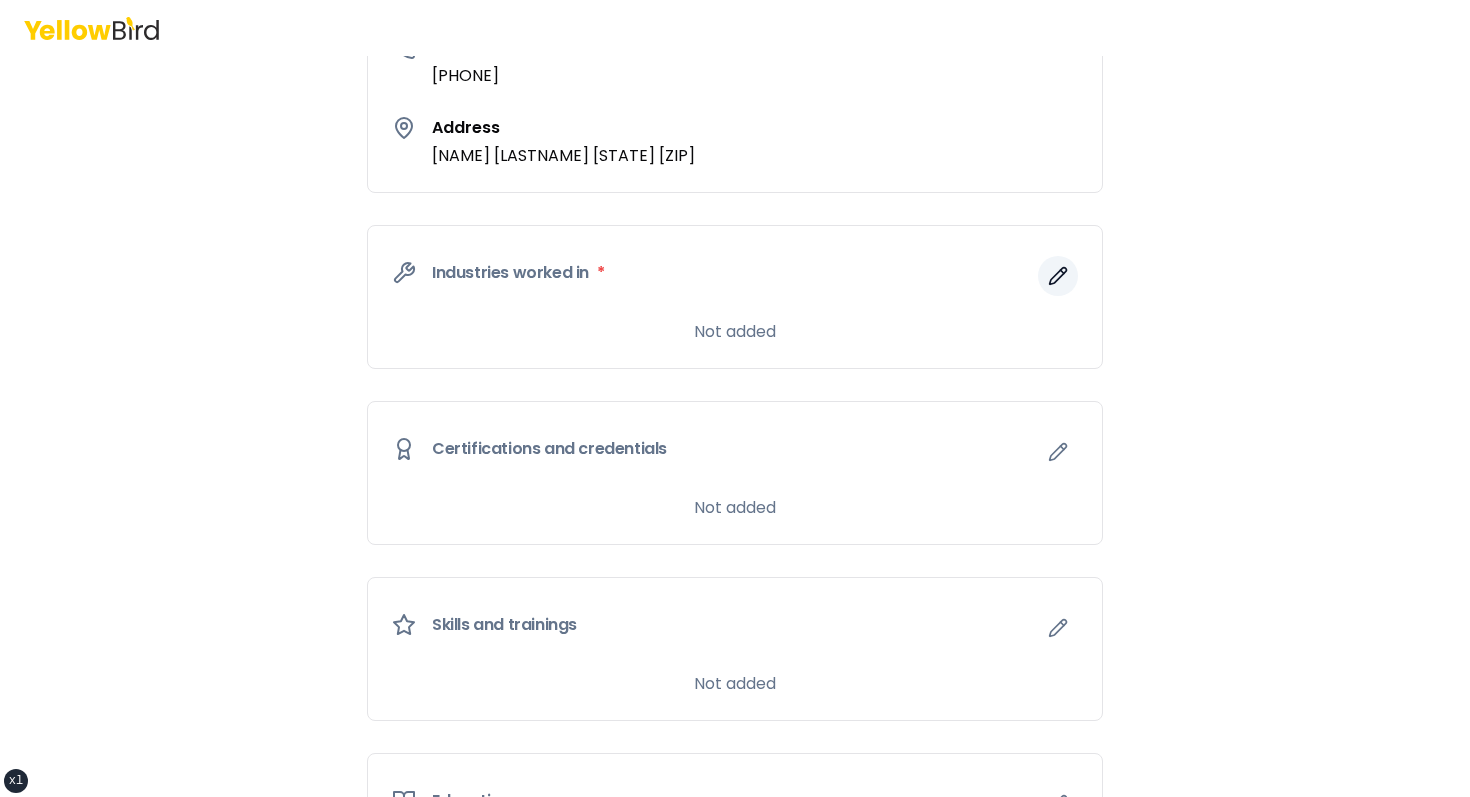 click on "Industries worked in *" at bounding box center [735, 273] 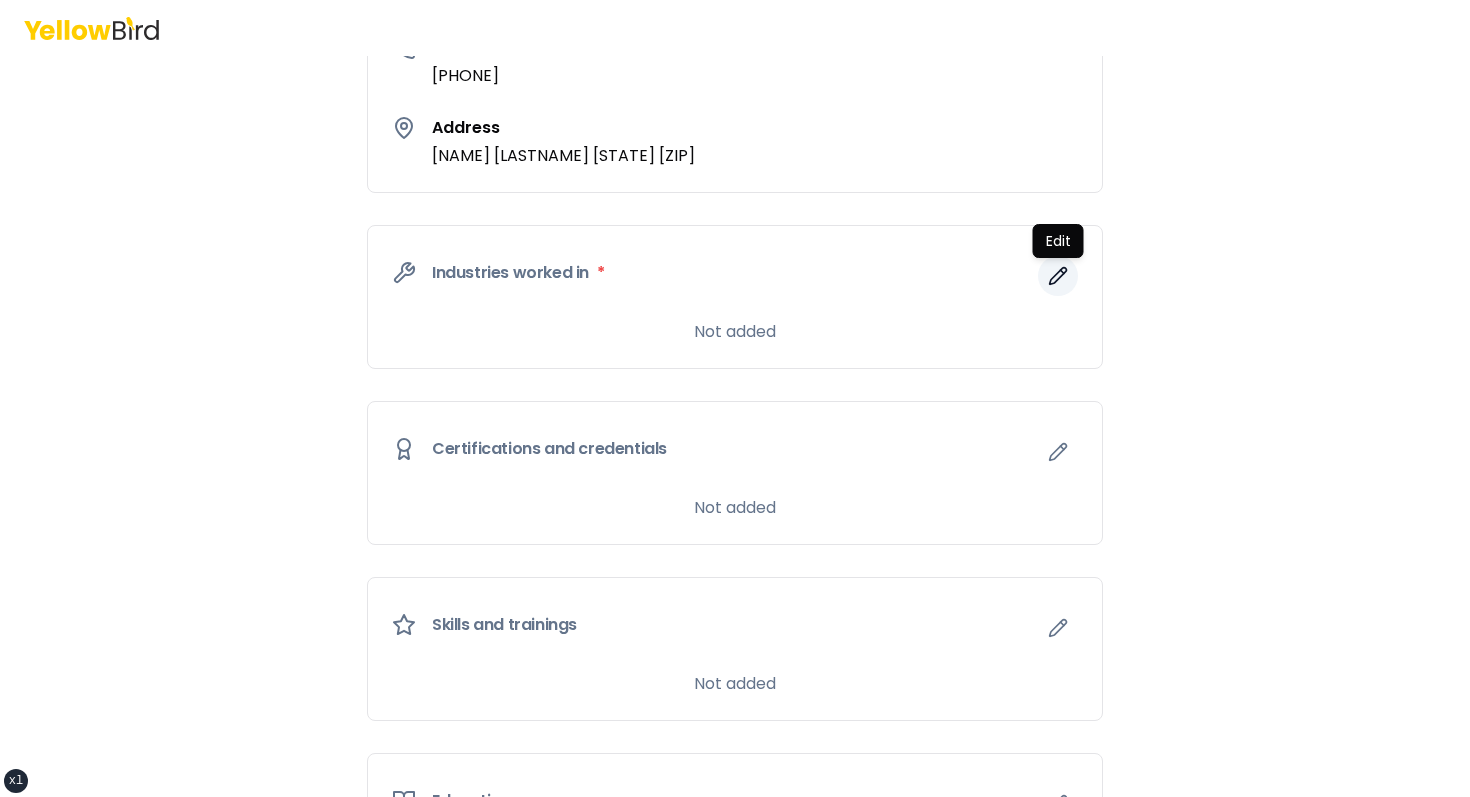 click at bounding box center [1058, 276] 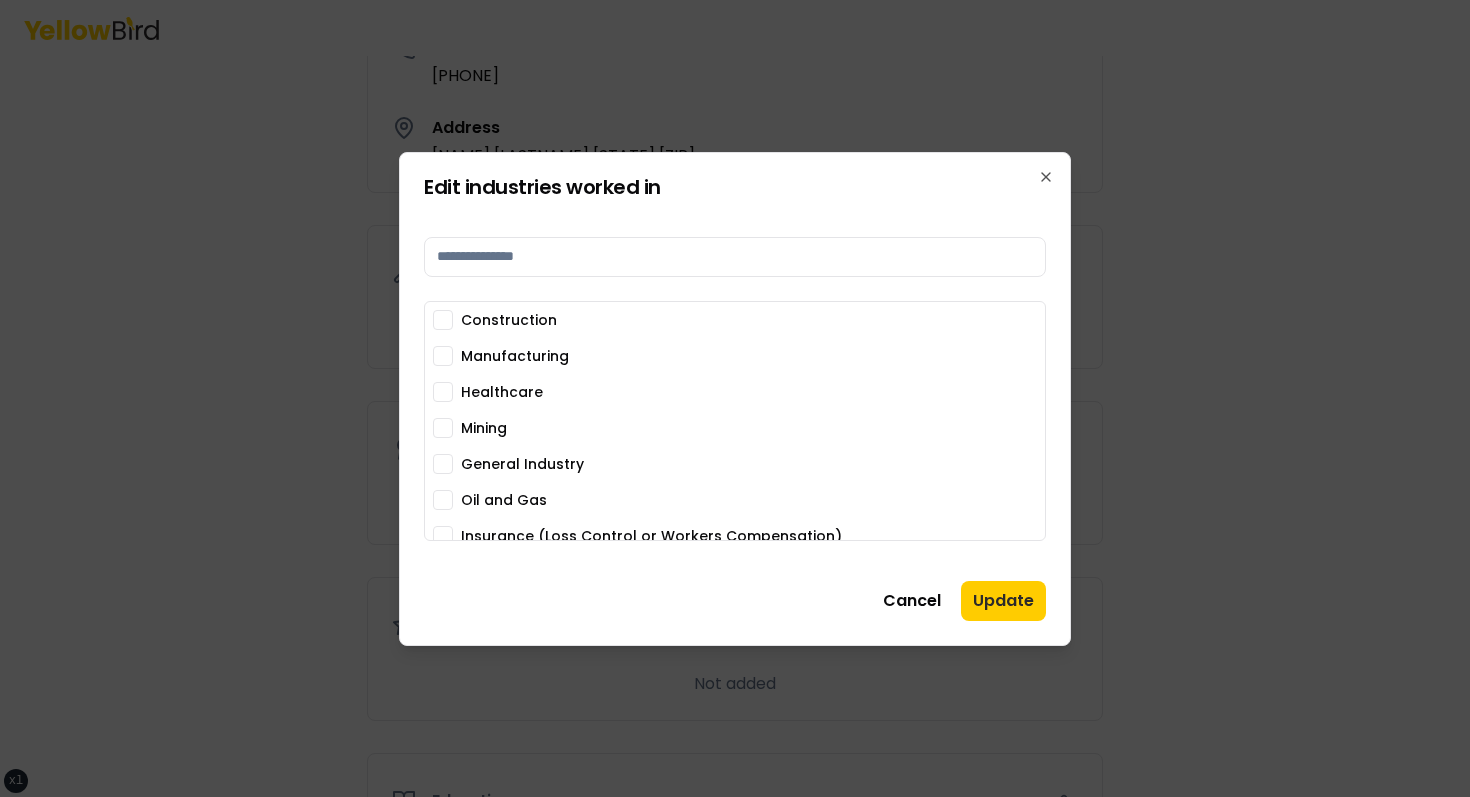 click on "Manufacturing" at bounding box center (515, 356) 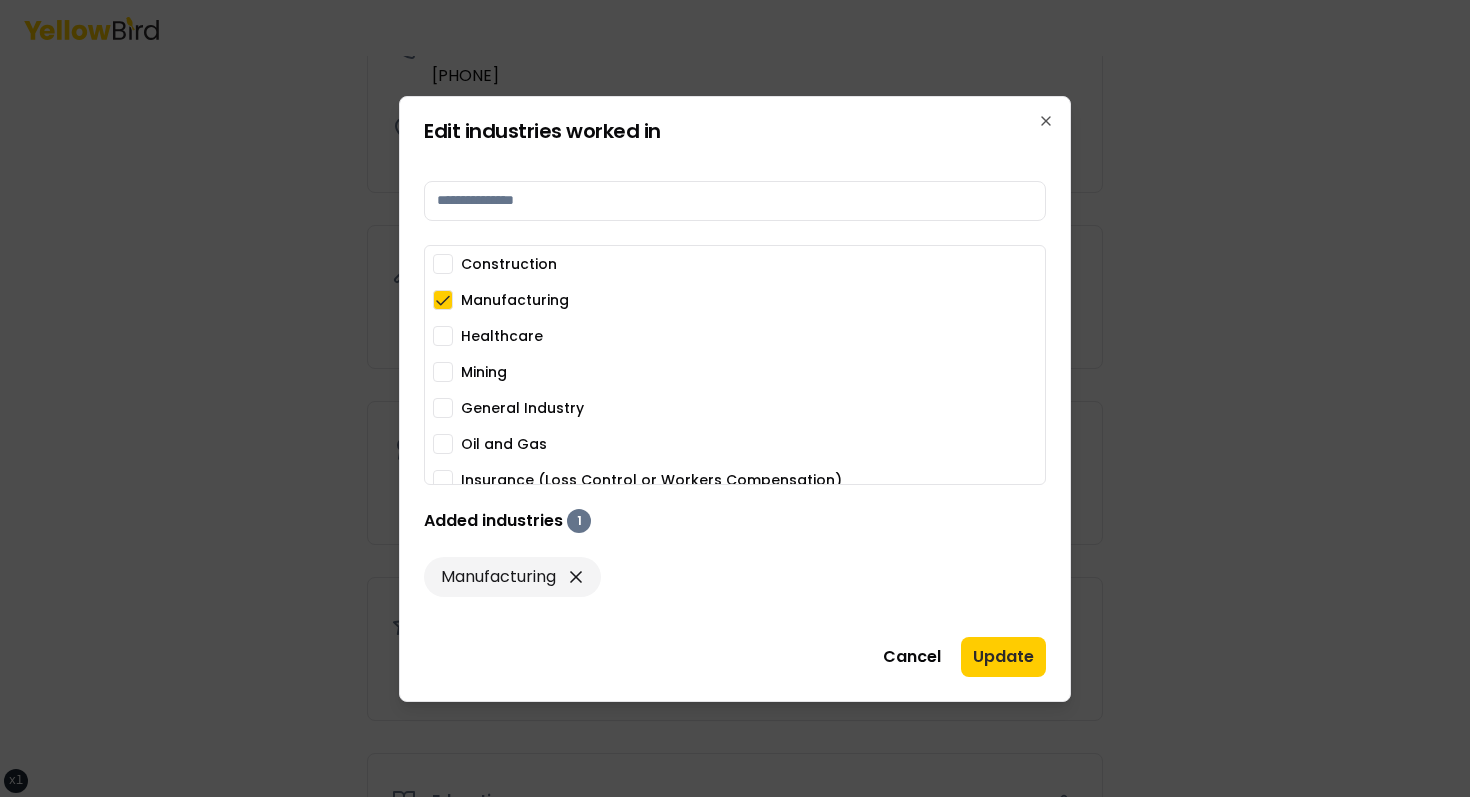 click on "Edit industries worked in Construction Manufacturing Healthcare Mining General Industry Oil and Gas Insurance (Loss Control or Workers Compensation) Maritime Energy Transportation & Logistics Warehouse Added industries 1 Manufacturing Cancel Update Close" at bounding box center (735, 399) 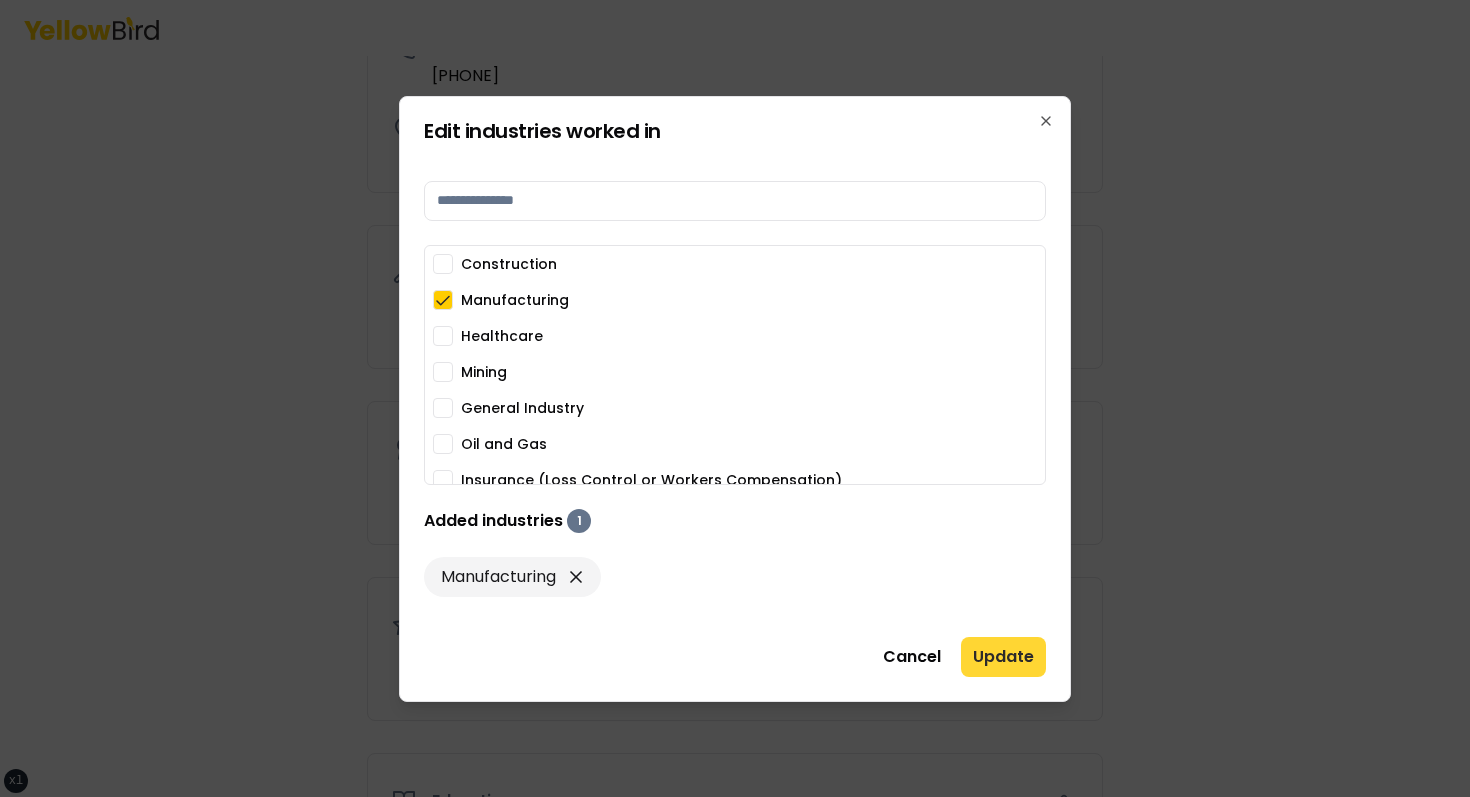 click on "Update" at bounding box center (1003, 657) 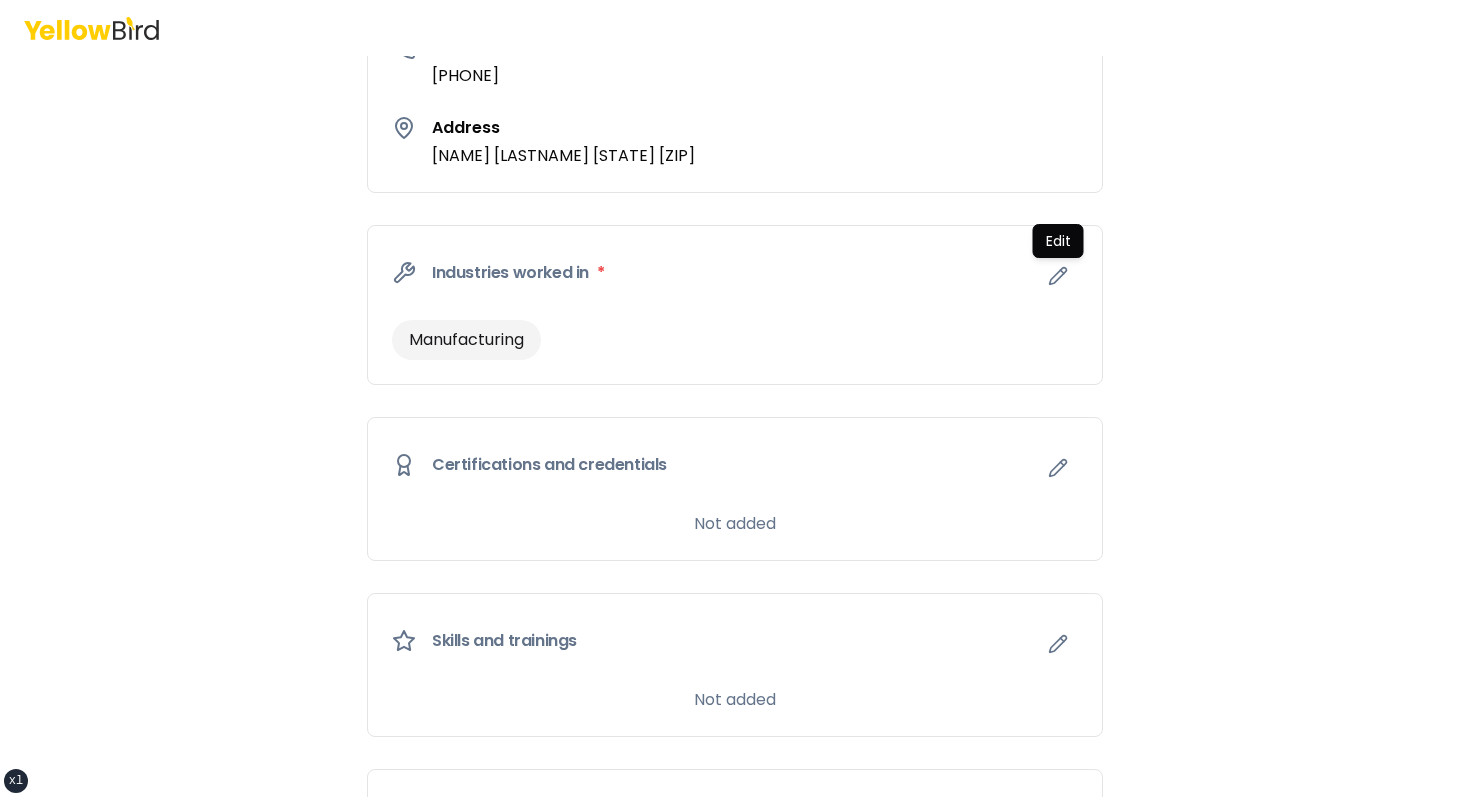 scroll, scrollTop: 959, scrollLeft: 0, axis: vertical 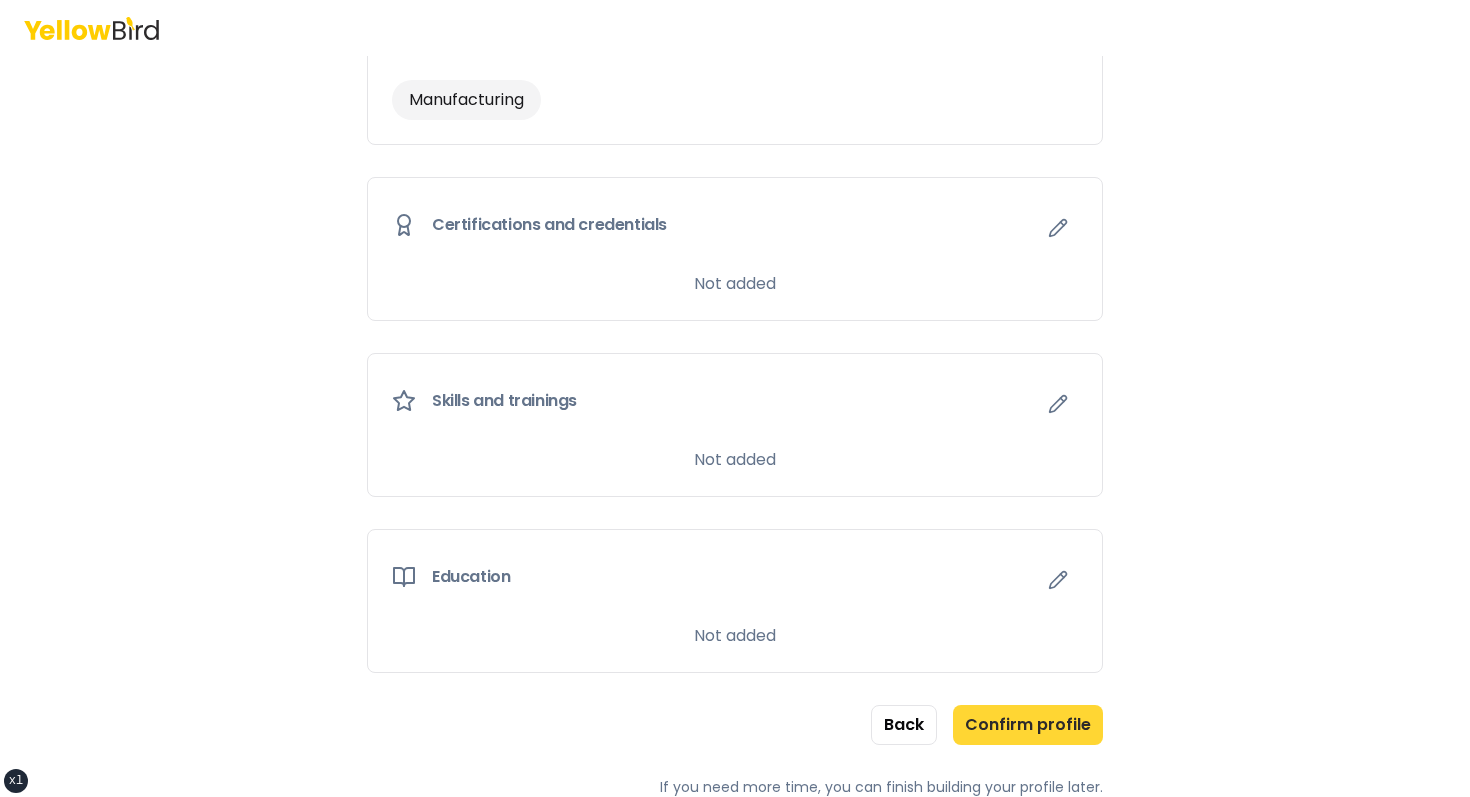 click on "Confirm profile" at bounding box center [1028, 725] 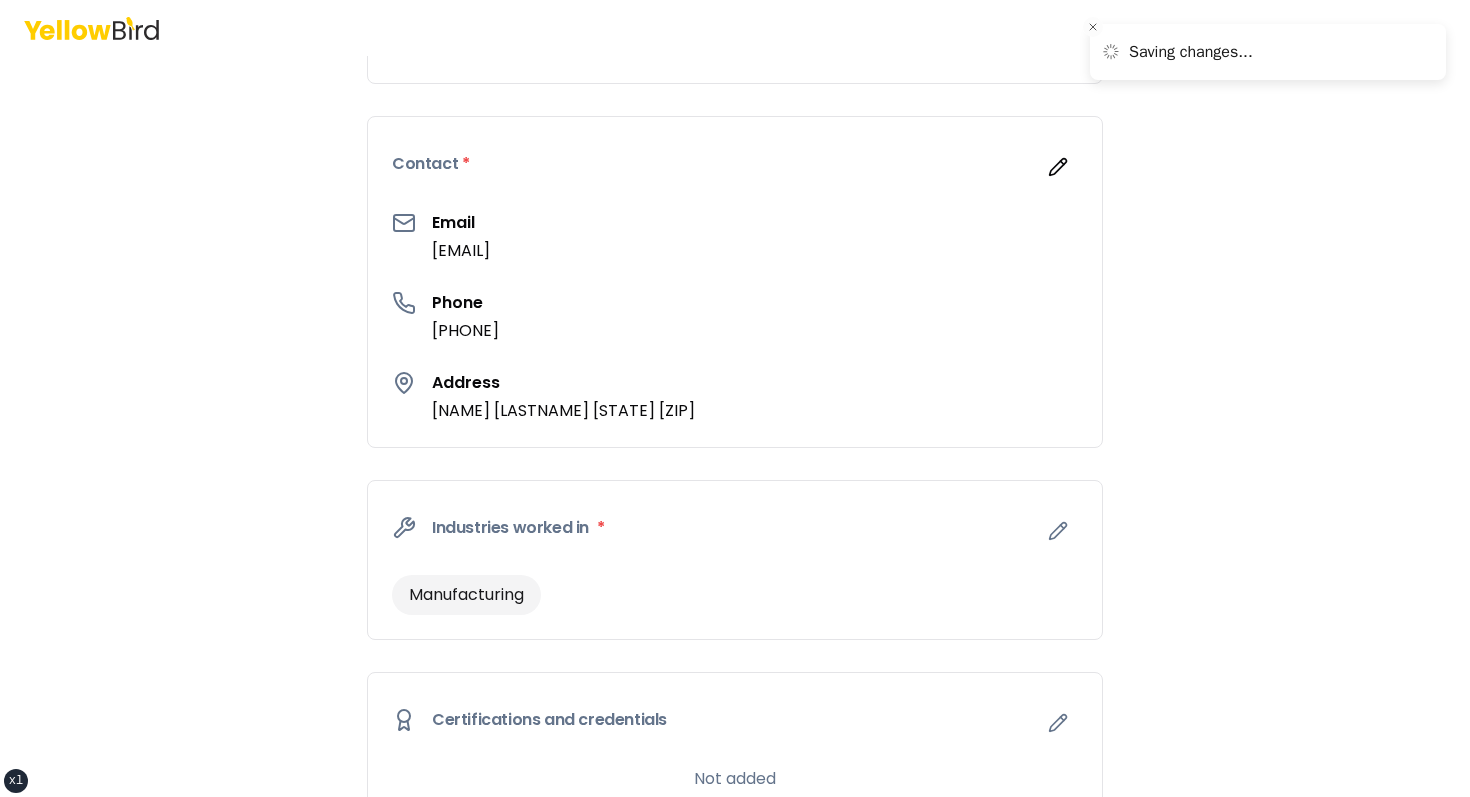 scroll, scrollTop: 0, scrollLeft: 0, axis: both 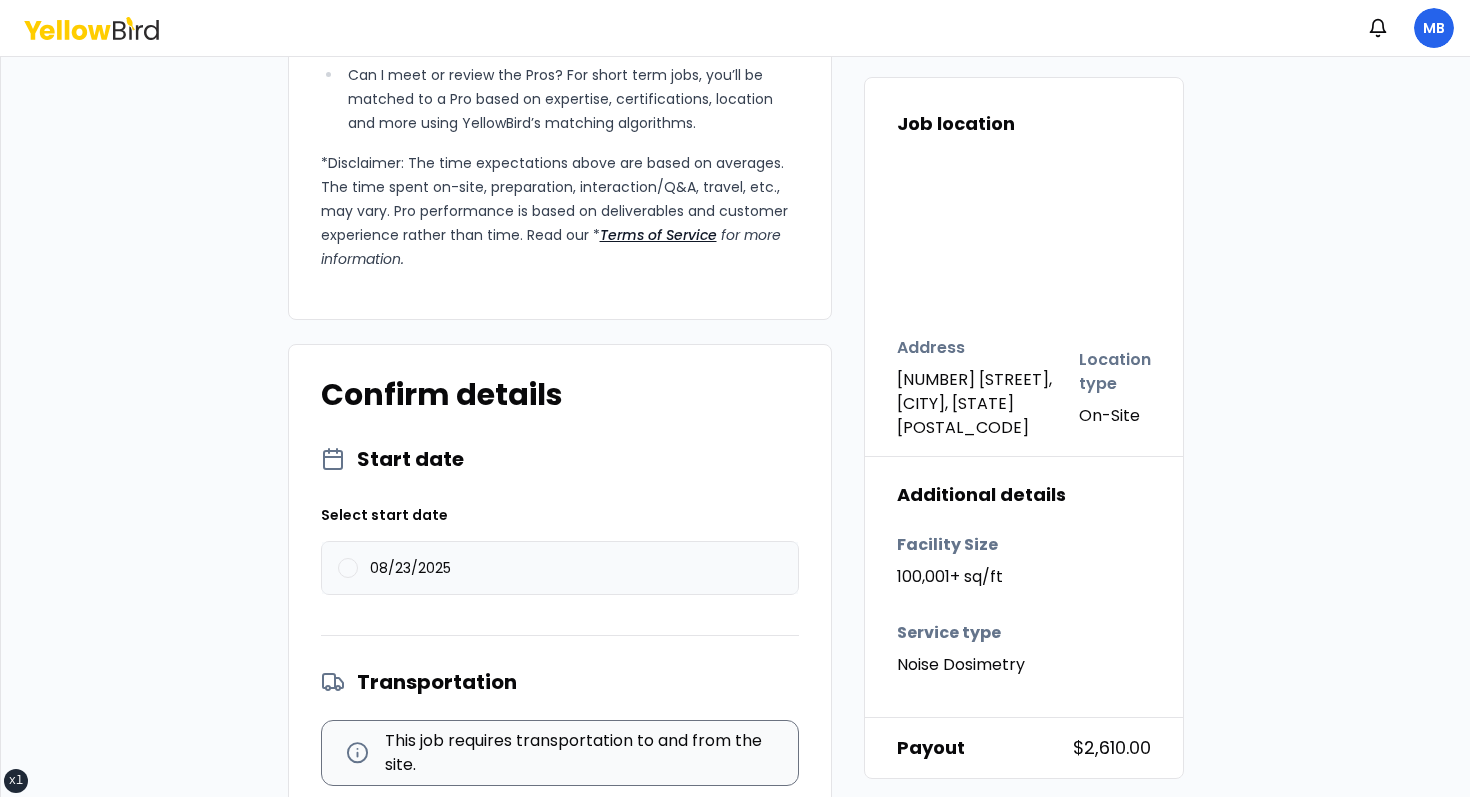 click on "08/23/2025" at bounding box center [410, 568] 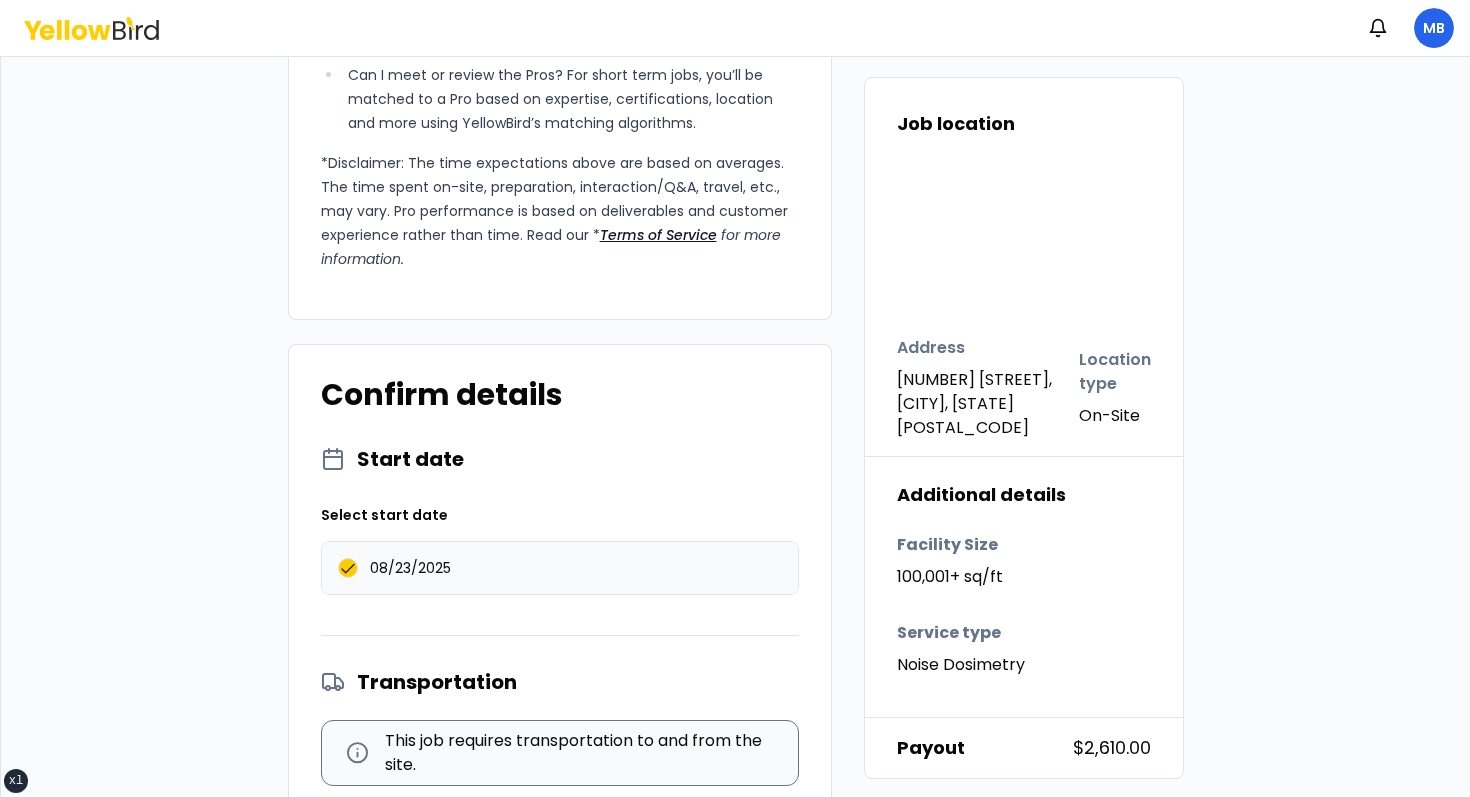 scroll, scrollTop: 1861, scrollLeft: 0, axis: vertical 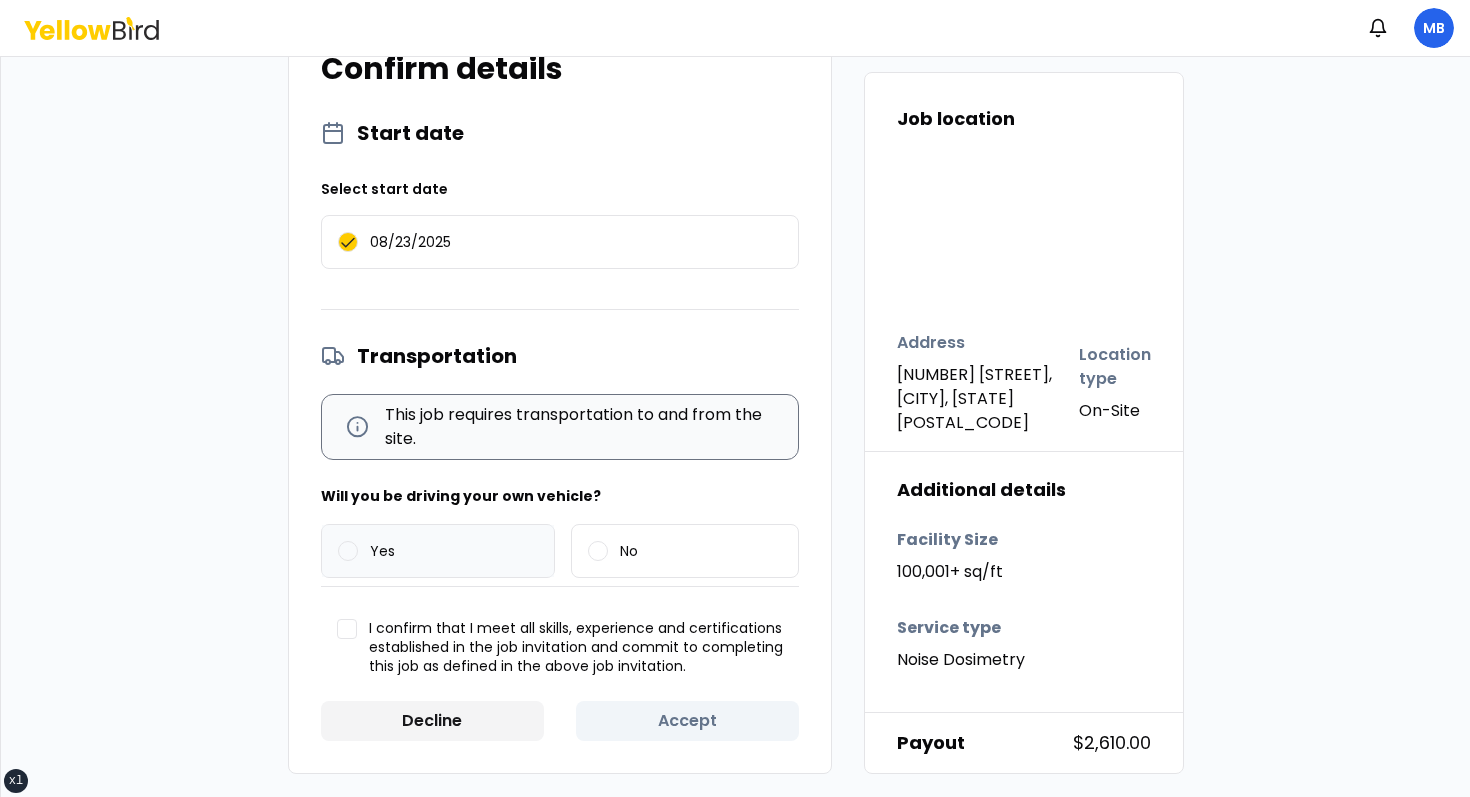 click on "Yes" at bounding box center [438, 551] 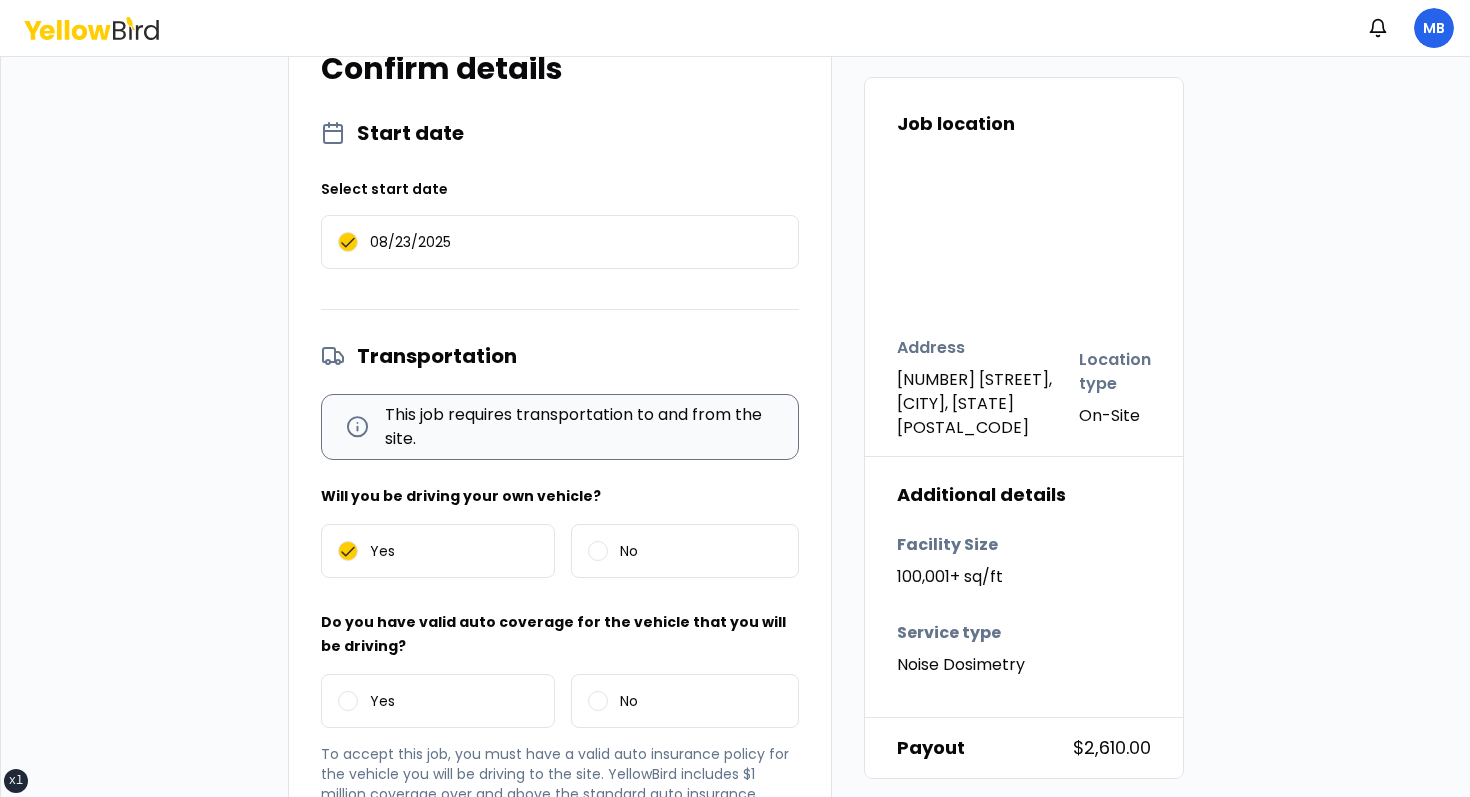 click on "Start date Select start date 08/23/2025 Transportation This job requires transportation to and from the site. Will you be driving your own vehicle? Yes No Do you have valid auto coverage for the vehicle that you will be driving? Yes No To accept this job, you must have a valid auto insurance policy for the vehicle you will be driving to the site. YellowBird includes $1 million coverage over and above the standard auto insurance policy for YellowBird Pros who carry a combined coverage of $300.000. I confirm that I meet all skills, experience and certifications established in the job invitation and commit to completing this job as defined in the above job invitation. Decline Accept" at bounding box center [560, 567] 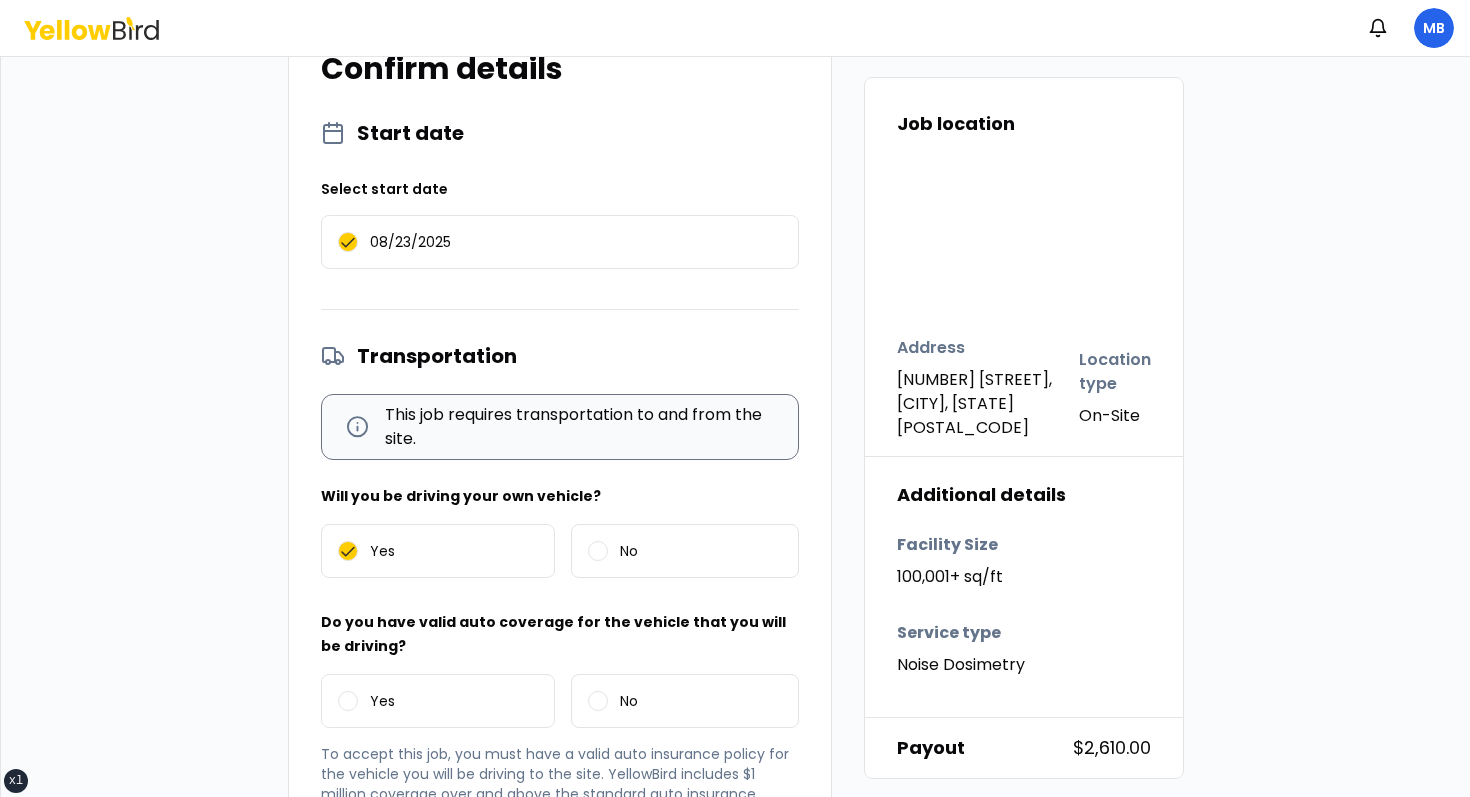 scroll, scrollTop: 2135, scrollLeft: 0, axis: vertical 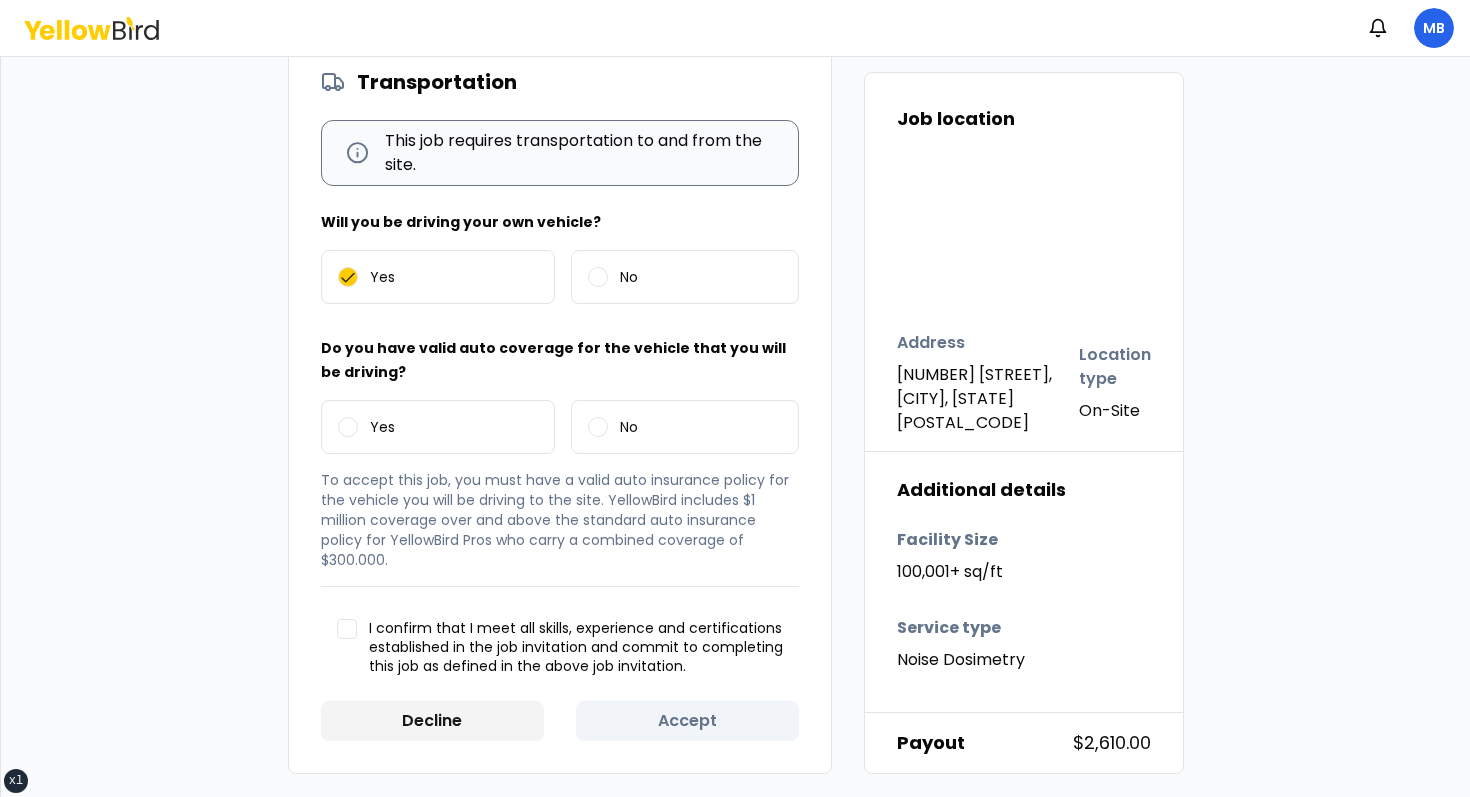 click on "I confirm that I meet all skills, experience and certifications established in the job invitation and commit to completing this job as defined in the above job invitation." at bounding box center [576, 648] 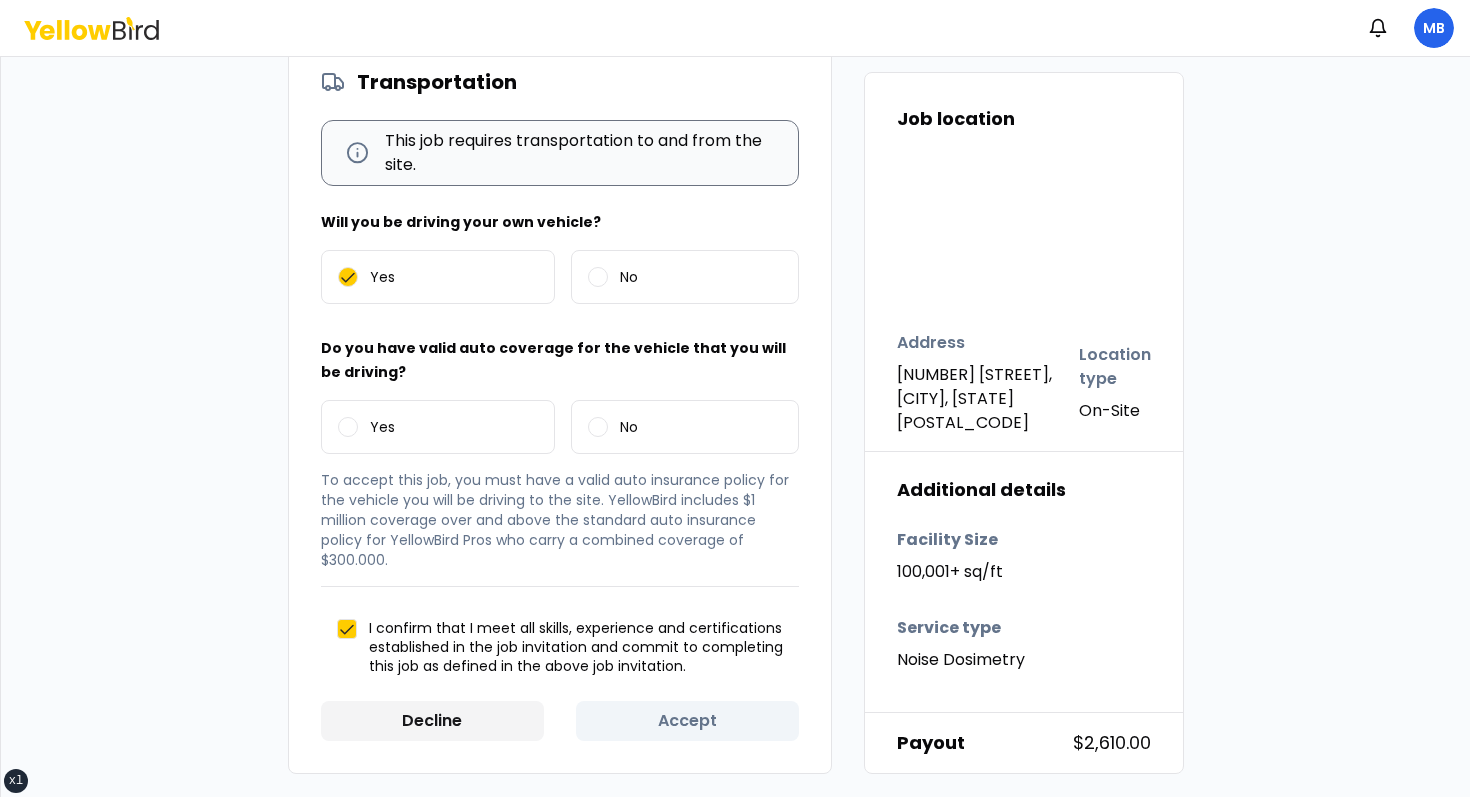 click on "To accept this job, you must have a valid auto insurance policy for the vehicle you will be driving to the site. YellowBird includes $1 million coverage over and above the standard auto insurance policy for YellowBird Pros who carry a combined coverage of $300.000." at bounding box center [560, 520] 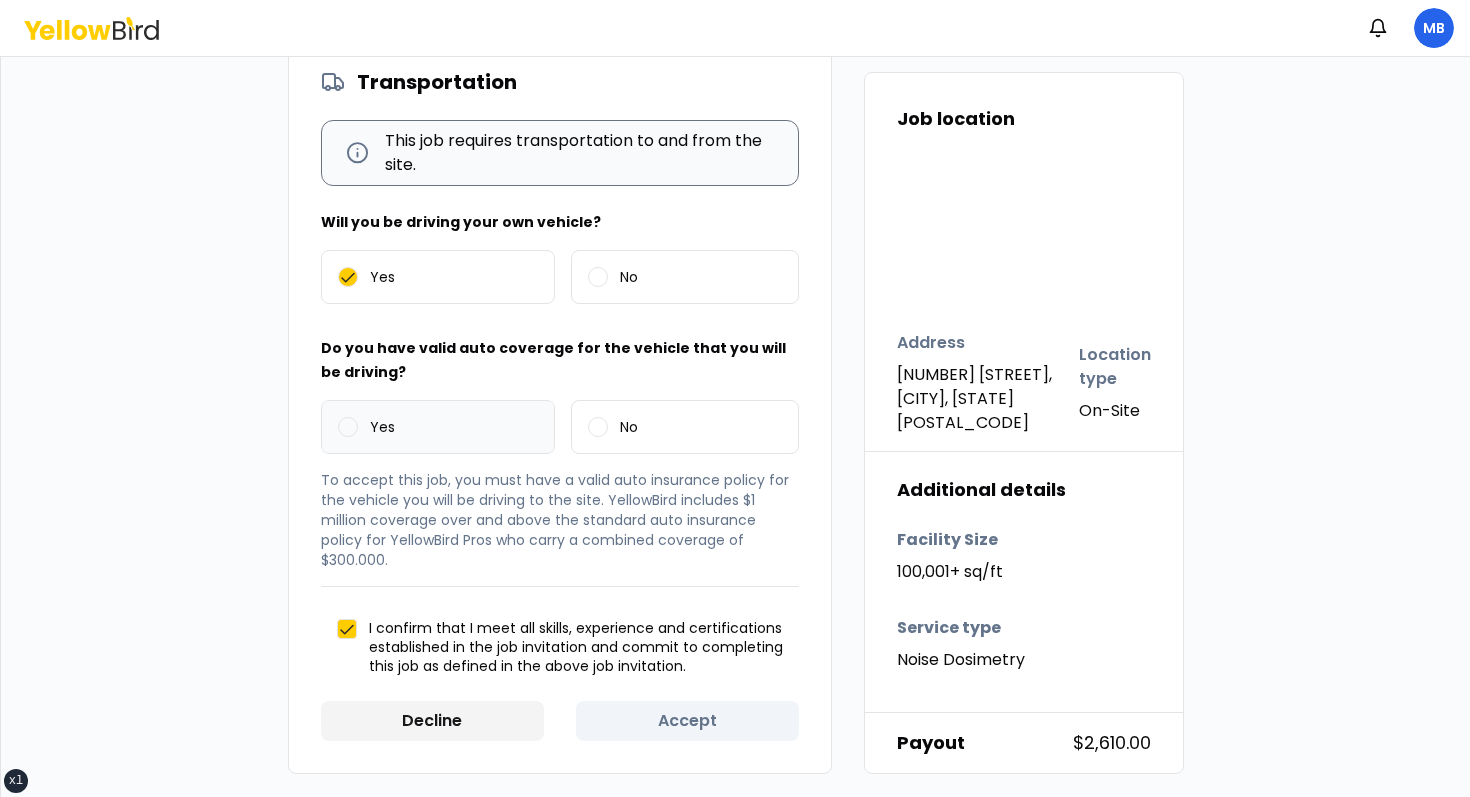 click on "Yes" at bounding box center [438, 427] 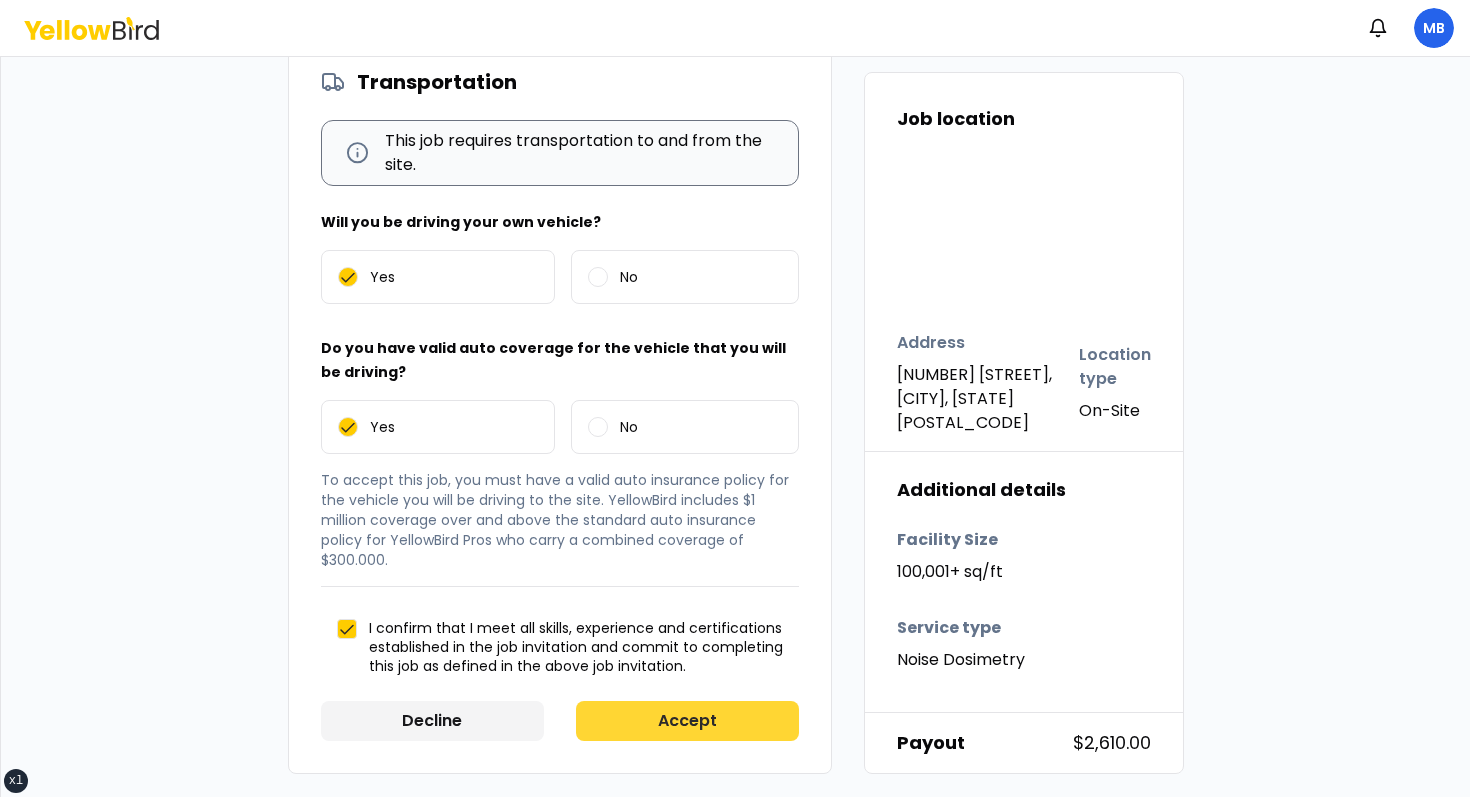 click on "Accept" at bounding box center (687, 721) 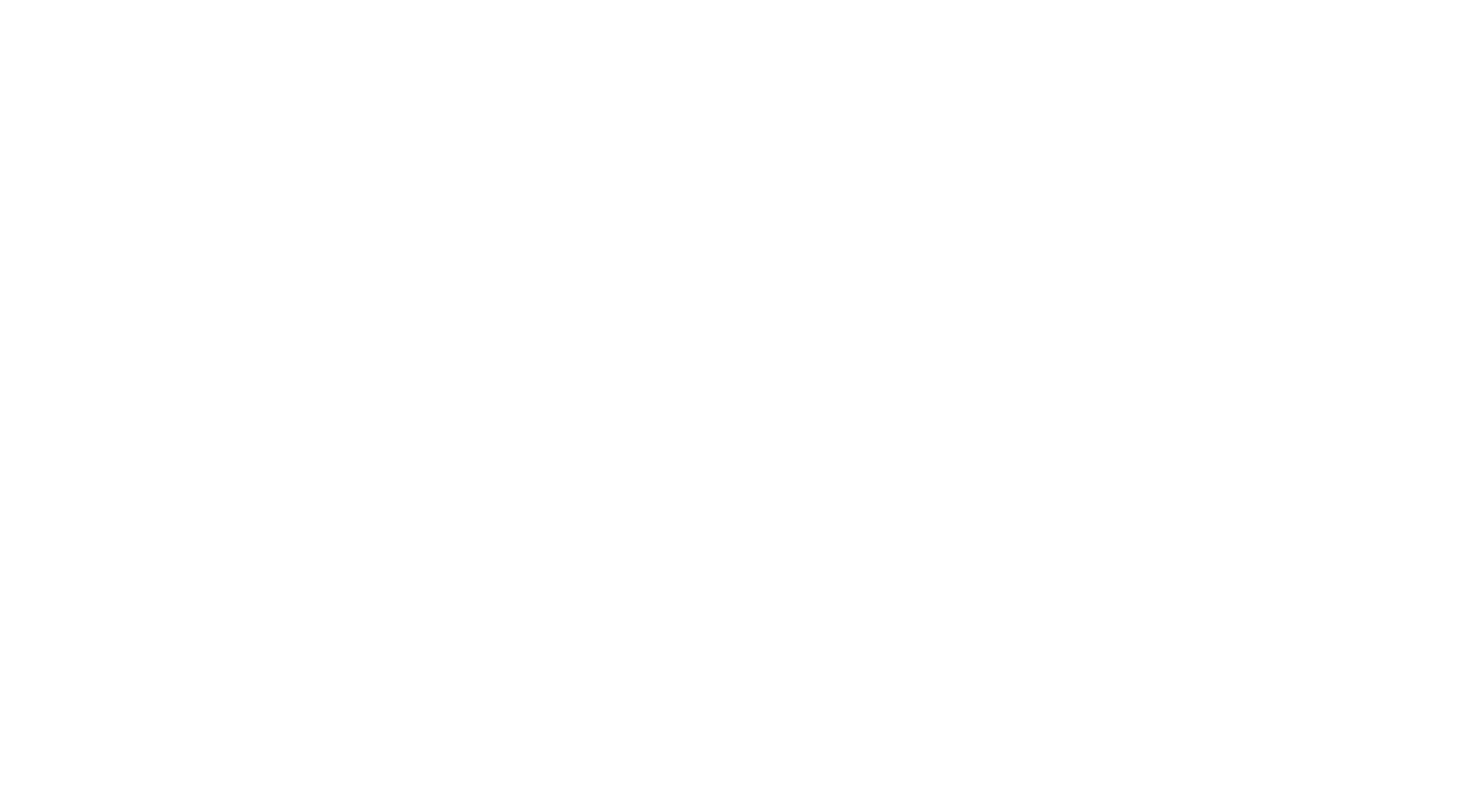 scroll, scrollTop: 0, scrollLeft: 0, axis: both 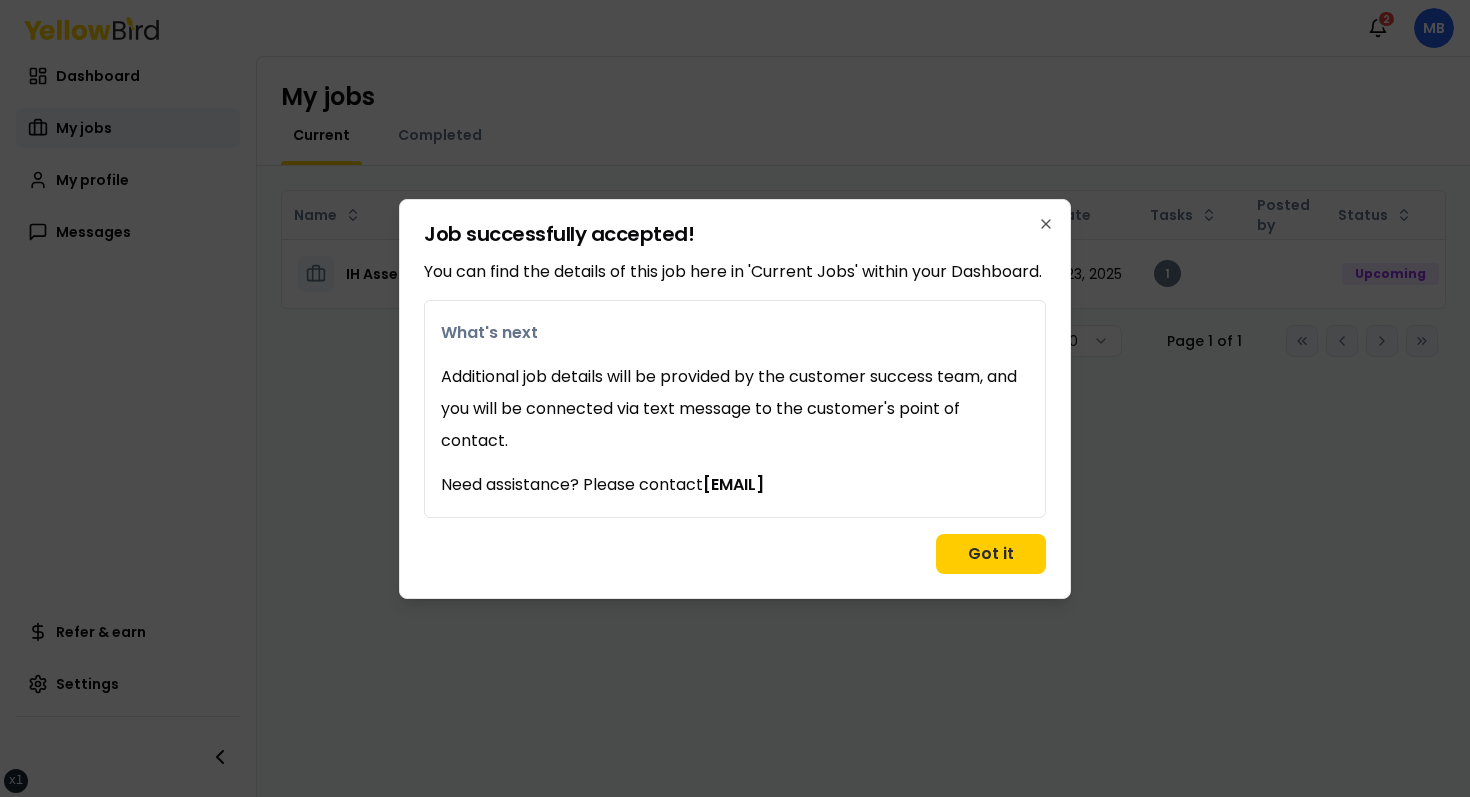 type 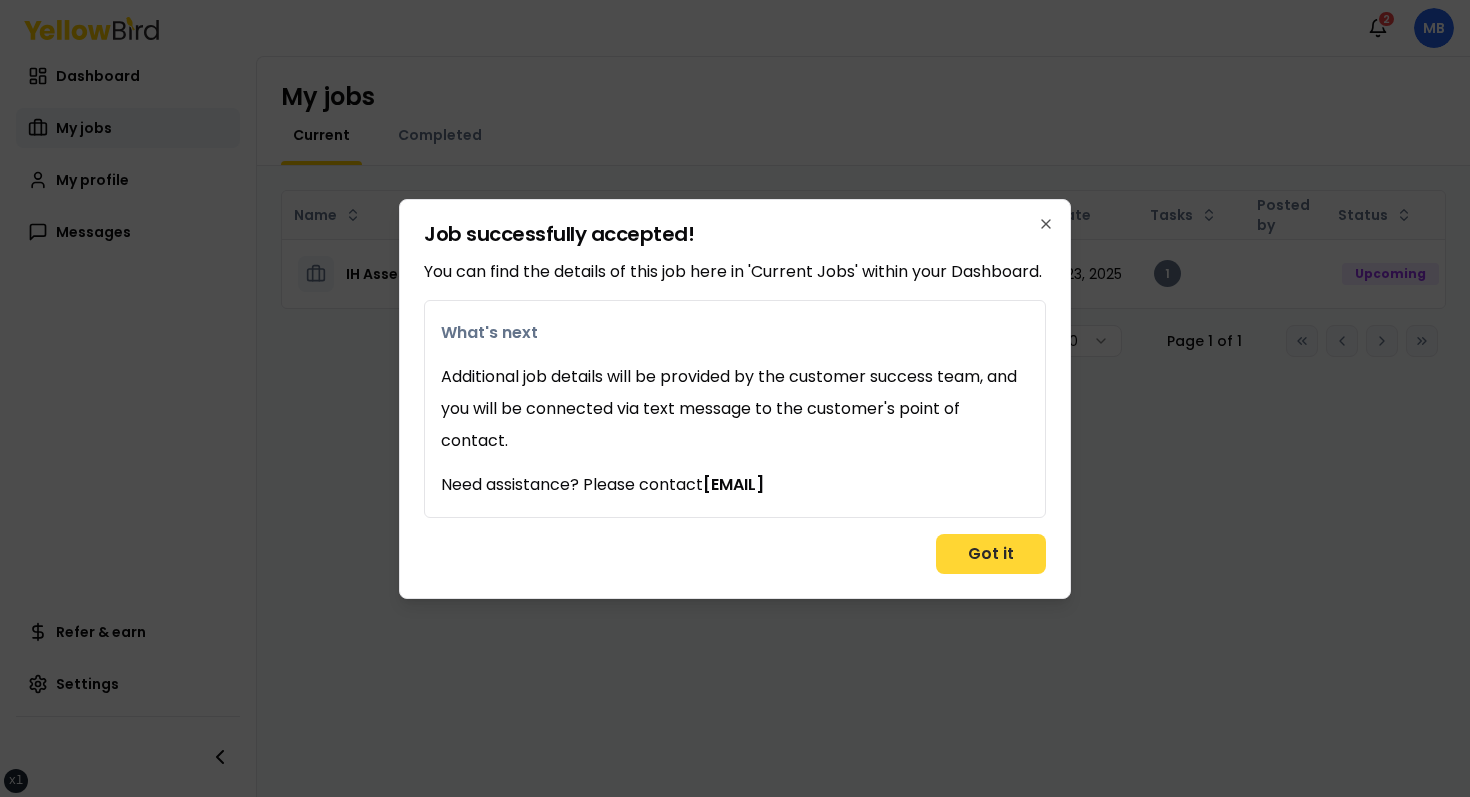 click on "Got it" at bounding box center (991, 554) 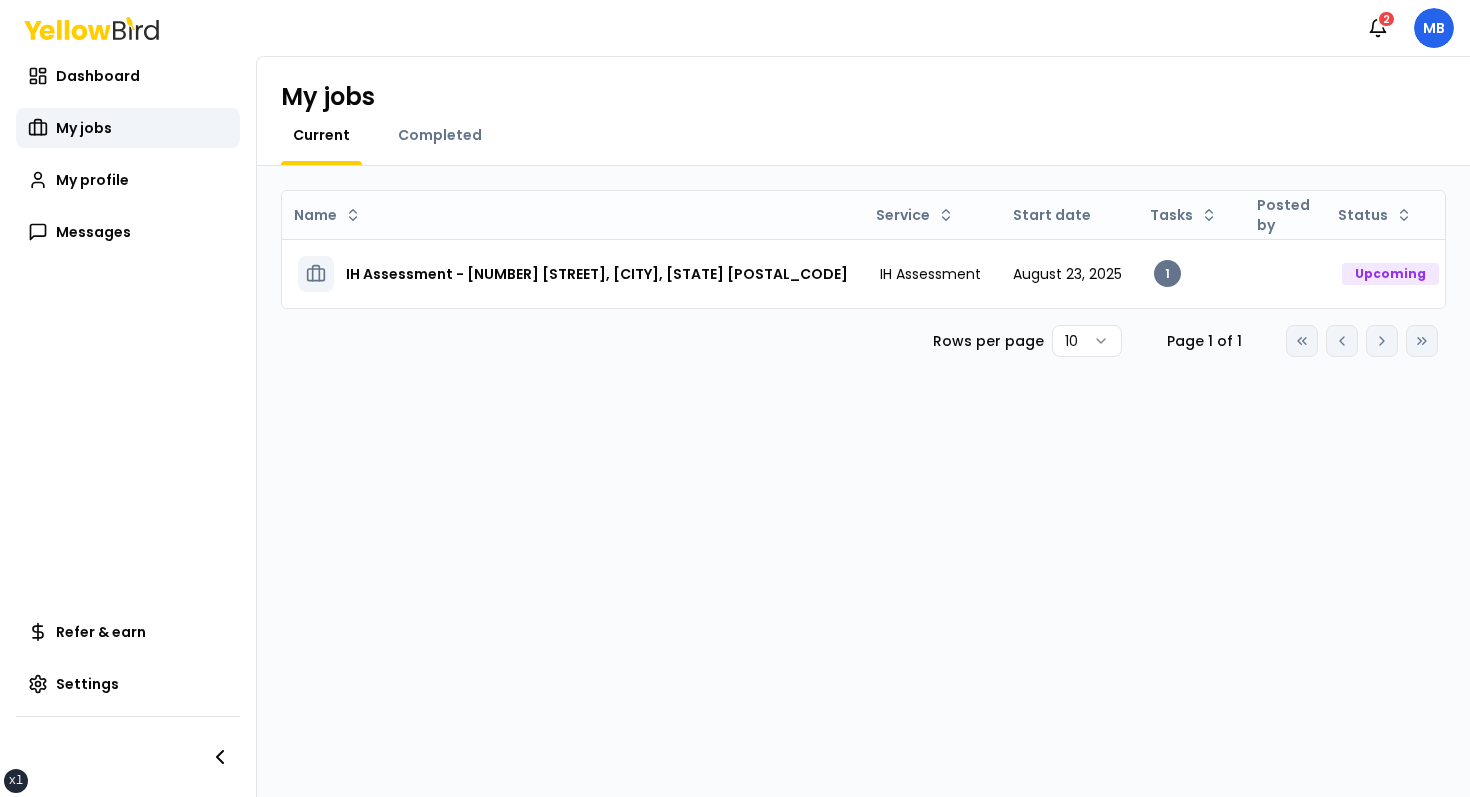 click on "Current Completed" at bounding box center (863, 145) 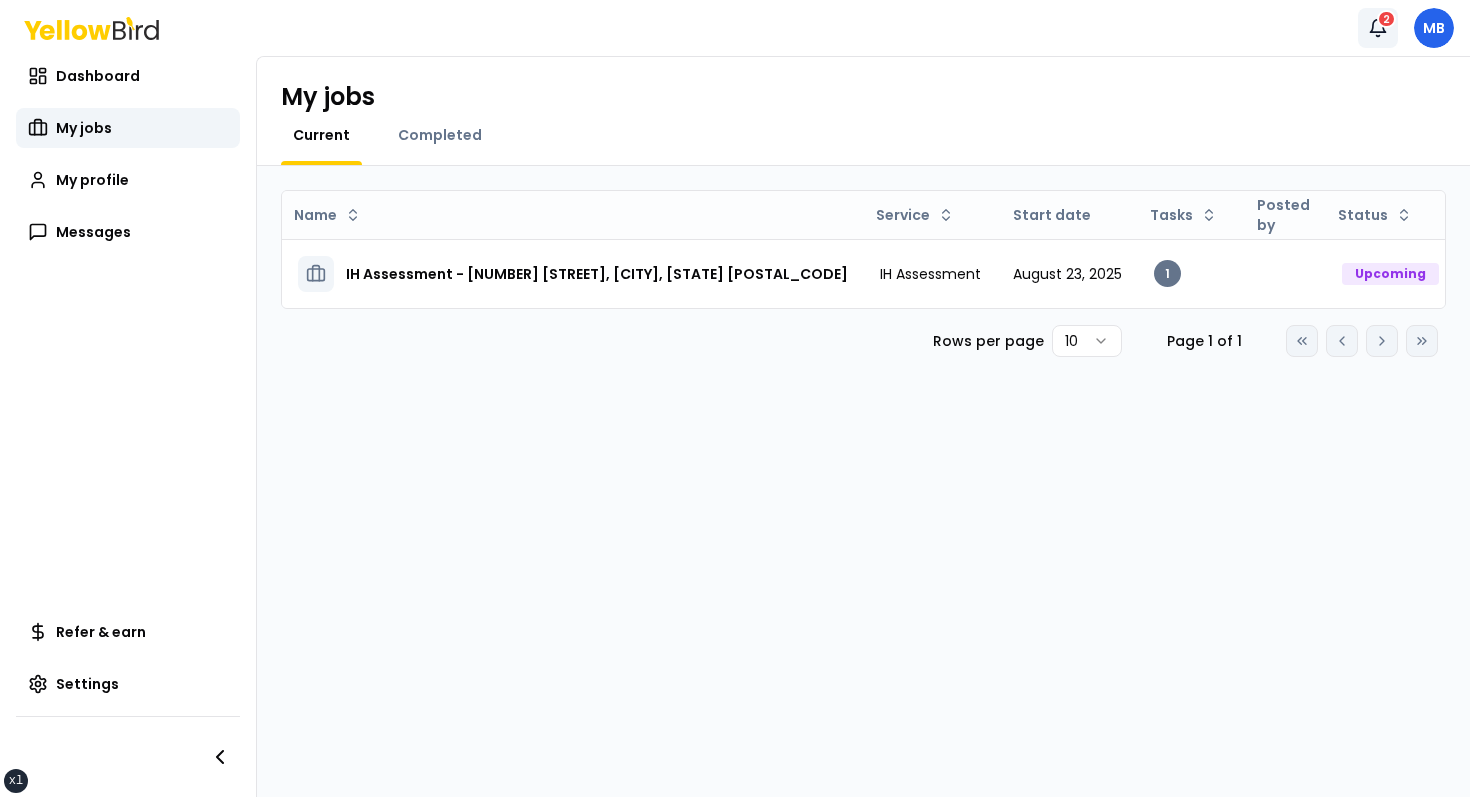 click on "Notifications 2" at bounding box center (1378, 28) 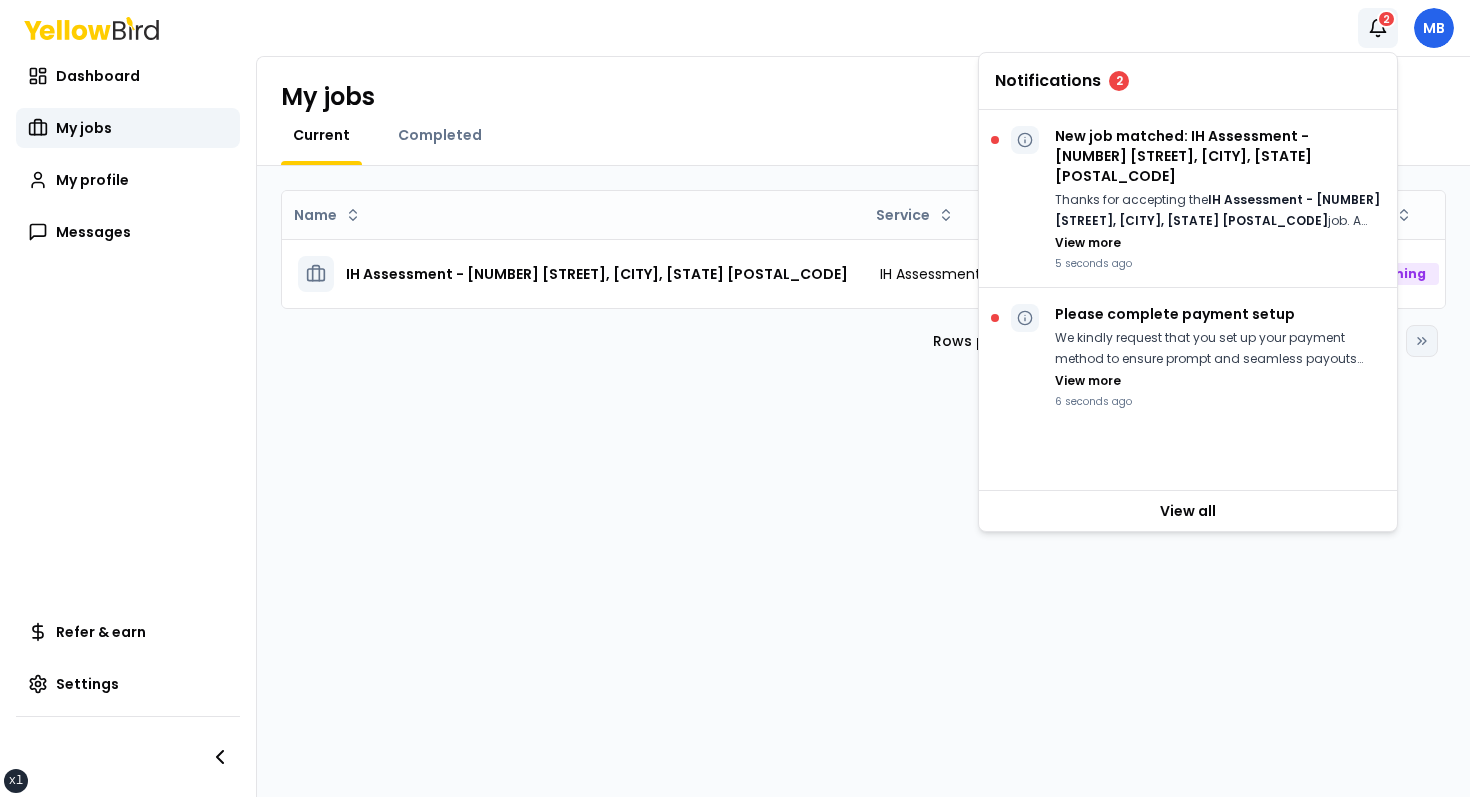 click on "Notifications 2 MB" at bounding box center (735, 28) 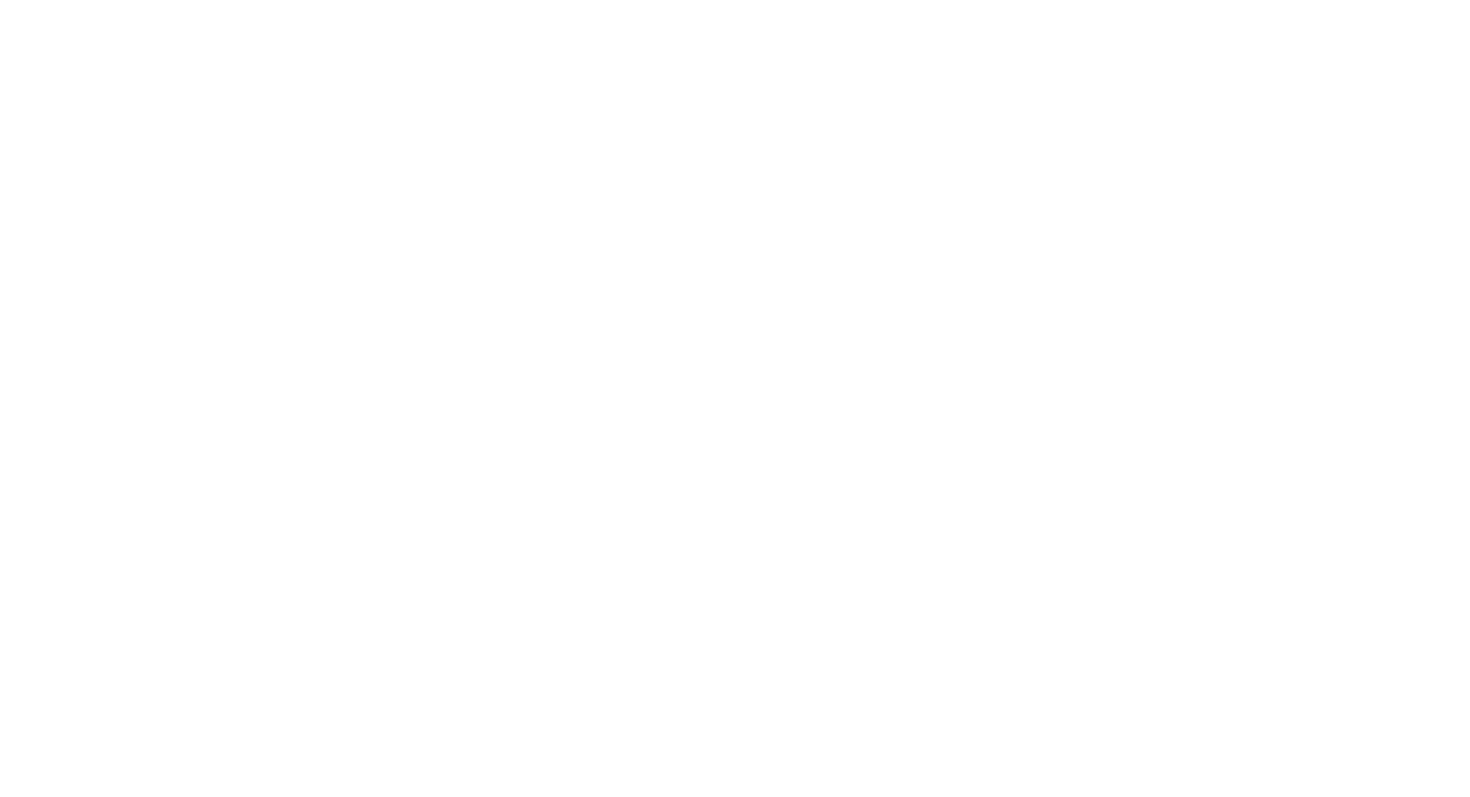 scroll, scrollTop: 0, scrollLeft: 0, axis: both 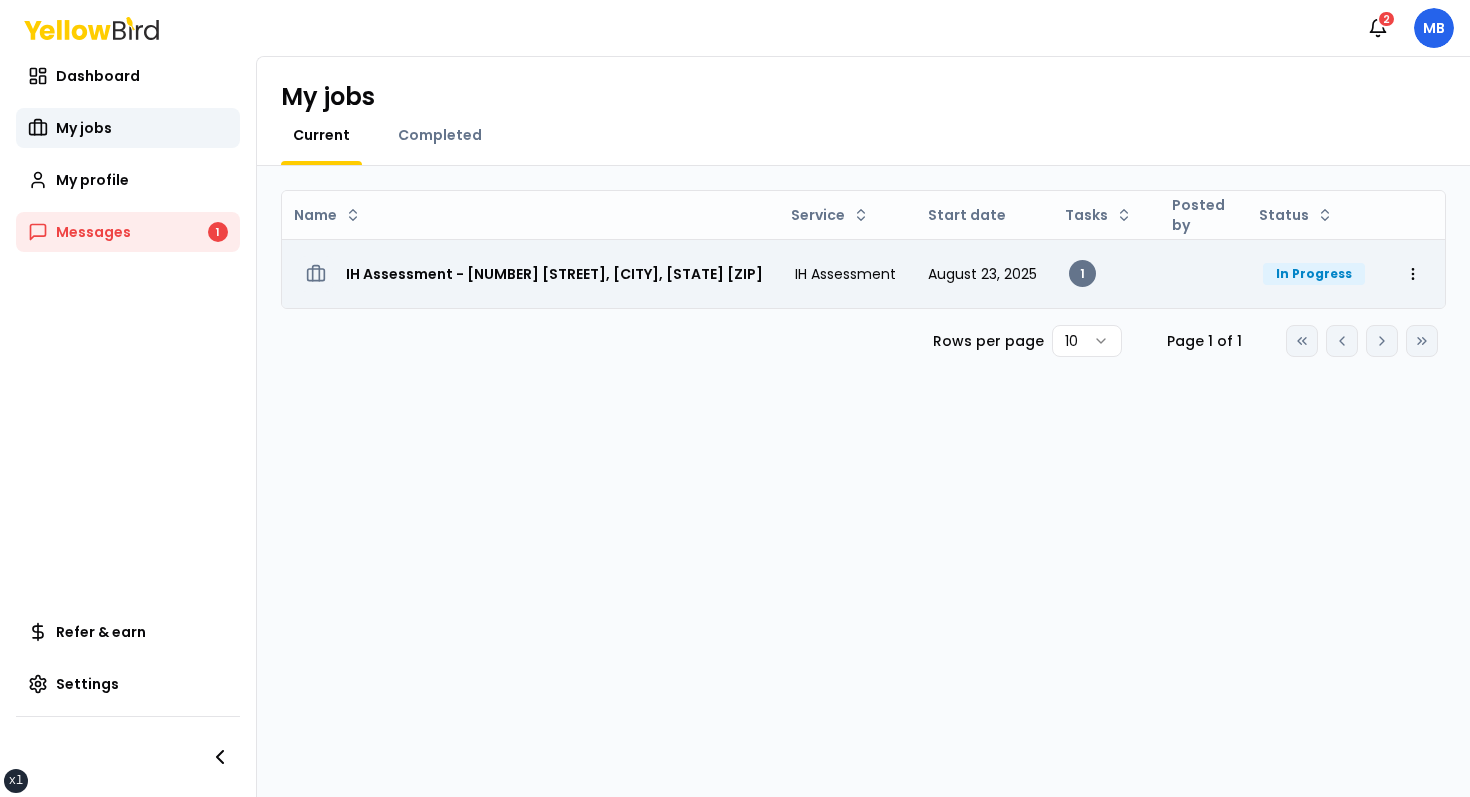 click on "August 23, 2025" at bounding box center [982, 273] 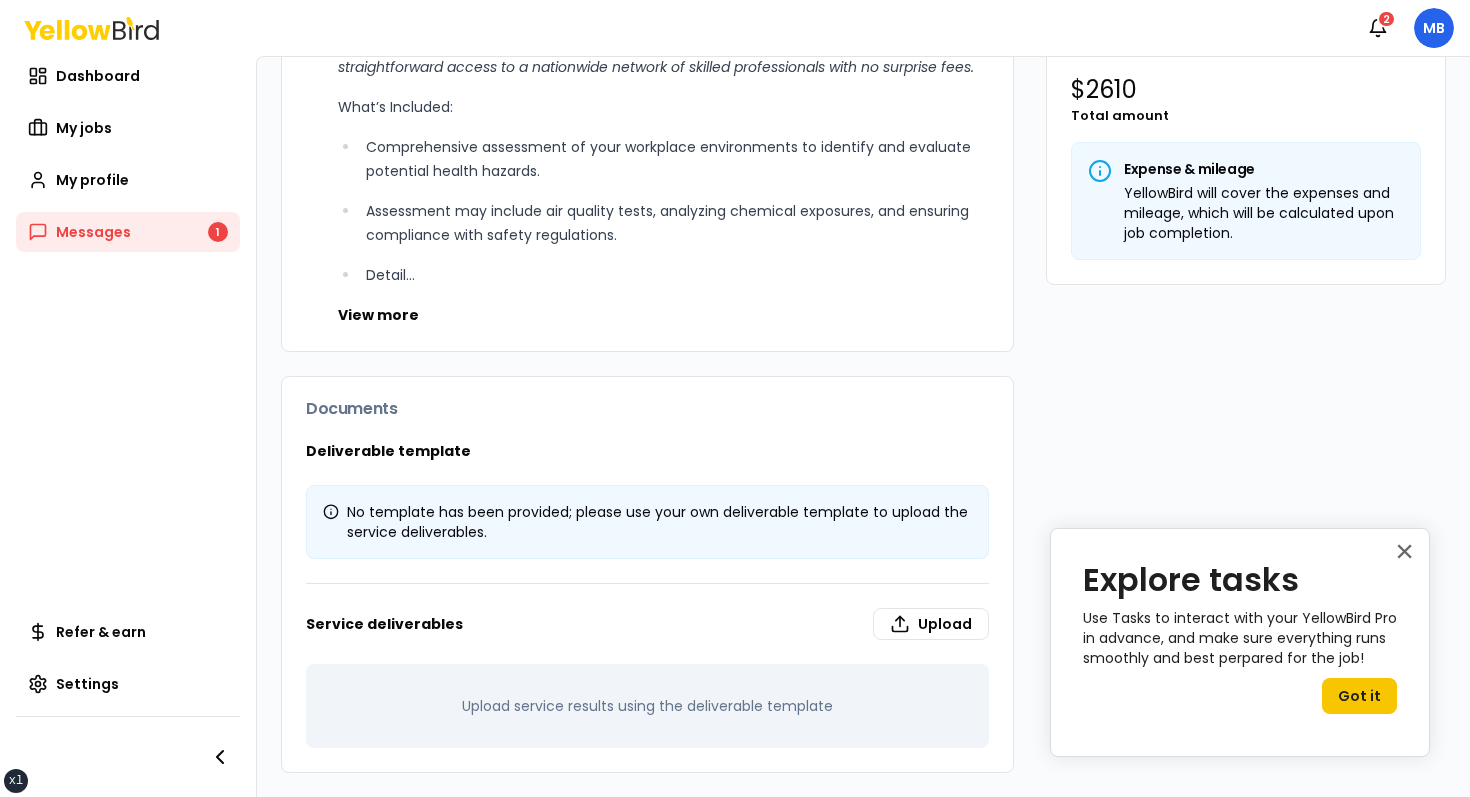 scroll, scrollTop: 221, scrollLeft: 0, axis: vertical 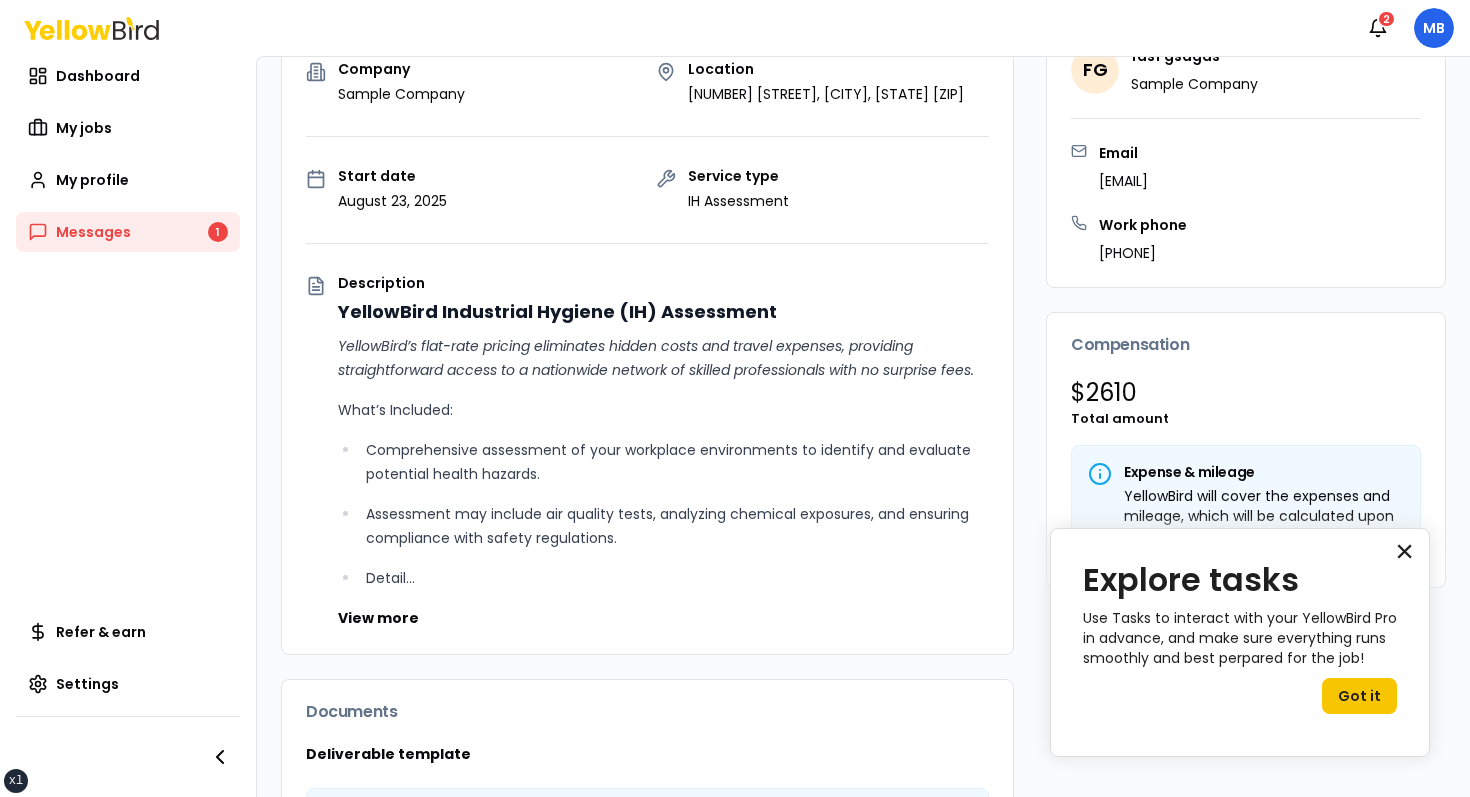 click on "×" at bounding box center [1404, 551] 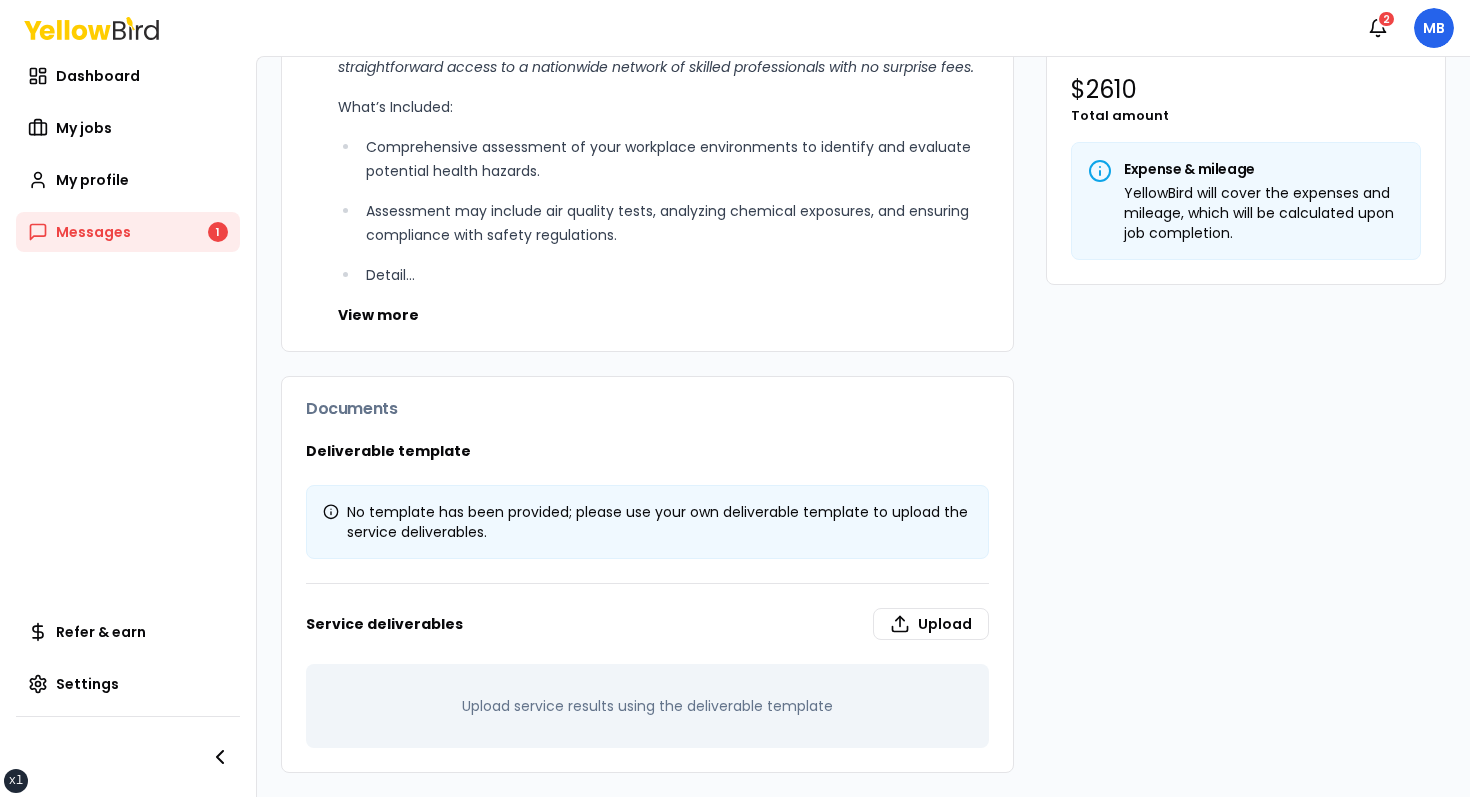 scroll, scrollTop: 0, scrollLeft: 0, axis: both 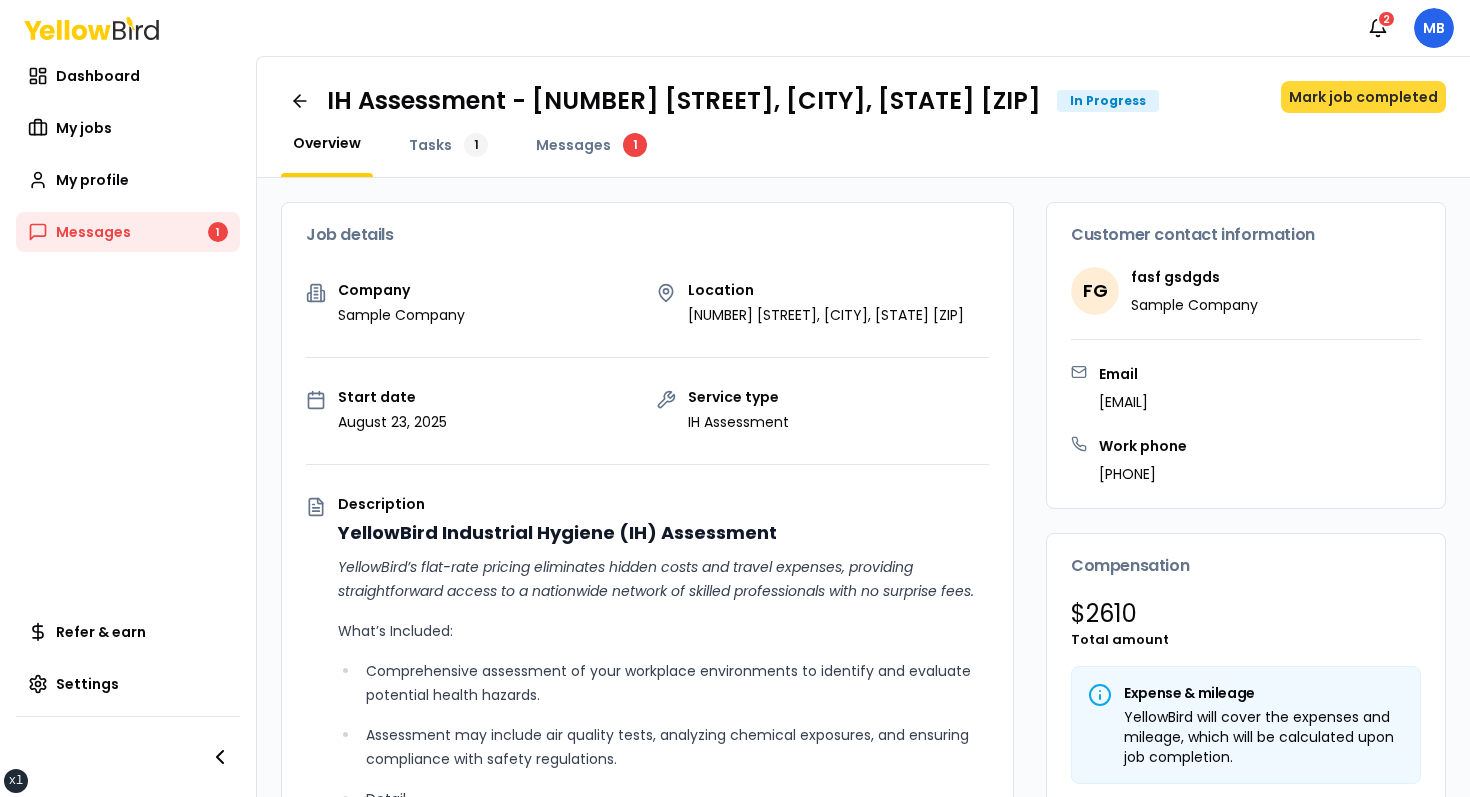 click on "Mark job completed" at bounding box center (1363, 97) 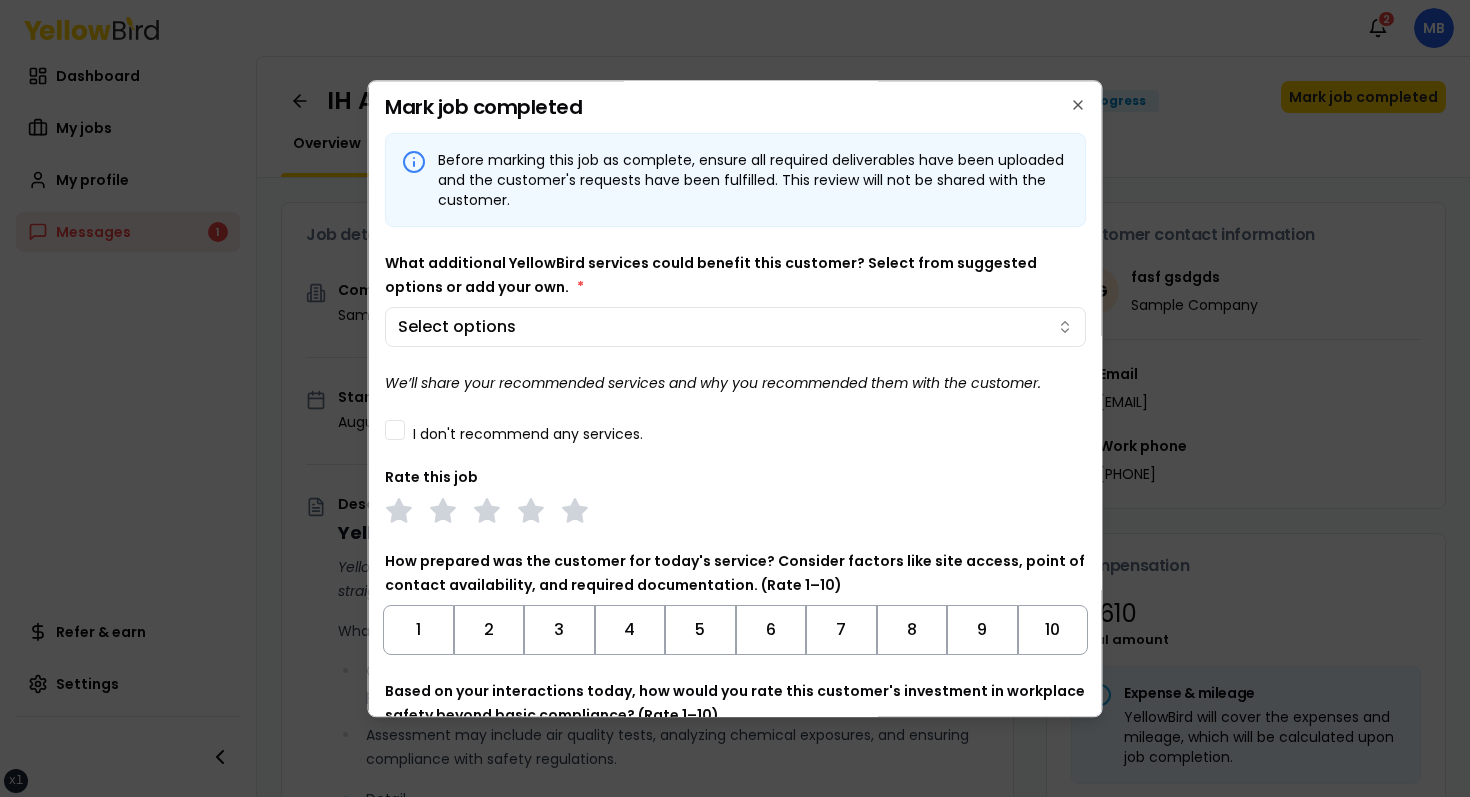 click on "Before marking this job as complete, ensure all required deliverables have been uploaded and the customer's requests have been fulfilled. This review will not be shared with the customer." at bounding box center [753, 180] 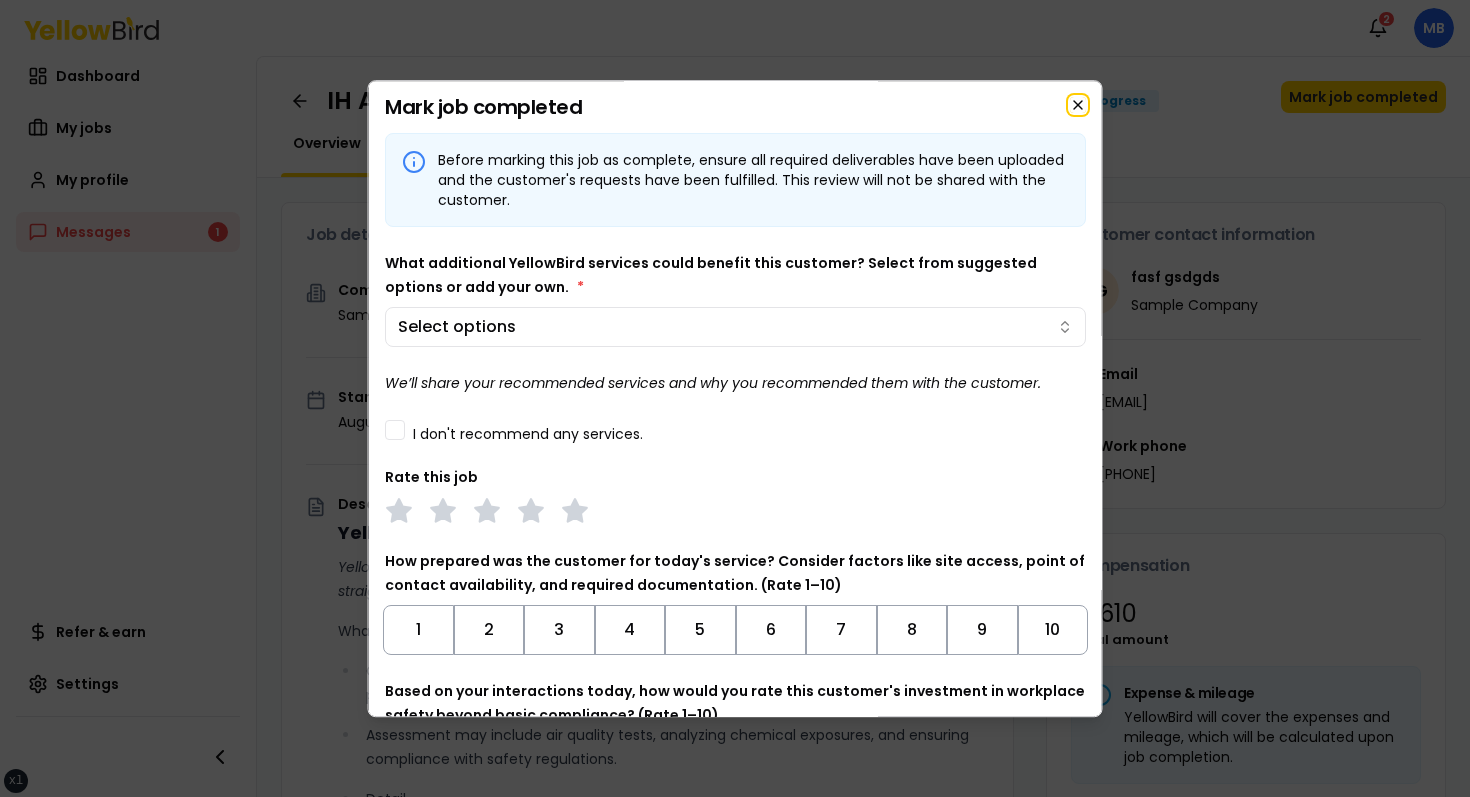 click 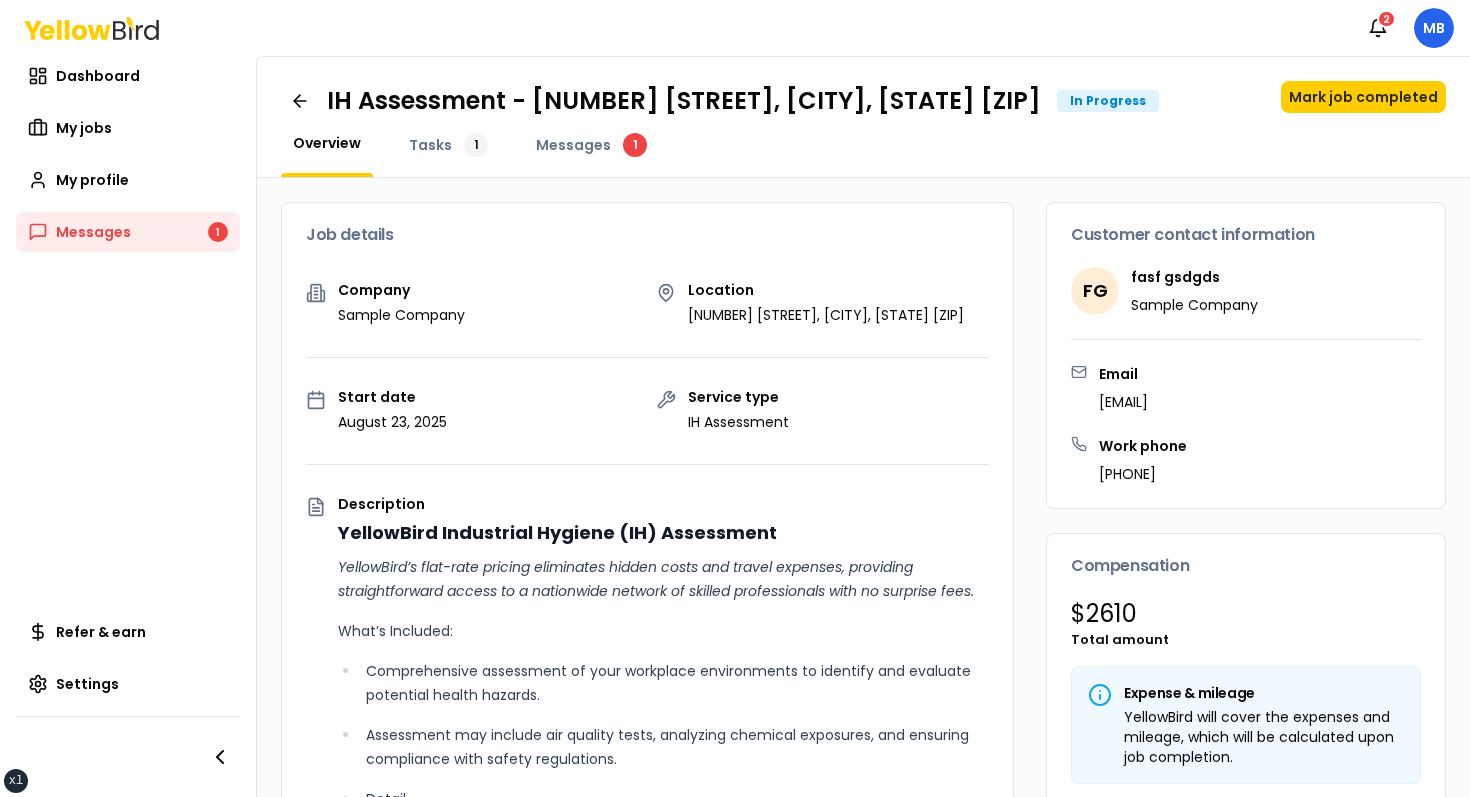 click on "Job details Company Sample Company Location [NUMBER] [STREET], [CITY], [STATE] [ZIP] Start date [DATE] Service type IH Assessment Description YellowBird Industrial Hygiene (IH) Assessment
YellowBird’s flat-rate pricing eliminates hidden costs and travel expenses, providing straightforward access to a nationwide network of skilled professionals with no surprise fees.
What’s Included:
Comprehensive assessment of your workplace environments to identify and evaluate potential health hazards.
Assessment may include air quality tests, analyzing chemical exposures, and ensuring compliance with safety regulations.
Detail...
View more Documents Deliverable template No template has been provided; please use your own deliverable template to upload the service deliverables. Service deliverables Upload Upload service results using the deliverable template Customer contact information FG fasf gsdgds Sample Company Email [EMAIL] Work phone [PHONE] Compensation $ 2610 Total amount" at bounding box center [863, 749] 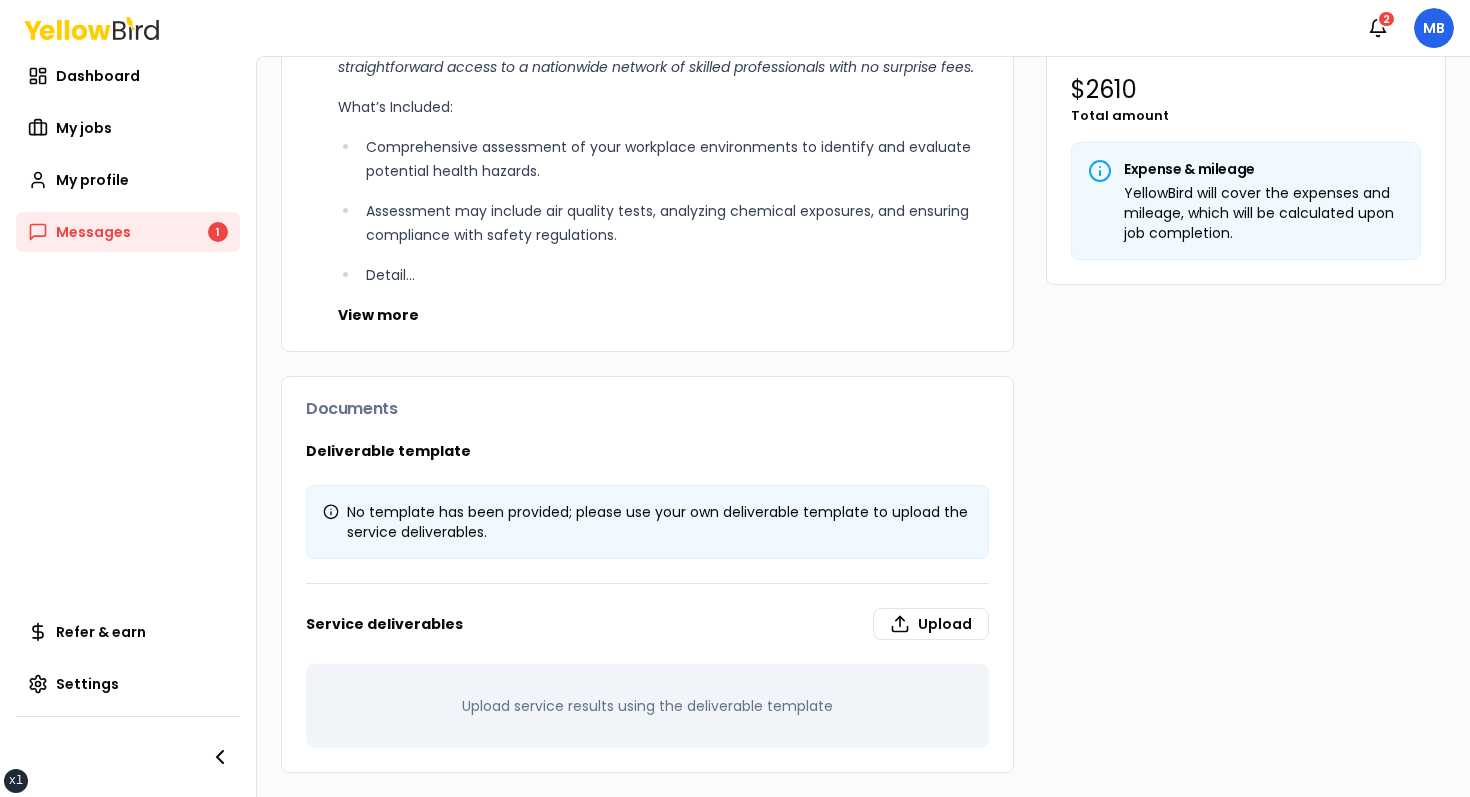 scroll, scrollTop: 0, scrollLeft: 0, axis: both 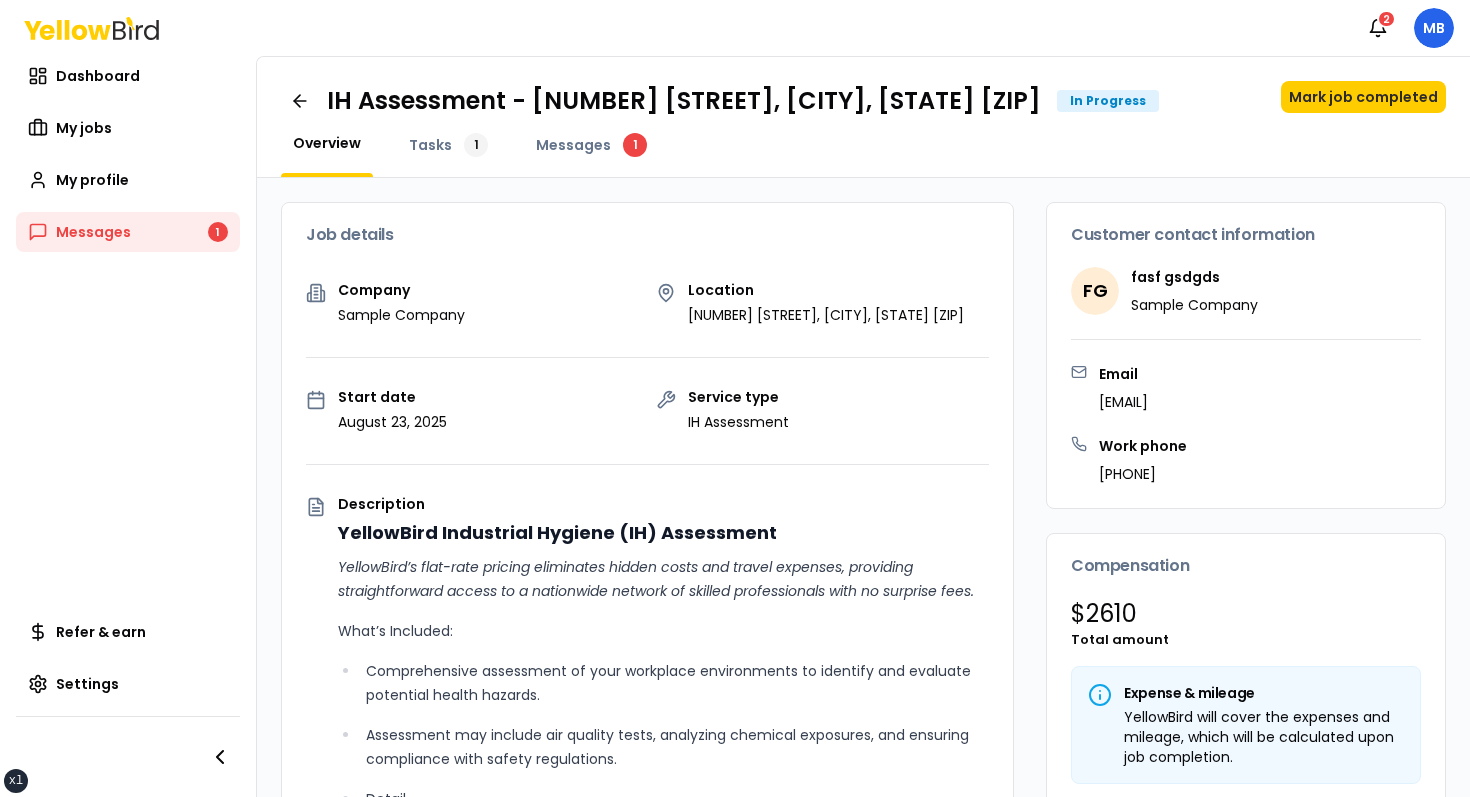 click on "IH Assessment - [NUMBER] [STREET], [CITY], [STATE] [ZIP] In Progress Mark job completed Overview Tasks 1 Messages 1" at bounding box center [863, 117] 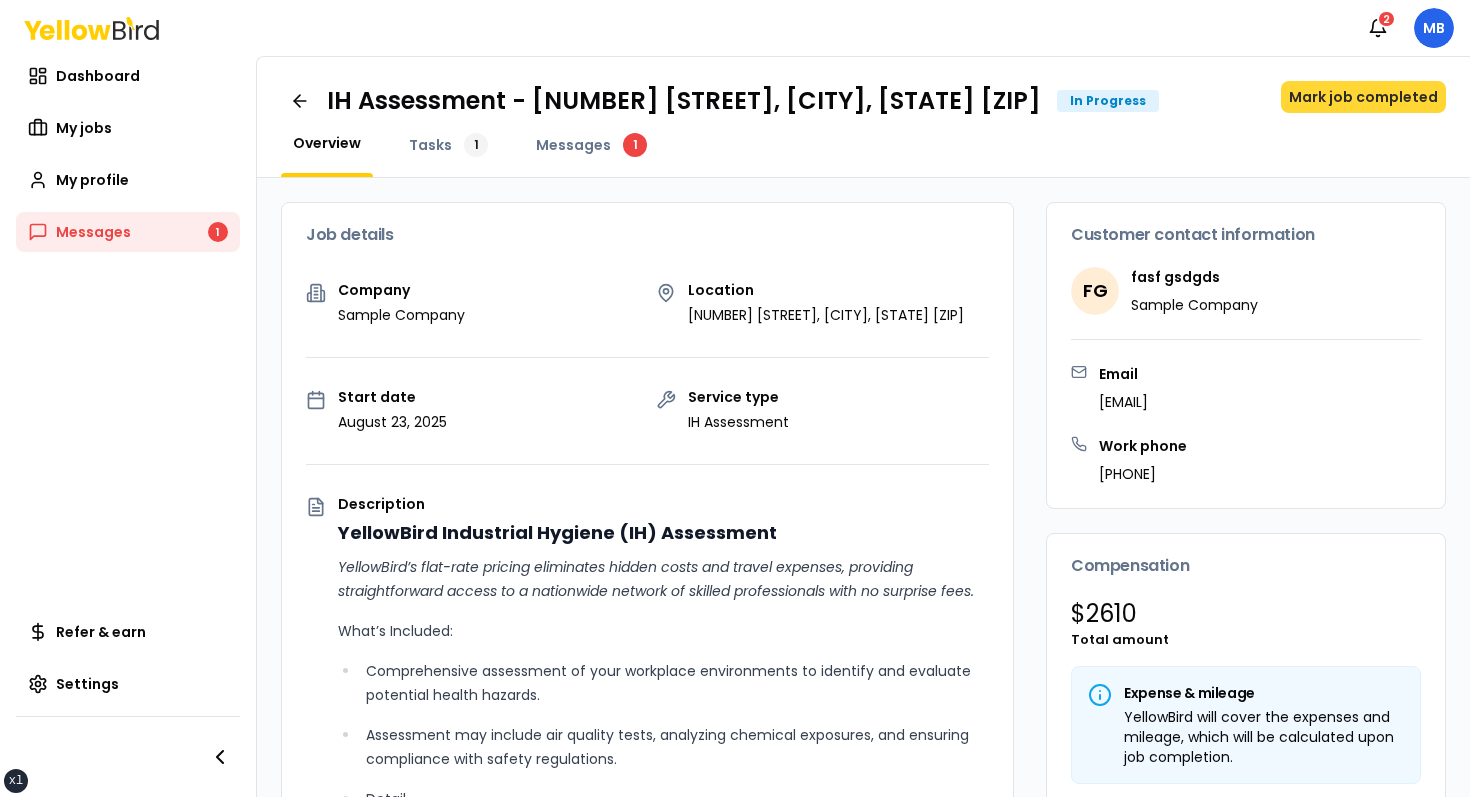 click on "Mark job completed" at bounding box center [1363, 97] 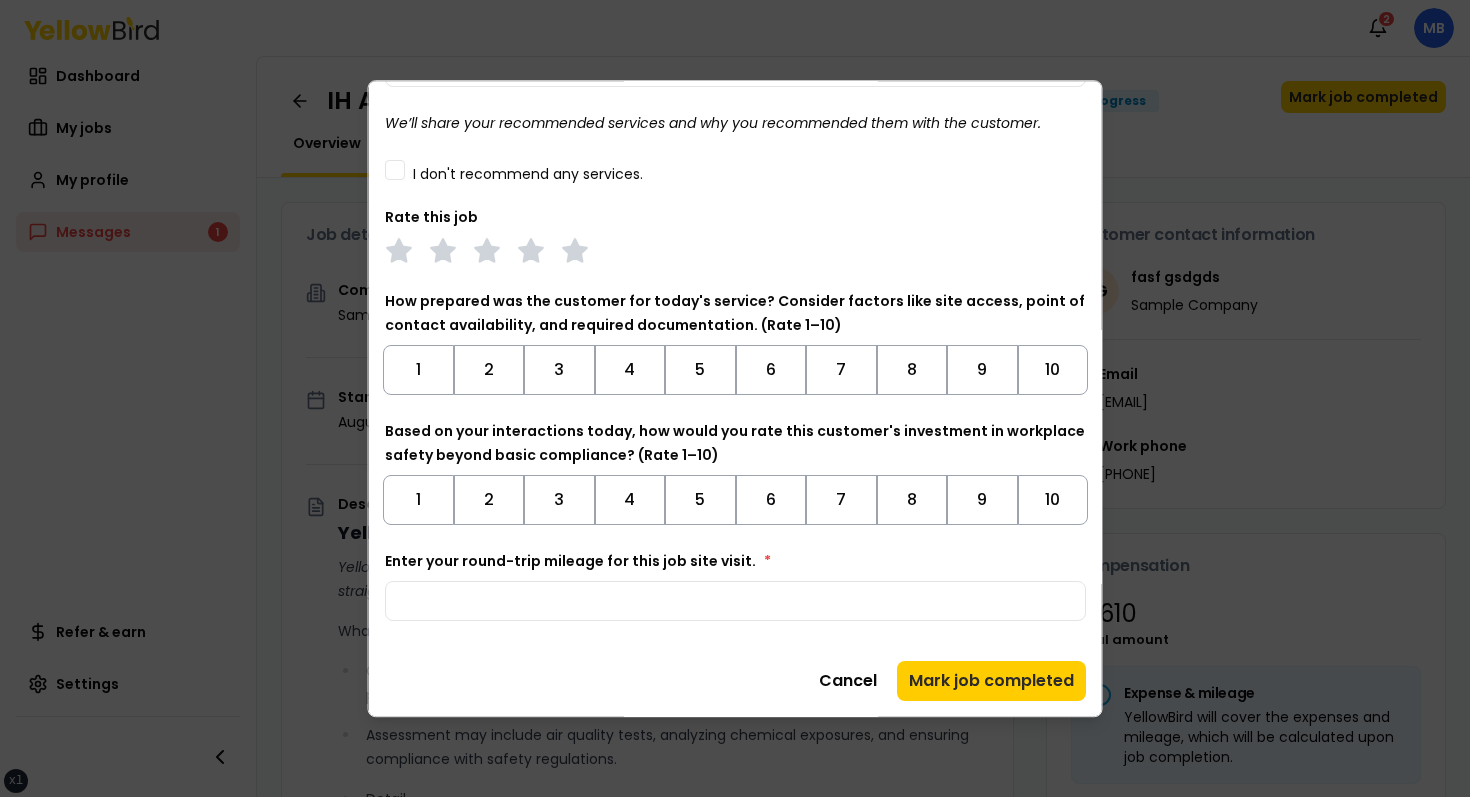 scroll, scrollTop: 0, scrollLeft: 0, axis: both 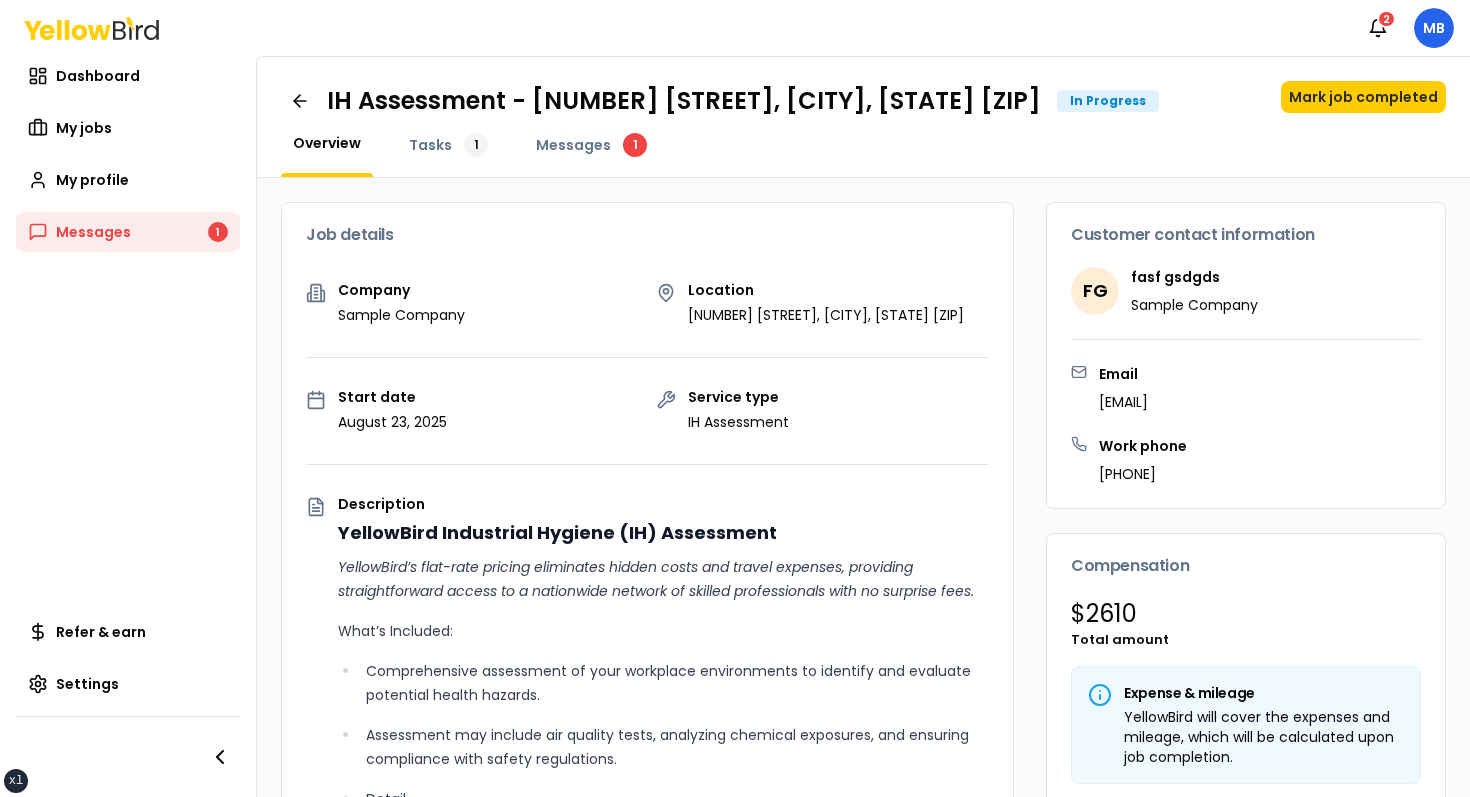 click on "IH Assessment - [NUMBER] [STREET], [CITY], [STATE] [ZIP] In Progress" at bounding box center (781, 101) 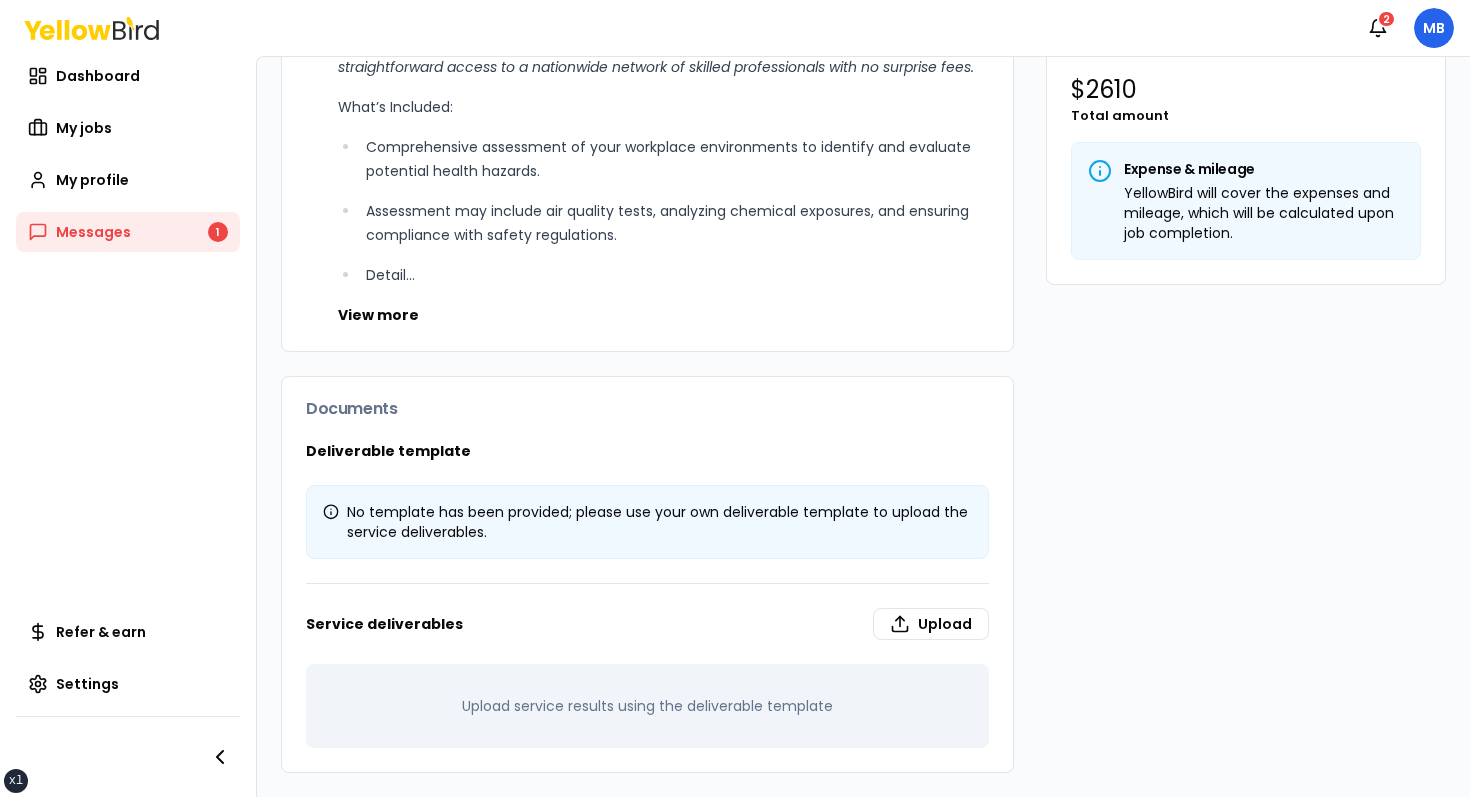 scroll, scrollTop: 0, scrollLeft: 0, axis: both 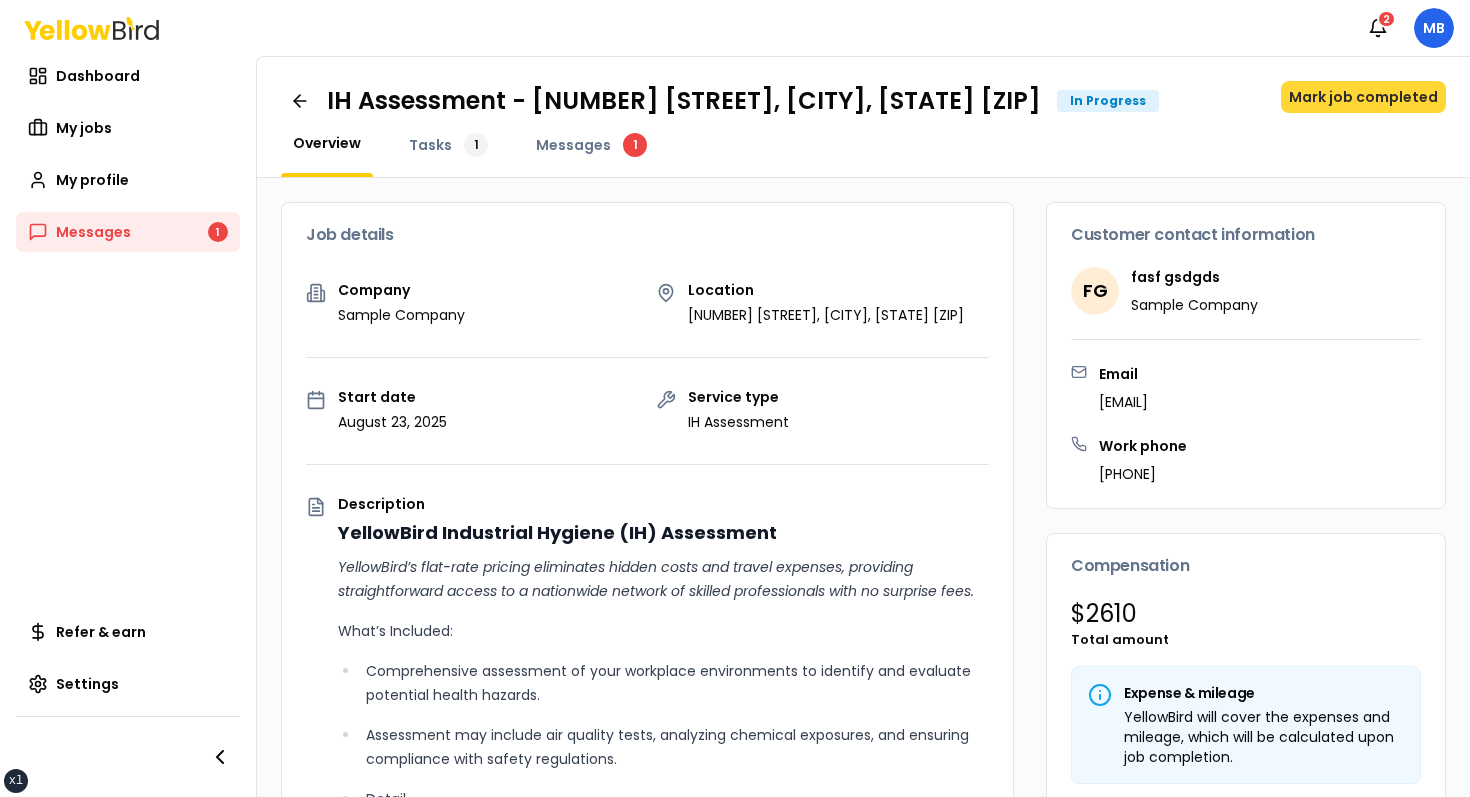 click on "Mark job completed" at bounding box center (1363, 97) 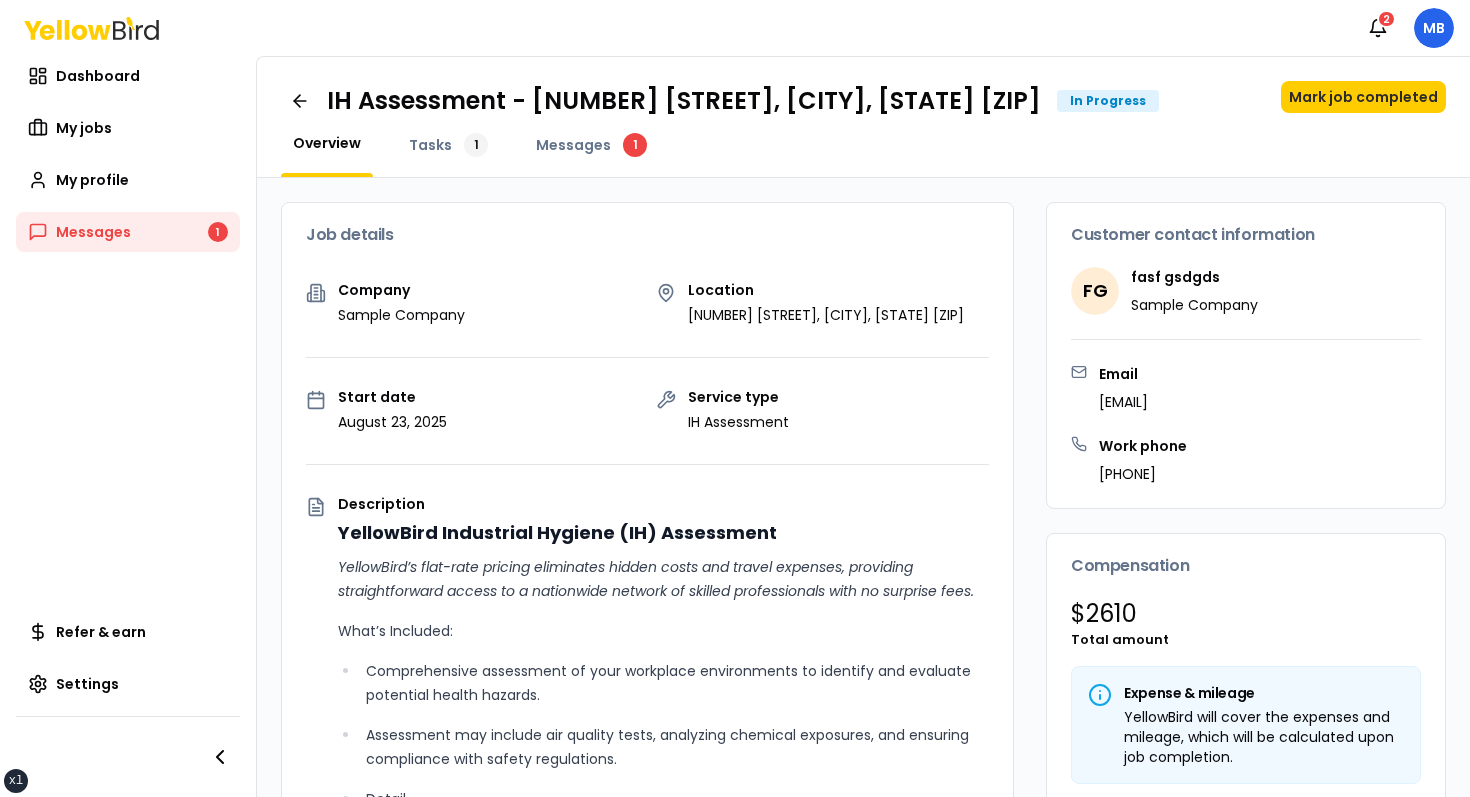 click on "IH Assessment - [NUMBER] [STREET], [CITY], [STATE] [ZIP] In Progress Mark job completed Overview Tasks 1 Messages 1" at bounding box center [863, 117] 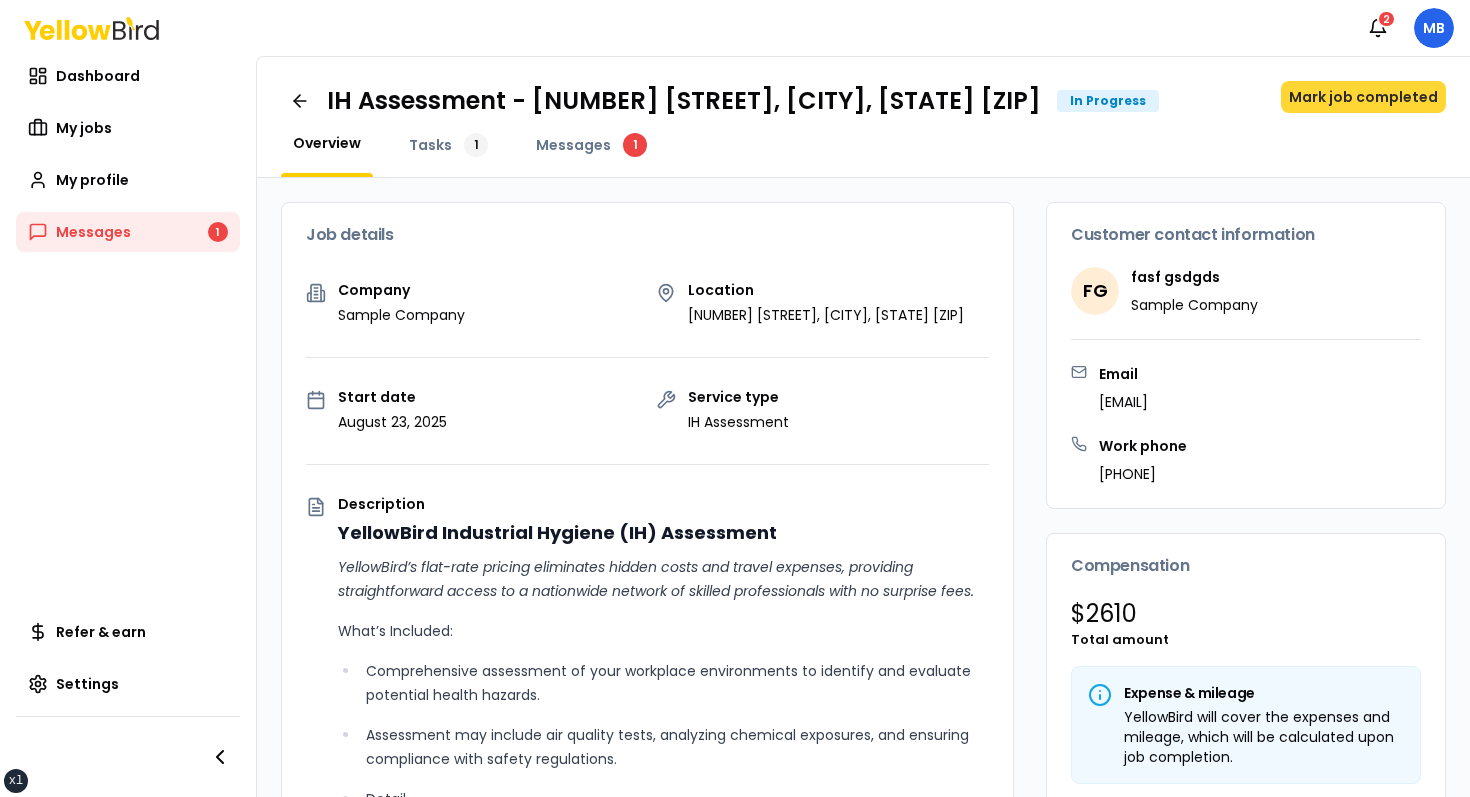 click on "Mark job completed" at bounding box center [1363, 97] 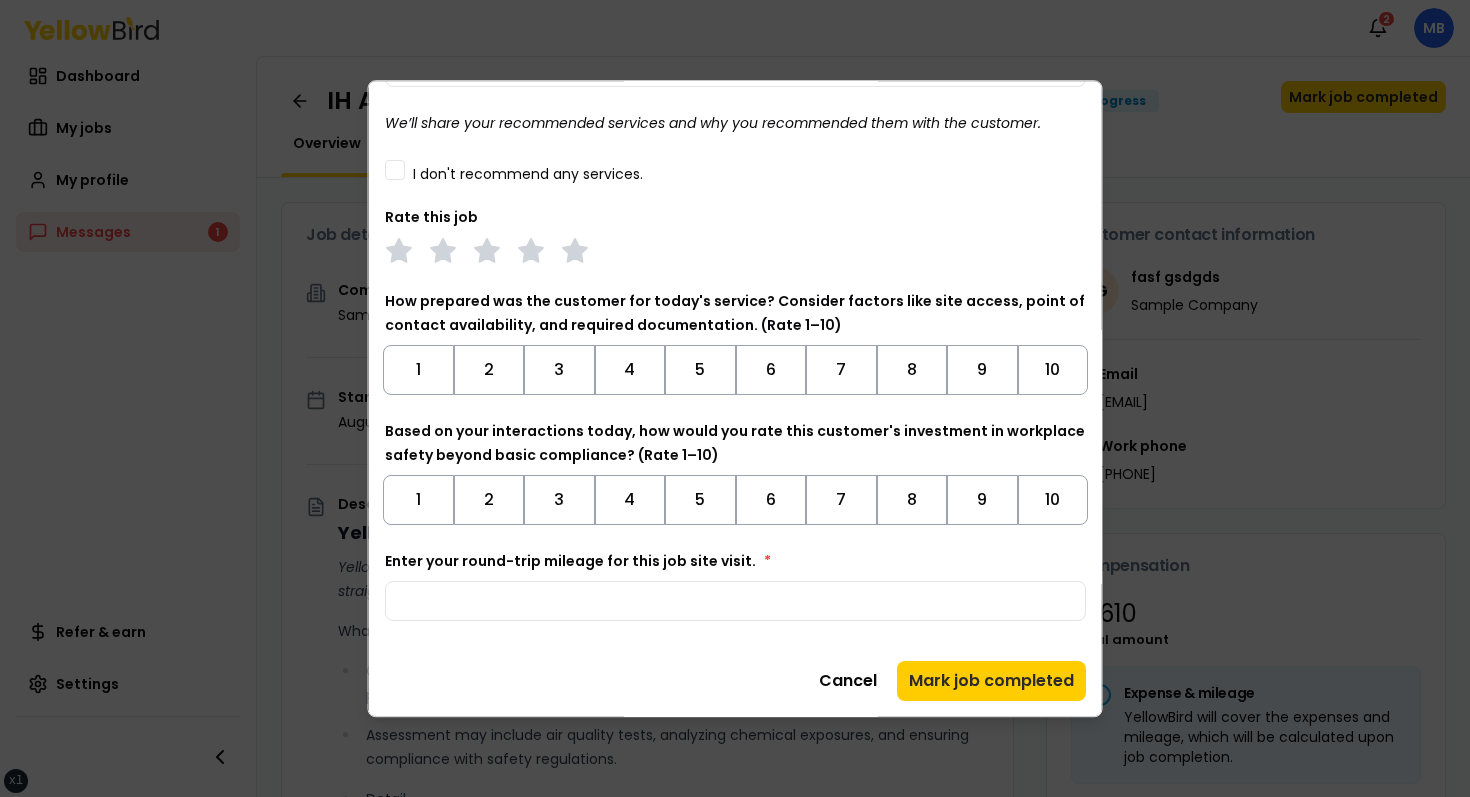 scroll, scrollTop: 0, scrollLeft: 0, axis: both 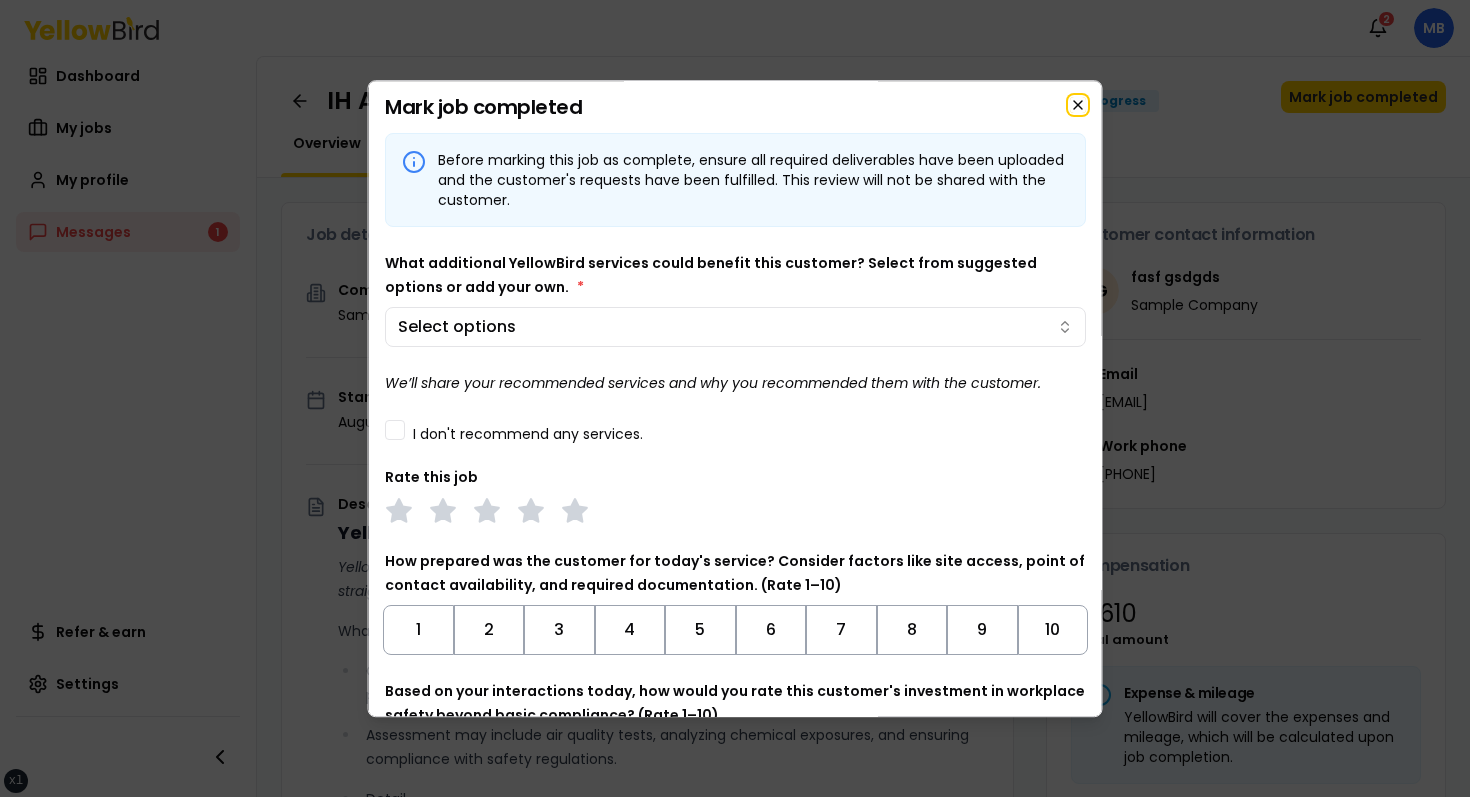 click 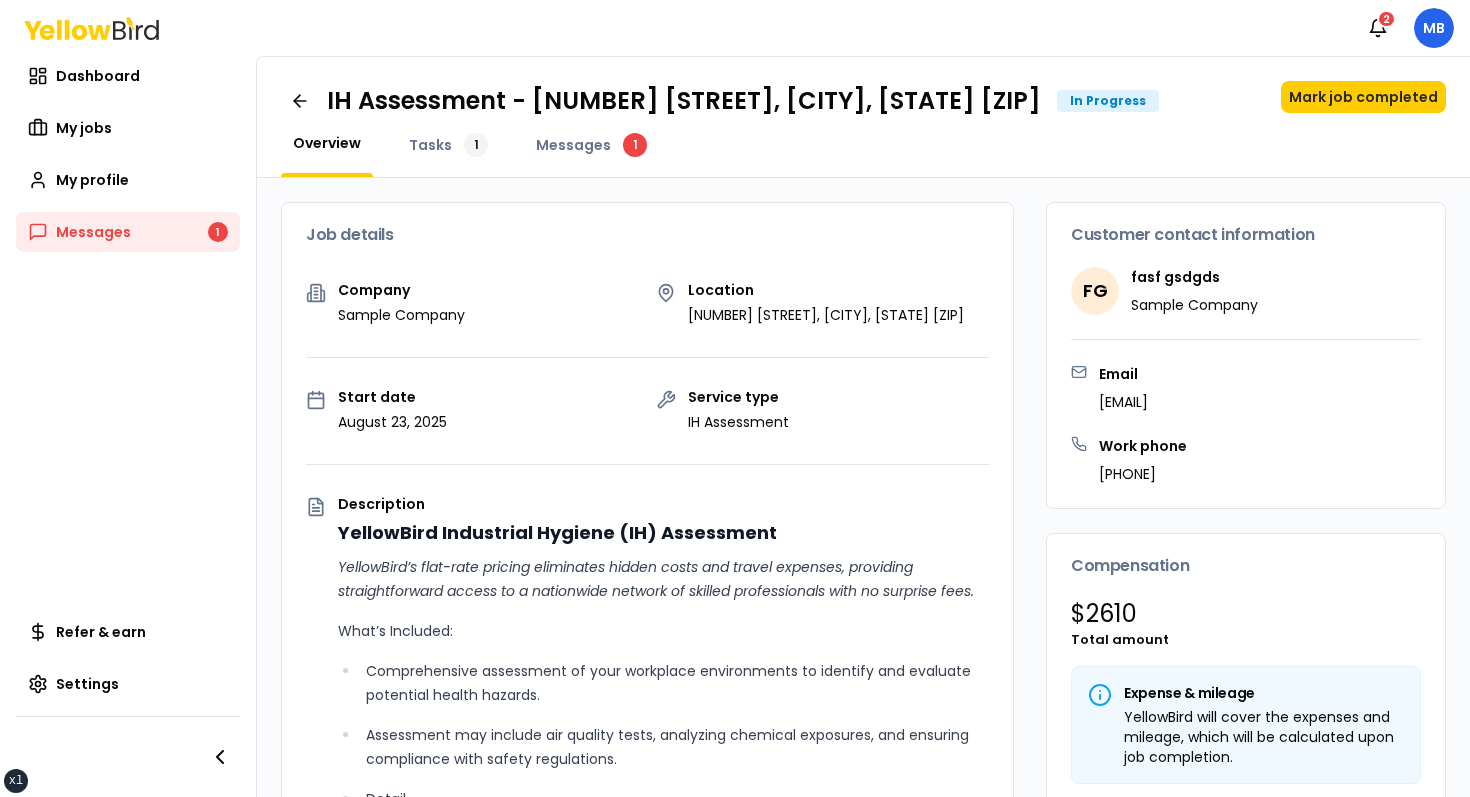 click on "IH Assessment - [NUMBER] [STREET], [CITY], [STATE] [ZIP] In Progress Mark job completed Overview Tasks 1 Messages 1" at bounding box center [863, 117] 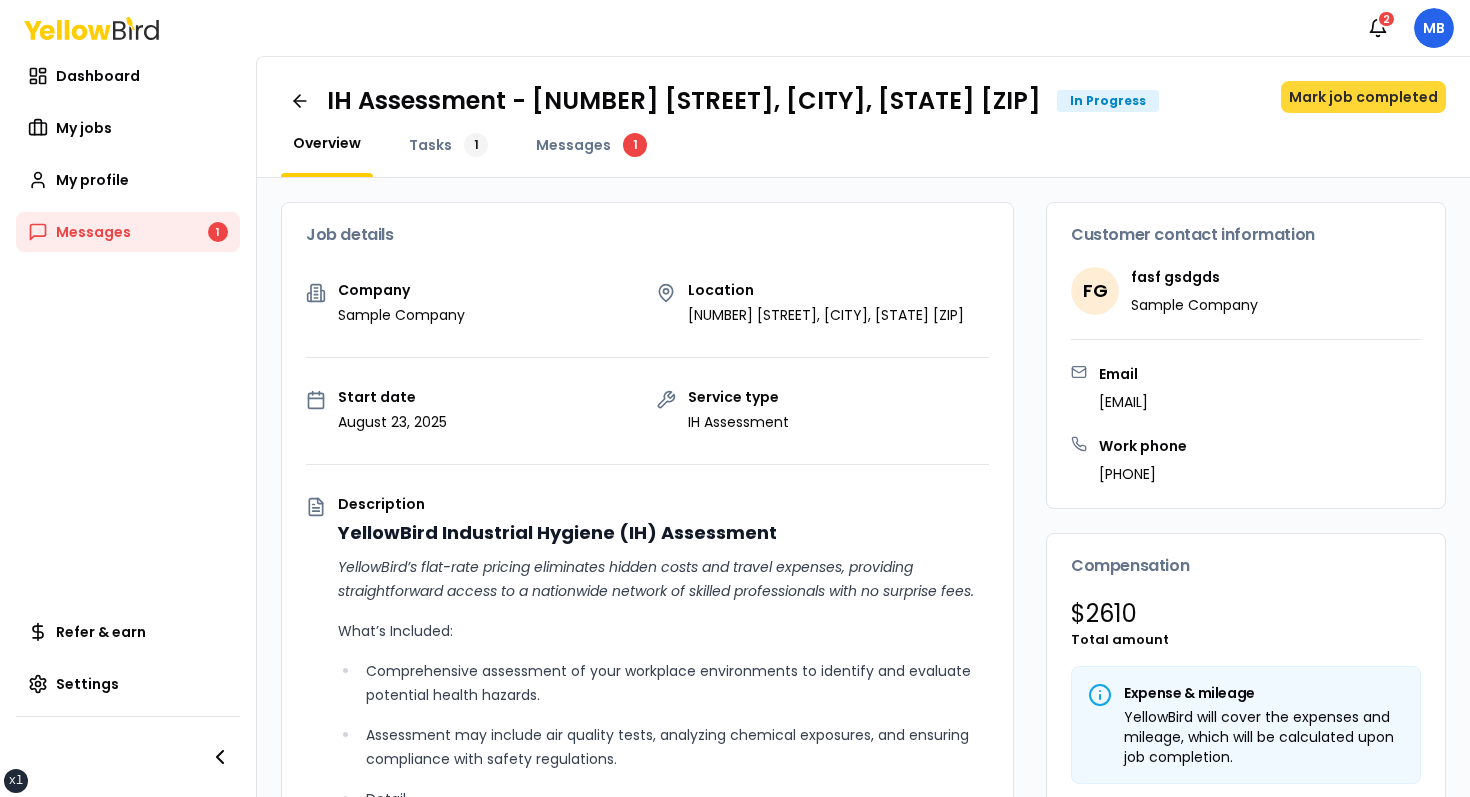 click on "Mark job completed" at bounding box center (1363, 97) 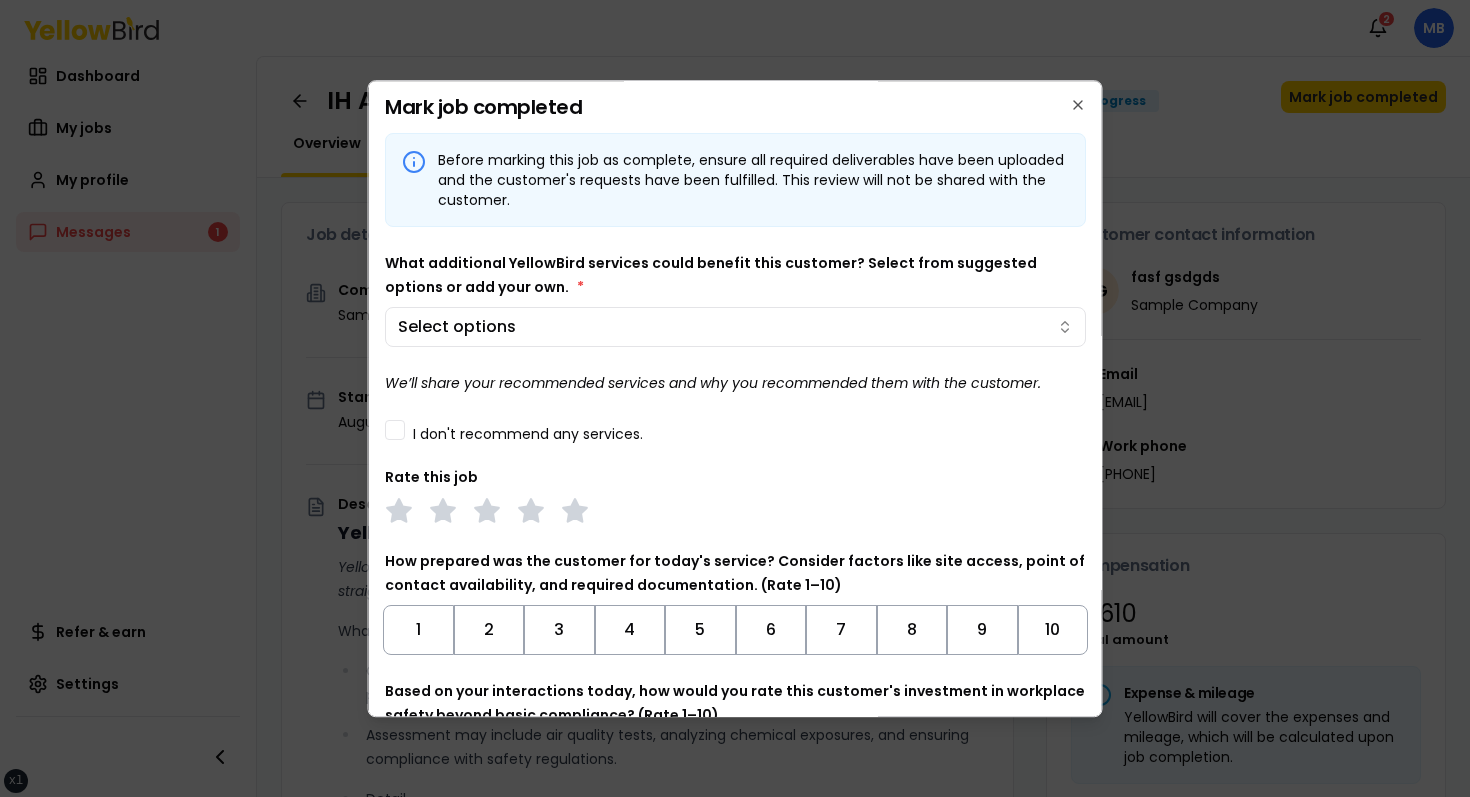 click on "Before marking this job as complete, ensure all required deliverables have been uploaded and the customer's requests have been fulfilled. This review will not be shared with the customer." at bounding box center (753, 180) 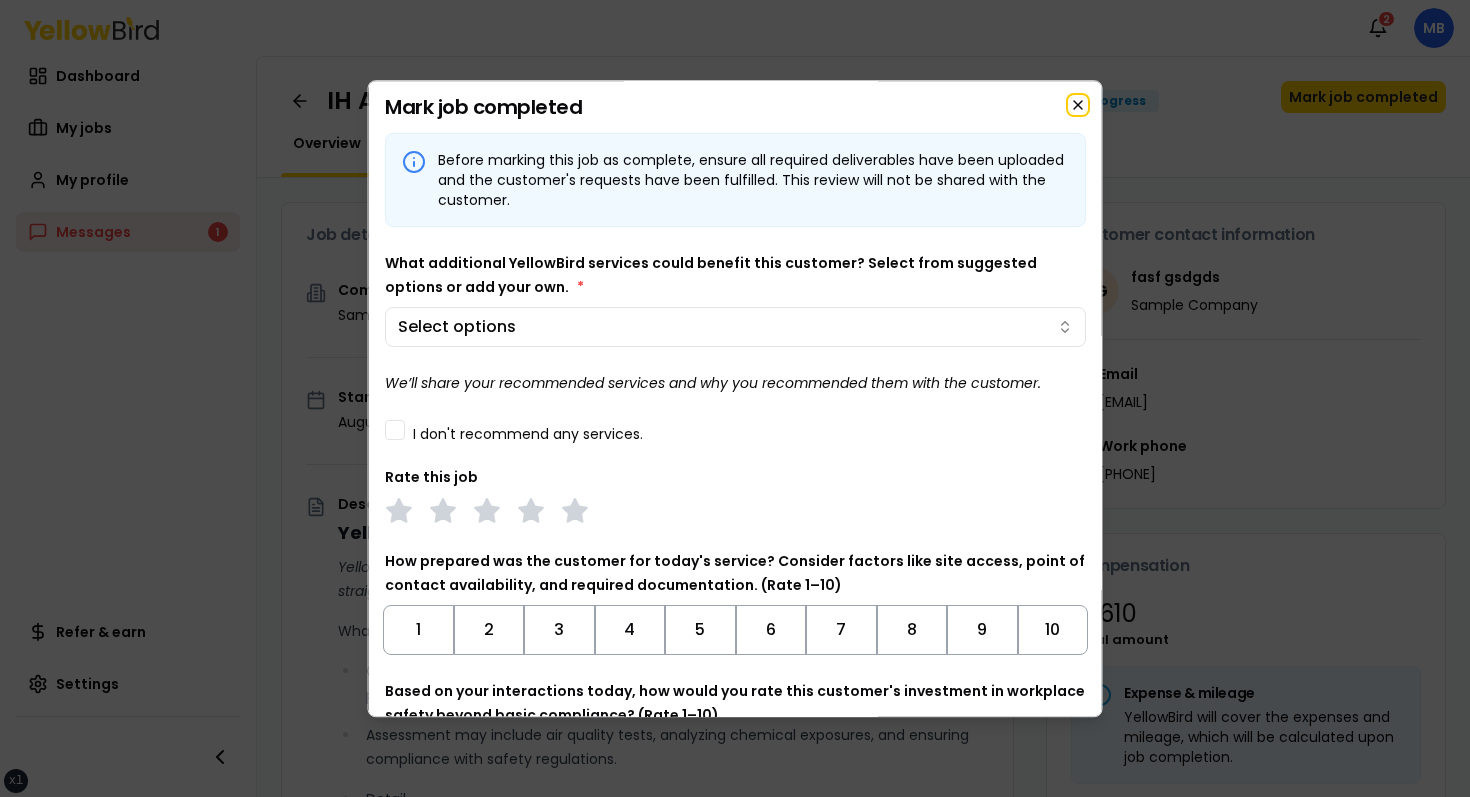 click 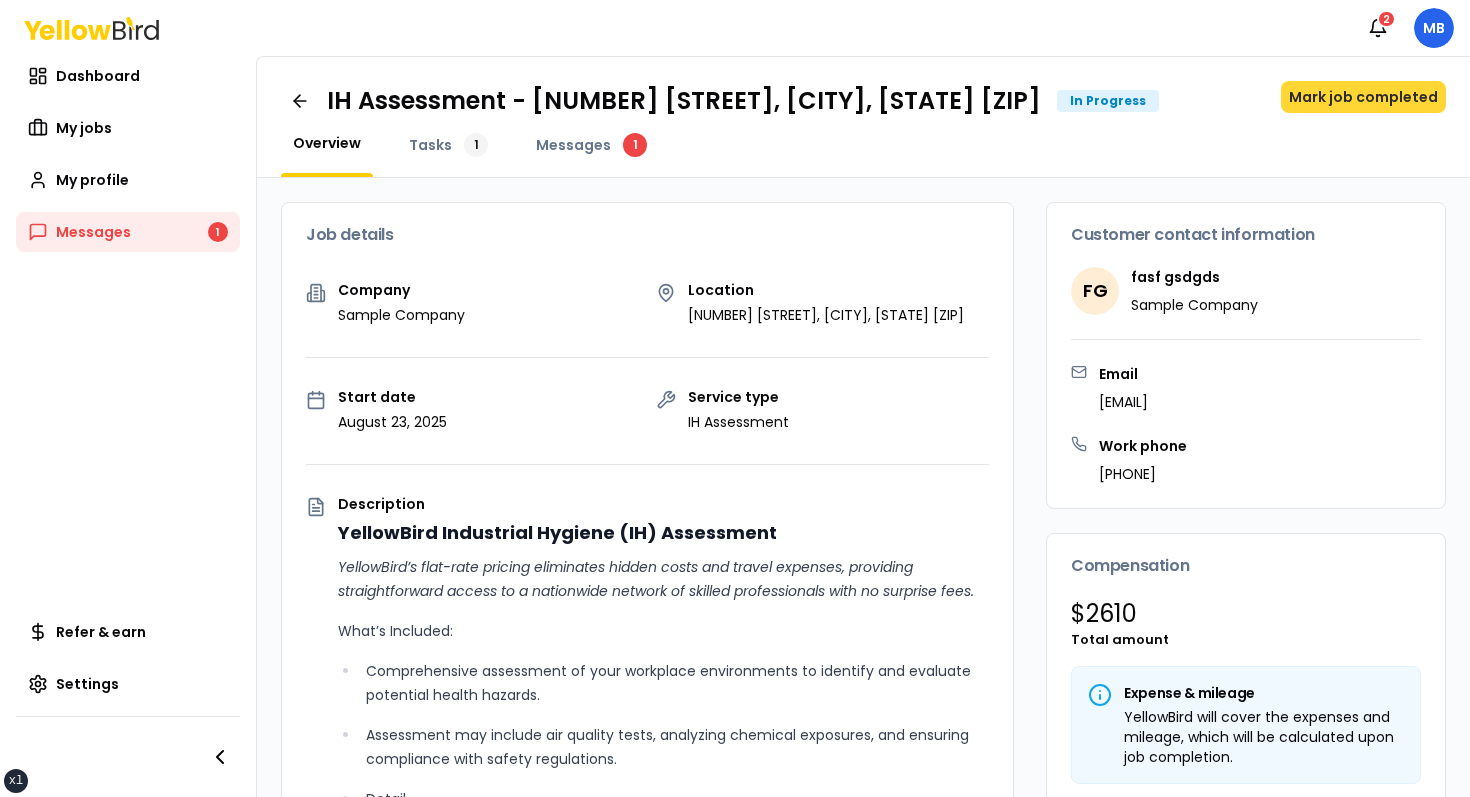 click on "Mark job completed" at bounding box center (1363, 97) 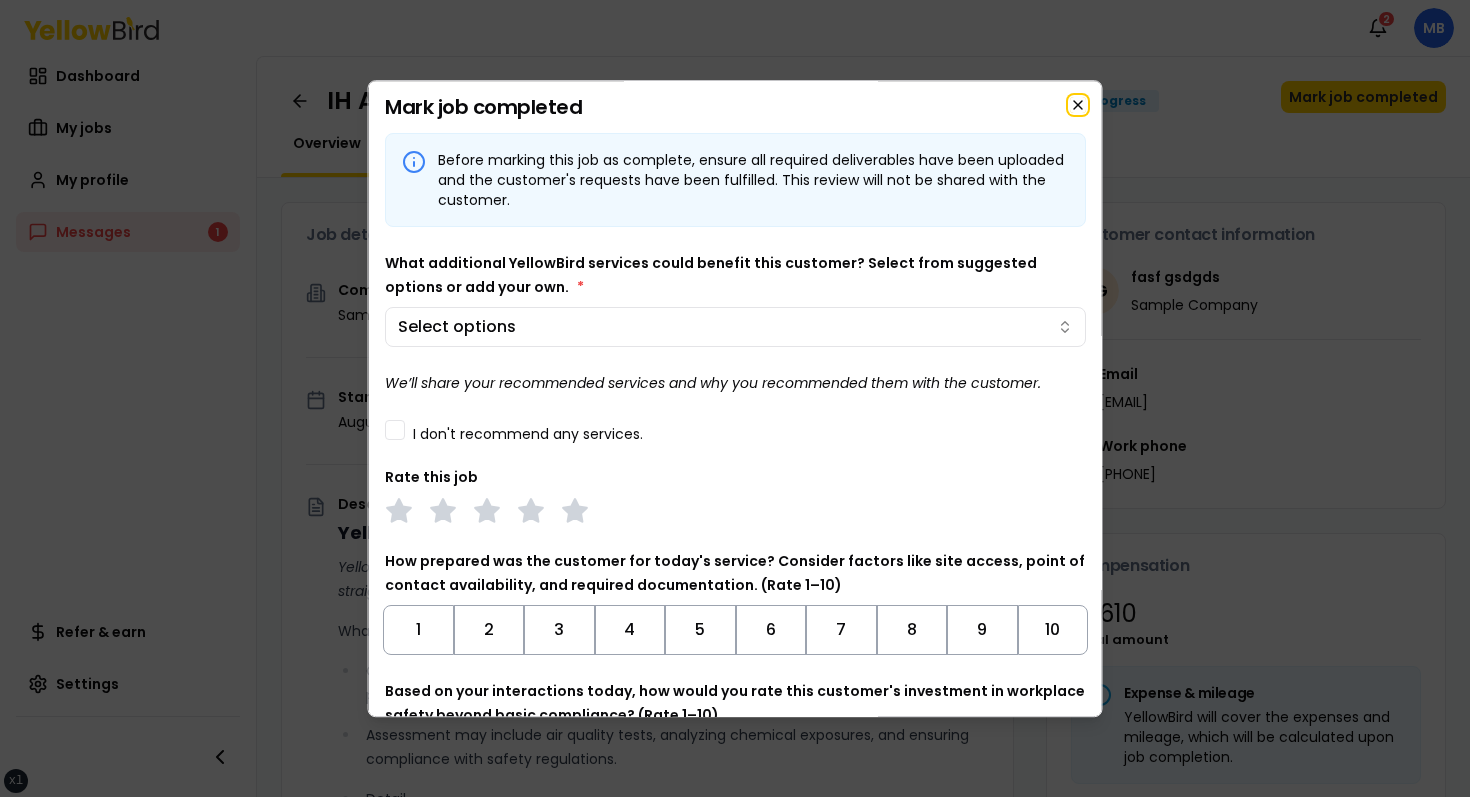 click 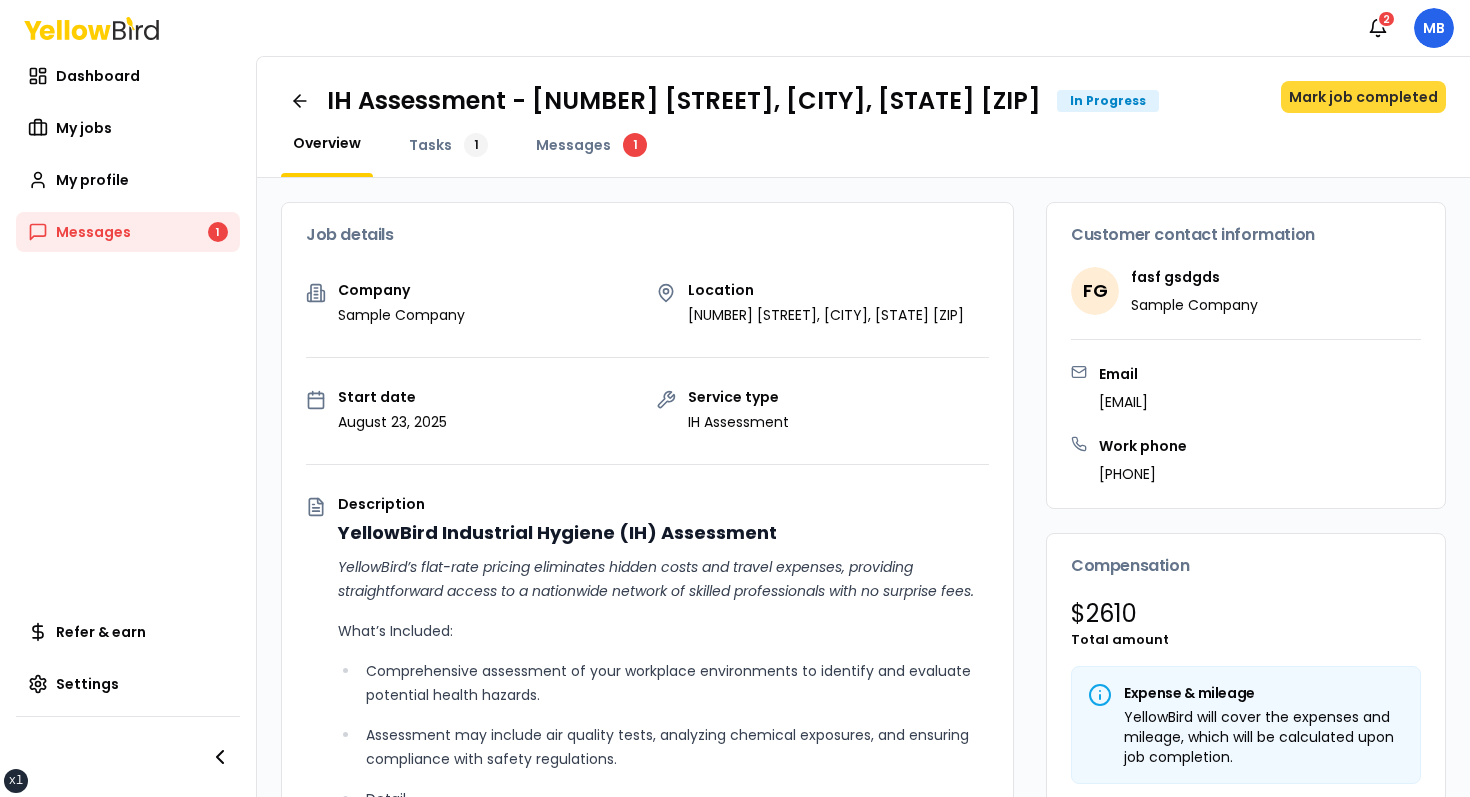 click on "Mark job completed" at bounding box center (1363, 97) 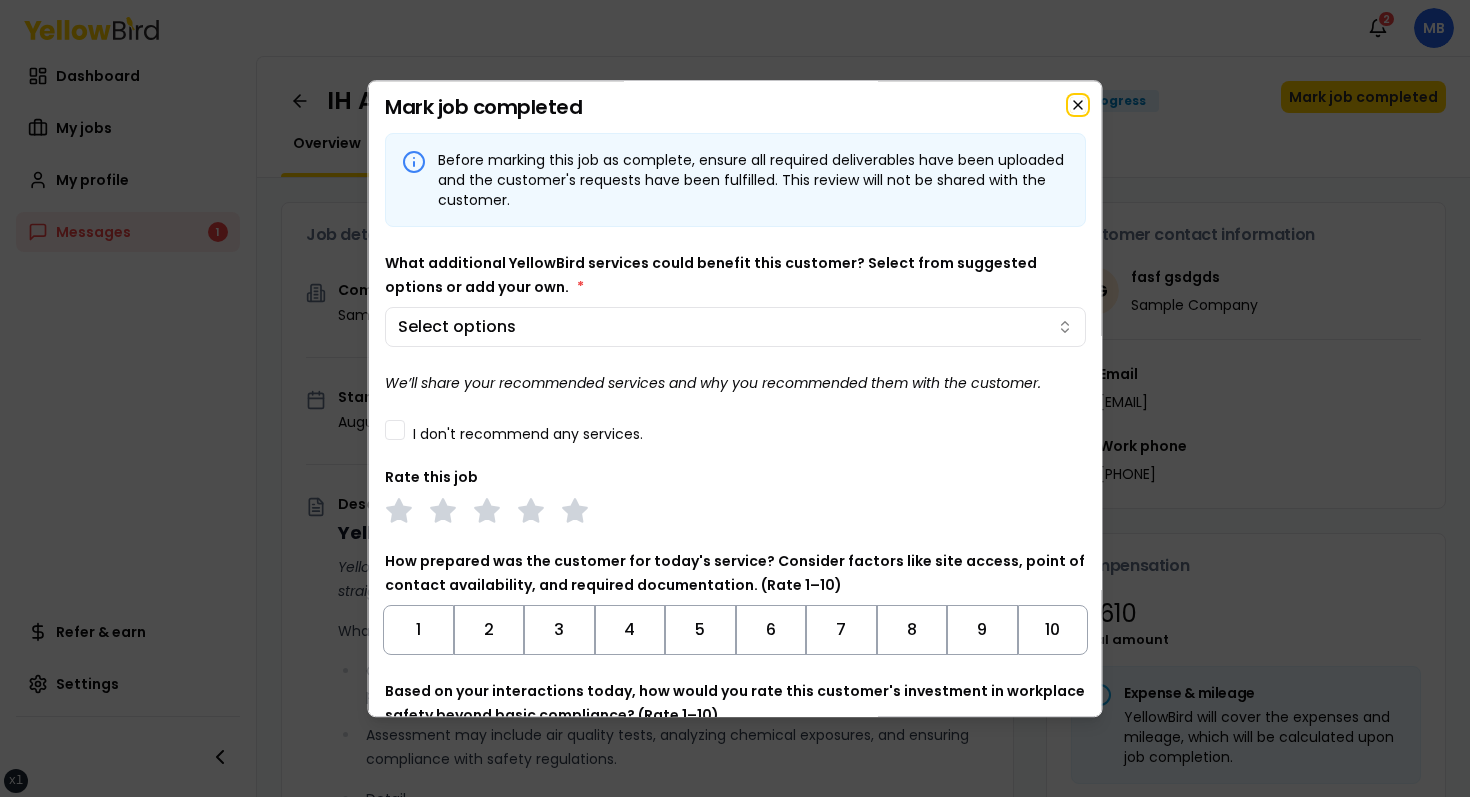 click 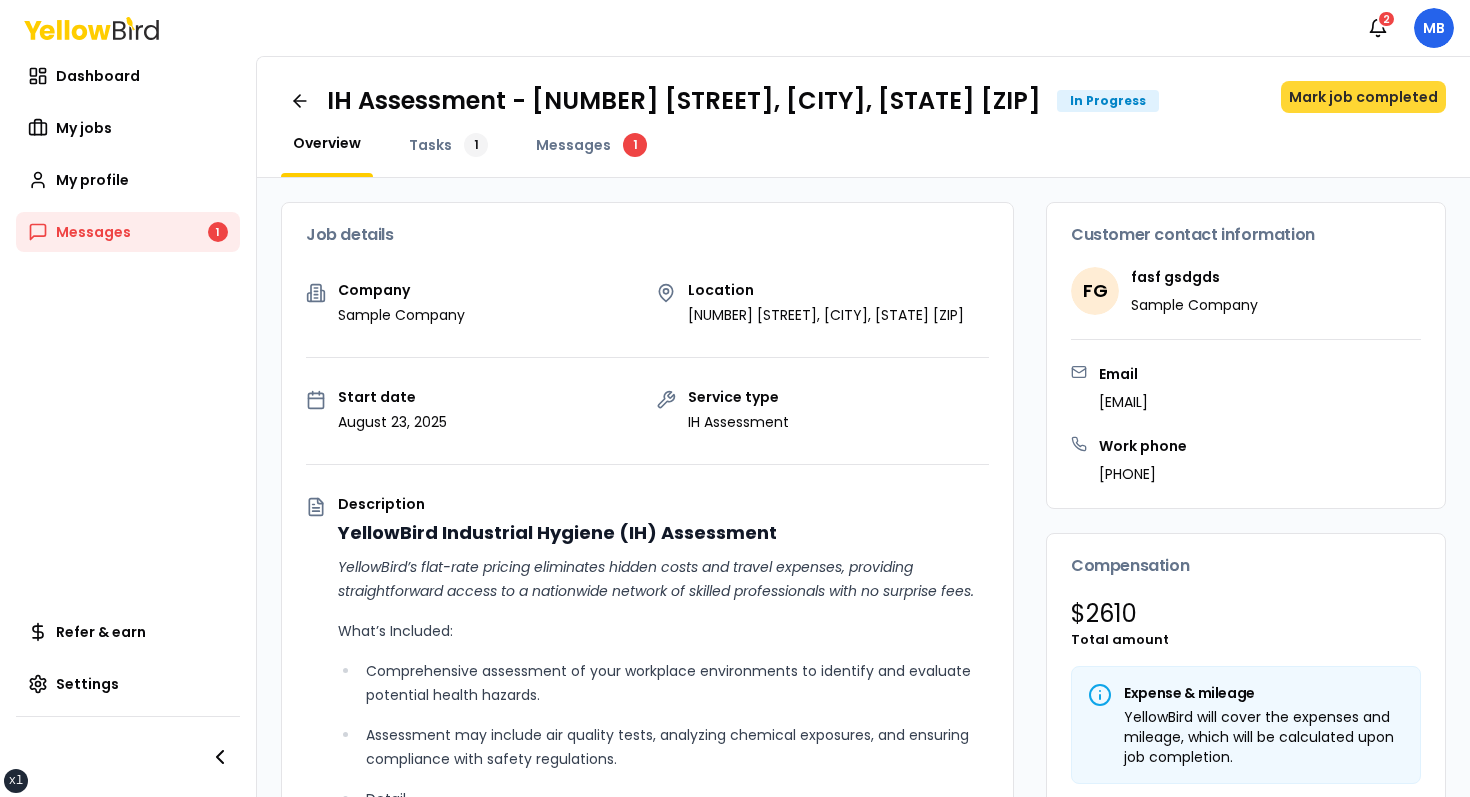 click on "Mark job completed" at bounding box center [1363, 97] 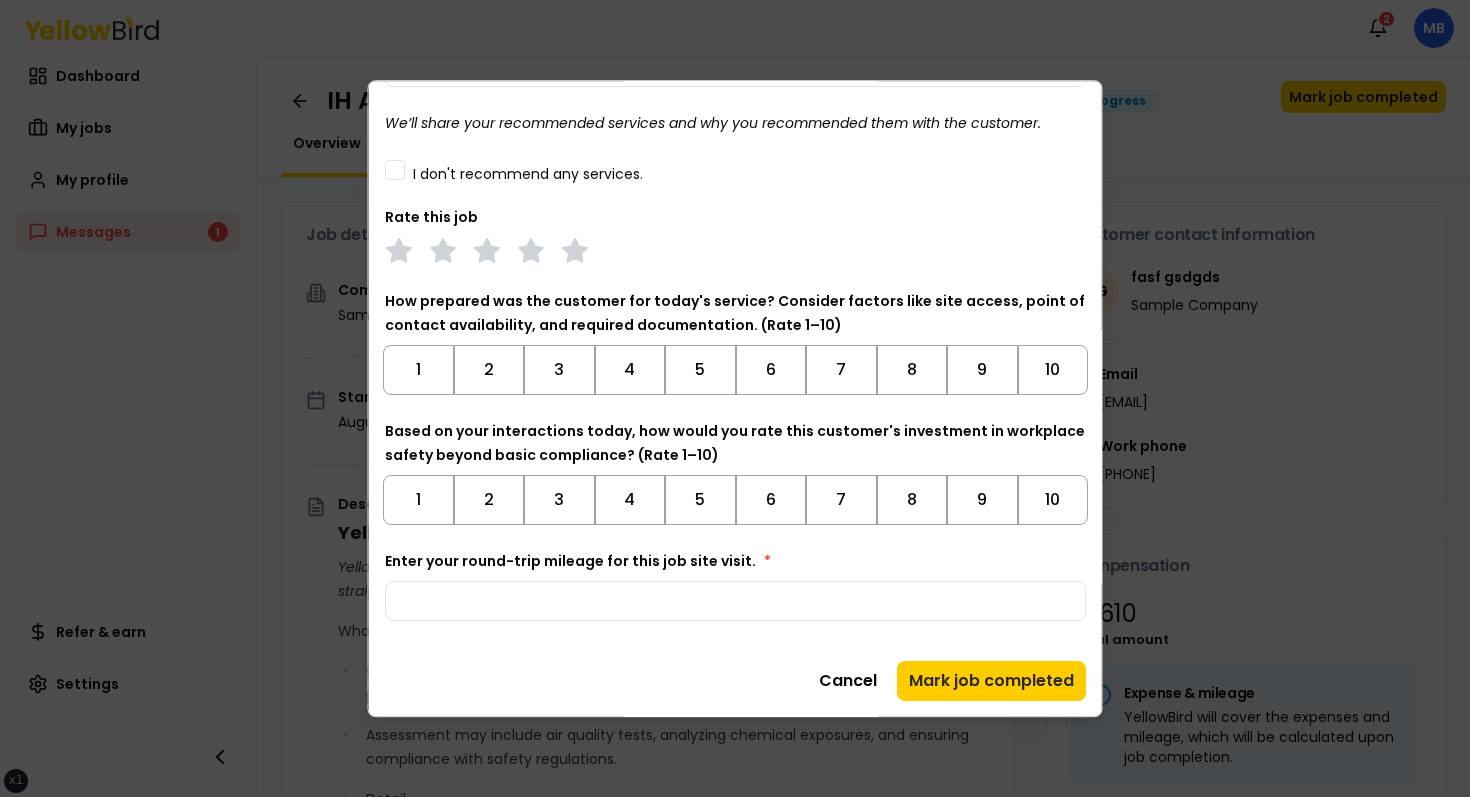 scroll, scrollTop: 0, scrollLeft: 0, axis: both 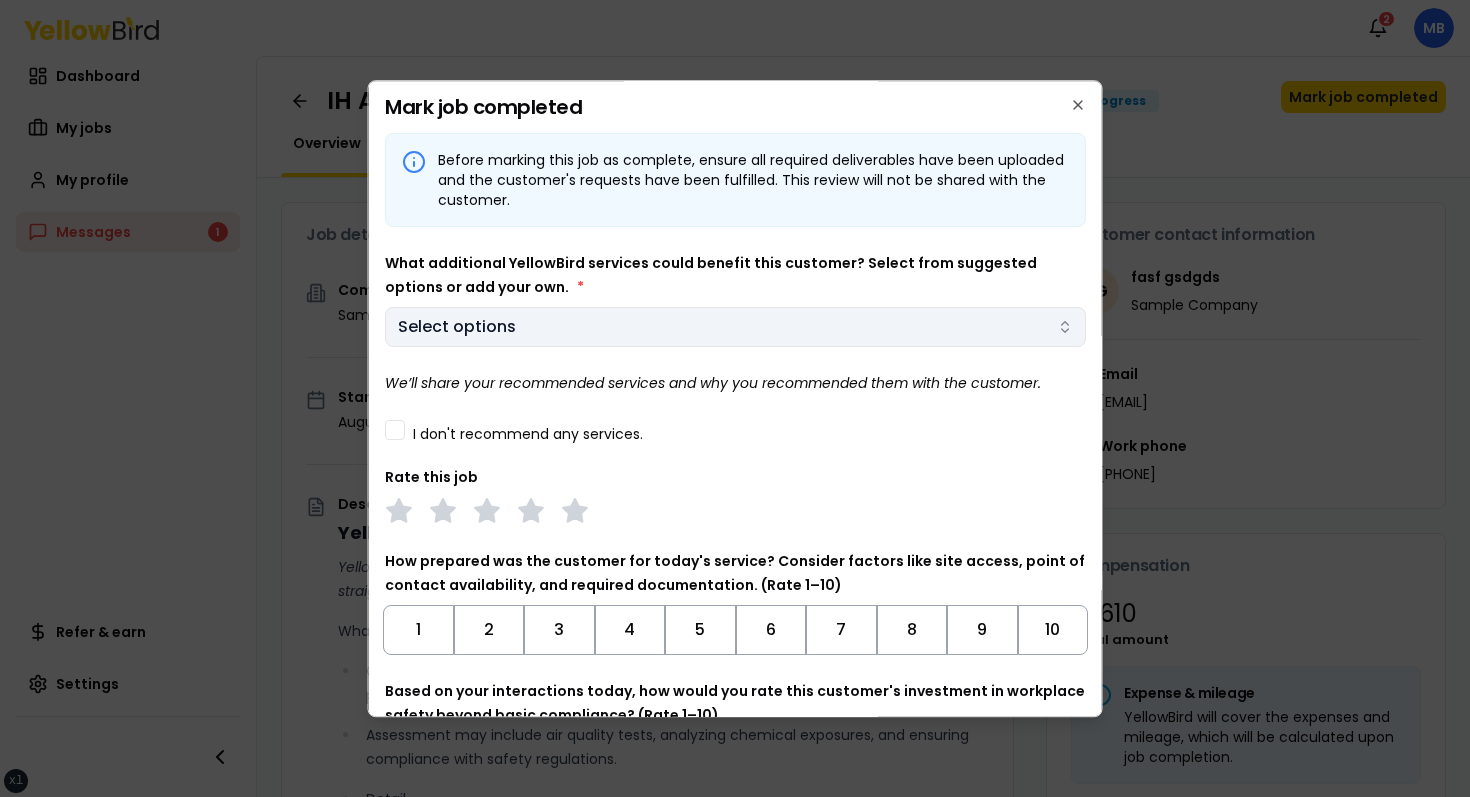 click on "xs sm md lg xl 2xl Notifications 2 MB Dashboard My jobs My profile Messages 1 Refer & earn Settings IH Assessment - 123 tasf, asfasf, DE 12321 In Progress Mark job completed Overview Tasks 1 Messages 1 Job details Company Sample Company Location 123 tasf, asfasf, DE 12321 Start date August 23, 2025 Service type IH Assessment Description YellowBird Industrial Hygiene (IH) Assessment
YellowBird’s flat-rate pricing eliminates hidden costs and travel expenses, providing straightforward access to a nationwide network of skilled professionals with no surprise fees.
What’s Included:
Comprehensive assessment of your workplace environments to identify and evaluate potential health hazards.
Assessment may include air quality tests, analyzing chemical exposures, and ensuring compliance with safety regulations.
Detail...
View more Documents   Deliverable template No template has been provided; please use your own deliverable template to upload the service deliverables. Upload FG $ *" at bounding box center (735, 398) 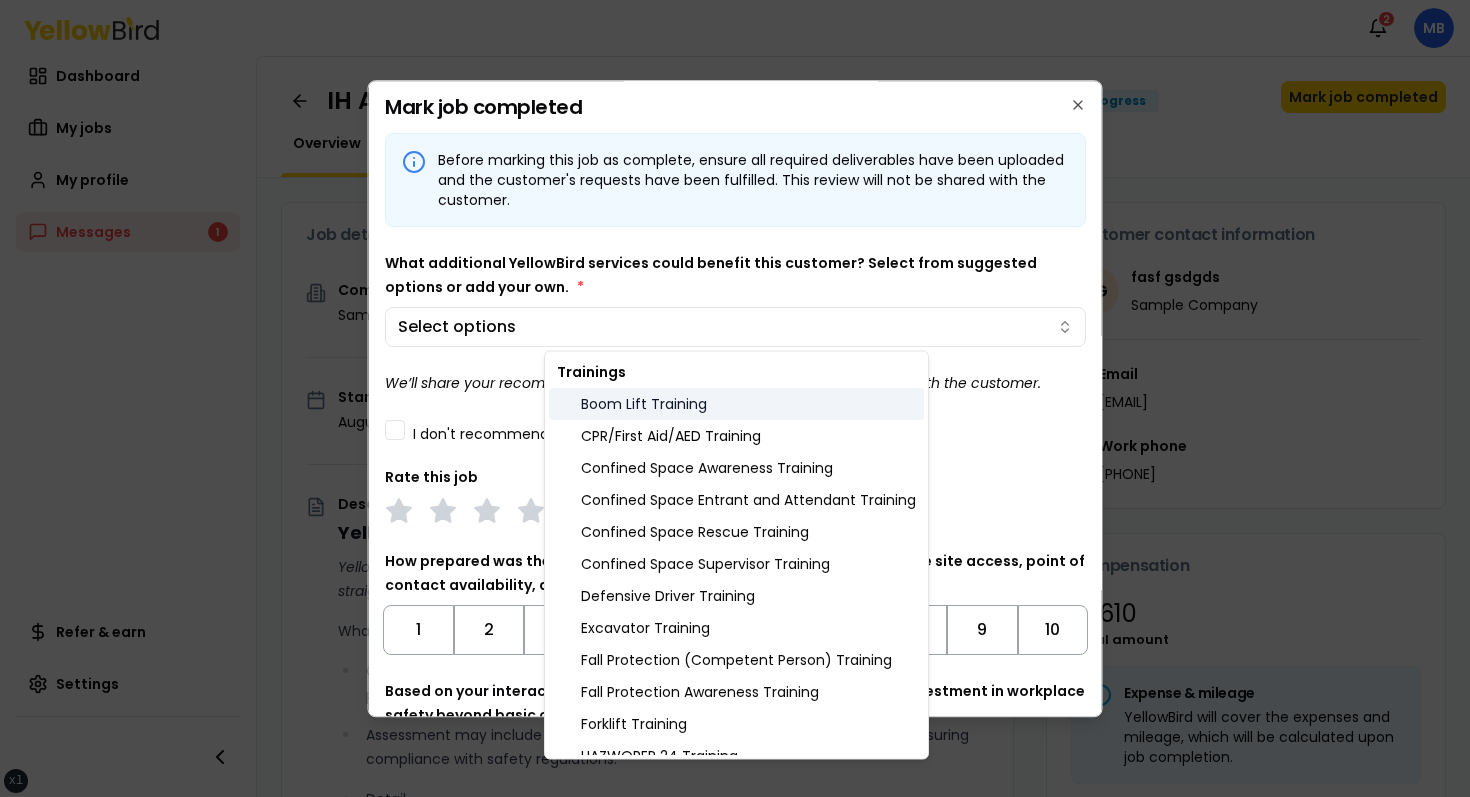 click on "Boom Lift Training" at bounding box center [736, 404] 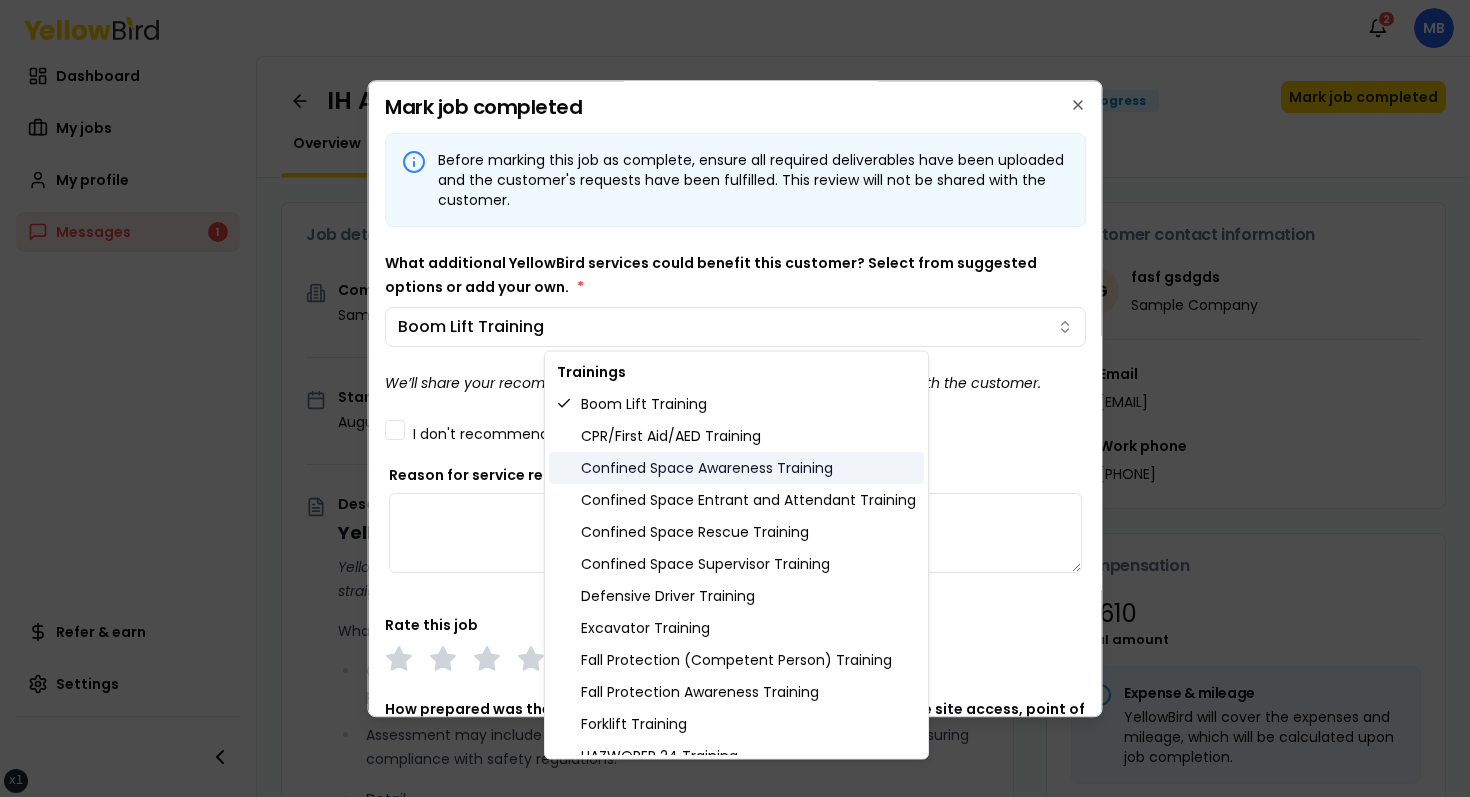 click on "Confined Space Awareness Training" at bounding box center [736, 468] 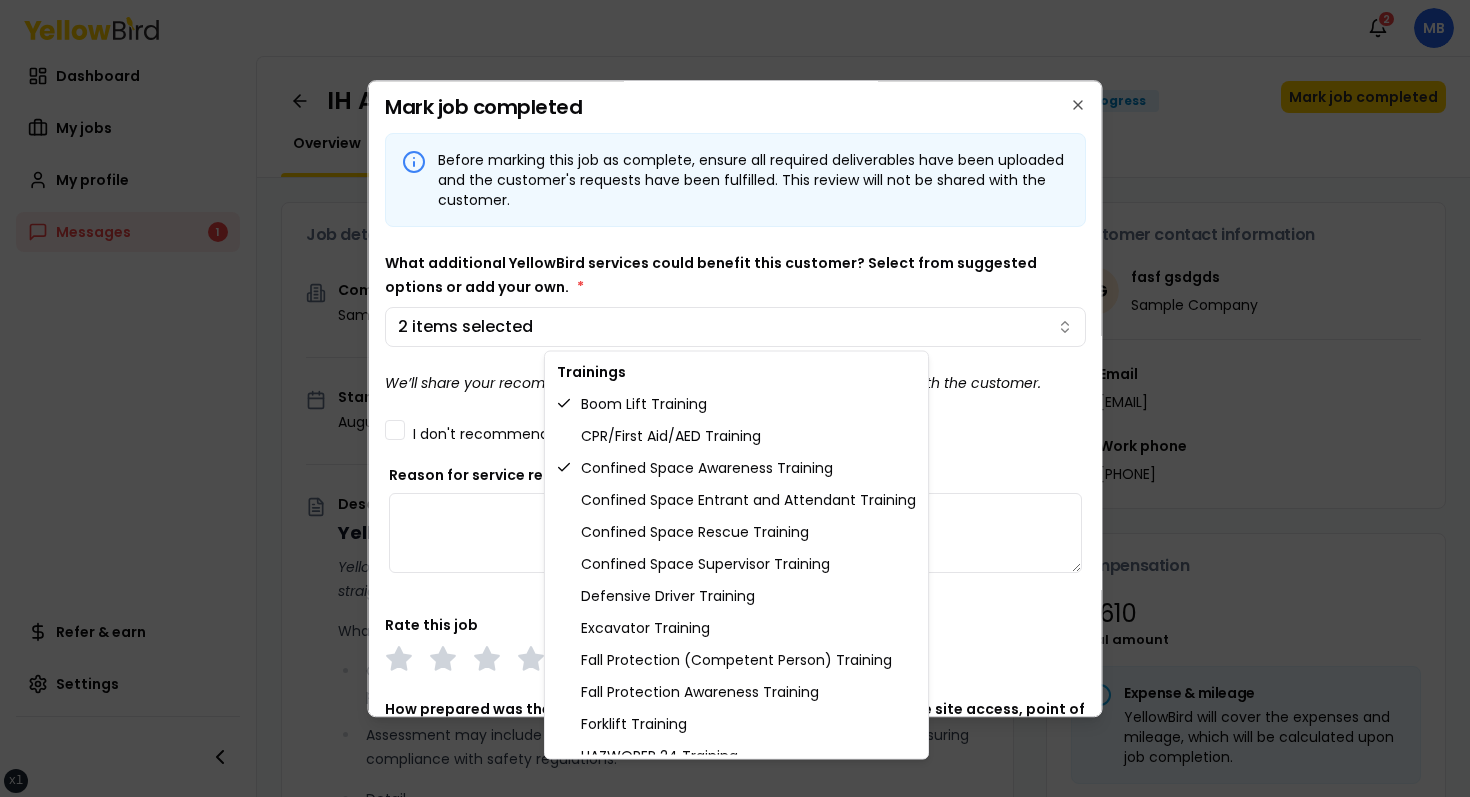 click on "xs sm md lg xl 2xl Notifications 2 MB Dashboard My jobs My profile Messages 1 Refer & earn Settings IH Assessment - 123 tasf, asfasf, DE 12321 In Progress Mark job completed Overview Tasks 1 Messages 1 Job details Company Sample Company Location 123 tasf, asfasf, DE 12321 Start date August 23, 2025 Service type IH Assessment Description YellowBird Industrial Hygiene (IH) Assessment
YellowBird’s flat-rate pricing eliminates hidden costs and travel expenses, providing straightforward access to a nationwide network of skilled professionals with no surprise fees.
What’s Included:
Comprehensive assessment of your workplace environments to identify and evaluate potential health hazards.
Assessment may include air quality tests, analyzing chemical exposures, and ensuring compliance with safety regulations.
Detail...
View more Documents   Deliverable template No template has been provided; please use your own deliverable template to upload the service deliverables. Upload FG $ *" at bounding box center [735, 398] 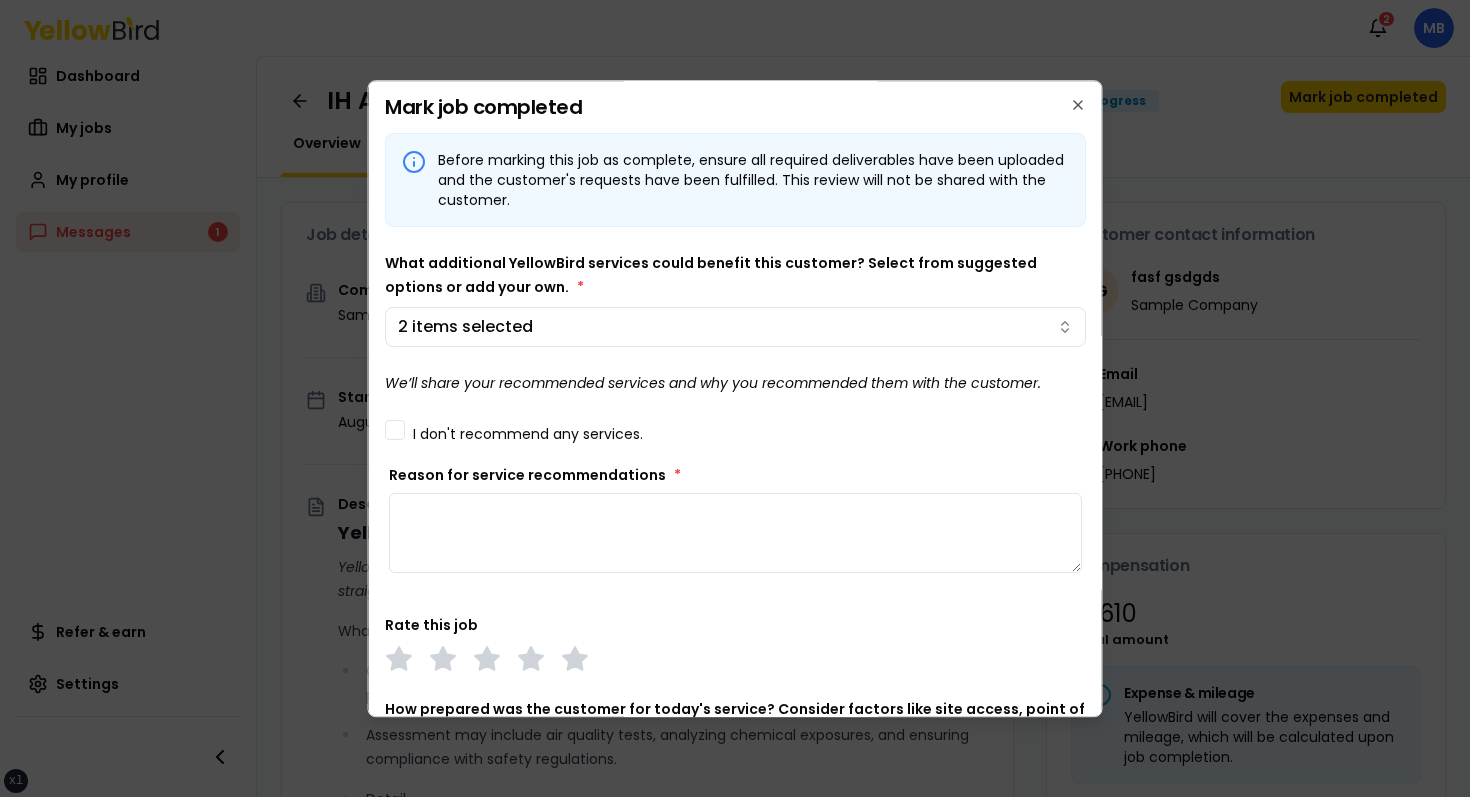 click on "Before marking this job as complete, ensure all required deliverables have been uploaded and the customer's requests have been fulfilled. This review will not be shared with the customer. What additional YellowBird services could benefit this customer? Select from suggested options or add your own. * 2 items selected We’ll share your recommended services and why you recommended them with the customer. I don't recommend any services. Reason for service recommendations * Rate this job How prepared was the customer for today's service? Consider factors like site access, point of contact availability, and required documentation. (Rate 1–10) 1 2 3 4 5 6 7 8 9 10 Based on your interactions today, how would you rate this customer's investment in workplace safety beyond basic compliance? (Rate 1–10) 1 2 3 4 5 6 7 8 9 10 Enter your round-trip mileage for this job site visit. *" at bounding box center (735, 581) 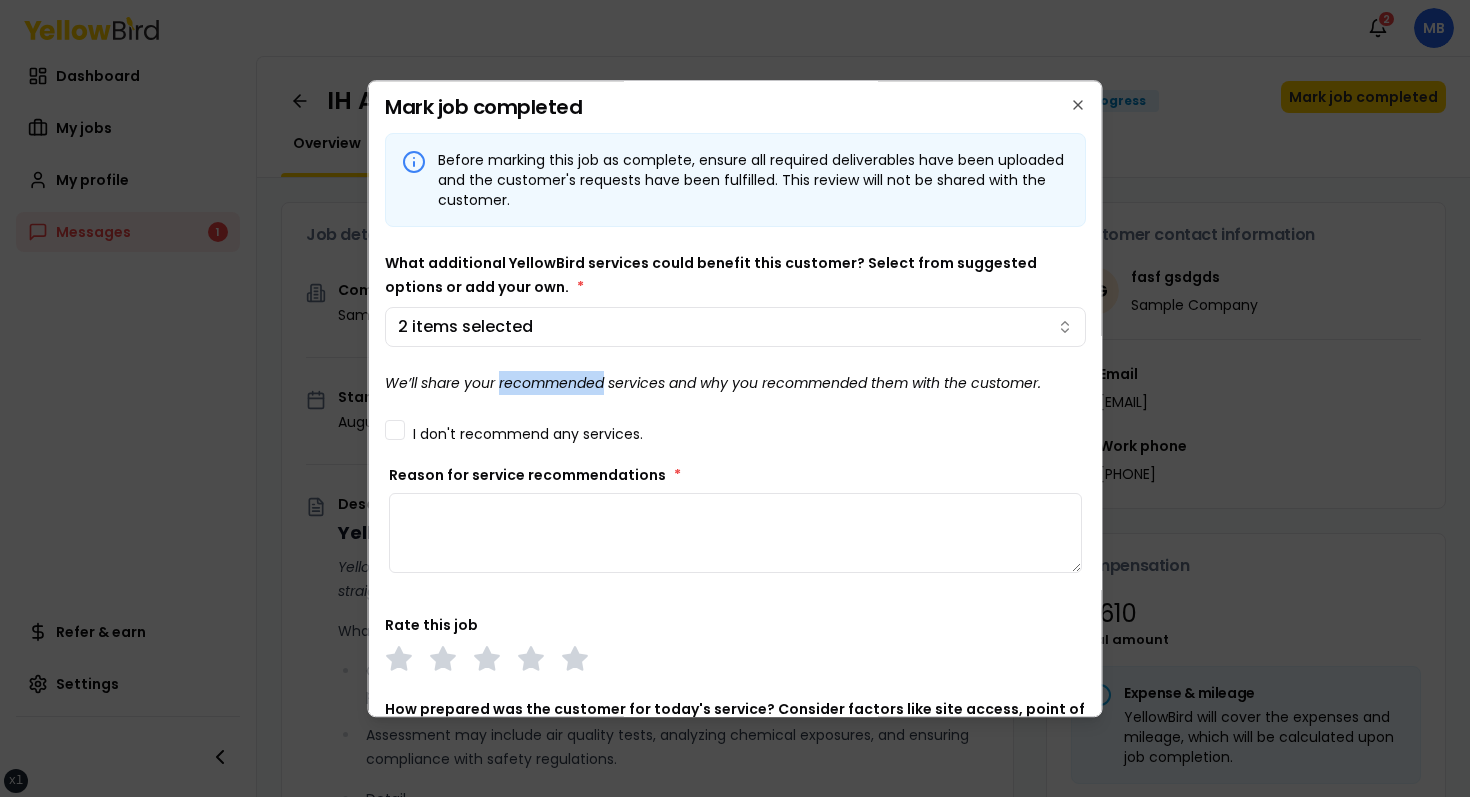 click on "We’ll share your recommended services and why you recommended them with the customer." at bounding box center (713, 383) 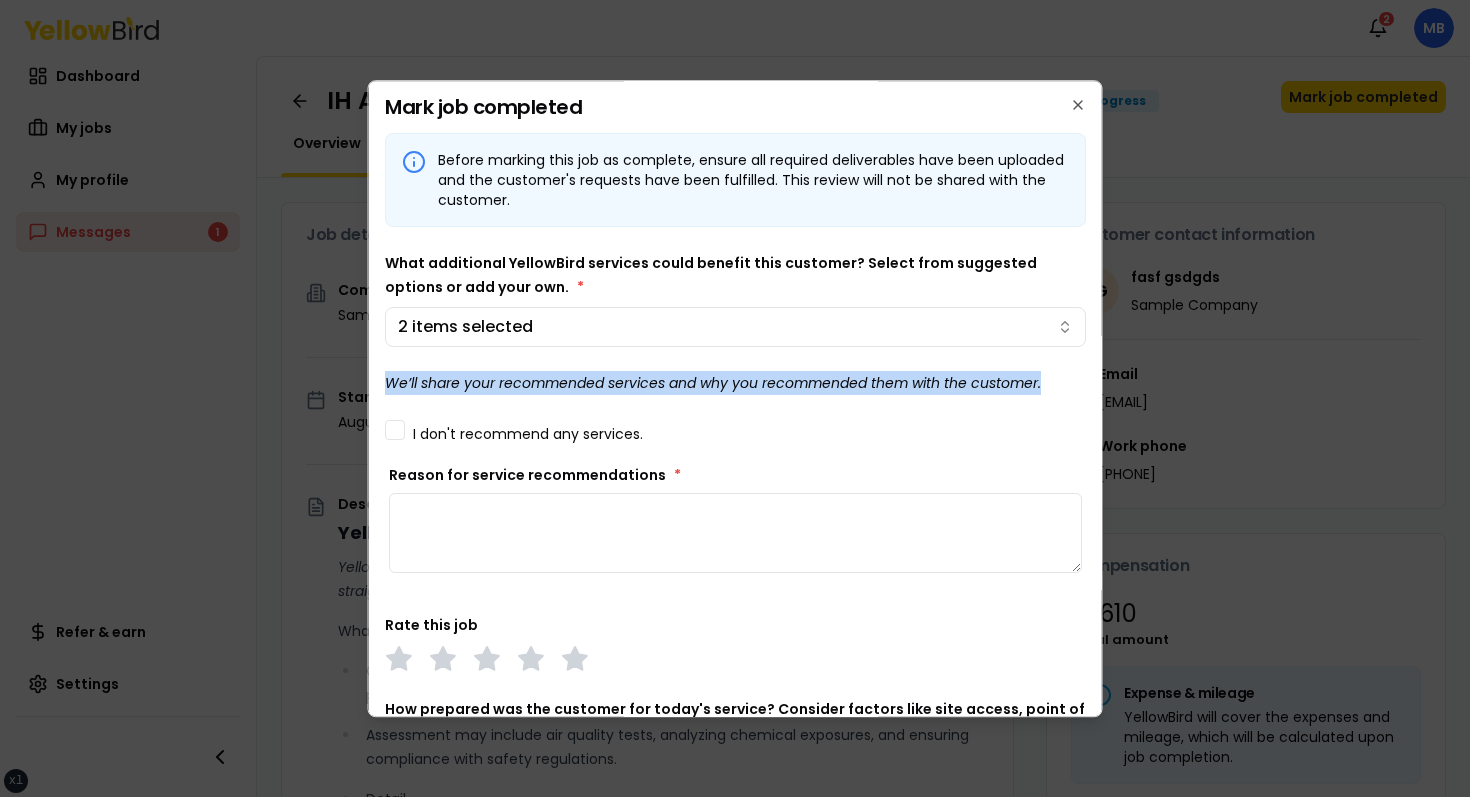 click on "We’ll share your recommended services and why you recommended them with the customer." at bounding box center (713, 383) 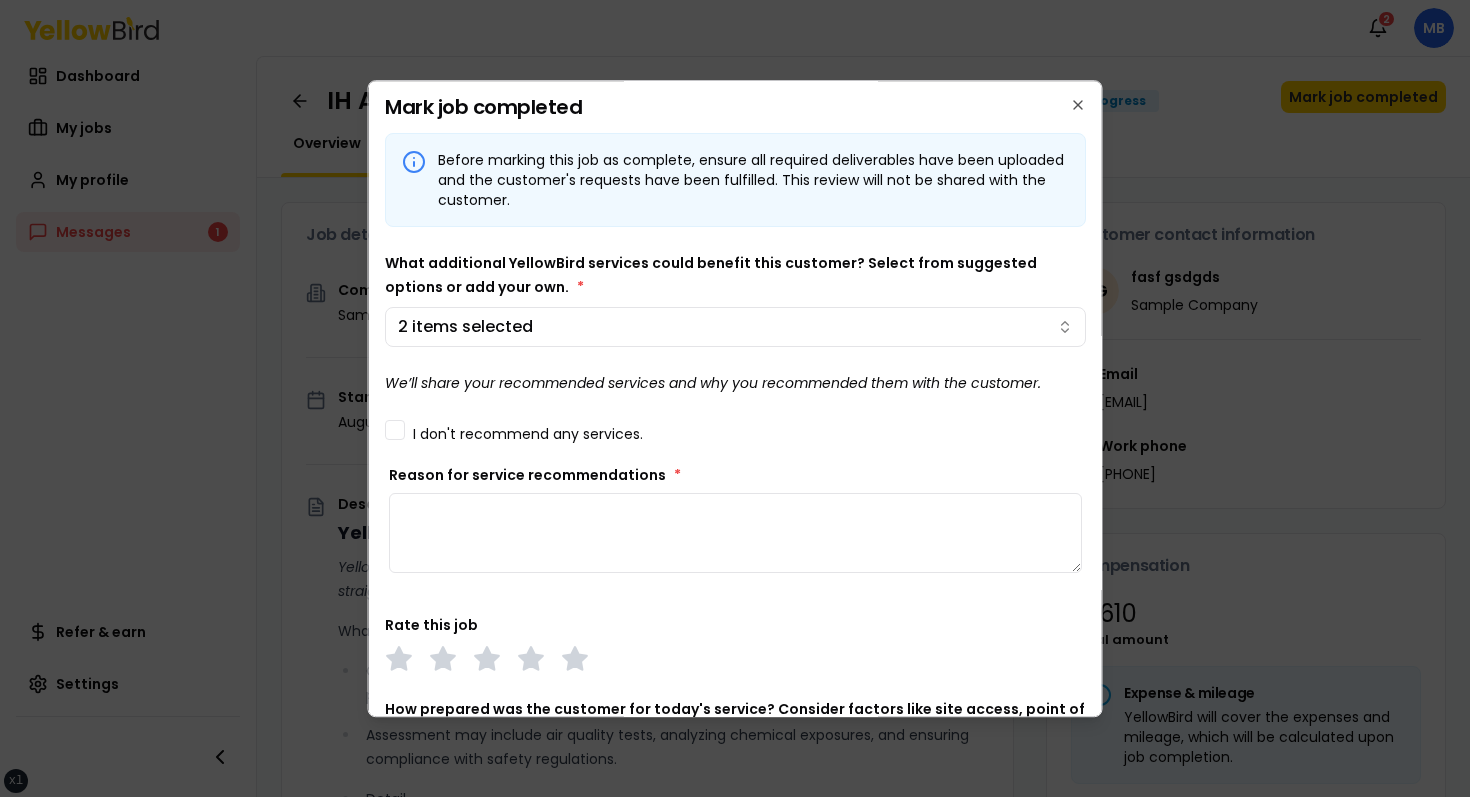 click on "We’ll share your recommended services and why you recommended them with the customer." at bounding box center [713, 383] 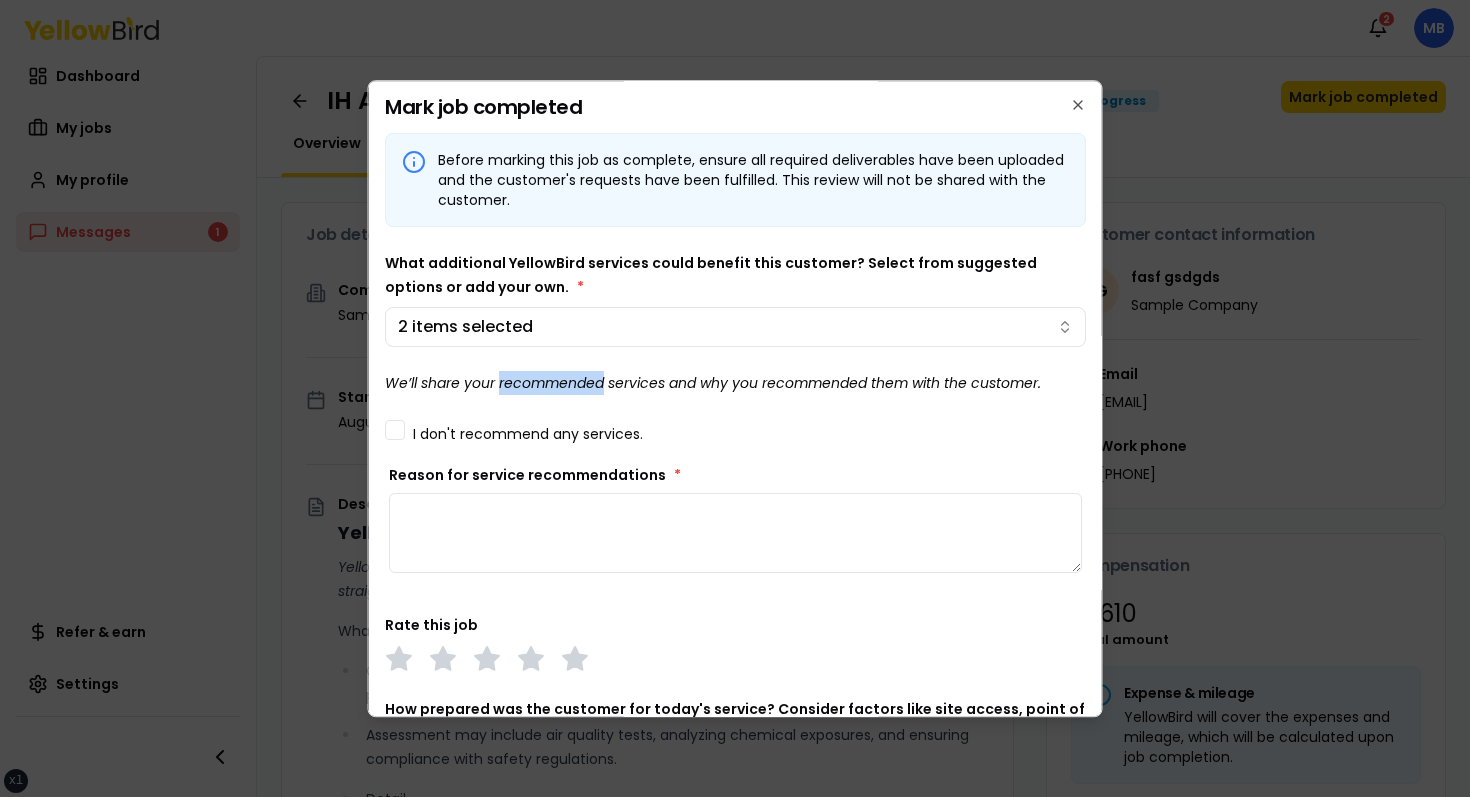 click on "We’ll share your recommended services and why you recommended them with the customer." at bounding box center (713, 383) 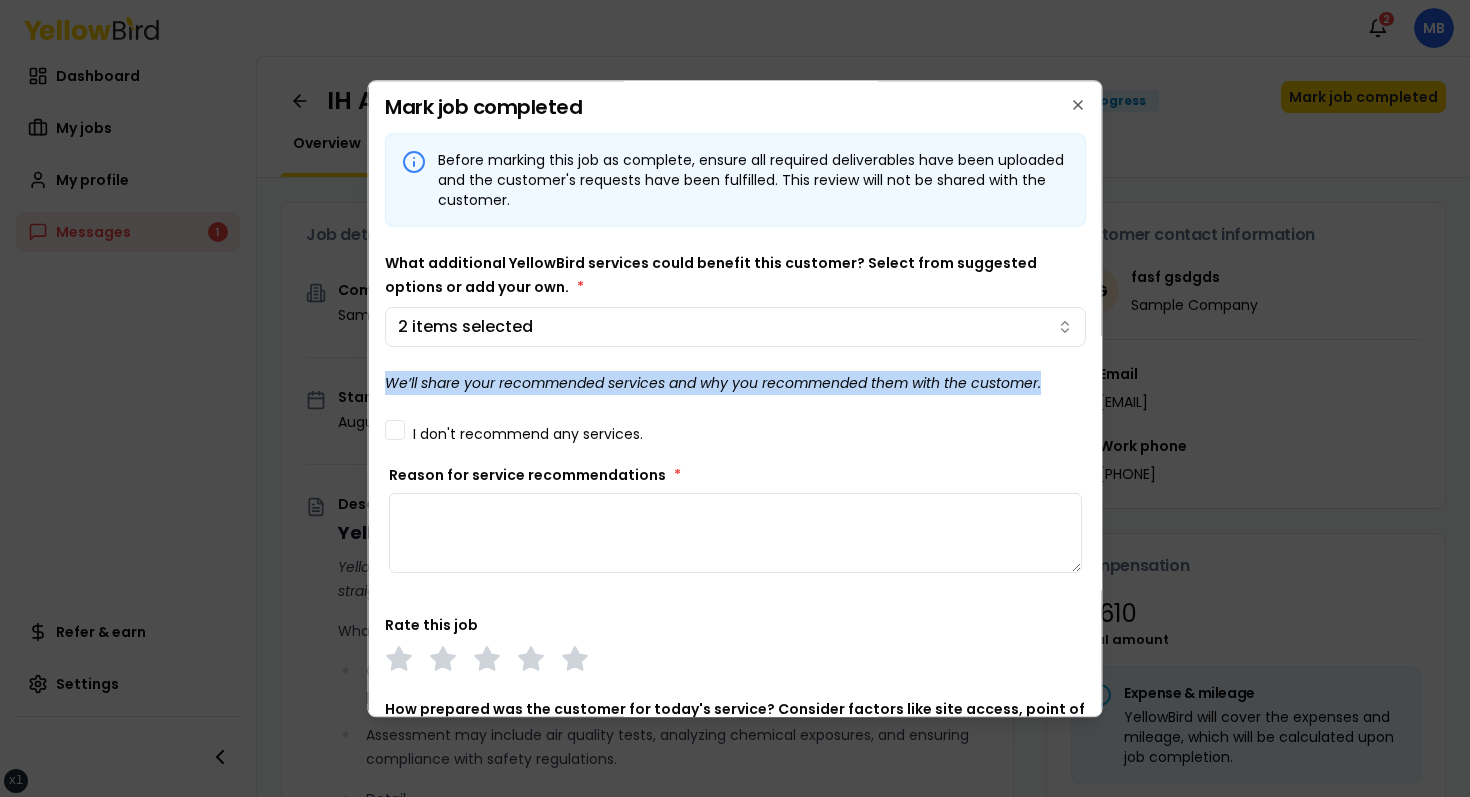 click on "We’ll share your recommended services and why you recommended them with the customer." at bounding box center (713, 383) 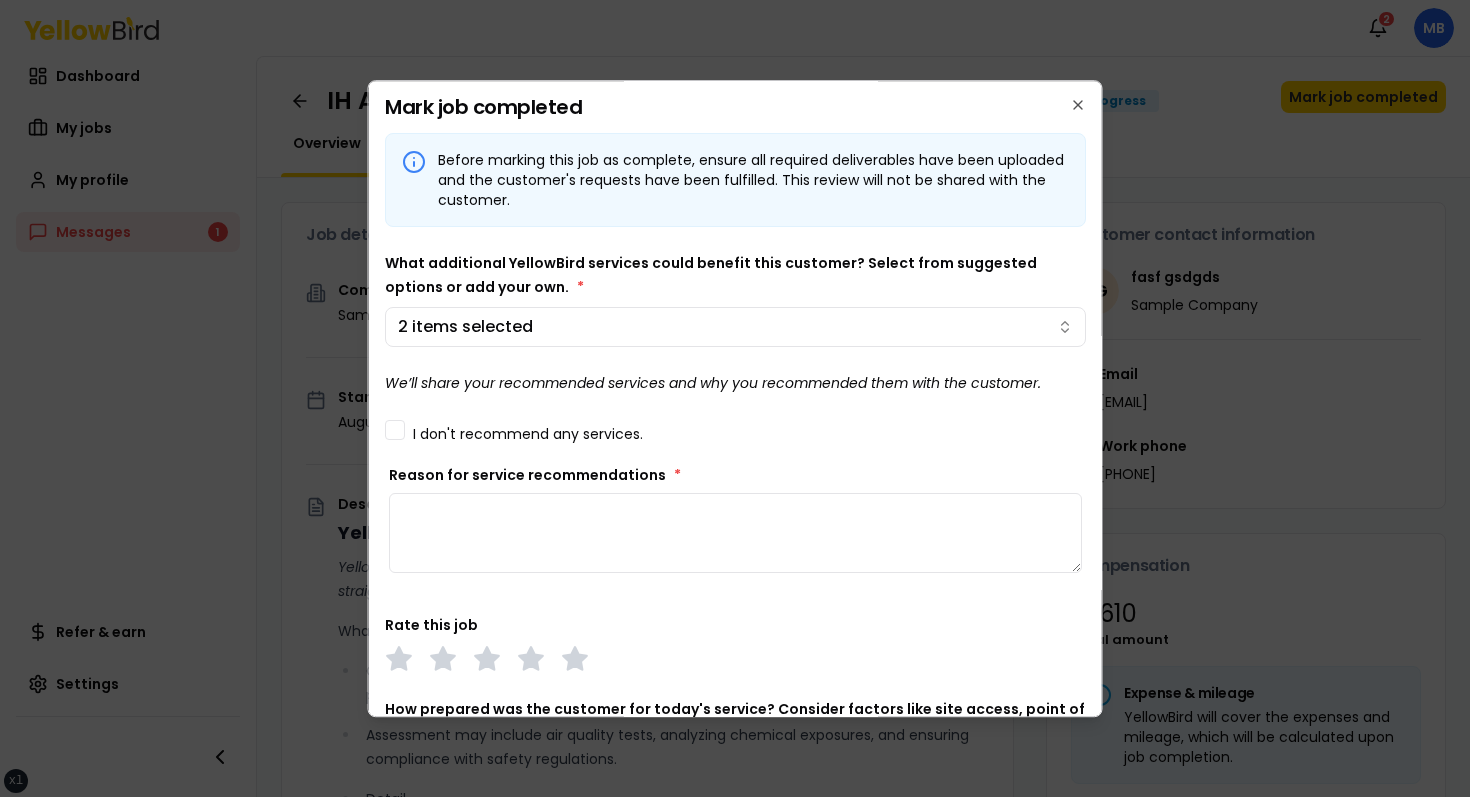 click on "We’ll share your recommended services and why you recommended them with the customer." at bounding box center (713, 383) 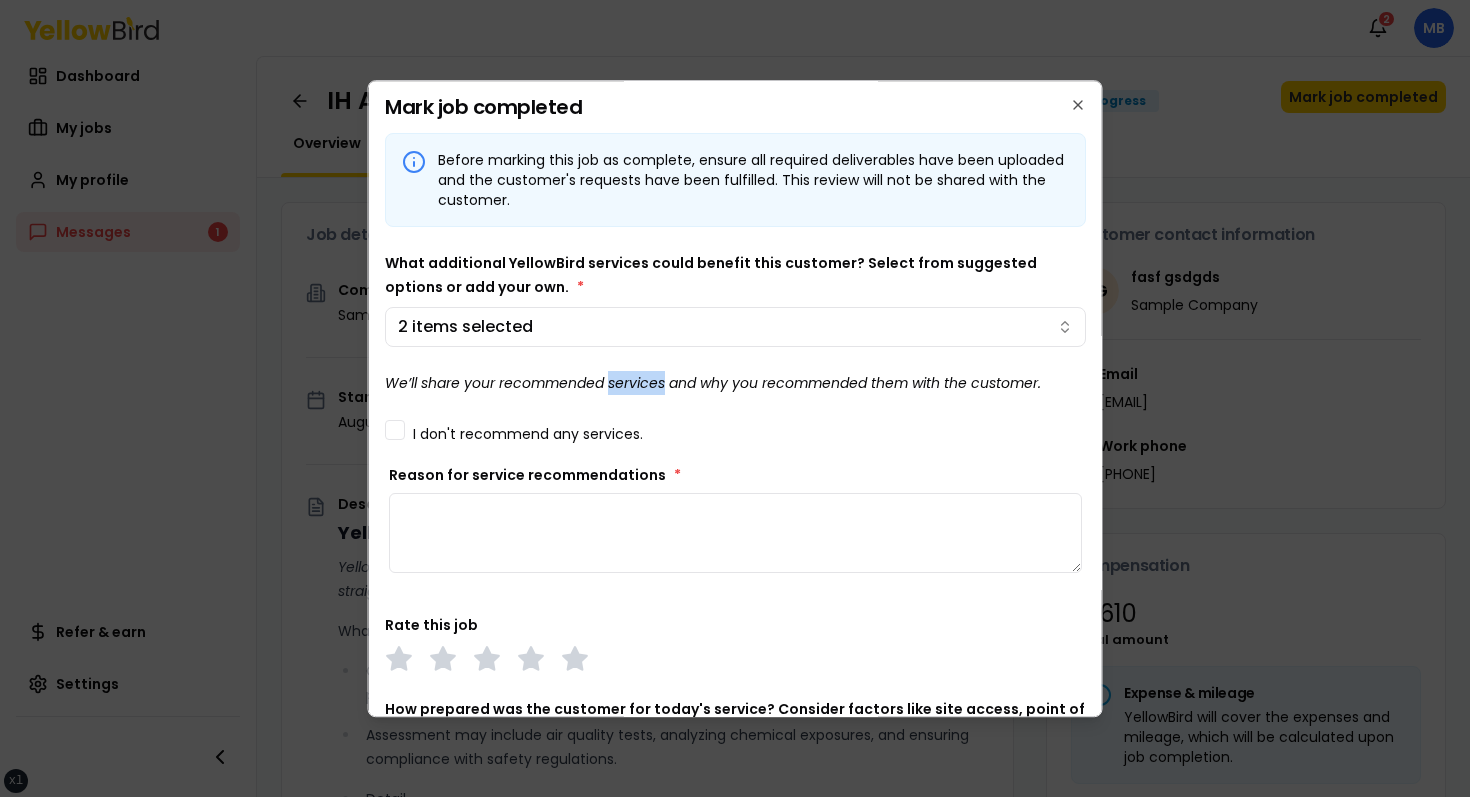 click on "We’ll share your recommended services and why you recommended them with the customer." at bounding box center [713, 383] 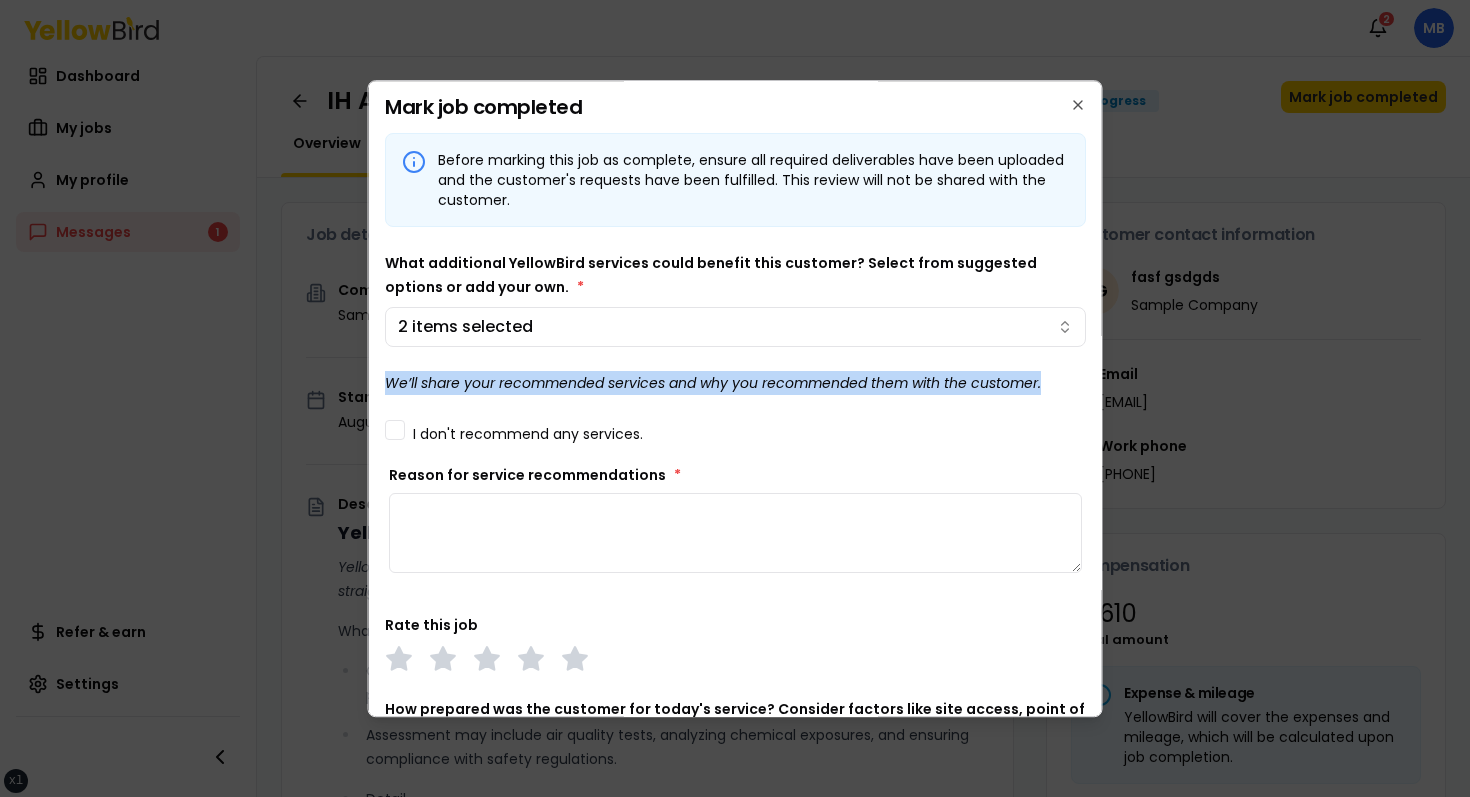 click on "We’ll share your recommended services and why you recommended them with the customer." at bounding box center (713, 383) 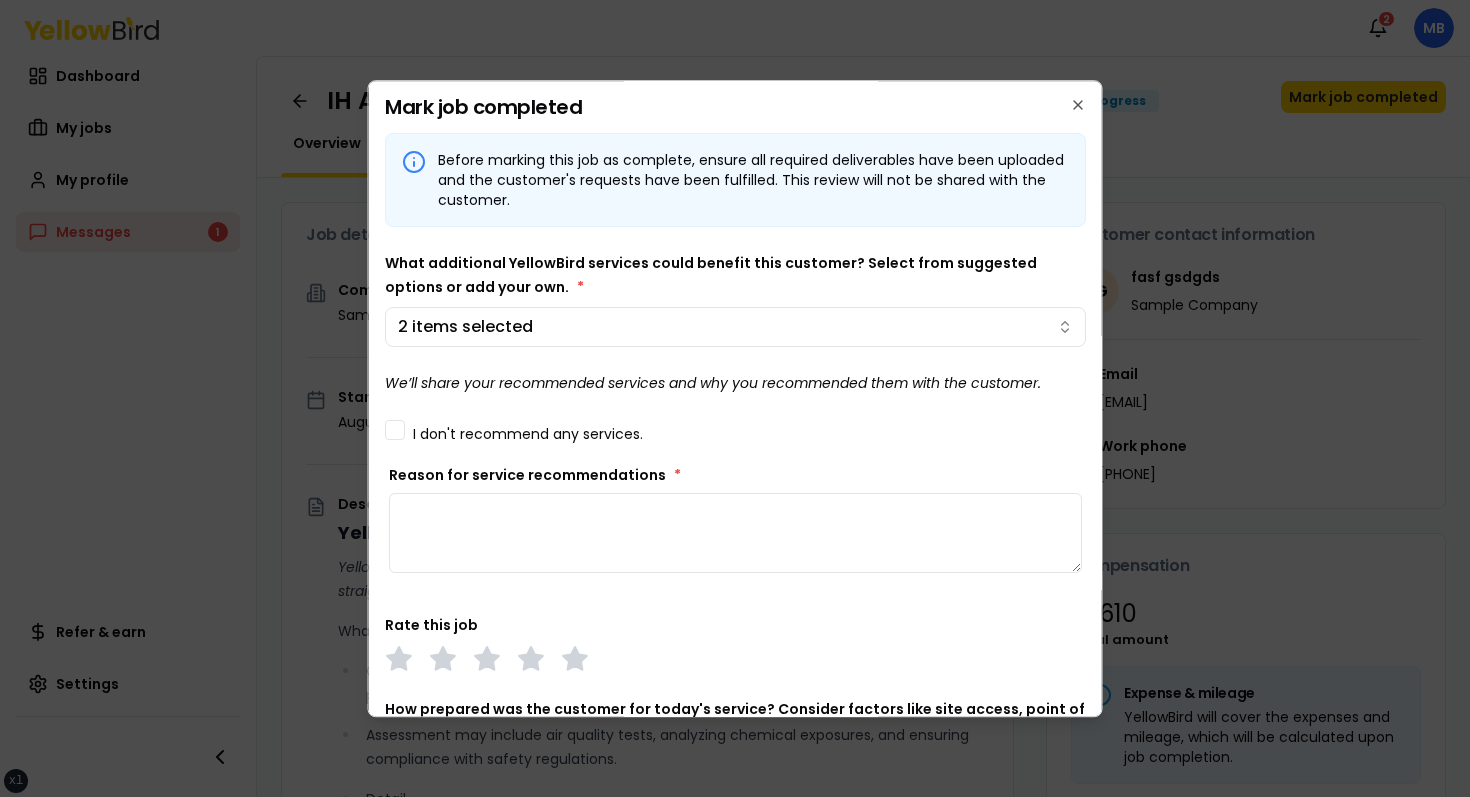 click on "We’ll share your recommended services and why you recommended them with the customer." at bounding box center [713, 383] 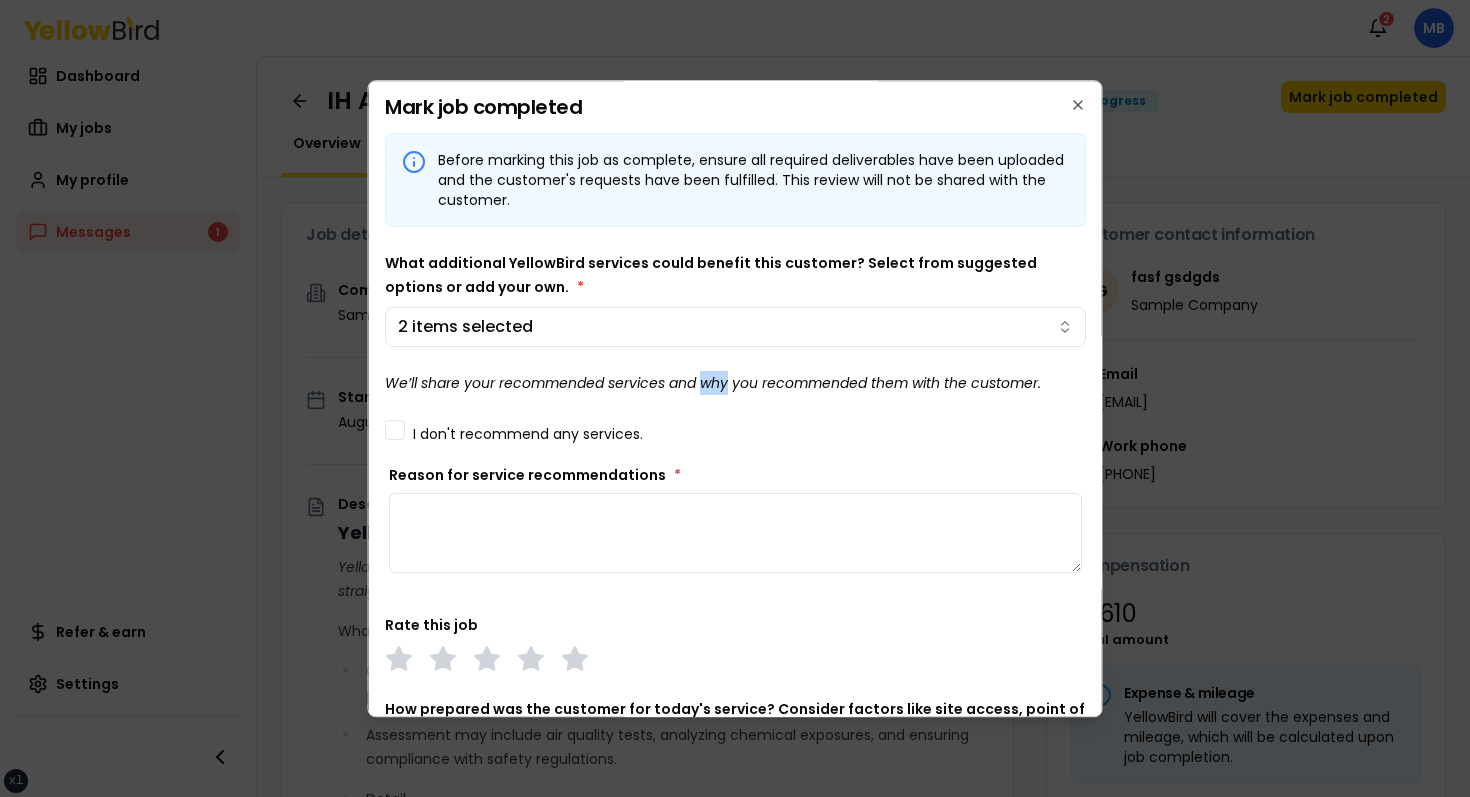 click on "We’ll share your recommended services and why you recommended them with the customer." at bounding box center [713, 383] 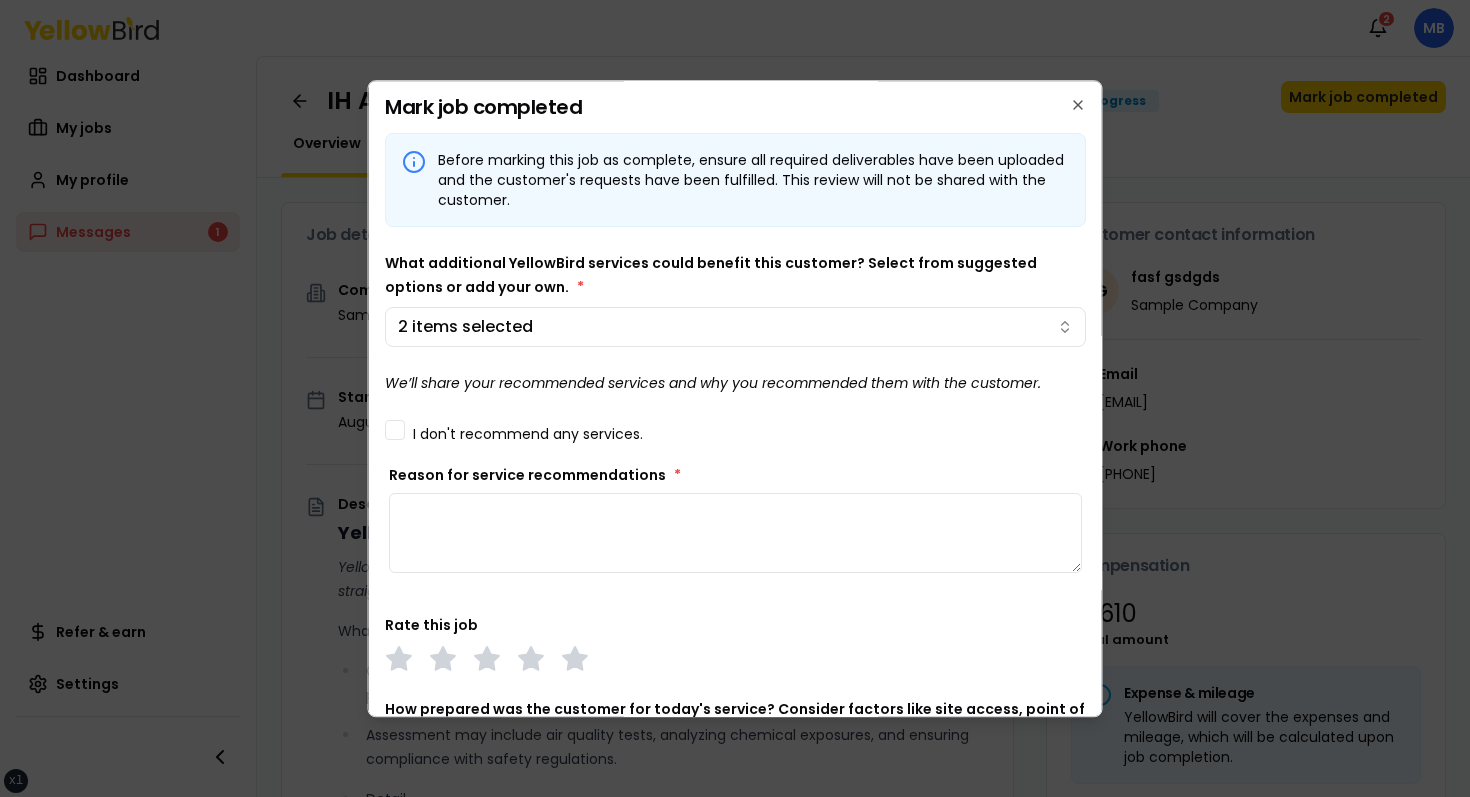 click on "We’ll share your recommended services and why you recommended them with the customer." at bounding box center (713, 383) 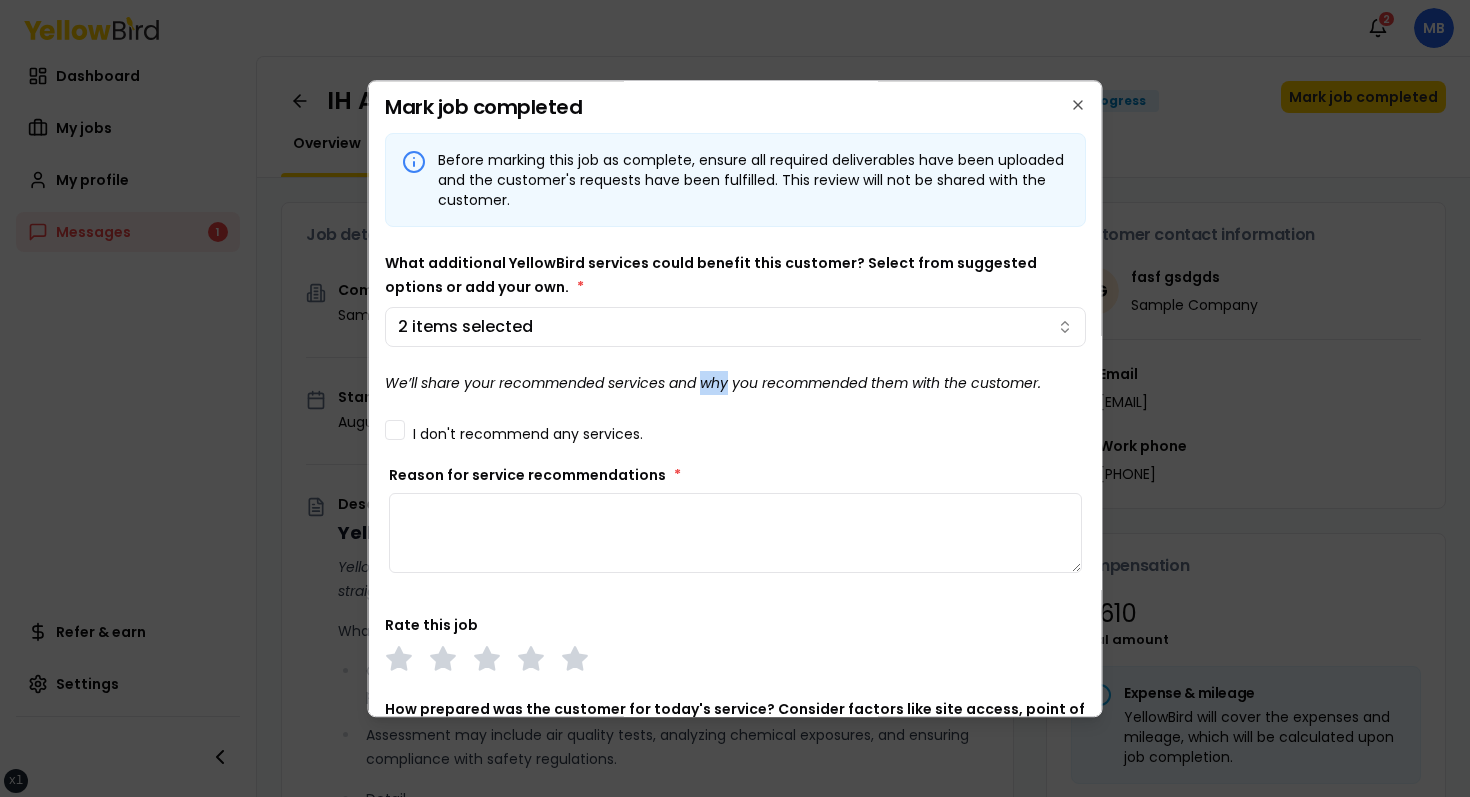click on "We’ll share your recommended services and why you recommended them with the customer." at bounding box center (713, 383) 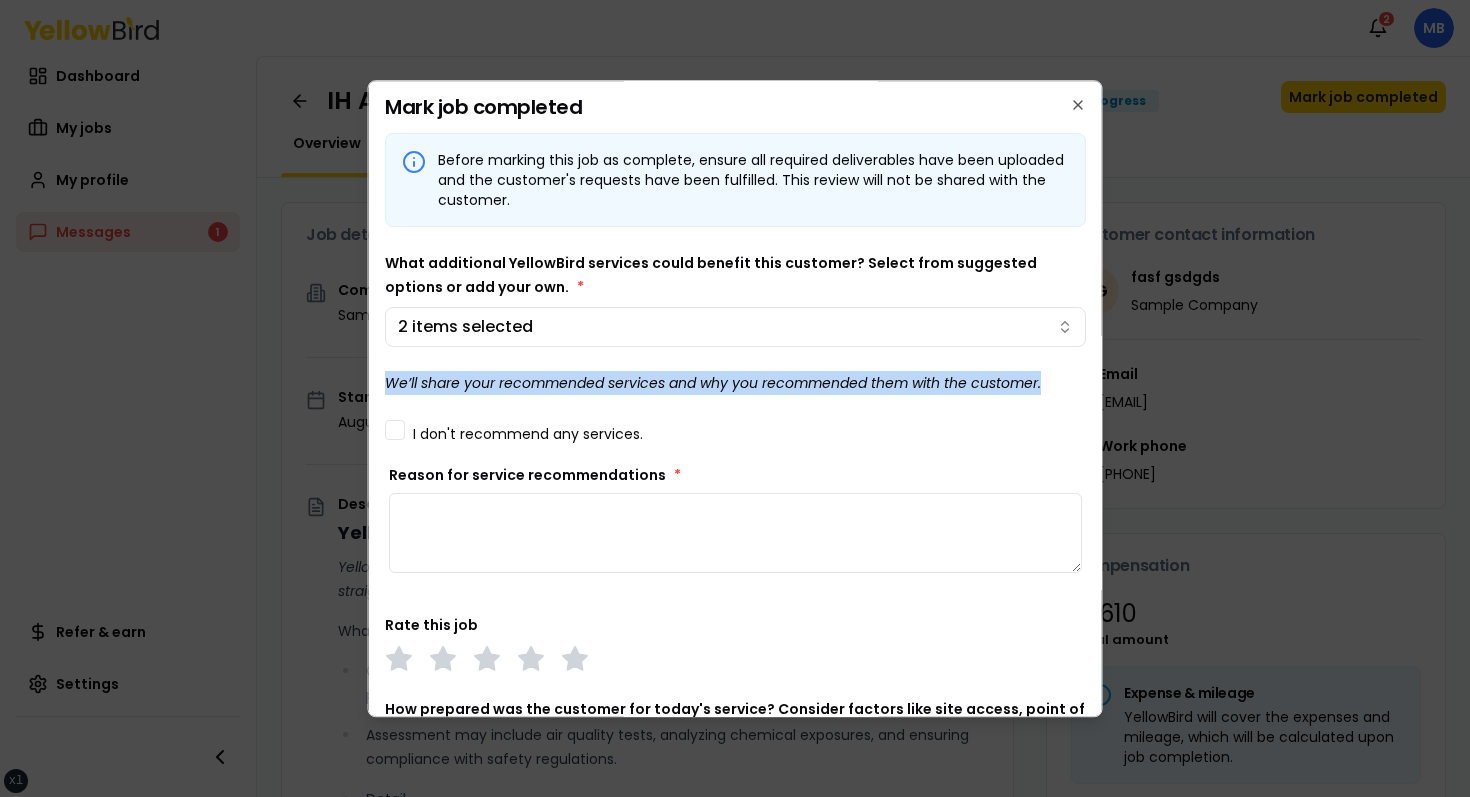 type 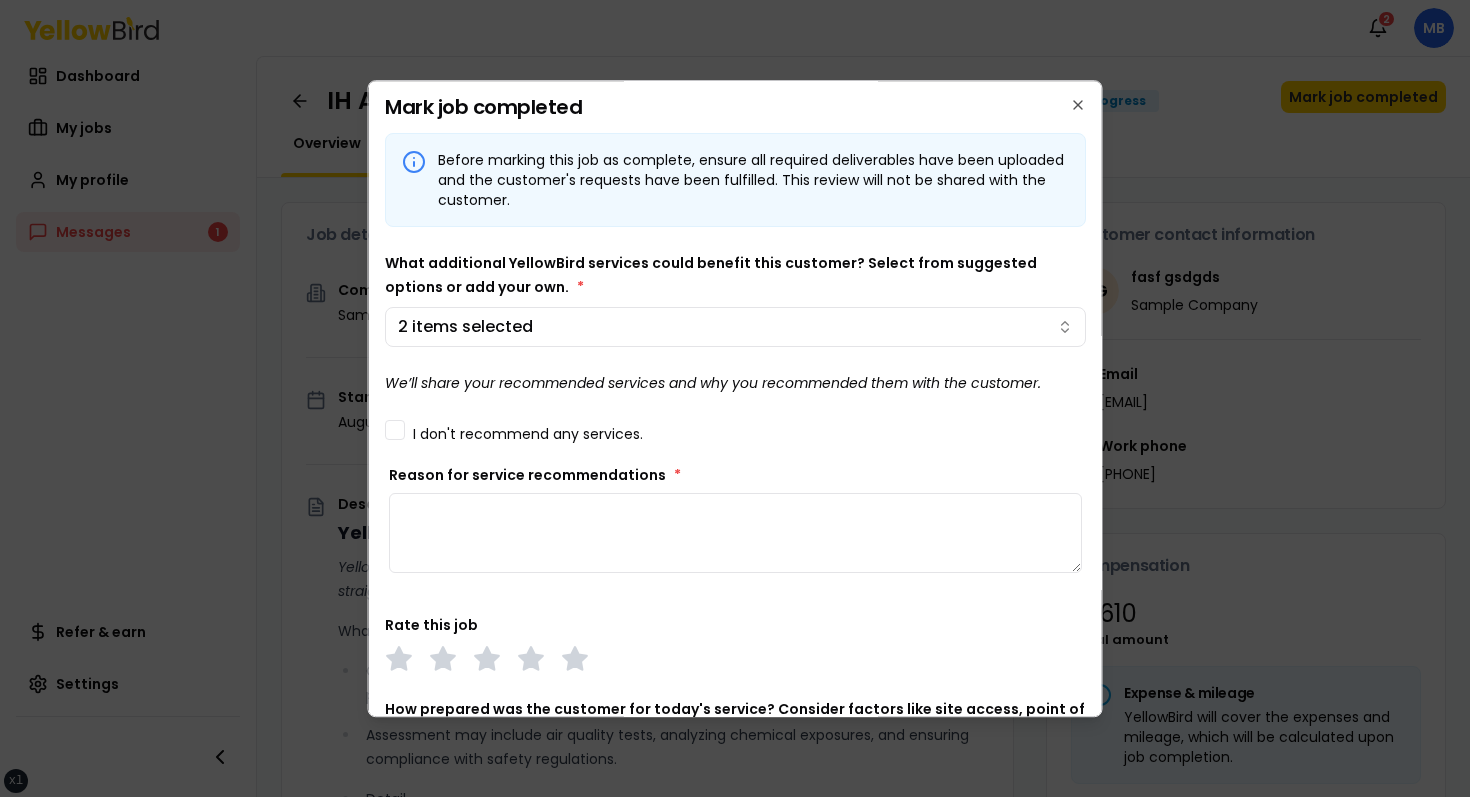 click on "What additional YellowBird services could benefit this customer? Select from suggested options or add your own. * 2 items selected" at bounding box center [735, 299] 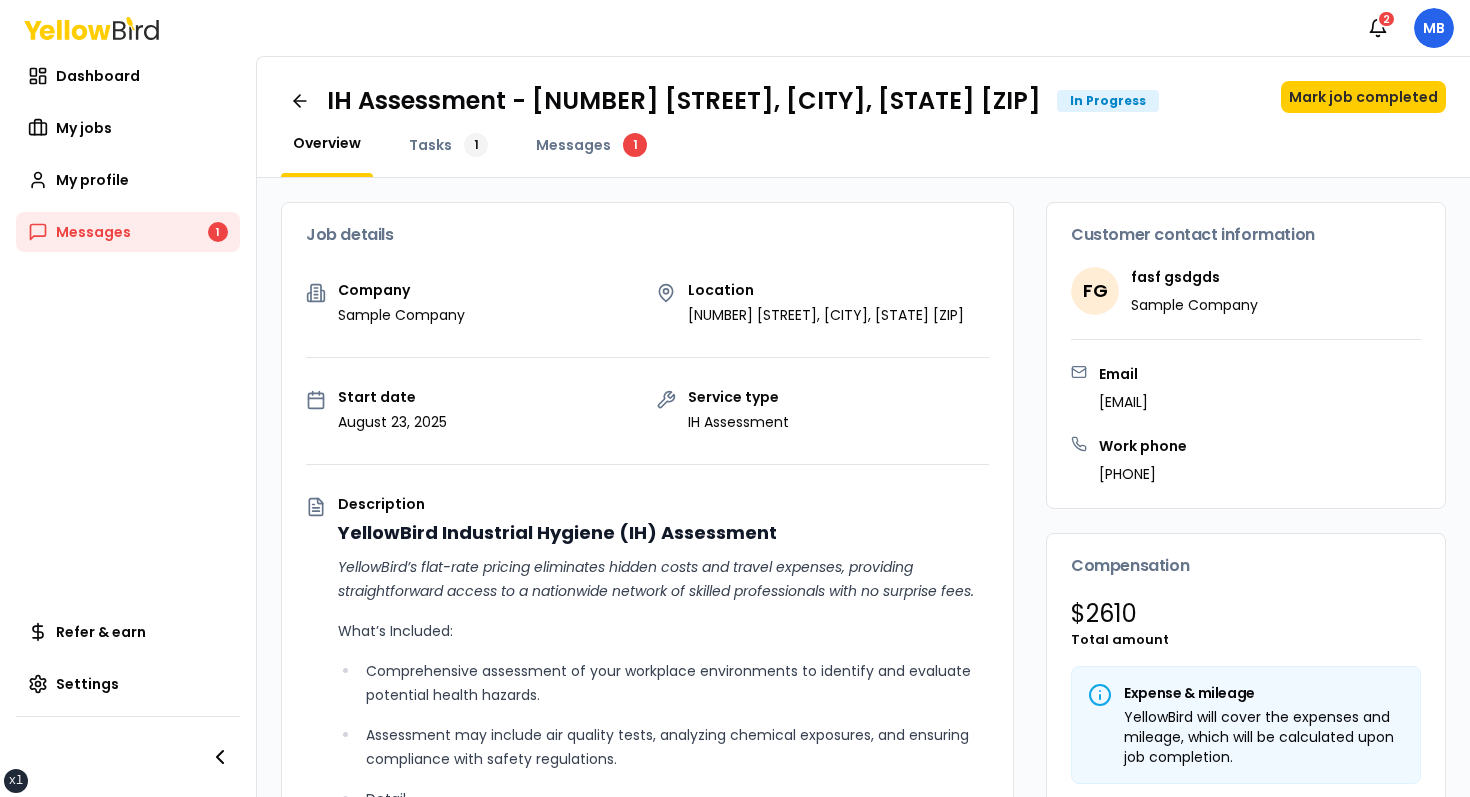 type 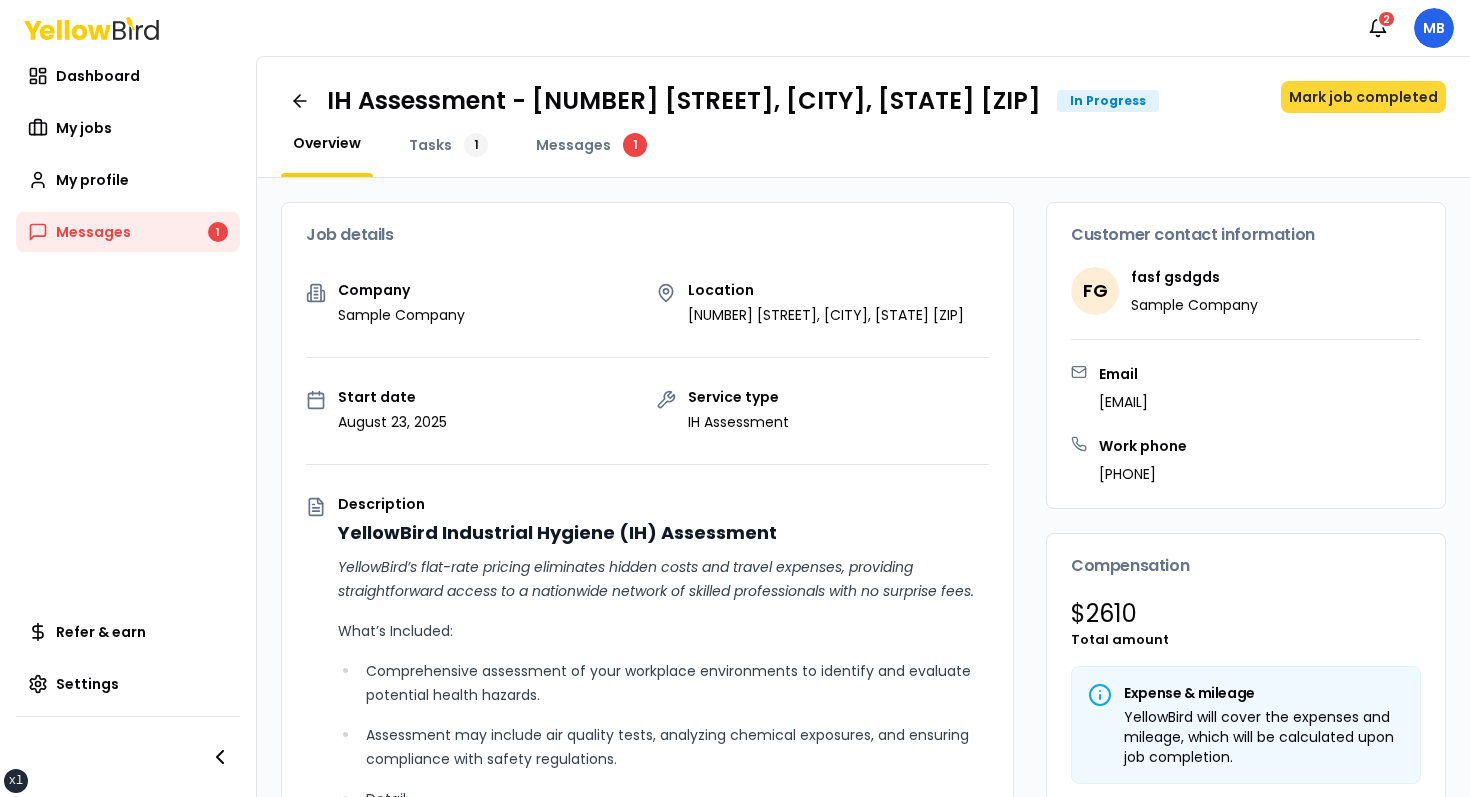 click on "Mark job completed" at bounding box center [1363, 97] 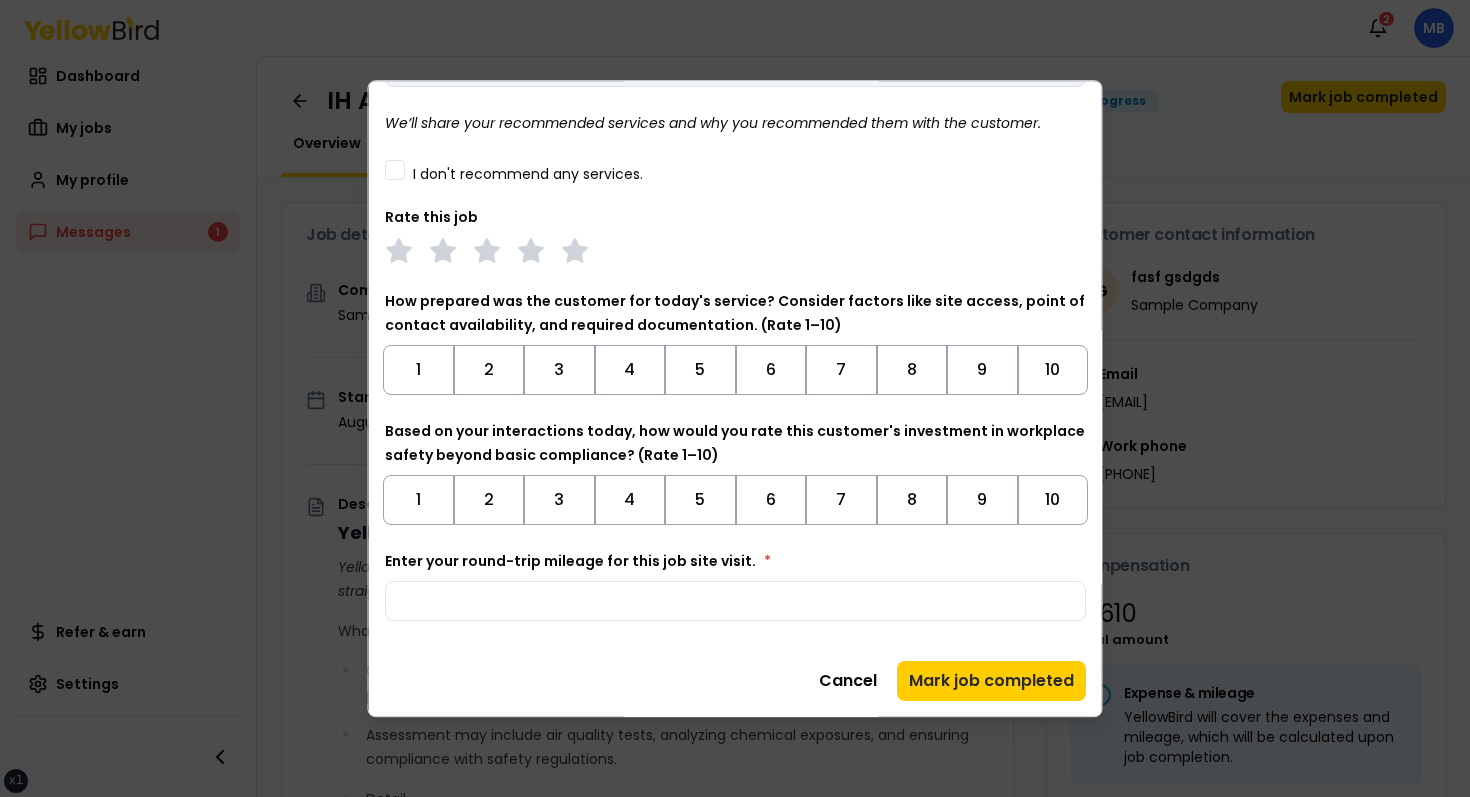 scroll, scrollTop: 0, scrollLeft: 0, axis: both 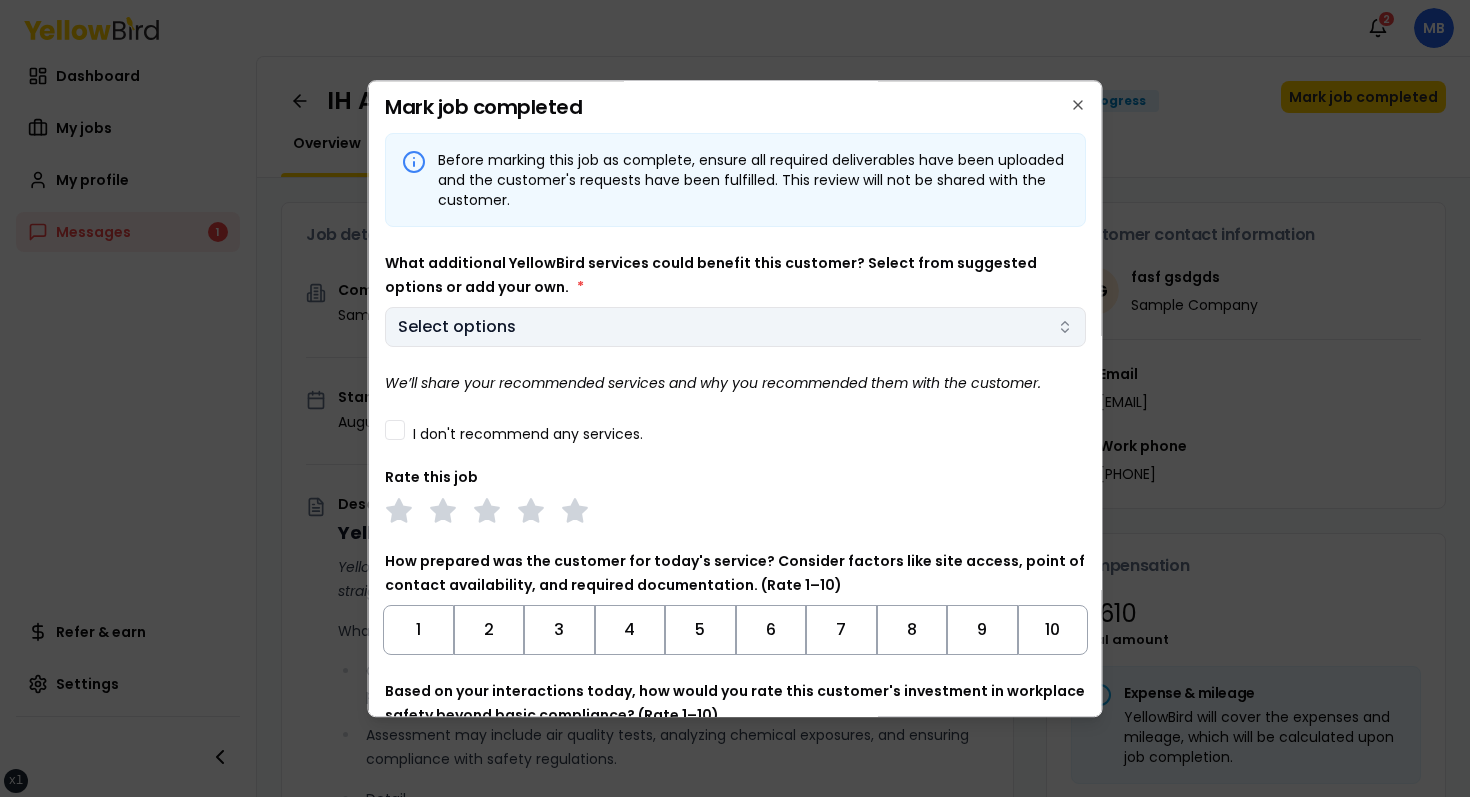 type 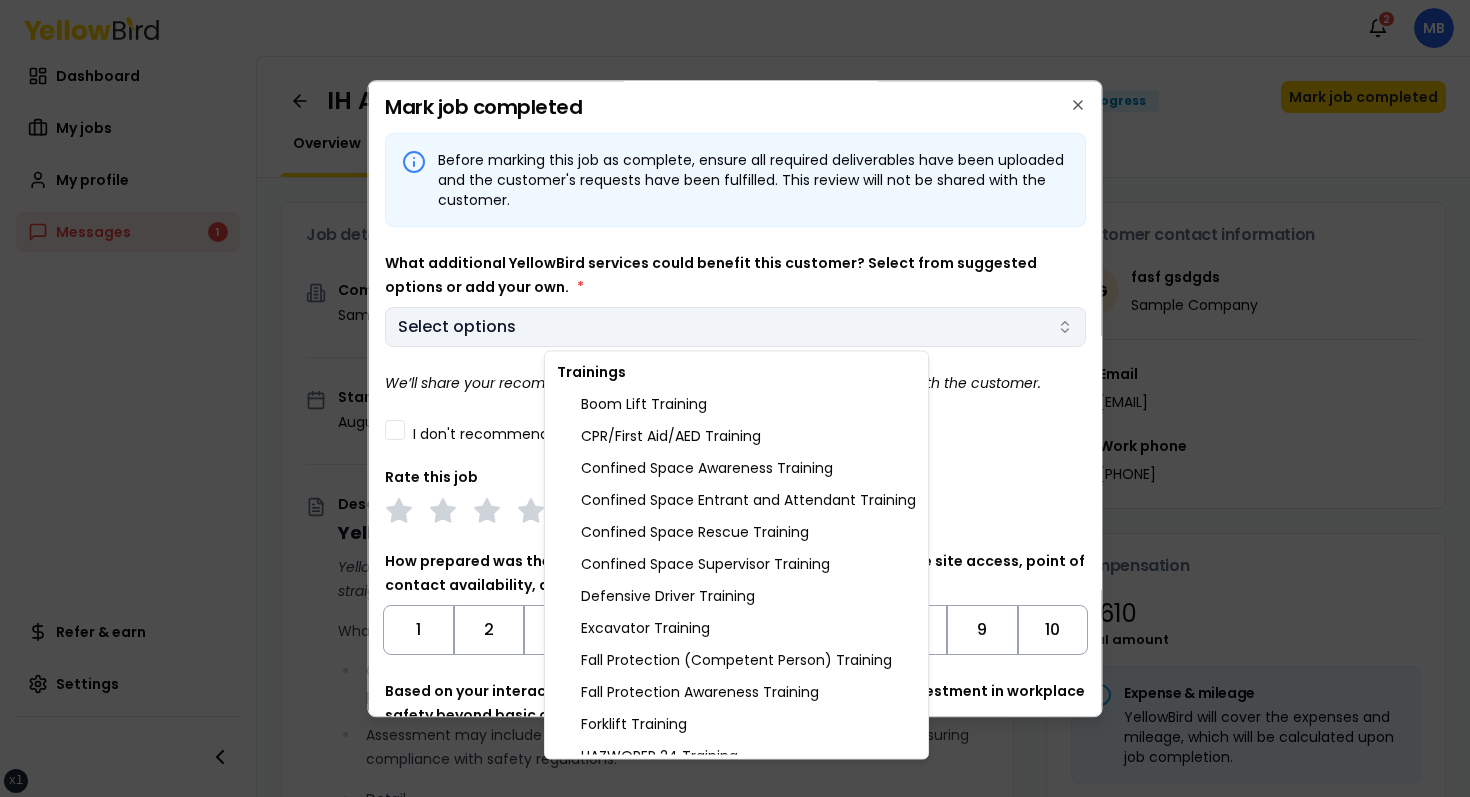 click on "xs sm md lg xl 2xl Notifications 2 MB Dashboard My jobs My profile Messages 1 Refer & earn Settings IH Assessment - 123 tasf, asfasf, DE 12321 In Progress Mark job completed Overview Tasks 1 Messages 1 Job details Company Sample Company Location 123 tasf, asfasf, DE 12321 Start date August 23, 2025 Service type IH Assessment Description YellowBird Industrial Hygiene (IH) Assessment
YellowBird’s flat-rate pricing eliminates hidden costs and travel expenses, providing straightforward access to a nationwide network of skilled professionals with no surprise fees.
What’s Included:
Comprehensive assessment of your workplace environments to identify and evaluate potential health hazards.
Assessment may include air quality tests, analyzing chemical exposures, and ensuring compliance with safety regulations.
Detail...
View more Documents   Deliverable template No template has been provided; please use your own deliverable template to upload the service deliverables. Upload FG $ *" at bounding box center (735, 398) 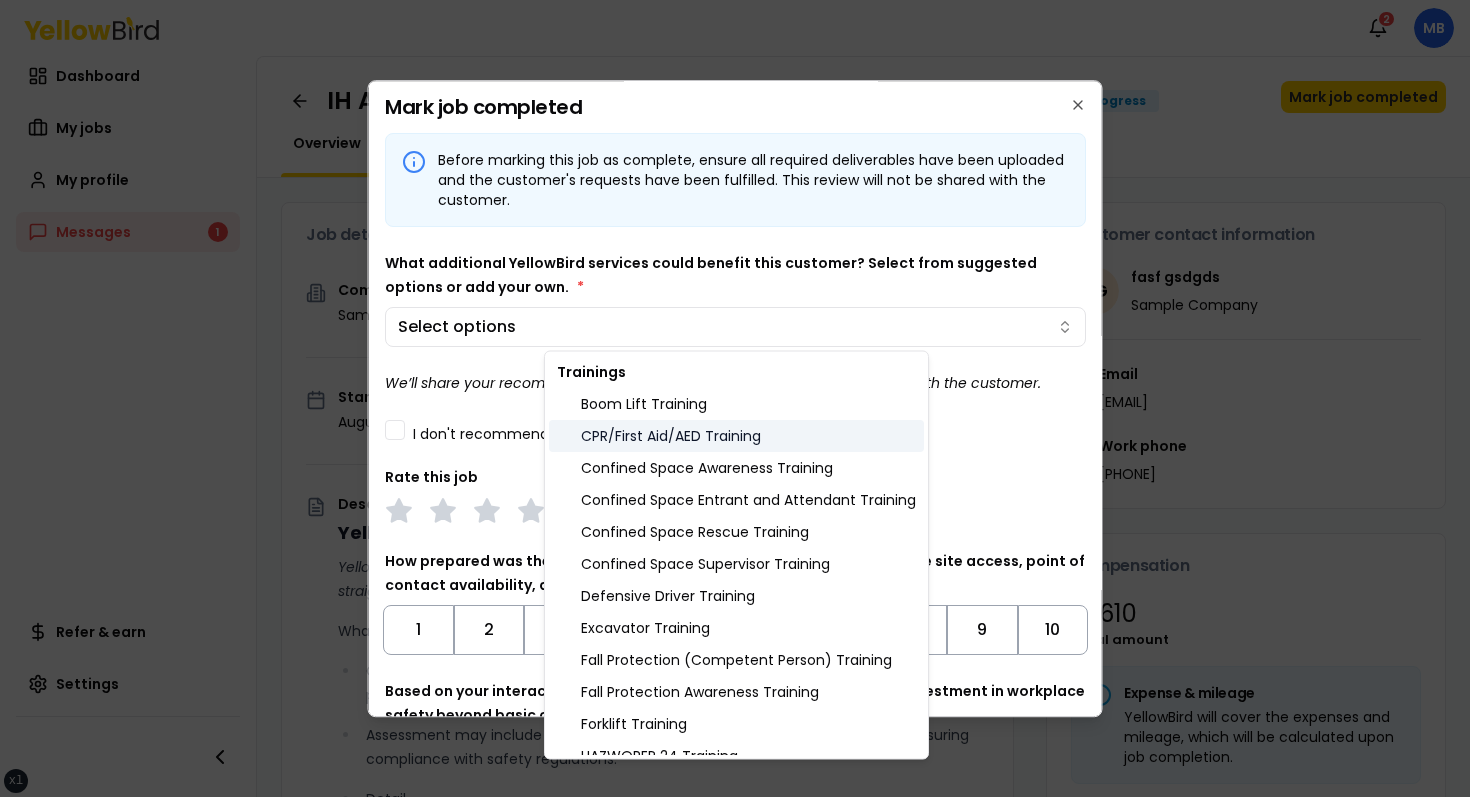 click on "CPR/First Aid/AED Training" at bounding box center [736, 436] 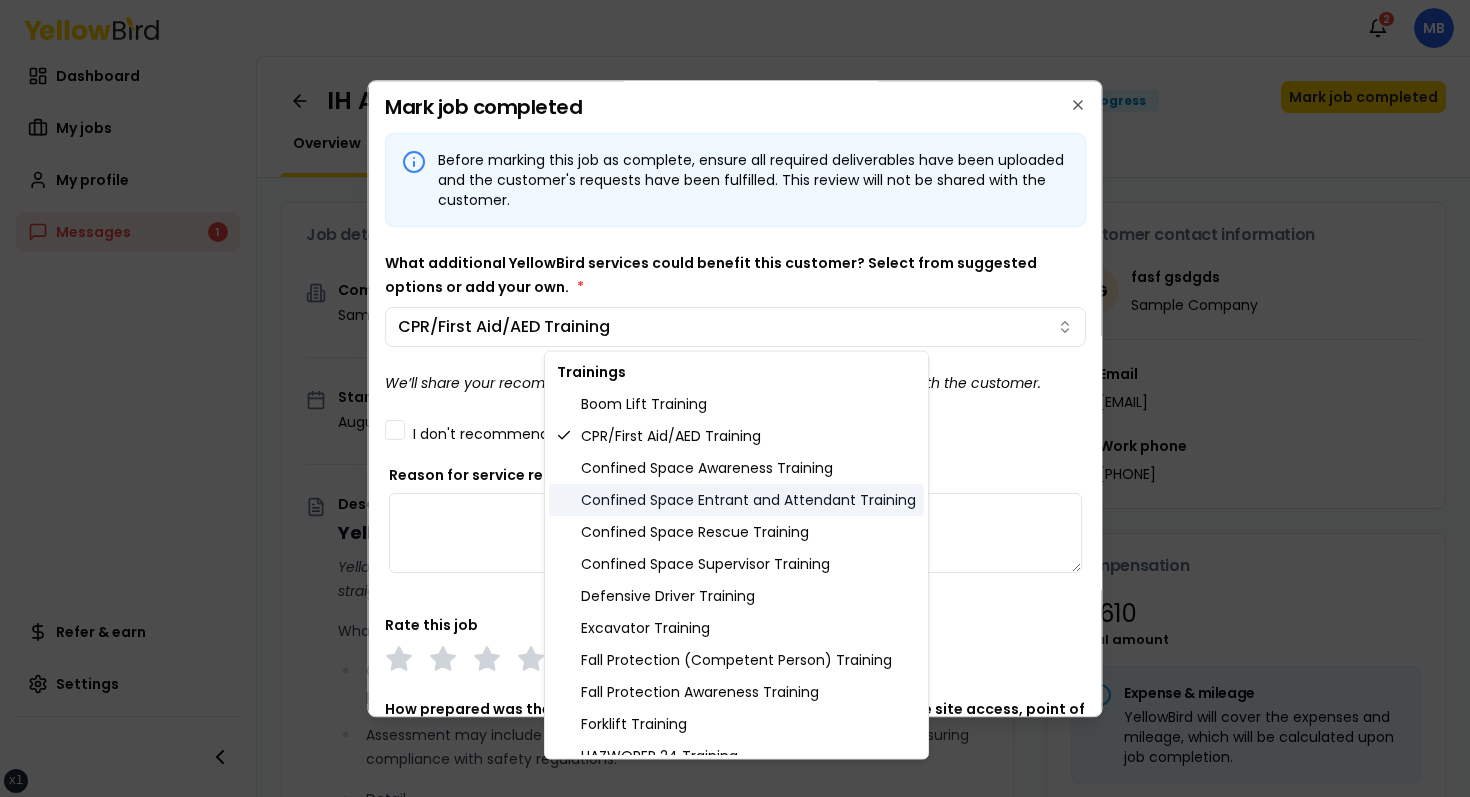 click on "Confined Space Entrant and Attendant Training" at bounding box center [736, 500] 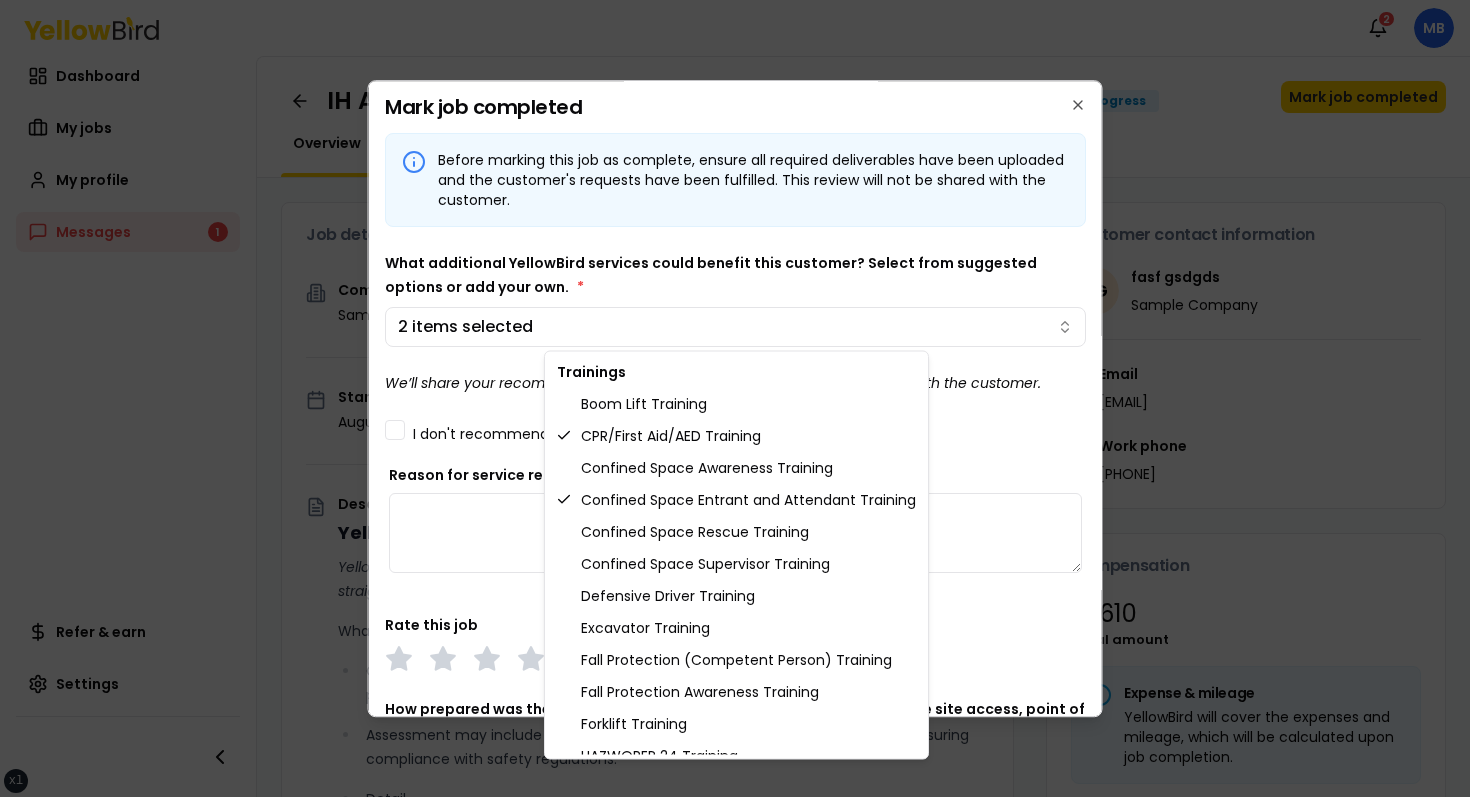 click on "xs sm md lg xl 2xl Notifications 2 MB Dashboard My jobs My profile Messages 1 Refer & earn Settings IH Assessment - 123 tasf, asfasf, DE 12321 In Progress Mark job completed Overview Tasks 1 Messages 1 Job details Company Sample Company Location 123 tasf, asfasf, DE 12321 Start date August 23, 2025 Service type IH Assessment Description YellowBird Industrial Hygiene (IH) Assessment
YellowBird’s flat-rate pricing eliminates hidden costs and travel expenses, providing straightforward access to a nationwide network of skilled professionals with no surprise fees.
What’s Included:
Comprehensive assessment of your workplace environments to identify and evaluate potential health hazards.
Assessment may include air quality tests, analyzing chemical exposures, and ensuring compliance with safety regulations.
Detail...
View more Documents   Deliverable template No template has been provided; please use your own deliverable template to upload the service deliverables. Upload FG $ *" at bounding box center (735, 398) 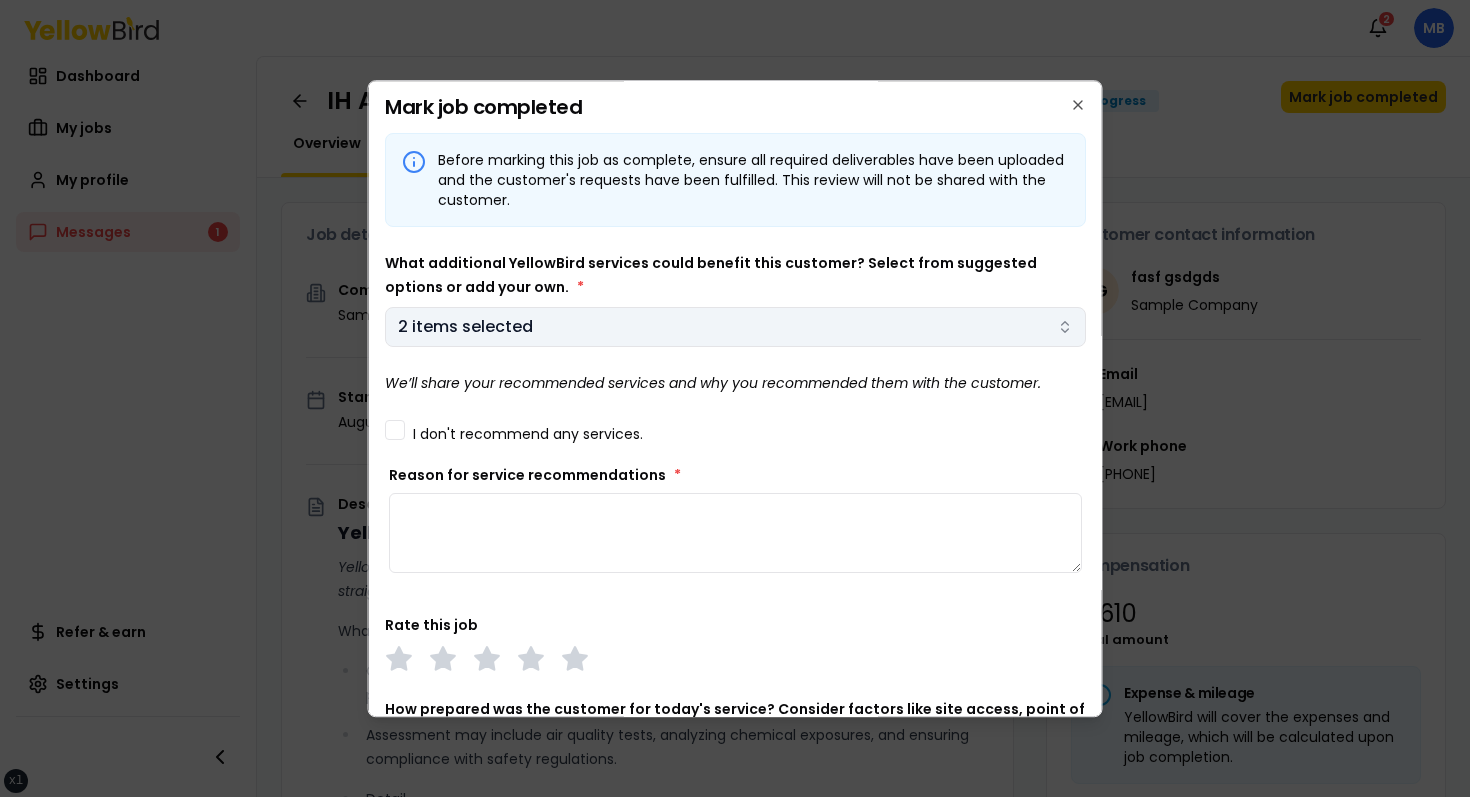 click on "xs sm md lg xl 2xl Notifications 2 MB Dashboard My jobs My profile Messages 1 Refer & earn Settings IH Assessment - 123 tasf, asfasf, DE 12321 In Progress Mark job completed Overview Tasks 1 Messages 1 Job details Company Sample Company Location 123 tasf, asfasf, DE 12321 Start date August 23, 2025 Service type IH Assessment Description YellowBird Industrial Hygiene (IH) Assessment
YellowBird’s flat-rate pricing eliminates hidden costs and travel expenses, providing straightforward access to a nationwide network of skilled professionals with no surprise fees.
What’s Included:
Comprehensive assessment of your workplace environments to identify and evaluate potential health hazards.
Assessment may include air quality tests, analyzing chemical exposures, and ensuring compliance with safety regulations.
Detail...
View more Documents   Deliverable template No template has been provided; please use your own deliverable template to upload the service deliverables. Upload FG $ *" at bounding box center (735, 398) 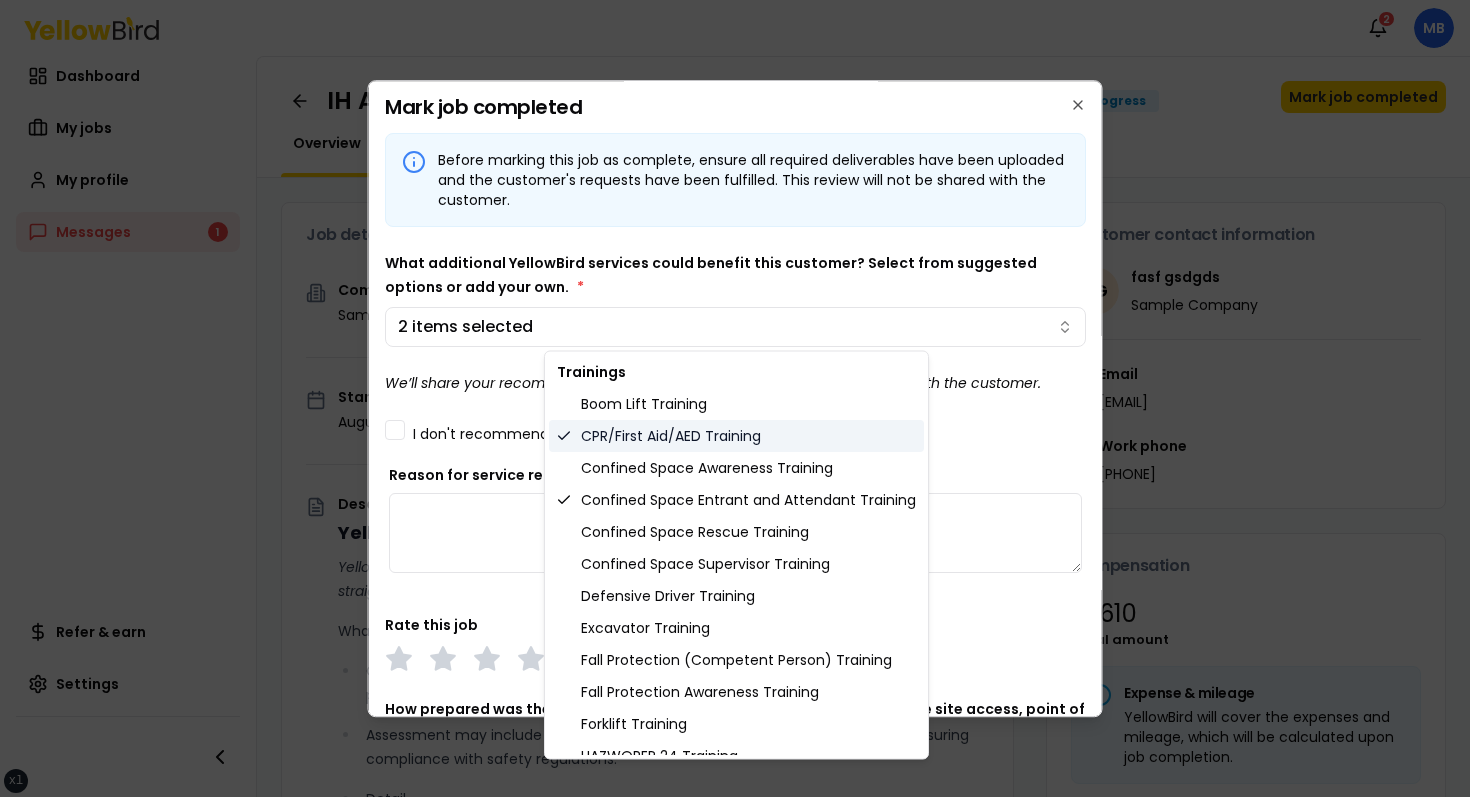 click on "CPR/First Aid/AED Training" at bounding box center (736, 436) 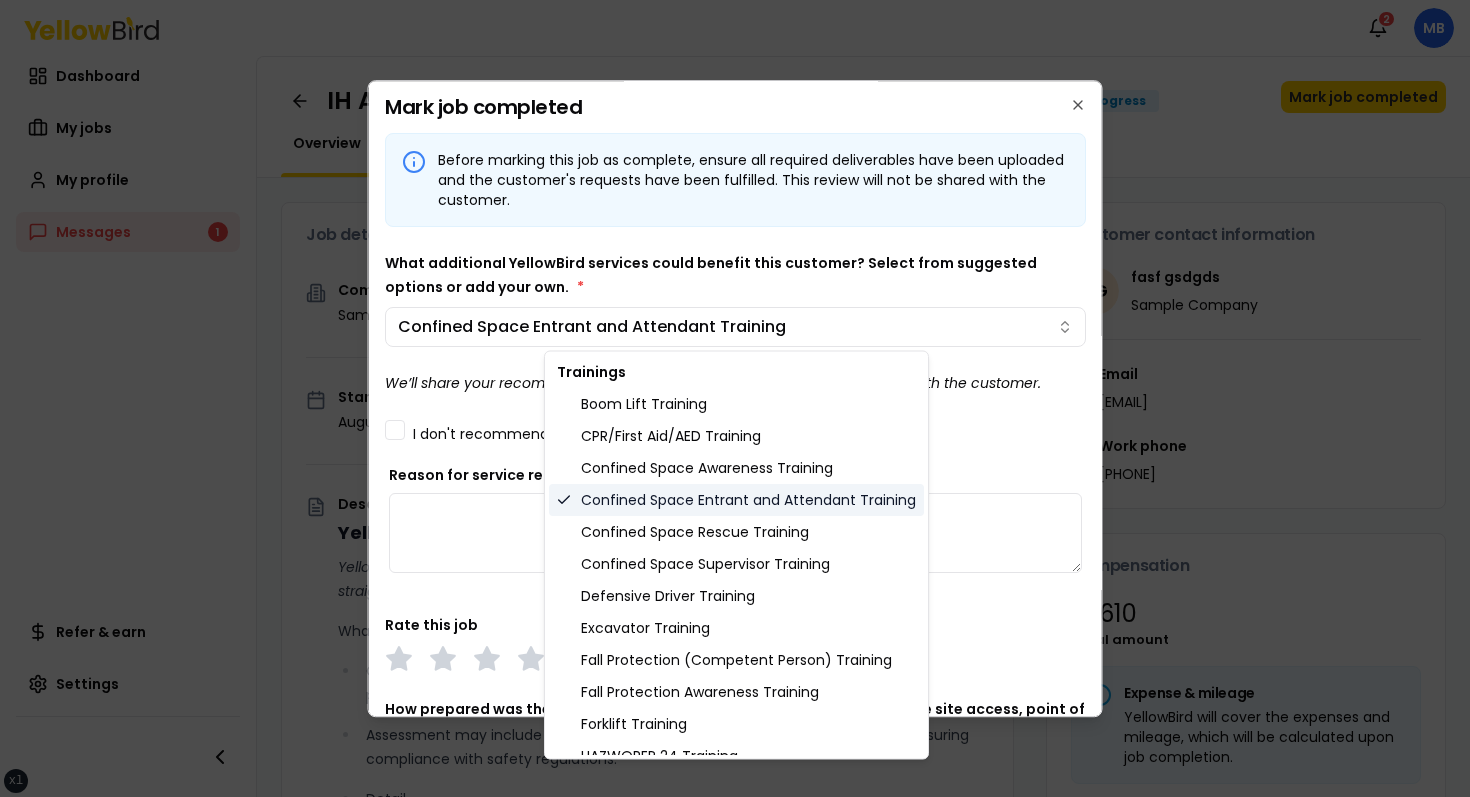 click on "Confined Space Entrant and Attendant Training" at bounding box center (736, 500) 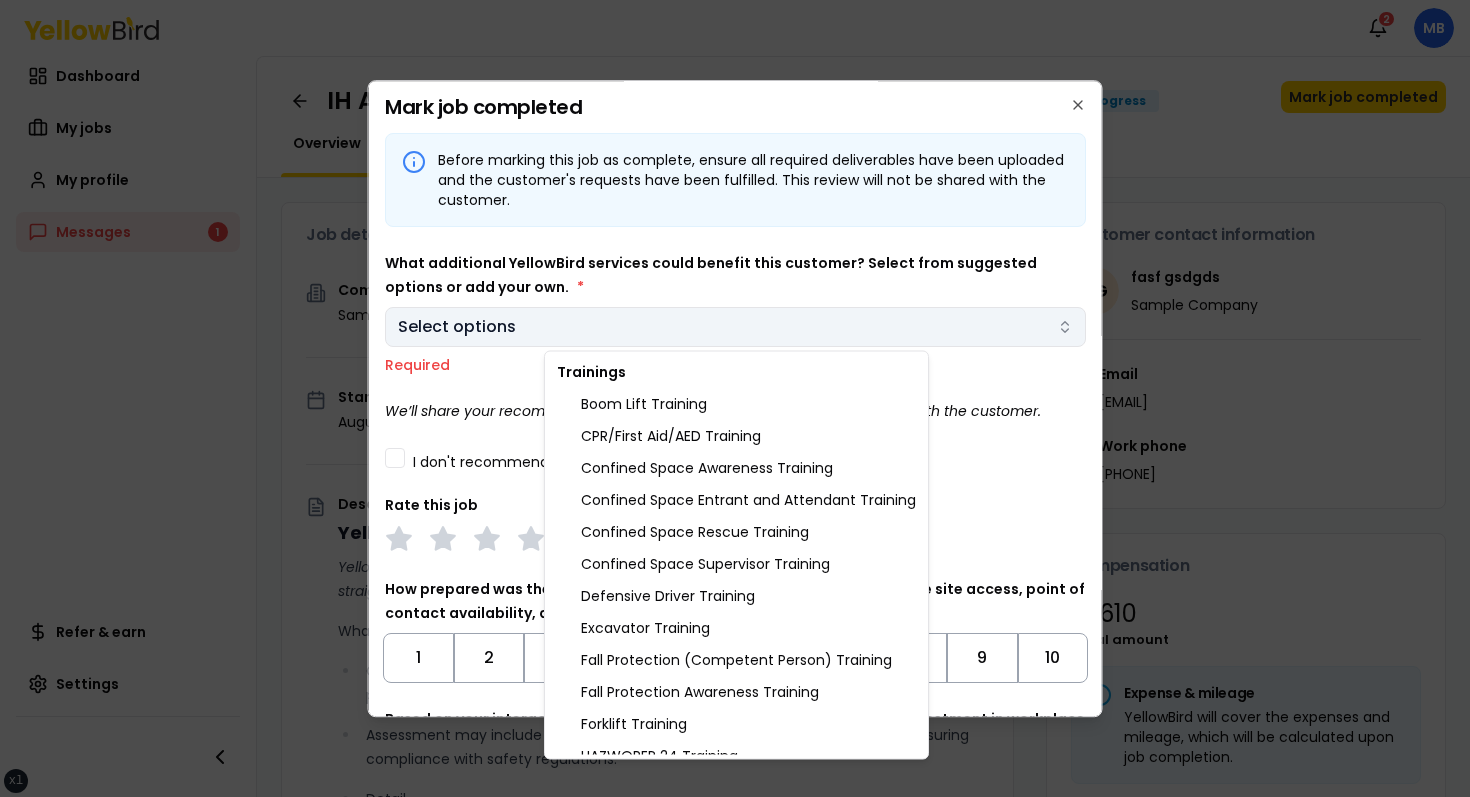 click on "xs sm md lg xl 2xl Notifications 2 MB Dashboard My jobs My profile Messages 1 Refer & earn Settings IH Assessment - 123 tasf, asfasf, DE 12321 In Progress Mark job completed Overview Tasks 1 Messages 1 Job details Company Sample Company Location 123 tasf, asfasf, DE 12321 Start date August 23, 2025 Service type IH Assessment Description YellowBird Industrial Hygiene (IH) Assessment
YellowBird’s flat-rate pricing eliminates hidden costs and travel expenses, providing straightforward access to a nationwide network of skilled professionals with no surprise fees.
What’s Included:
Comprehensive assessment of your workplace environments to identify and evaluate potential health hazards.
Assessment may include air quality tests, analyzing chemical exposures, and ensuring compliance with safety regulations.
Detail...
View more Documents   Deliverable template No template has been provided; please use your own deliverable template to upload the service deliverables. Upload FG $ *" at bounding box center [735, 398] 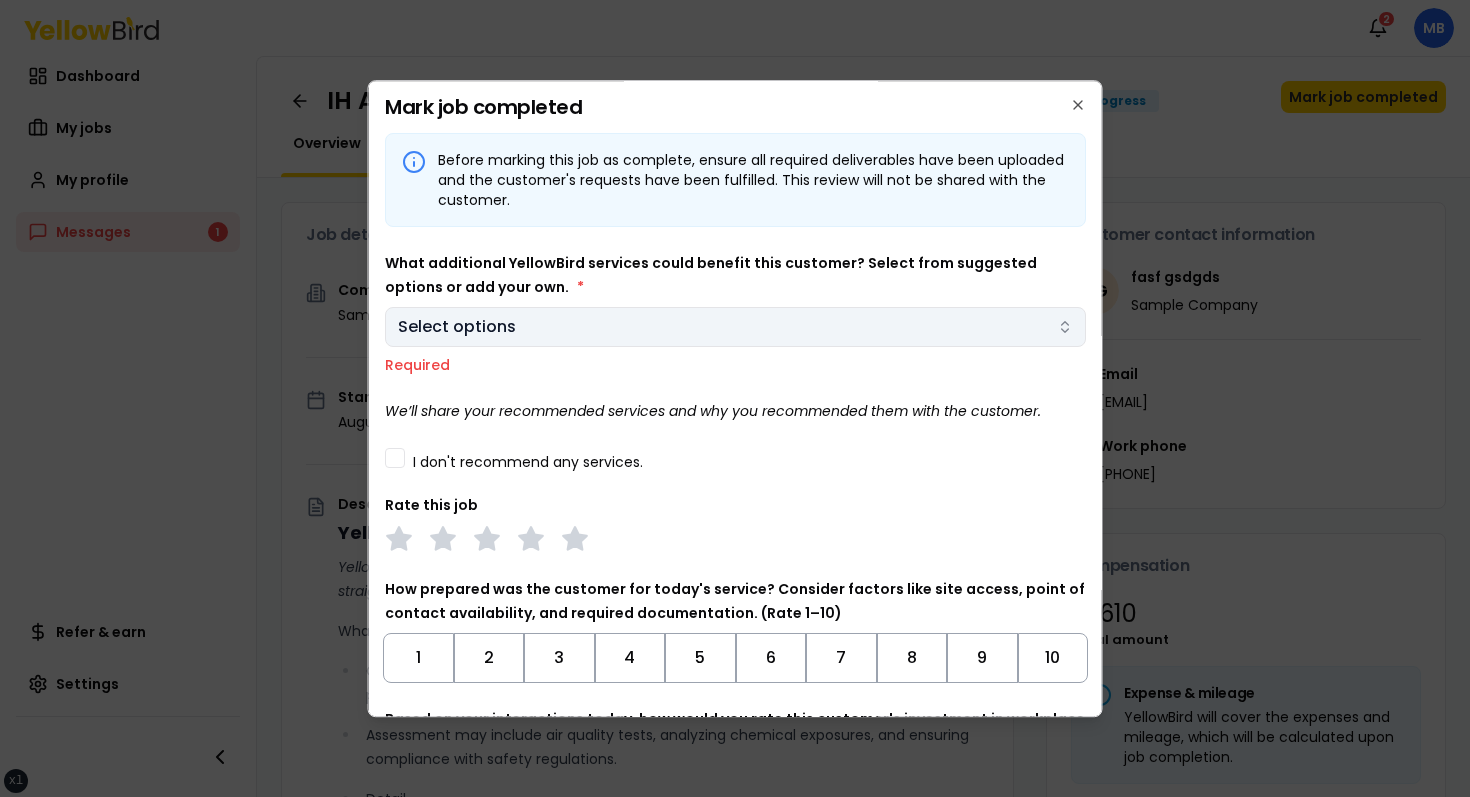 click on "xs sm md lg xl 2xl Notifications 2 MB Dashboard My jobs My profile Messages 1 Refer & earn Settings IH Assessment - 123 tasf, asfasf, DE 12321 In Progress Mark job completed Overview Tasks 1 Messages 1 Job details Company Sample Company Location 123 tasf, asfasf, DE 12321 Start date August 23, 2025 Service type IH Assessment Description YellowBird Industrial Hygiene (IH) Assessment
YellowBird’s flat-rate pricing eliminates hidden costs and travel expenses, providing straightforward access to a nationwide network of skilled professionals with no surprise fees.
What’s Included:
Comprehensive assessment of your workplace environments to identify and evaluate potential health hazards.
Assessment may include air quality tests, analyzing chemical exposures, and ensuring compliance with safety regulations.
Detail...
View more Documents   Deliverable template No template has been provided; please use your own deliverable template to upload the service deliverables. Upload FG $ *" at bounding box center [735, 398] 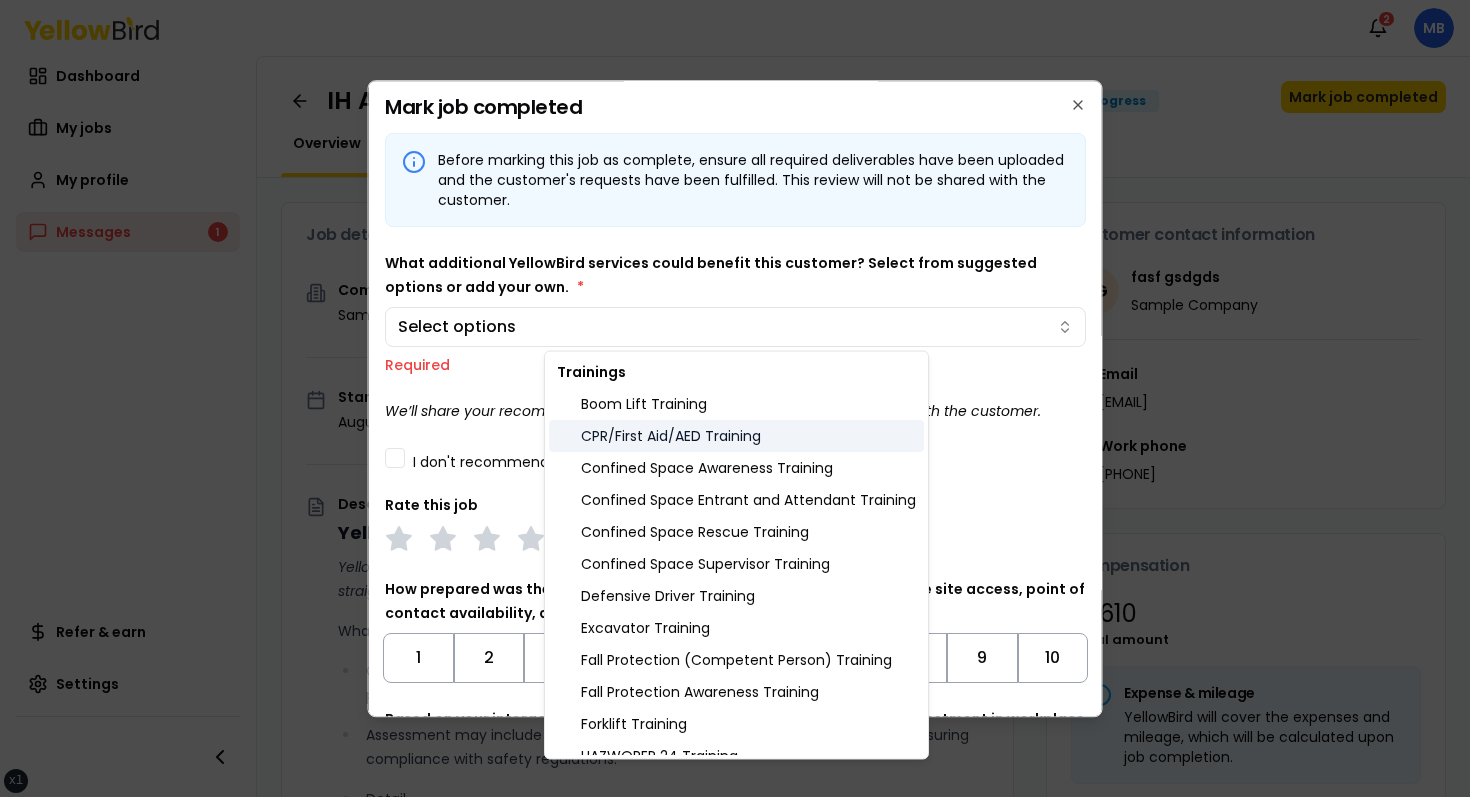 click on "CPR/First Aid/AED Training" at bounding box center [736, 436] 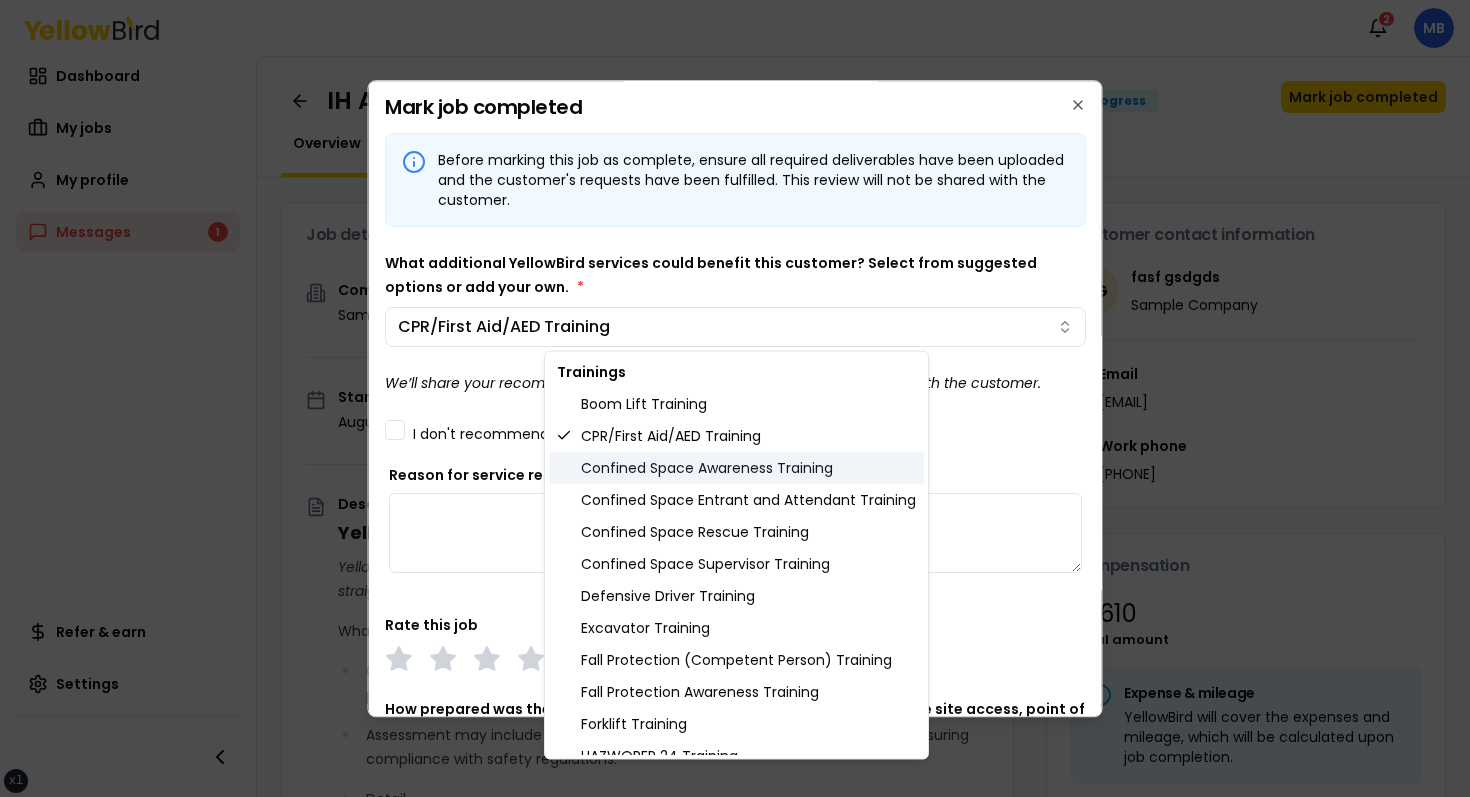 click on "Confined Space Awareness Training" at bounding box center (736, 468) 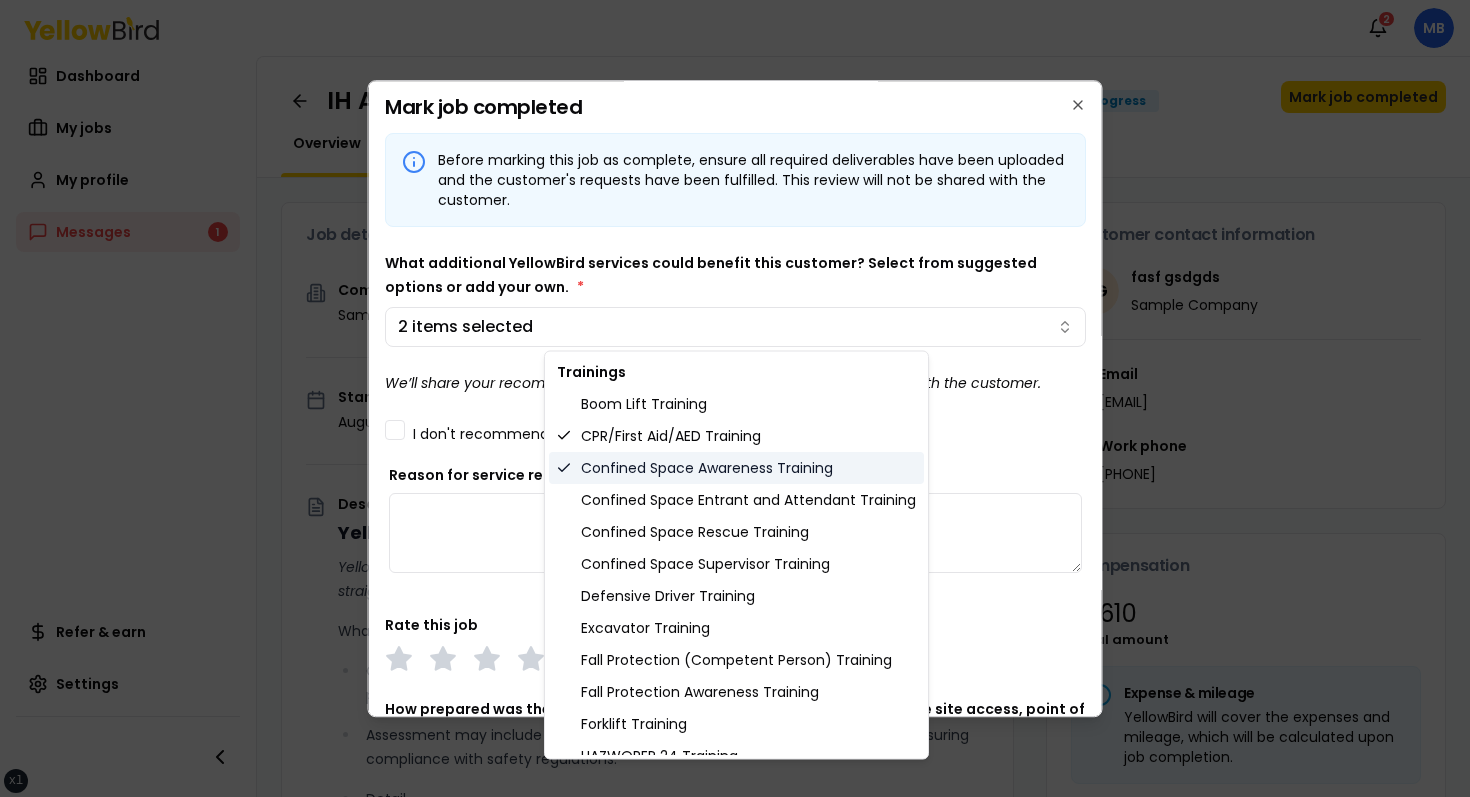 click on "Confined Space Awareness Training" at bounding box center (736, 468) 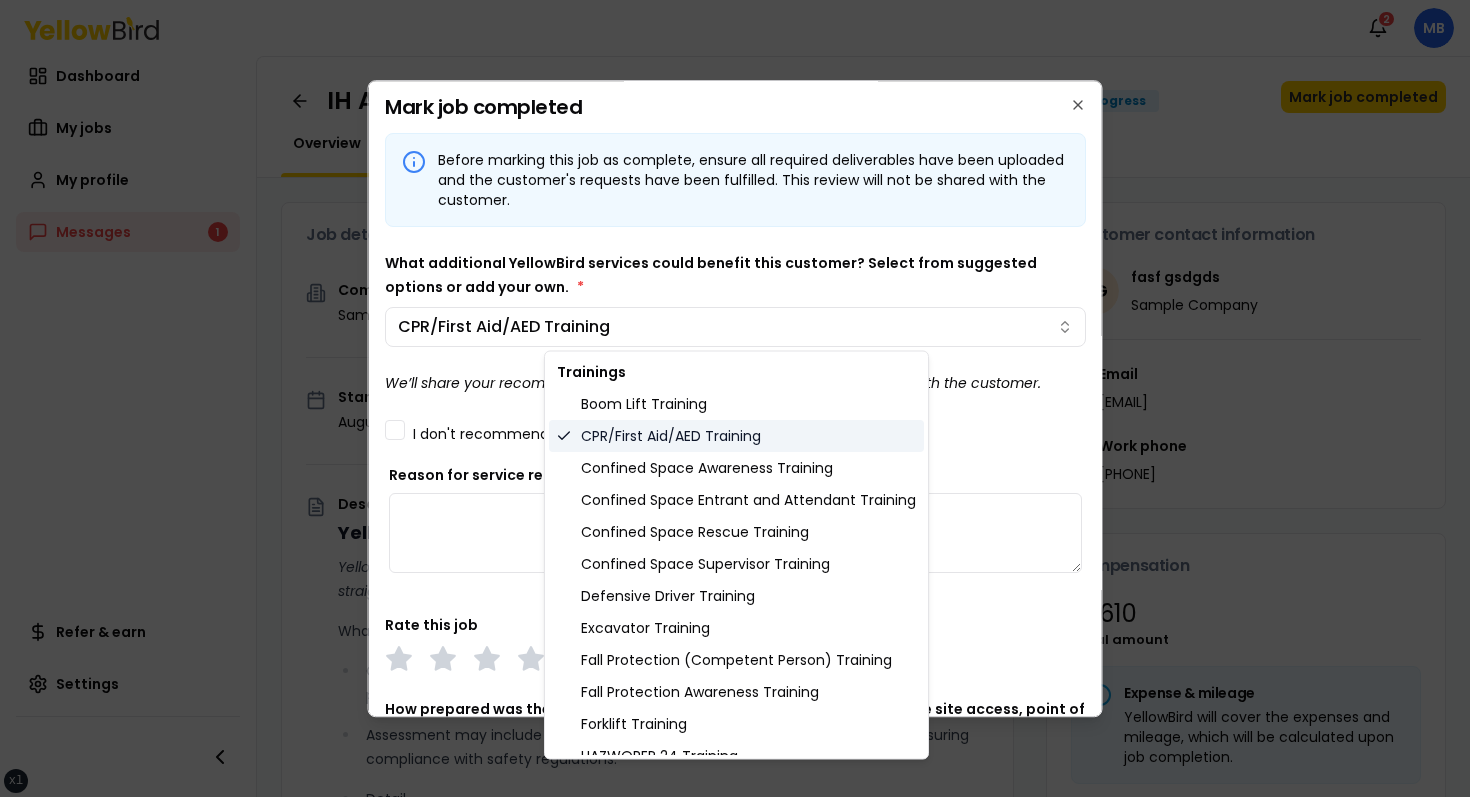 click on "CPR/First Aid/AED Training" at bounding box center (736, 436) 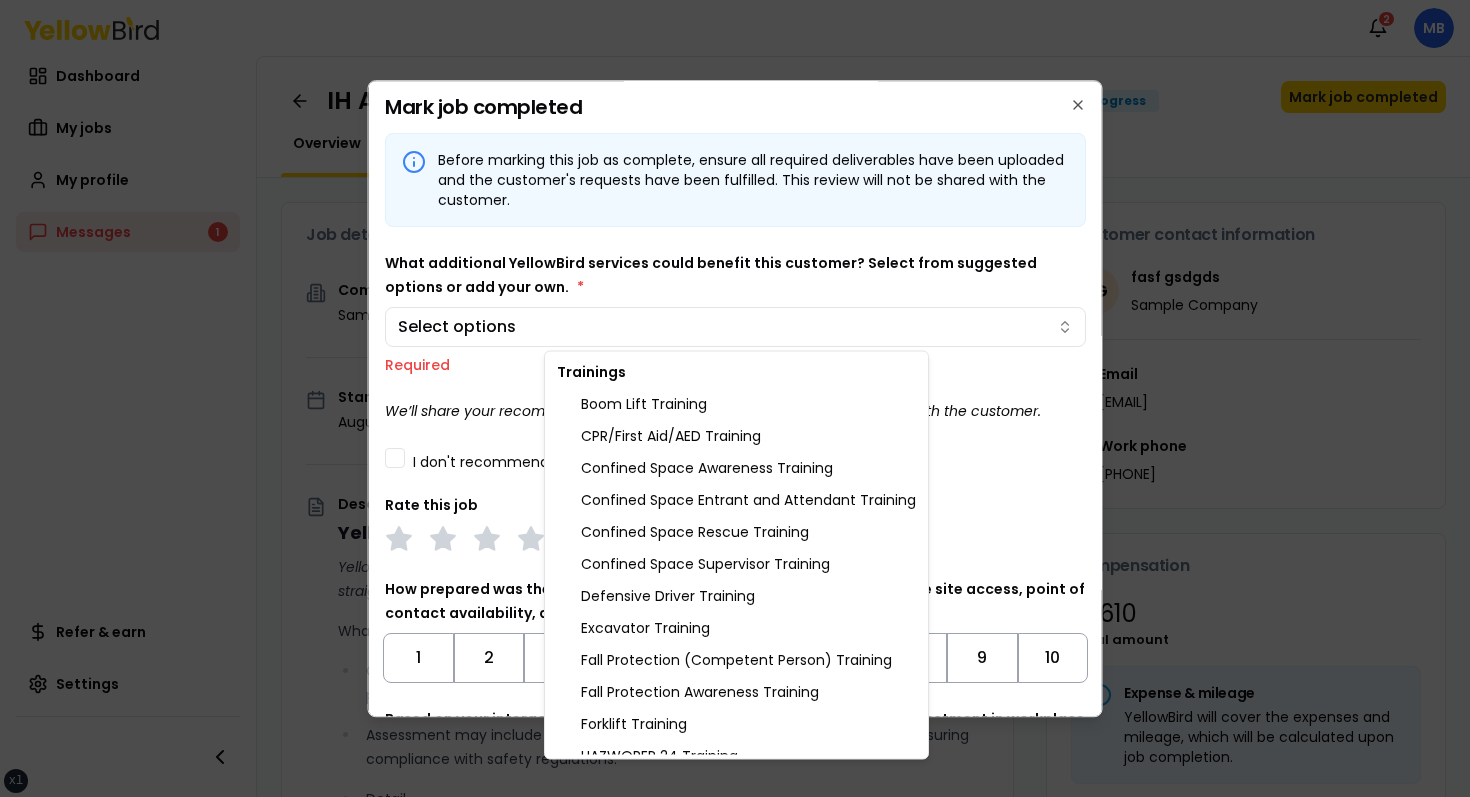 click on "xs sm md lg xl 2xl Notifications 2 MB Dashboard My jobs My profile Messages 1 Refer & earn Settings IH Assessment - 123 tasf, asfasf, DE 12321 In Progress Mark job completed Overview Tasks 1 Messages 1 Job details Company Sample Company Location 123 tasf, asfasf, DE 12321 Start date August 23, 2025 Service type IH Assessment Description YellowBird Industrial Hygiene (IH) Assessment
YellowBird’s flat-rate pricing eliminates hidden costs and travel expenses, providing straightforward access to a nationwide network of skilled professionals with no surprise fees.
What’s Included:
Comprehensive assessment of your workplace environments to identify and evaluate potential health hazards.
Assessment may include air quality tests, analyzing chemical exposures, and ensuring compliance with safety regulations.
Detail...
View more Documents   Deliverable template No template has been provided; please use your own deliverable template to upload the service deliverables. Upload FG $ *" at bounding box center [735, 398] 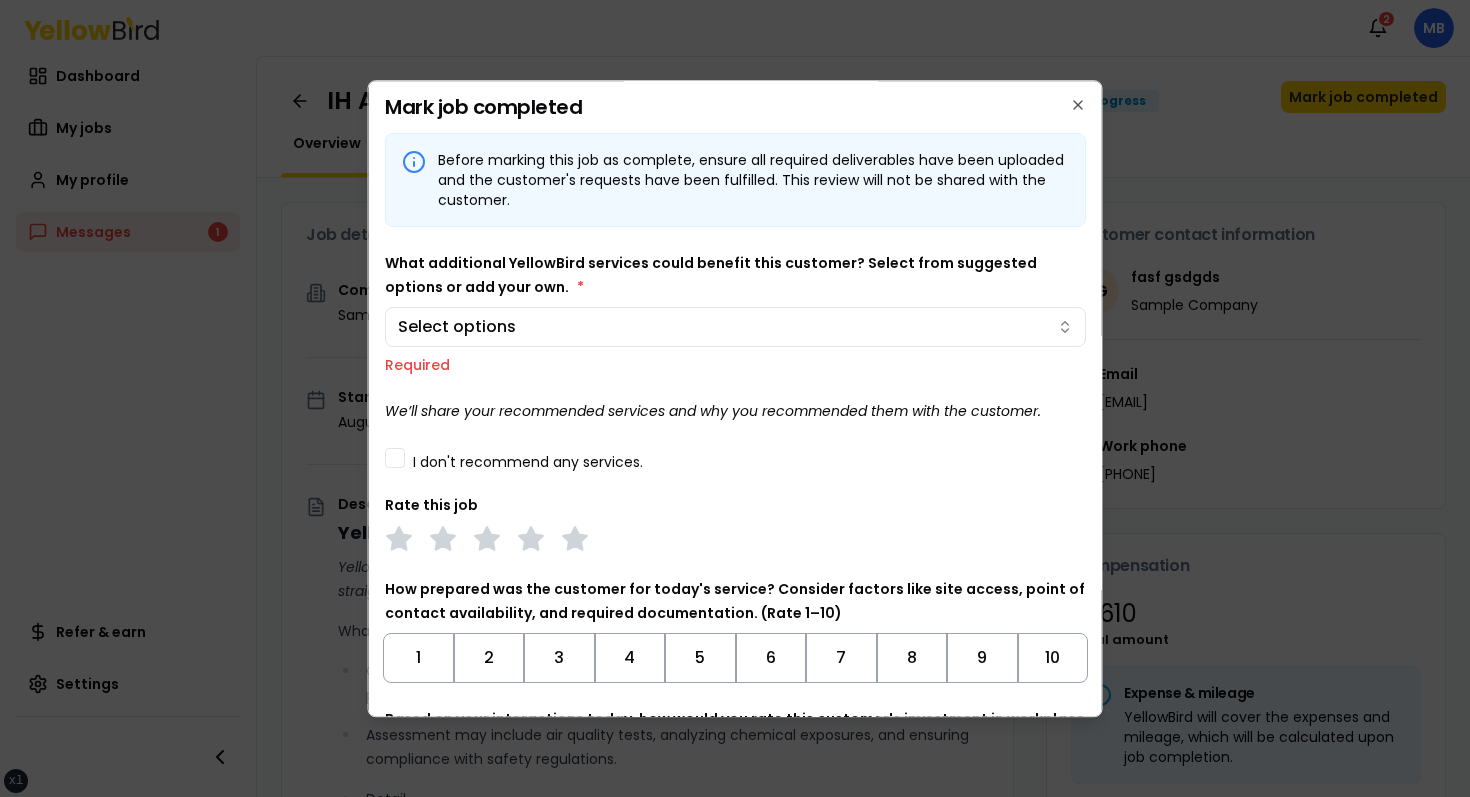 click on "What additional YellowBird services could benefit this customer? Select from suggested options or add your own. * Select options Required" at bounding box center [735, 313] 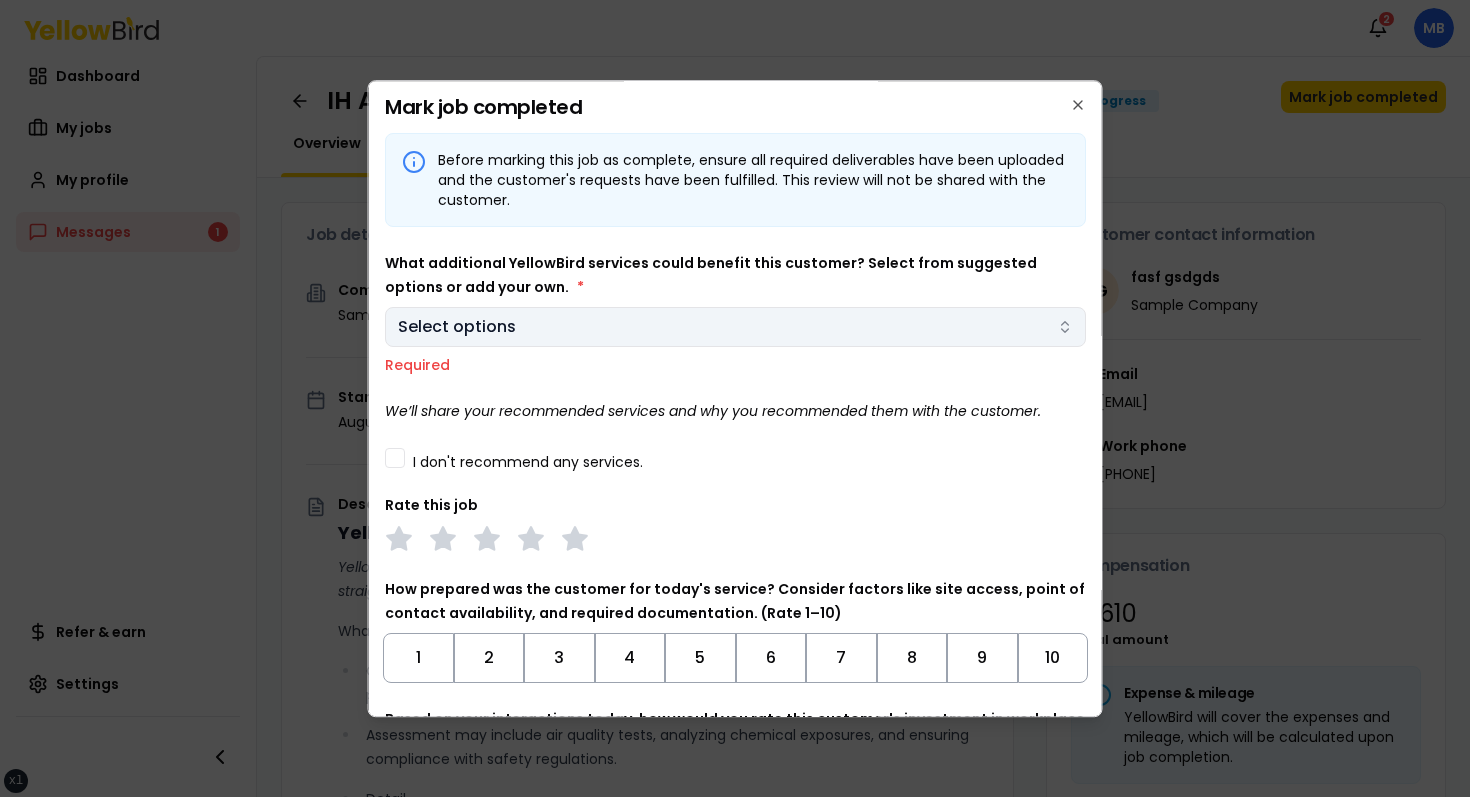 click on "xs sm md lg xl 2xl Notifications 2 MB Dashboard My jobs My profile Messages 1 Refer & earn Settings IH Assessment - 123 tasf, asfasf, DE 12321 In Progress Mark job completed Overview Tasks 1 Messages 1 Job details Company Sample Company Location 123 tasf, asfasf, DE 12321 Start date August 23, 2025 Service type IH Assessment Description YellowBird Industrial Hygiene (IH) Assessment
YellowBird’s flat-rate pricing eliminates hidden costs and travel expenses, providing straightforward access to a nationwide network of skilled professionals with no surprise fees.
What’s Included:
Comprehensive assessment of your workplace environments to identify and evaluate potential health hazards.
Assessment may include air quality tests, analyzing chemical exposures, and ensuring compliance with safety regulations.
Detail...
View more Documents   Deliverable template No template has been provided; please use your own deliverable template to upload the service deliverables. Upload FG $ *" at bounding box center [735, 398] 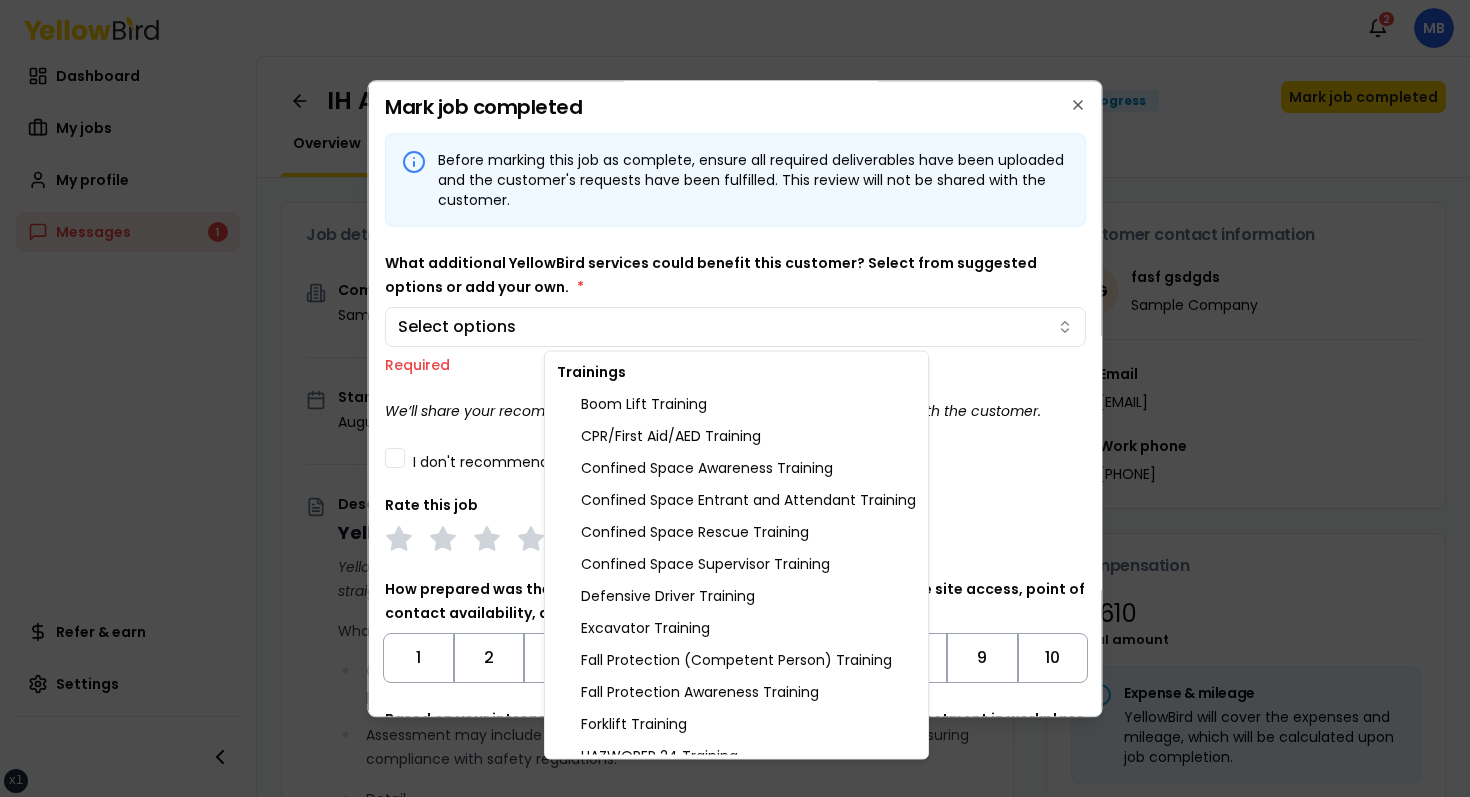 click on "xs sm md lg xl 2xl Notifications 2 MB Dashboard My jobs My profile Messages 1 Refer & earn Settings IH Assessment - 123 tasf, asfasf, DE 12321 In Progress Mark job completed Overview Tasks 1 Messages 1 Job details Company Sample Company Location 123 tasf, asfasf, DE 12321 Start date August 23, 2025 Service type IH Assessment Description YellowBird Industrial Hygiene (IH) Assessment
YellowBird’s flat-rate pricing eliminates hidden costs and travel expenses, providing straightforward access to a nationwide network of skilled professionals with no surprise fees.
What’s Included:
Comprehensive assessment of your workplace environments to identify and evaluate potential health hazards.
Assessment may include air quality tests, analyzing chemical exposures, and ensuring compliance with safety regulations.
Detail...
View more Documents   Deliverable template No template has been provided; please use your own deliverable template to upload the service deliverables. Upload FG $ *" at bounding box center [735, 398] 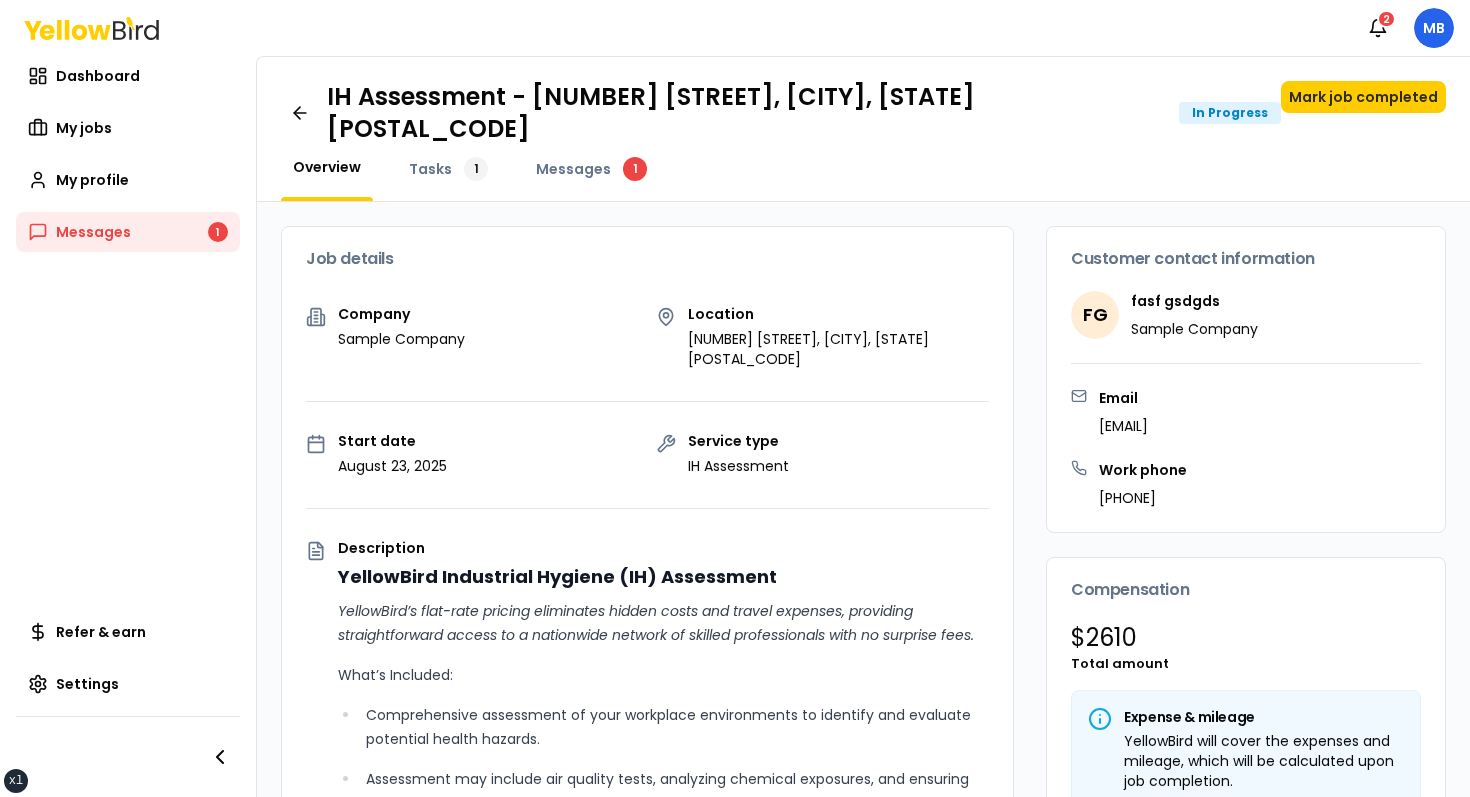 scroll, scrollTop: 0, scrollLeft: 0, axis: both 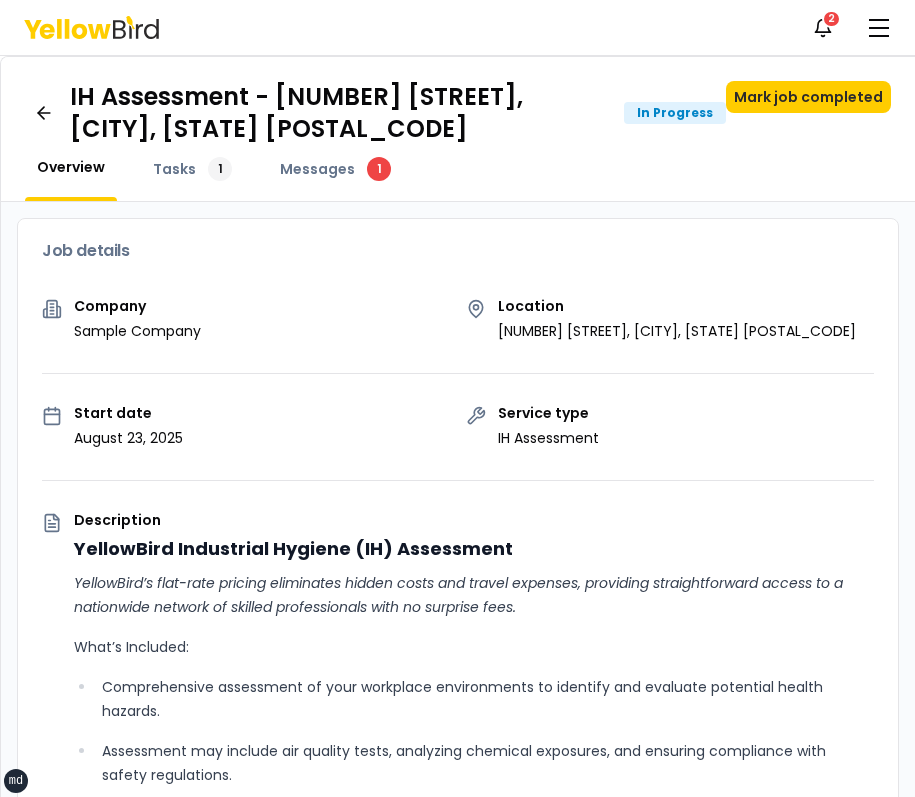 click on "IH Assessment - [NUMBER] [STREET], [CITY], [STATE] [POSTAL_CODE] In Progress Mark job completed Overview Tasks 1 Messages 1" at bounding box center [458, 129] 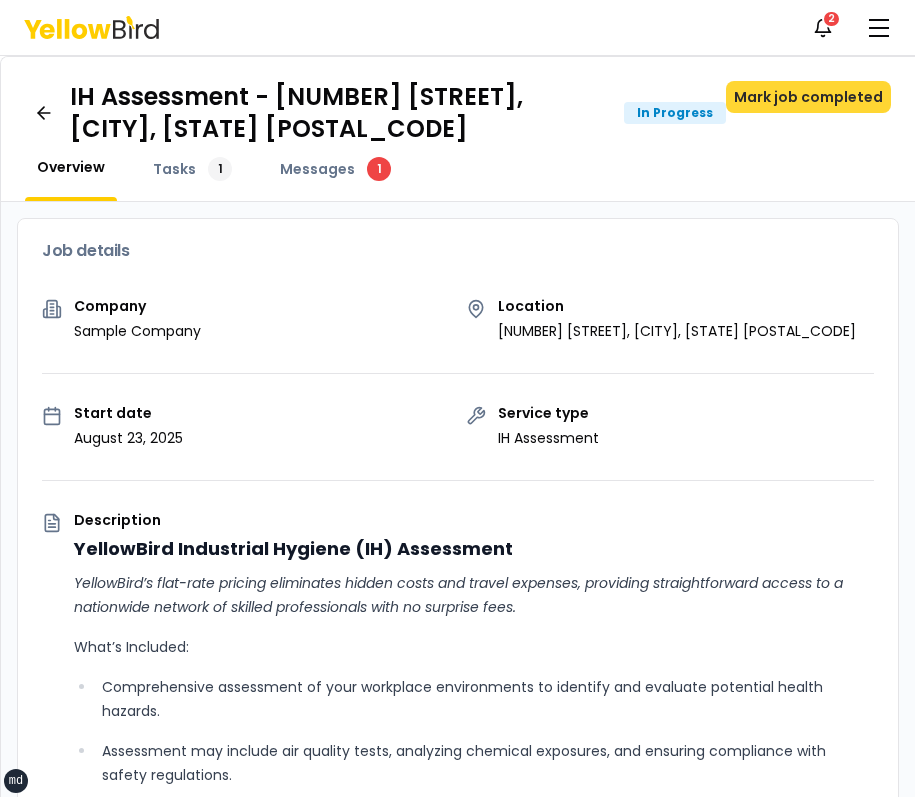 click on "Mark job completed" at bounding box center [808, 97] 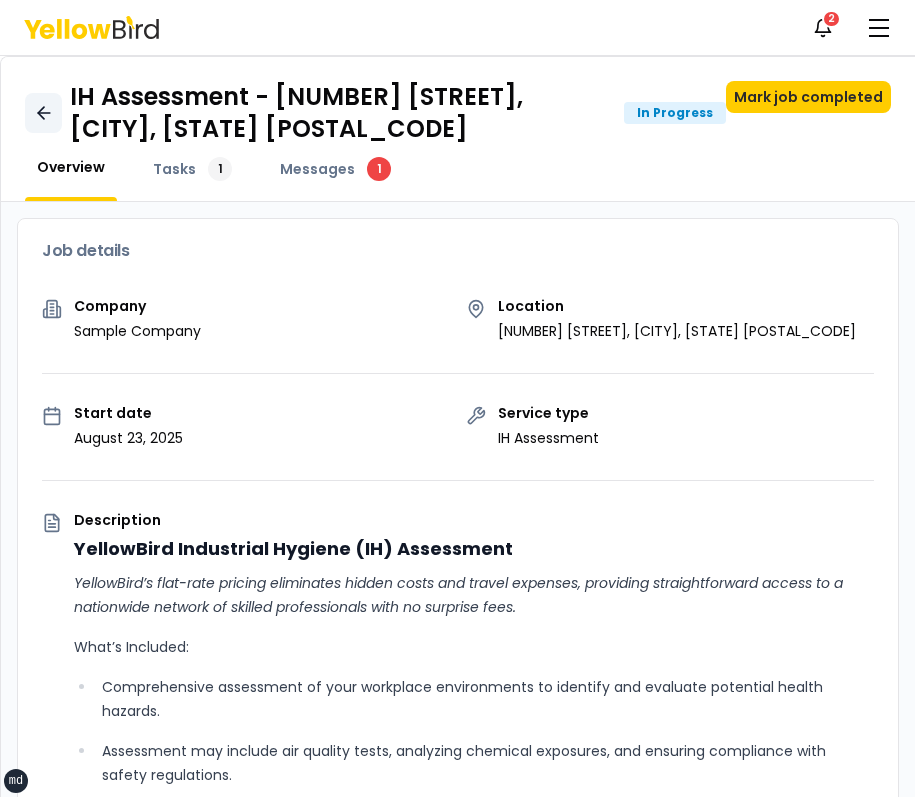 click 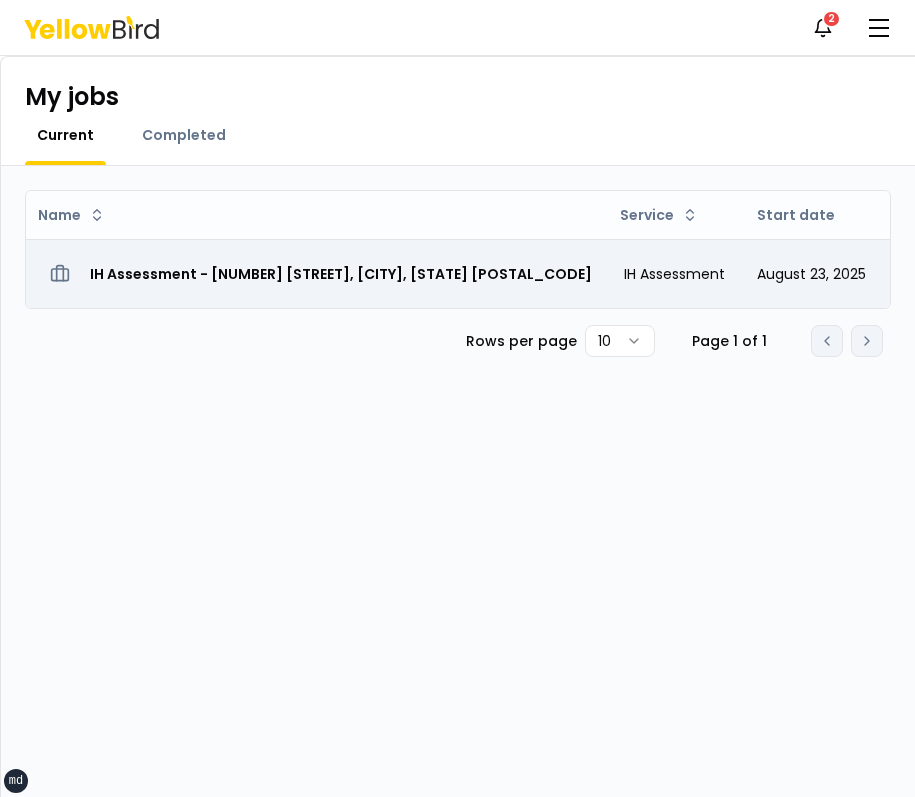 click on "IH Assessment - [NUMBER] [STREET], [CITY], [STATE] [POSTAL_CODE]" at bounding box center [341, 274] 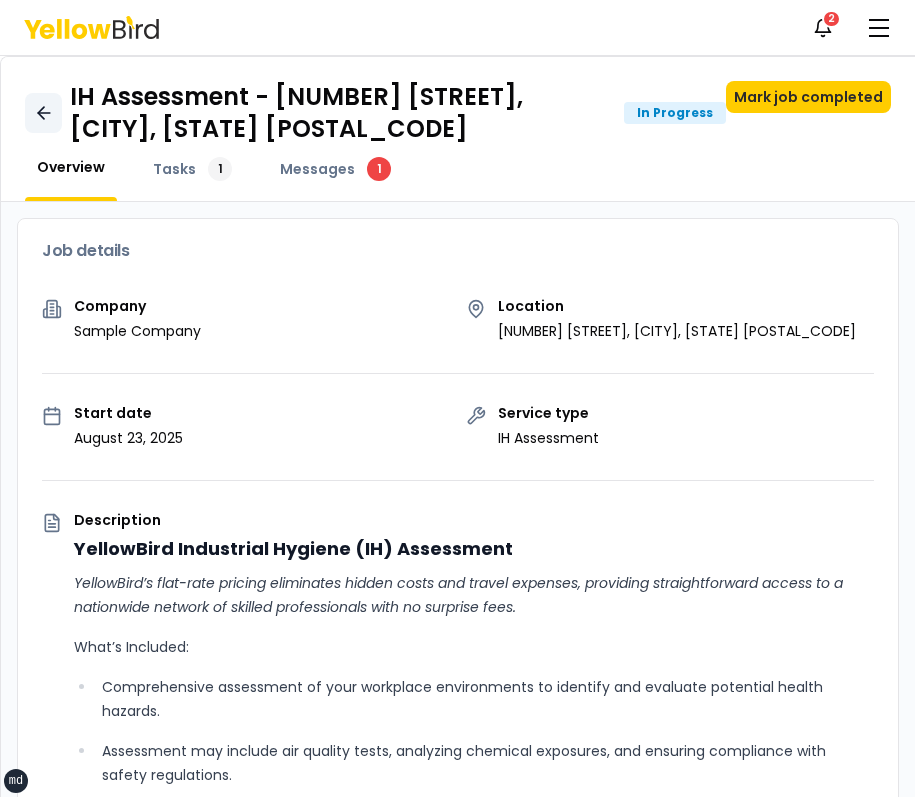 click 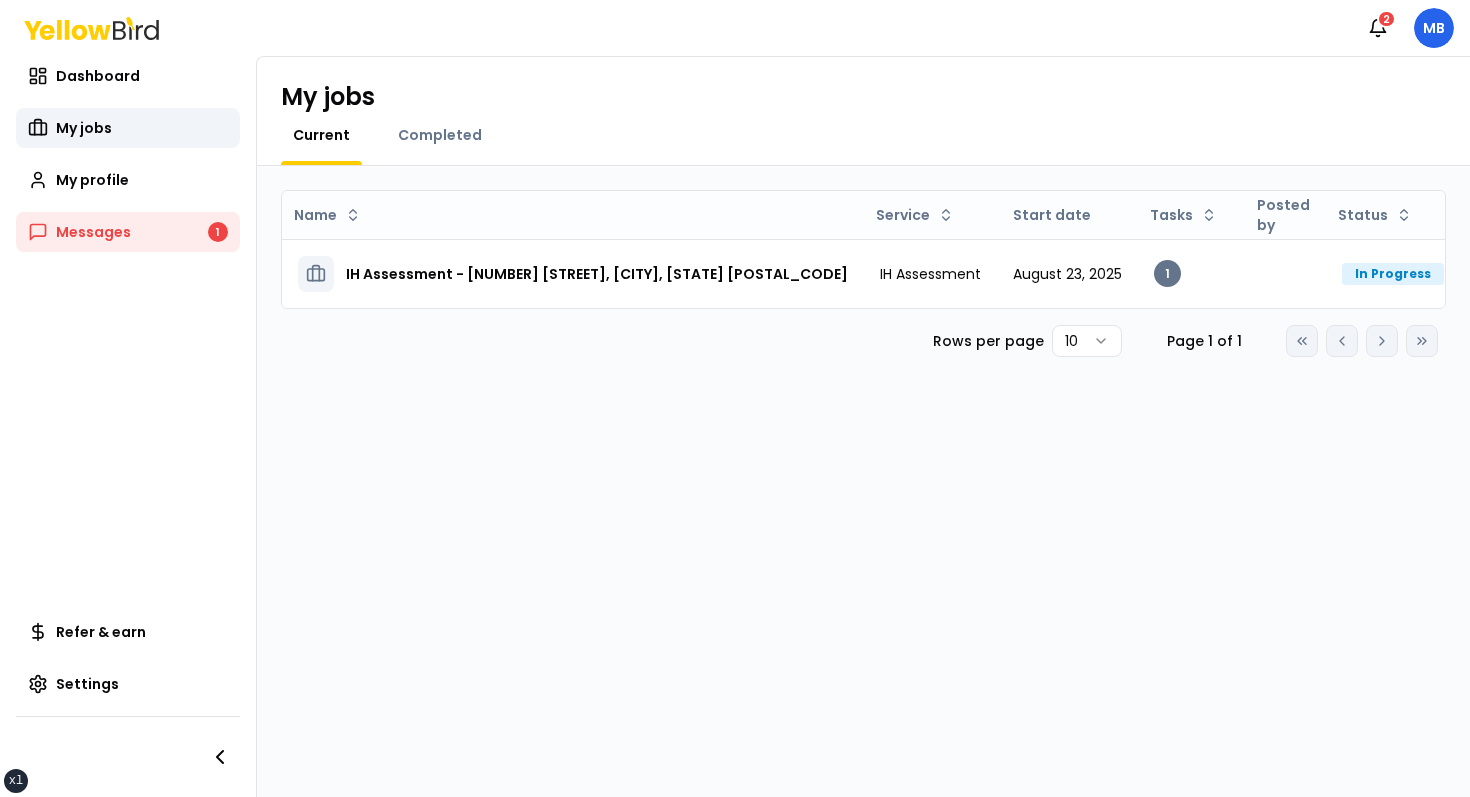click on "Current Completed" at bounding box center [863, 145] 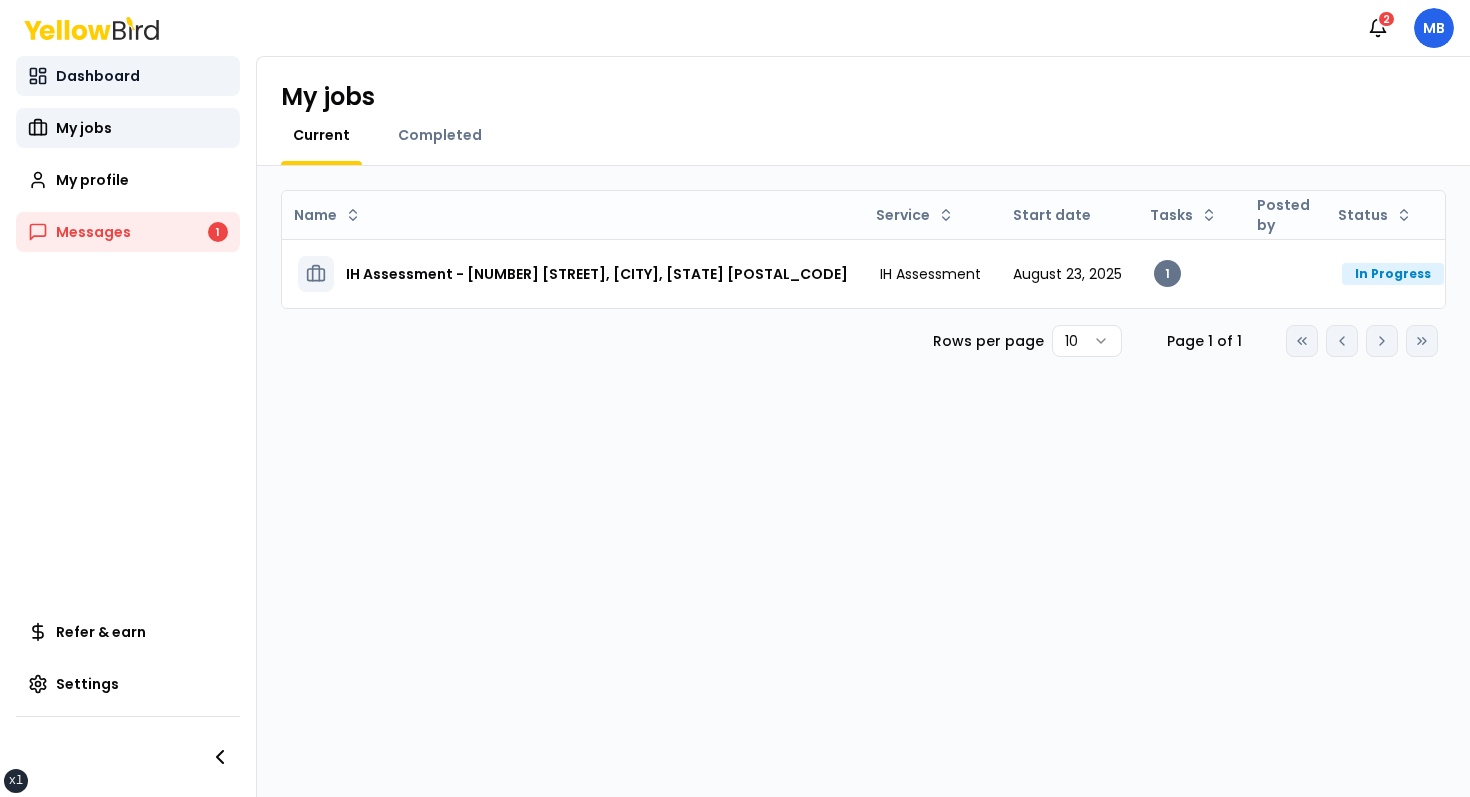 click on "Dashboard" at bounding box center [128, 76] 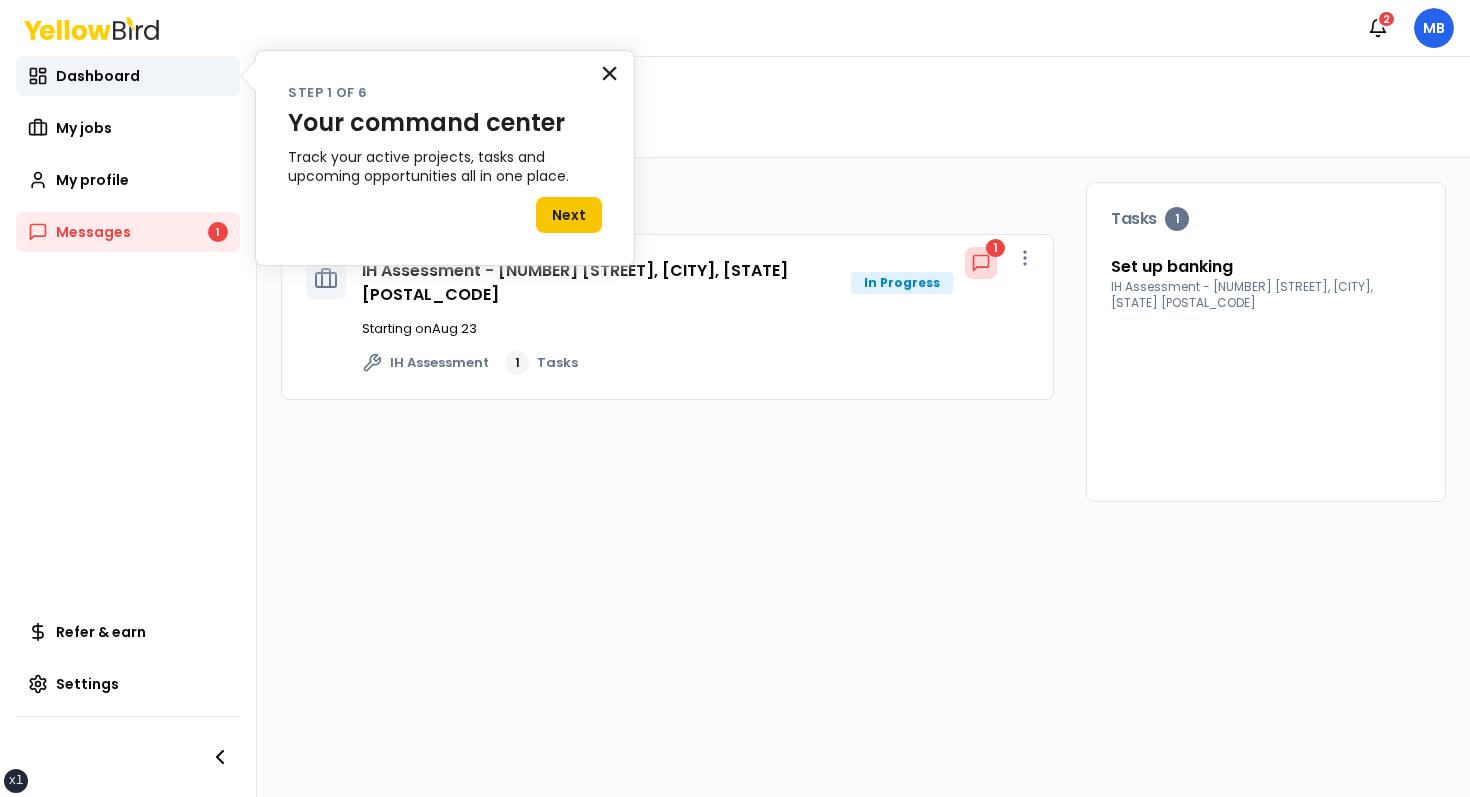 click on "×" at bounding box center (609, 73) 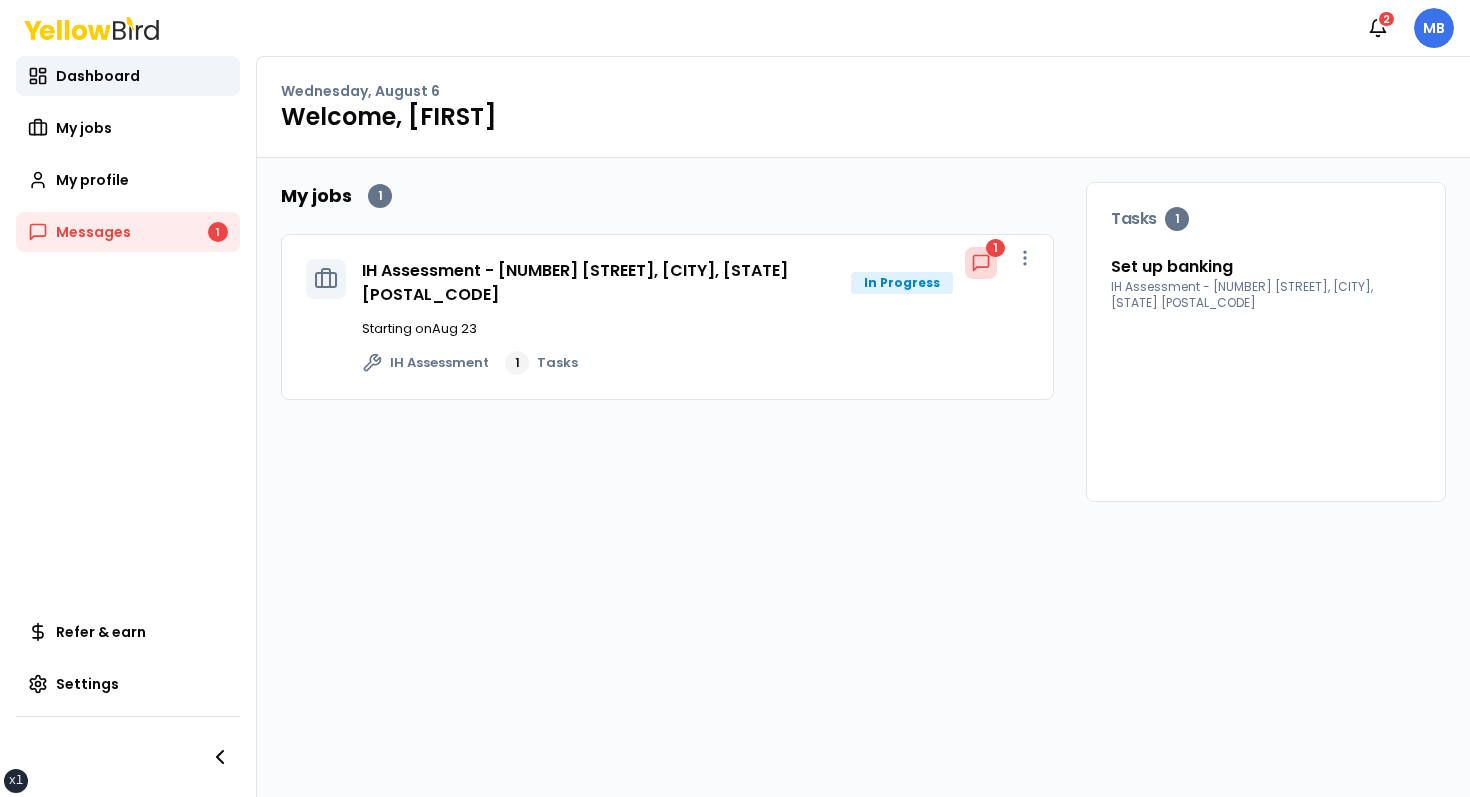 click on "xs sm md lg xl 2xl Notifications 2 MB Dashboard My jobs My profile Messages 1 Refer & earn Settings Wednesday, August 6 Welcome, [FIRST] My jobs 1 IH Assessment - [NUMBER] [STREET], [CITY], [STATE] [POSTAL_CODE] In Progress 1 Starting on Aug 23 IH Assessment 1 Tasks Tasks 1 Set up banking IH Assessment - [NUMBER] [STREET], [CITY], [STATE] [POSTAL_CODE]" at bounding box center (735, 398) 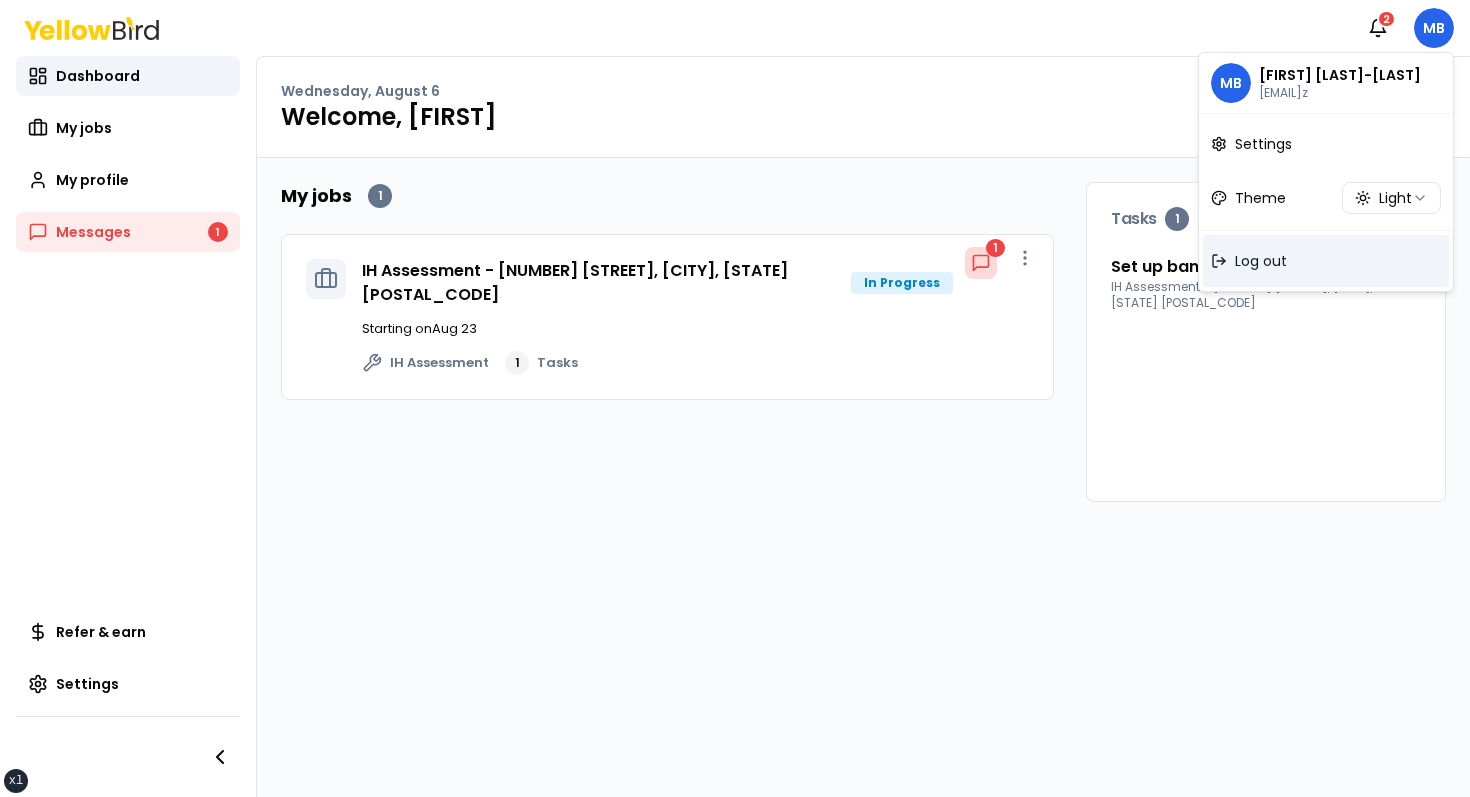 click on "Log out" at bounding box center [1326, 261] 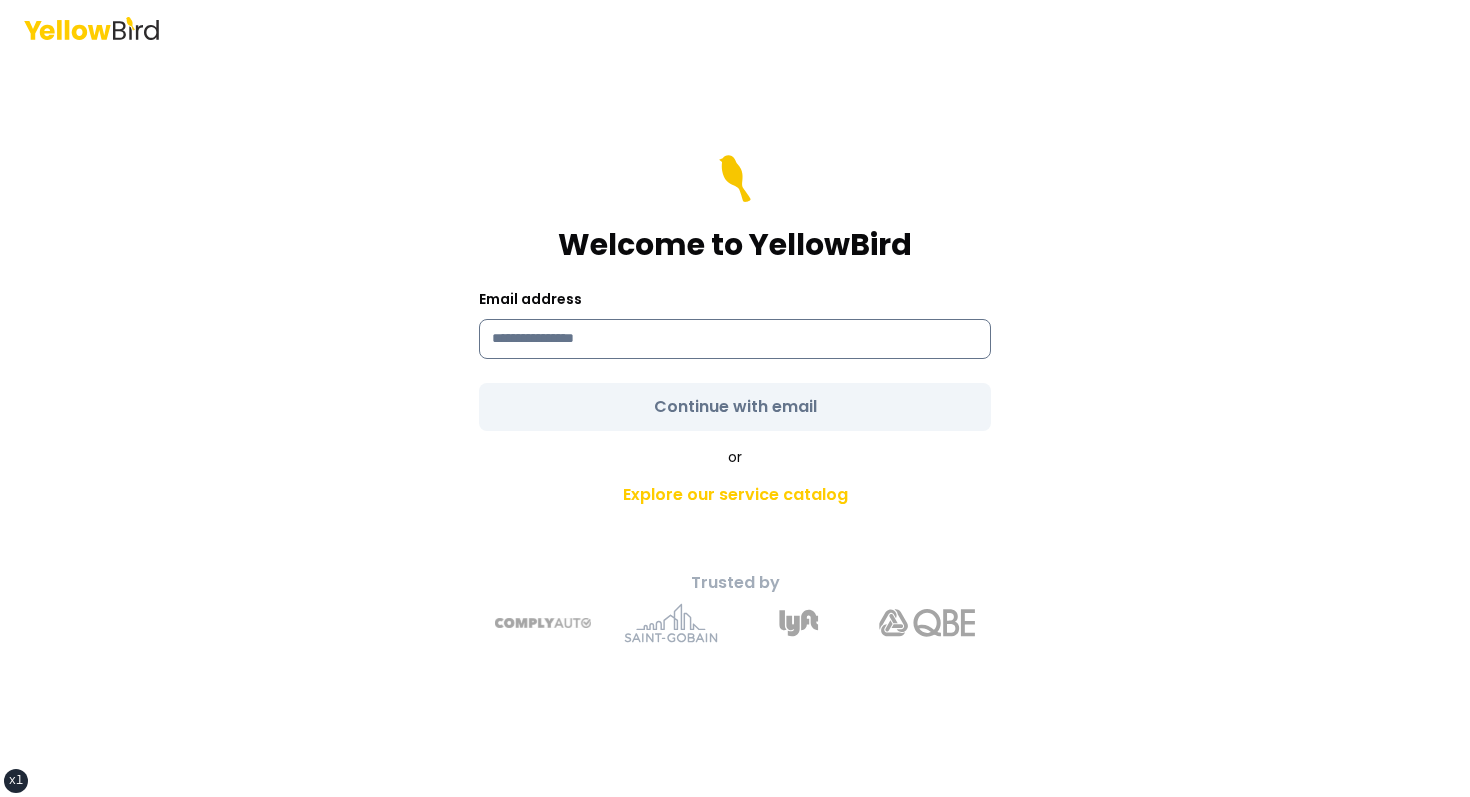 click at bounding box center (735, 339) 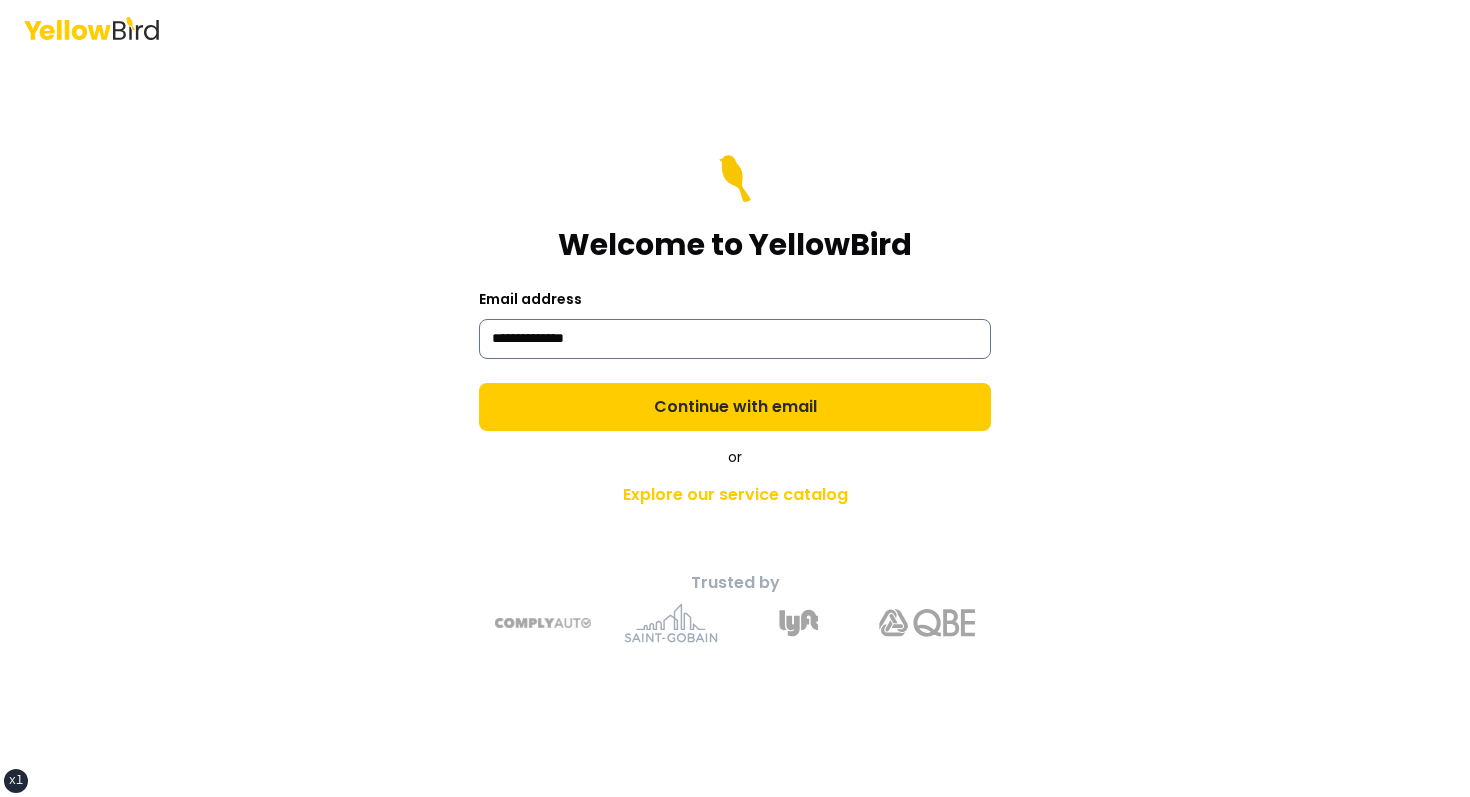 click on "Explore our service catalog" at bounding box center (735, 495) 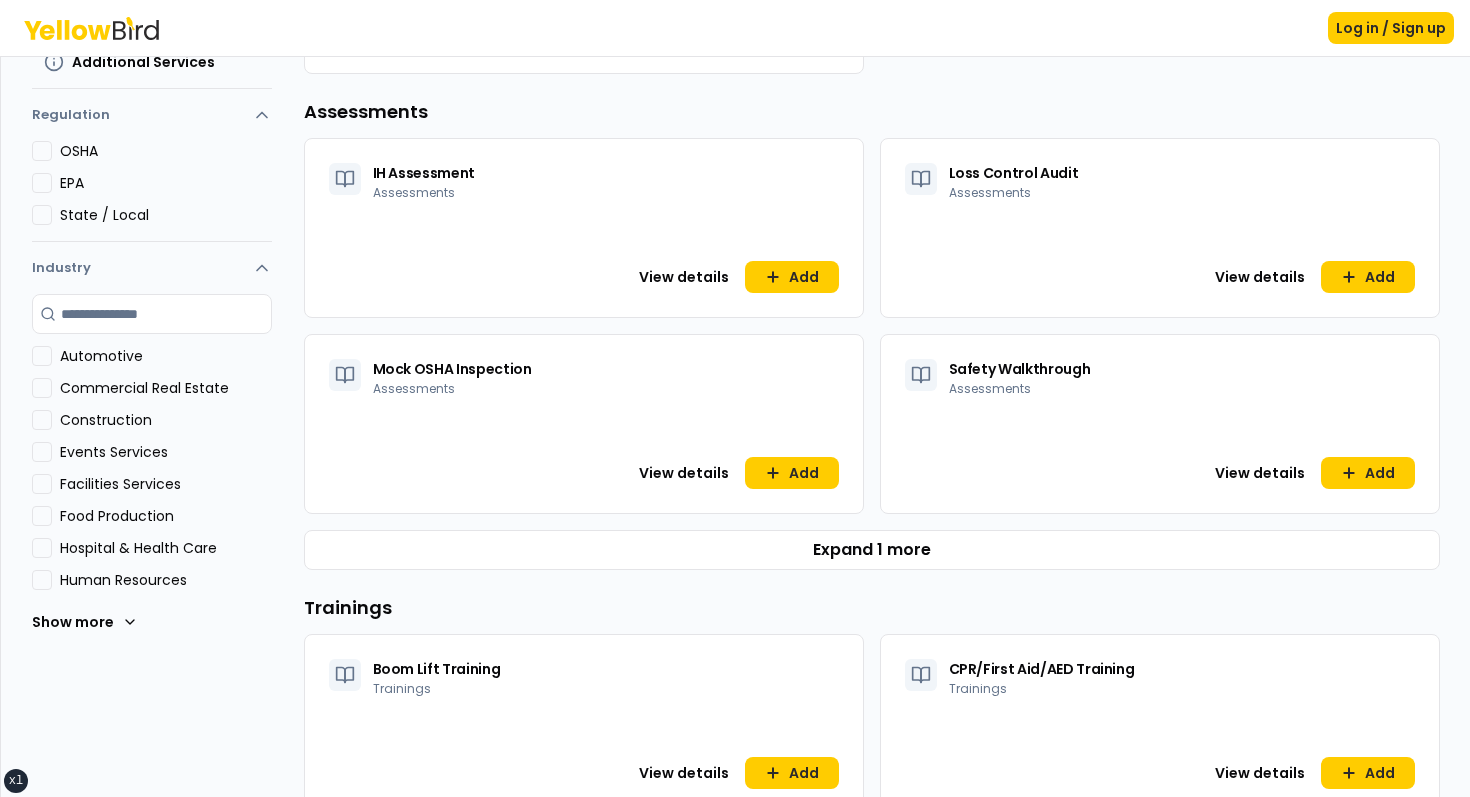 scroll, scrollTop: 0, scrollLeft: 0, axis: both 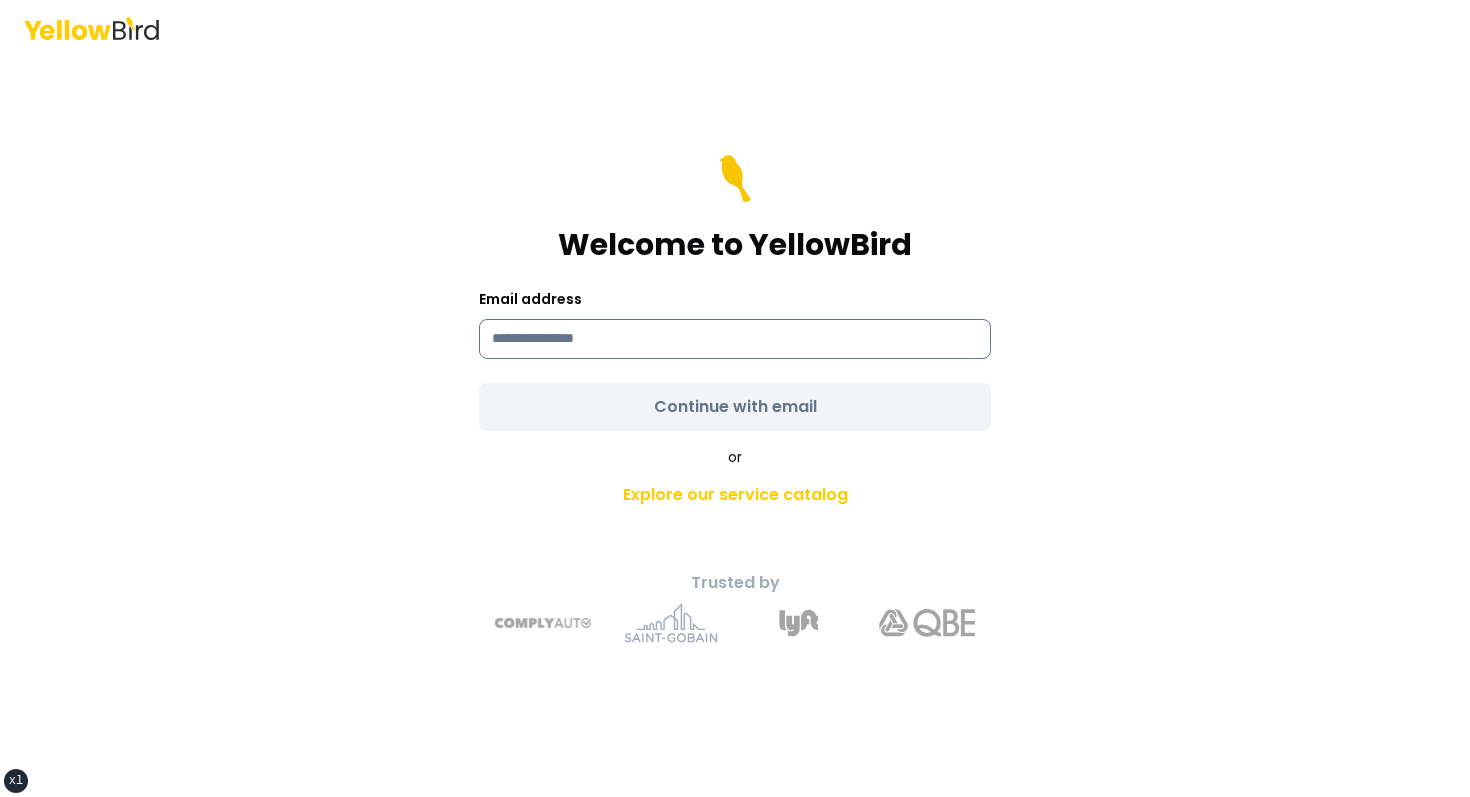 click at bounding box center [735, 339] 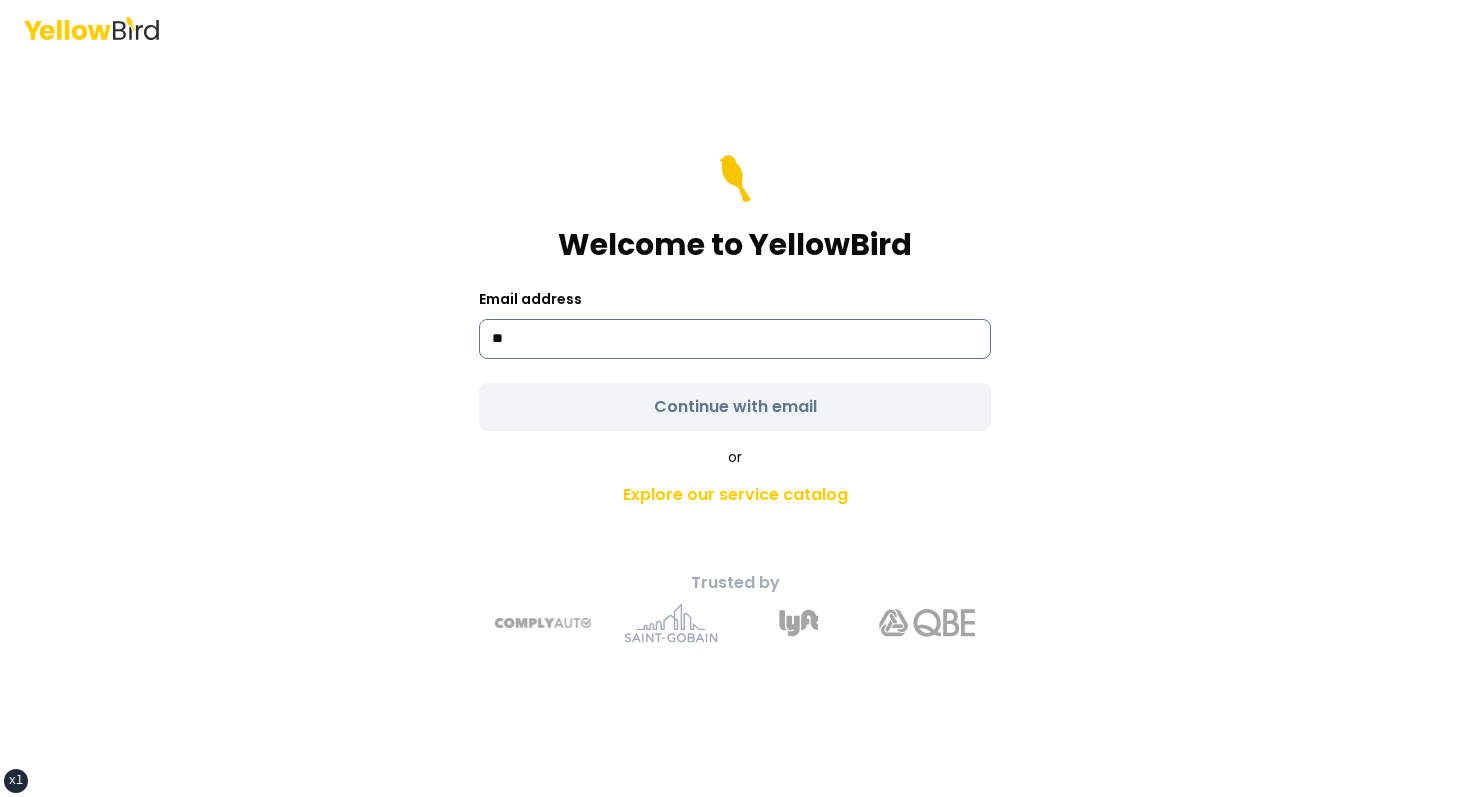 type on "**********" 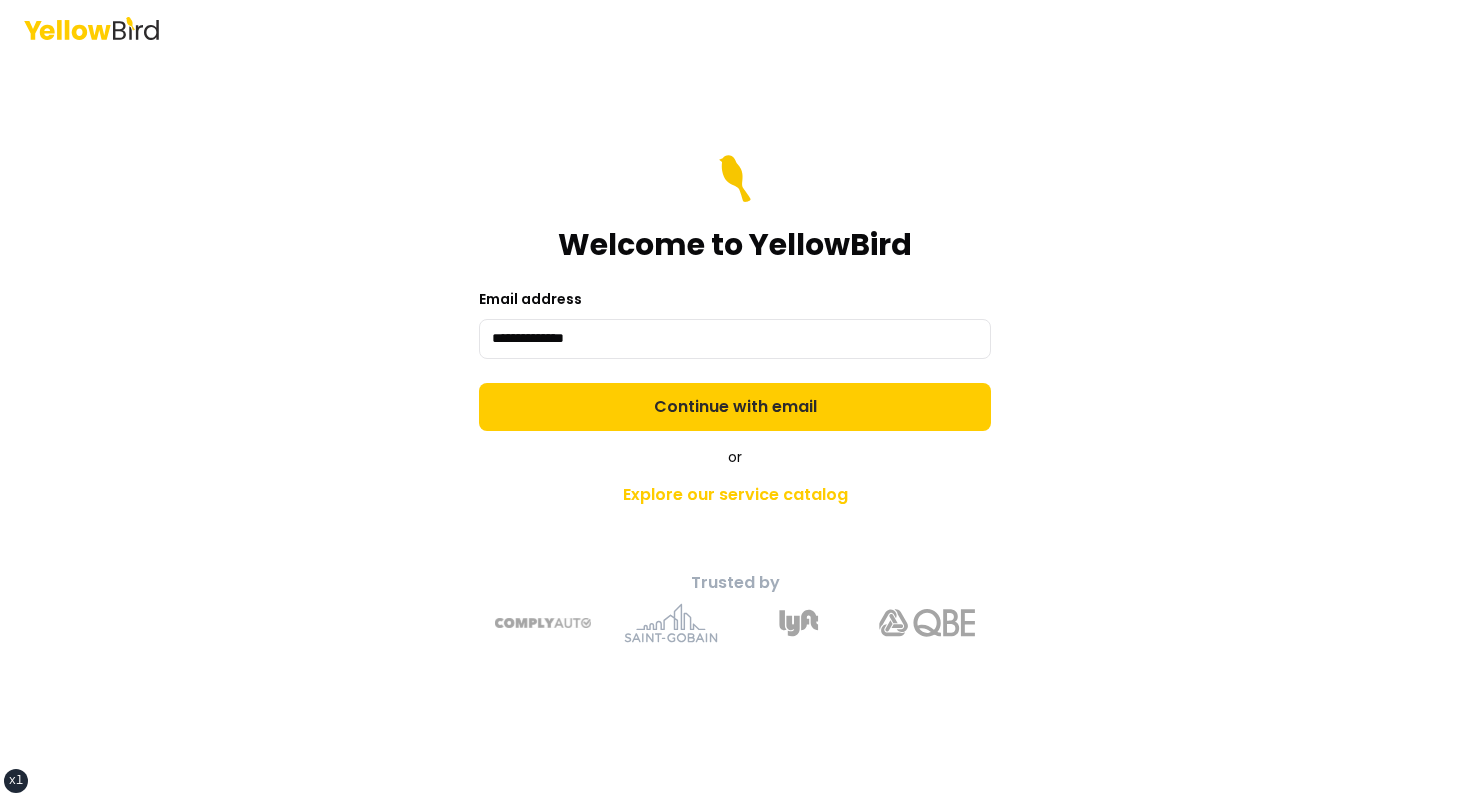 click on "**********" at bounding box center (735, 427) 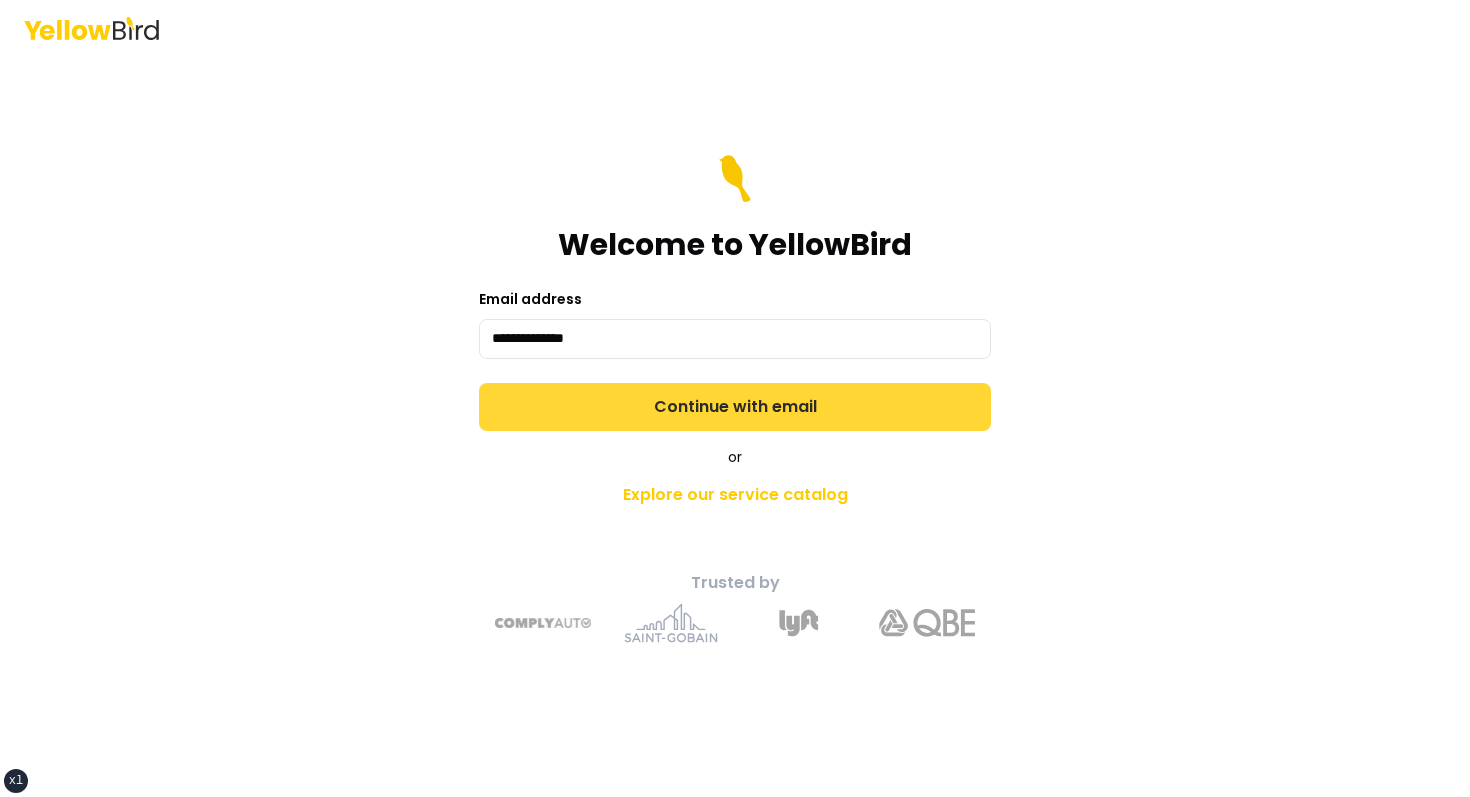 click on "Continue with email" at bounding box center [735, 407] 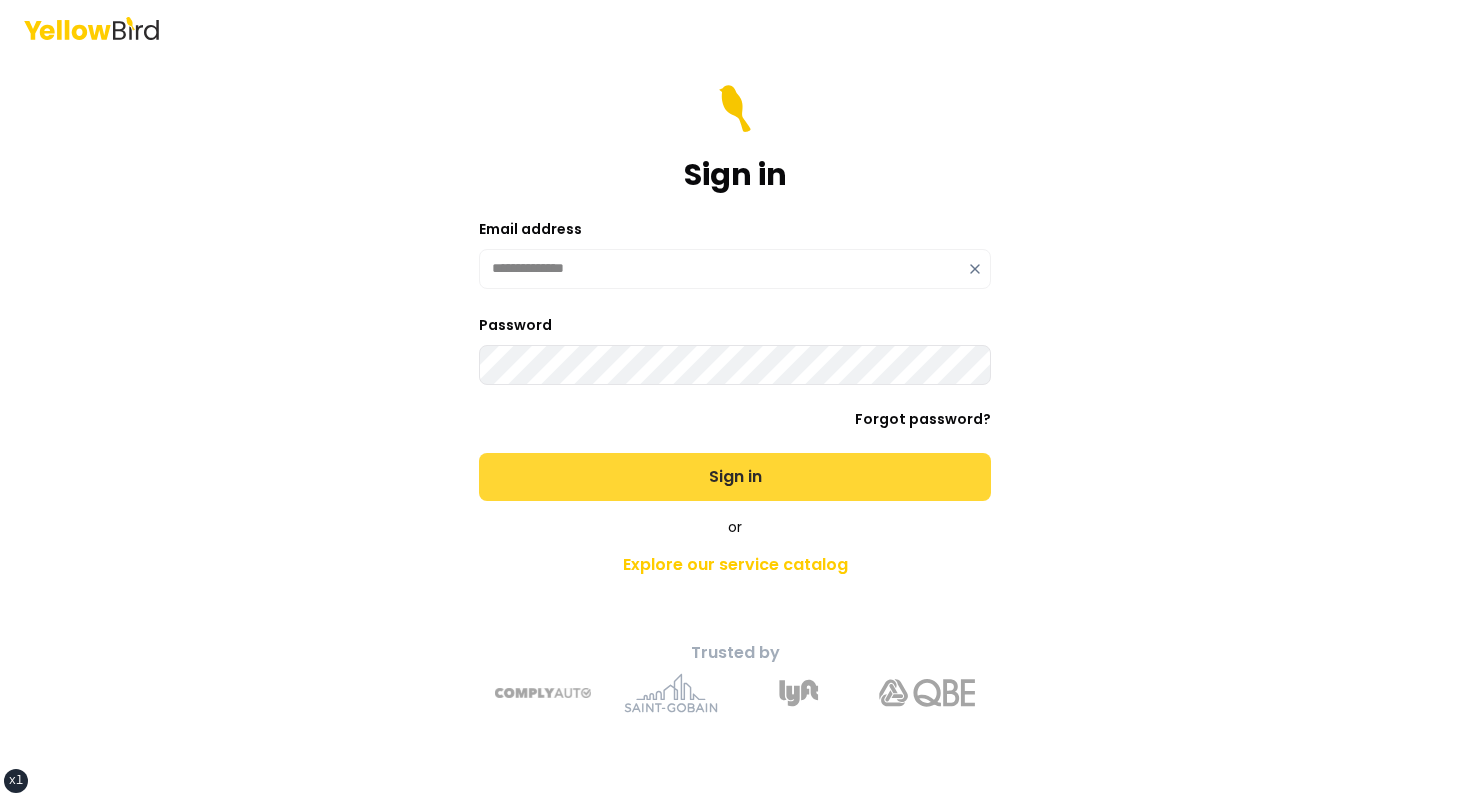 click on "Sign in" at bounding box center (735, 477) 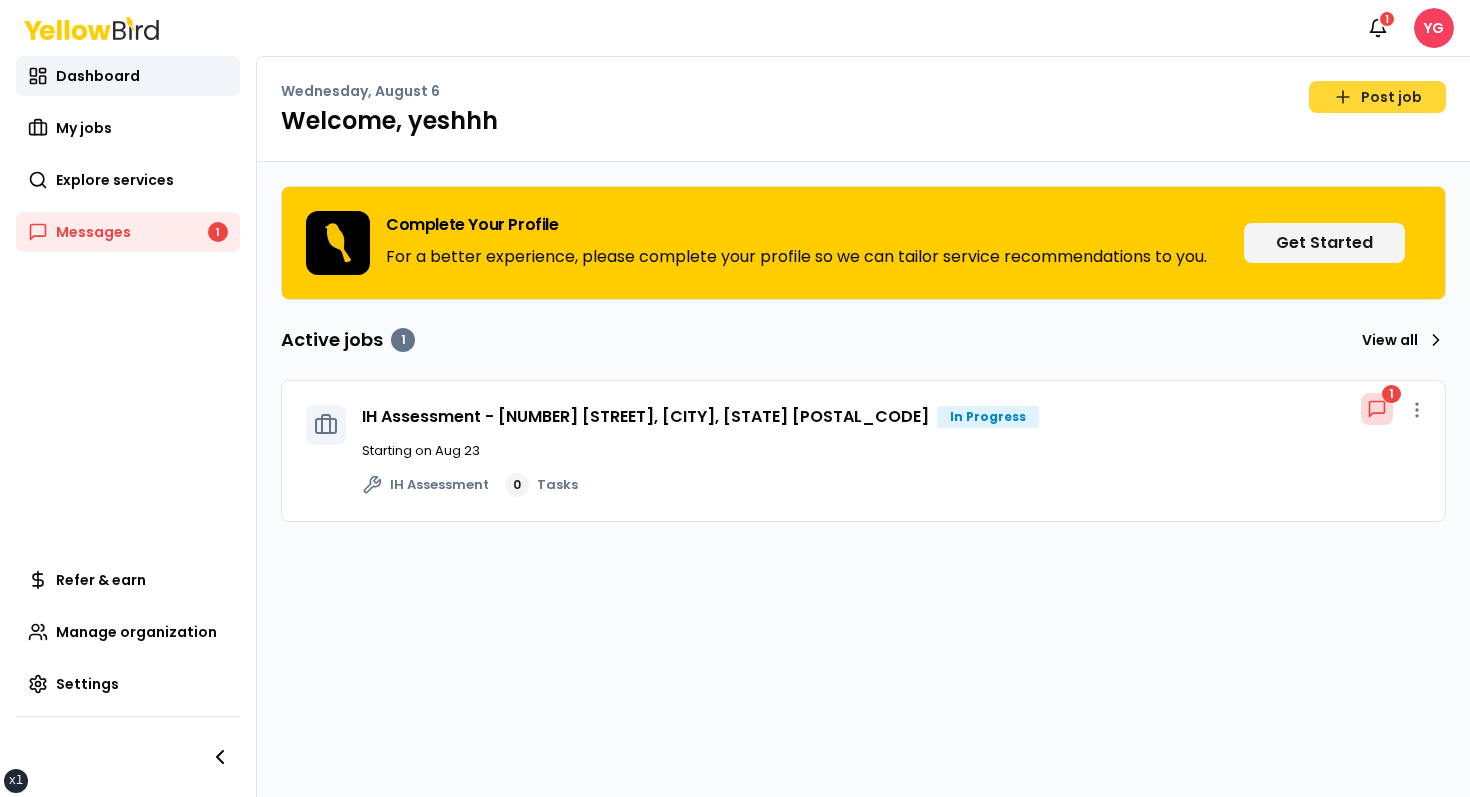 click on "Post job" at bounding box center [1377, 97] 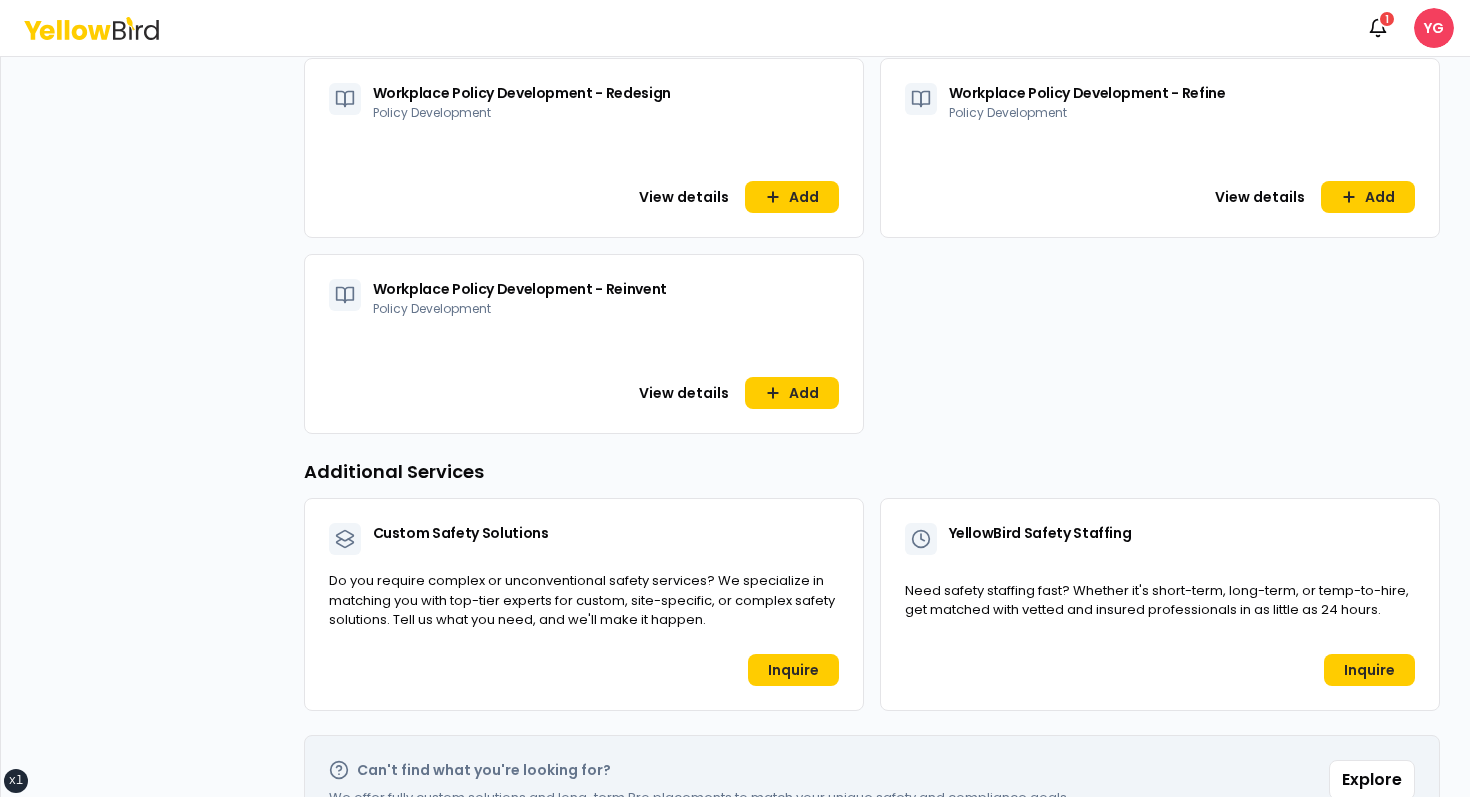 scroll, scrollTop: 1527, scrollLeft: 0, axis: vertical 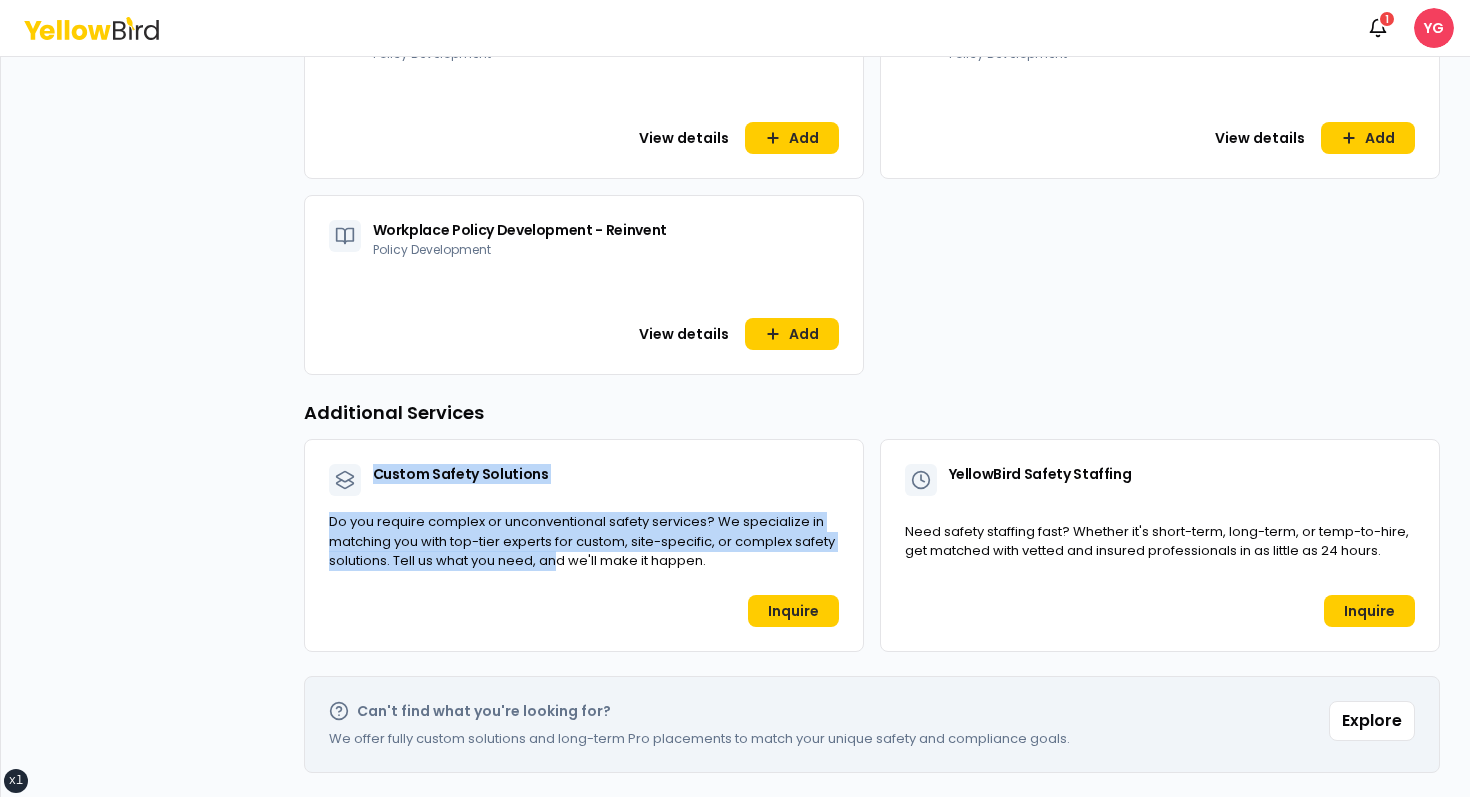 drag, startPoint x: 348, startPoint y: 488, endPoint x: 562, endPoint y: 553, distance: 223.65375 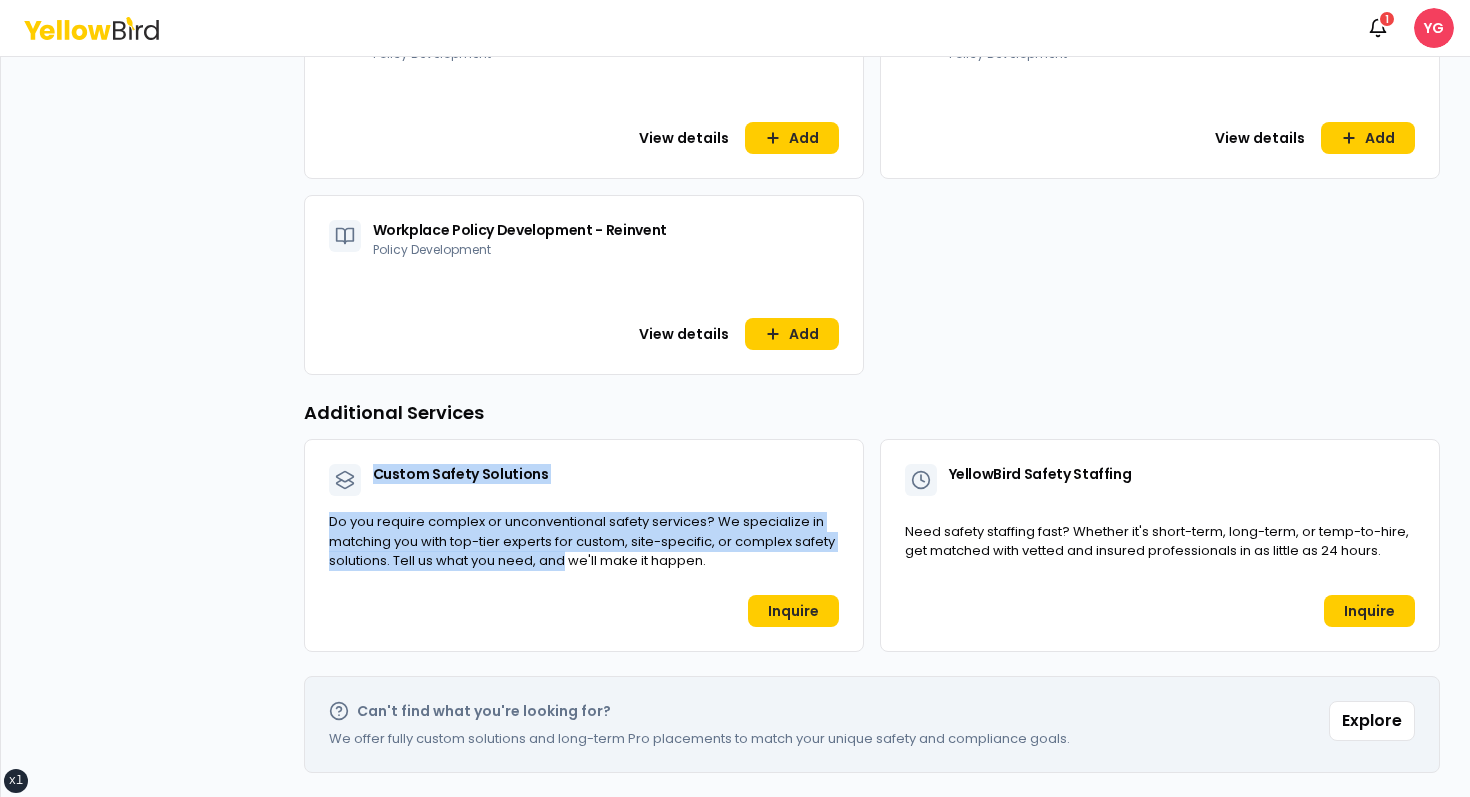 click on "Do you require complex or unconventional safety services? We specialize in matching you with top-tier experts for custom, site-specific, or complex safety solutions. Tell us what you need, and we'll make it happen." at bounding box center [582, 541] 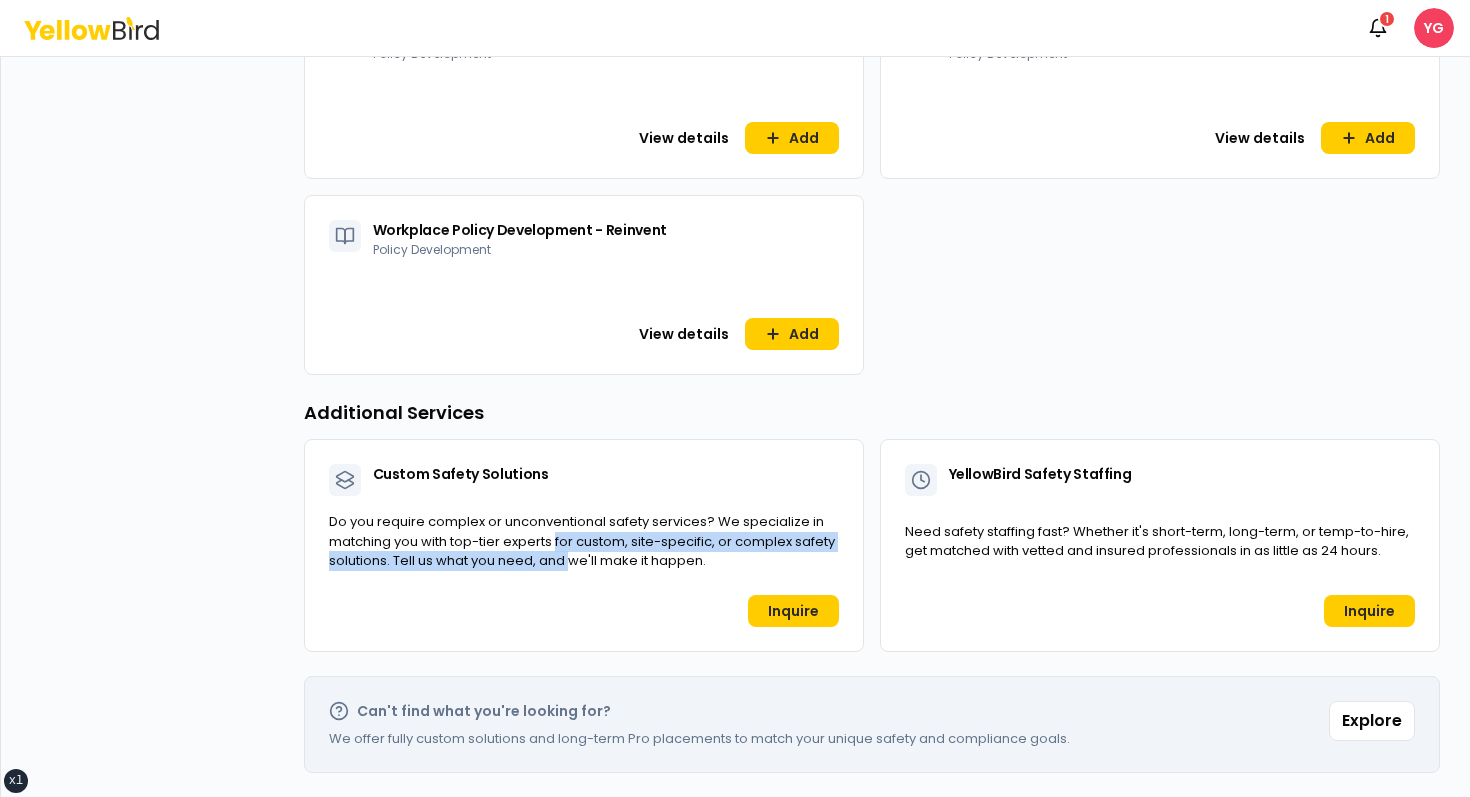 drag, startPoint x: 562, startPoint y: 553, endPoint x: 562, endPoint y: 522, distance: 31 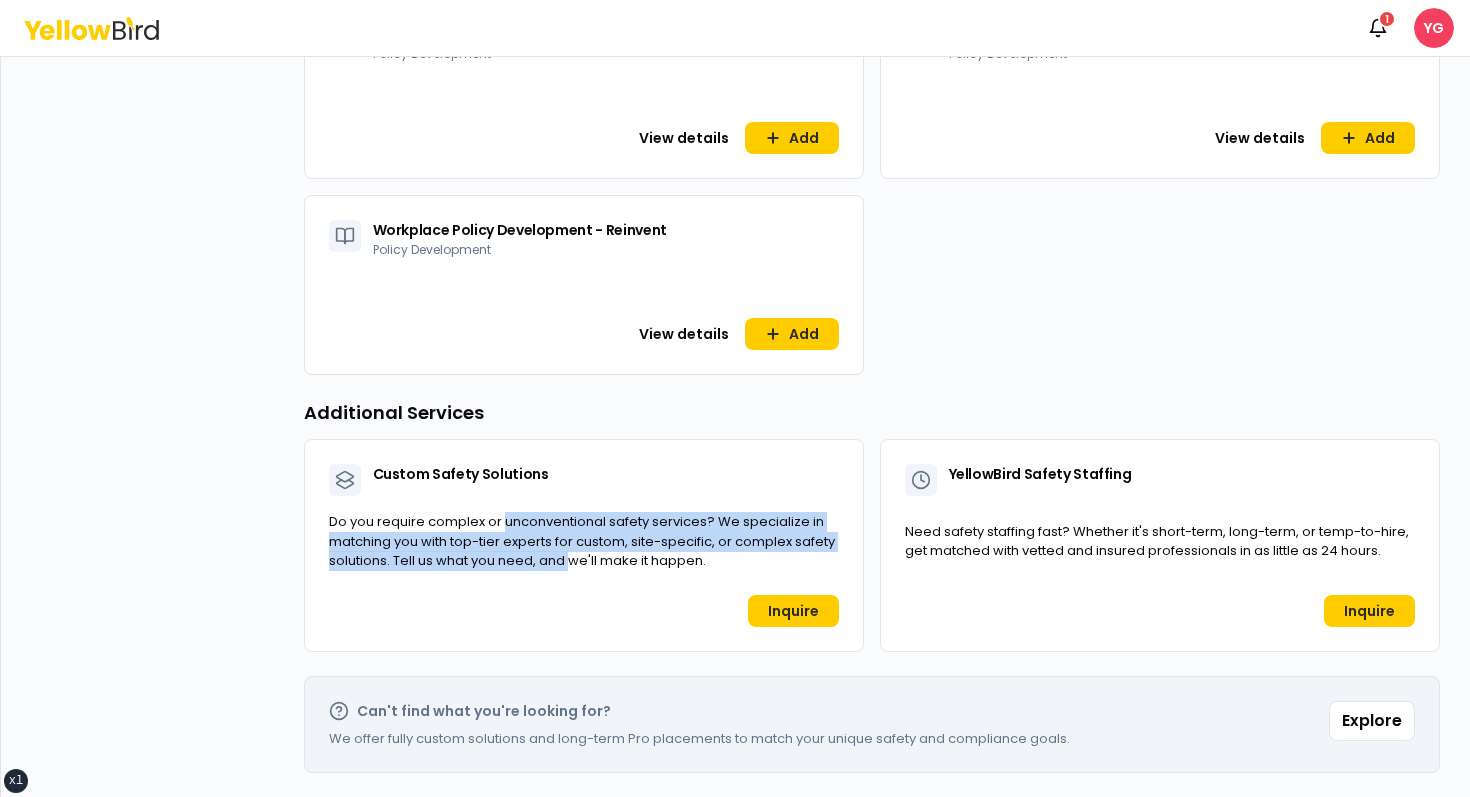 click on "Do you require complex or unconventional safety services? We specialize in matching you with top-tier experts for custom, site-specific, or complex safety solutions. Tell us what you need, and we'll make it happen." at bounding box center [582, 541] 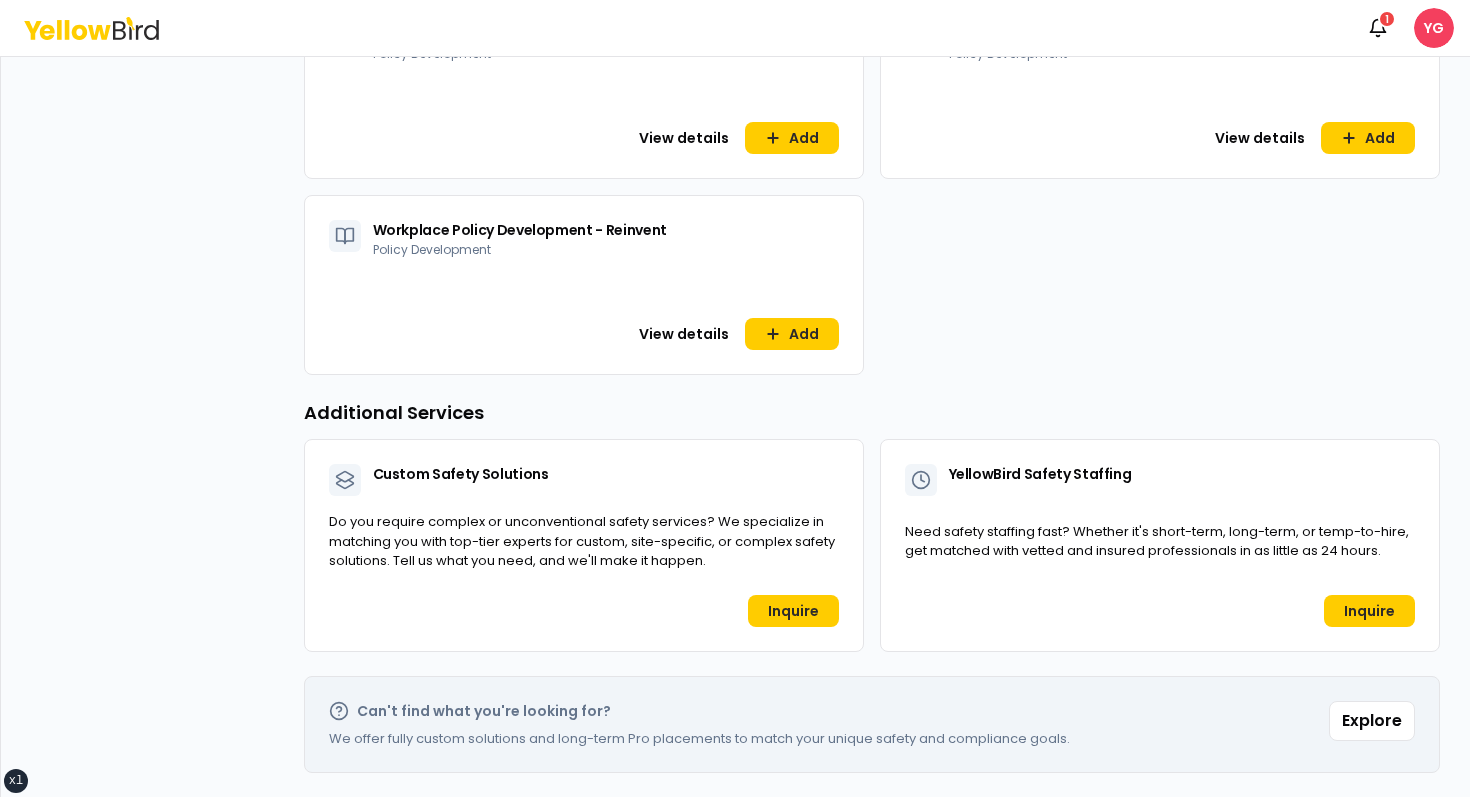 click on "Custom Safety Solutions Additional Services Do you require complex or unconventional safety services? We specialize in matching you with top-tier experts for custom, site-specific, or complex safety solutions. Tell us what you need, and we'll make it happen. Inquire YellowBird Safety Staffing Additional Services Need safety staffing fast? Whether it's short-term, long-term, or temp-to-hire, get matched with vetted and insured professionals in as little as 24 hours.  Inquire" at bounding box center [872, 545] 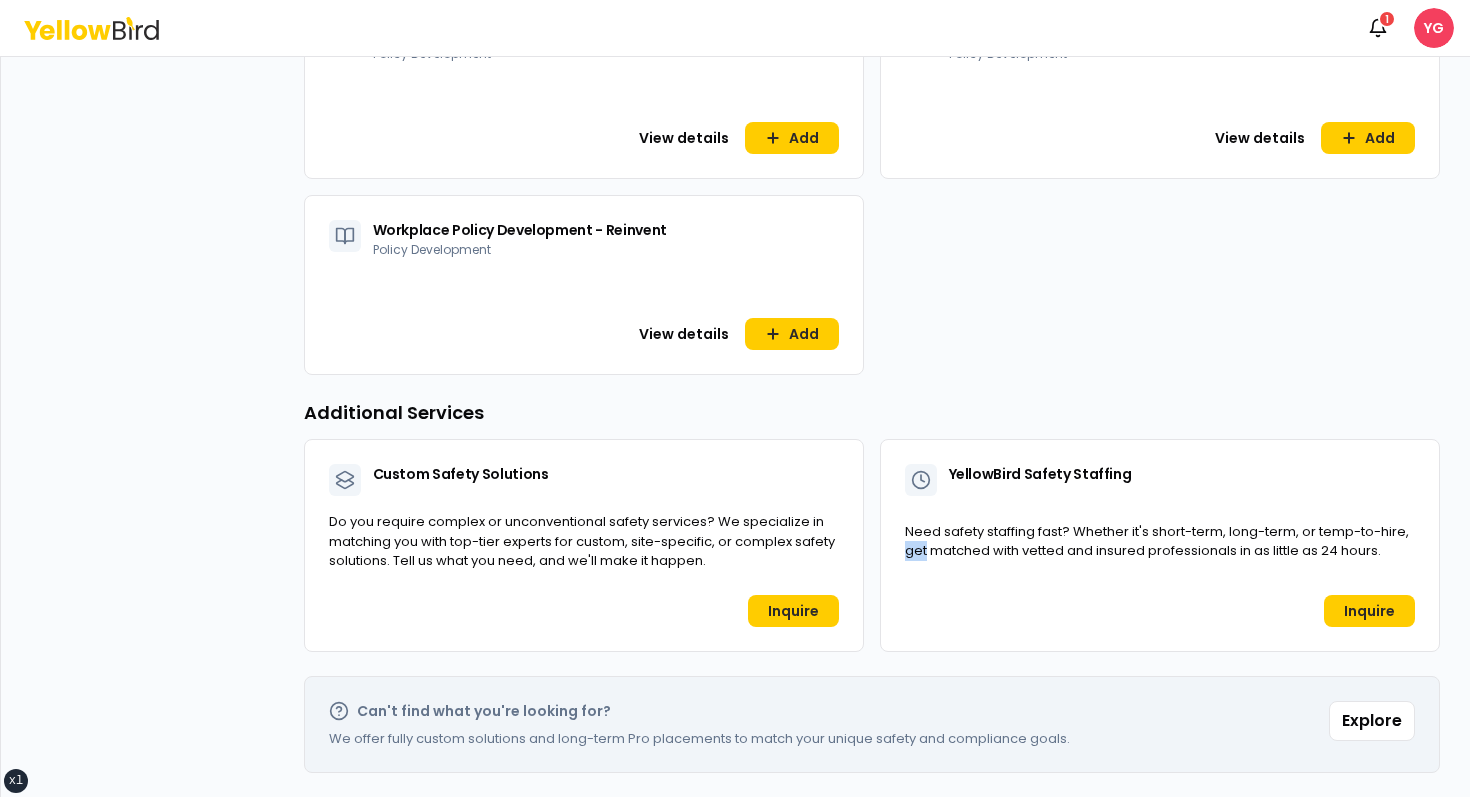 click on "Need safety staffing fast? Whether it's short-term, long-term, or temp-to-hire, get matched with vetted and insured professionals in as little as 24 hours." at bounding box center (1157, 541) 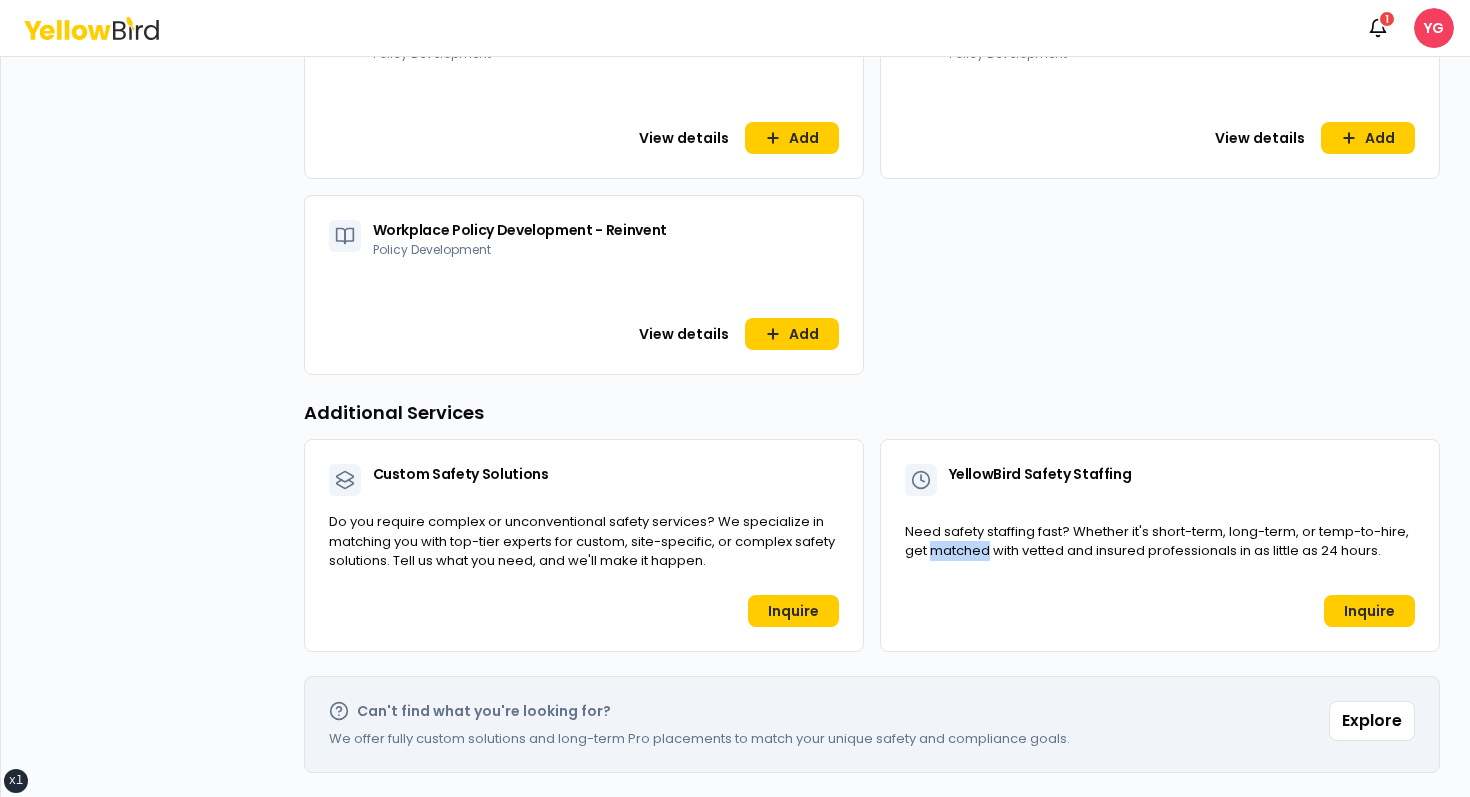 click on "Need safety staffing fast? Whether it's short-term, long-term, or temp-to-hire, get matched with vetted and insured professionals in as little as 24 hours." at bounding box center [1157, 541] 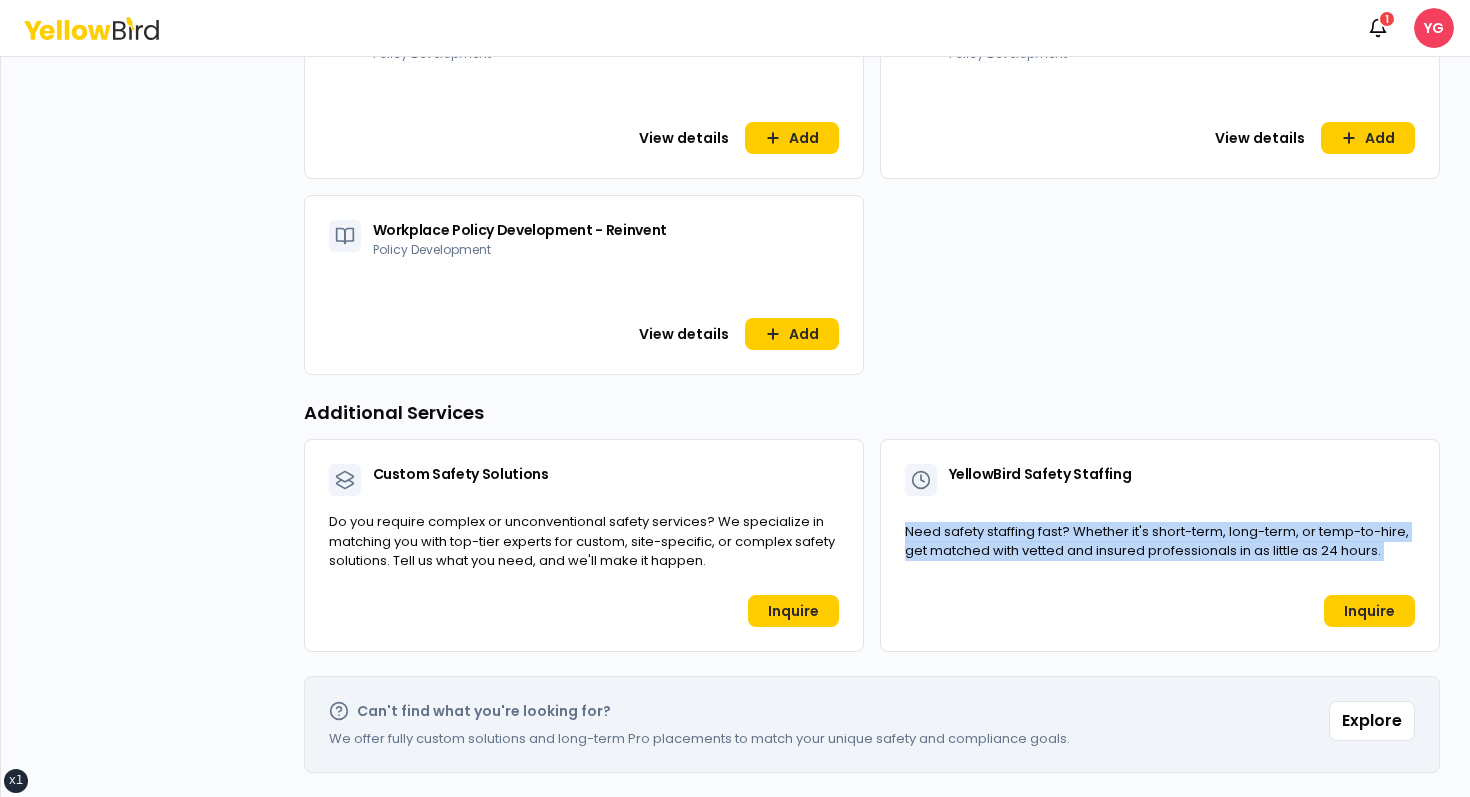 click on "Need safety staffing fast? Whether it's short-term, long-term, or temp-to-hire, get matched with vetted and insured professionals in as little as 24 hours." at bounding box center [1157, 541] 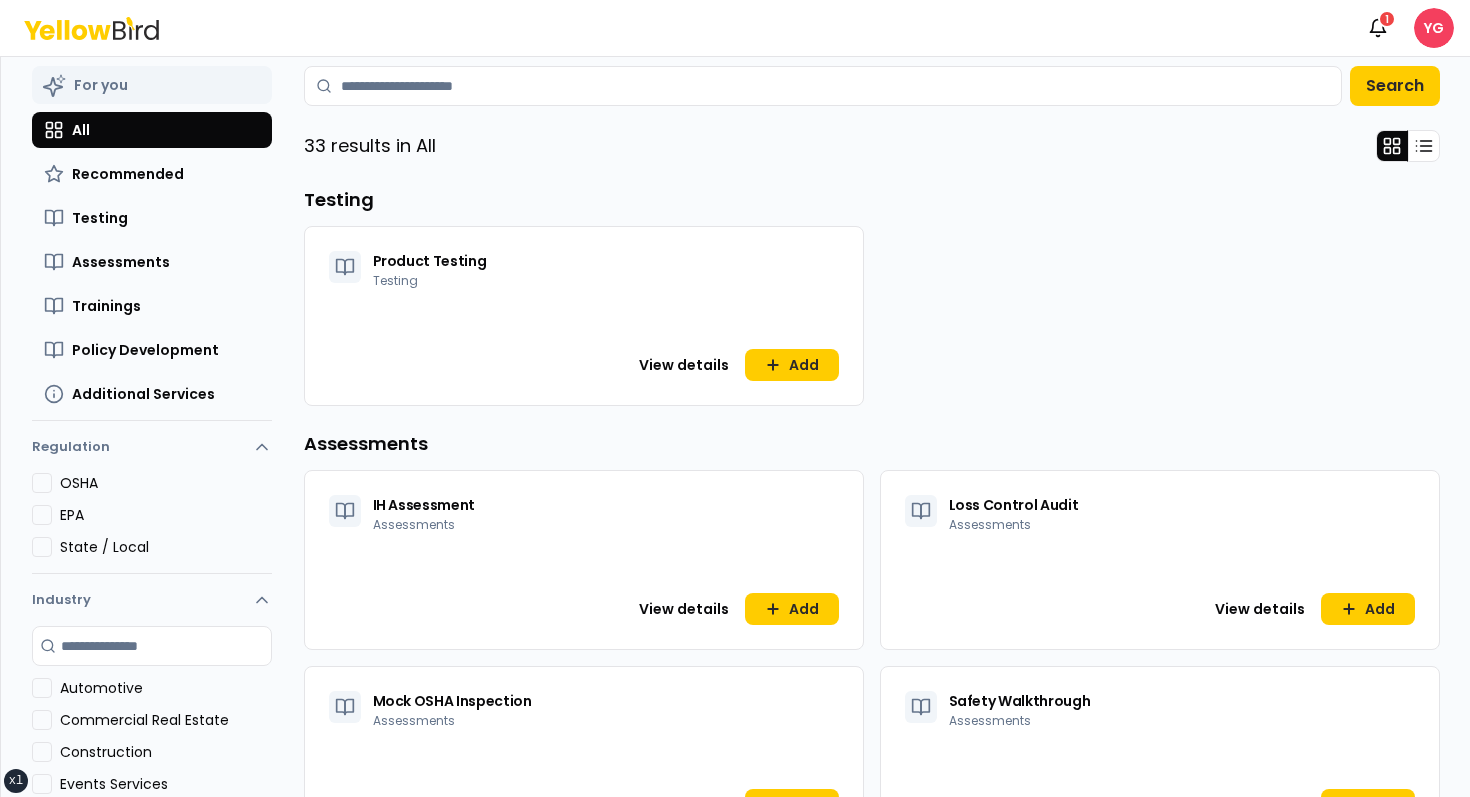 scroll, scrollTop: 0, scrollLeft: 0, axis: both 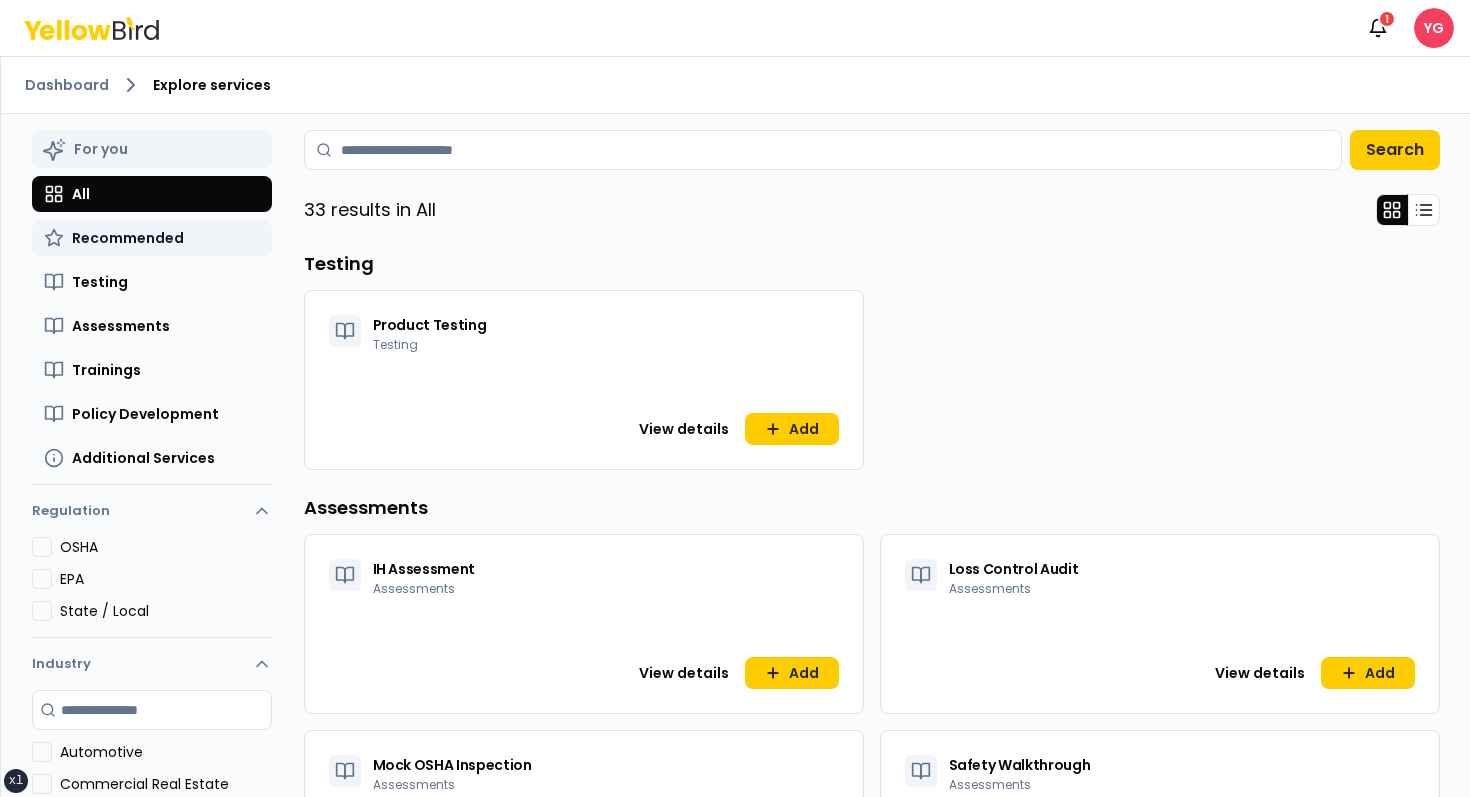 click on "Recommended" at bounding box center (128, 238) 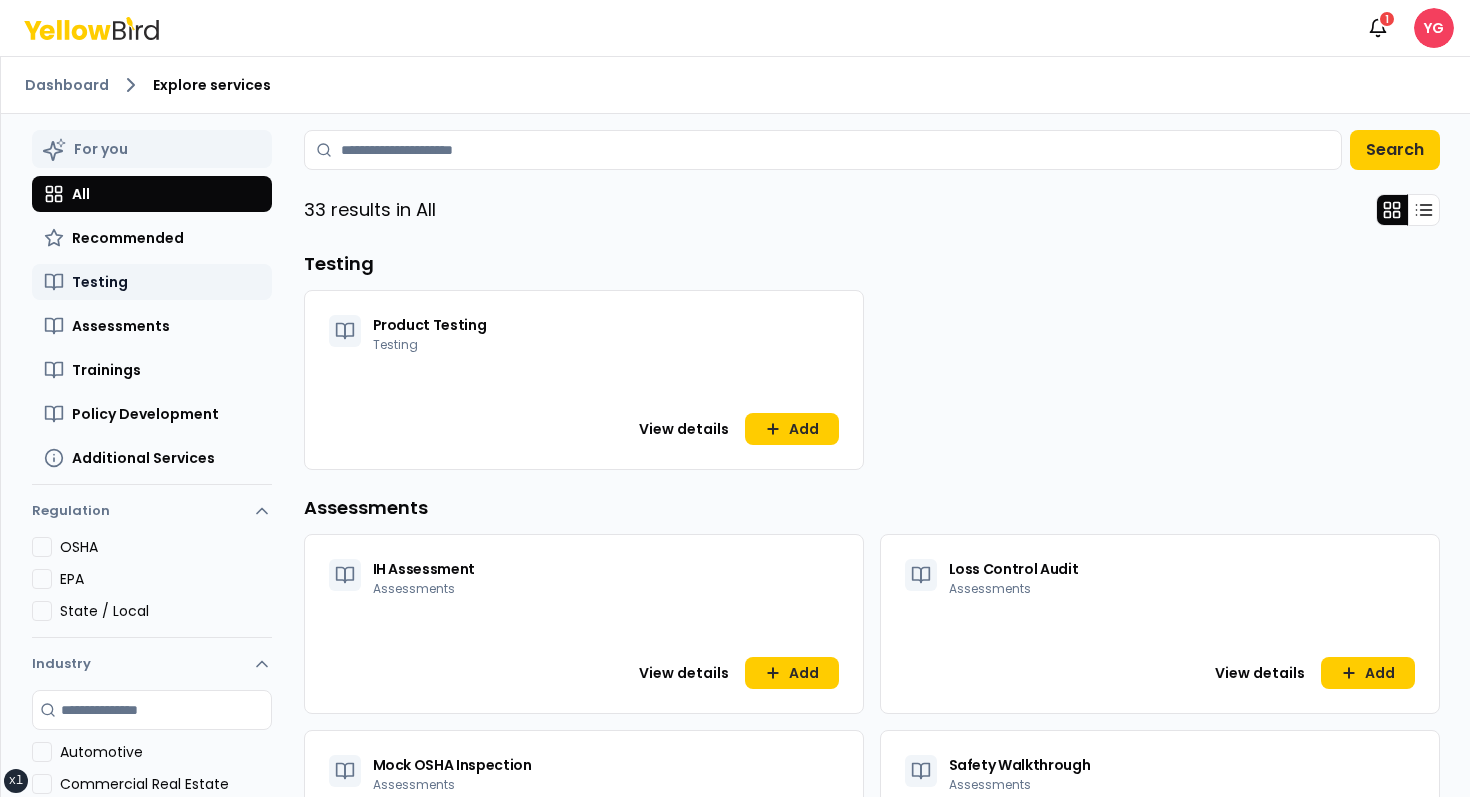 click on "Testing" at bounding box center [152, 282] 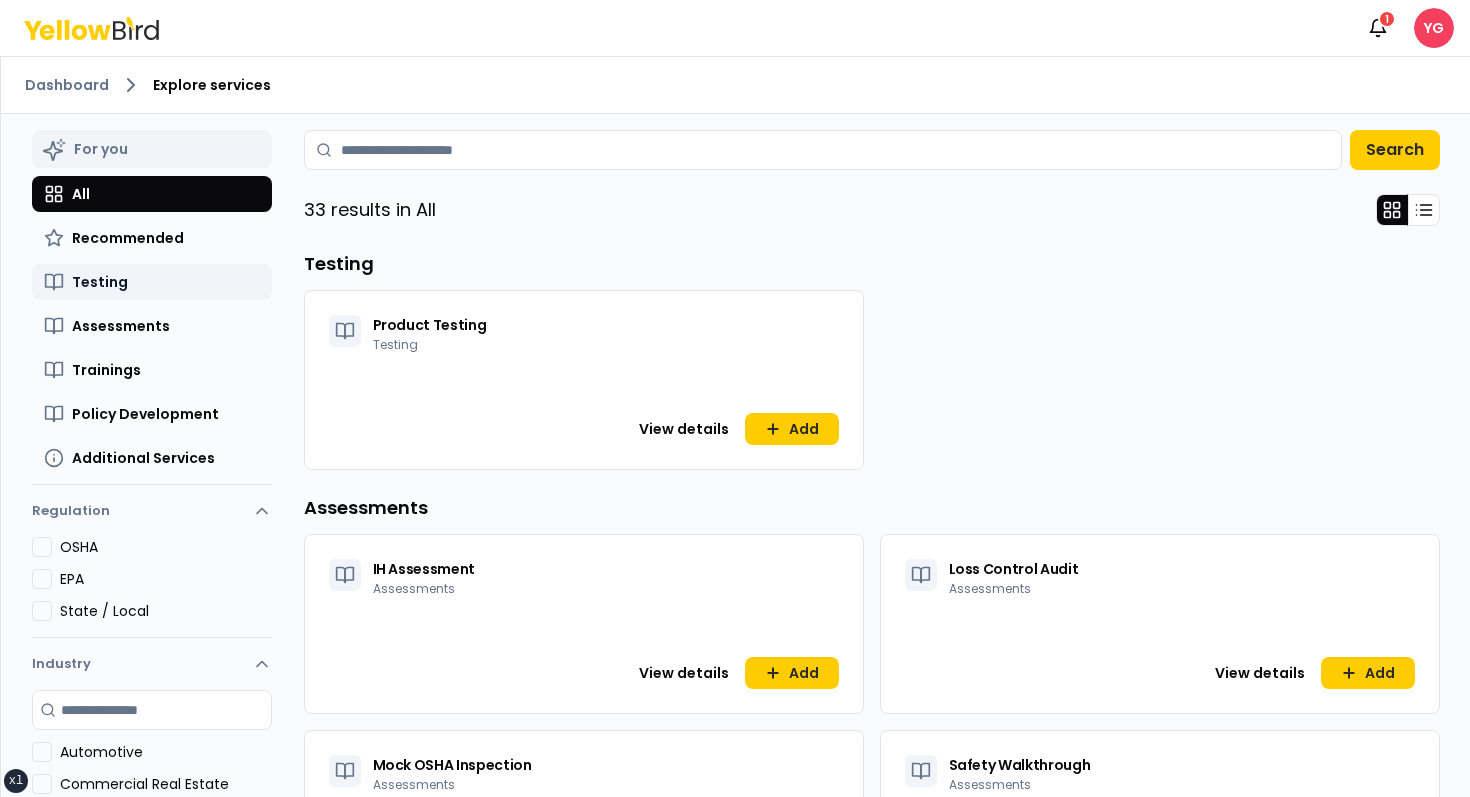 click on "Testing" at bounding box center (152, 282) 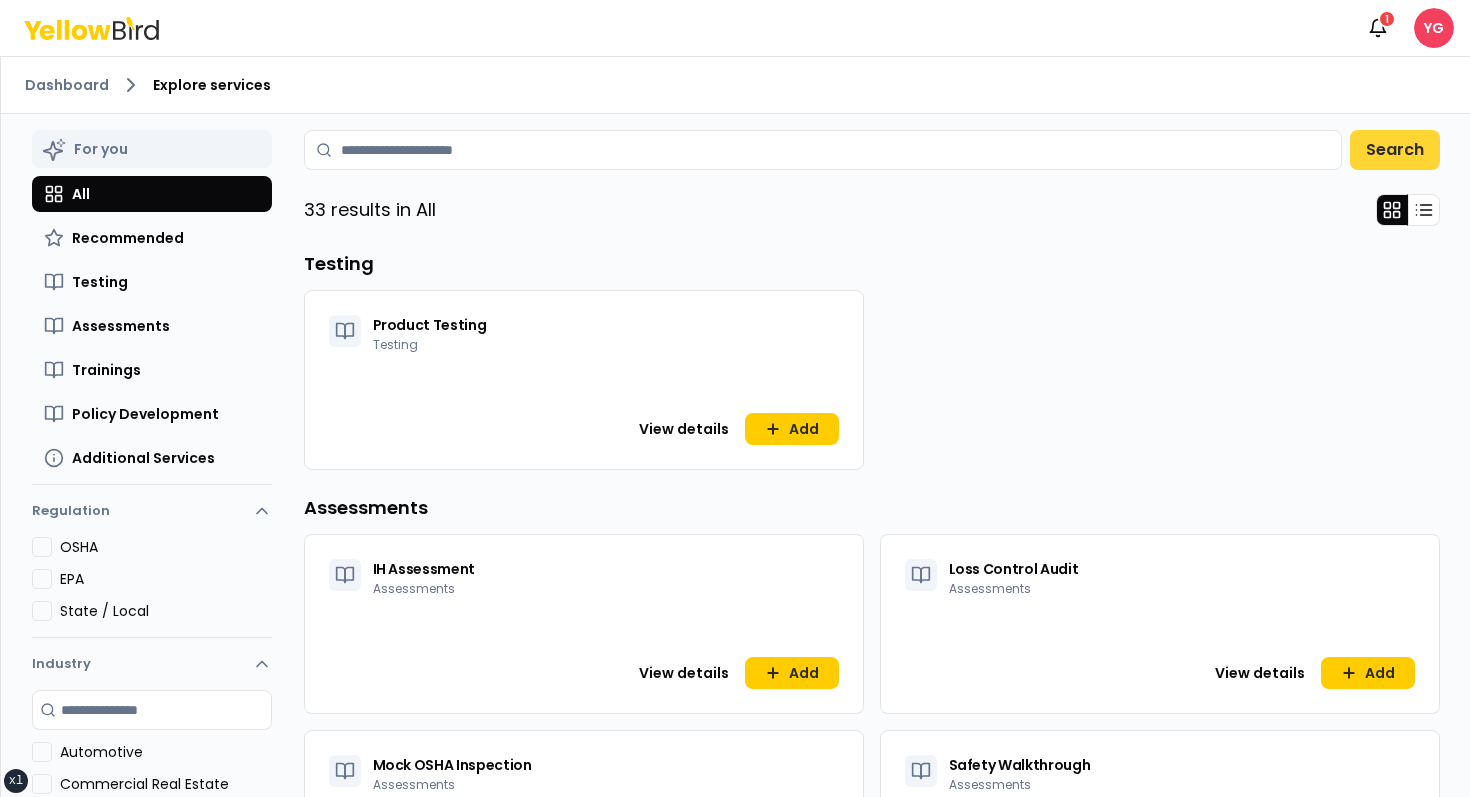 click on "Search" at bounding box center (1395, 150) 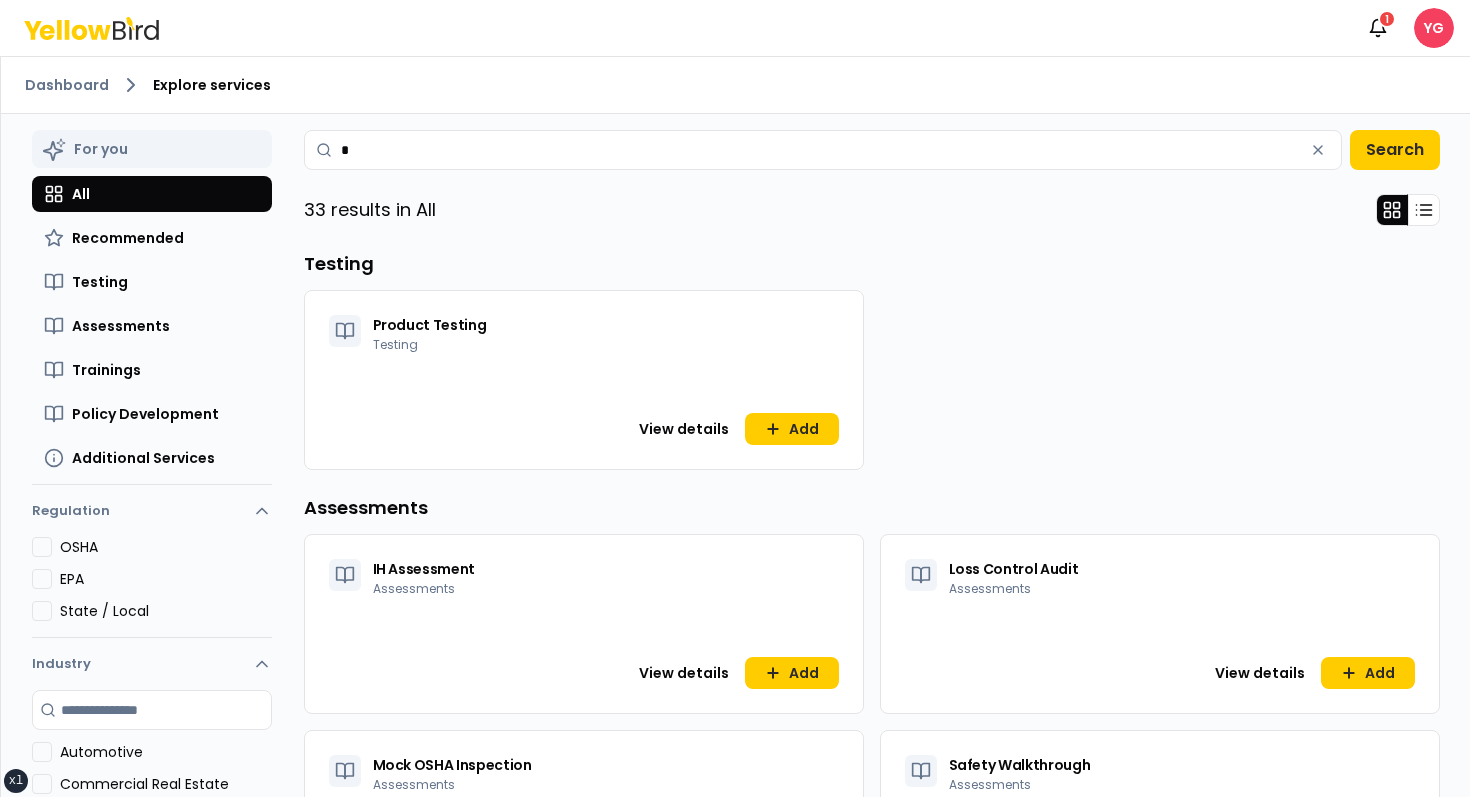 click on "For you All Recommended Testing Assessments Trainings Policy Development Additional Services Search 33 results in All Testing Product Testing Testing View details Add Assessments IH Assessment Assessments View details Add Loss Control Audit Assessments View details Add Mock OSHA Inspection Assessments View details Add Safety Walkthrough Assessments View details Add Expand 1 more Trainings Boom Lift Training Trainings View details Add CPR/First Aid/AED Training Trainings View details Add Confined Space Awareness Training Trainings View details Add Confined Space Entrant and Attendant Training Trainings View details Add Expand 18 more Policy Development Workplace Policy Development - Redesign Policy Development View details Add Workplace Policy Development - Refine Policy Development View details Add Workplace Policy Development - Reinvent Policy Development View details Add Additional Services Custom Safety Solutions Additional Services Inquire YellowBird Safety Staffing Additional Services Inquire Explore" at bounding box center (872, 1227) 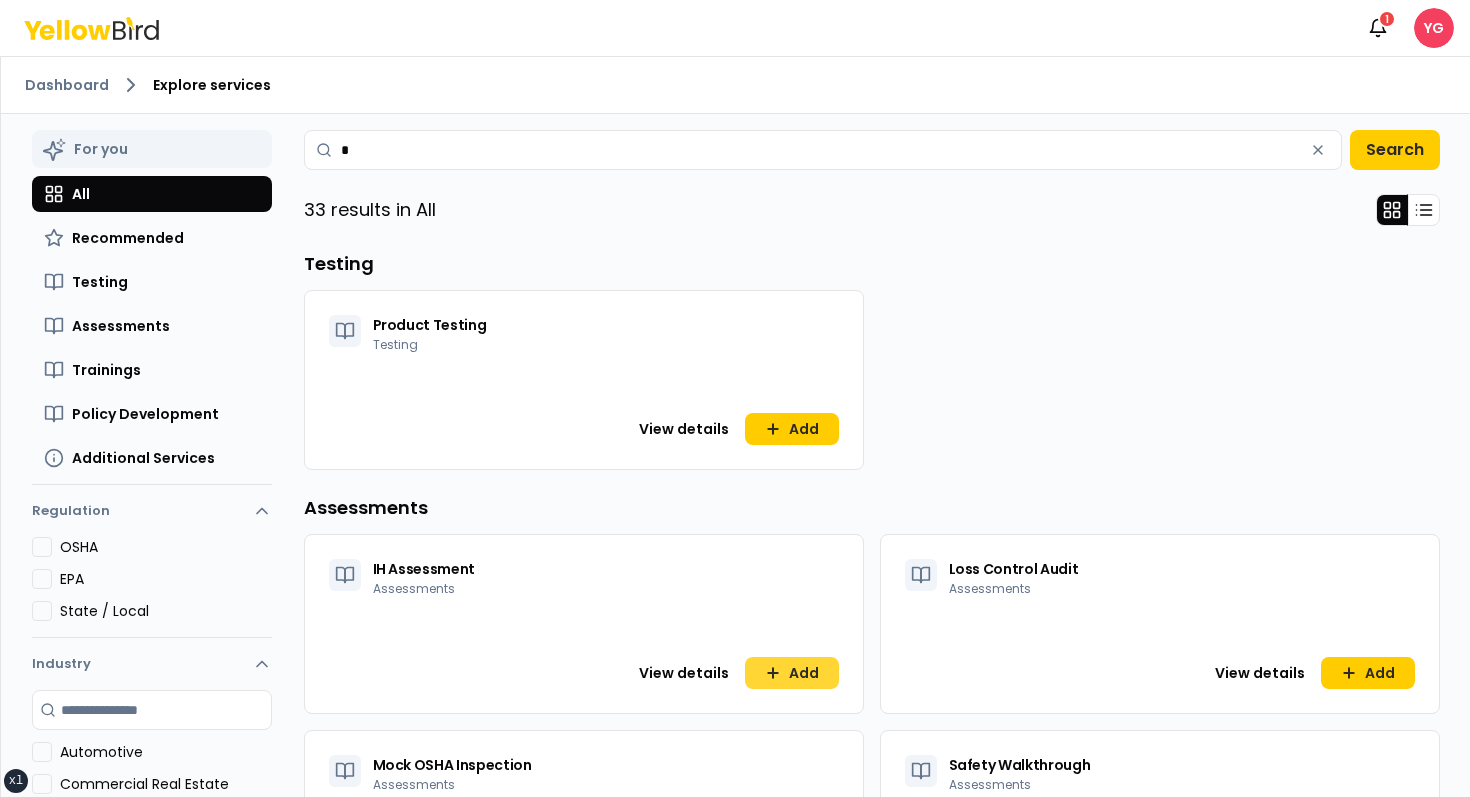 click on "Add" at bounding box center [792, 673] 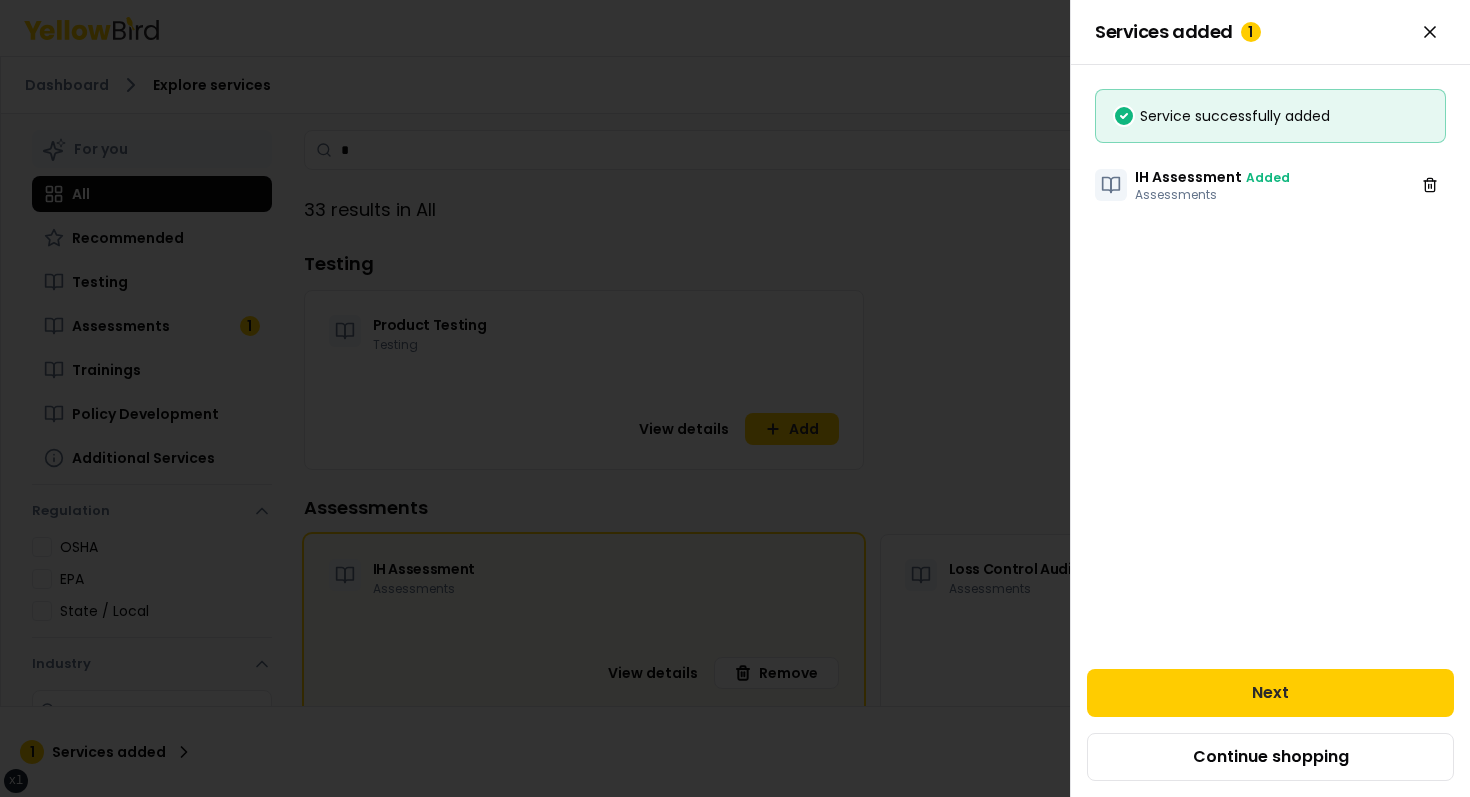 click at bounding box center [735, 398] 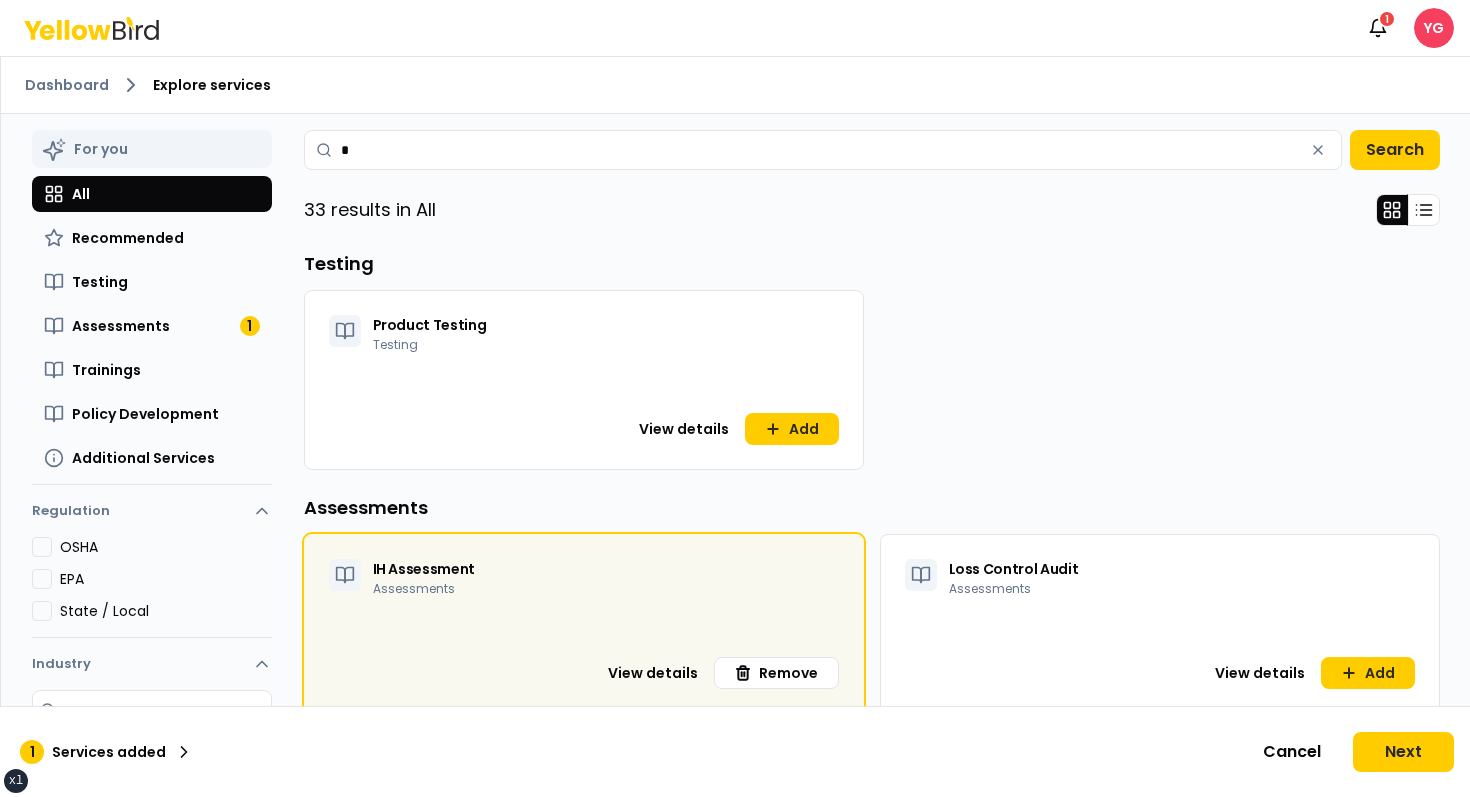 scroll, scrollTop: 154, scrollLeft: 0, axis: vertical 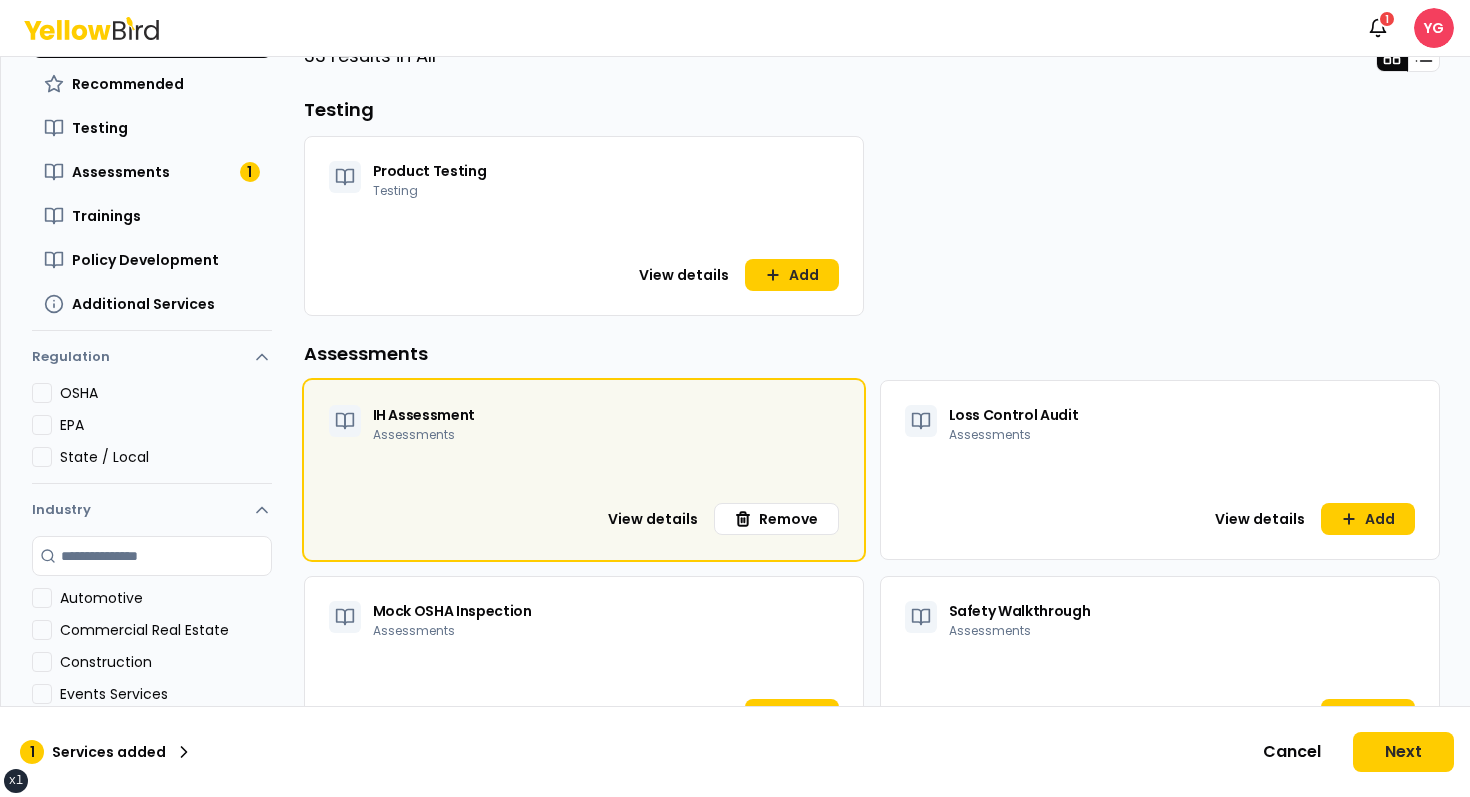 click on "Assessments IH Assessment Assessments View details Remove Loss Control Audit Assessments View details Add Mock OSHA Inspection Assessments View details Add Safety Walkthrough Assessments View details Add Expand 1 more" at bounding box center [872, 576] 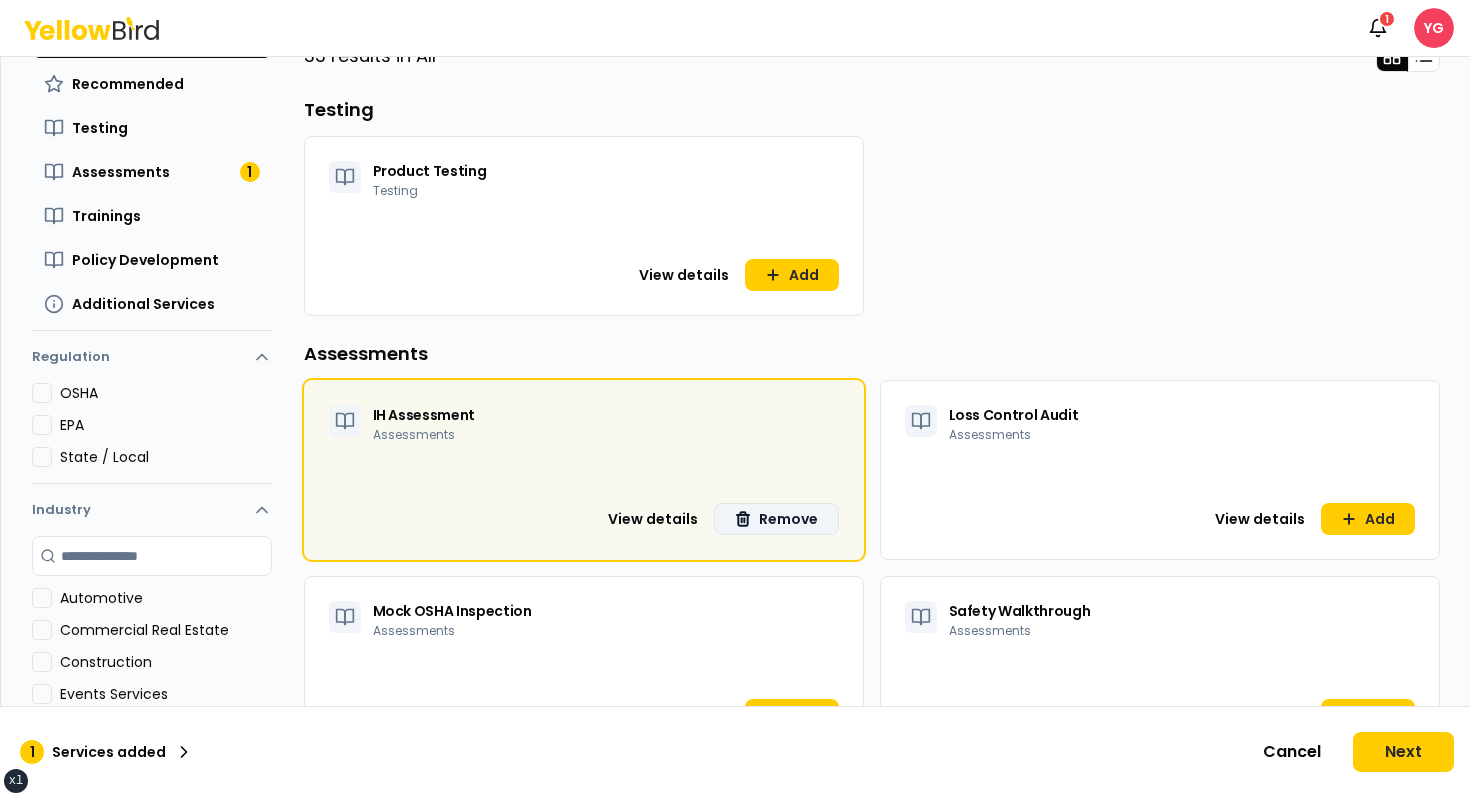 click on "Remove" at bounding box center (776, 519) 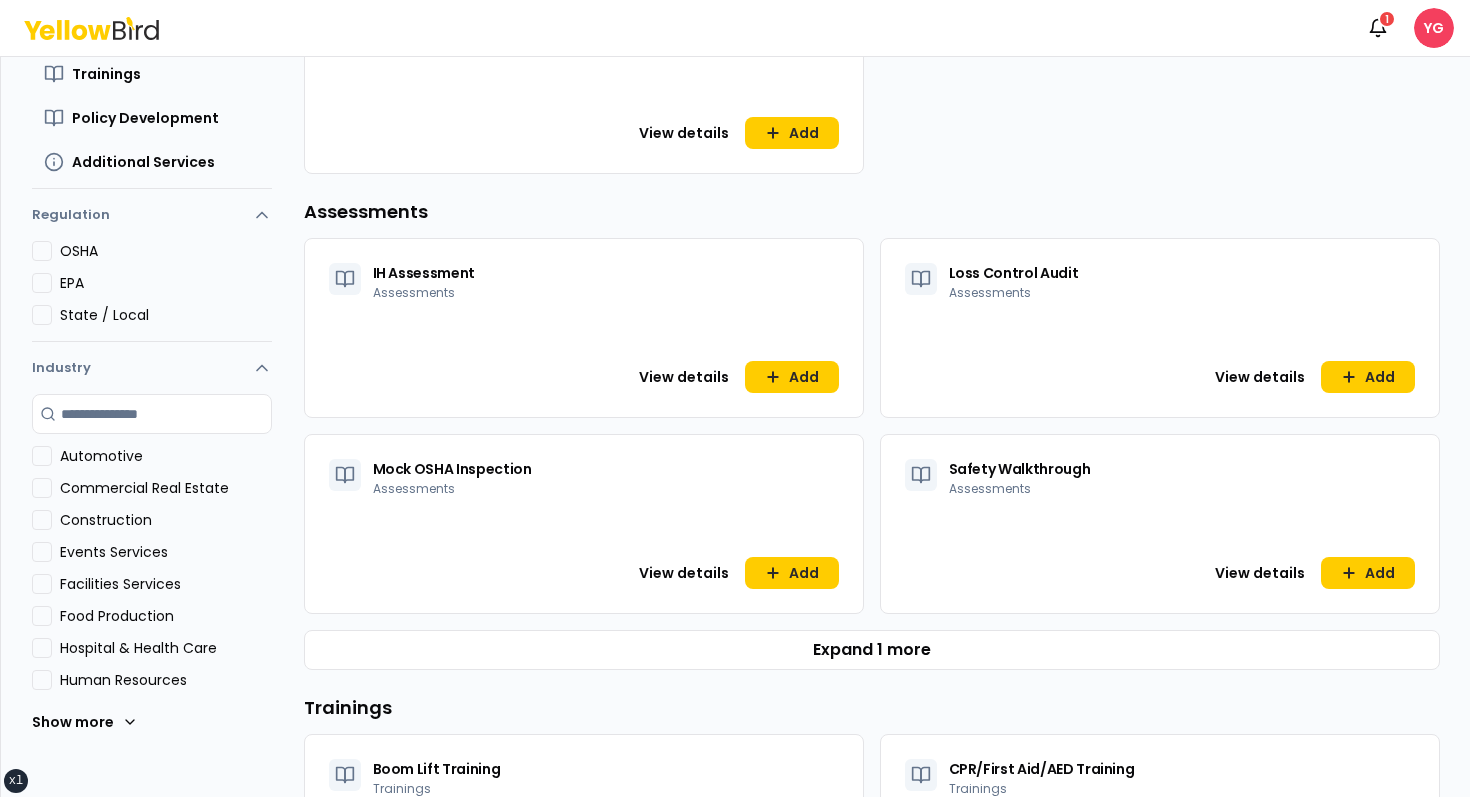 scroll, scrollTop: 437, scrollLeft: 0, axis: vertical 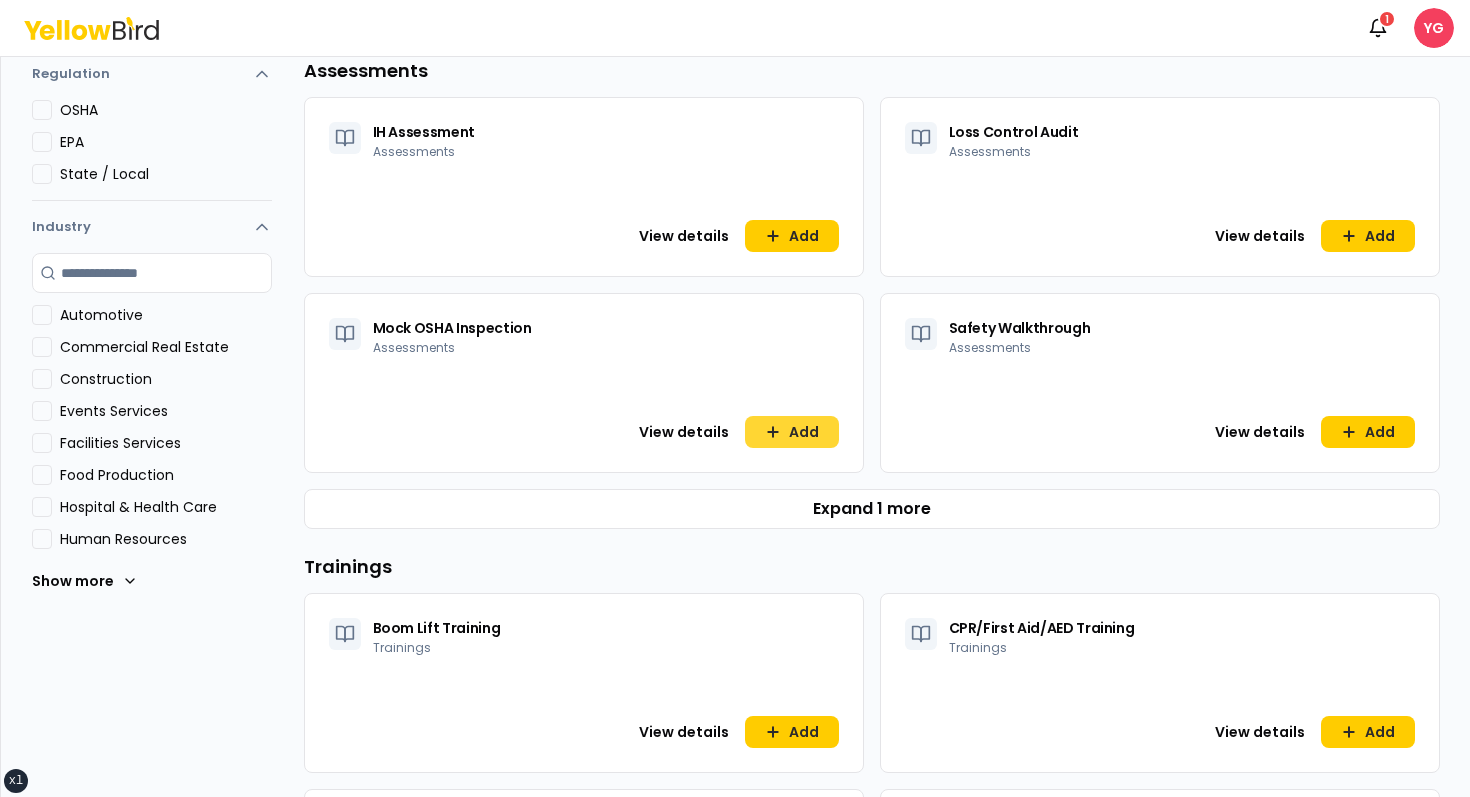 click on "Add" at bounding box center [792, 432] 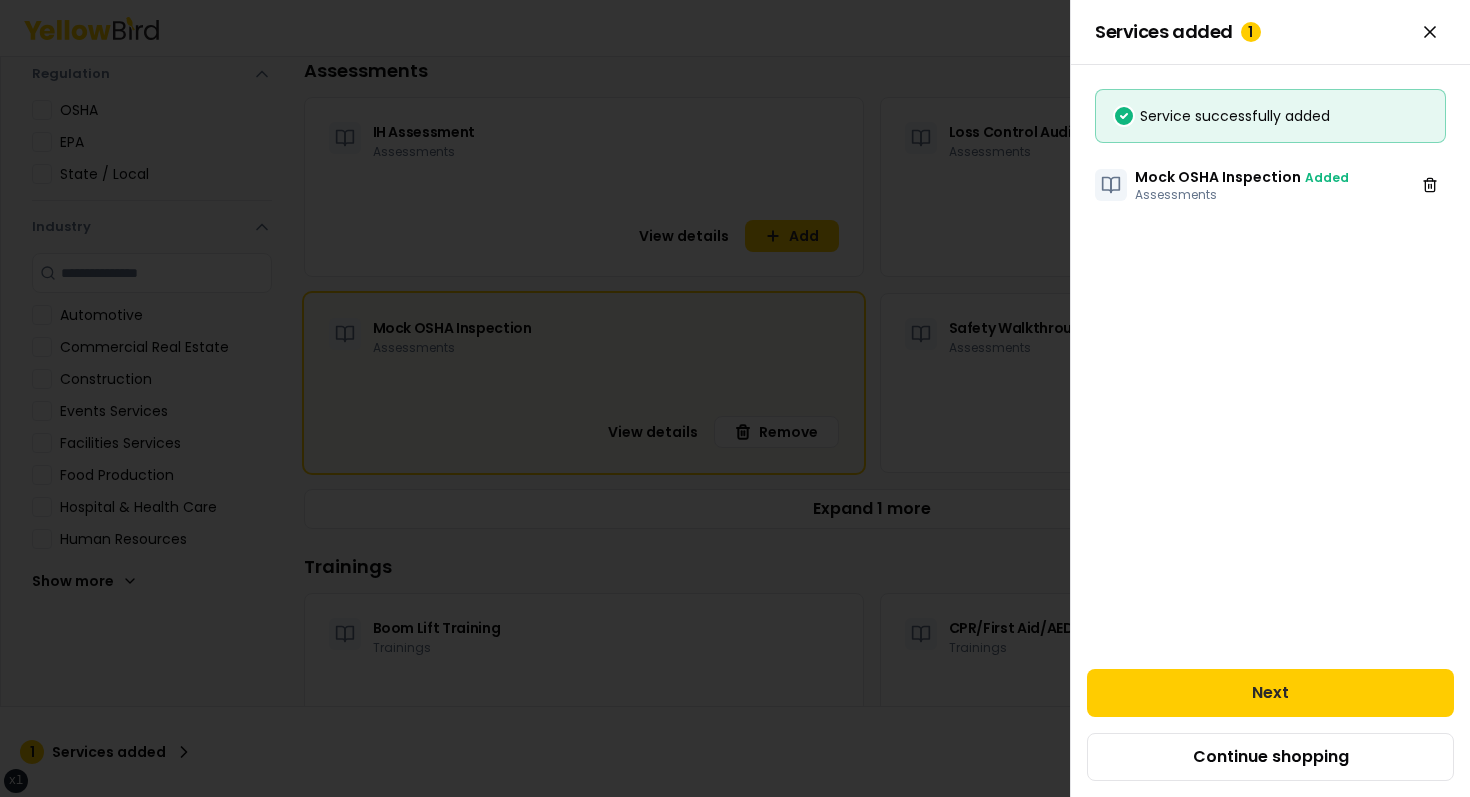 click at bounding box center [735, 398] 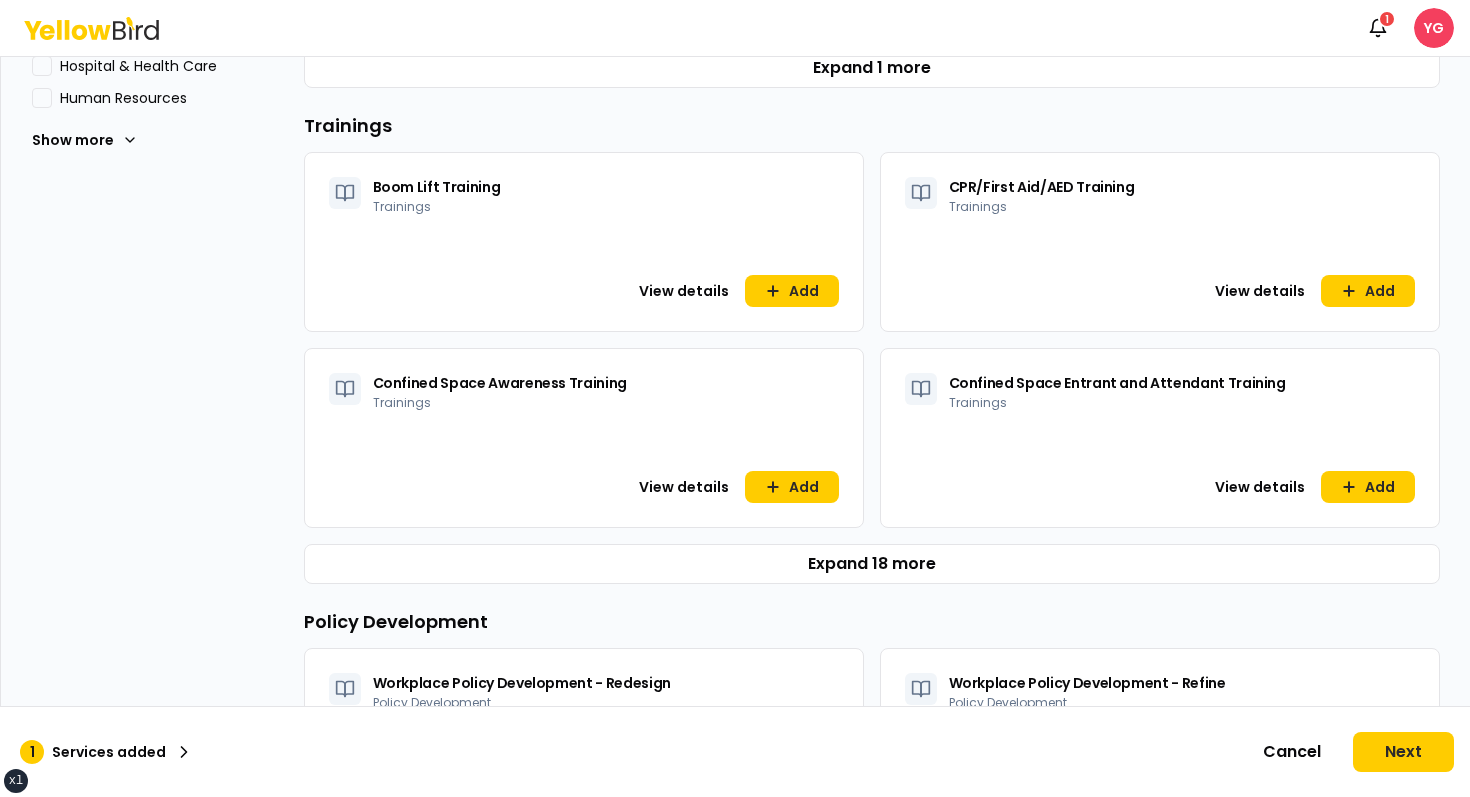 scroll, scrollTop: 920, scrollLeft: 0, axis: vertical 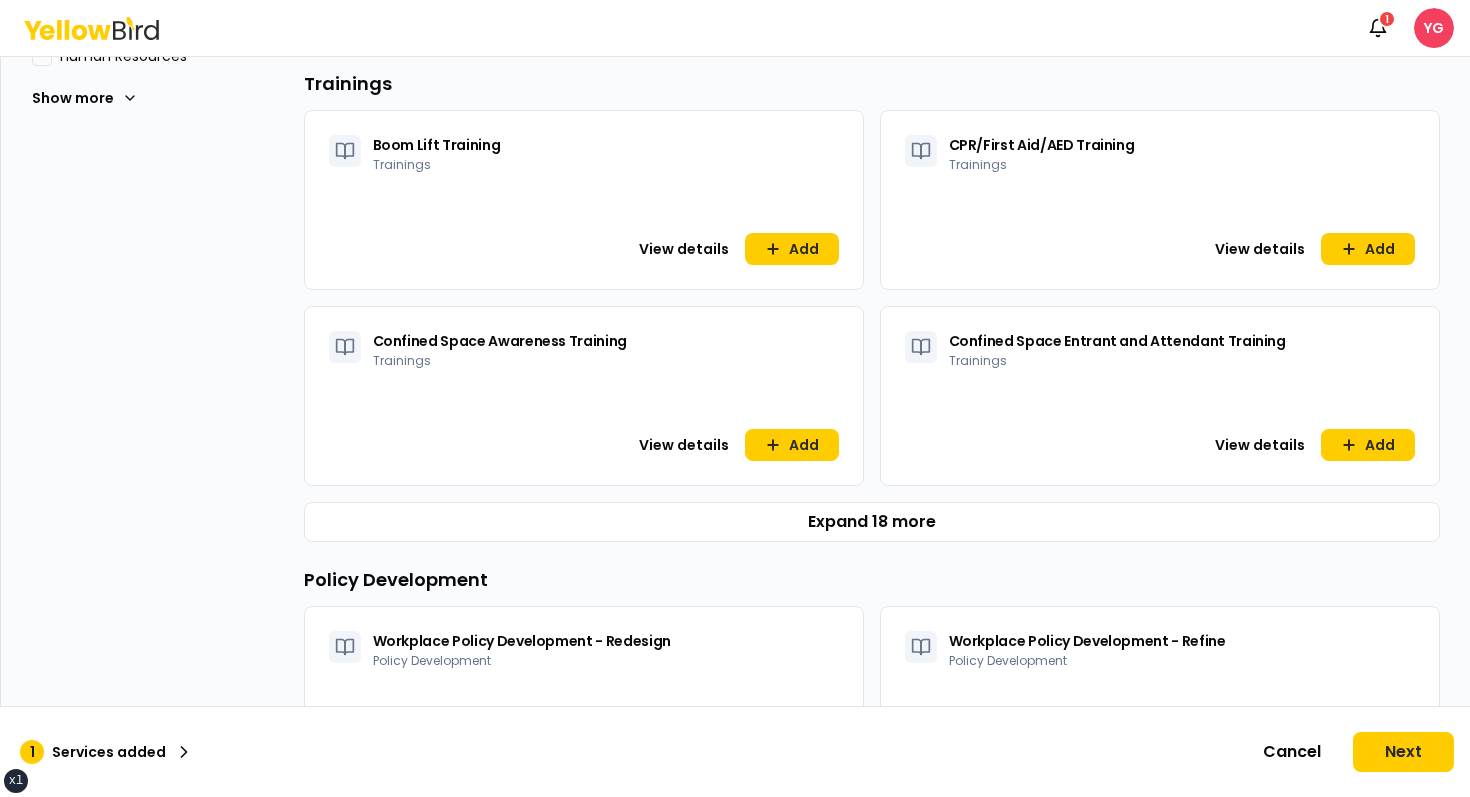 click on "View details Add" at bounding box center [584, 457] 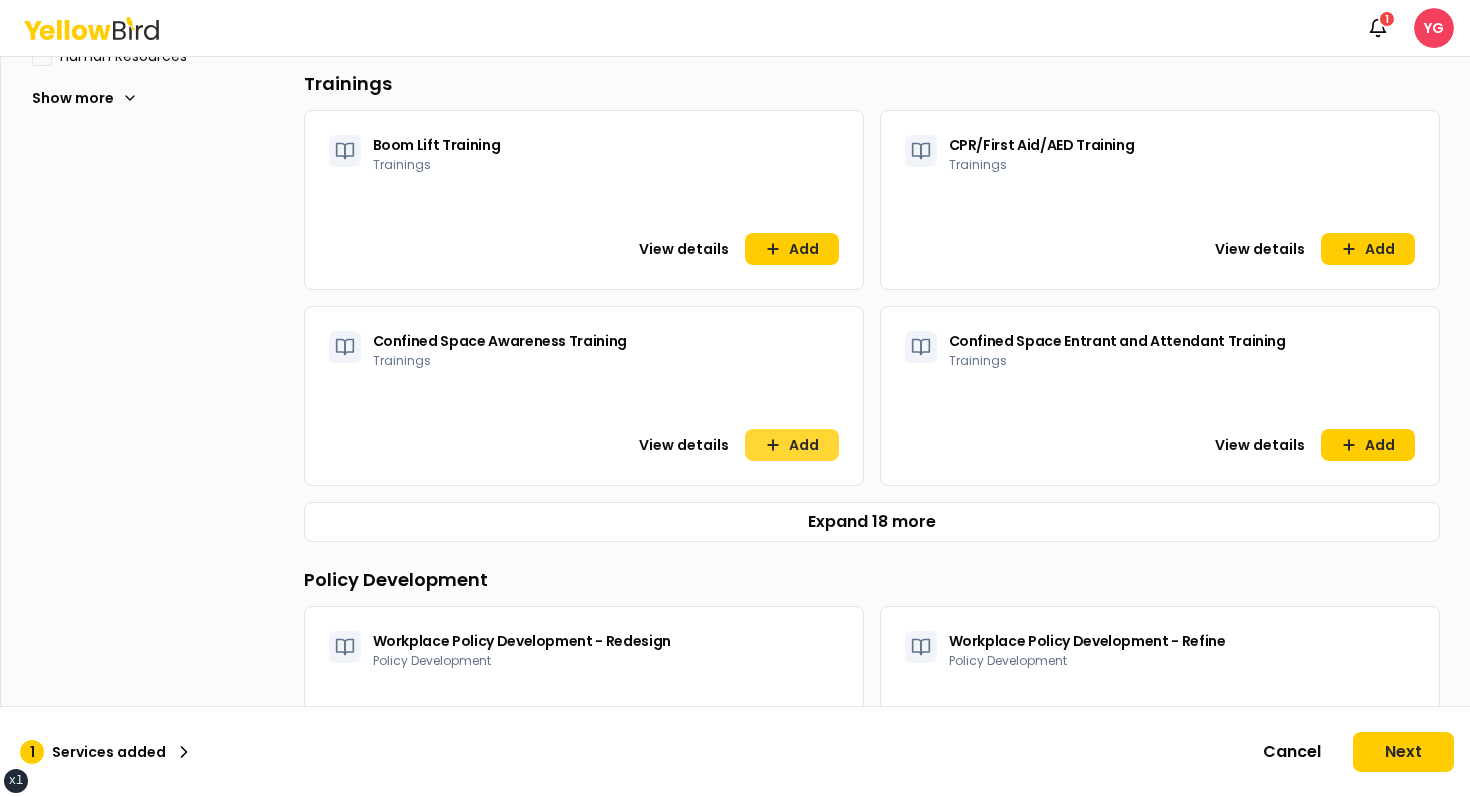 click on "Add" at bounding box center [792, 445] 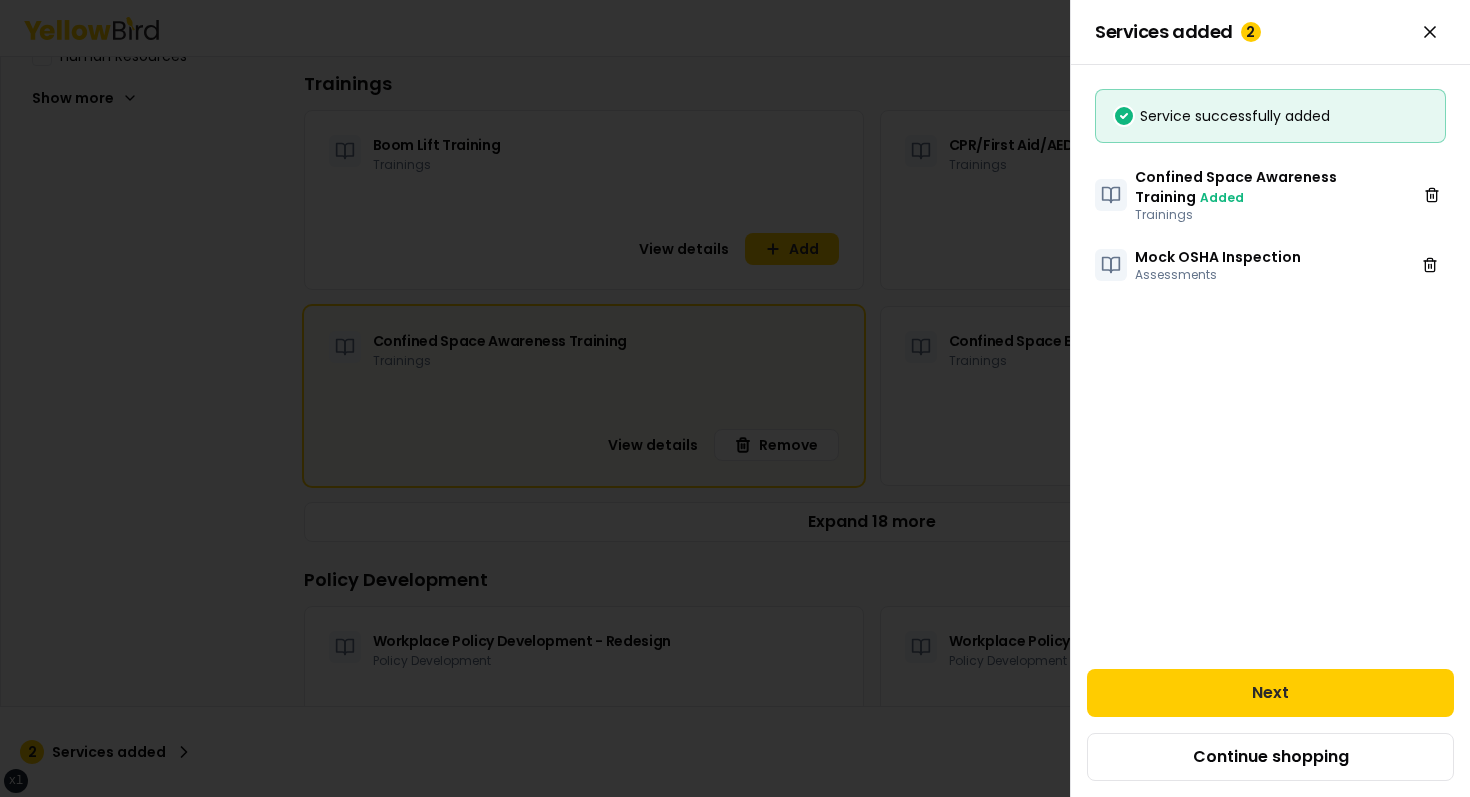 click at bounding box center (735, 398) 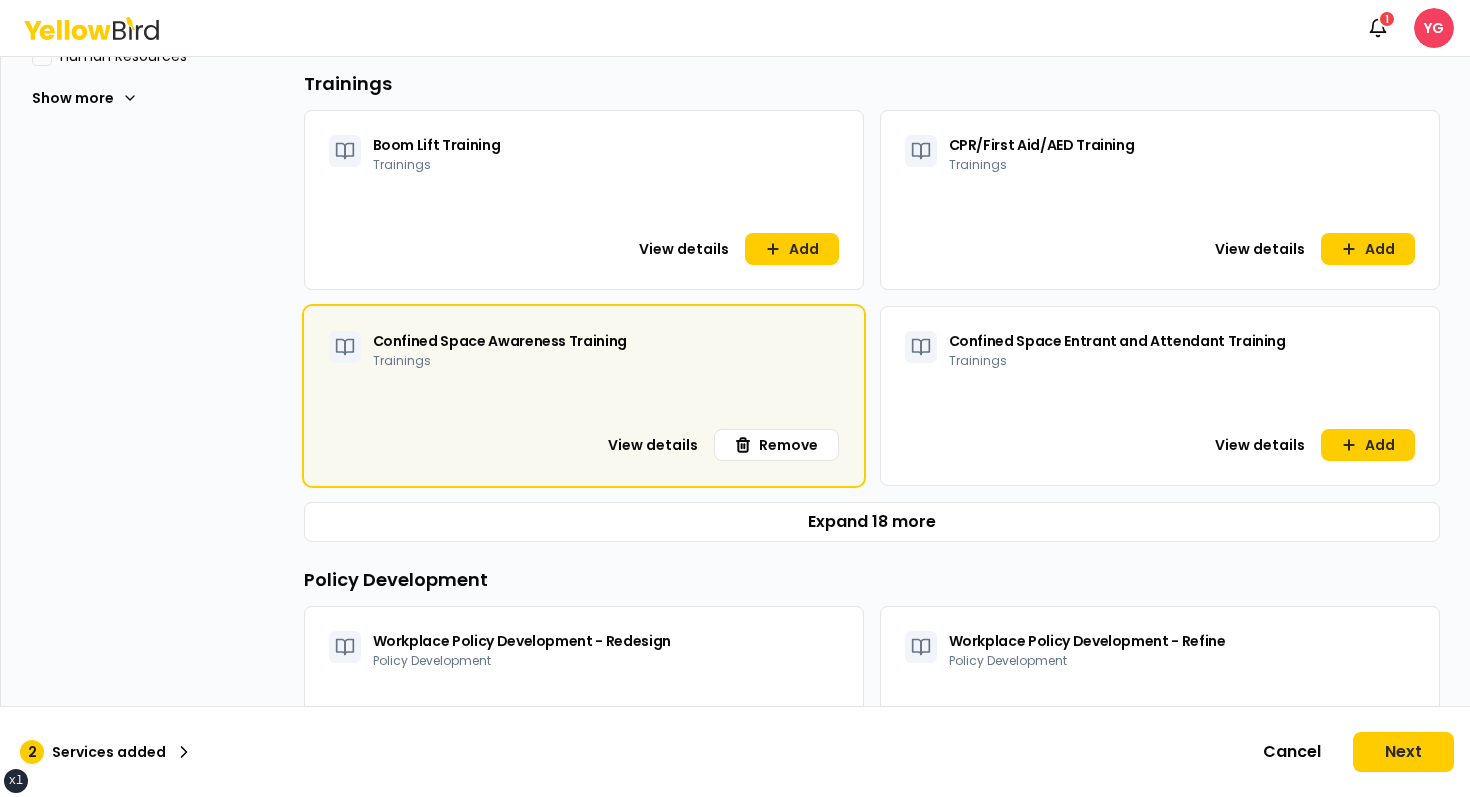 scroll, scrollTop: 1241, scrollLeft: 0, axis: vertical 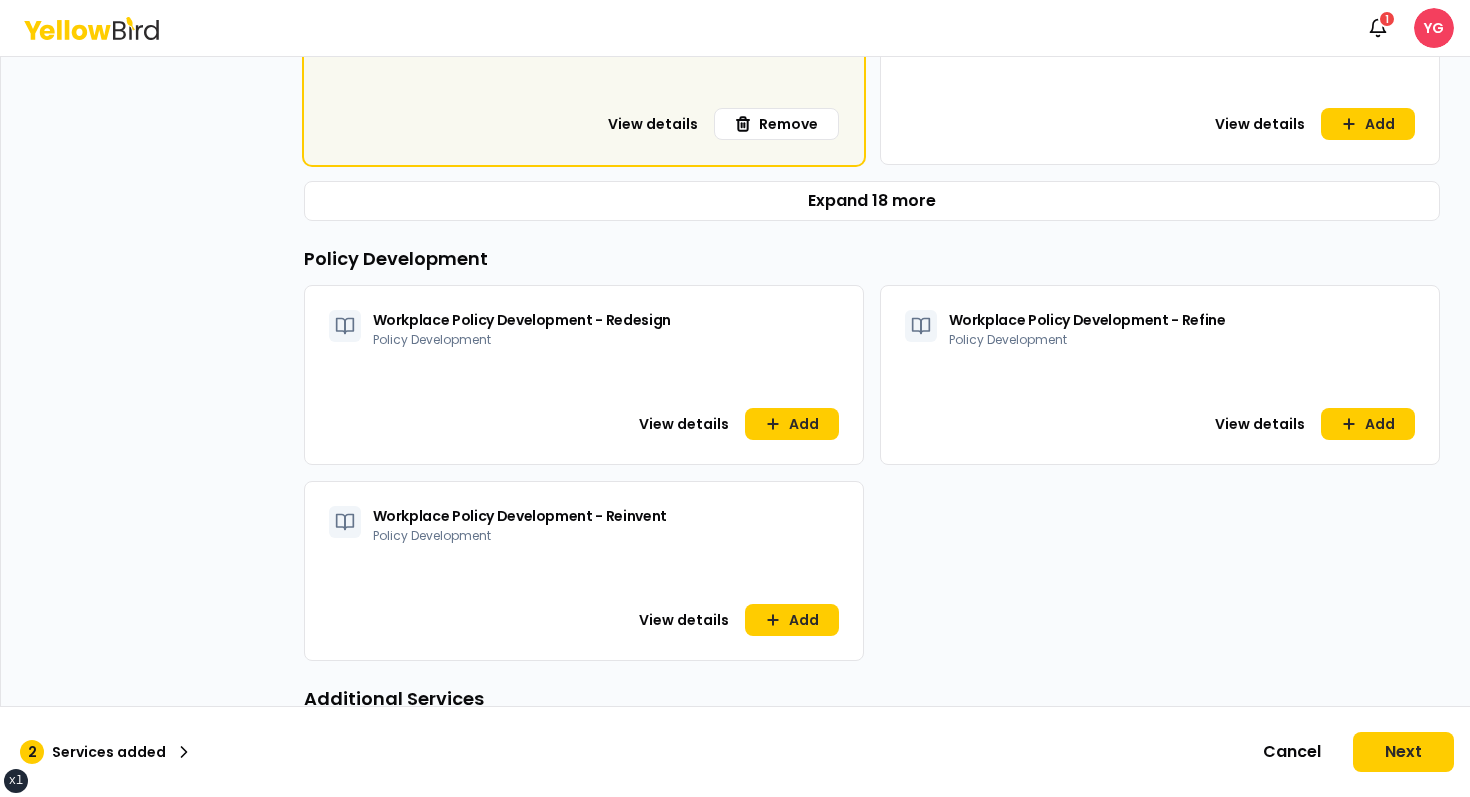 click on "Workplace Policy Development - Refine Policy Development View details Add" at bounding box center [1160, 375] 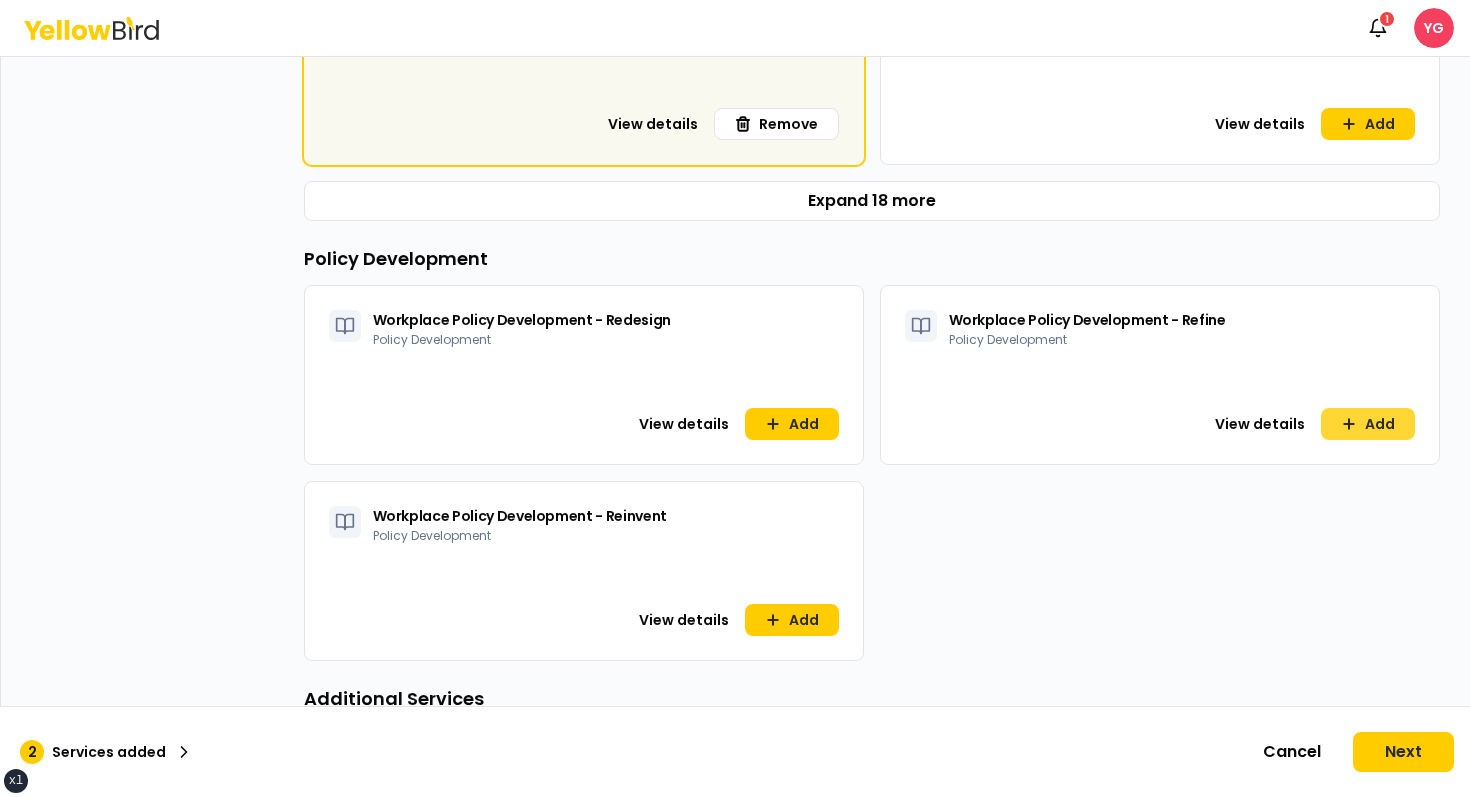 click 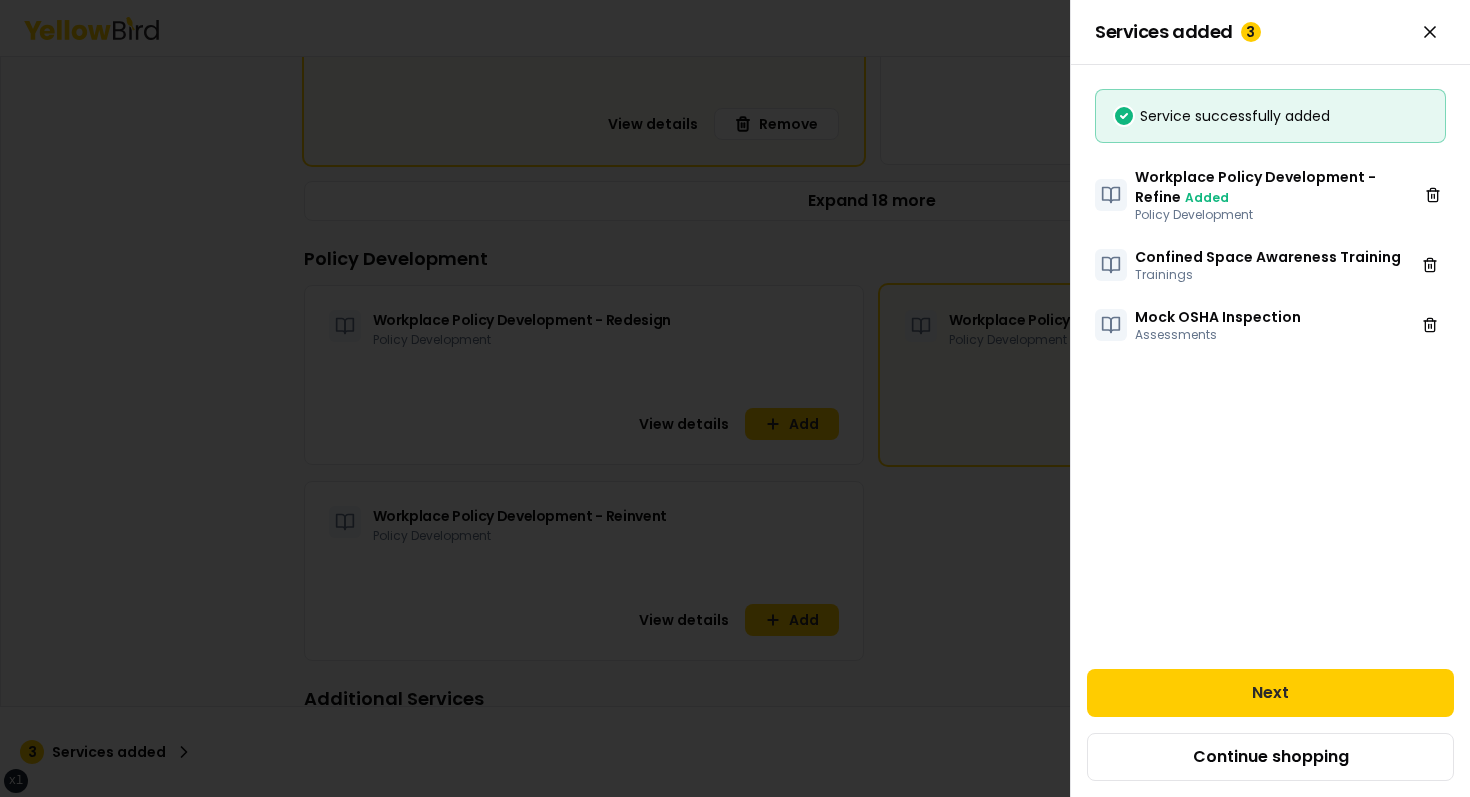click at bounding box center (735, 398) 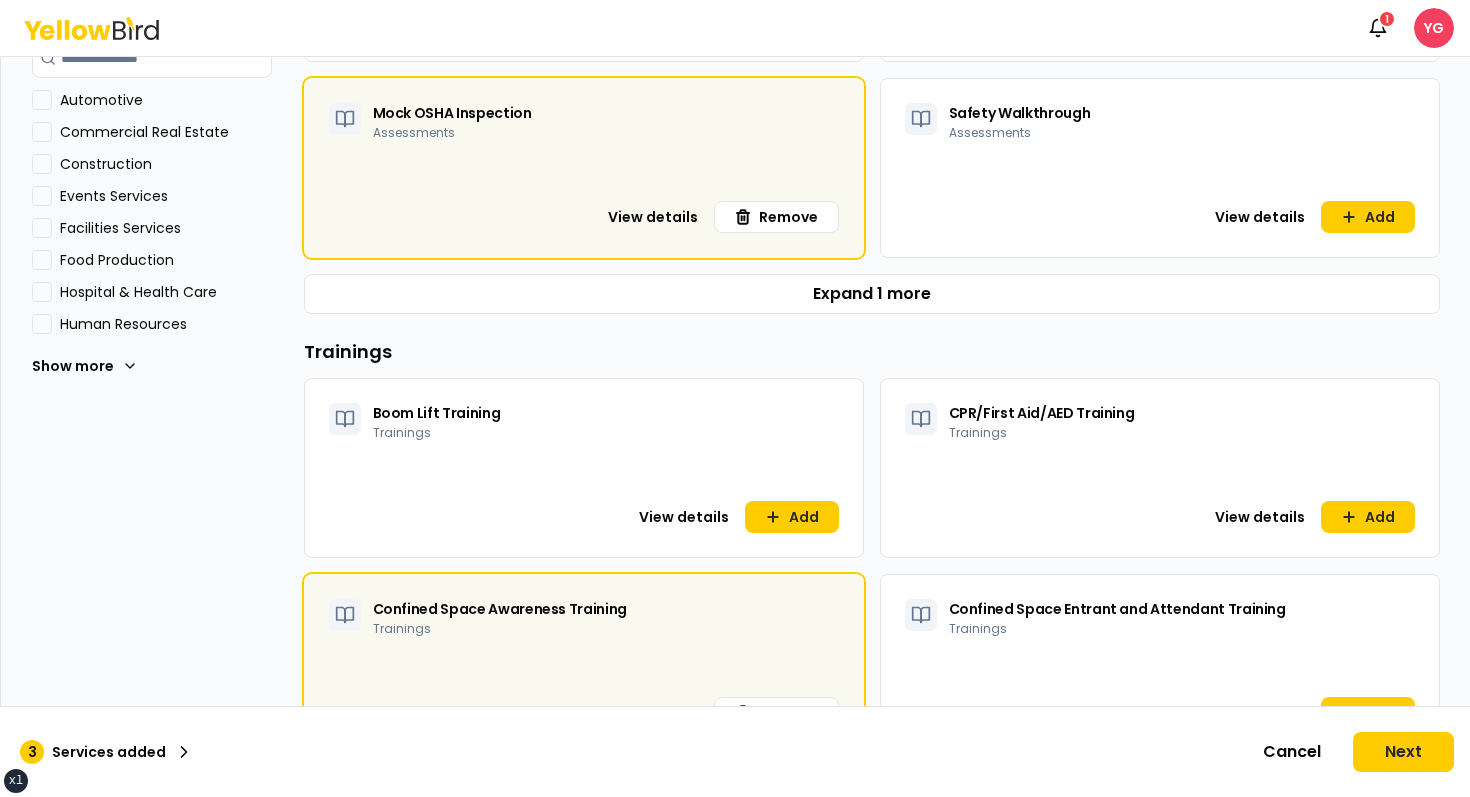 scroll, scrollTop: 549, scrollLeft: 0, axis: vertical 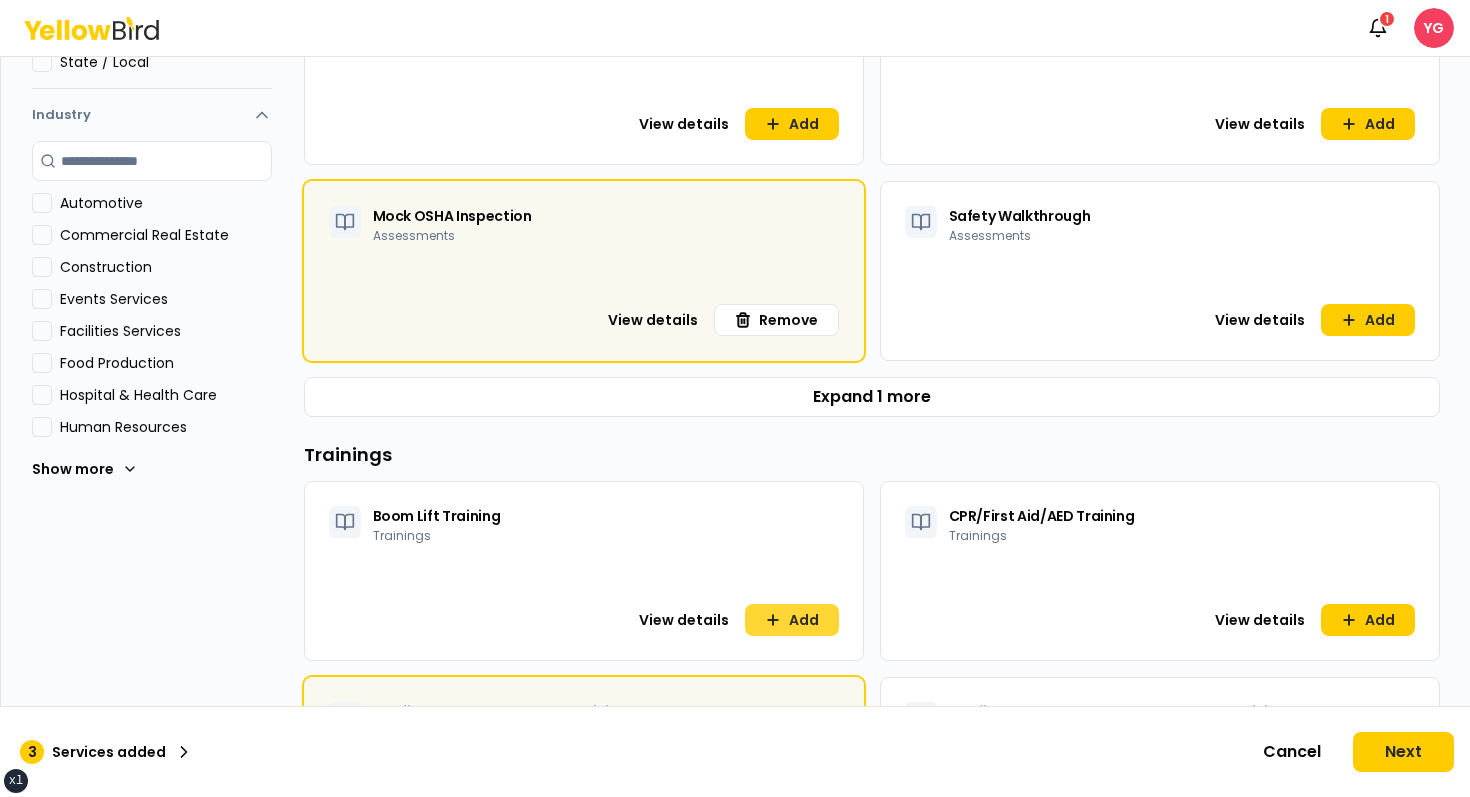 click on "Add" at bounding box center [792, 620] 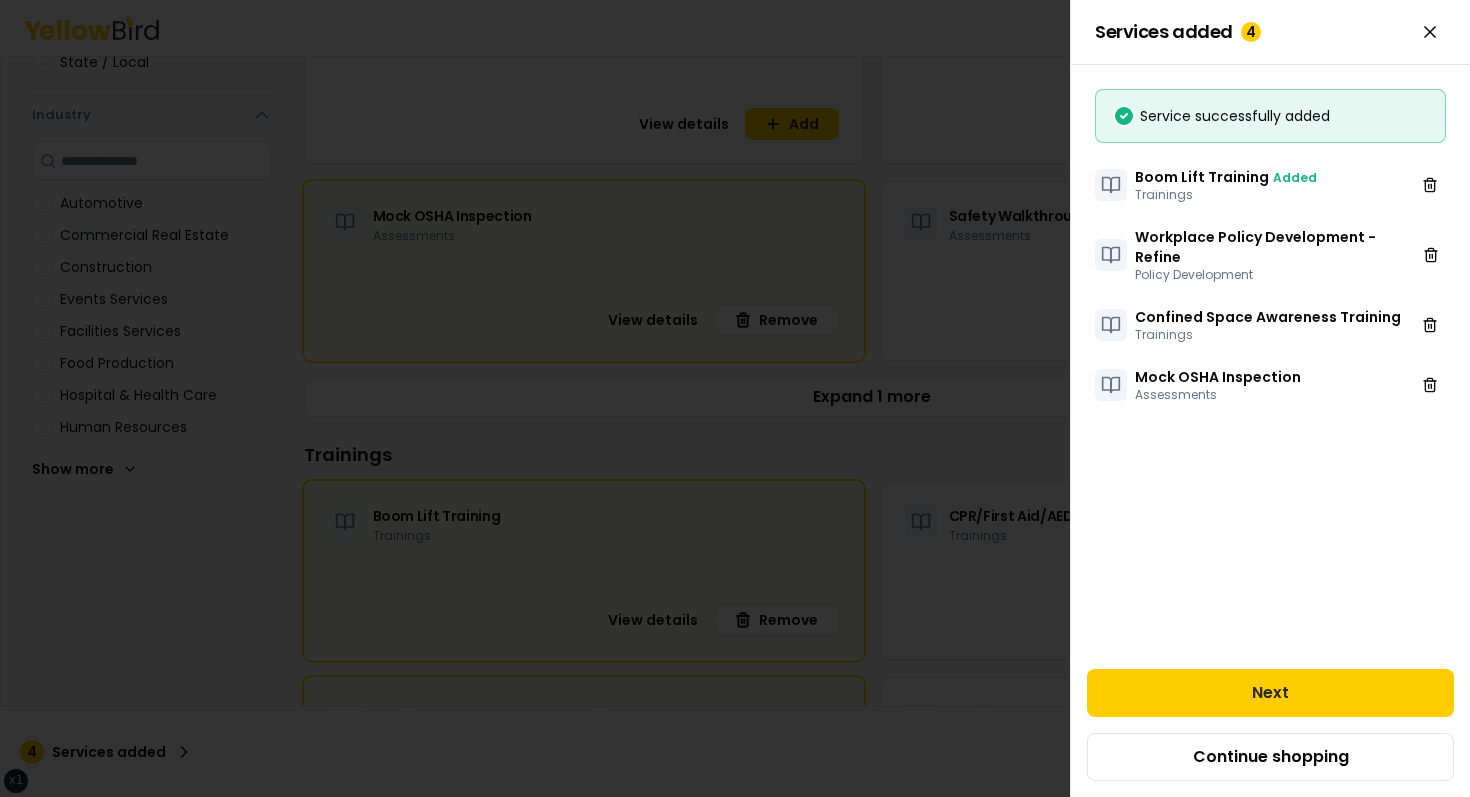 click at bounding box center (735, 398) 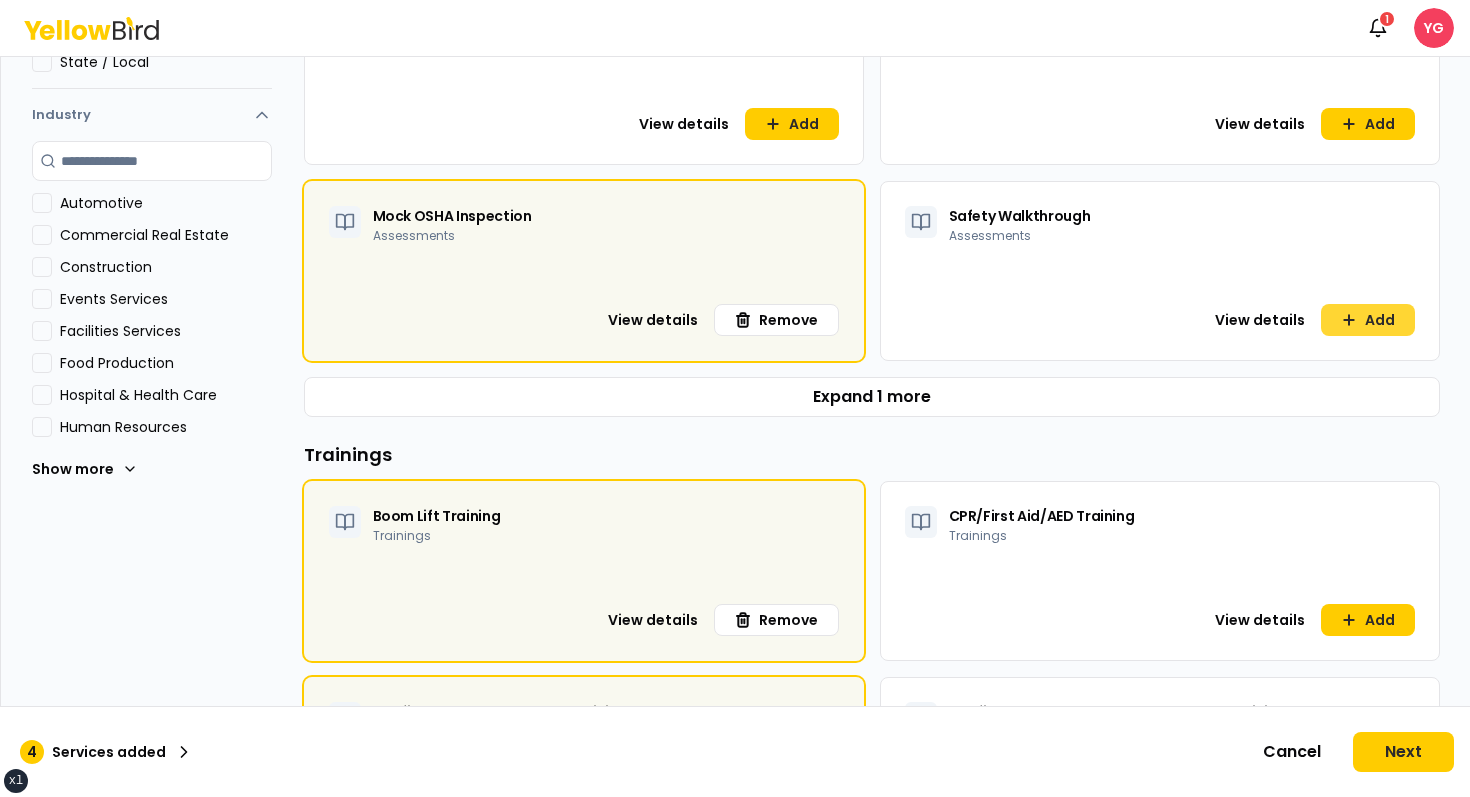 click 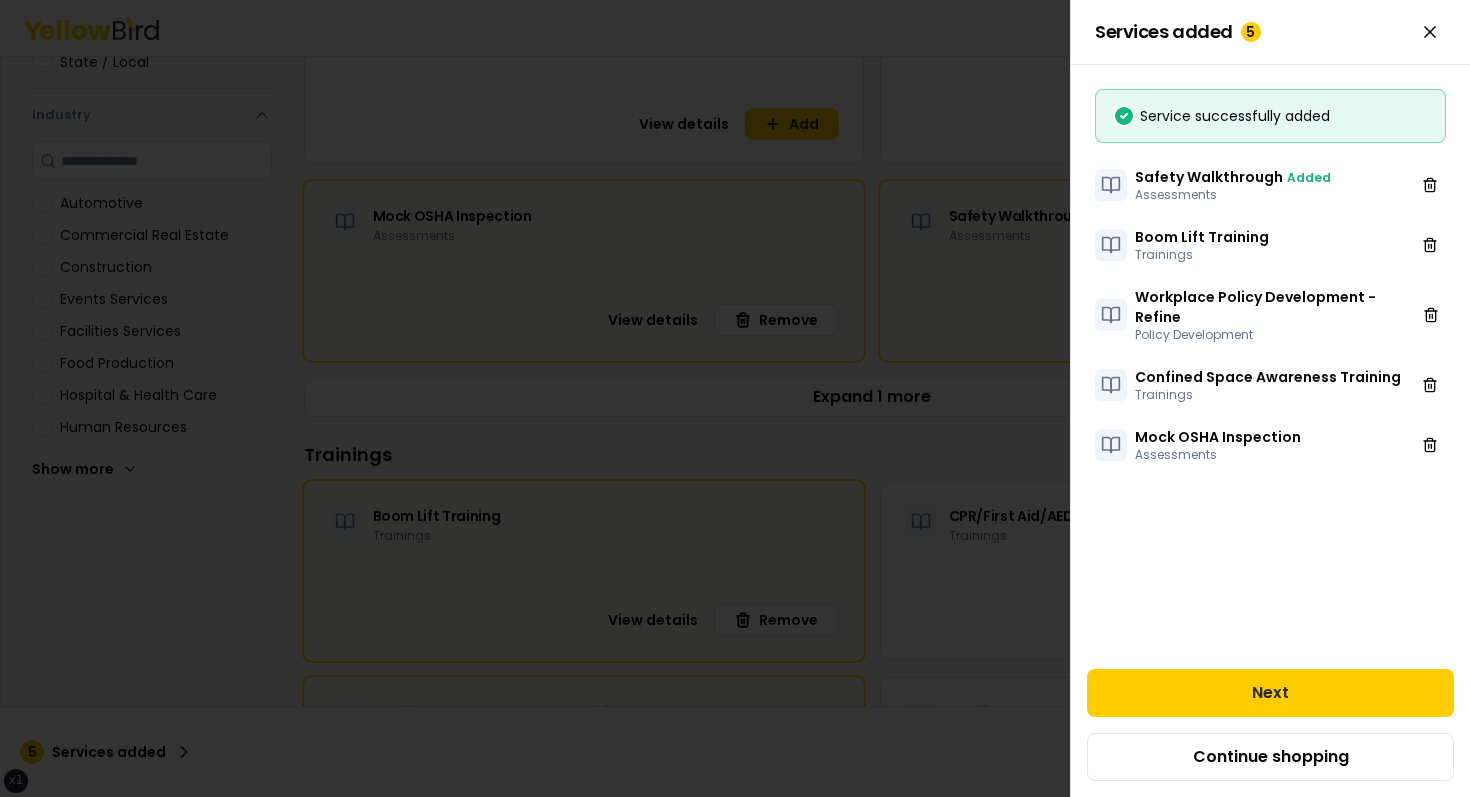 click at bounding box center (735, 398) 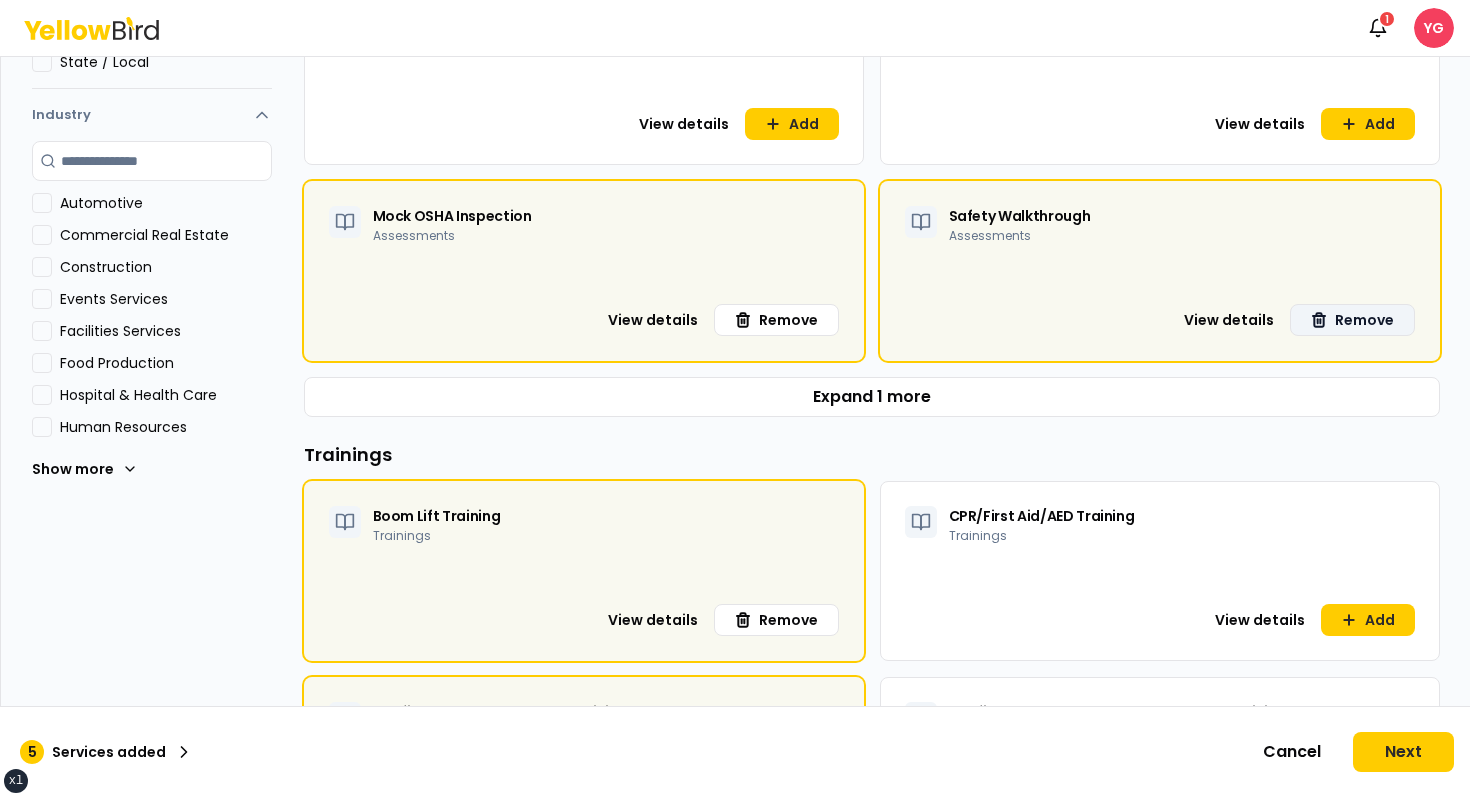 click on "View details Add" at bounding box center (584, 136) 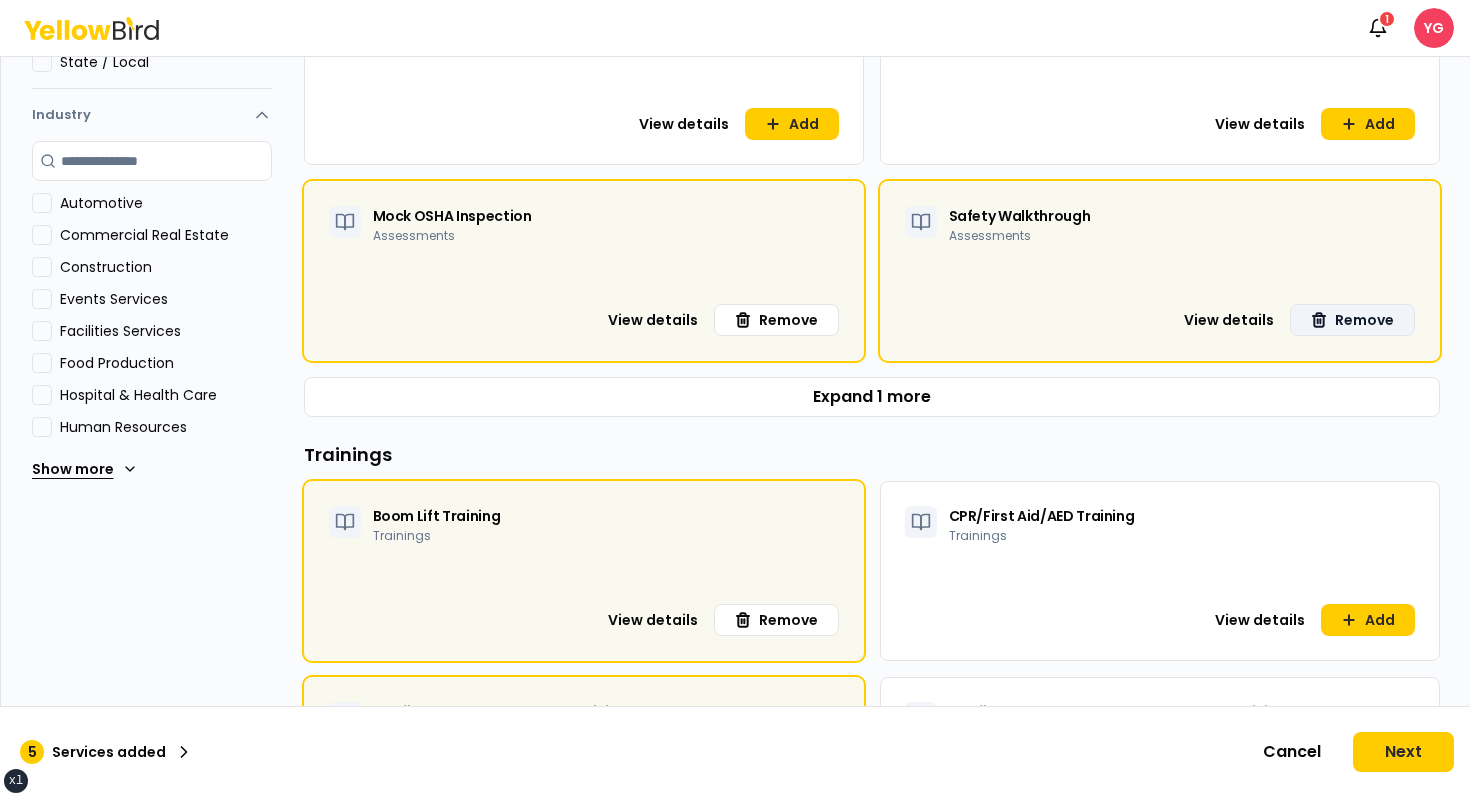 click on "Show more" at bounding box center (85, 469) 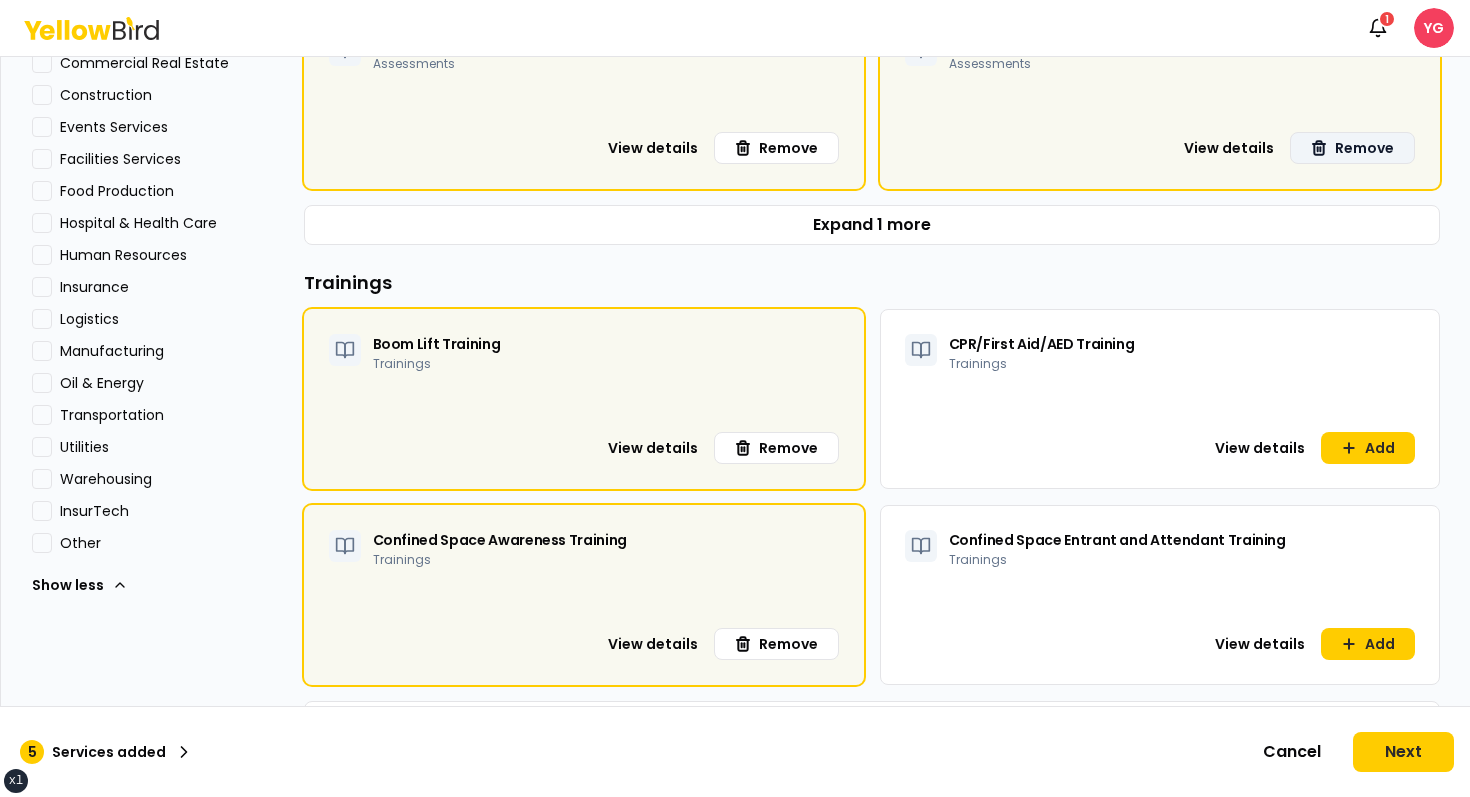 click on "Utilities" at bounding box center [166, 447] 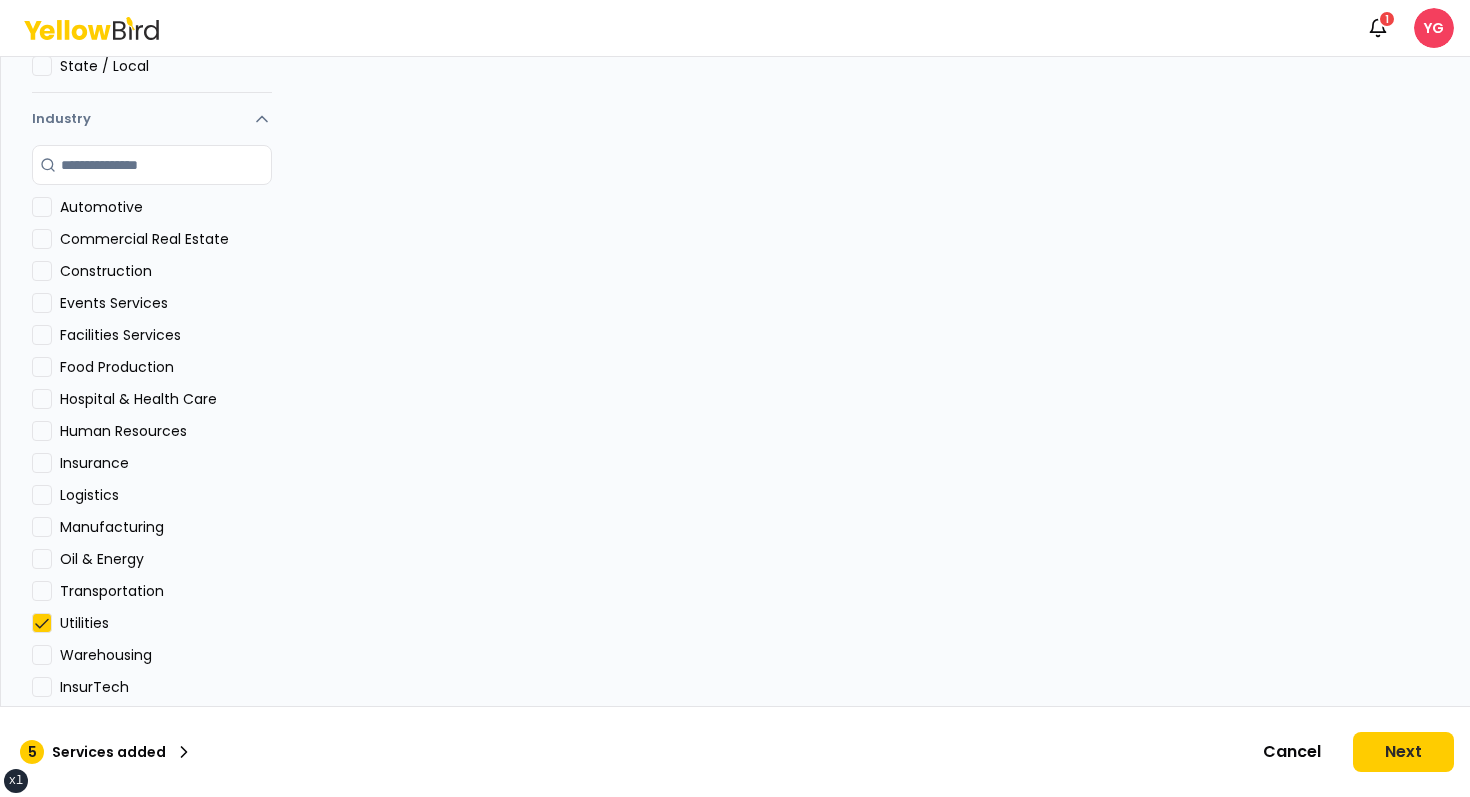 click on "Utilities" at bounding box center (166, 623) 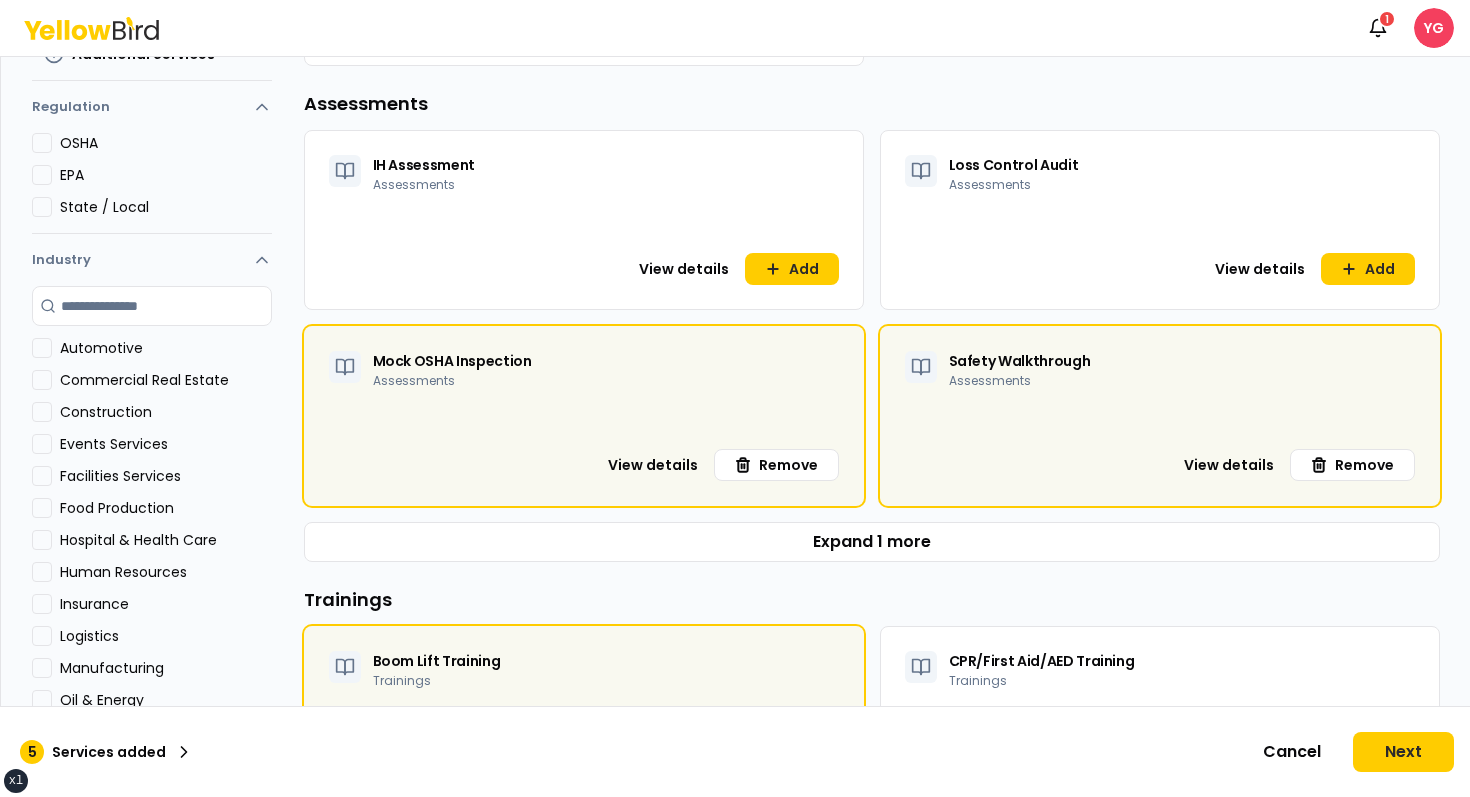 scroll, scrollTop: 338, scrollLeft: 0, axis: vertical 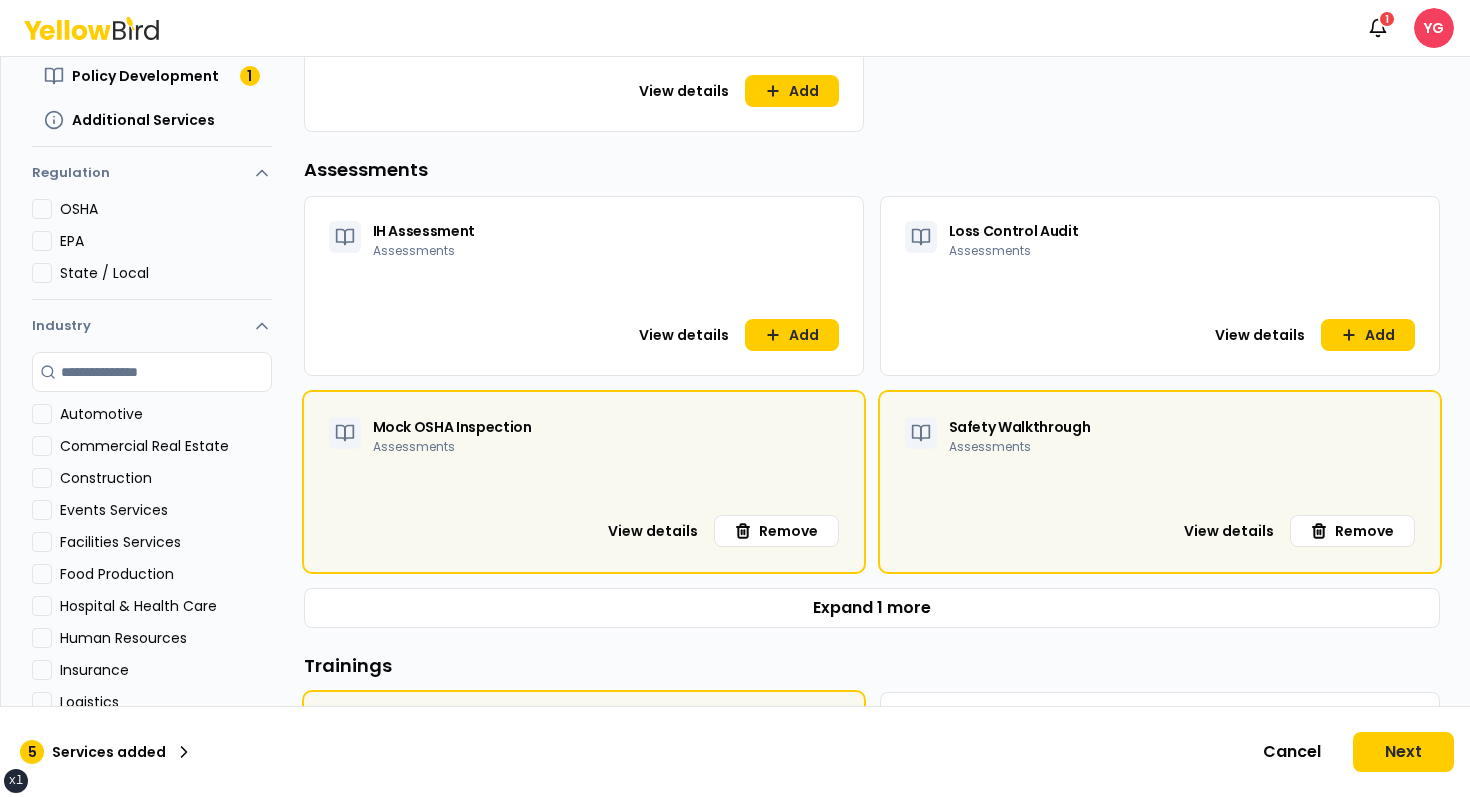 click on "Commercial Real Estate" at bounding box center (166, 446) 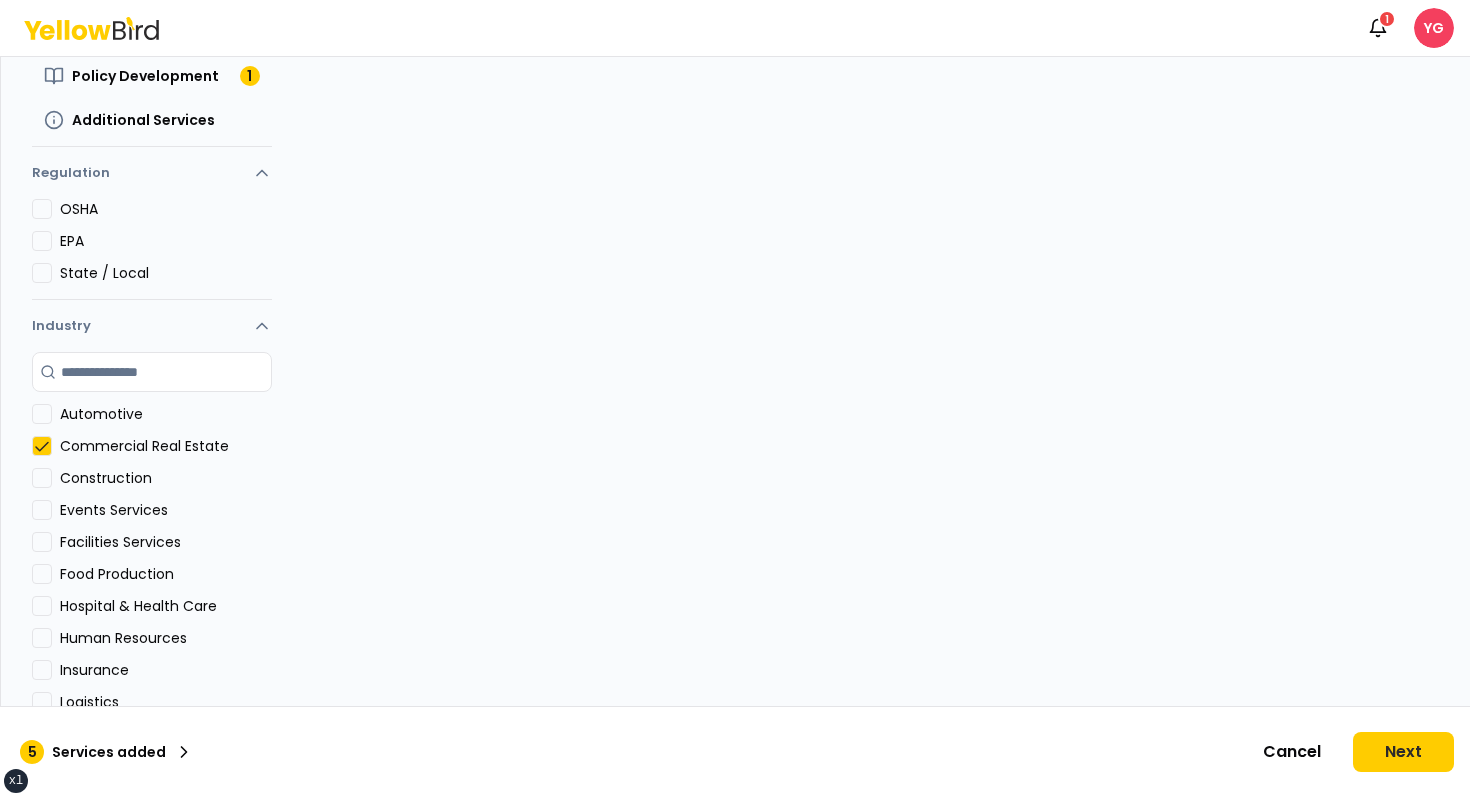 click on "Commercial Real Estate" at bounding box center (166, 446) 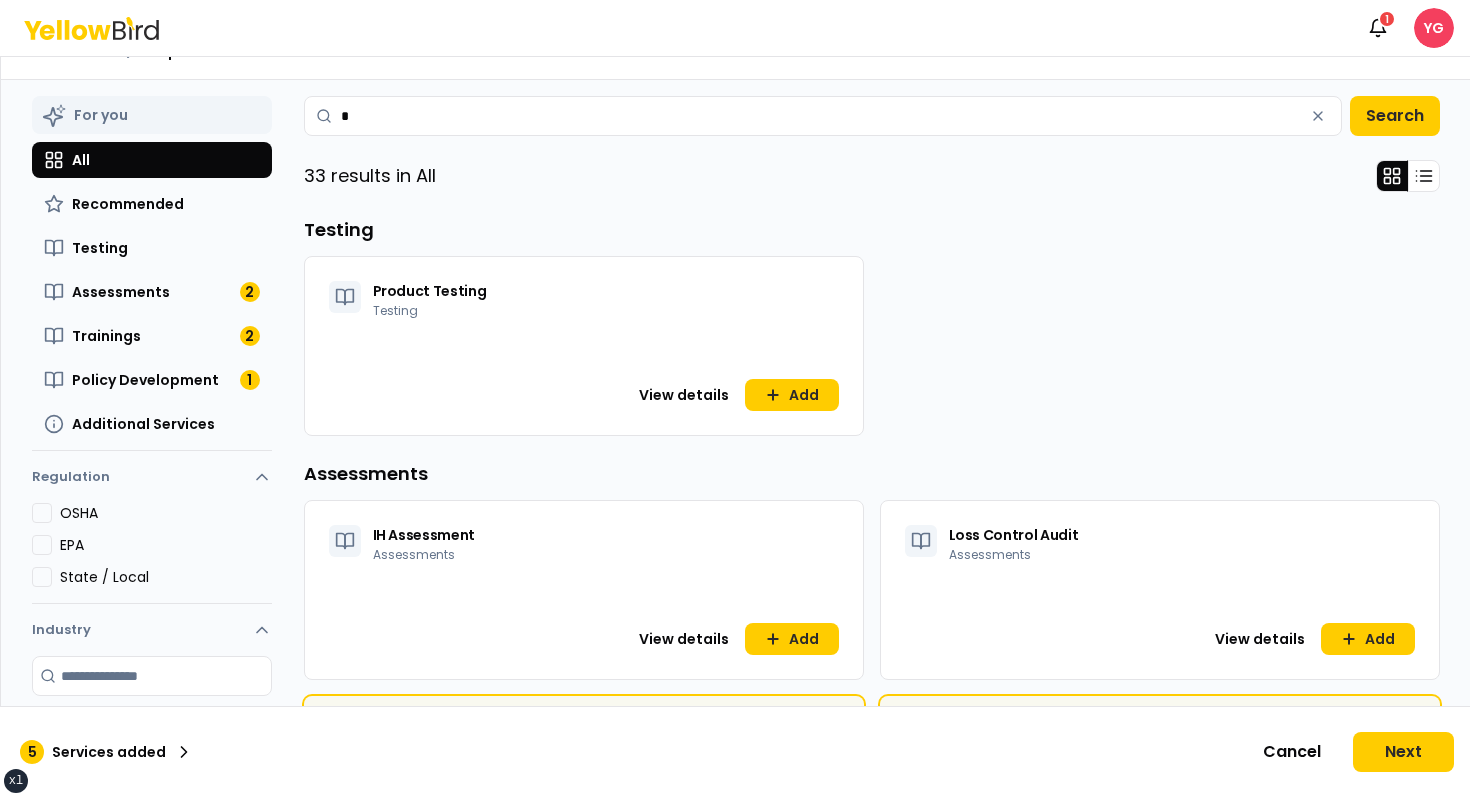 scroll, scrollTop: 0, scrollLeft: 0, axis: both 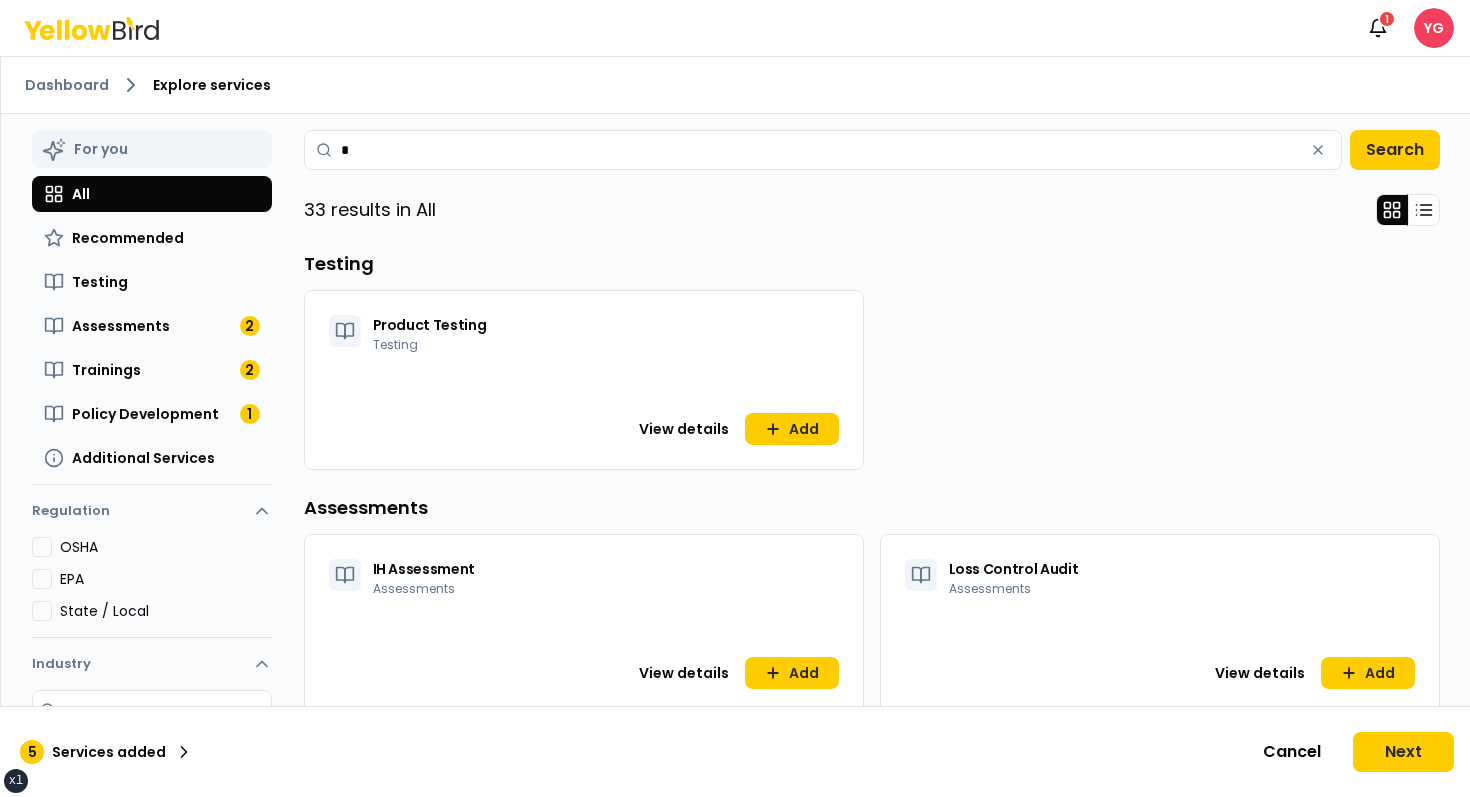 click on "OSHA EPA State / Local" at bounding box center [152, 587] 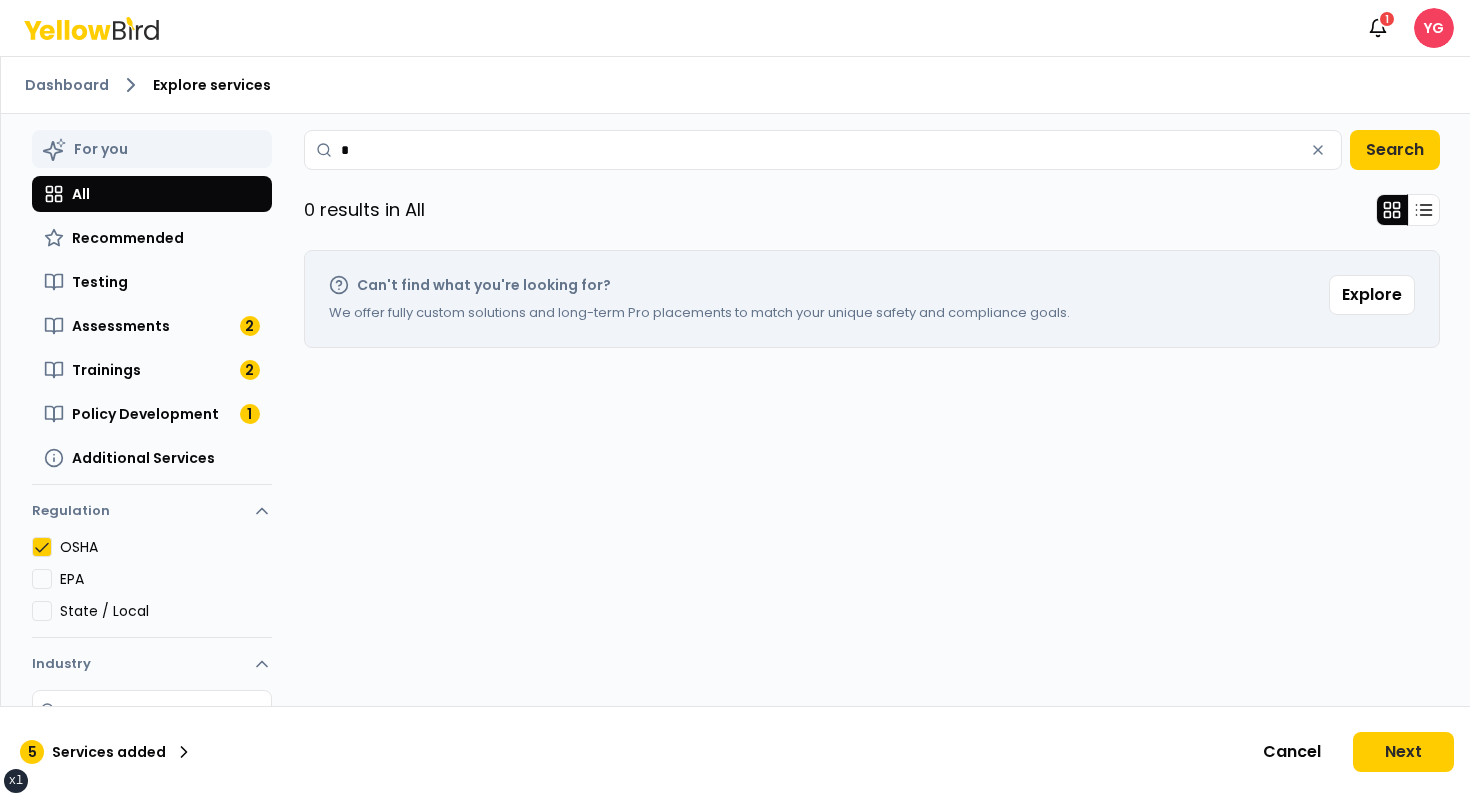 click on "OSHA" at bounding box center [166, 547] 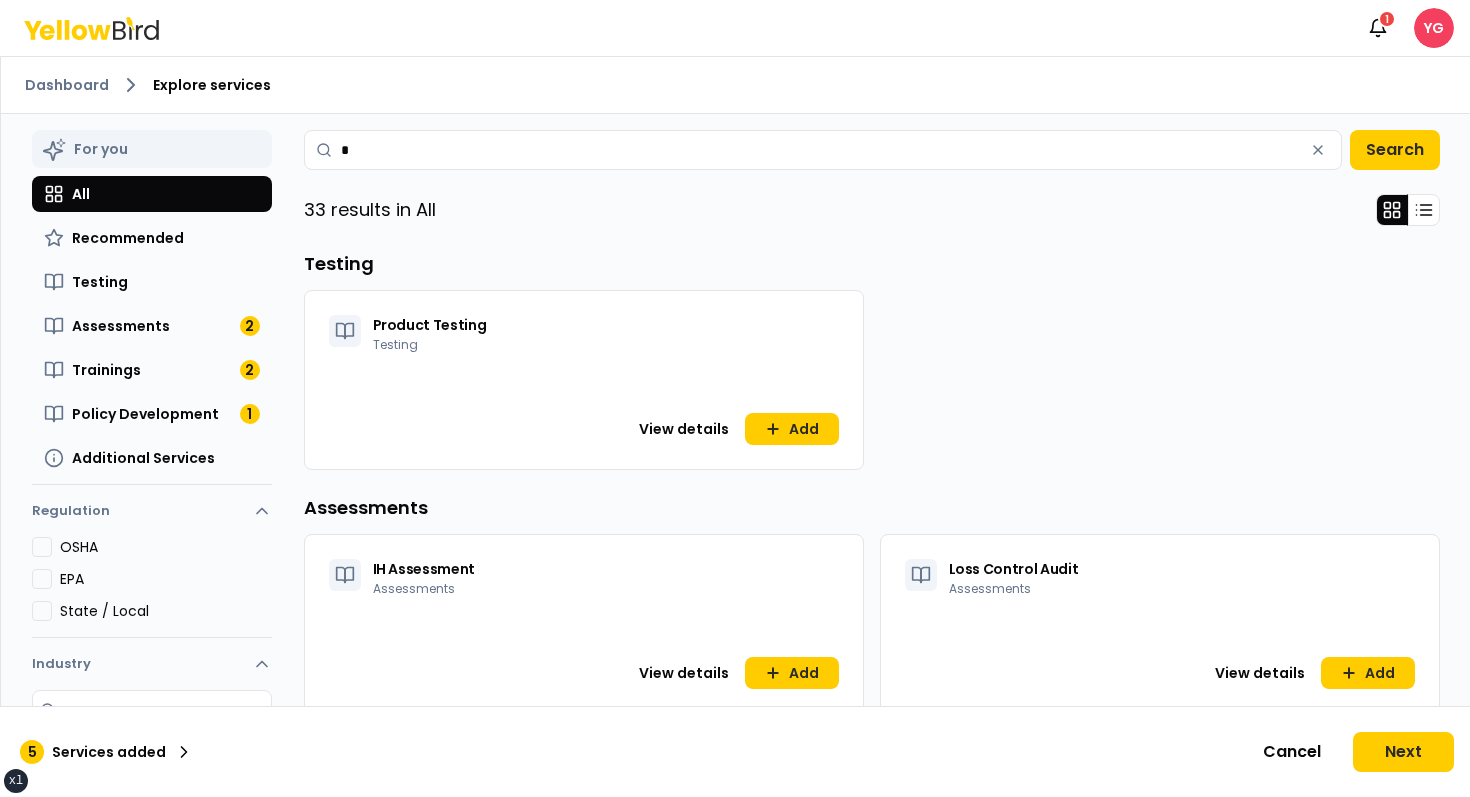 click on "OSHA EPA State / Local" at bounding box center (152, 587) 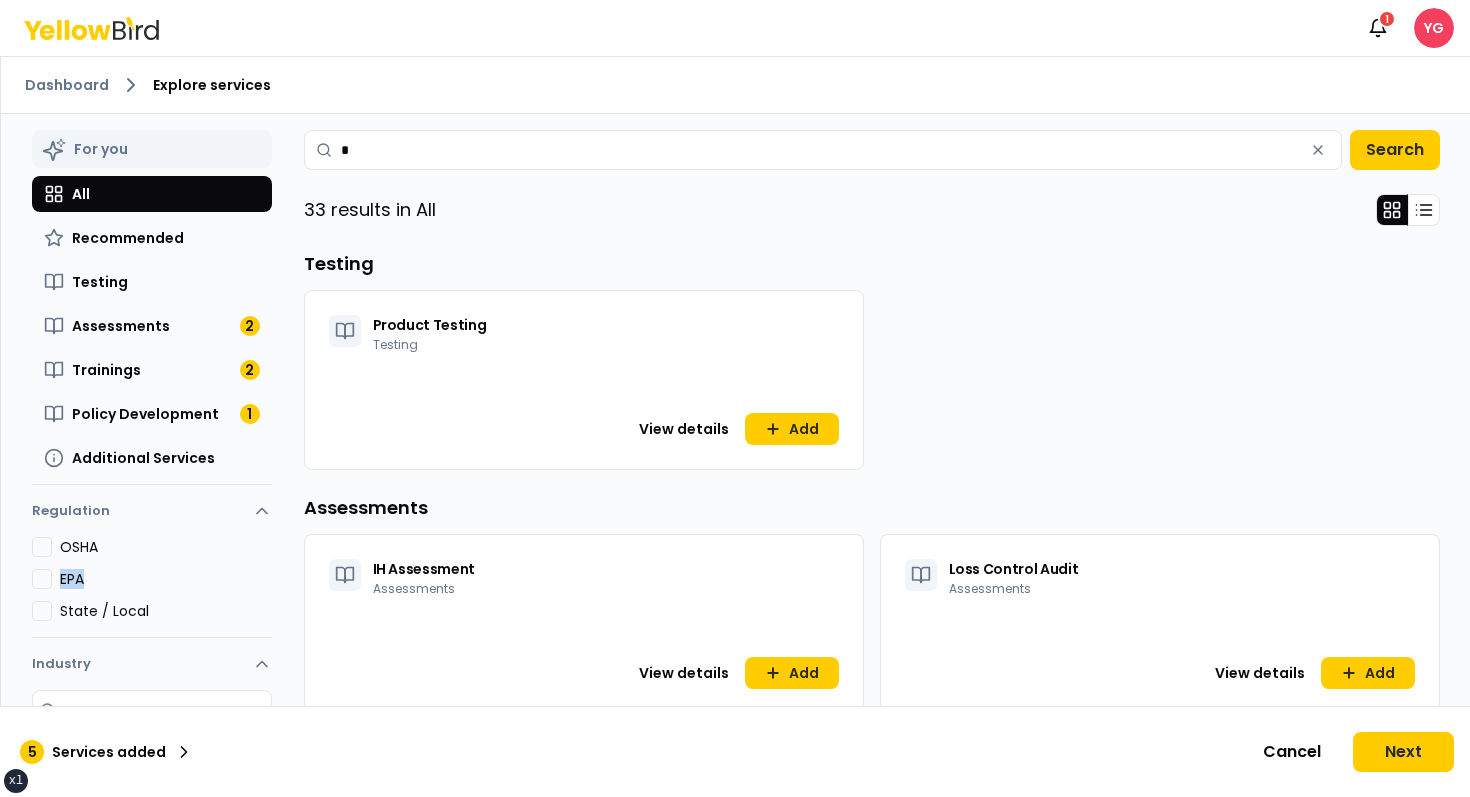 click on "OSHA EPA State / Local" at bounding box center [152, 587] 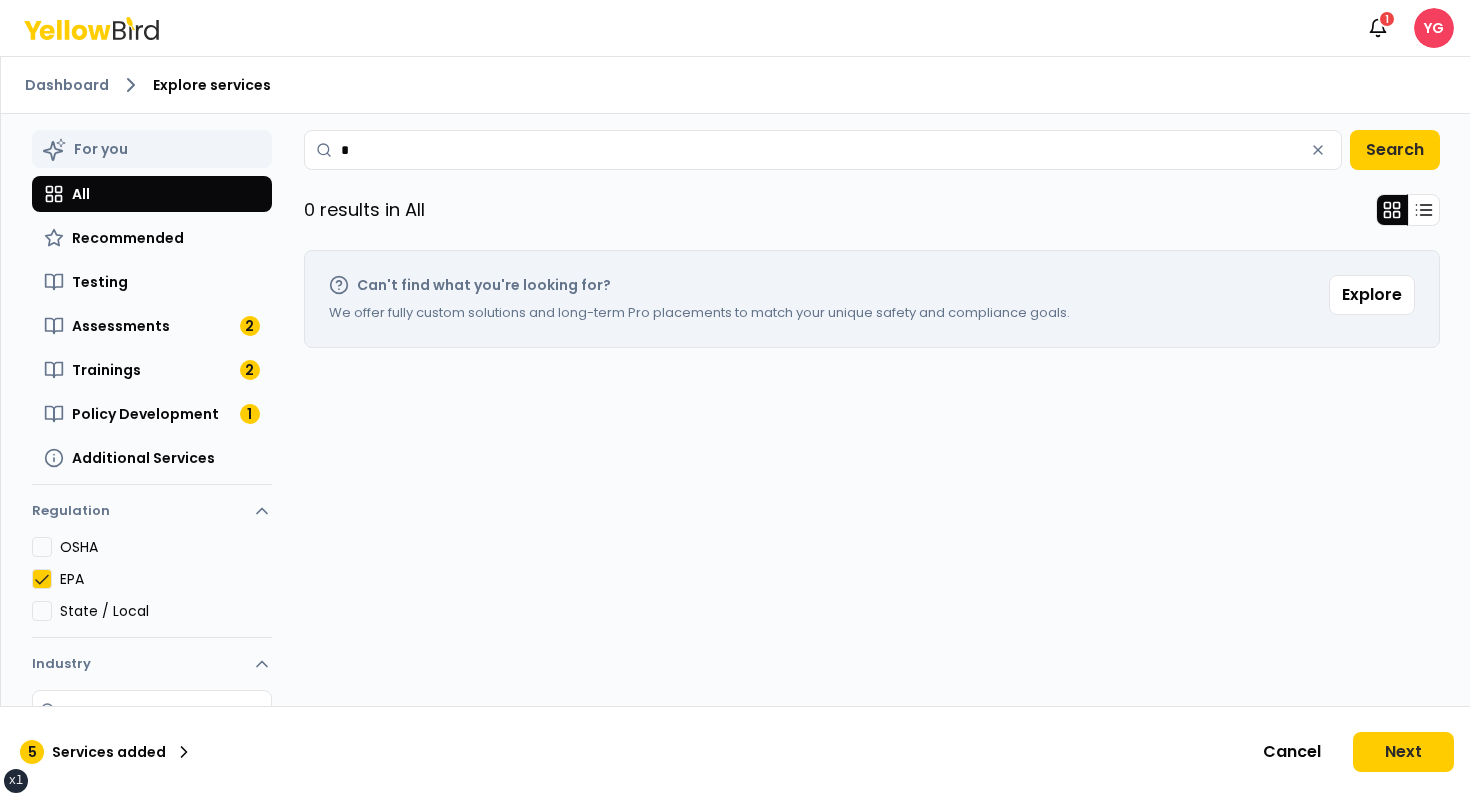 click on "EPA" at bounding box center [166, 579] 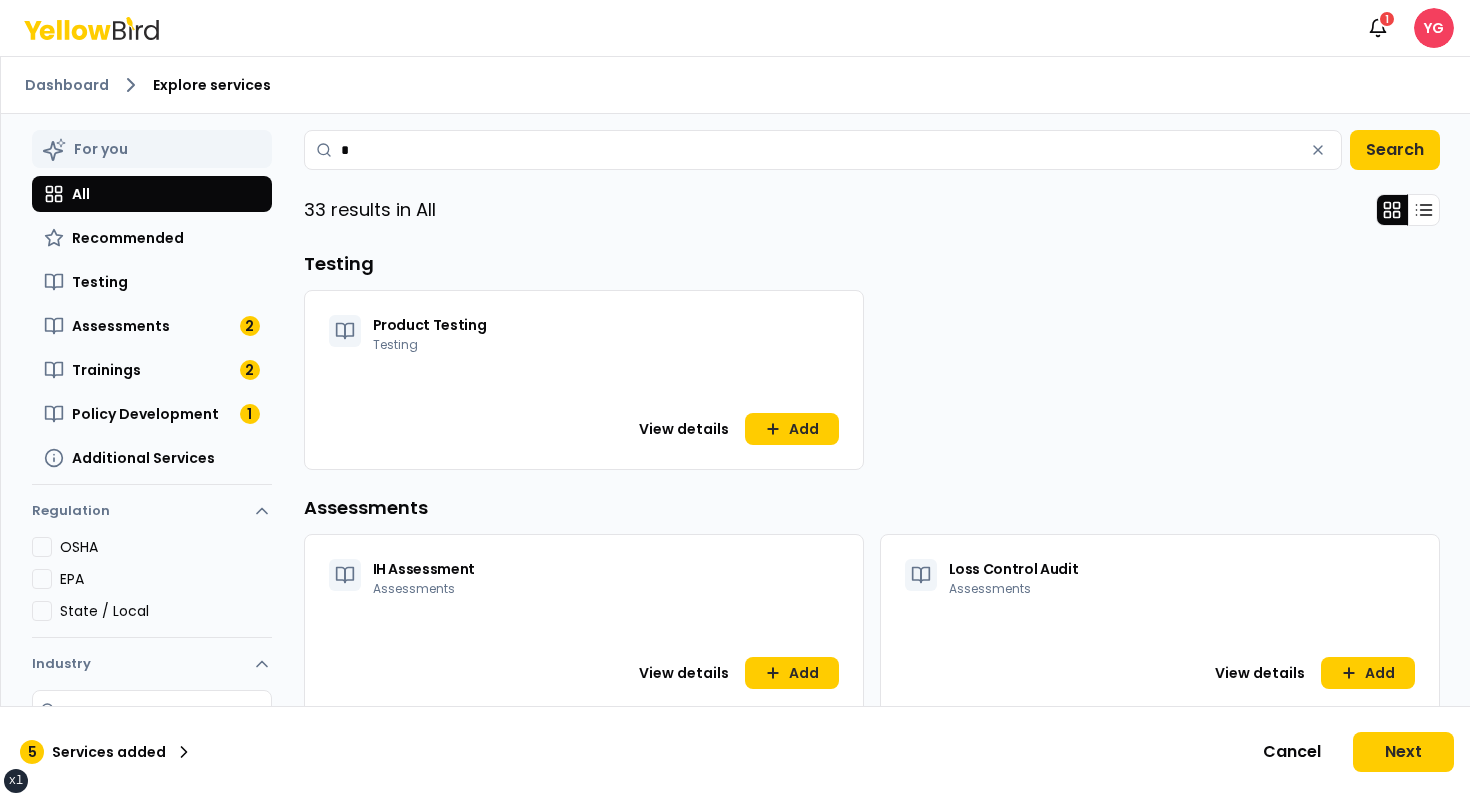 click on "State / Local" at bounding box center [166, 611] 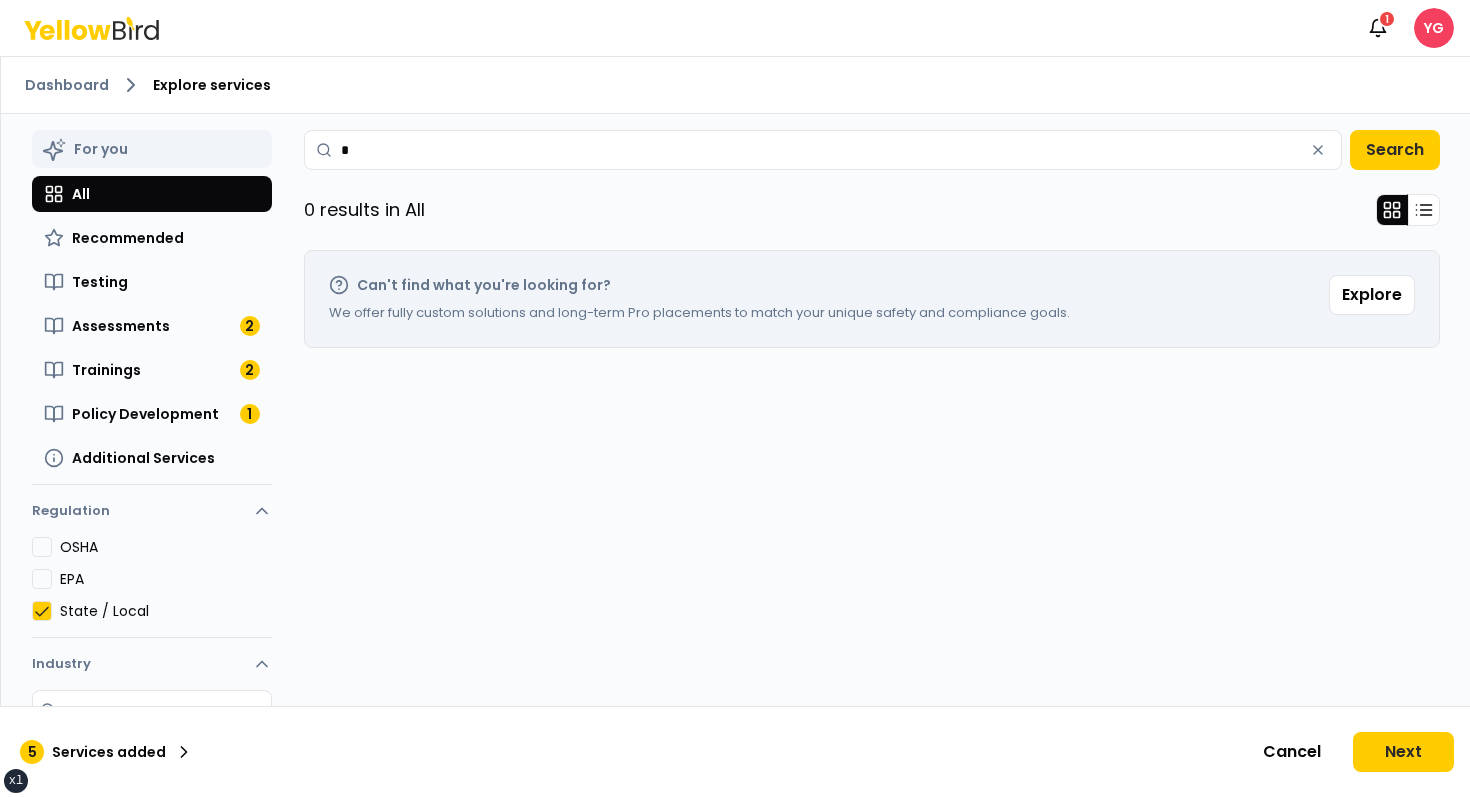 click on "State / Local" at bounding box center (166, 611) 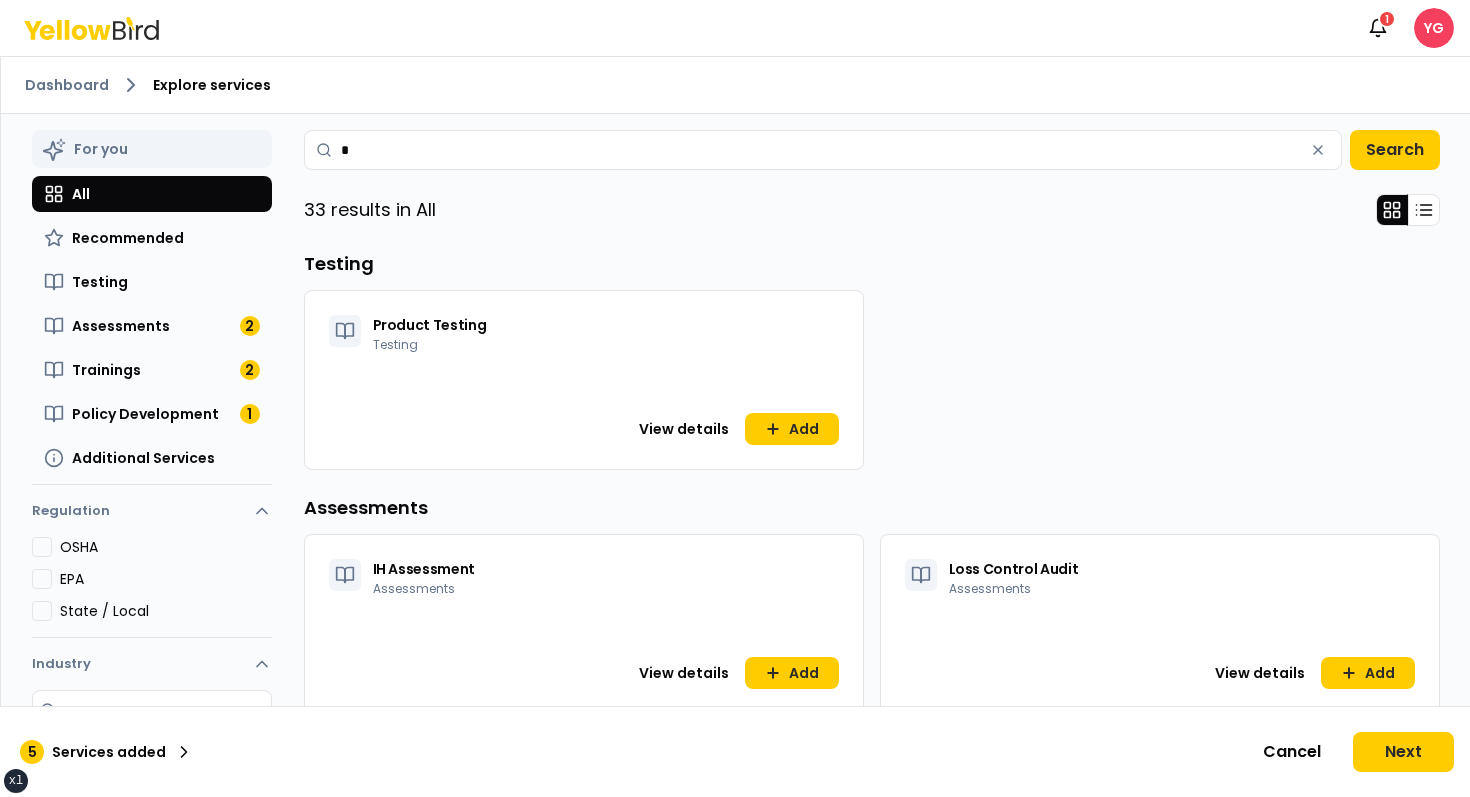 type on "on" 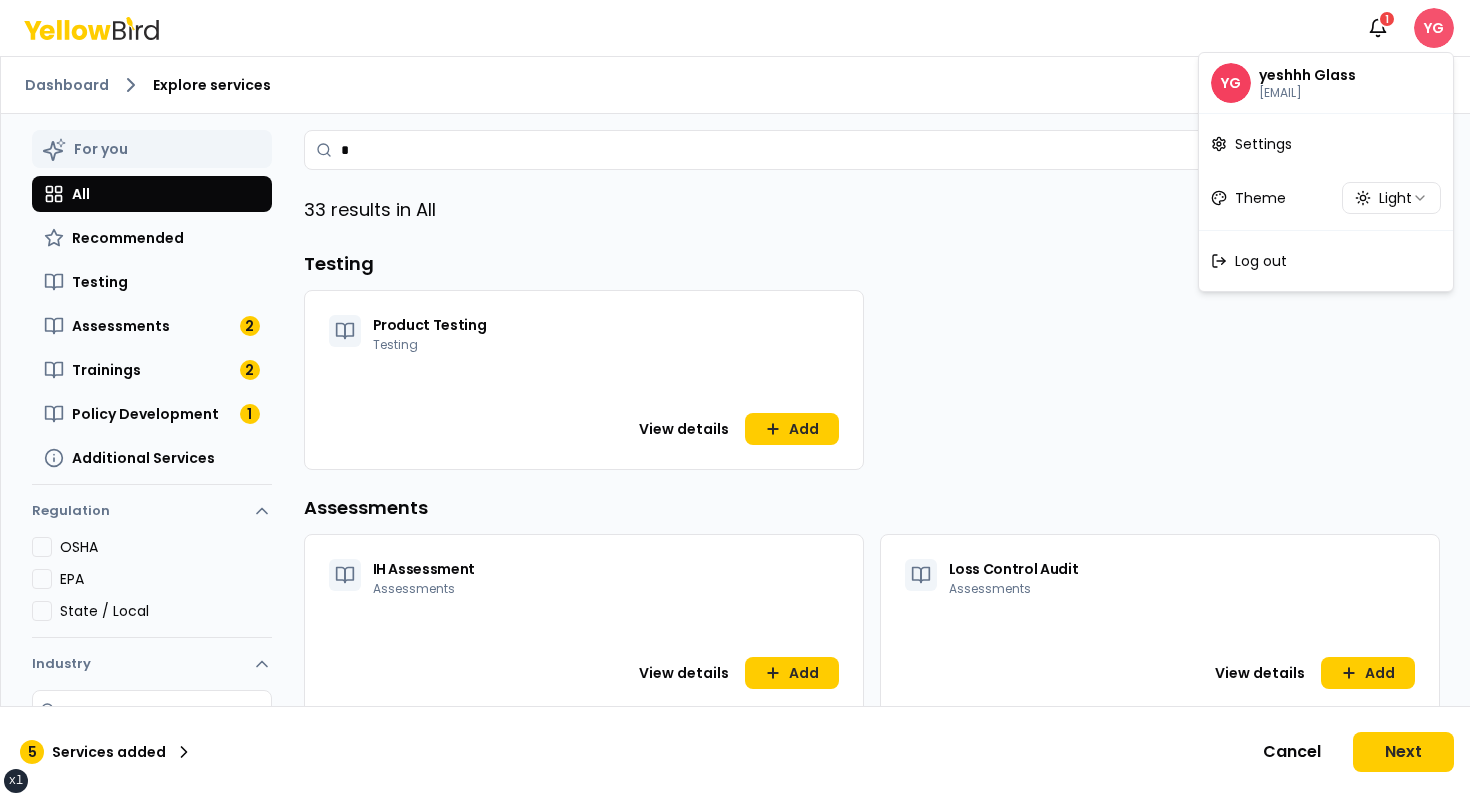 click on "xs sm md lg xl 2xl Notifications 1 YG Dashboard Explore services For you All Recommended Testing Assessments 2 Trainings 2 Policy Development 1 Additional Services Regulation OSHA EPA on State / Local Industry Search industry Automotive Commercial Real Estate Construction Events Services Facilities Services Food Production Hospital & Health Care Human Resources Insurance Logistics Manufacturing Oil & Energy Transportation Utilities Warehousing InsurTech Other Show less For you All Recommended Testing Assessments 2 Trainings 2 Policy Development 1 Additional Services Search 33 results in All Testing Product Testing Testing View details Add Assessments IH Assessment Assessments View details Add Loss Control Audit Assessments View details Add Mock OSHA Inspection Assessments View details Remove Safety Walkthrough Assessments View details Remove Expand 1 more Trainings Boom Lift Training Trainings View details Remove CPR/First Aid/AED Training Trainings View details Add Confined Space Awareness Training" at bounding box center (735, 398) 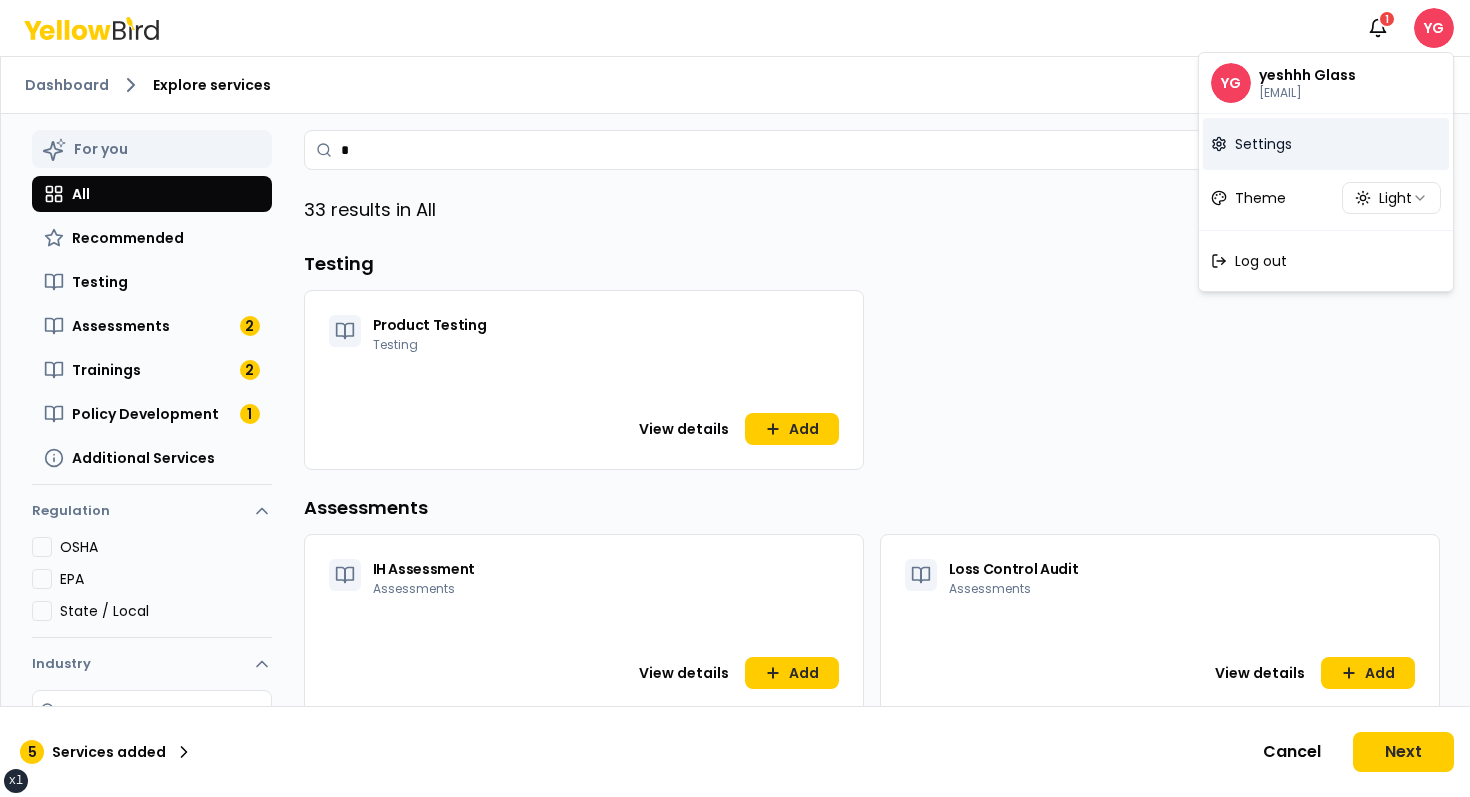 click on "Settings" at bounding box center [1326, 144] 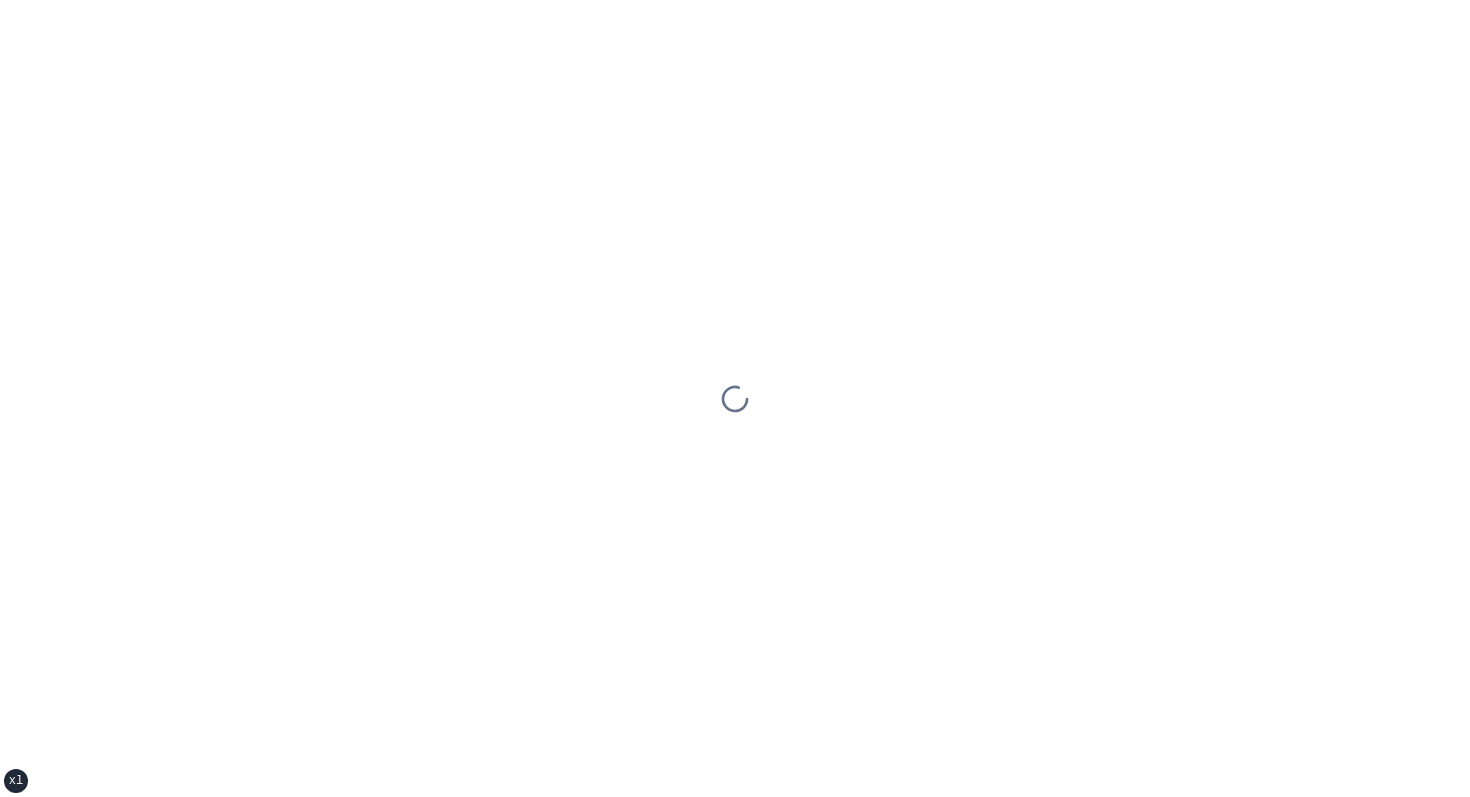 click at bounding box center [735, 398] 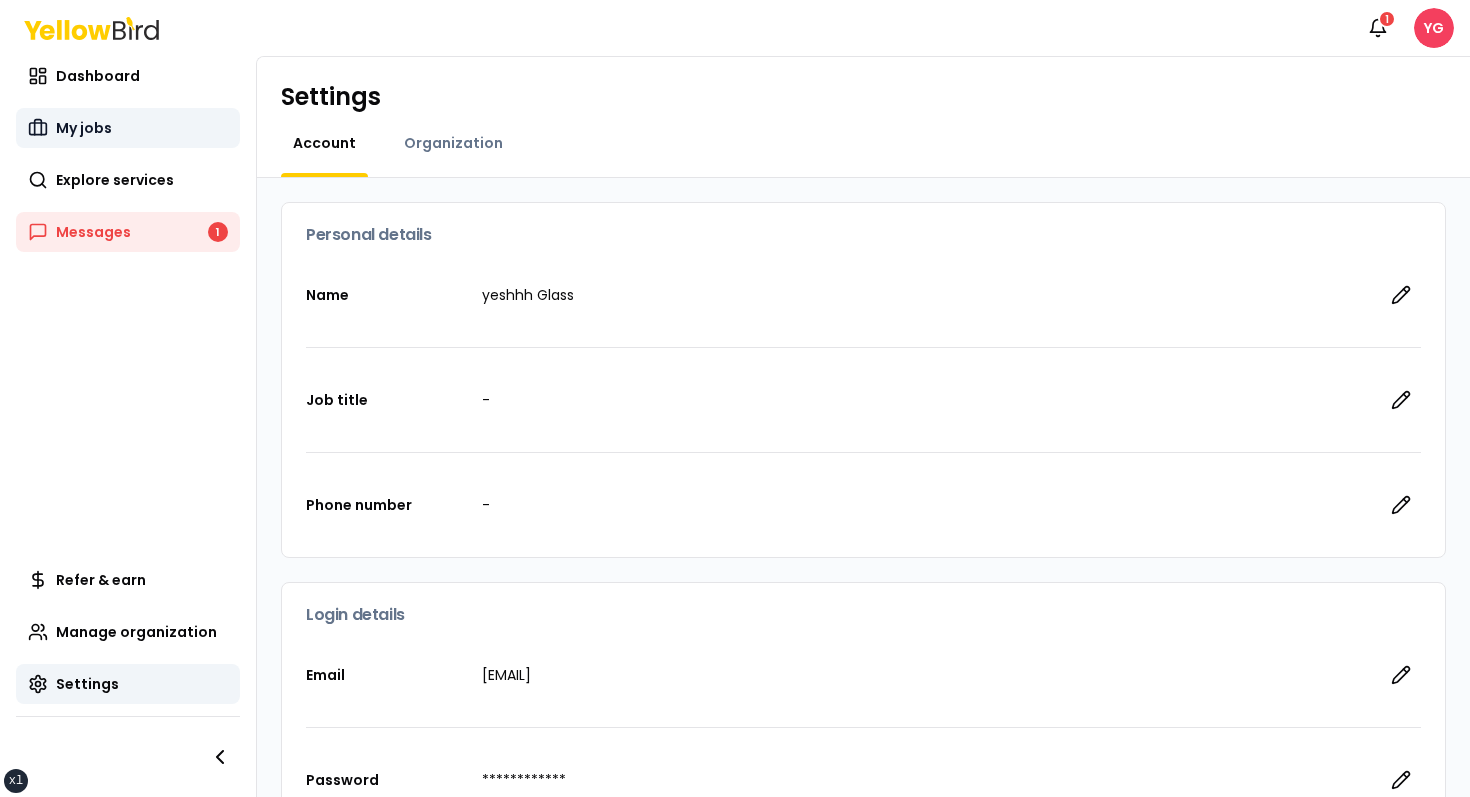 click on "My jobs" at bounding box center [128, 128] 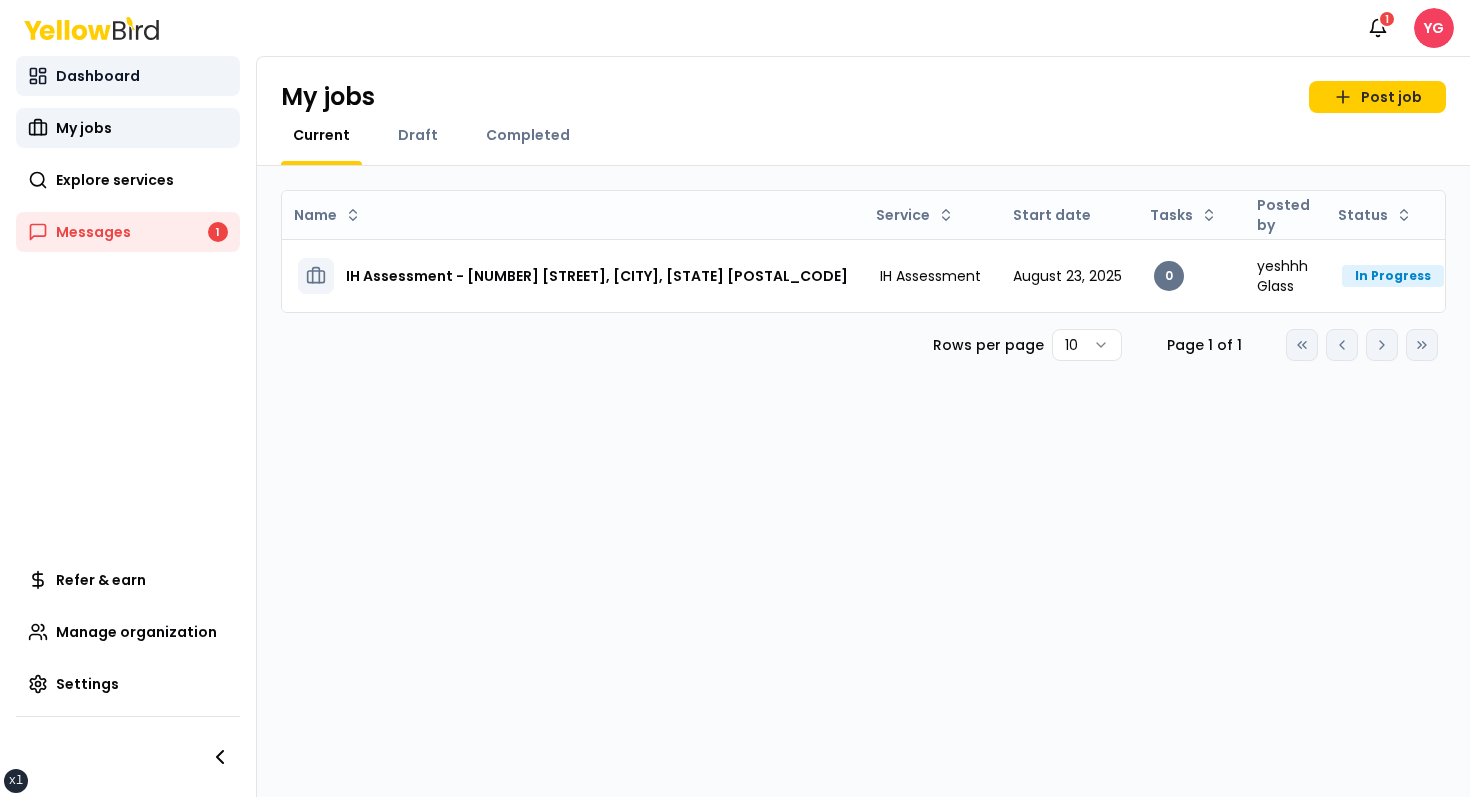 click on "Dashboard" at bounding box center [128, 76] 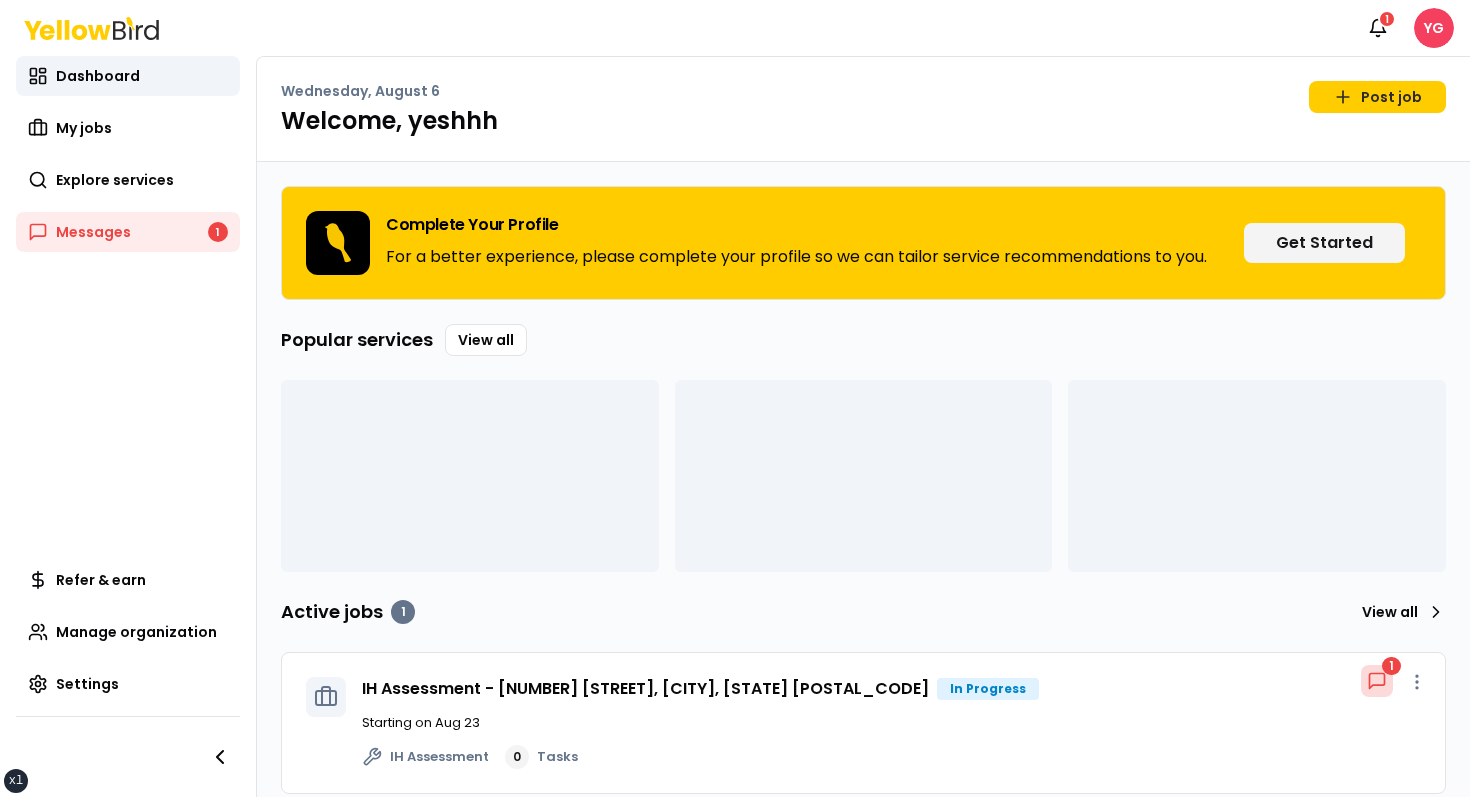 click on "Welcome, yeshhh" at bounding box center (863, 121) 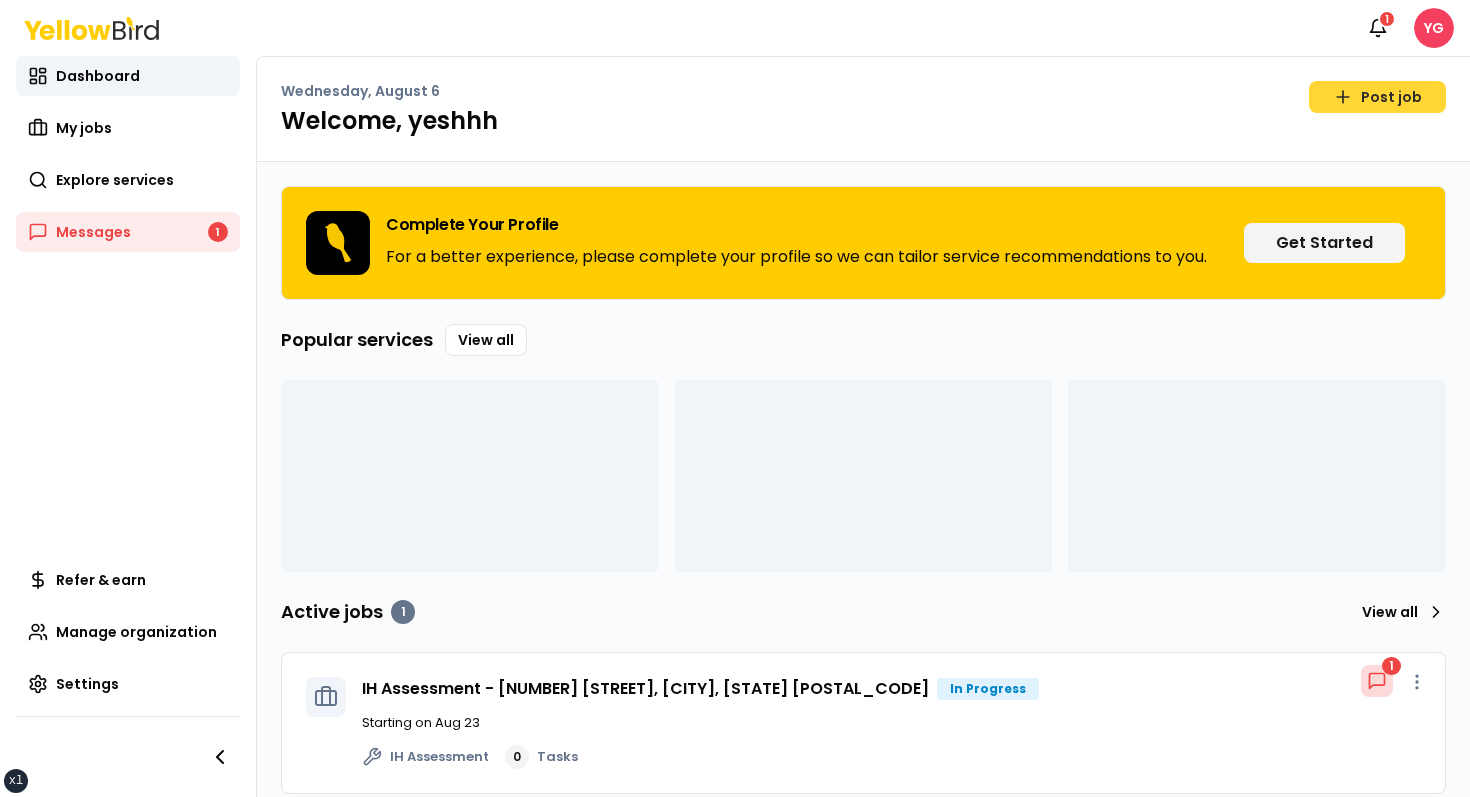 click on "Post job" at bounding box center (1377, 97) 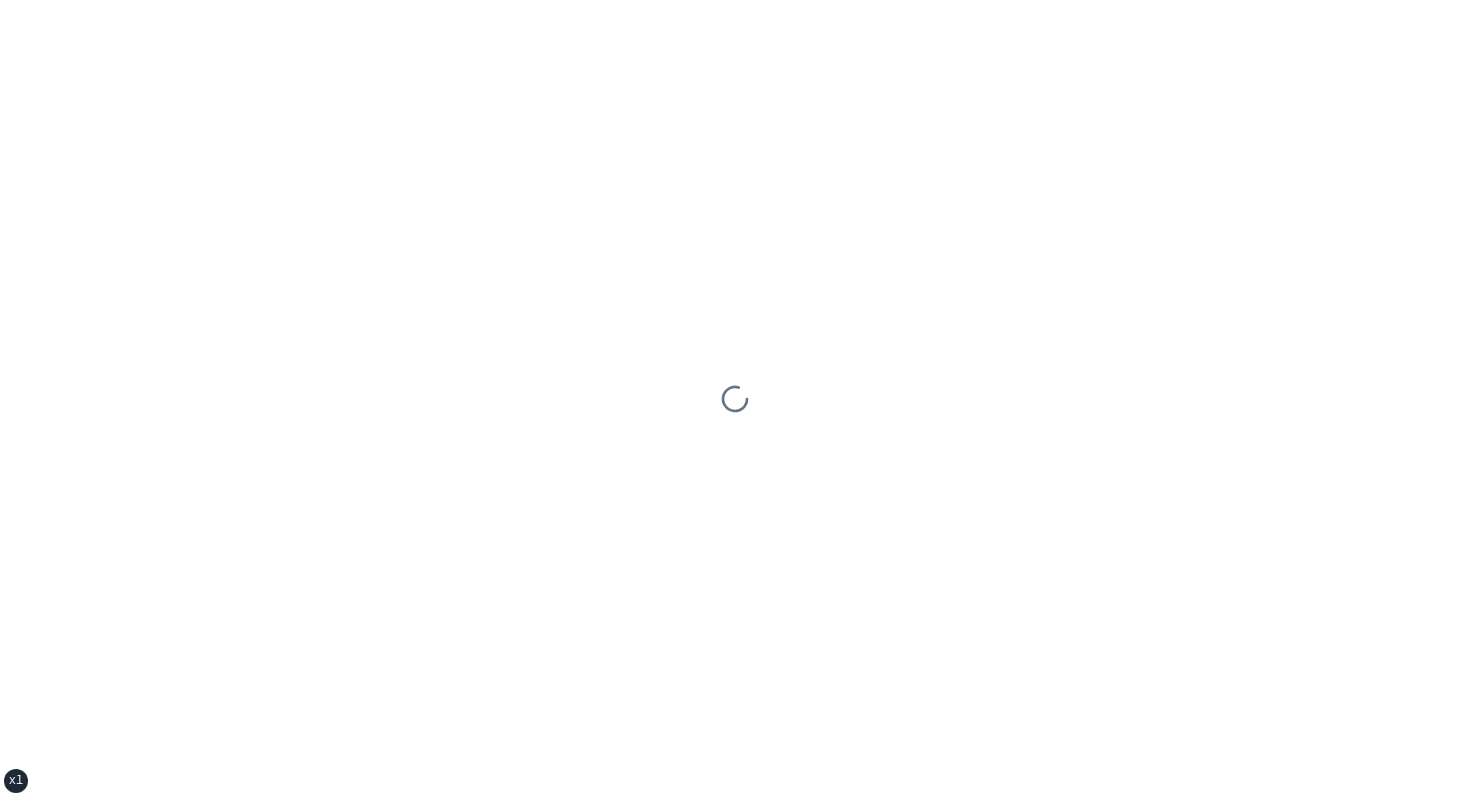 scroll, scrollTop: 0, scrollLeft: 0, axis: both 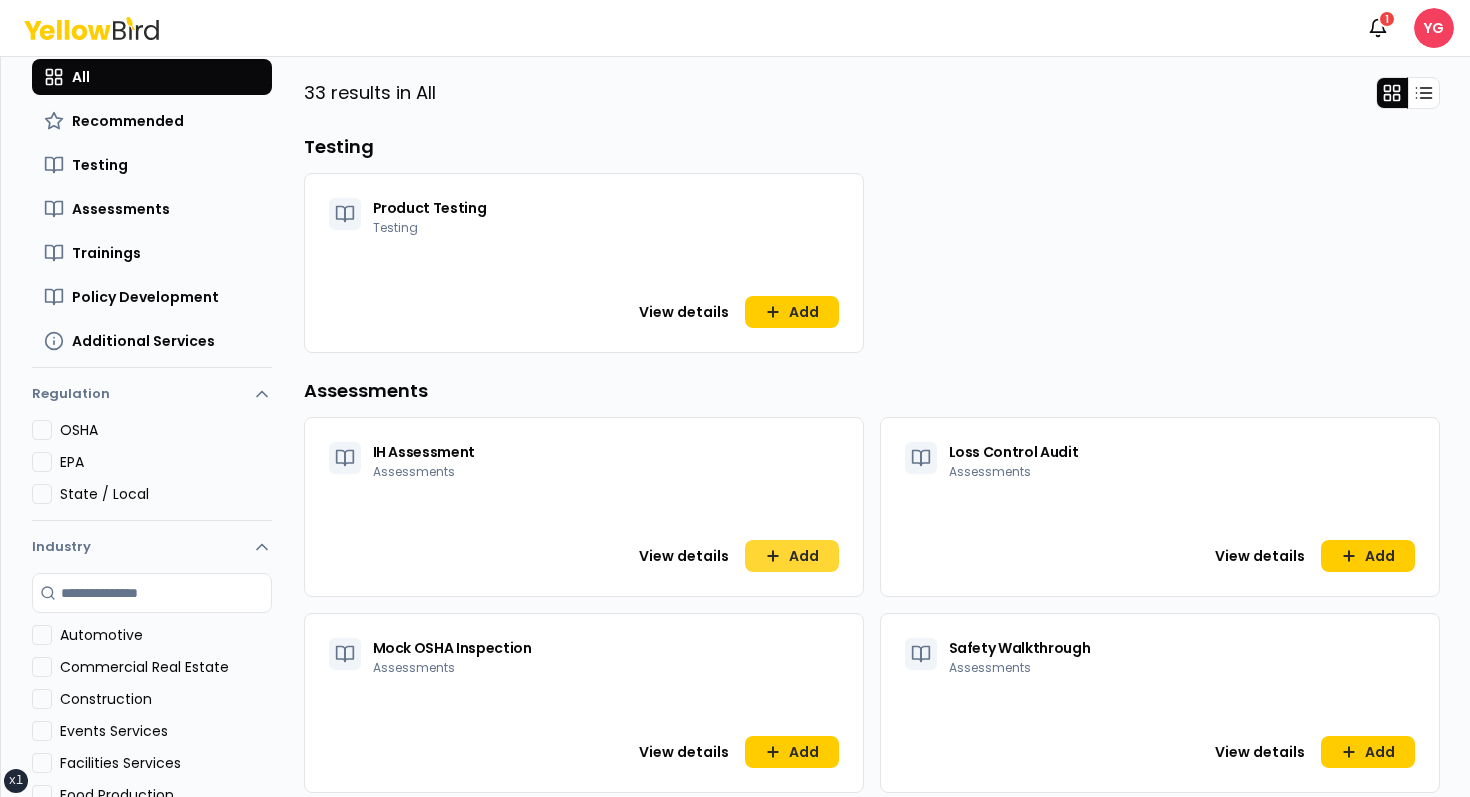 click on "Add" at bounding box center (792, 556) 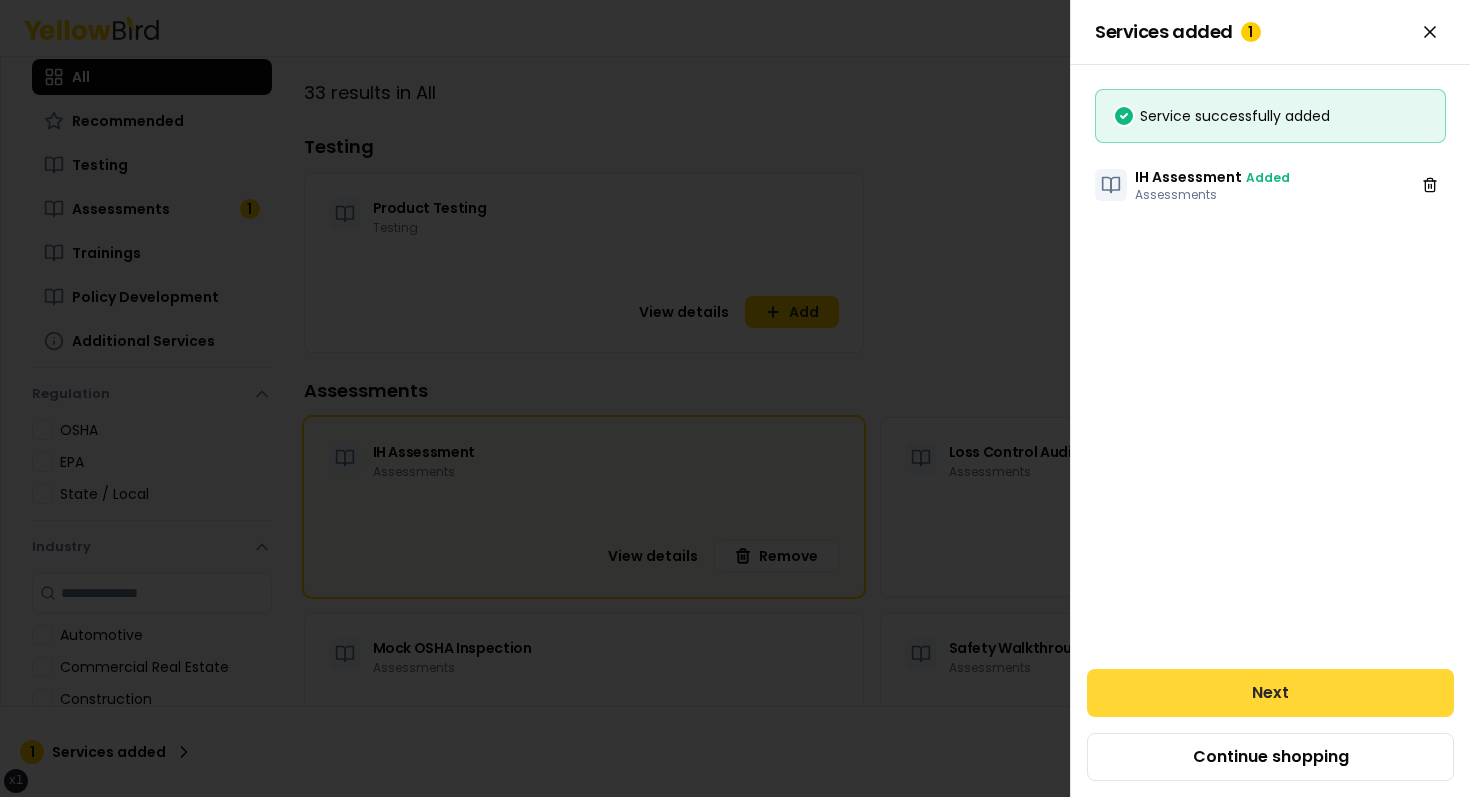 click on "Next" at bounding box center (1270, 693) 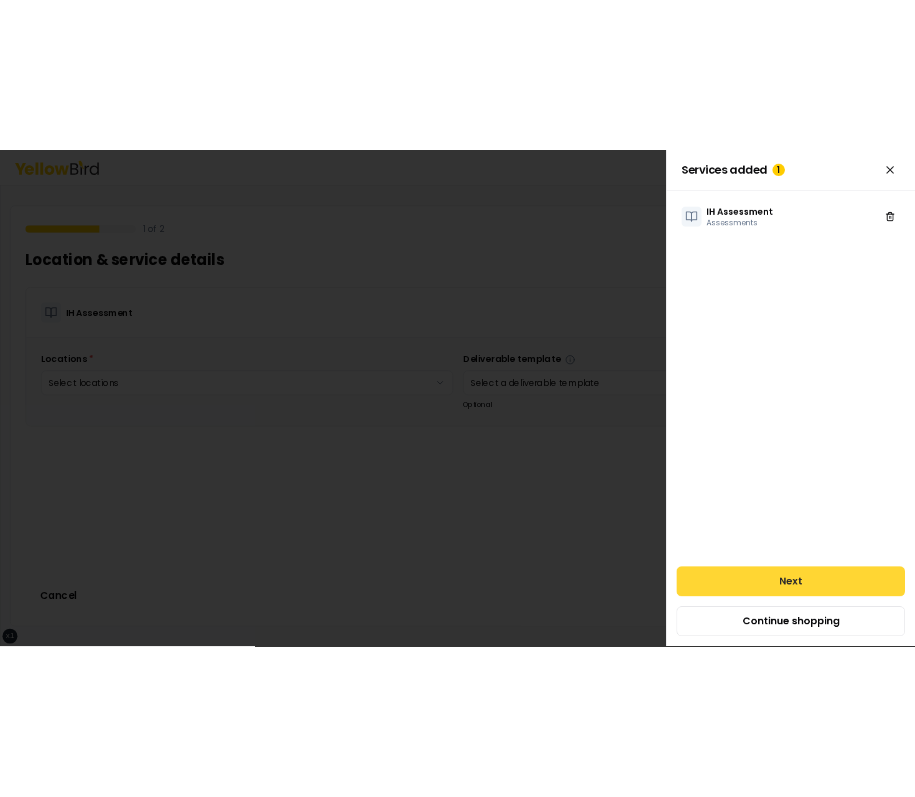 scroll, scrollTop: 0, scrollLeft: 0, axis: both 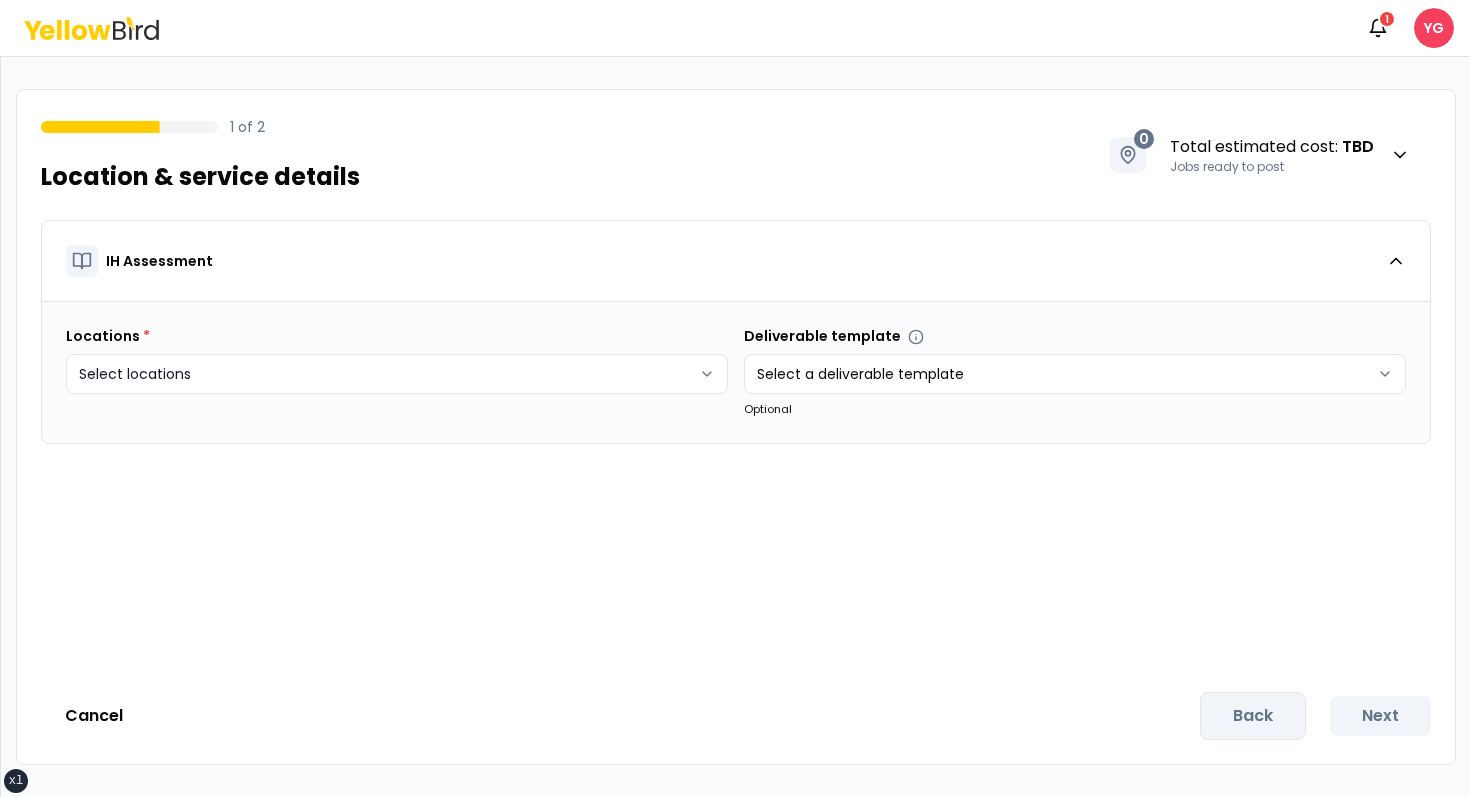 click on "xs sm md lg xl 2xl Notifications 1 YG 1 of 2 Location & service details 0 Total estimated cost :   TBD Jobs ready to post IH Assessment Locations   * Select locations Deliverable template   Select a deliverable template Optional Cancel Back Next" at bounding box center [735, 398] 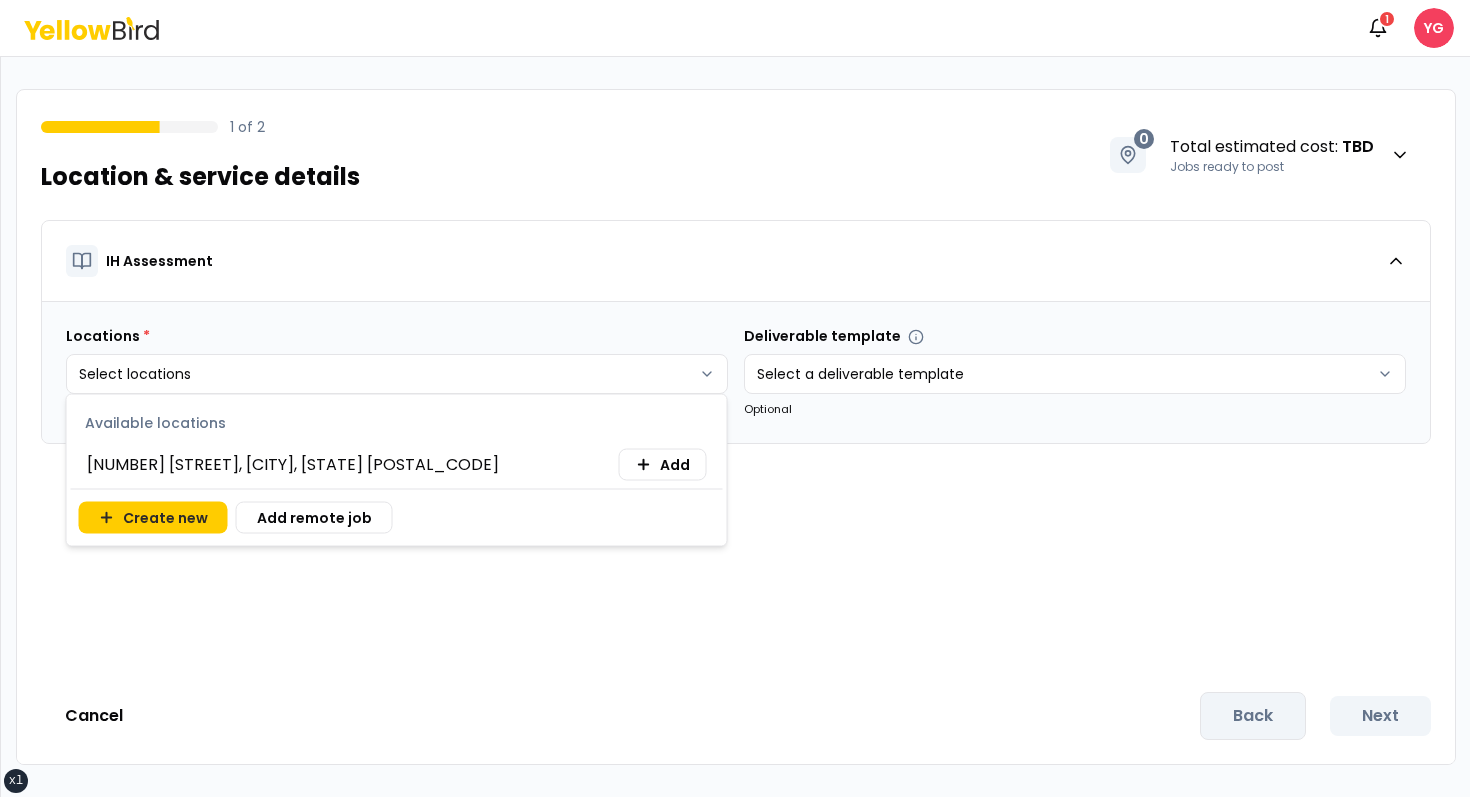 click on "xs sm md lg xl 2xl Notifications 1 YG 1 of 2 Location & service details 0 Total estimated cost :   TBD Jobs ready to post IH Assessment Locations   * Select locations Deliverable template   Select a deliverable template Optional Cancel Back Next
Available locations 123 tasf, asfasf, DE 12321 Add Create new Add remote job" at bounding box center [735, 398] 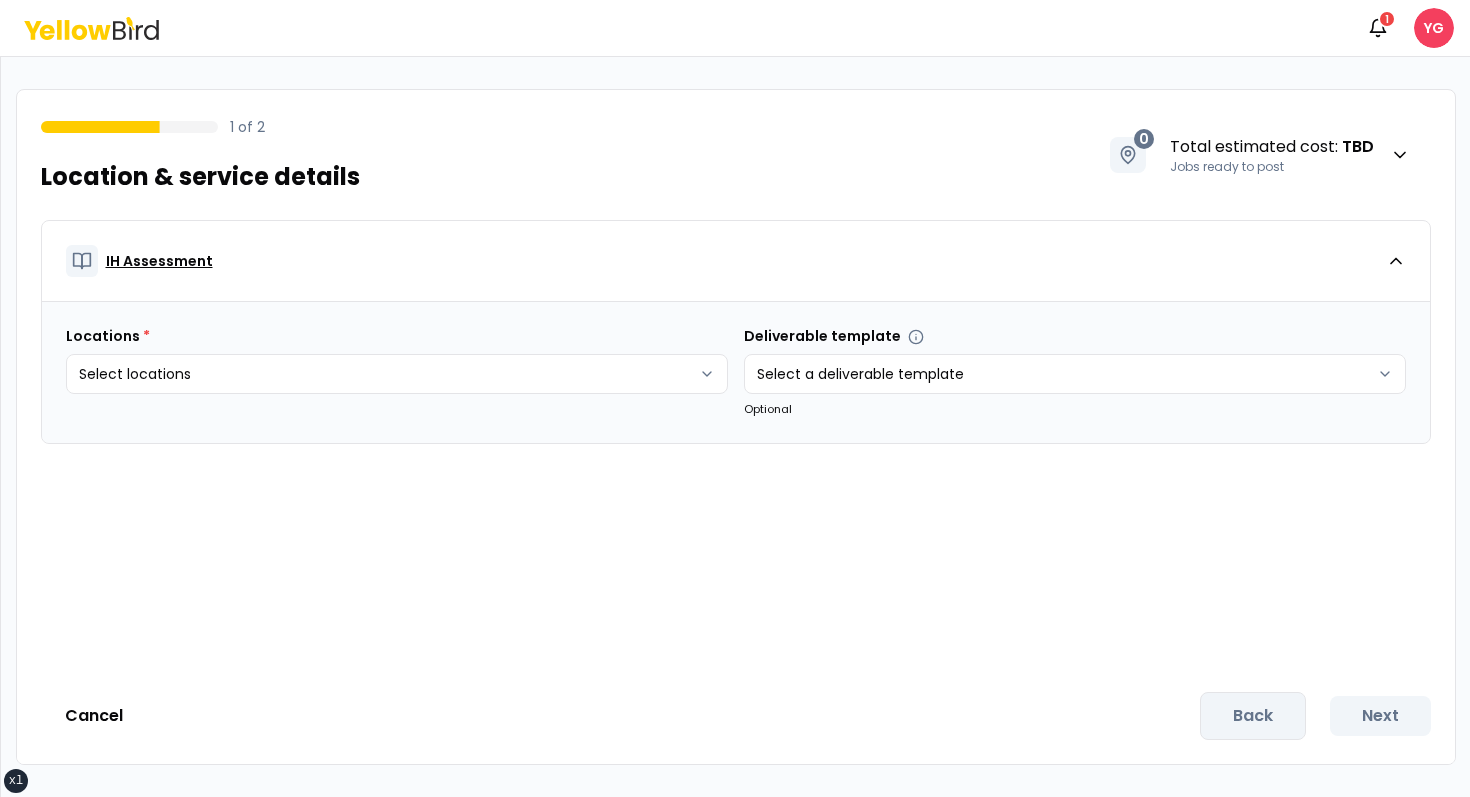click 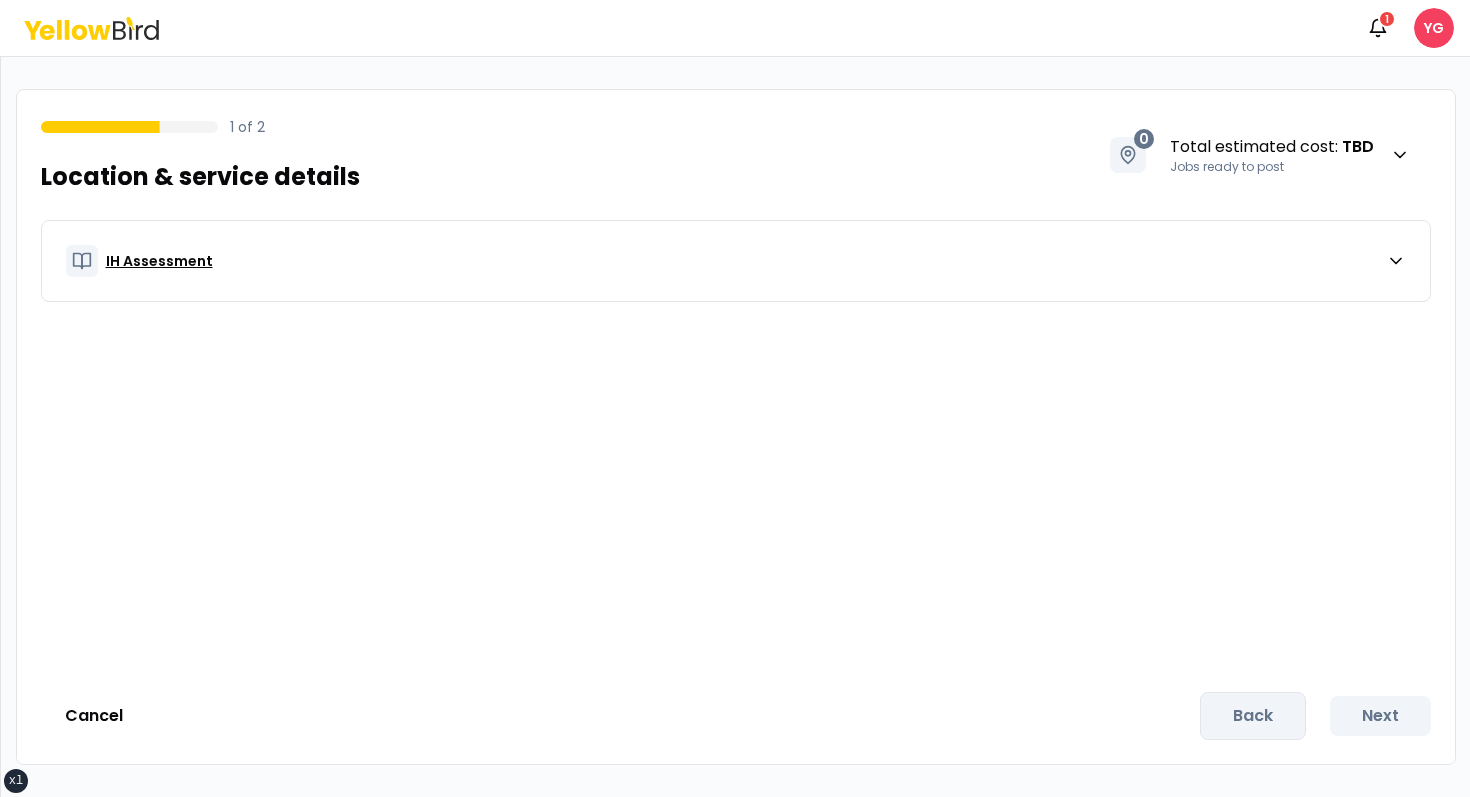 click 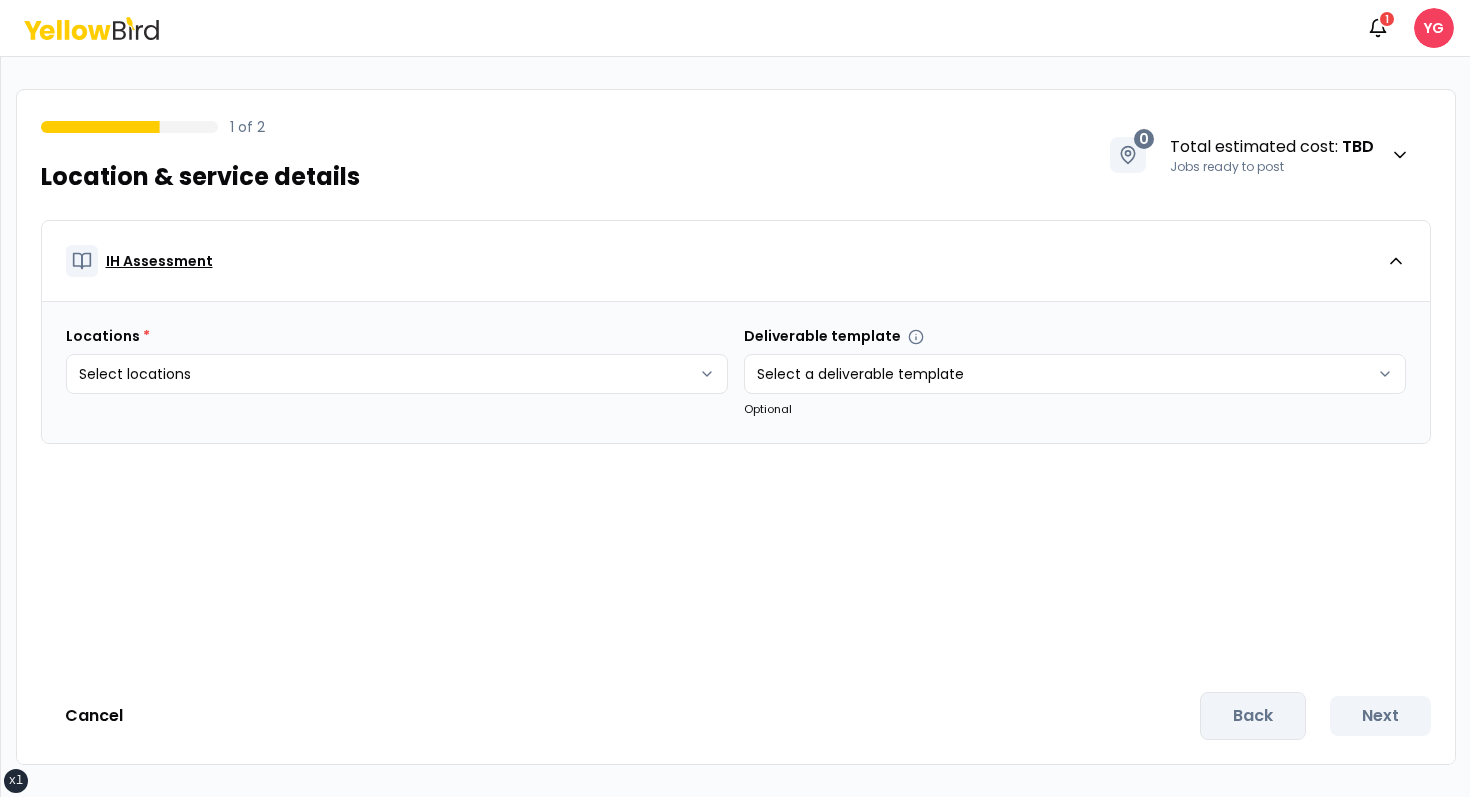type 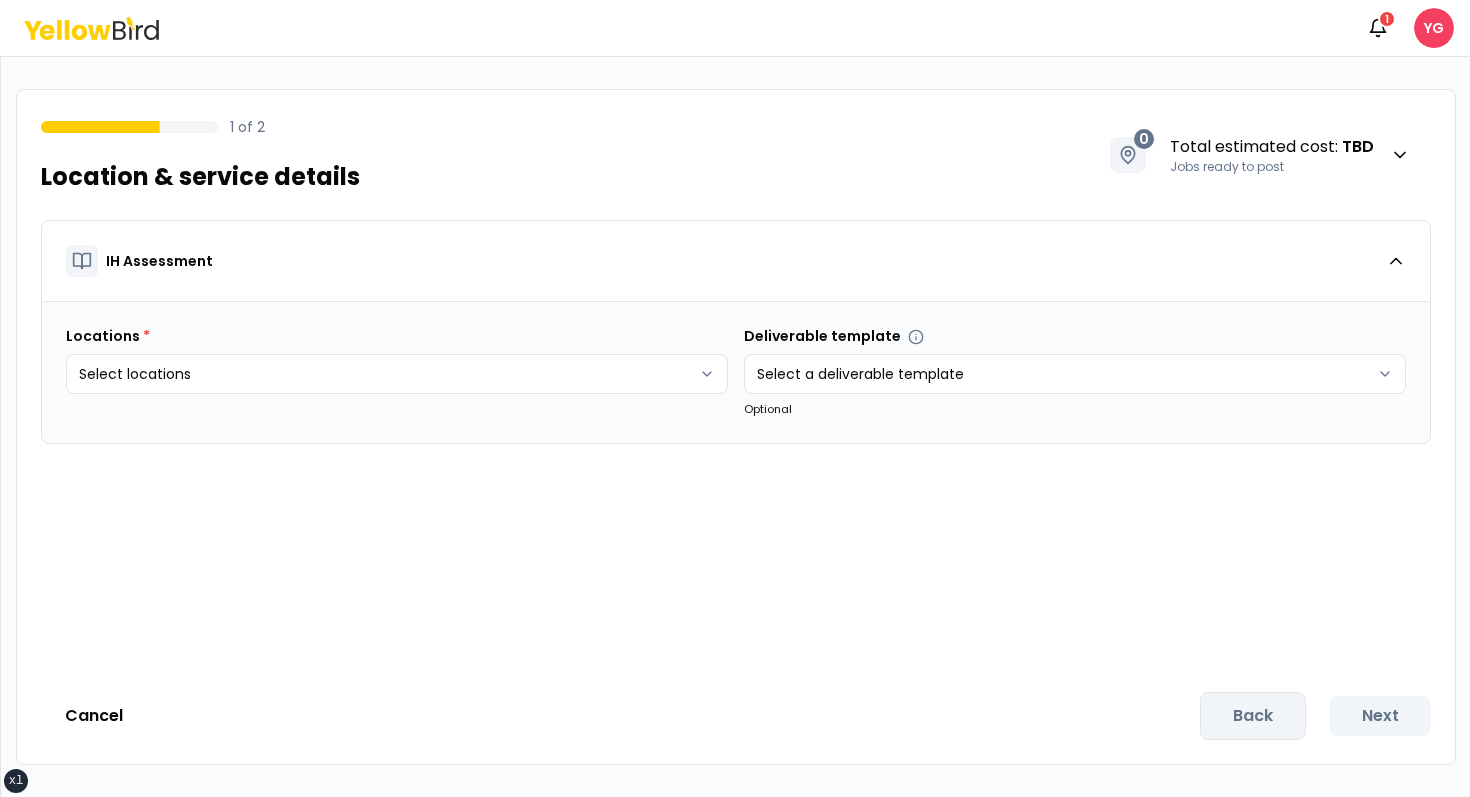 click on "1 of 2 Location & service details 0 Total estimated cost :   TBD Jobs ready to post" at bounding box center (736, 143) 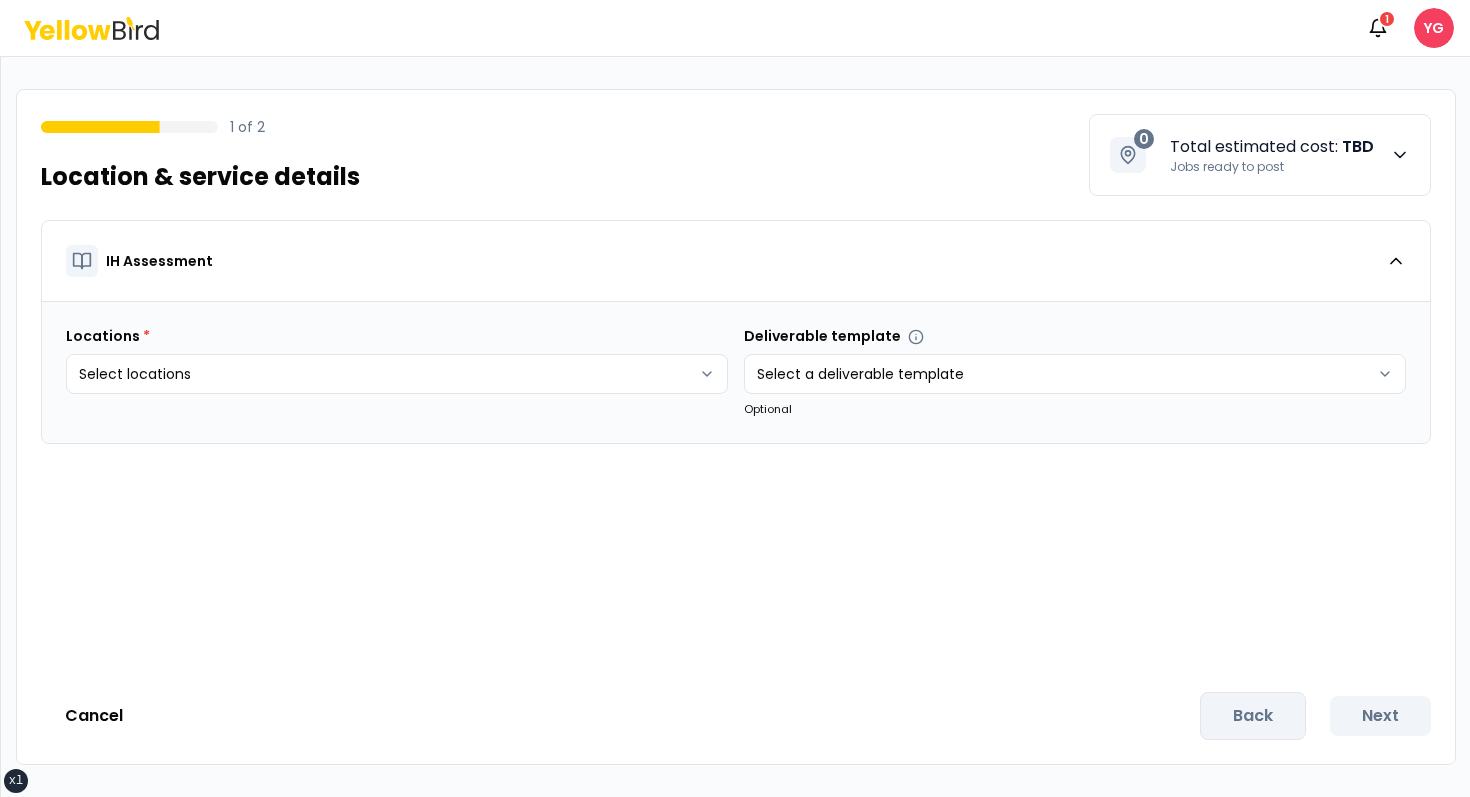 click on "Total estimated cost :   TBD" at bounding box center [1272, 147] 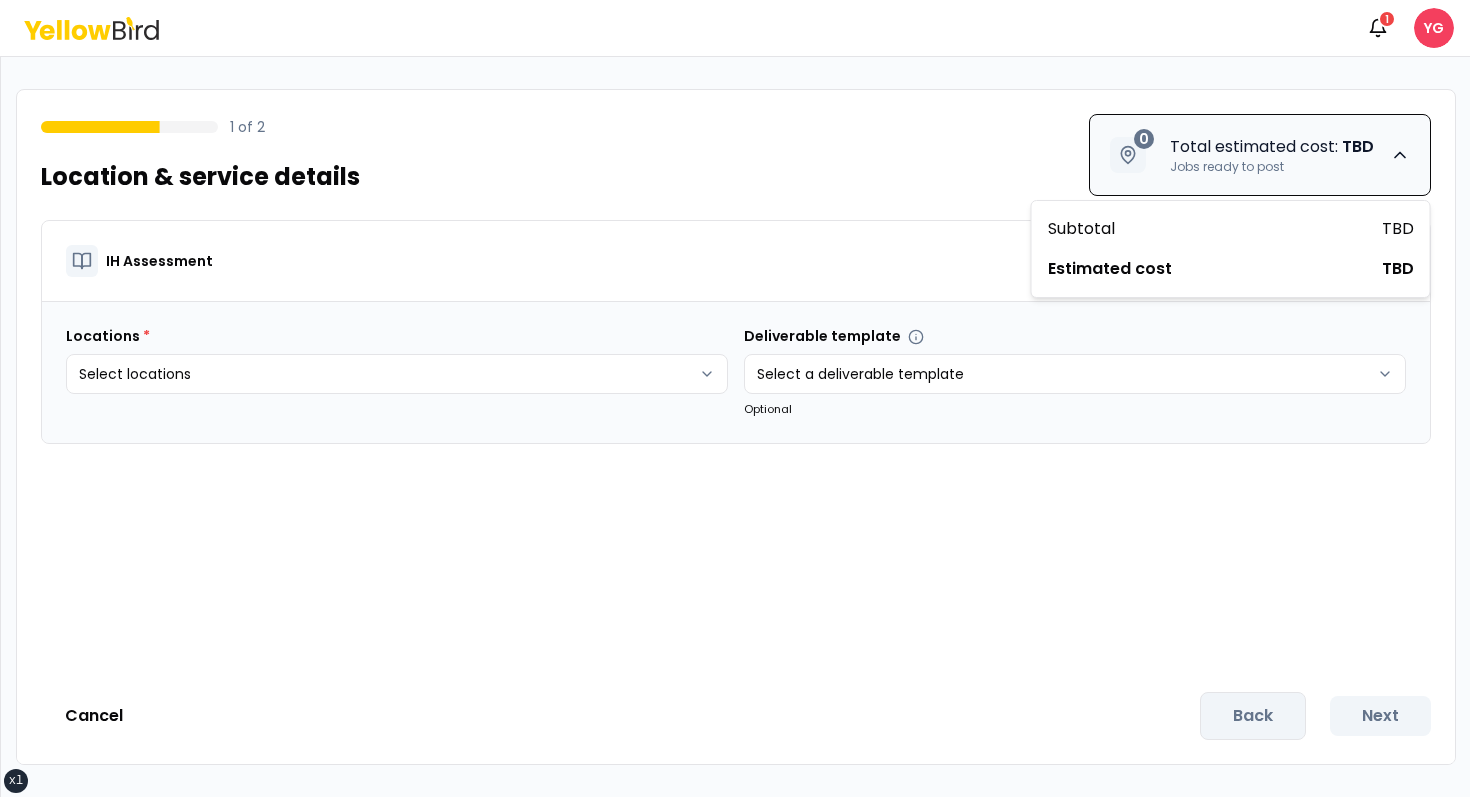 click on "Total estimated cost :   TBD" at bounding box center [1272, 147] 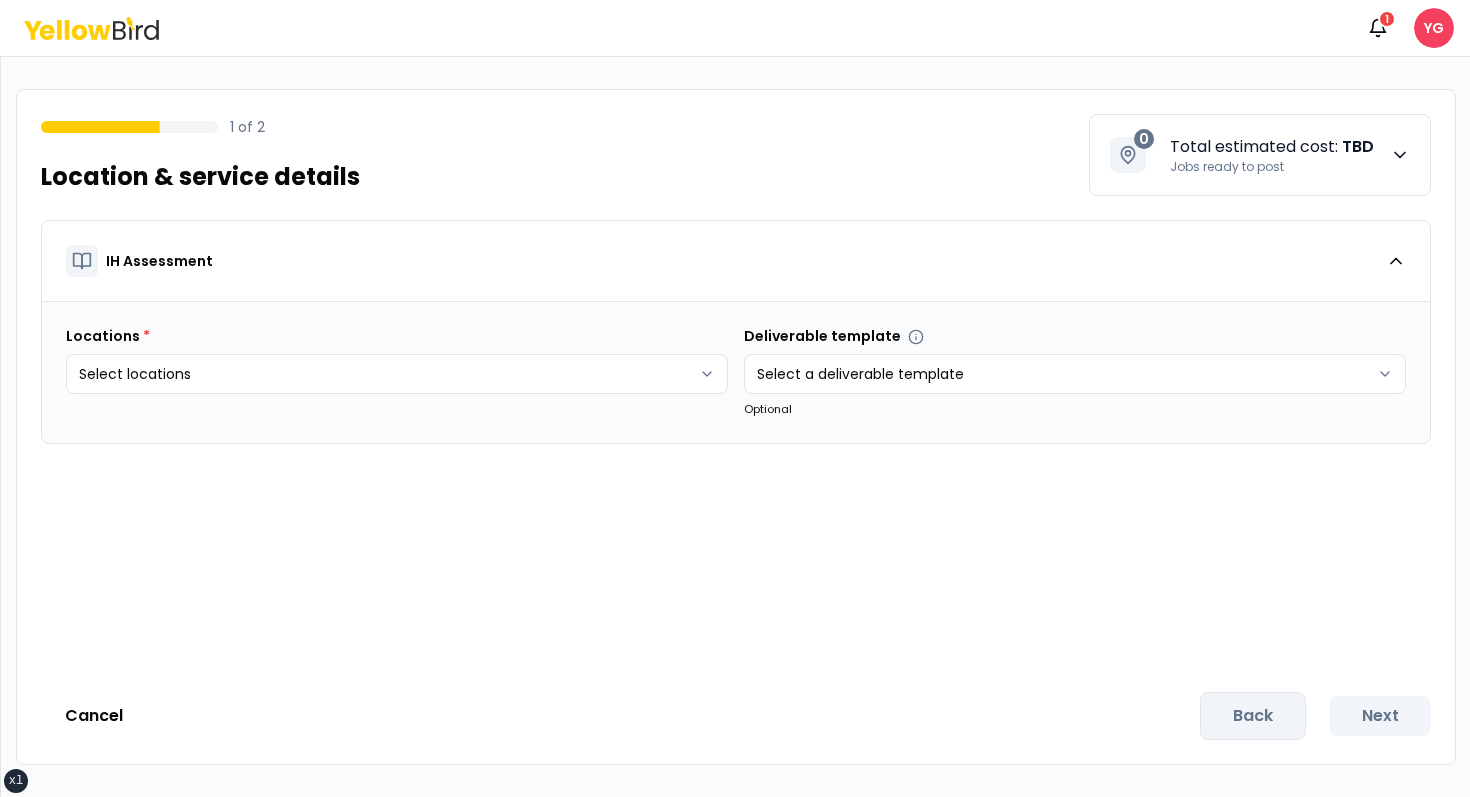 click on "Total estimated cost :   TBD" at bounding box center [1272, 147] 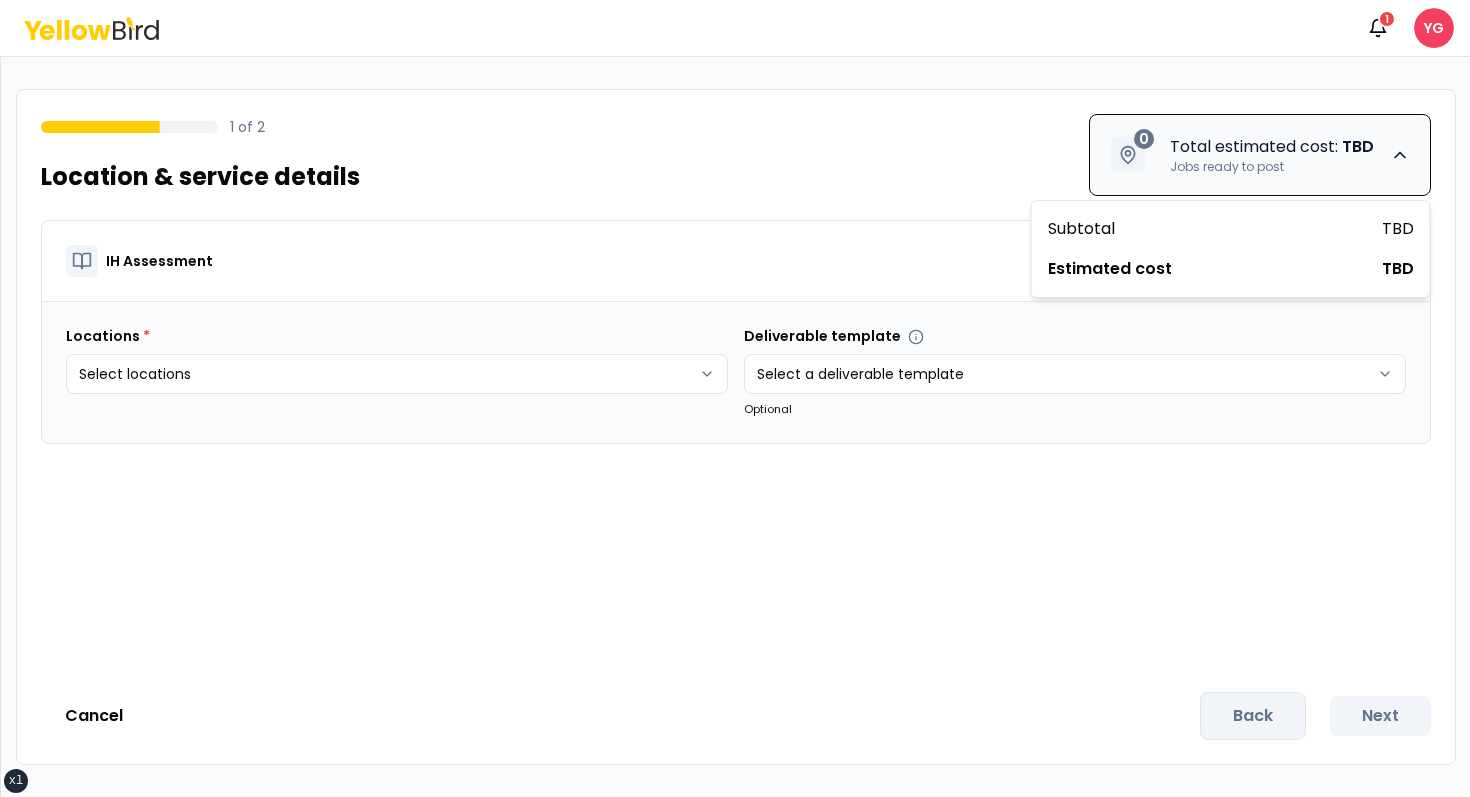 click on "Total estimated cost :   TBD" at bounding box center (1272, 147) 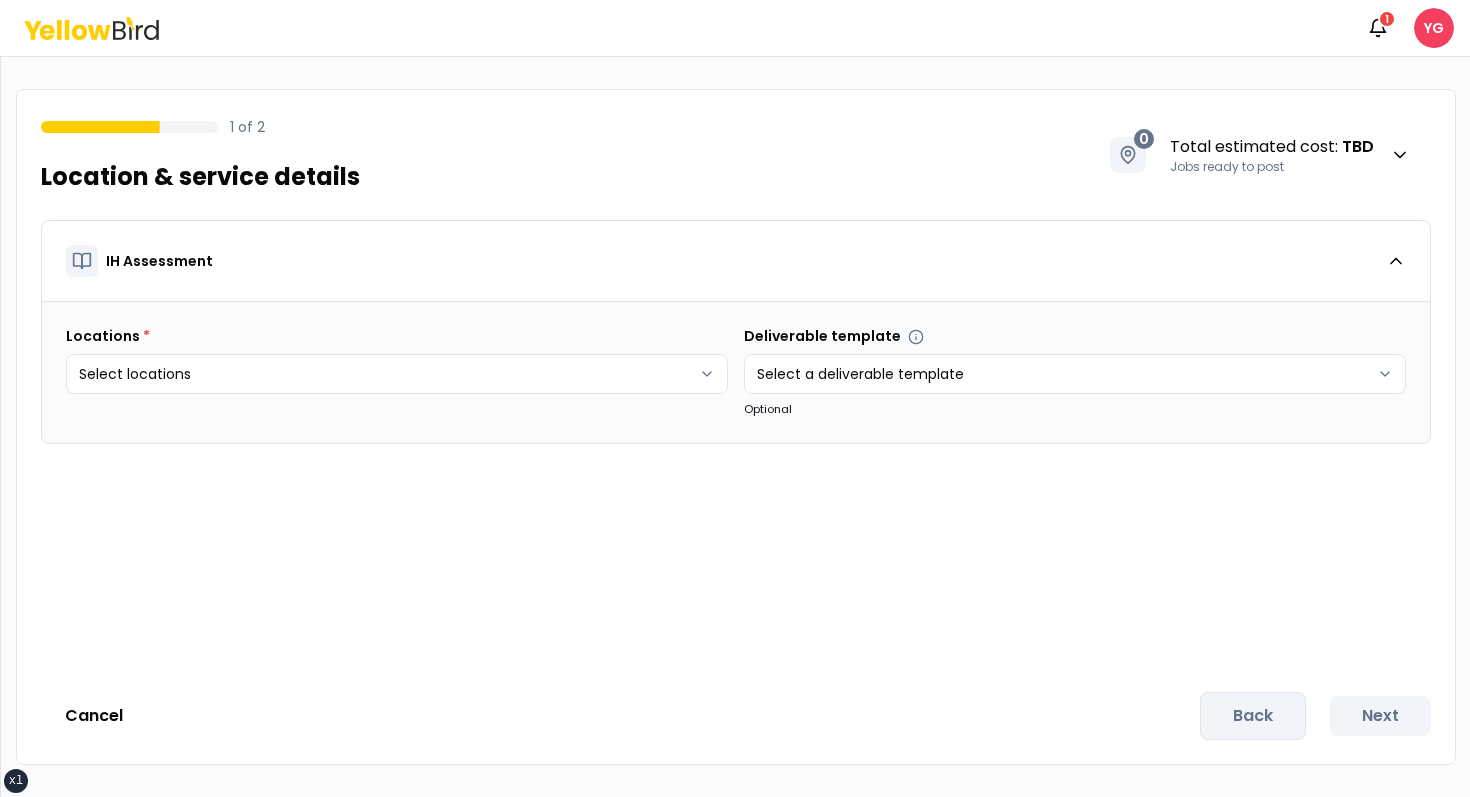 type 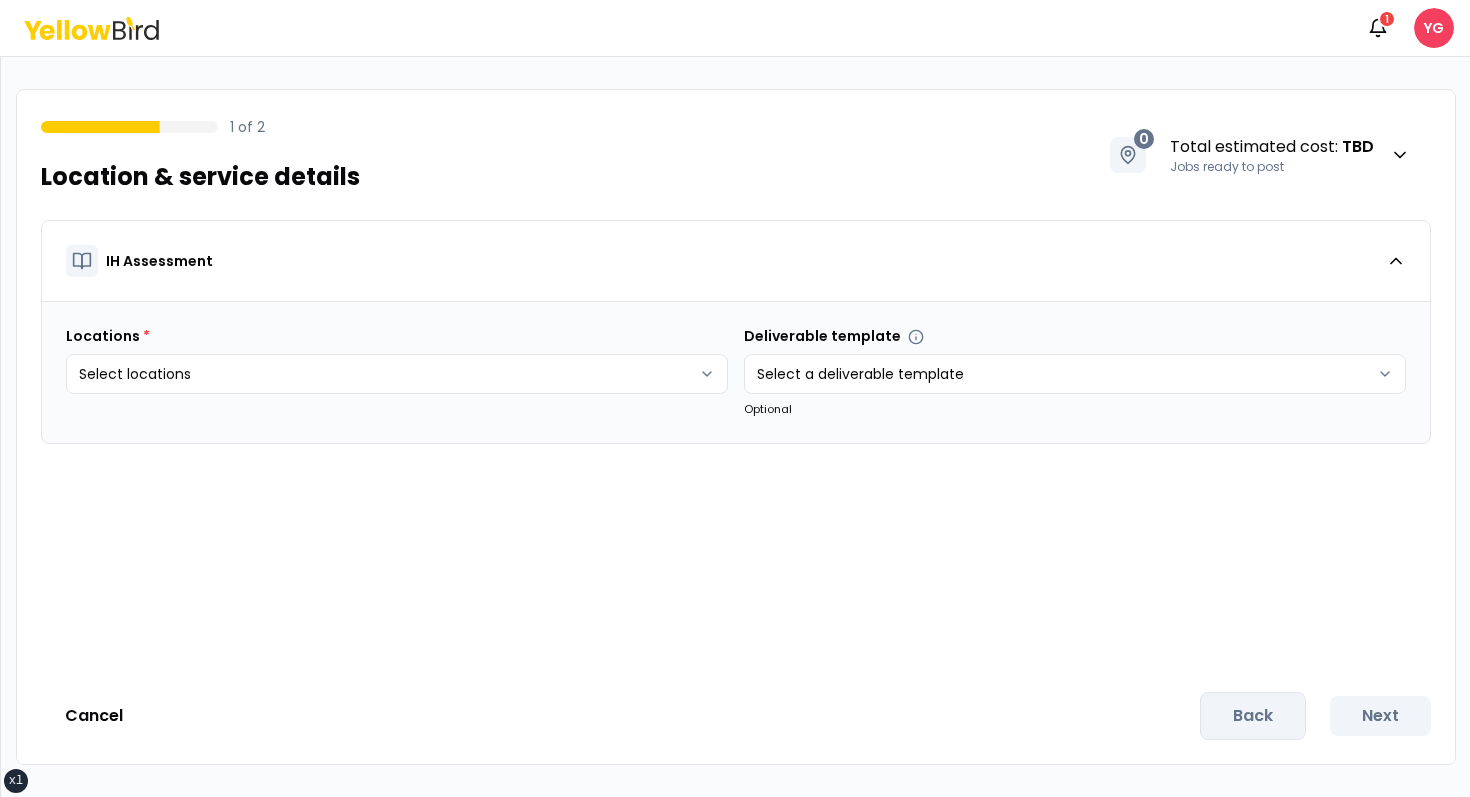 click on "Locations   * Select locations Deliverable template   Select a deliverable template Optional" at bounding box center [736, 372] 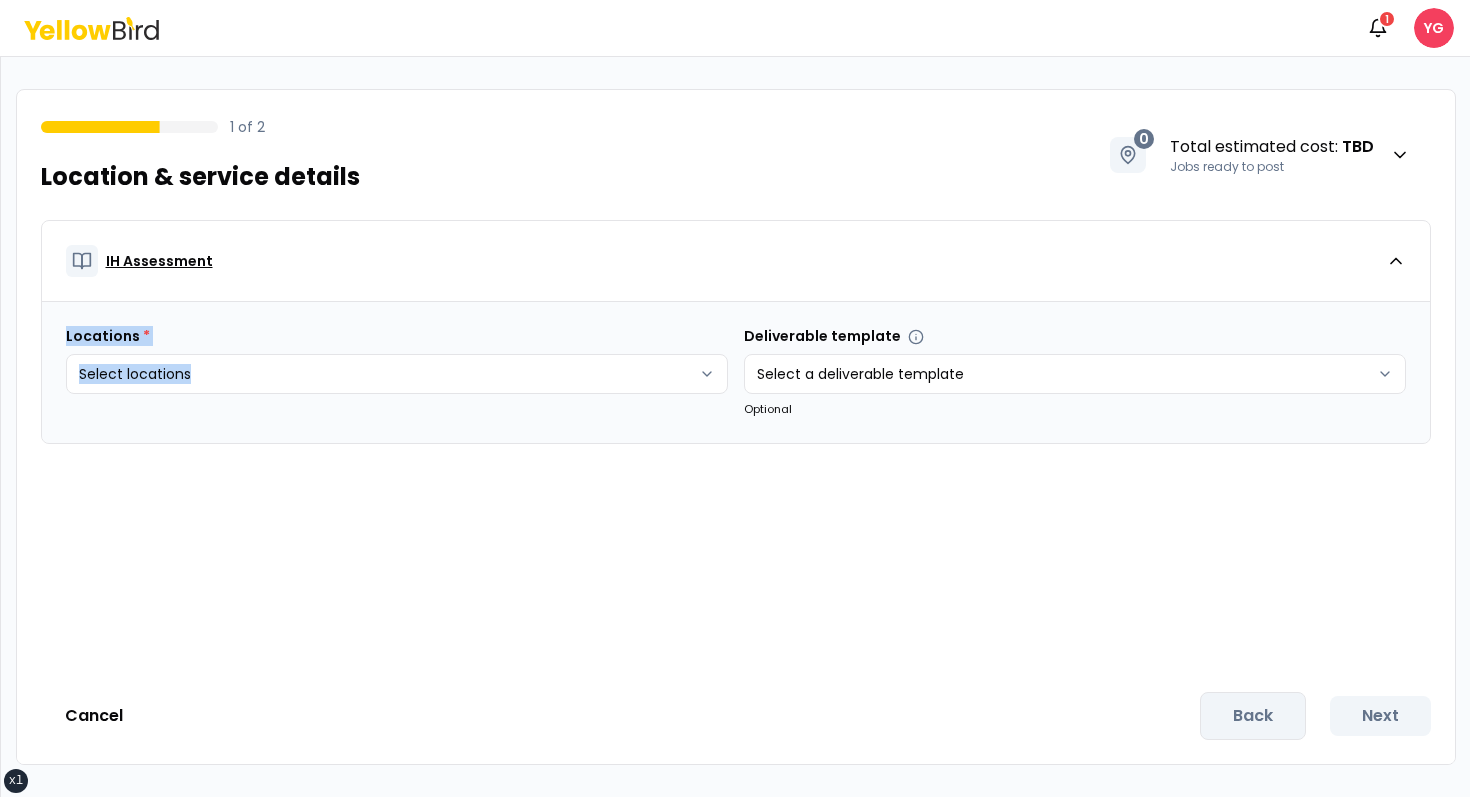 click on "IH Assessment Locations   * Select locations Deliverable template   Select a deliverable template Optional" at bounding box center [736, 332] 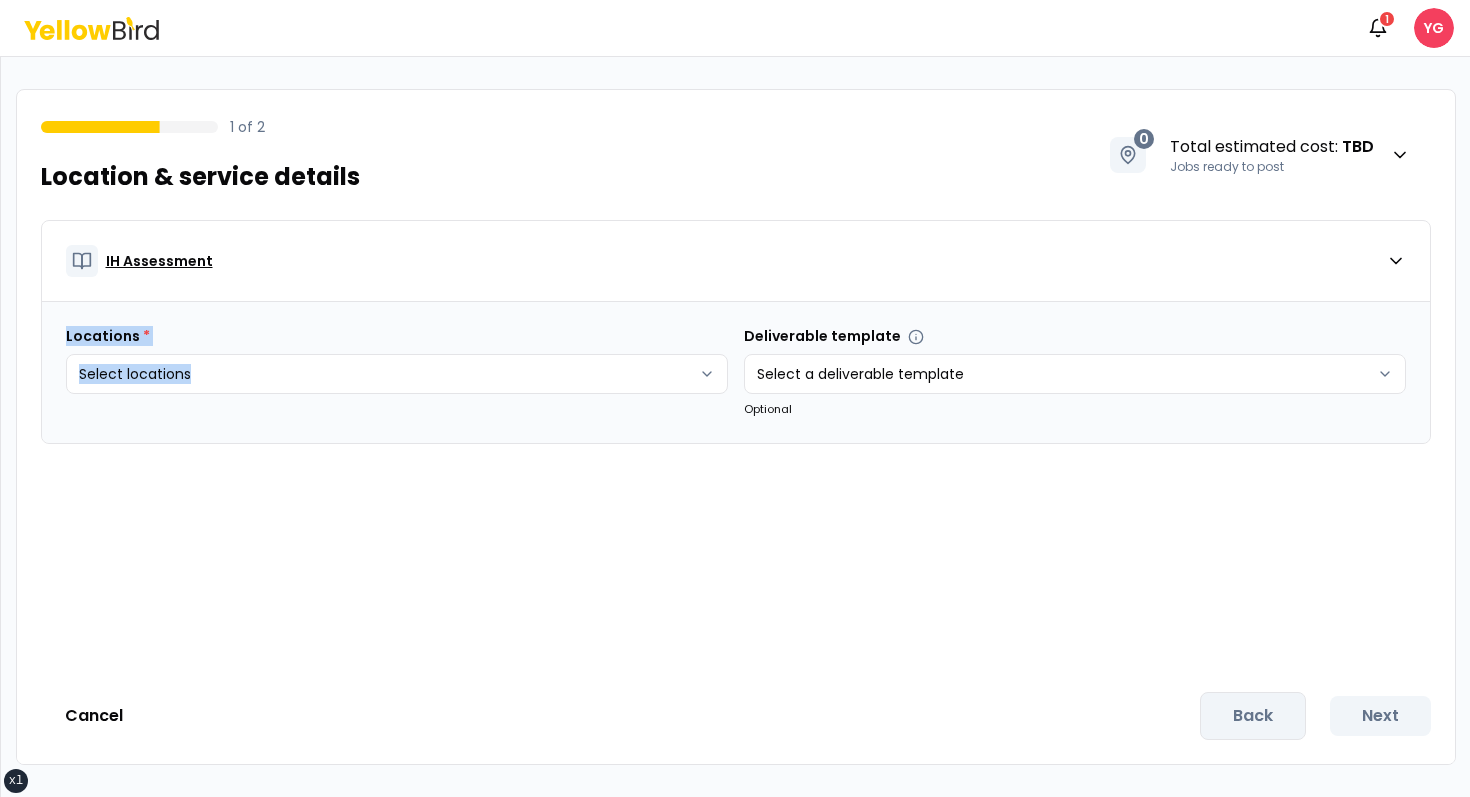 click on "IH Assessment" at bounding box center (726, 261) 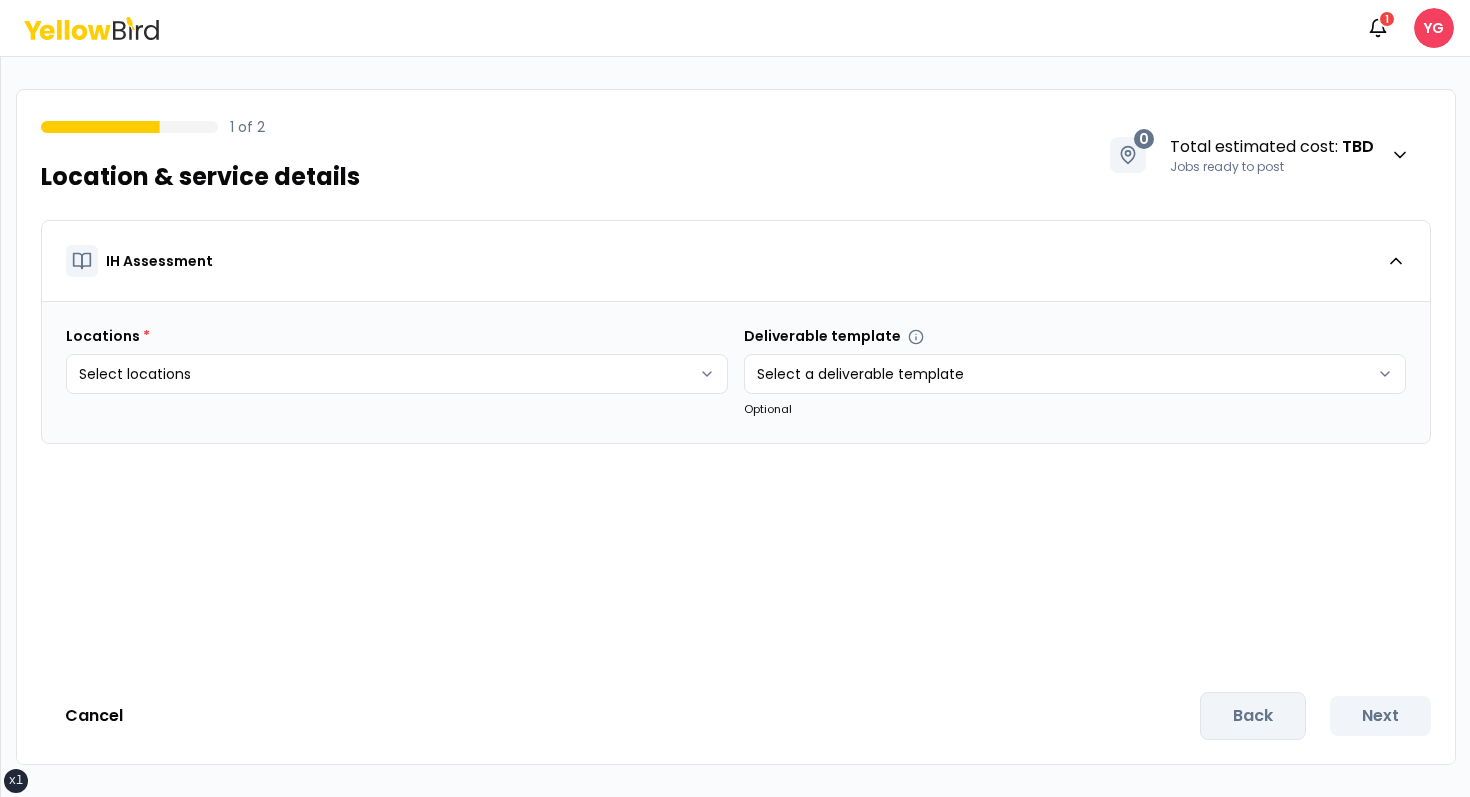 click on "1 of 2 Location & service details 0 Total estimated cost :   TBD Jobs ready to post IH Assessment Locations   * Select locations Deliverable template   Select a deliverable template Optional Cancel Back Next" at bounding box center [736, 427] 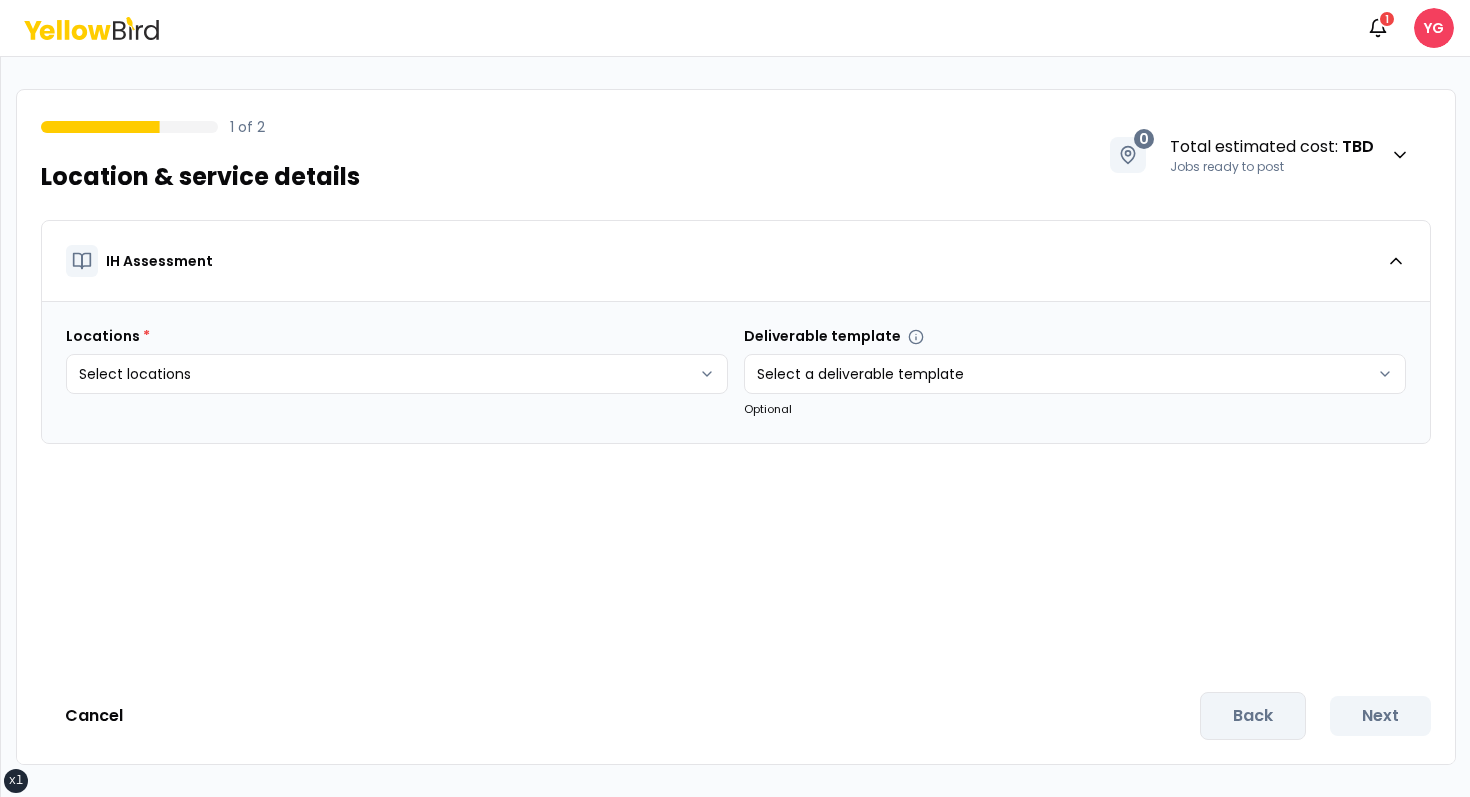 click on "Notifications 1 YG" at bounding box center [735, 28] 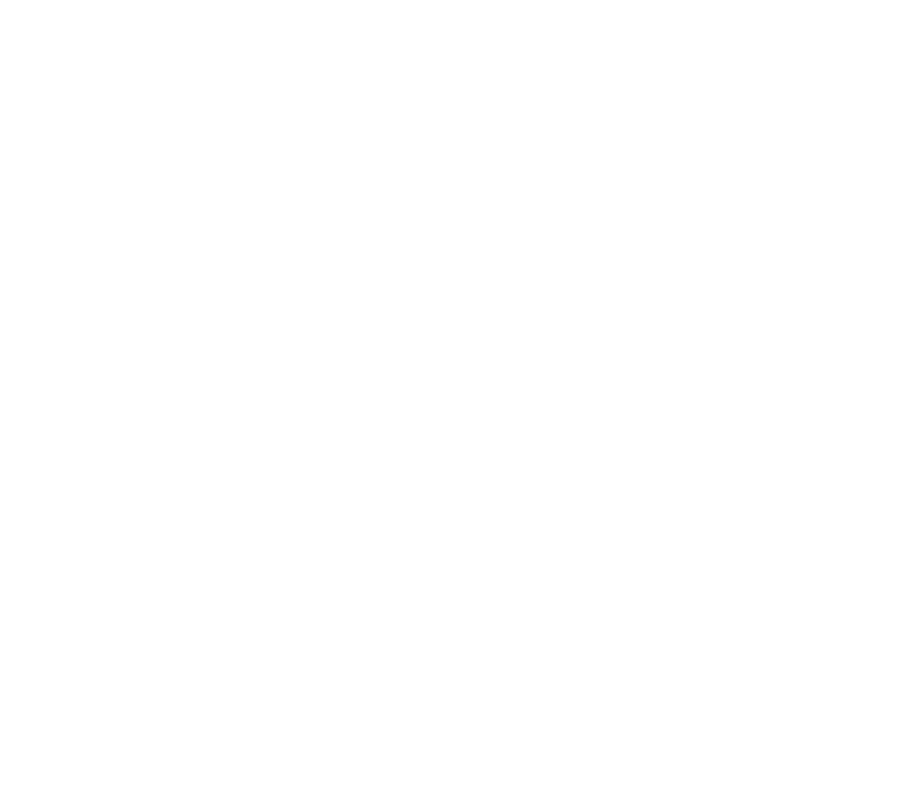 scroll, scrollTop: 0, scrollLeft: 0, axis: both 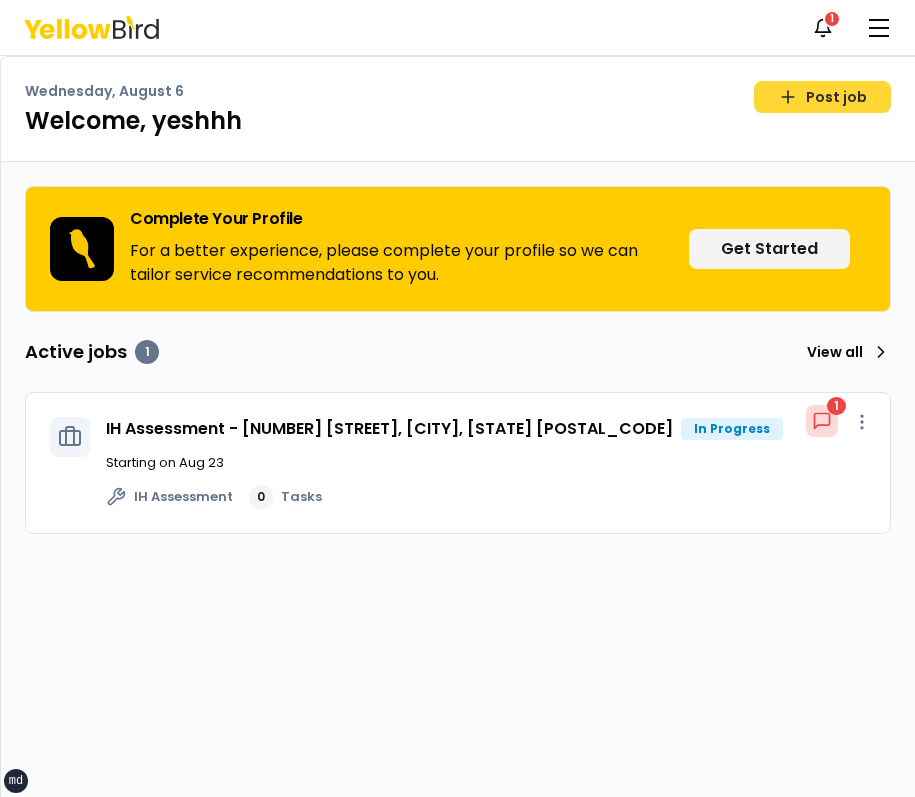 click on "Post job" at bounding box center (822, 97) 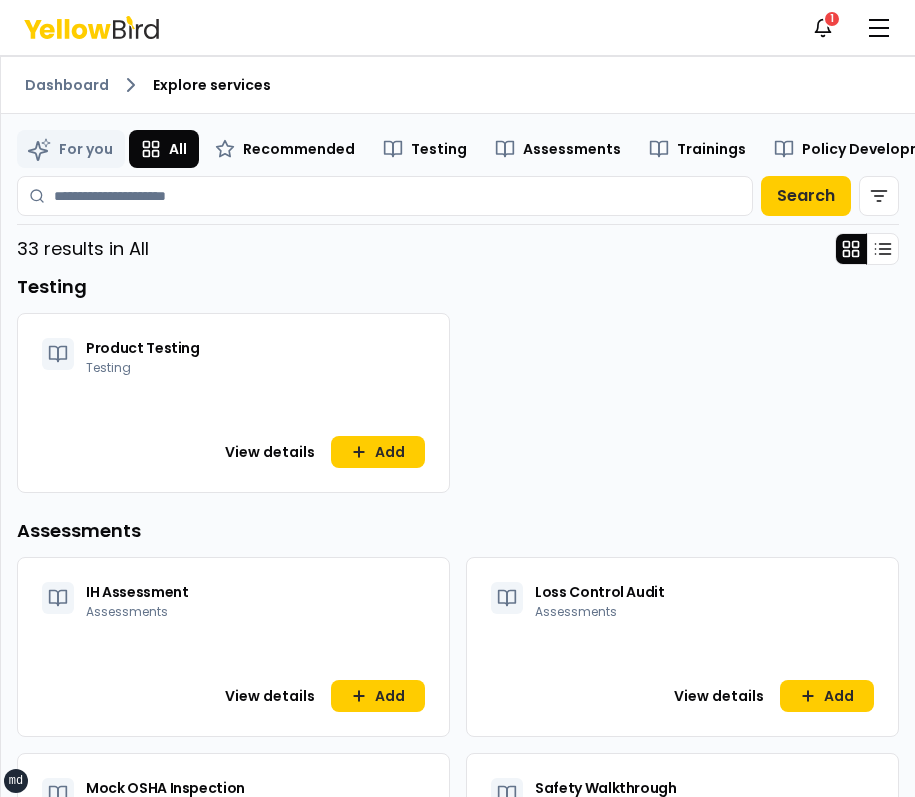 click on "Product Testing Testing View details Add" at bounding box center (458, 403) 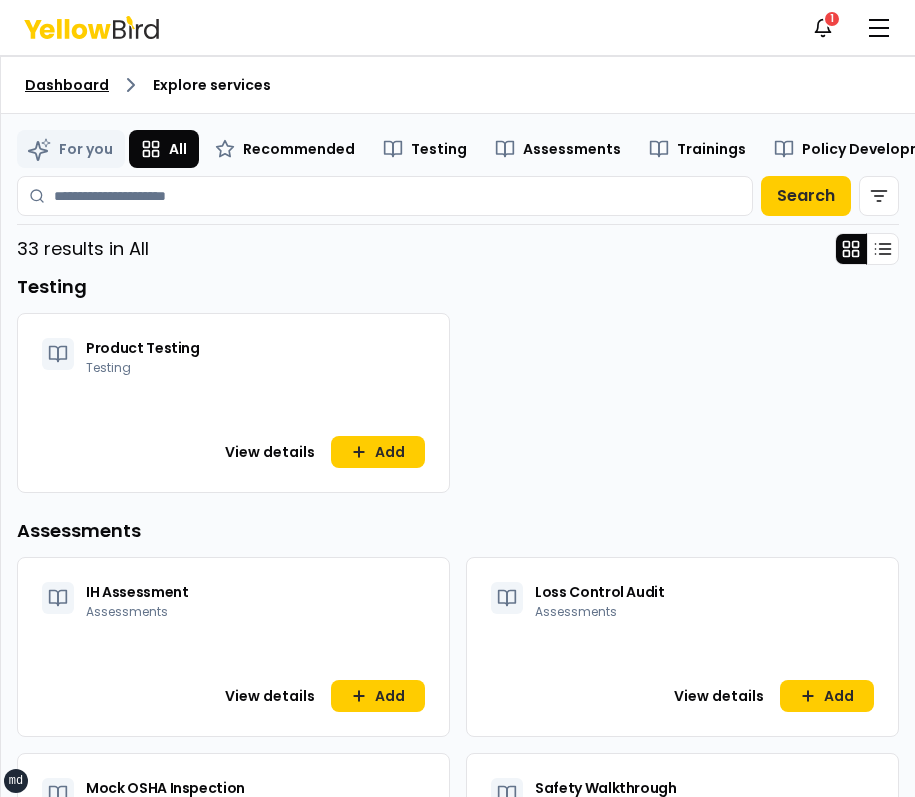 click on "Dashboard" at bounding box center (67, 85) 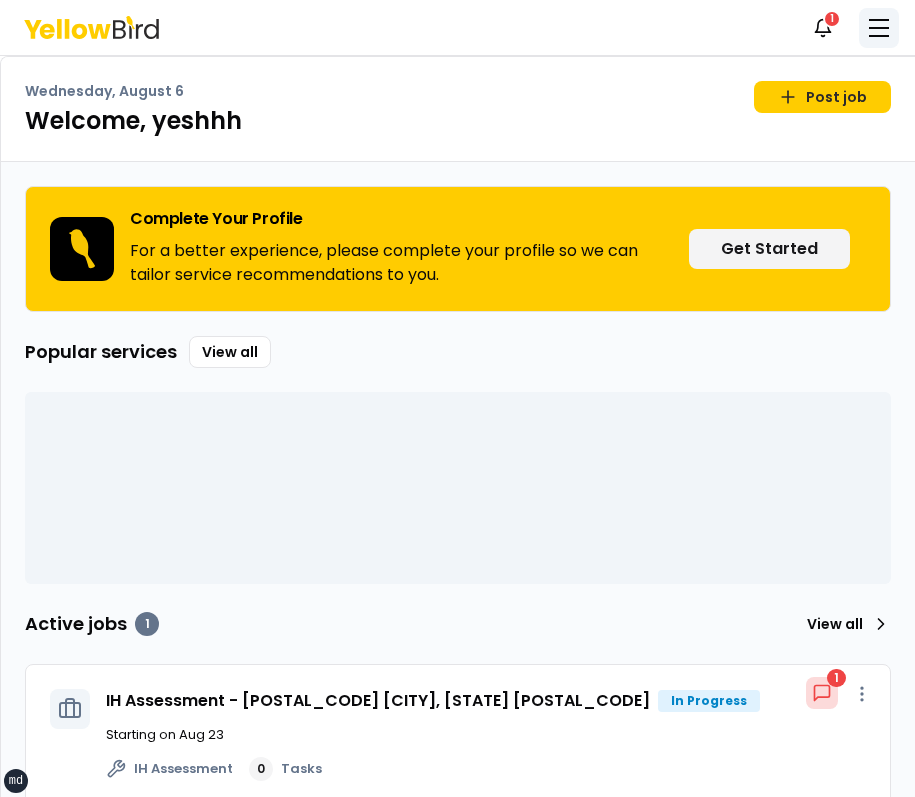 click at bounding box center (879, 28) 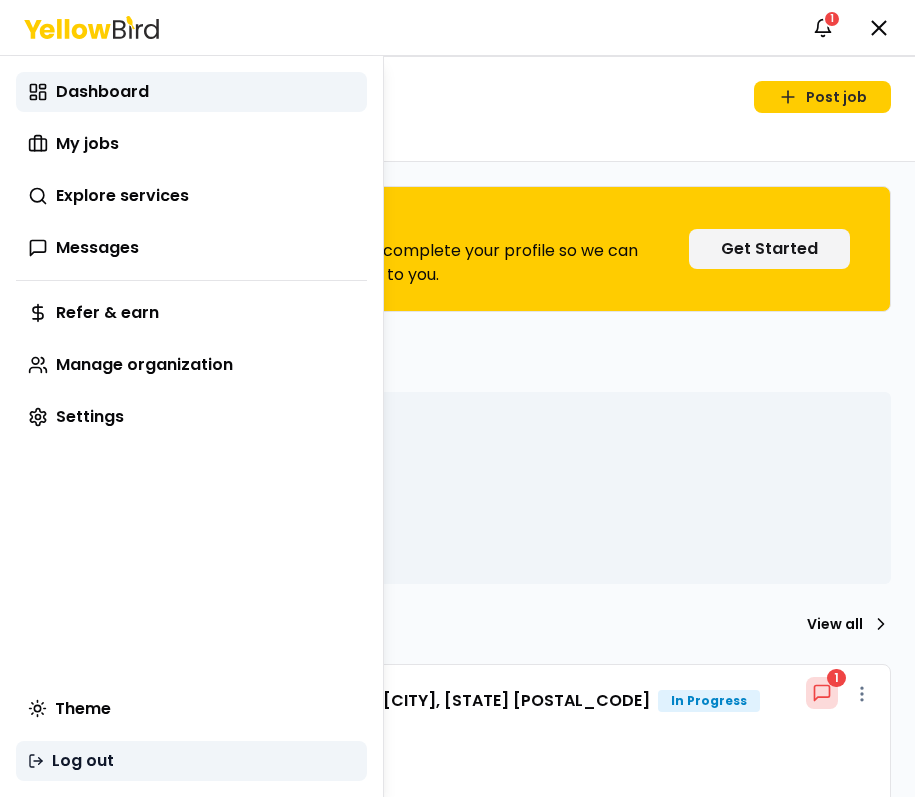 click on "Log out" at bounding box center (191, 761) 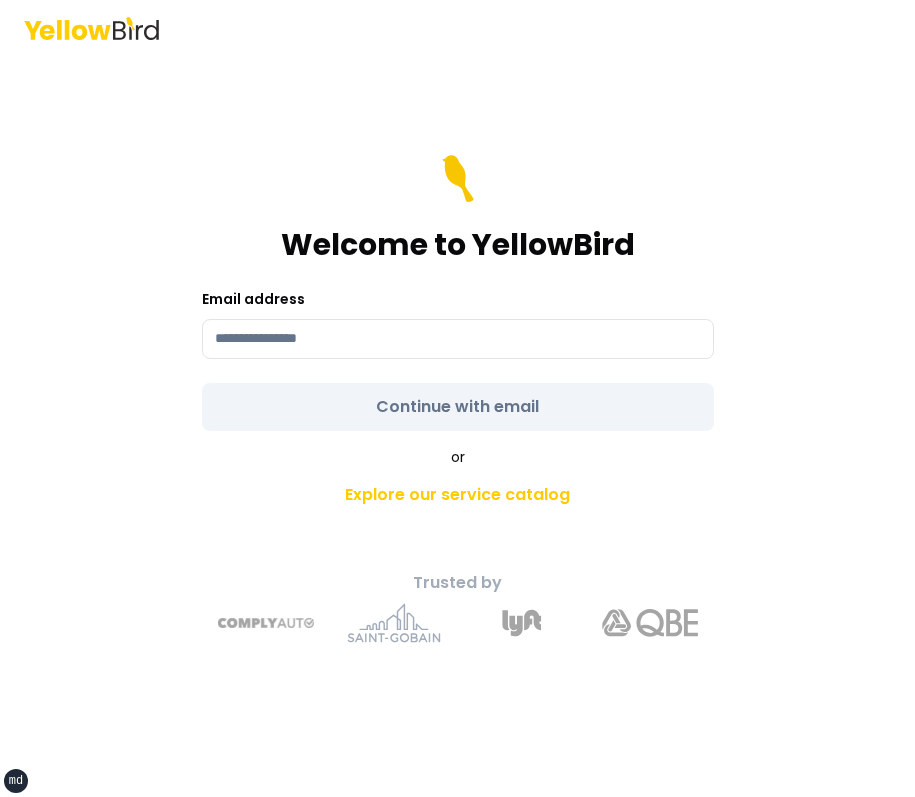 click on "Welcome to YellowBird Email address Continue with email" at bounding box center [458, 293] 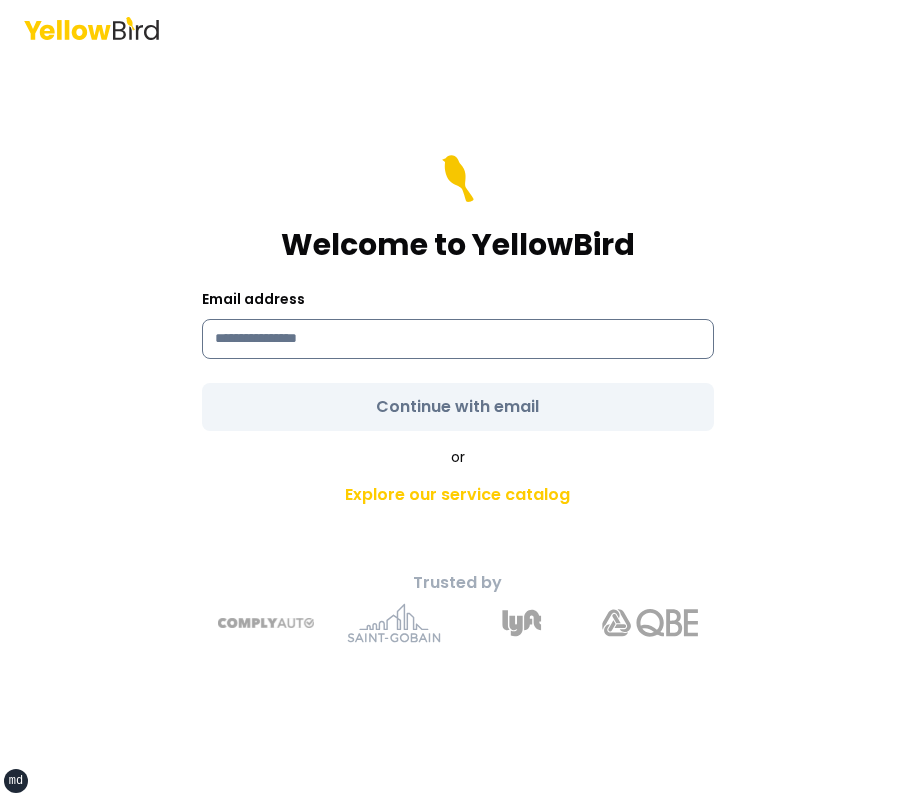 click at bounding box center [458, 339] 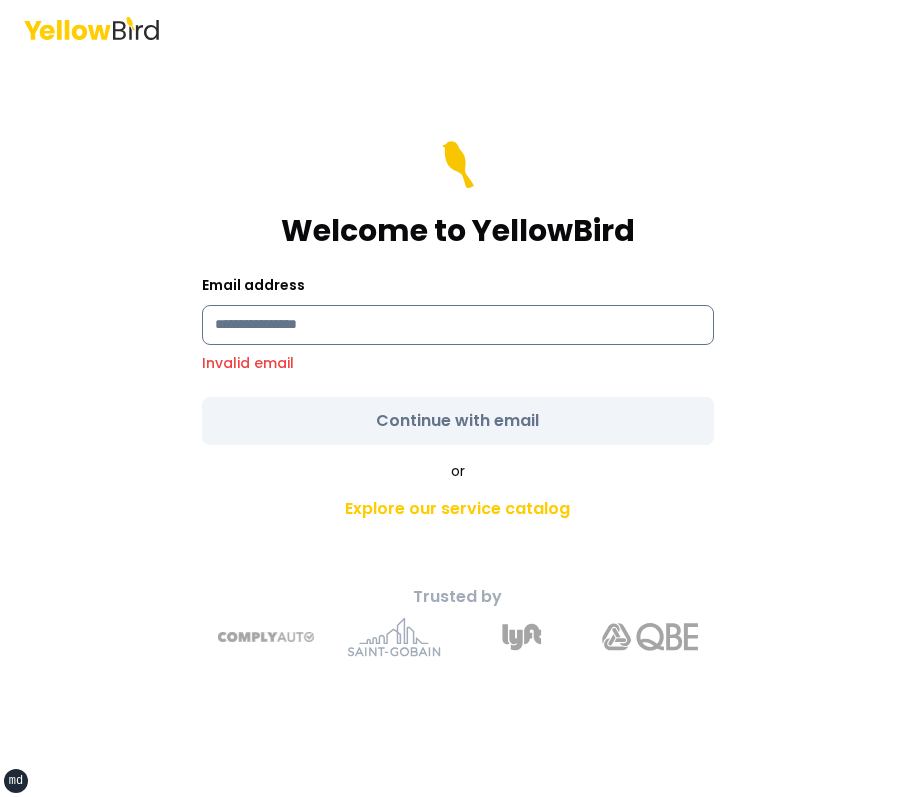 paste on "**********" 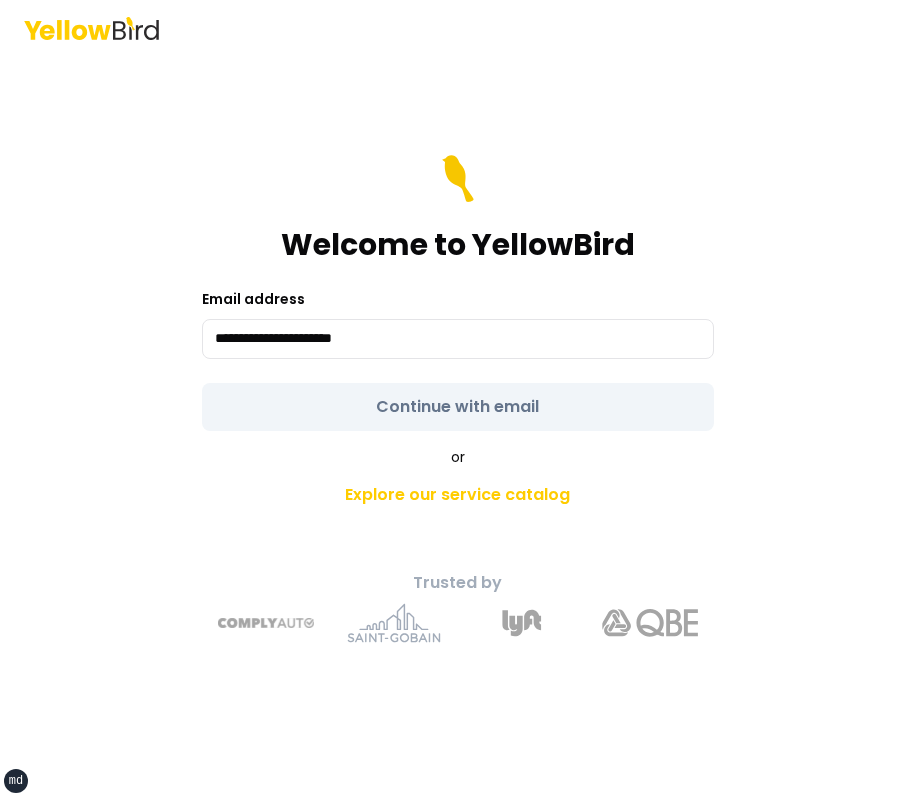 type on "**********" 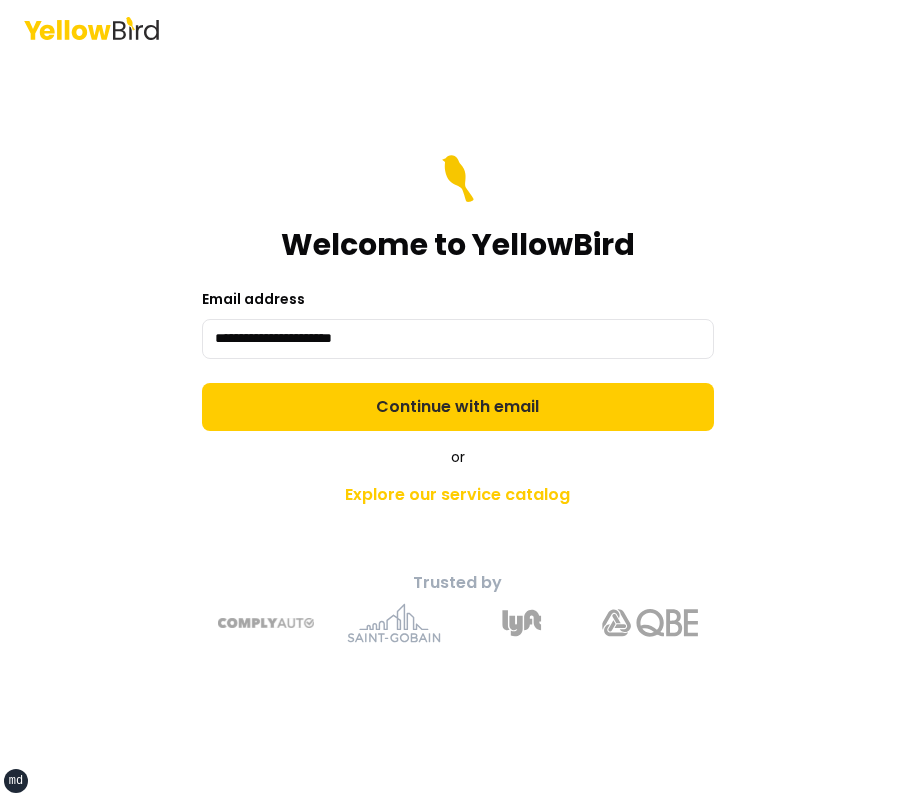 click on "**********" at bounding box center (458, 293) 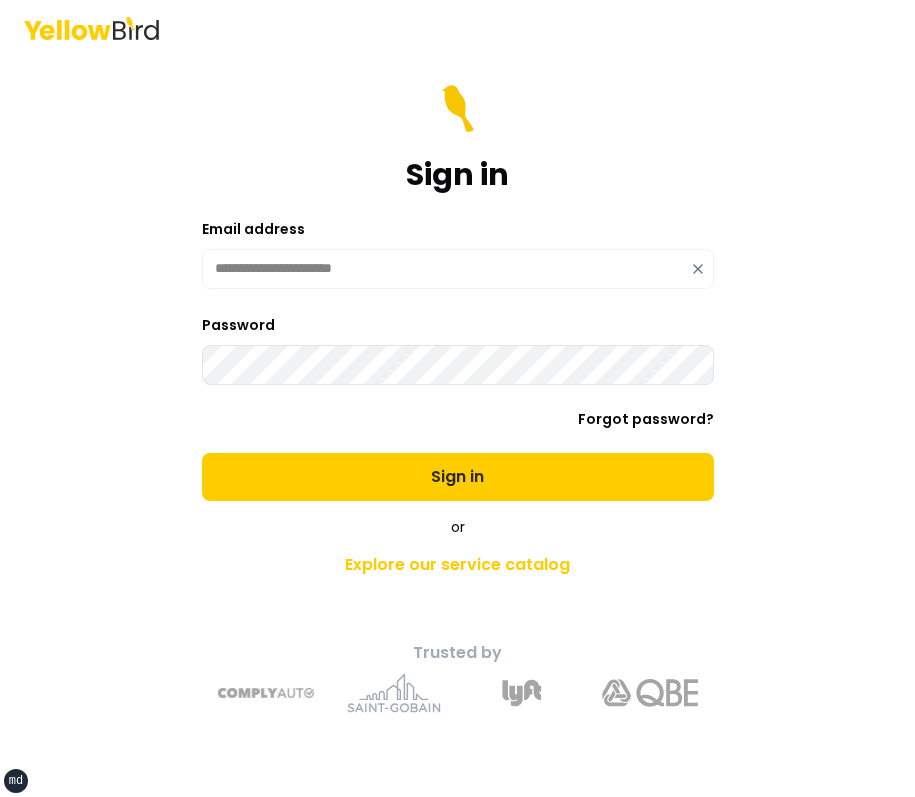 click on "Sign in" at bounding box center (458, 477) 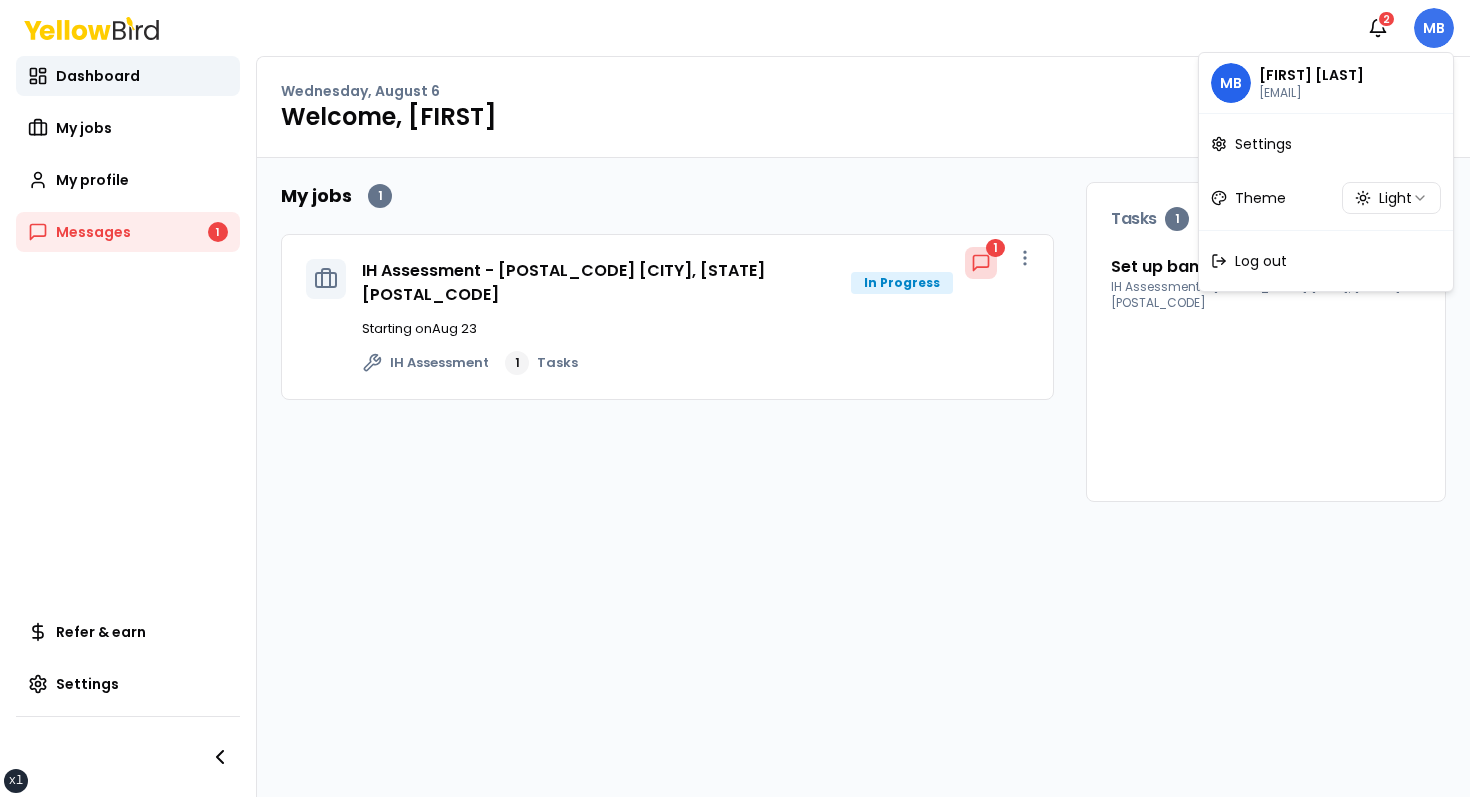 click on "xs sm md lg xl 2xl Notifications 2 MB Dashboard My jobs My profile Messages 1 Refer & earn Settings Wednesday, August 6 Welcome, Michelle My jobs 1 IH Assessment - 123 tasf, asfasf, DE 12321 In Progress 1 Starting on  Aug 23 IH Assessment 1 Tasks Tasks 1 Set up banking IH Assessment - 123 tasf, asfasf, DE 12321
MB Michelle Barnes-Copes safensoundmc@gmail.comz Settings Theme Light Log out" at bounding box center [735, 398] 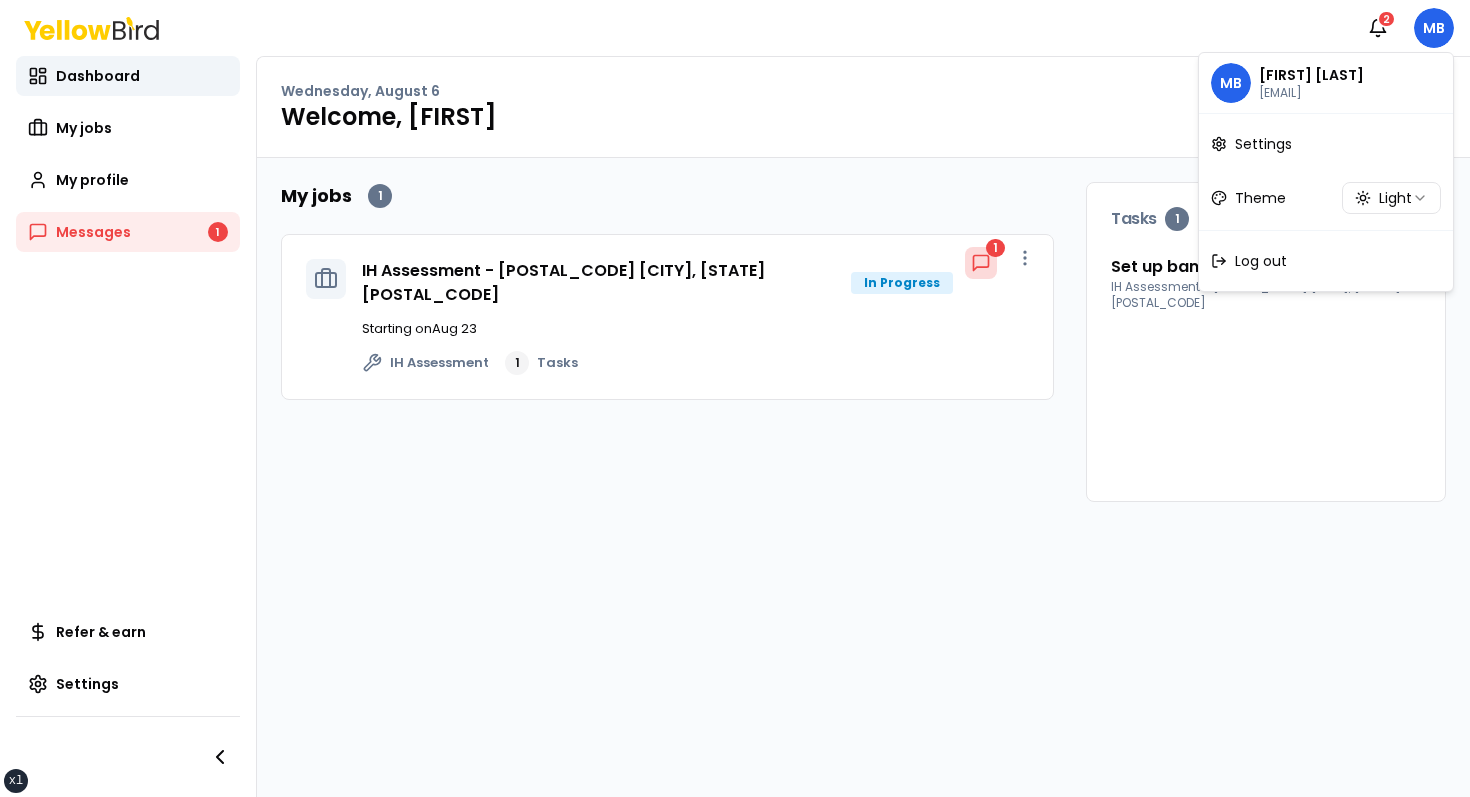 click on "xs sm md lg xl 2xl Notifications 2 MB Dashboard My jobs My profile Messages 1 Refer & earn Settings Wednesday, August 6 Welcome, Michelle My jobs 1 IH Assessment - 123 tasf, asfasf, DE 12321 In Progress 1 Starting on  Aug 23 IH Assessment 1 Tasks Tasks 1 Set up banking IH Assessment - 123 tasf, asfasf, DE 12321
MB Michelle Barnes-Copes safensoundmc@gmail.comz Settings Theme Light Log out" at bounding box center [735, 398] 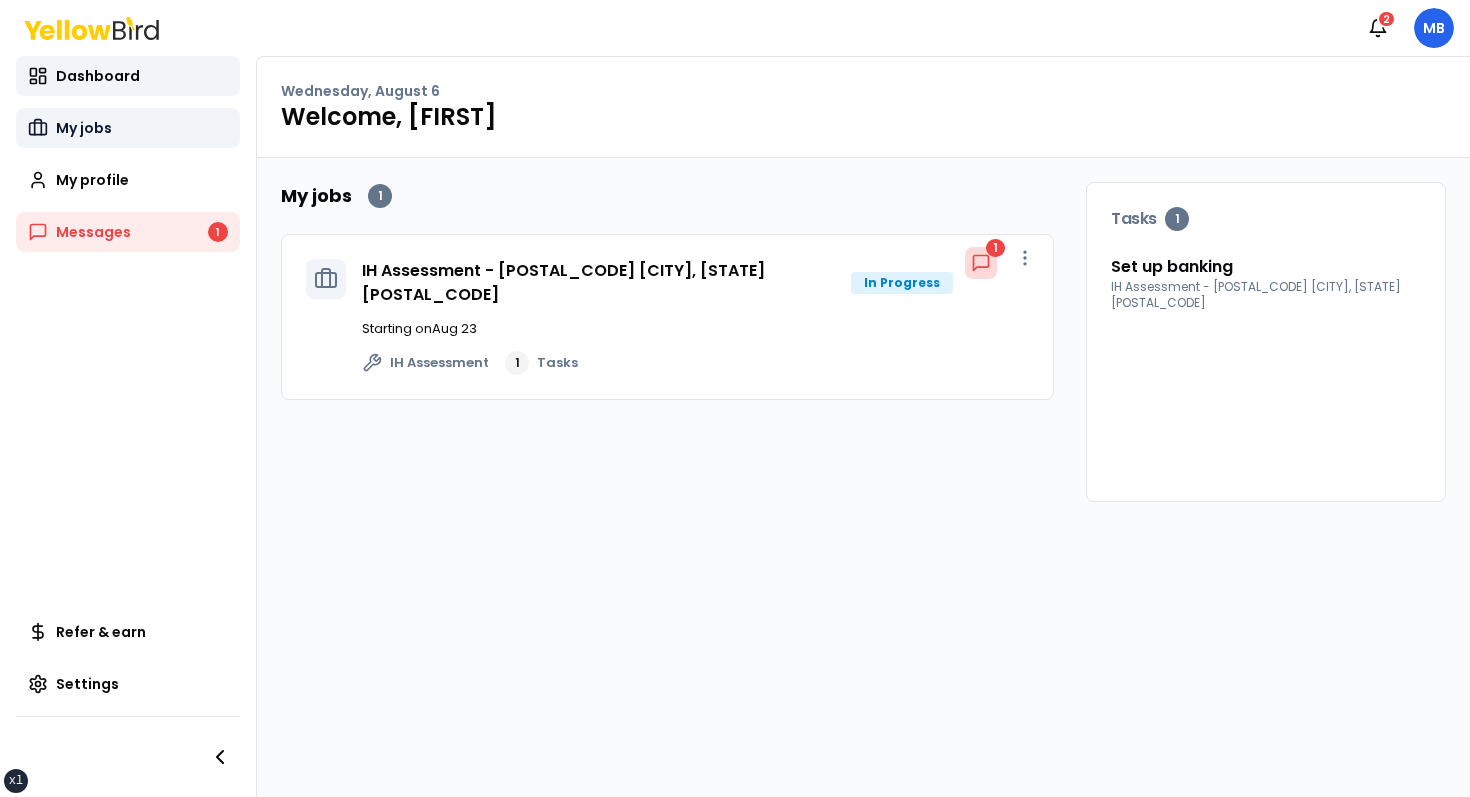 click on "My jobs" at bounding box center (128, 128) 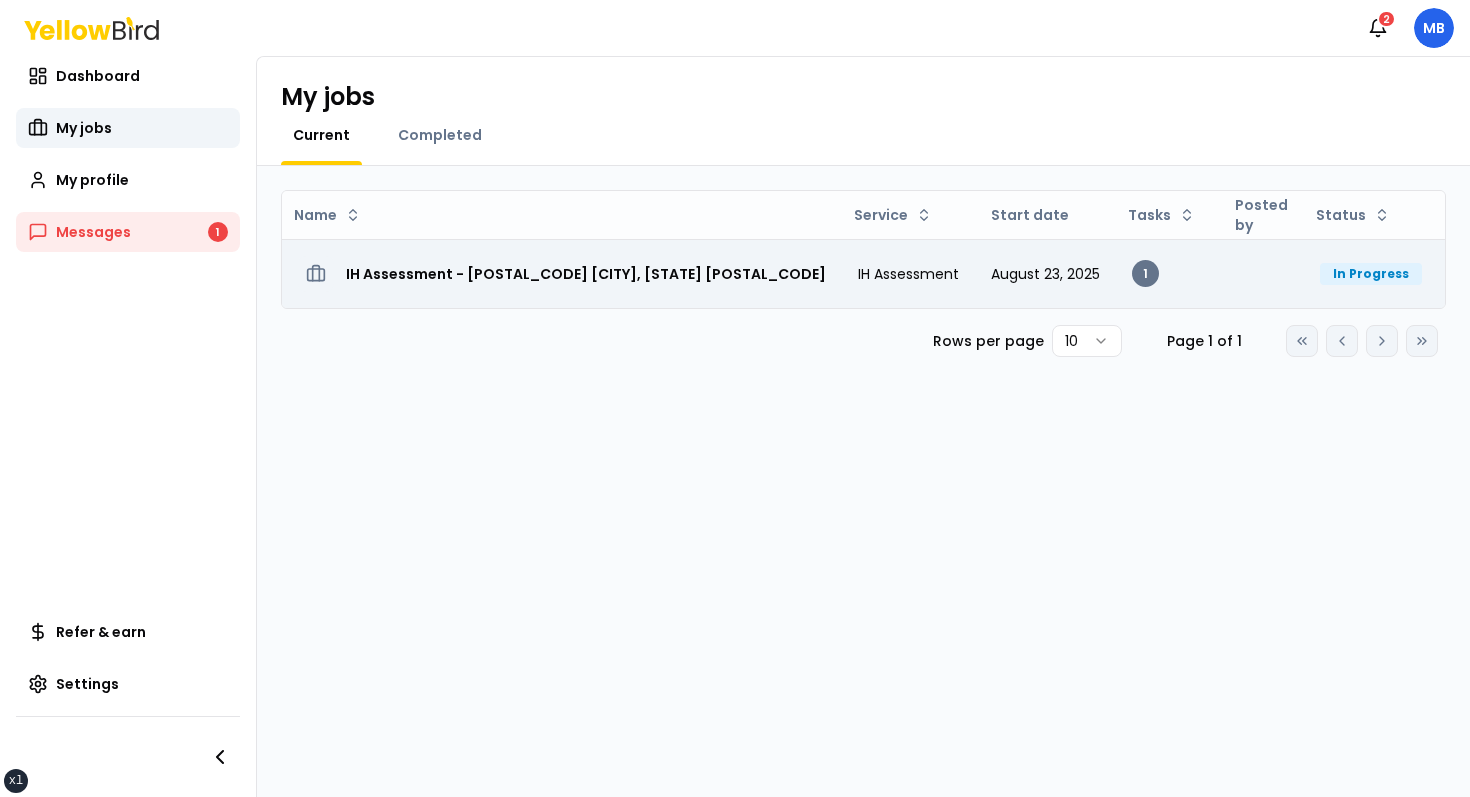 click on "IH Assessment - [NUMBER] [STREET], [CITY], [STATE] [POSTAL_CODE]" at bounding box center (562, 273) 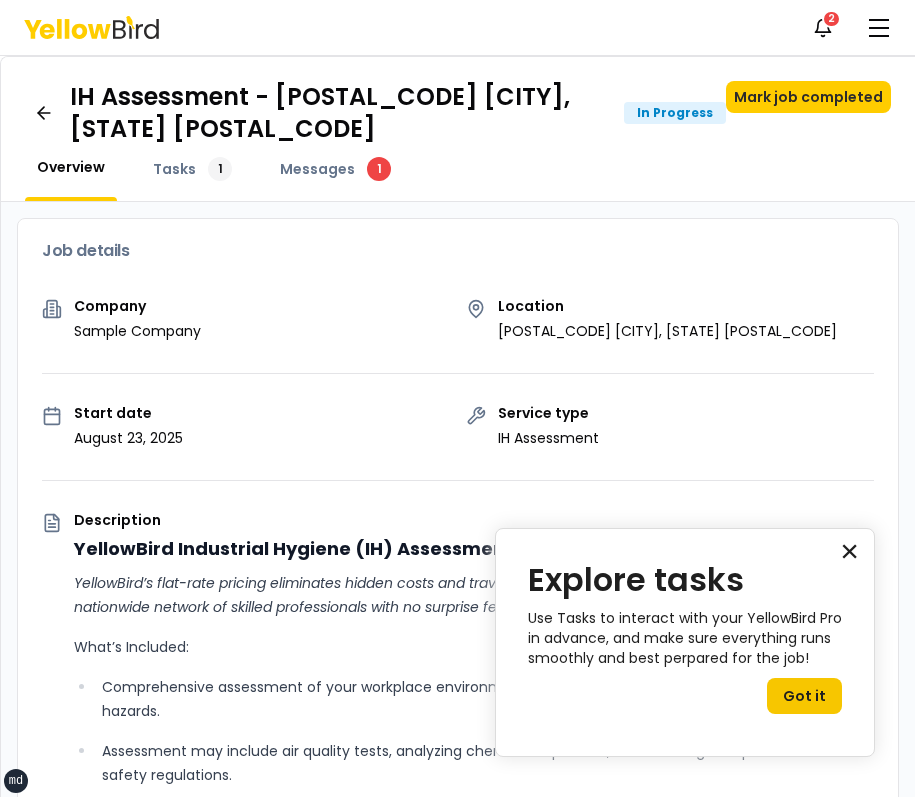 click on "×" at bounding box center [849, 551] 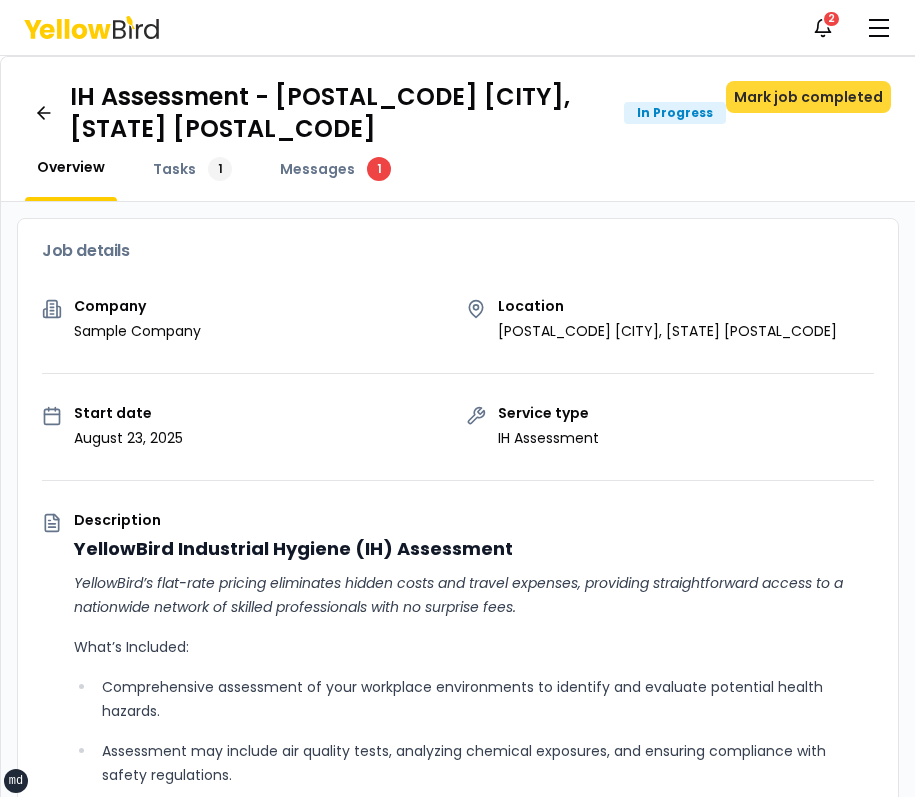 click on "Mark job completed" at bounding box center [808, 97] 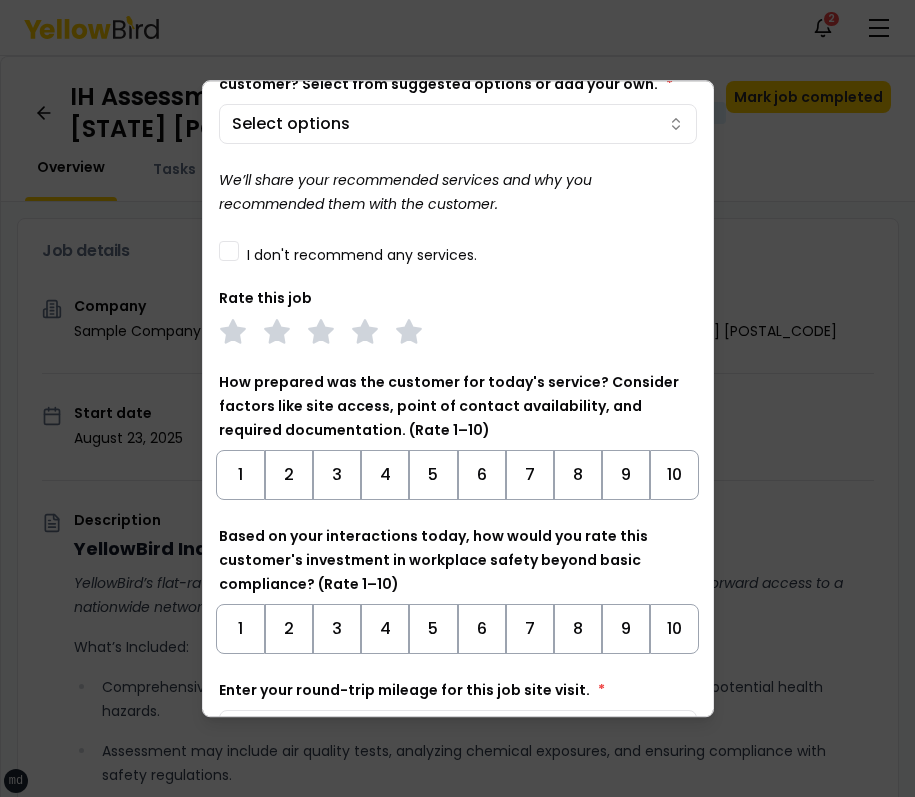 scroll, scrollTop: 20, scrollLeft: 0, axis: vertical 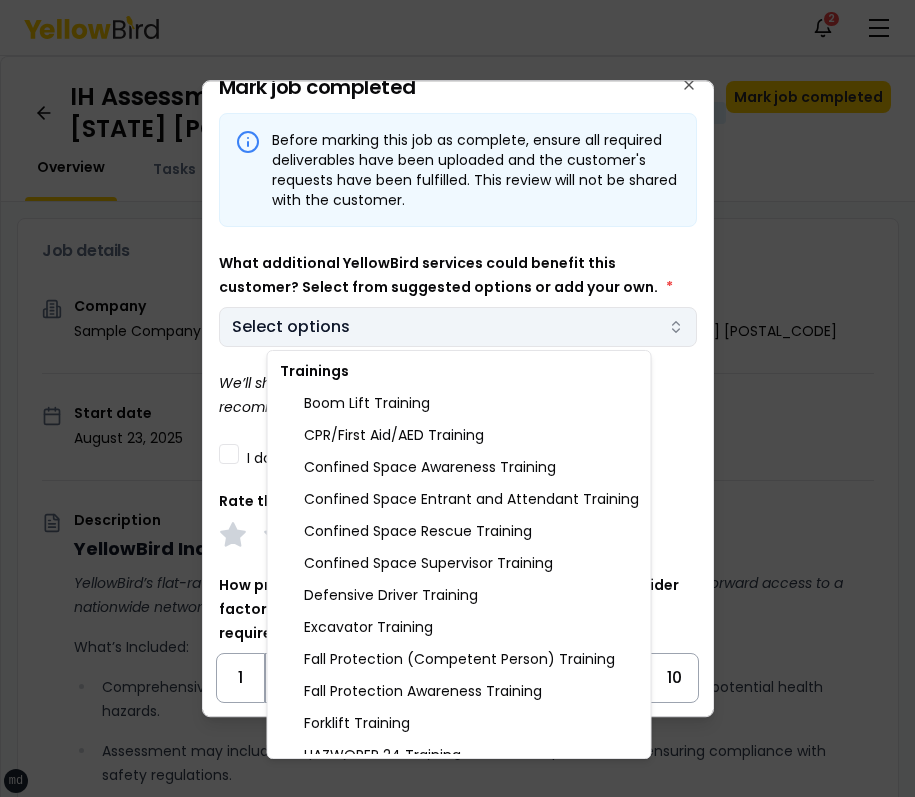 click on "xs sm md lg xl 2xl Notifications 2 MB Dashboard My jobs My profile Messages 1 Refer & earn Settings IH Assessment - [NUMBER] [STREET], [CITY], [STATE] [POSTAL_CODE] In Progress Mark job completed Overview Tasks 1 Messages 1 Job details Company Sample Company Location [NUMBER] [STREET], [CITY], [STATE] [POSTAL_CODE] Start date [DATE] Service type IH Assessment Description YellowBird Industrial Hygiene (IH) Assessment
YellowBird’s flat-rate pricing eliminates hidden costs and travel expenses, providing straightforward access to a nationwide network of skilled professionals with no surprise fees.
What’s Included:
Comprehensive assessment of your workplace environments to identify and evaluate potential health hazards.
Assessment may include air quality tests, analyzing chemical exposures, and ensuring compliance with safety regulations.
Detail...
View more Documents Deliverable template No template has been provided; please use your own deliverable template to upload the service deliverables. Upload FG $ *" at bounding box center [457, 398] 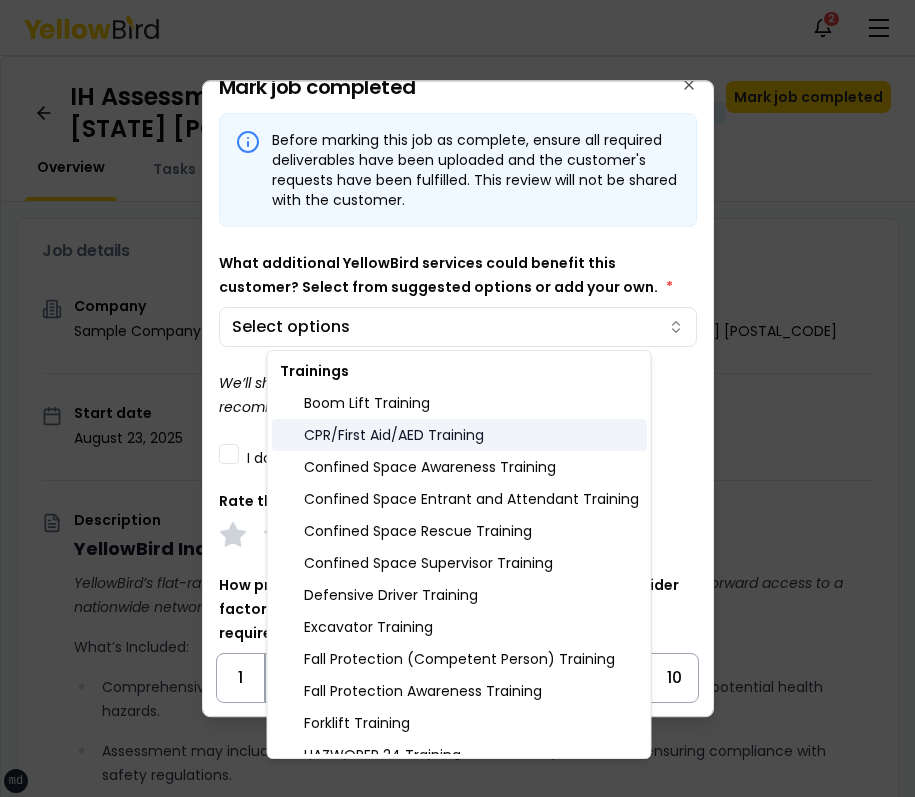 click on "CPR/First Aid/AED Training" at bounding box center [459, 435] 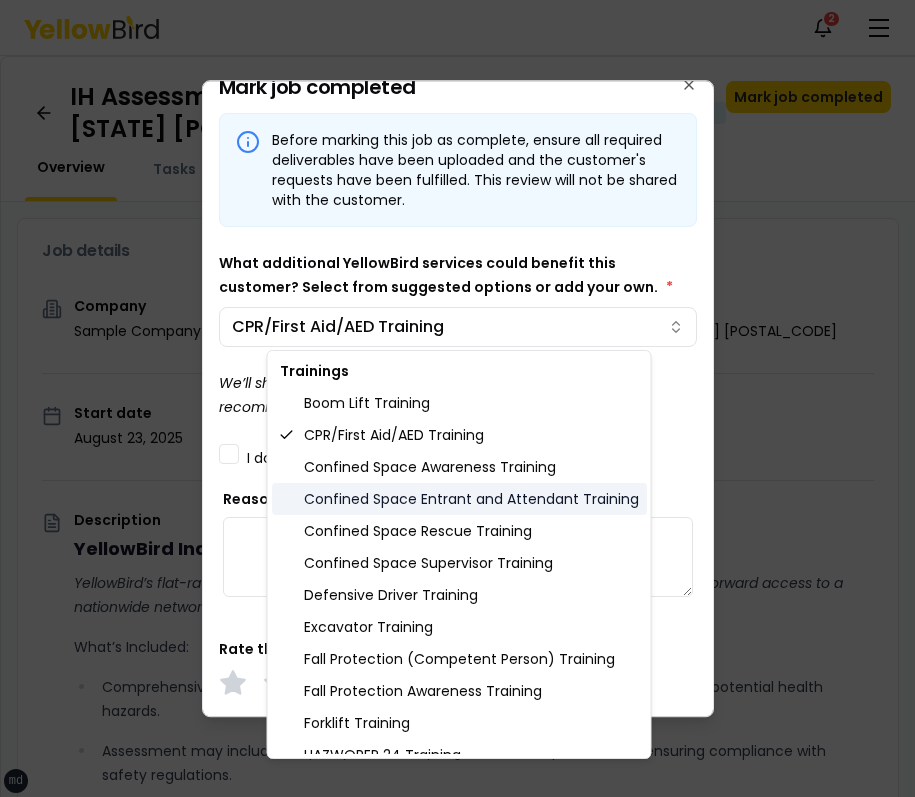 click on "Confined Space Entrant and Attendant Training" at bounding box center [459, 499] 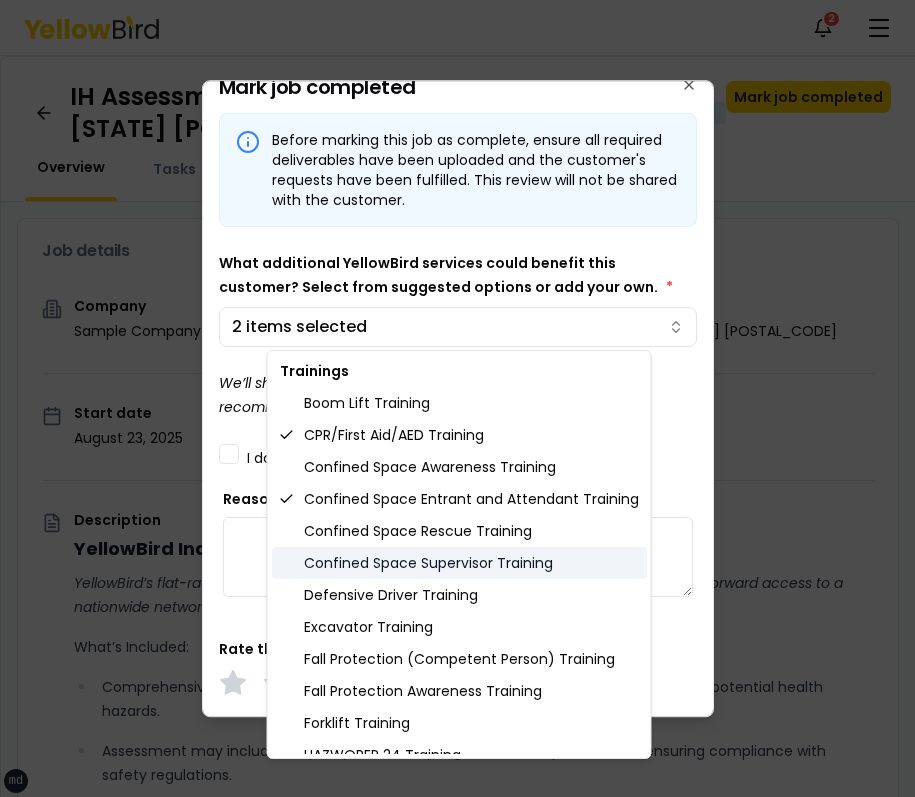 click on "Confined Space Supervisor Training" at bounding box center [459, 563] 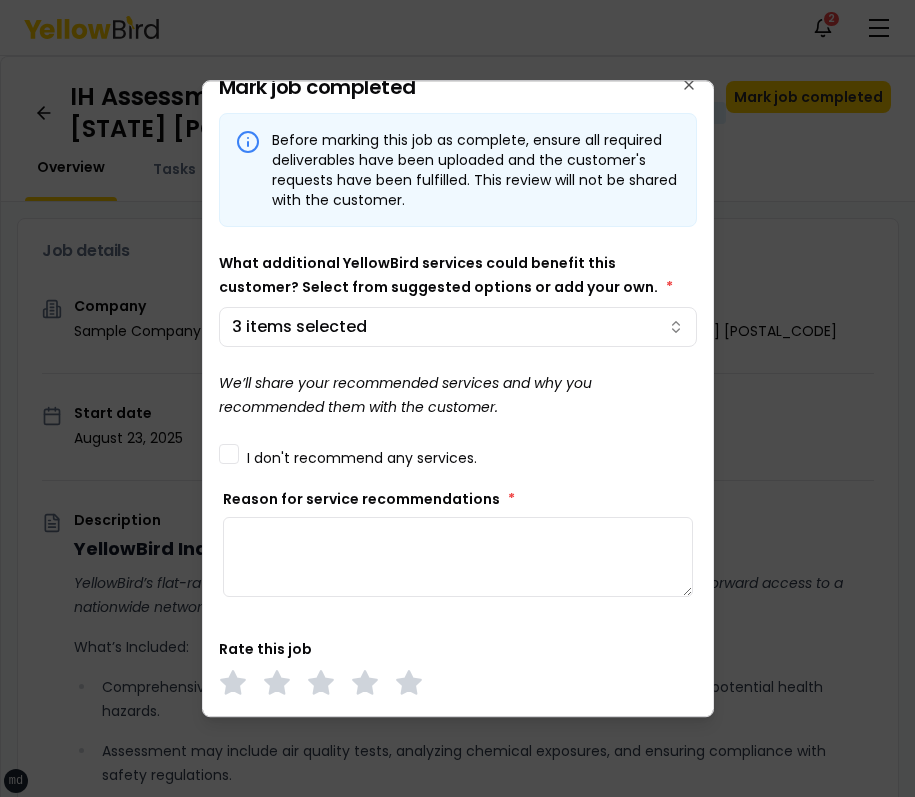 click on "xs sm md lg xl 2xl Notifications 2 MB Dashboard My jobs My profile Messages 1 Refer & earn Settings IH Assessment - 123 tasf, asfasf, DE 12321 In Progress Mark job completed Overview Tasks 1 Messages 1 Job details Company Sample Company Location 123 tasf, asfasf, DE 12321 Start date August 23, 2025 Service type IH Assessment Description YellowBird Industrial Hygiene (IH) Assessment
YellowBird’s flat-rate pricing eliminates hidden costs and travel expenses, providing straightforward access to a nationwide network of skilled professionals with no surprise fees.
What’s Included:
Comprehensive assessment of your workplace environments to identify and evaluate potential health hazards.
Assessment may include air quality tests, analyzing chemical exposures, and ensuring compliance with safety regulations.
Detail...
View more Documents   Deliverable template No template has been provided; please use your own deliverable template to upload the service deliverables. Upload FG $ *" at bounding box center (457, 398) 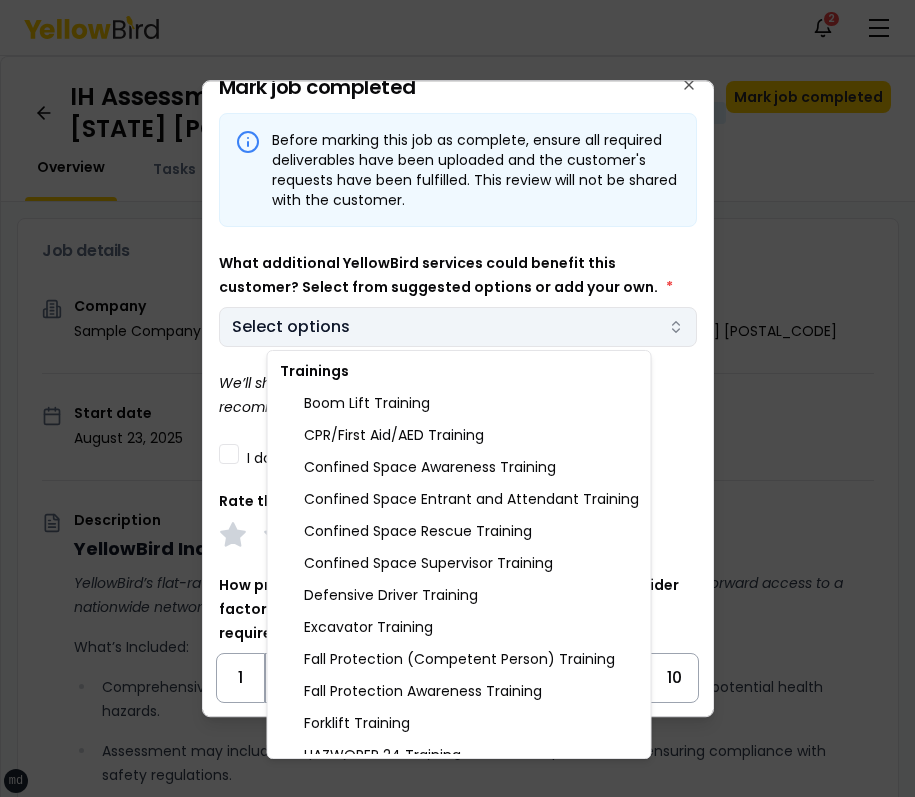 click on "xs sm md lg xl 2xl Notifications 2 MB Dashboard My jobs My profile Messages 1 Refer & earn Settings IH Assessment - 123 tasf, asfasf, DE 12321 In Progress Mark job completed Overview Tasks 1 Messages 1 Job details Company Sample Company Location 123 tasf, asfasf, DE 12321 Start date August 23, 2025 Service type IH Assessment Description YellowBird Industrial Hygiene (IH) Assessment
YellowBird’s flat-rate pricing eliminates hidden costs and travel expenses, providing straightforward access to a nationwide network of skilled professionals with no surprise fees.
What’s Included:
Comprehensive assessment of your workplace environments to identify and evaluate potential health hazards.
Assessment may include air quality tests, analyzing chemical exposures, and ensuring compliance with safety regulations.
Detail...
View more Documents   Deliverable template No template has been provided; please use your own deliverable template to upload the service deliverables. Upload FG $ *" at bounding box center [457, 398] 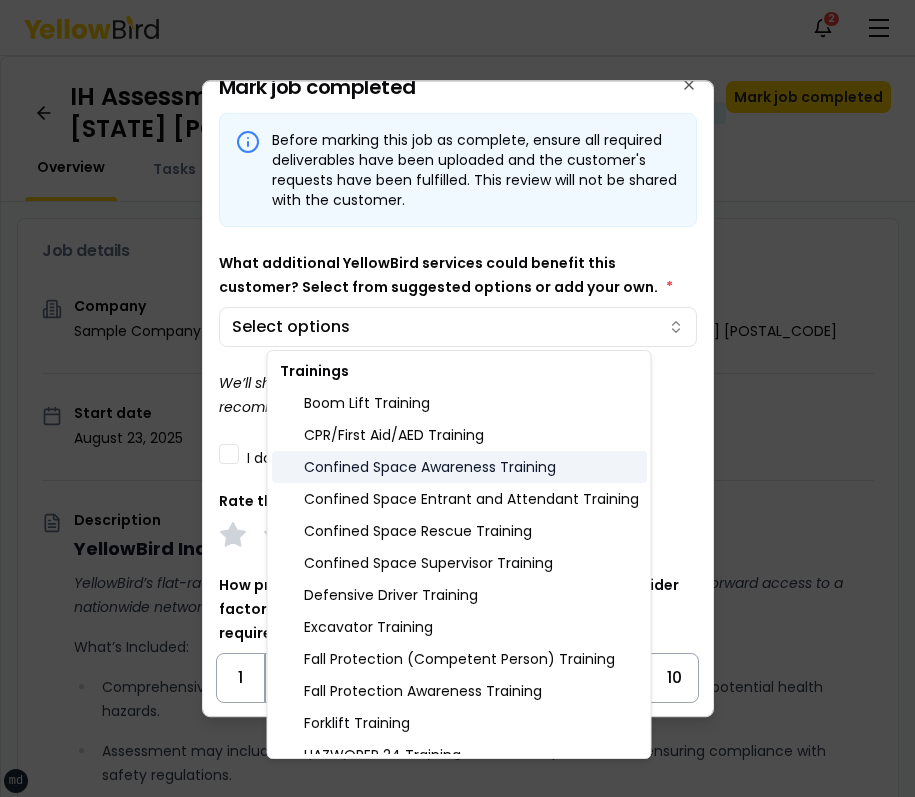 click on "Confined Space Awareness Training" at bounding box center [459, 467] 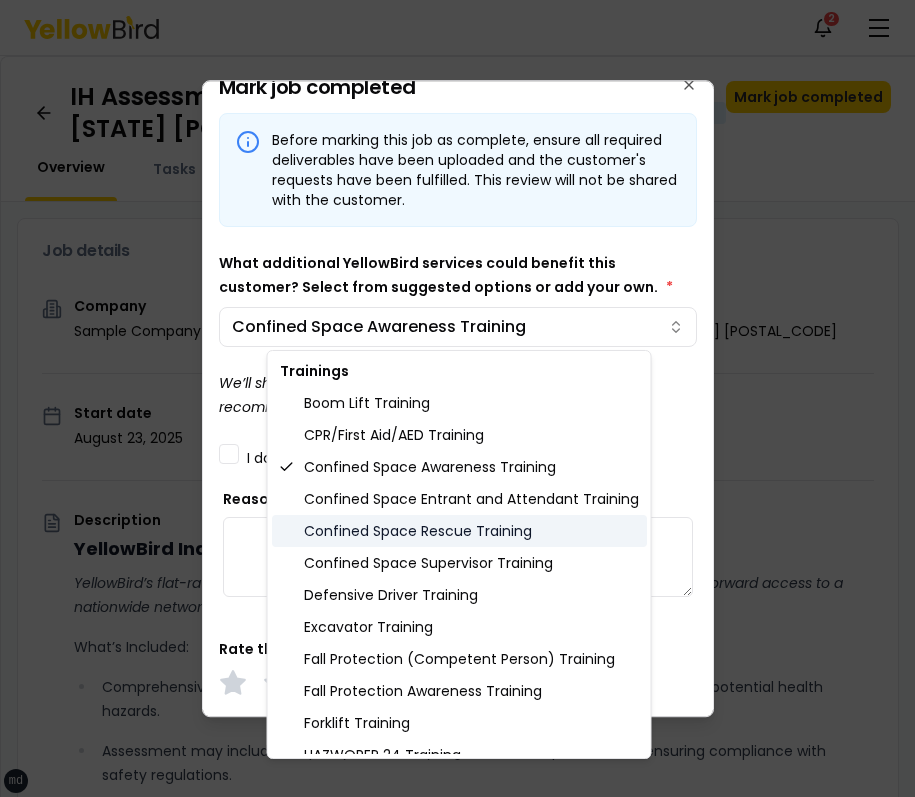 click on "Confined Space Rescue Training" at bounding box center [459, 531] 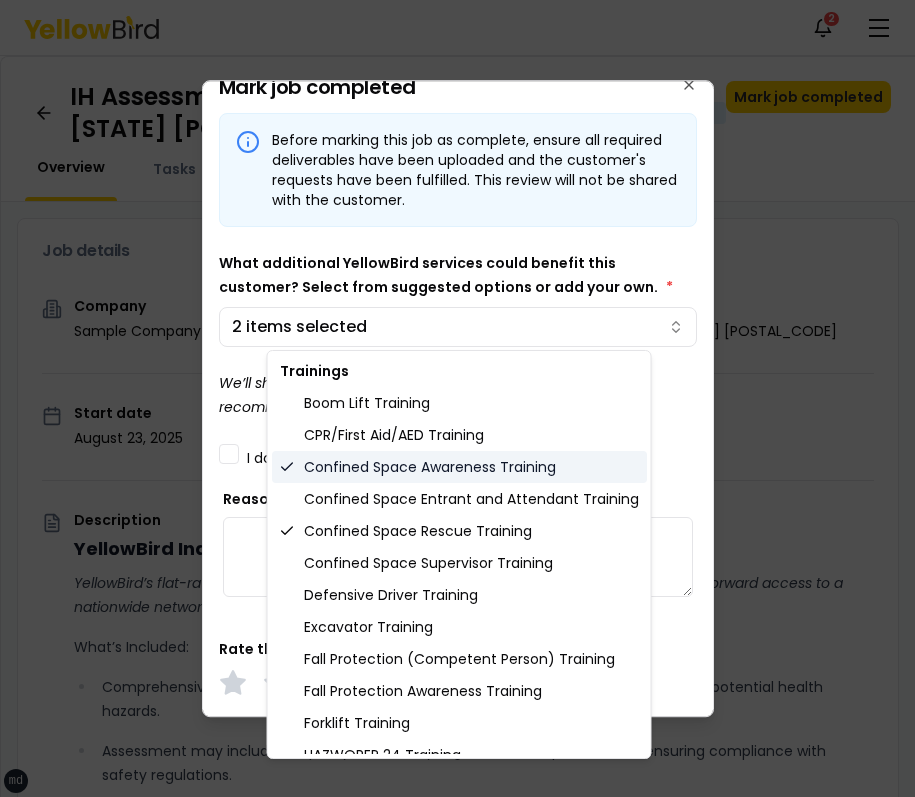 click on "Confined Space Awareness Training" at bounding box center [459, 467] 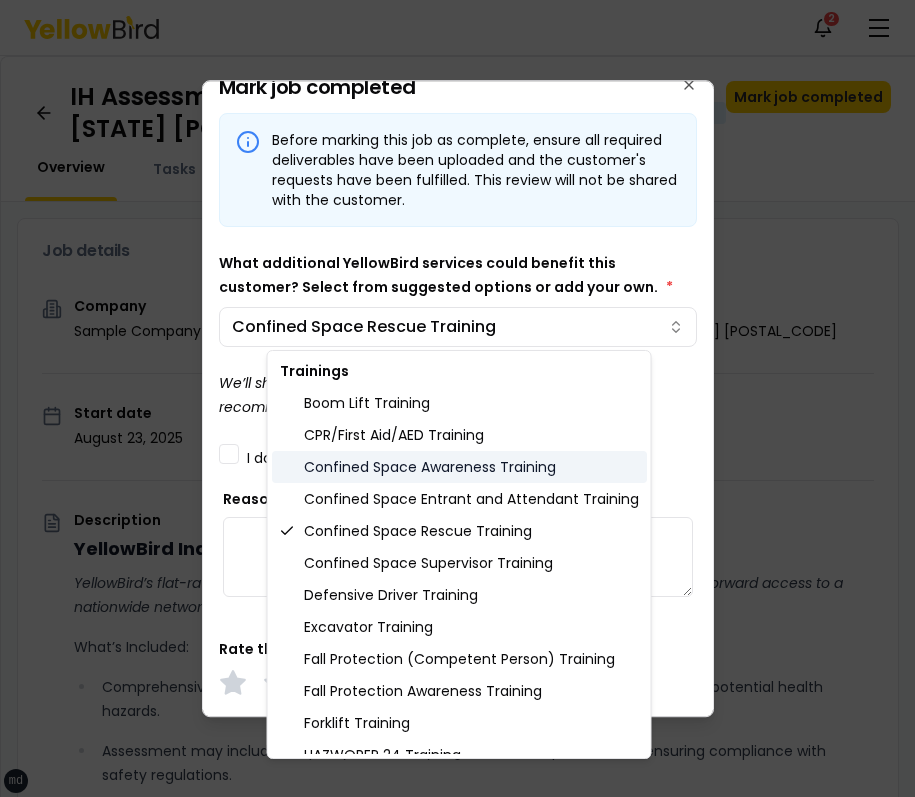 click on "Confined Space Awareness Training" at bounding box center (459, 467) 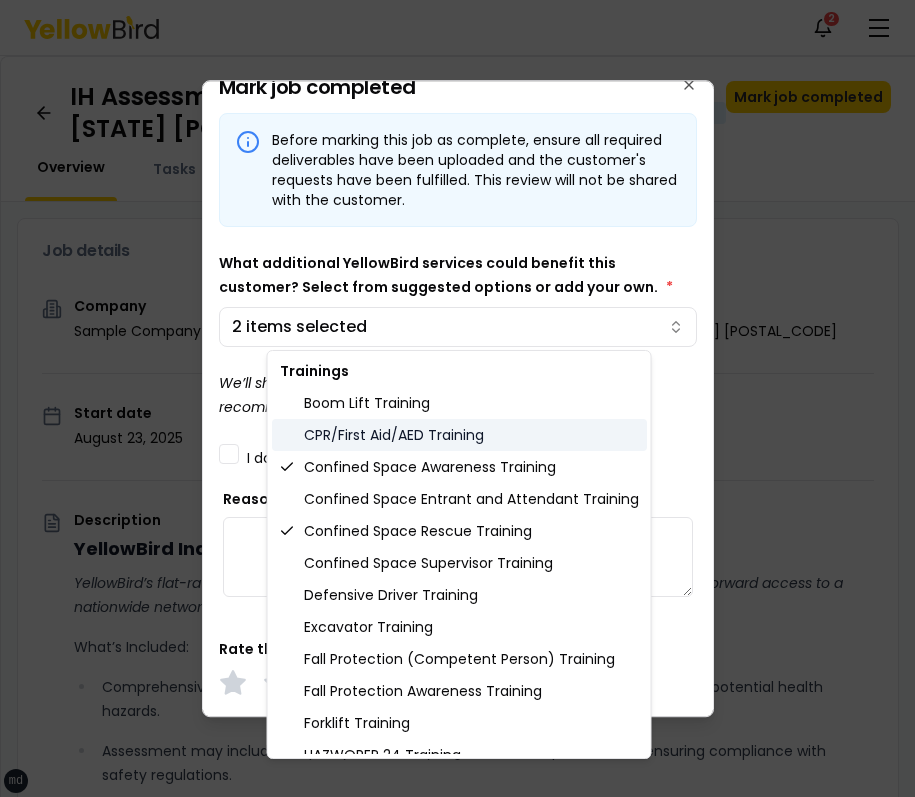 click on "CPR/First Aid/AED Training" at bounding box center [459, 435] 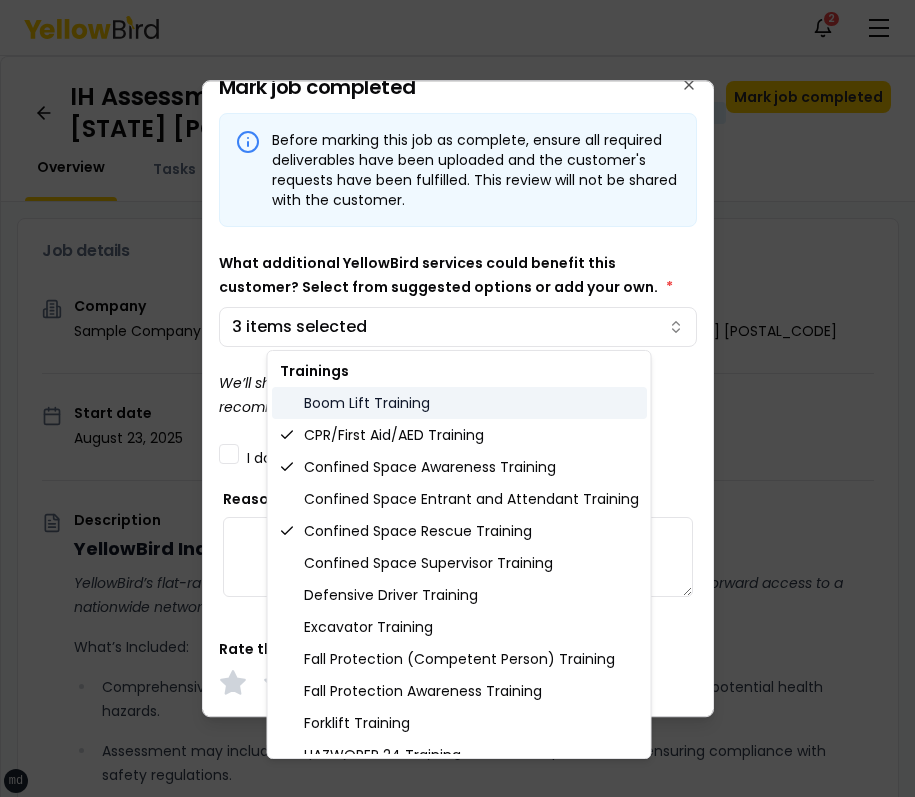 click on "Boom Lift Training" at bounding box center [459, 403] 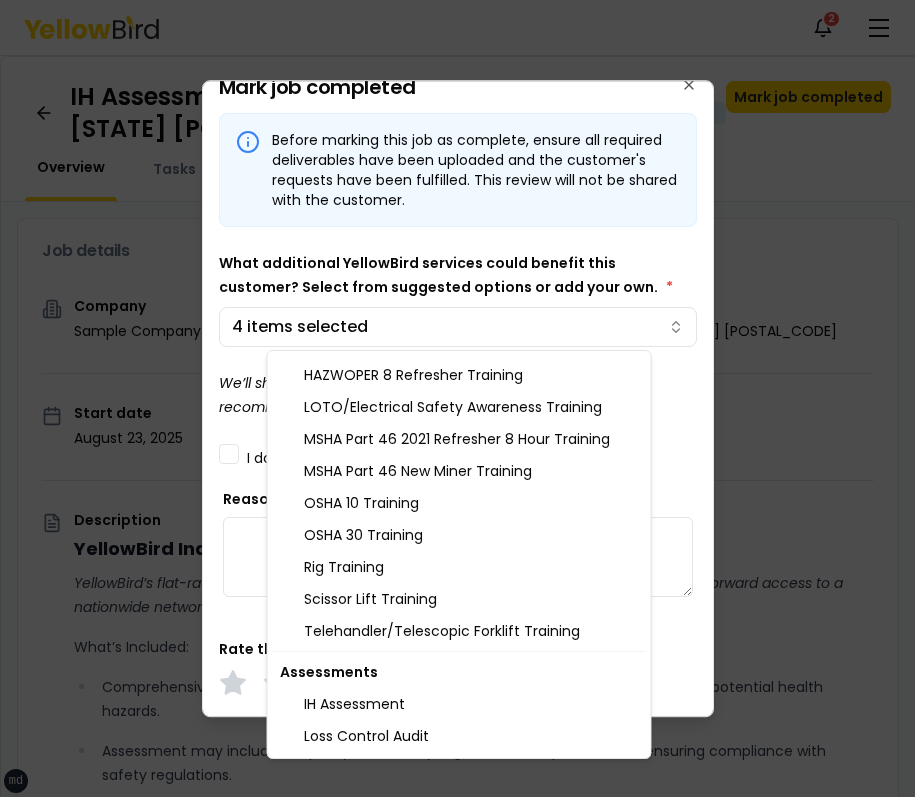 scroll, scrollTop: 0, scrollLeft: 0, axis: both 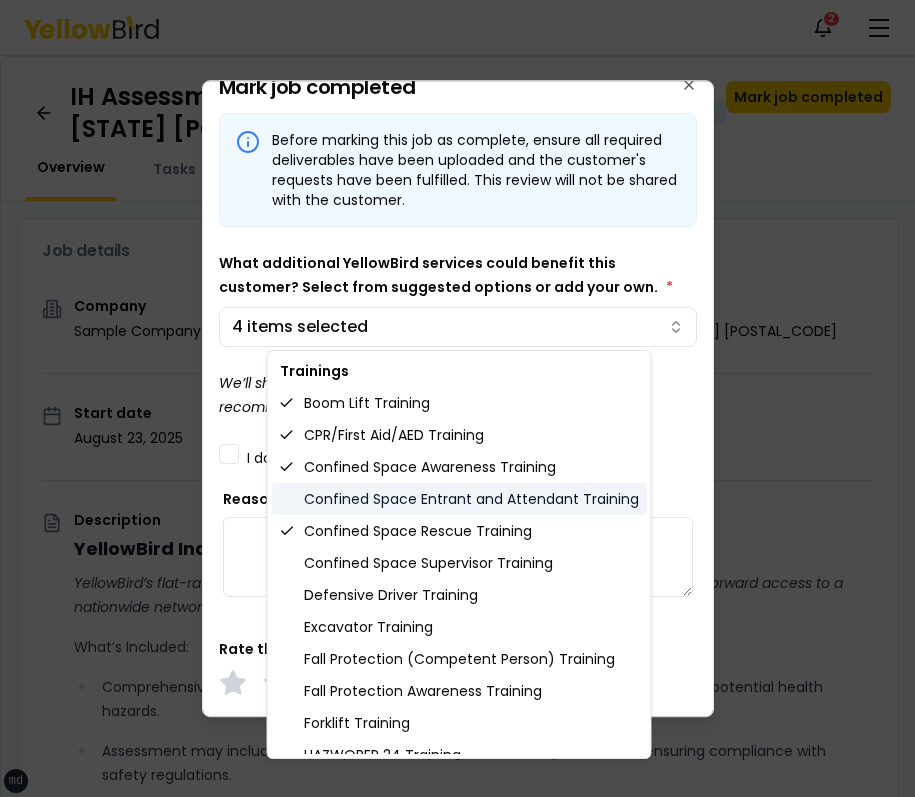 click on "Confined Space Entrant and Attendant Training" at bounding box center (459, 499) 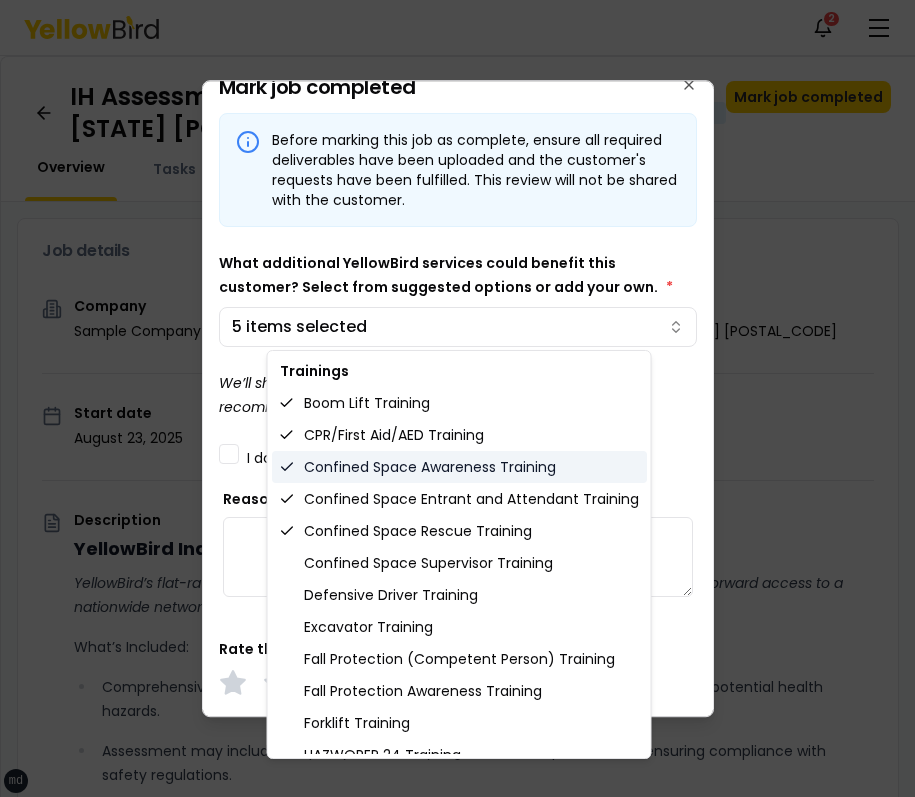 click on "Confined Space Awareness Training" at bounding box center [459, 467] 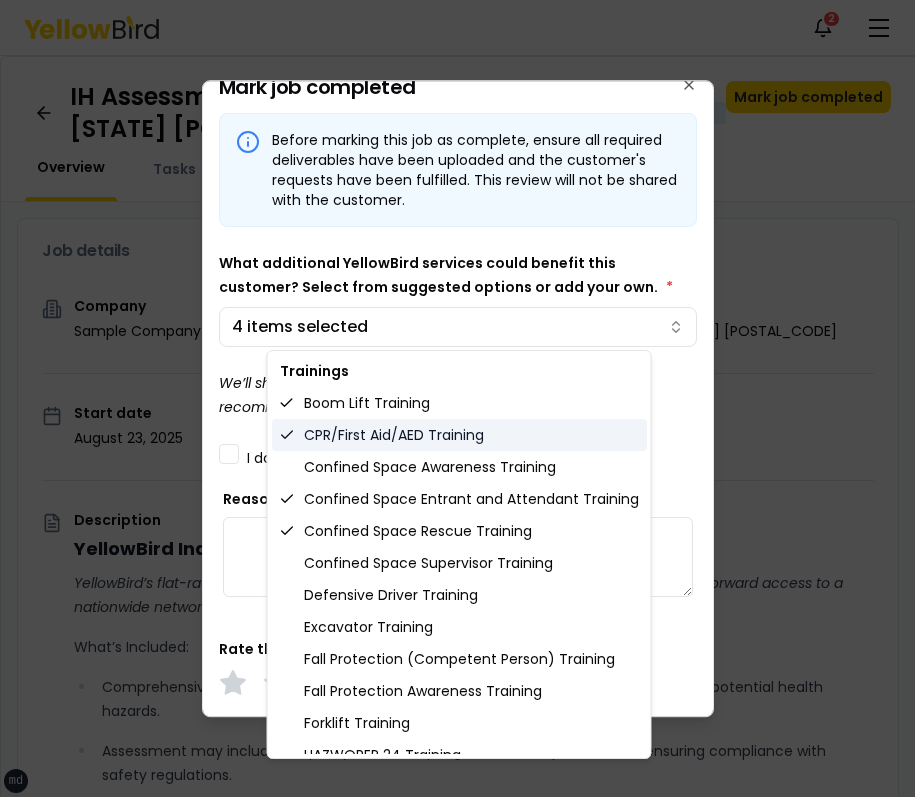 click on "CPR/First Aid/AED Training" at bounding box center (459, 435) 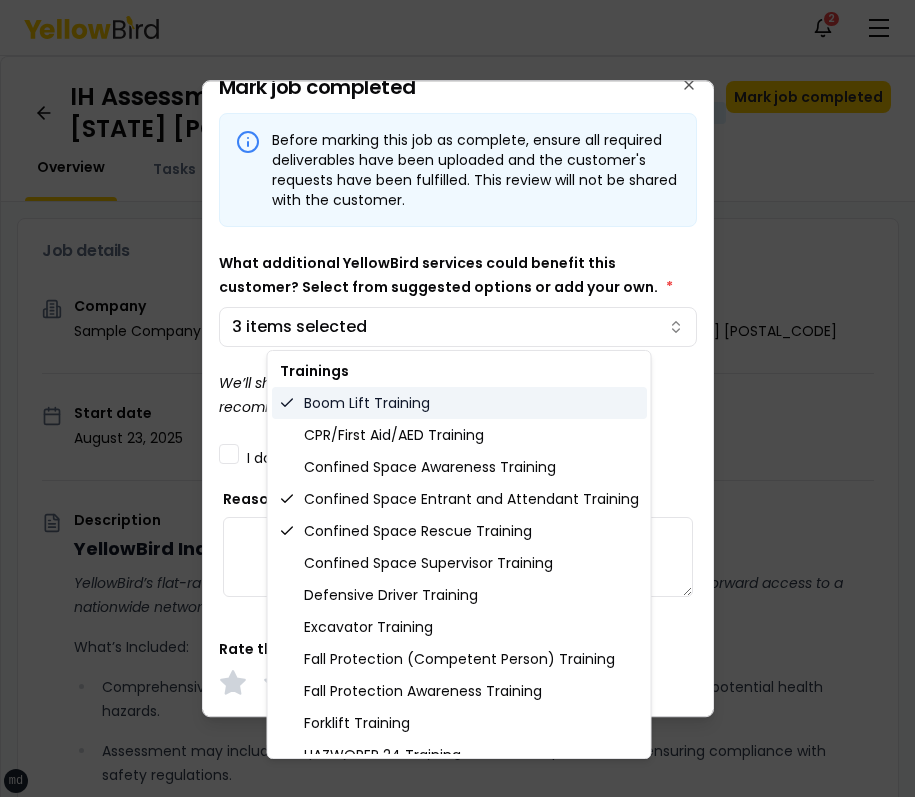 click on "Boom Lift Training" at bounding box center [459, 403] 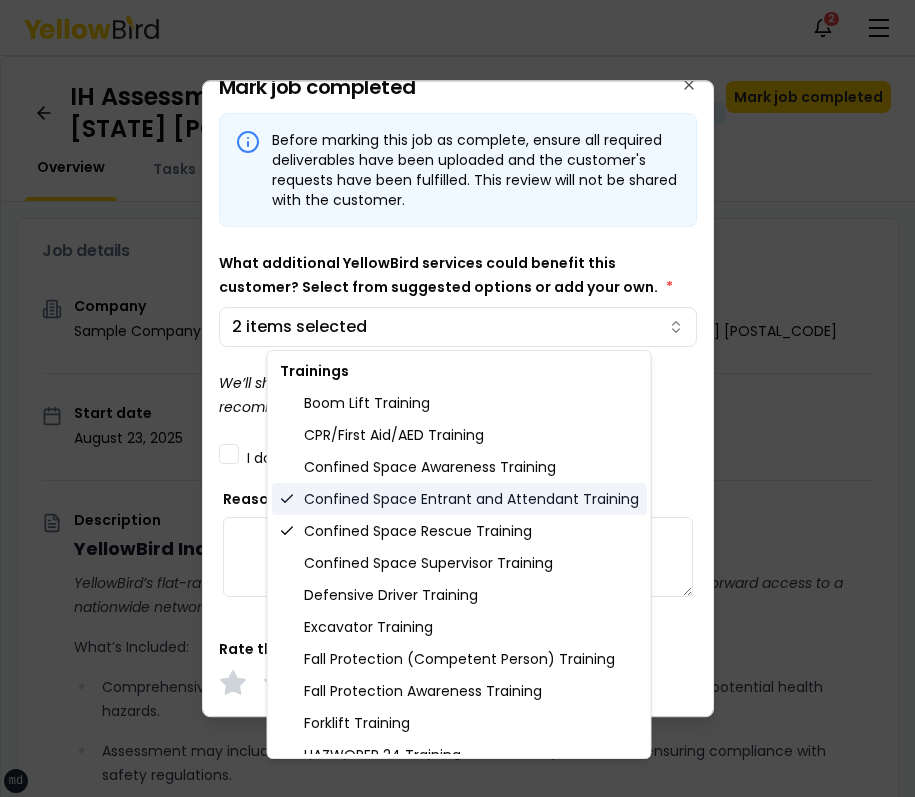 click on "Confined Space Entrant and Attendant Training" at bounding box center [459, 499] 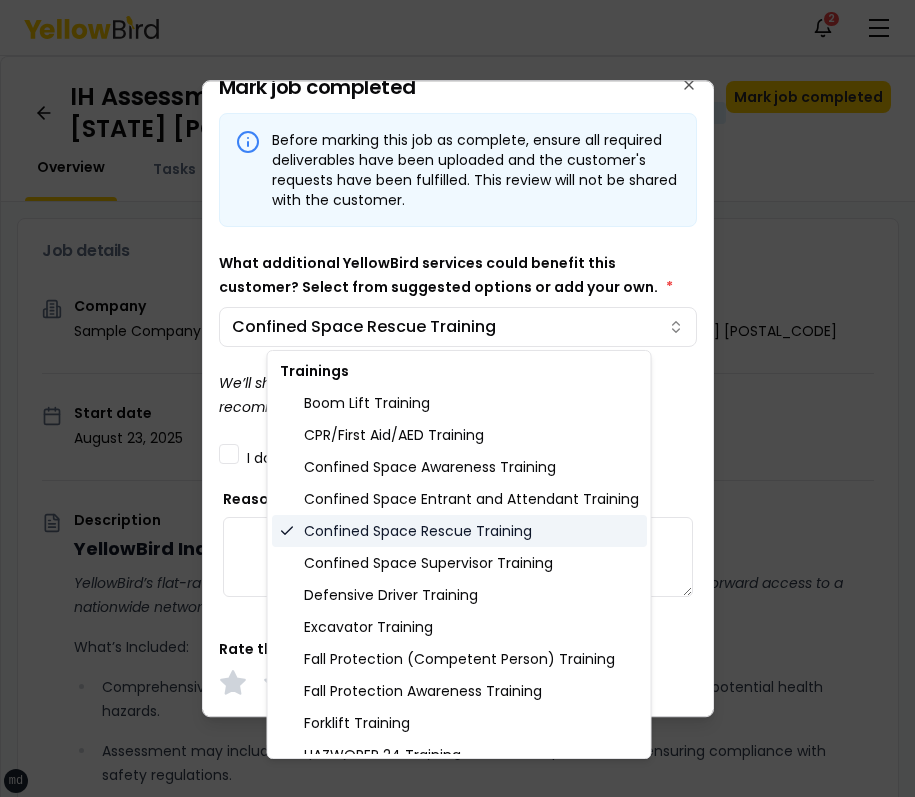 click on "Confined Space Rescue Training" at bounding box center [459, 531] 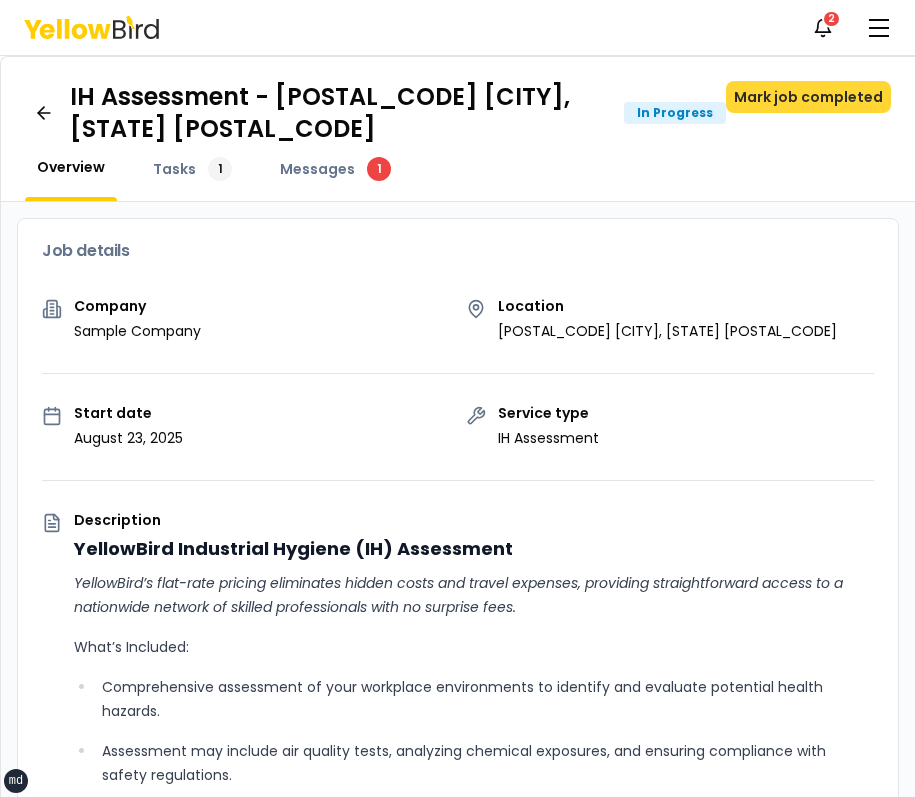 click on "Mark job completed" at bounding box center [808, 97] 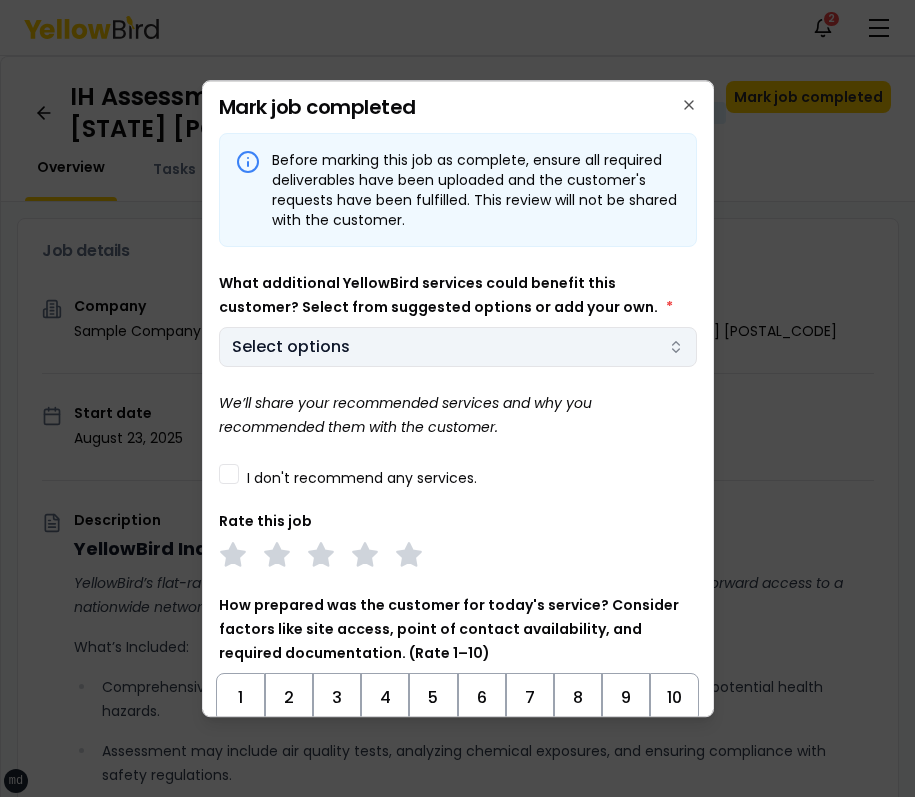 click on "Select options" at bounding box center (458, 347) 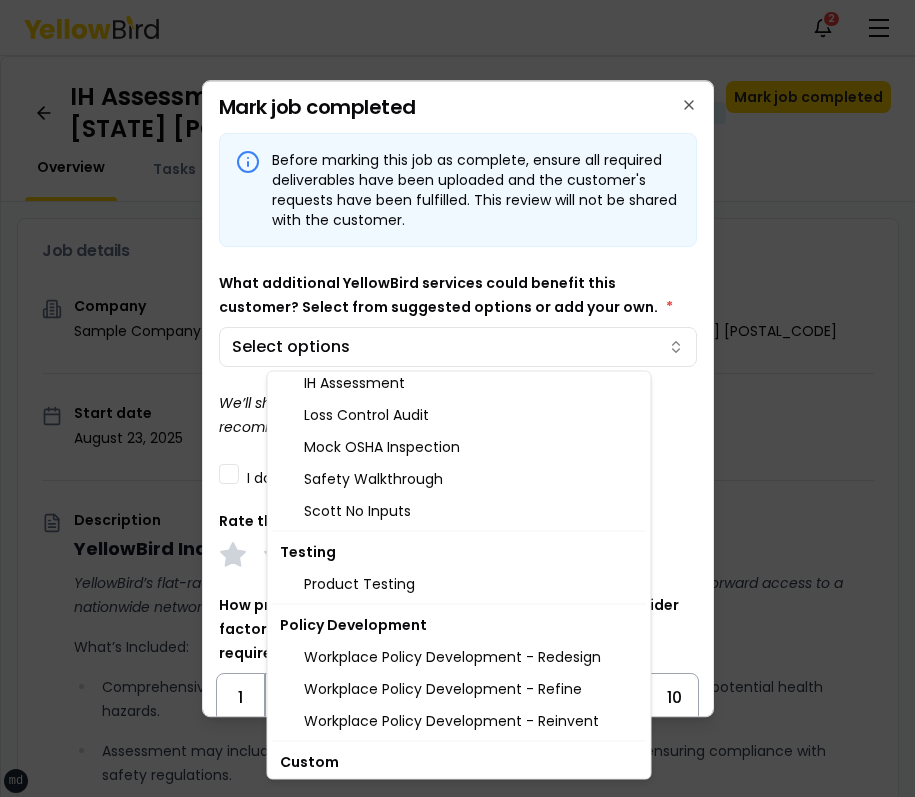 scroll, scrollTop: 821, scrollLeft: 0, axis: vertical 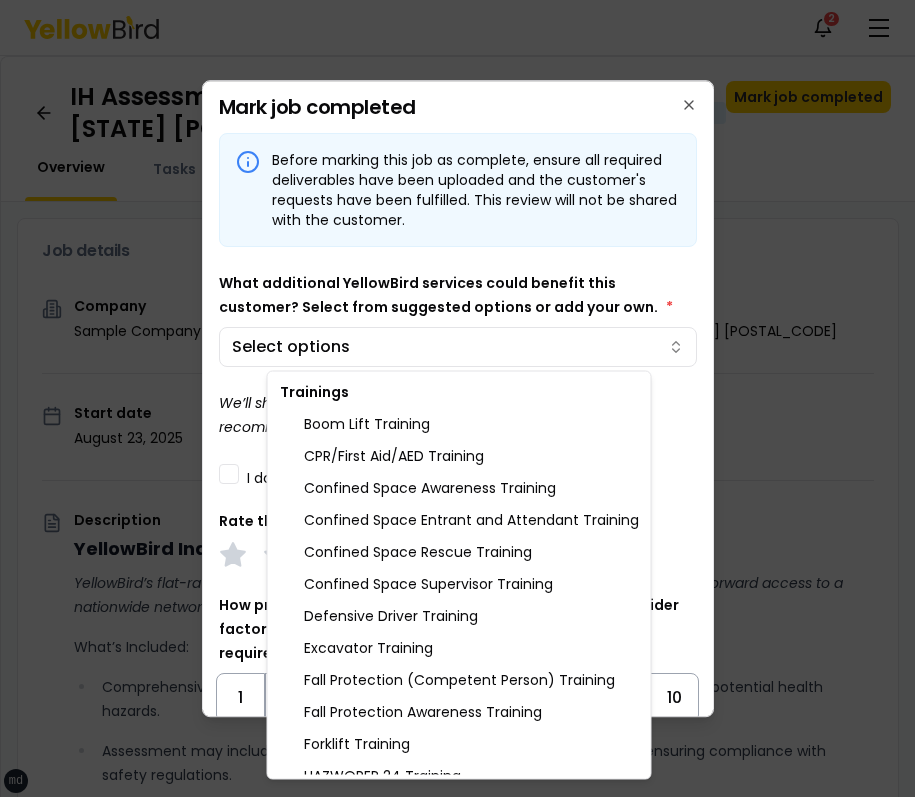 click on "xs sm md lg xl 2xl Notifications 2 MB Dashboard My jobs My profile Messages 1 Refer & earn Settings IH Assessment - 123 tasf, asfasf, DE 12321 In Progress Mark job completed Overview Tasks 1 Messages 1 Job details Company Sample Company Location 123 tasf, asfasf, DE 12321 Start date August 23, 2025 Service type IH Assessment Description YellowBird Industrial Hygiene (IH) Assessment
YellowBird’s flat-rate pricing eliminates hidden costs and travel expenses, providing straightforward access to a nationwide network of skilled professionals with no surprise fees.
What’s Included:
Comprehensive assessment of your workplace environments to identify and evaluate potential health hazards.
Assessment may include air quality tests, analyzing chemical exposures, and ensuring compliance with safety regulations.
Detail...
View more Documents   Deliverable template No template has been provided; please use your own deliverable template to upload the service deliverables. Upload FG $ *" at bounding box center (457, 398) 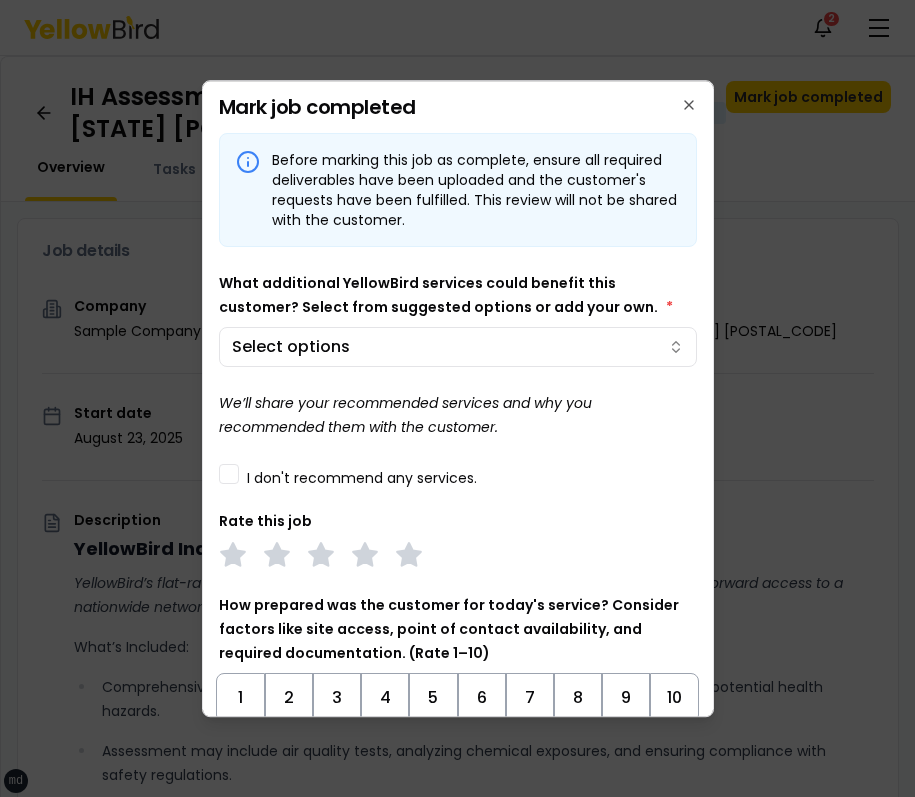 click on "xs sm md lg xl 2xl Notifications 2 MB Dashboard My jobs My profile Messages 1 Refer & earn Settings IH Assessment - 123 tasf, asfasf, DE 12321 In Progress Mark job completed Overview Tasks 1 Messages 1 Job details Company Sample Company Location 123 tasf, asfasf, DE 12321 Start date August 23, 2025 Service type IH Assessment Description YellowBird Industrial Hygiene (IH) Assessment
YellowBird’s flat-rate pricing eliminates hidden costs and travel expenses, providing straightforward access to a nationwide network of skilled professionals with no surprise fees.
What’s Included:
Comprehensive assessment of your workplace environments to identify and evaluate potential health hazards.
Assessment may include air quality tests, analyzing chemical exposures, and ensuring compliance with safety regulations.
Detail...
View more Documents   Deliverable template No template has been provided; please use your own deliverable template to upload the service deliverables. Upload FG $ *" at bounding box center [457, 398] 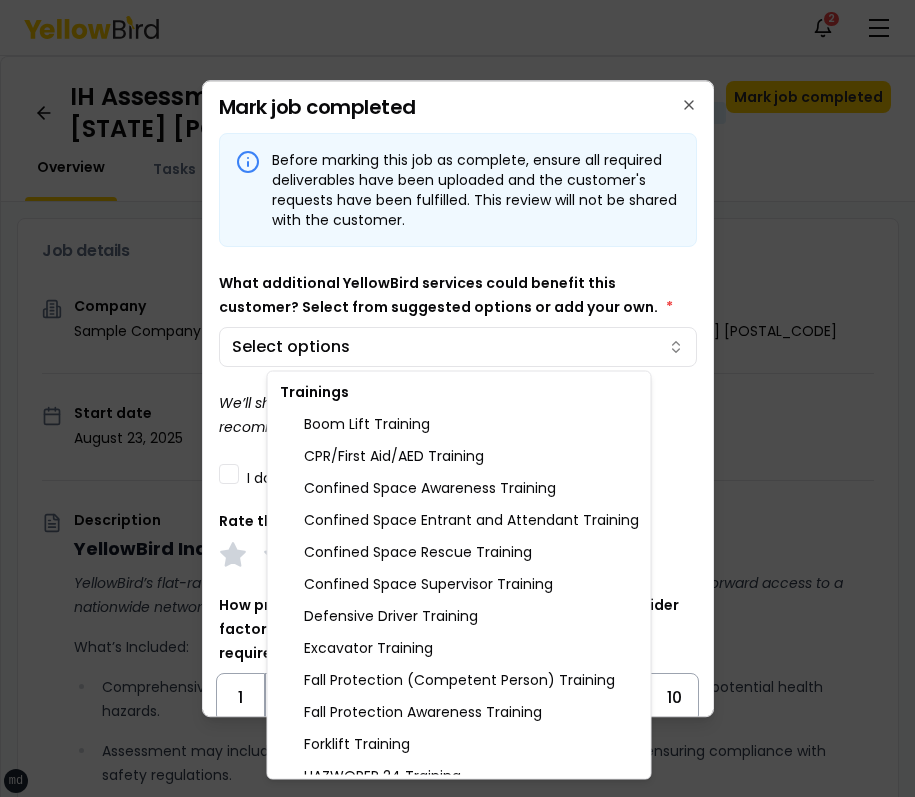 click at bounding box center [457, 398] 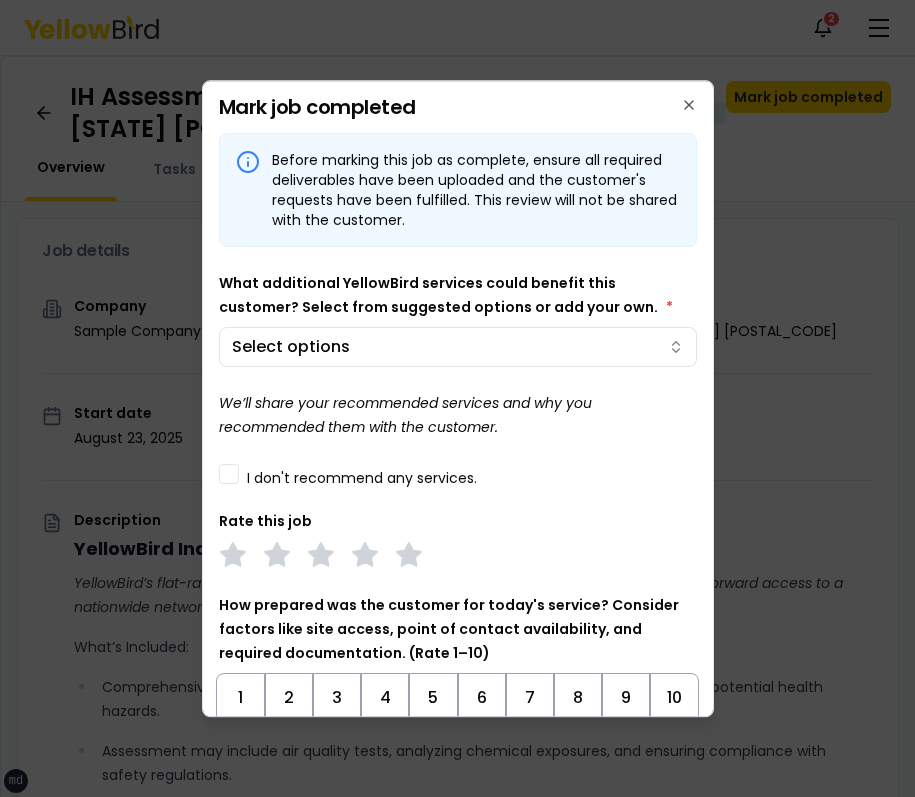 click on "Mark job completed Before marking this job as complete, ensure all required deliverables have been uploaded and the customer's requests have been fulfilled. This review will not be shared with the customer. What additional YellowBird services could benefit this customer? Select from suggested options or add your own. * Select options We’ll share your recommended services and why you recommended them with the customer. I don't recommend any services. Rate this job How prepared was the customer for today's service? Consider factors like site access, point of contact availability, and required documentation. (Rate 1–10) 1 2 3 4 5 6 7 8 9 10 Based on your interactions today, how would you rate this customer's investment in workplace safety beyond basic compliance? (Rate 1–10) 1 2 3 4 5 6 7 8 9 10 Enter your round-trip mileage for this job site visit. * Cancel Mark job completed Close" at bounding box center (458, 399) 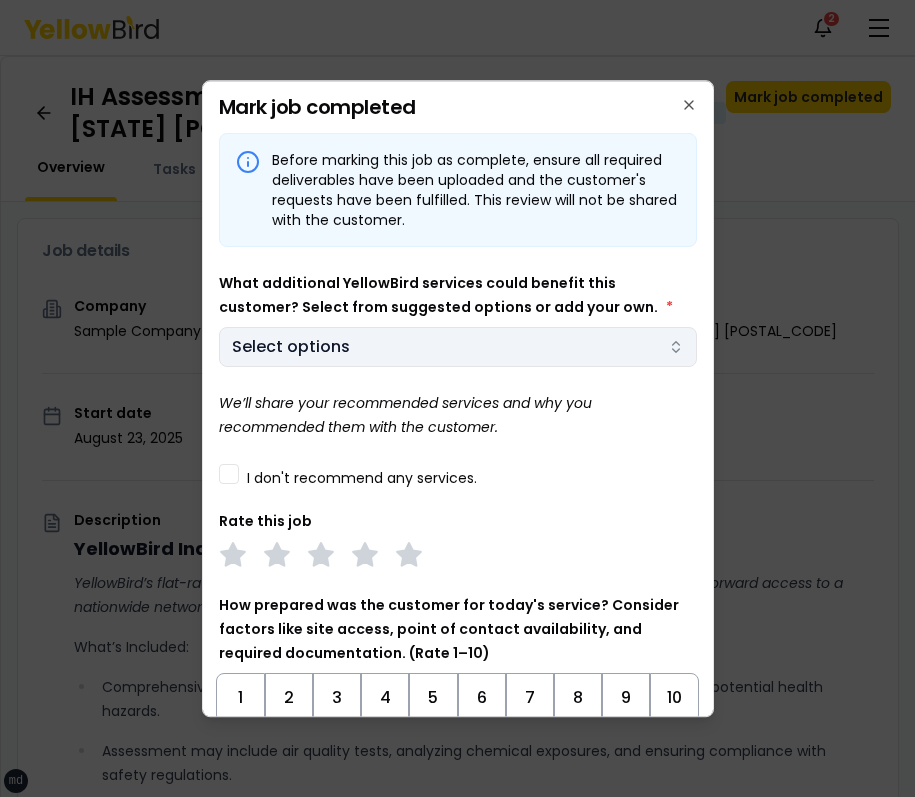 click on "xs sm md lg xl 2xl Notifications 2 MB Dashboard My jobs My profile Messages 1 Refer & earn Settings IH Assessment - 123 tasf, asfasf, DE 12321 In Progress Mark job completed Overview Tasks 1 Messages 1 Job details Company Sample Company Location 123 tasf, asfasf, DE 12321 Start date August 23, 2025 Service type IH Assessment Description YellowBird Industrial Hygiene (IH) Assessment
YellowBird’s flat-rate pricing eliminates hidden costs and travel expenses, providing straightforward access to a nationwide network of skilled professionals with no surprise fees.
What’s Included:
Comprehensive assessment of your workplace environments to identify and evaluate potential health hazards.
Assessment may include air quality tests, analyzing chemical exposures, and ensuring compliance with safety regulations.
Detail...
View more Documents   Deliverable template No template has been provided; please use your own deliverable template to upload the service deliverables. Upload FG $ *" at bounding box center (457, 398) 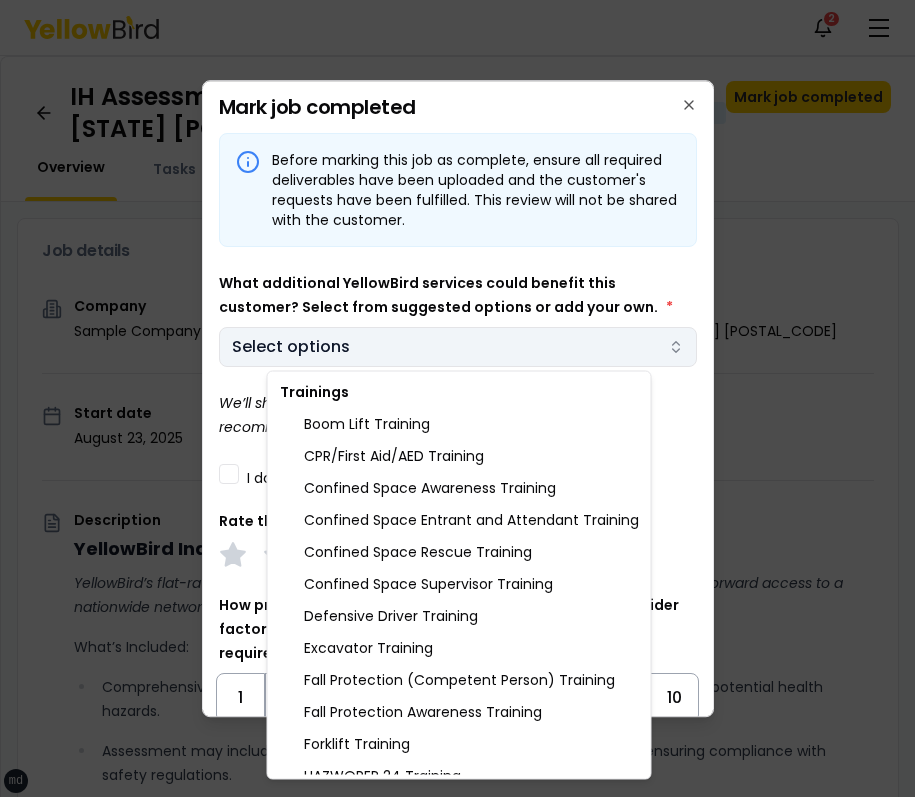 click on "xs sm md lg xl 2xl Notifications 2 MB Dashboard My jobs My profile Messages 1 Refer & earn Settings IH Assessment - 123 tasf, asfasf, DE 12321 In Progress Mark job completed Overview Tasks 1 Messages 1 Job details Company Sample Company Location 123 tasf, asfasf, DE 12321 Start date August 23, 2025 Service type IH Assessment Description YellowBird Industrial Hygiene (IH) Assessment
YellowBird’s flat-rate pricing eliminates hidden costs and travel expenses, providing straightforward access to a nationwide network of skilled professionals with no surprise fees.
What’s Included:
Comprehensive assessment of your workplace environments to identify and evaluate potential health hazards.
Assessment may include air quality tests, analyzing chemical exposures, and ensuring compliance with safety regulations.
Detail...
View more Documents   Deliverable template No template has been provided; please use your own deliverable template to upload the service deliverables. Upload FG $ *" at bounding box center (457, 398) 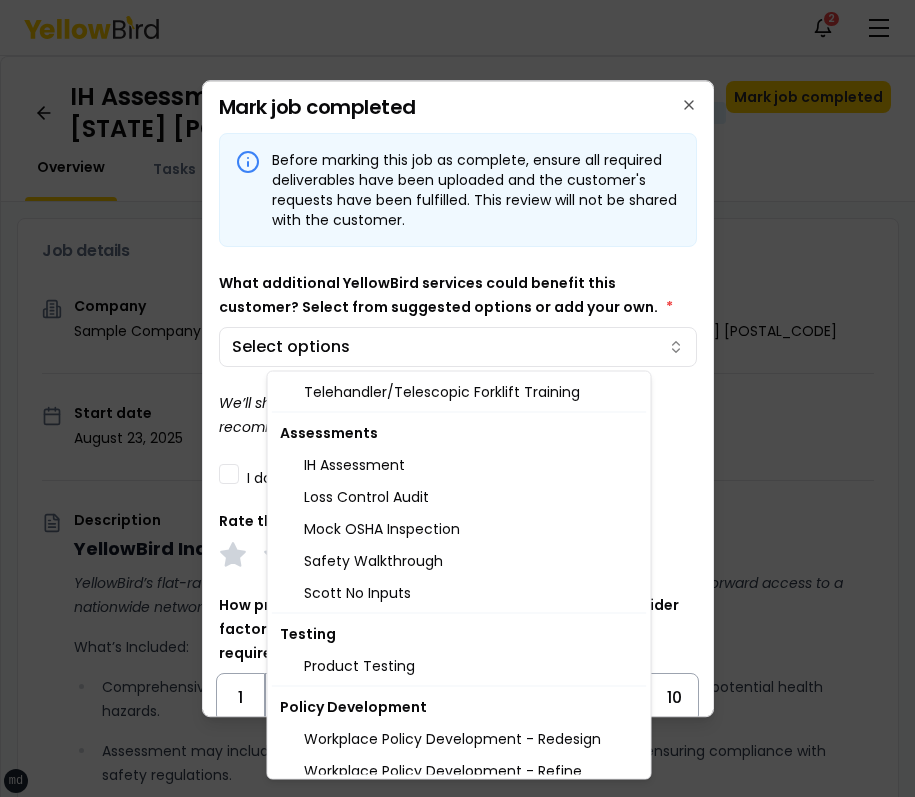 scroll, scrollTop: 821, scrollLeft: 0, axis: vertical 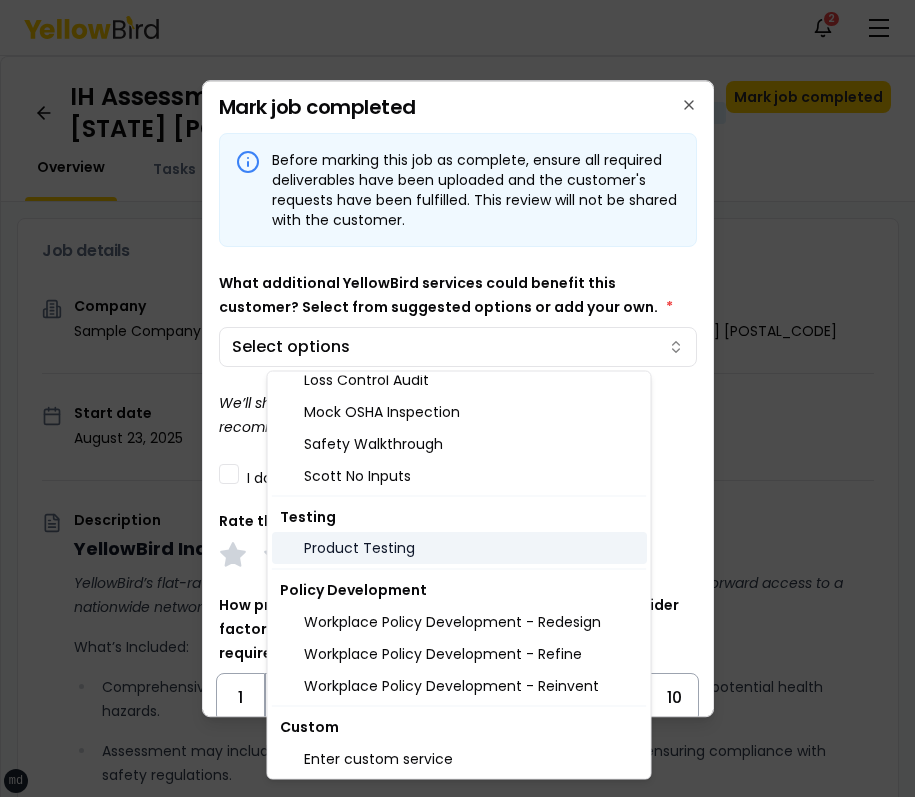click on "Product Testing" at bounding box center [459, 549] 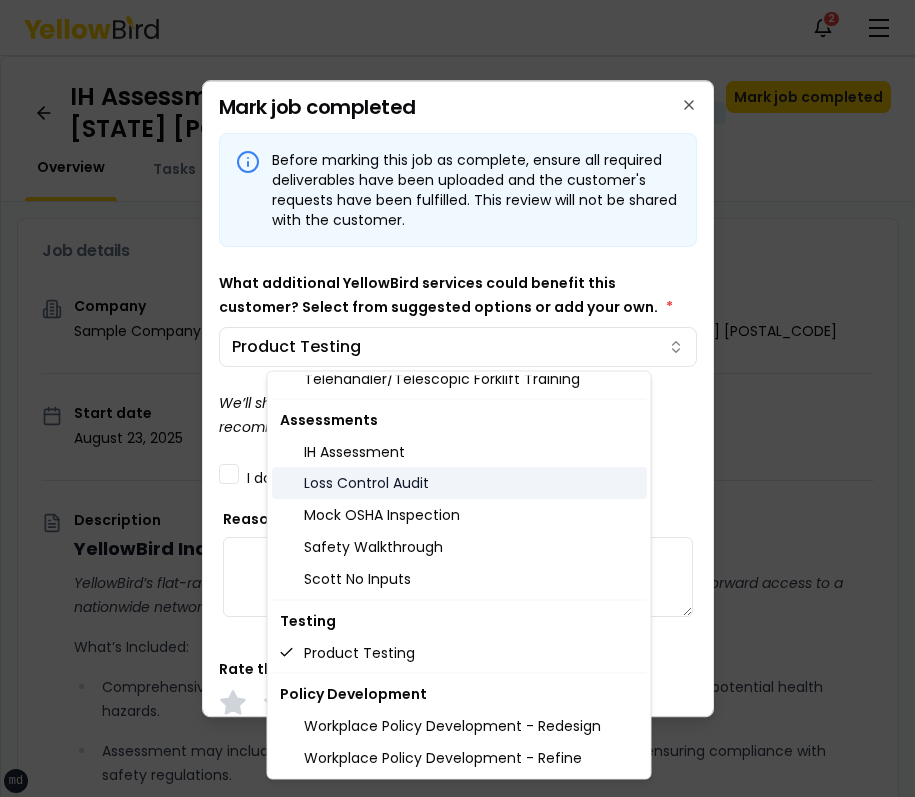 click on "Loss Control Audit" at bounding box center [459, 484] 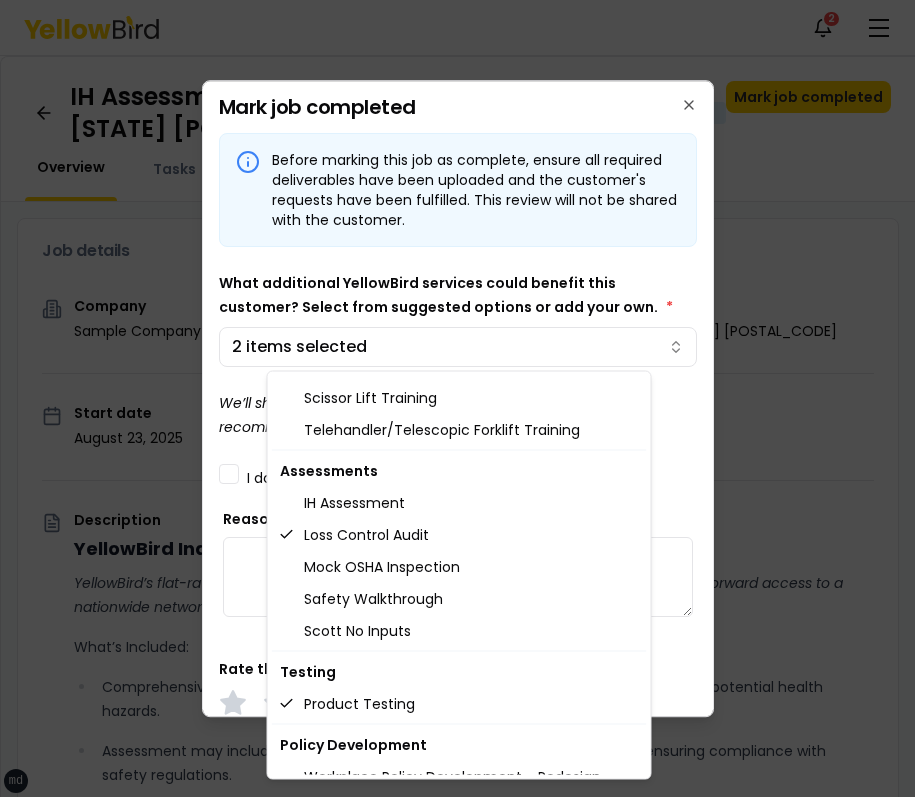 scroll, scrollTop: 619, scrollLeft: 0, axis: vertical 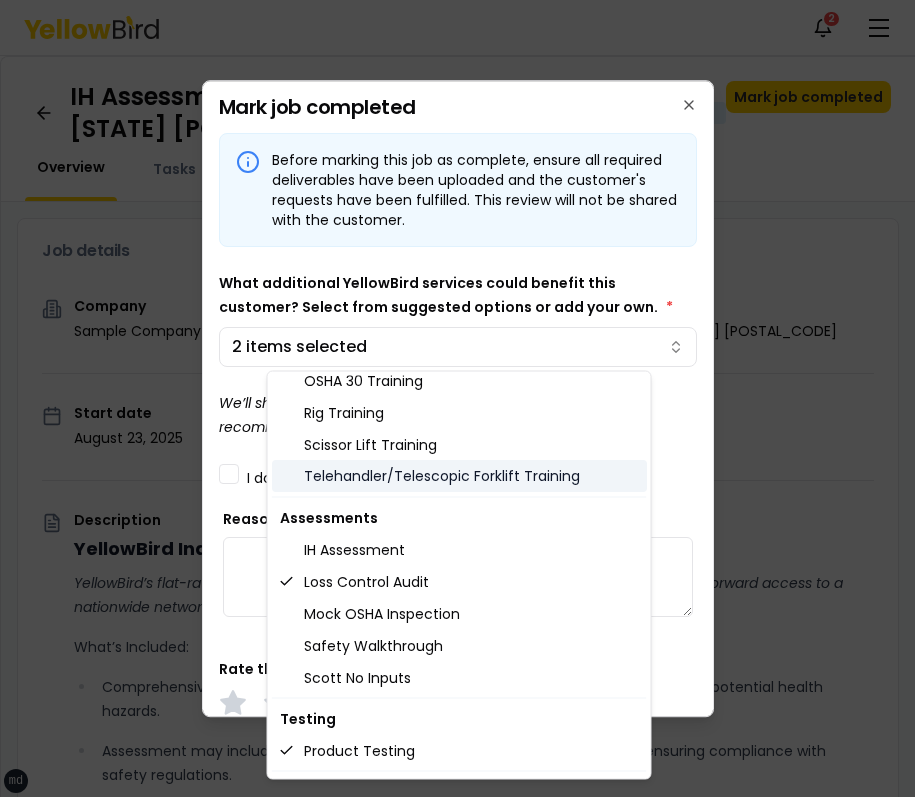 click on "Telehandler/Telescopic Forklift Training" at bounding box center (459, 477) 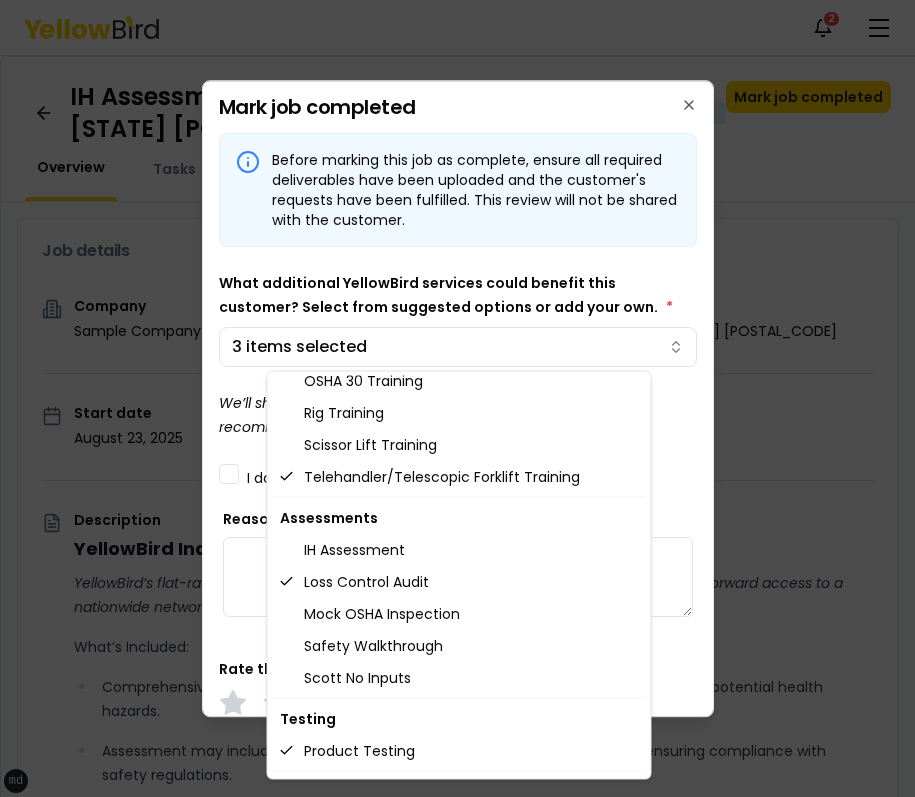click on "xs sm md lg xl 2xl Notifications 2 MB Dashboard My jobs My profile Messages 1 Refer & earn Settings [JOB_TITLE] - [NUMBER] [STREET], [CITY], [STATE] [POSTAL_CODE] In Progress Mark job completed Overview Tasks 1 Messages 1 Job details Company Sample Company Location [NUMBER] [STREET], [CITY], [STATE] [POSTAL_CODE] Start date [DATE] Service type [JOB_TITLE] Description YellowBird Industrial Hygiene (IH) Assessment
YellowBird’s flat-rate pricing eliminates hidden costs and travel expenses, providing straightforward access to a nationwide network of skilled professionals with no surprise fees.
What’s Included:
Comprehensive assessment of your workplace environments to identify and evaluate potential health hazards.
Assessment may include air quality tests, analyzing chemical exposures, and ensuring compliance with safety regulations.
Detail...
View more Documents Deliverable template No template has been provided; please use your own deliverable template to upload the service deliverables. Upload FG $ *" at bounding box center [457, 398] 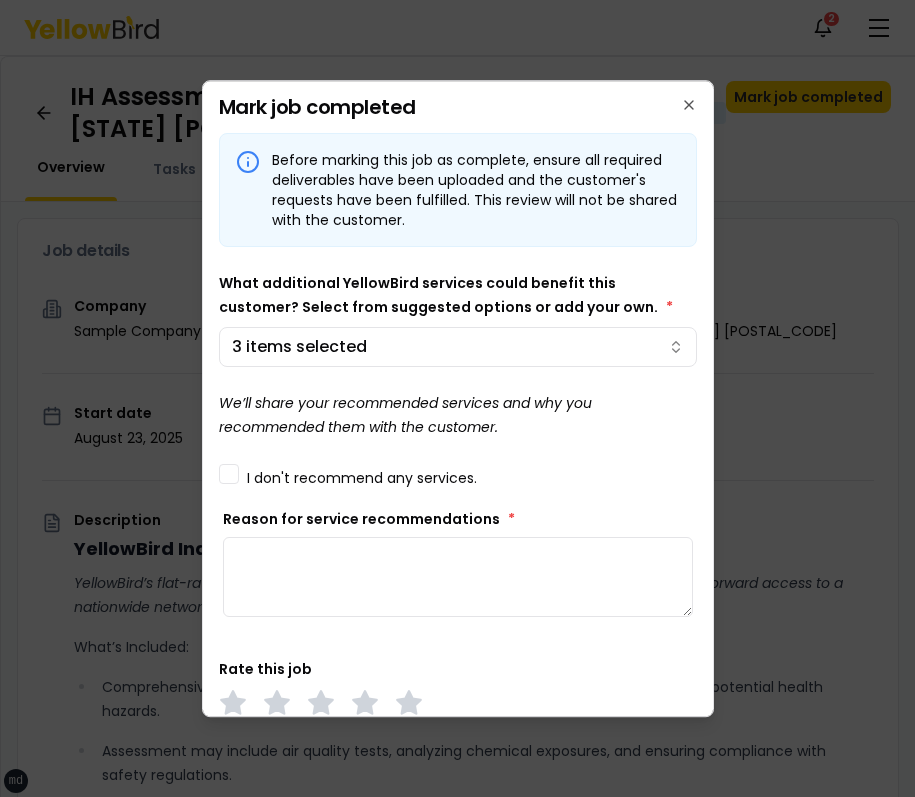 click on "Reason for service recommendations *" at bounding box center [369, 519] 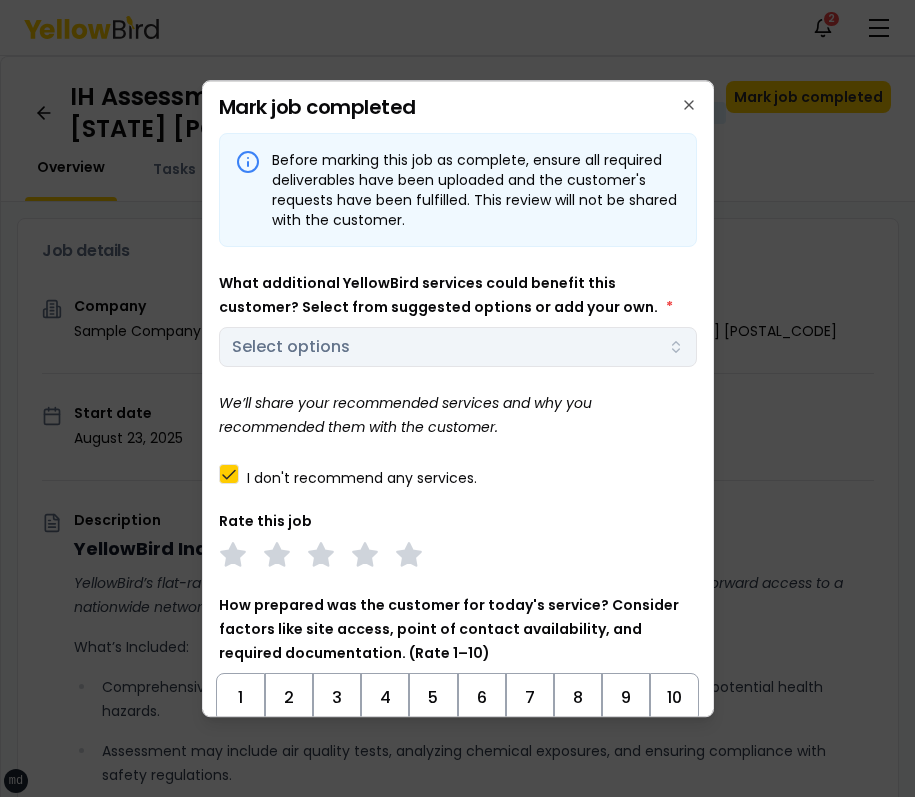 click on "I don't recommend any services." at bounding box center (362, 478) 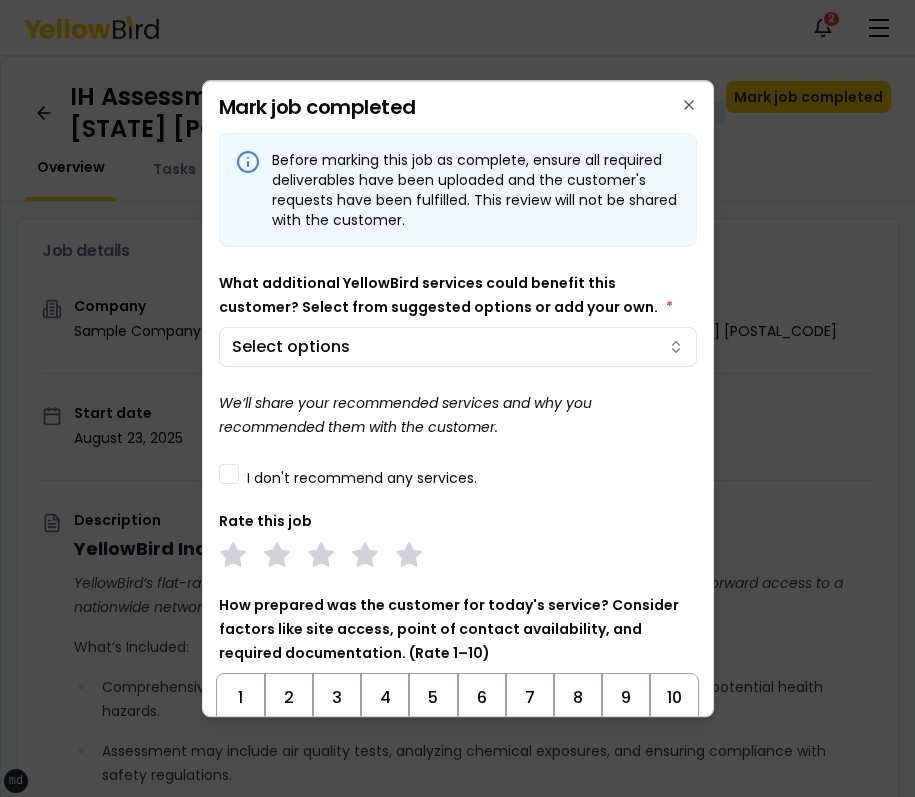 click on "What additional YellowBird services could benefit this customer? Select from suggested options or add your own. * Select options" at bounding box center (458, 319) 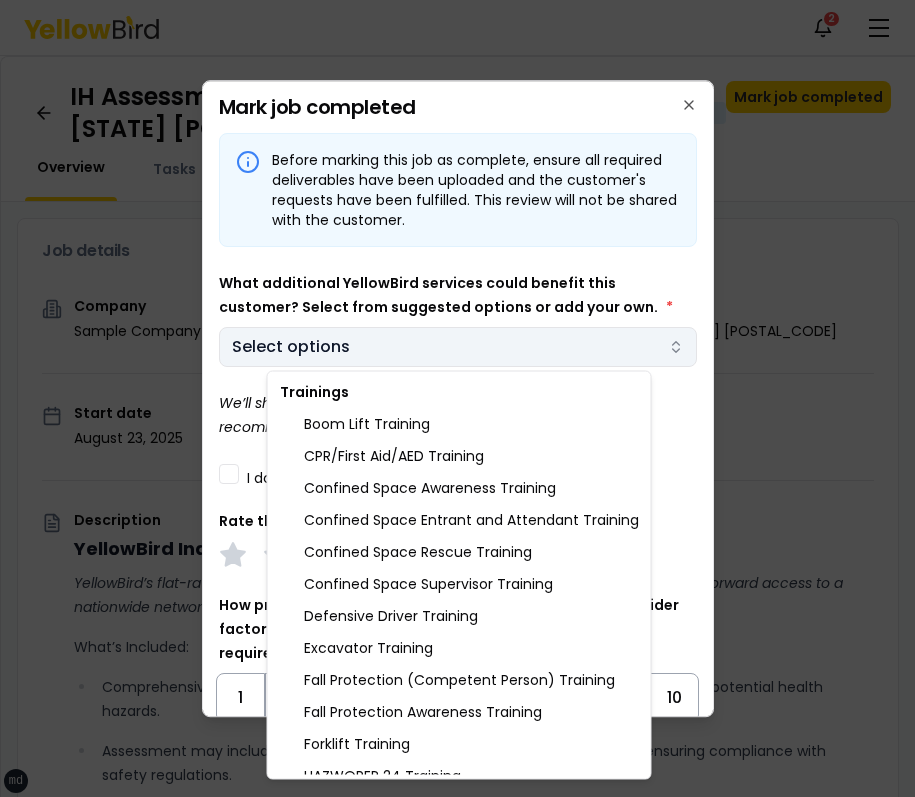 click on "xs sm md lg xl 2xl Notifications 2 MB Dashboard My jobs My profile Messages 1 Refer & earn Settings [JOB_TITLE] - [NUMBER] [STREET], [CITY], [STATE] [POSTAL_CODE] In Progress Mark job completed Overview Tasks 1 Messages 1 Job details Company Sample Company Location [NUMBER] [STREET], [CITY], [STATE] [POSTAL_CODE] Start date [DATE] Service type [JOB_TITLE] Description YellowBird Industrial Hygiene (IH) Assessment
YellowBird’s flat-rate pricing eliminates hidden costs and travel expenses, providing straightforward access to a nationwide network of skilled professionals with no surprise fees.
What’s Included:
Comprehensive assessment of your workplace environments to identify and evaluate potential health hazards.
Assessment may include air quality tests, analyzing chemical exposures, and ensuring compliance with safety regulations.
Detail...
View more Documents Deliverable template No template has been provided; please use your own deliverable template to upload the service deliverables. Upload FG $ *" at bounding box center (457, 398) 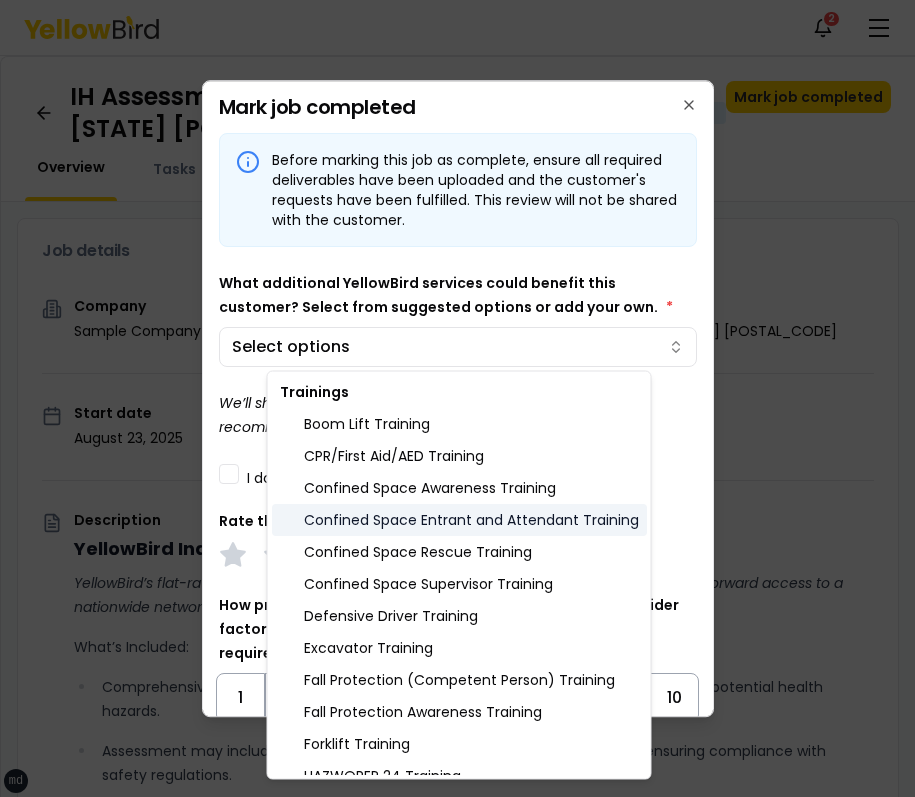click on "Confined Space Entrant and Attendant Training" at bounding box center [459, 520] 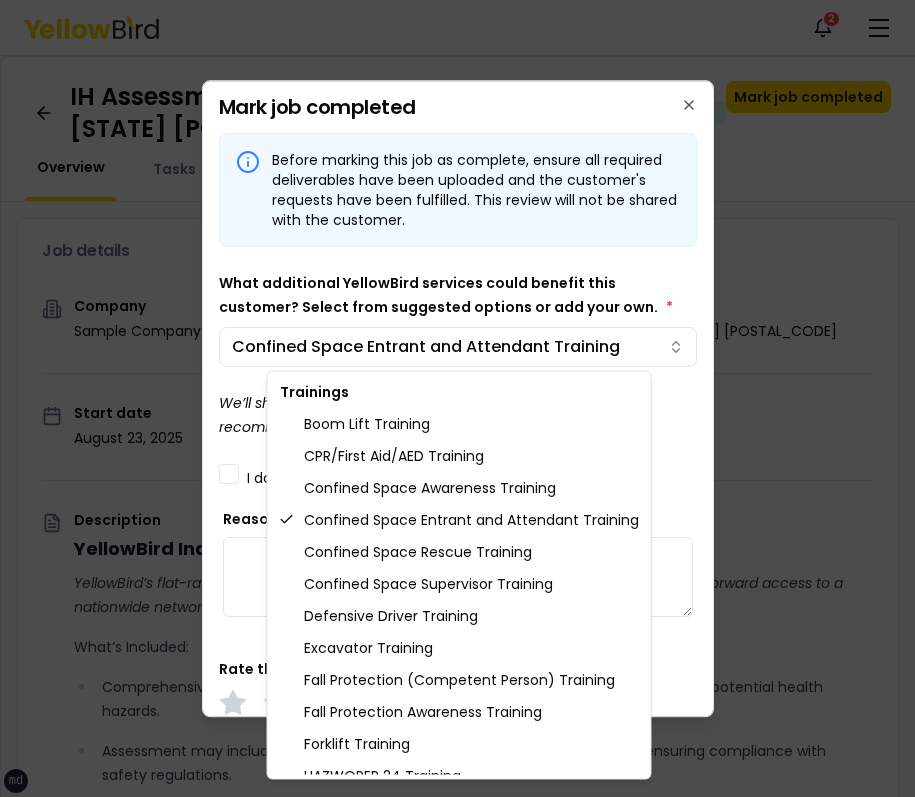 click on "xs sm md lg xl 2xl Notifications 2 MB Dashboard My jobs My profile Messages 1 Refer & earn Settings IH Assessment - 123 tasf, asfasf, DE 12321 In Progress Mark job completed Overview Tasks 1 Messages 1 Job details Company Sample Company Location 123 tasf, asfasf, DE 12321 Start date August 23, 2025 Service type IH Assessment Description YellowBird Industrial Hygiene (IH) Assessment
YellowBird’s flat-rate pricing eliminates hidden costs and travel expenses, providing straightforward access to a nationwide network of skilled professionals with no surprise fees.
What’s Included:
Comprehensive assessment of your workplace environments to identify and evaluate potential health hazards.
Assessment may include air quality tests, analyzing chemical exposures, and ensuring compliance with safety regulations.
Detail...
View more Documents   Deliverable template No template has been provided; please use your own deliverable template to upload the service deliverables. Upload FG $ *" at bounding box center [457, 398] 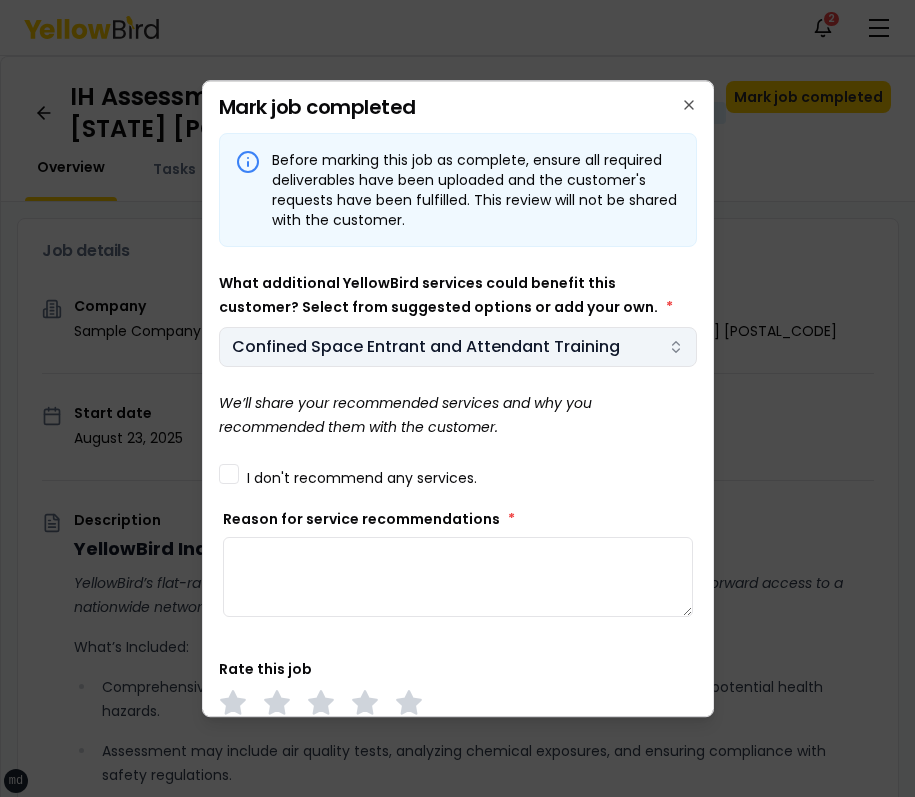 click on "xs sm md lg xl 2xl Notifications 2 MB Dashboard My jobs My profile Messages 1 Refer & earn Settings IH Assessment - 123 tasf, asfasf, DE 12321 In Progress Mark job completed Overview Tasks 1 Messages 1 Job details Company Sample Company Location 123 tasf, asfasf, DE 12321 Start date August 23, 2025 Service type IH Assessment Description YellowBird Industrial Hygiene (IH) Assessment
YellowBird’s flat-rate pricing eliminates hidden costs and travel expenses, providing straightforward access to a nationwide network of skilled professionals with no surprise fees.
What’s Included:
Comprehensive assessment of your workplace environments to identify and evaluate potential health hazards.
Assessment may include air quality tests, analyzing chemical exposures, and ensuring compliance with safety regulations.
Detail...
View more Documents   Deliverable template No template has been provided; please use your own deliverable template to upload the service deliverables. Upload FG $ *" at bounding box center [457, 398] 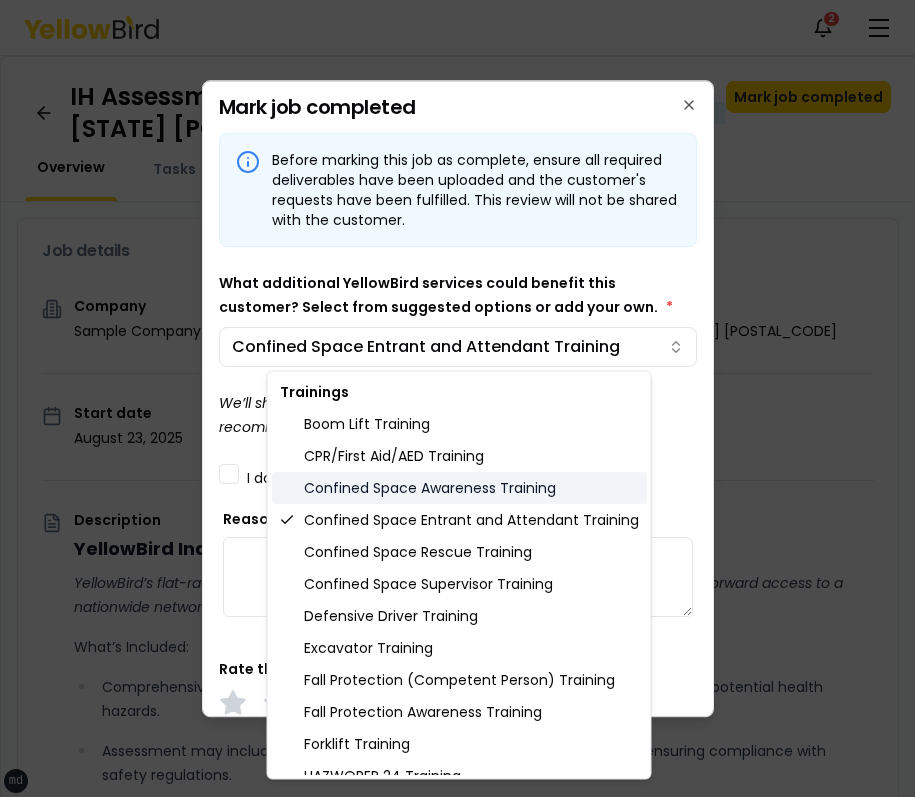 click on "Confined Space Awareness Training" at bounding box center [459, 488] 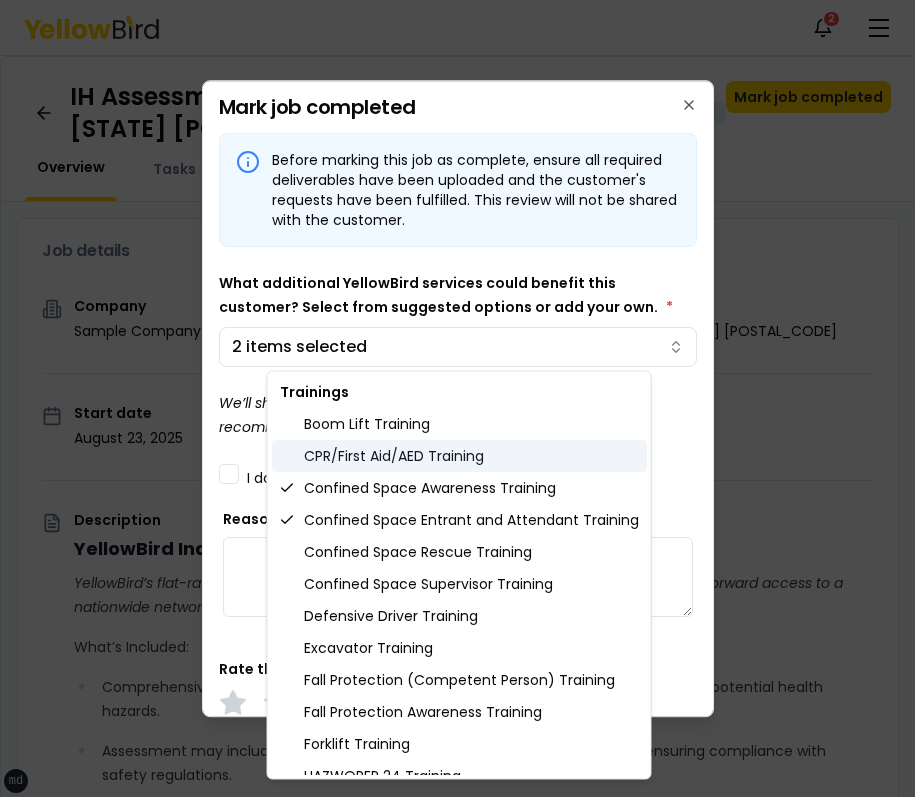 click on "CPR/First Aid/AED Training" at bounding box center (459, 456) 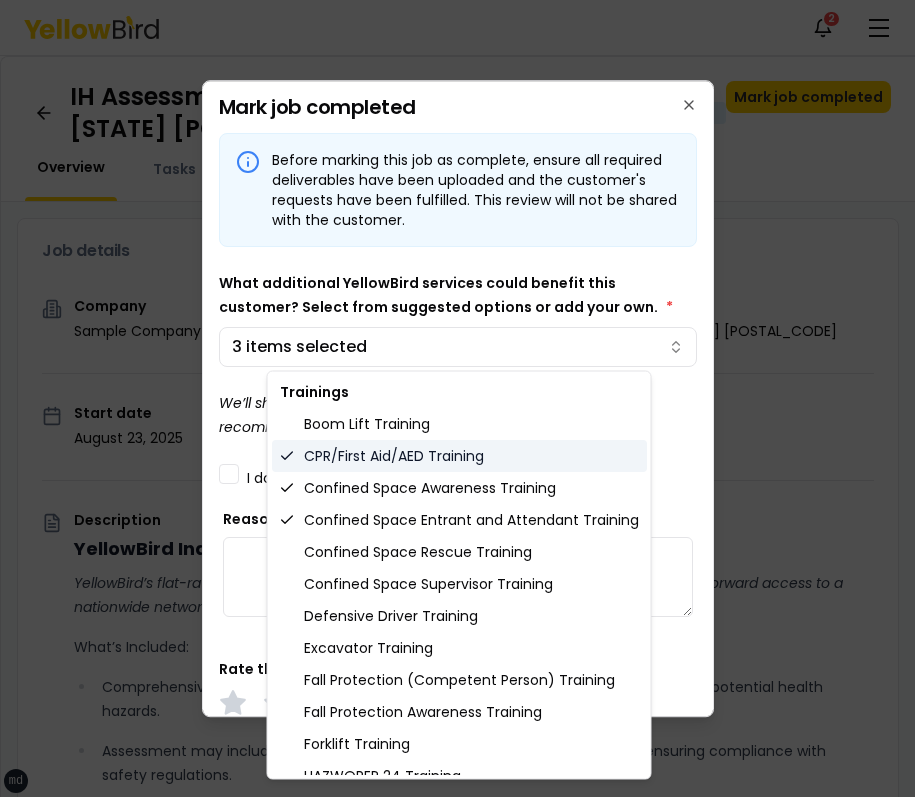 click on "CPR/First Aid/AED Training" at bounding box center [459, 456] 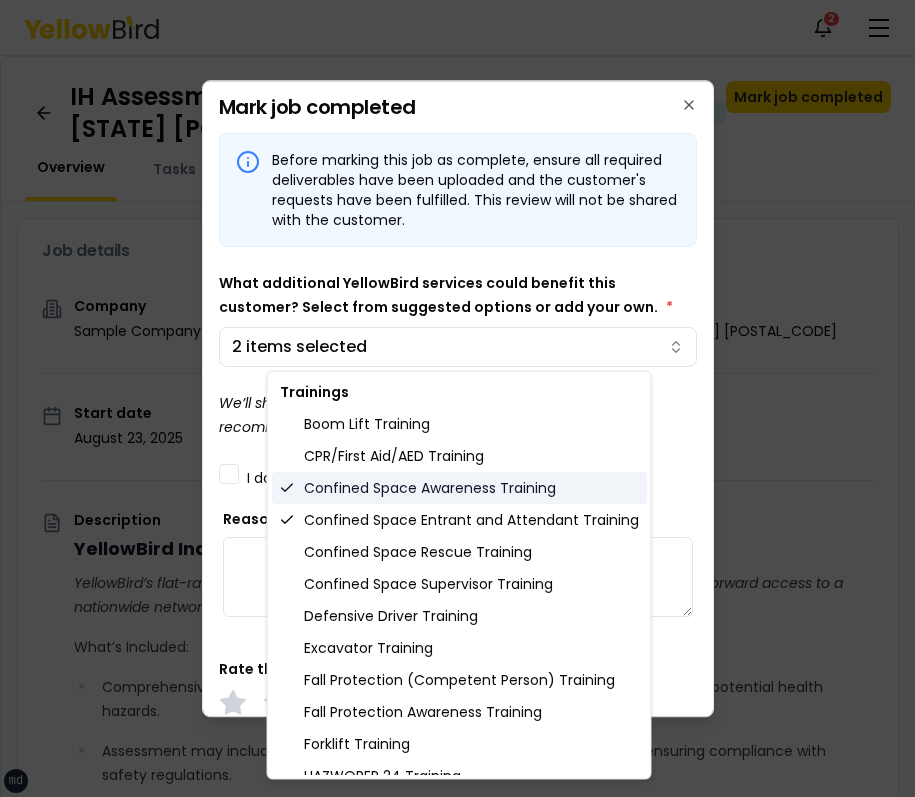 click on "Confined Space Awareness Training" at bounding box center [459, 488] 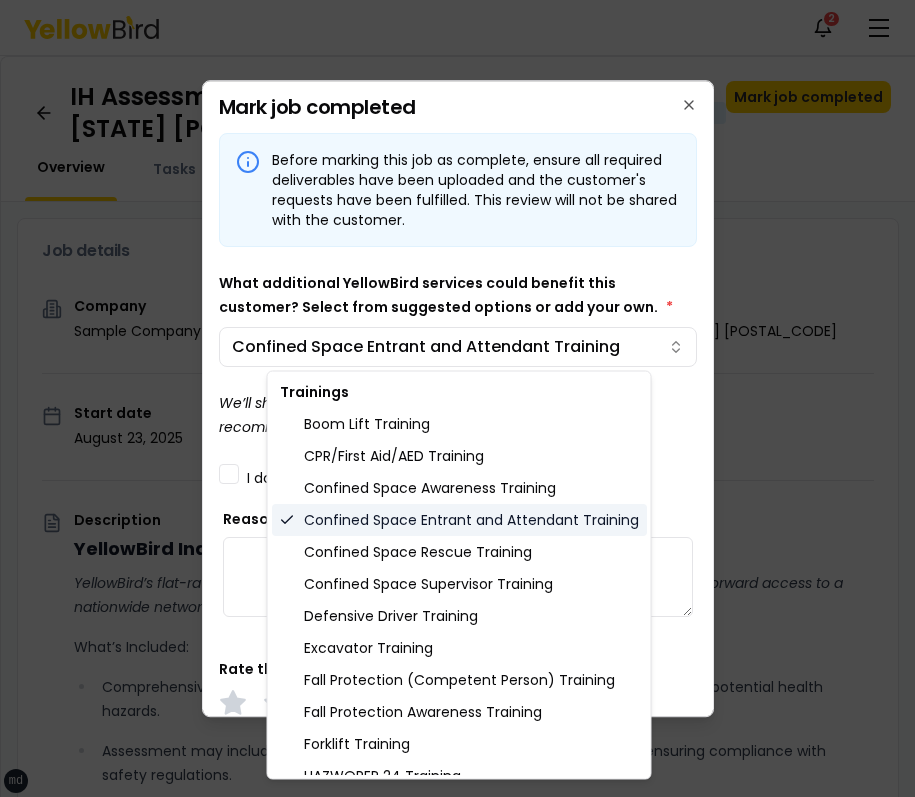 click on "Confined Space Entrant and Attendant Training" at bounding box center [459, 520] 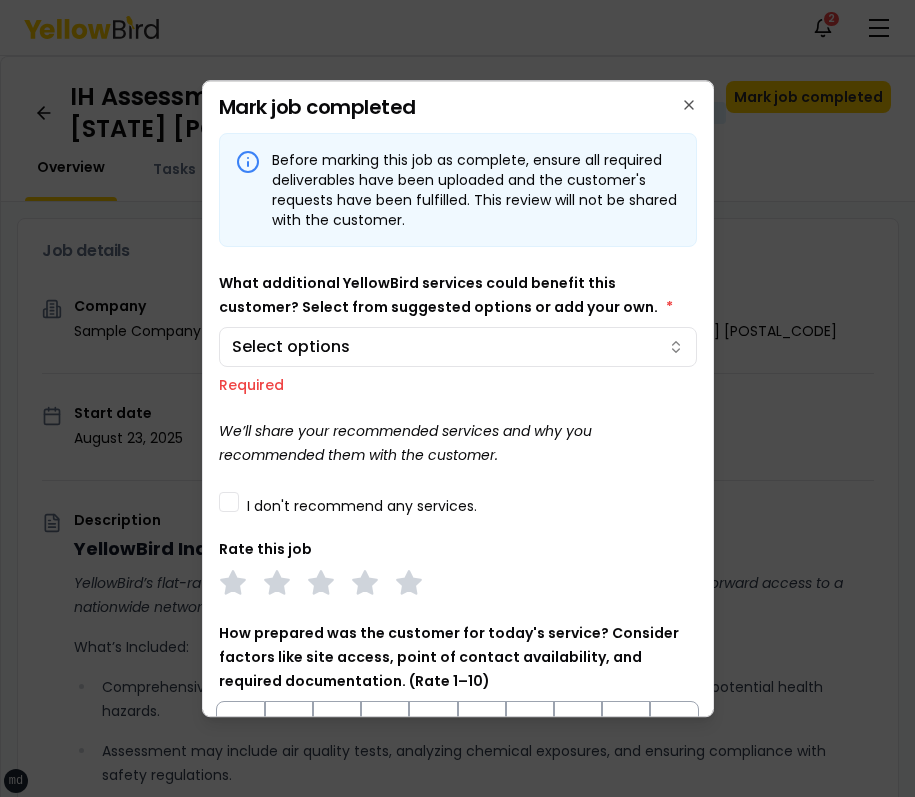 click on "xs sm md lg xl 2xl Notifications 2 MB Dashboard My jobs My profile Messages 1 Refer & earn Settings IH Assessment - 123 tasf, asfasf, DE 12321 In Progress Mark job completed Overview Tasks 1 Messages 1 Job details Company Sample Company Location 123 tasf, asfasf, DE 12321 Start date August 23, 2025 Service type IH Assessment Description YellowBird Industrial Hygiene (IH) Assessment
YellowBird’s flat-rate pricing eliminates hidden costs and travel expenses, providing straightforward access to a nationwide network of skilled professionals with no surprise fees.
What’s Included:
Comprehensive assessment of your workplace environments to identify and evaluate potential health hazards.
Assessment may include air quality tests, analyzing chemical exposures, and ensuring compliance with safety regulations.
Detail...
View more Documents   Deliverable template No template has been provided; please use your own deliverable template to upload the service deliverables. Upload FG $ *" at bounding box center (457, 398) 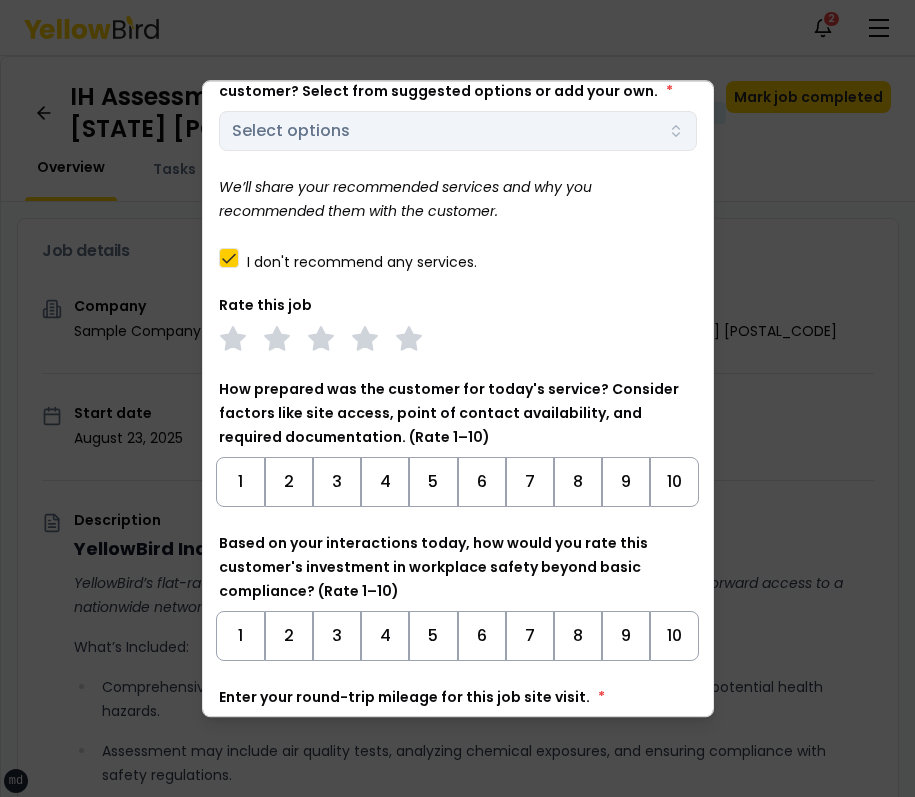 scroll, scrollTop: 352, scrollLeft: 0, axis: vertical 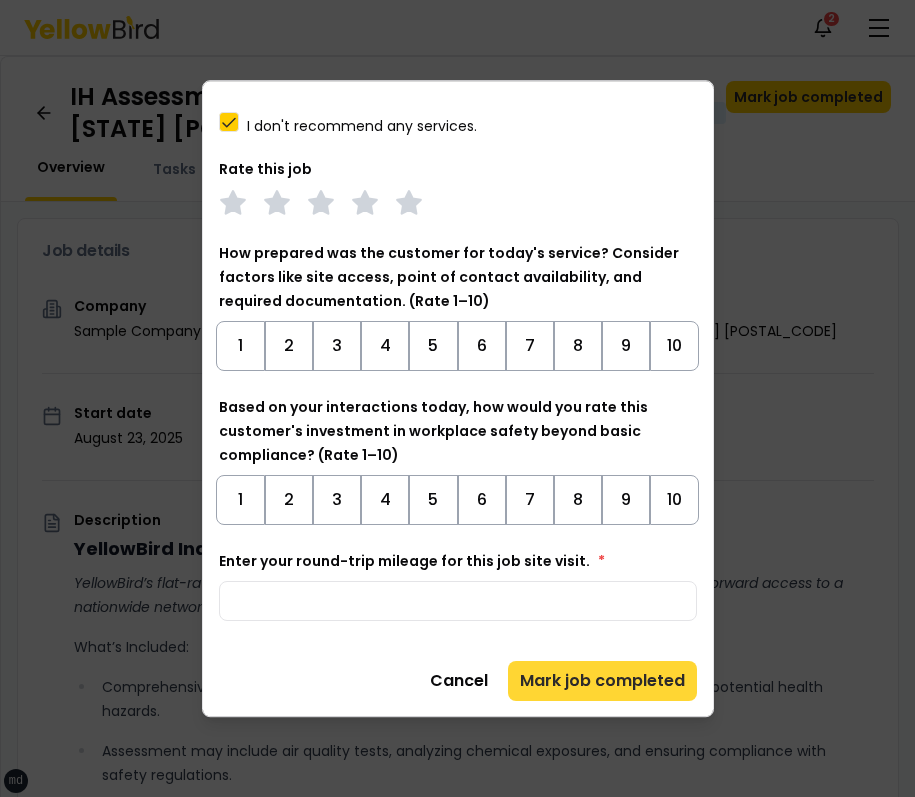 click on "Mark job completed" at bounding box center [602, 681] 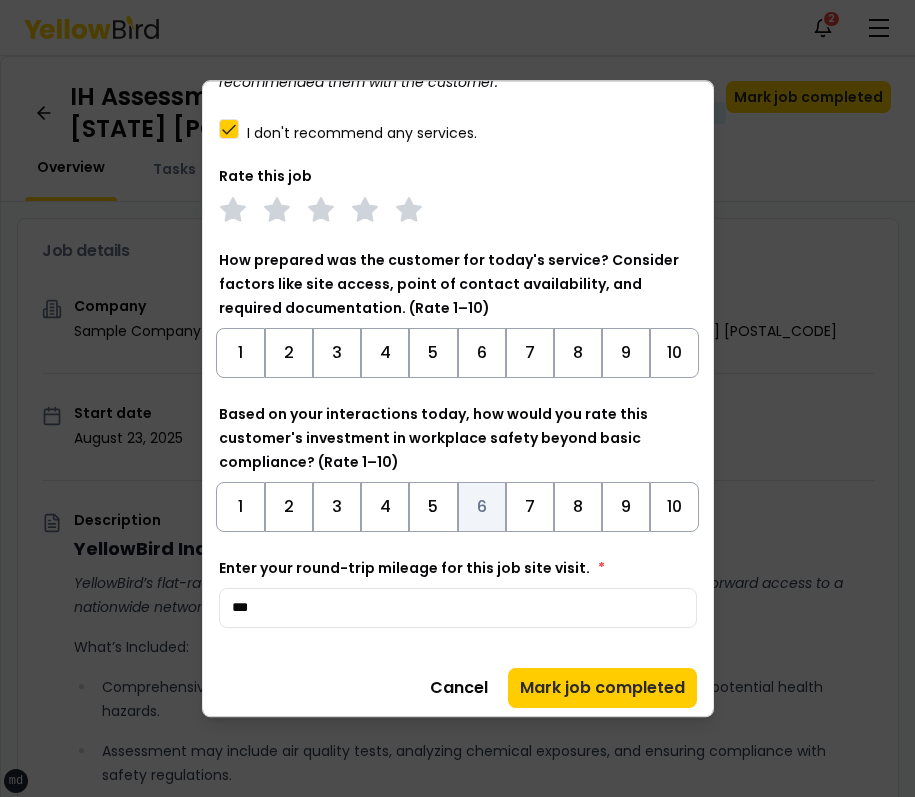 scroll, scrollTop: 244, scrollLeft: 0, axis: vertical 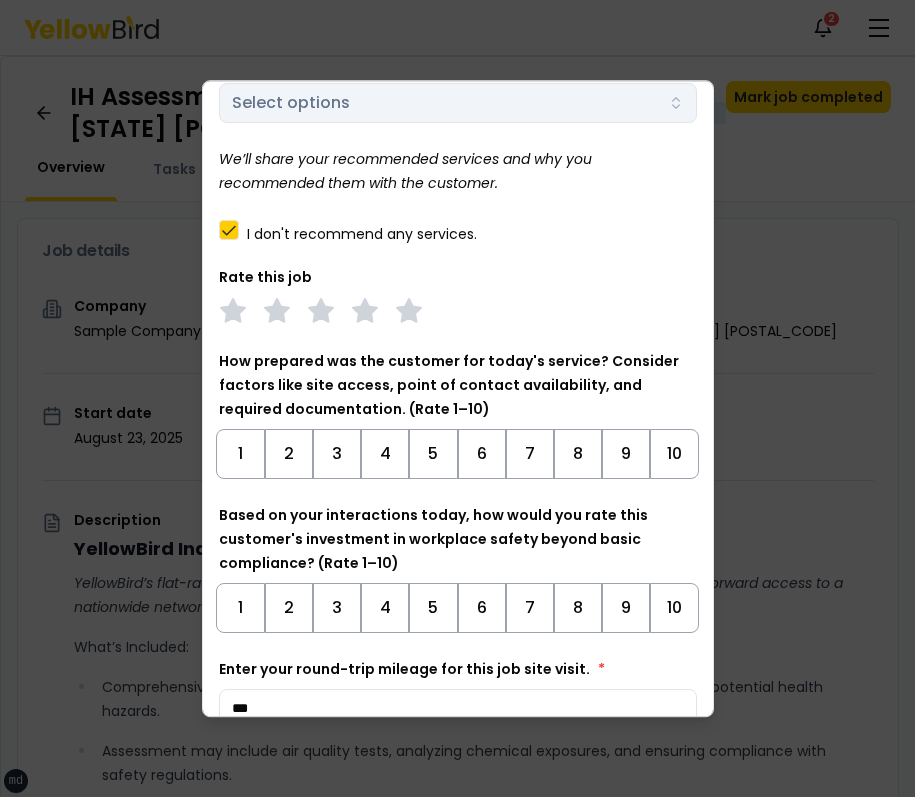 type on "***" 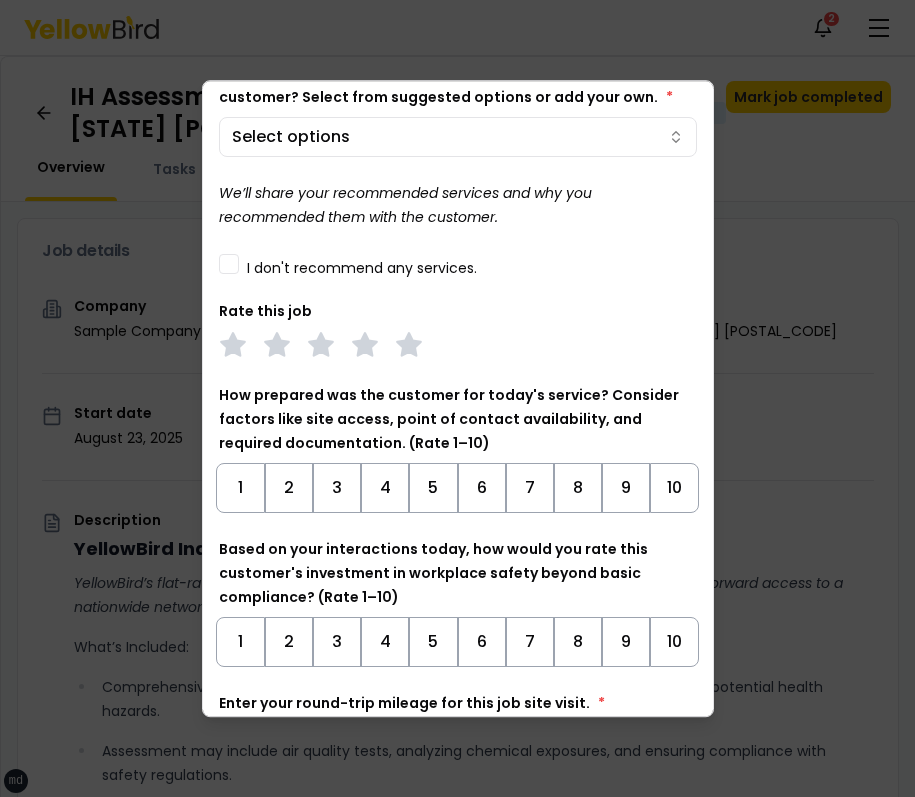 scroll, scrollTop: 156, scrollLeft: 0, axis: vertical 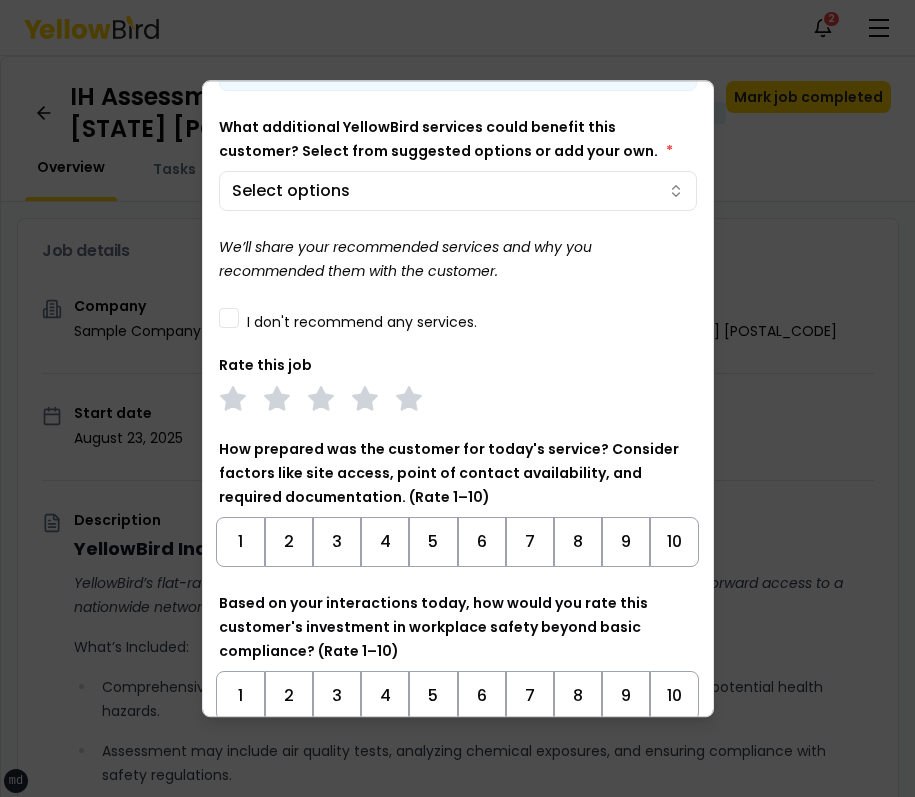 click on "Before marking this job as complete, ensure all required deliverables have been uploaded and the customer's requests have been fulfilled. This review will not be shared with the customer. What additional YellowBird services could benefit this customer? Select from suggested options or add your own. * Select options We’ll share your recommended services and why you recommended them with the customer. I don't recommend any services. Rate this job How prepared was the customer for today's service? Consider factors like site access, point of contact availability, and required documentation. (Rate 1–10) 1 2 3 4 5 6 7 8 9 10 Based on your interactions today, how would you rate this customer's investment in workplace safety beyond basic compliance? (Rate 1–10) 1 2 3 4 5 6 7 8 9 10 Enter your round-trip mileage for this job site visit. * ***" at bounding box center (458, 397) 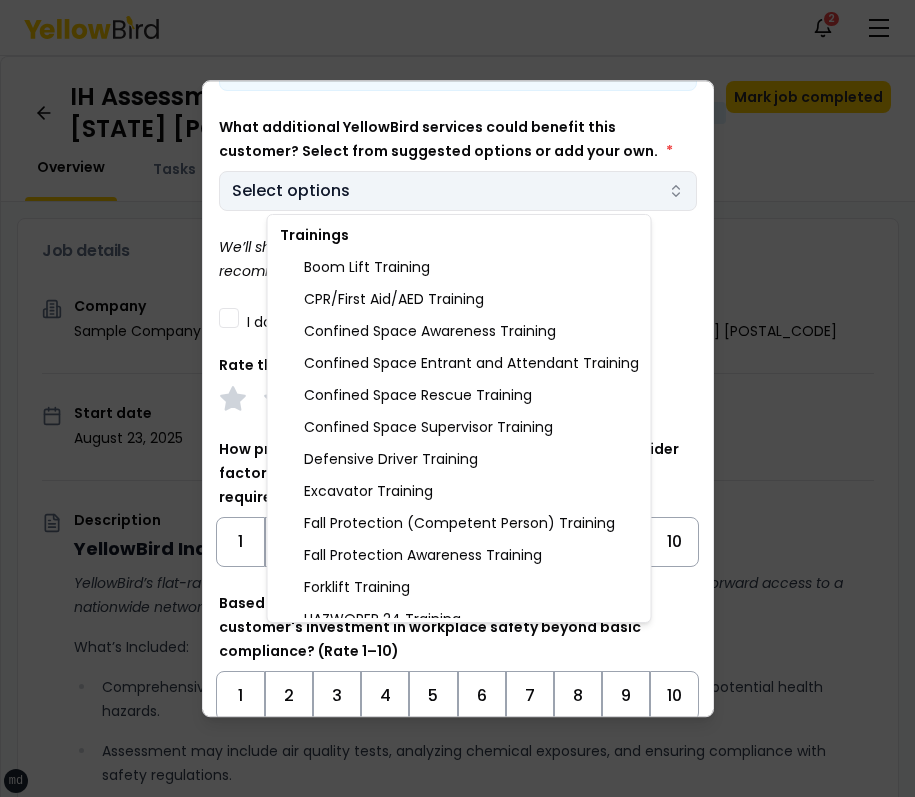 click on "xs sm md lg xl 2xl Notifications 2 MB Dashboard My jobs My profile Messages 1 Refer & earn Settings IH Assessment - [NUMBER] [STREET], [CITY], [STATE] [POSTAL_CODE] In Progress Mark job completed Overview Tasks 1 Messages 1 Job details Company Sample Company Location [NUMBER] [STREET], [CITY], [STATE] [POSTAL_CODE] Start date [DATE] Service type IH Assessment Description YellowBird Industrial Hygiene (IH) Assessment
YellowBird’s flat-rate pricing eliminates hidden costs and travel expenses, providing straightforward access to a nationwide network of skilled professionals with no surprise fees.
What’s Included:
Comprehensive assessment of your workplace environments to identify and evaluate potential health hazards.
Assessment may include air quality tests, analyzing chemical exposures, and ensuring compliance with safety regulations.
Detail...
View more Documents   Deliverable template No template has been provided; please use your own deliverable template to upload the service deliverables. Upload FG $ *" at bounding box center [457, 398] 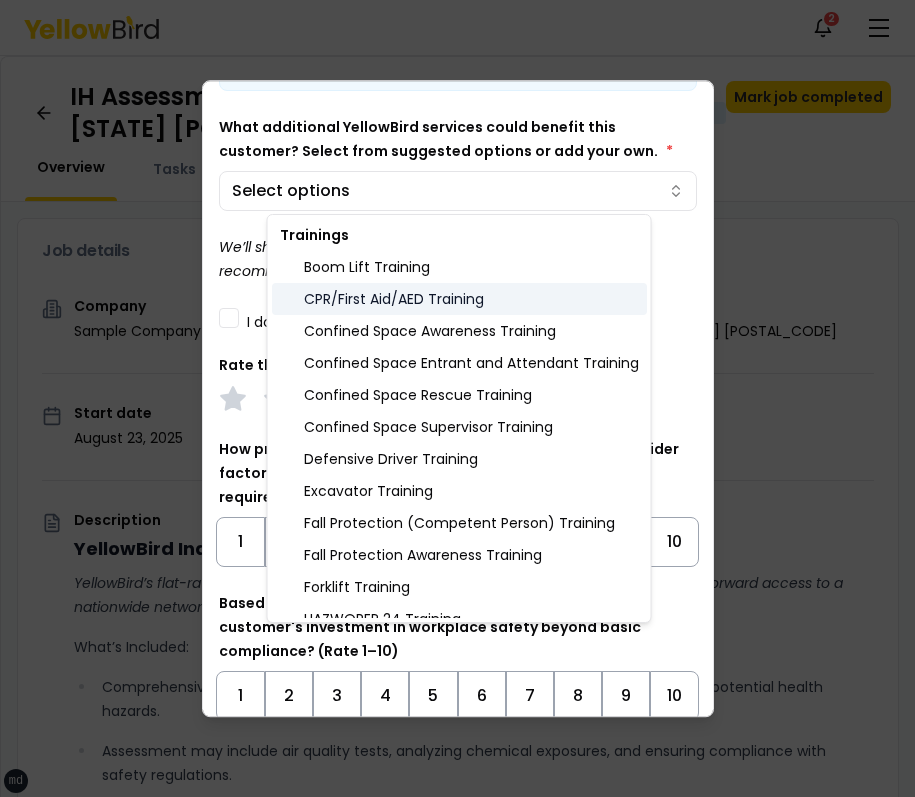 click on "CPR/First Aid/AED Training" at bounding box center (459, 299) 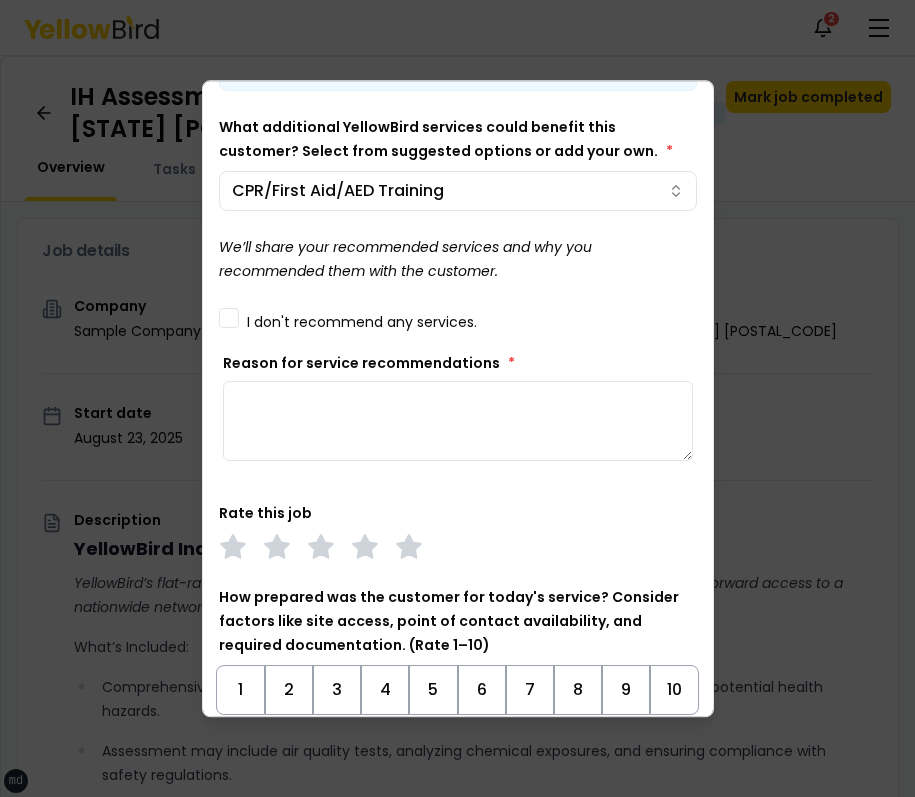 click on "xs sm md lg xl 2xl Notifications 2 MB Dashboard My jobs My profile Messages 1 Refer & earn Settings IH Assessment - [NUMBER] [STREET], [CITY], [STATE] [POSTAL_CODE] In Progress Mark job completed Overview Tasks 1 Messages 1 Job details Company Sample Company Location [NUMBER] [STREET], [CITY], [STATE] [POSTAL_CODE] Start date [DATE] Service type IH Assessment Description YellowBird Industrial Hygiene (IH) Assessment
YellowBird’s flat-rate pricing eliminates hidden costs and travel expenses, providing straightforward access to a nationwide network of skilled professionals with no surprise fees.
What’s Included:
Comprehensive assessment of your workplace environments to identify and evaluate potential health hazards.
Assessment may include air quality tests, analyzing chemical exposures, and ensuring compliance with safety regulations.
Detail...
View more Documents   Deliverable template No template has been provided; please use your own deliverable template to upload the service deliverables. Upload FG $ *" at bounding box center [457, 398] 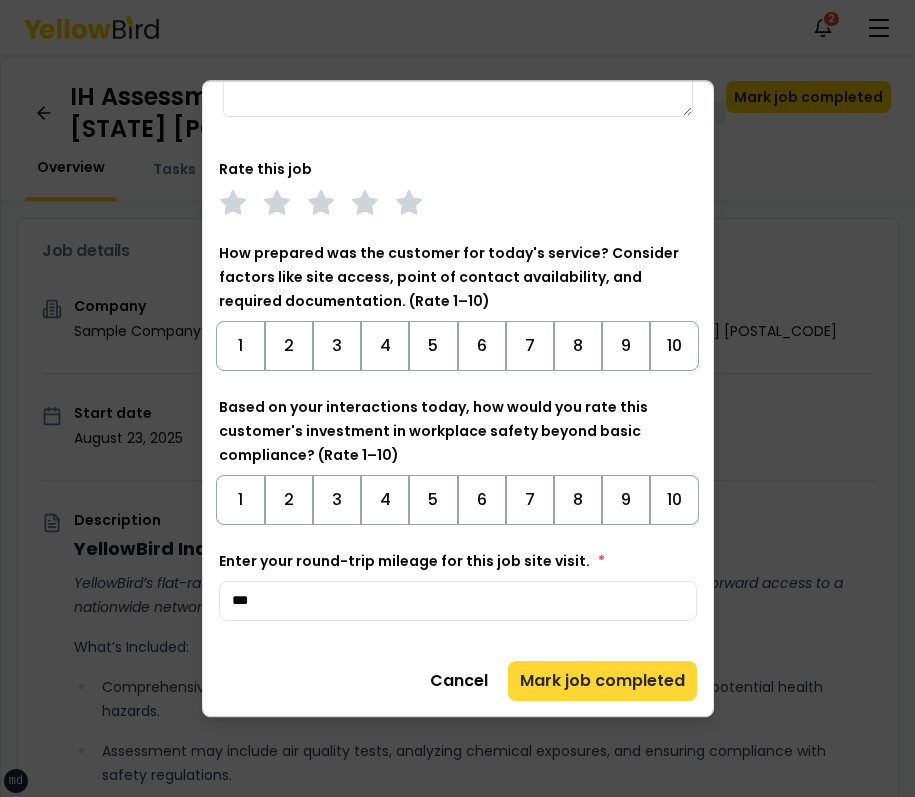 click on "Mark job completed" at bounding box center (602, 681) 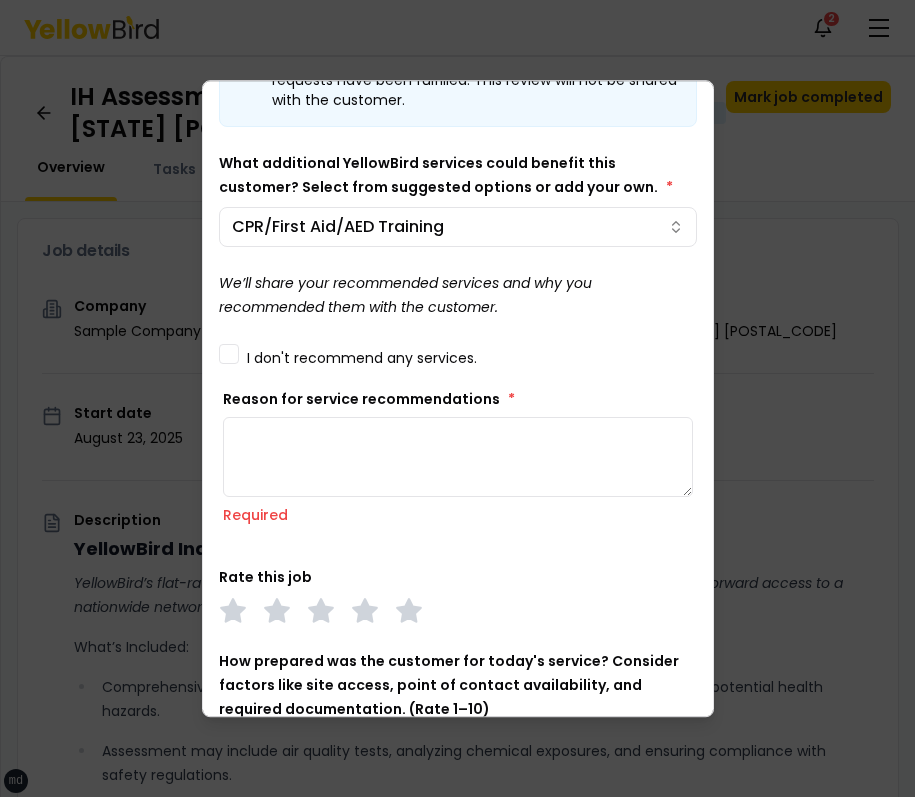 scroll, scrollTop: 91, scrollLeft: 0, axis: vertical 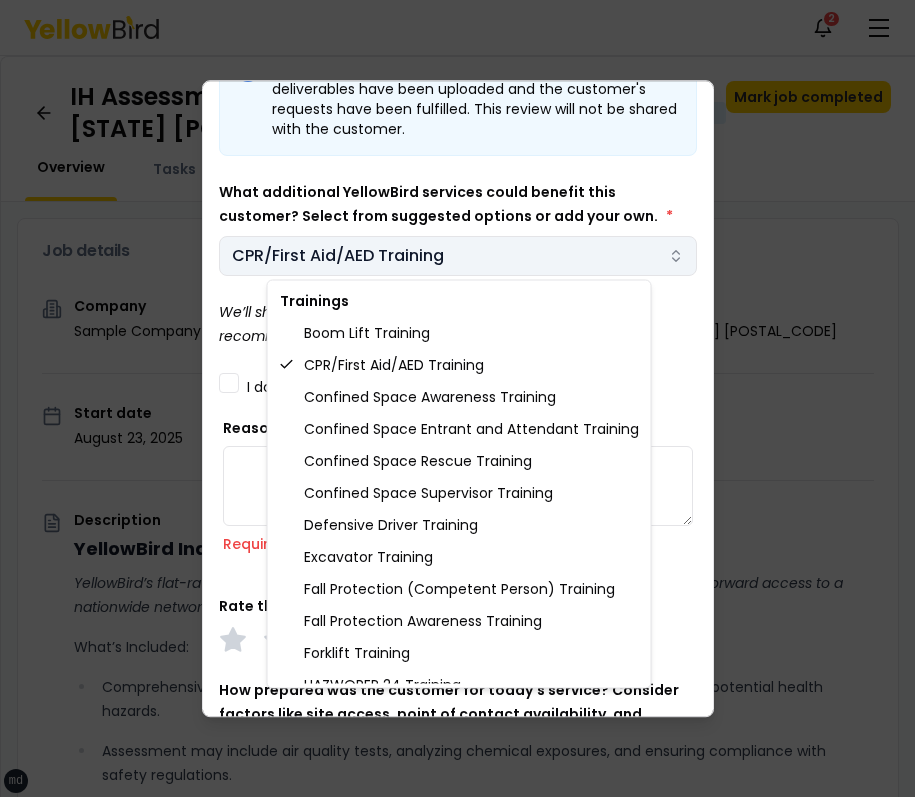 click on "xs sm md lg xl 2xl Notifications 2 MB Dashboard My jobs My profile Messages 1 Refer & earn Settings IH Assessment - [NUMBER] [STREET], [CITY], [STATE] [POSTAL_CODE] In Progress Mark job completed Overview Tasks 1 Messages 1 Job details Company Sample Company Location [NUMBER] [STREET], [CITY], [STATE] [POSTAL_CODE] Start date [DATE] Service type IH Assessment Description YellowBird Industrial Hygiene (IH) Assessment
YellowBird’s flat-rate pricing eliminates hidden costs and travel expenses, providing straightforward access to a nationwide network of skilled professionals with no surprise fees.
What’s Included:
Comprehensive assessment of your workplace environments to identify and evaluate potential health hazards.
Assessment may include air quality tests, analyzing chemical exposures, and ensuring compliance with safety regulations.
Detail...
View more Documents   Deliverable template No template has been provided; please use your own deliverable template to upload the service deliverables. Upload FG $ *" at bounding box center [457, 398] 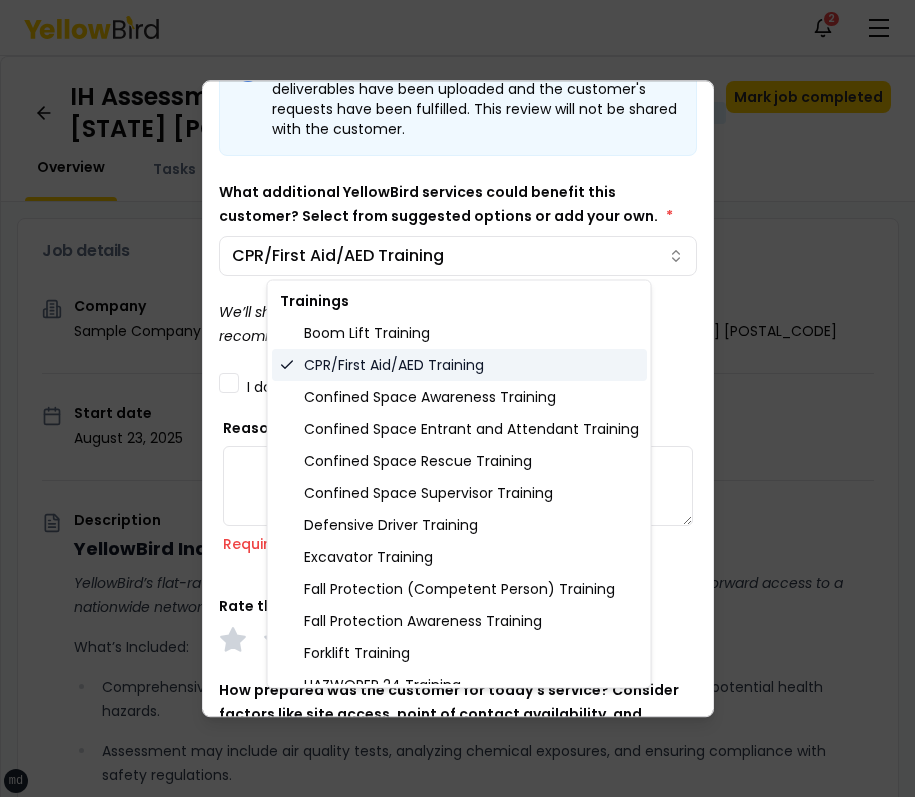 click on "CPR/First Aid/AED Training" at bounding box center (459, 365) 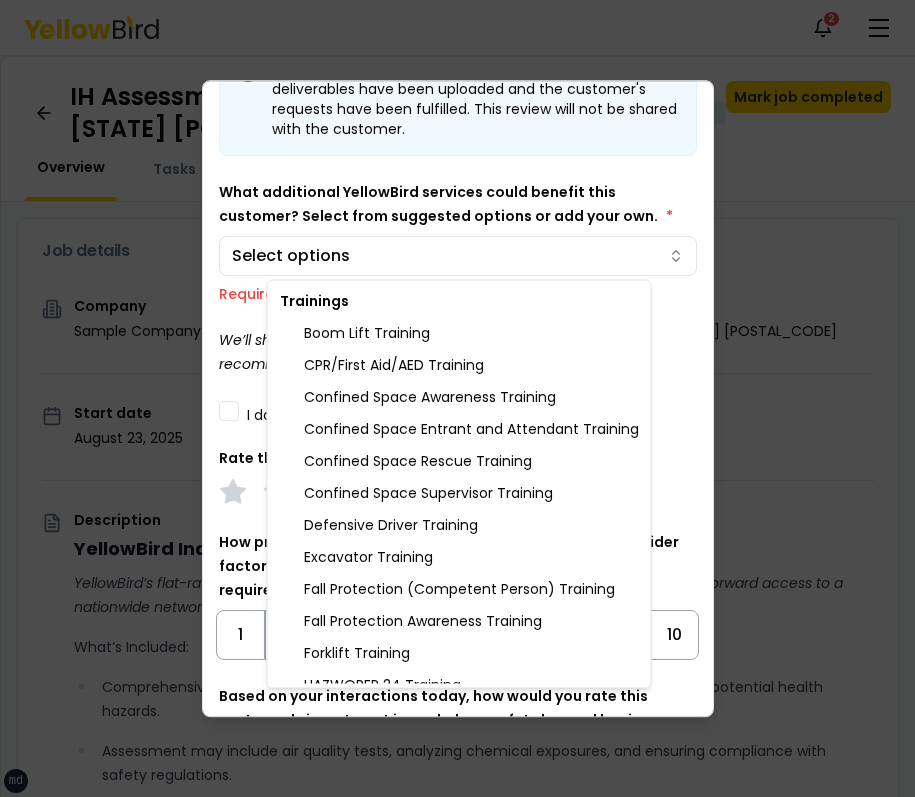 click on "Trainings" at bounding box center (459, 301) 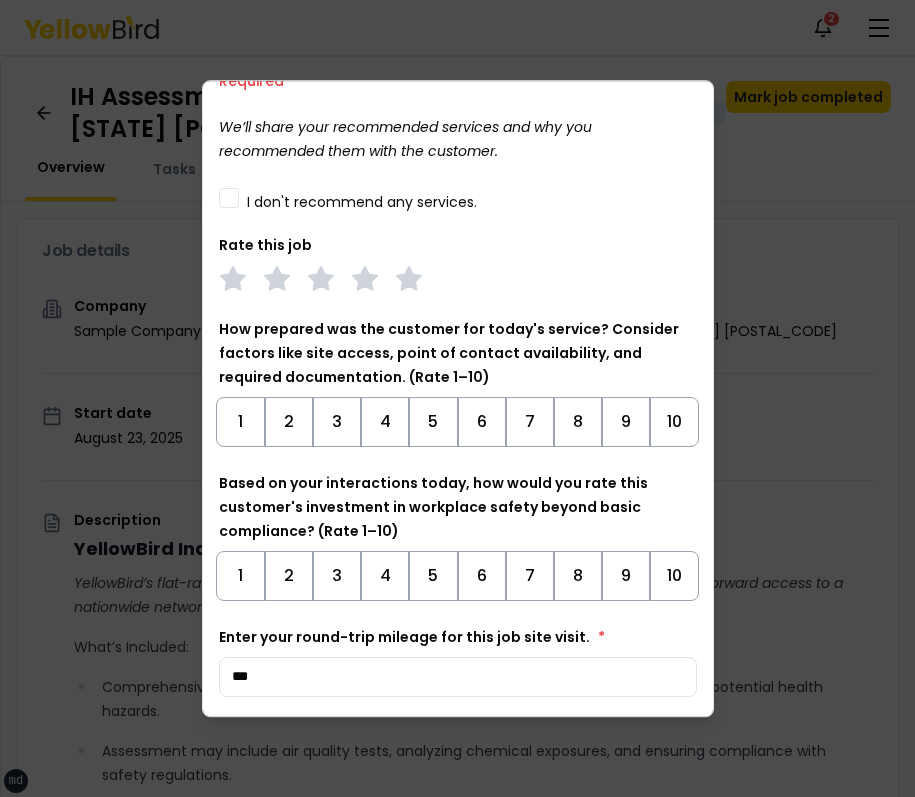 scroll, scrollTop: 380, scrollLeft: 0, axis: vertical 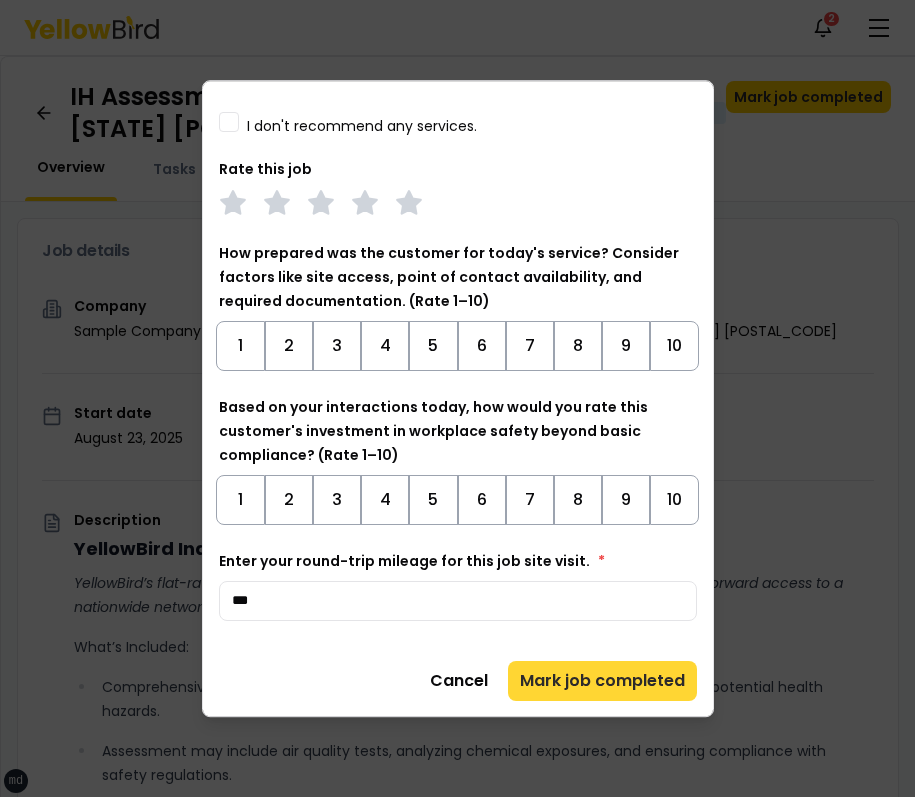 click on "Mark job completed" at bounding box center (602, 681) 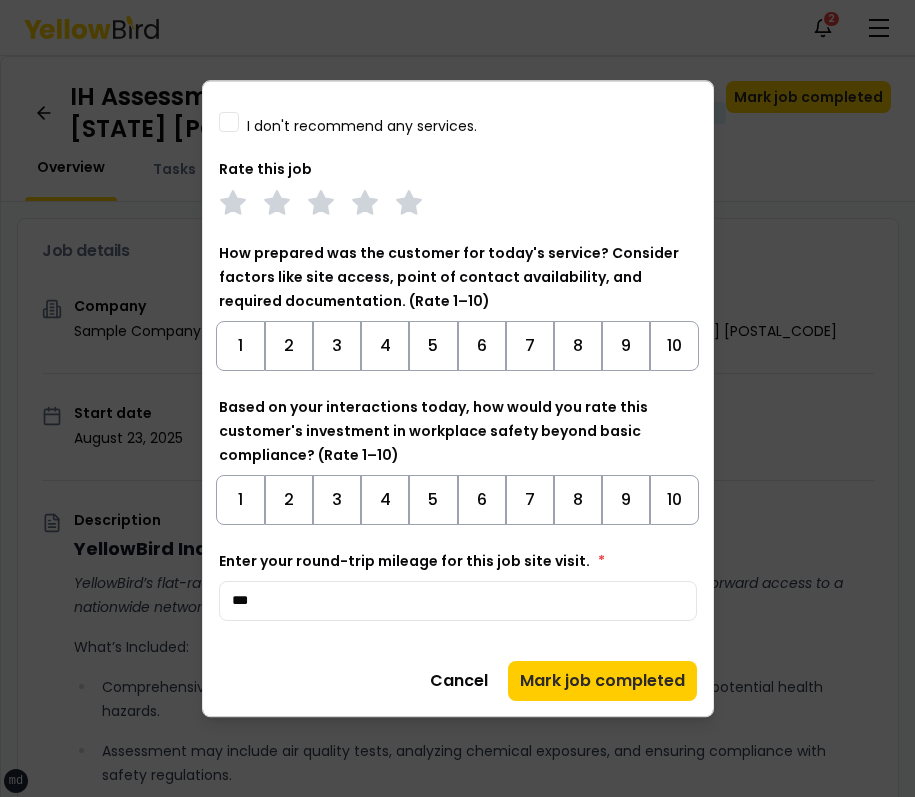 scroll, scrollTop: 0, scrollLeft: 0, axis: both 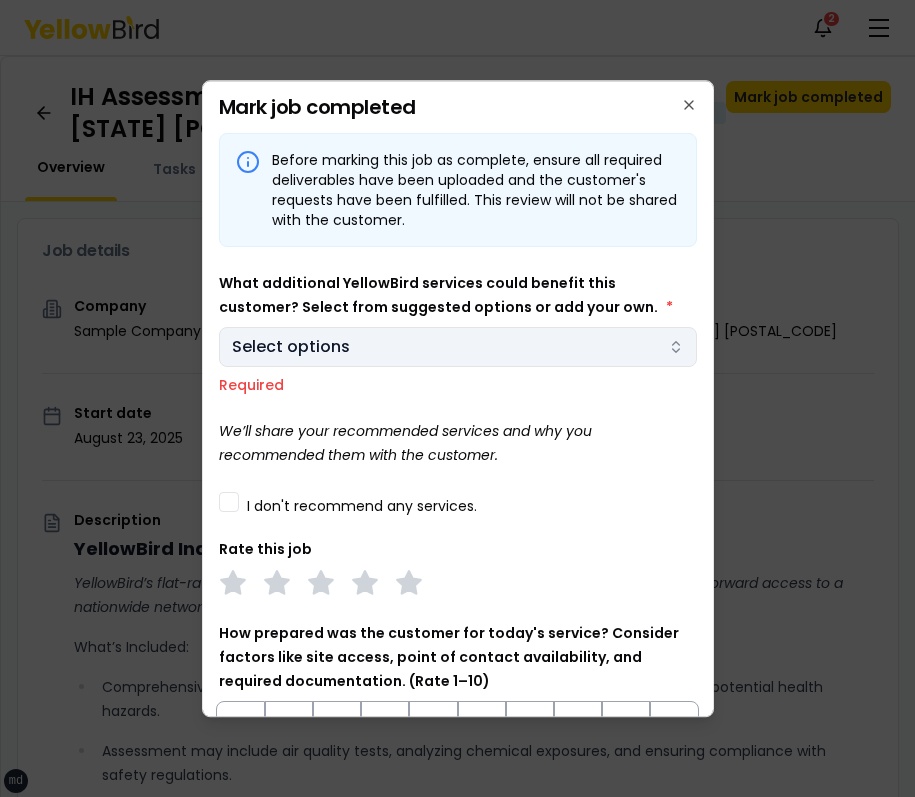click on "xs sm md lg xl 2xl Notifications 2 MB Dashboard My jobs My profile Messages 1 Refer & earn Settings IH Assessment - [NUMBER] [STREET], [CITY], [STATE] [POSTAL_CODE] In Progress Mark job completed Overview Tasks 1 Messages 1 Job details Company Sample Company Location [NUMBER] [STREET], [CITY], [STATE] [POSTAL_CODE] Start date [DATE] Service type IH Assessment Description YellowBird Industrial Hygiene (IH) Assessment
YellowBird’s flat-rate pricing eliminates hidden costs and travel expenses, providing straightforward access to a nationwide network of skilled professionals with no surprise fees.
What’s Included:
Comprehensive assessment of your workplace environments to identify and evaluate potential health hazards.
Assessment may include air quality tests, analyzing chemical exposures, and ensuring compliance with safety regulations.
Detail...
View more Documents   Deliverable template No template has been provided; please use your own deliverable template to upload the service deliverables. Upload FG $ *" at bounding box center [457, 398] 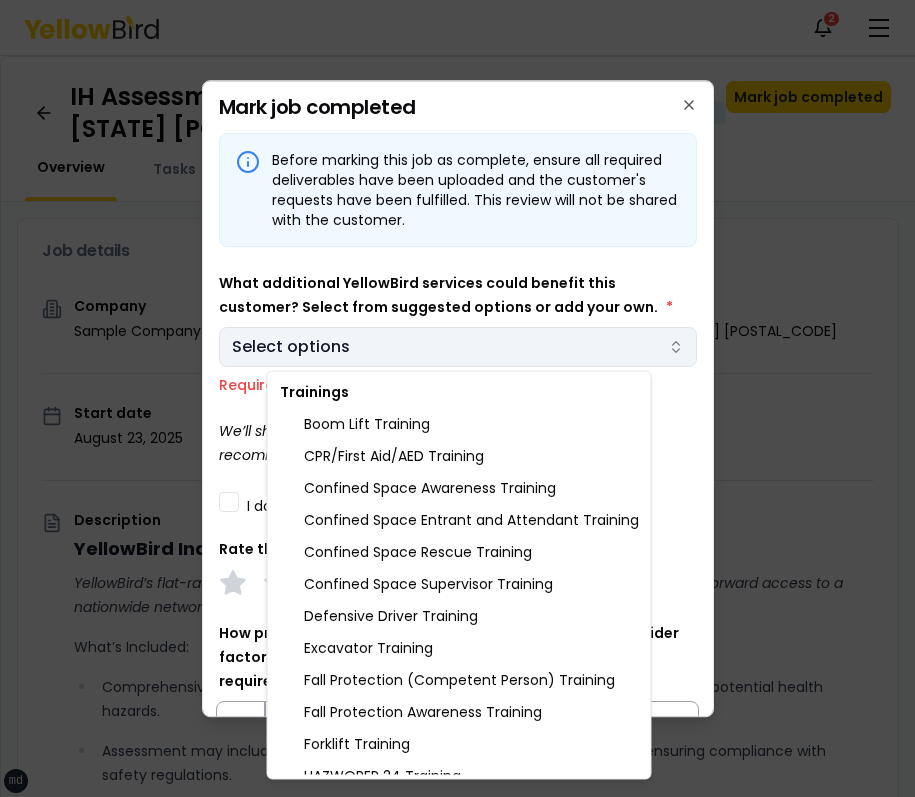 click on "xs sm md lg xl 2xl Notifications 2 MB Dashboard My jobs My profile Messages 1 Refer & earn Settings IH Assessment - [NUMBER] [STREET], [CITY], [STATE] [POSTAL_CODE] In Progress Mark job completed Overview Tasks 1 Messages 1 Job details Company Sample Company Location [NUMBER] [STREET], [CITY], [STATE] [POSTAL_CODE] Start date [DATE] Service type IH Assessment Description YellowBird Industrial Hygiene (IH) Assessment
YellowBird’s flat-rate pricing eliminates hidden costs and travel expenses, providing straightforward access to a nationwide network of skilled professionals with no surprise fees.
What’s Included:
Comprehensive assessment of your workplace environments to identify and evaluate potential health hazards.
Assessment may include air quality tests, analyzing chemical exposures, and ensuring compliance with safety regulations.
Detail...
View more Documents   Deliverable template No template has been provided; please use your own deliverable template to upload the service deliverables. Upload FG $ *" at bounding box center [457, 398] 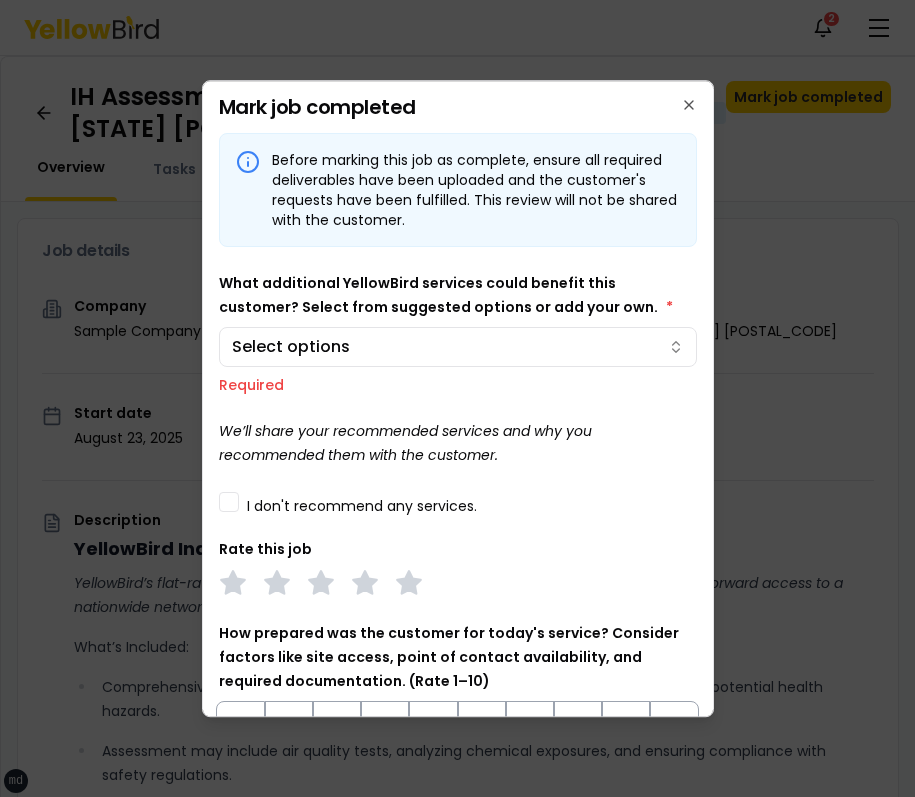 click on "We’ll share your recommended services and why you recommended them with the customer." at bounding box center (405, 443) 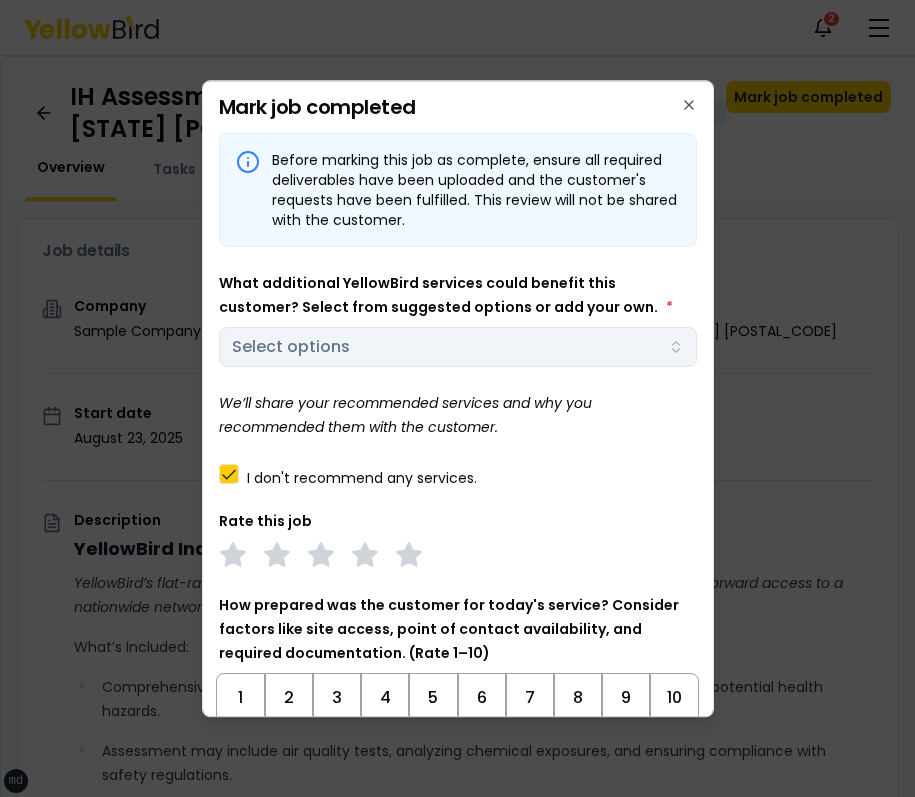 click on "I don't recommend any services." at bounding box center [362, 478] 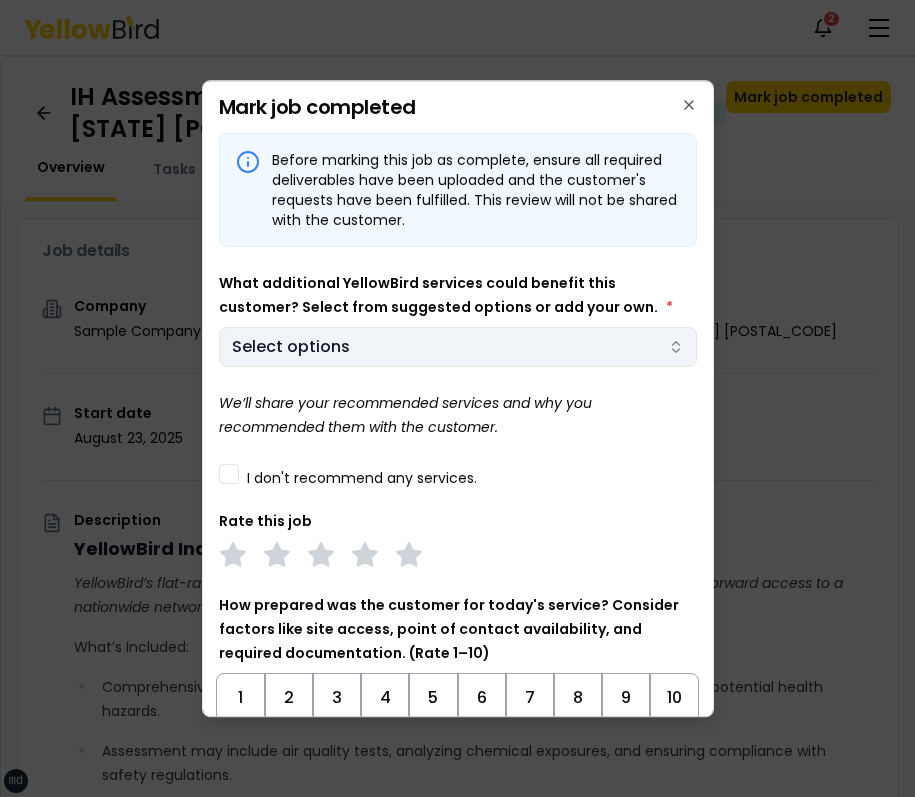 click on "xs sm md lg xl 2xl Notifications 2 MB Dashboard My jobs My profile Messages 1 Refer & earn Settings IH Assessment - [NUMBER] [STREET], [CITY], [STATE] [POSTAL_CODE] In Progress Mark job completed Overview Tasks 1 Messages 1 Job details Company Sample Company Location [NUMBER] [STREET], [CITY], [STATE] [POSTAL_CODE] Start date [DATE] Service type IH Assessment Description YellowBird Industrial Hygiene (IH) Assessment
YellowBird’s flat-rate pricing eliminates hidden costs and travel expenses, providing straightforward access to a nationwide network of skilled professionals with no surprise fees.
What’s Included:
Comprehensive assessment of your workplace environments to identify and evaluate potential health hazards.
Assessment may include air quality tests, analyzing chemical exposures, and ensuring compliance with safety regulations.
Detail...
View more Documents   Deliverable template No template has been provided; please use your own deliverable template to upload the service deliverables. Upload FG $ *" at bounding box center (457, 398) 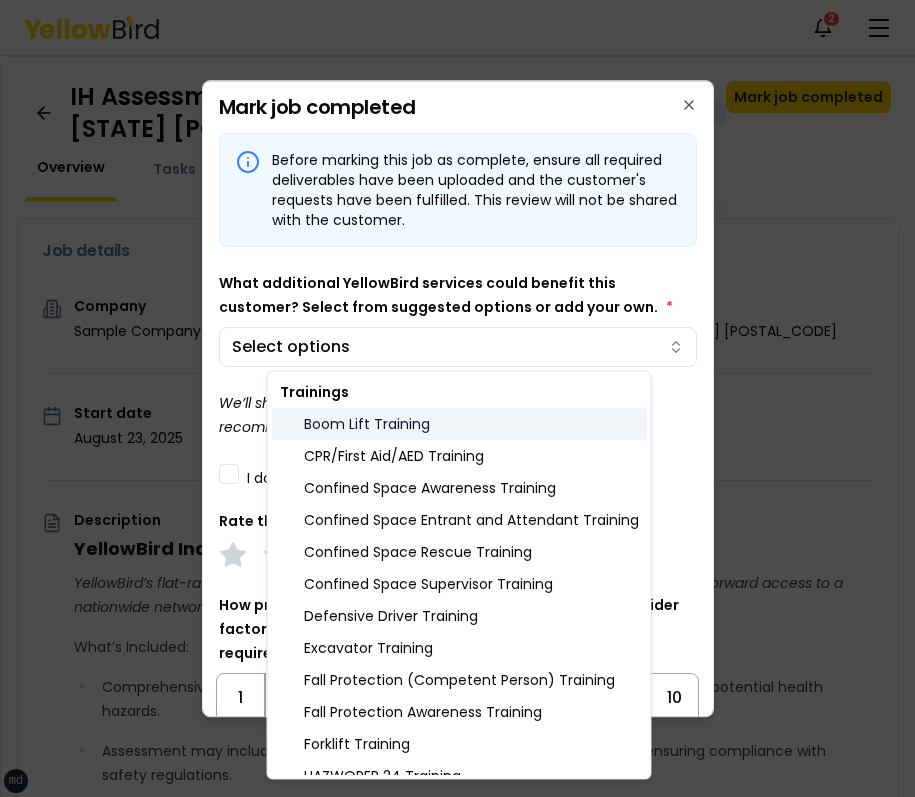 click on "Boom Lift Training" at bounding box center [459, 424] 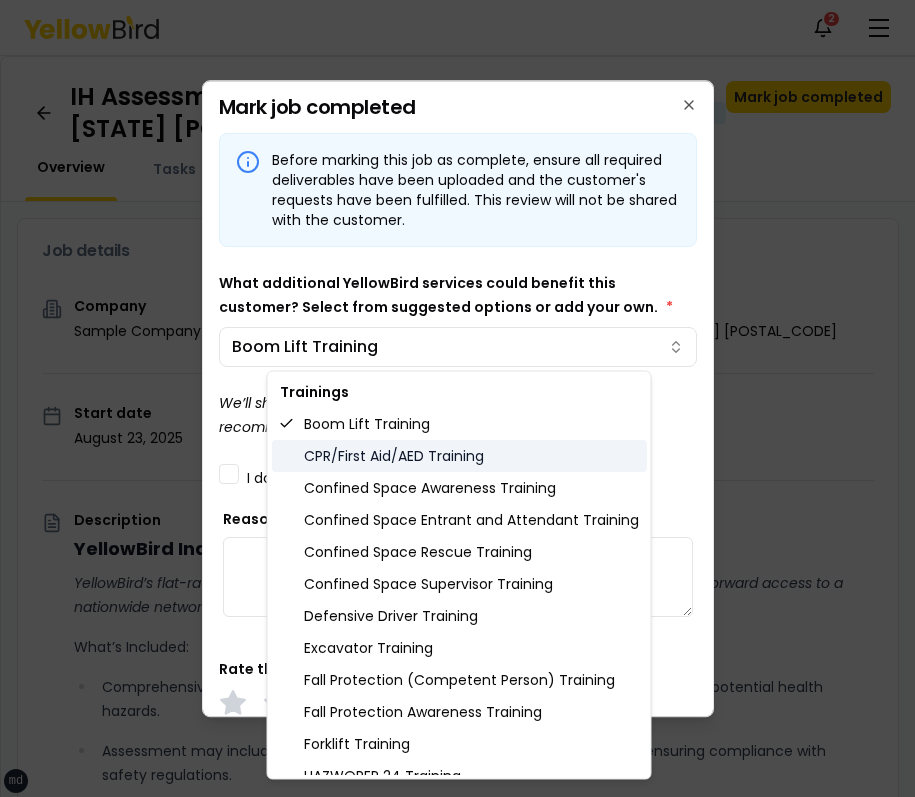 click on "CPR/First Aid/AED Training" at bounding box center [459, 456] 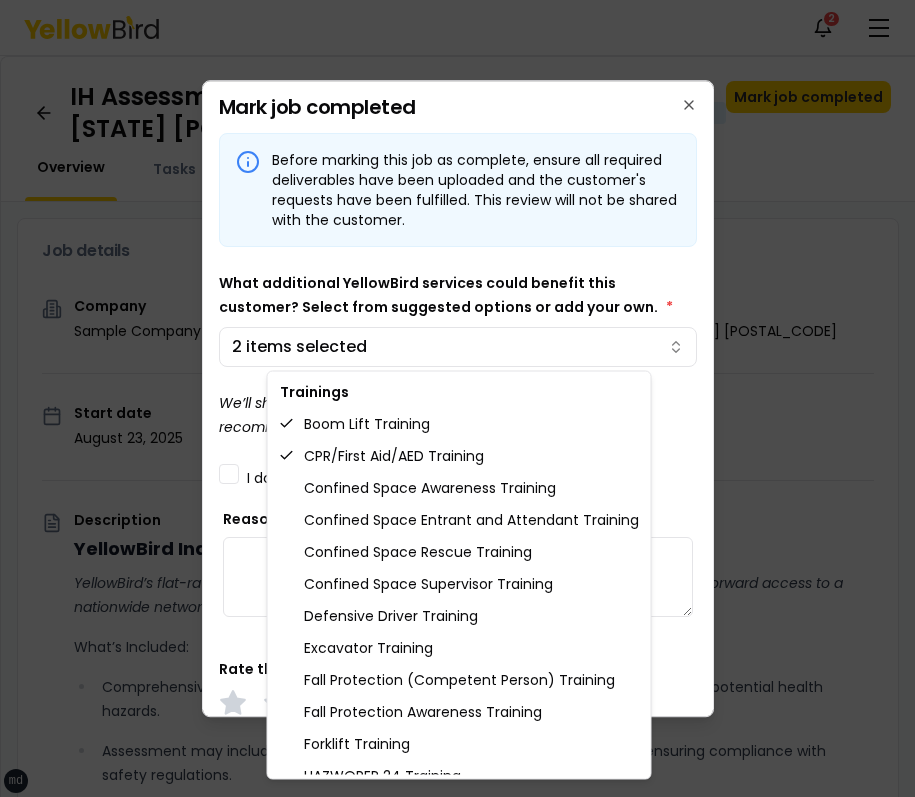 click on "xs sm md lg xl 2xl Notifications 2 MB Dashboard My jobs My profile Messages 1 Refer & earn Settings IH Assessment - [NUMBER] [STREET], [CITY], [STATE] [POSTAL_CODE] In Progress Mark job completed Overview Tasks 1 Messages 1 Job details Company Sample Company Location [NUMBER] [STREET], [CITY], [STATE] [POSTAL_CODE] Start date [DATE] Service type IH Assessment Description YellowBird Industrial Hygiene (IH) Assessment
YellowBird’s flat-rate pricing eliminates hidden costs and travel expenses, providing straightforward access to a nationwide network of skilled professionals with no surprise fees.
What’s Included:
Comprehensive assessment of your workplace environments to identify and evaluate potential health hazards.
Assessment may include air quality tests, analyzing chemical exposures, and ensuring compliance with safety regulations.
Detail...
View more Documents   Deliverable template No template has been provided; please use your own deliverable template to upload the service deliverables. Upload FG $ *" at bounding box center [457, 398] 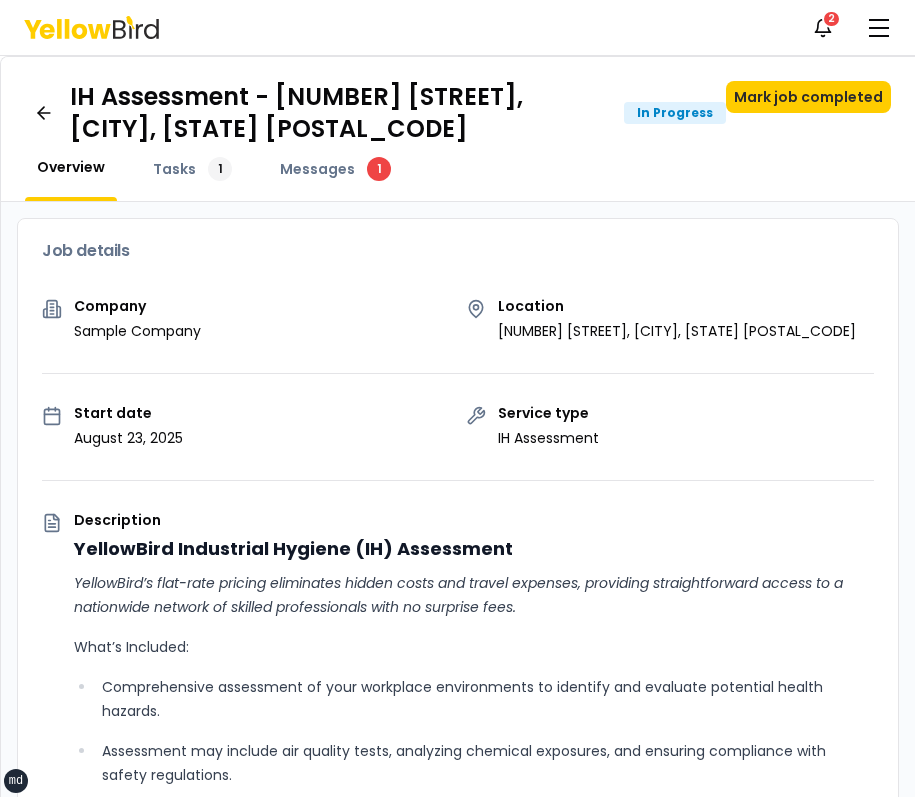 scroll, scrollTop: 0, scrollLeft: 0, axis: both 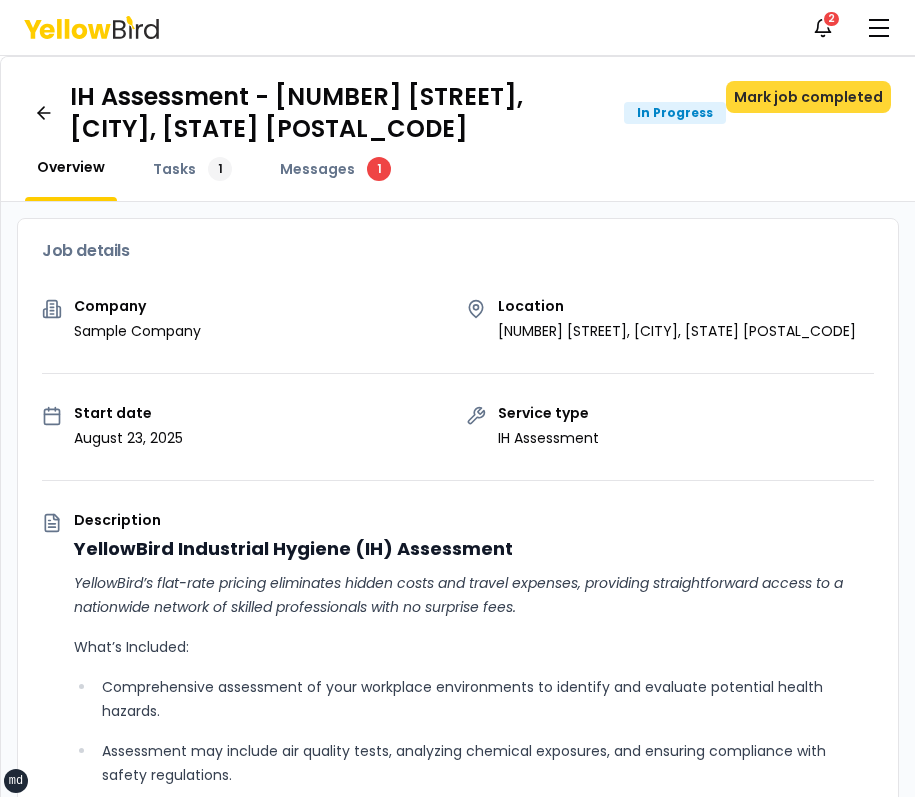 click on "Mark job completed" at bounding box center [808, 97] 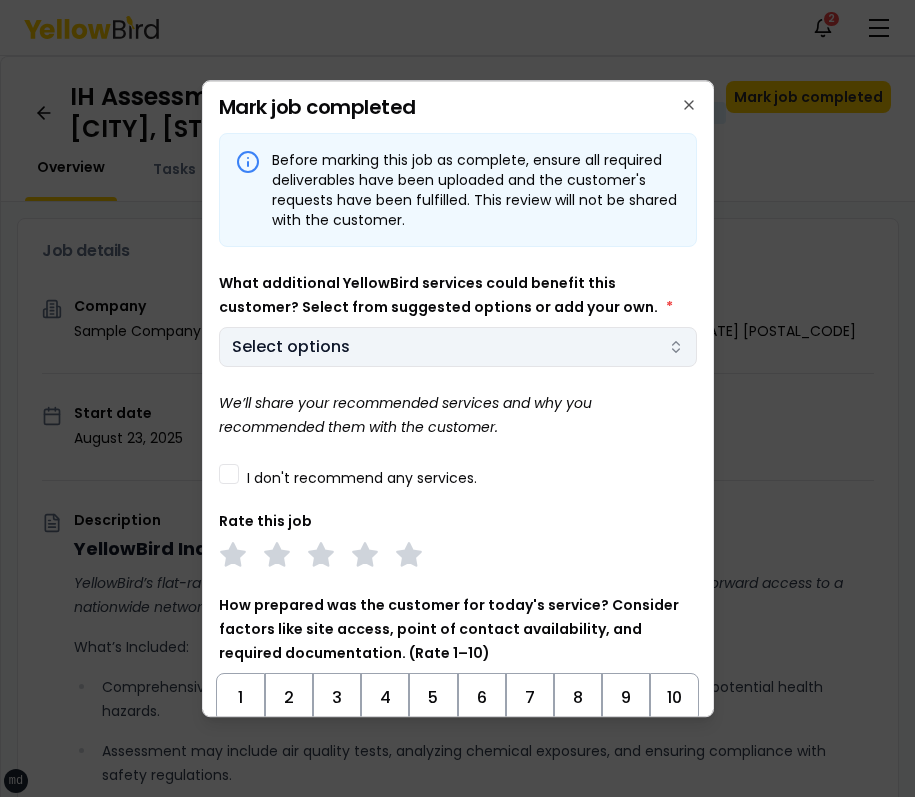 type 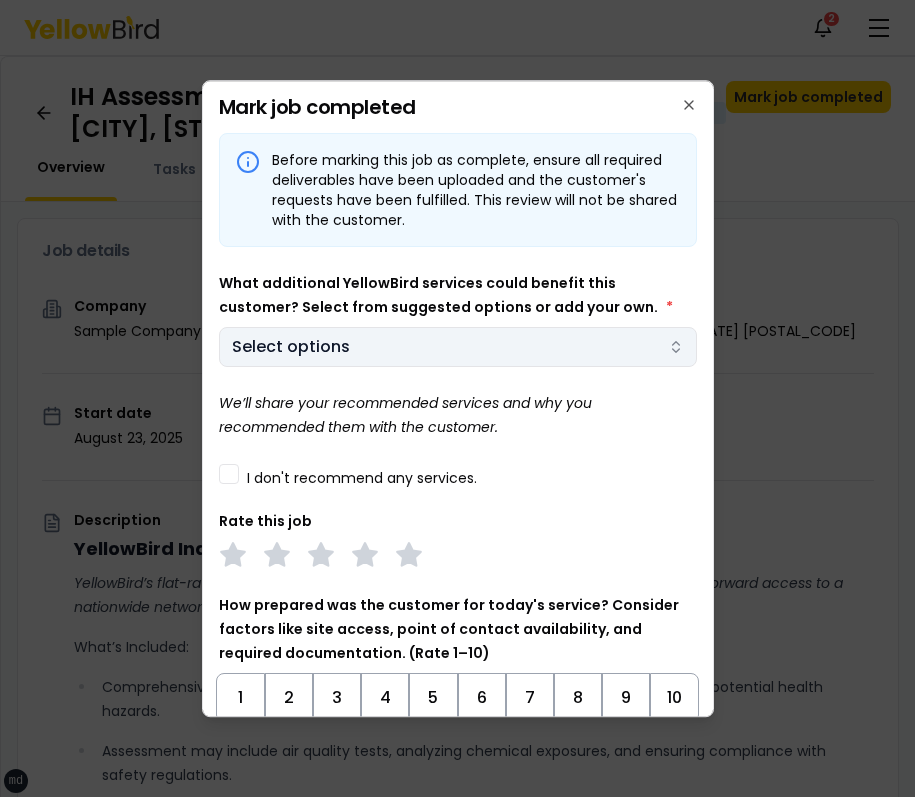 click on "xs sm md lg xl 2xl Notifications 2 MB Dashboard My jobs My profile Messages 1 Refer & earn Settings IH Assessment - [NUMBER] [STREET], [CITY], [STATE] [POSTAL_CODE] In Progress Mark job completed Overview Tasks 1 Messages 1 Job details Company Sample Company Location [NUMBER] [STREET], [CITY], [STATE] [POSTAL_CODE] Start date [DATE] Service type IH Assessment Description YellowBird Industrial Hygiene (IH) Assessment
YellowBird’s flat-rate pricing eliminates hidden costs and travel expenses, providing straightforward access to a nationwide network of skilled professionals with no surprise fees.
What’s Included:
Comprehensive assessment of your workplace environments to identify and evaluate potential health hazards.
Assessment may include air quality tests, analyzing chemical exposures, and ensuring compliance with safety regulations.
Detail...
View more Documents Deliverable template No template has been provided; please use your own deliverable template to upload the service deliverables. Upload FG $ *" at bounding box center [457, 398] 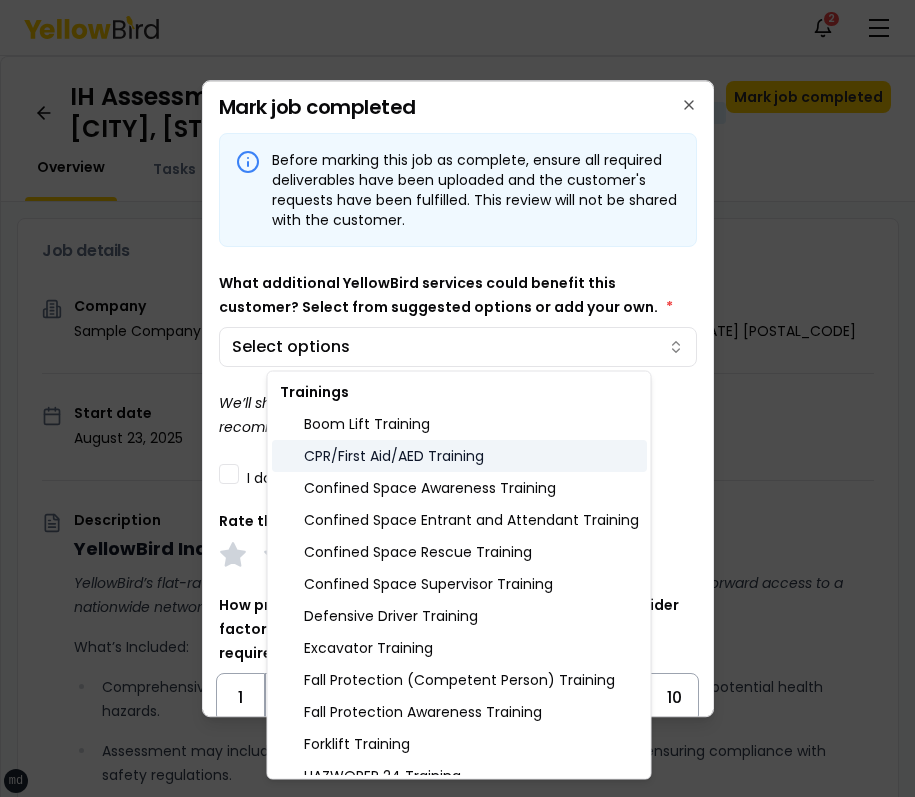 click on "CPR/First Aid/AED Training" at bounding box center (459, 456) 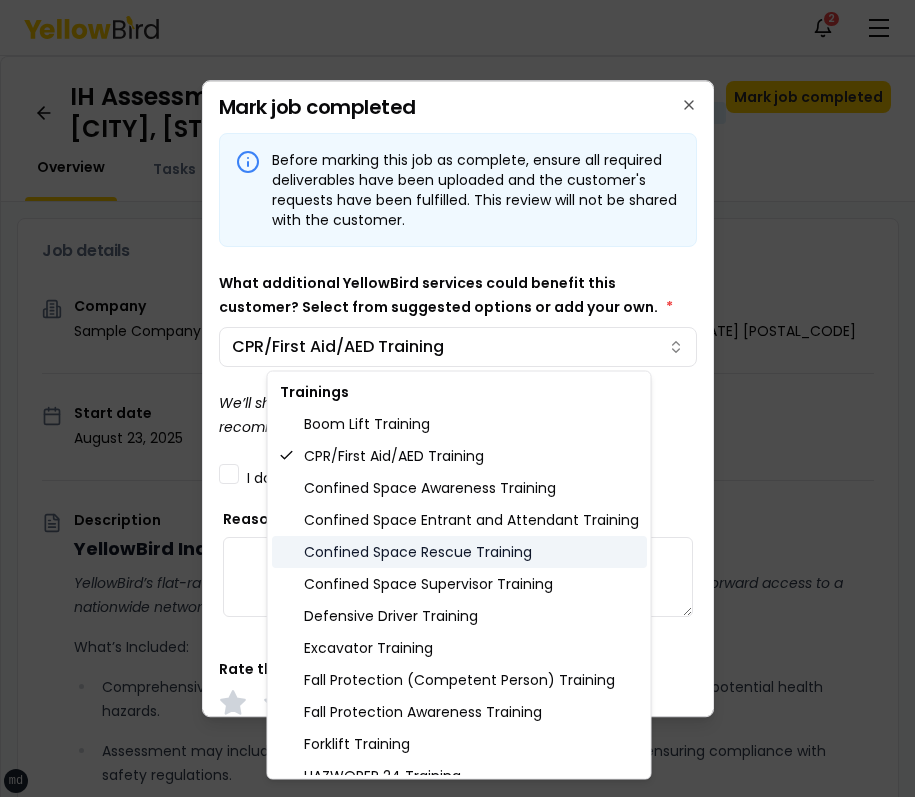 click on "Confined Space Rescue Training" at bounding box center (459, 552) 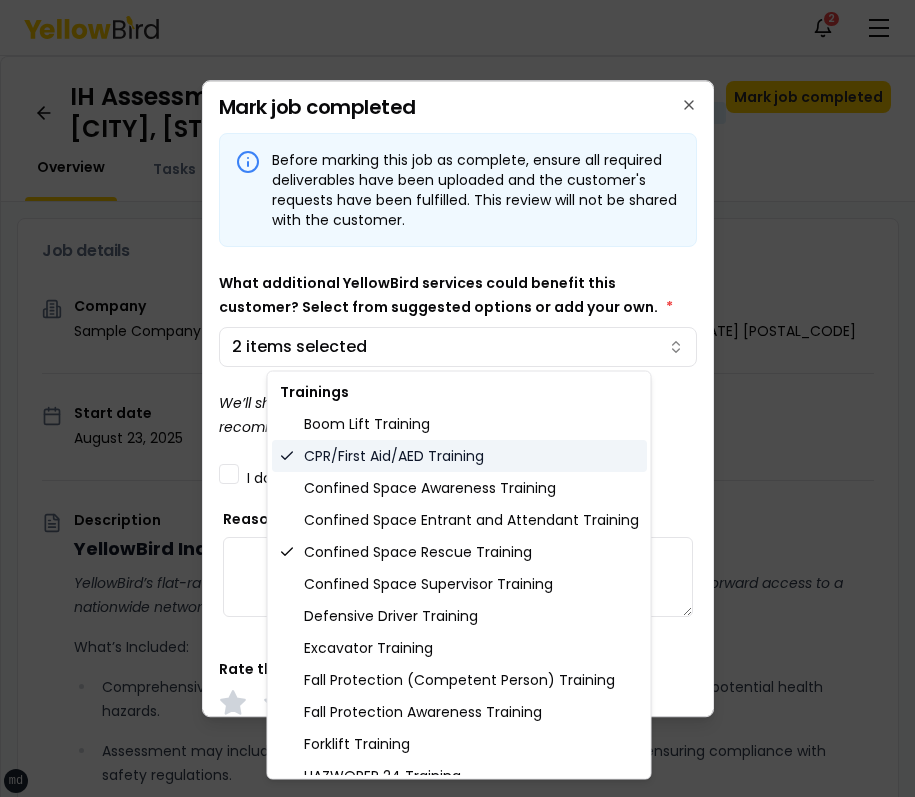 click on "CPR/First Aid/AED Training" at bounding box center (459, 456) 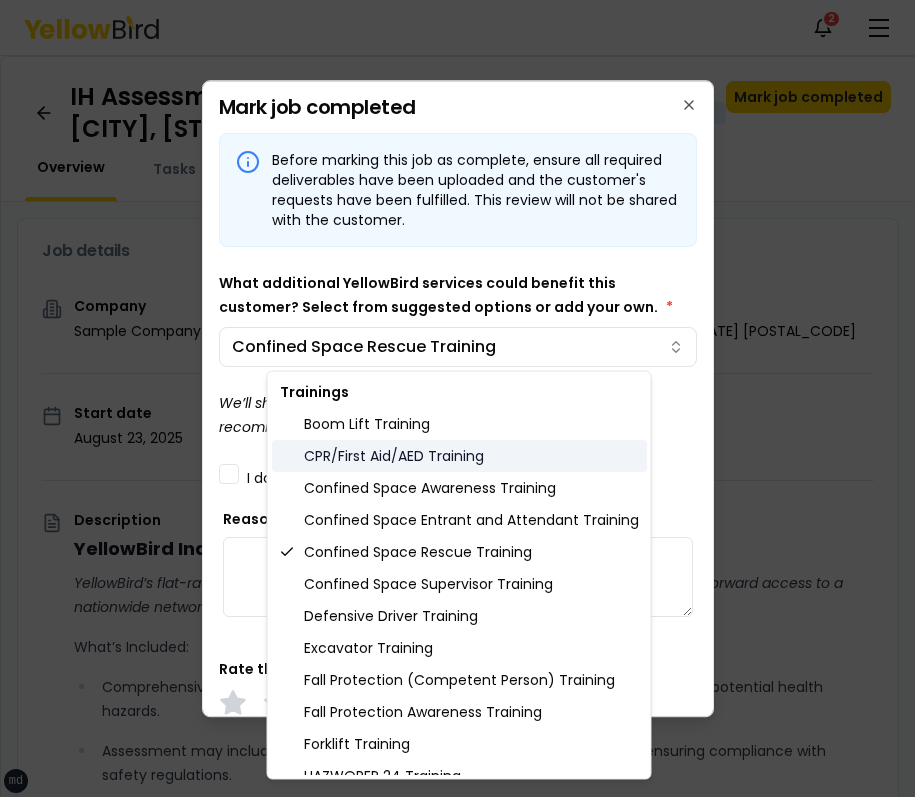 click on "CPR/First Aid/AED Training" at bounding box center [459, 456] 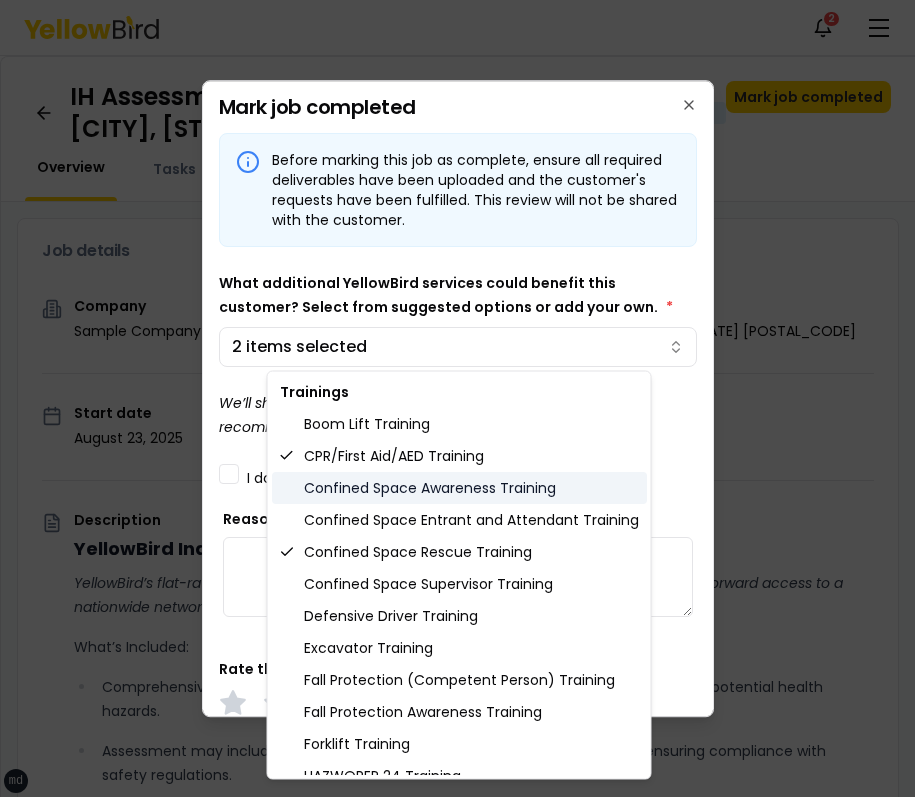 click on "Confined Space Awareness Training" at bounding box center (459, 488) 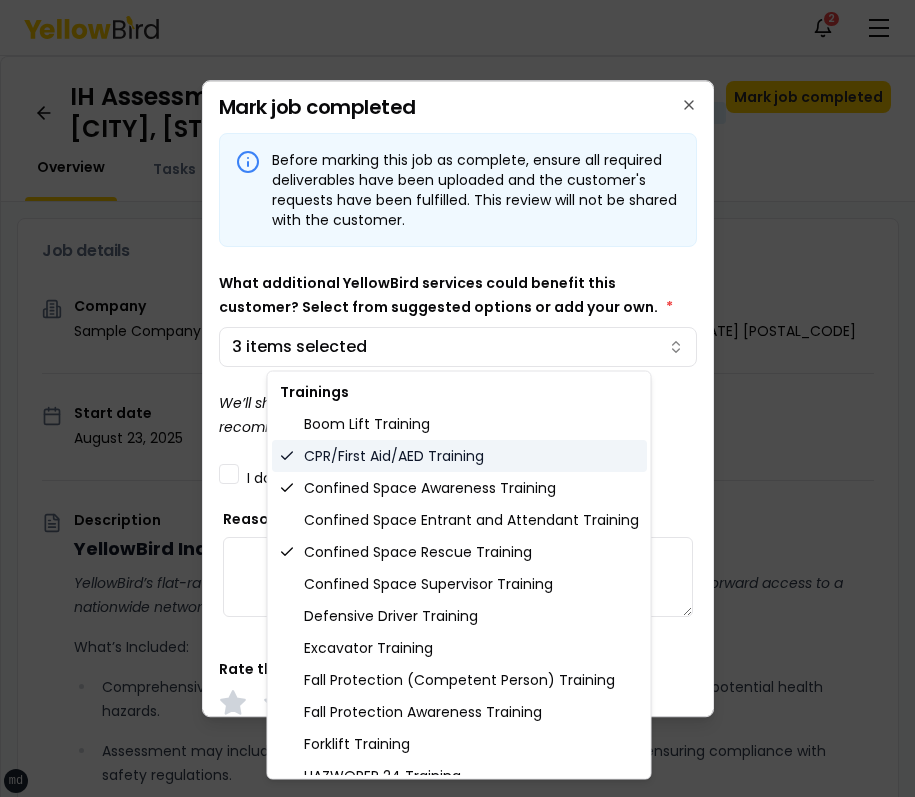 click on "CPR/First Aid/AED Training" at bounding box center [459, 456] 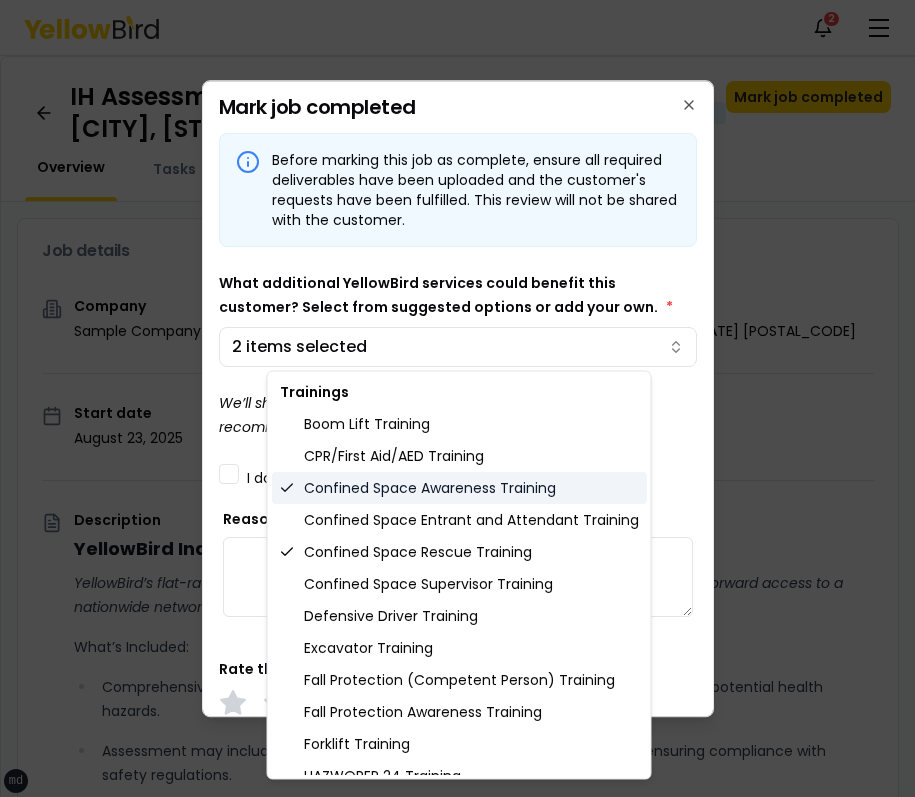 click on "Confined Space Awareness Training" at bounding box center (459, 488) 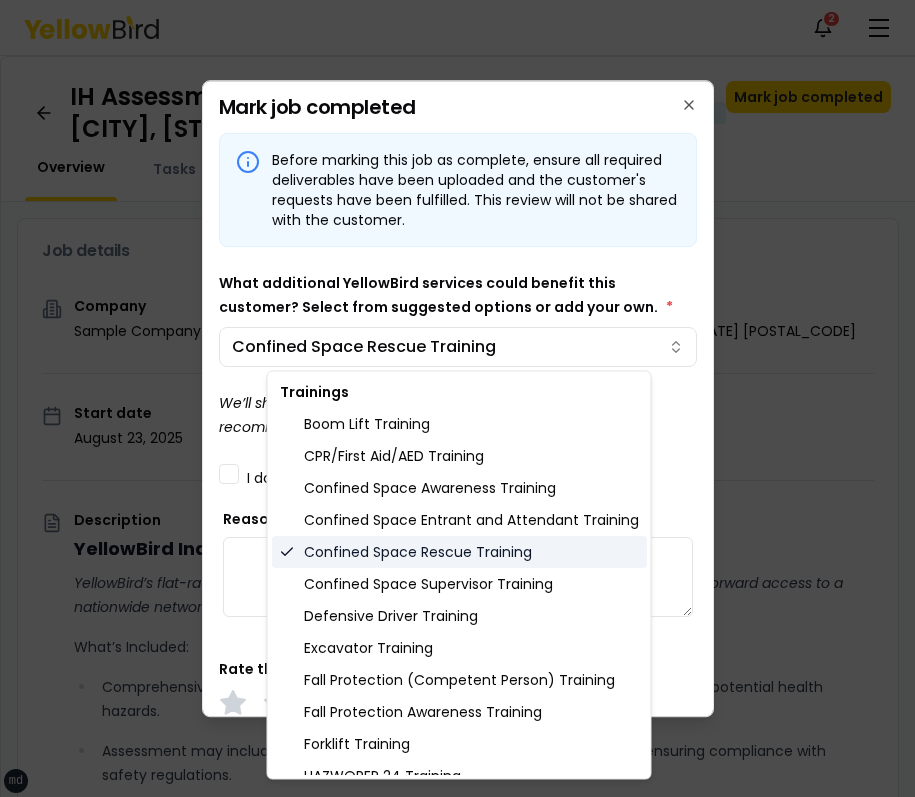 click on "Confined Space Rescue Training" at bounding box center [459, 552] 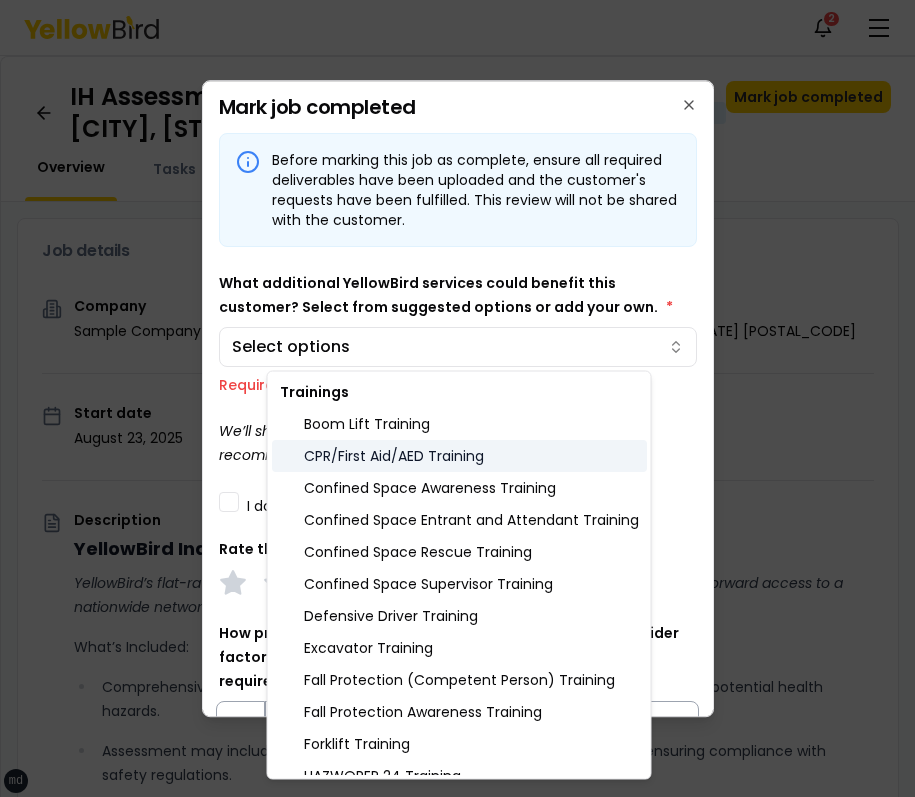click on "CPR/First Aid/AED Training" at bounding box center (459, 456) 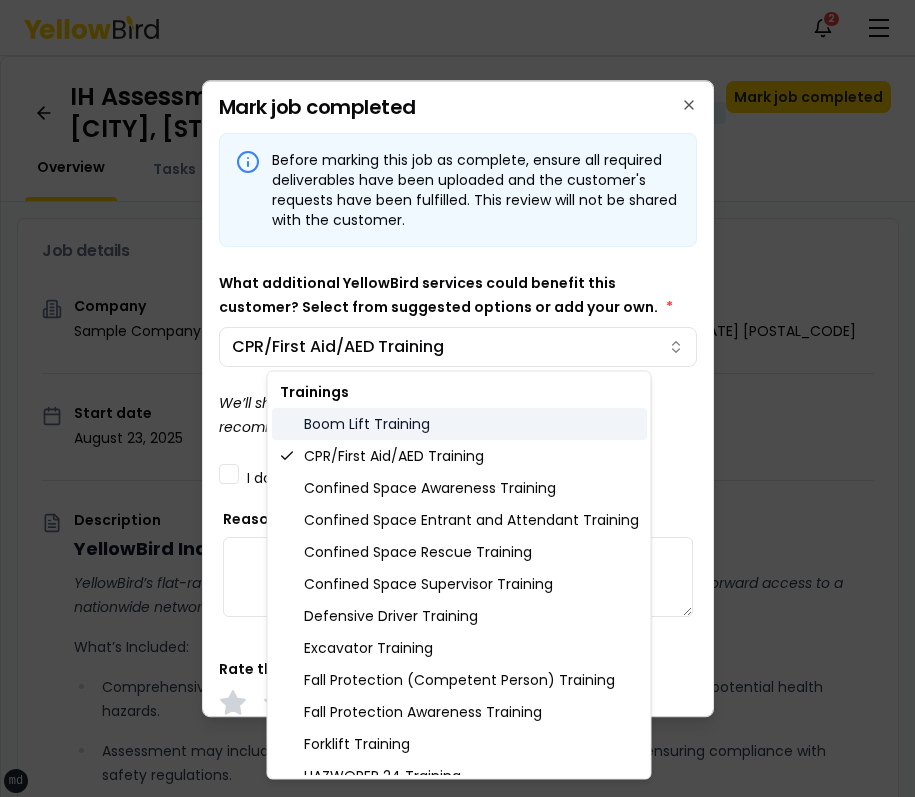click on "Boom Lift Training" at bounding box center [459, 424] 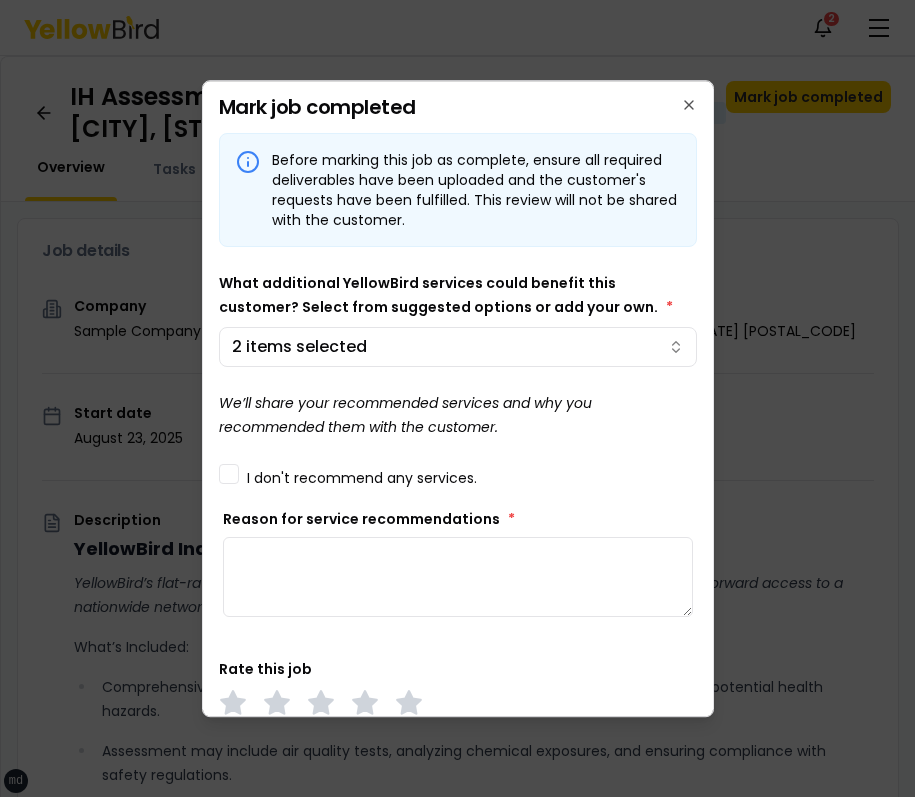 click on "xs sm md lg xl 2xl Notifications 2 MB Dashboard My jobs My profile Messages 1 Refer & earn Settings IH Assessment - [NUMBER] [STREET], [CITY], [STATE] [POSTAL_CODE] In Progress Mark job completed Overview Tasks 1 Messages 1 Job details Company Sample Company Location [NUMBER] [STREET], [CITY], [STATE] [POSTAL_CODE] Start date [DATE] Service type IH Assessment Description YellowBird Industrial Hygiene (IH) Assessment
YellowBird’s flat-rate pricing eliminates hidden costs and travel expenses, providing straightforward access to a nationwide network of skilled professionals with no surprise fees.
What’s Included:
Comprehensive assessment of your workplace environments to identify and evaluate potential health hazards.
Assessment may include air quality tests, analyzing chemical exposures, and ensuring compliance with safety regulations.
Detail...
View more Documents Deliverable template No template has been provided; please use your own deliverable template to upload the service deliverables. Upload FG $ *" at bounding box center (457, 398) 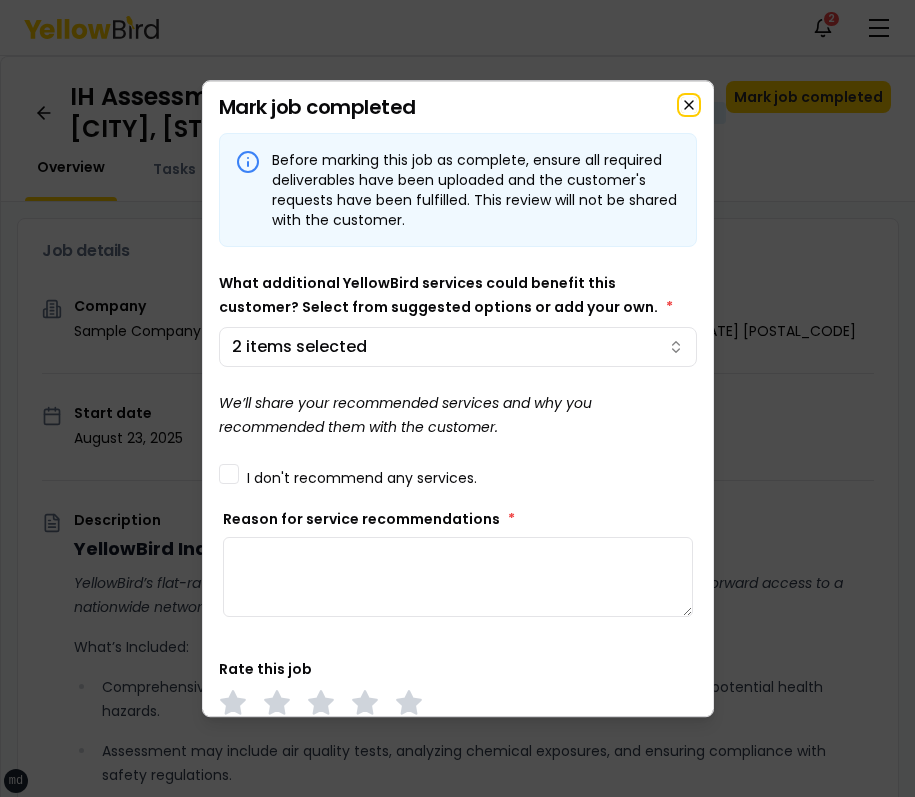 click 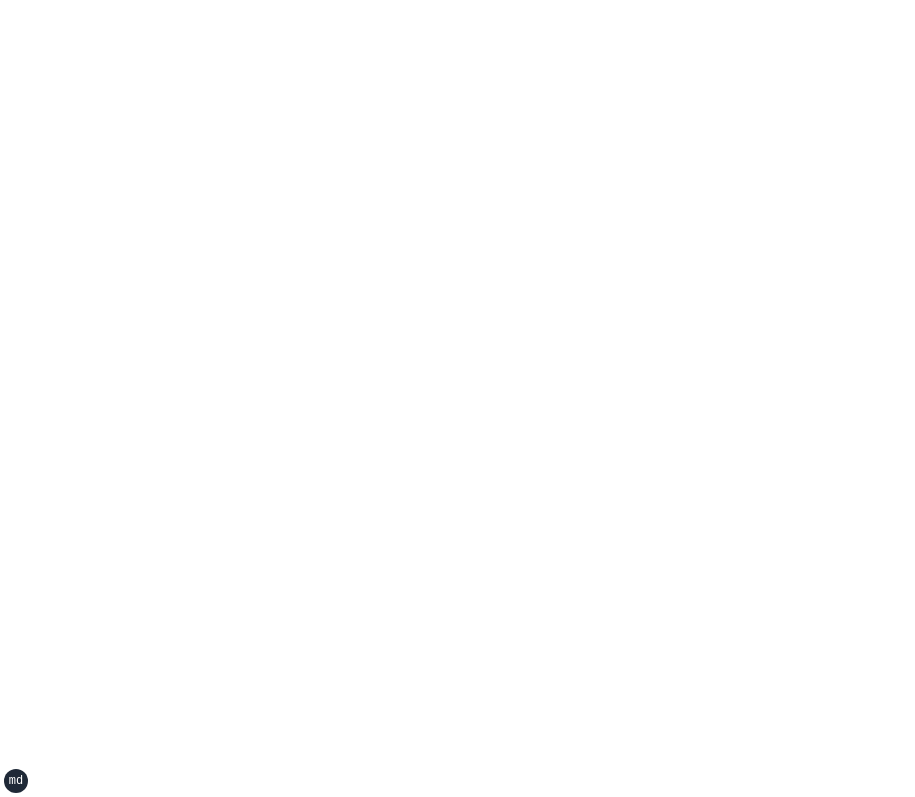 scroll, scrollTop: 0, scrollLeft: 0, axis: both 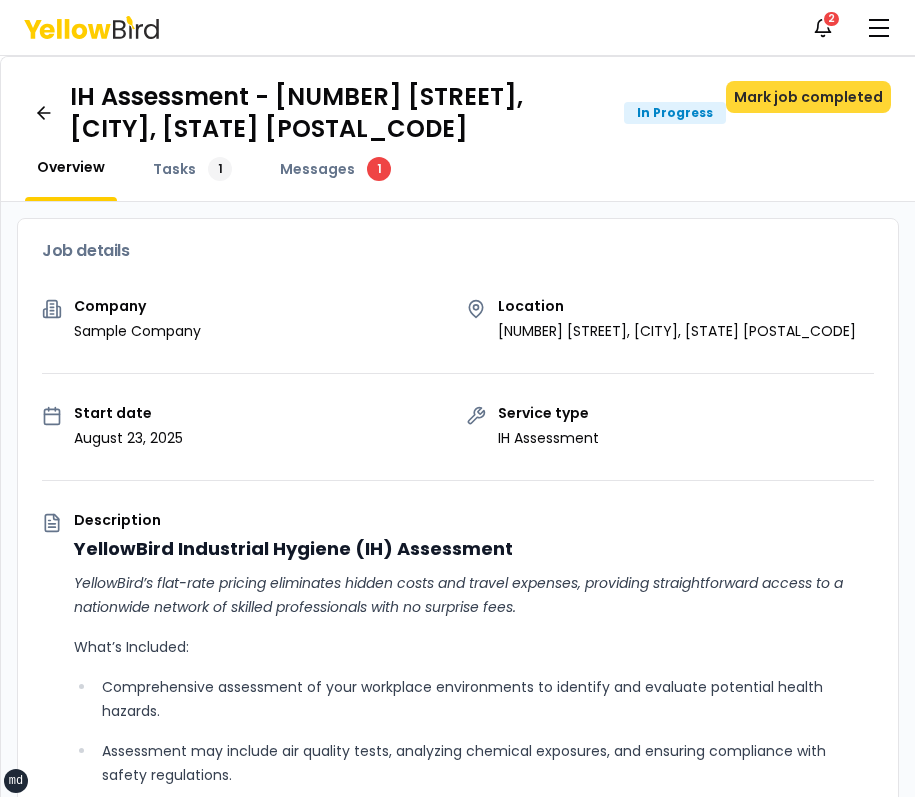 click on "Mark job completed" at bounding box center [808, 97] 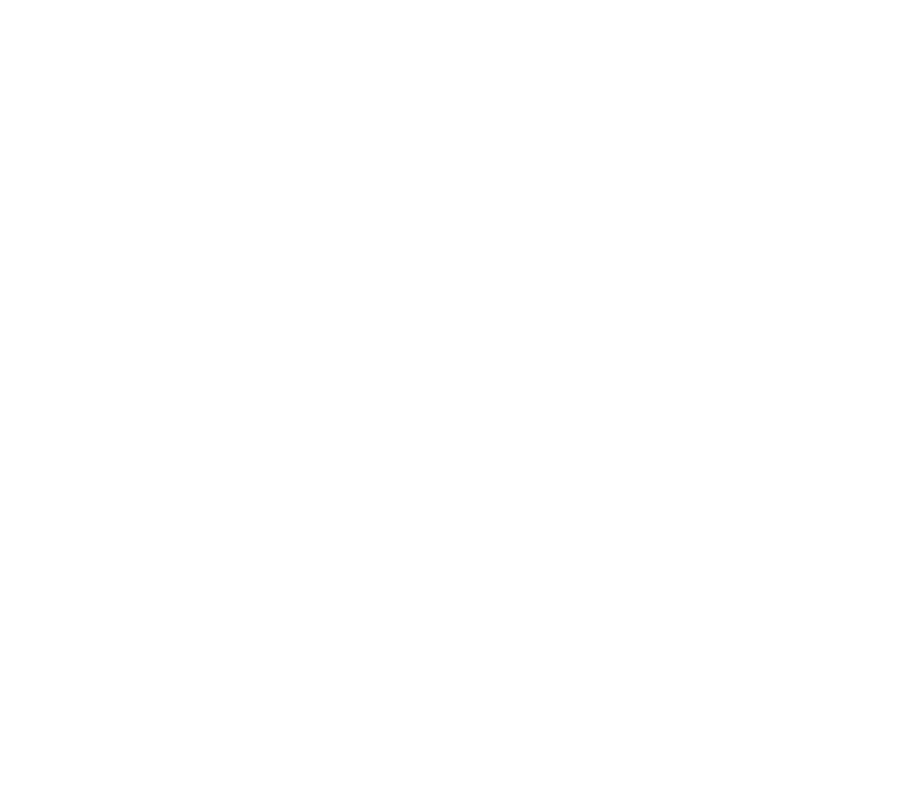 scroll, scrollTop: 0, scrollLeft: 0, axis: both 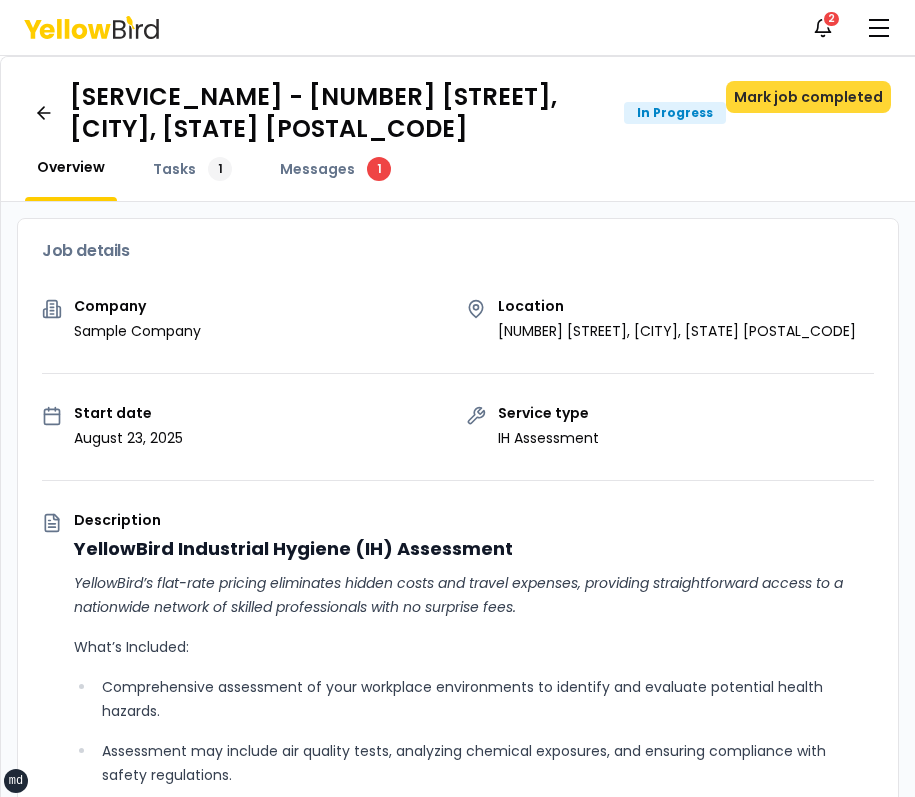 click on "Mark job completed" at bounding box center (808, 97) 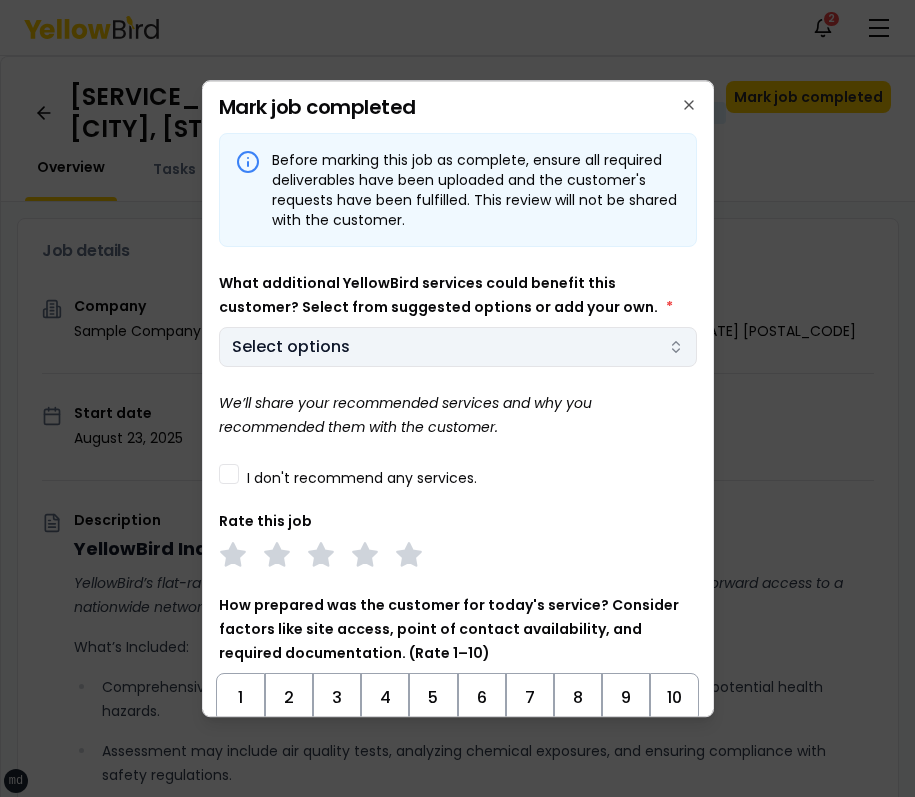 click on "xs sm md lg xl 2xl Notifications 2 MB Dashboard My jobs My profile Messages 1 Refer & earn Settings [SERVICE_NAME] - [NUMBER] [STREET], [CITY], [STATE] [POSTAL_CODE] In Progress Mark job completed Overview Tasks 1 Messages 1 Job details Company Sample Company Location [NUMBER] [STREET], [CITY], [STATE] [POSTAL_CODE] Start date [DATE] Service type [SERVICE_NAME] Description YellowBird Industrial Hygiene (IH) Assessment
YellowBird’s flat-rate pricing eliminates hidden costs and travel expenses, providing straightforward access to a nationwide network of skilled professionals with no surprise fees.
What’s Included:
Comprehensive assessment of your workplace environments to identify and evaluate potential health hazards.
Assessment may include air quality tests, analyzing chemical exposures, and ensuring compliance with safety regulations.
Detail...
View more Documents Deliverable template No template has been provided; please use your own deliverable template to upload the service deliverables. Upload FG $ *" at bounding box center (457, 398) 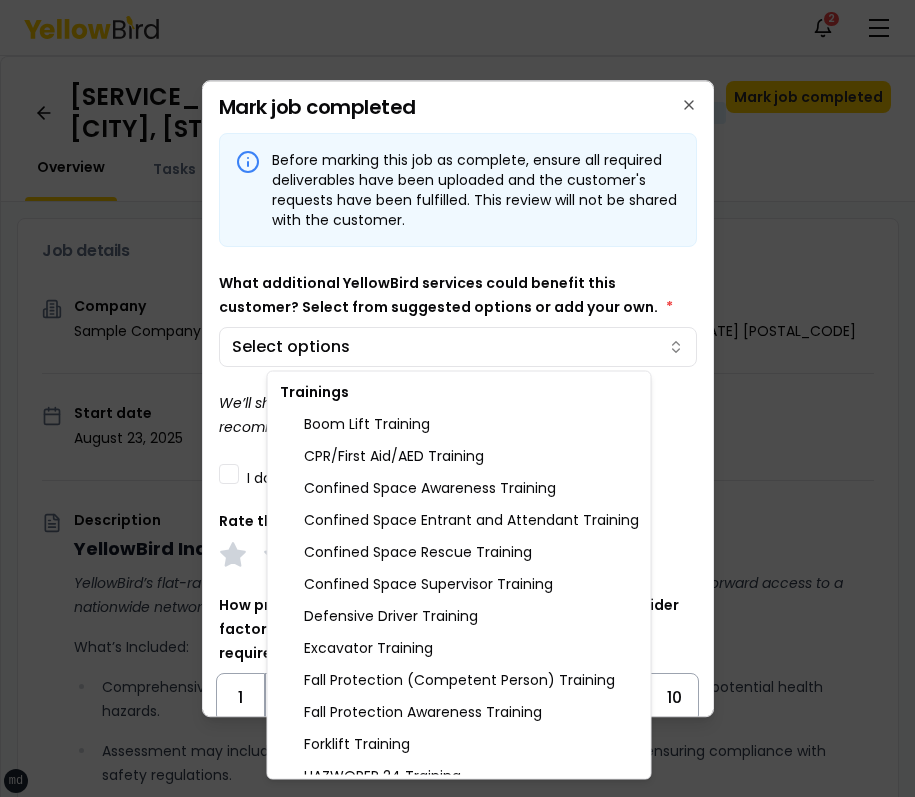 click on "xs sm md lg xl 2xl Notifications 2 MB Dashboard My jobs My profile Messages 1 Refer & earn Settings IH Assessment - 123 tasf, asfasf, DE 12321 In Progress Mark job completed Overview Tasks 1 Messages 1 Job details Company Sample Company Location 123 tasf, asfasf, DE 12321 Start date August 23, 2025 Service type IH Assessment Description YellowBird Industrial Hygiene (IH) Assessment
YellowBird’s flat-rate pricing eliminates hidden costs and travel expenses, providing straightforward access to a nationwide network of skilled professionals with no surprise fees.
What’s Included:
Comprehensive assessment of your workplace environments to identify and evaluate potential health hazards.
Assessment may include air quality tests, analyzing chemical exposures, and ensuring compliance with safety regulations.
Detail...
View more Documents   Deliverable template No template has been provided; please use your own deliverable template to upload the service deliverables. Upload FG $ *" at bounding box center (457, 398) 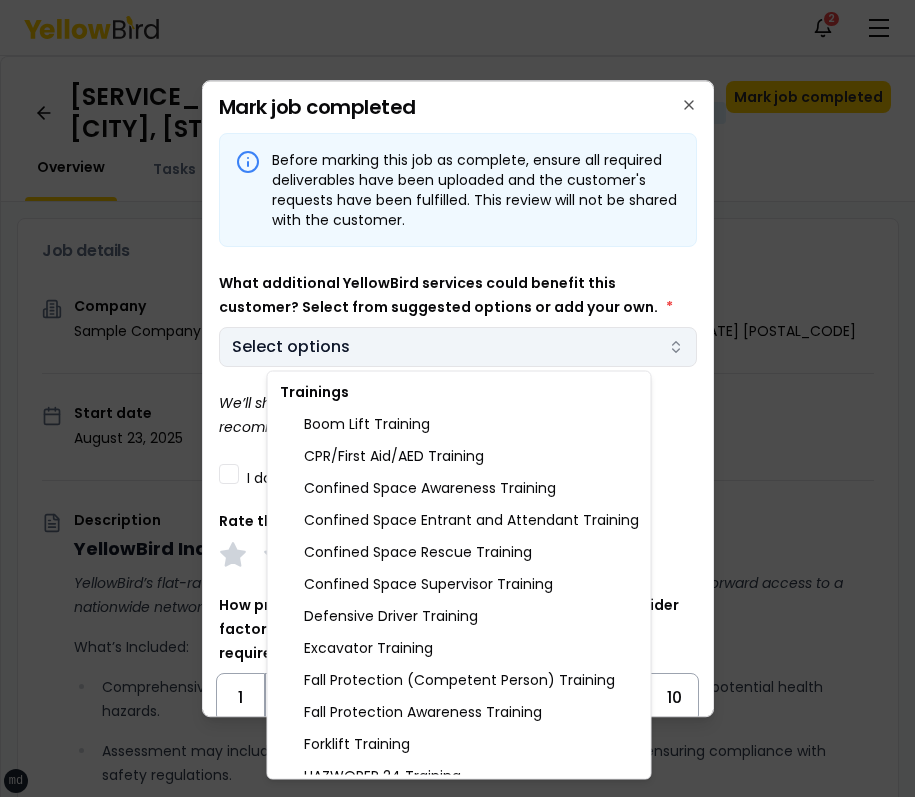 click on "xs sm md lg xl 2xl Notifications 2 MB Dashboard My jobs My profile Messages 1 Refer & earn Settings IH Assessment - 123 tasf, asfasf, DE 12321 In Progress Mark job completed Overview Tasks 1 Messages 1 Job details Company Sample Company Location 123 tasf, asfasf, DE 12321 Start date August 23, 2025 Service type IH Assessment Description YellowBird Industrial Hygiene (IH) Assessment
YellowBird’s flat-rate pricing eliminates hidden costs and travel expenses, providing straightforward access to a nationwide network of skilled professionals with no surprise fees.
What’s Included:
Comprehensive assessment of your workplace environments to identify and evaluate potential health hazards.
Assessment may include air quality tests, analyzing chemical exposures, and ensuring compliance with safety regulations.
Detail...
View more Documents   Deliverable template No template has been provided; please use your own deliverable template to upload the service deliverables. Upload FG $ *" at bounding box center [457, 398] 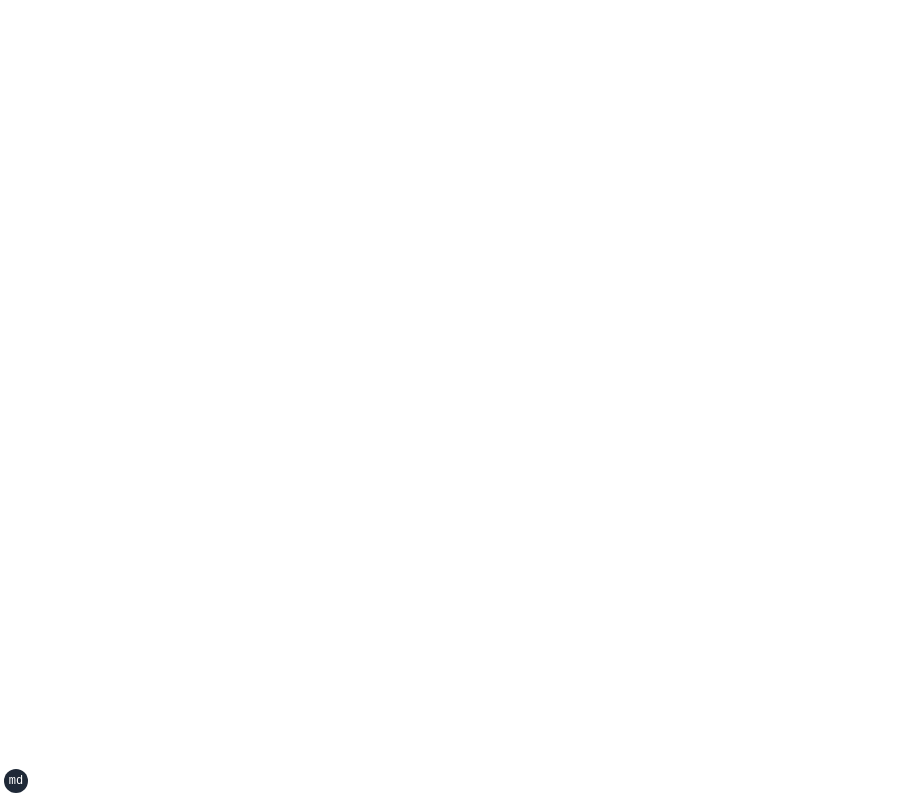 scroll, scrollTop: 0, scrollLeft: 0, axis: both 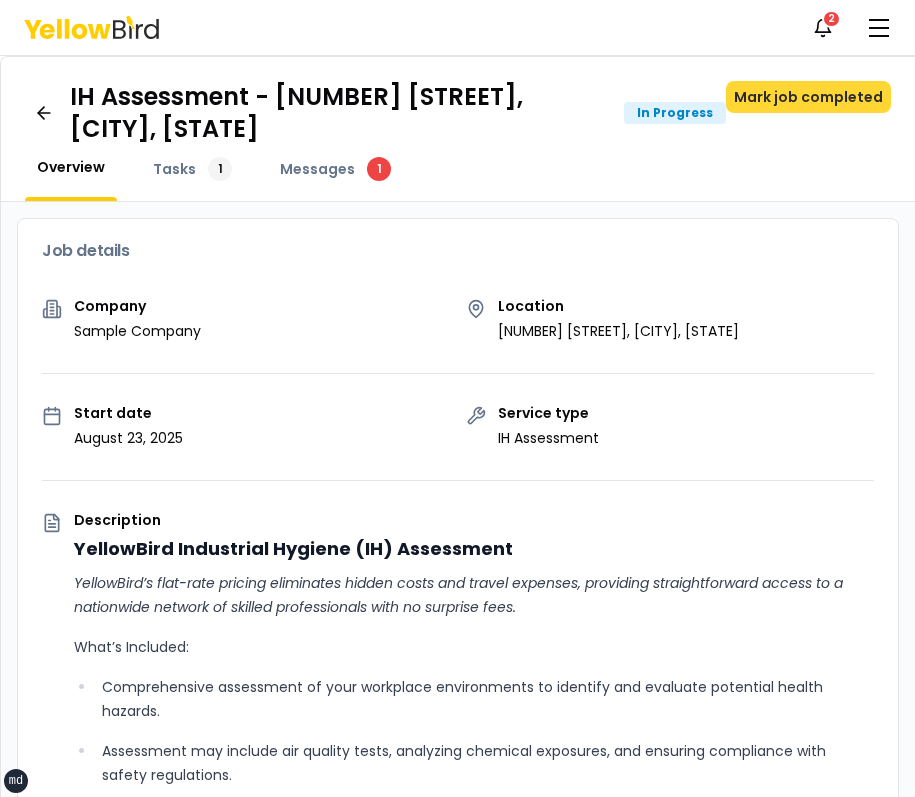 click on "Mark job completed" at bounding box center [808, 97] 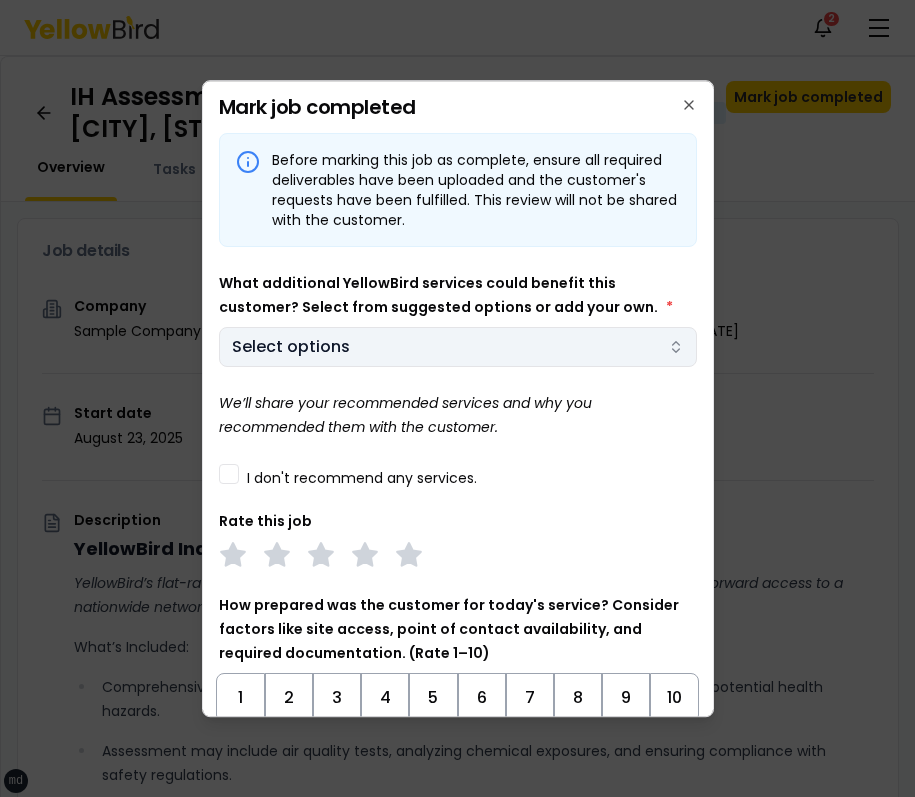 click on "xs sm md lg xl 2xl Notifications 2 MB Dashboard My jobs My profile Messages 1 Refer & earn Settings IH Assessment - [NUMBER] [STREET], [CITY], [STATE] In Progress Mark job completed Overview Tasks 1 Messages 1 Job details Company Sample Company Location [NUMBER] [STREET], [CITY], [STATE] Start date [DATE] Service type IH Assessment Description YellowBird Industrial Hygiene (IH) Assessment
YellowBird’s flat-rate pricing eliminates hidden costs and travel expenses, providing straightforward access to a nationwide network of skilled professionals with no surprise fees.
What’s Included:
Comprehensive assessment of your workplace environments to identify and evaluate potential health hazards.
Assessment may include air quality tests, analyzing chemical exposures, and ensuring compliance with safety regulations.
Detail...
View more Documents Deliverable template No template has been provided; please use your own deliverable template to upload the service deliverables. Upload FG $ *" at bounding box center (457, 398) 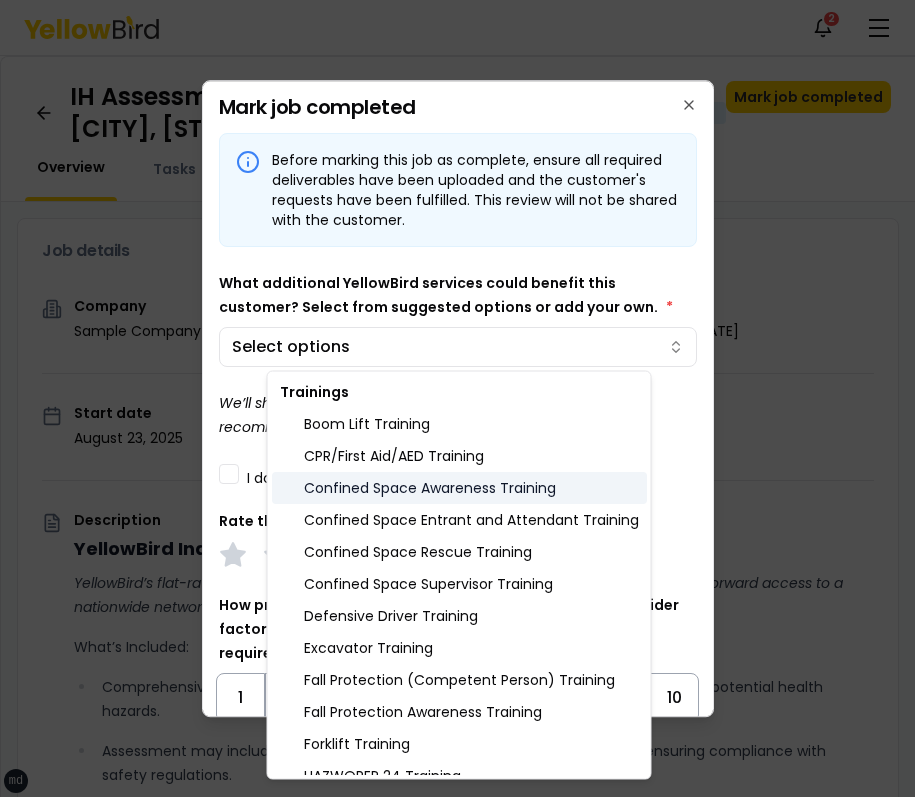 click on "Confined Space Awareness Training" at bounding box center (459, 488) 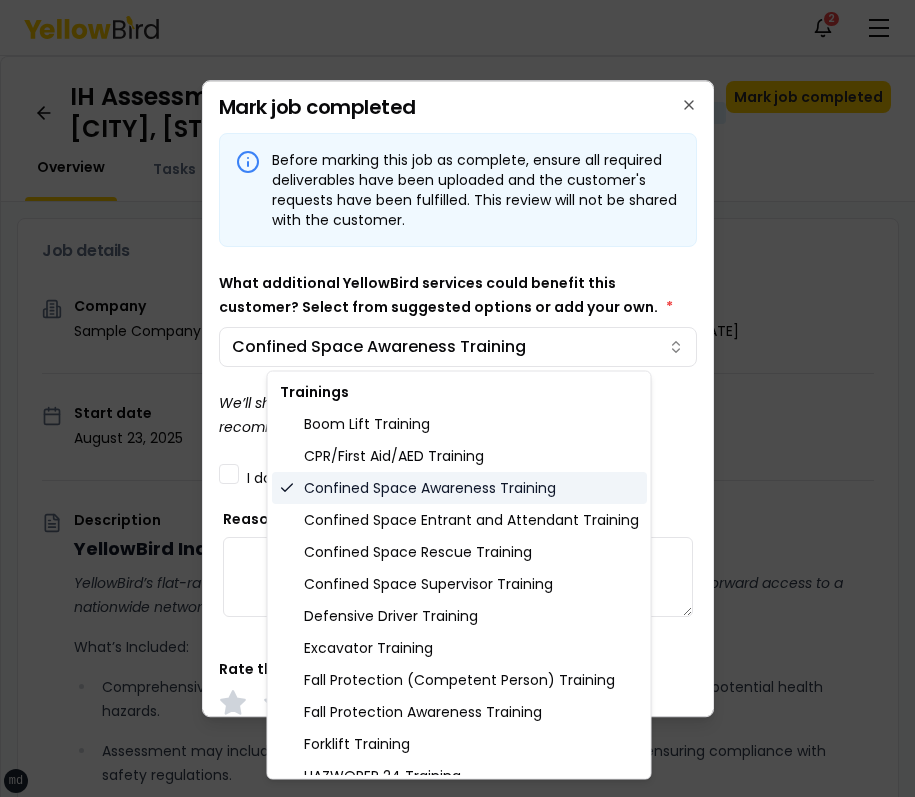 click on "Confined Space Awareness Training" at bounding box center [459, 488] 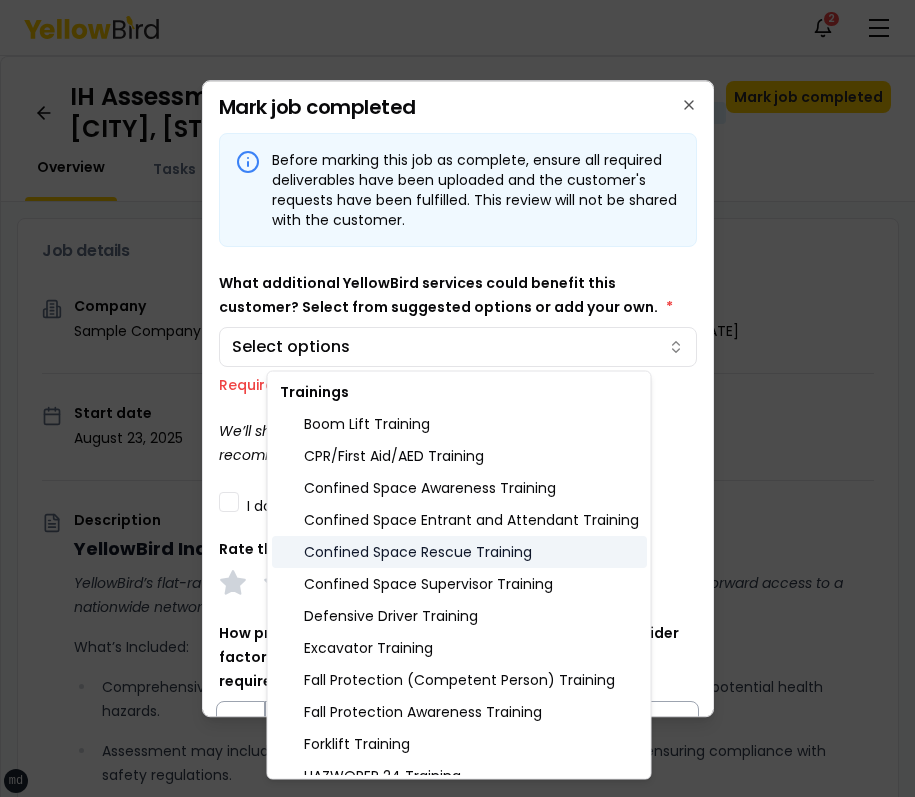 click on "Confined Space Rescue Training" at bounding box center (459, 552) 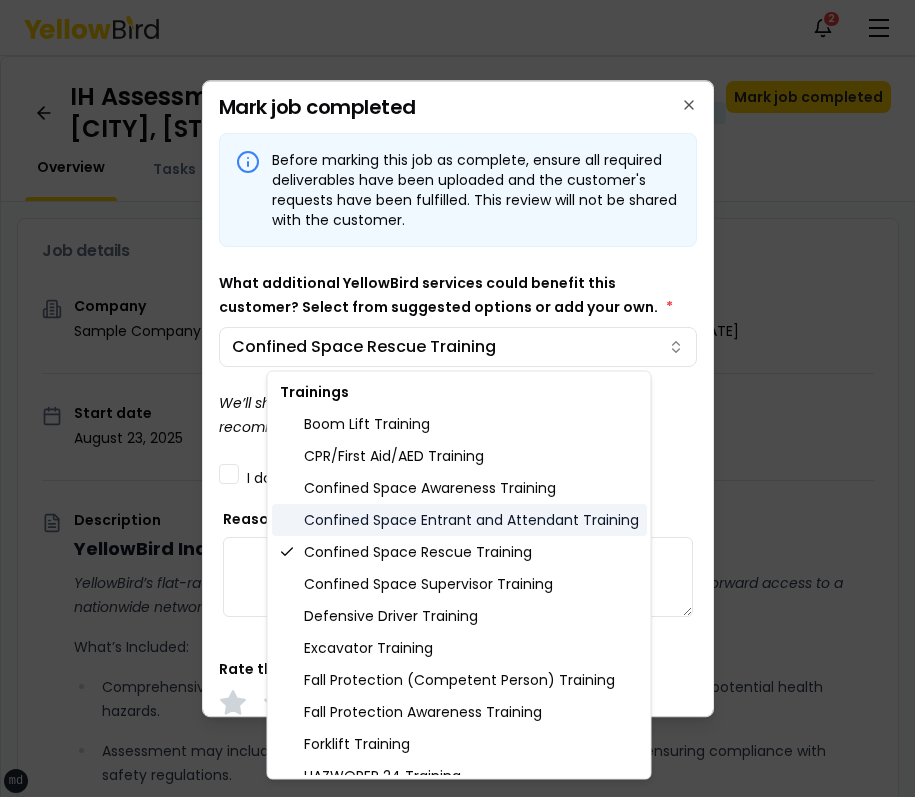 click on "Confined Space Entrant and Attendant Training" at bounding box center (459, 520) 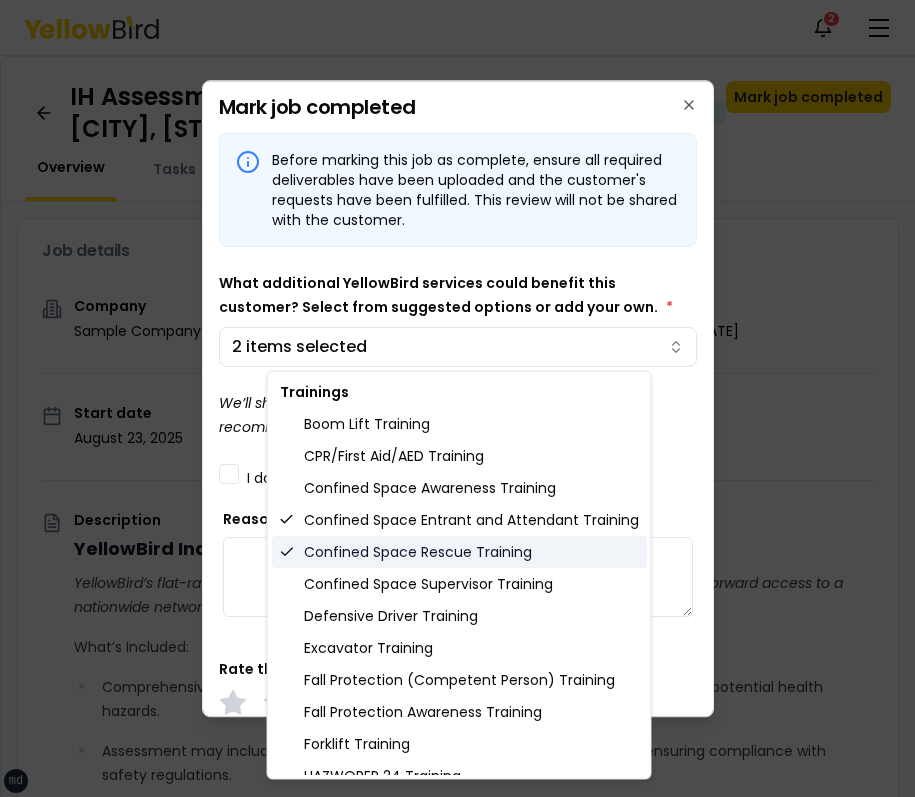 click on "Confined Space Rescue Training" at bounding box center [459, 552] 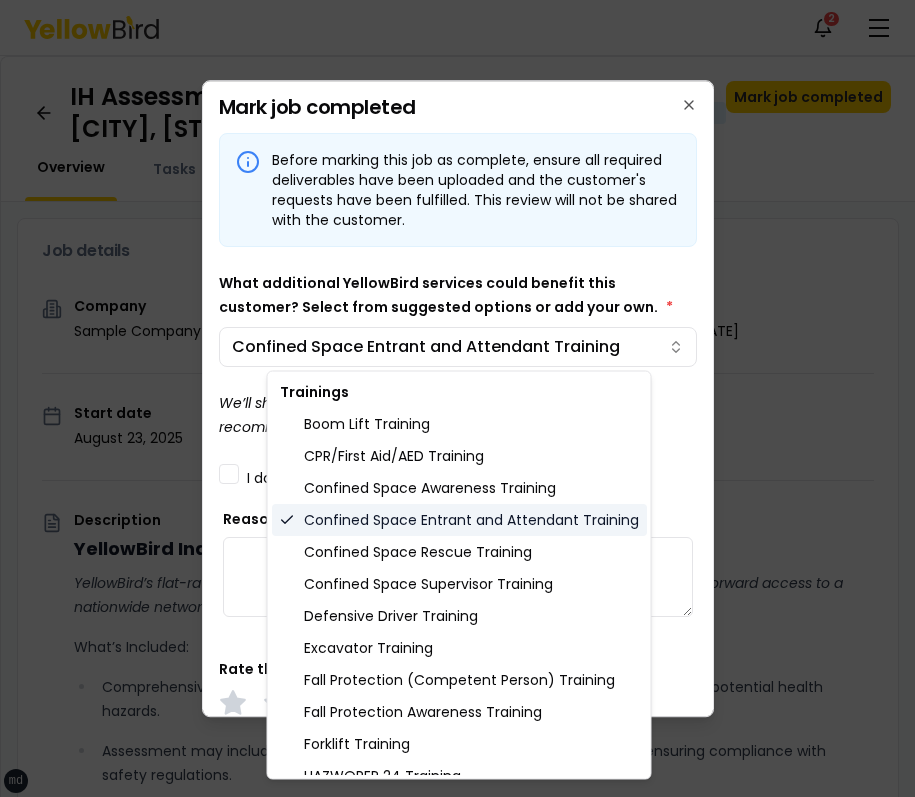 click on "Confined Space Entrant and Attendant Training" at bounding box center [459, 520] 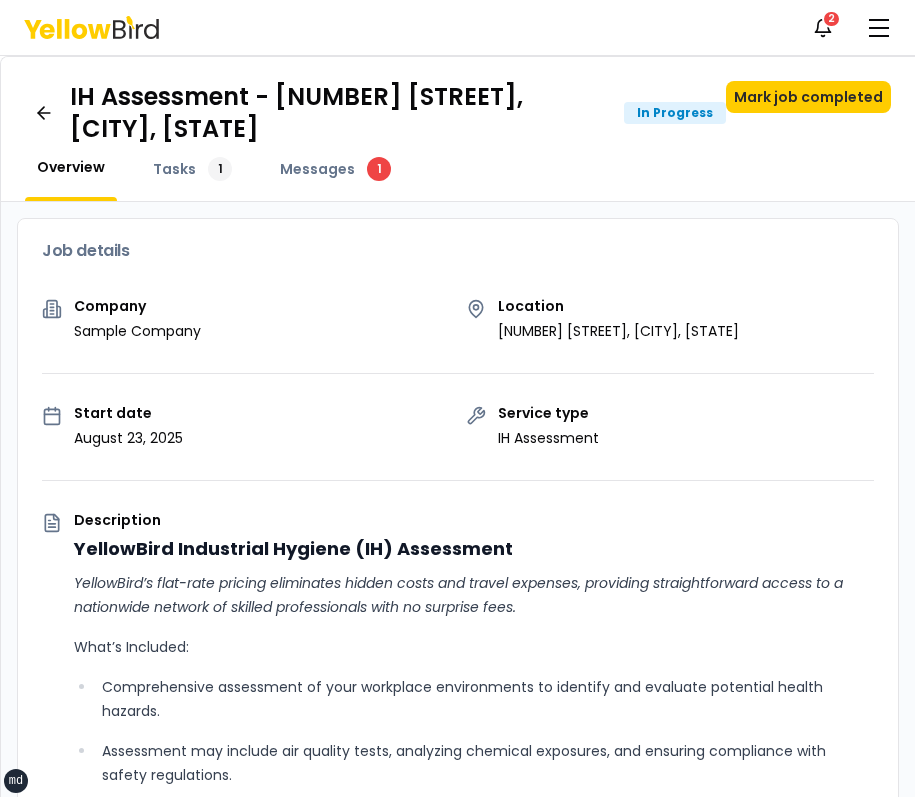 click on "IH Assessment - 123 tasf, asfasf, DE 12321 In Progress Mark job completed" at bounding box center (458, 113) 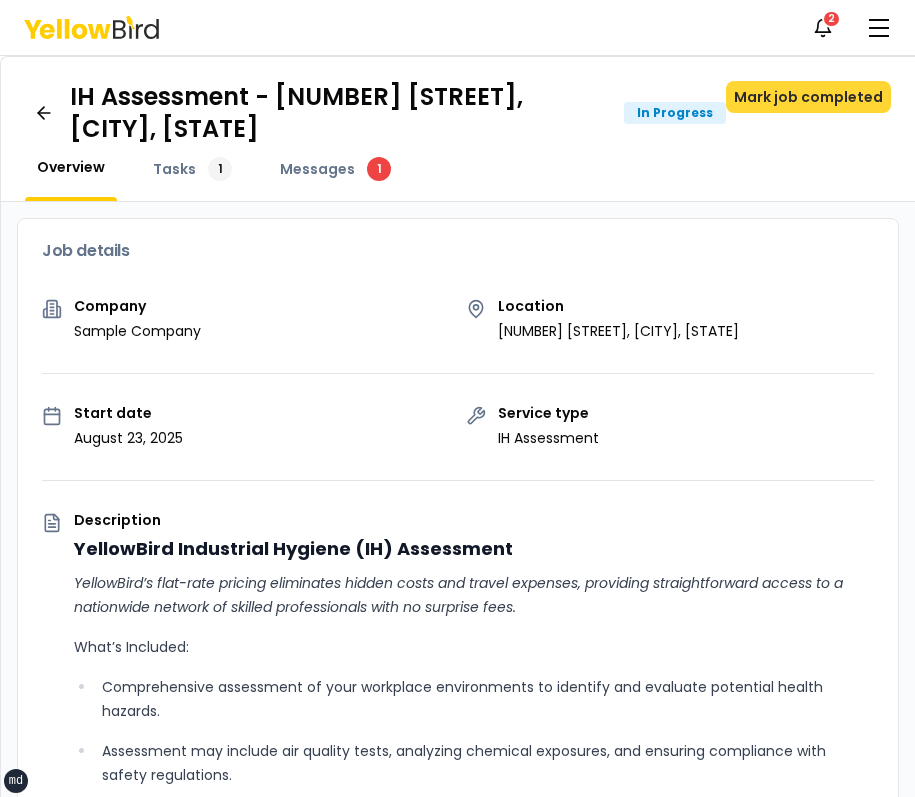 click on "Mark job completed" at bounding box center (808, 97) 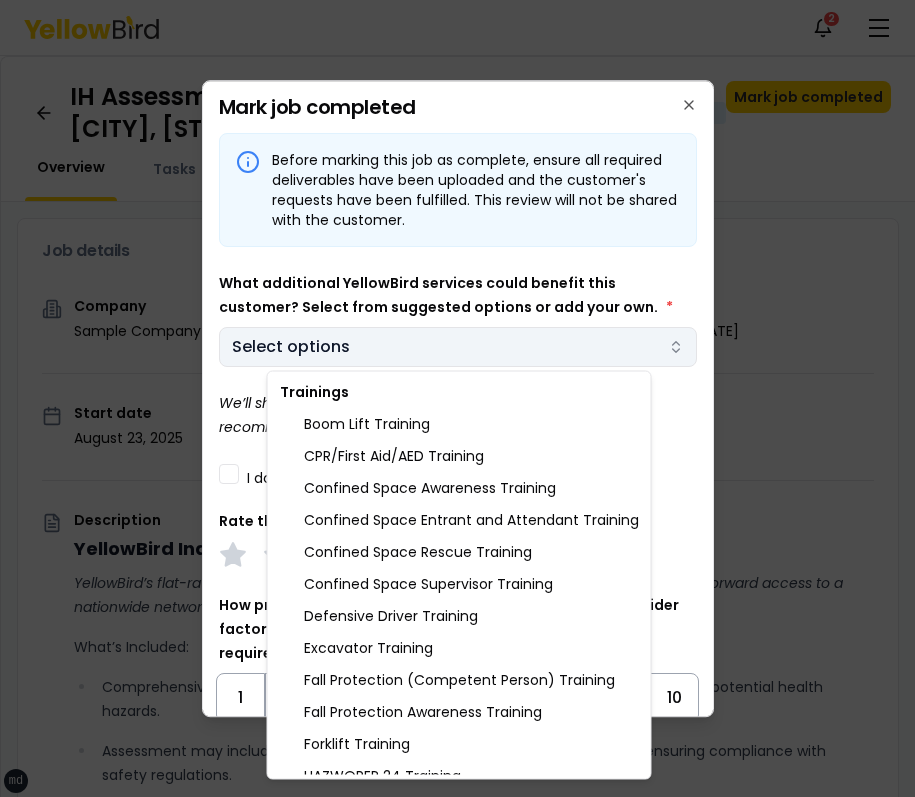 click on "xs sm md lg xl 2xl Notifications 2 MB Dashboard My jobs My profile Messages 1 Refer & earn Settings IH Assessment - 123 tasf, asfasf, DE 12321 In Progress Mark job completed Overview Tasks 1 Messages 1 Job details Company Sample Company Location 123 tasf, asfasf, DE 12321 Start date August 23, 2025 Service type IH Assessment Description YellowBird Industrial Hygiene (IH) Assessment
YellowBird’s flat-rate pricing eliminates hidden costs and travel expenses, providing straightforward access to a nationwide network of skilled professionals with no surprise fees.
What’s Included:
Comprehensive assessment of your workplace environments to identify and evaluate potential health hazards.
Assessment may include air quality tests, analyzing chemical exposures, and ensuring compliance with safety regulations.
Detail...
View more Documents   Deliverable template No template has been provided; please use your own deliverable template to upload the service deliverables. Upload FG $ *" at bounding box center (457, 398) 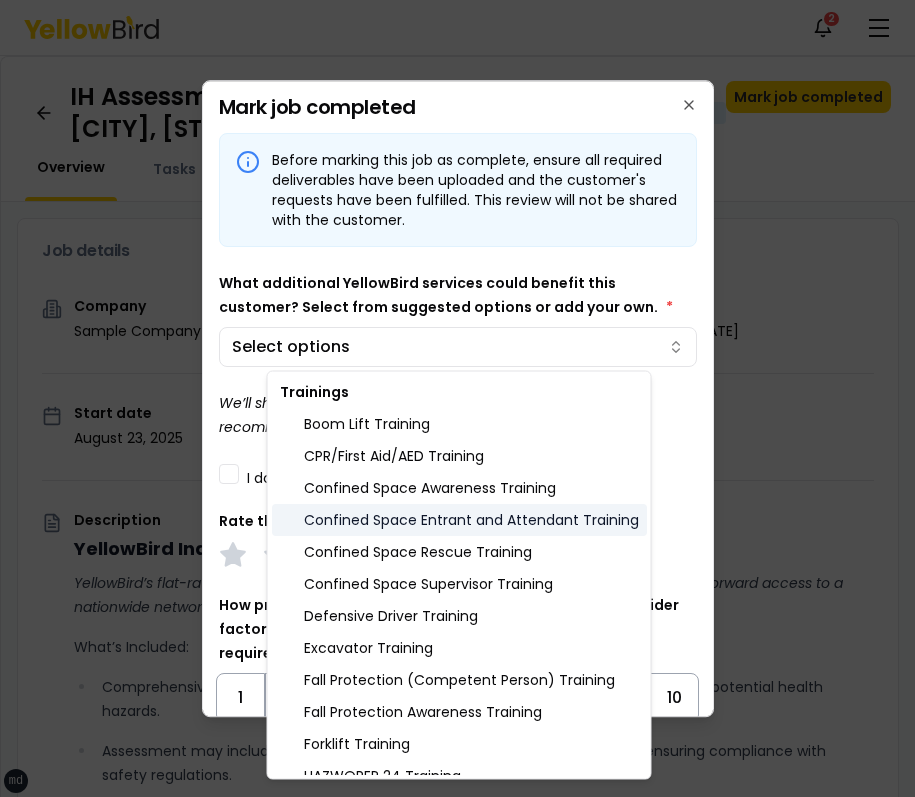click on "Confined Space Entrant and Attendant Training" at bounding box center [459, 520] 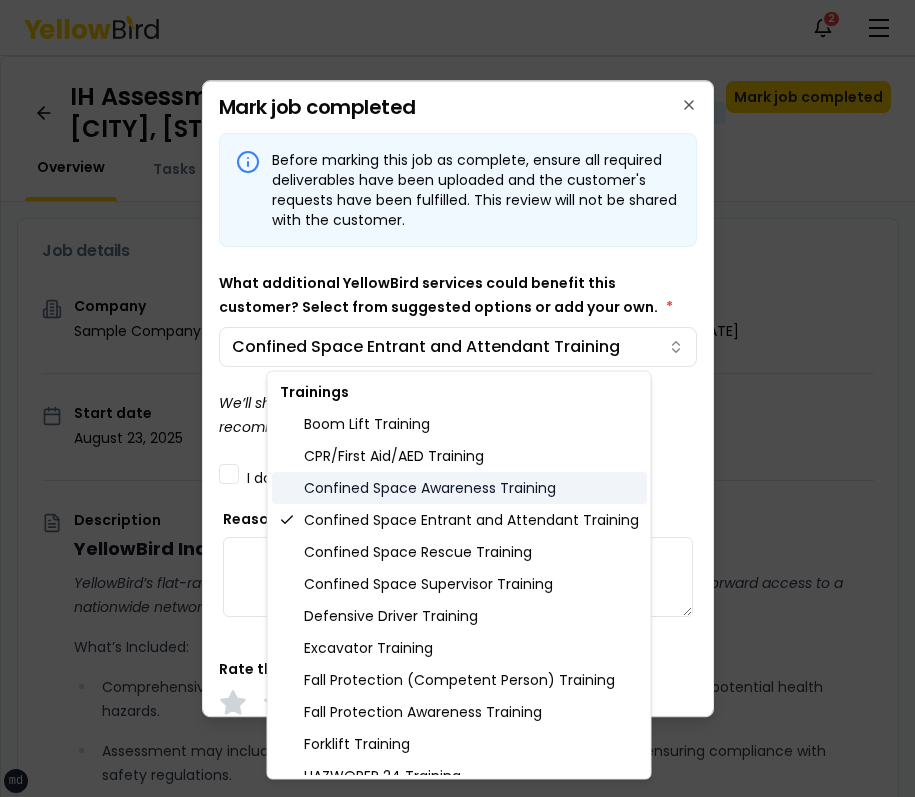 click on "Confined Space Awareness Training" at bounding box center (459, 488) 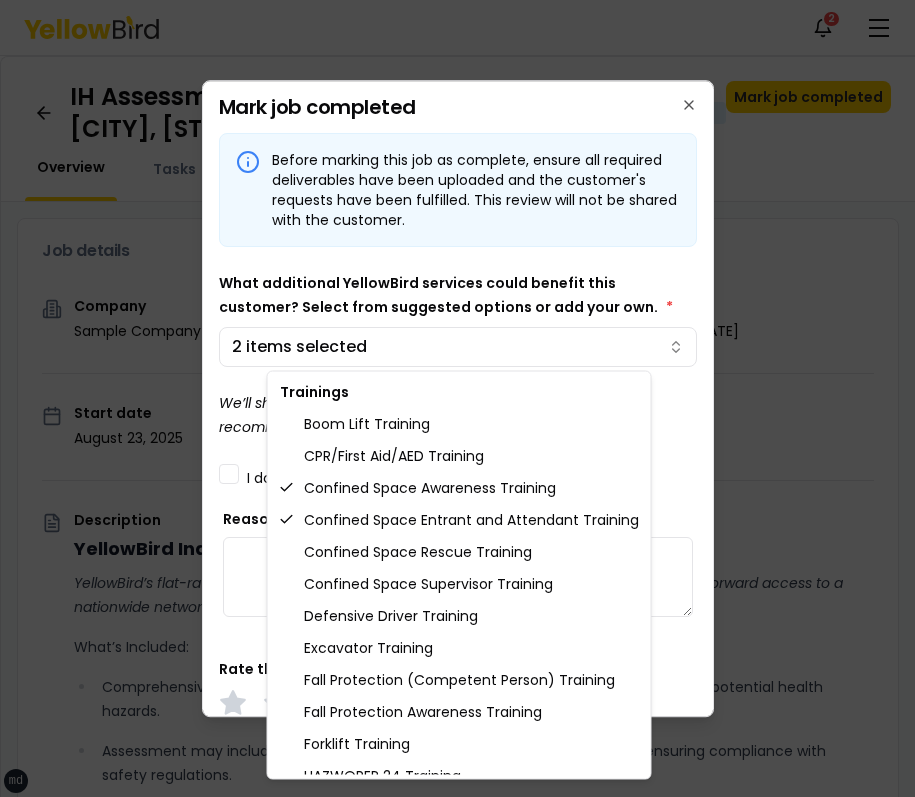 click on "xs sm md lg xl 2xl Notifications 2 MB Dashboard My jobs My profile Messages 1 Refer & earn Settings [JOB_TITLE] - [NUMBER] [STREET], [CITY], [STATE] [POSTAL_CODE] In Progress Mark job completed Overview Tasks 1 Messages 1 Job details Company Sample Company Location [NUMBER] [STREET], [CITY], [STATE] [POSTAL_CODE] Start date [DATE] Service type [JOB_TITLE] Description YellowBird Industrial Hygiene (IH) Assessment
YellowBird’s flat-rate pricing eliminates hidden costs and travel expenses, providing straightforward access to a nationwide network of skilled professionals with no surprise fees.
What’s Included:
Comprehensive assessment of your workplace environments to identify and evaluate potential health hazards.
Assessment may include air quality tests, analyzing chemical exposures, and ensuring compliance with safety regulations.
Detail...
View more Documents Deliverable template No template has been provided; please use your own deliverable template to upload the service deliverables. Upload FG $ *" at bounding box center [457, 398] 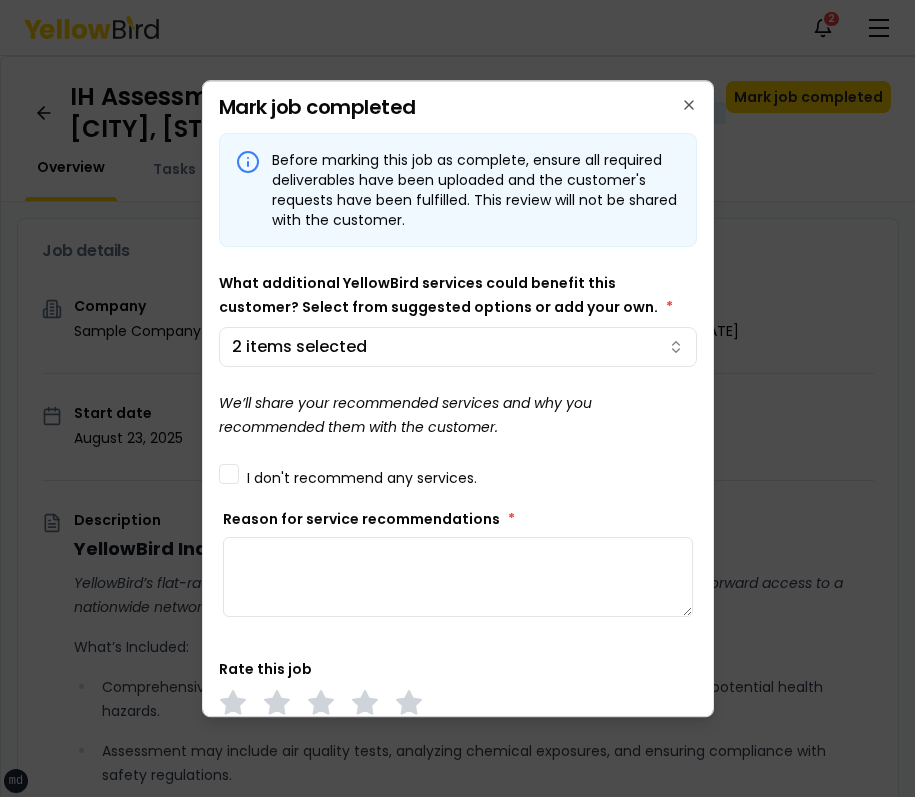 type 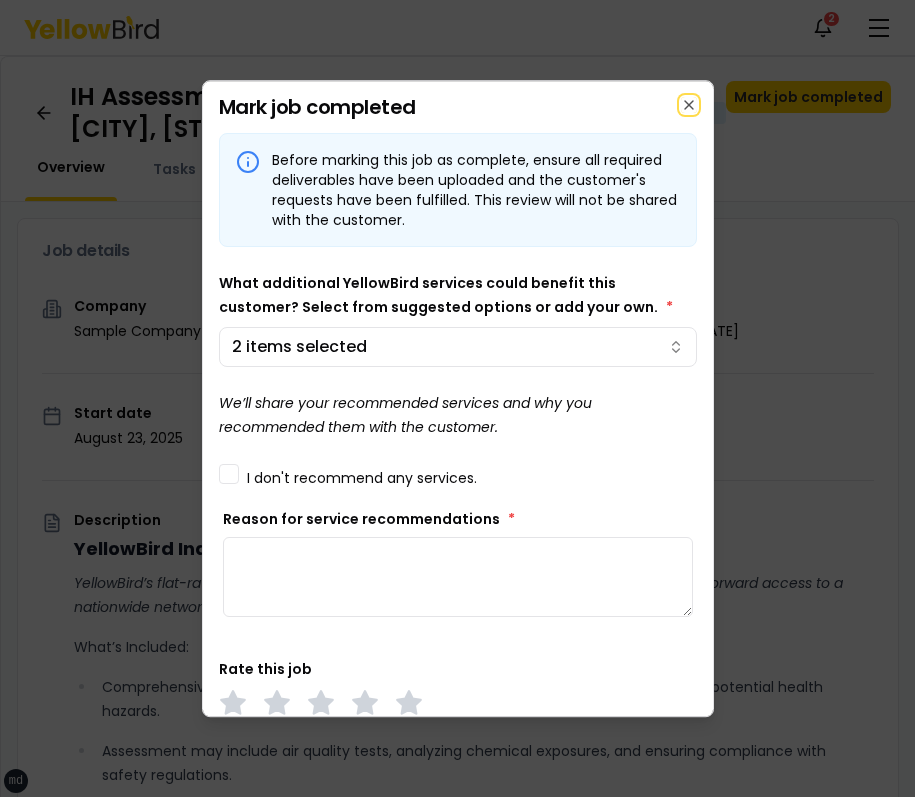 click 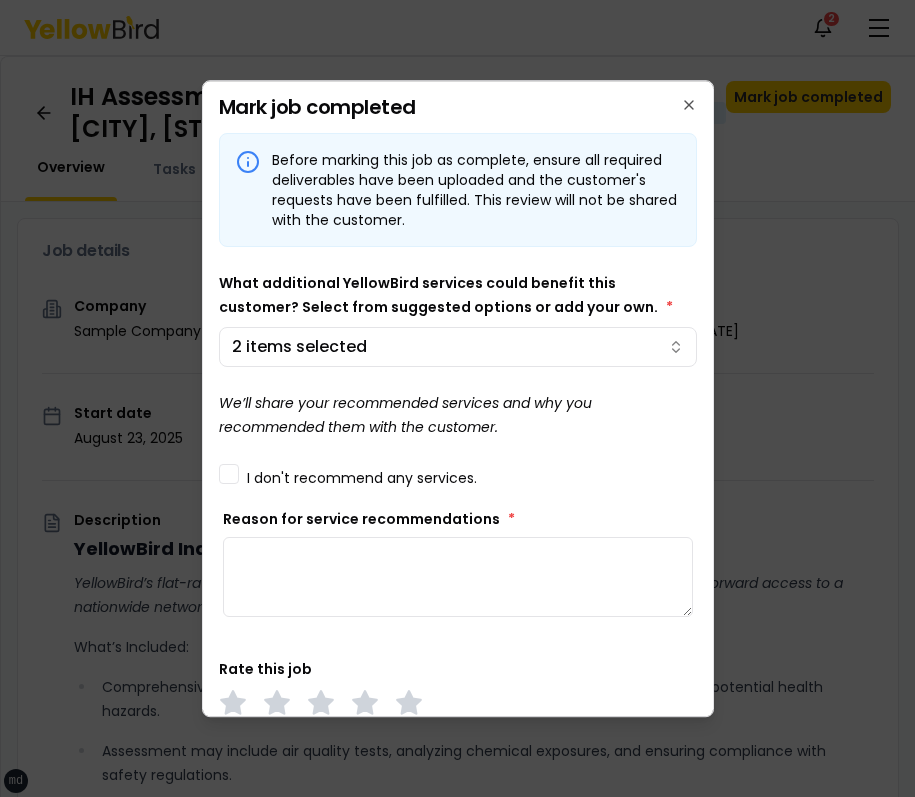 type 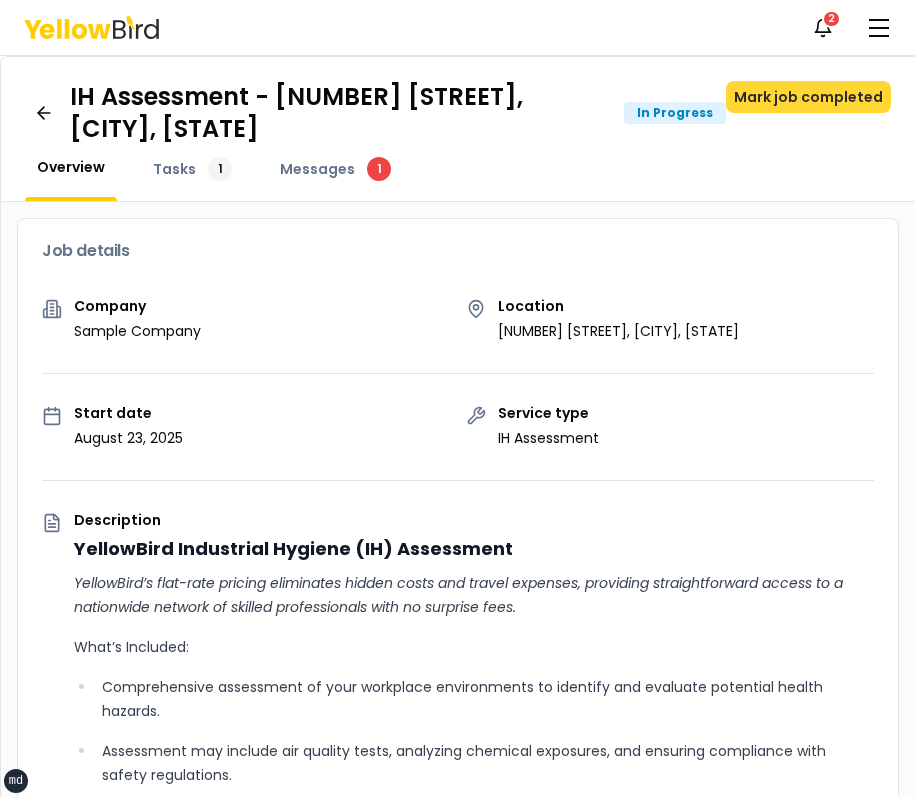 click on "Mark job completed" at bounding box center [808, 97] 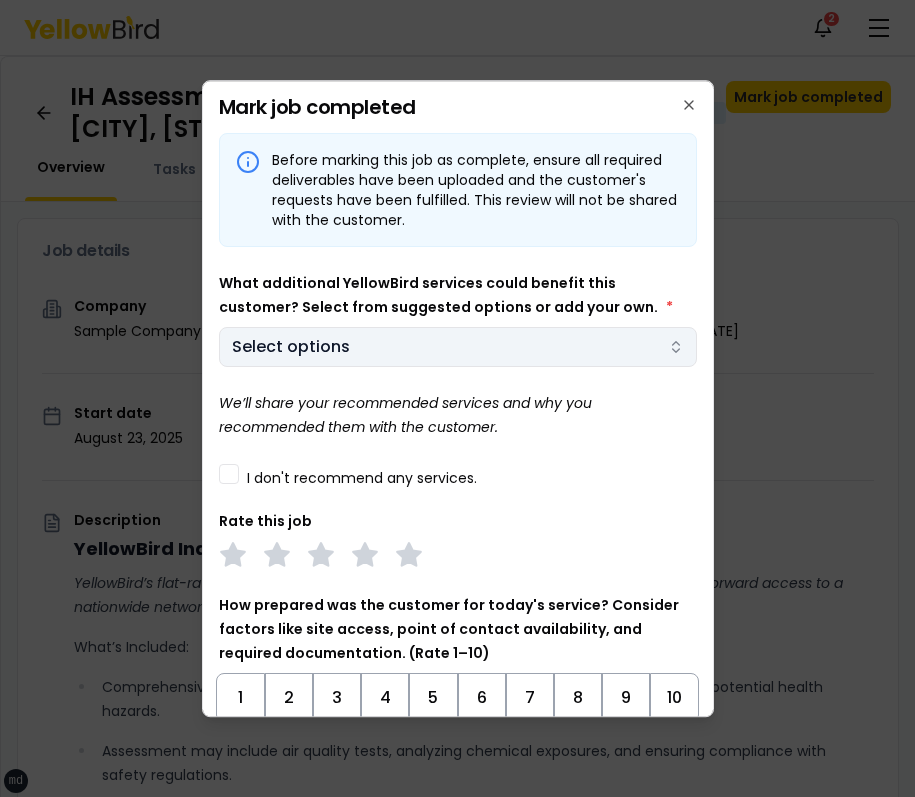 click on "xs sm md lg xl 2xl Notifications 2 MB Dashboard My jobs My profile Messages 1 Refer & earn Settings [JOB_TITLE] - [NUMBER] [STREET], [CITY], [STATE] [POSTAL_CODE] In Progress Mark job completed Overview Tasks 1 Messages 1 Job details Company Sample Company Location [NUMBER] [STREET], [CITY], [STATE] [POSTAL_CODE] Start date [DATE] Service type [JOB_TITLE] Description YellowBird Industrial Hygiene (IH) Assessment
YellowBird’s flat-rate pricing eliminates hidden costs and travel expenses, providing straightforward access to a nationwide network of skilled professionals with no surprise fees.
What’s Included:
Comprehensive assessment of your workplace environments to identify and evaluate potential health hazards.
Assessment may include air quality tests, analyzing chemical exposures, and ensuring compliance with safety regulations.
Detail...
View more Documents Deliverable template No template has been provided; please use your own deliverable template to upload the service deliverables. Upload FG $ *" at bounding box center (457, 398) 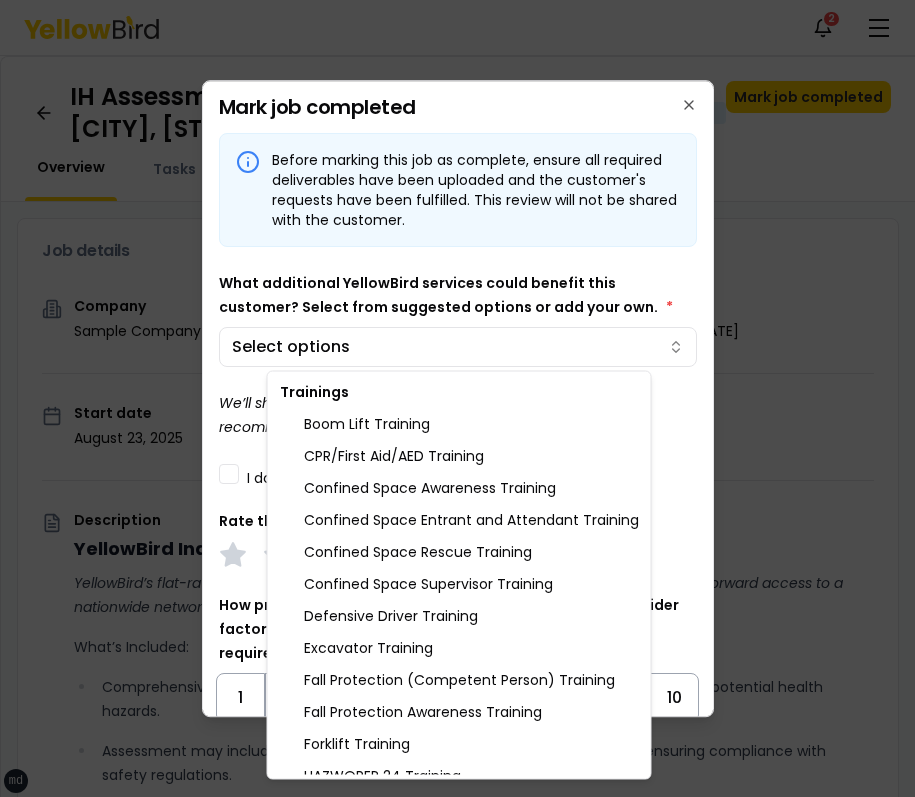 click on "xs sm md lg xl 2xl Notifications 2 MB Dashboard My jobs My profile Messages 1 Refer & earn Settings IH Assessment - 123 tasf, asfasf, DE 12321 In Progress Mark job completed Overview Tasks 1 Messages 1 Job details Company Sample Company Location 123 tasf, asfasf, DE 12321 Start date August 23, 2025 Service type IH Assessment Description YellowBird Industrial Hygiene (IH) Assessment
YellowBird’s flat-rate pricing eliminates hidden costs and travel expenses, providing straightforward access to a nationwide network of skilled professionals with no surprise fees.
What’s Included:
Comprehensive assessment of your workplace environments to identify and evaluate potential health hazards.
Assessment may include air quality tests, analyzing chemical exposures, and ensuring compliance with safety regulations.
Detail...
View more Documents   Deliverable template No template has been provided; please use your own deliverable template to upload the service deliverables. Upload FG $ *" at bounding box center (457, 398) 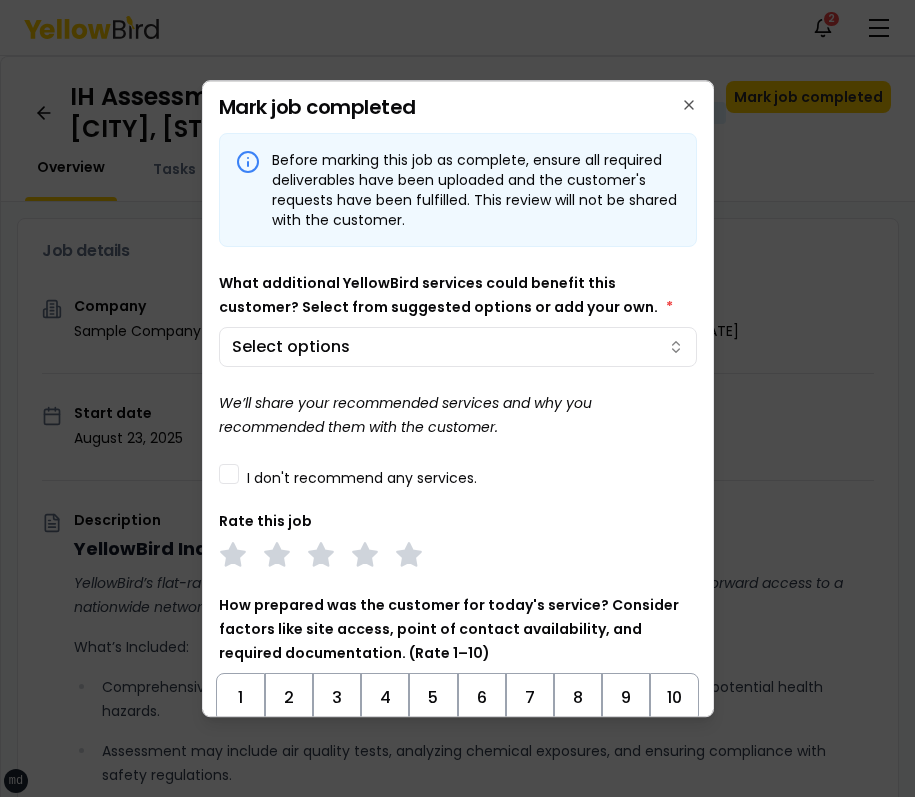 click on "xs sm md lg xl 2xl Notifications 2 MB Dashboard My jobs My profile Messages 1 Refer & earn Settings IH Assessment - 123 tasf, asfasf, DE 12321 In Progress Mark job completed Overview Tasks 1 Messages 1 Job details Company Sample Company Location 123 tasf, asfasf, DE 12321 Start date August 23, 2025 Service type IH Assessment Description YellowBird Industrial Hygiene (IH) Assessment
YellowBird’s flat-rate pricing eliminates hidden costs and travel expenses, providing straightforward access to a nationwide network of skilled professionals with no surprise fees.
What’s Included:
Comprehensive assessment of your workplace environments to identify and evaluate potential health hazards.
Assessment may include air quality tests, analyzing chemical exposures, and ensuring compliance with safety regulations.
Detail...
View more Documents   Deliverable template No template has been provided; please use your own deliverable template to upload the service deliverables. Upload FG $ *" at bounding box center [457, 398] 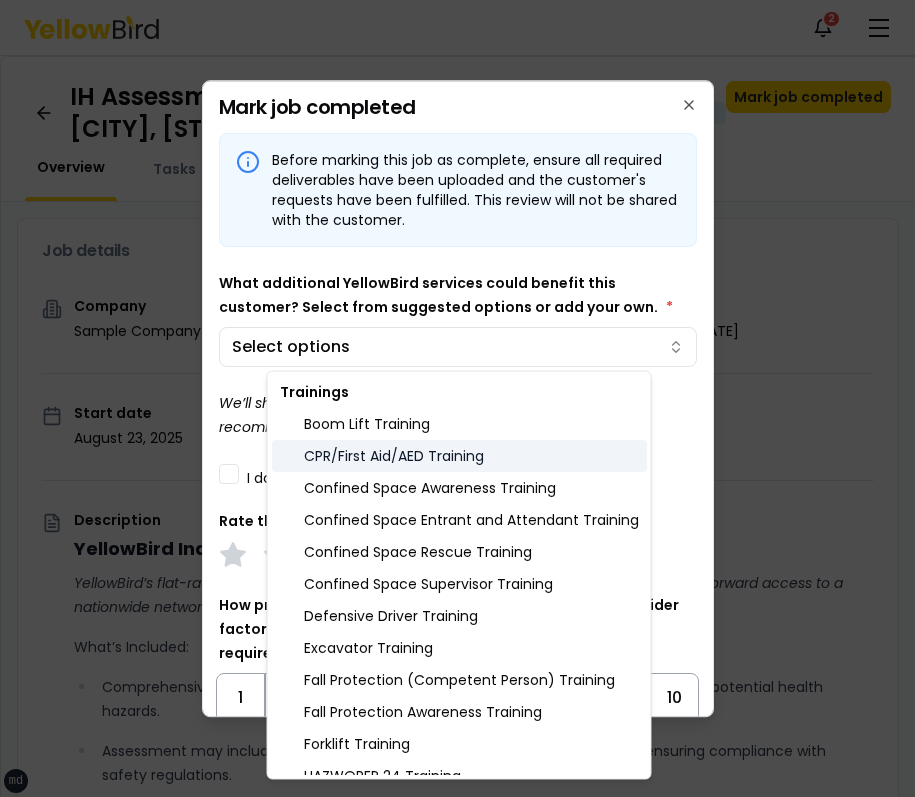 click on "CPR/First Aid/AED Training" at bounding box center [459, 456] 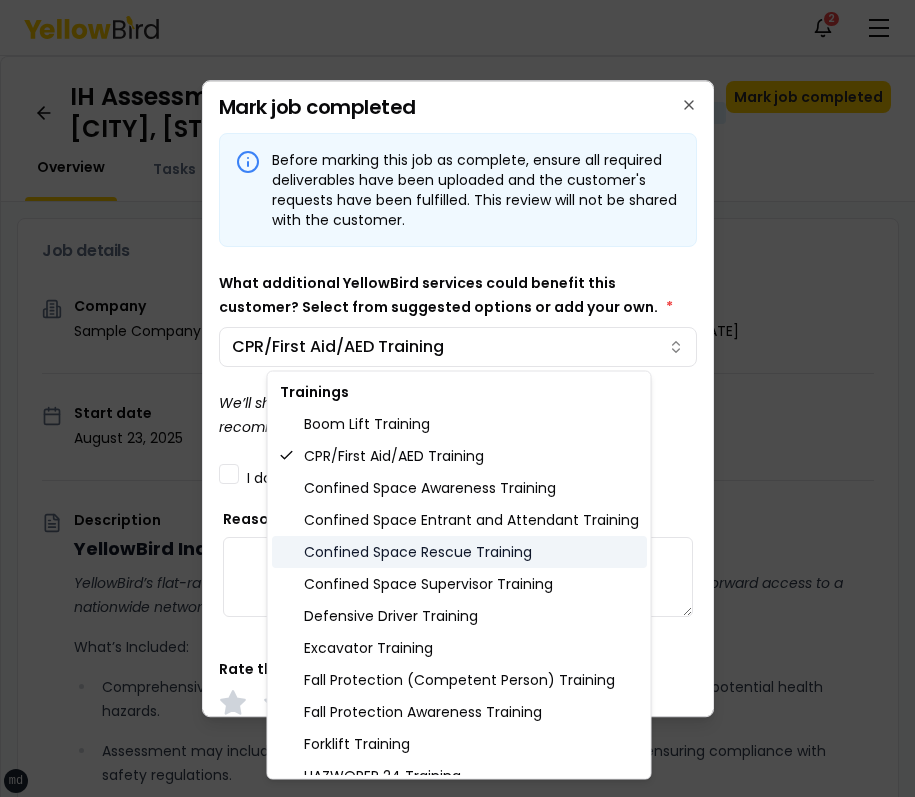 click on "Confined Space Rescue Training" at bounding box center [459, 552] 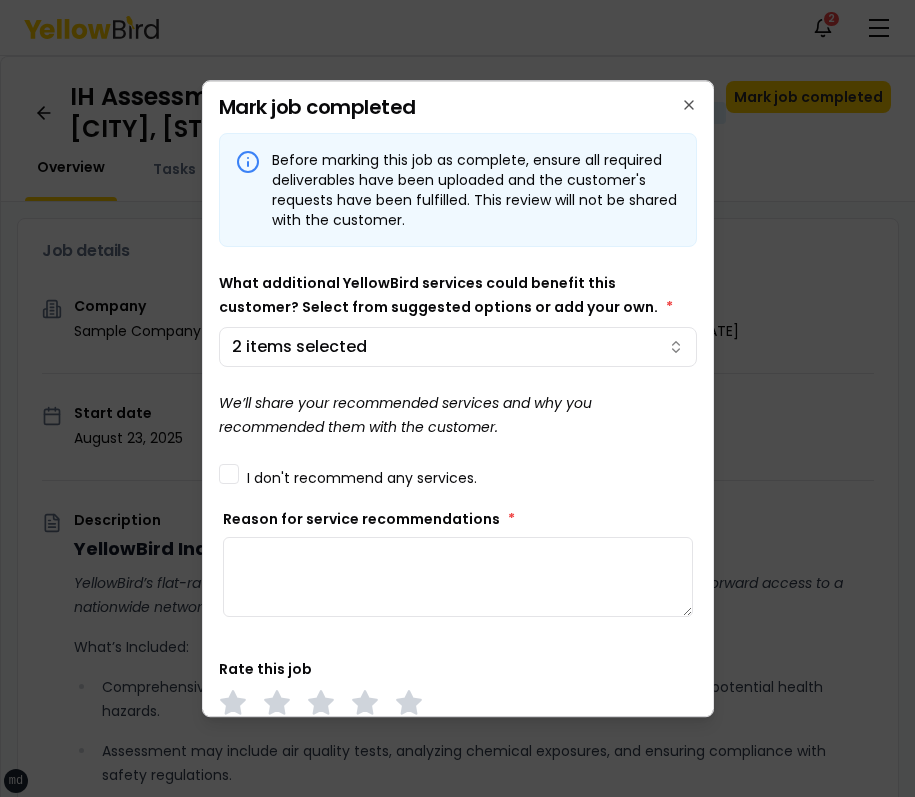 click on "xs sm md lg xl 2xl Notifications 2 MB Dashboard My jobs My profile Messages 1 Refer & earn Settings IH Assessment - 123 tasf, asfasf, DE 12321 In Progress Mark job completed Overview Tasks 1 Messages 1 Job details Company Sample Company Location 123 tasf, asfasf, DE 12321 Start date August 23, 2025 Service type IH Assessment Description YellowBird Industrial Hygiene (IH) Assessment
YellowBird’s flat-rate pricing eliminates hidden costs and travel expenses, providing straightforward access to a nationwide network of skilled professionals with no surprise fees.
What’s Included:
Comprehensive assessment of your workplace environments to identify and evaluate potential health hazards.
Assessment may include air quality tests, analyzing chemical exposures, and ensuring compliance with safety regulations.
Detail...
View more Documents   Deliverable template No template has been provided; please use your own deliverable template to upload the service deliverables. Upload FG $ *" at bounding box center [457, 398] 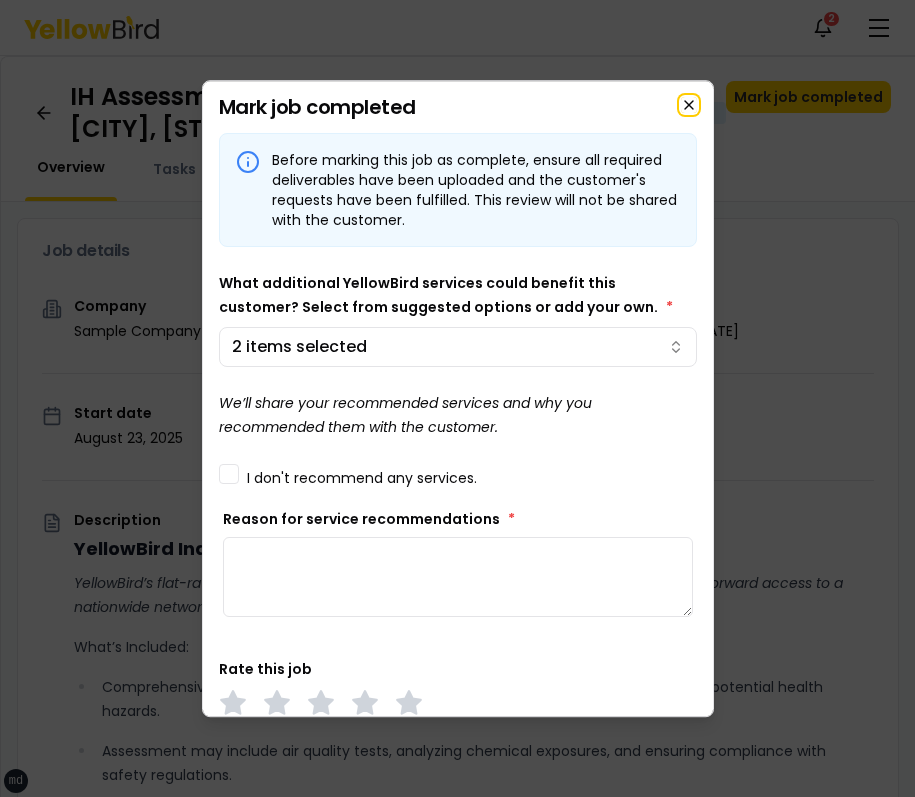 click 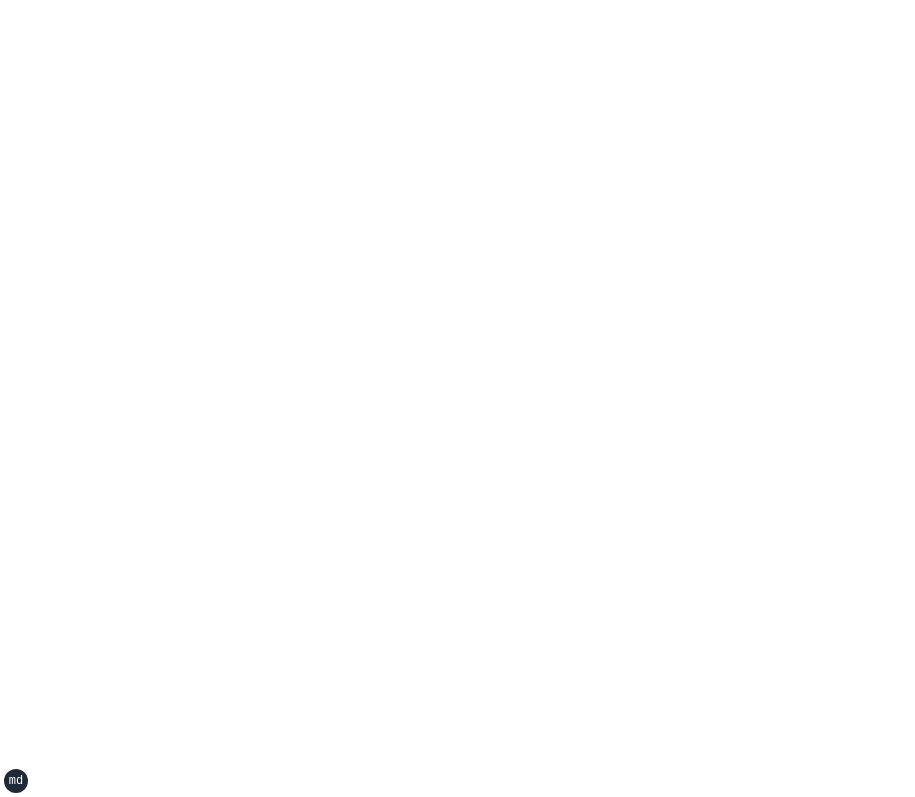 scroll, scrollTop: 0, scrollLeft: 0, axis: both 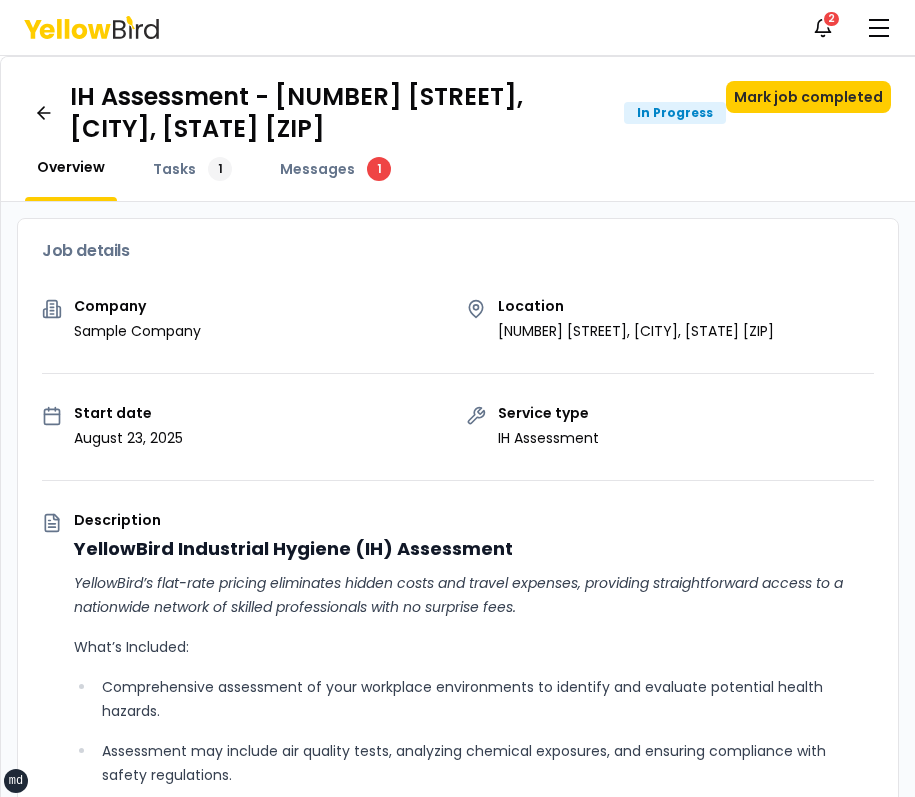 click on "IH Assessment - [NUMBER] [STREET], [CITY], [STATE] [ZIP] In Progress Mark job completed" at bounding box center (458, 113) 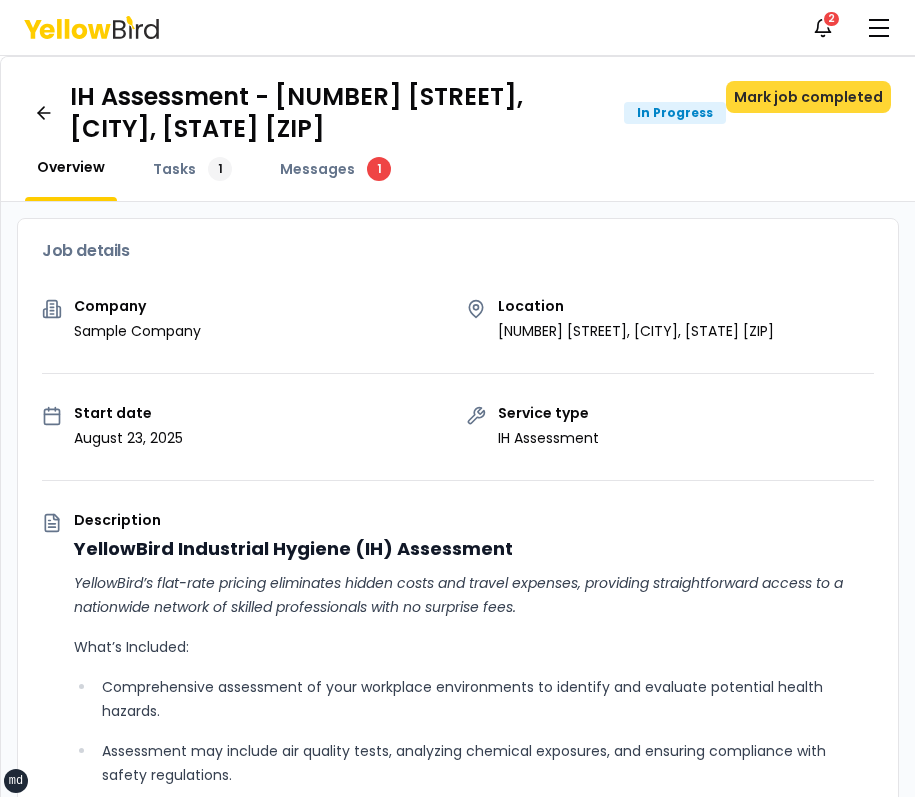 click on "Mark job completed" at bounding box center (808, 97) 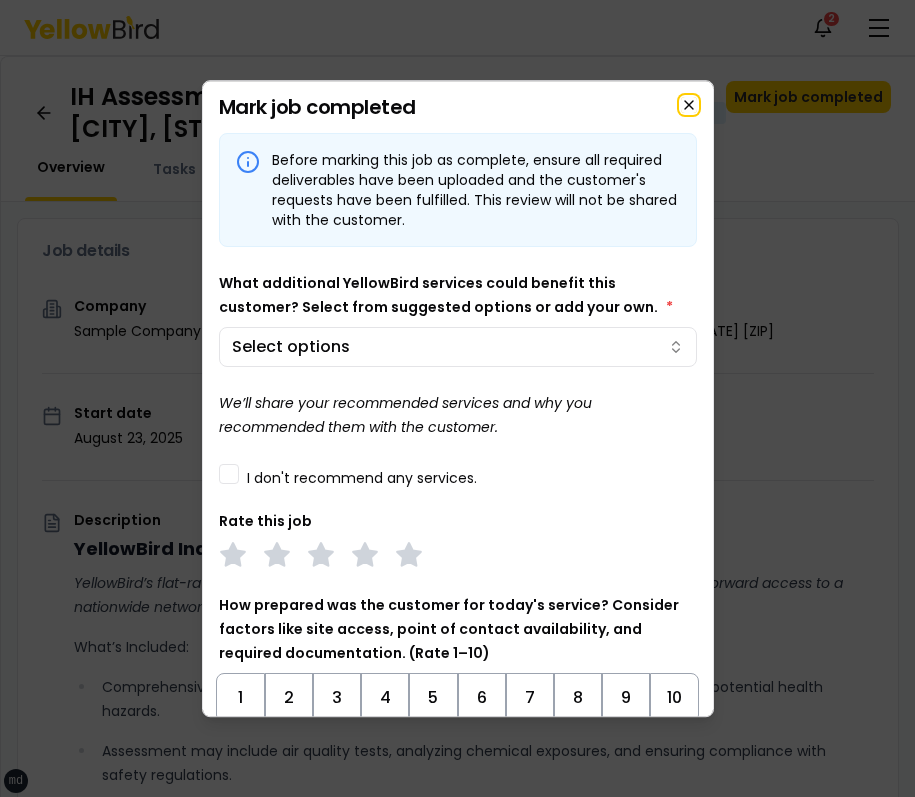 click 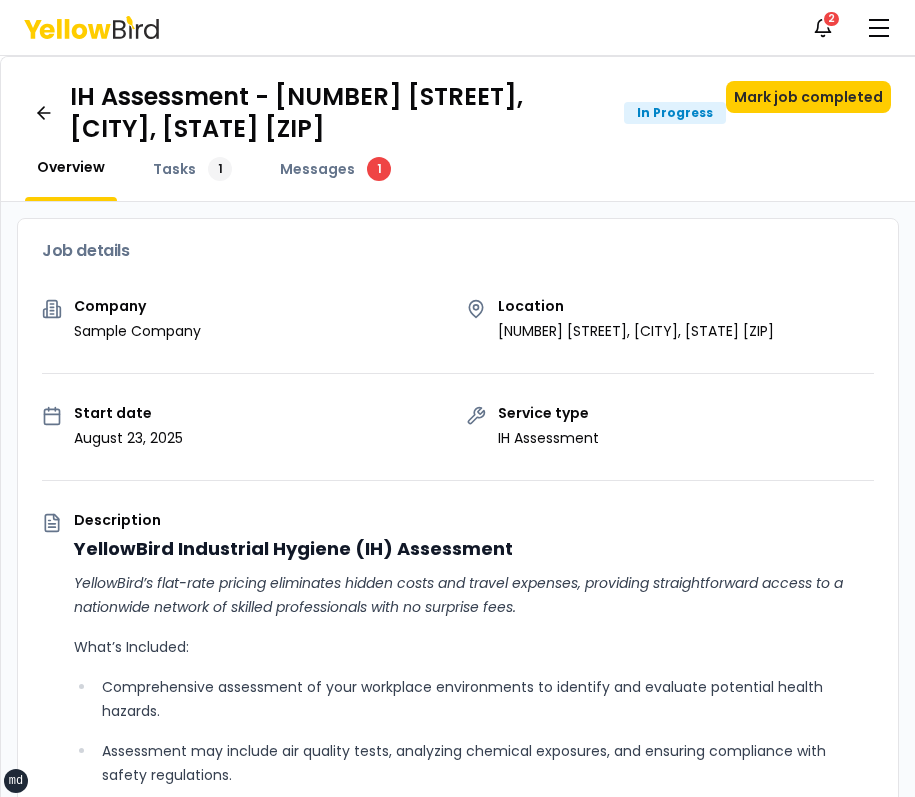 type 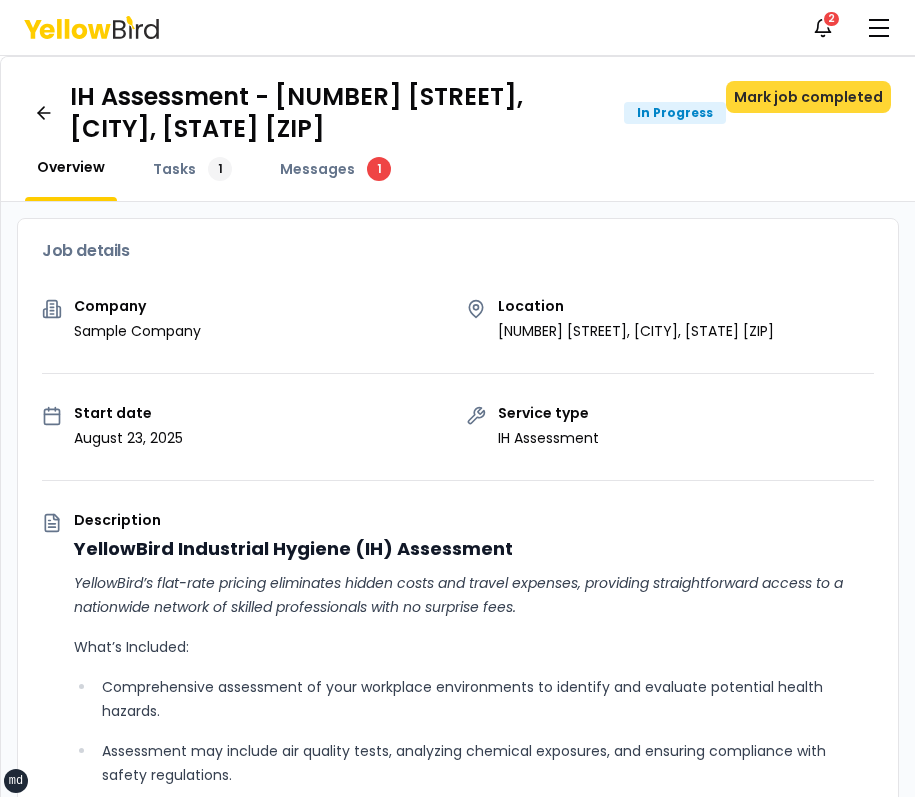 click on "Mark job completed" at bounding box center (808, 97) 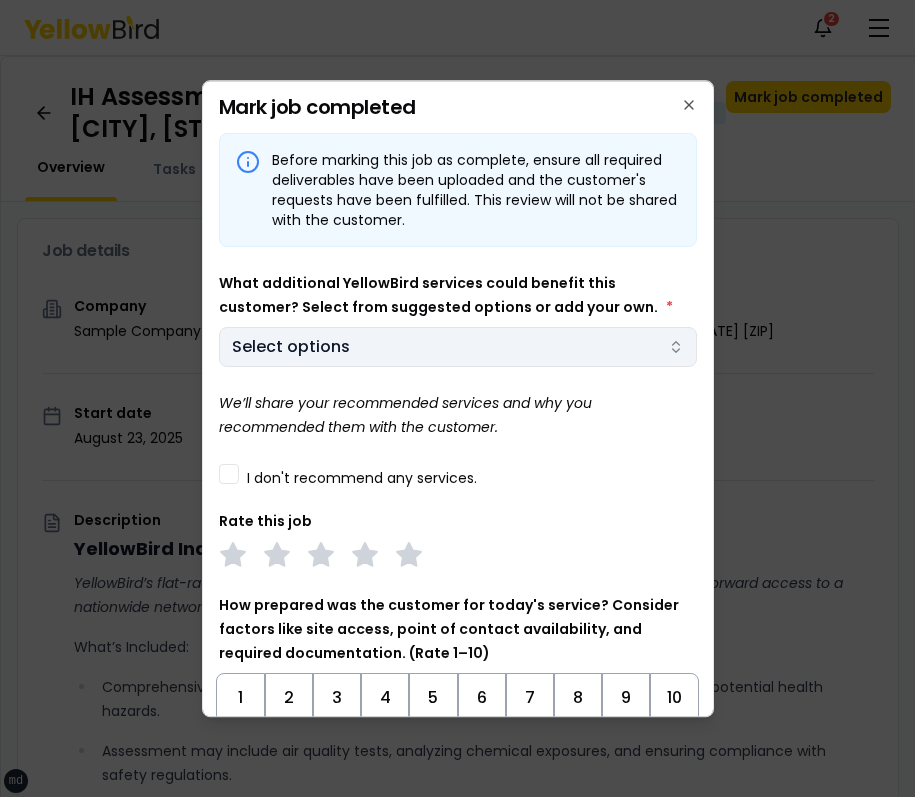 click on "xs sm md lg xl 2xl Notifications 2 MB Dashboard My jobs My profile Messages 1 Refer & earn Settings IH Assessment - 123 tasf, asfasf, DE 12321 In Progress Mark job completed Overview Tasks 1 Messages 1 Job details Company Sample Company Location 123 tasf, asfasf, DE 12321 Start date August 23, 2025 Service type IH Assessment Description YellowBird Industrial Hygiene (IH) Assessment
YellowBird’s flat-rate pricing eliminates hidden costs and travel expenses, providing straightforward access to a nationwide network of skilled professionals with no surprise fees.
What’s Included:
Comprehensive assessment of your workplace environments to identify and evaluate potential health hazards.
Assessment may include air quality tests, analyzing chemical exposures, and ensuring compliance with safety regulations.
Detail...
View more Documents   Deliverable template No template has been provided; please use your own deliverable template to upload the service deliverables. Upload FG $ *" at bounding box center (457, 398) 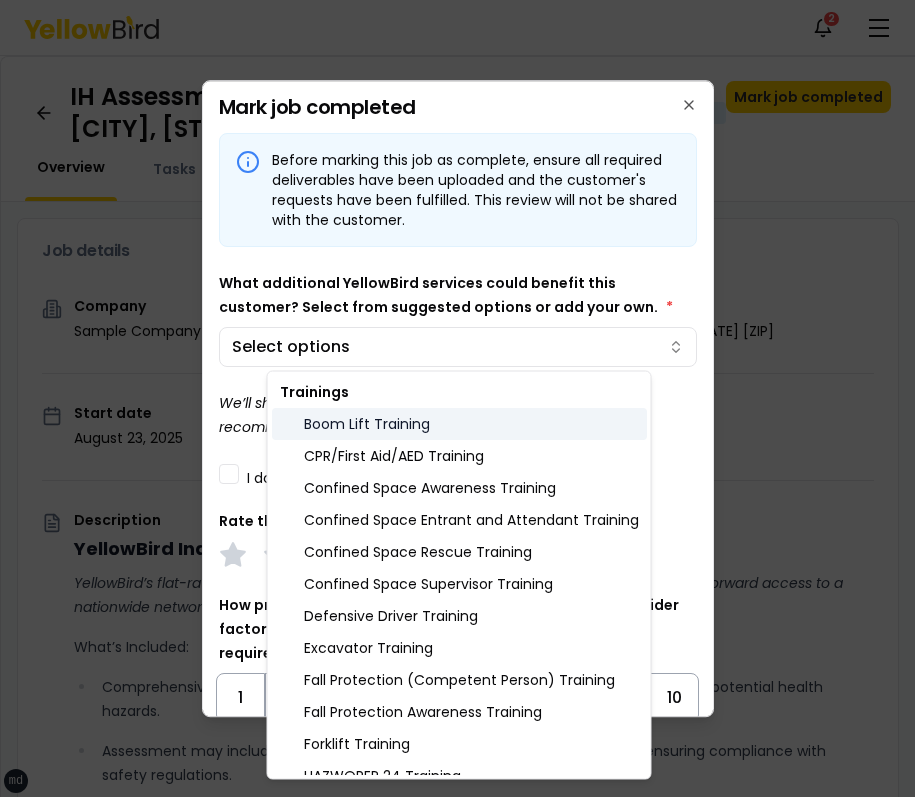 click on "Boom Lift Training" at bounding box center [459, 424] 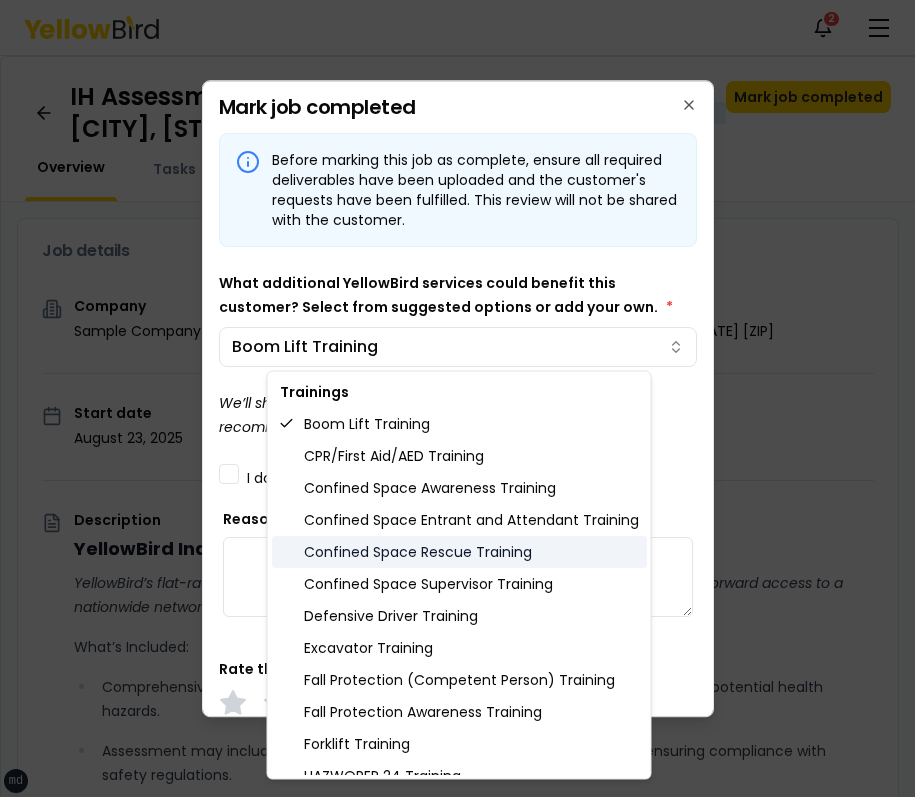 click on "Confined Space Rescue Training" at bounding box center (459, 552) 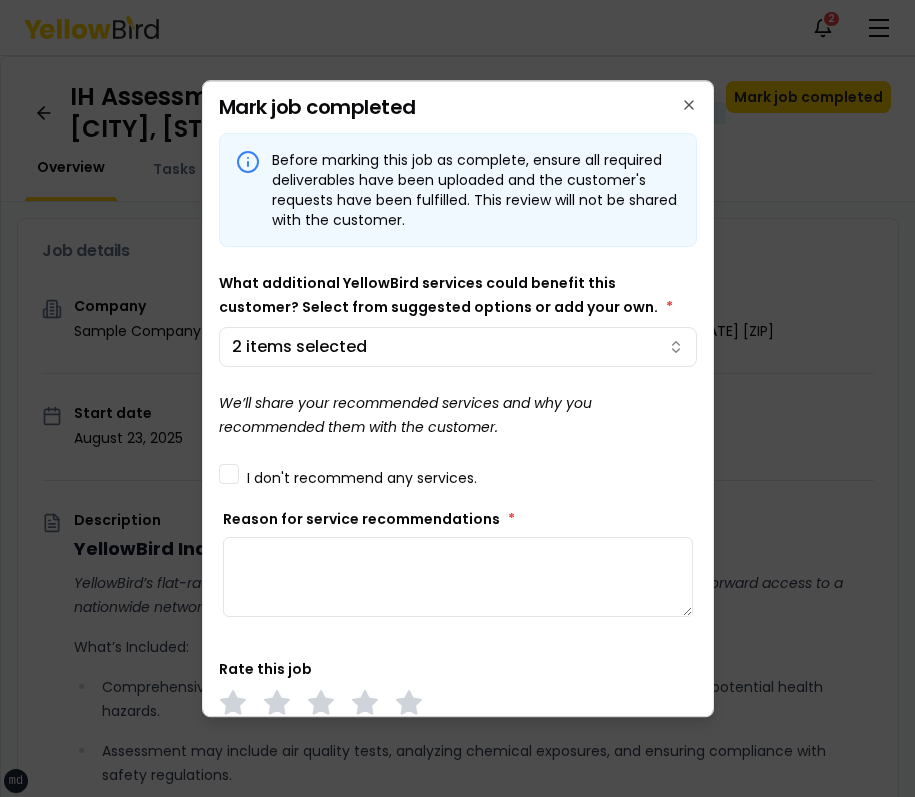 click on "xs sm md lg xl 2xl Notifications 2 MB Dashboard My jobs My profile Messages 1 Refer & earn Settings [JOB_TITLE] - [NUMBER] [STREET], [CITY], [STATE] [POSTAL_CODE] In Progress Mark job completed Overview Tasks 1 Messages 1 Job details Company Sample Company Location [NUMBER] [STREET], [CITY], [STATE] [POSTAL_CODE] Start date [DATE] Service type [JOB_TITLE] Description YellowBird Industrial Hygiene (IH) Assessment
YellowBird’s flat-rate pricing eliminates hidden costs and travel expenses, providing straightforward access to a nationwide network of skilled professionals with no surprise fees.
What’s Included:
Comprehensive assessment of your workplace environments to identify and evaluate potential health hazards.
Assessment may include air quality tests, analyzing chemical exposures, and ensuring compliance with safety regulations.
Detail...
View more Documents Deliverable template No template has been provided; please use your own deliverable template to upload the service deliverables. Upload FG $ *" at bounding box center (457, 398) 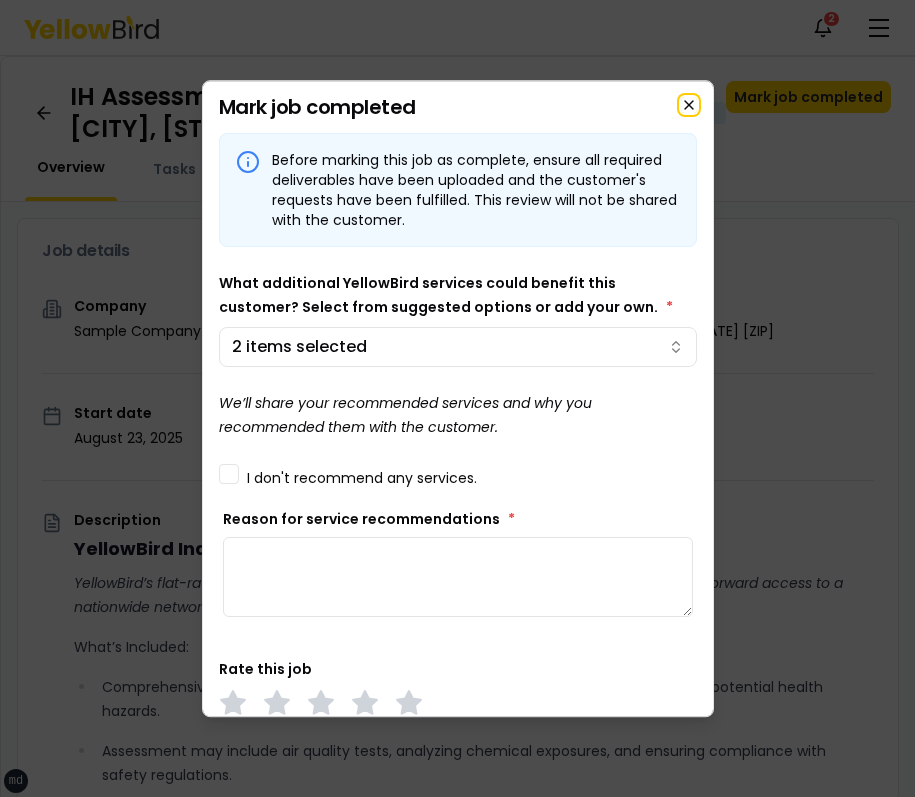click 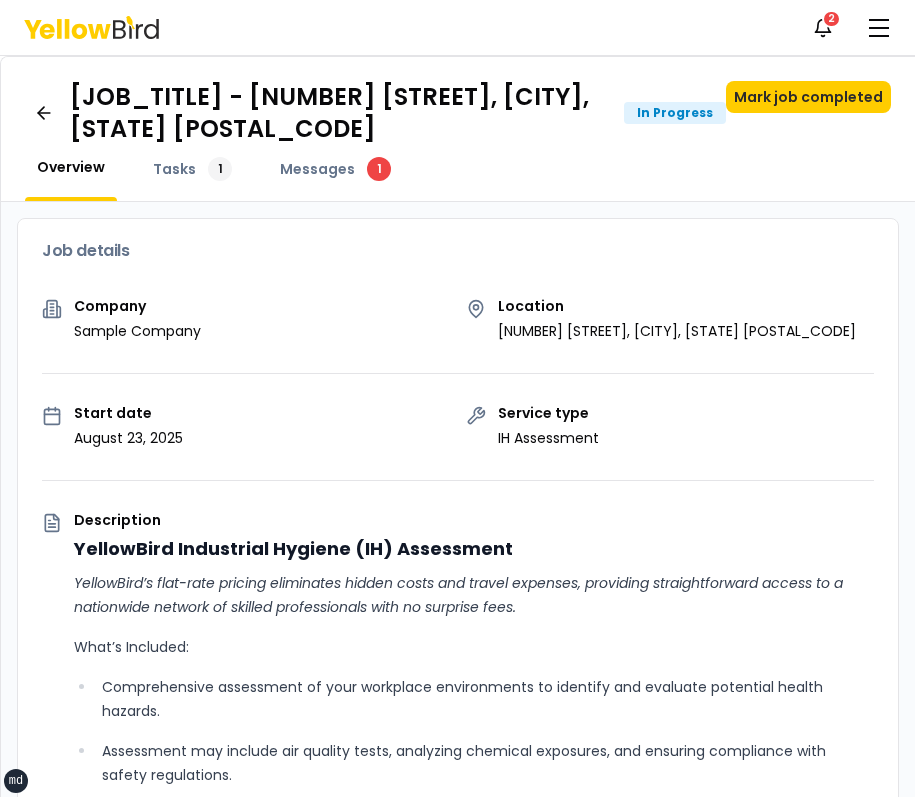 scroll, scrollTop: 0, scrollLeft: 0, axis: both 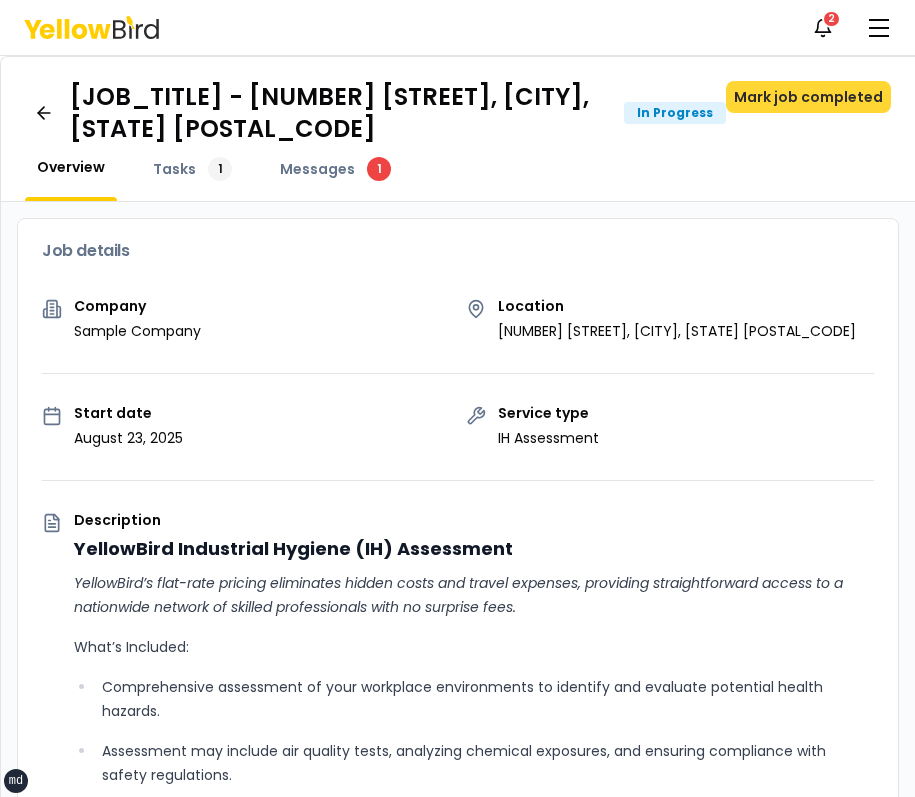 click on "Mark job completed" at bounding box center (808, 97) 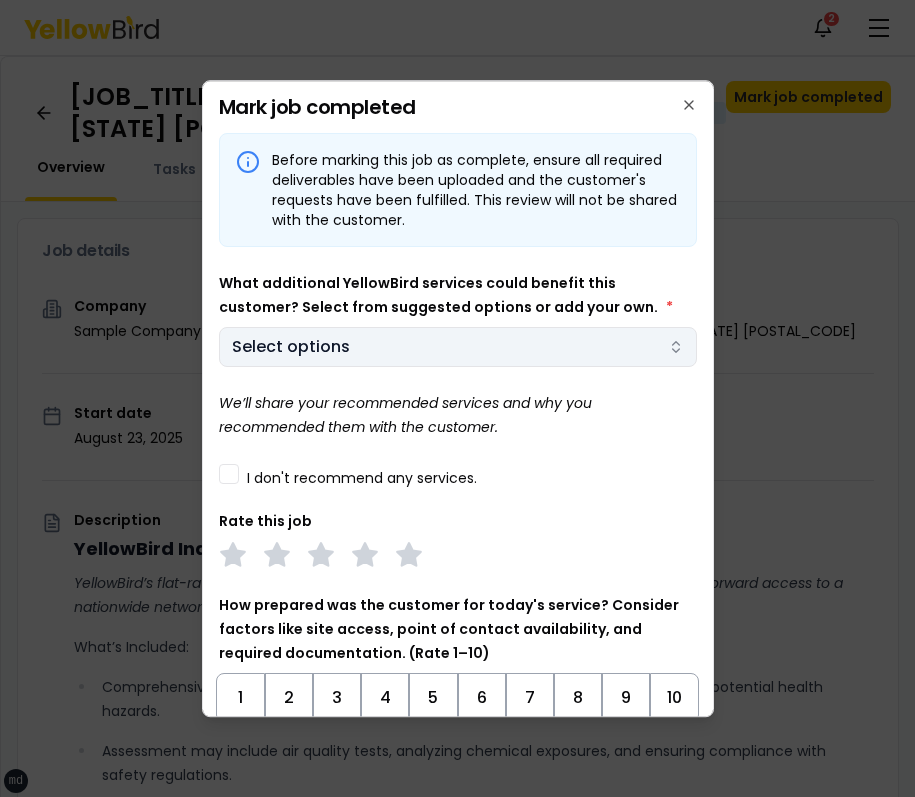 click on "xs sm md lg xl 2xl Notifications 2 MB Dashboard My jobs My profile Messages 1 Refer & earn Settings [JOB_TITLE] - [NUMBER] [STREET], [CITY], [STATE] [POSTAL_CODE] In Progress Mark job completed Overview Tasks 1 Messages 1 Job details Company Sample Company Location [NUMBER] [STREET], [CITY], [STATE] [POSTAL_CODE] Start date [DATE] Service type [JOB_TITLE] Description YellowBird Industrial Hygiene (IH) Assessment
YellowBird’s flat-rate pricing eliminates hidden costs and travel expenses, providing straightforward access to a nationwide network of skilled professionals with no surprise fees.
What’s Included:
Comprehensive assessment of your workplace environments to identify and evaluate potential health hazards.
Assessment may include air quality tests, analyzing chemical exposures, and ensuring compliance with safety regulations.
Detail...
View more Documents Deliverable template No template has been provided; please use your own deliverable template to upload the service deliverables. Upload FG $ *" at bounding box center (457, 398) 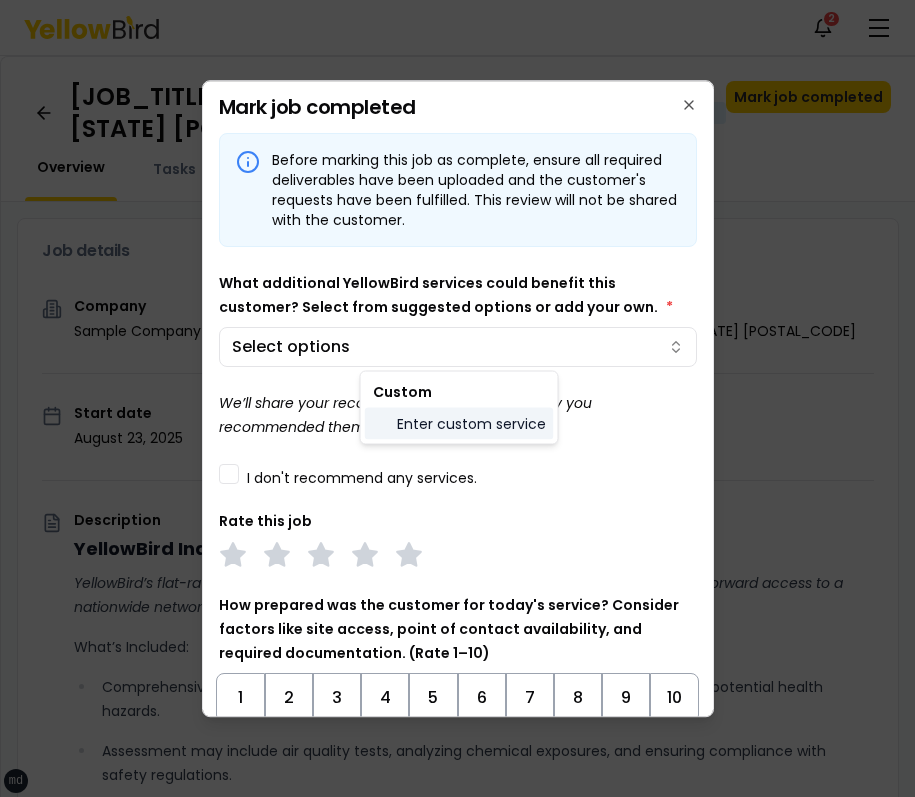 click on "Enter custom service" at bounding box center (459, 424) 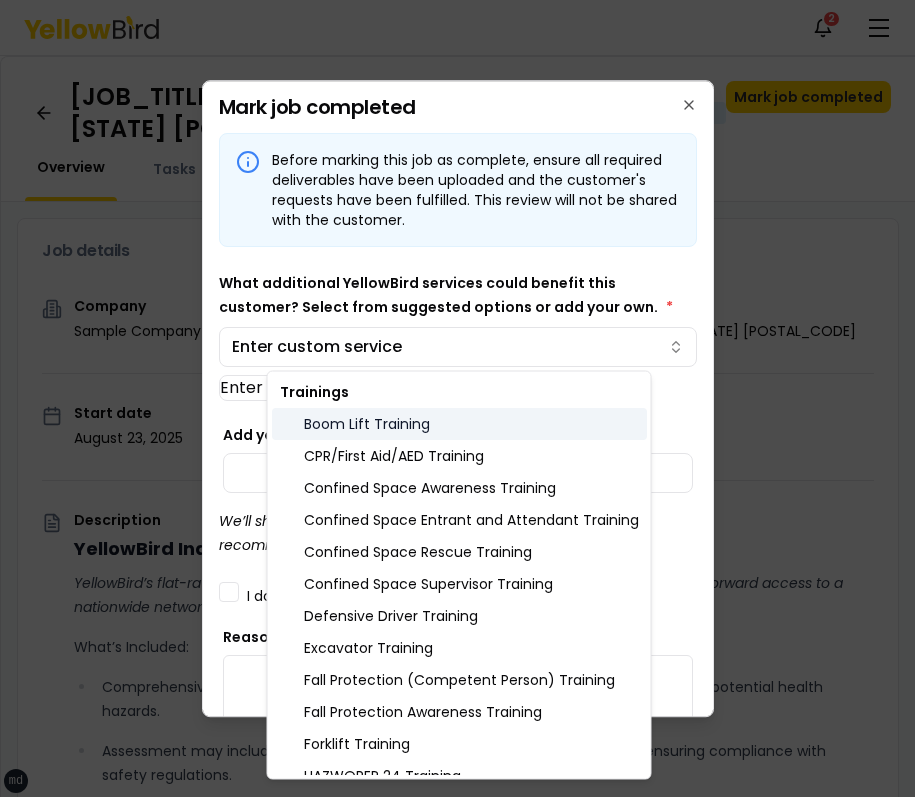 click on "Boom Lift Training" at bounding box center [459, 424] 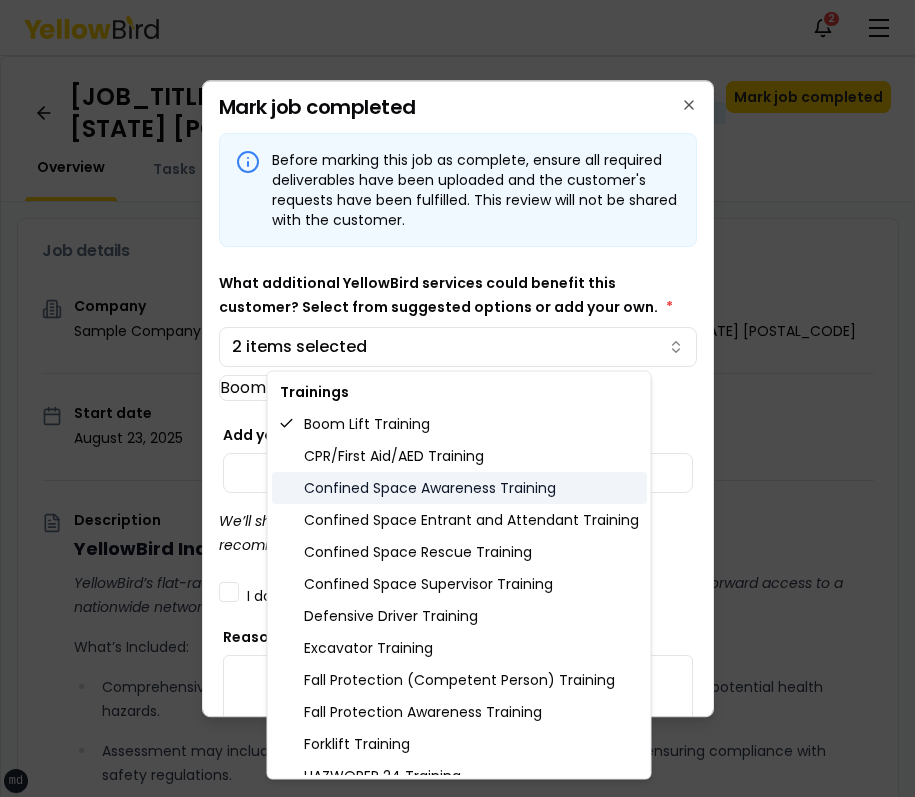 click on "Confined Space Awareness Training" at bounding box center [459, 488] 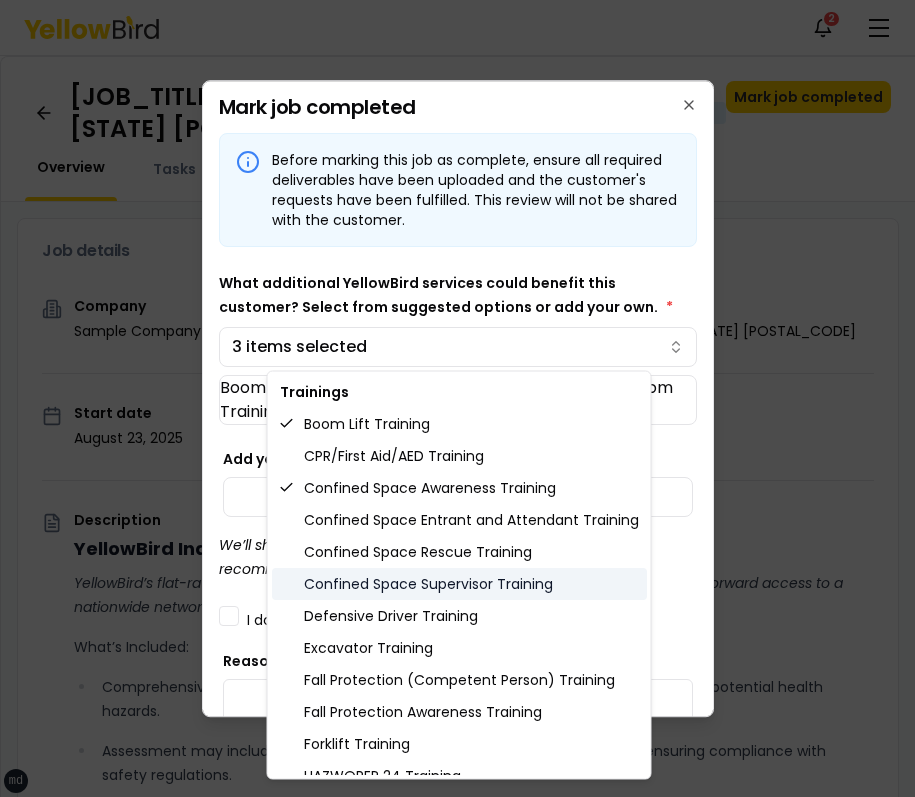 click on "Confined Space Supervisor Training" at bounding box center (459, 584) 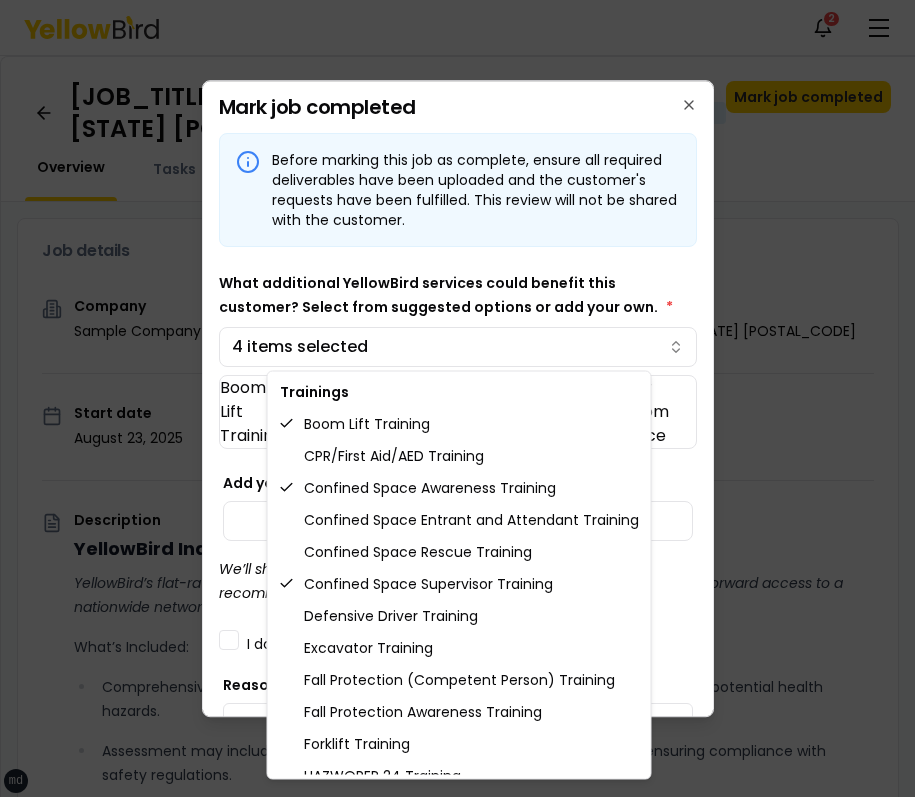 click on "xs sm md lg xl 2xl Notifications 2 MB Dashboard My jobs My profile Messages 1 Refer & earn Settings IH Assessment - 123 tasf, asfasf, DE 12321 In Progress Mark job completed Overview Tasks 1 Messages 1 Job details Company Sample Company Location 123 tasf, asfasf, DE 12321 Start date August 23, 2025 Service type IH Assessment Description YellowBird Industrial Hygiene (IH) Assessment
YellowBird’s flat-rate pricing eliminates hidden costs and travel expenses, providing straightforward access to a nationwide network of skilled professionals with no surprise fees.
What’s Included:
Comprehensive assessment of your workplace environments to identify and evaluate potential health hazards.
Assessment may include air quality tests, analyzing chemical exposures, and ensuring compliance with safety regulations.
Detail...
View more Documents   Deliverable template No template has been provided; please use your own deliverable template to upload the service deliverables. Upload FG $ *" at bounding box center [457, 398] 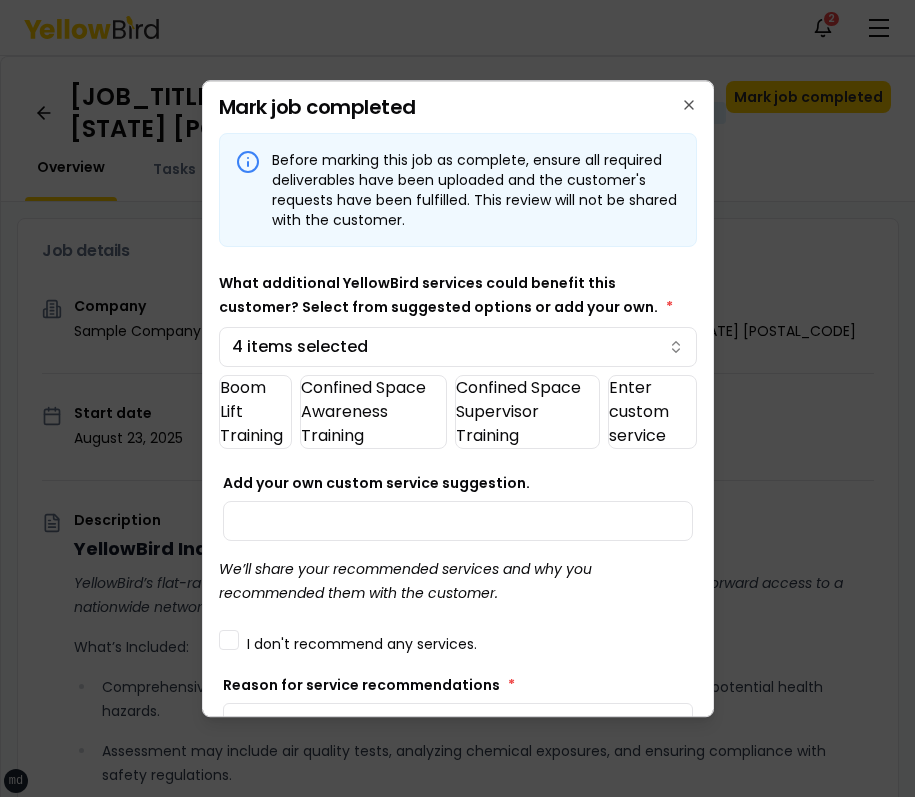 click on "Before marking this job as complete, ensure all required deliverables have been uploaded and the customer's requests have been fulfilled. This review will not be shared with the customer. What additional YellowBird services could benefit this customer? Select from suggested options or add your own. * 4 items selected Boom Lift Training Confined Space Awareness Training Confined Space Supervisor Training Enter custom service Add your own custom service suggestion. We’ll share your recommended services and why you recommended them with the customer. I don't recommend any services. Reason for service recommendations * Rate this job How prepared was the customer for today's service? Consider factors like site access, point of contact availability, and required documentation. (Rate 1–10) 1 2 3 4 5 6 7 8 9 10 Based on your interactions today, how would you rate this customer's investment in workplace safety beyond basic compliance? (Rate 1–10) 1 2 3 4 5 6 7 8 9 10 *" at bounding box center (458, 710) 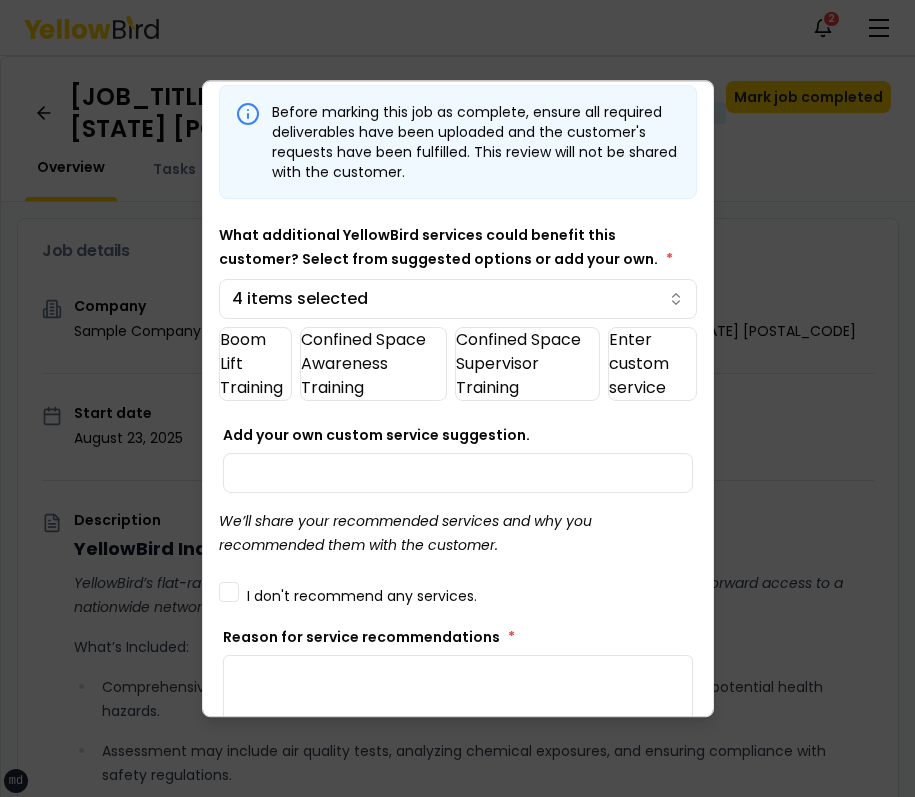 scroll, scrollTop: 46, scrollLeft: 0, axis: vertical 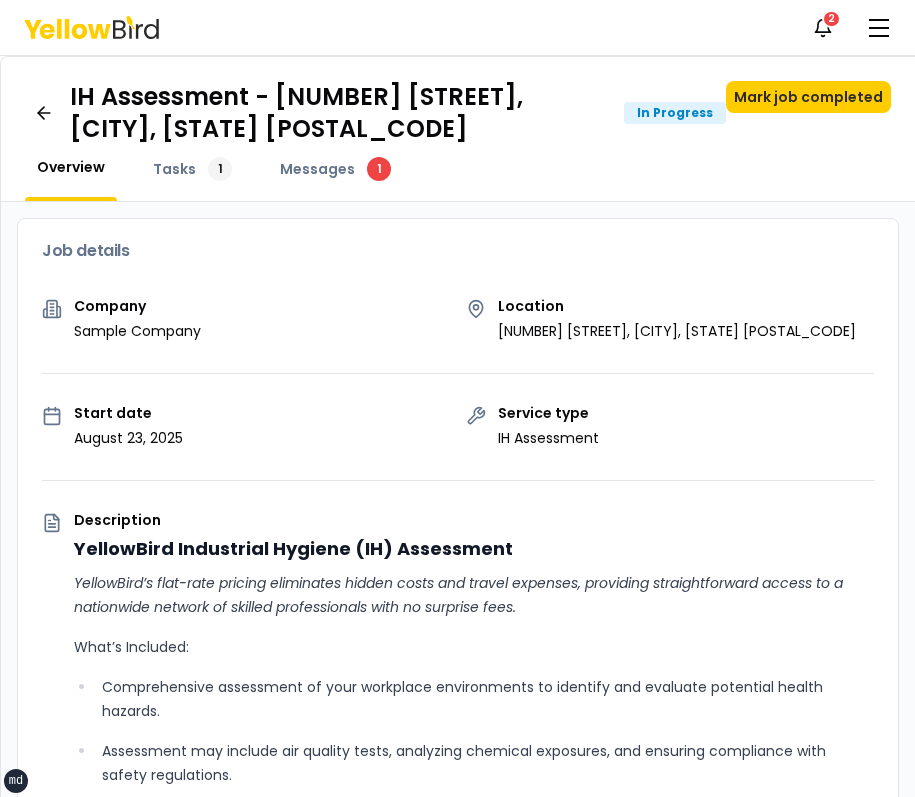 click on "IH Assessment - 123 tasf, asfasf, DE 12321 In Progress Mark job completed Overview Tasks 1 Messages 1" at bounding box center (458, 129) 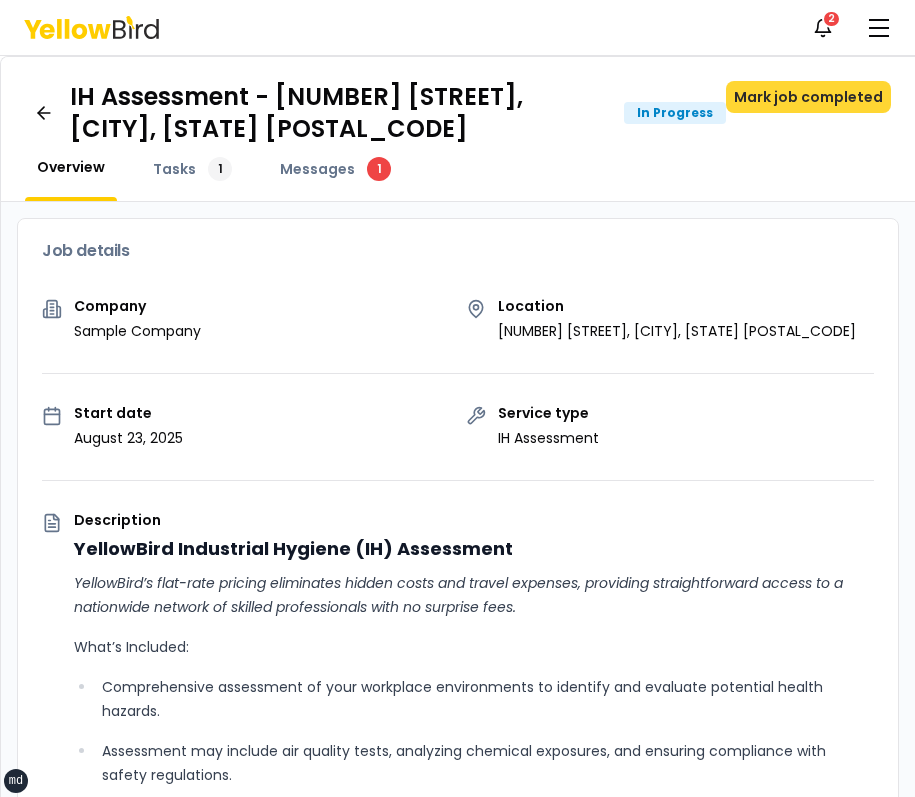 click on "Mark job completed" at bounding box center [808, 97] 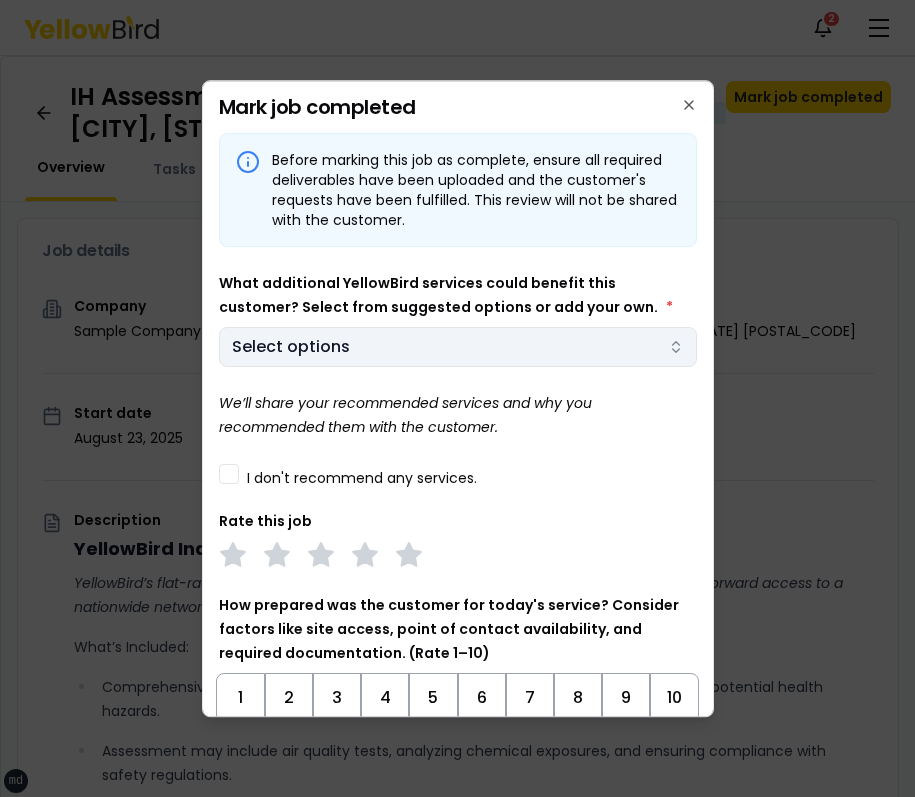 click on "xs sm md lg xl 2xl Notifications 2 MB Dashboard My jobs My profile Messages 1 Refer & earn Settings IH Assessment - 123 tasf, asfasf, DE 12321 In Progress Mark job completed Overview Tasks 1 Messages 1 Job details Company Sample Company Location 123 tasf, asfasf, DE 12321 Start date August 23, 2025 Service type IH Assessment Description YellowBird Industrial Hygiene (IH) Assessment
YellowBird’s flat-rate pricing eliminates hidden costs and travel expenses, providing straightforward access to a nationwide network of skilled professionals with no surprise fees.
What’s Included:
Comprehensive assessment of your workplace environments to identify and evaluate potential health hazards.
Assessment may include air quality tests, analyzing chemical exposures, and ensuring compliance with safety regulations.
Detail...
View more Documents   Deliverable template No template has been provided; please use your own deliverable template to upload the service deliverables. Upload FG $ *" at bounding box center (457, 398) 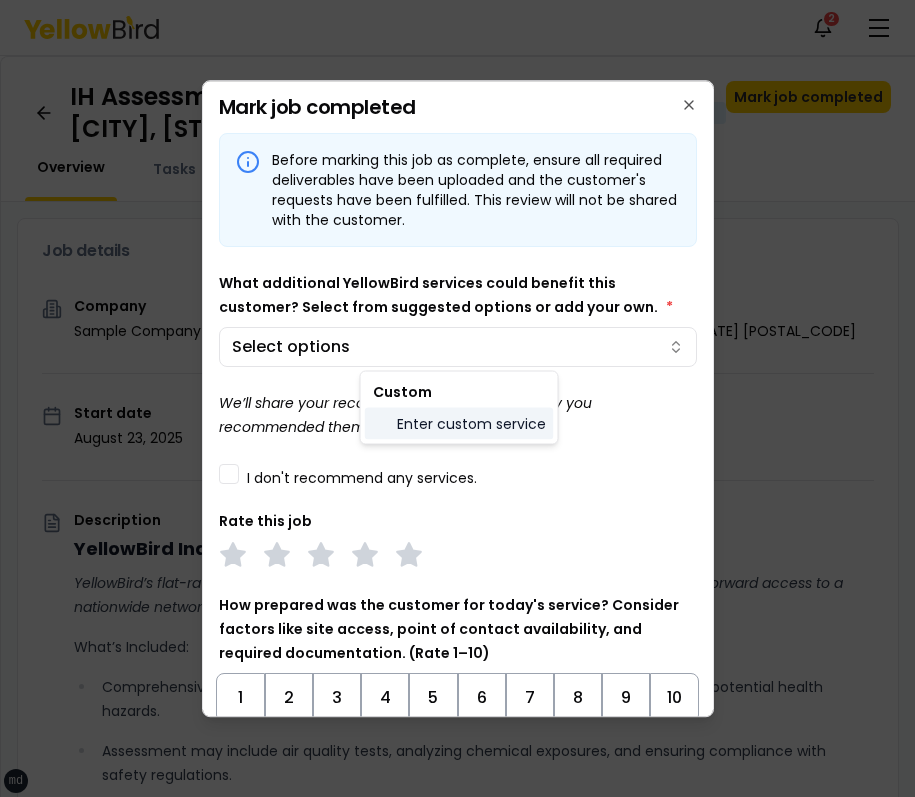 click on "Enter custom service" at bounding box center [459, 424] 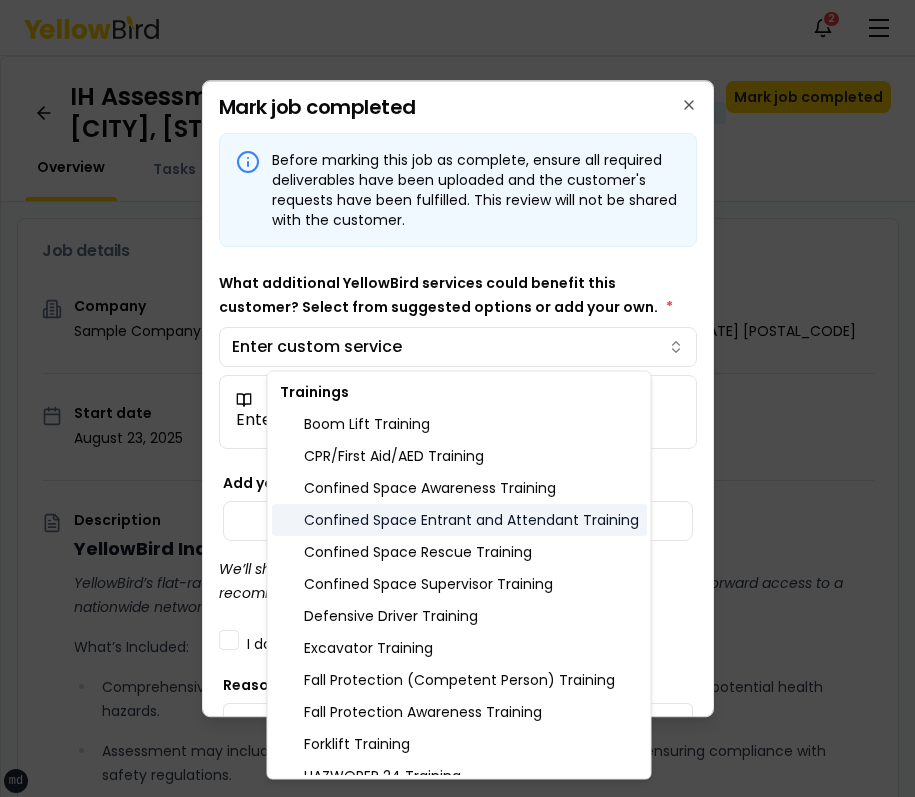 click on "Confined Space Entrant and Attendant Training" at bounding box center (459, 520) 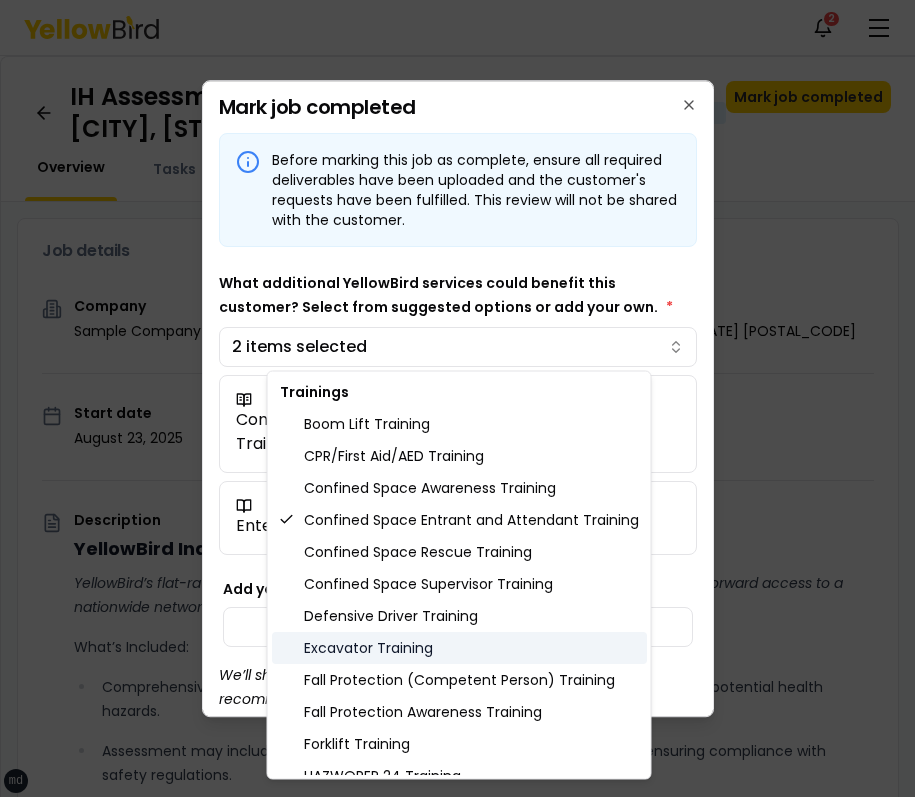 click on "Excavator Training" at bounding box center [459, 648] 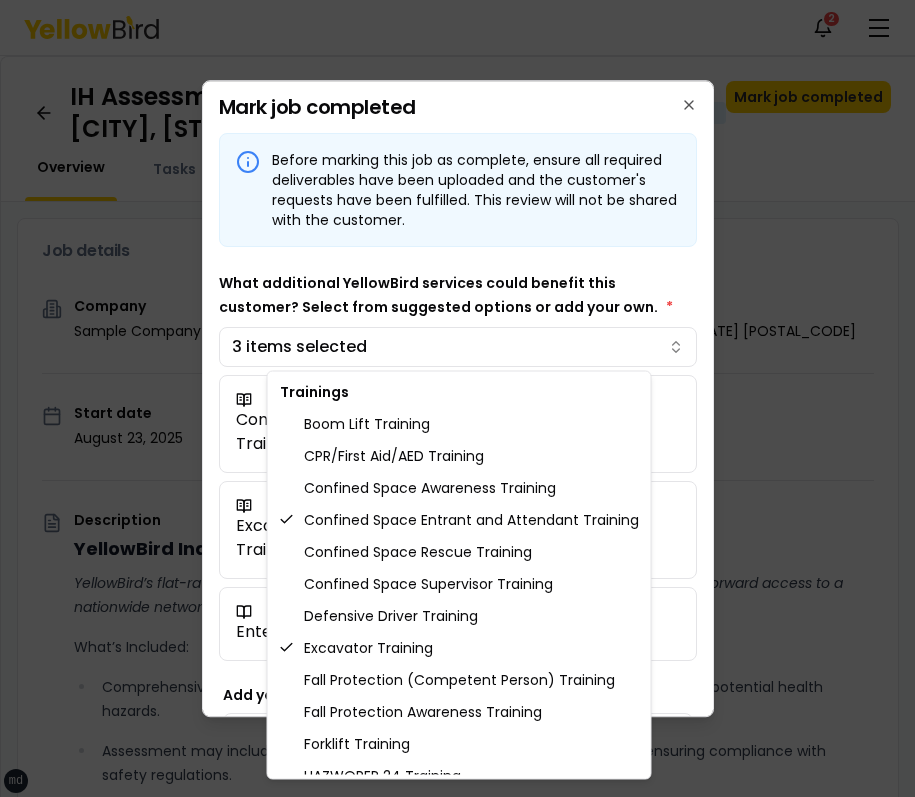 click on "xs sm md lg xl 2xl Notifications 2 MB Dashboard My jobs My profile Messages 1 Refer & earn Settings IH Assessment - [NUMBER] [STREET], [CITY], [STATE] [POSTAL_CODE] In Progress Mark job completed Overview Tasks 1 Messages 1 Job details Company Sample Company Location [NUMBER] [STREET], [CITY], [STATE] [POSTAL_CODE] Start date [DATE] Service type IH Assessment Description YellowBird Industrial Hygiene (IH) Assessment
YellowBird’s flat-rate pricing eliminates hidden costs and travel expenses, providing straightforward access to a nationwide network of skilled professionals with no surprise fees.
What’s Included:
Comprehensive assessment of your workplace environments to identify and evaluate potential health hazards.
Assessment may include air quality tests, analyzing chemical exposures, and ensuring compliance with safety regulations.
Detail...
View more Documents   Deliverable template No template has been provided; please use your own deliverable template to upload the service deliverables. Upload FG $ *" at bounding box center (457, 398) 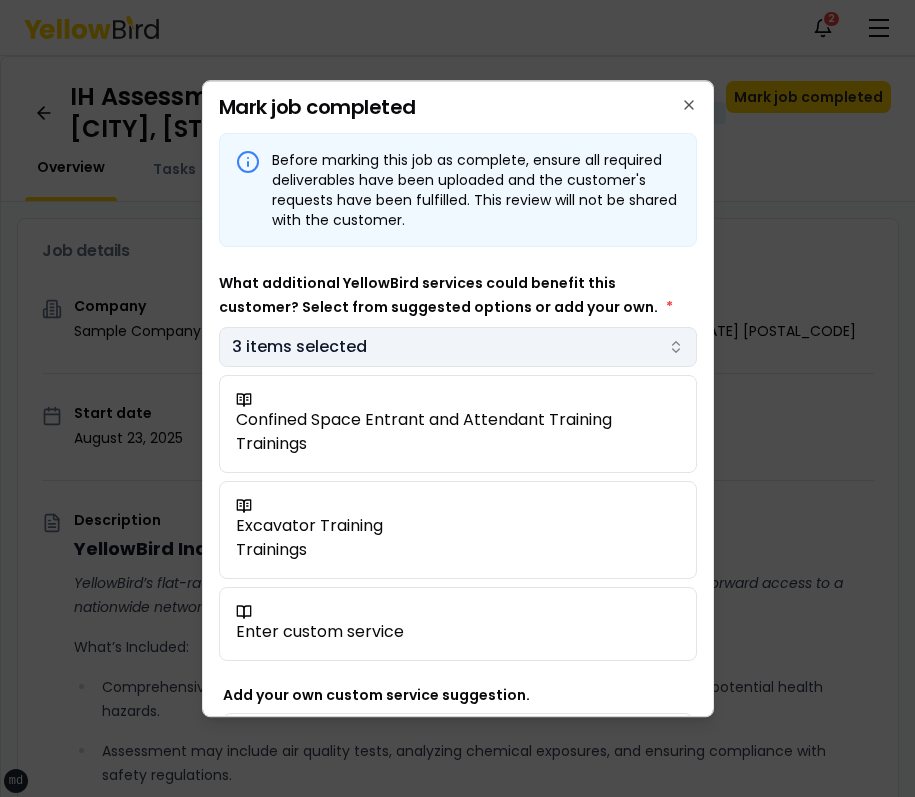 click on "xs sm md lg xl 2xl Notifications 2 MB Dashboard My jobs My profile Messages 1 Refer & earn Settings IH Assessment - [NUMBER] [STREET], [CITY], [STATE] [POSTAL_CODE] In Progress Mark job completed Overview Tasks 1 Messages 1 Job details Company Sample Company Location [NUMBER] [STREET], [CITY], [STATE] [POSTAL_CODE] Start date [DATE] Service type IH Assessment Description YellowBird Industrial Hygiene (IH) Assessment
YellowBird’s flat-rate pricing eliminates hidden costs and travel expenses, providing straightforward access to a nationwide network of skilled professionals with no surprise fees.
What’s Included:
Comprehensive assessment of your workplace environments to identify and evaluate potential health hazards.
Assessment may include air quality tests, analyzing chemical exposures, and ensuring compliance with safety regulations.
Detail...
View more Documents   Deliverable template No template has been provided; please use your own deliverable template to upload the service deliverables. Upload FG $ *" at bounding box center [457, 398] 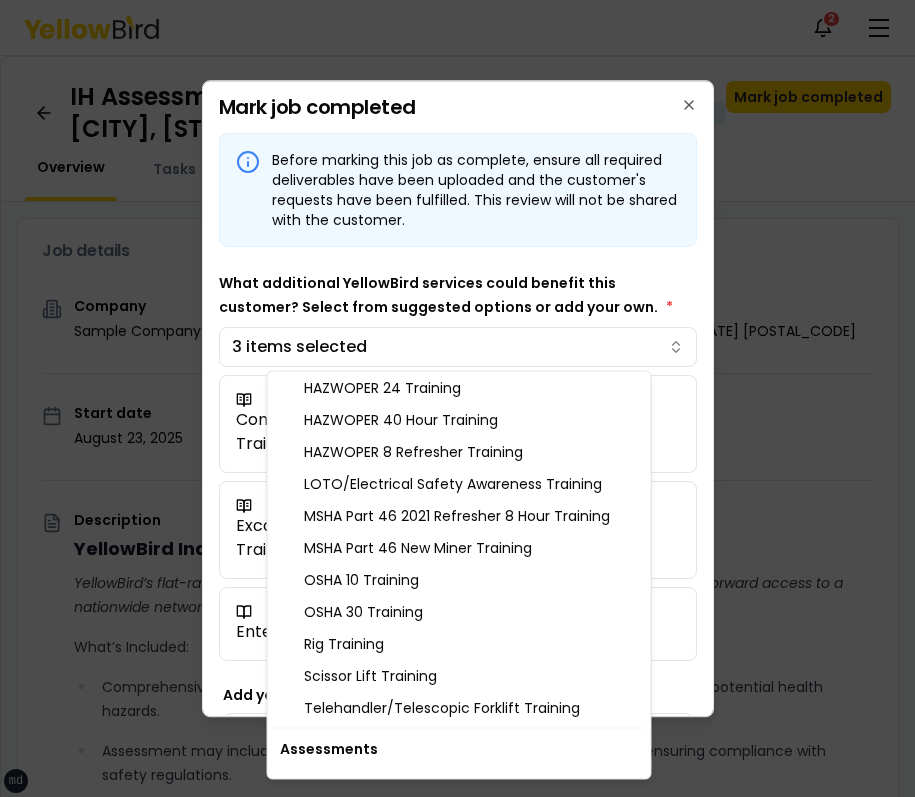scroll, scrollTop: 539, scrollLeft: 0, axis: vertical 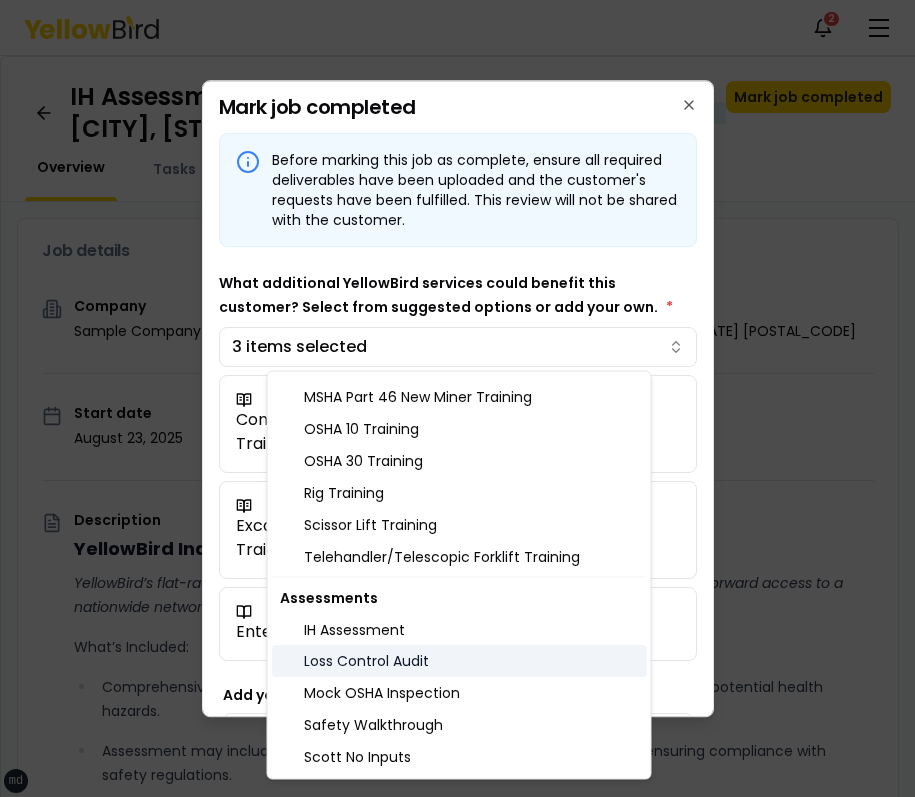 click on "Loss Control Audit" at bounding box center (459, 662) 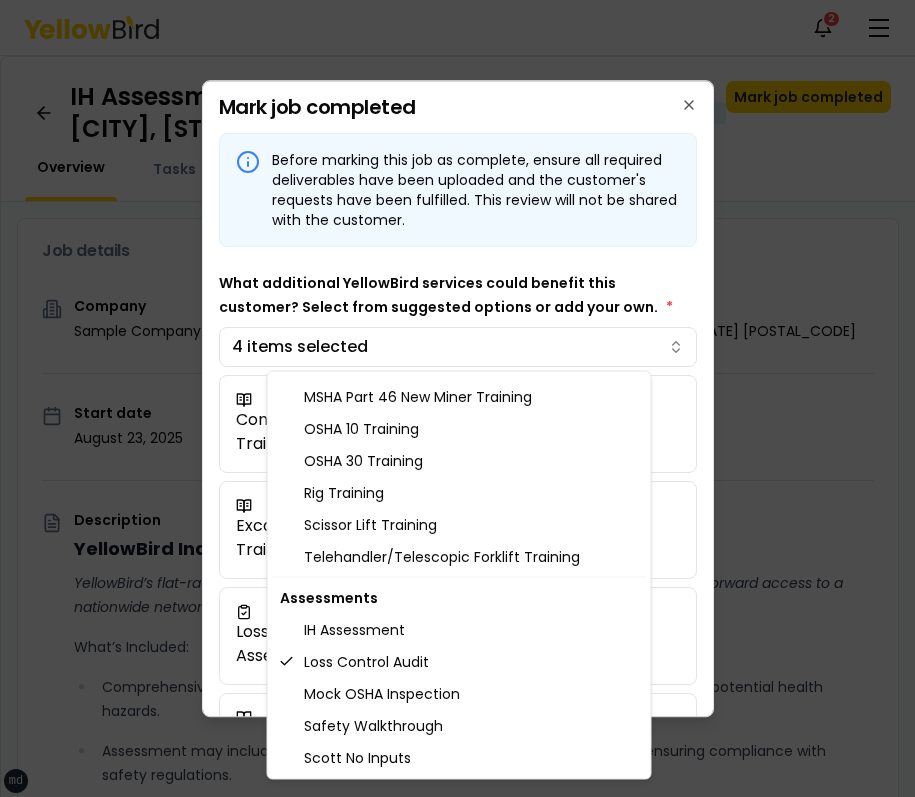 click on "xs sm md lg xl 2xl Notifications 2 MB Dashboard My jobs My profile Messages 1 Refer & earn Settings IH Assessment - [NUMBER] [STREET], [CITY], [STATE] [POSTAL_CODE] In Progress Mark job completed Overview Tasks 1 Messages 1 Job details Company Sample Company Location [NUMBER] [STREET], [CITY], [STATE] [POSTAL_CODE] Start date [DATE] Service type IH Assessment Description YellowBird Industrial Hygiene (IH) Assessment
YellowBird’s flat-rate pricing eliminates hidden costs and travel expenses, providing straightforward access to a nationwide network of skilled professionals with no surprise fees.
What’s Included:
Comprehensive assessment of your workplace environments to identify and evaluate potential health hazards.
Assessment may include air quality tests, analyzing chemical exposures, and ensuring compliance with safety regulations.
Detail...
View more Documents   Deliverable template No template has been provided; please use your own deliverable template to upload the service deliverables. Upload FG $ *" at bounding box center [457, 398] 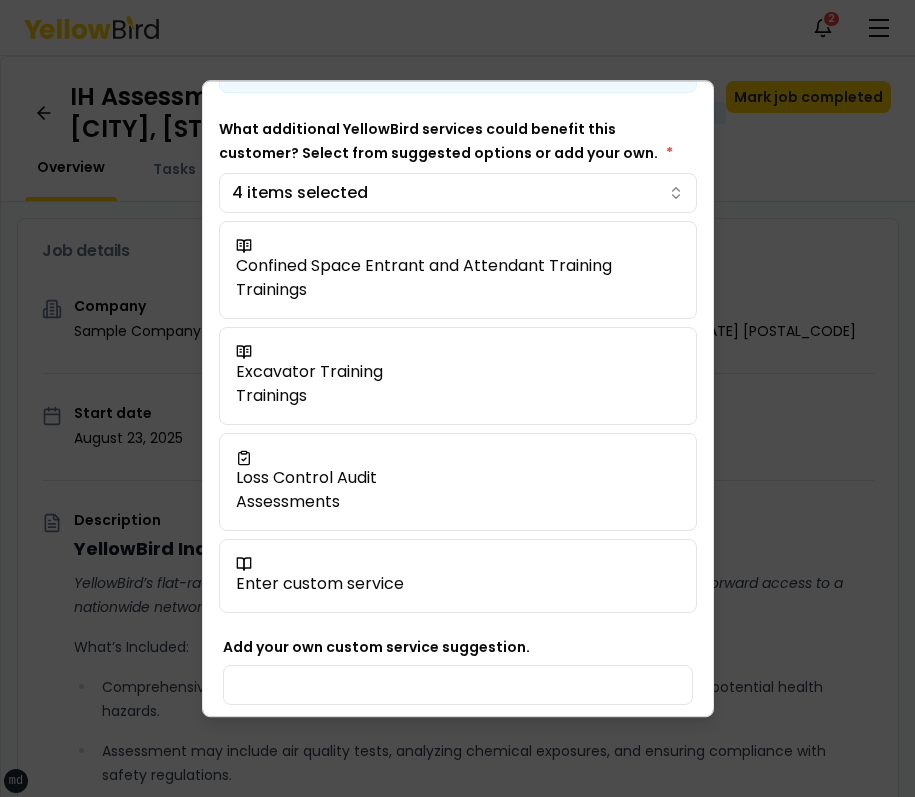 scroll, scrollTop: 148, scrollLeft: 0, axis: vertical 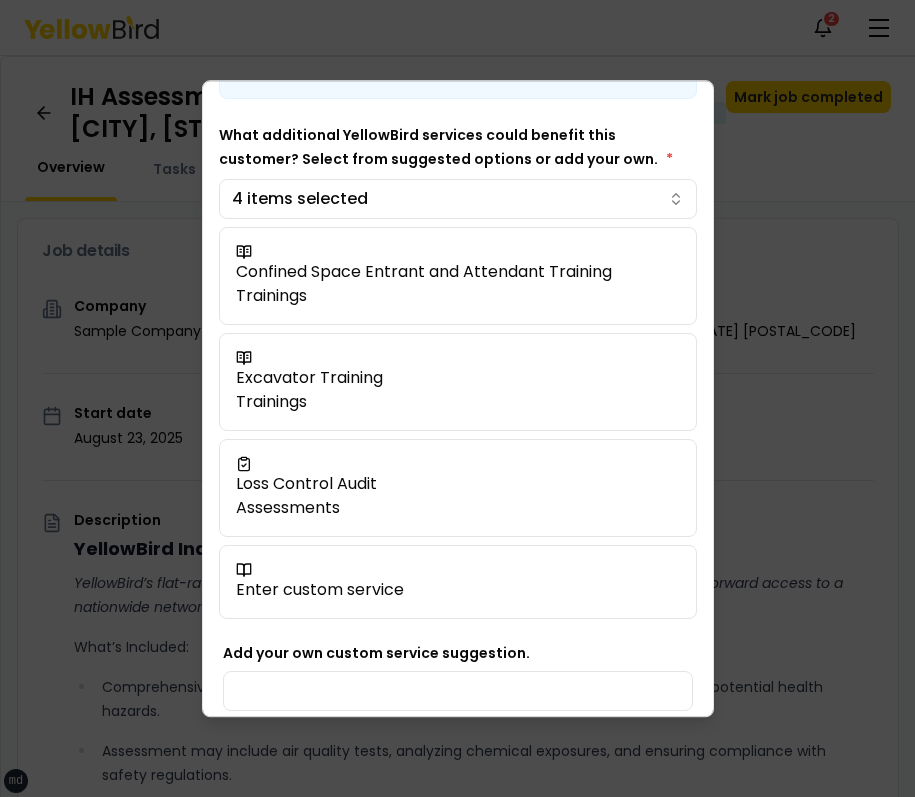 type 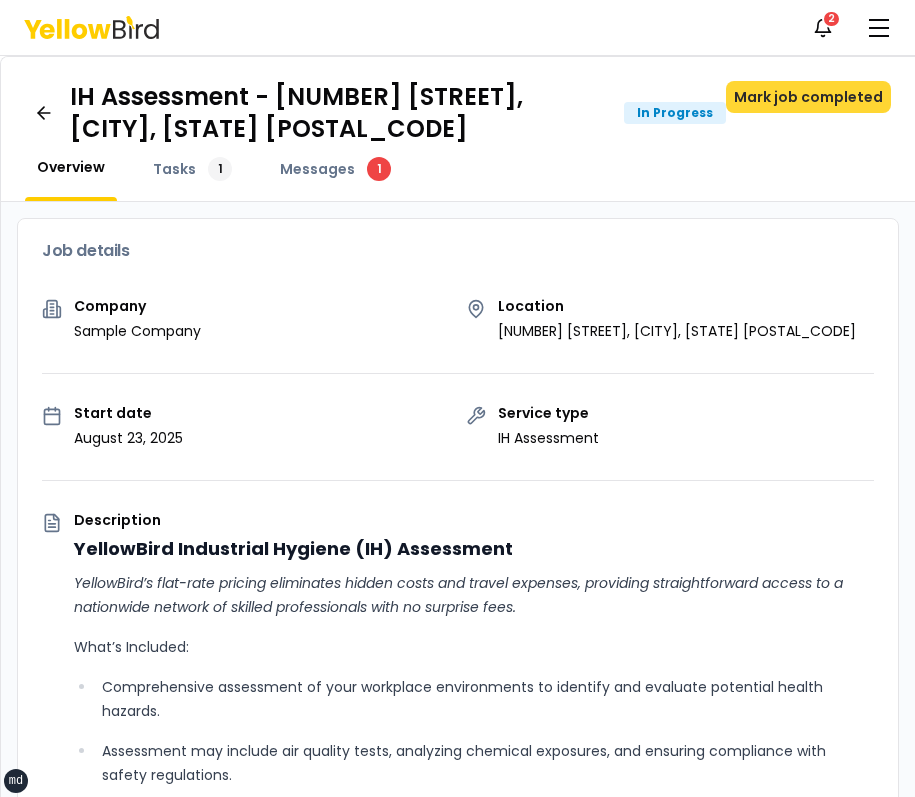 click on "Mark job completed" at bounding box center [808, 97] 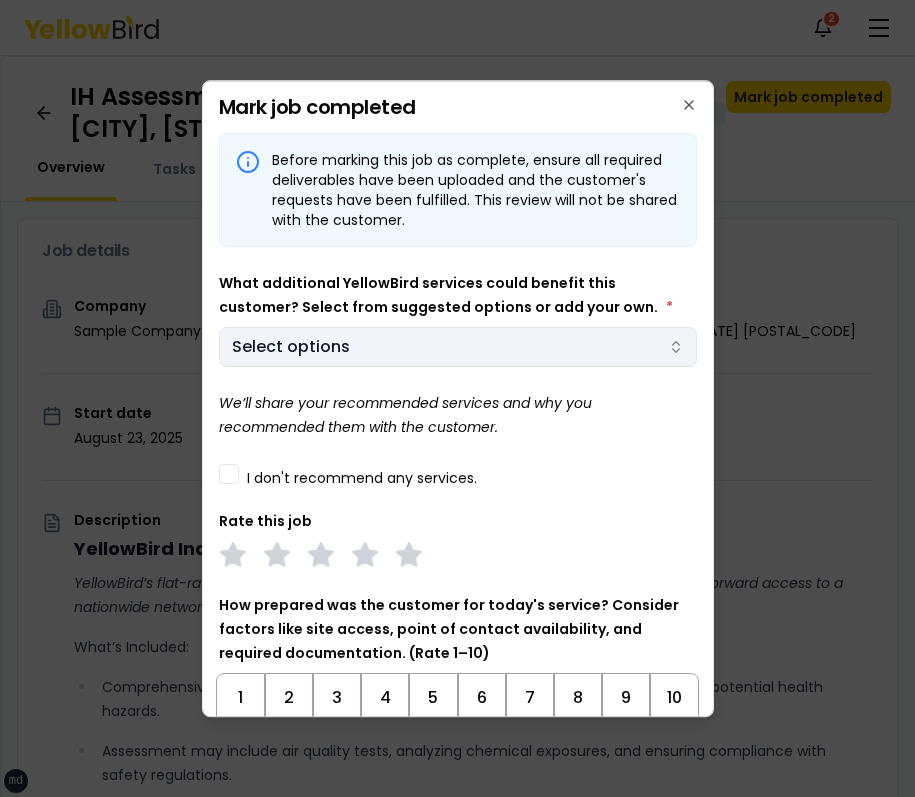 click on "xs sm md lg xl 2xl Notifications 2 MB Dashboard My jobs My profile Messages 1 Refer & earn Settings IH Assessment - [NUMBER] [STREET], [CITY], [STATE] [POSTAL_CODE] In Progress Mark job completed Overview Tasks 1 Messages 1 Job details Company Sample Company Location [NUMBER] [STREET], [CITY], [STATE] [POSTAL_CODE] Start date [DATE] Service type IH Assessment Description YellowBird Industrial Hygiene (IH) Assessment
YellowBird’s flat-rate pricing eliminates hidden costs and travel expenses, providing straightforward access to a nationwide network of skilled professionals with no surprise fees.
What’s Included:
Comprehensive assessment of your workplace environments to identify and evaluate potential health hazards.
Assessment may include air quality tests, analyzing chemical exposures, and ensuring compliance with safety regulations.
Detail...
View more Documents   Deliverable template No template has been provided; please use your own deliverable template to upload the service deliverables. Upload FG $ *" at bounding box center [457, 398] 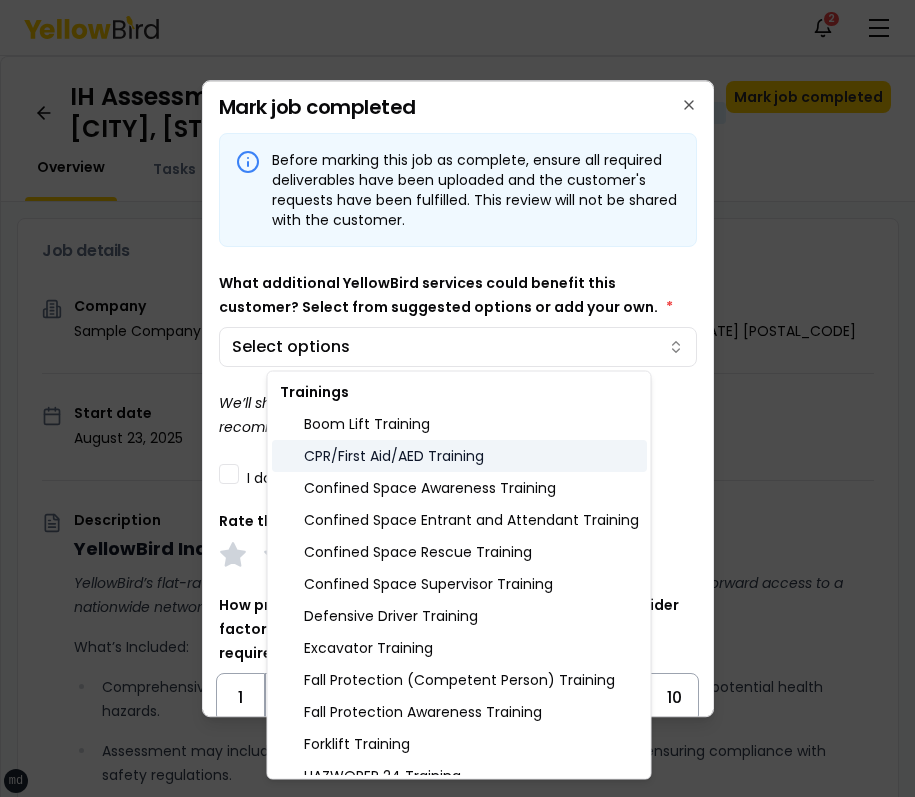 click on "CPR/First Aid/AED Training" at bounding box center [459, 456] 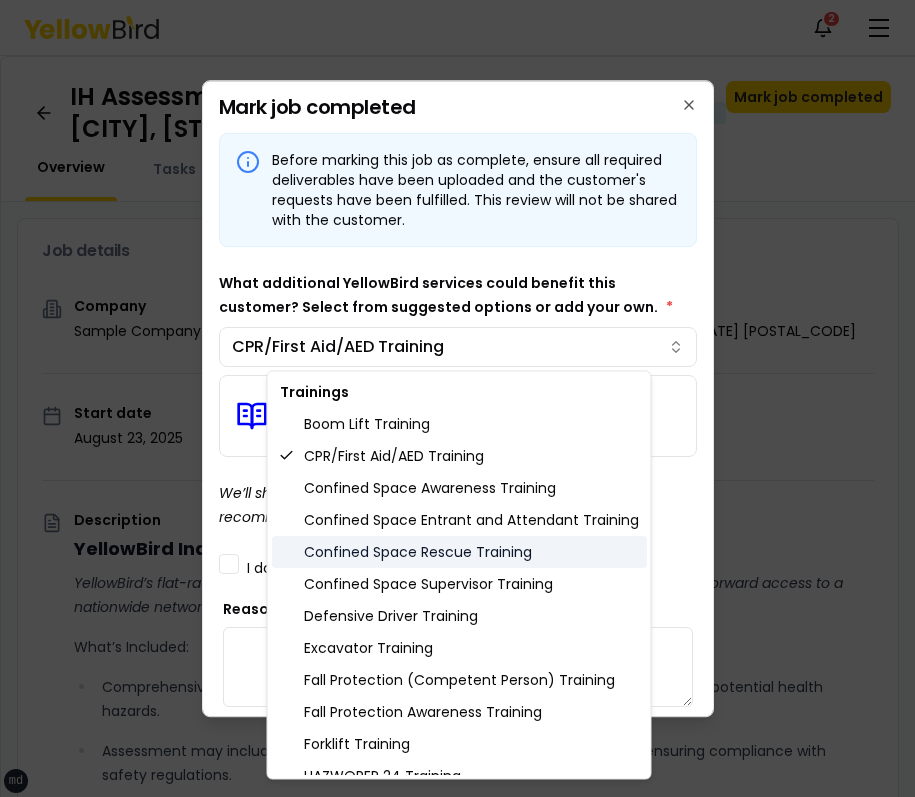 click on "Confined Space Rescue Training" at bounding box center (459, 552) 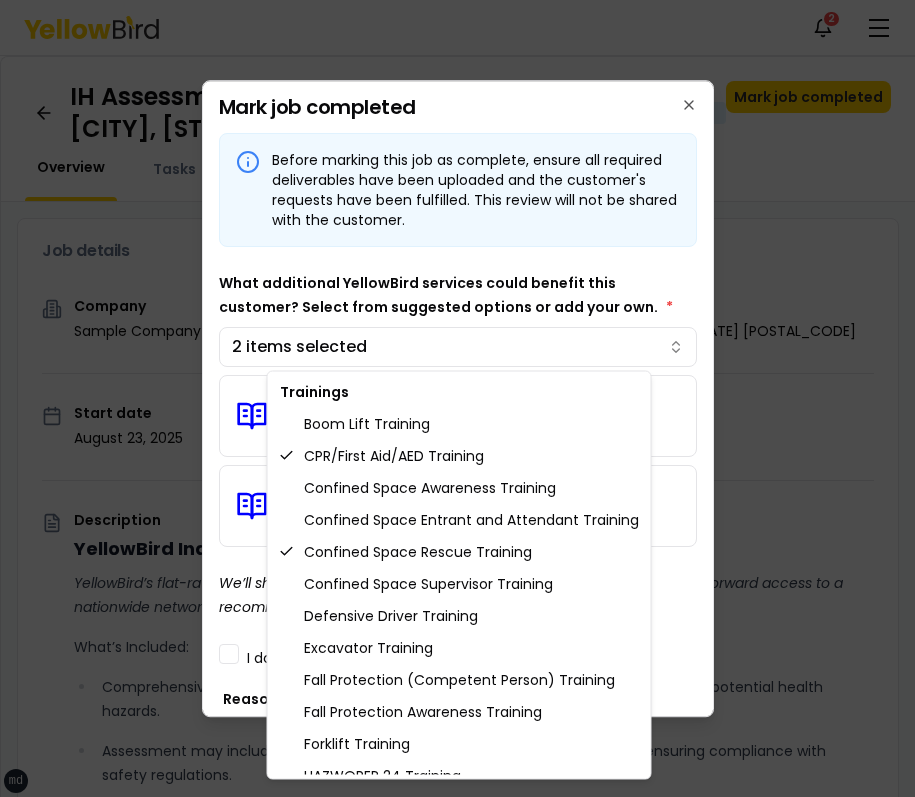 click on "xs sm md lg xl 2xl Notifications 2 MB Dashboard My jobs My profile Messages 1 Refer & earn Settings IH Assessment - [NUMBER] [STREET], [CITY], [STATE] [POSTAL_CODE] In Progress Mark job completed Overview Tasks 1 Messages 1 Job details Company Sample Company Location [NUMBER] [STREET], [CITY], [STATE] [POSTAL_CODE] Start date [DATE] Service type IH Assessment Description YellowBird Industrial Hygiene (IH) Assessment
YellowBird’s flat-rate pricing eliminates hidden costs and travel expenses, providing straightforward access to a nationwide network of skilled professionals with no surprise fees.
What’s Included:
Comprehensive assessment of your workplace environments to identify and evaluate potential health hazards.
Assessment may include air quality tests, analyzing chemical exposures, and ensuring compliance with safety regulations.
Detail...
View more Documents Deliverable template No template has been provided; please use your own deliverable template to upload the service deliverables. Upload FG $ *" at bounding box center (457, 398) 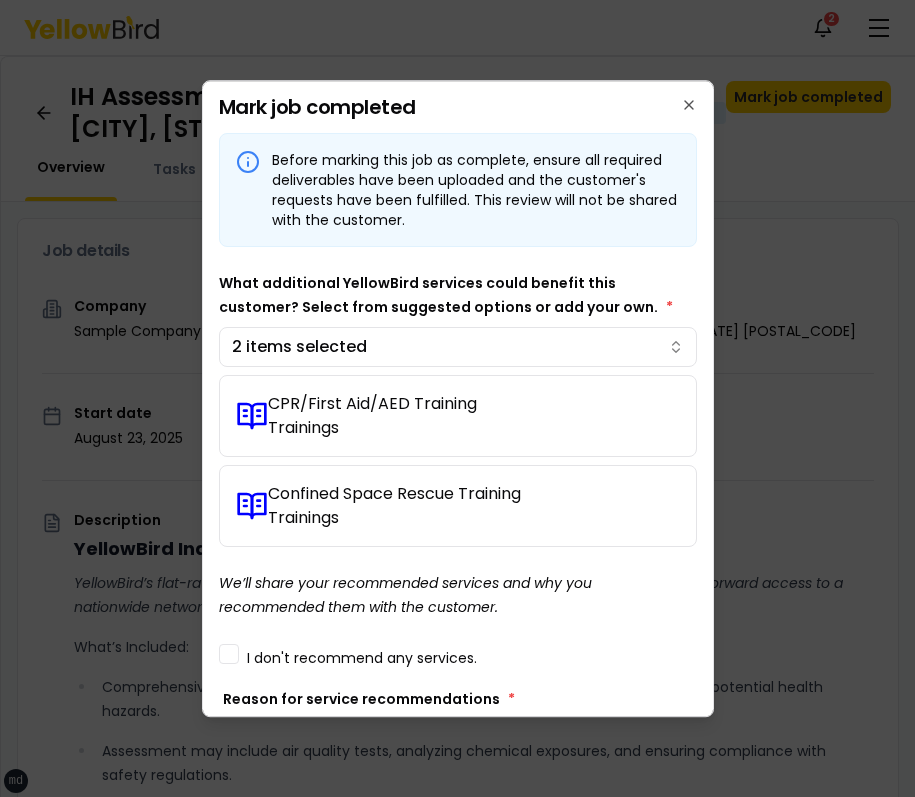 type 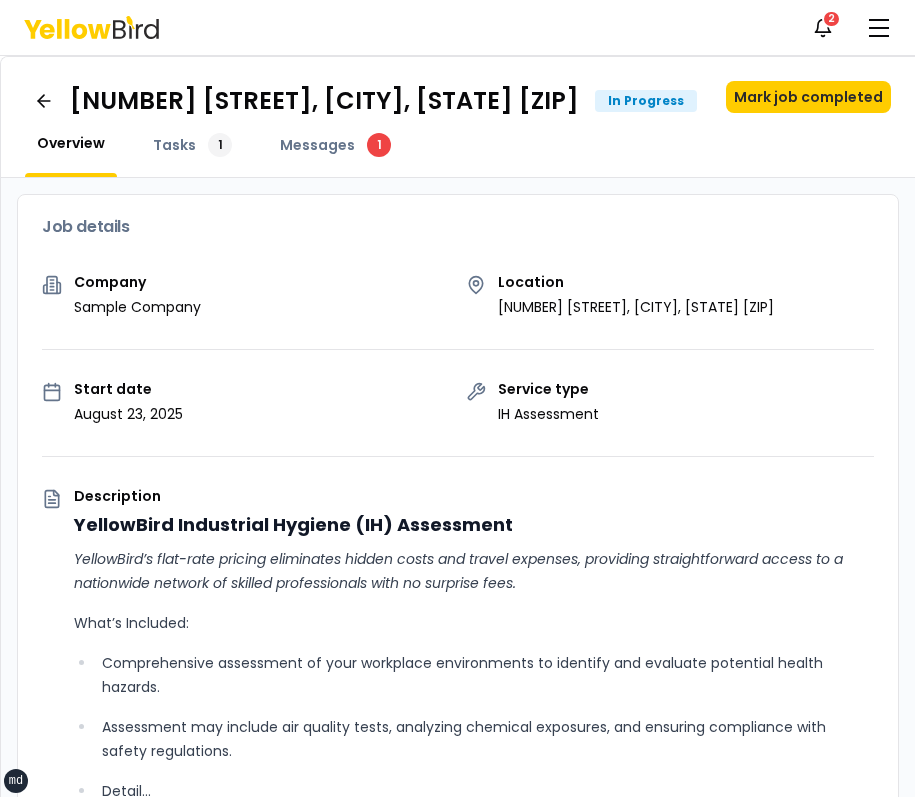 scroll, scrollTop: 0, scrollLeft: 0, axis: both 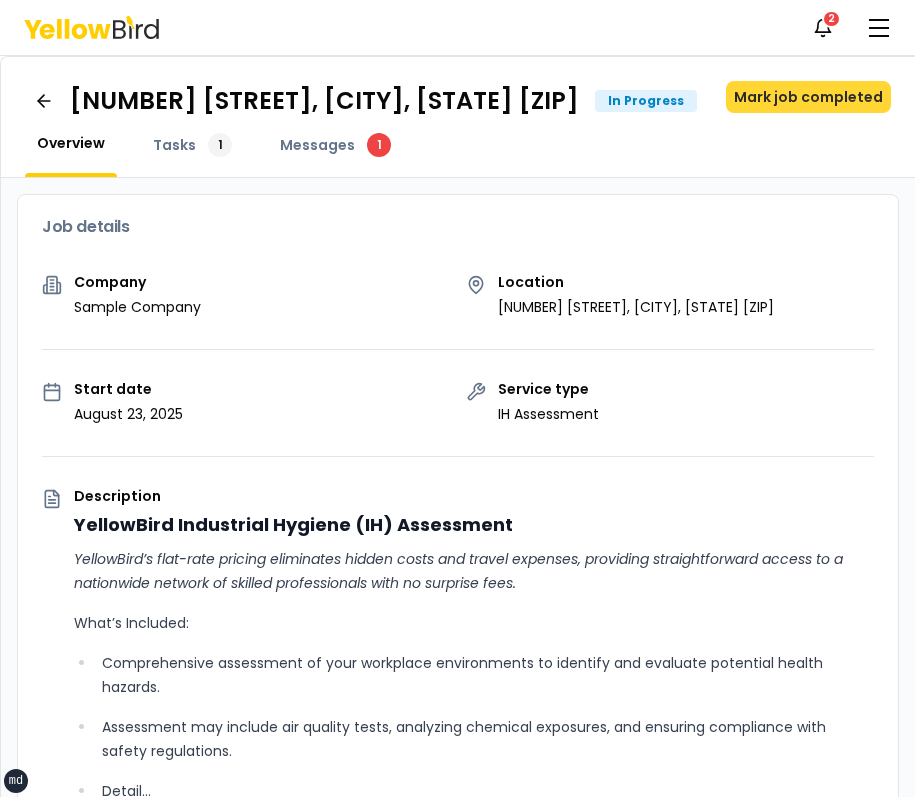 click on "Mark job completed" at bounding box center [808, 97] 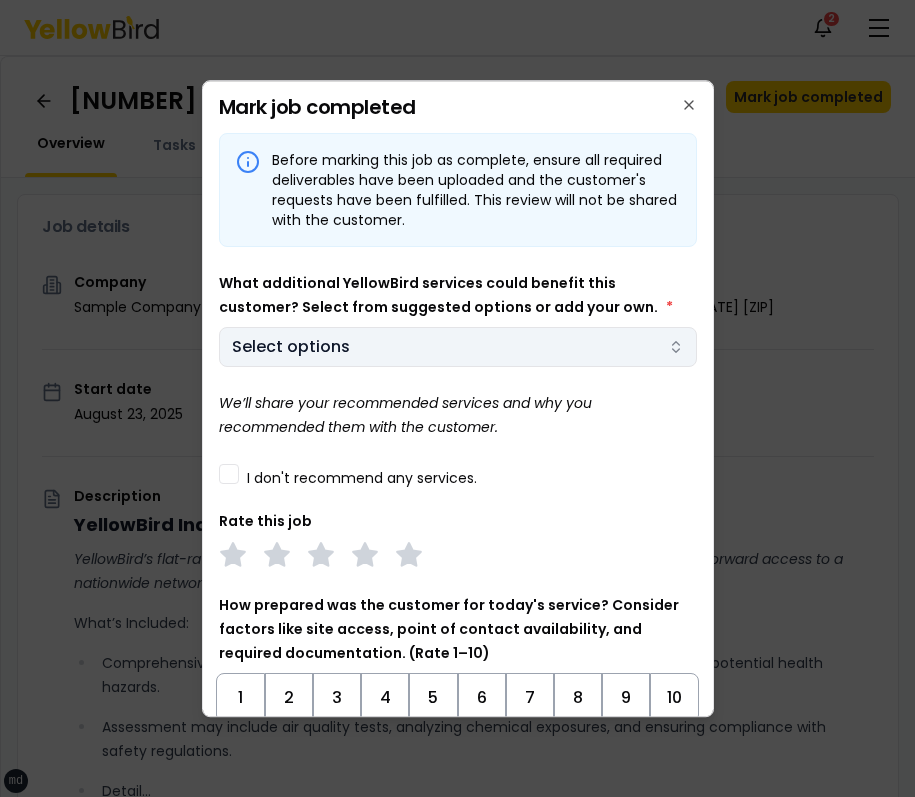 click on "xs sm md lg xl 2xl Notifications 2 MB Dashboard My jobs My profile Messages 1 Refer & earn Settings IH Assessment - [NUMBER] [STREET], [CITY], [STATE] [POSTAL_CODE] In Progress Mark job completed Overview Tasks 1 Messages 1 Job details Company Sample Company Location [NUMBER] [STREET], [CITY], [STATE] [POSTAL_CODE] Start date [DATE] Service type IH Assessment Description YellowBird Industrial Hygiene (IH) Assessment
YellowBird’s flat-rate pricing eliminates hidden costs and travel expenses, providing straightforward access to a nationwide network of skilled professionals with no surprise fees.
What’s Included:
Comprehensive assessment of your workplace environments to identify and evaluate potential health hazards.
Assessment may include air quality tests, analyzing chemical exposures, and ensuring compliance with safety regulations.
Detail...
View more Documents   Deliverable template No template has been provided; please use your own deliverable template to upload the service deliverables. Upload FG $ *" at bounding box center [457, 398] 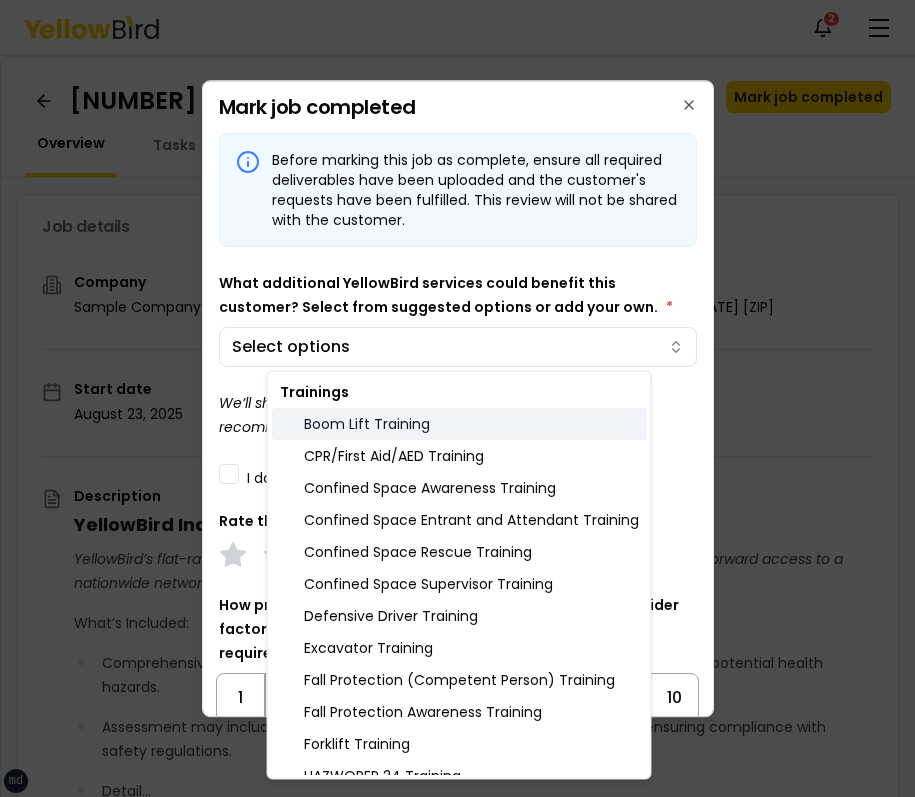 click on "Boom Lift Training" at bounding box center [459, 424] 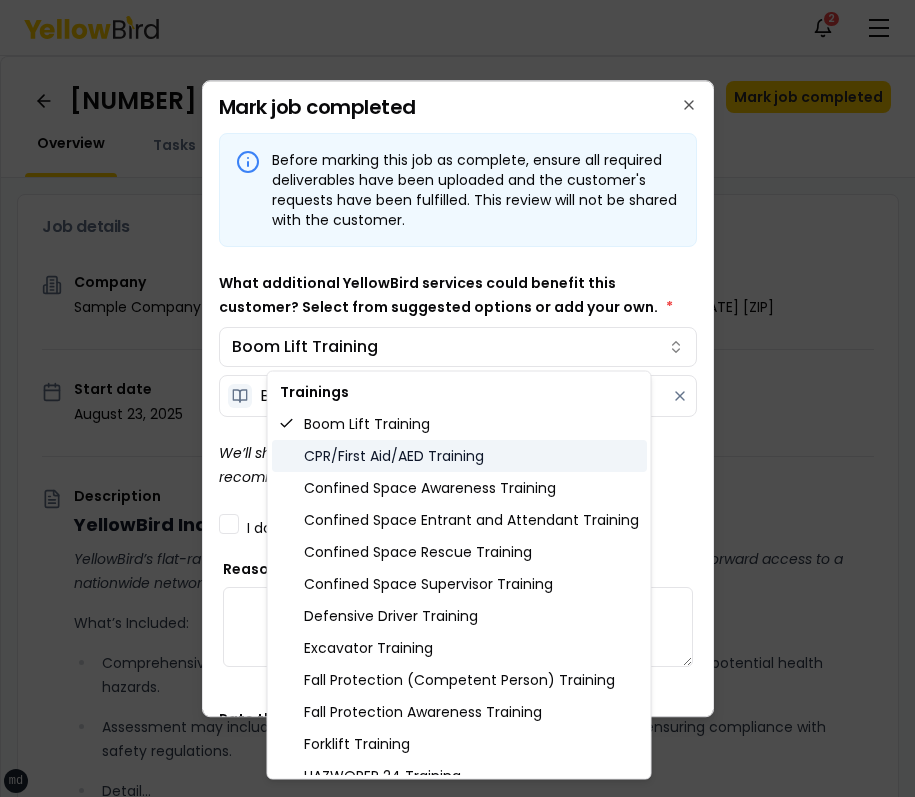 click on "CPR/First Aid/AED Training" at bounding box center [459, 456] 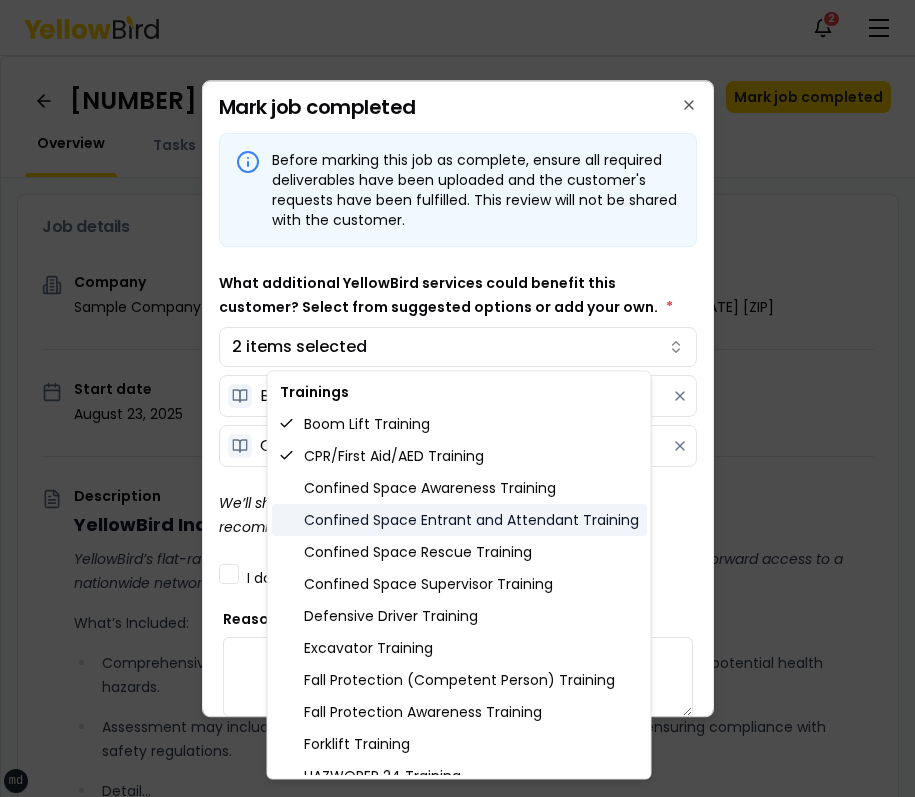 click on "Confined Space Entrant and Attendant Training" at bounding box center [459, 520] 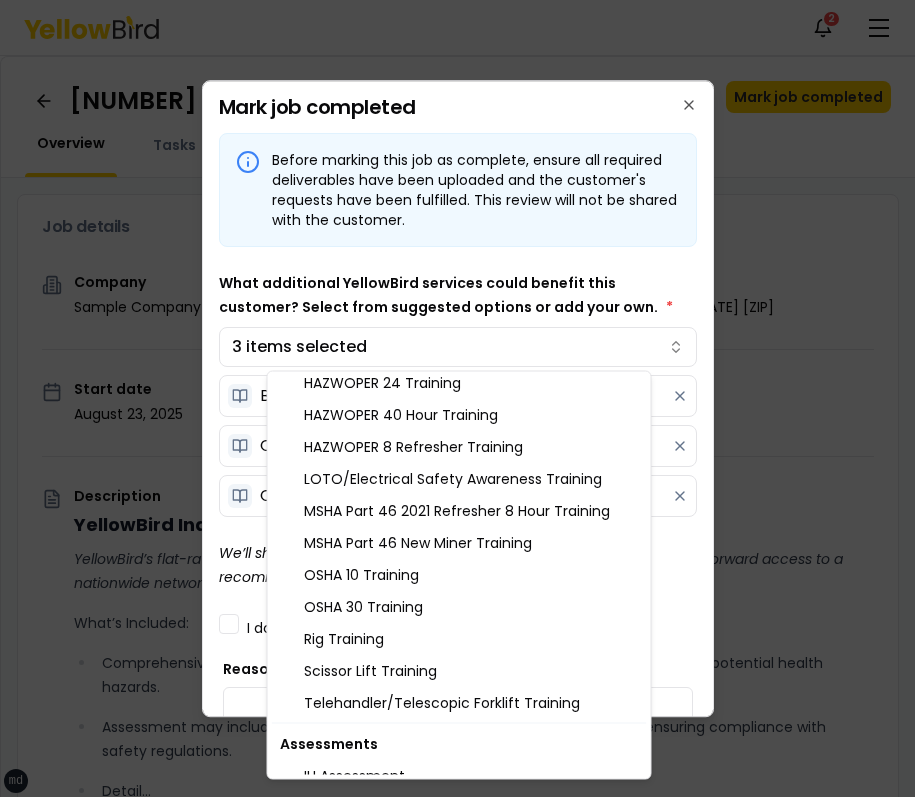 scroll, scrollTop: 632, scrollLeft: 0, axis: vertical 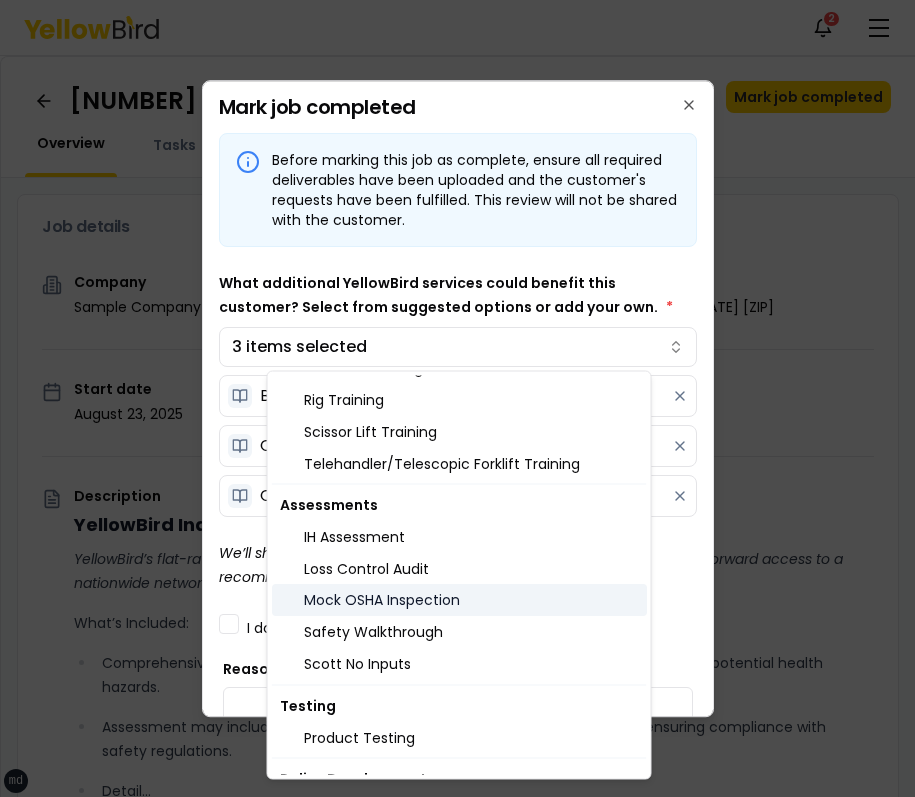click on "Mock OSHA Inspection" at bounding box center (459, 601) 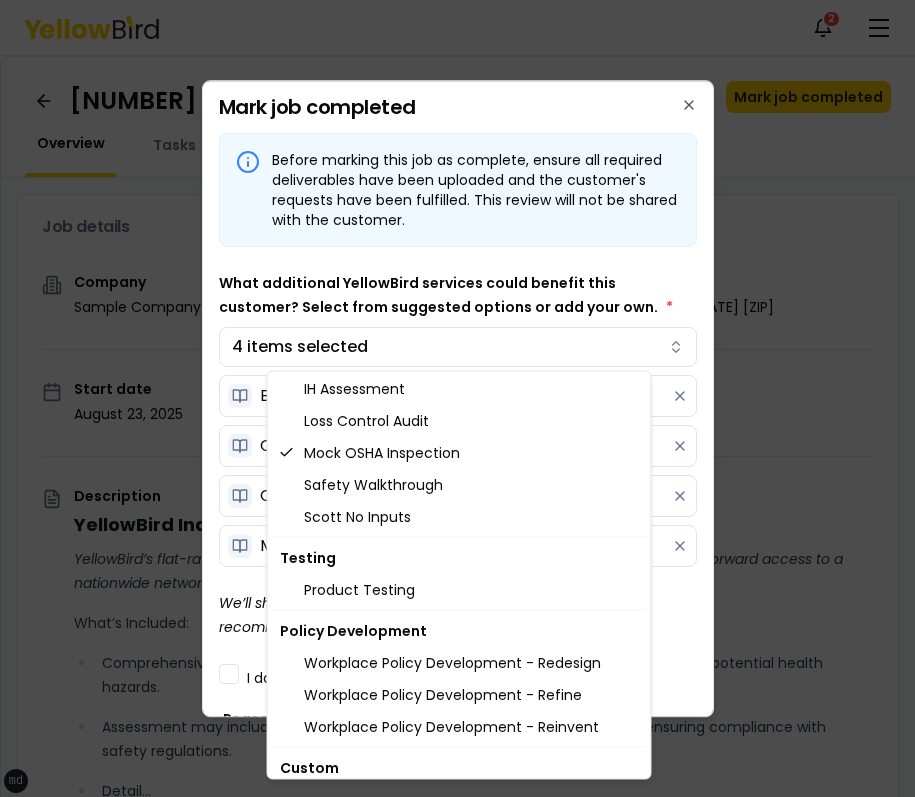 scroll, scrollTop: 821, scrollLeft: 0, axis: vertical 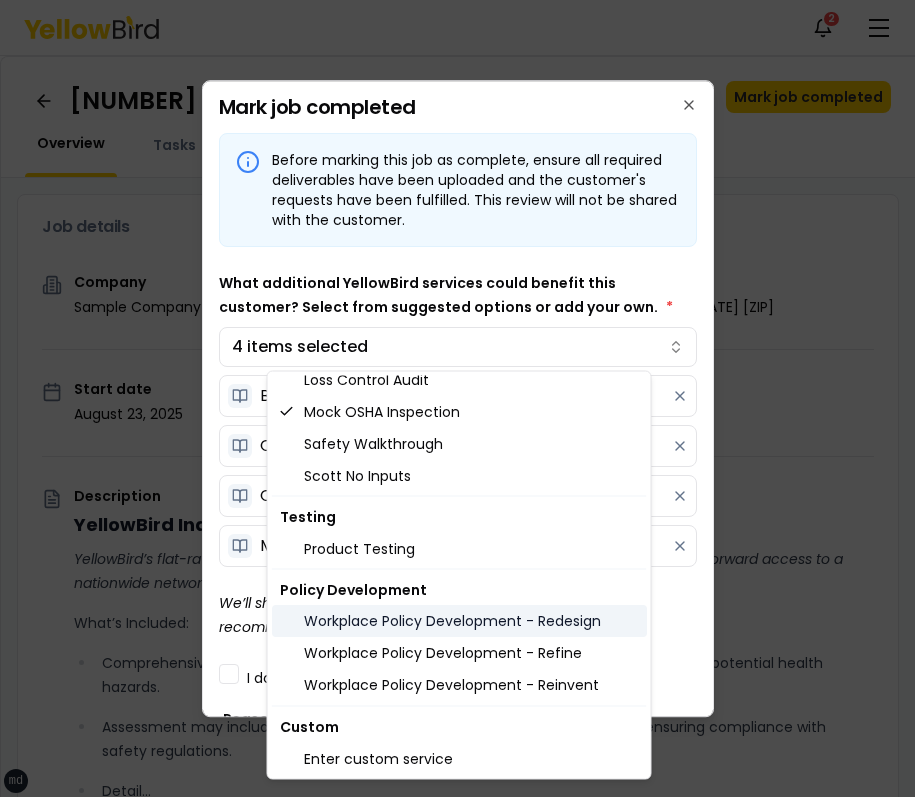 click on "Workplace Policy Development - Redesign" at bounding box center [459, 622] 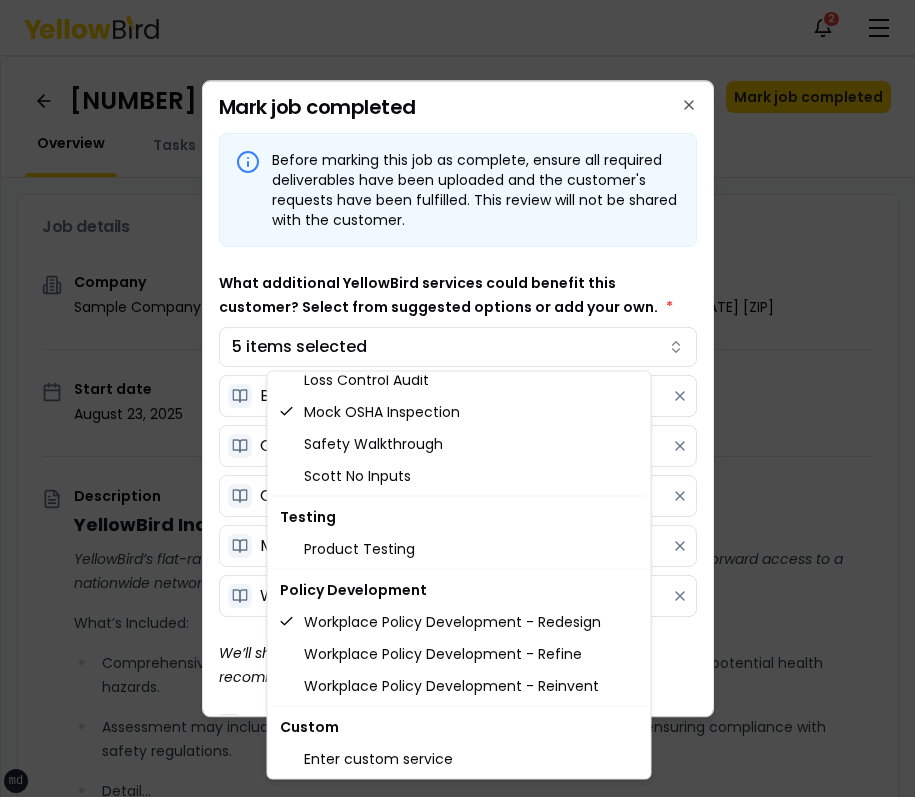 click on "xs sm md lg xl 2xl Notifications 2 MB Dashboard My jobs My profile Messages 1 Refer & earn Settings IH Assessment - 123 tasf, asfasf, DE 12321 In Progress Mark job completed Overview Tasks 1 Messages 1 Job details Company Sample Company Location 123 tasf, asfasf, DE 12321 Start date August 23, 2025 Service type IH Assessment Description YellowBird Industrial Hygiene (IH) Assessment
YellowBird’s flat-rate pricing eliminates hidden costs and travel expenses, providing straightforward access to a nationwide network of skilled professionals with no surprise fees.
What’s Included:
Comprehensive assessment of your workplace environments to identify and evaluate potential health hazards.
Assessment may include air quality tests, analyzing chemical exposures, and ensuring compliance with safety regulations.
Detail...
View more Documents   Deliverable template No template has been provided; please use your own deliverable template to upload the service deliverables. Upload FG $ *" at bounding box center (457, 398) 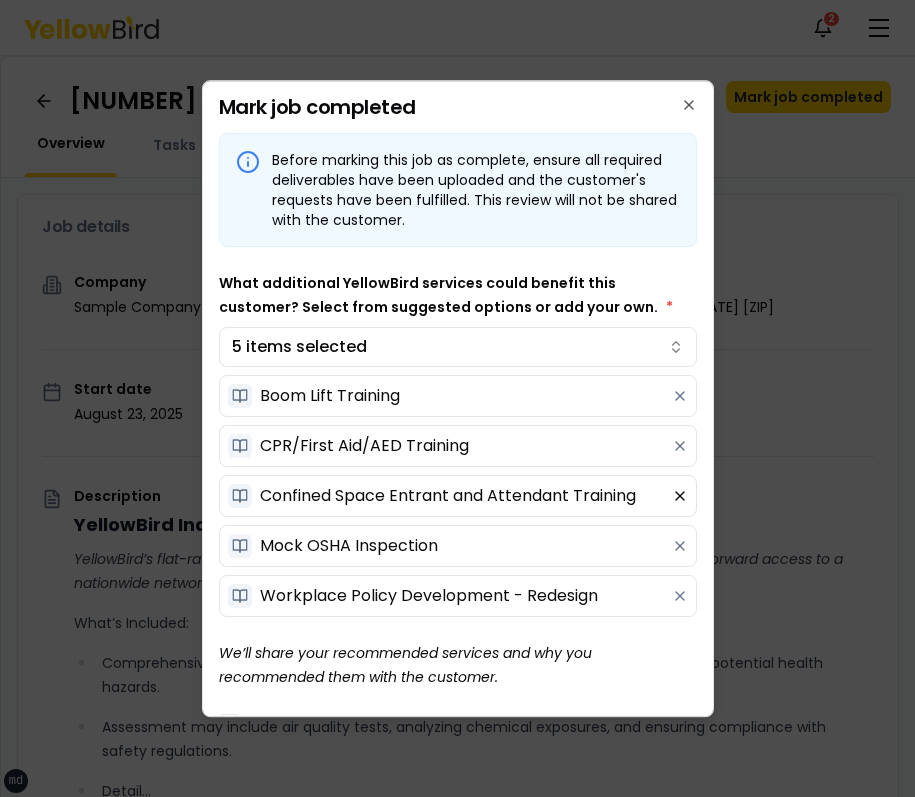 click 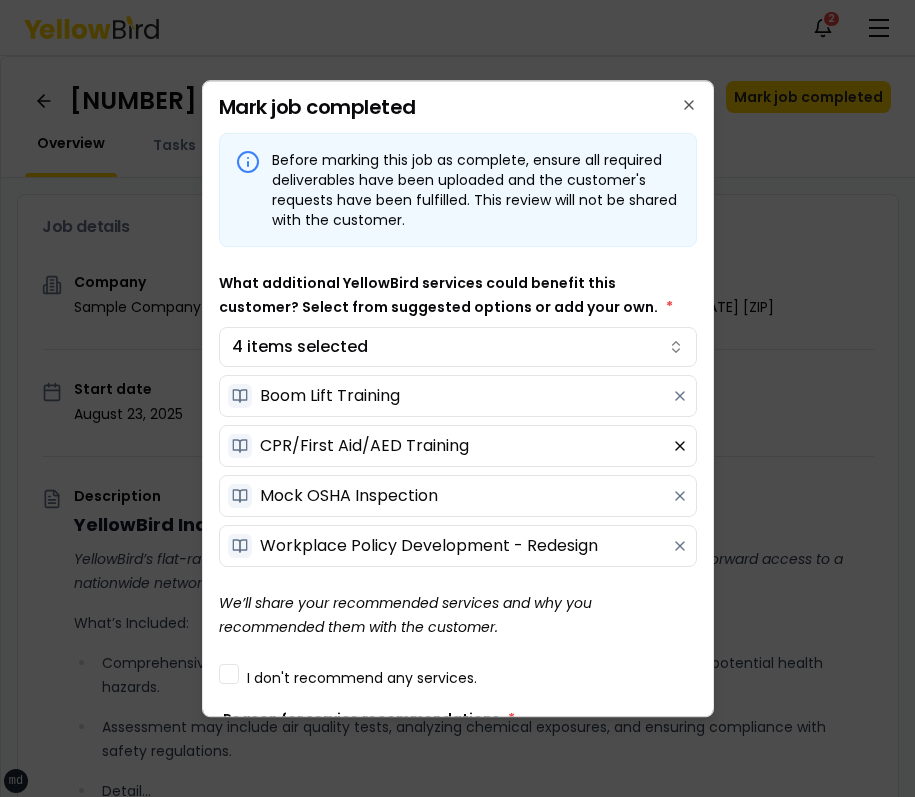 click 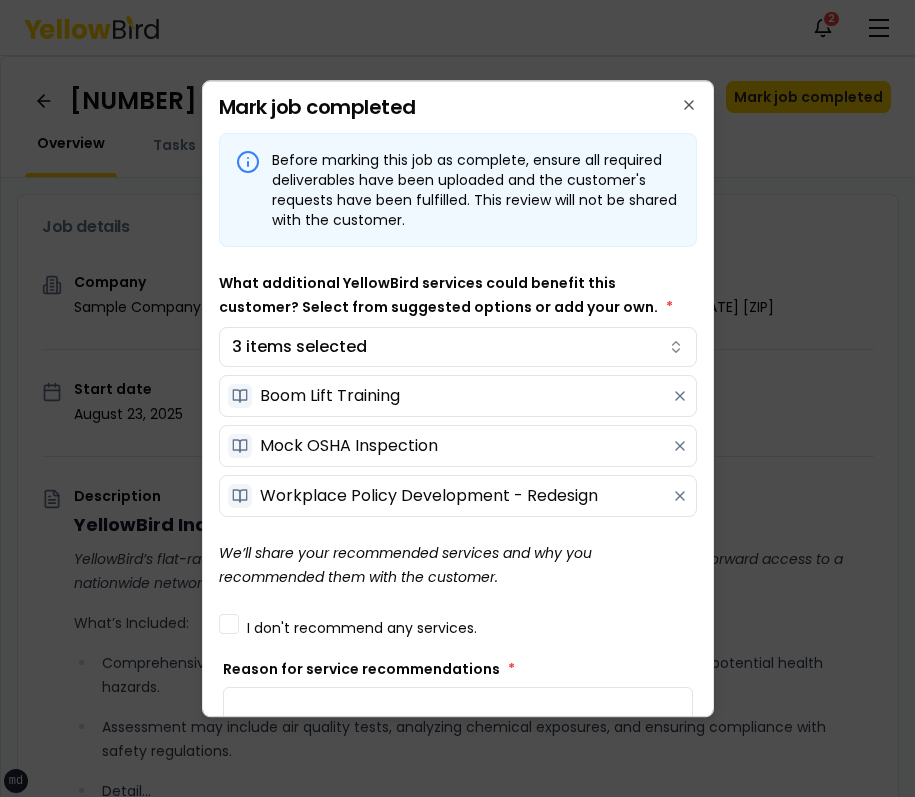click on "Boom Lift Training" at bounding box center (462, 396) 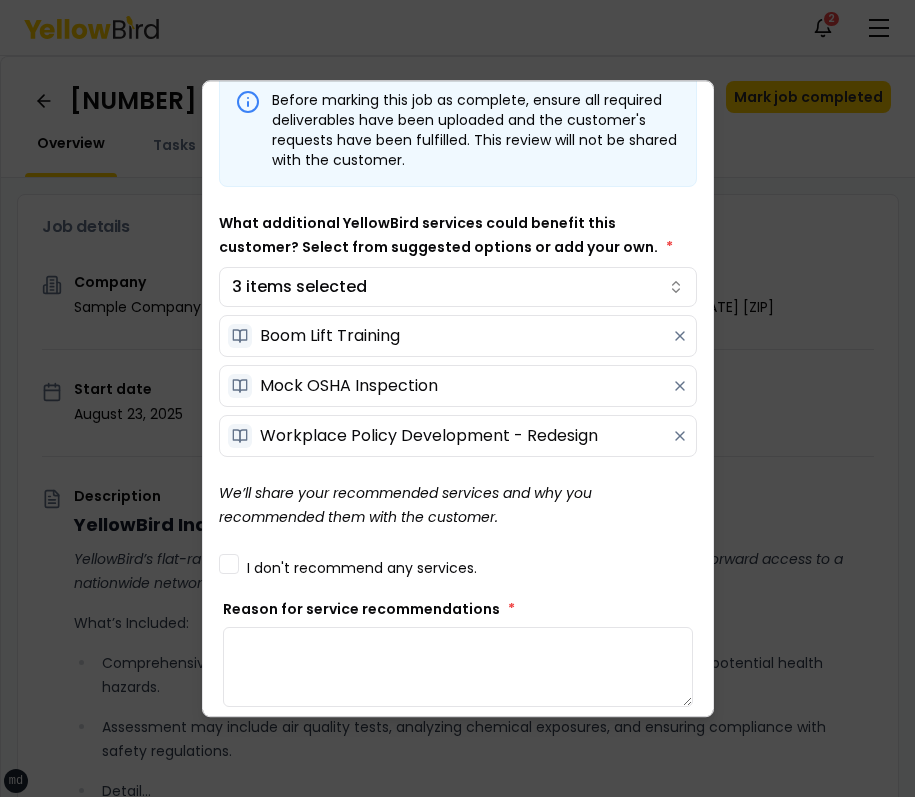 scroll, scrollTop: 44, scrollLeft: 0, axis: vertical 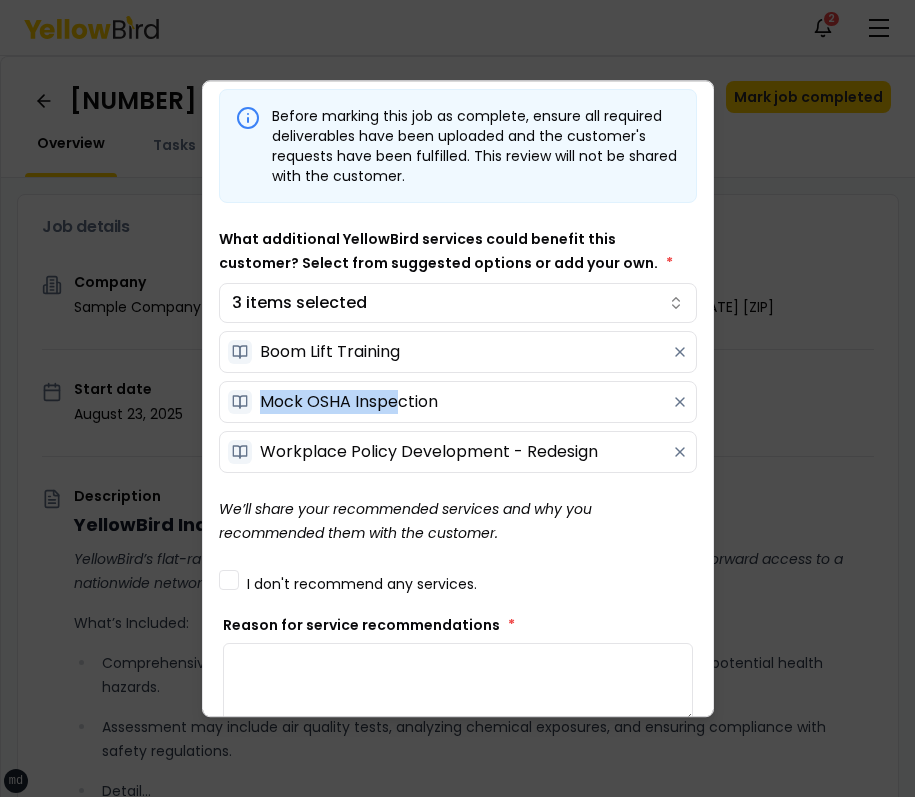 drag, startPoint x: 228, startPoint y: 400, endPoint x: 417, endPoint y: 399, distance: 189.00264 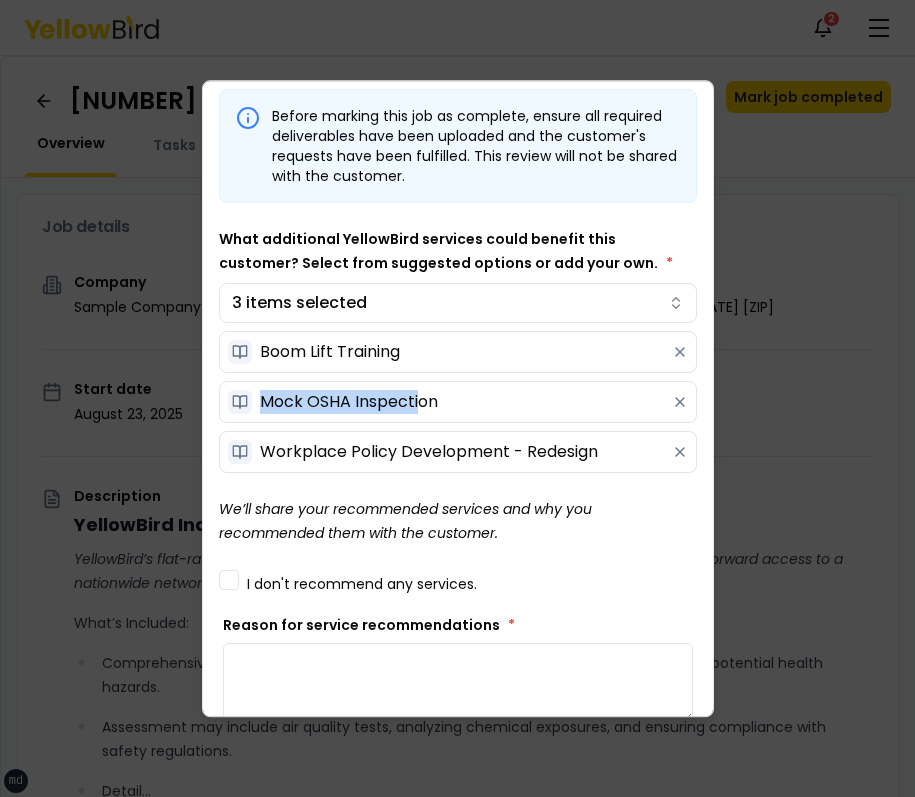 click on "Mock OSHA Inspection" at bounding box center [462, 402] 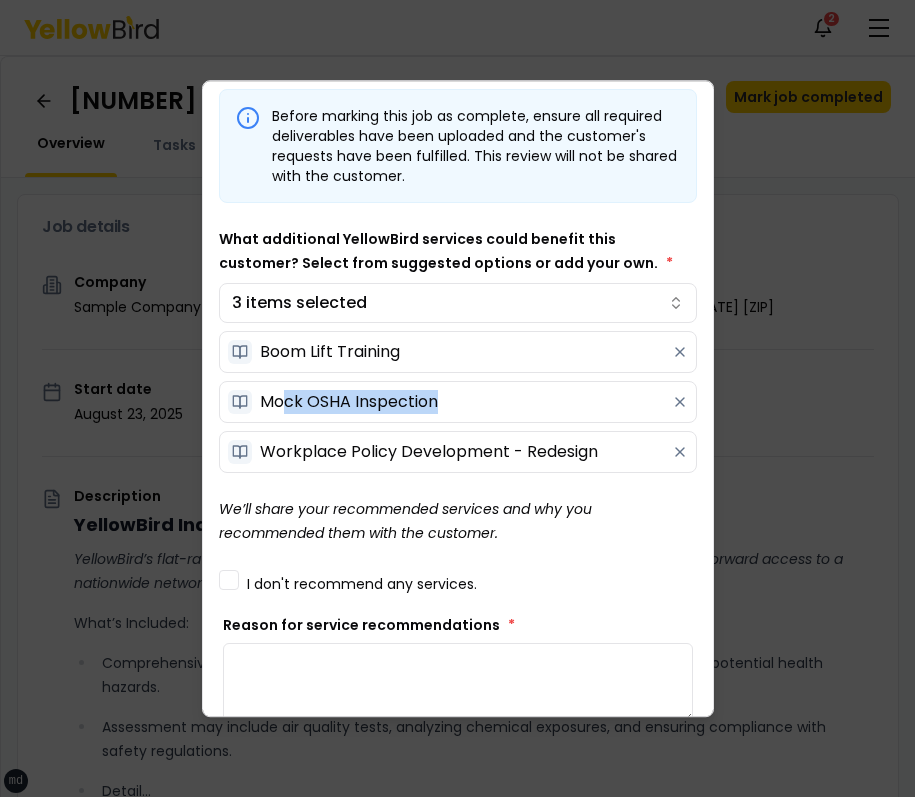 drag, startPoint x: 432, startPoint y: 402, endPoint x: 275, endPoint y: 402, distance: 157 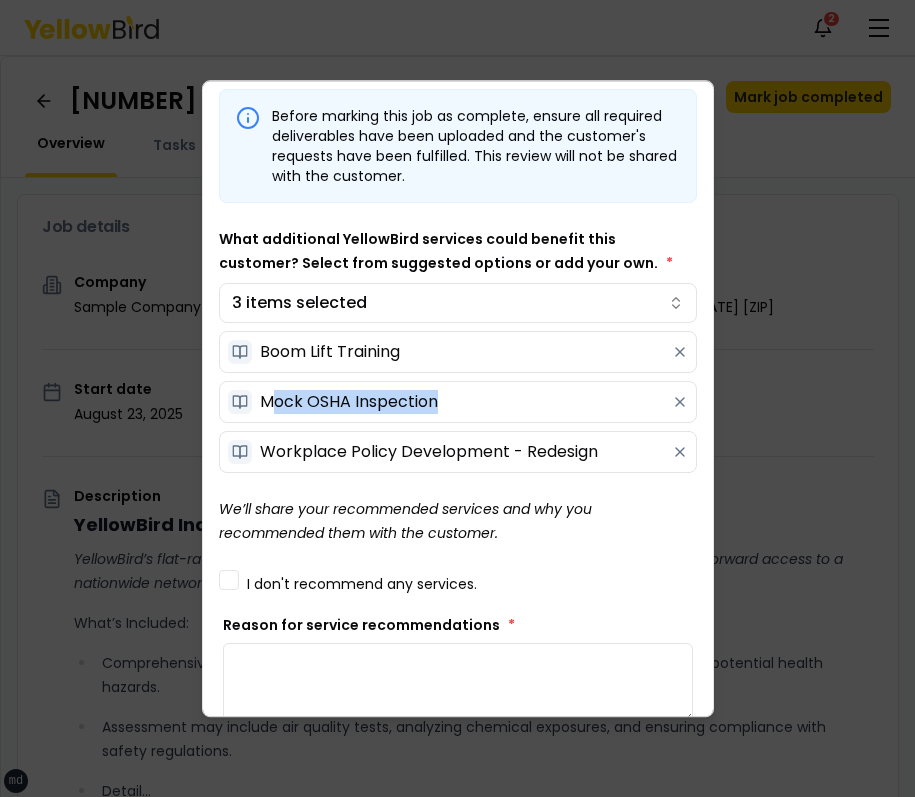 click on "Mock OSHA Inspection" at bounding box center (462, 402) 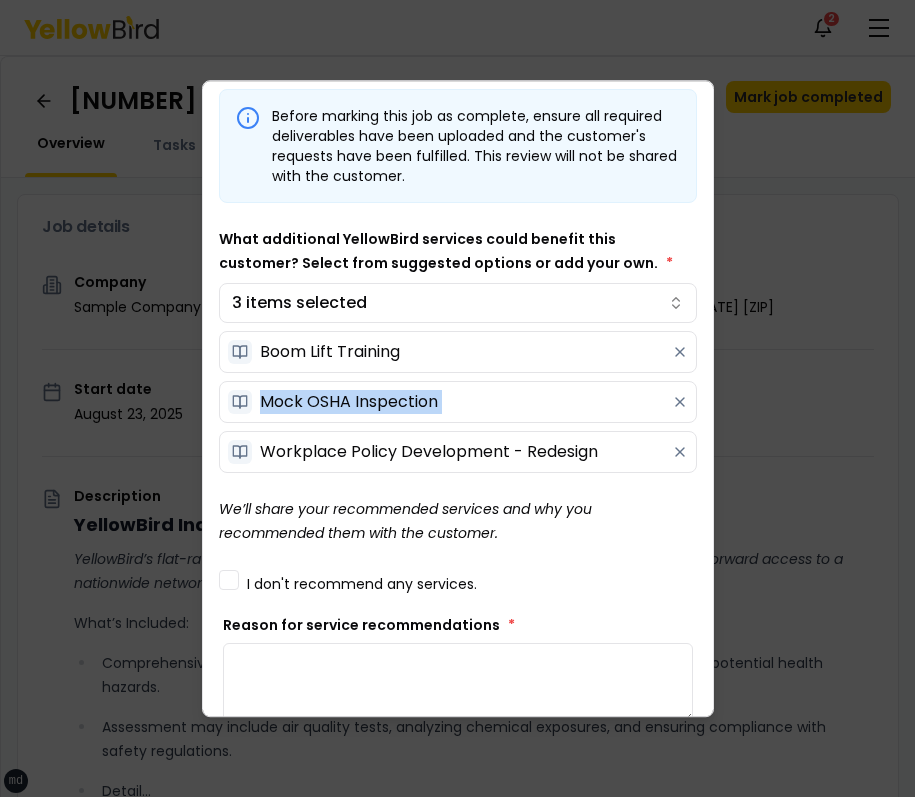 drag, startPoint x: 275, startPoint y: 402, endPoint x: 483, endPoint y: 402, distance: 208 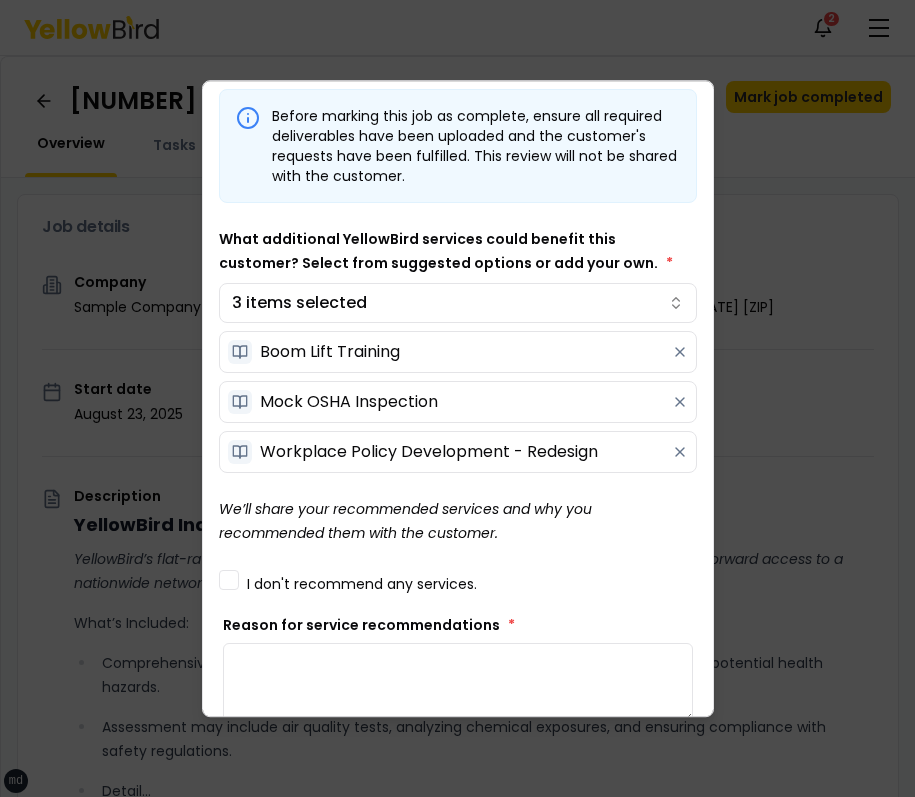drag, startPoint x: 483, startPoint y: 402, endPoint x: 263, endPoint y: 402, distance: 220 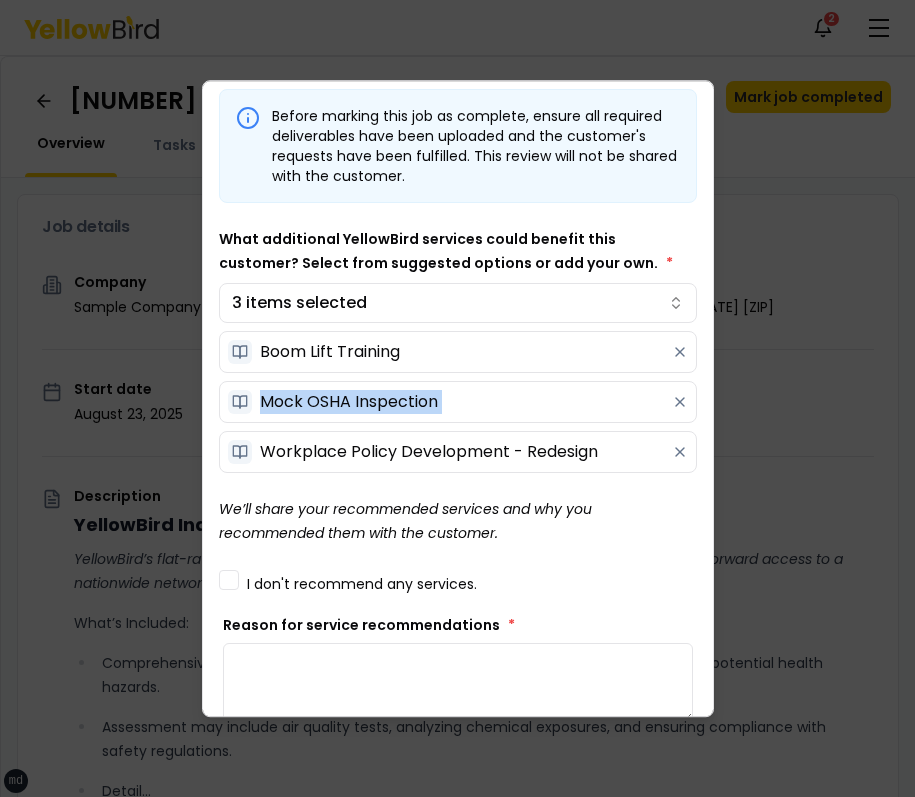 click on "Mock OSHA Inspection" at bounding box center [462, 402] 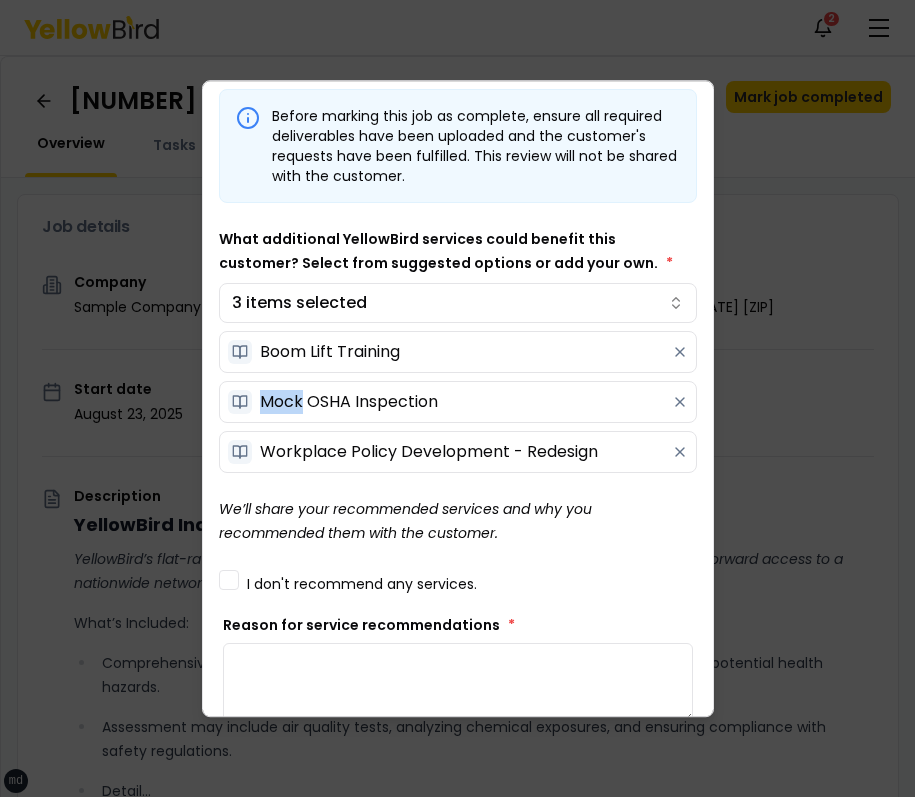 drag, startPoint x: 263, startPoint y: 402, endPoint x: 444, endPoint y: 402, distance: 181 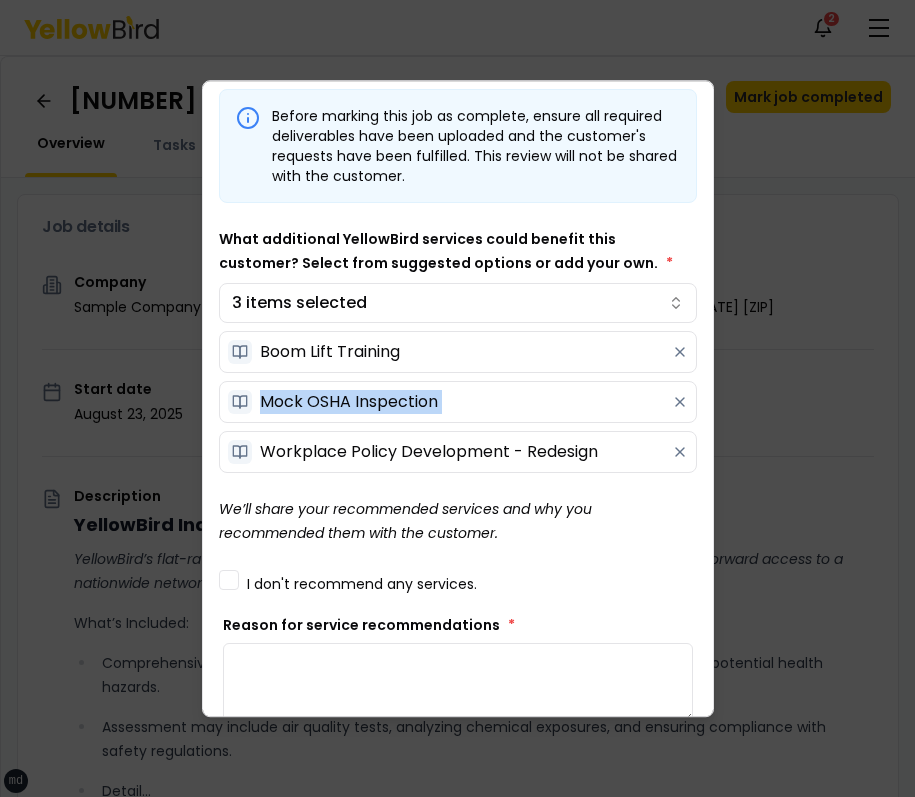 click on "Mock OSHA Inspection" at bounding box center [462, 402] 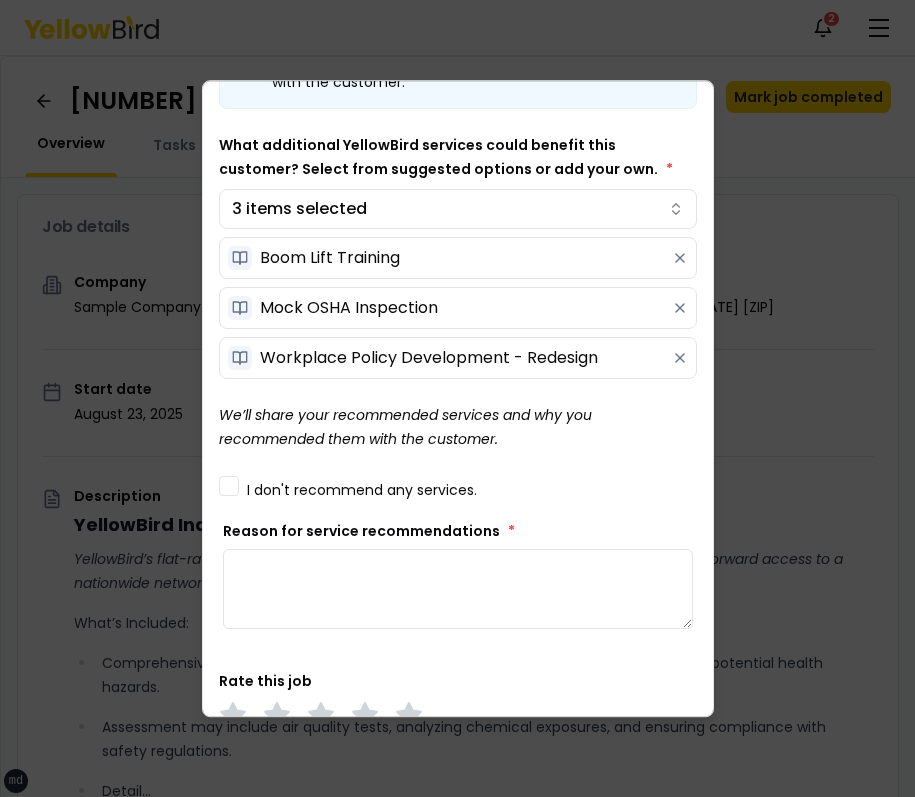scroll, scrollTop: 103, scrollLeft: 0, axis: vertical 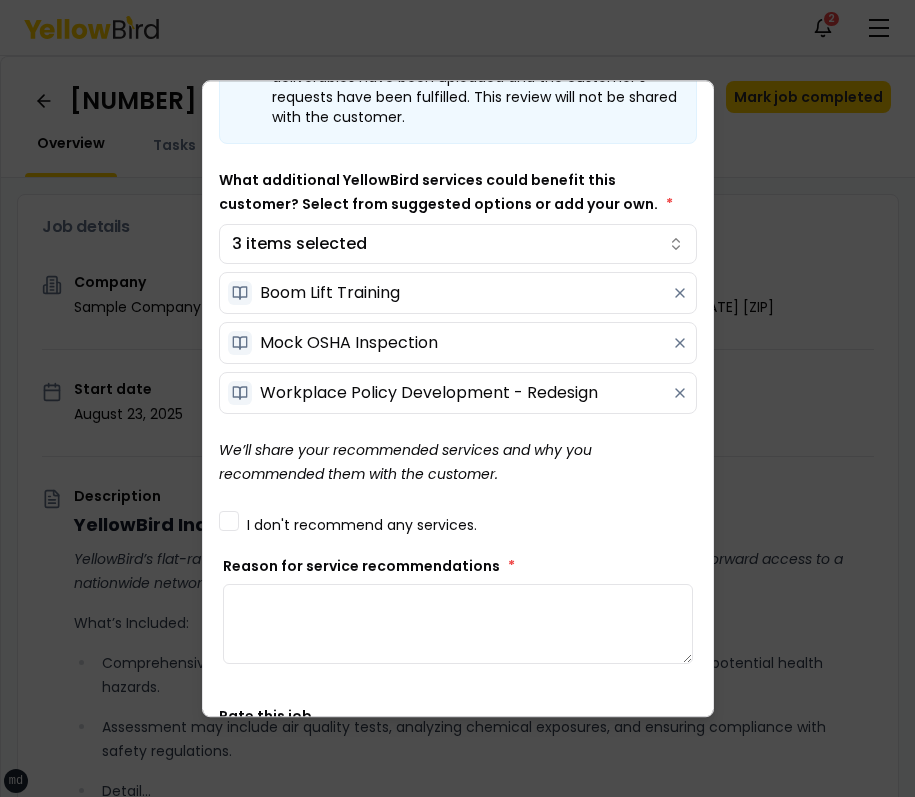 click on "What additional YellowBird services could benefit this customer? Select from suggested options or add your own. * 3 items selected Boom Lift Training Mock OSHA Inspection Workplace Policy Development - Redesign" at bounding box center [458, 291] 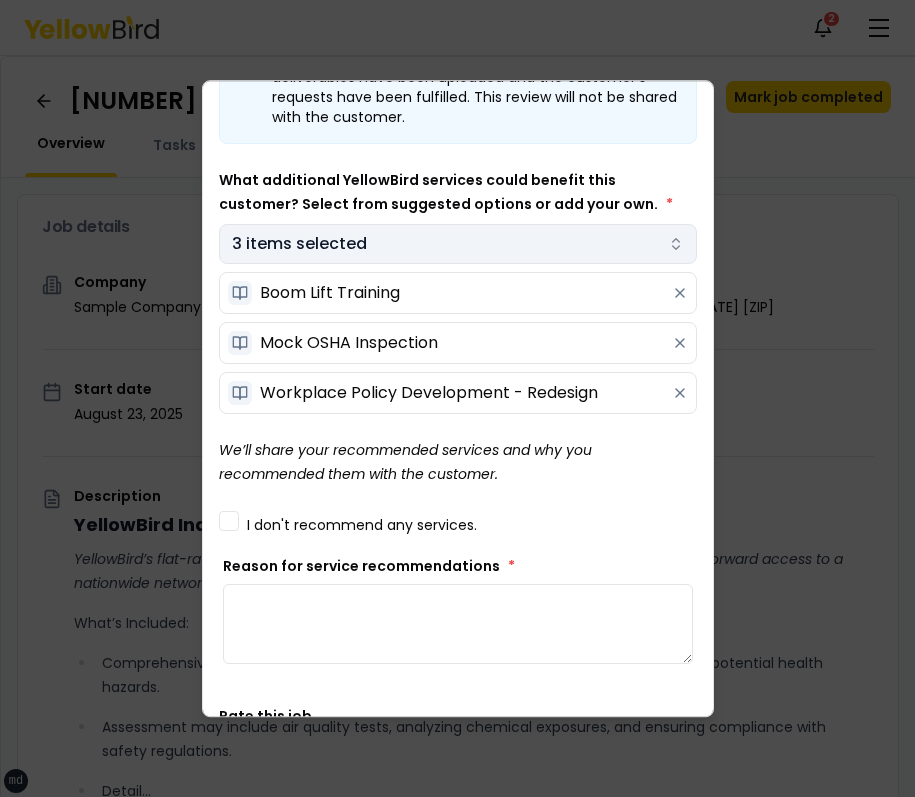 click on "xs sm md lg xl 2xl Notifications 2 MB Dashboard My jobs My profile Messages 1 Refer & earn Settings IH Assessment - 123 tasf, asfasf, DE 12321 In Progress Mark job completed Overview Tasks 1 Messages 1 Job details Company Sample Company Location 123 tasf, asfasf, DE 12321 Start date August 23, 2025 Service type IH Assessment Description YellowBird Industrial Hygiene (IH) Assessment
YellowBird’s flat-rate pricing eliminates hidden costs and travel expenses, providing straightforward access to a nationwide network of skilled professionals with no surprise fees.
What’s Included:
Comprehensive assessment of your workplace environments to identify and evaluate potential health hazards.
Assessment may include air quality tests, analyzing chemical exposures, and ensuring compliance with safety regulations.
Detail...
View more Documents   Deliverable template No template has been provided; please use your own deliverable template to upload the service deliverables. Upload FG $ *" at bounding box center [457, 398] 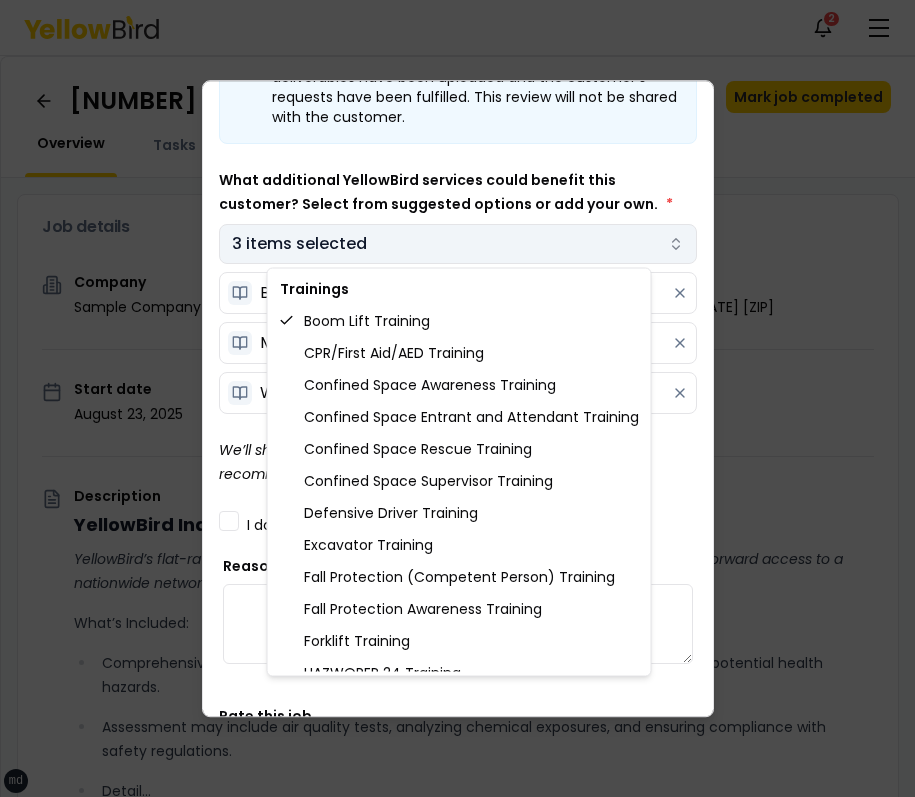 click on "xs sm md lg xl 2xl Notifications 2 MB Dashboard My jobs My profile Messages 1 Refer & earn Settings IH Assessment - 123 tasf, asfasf, DE 12321 In Progress Mark job completed Overview Tasks 1 Messages 1 Job details Company Sample Company Location 123 tasf, asfasf, DE 12321 Start date August 23, 2025 Service type IH Assessment Description YellowBird Industrial Hygiene (IH) Assessment
YellowBird’s flat-rate pricing eliminates hidden costs and travel expenses, providing straightforward access to a nationwide network of skilled professionals with no surprise fees.
What’s Included:
Comprehensive assessment of your workplace environments to identify and evaluate potential health hazards.
Assessment may include air quality tests, analyzing chemical exposures, and ensuring compliance with safety regulations.
Detail...
View more Documents   Deliverable template No template has been provided; please use your own deliverable template to upload the service deliverables. Upload FG $ *" at bounding box center [457, 398] 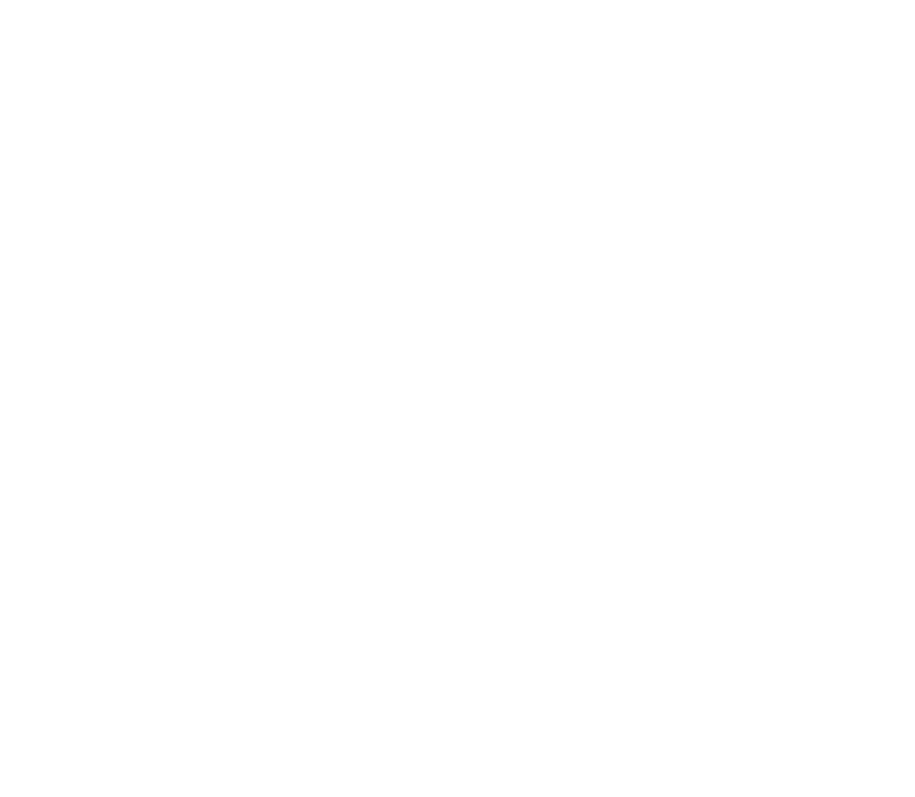 scroll, scrollTop: 0, scrollLeft: 0, axis: both 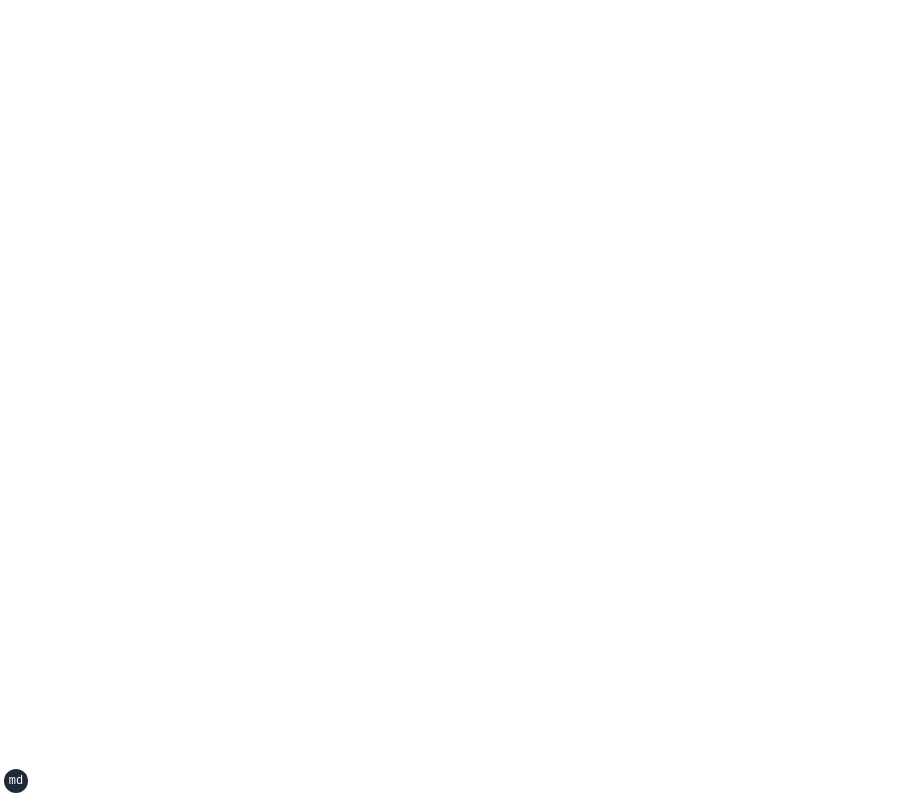 click on "xs sm md lg xl 2xl" at bounding box center [457, 398] 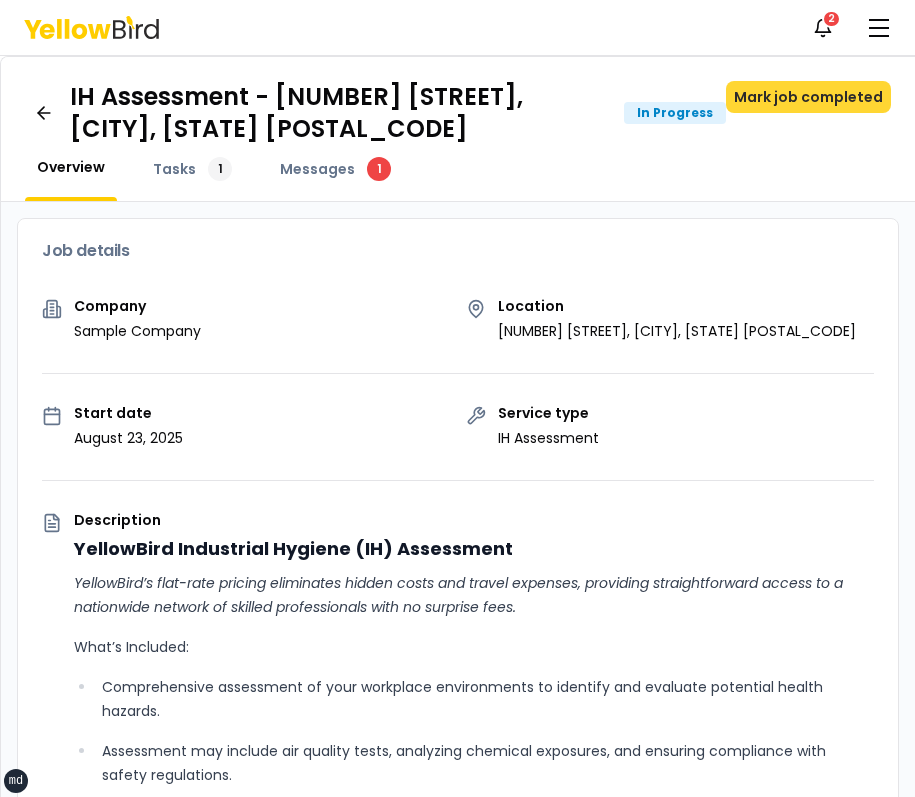 click on "Mark job completed" at bounding box center [808, 97] 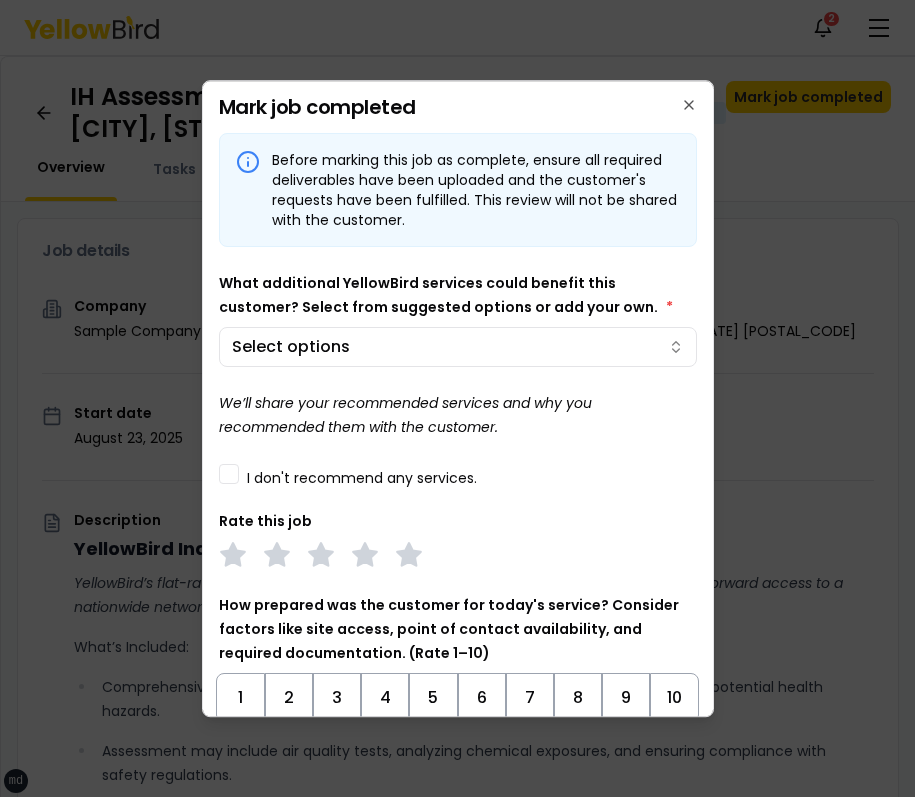 click on "Before marking this job as complete, ensure all required deliverables have been uploaded and the customer's requests have been fulfilled. This review will not be shared with the customer. What additional YellowBird services could benefit this customer? Select from suggested options or add your own. * Select options We’ll share your recommended services and why you recommended them with the customer. I don't recommend any services. Rate this job How prepared was the customer for today's service? Consider factors like site access, point of contact availability, and required documentation. (Rate 1–10) 1 2 3 4 5 6 7 8 9 10 Based on your interactions today, how would you rate this customer's investment in workplace safety beyond basic compliance? (Rate 1–10) 1 2 3 4 5 6 7 8 9 10 Enter your round-trip mileage for this job site visit. *" at bounding box center (458, 553) 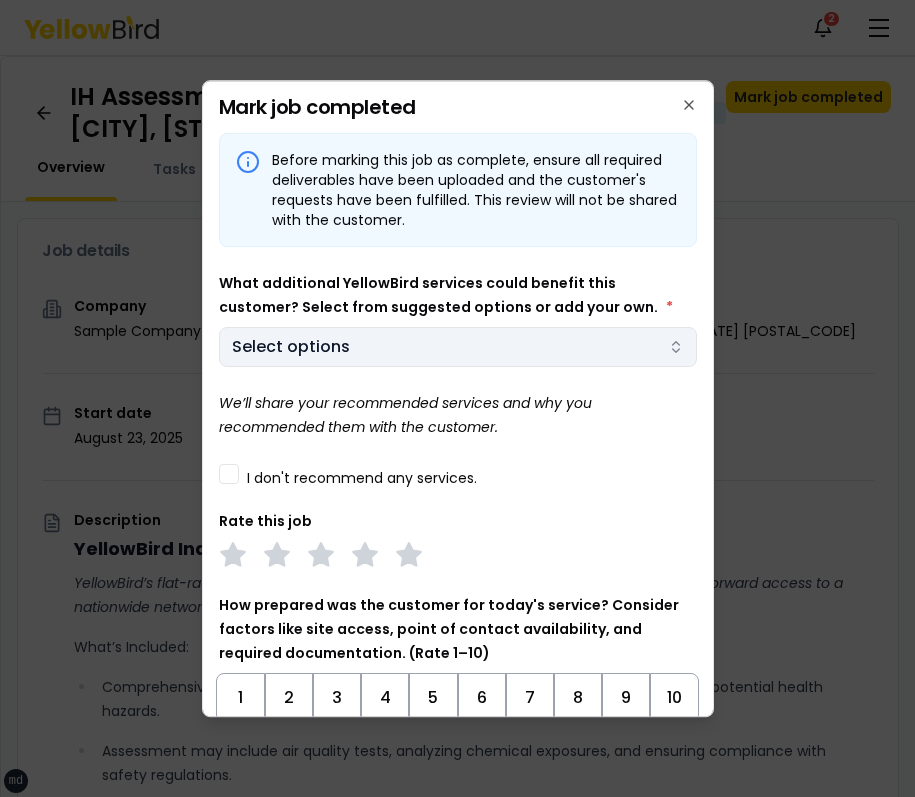 click on "xs sm md lg xl 2xl Notifications 2 MB Dashboard My jobs My profile Messages 1 Refer & earn Settings IH Assessment - [NUMBER] [STREET], [CITY], [STATE] [POSTAL_CODE] In Progress Mark job completed Overview Tasks 1 Messages 1 Job details Company Sample Company Location [NUMBER] [STREET], [CITY], [STATE] [POSTAL_CODE] Start date [DATE] Service type IH Assessment Description YellowBird Industrial Hygiene (IH) Assessment
YellowBird’s flat-rate pricing eliminates hidden costs and travel expenses, providing straightforward access to a nationwide network of skilled professionals with no surprise fees.
What’s Included:
Comprehensive assessment of your workplace environments to identify and evaluate potential health hazards.
Assessment may include air quality tests, analyzing chemical exposures, and ensuring compliance with safety regulations.
Detail...
View more Documents   Deliverable template No template has been provided; please use your own deliverable template to upload the service deliverables. Upload FG $ *" at bounding box center (457, 398) 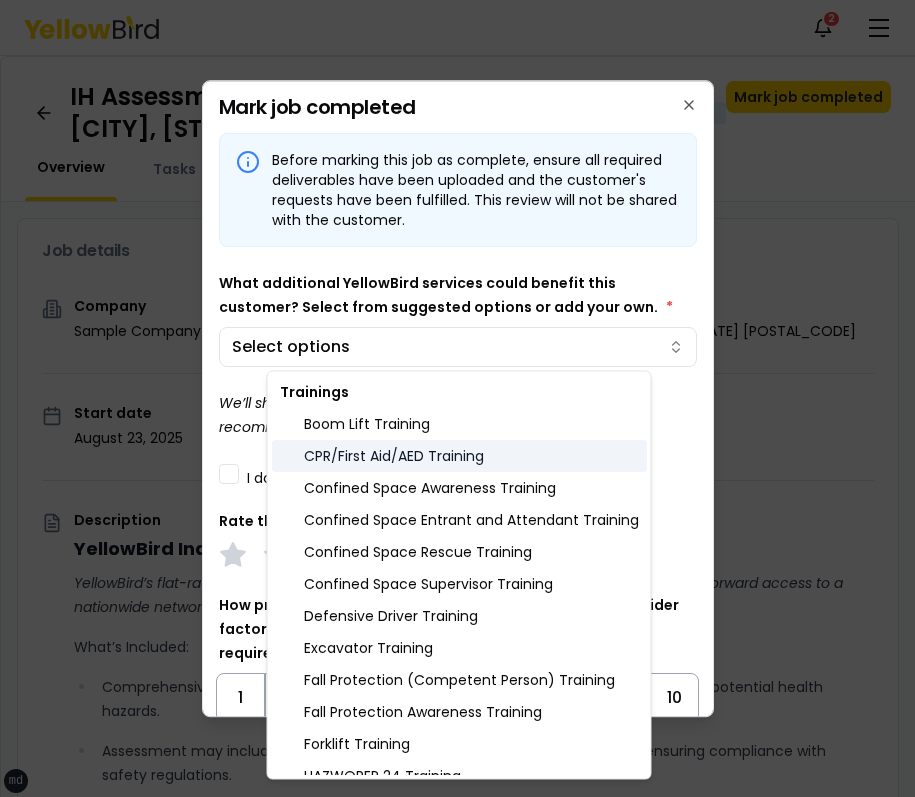 click on "CPR/First Aid/AED Training" at bounding box center [459, 456] 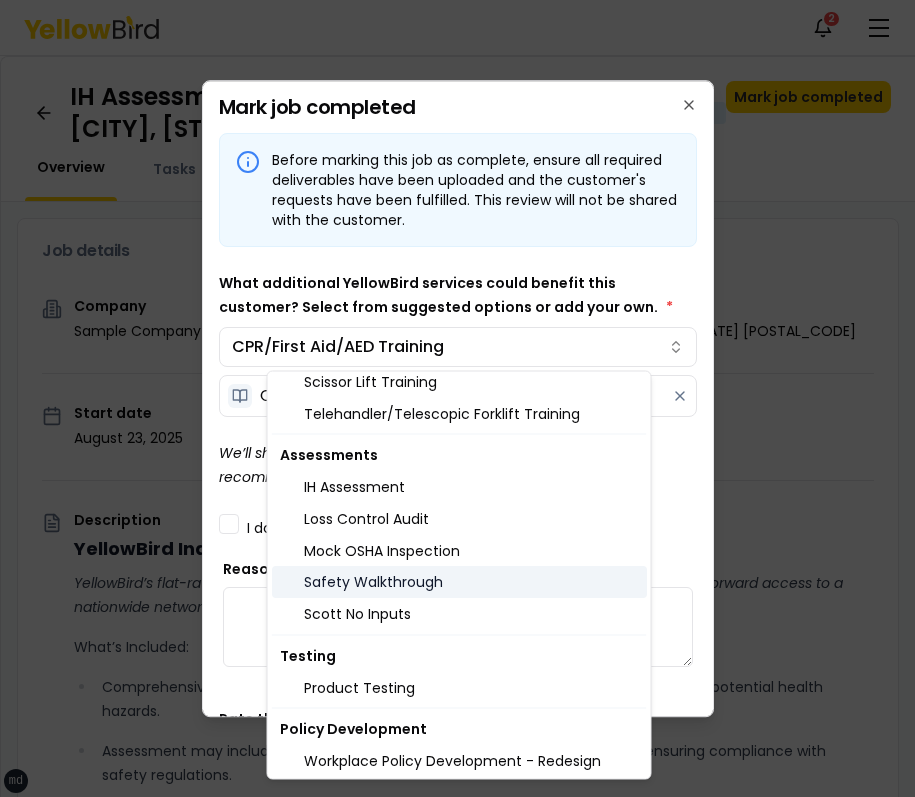 click on "Safety Walkthrough" at bounding box center [459, 583] 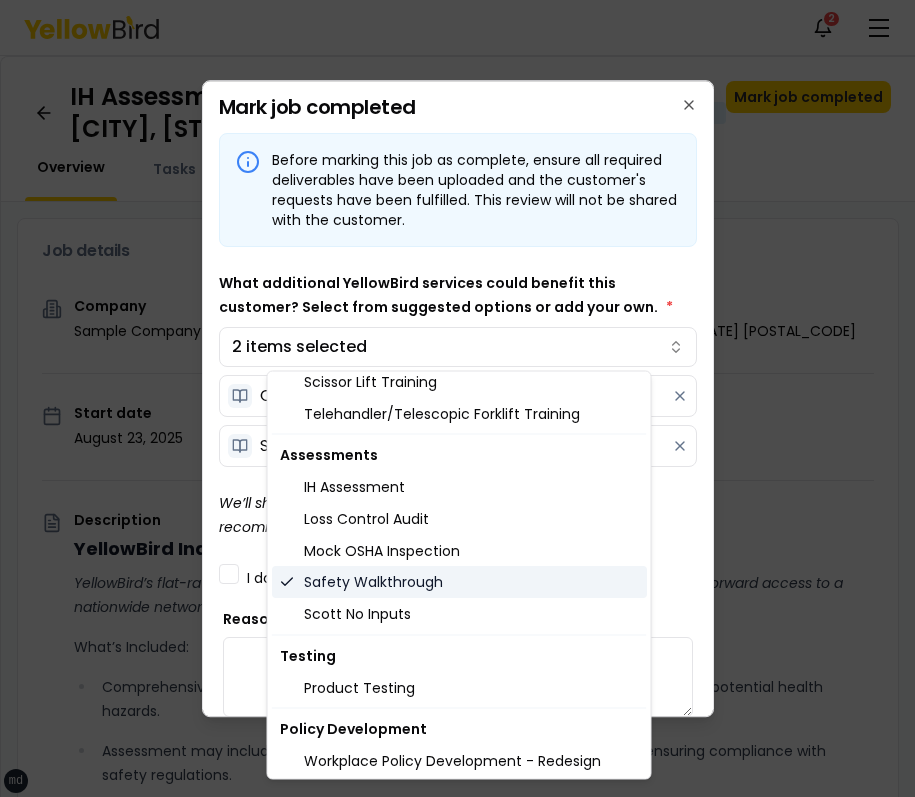 scroll, scrollTop: 821, scrollLeft: 0, axis: vertical 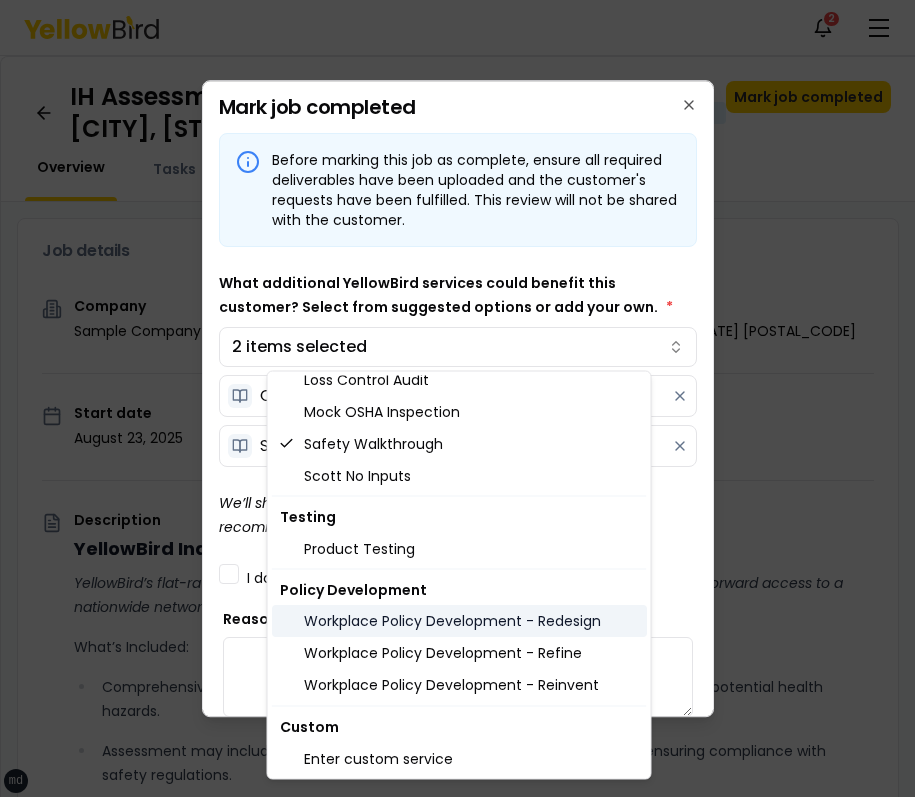 click on "Workplace Policy Development - Redesign" at bounding box center [459, 622] 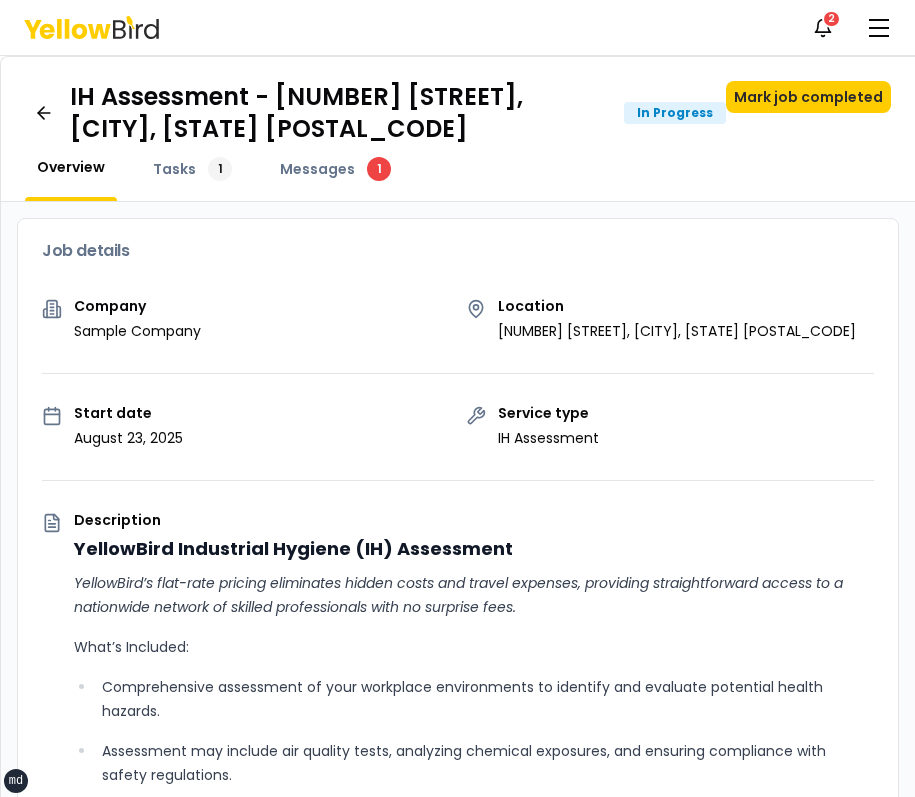 scroll, scrollTop: 0, scrollLeft: 0, axis: both 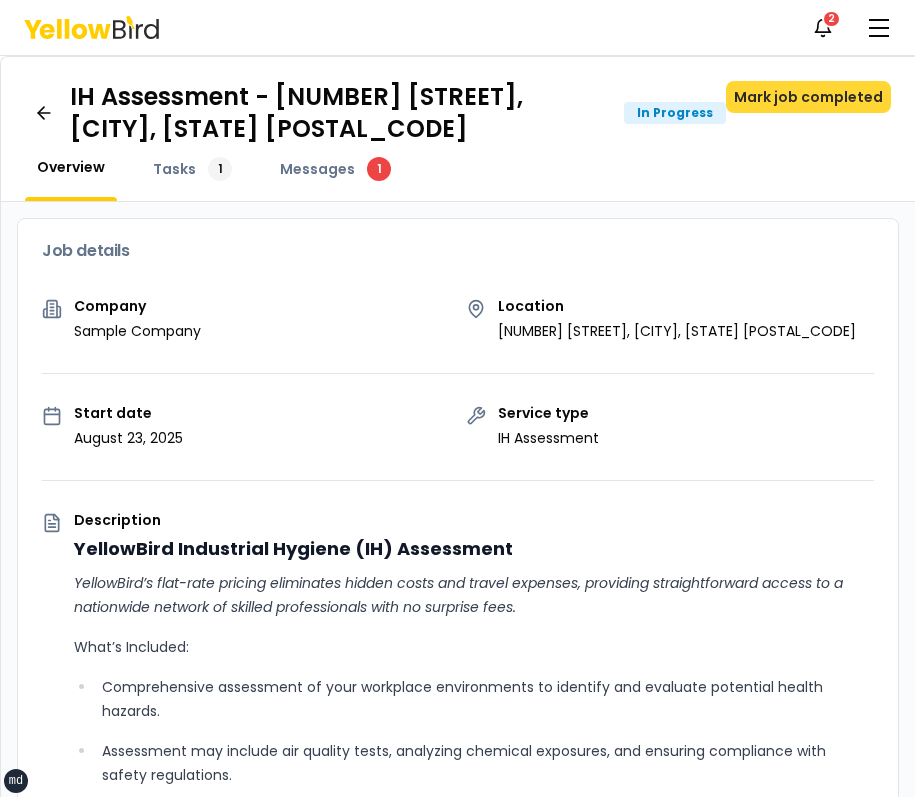 click on "Mark job completed" at bounding box center (808, 97) 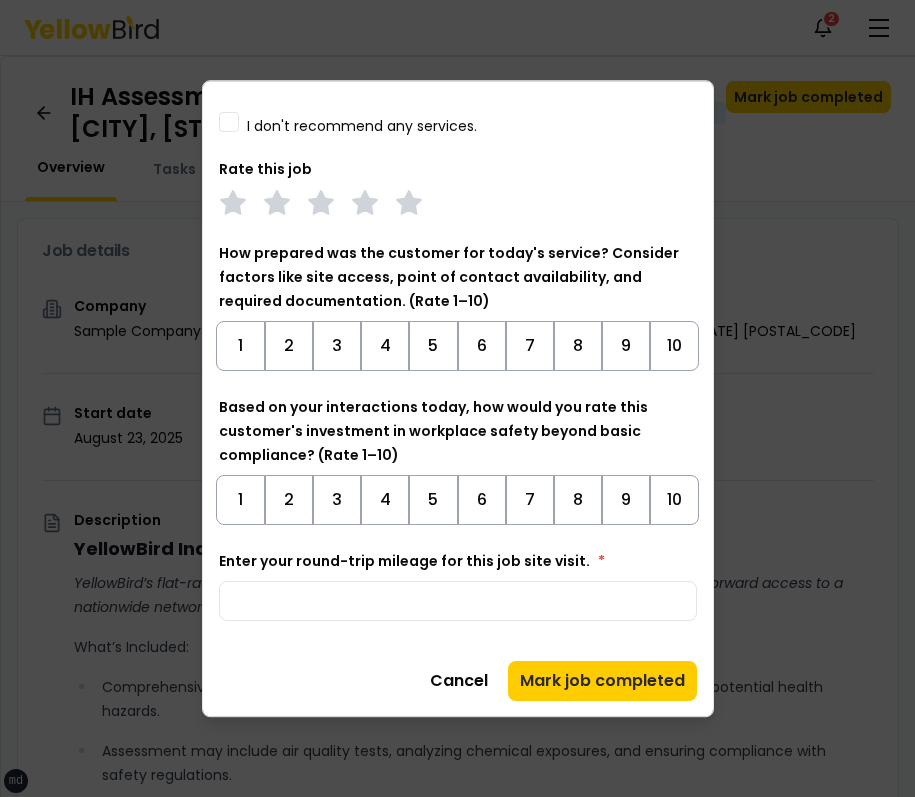 scroll, scrollTop: 0, scrollLeft: 0, axis: both 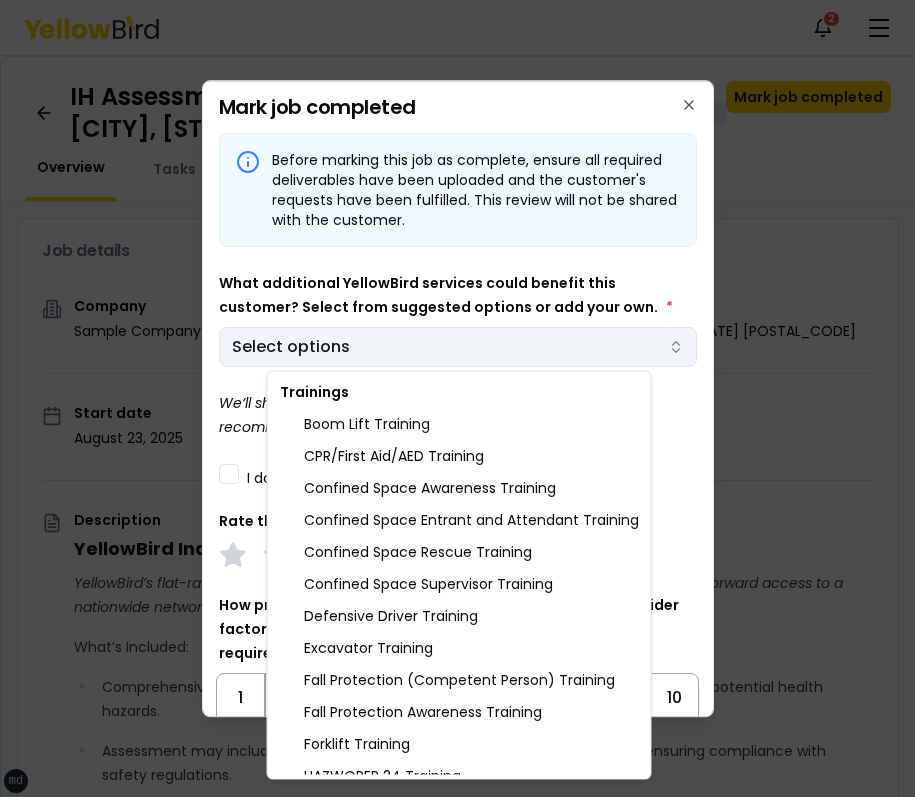 click on "xs sm md lg xl 2xl Notifications 2 MB Dashboard My jobs My profile Messages 1 Refer & earn Settings IH Assessment - [NUMBER] [STREET], [CITY], [STATE] [POSTAL_CODE] In Progress Mark job completed Overview Tasks 1 Messages 1 Job details Company Sample Company Location [NUMBER] [STREET], [CITY], [STATE] [POSTAL_CODE] Start date [DATE] Service type IH Assessment Description YellowBird Industrial Hygiene (IH) Assessment
YellowBird’s flat-rate pricing eliminates hidden costs and travel expenses, providing straightforward access to a nationwide network of skilled professionals with no surprise fees.
What’s Included:
Comprehensive assessment of your workplace environments to identify and evaluate potential health hazards.
Assessment may include air quality tests, analyzing chemical exposures, and ensuring compliance with safety regulations.
Detail...
View more Documents Deliverable template No template has been provided; please use your own deliverable template to upload the service deliverables. Upload FG $ *" at bounding box center [457, 398] 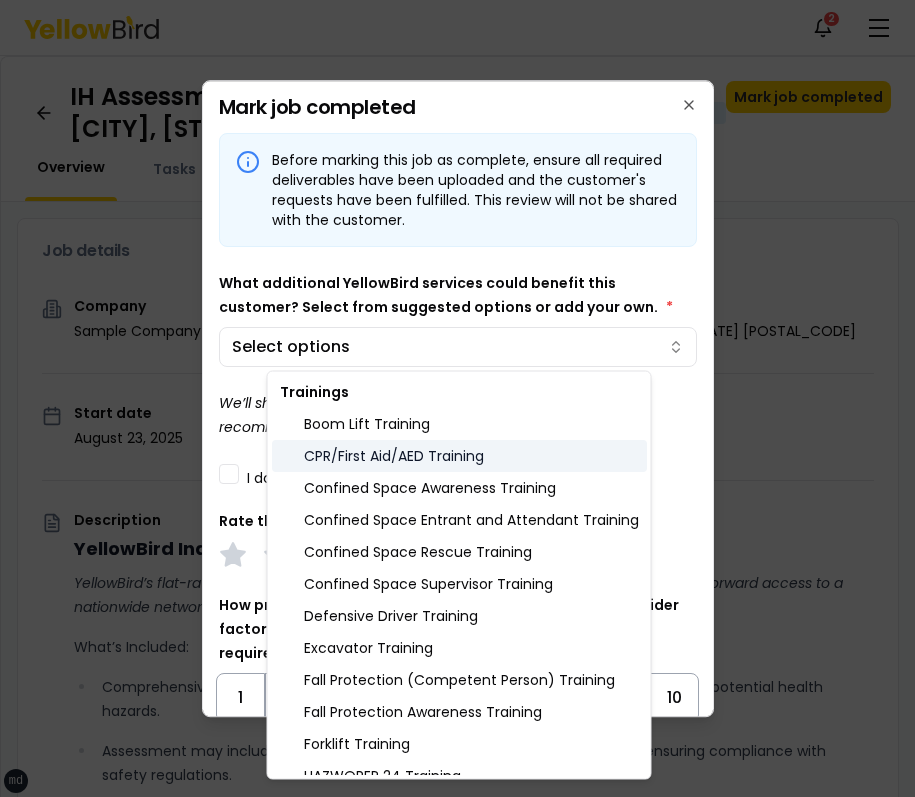 click on "CPR/First Aid/AED Training" at bounding box center (459, 456) 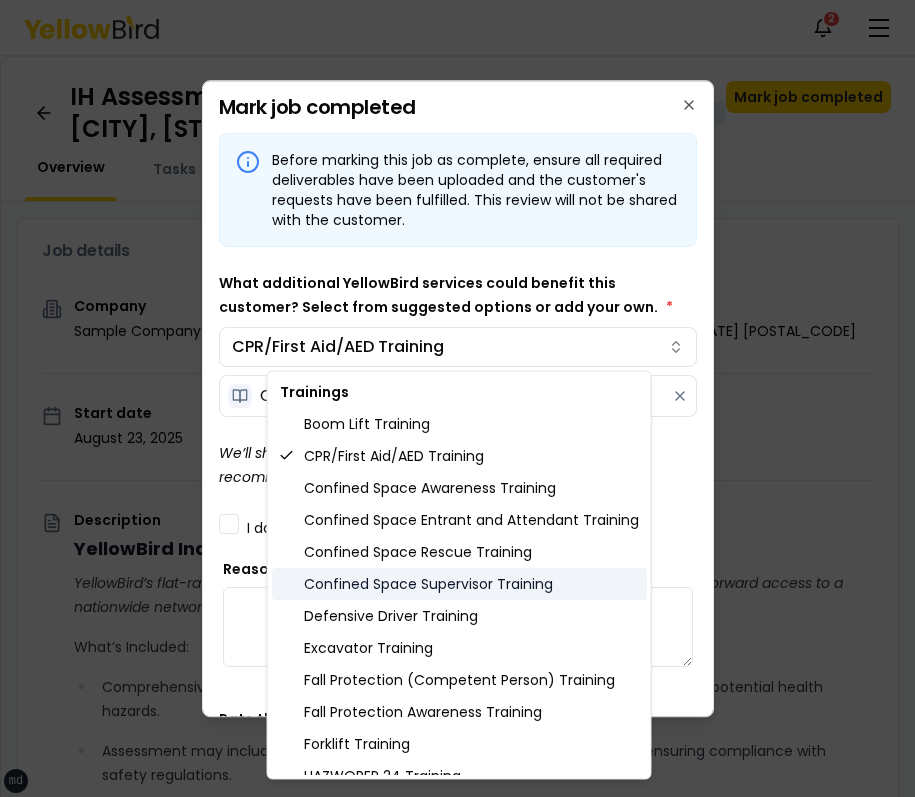 click on "Confined Space Supervisor Training" at bounding box center (459, 584) 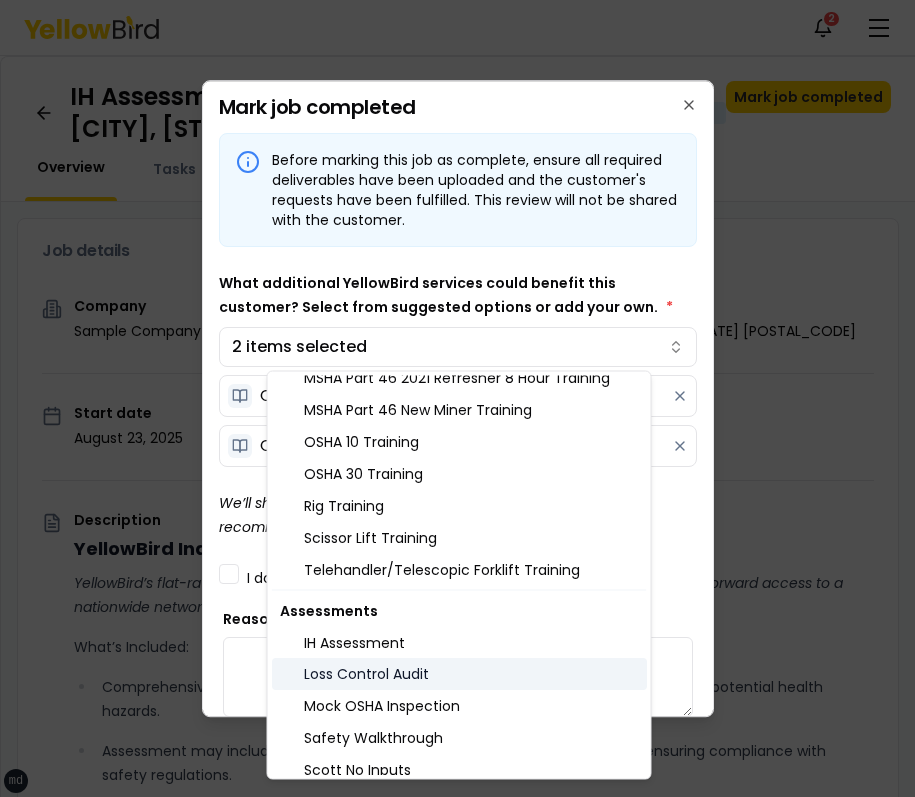 click on "Loss Control Audit" at bounding box center [459, 675] 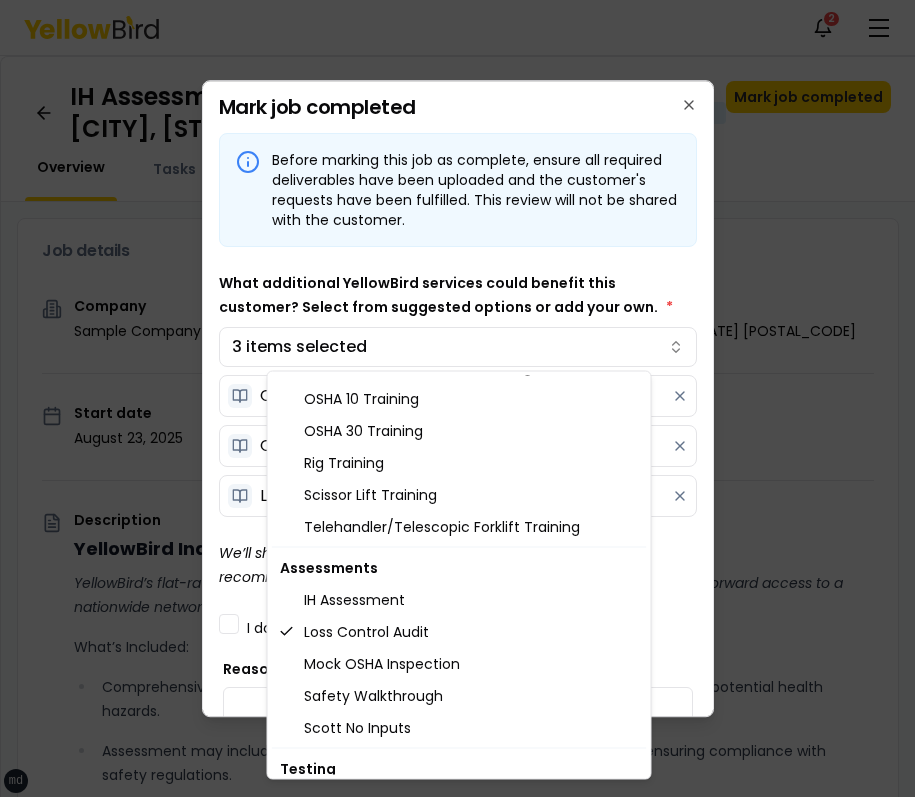 scroll, scrollTop: 593, scrollLeft: 0, axis: vertical 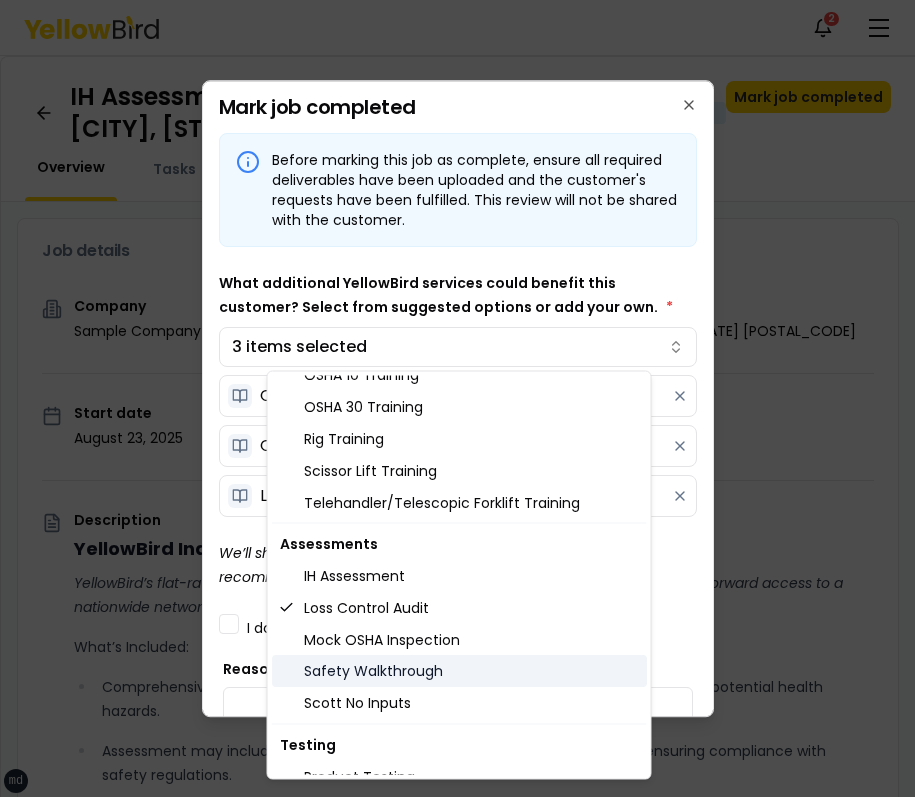 click on "Safety Walkthrough" at bounding box center (459, 672) 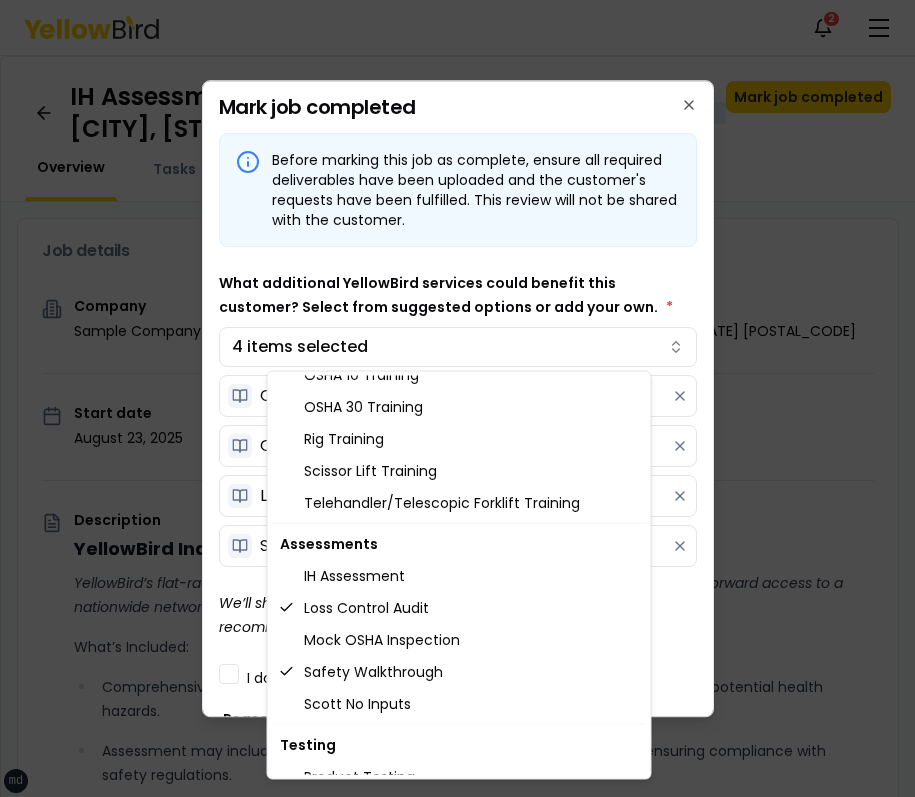 click on "xs sm md lg xl 2xl Notifications 2 MB Dashboard My jobs My profile Messages 1 Refer & earn Settings IH Assessment - 123 tasf, asfasf, DE 12321 In Progress Mark job completed Overview Tasks 1 Messages 1 Job details Company Sample Company Location 123 tasf, asfasf, DE 12321 Start date August 23, 2025 Service type IH Assessment Description YellowBird Industrial Hygiene (IH) Assessment
YellowBird’s flat-rate pricing eliminates hidden costs and travel expenses, providing straightforward access to a nationwide network of skilled professionals with no surprise fees.
What’s Included:
Comprehensive assessment of your workplace environments to identify and evaluate potential health hazards.
Assessment may include air quality tests, analyzing chemical exposures, and ensuring compliance with safety regulations.
Detail...
View more Documents   Deliverable template No template has been provided; please use your own deliverable template to upload the service deliverables. Upload FG $ *" at bounding box center [457, 398] 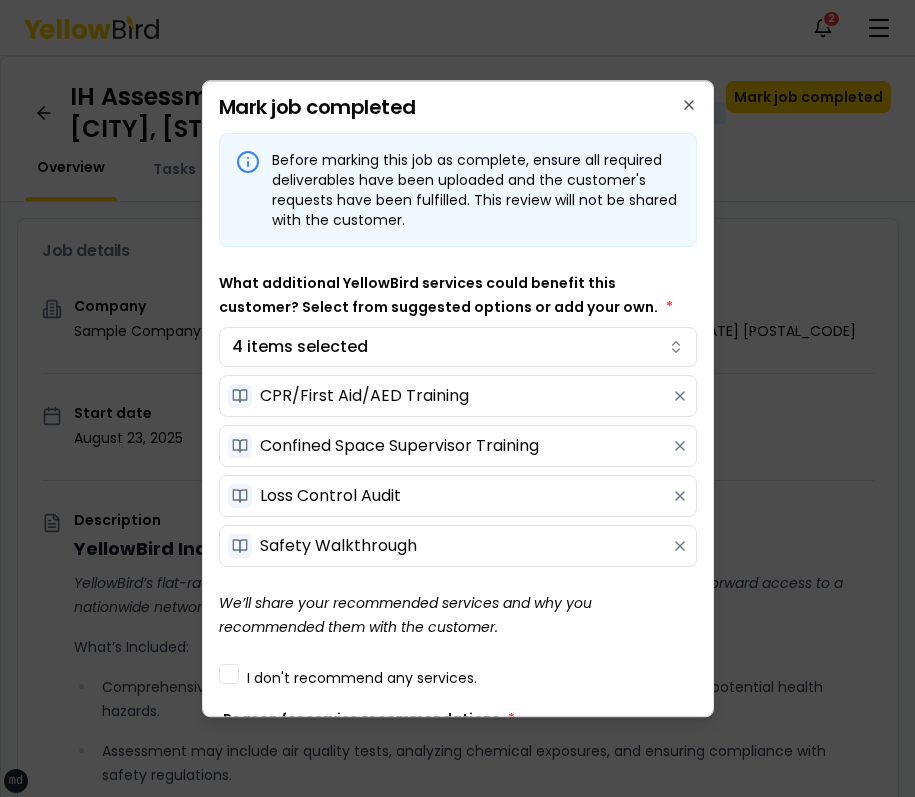 type 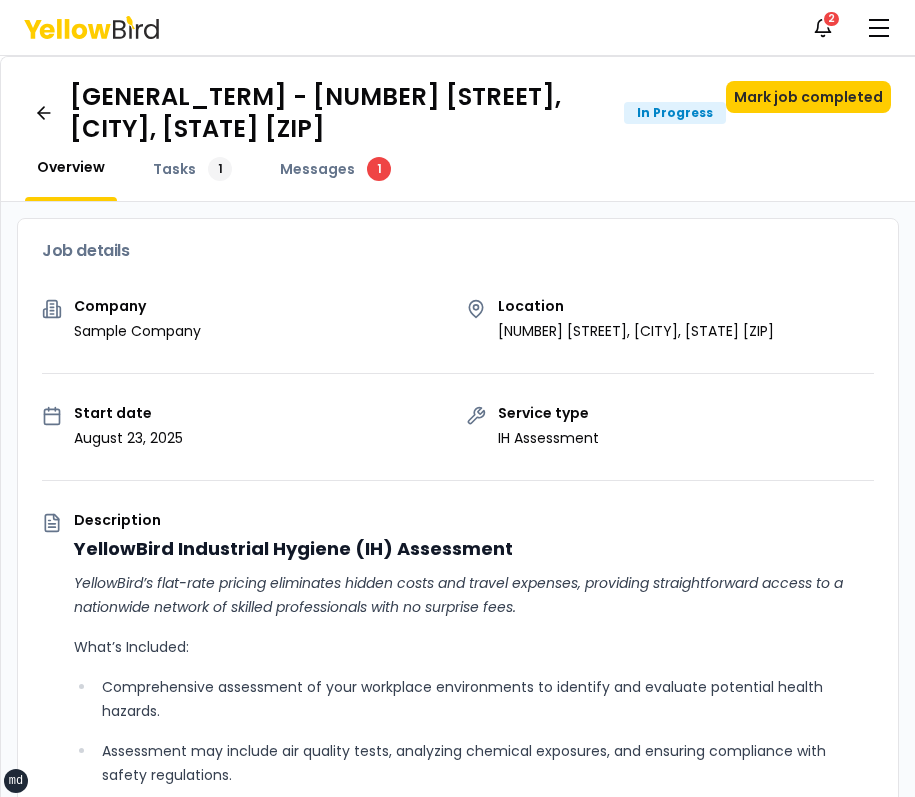 scroll, scrollTop: 0, scrollLeft: 0, axis: both 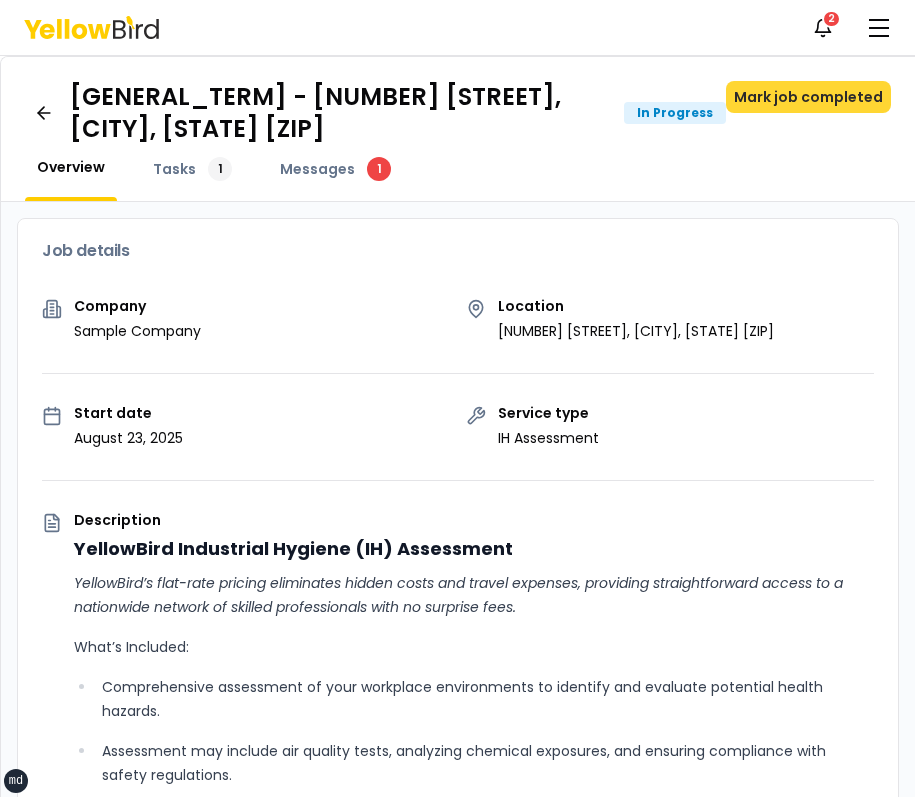 click on "Mark job completed" at bounding box center (808, 97) 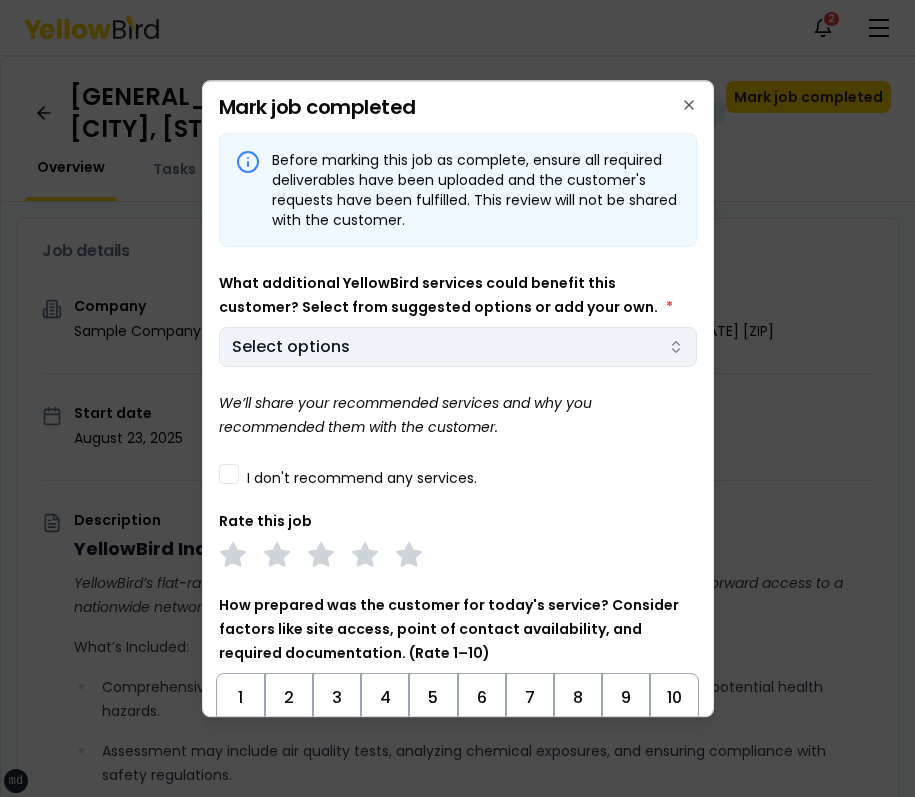 click on "xs sm md lg xl 2xl Notifications 2 MB Dashboard My jobs My profile Messages 1 Refer & earn Settings IH Assessment - 123 tasf, asfasf, DE 12321 In Progress Mark job completed Overview Tasks 1 Messages 1 Job details Company Sample Company Location 123 tasf, asfasf, DE 12321 Start date August 23, 2025 Service type IH Assessment Description YellowBird Industrial Hygiene (IH) Assessment
YellowBird’s flat-rate pricing eliminates hidden costs and travel expenses, providing straightforward access to a nationwide network of skilled professionals with no surprise fees.
What’s Included:
Comprehensive assessment of your workplace environments to identify and evaluate potential health hazards.
Assessment may include air quality tests, analyzing chemical exposures, and ensuring compliance with safety regulations.
Detail...
View more Documents   Deliverable template No template has been provided; please use your own deliverable template to upload the service deliverables. Upload FG $ *" at bounding box center [457, 398] 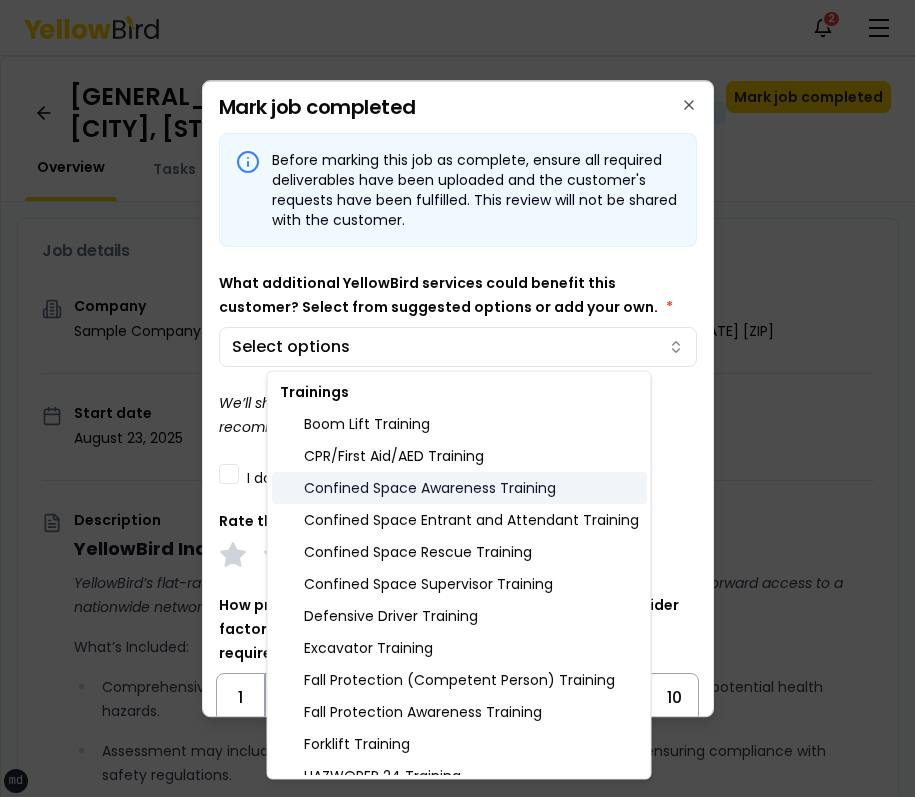 click on "Confined Space Awareness Training" at bounding box center [459, 488] 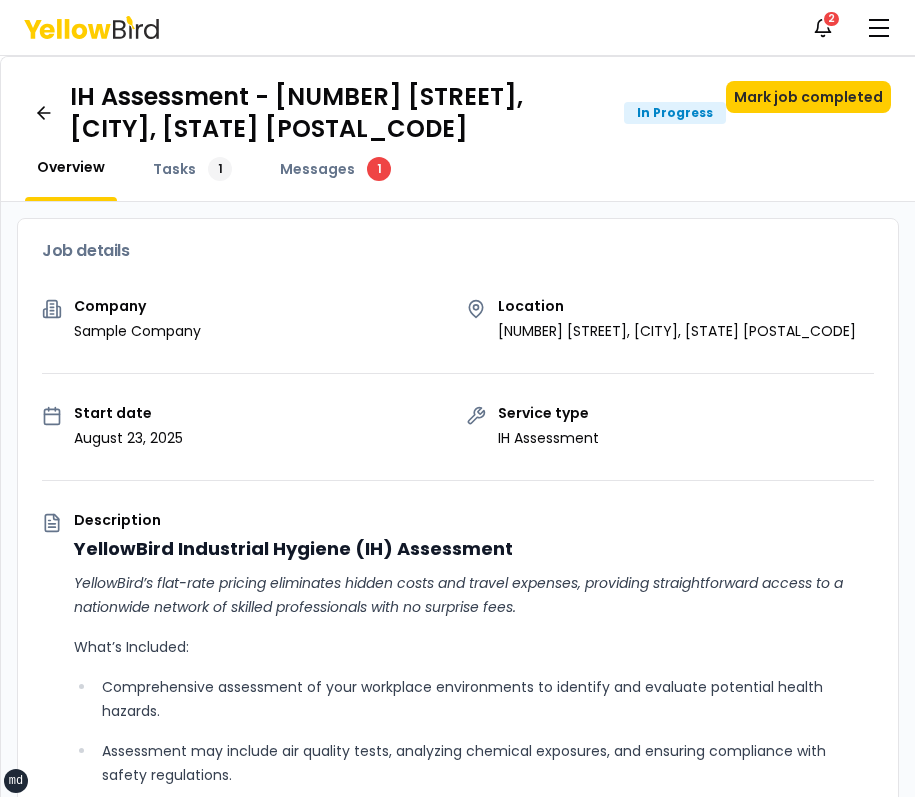 scroll, scrollTop: 0, scrollLeft: 0, axis: both 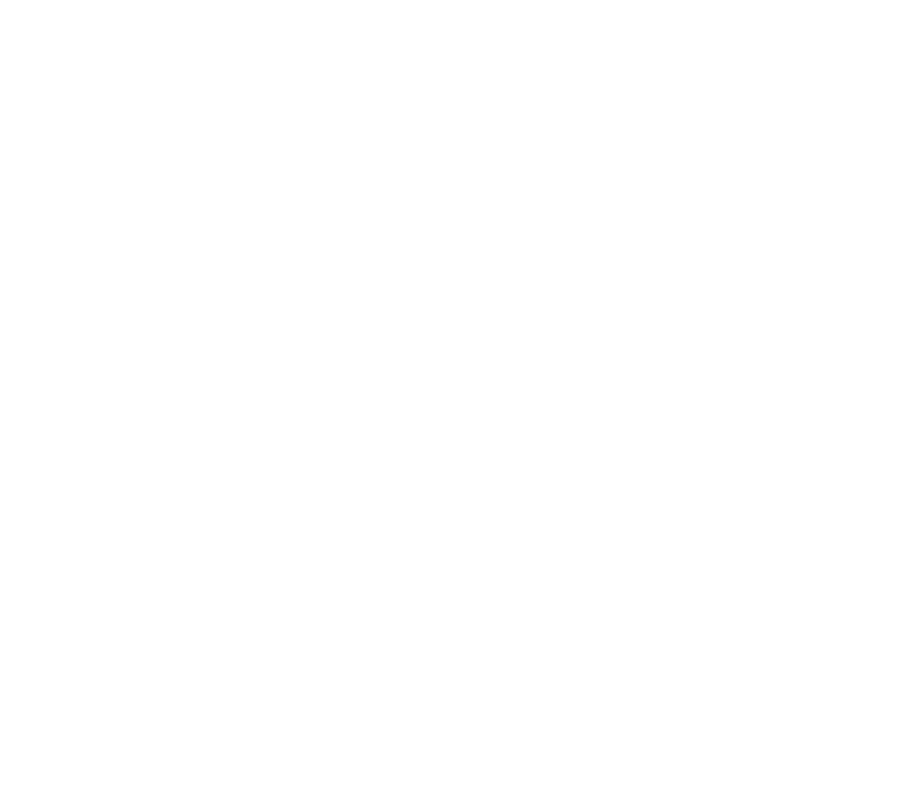 click at bounding box center [457, 4] 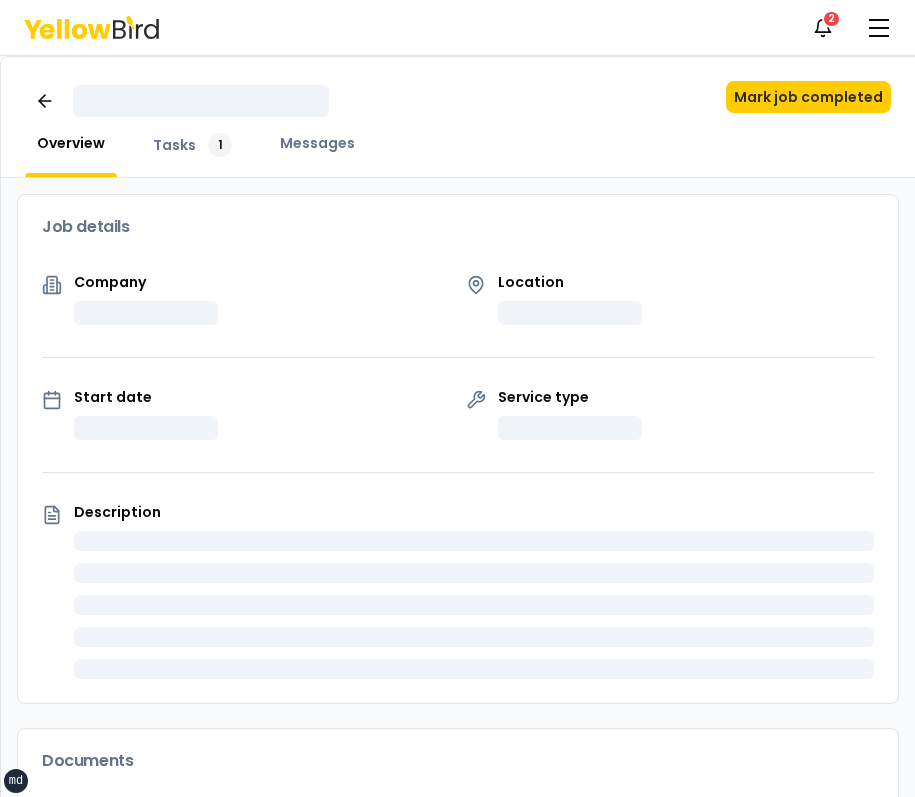 click on "Mark job completed" at bounding box center (458, 101) 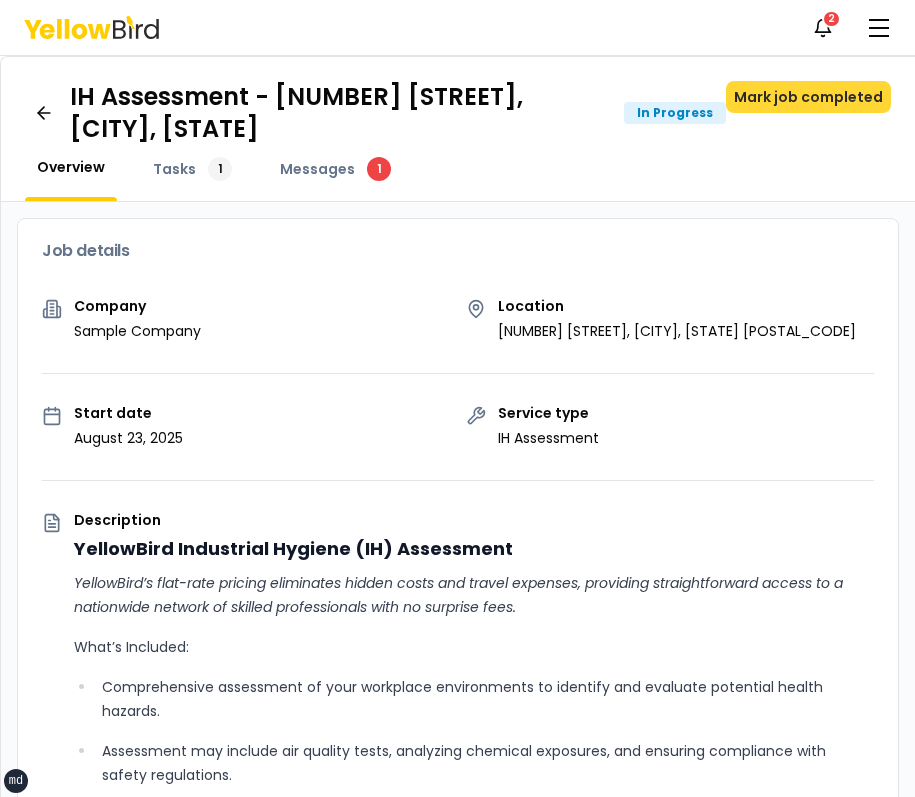 click on "Mark job completed" at bounding box center (808, 97) 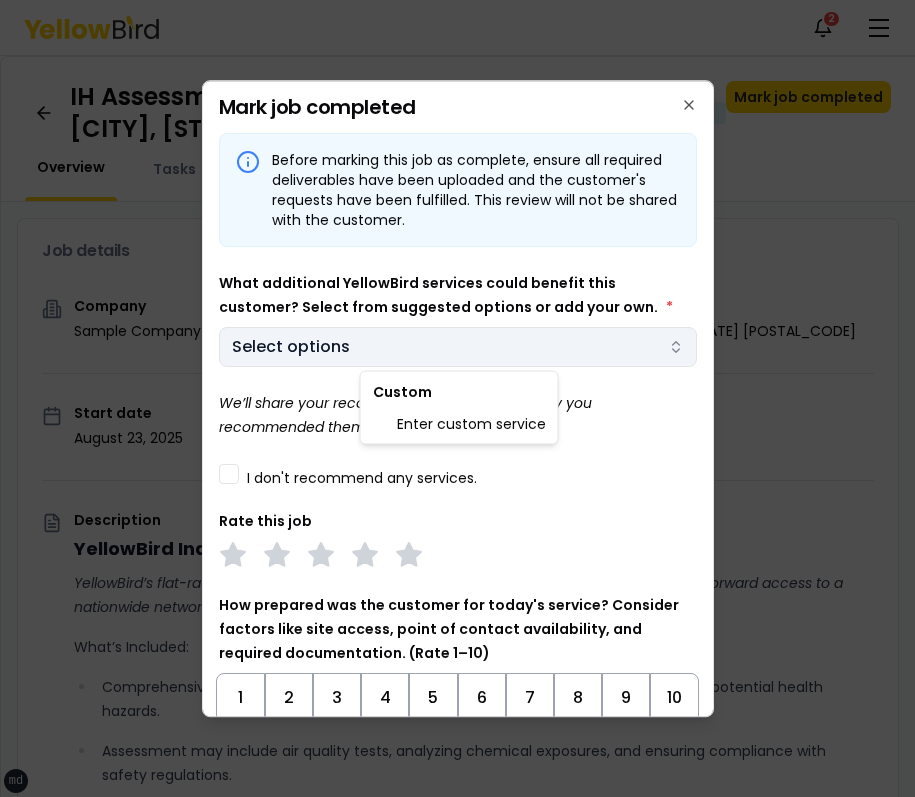 click on "xs sm md lg xl 2xl Notifications 2 MB Dashboard My jobs My profile Messages 1 Refer & earn Settings IH Assessment - 123 tasf, asfasf, DE 12321 In Progress Mark job completed Overview Tasks 1 Messages 1 Job details Company Sample Company Location 123 tasf, asfasf, DE 12321 Start date August 23, 2025 Service type IH Assessment Description YellowBird Industrial Hygiene (IH) Assessment
YellowBird’s flat-rate pricing eliminates hidden costs and travel expenses, providing straightforward access to a nationwide network of skilled professionals with no surprise fees.
What’s Included:
Comprehensive assessment of your workplace environments to identify and evaluate potential health hazards.
Assessment may include air quality tests, analyzing chemical exposures, and ensuring compliance with safety regulations.
Detail...
View more Documents   Deliverable template No template has been provided; please use your own deliverable template to upload the service deliverables. Upload FG $ *" at bounding box center [457, 398] 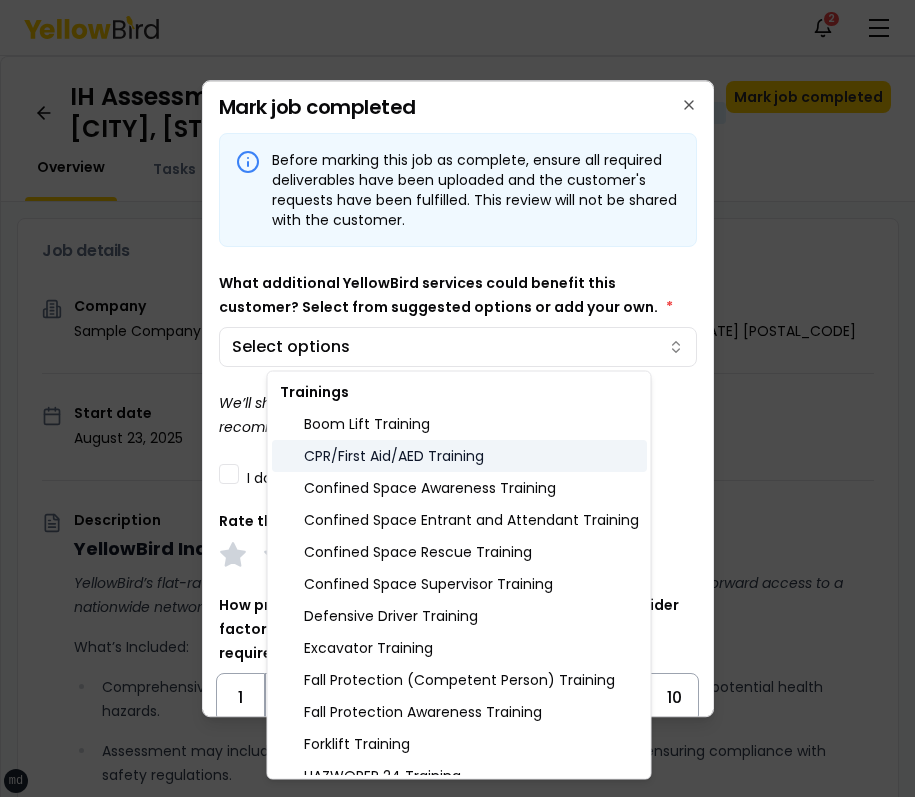 click on "CPR/First Aid/AED Training" at bounding box center [459, 456] 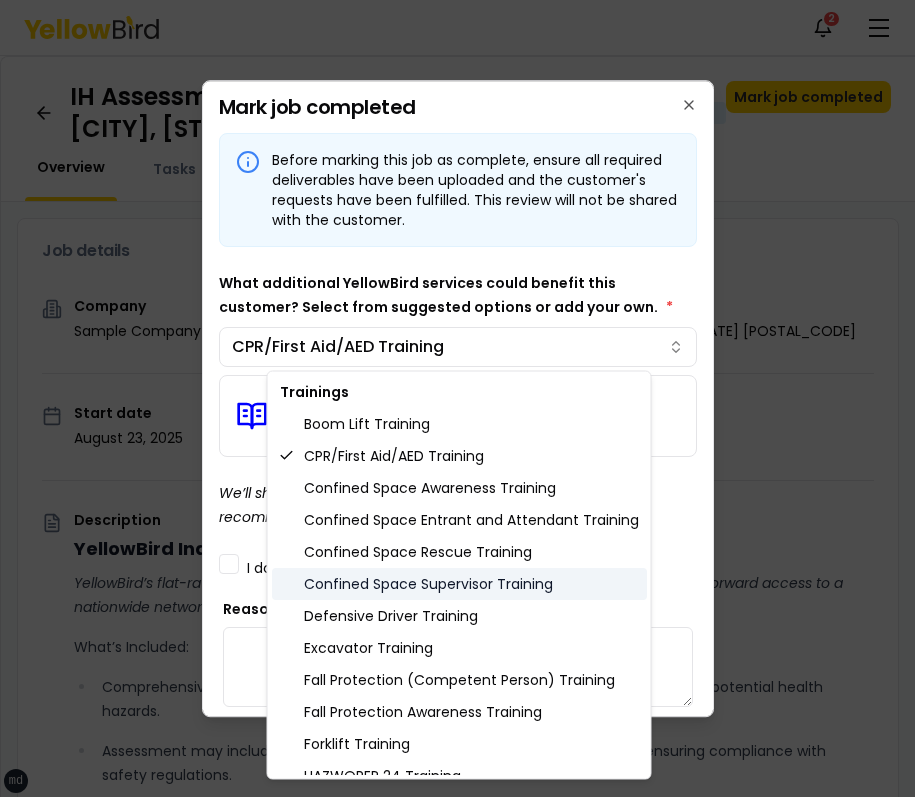 click on "Confined Space Supervisor Training" at bounding box center [459, 584] 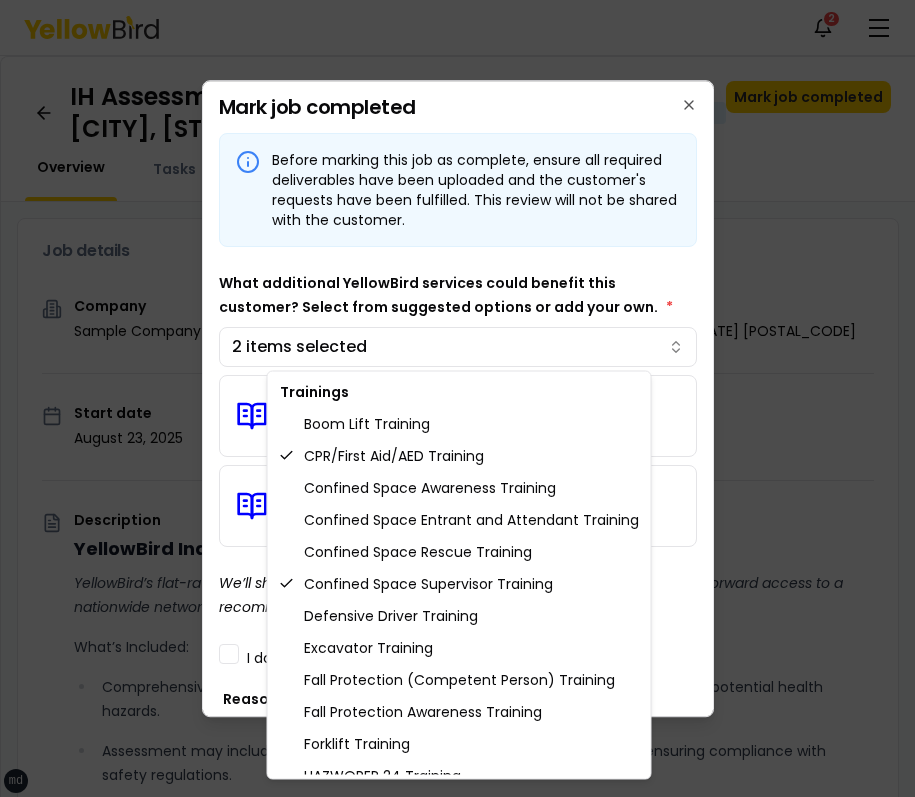 click on "xs sm md lg xl 2xl Notifications 2 MB Dashboard My jobs My profile Messages 1 Refer & earn Settings IH Assessment - [NUMBER] [STREET], [CITY], [STATE] In Progress Mark job completed Overview Tasks 1 Messages 1 Job details Company Sample Company Location [NUMBER] [STREET], [CITY], [STATE] Start date [DATE] Service type IH Assessment Description YellowBird Industrial Hygiene (IH) Assessment
YellowBird’s flat-rate pricing eliminates hidden costs and travel expenses, providing straightforward access to a nationwide network of skilled professionals with no surprise fees.
What’s Included:
Comprehensive assessment of your workplace environments to identify and evaluate potential health hazards.
Assessment may include air quality tests, analyzing chemical exposures, and ensuring compliance with safety regulations.
Detail...
View more Documents Deliverable template No template has been provided; please use your own deliverable template to upload the service deliverables. Upload FG $" at bounding box center [457, 398] 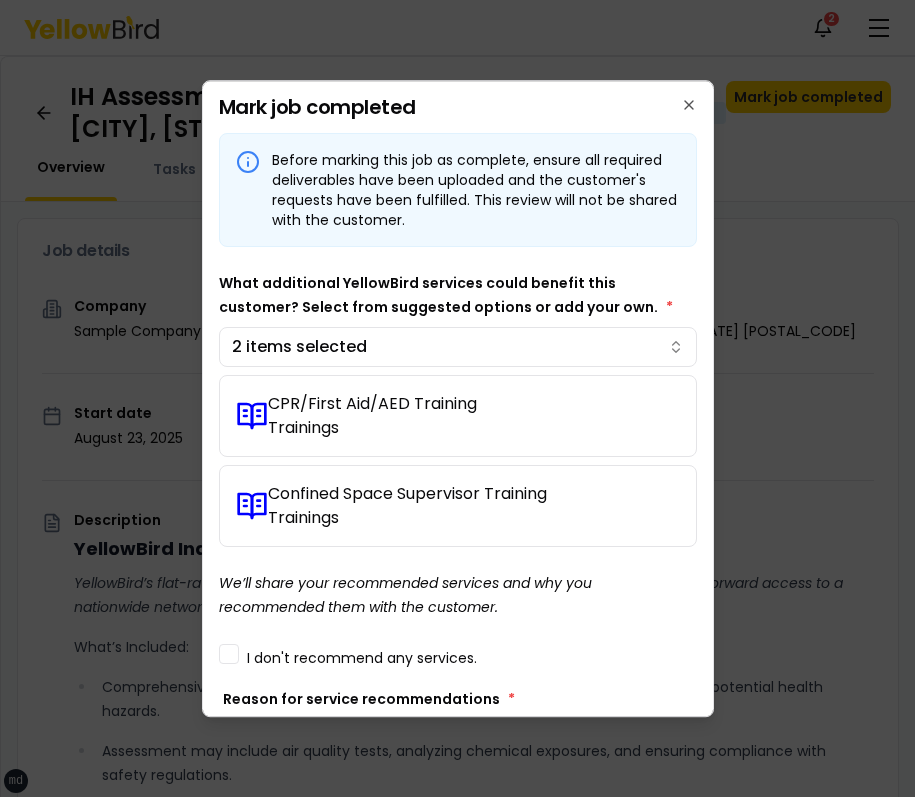 click on "What additional YellowBird services could benefit this customer? Select from suggested options or add your own. *" at bounding box center [446, 295] 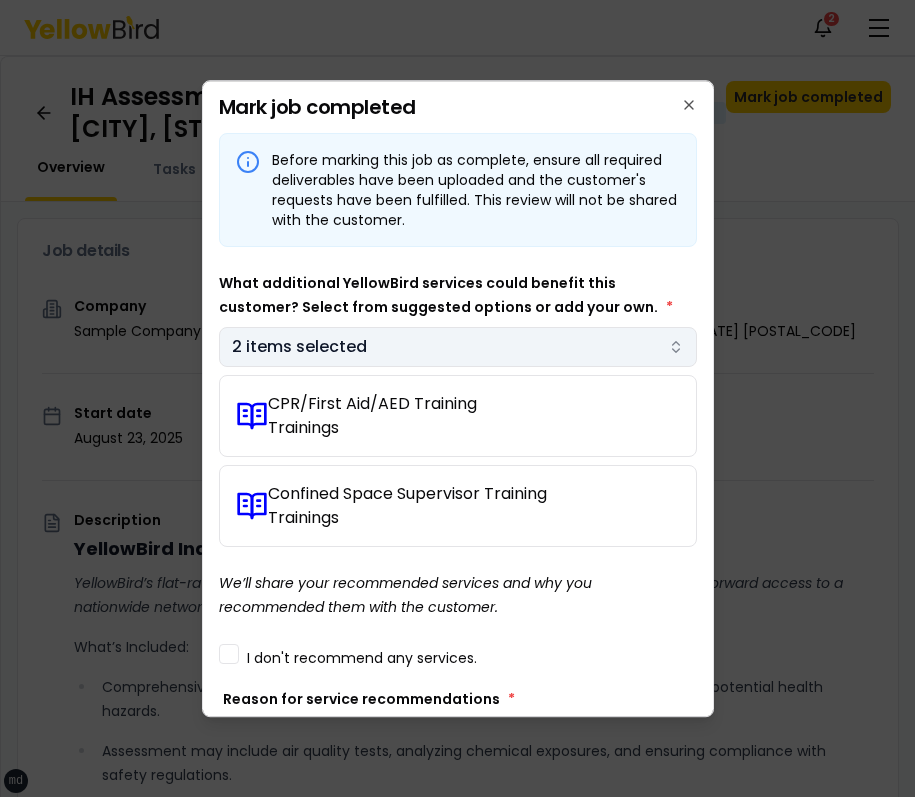 click on "xs sm md lg xl 2xl Notifications 2 MB Dashboard My jobs My profile Messages 1 Refer & earn Settings IH Assessment - 123 tasf, asfasf, DE 12321 In Progress Mark job completed Overview Tasks 1 Messages 1 Job details Company Sample Company Location 123 tasf, asfasf, DE 12321 Start date August 23, 2025 Service type IH Assessment Description YellowBird Industrial Hygiene (IH) Assessment
YellowBird’s flat-rate pricing eliminates hidden costs and travel expenses, providing straightforward access to a nationwide network of skilled professionals with no surprise fees.
What’s Included:
Comprehensive assessment of your workplace environments to identify and evaluate potential health hazards.
Assessment may include air quality tests, analyzing chemical exposures, and ensuring compliance with safety regulations.
Detail...
View more Documents   Deliverable template No template has been provided; please use your own deliverable template to upload the service deliverables. Upload FG $ *" at bounding box center [457, 398] 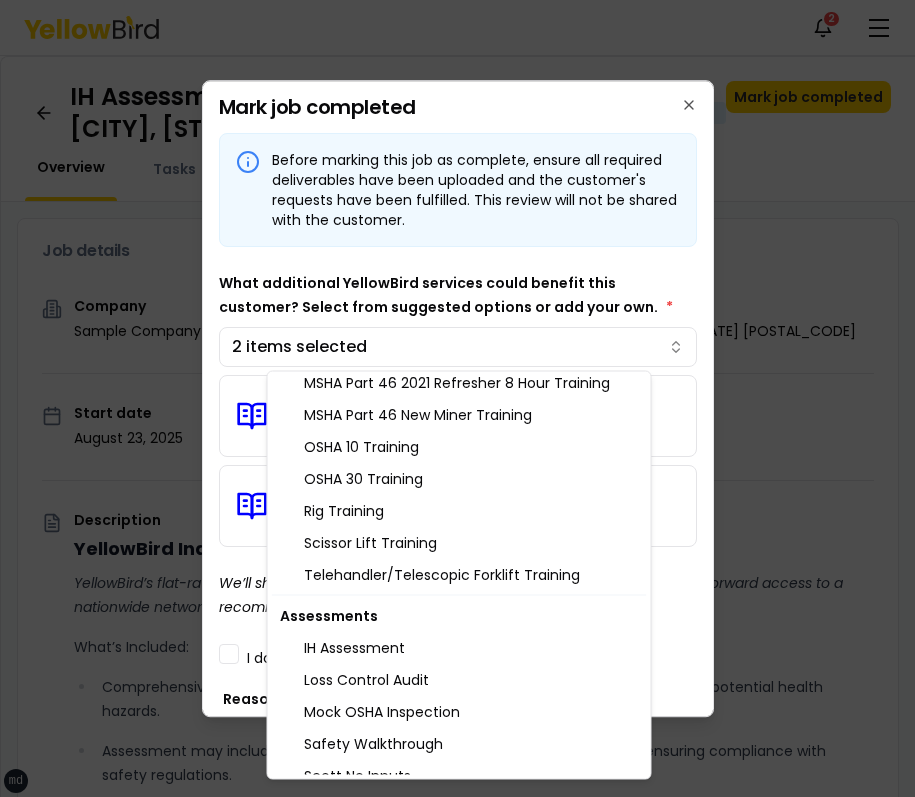 scroll, scrollTop: 741, scrollLeft: 0, axis: vertical 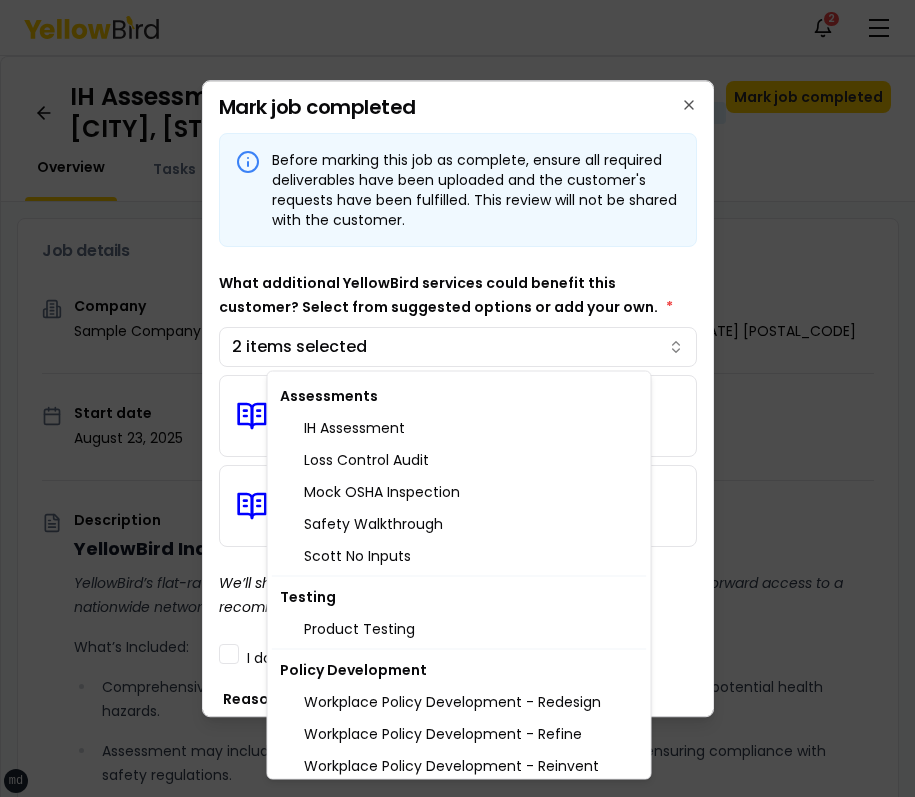 click on "Testing" at bounding box center (459, 597) 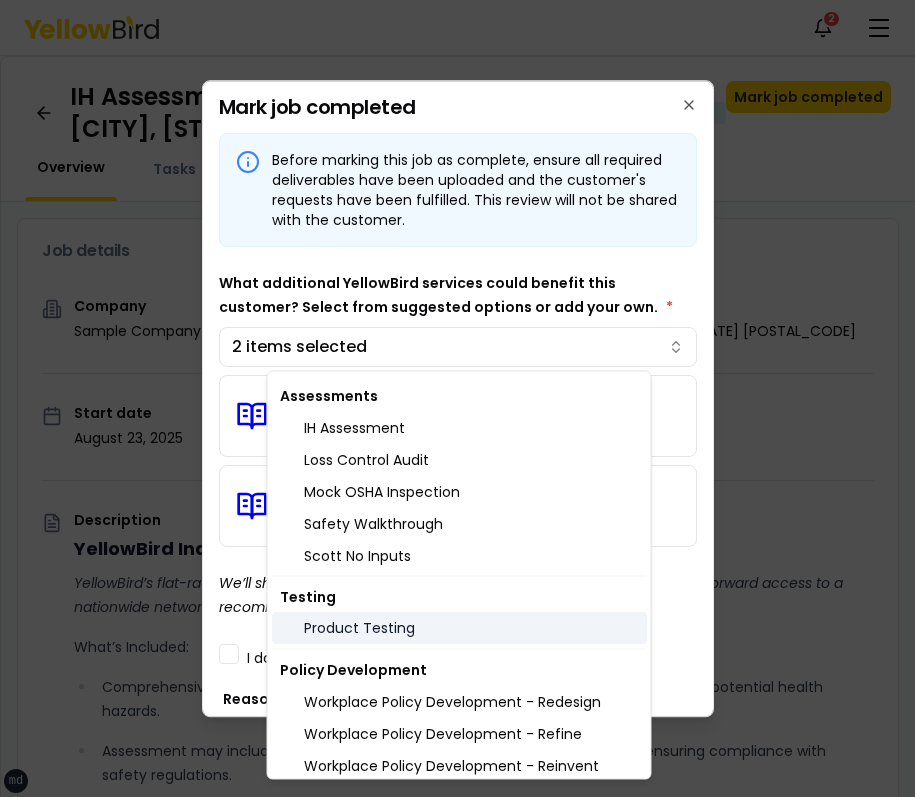 click on "Product Testing" at bounding box center (459, 629) 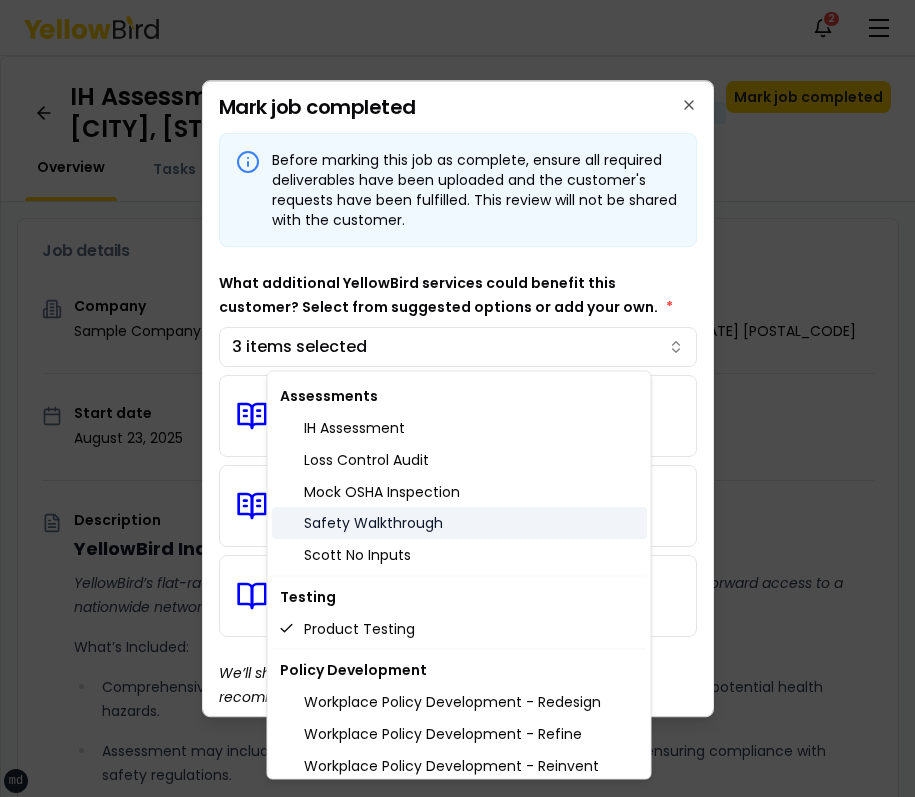 scroll, scrollTop: 821, scrollLeft: 0, axis: vertical 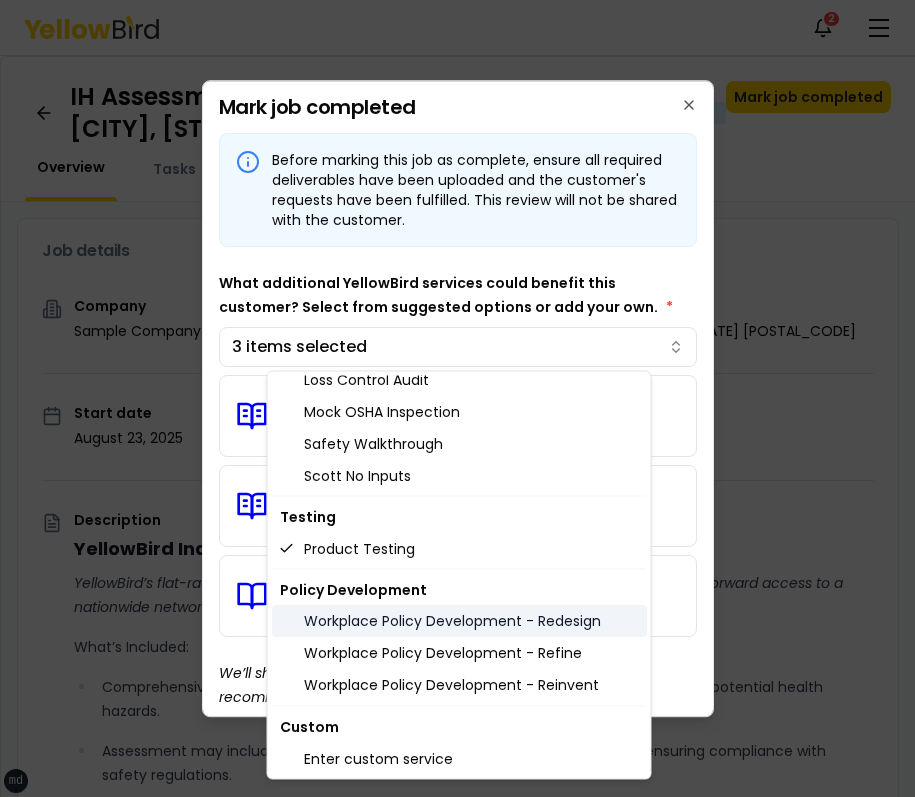 click on "Workplace Policy Development - Redesign" at bounding box center (459, 622) 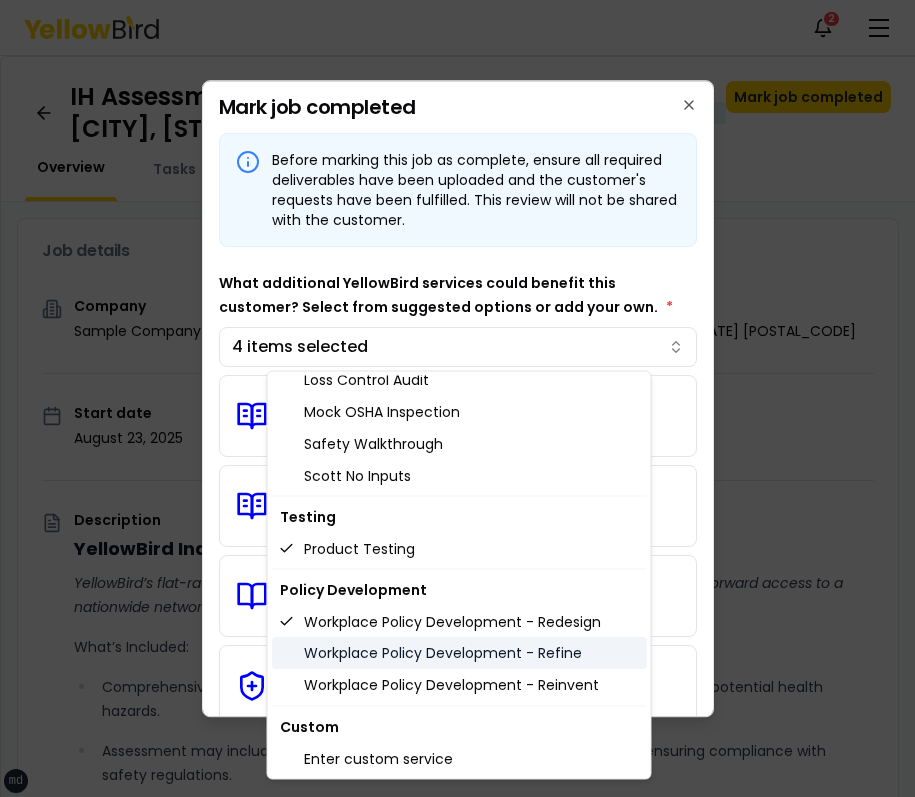 click on "Workplace Policy Development - Refine" at bounding box center [459, 654] 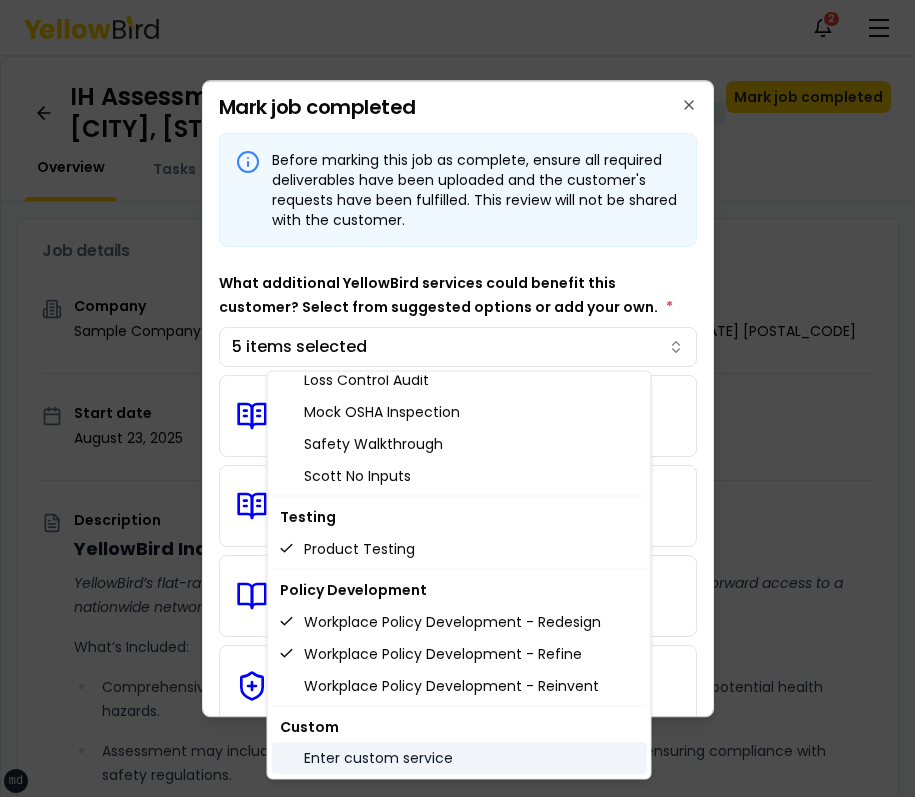 click on "Enter custom service" at bounding box center [459, 759] 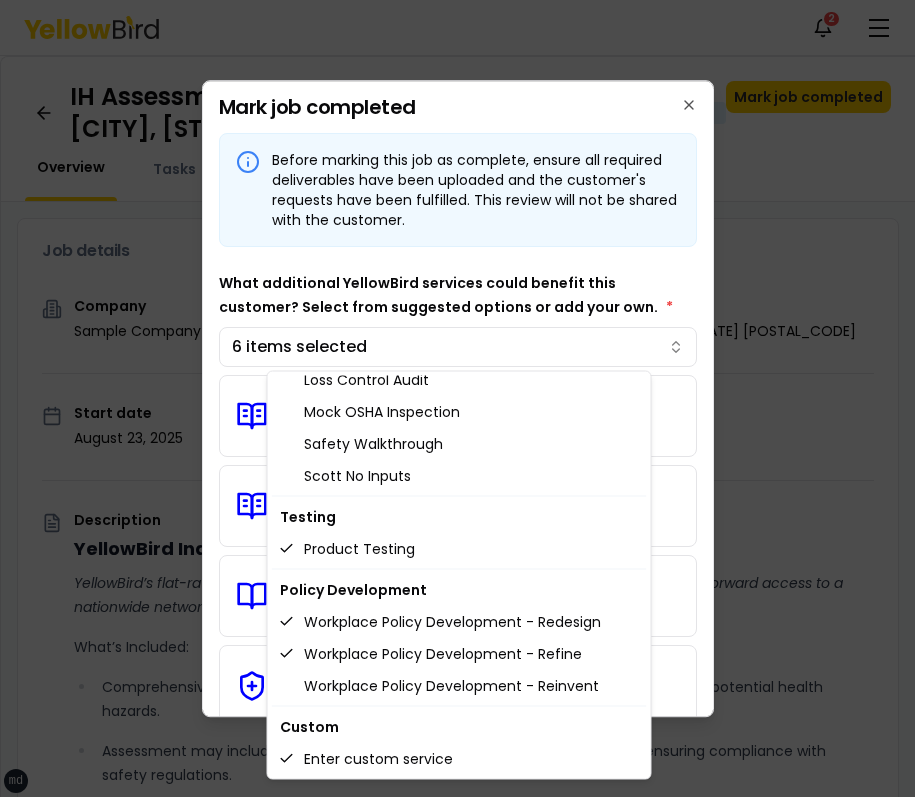 click on "xs sm md lg xl 2xl Notifications 2 MB Dashboard My jobs My profile Messages 1 Refer & earn Settings IH Assessment - [NUMBER] [STREET], [CITY], [STATE] [POSTAL_CODE] In Progress Mark job completed Overview Tasks 1 Messages 1 Job details Company Sample Company Location [NUMBER] [STREET], [CITY], [STATE] [POSTAL_CODE] Start date [DATE] Service type IH Assessment Description YellowBird Industrial Hygiene (IH) Assessment
YellowBird’s flat-rate pricing eliminates hidden costs and travel expenses, providing straightforward access to a nationwide network of skilled professionals with no surprise fees.
What’s Included:
Comprehensive assessment of your workplace environments to identify and evaluate potential health hazards.
Assessment may include air quality tests, analyzing chemical exposures, and ensuring compliance with safety regulations.
Detail...
View more Documents   Deliverable template No template has been provided; please use your own deliverable template to upload the service deliverables. Upload FG $ *" at bounding box center [457, 398] 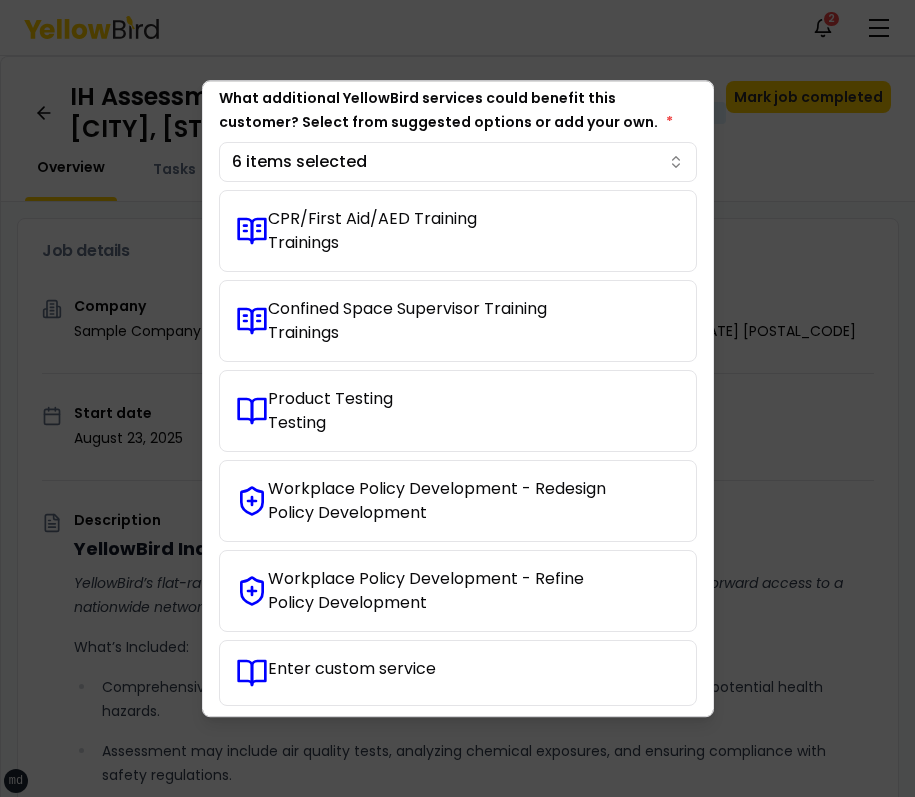 scroll, scrollTop: 186, scrollLeft: 0, axis: vertical 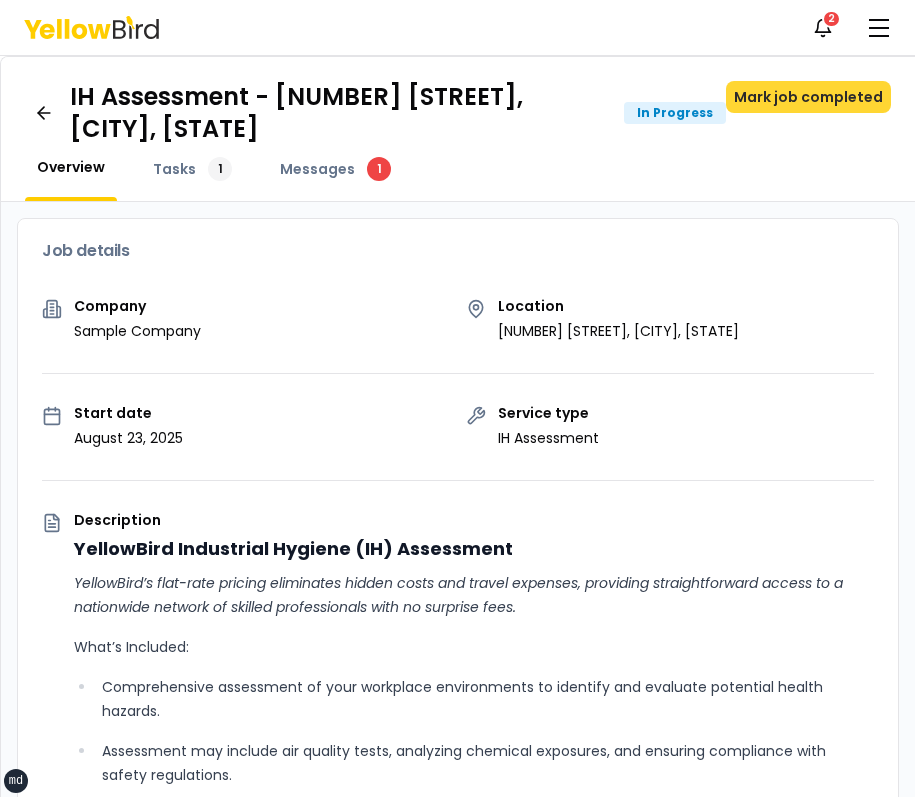 click on "Mark job completed" at bounding box center [808, 97] 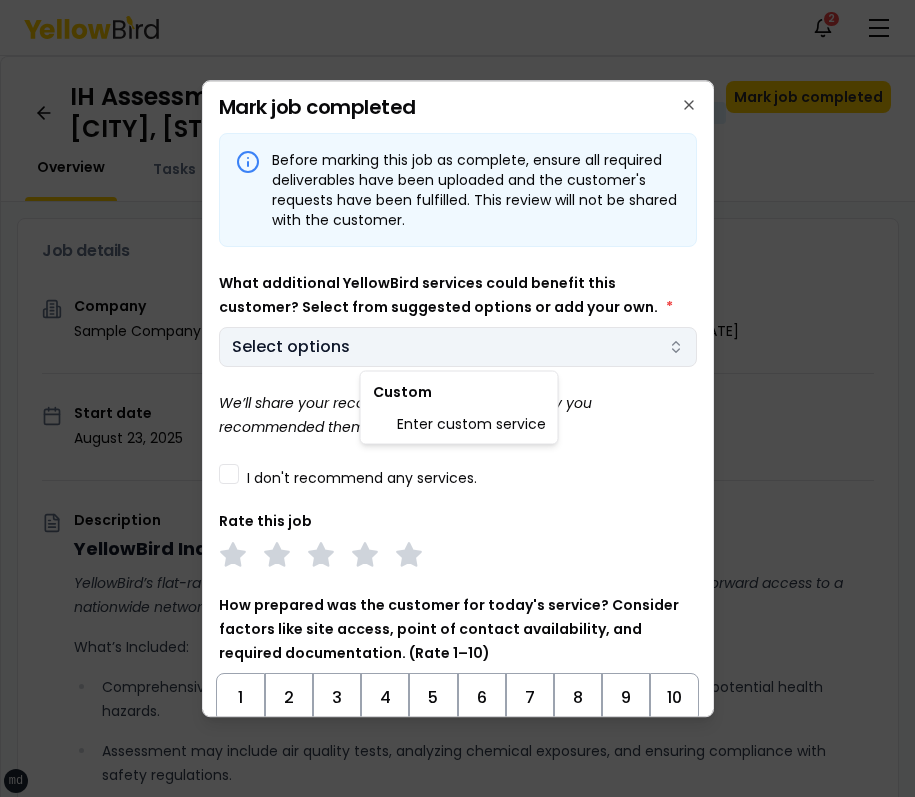 click on "xs sm md lg xl 2xl Notifications 2 MB Dashboard My jobs My profile Messages 1 Refer & earn Settings IH Assessment - [NUMBER] [STREET], [CITY], [STATE] In Progress Mark job completed Overview Tasks 1 Messages 1 Job details Company Sample Company Location [NUMBER] [STREET], [CITY], [STATE] Start date [DATE] Service type IH Assessment Description YellowBird Industrial Hygiene (IH) Assessment
YellowBird’s flat-rate pricing eliminates hidden costs and travel expenses, providing straightforward access to a nationwide network of skilled professionals with no surprise fees.
What’s Included:
Comprehensive assessment of your workplace environments to identify and evaluate potential health hazards.
Assessment may include air quality tests, analyzing chemical exposures, and ensuring compliance with safety regulations.
Detail...
View more Documents Deliverable template No template has been provided; please use your own deliverable template to upload the service deliverables. Upload FG $" at bounding box center [457, 398] 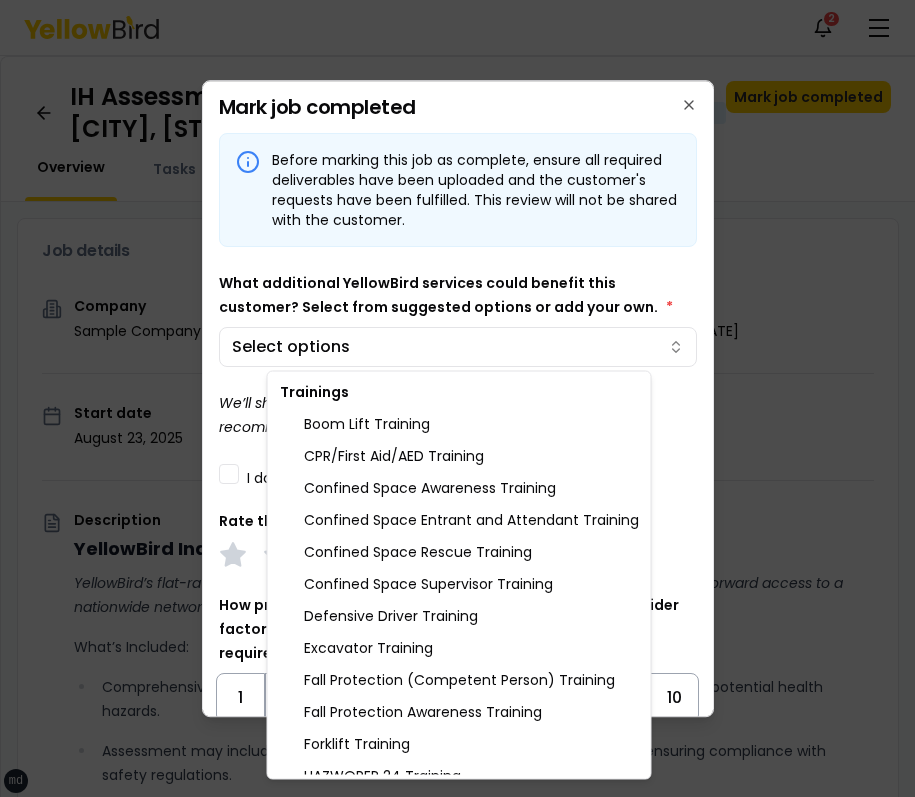 click on "Boom Lift Training" at bounding box center [459, 424] 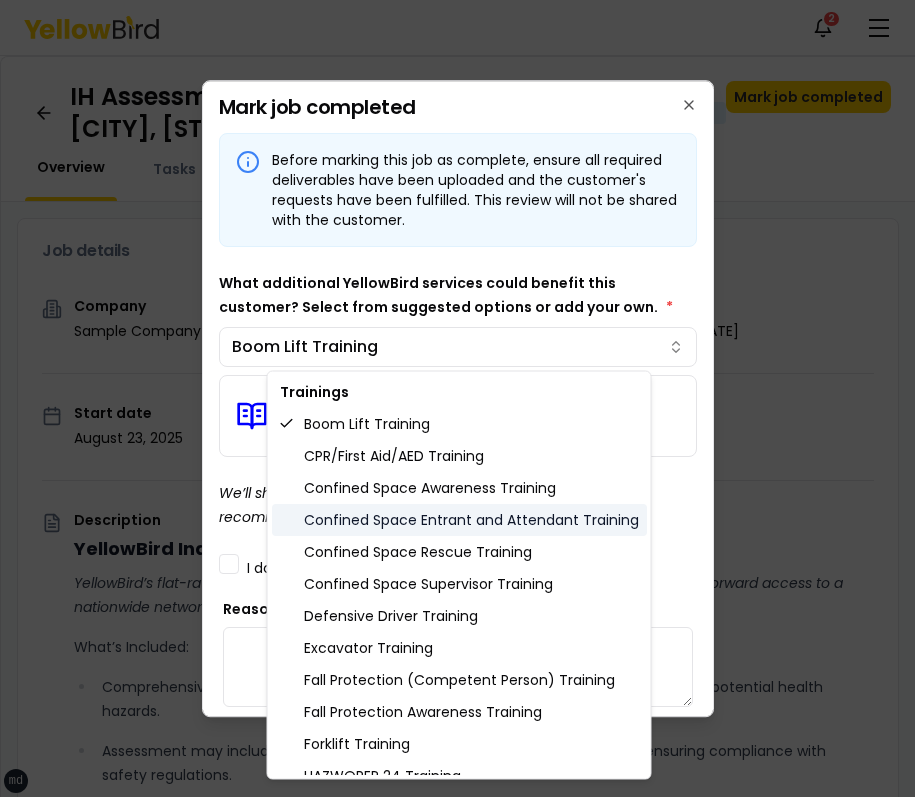 click on "Confined Space Entrant and Attendant Training" at bounding box center (459, 520) 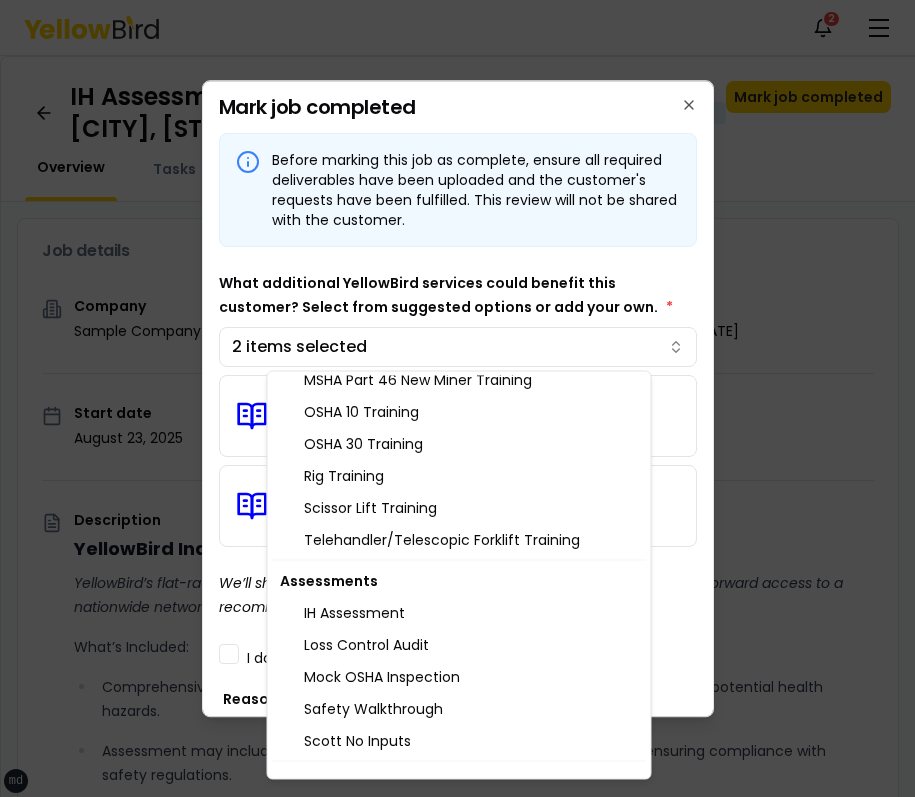 scroll, scrollTop: 821, scrollLeft: 0, axis: vertical 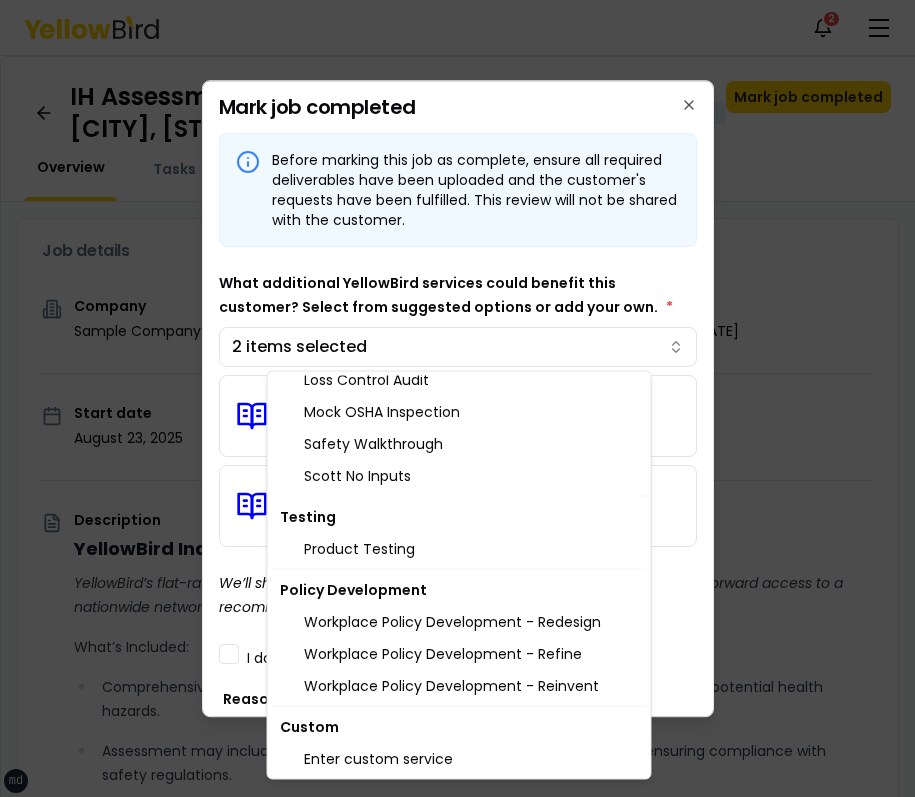 click on "Policy Development" at bounding box center [459, 590] 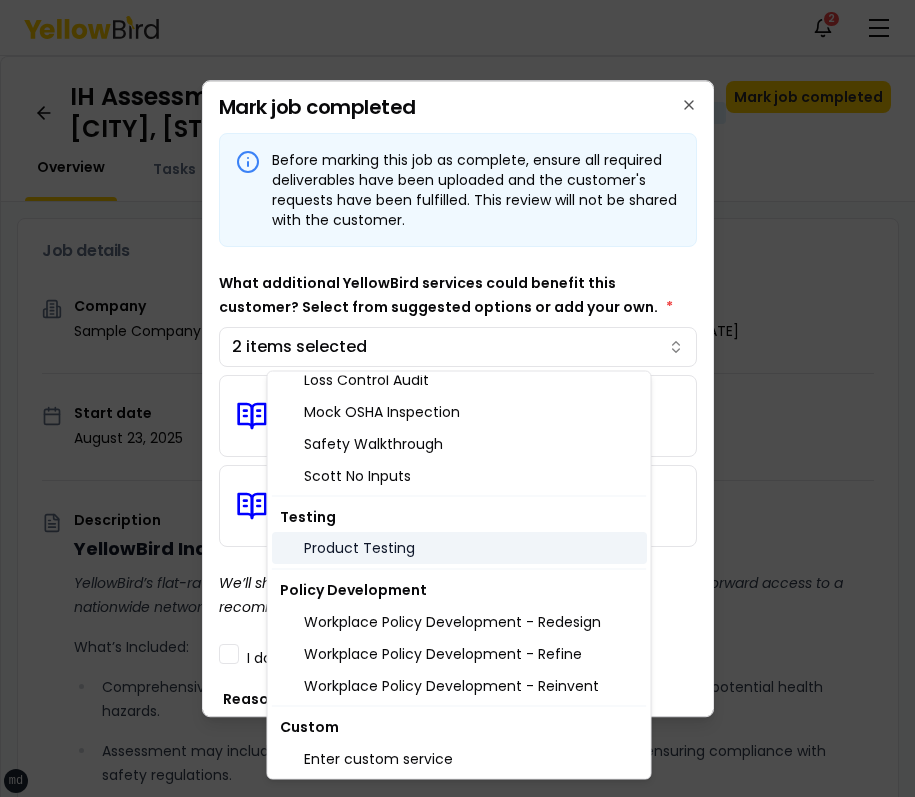 click on "Product Testing" at bounding box center [459, 549] 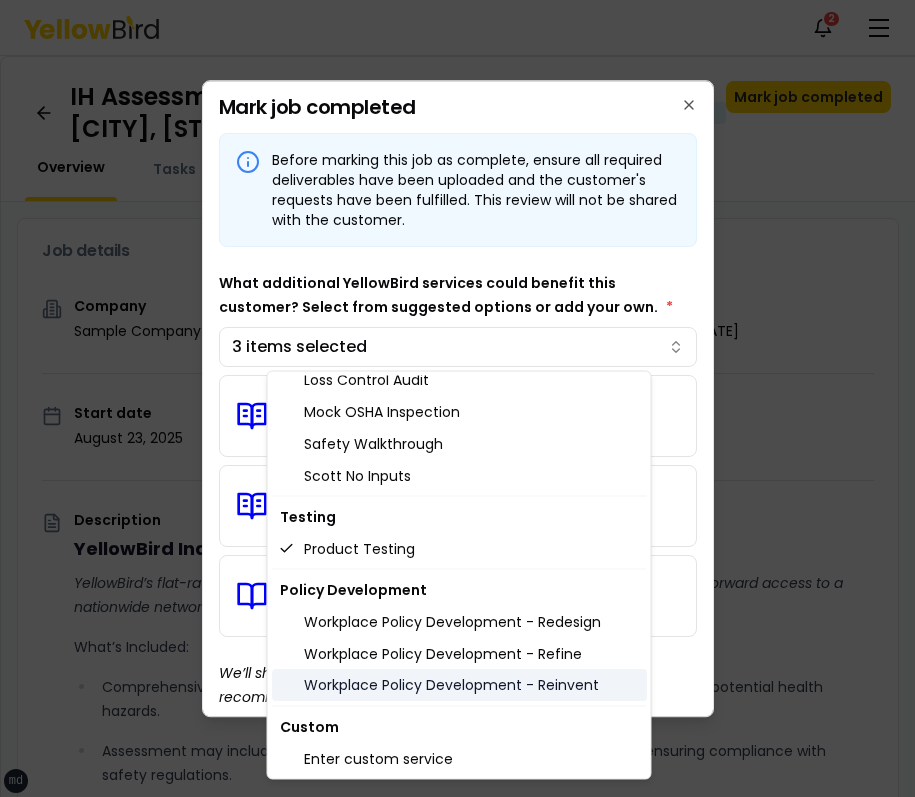 click on "Workplace Policy Development - Reinvent" at bounding box center (459, 686) 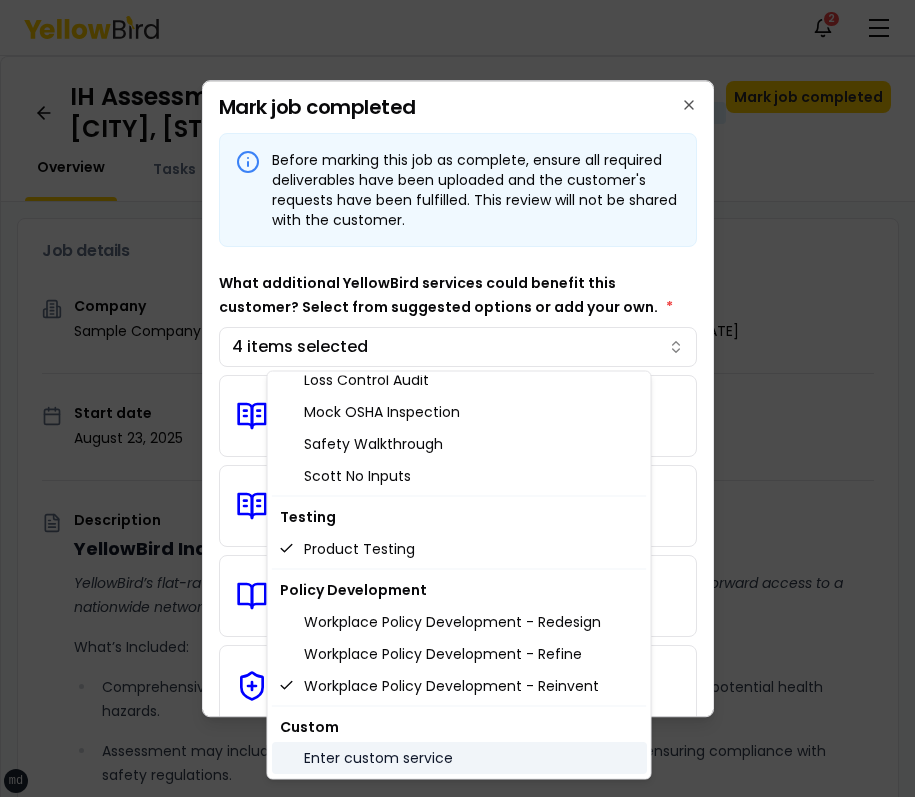 click on "Enter custom service" at bounding box center (459, 759) 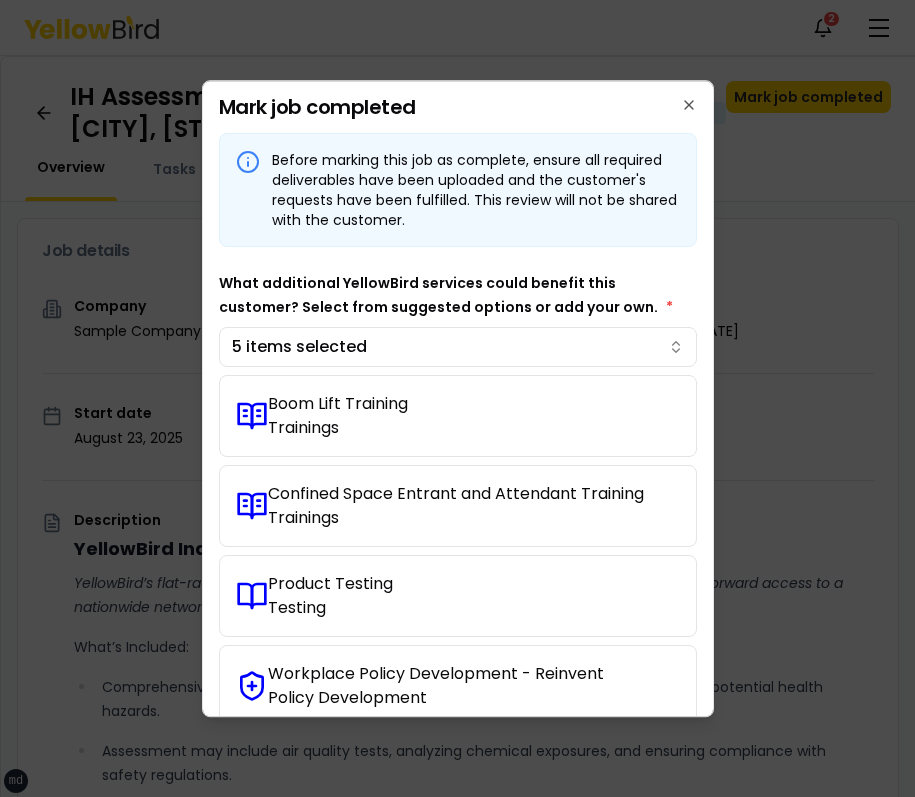 click on "xs sm md lg xl 2xl Notifications 2 MB Dashboard My jobs My profile Messages 1 Refer & earn Settings IH Assessment - 123 tasf, asfasf, DE 12321 In Progress Mark job completed Overview Tasks 1 Messages 1 Job details Company Sample Company Location 123 tasf, asfasf, DE 12321 Start date August 23, 2025 Service type IH Assessment Description YellowBird Industrial Hygiene (IH) Assessment
YellowBird’s flat-rate pricing eliminates hidden costs and travel expenses, providing straightforward access to a nationwide network of skilled professionals with no surprise fees.
What’s Included:
Comprehensive assessment of your workplace environments to identify and evaluate potential health hazards.
Assessment may include air quality tests, analyzing chemical exposures, and ensuring compliance with safety regulations.
Detail...
View more Documents   Deliverable template No template has been provided; please use your own deliverable template to upload the service deliverables. Upload FG $ *" at bounding box center (457, 398) 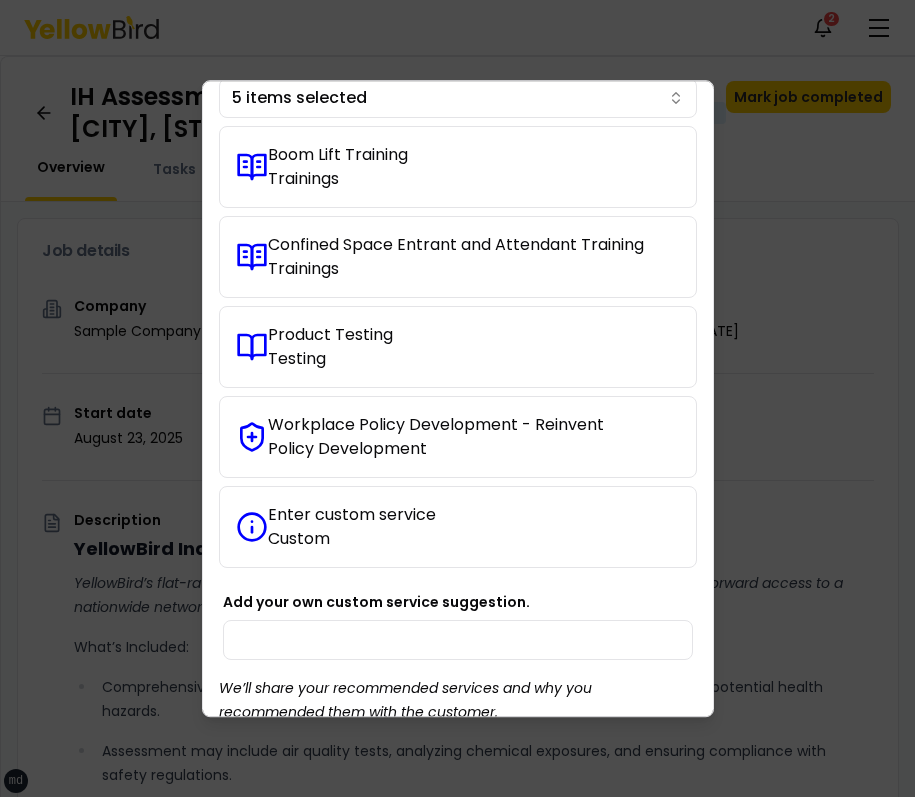 scroll, scrollTop: 263, scrollLeft: 0, axis: vertical 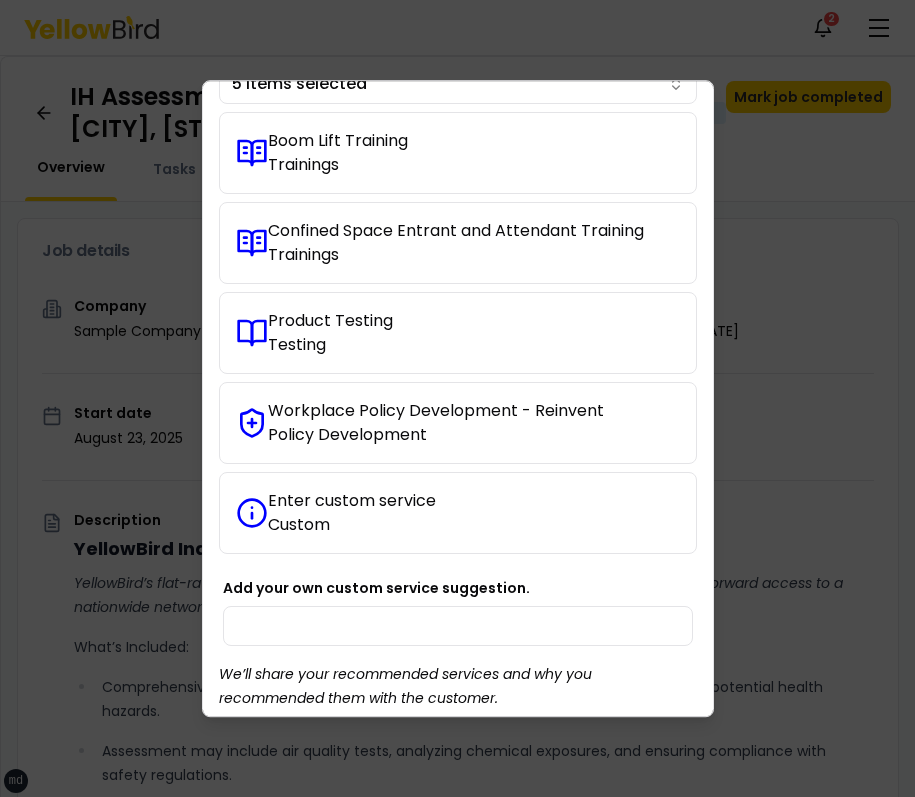 click on "Enter custom service" at bounding box center [352, 501] 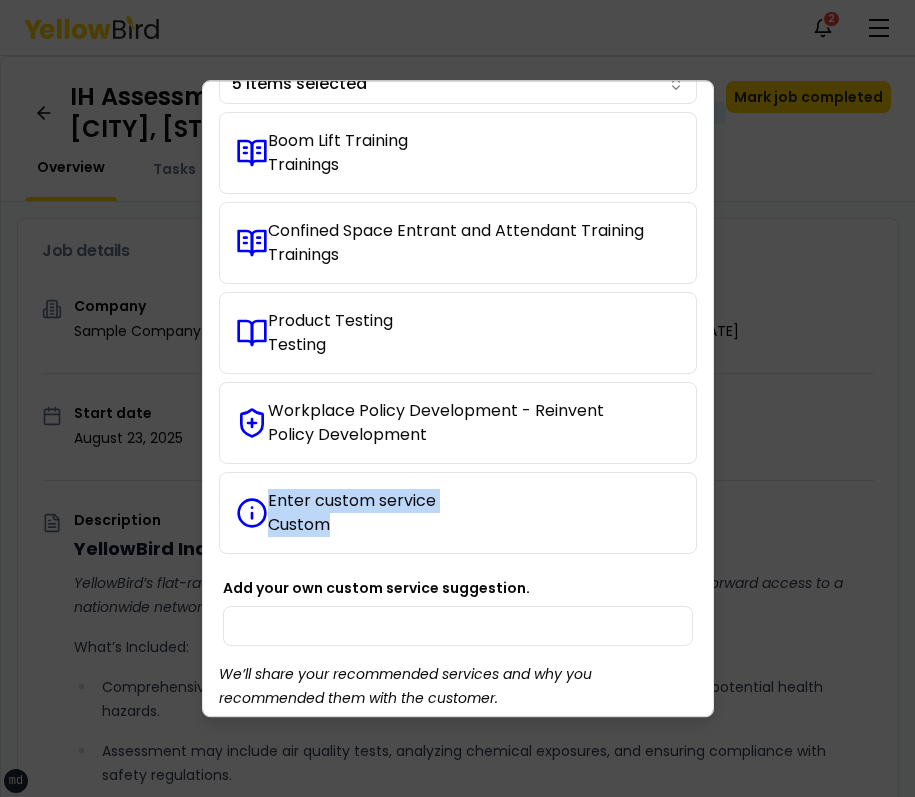 drag, startPoint x: 295, startPoint y: 505, endPoint x: 358, endPoint y: 526, distance: 66.40783 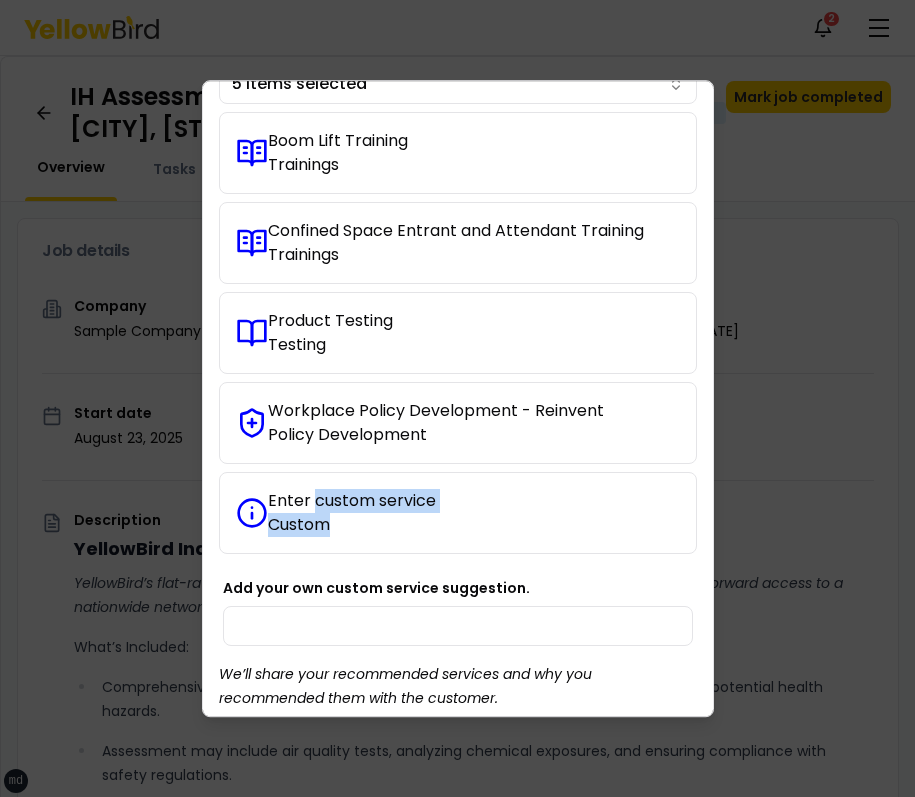drag, startPoint x: 358, startPoint y: 526, endPoint x: 293, endPoint y: 493, distance: 72.89719 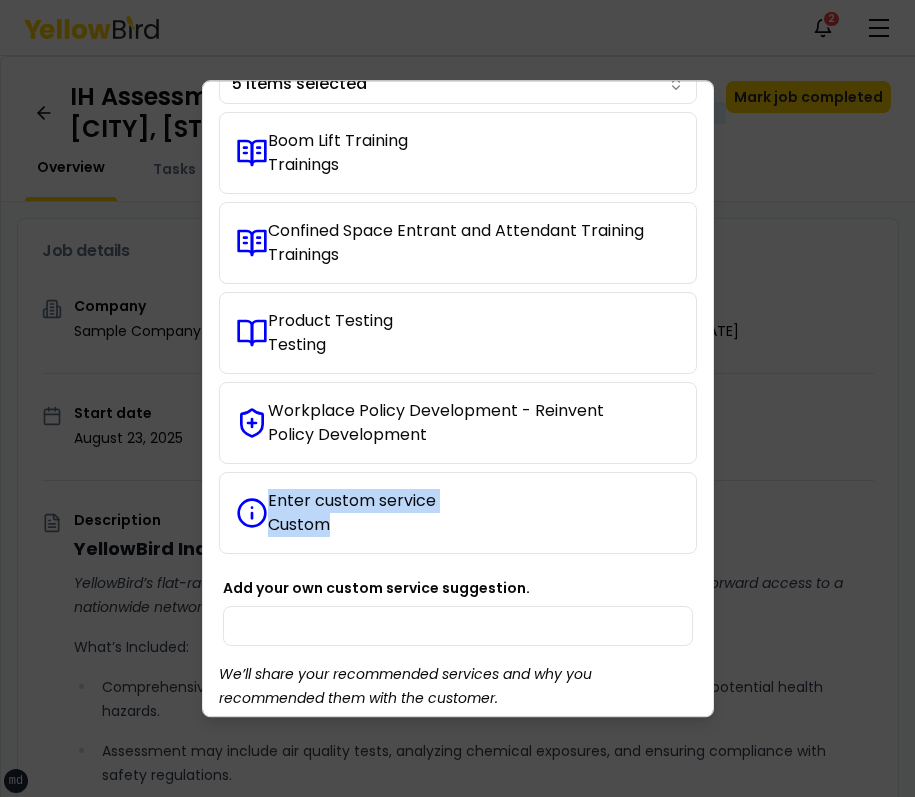 click on "Enter custom service" at bounding box center (352, 501) 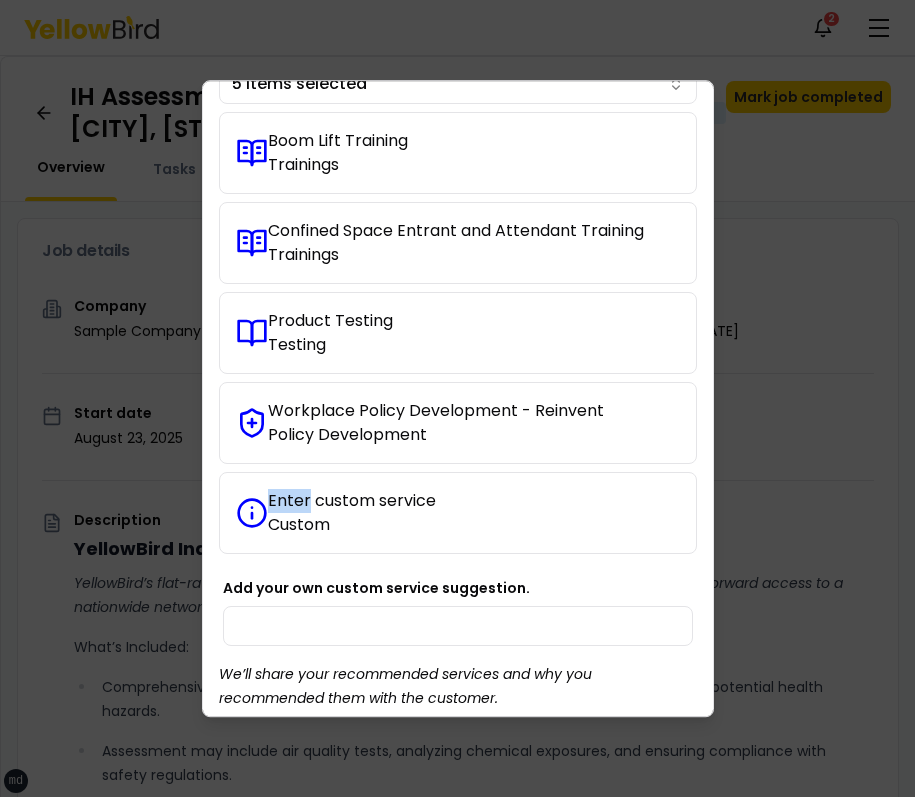 drag, startPoint x: 293, startPoint y: 493, endPoint x: 388, endPoint y: 516, distance: 97.74457 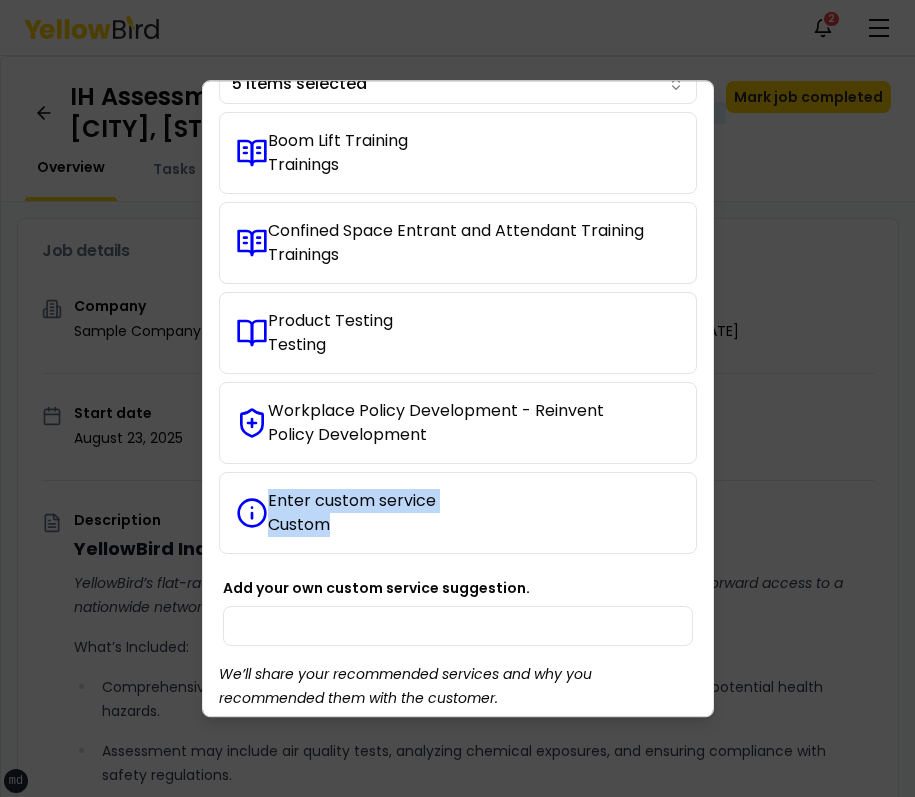 click on "Custom" at bounding box center (352, 525) 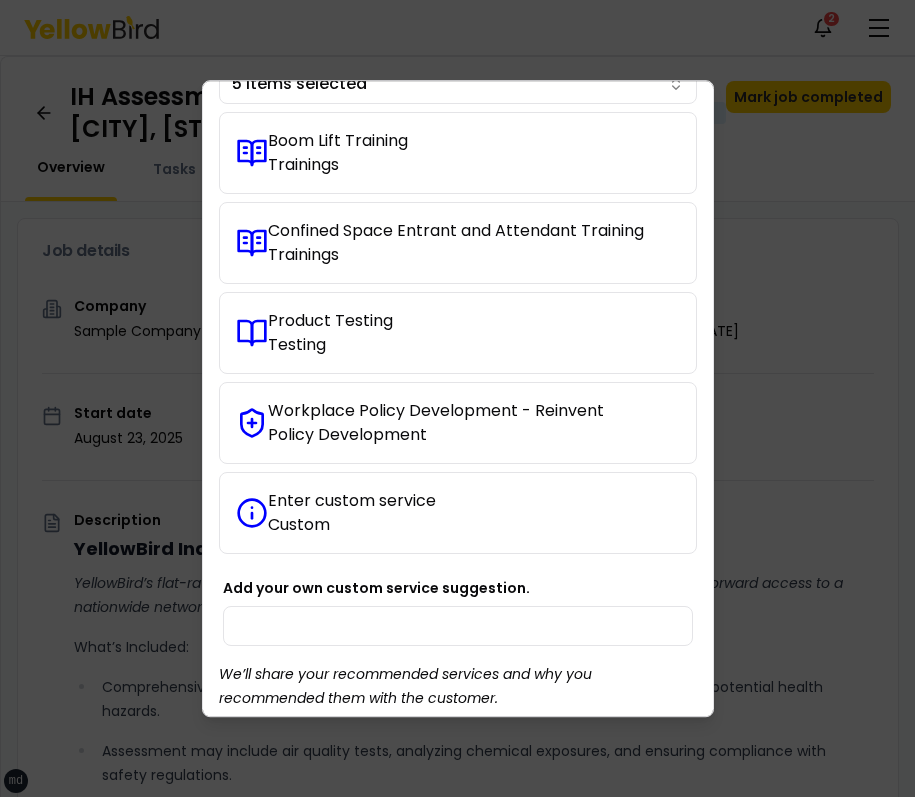 click on "Enter custom service" at bounding box center (352, 501) 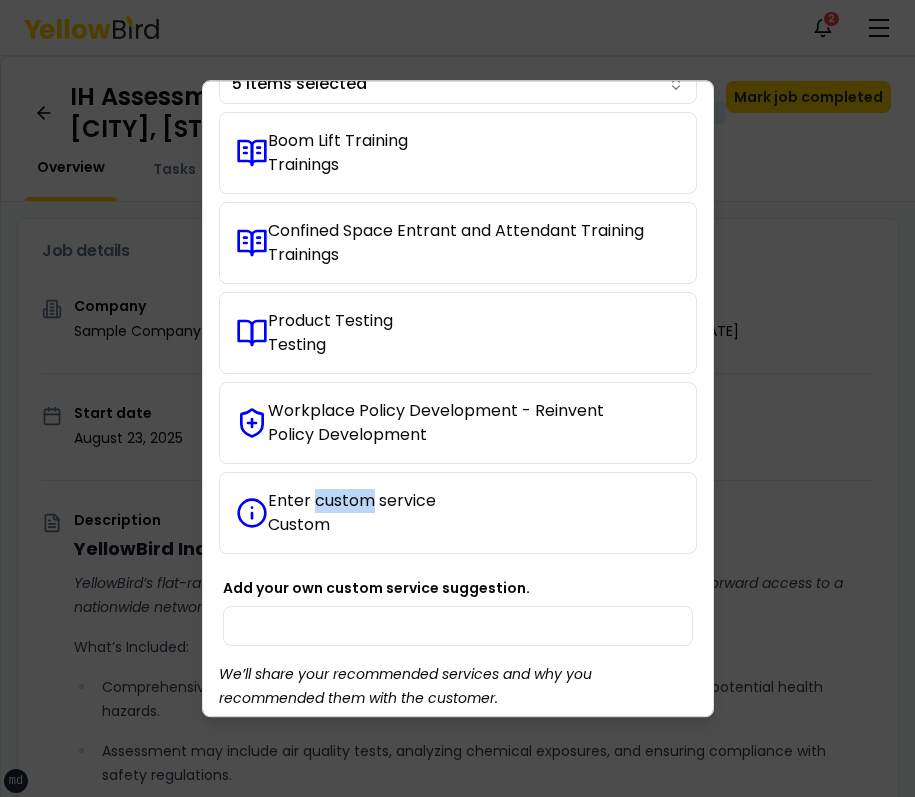 drag, startPoint x: 322, startPoint y: 500, endPoint x: 449, endPoint y: 500, distance: 127 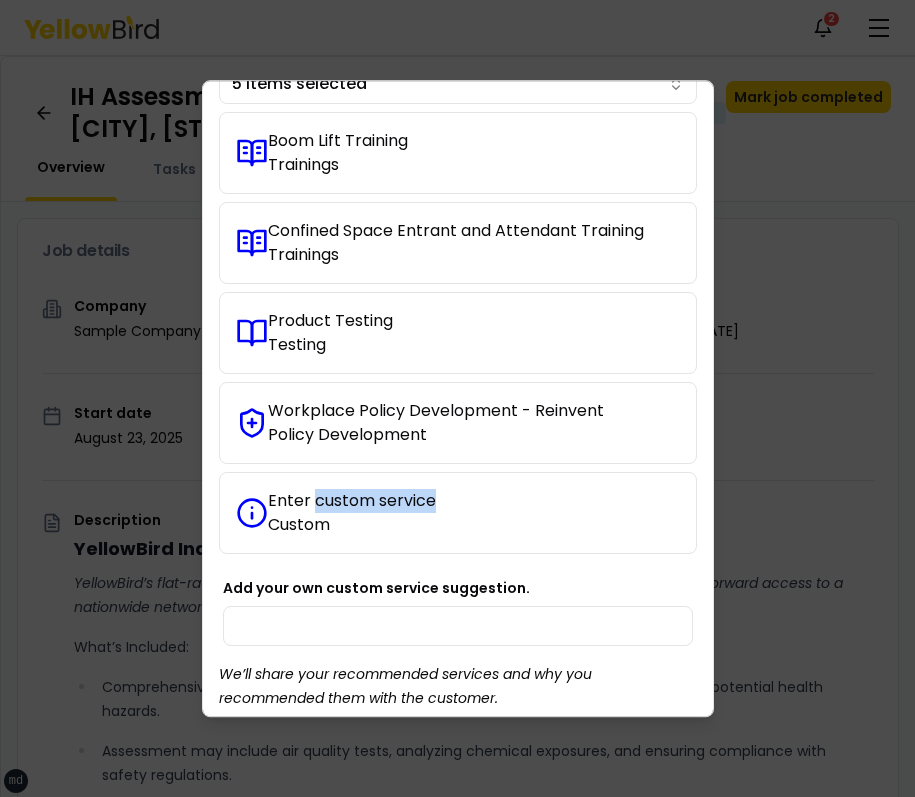 click on "Enter custom service Custom" at bounding box center (458, 513) 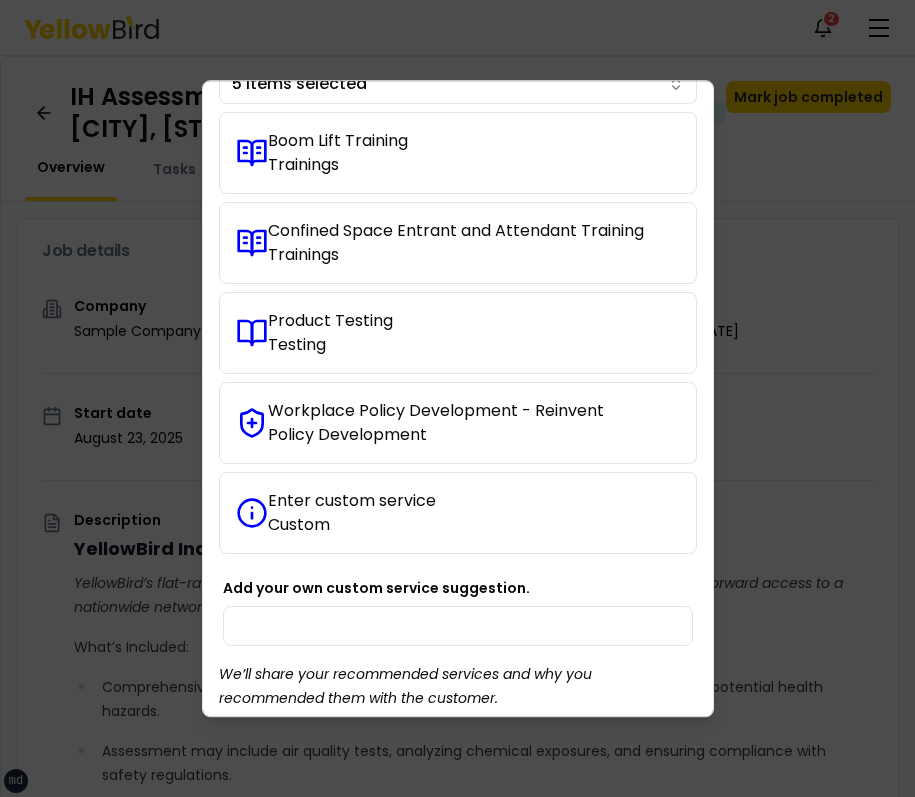 click on "Enter custom service" at bounding box center (352, 501) 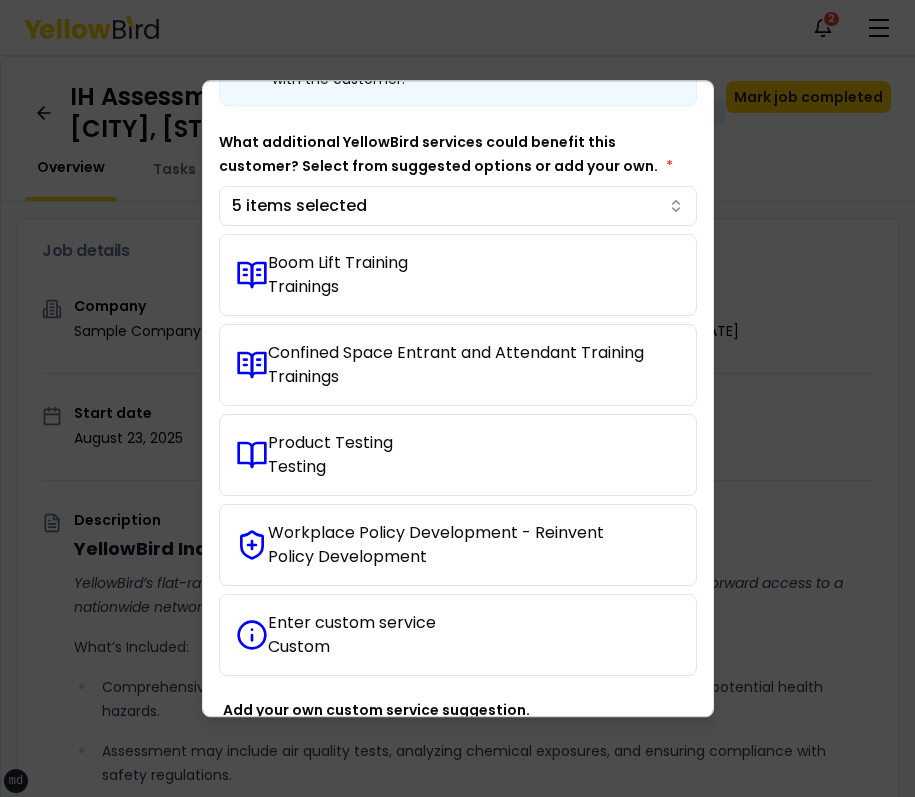 scroll, scrollTop: 132, scrollLeft: 0, axis: vertical 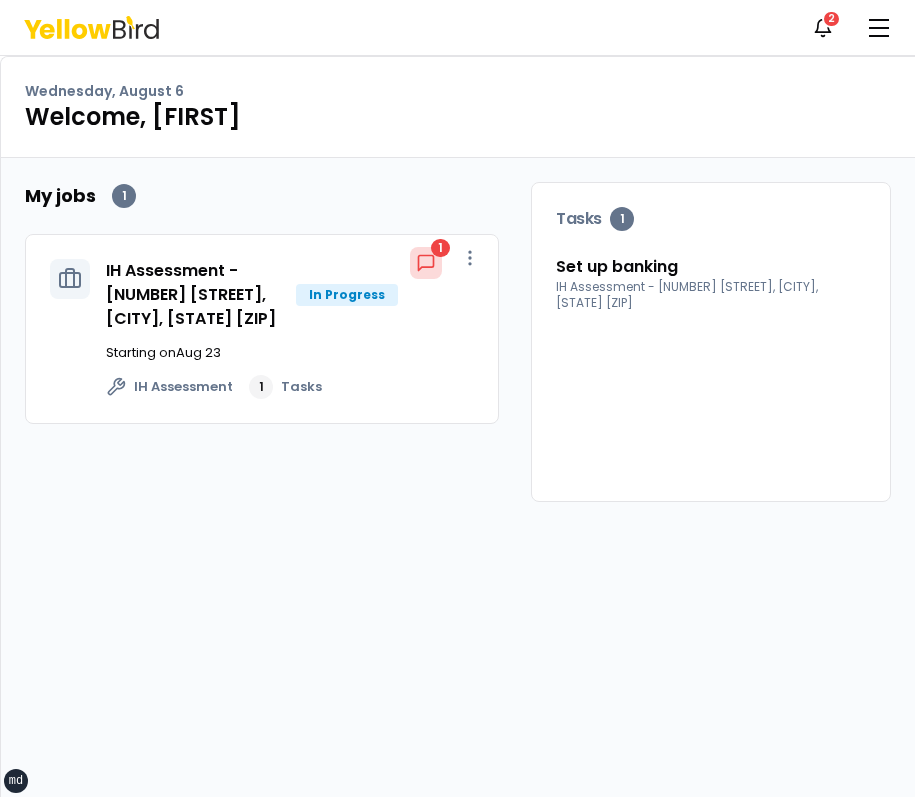 click on "Notifications 2 MB" at bounding box center (851, 28) 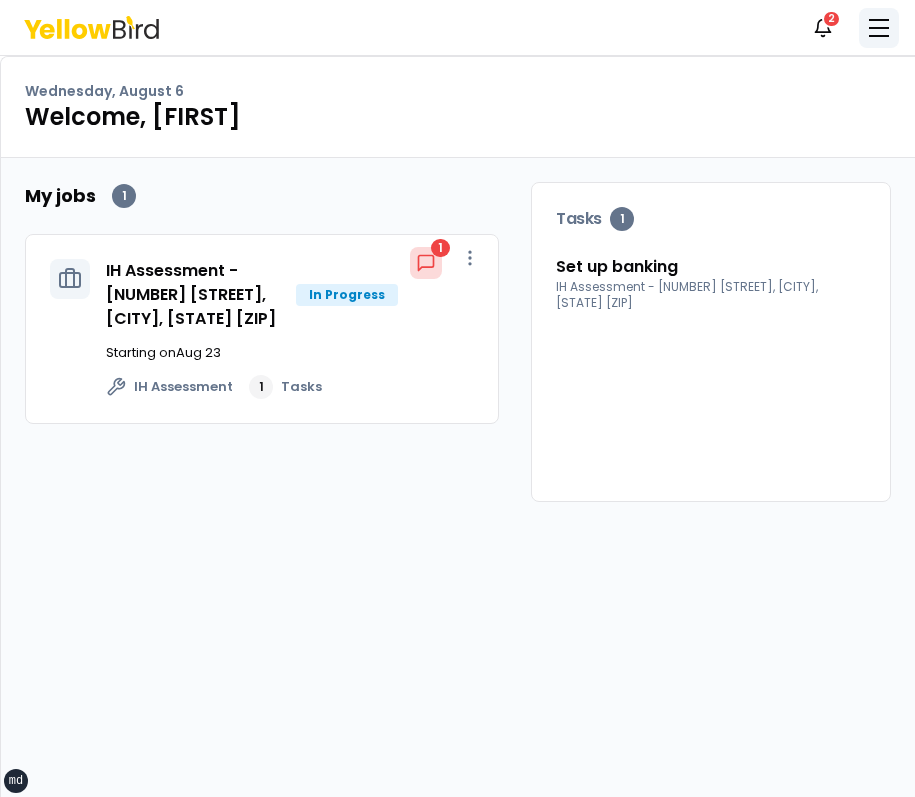 click at bounding box center (879, 20) 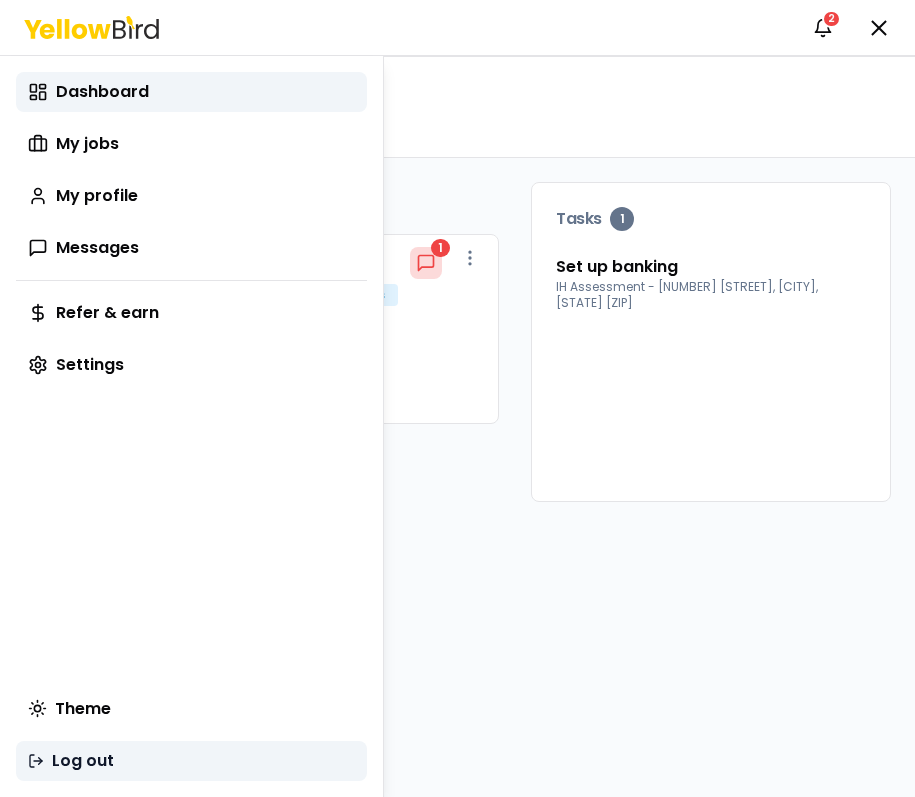 click on "Log out" at bounding box center [83, 761] 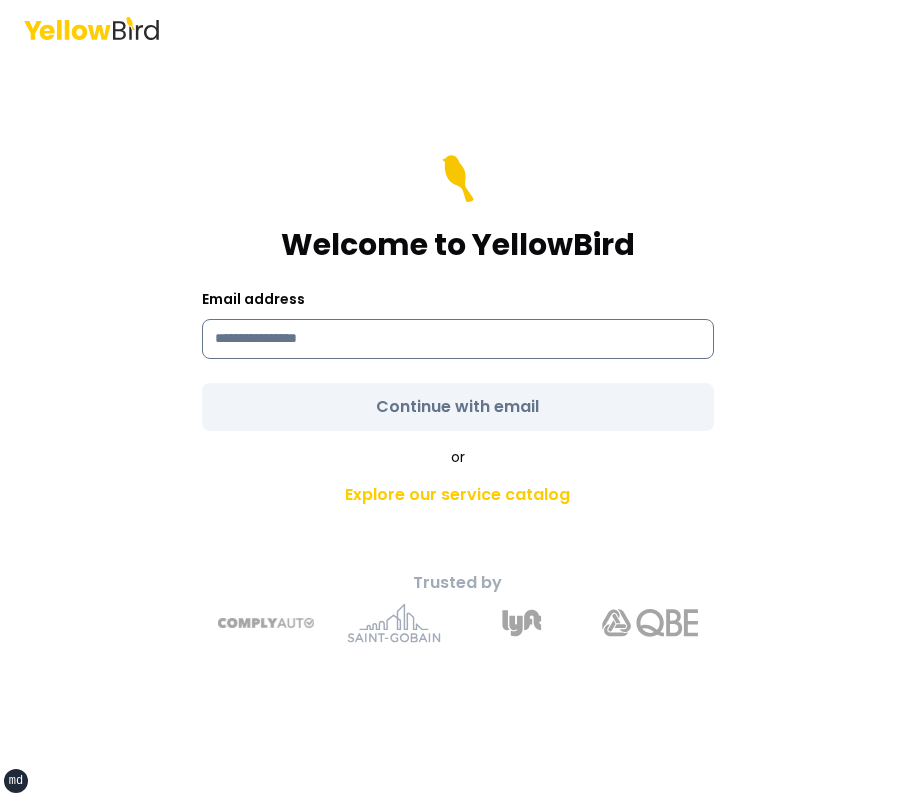 click at bounding box center [458, 339] 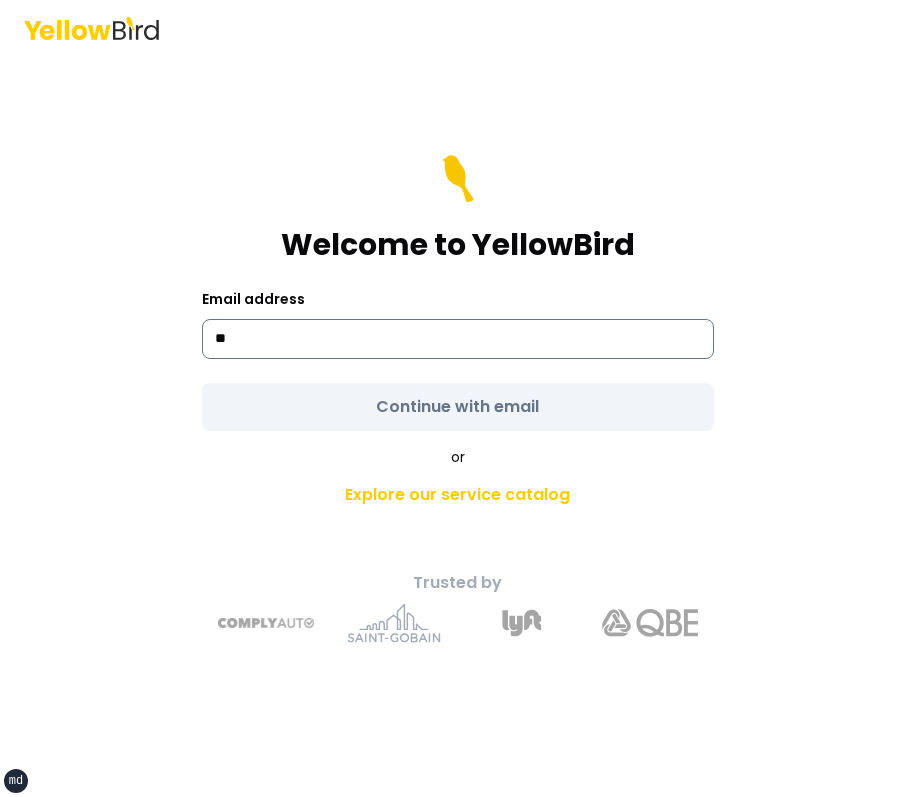 type on "*" 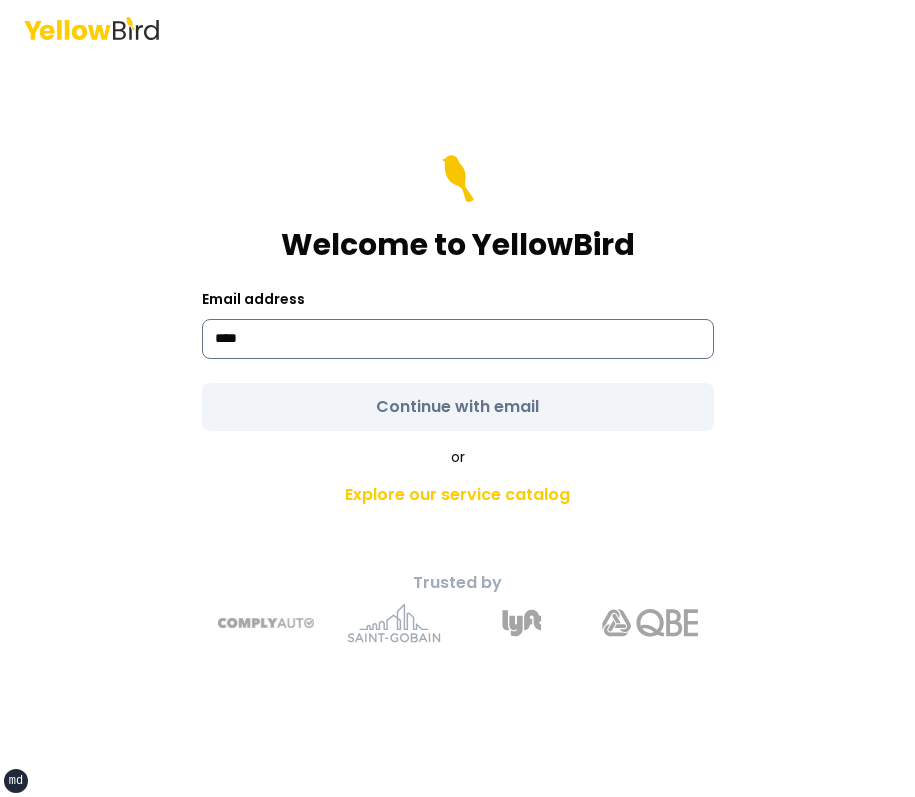 type on "**********" 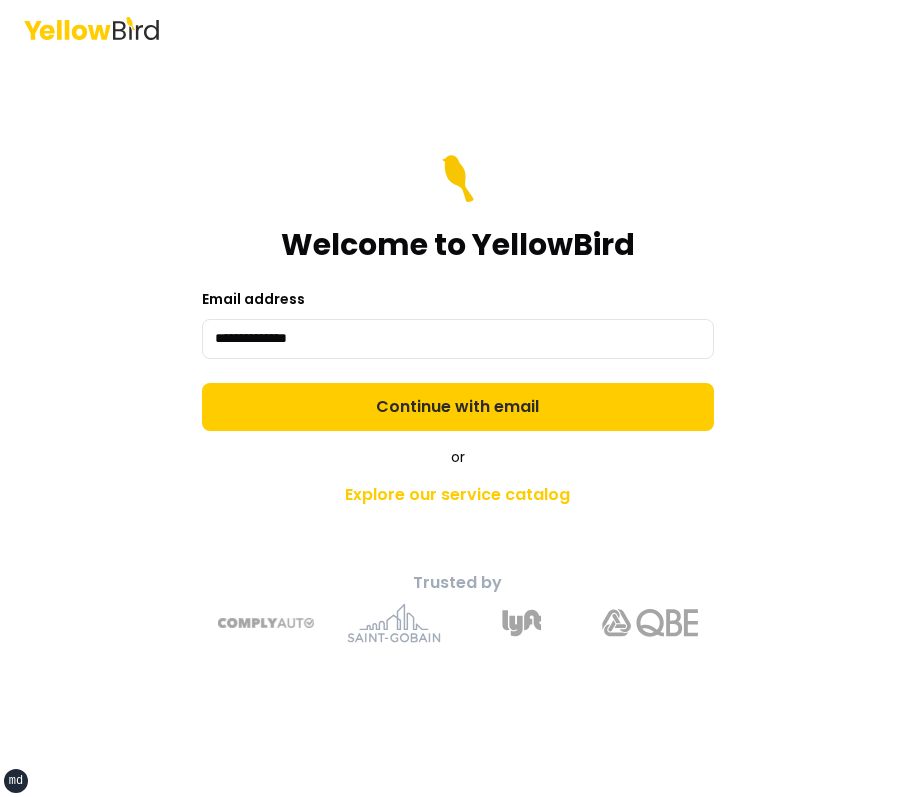 click on "**********" at bounding box center (458, 427) 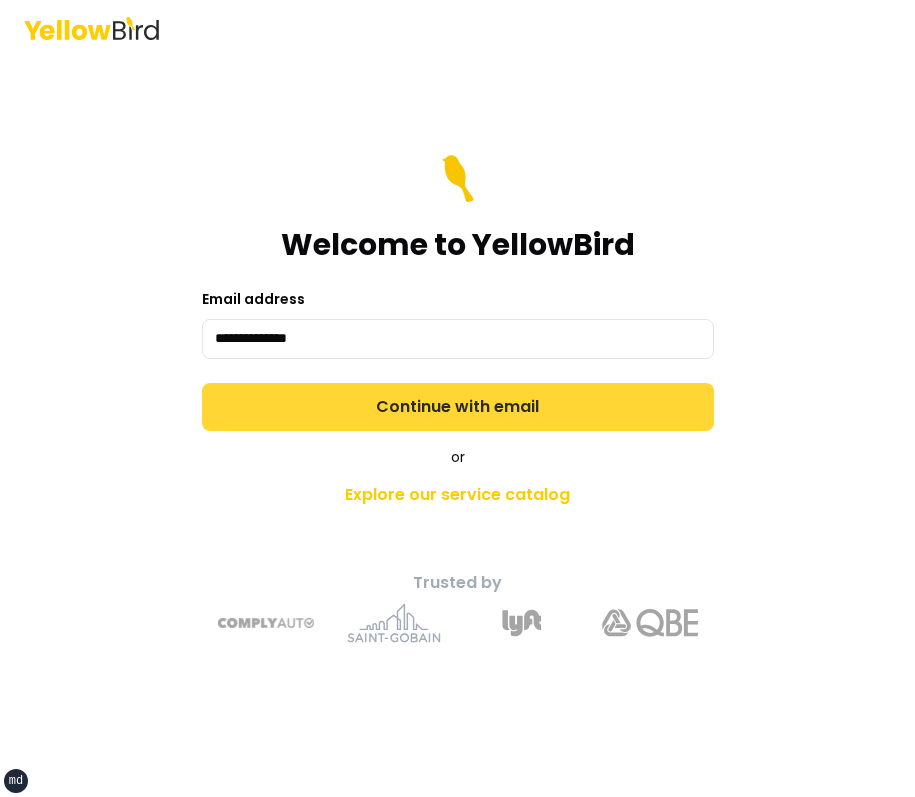click on "Continue with email" at bounding box center [458, 407] 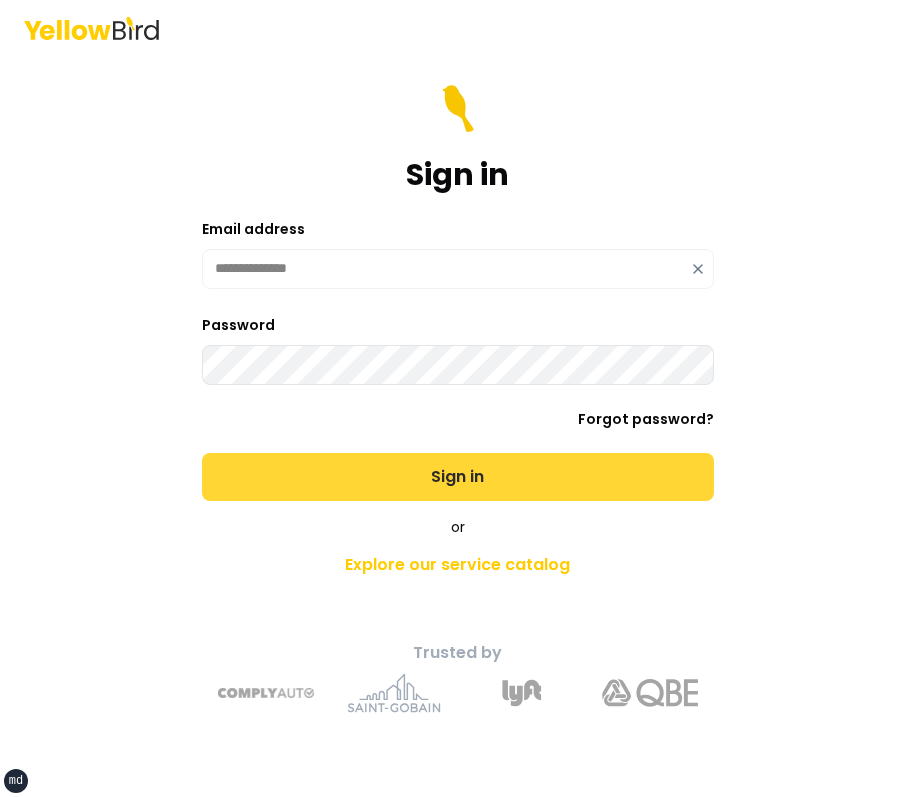 click on "Sign in" at bounding box center [458, 477] 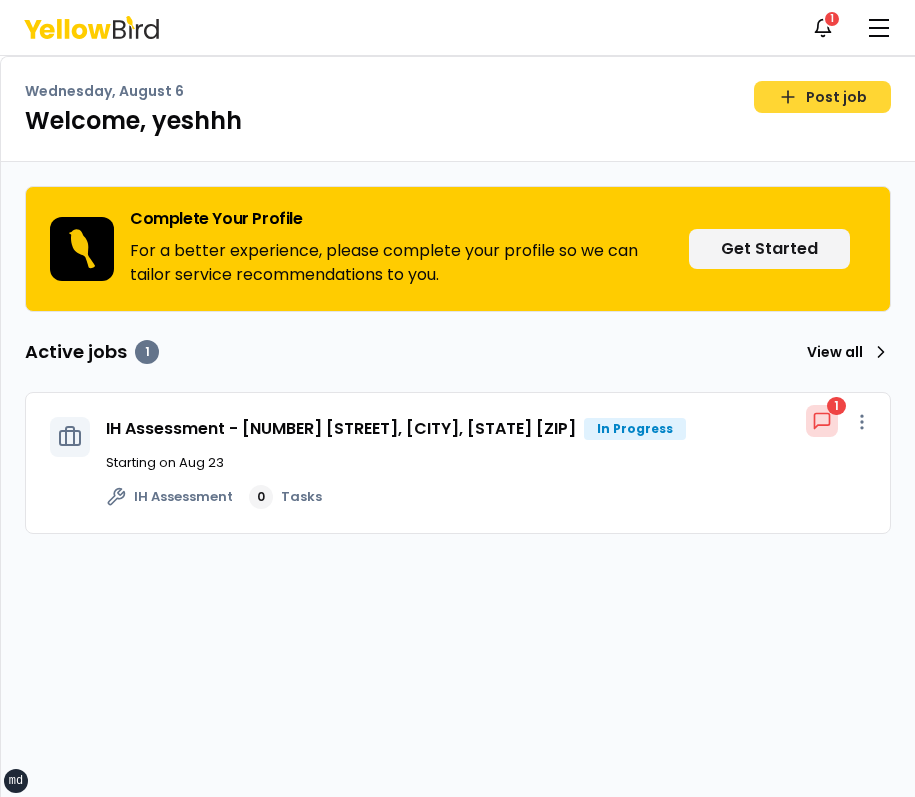 click on "Post job" at bounding box center (822, 97) 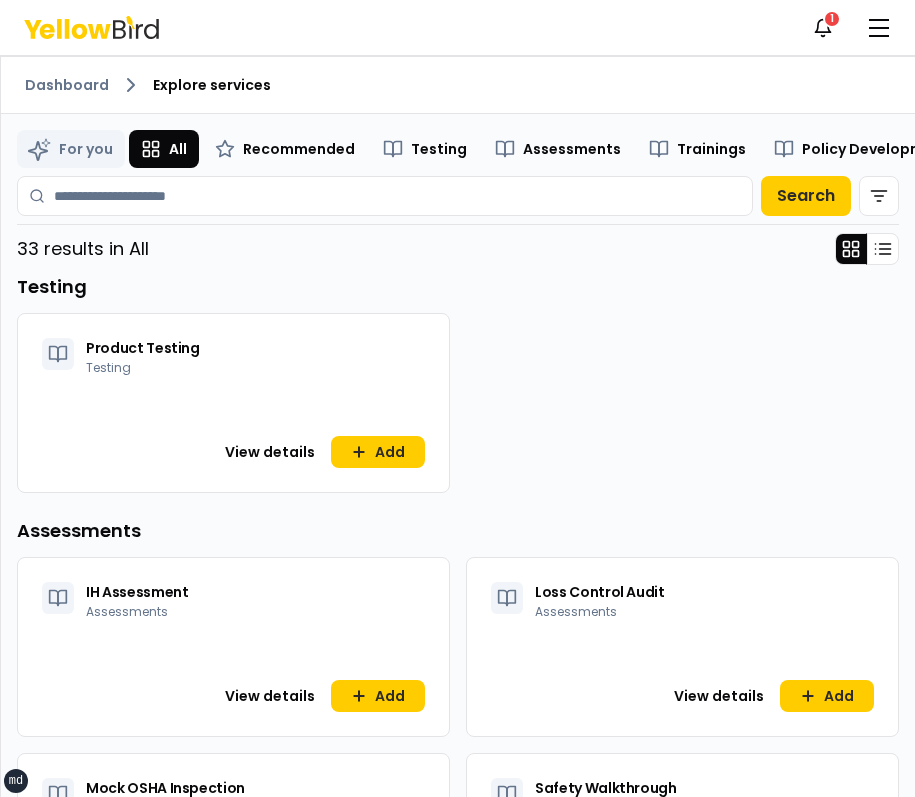 click on "Notifications 1 YG" at bounding box center (457, 27) 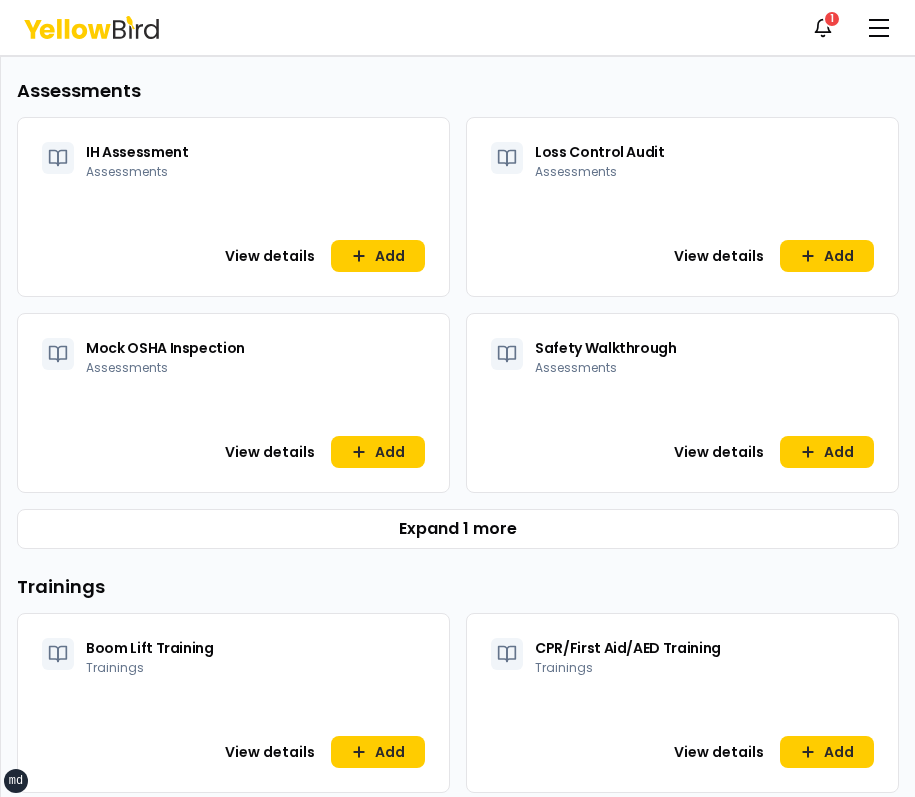 scroll, scrollTop: 0, scrollLeft: 0, axis: both 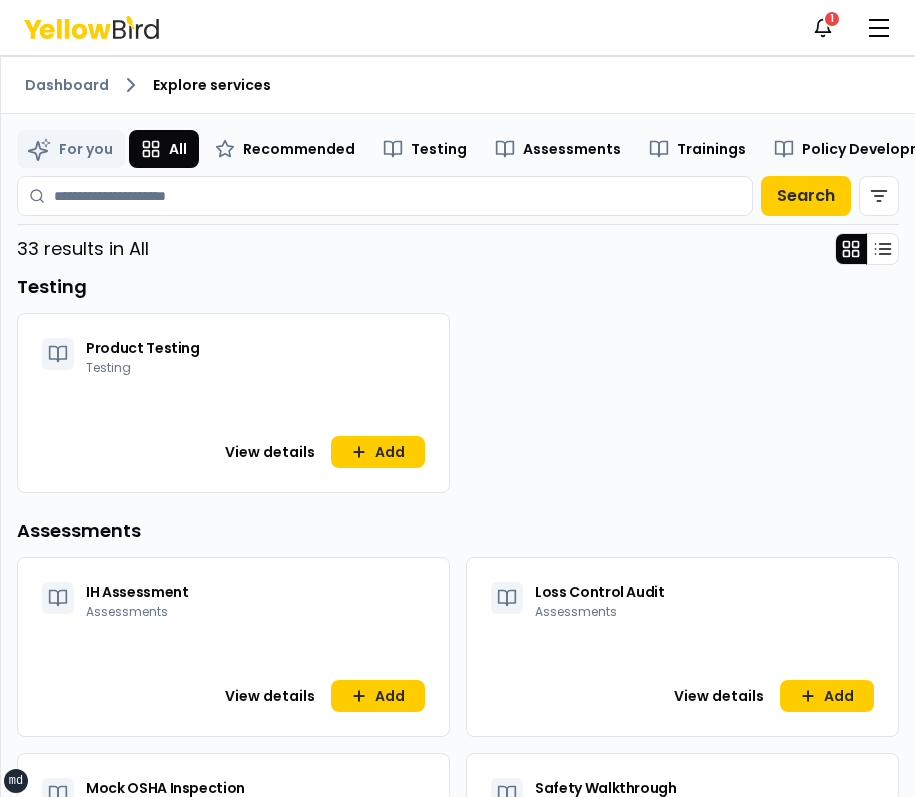 click on "Product Testing Testing View details Add" at bounding box center (458, 403) 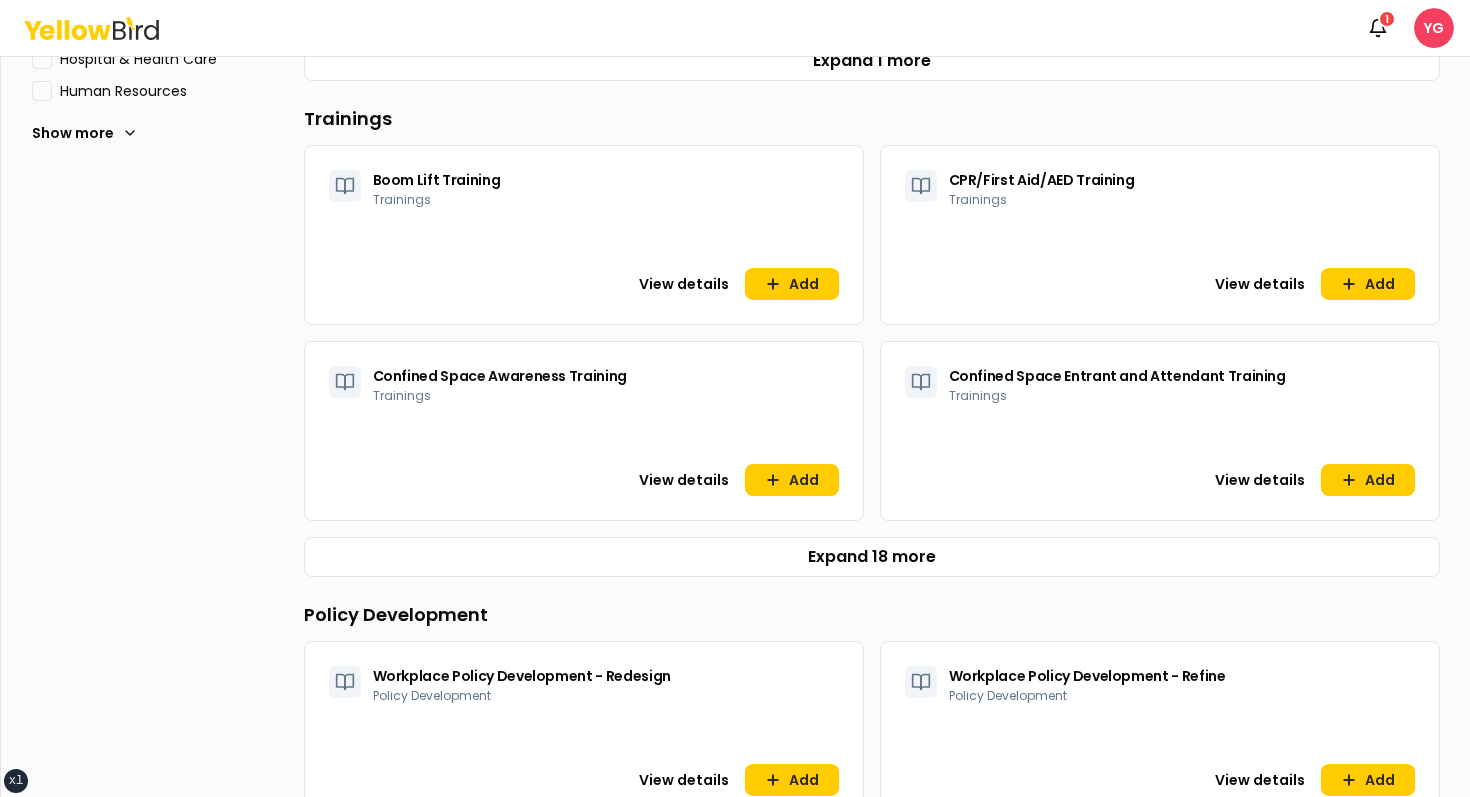 scroll, scrollTop: 889, scrollLeft: 0, axis: vertical 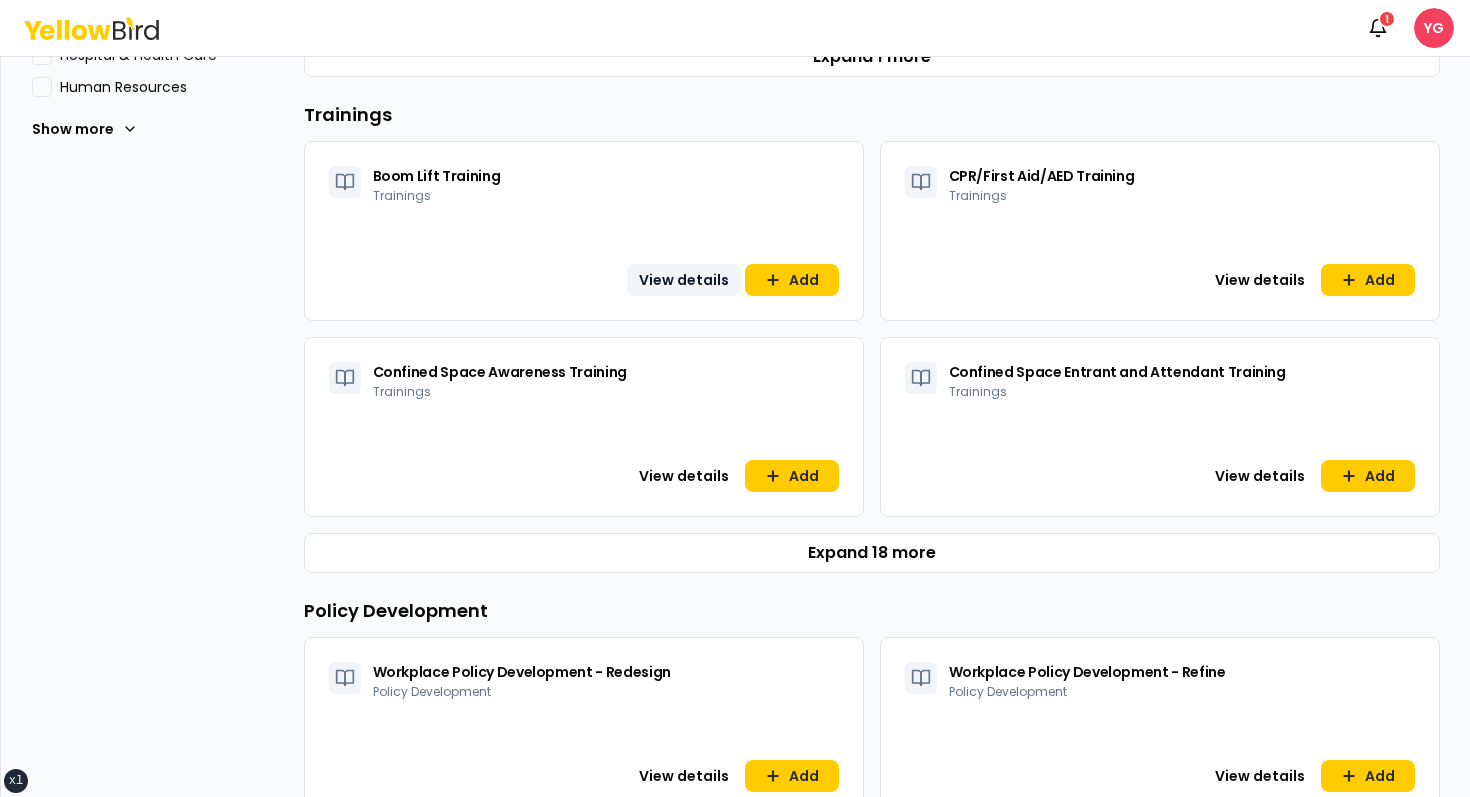 click on "View details" at bounding box center [684, 280] 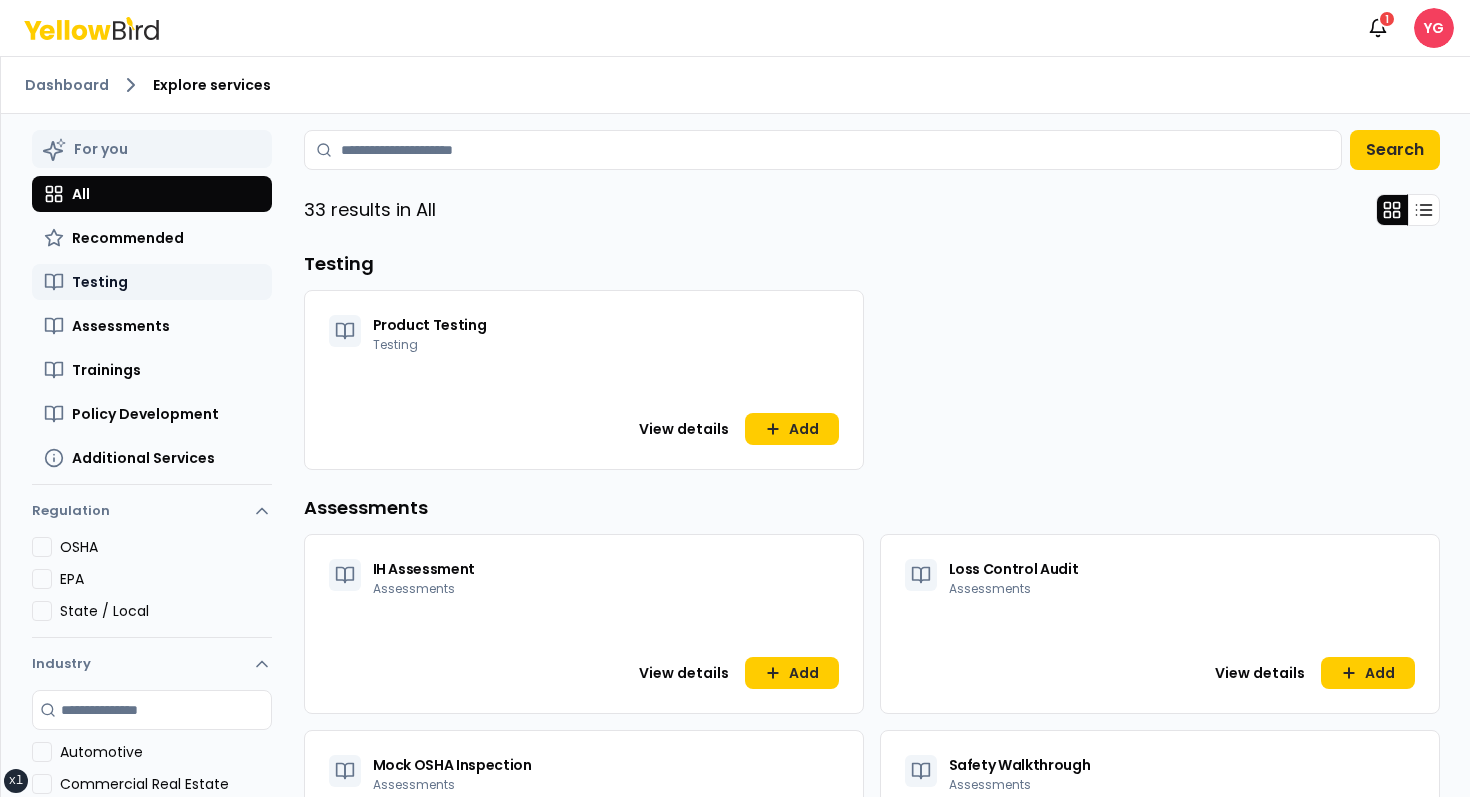 click on "Testing" at bounding box center [152, 282] 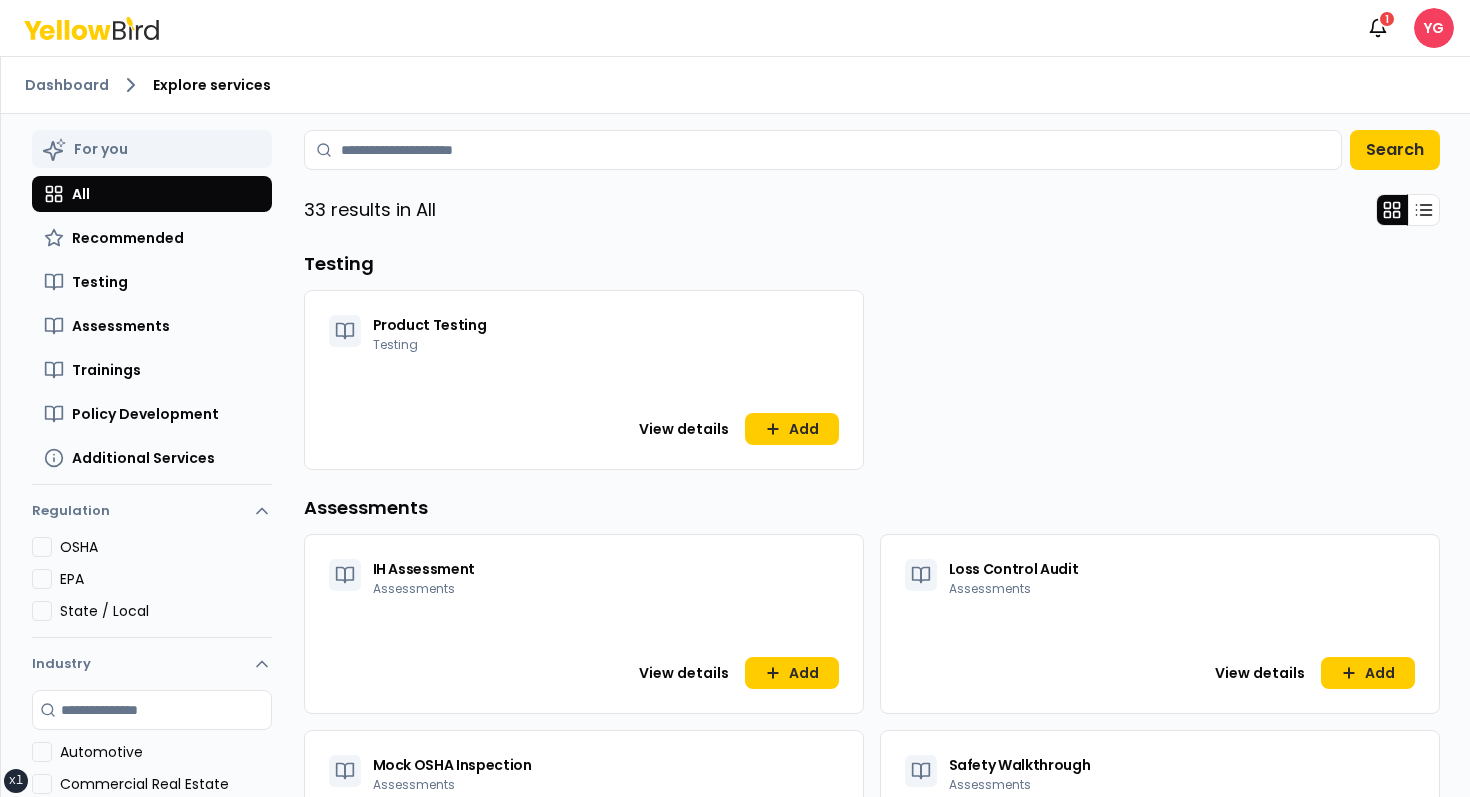 click on "Product Testing Testing" at bounding box center (584, 330) 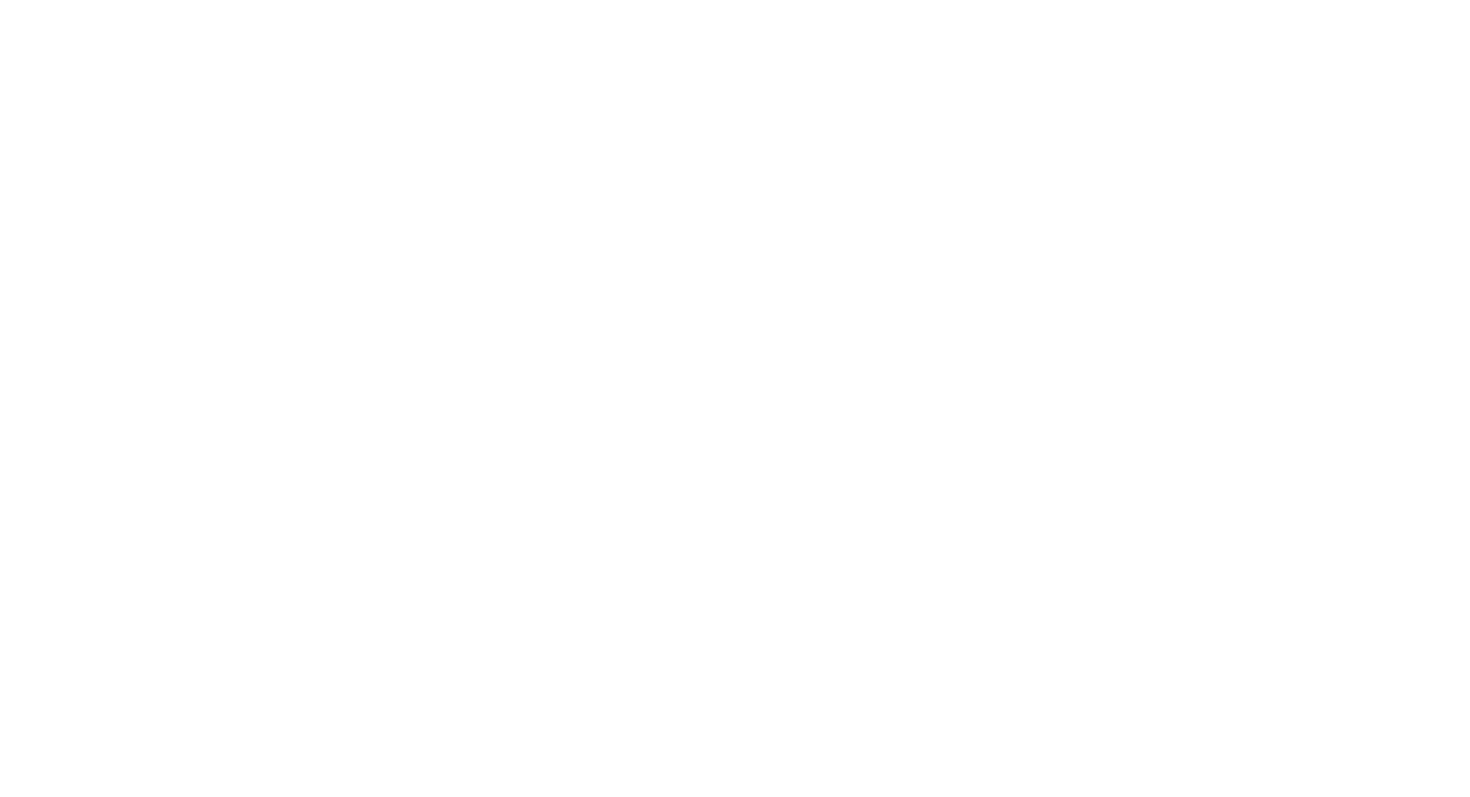 scroll, scrollTop: 0, scrollLeft: 0, axis: both 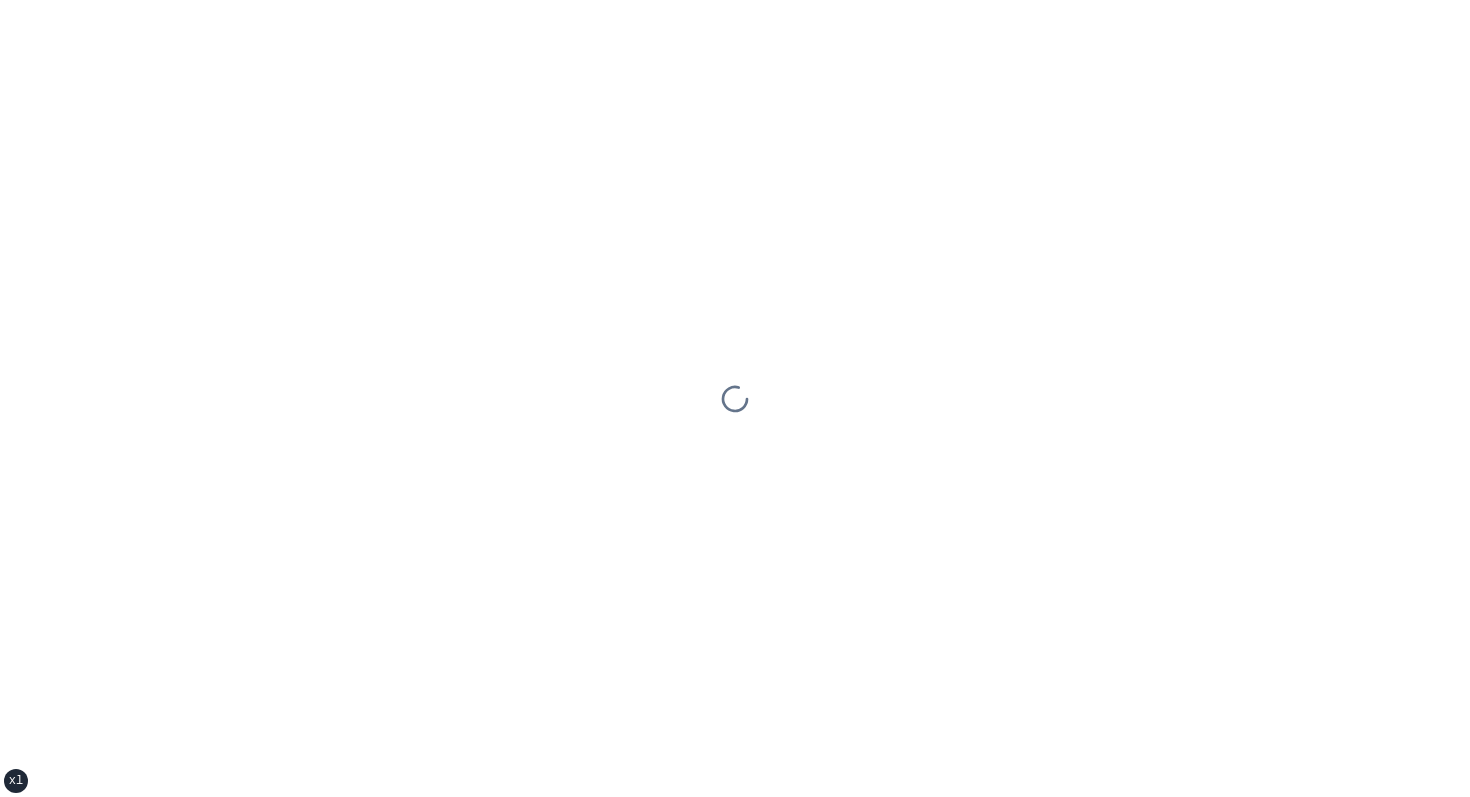 click at bounding box center [735, 398] 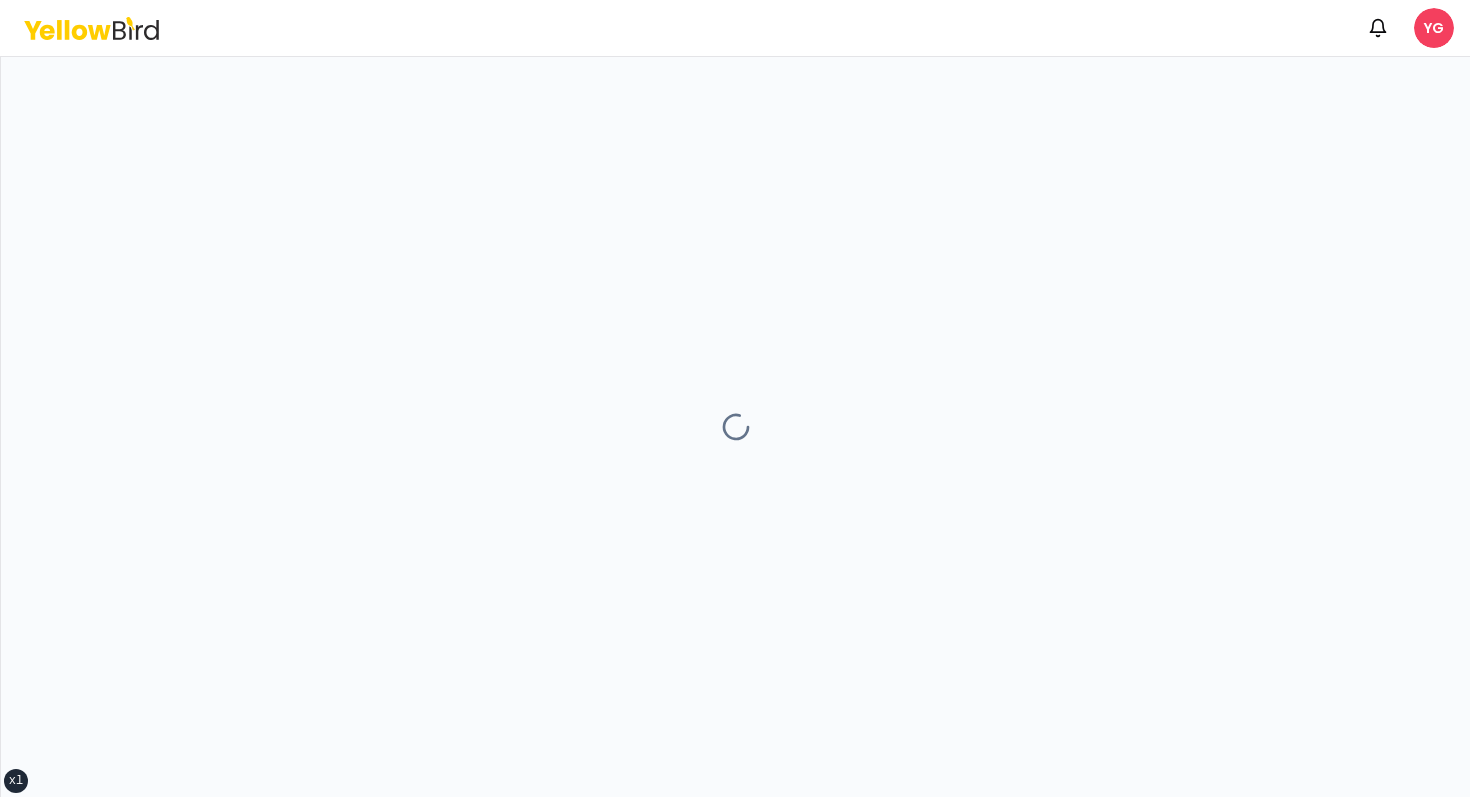 click on "xs sm md lg xl 2xl Notifications YG" at bounding box center (735, 398) 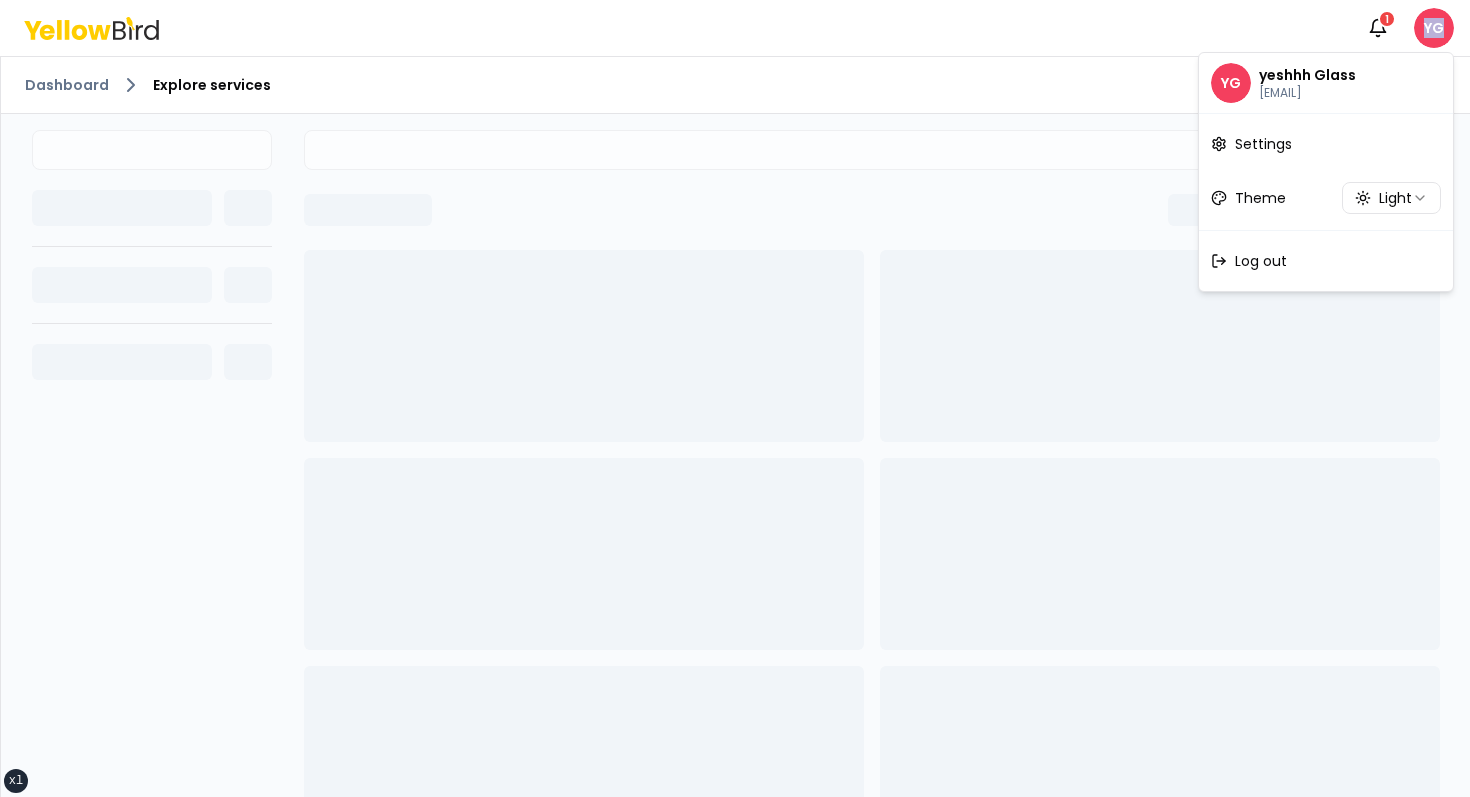 click on "xs sm md lg xl 2xl Notifications 1 YG Dashboard Explore services 0 Services added Cancel Next
YG yeshhh Glass [EMAIL] Settings Theme Light Log out" at bounding box center (735, 398) 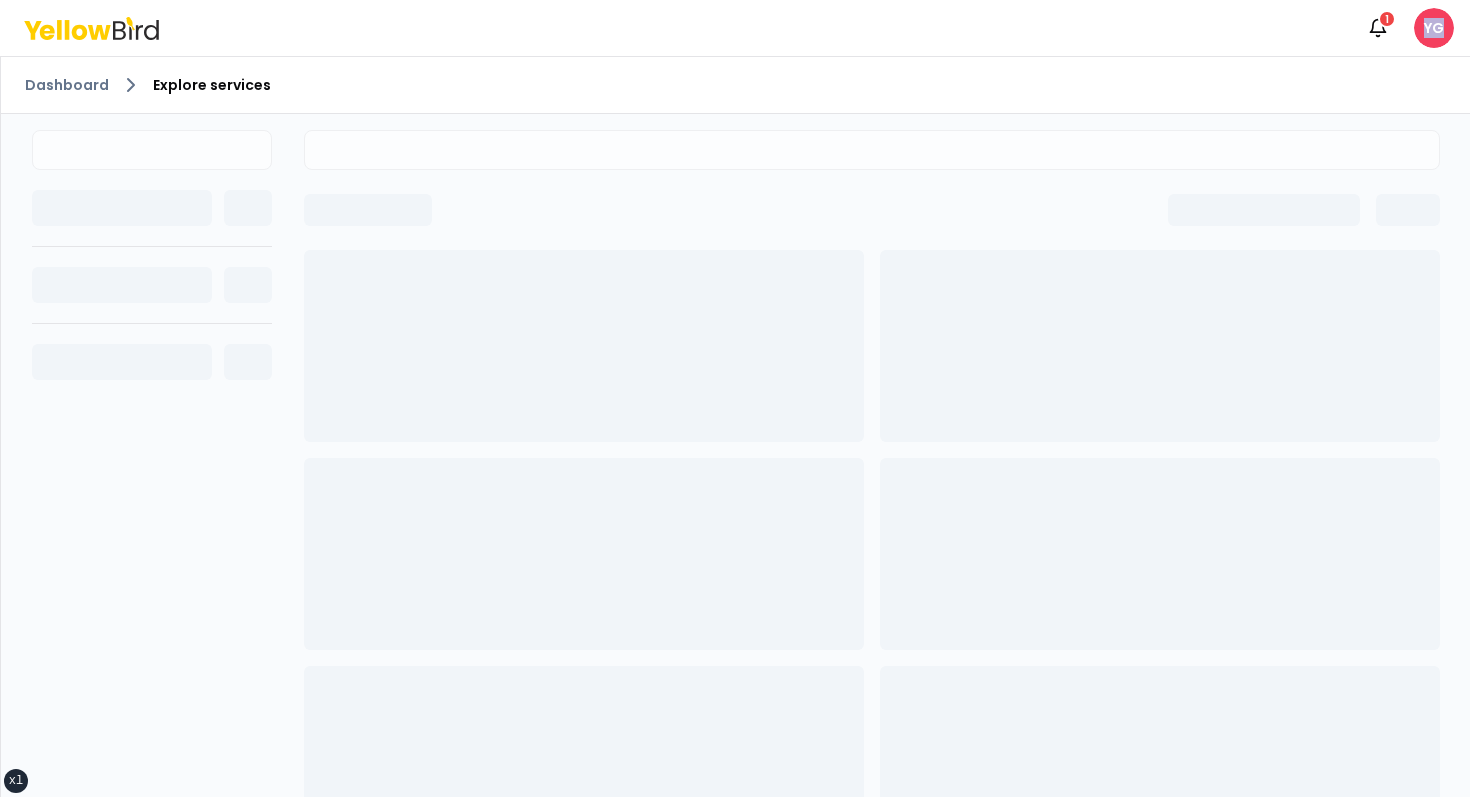 click on "xs sm md lg xl 2xl Notifications 1 YG Dashboard Explore services 0 Services added Cancel Next" at bounding box center (735, 398) 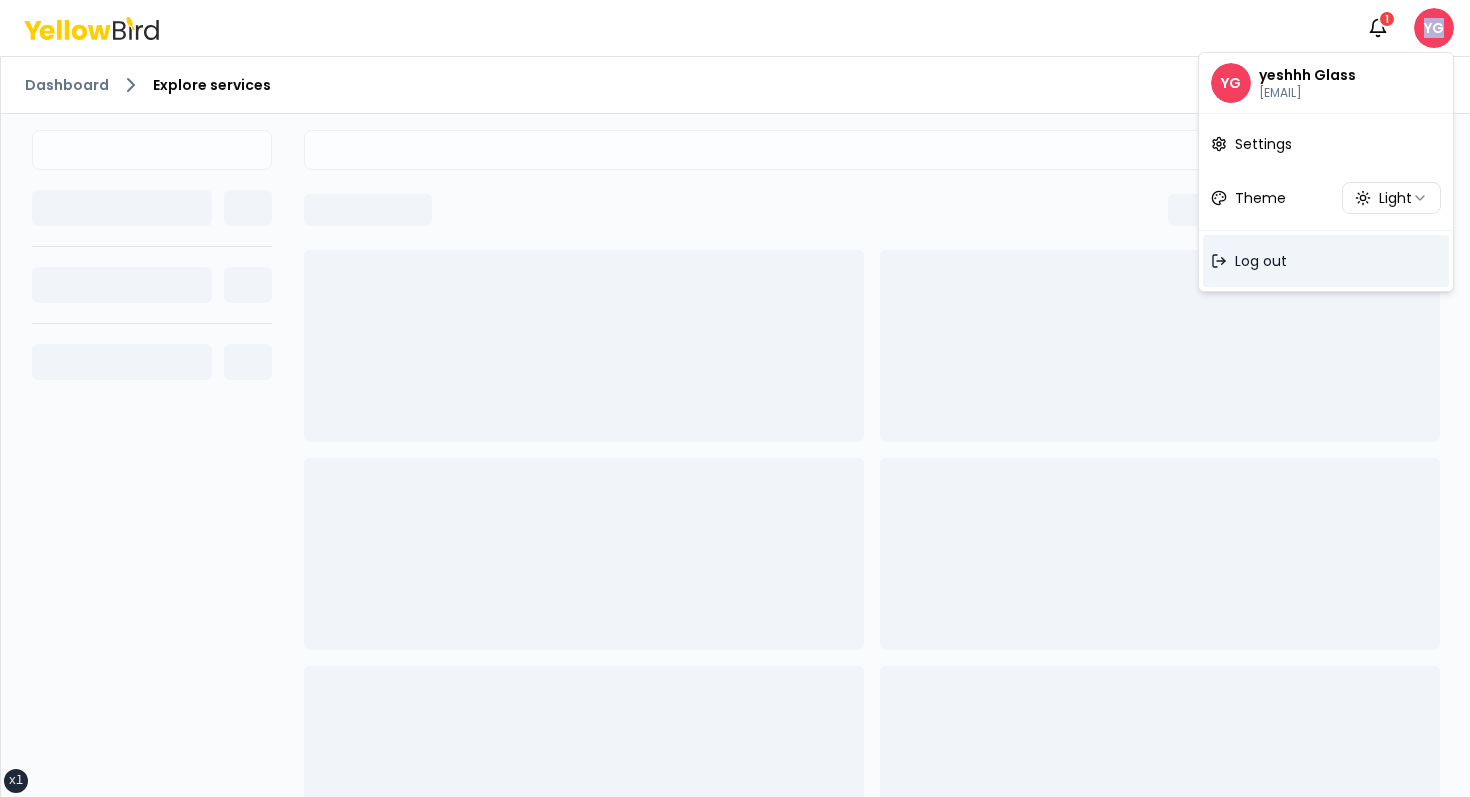 click on "Log out" at bounding box center [1326, 261] 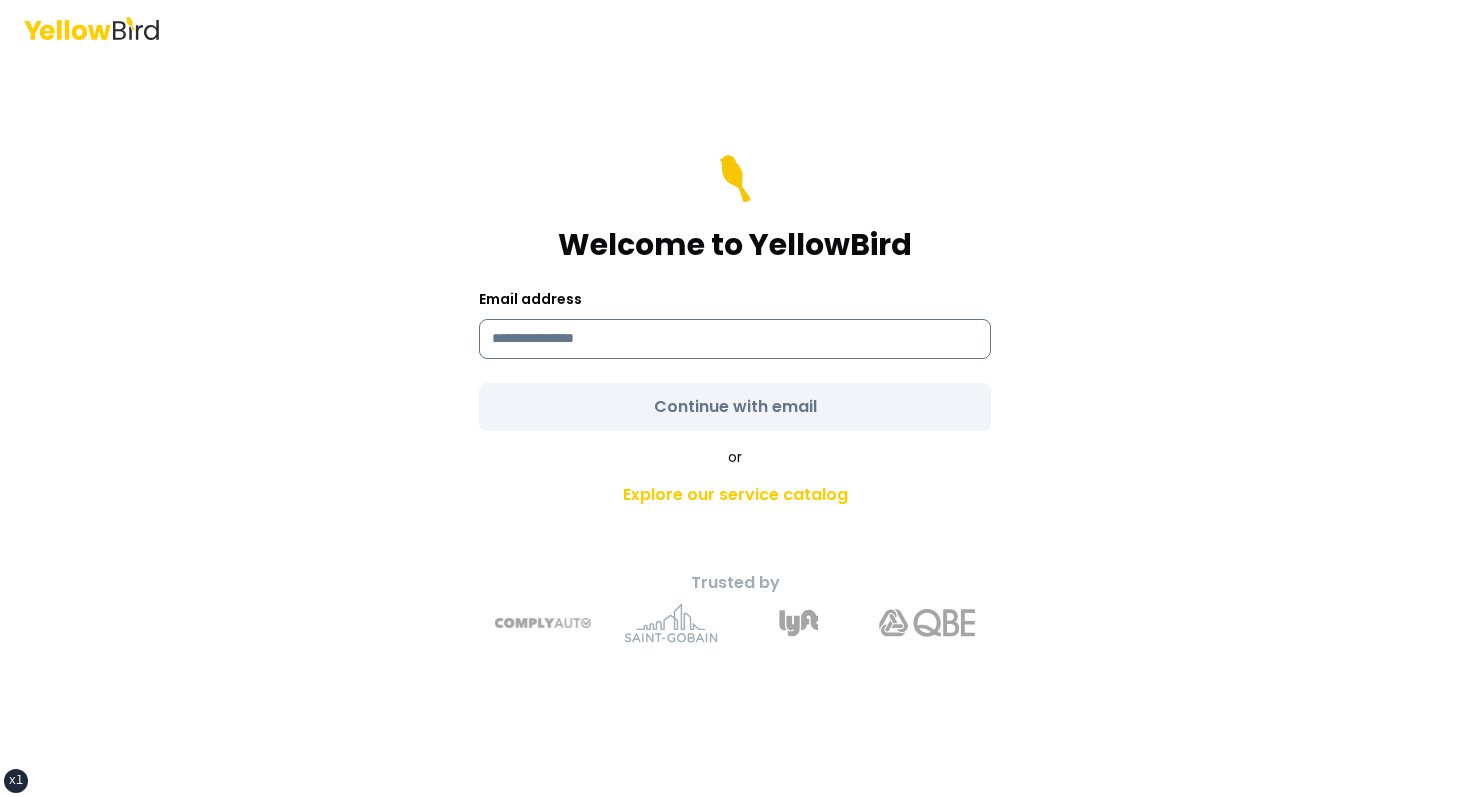 click at bounding box center [735, 339] 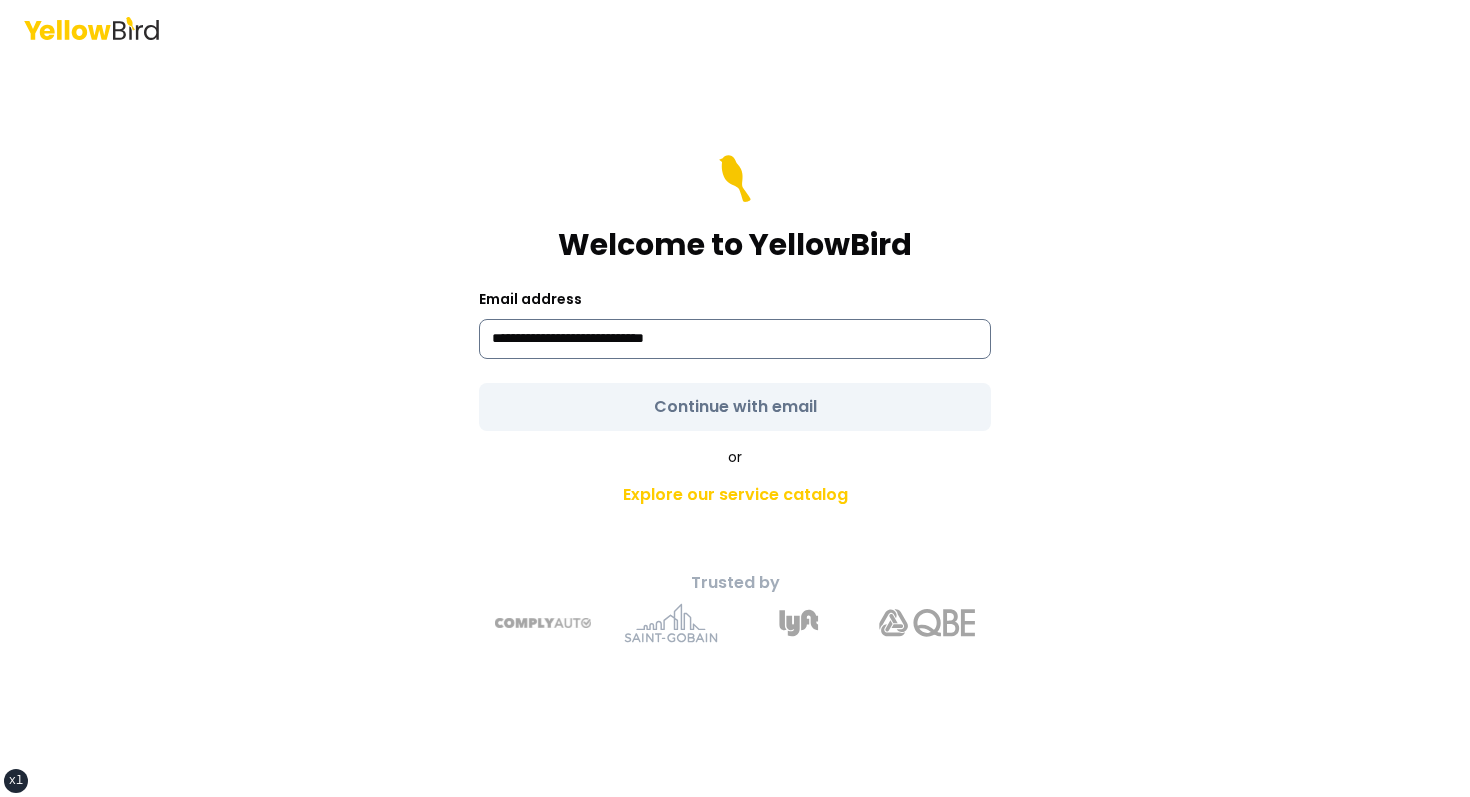 click on "**********" at bounding box center (735, 339) 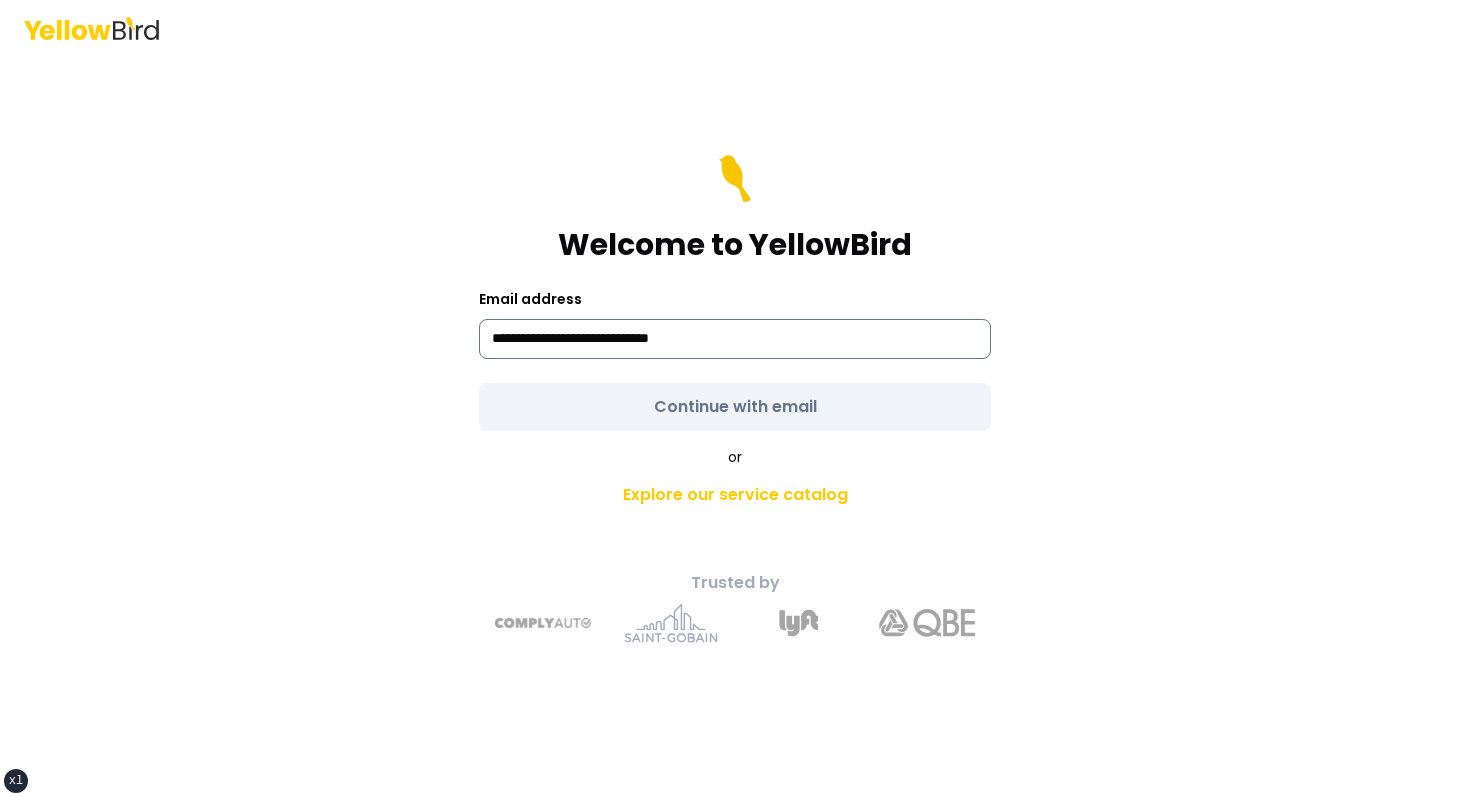 type on "**********" 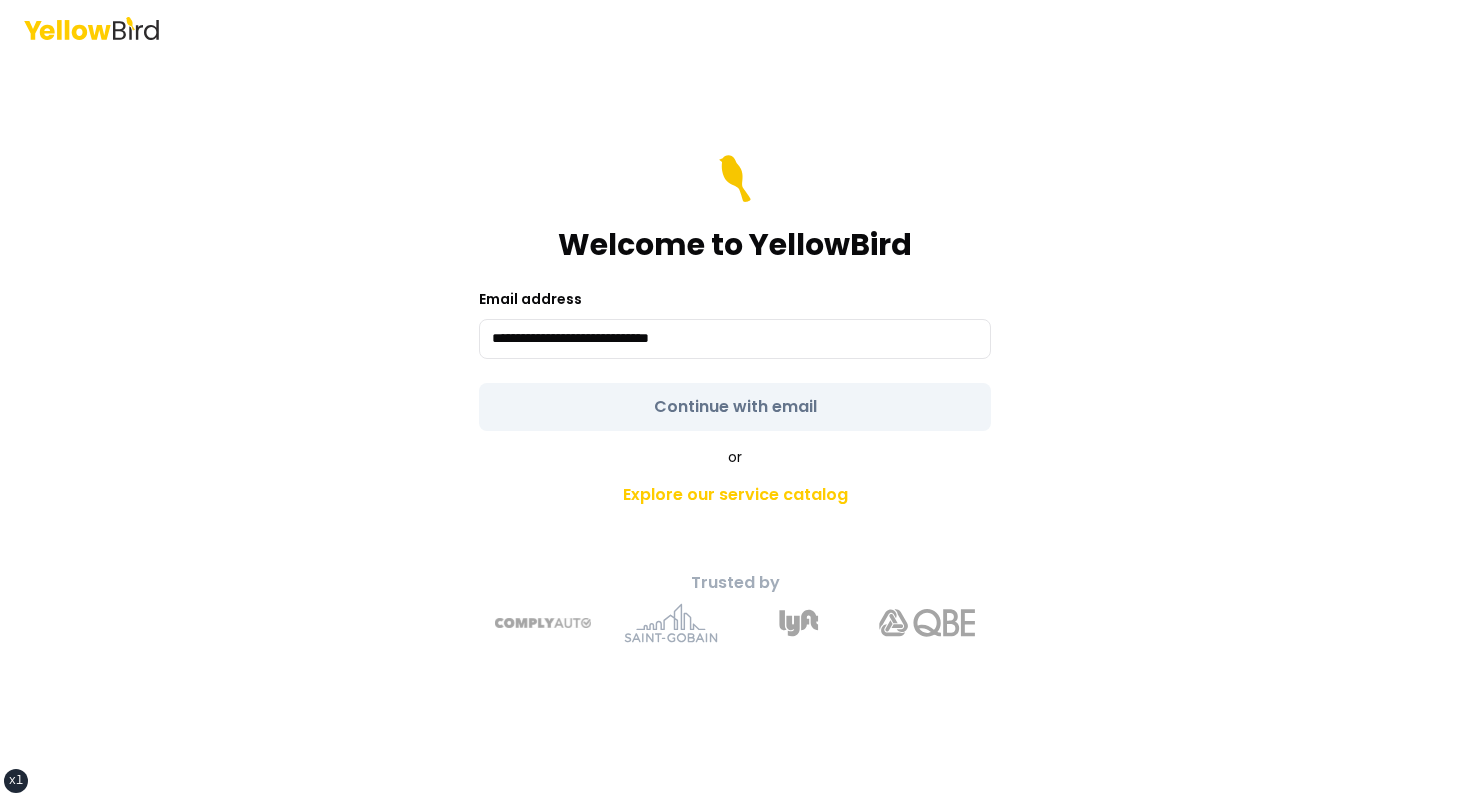 click on "**********" at bounding box center [735, 293] 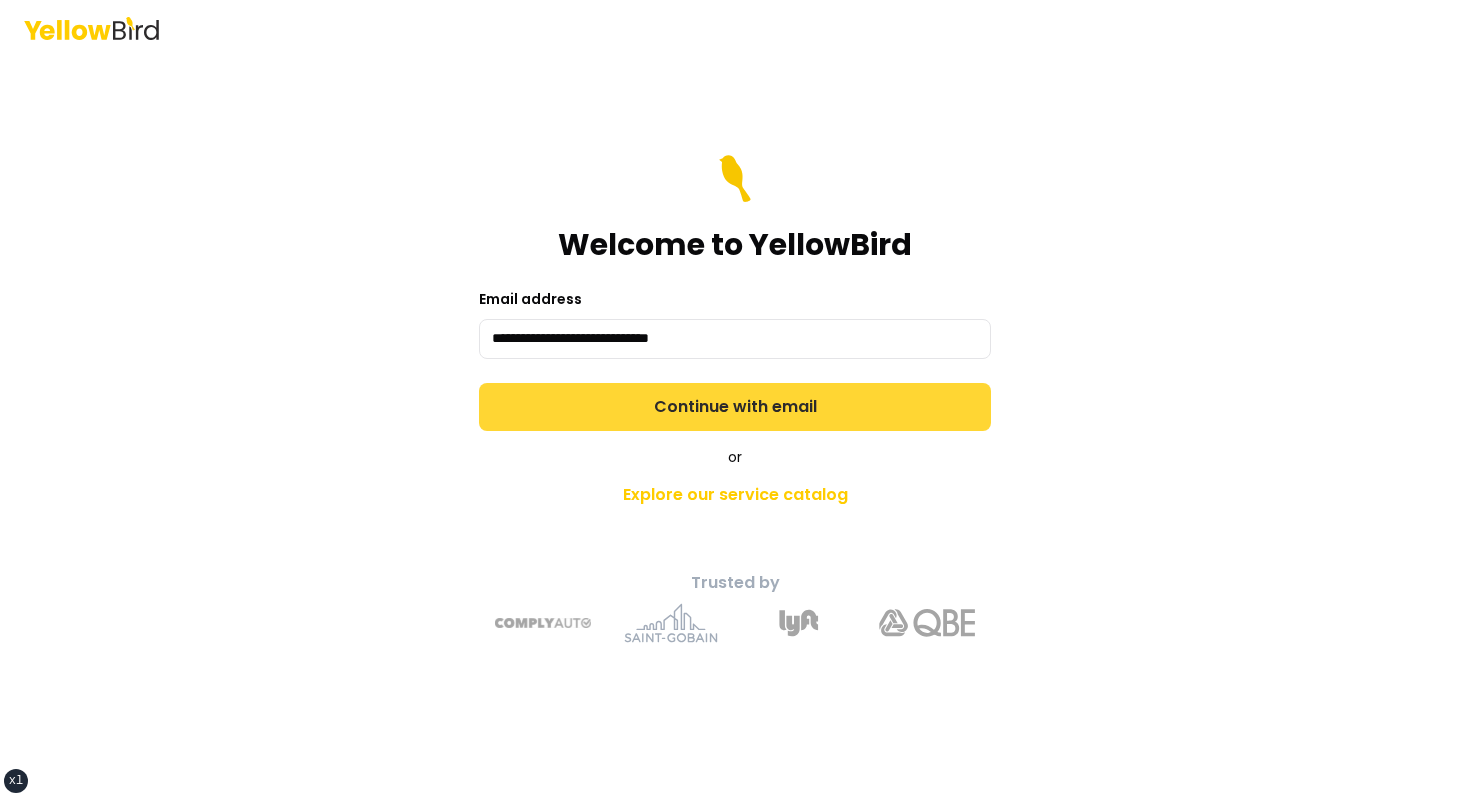click on "Continue with email" at bounding box center [735, 407] 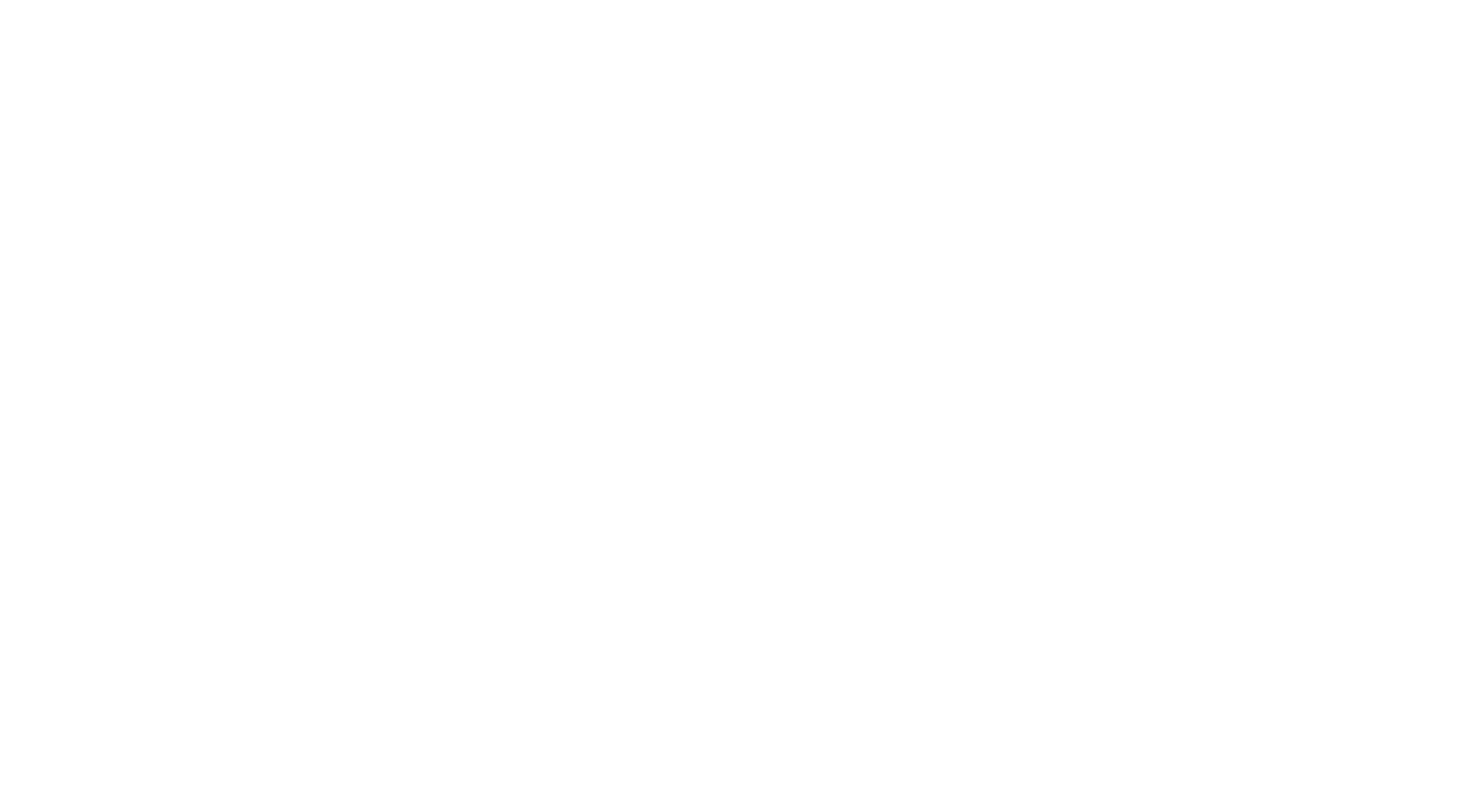 scroll, scrollTop: 0, scrollLeft: 0, axis: both 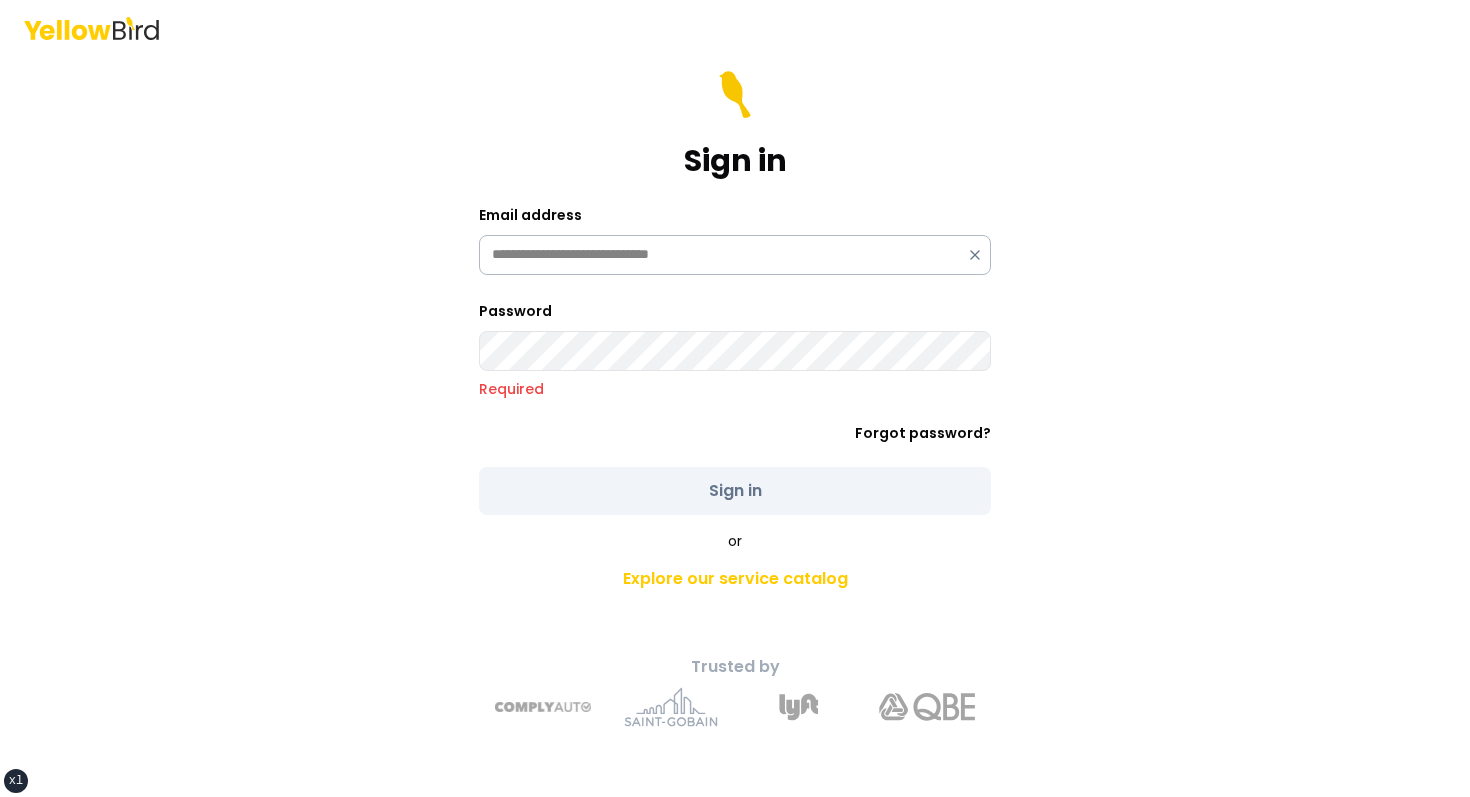 click on "**********" at bounding box center (735, 255) 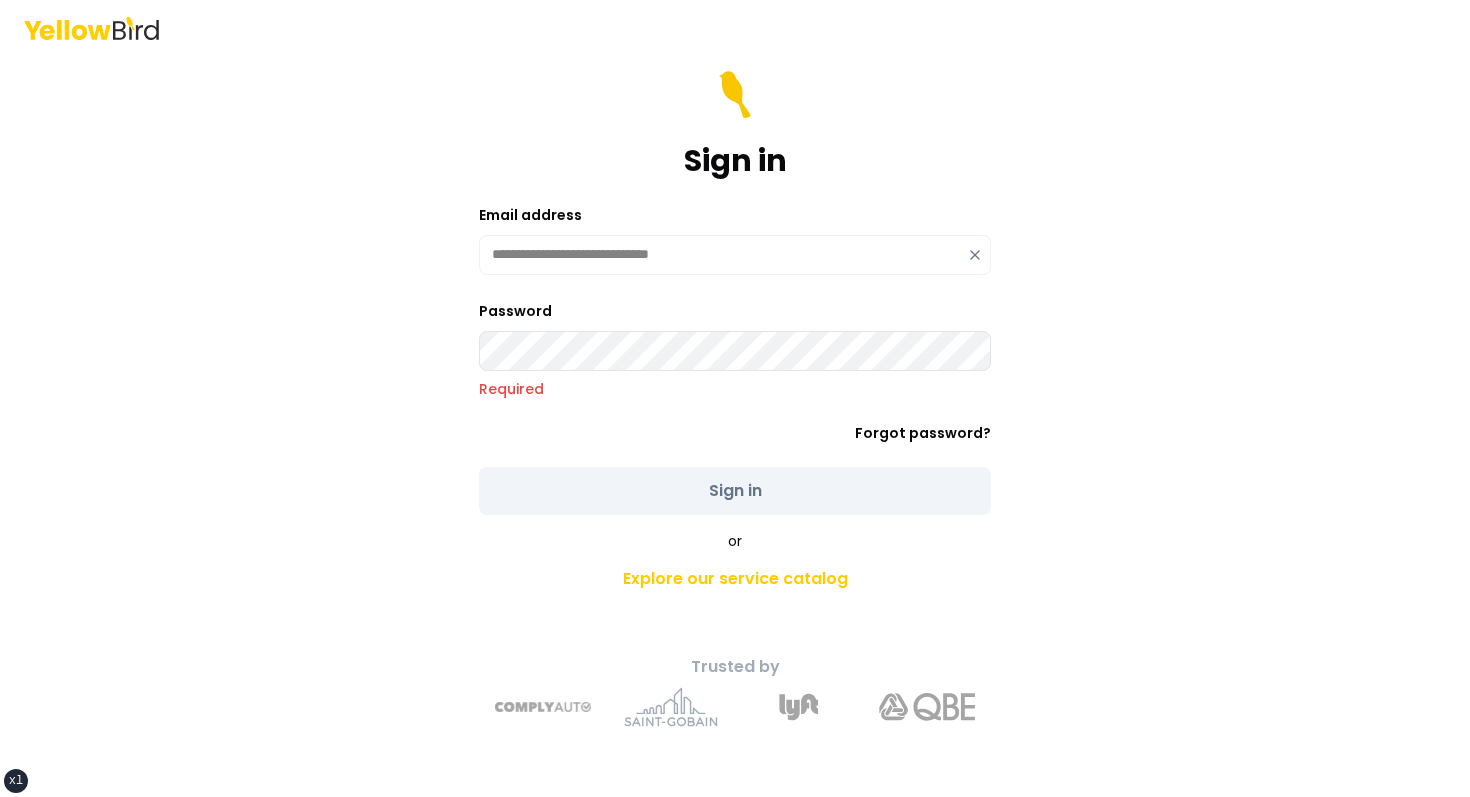 click 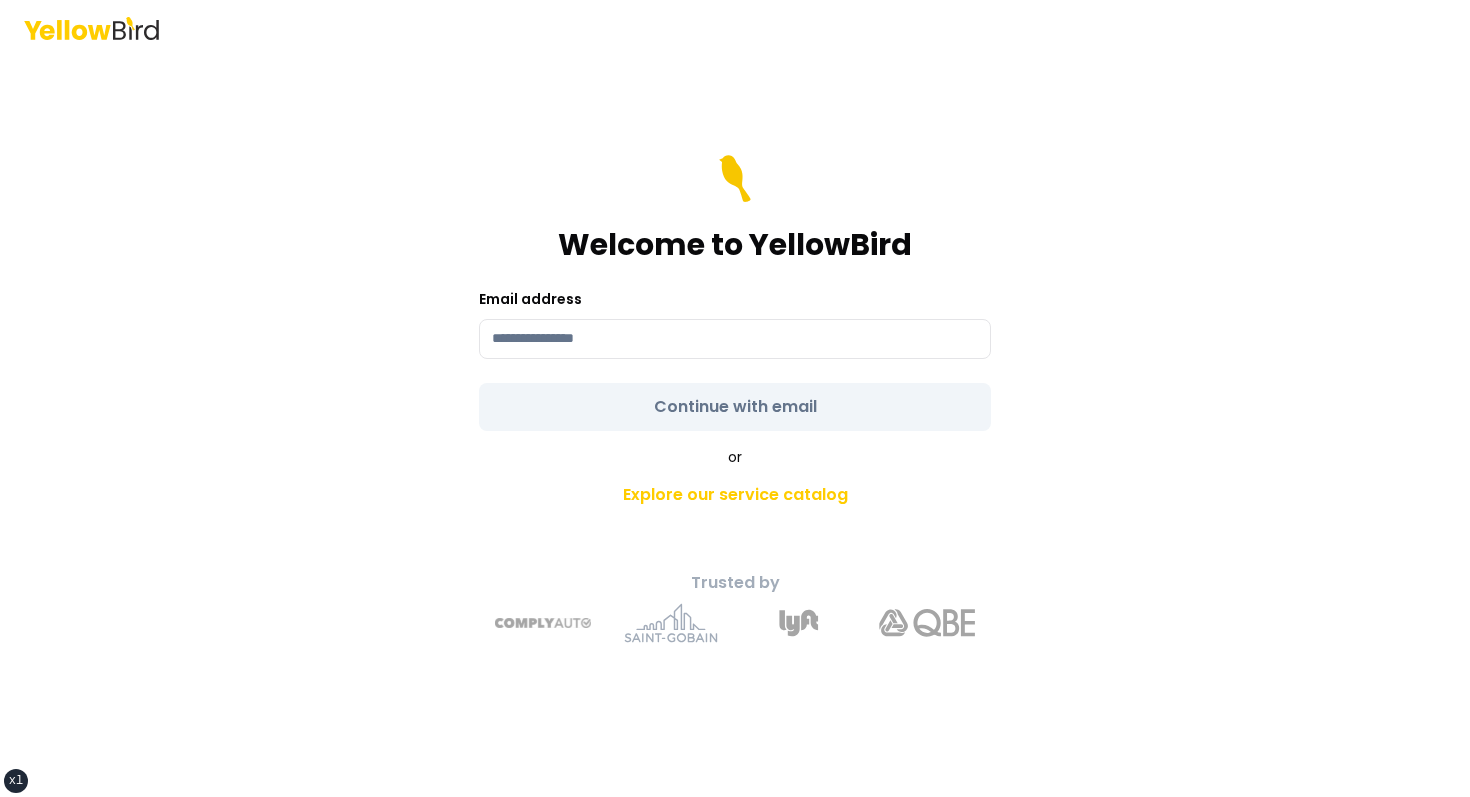 click on "Welcome to YellowBird" at bounding box center [735, 245] 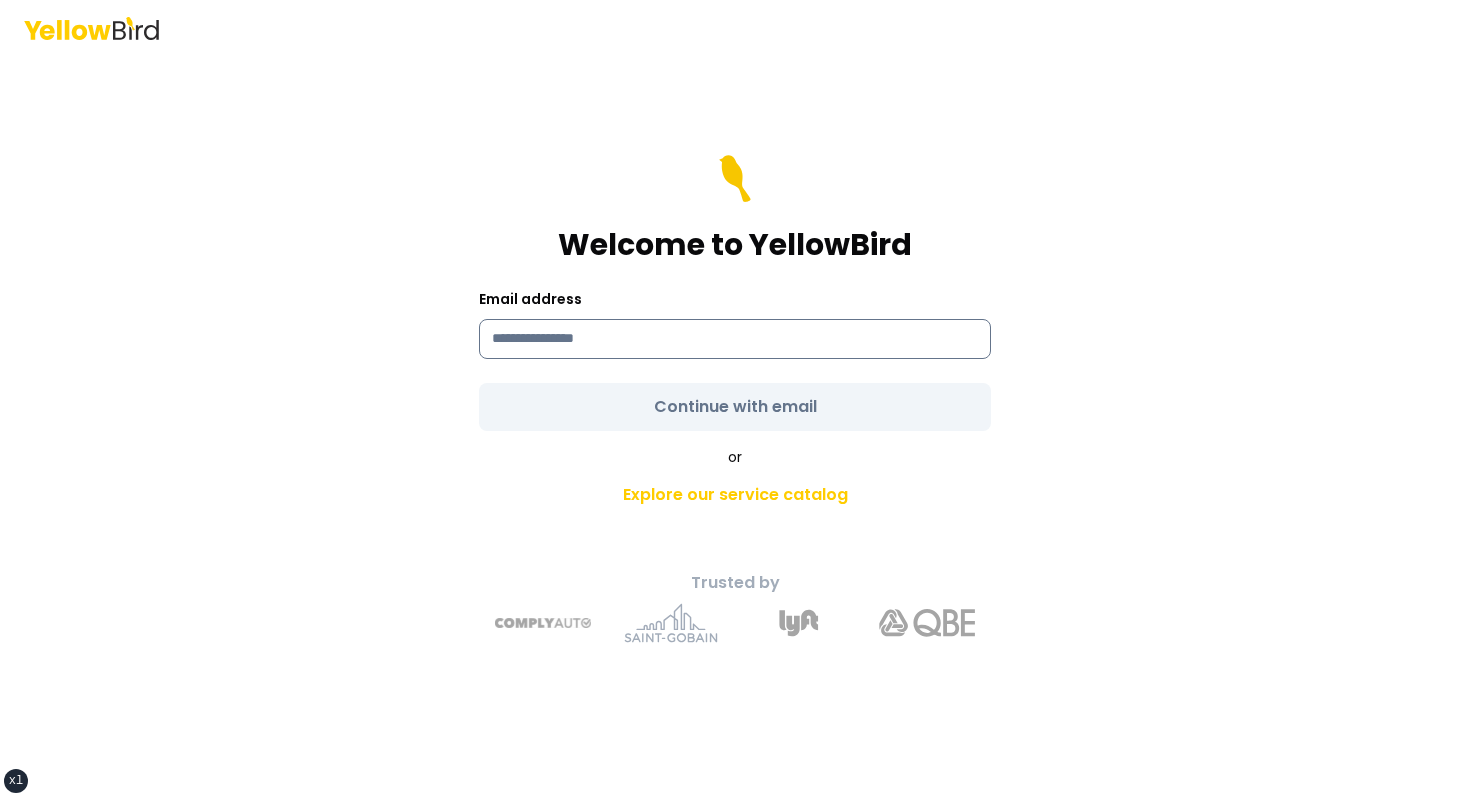 click at bounding box center [735, 339] 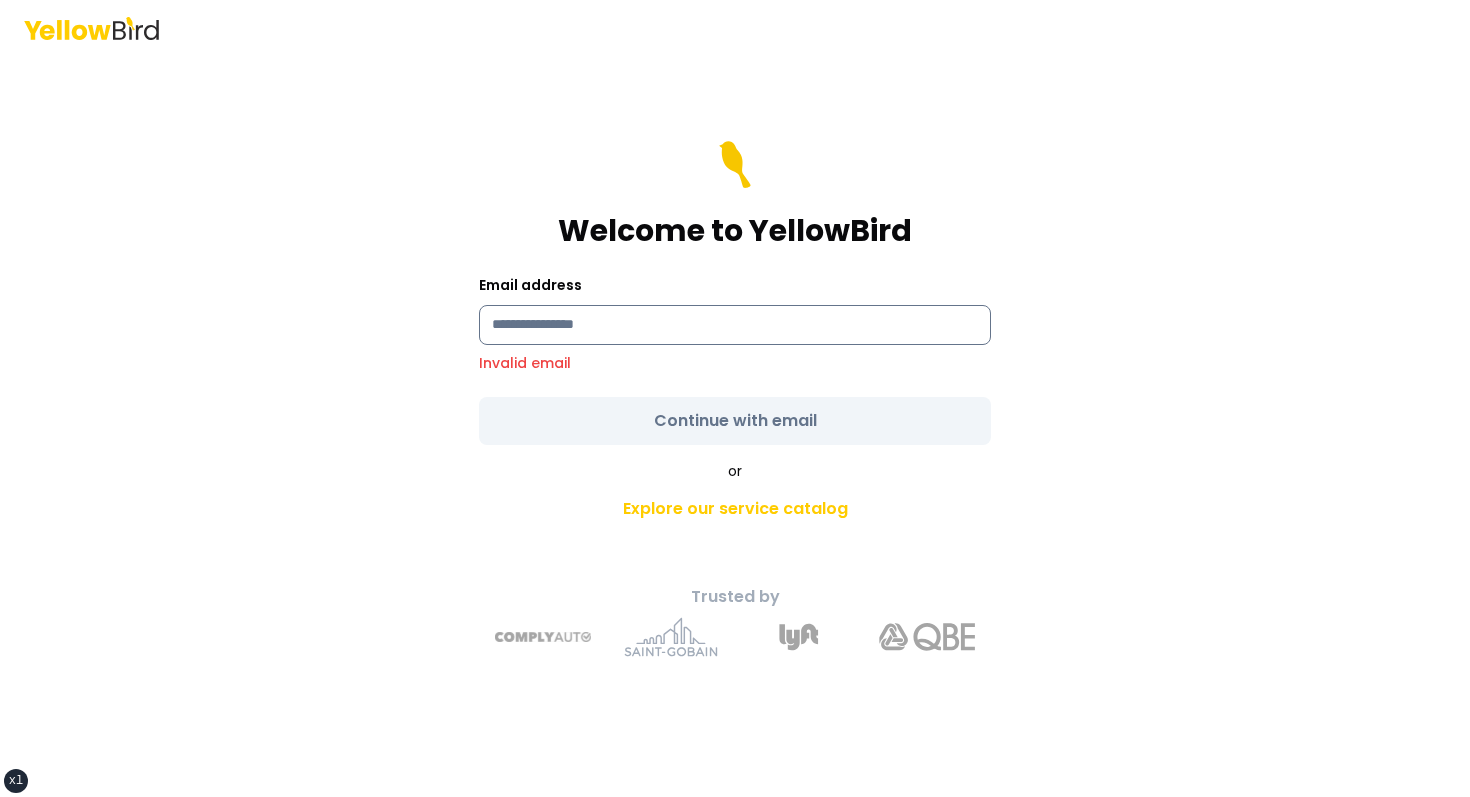 paste on "**********" 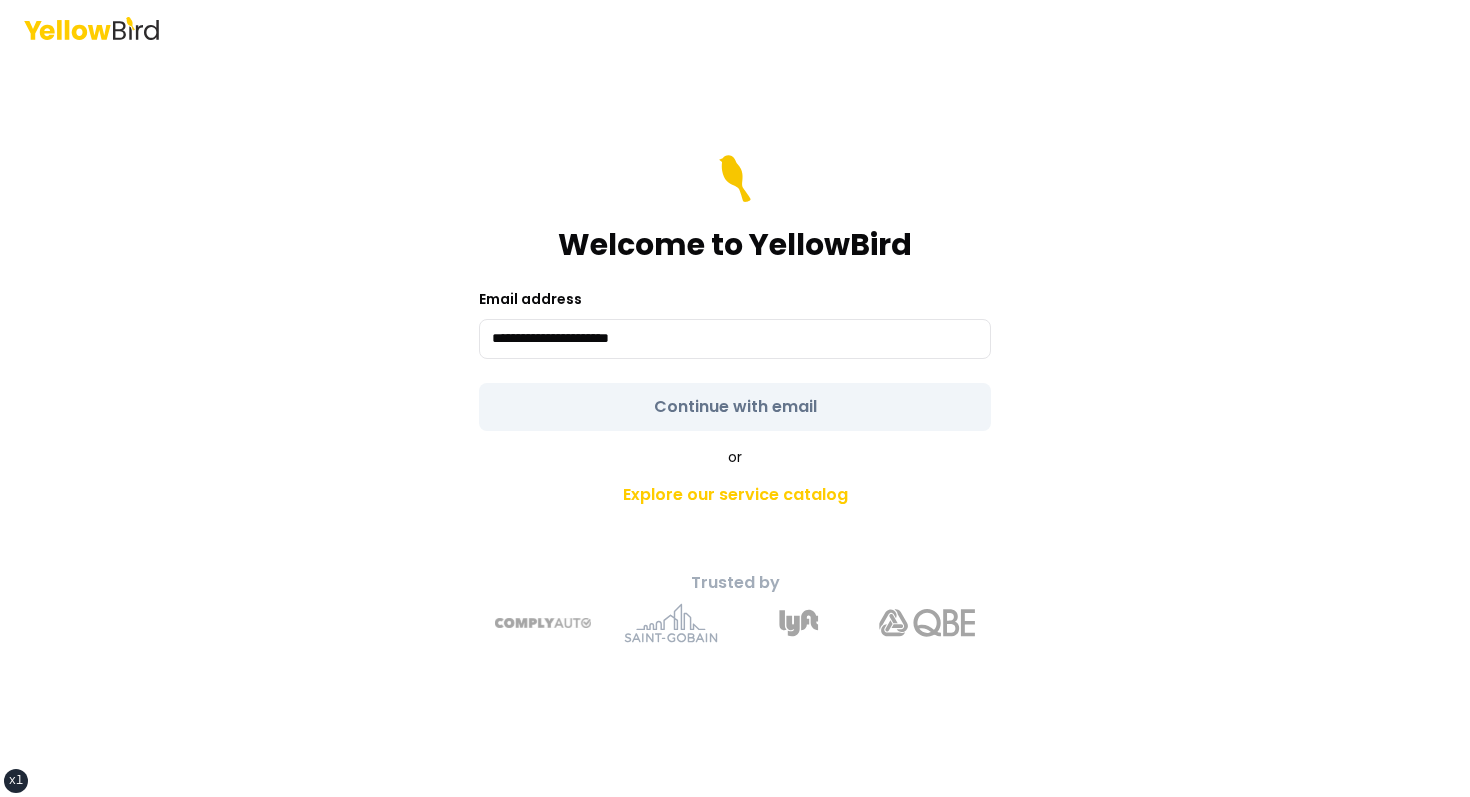 type on "**********" 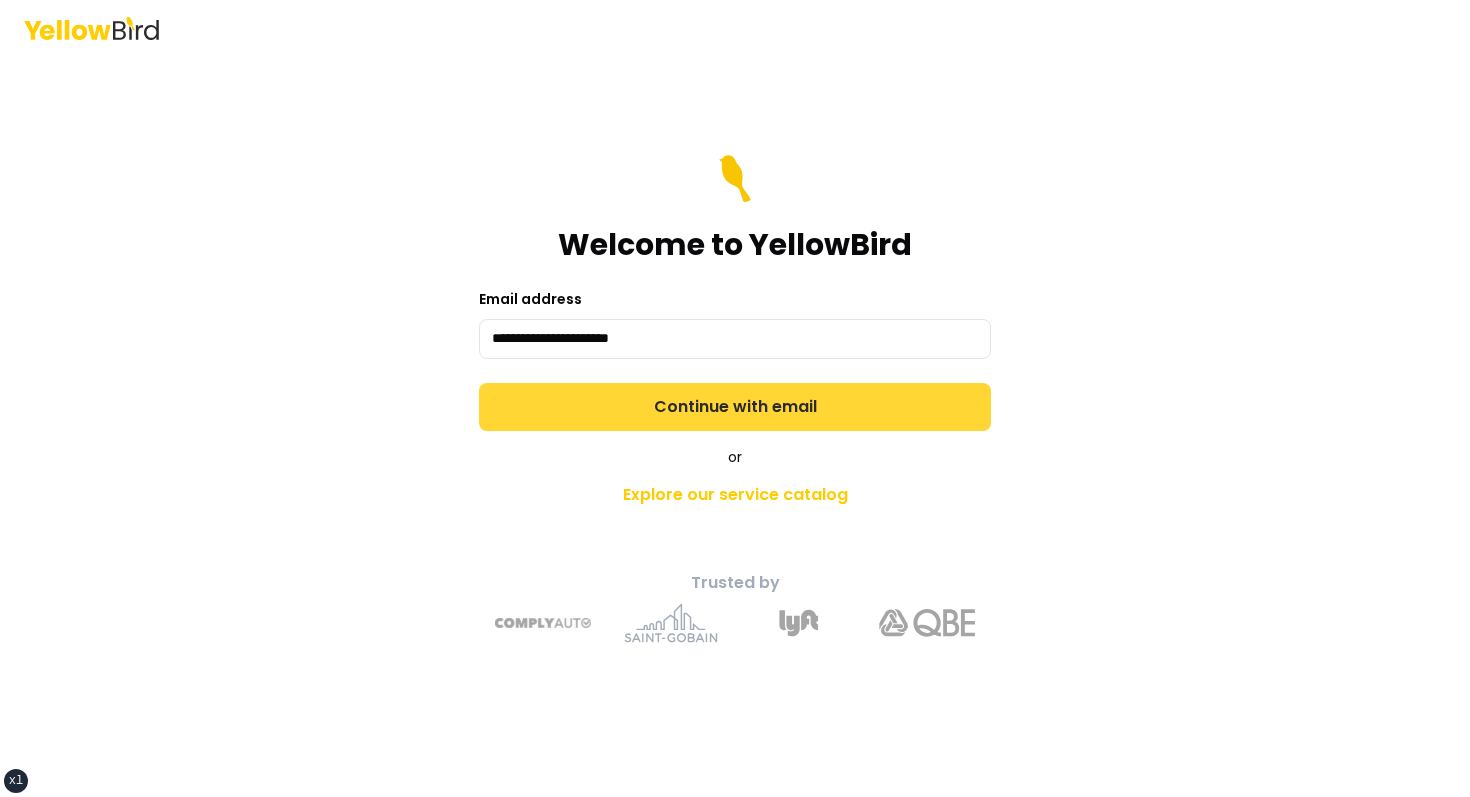 click on "Continue with email" at bounding box center (735, 407) 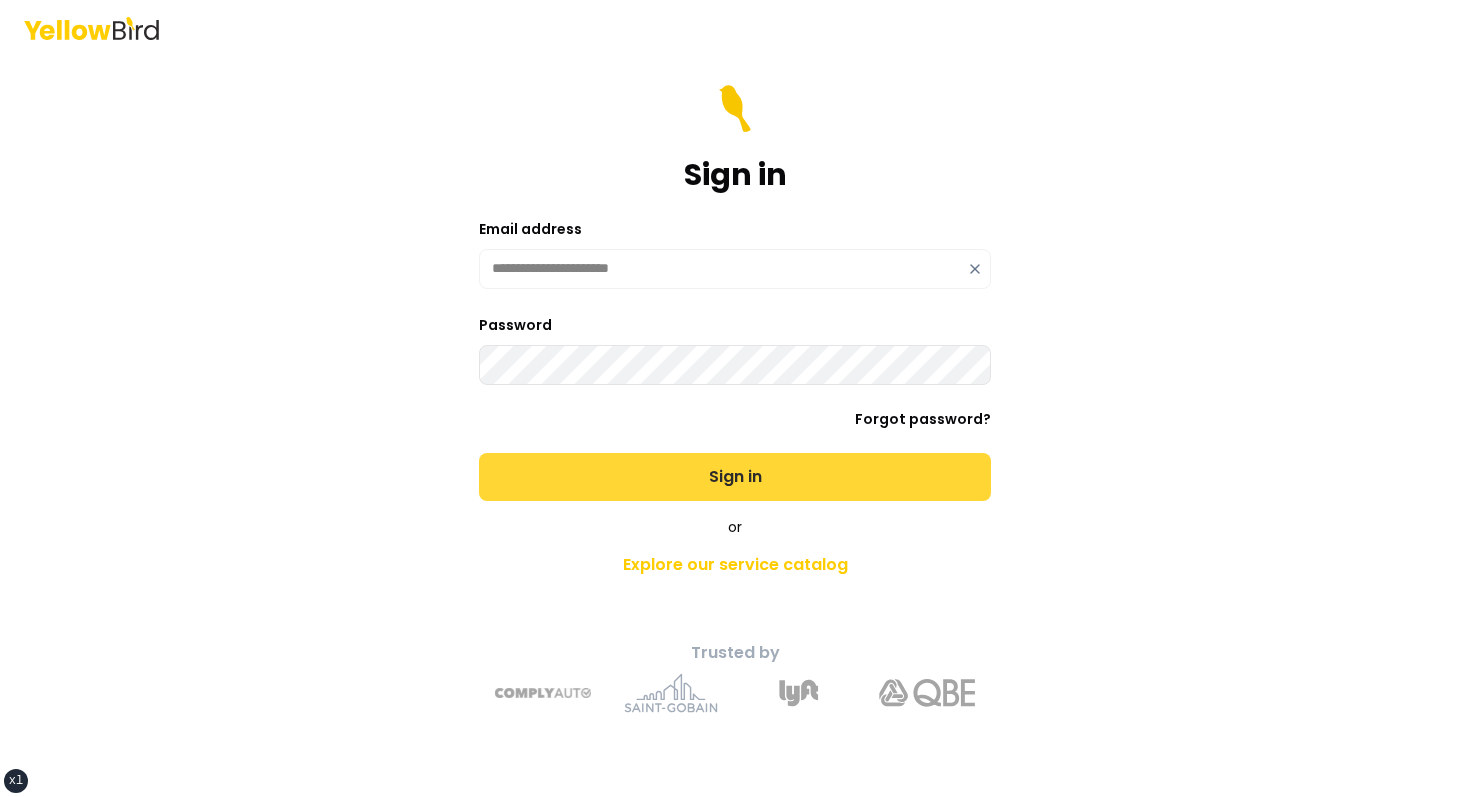 click on "Sign in" at bounding box center (735, 477) 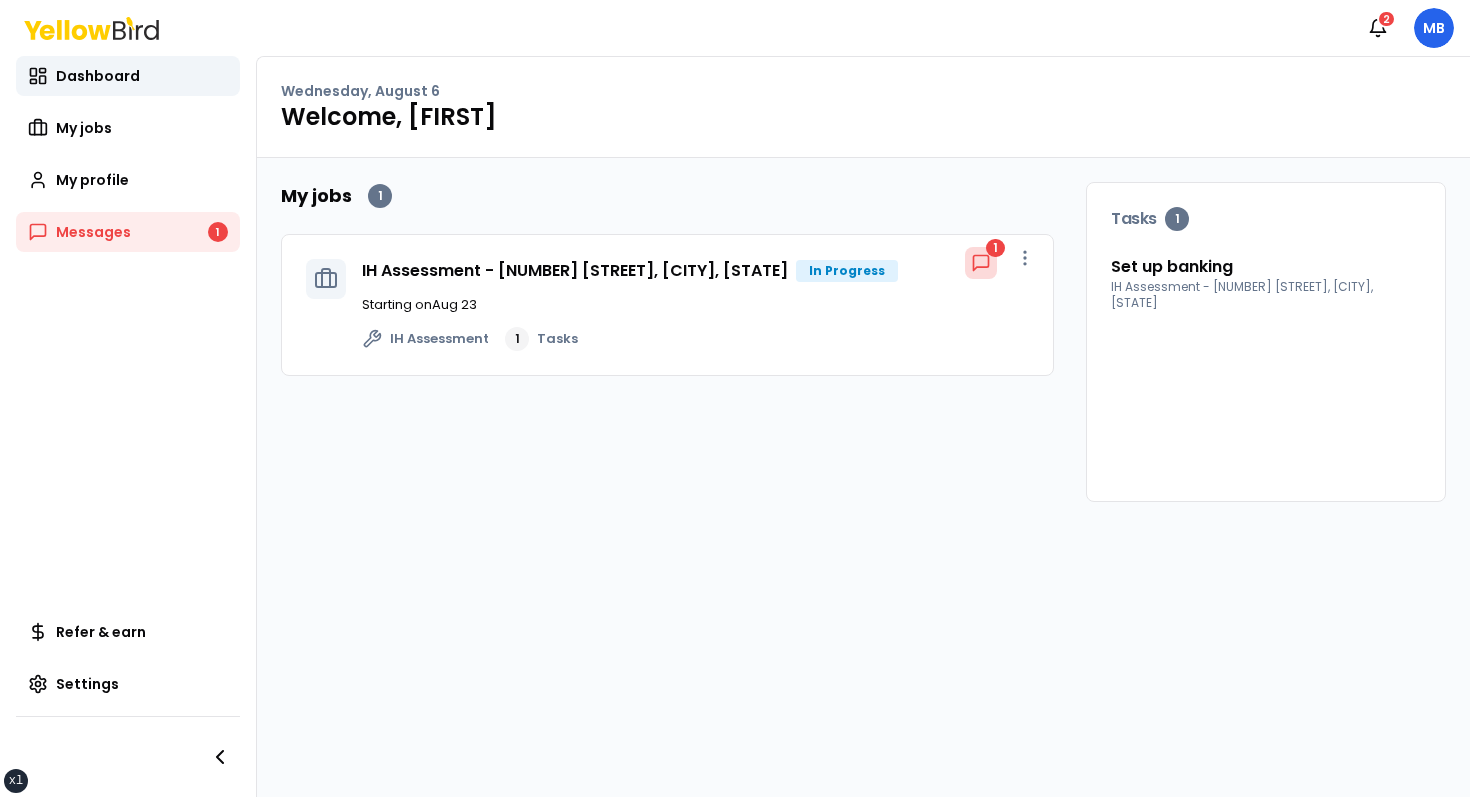 click on "In Progress" at bounding box center [847, 271] 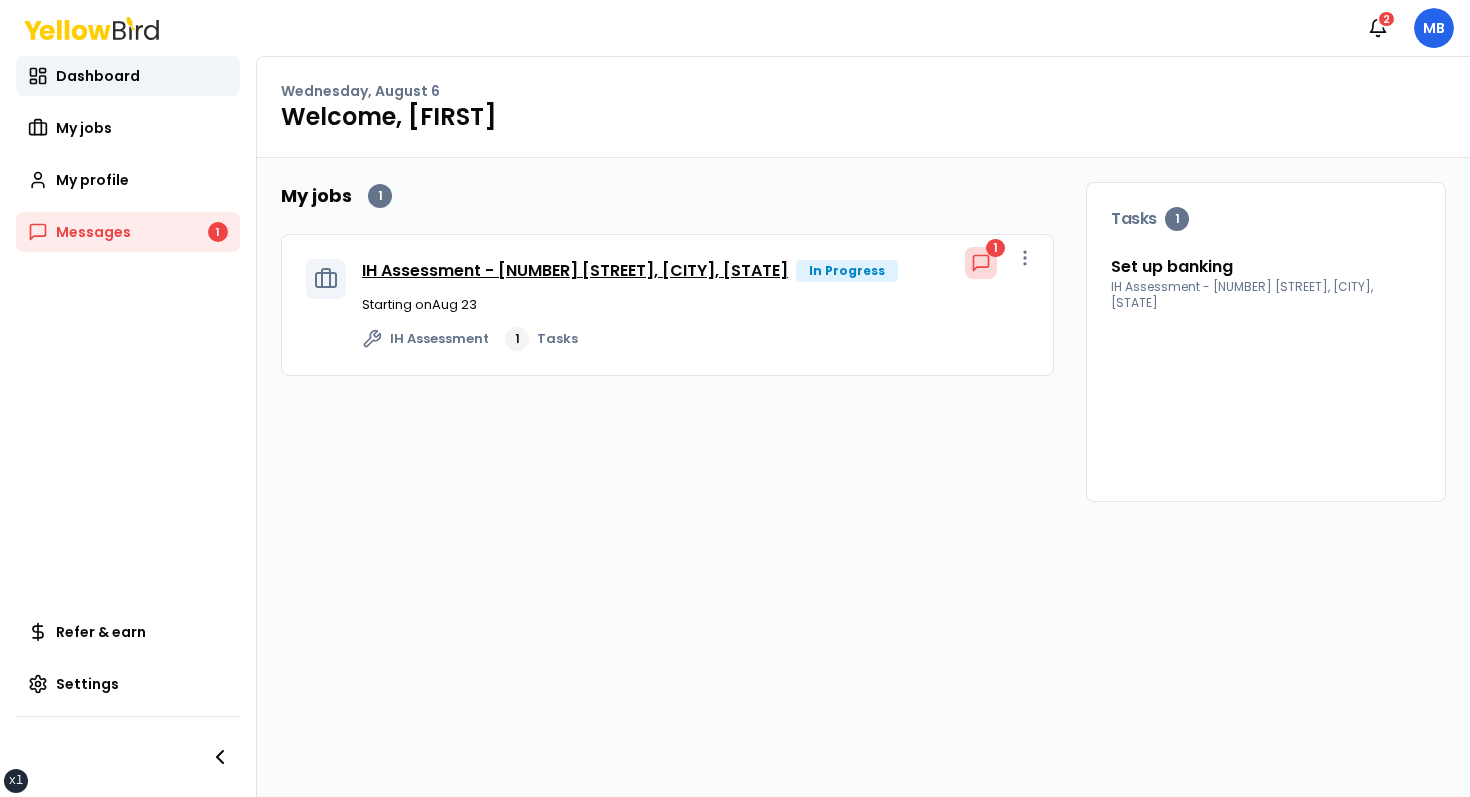 click on "IH Assessment - [NUMBER] [STREET], [CITY], [STATE] [POSTAL_CODE]" at bounding box center [575, 270] 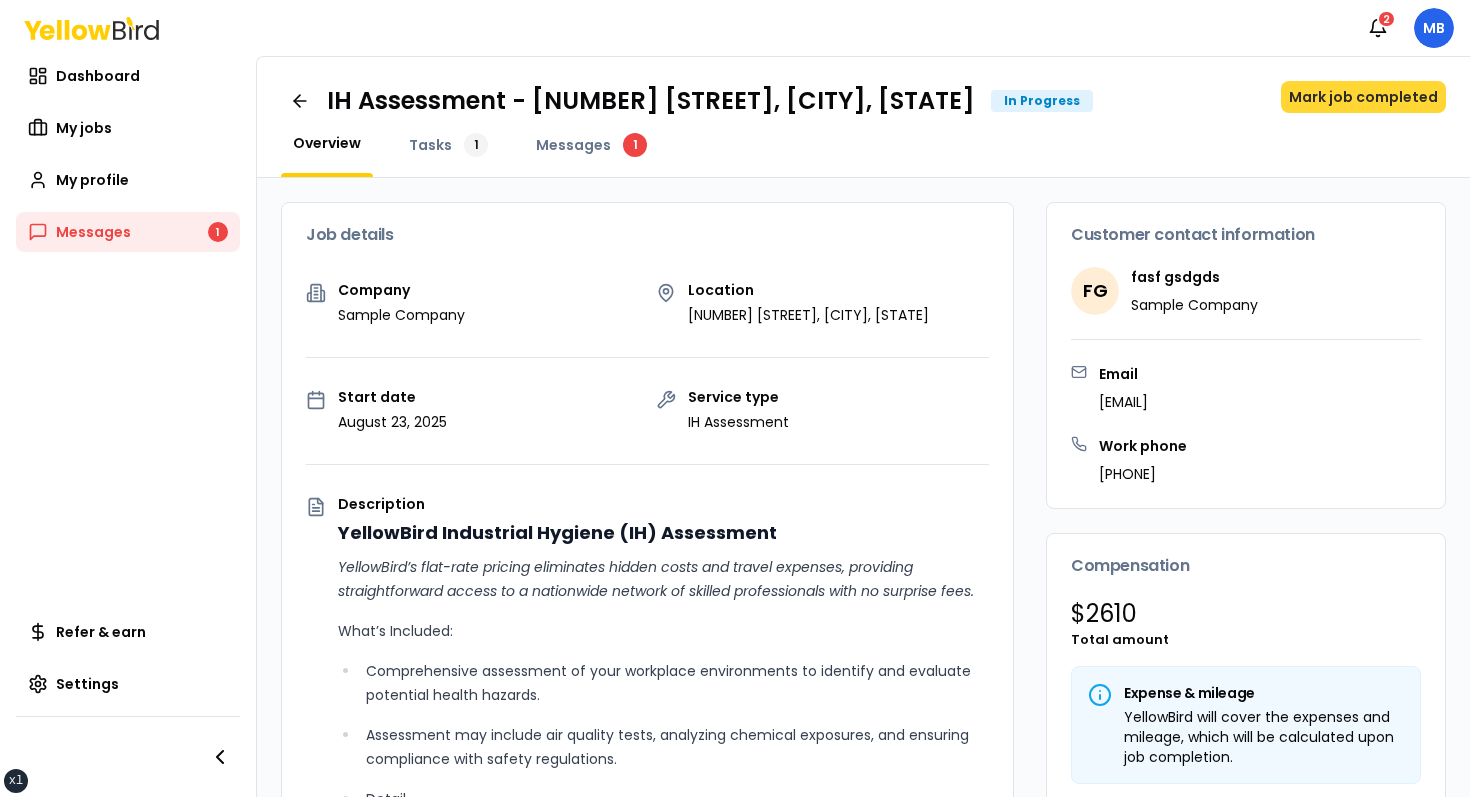 click on "Mark job completed" at bounding box center [1363, 97] 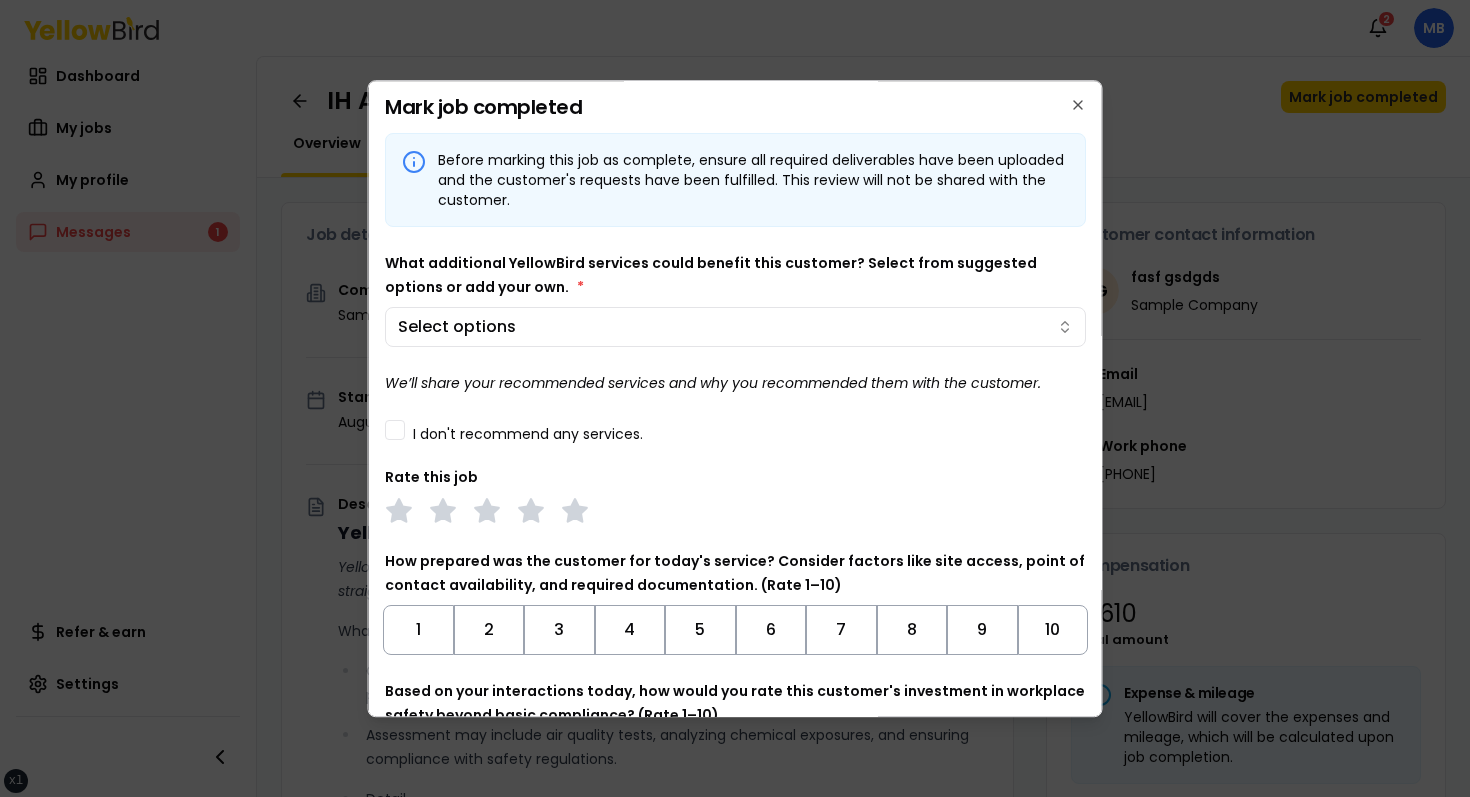click on "Before marking this job as complete, ensure all required deliverables have been uploaded and the customer's requests have been fulfilled. This review will not be shared with the customer. What additional YellowBird services could benefit this customer? Select from suggested options or add your own. * Select options We’ll share your recommended services and why you recommended them with the customer. I don't recommend any services. Rate this job How prepared was the customer for today's service? Consider factors like site access, point of contact availability, and required documentation. (Rate 1–10) 1 2 3 4 5 6 7 8 9 10 Based on your interactions today, how would you rate this customer's investment in workplace safety beyond basic compliance? (Rate 1–10) 1 2 3 4 5 6 7 8 9 10 Enter your round-trip mileage for this job site visit. *" at bounding box center (735, 507) 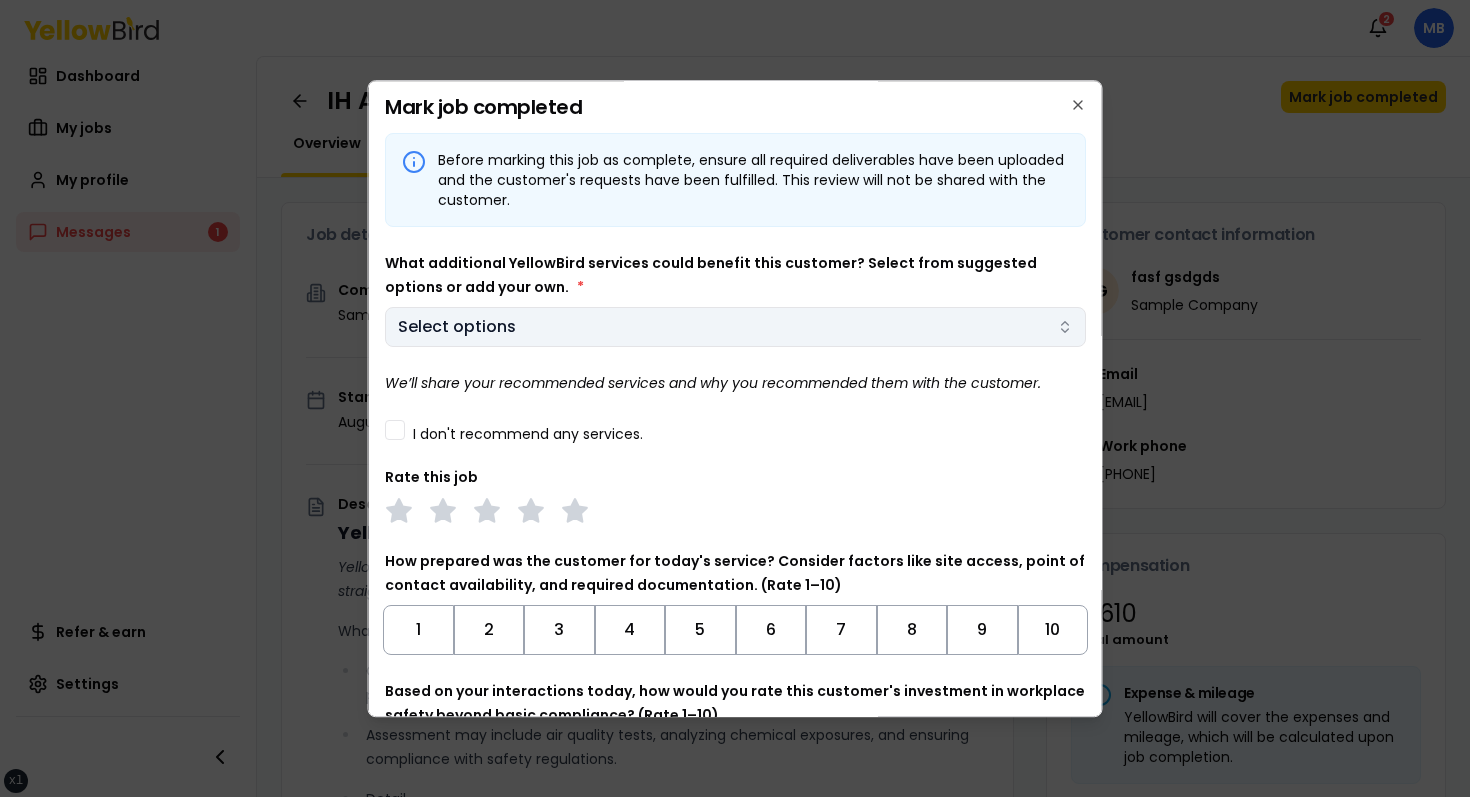 click on "xs sm md lg xl 2xl Notifications 2 MB Dashboard My jobs My profile Messages 1 Refer & earn Settings IH Assessment - 123 tasf, asfasf, DE 12321 In Progress Mark job completed Overview Tasks 1 Messages 1 Job details Company Sample Company Location 123 tasf, asfasf, DE 12321 Start date August 23, 2025 Service type IH Assessment Description YellowBird Industrial Hygiene (IH) Assessment
YellowBird’s flat-rate pricing eliminates hidden costs and travel expenses, providing straightforward access to a nationwide network of skilled professionals with no surprise fees.
What’s Included:
Comprehensive assessment of your workplace environments to identify and evaluate potential health hazards.
Assessment may include air quality tests, analyzing chemical exposures, and ensuring compliance with safety regulations.
Detail...
View more Documents   Deliverable template No template has been provided; please use your own deliverable template to upload the service deliverables. Upload FG $ *" at bounding box center [735, 398] 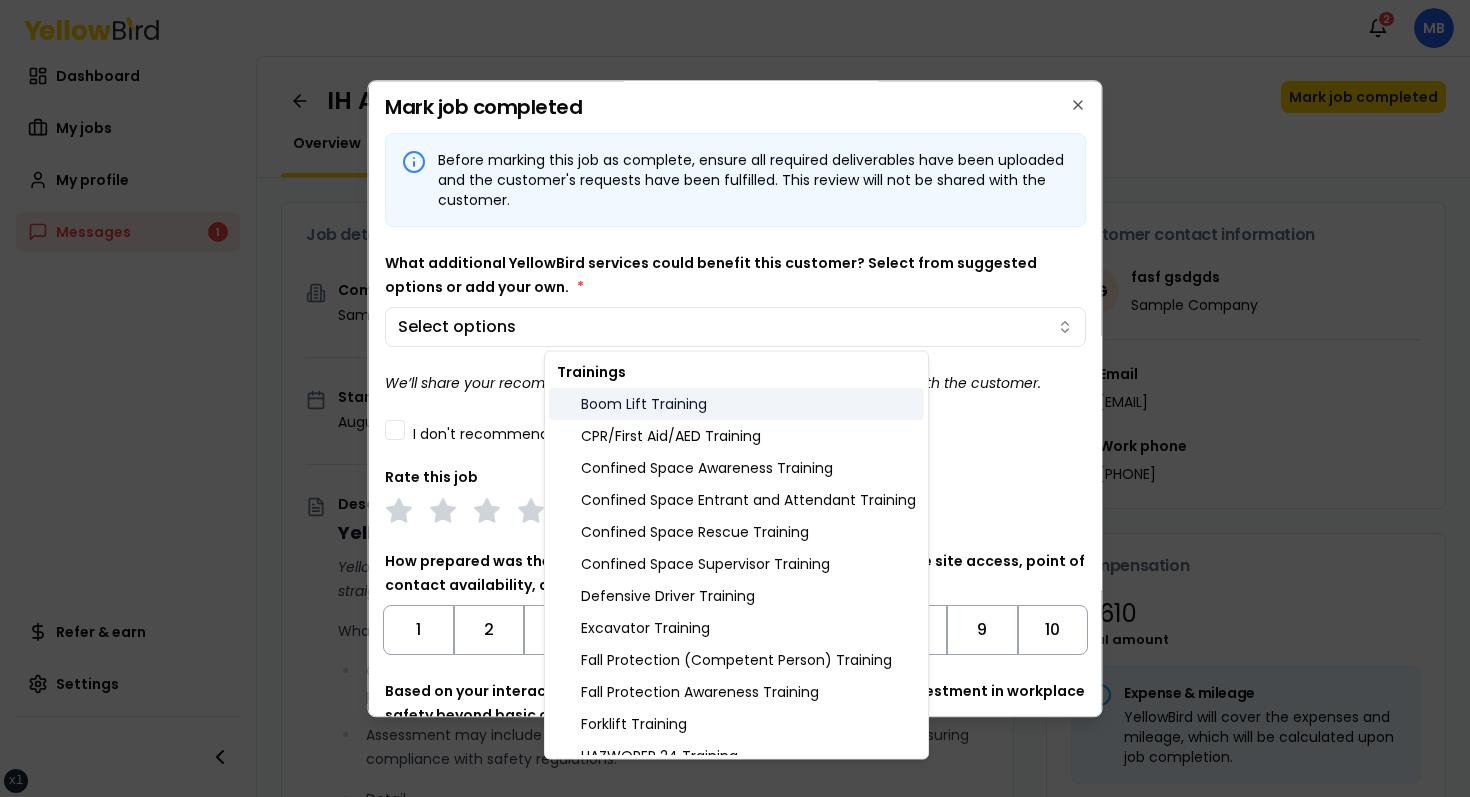 click on "Boom Lift Training" at bounding box center (736, 404) 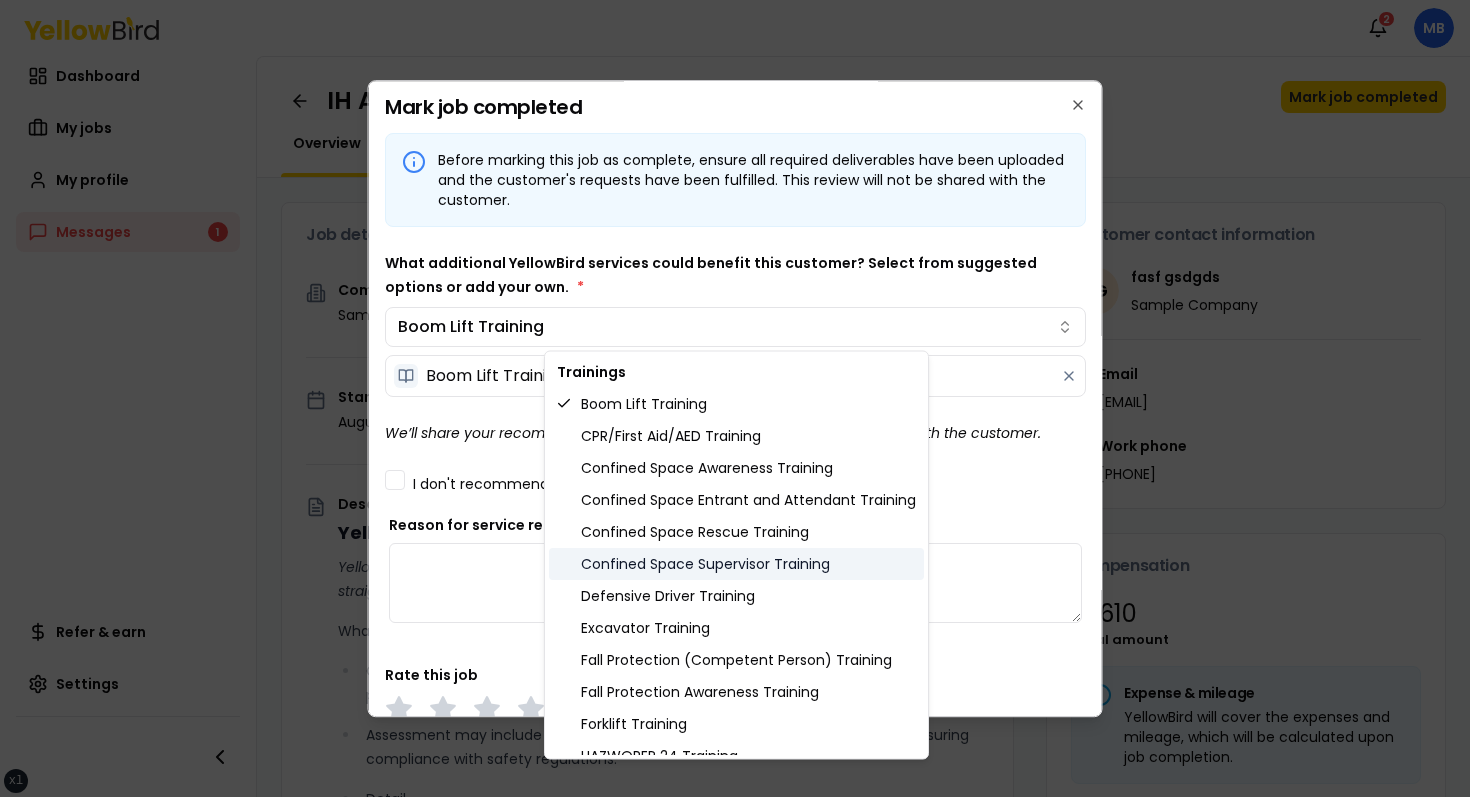click on "Confined Space Supervisor Training" at bounding box center [736, 564] 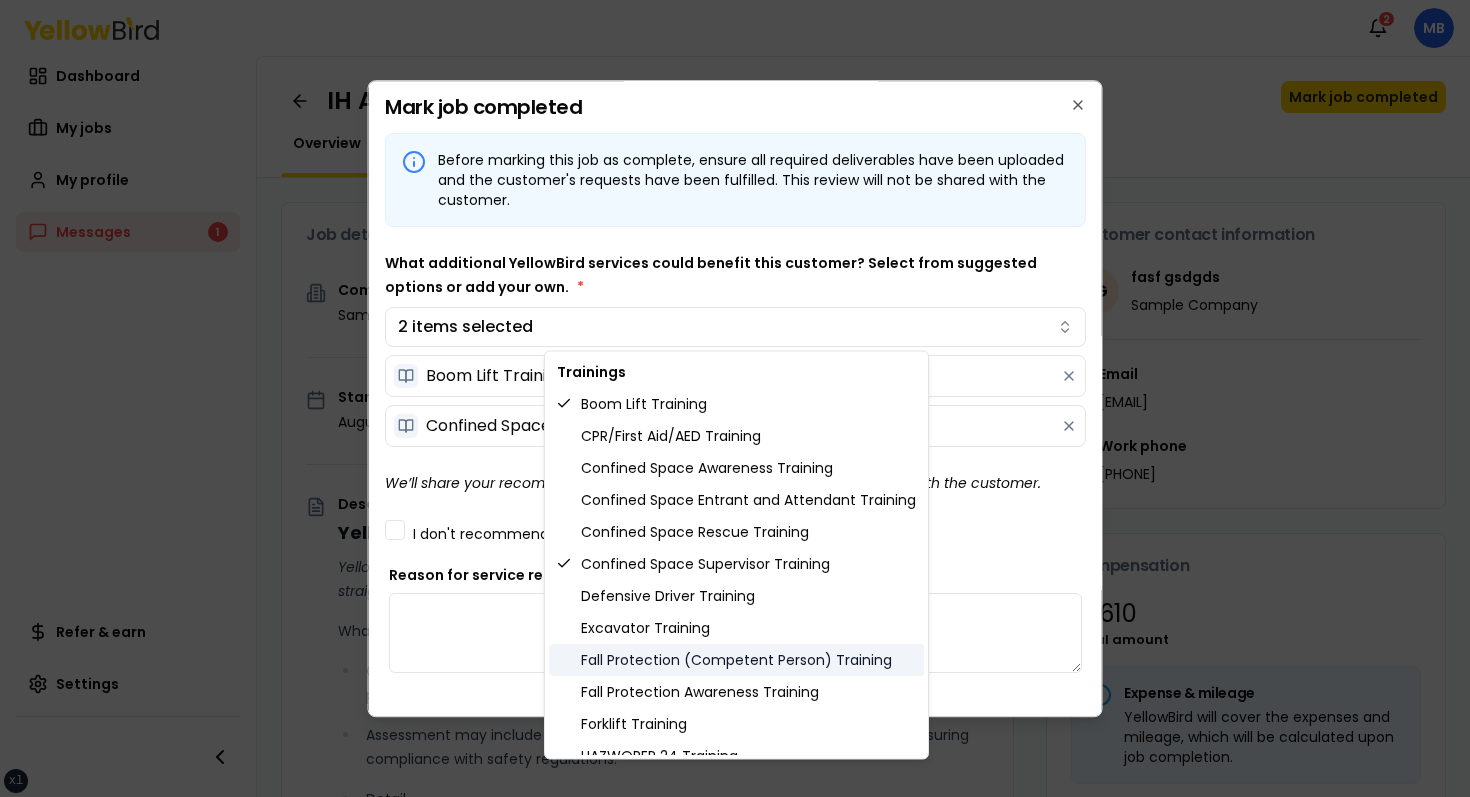 click on "Fall Protection (Competent Person) Training" at bounding box center [736, 660] 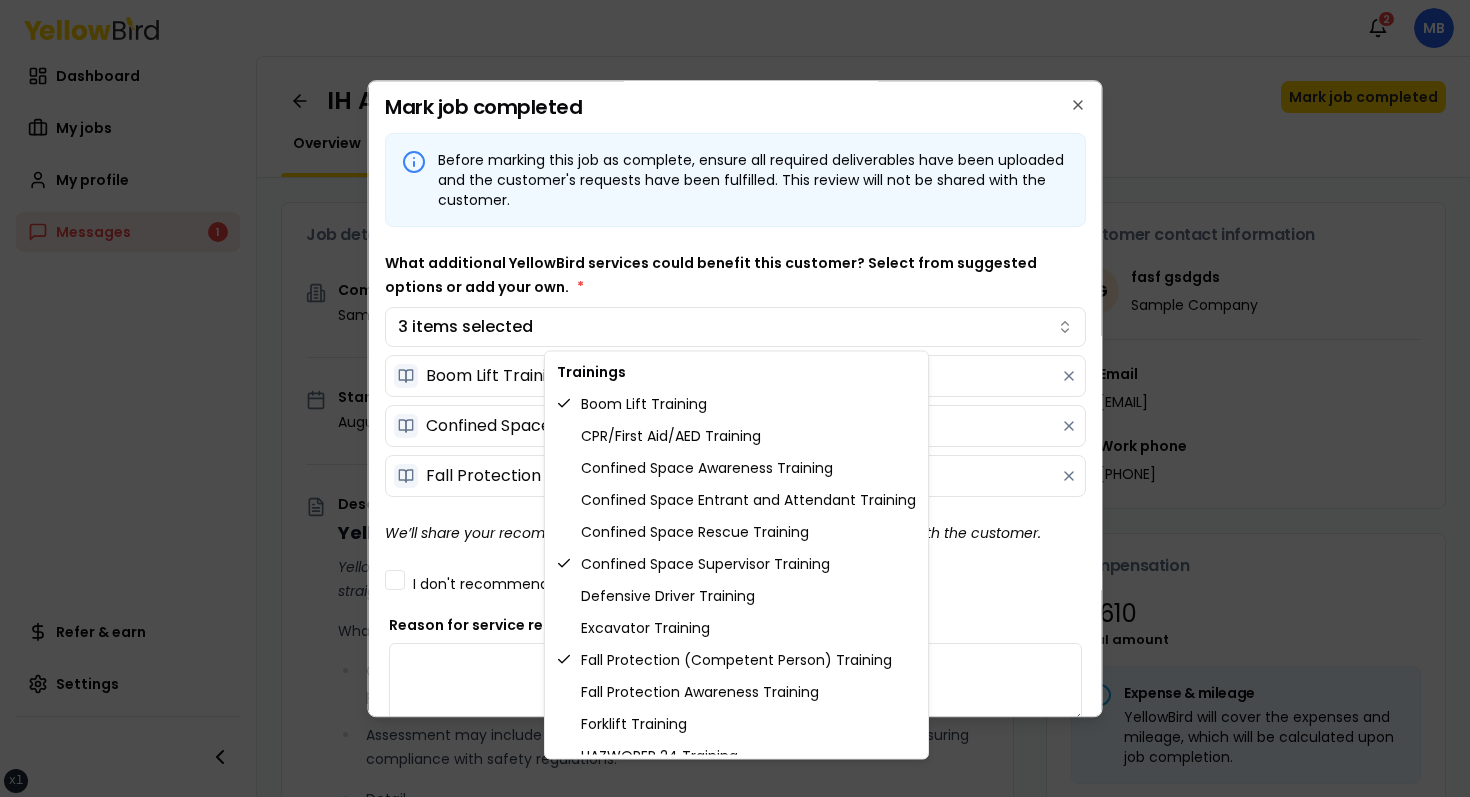 click on "xs sm md lg xl 2xl Notifications 2 MB Dashboard My jobs My profile Messages 1 Refer & earn Settings IH Assessment - [NUMBER] [STREET], [CITY], [STATE] [ZIP] In Progress Mark job completed Overview Tasks 1 Messages 1 Job details Company Sample Company Location [NUMBER] [STREET], [CITY], [STATE] [ZIP] Start date [DATE] Service type IH Assessment Description YellowBird Industrial Hygiene (IH) Assessment
YellowBird’s flat-rate pricing eliminates hidden costs and travel expenses, providing straightforward access to a nationwide network of skilled professionals with no surprise fees.
What’s Included:
Comprehensive assessment of your workplace environments to identify and evaluate potential health hazards.
Assessment may include air quality tests, analyzing chemical exposures, and ensuring compliance with safety regulations.
Detail...
View more Documents Deliverable template No template has been provided; please use your own deliverable template to upload the service deliverables. Upload FG $ *" at bounding box center [735, 398] 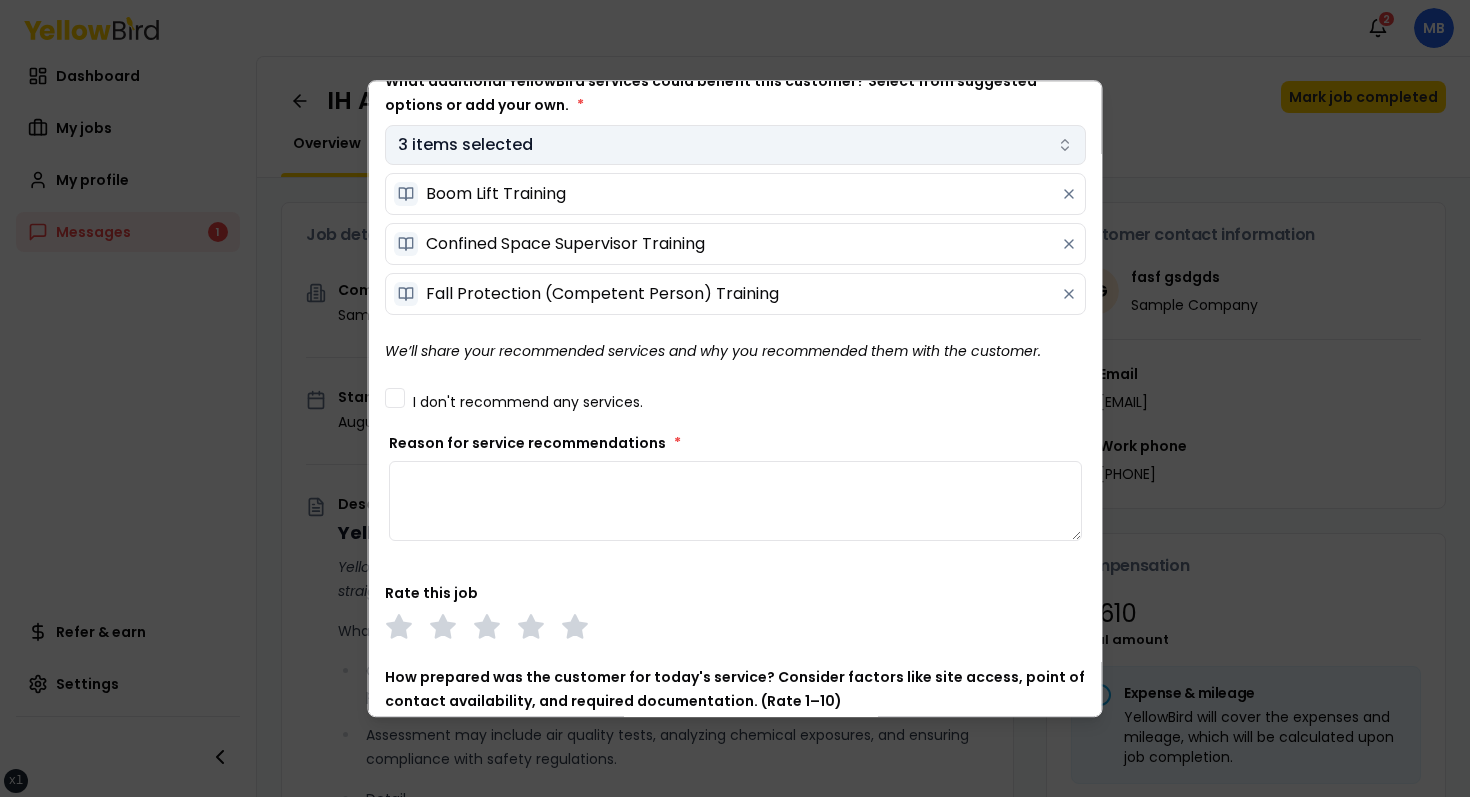 scroll, scrollTop: 0, scrollLeft: 0, axis: both 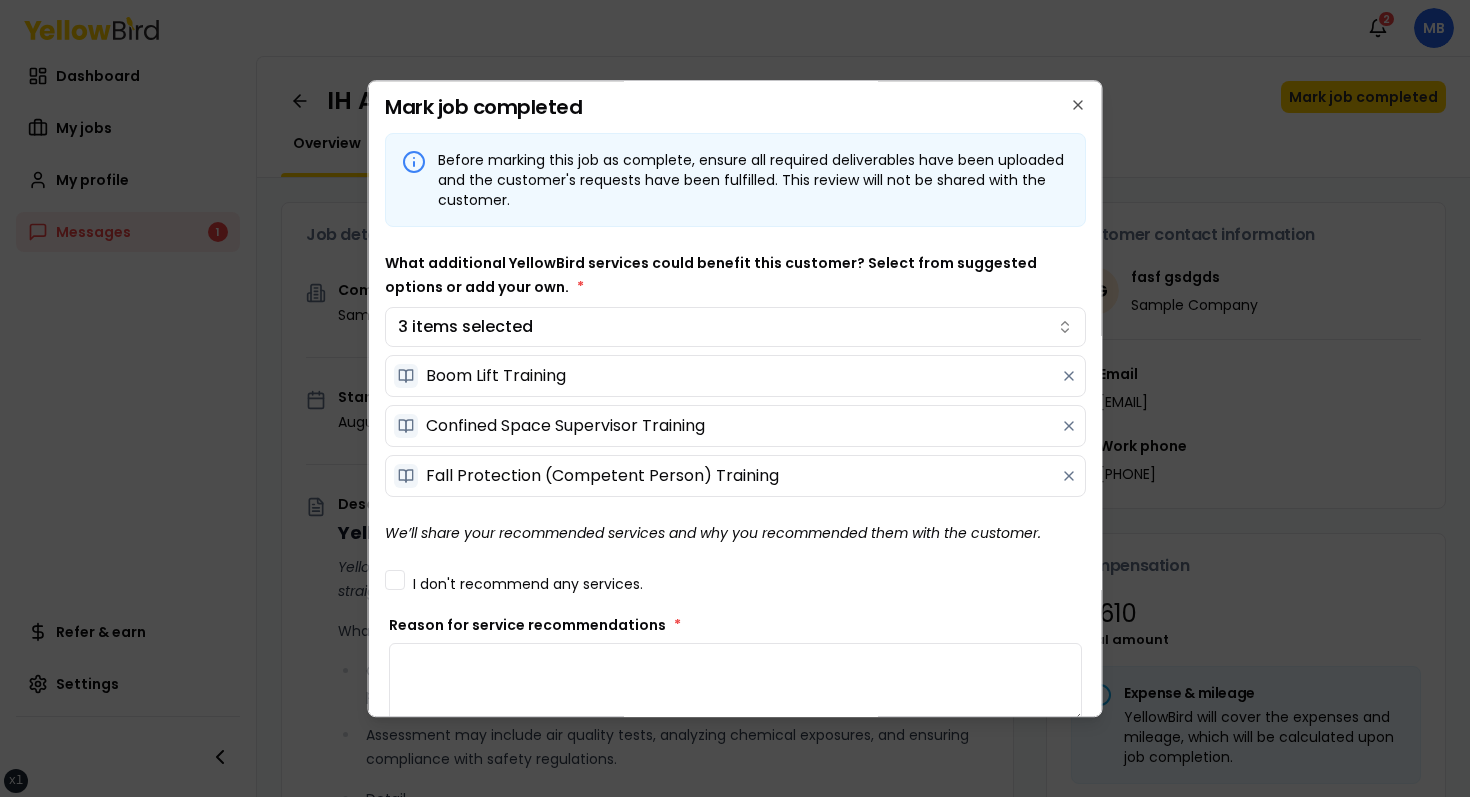click on "What additional YellowBird services could benefit this customer? Select from suggested options or add your own. * 3 items selected Boom Lift Training Confined Space Supervisor Training Fall Protection (Competent Person) Training" at bounding box center [735, 374] 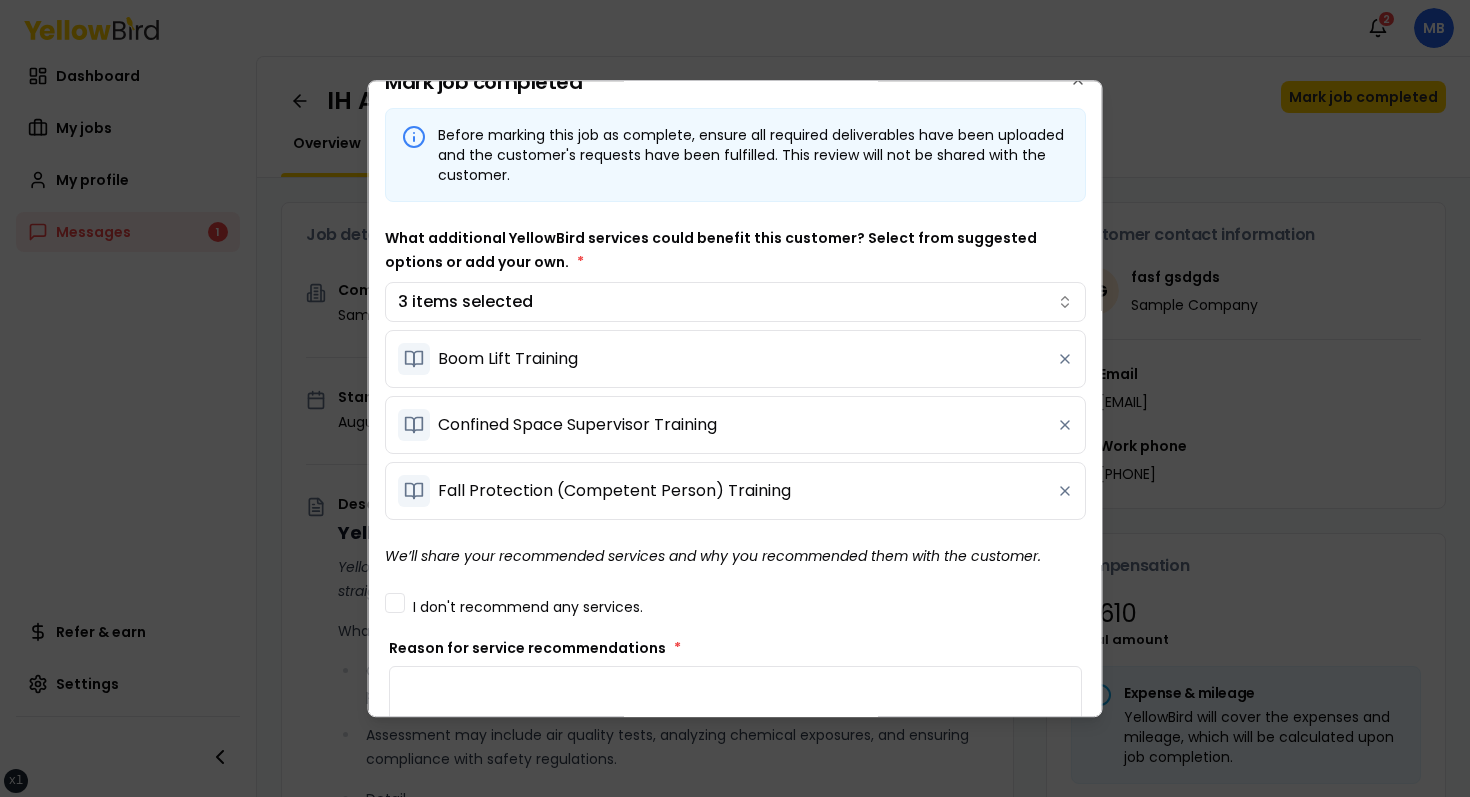scroll, scrollTop: 21, scrollLeft: 0, axis: vertical 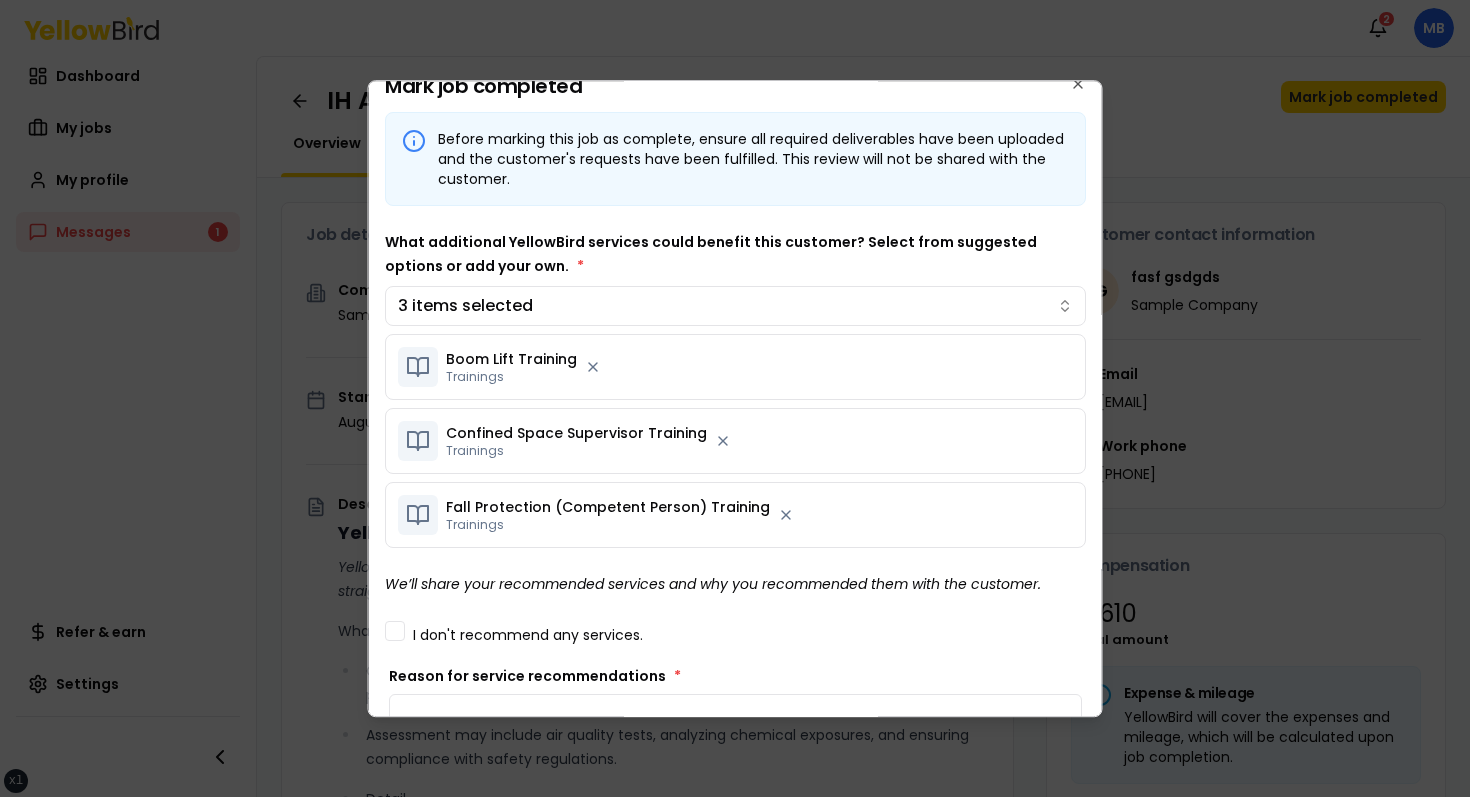 click on "Boom Lift Training Trainings" at bounding box center [735, 367] 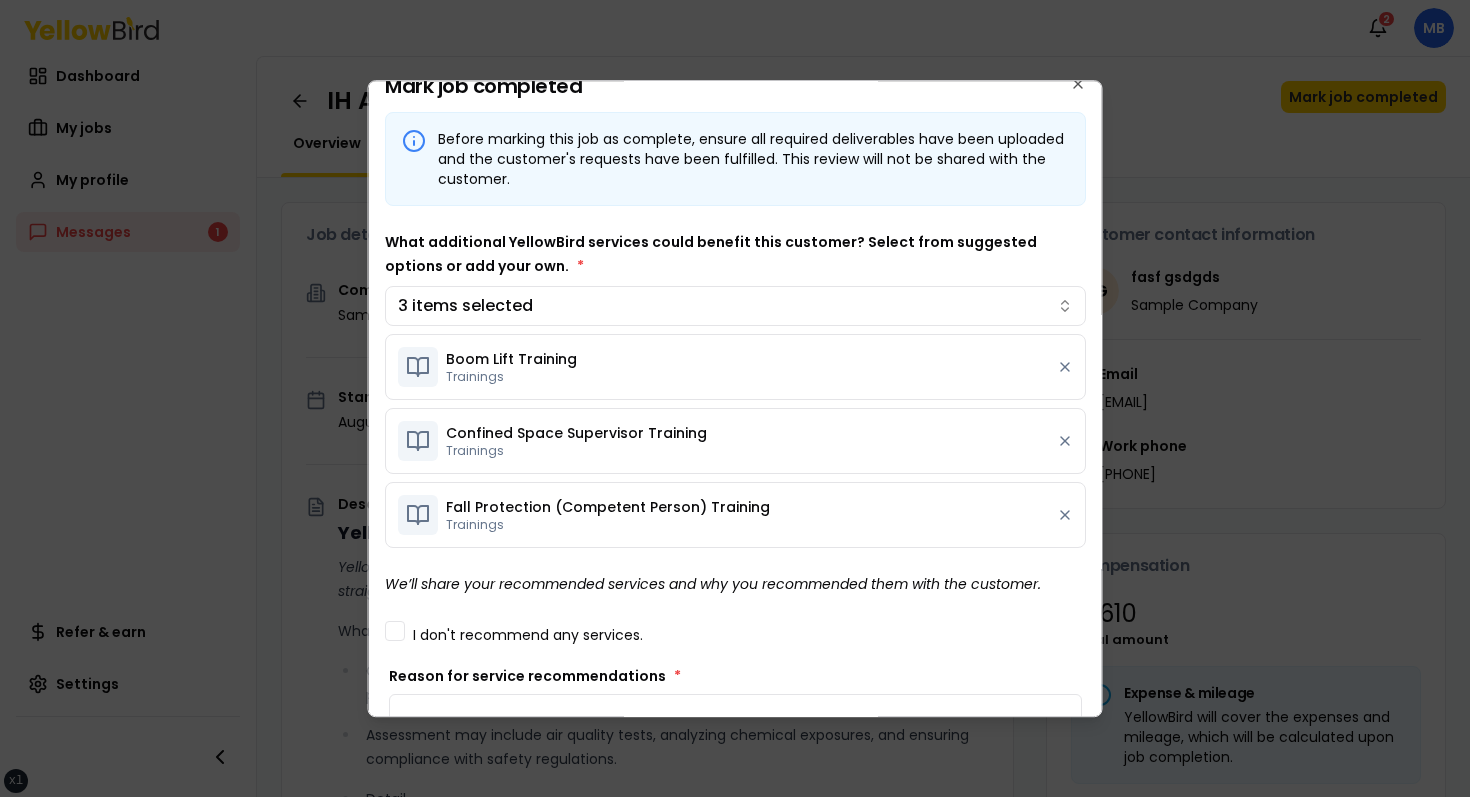 click on "What additional YellowBird services could benefit this customer? Select from suggested options or add your own. * 3 items selected Boom Lift Training Trainings Confined Space Supervisor Training Trainings Fall Protection (Competent Person) Training Trainings" at bounding box center (735, 389) 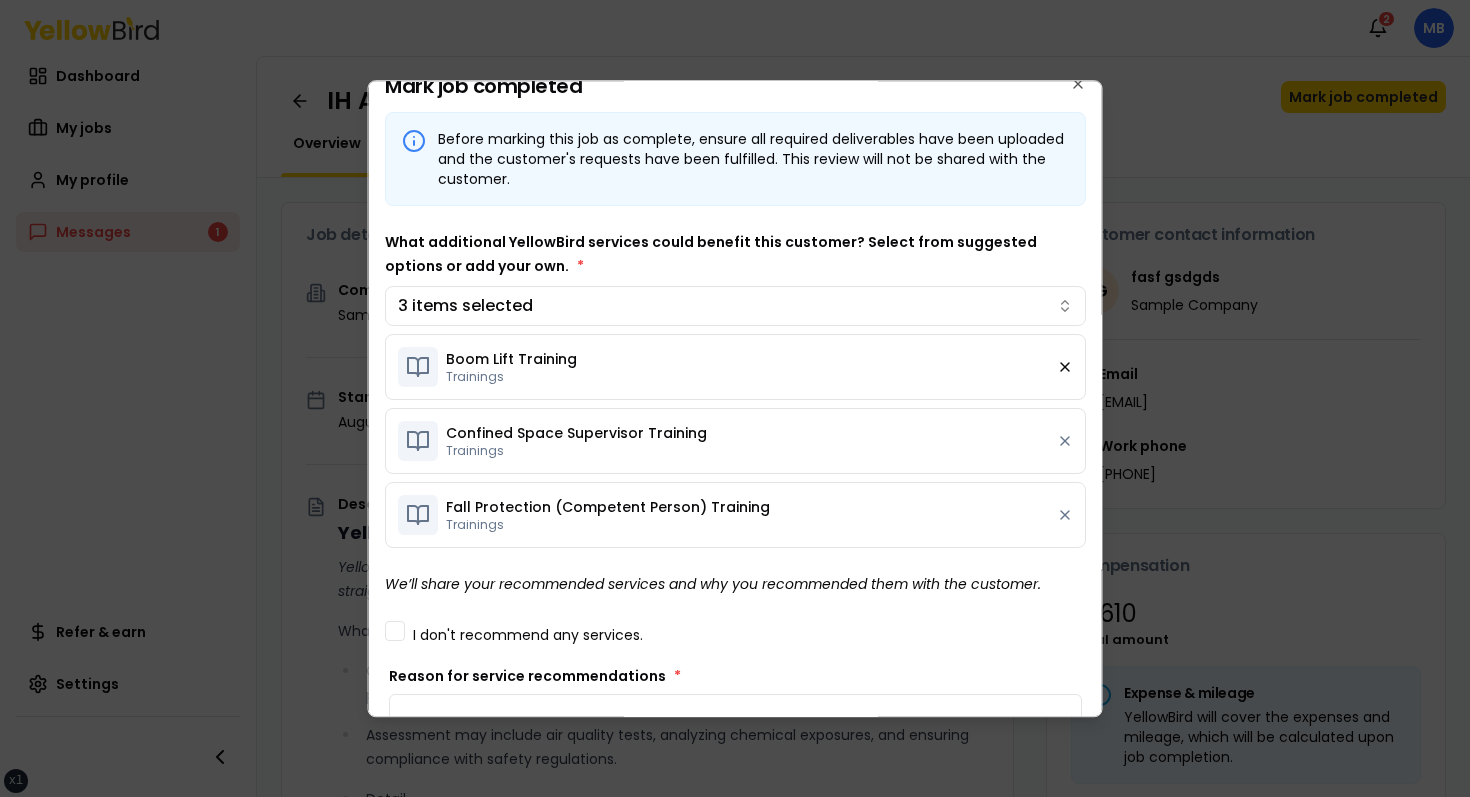 click 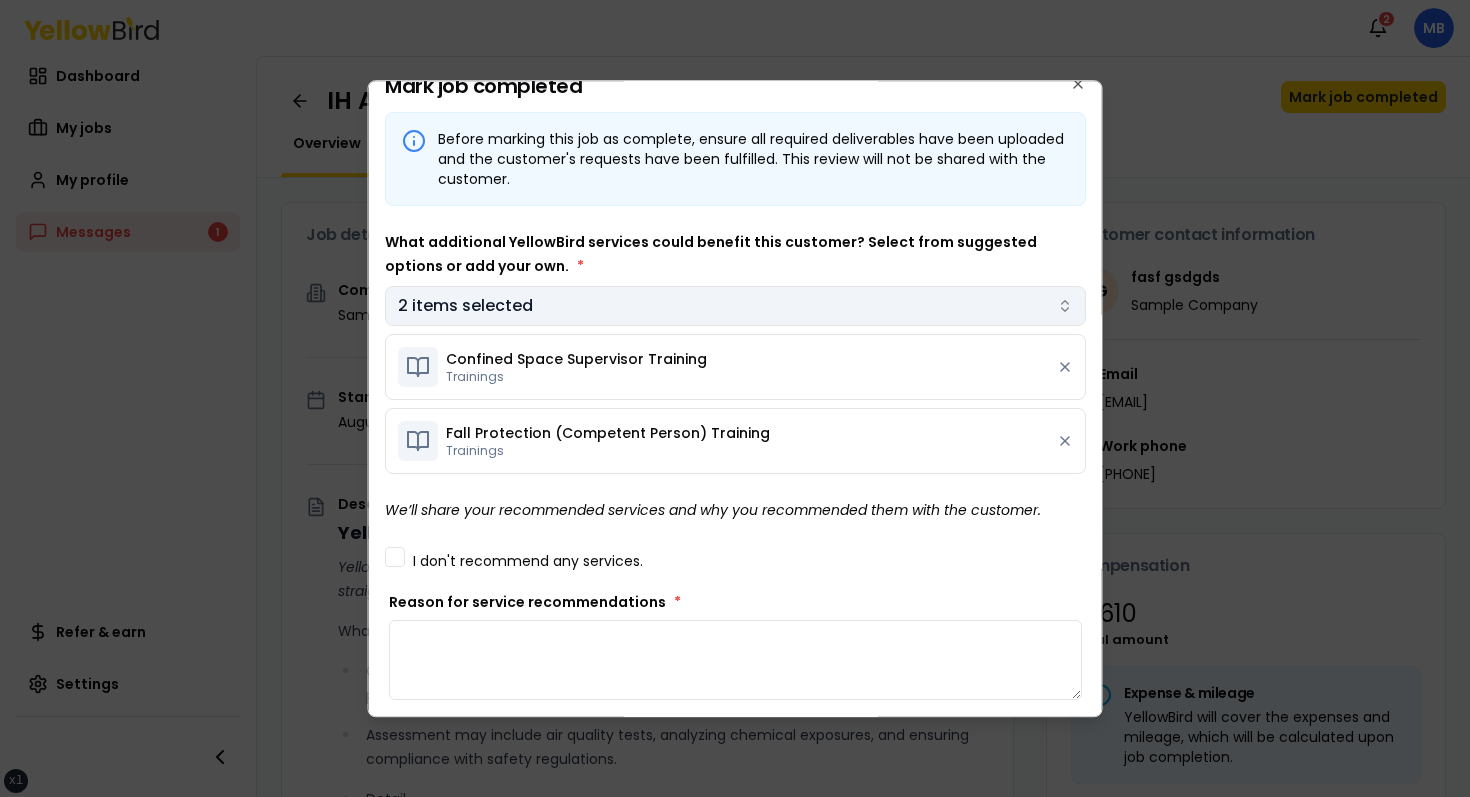click on "xs sm md lg xl 2xl Notifications 2 MB Dashboard My jobs My profile Messages 1 Refer & earn Settings IH Assessment - [NUMBER] [STREET], [CITY], [STATE] In Progress Mark job completed Overview Tasks 1 Messages 1 Job details Company Sample Company Location [NUMBER] [STREET], [CITY], [STATE] Start date [DATE] Service type IH Assessment Description YellowBird Industrial Hygiene (IH) Assessment
YellowBird’s flat-rate pricing eliminates hidden costs and travel expenses, providing straightforward access to a nationwide network of skilled professionals with no surprise fees.
What’s Included:
Comprehensive assessment of your workplace environments to identify and evaluate potential health hazards.
Assessment may include air quality tests, analyzing chemical exposures, and ensuring compliance with safety regulations.
Detail...
View more Documents Deliverable template No template has been provided; please use your own deliverable template to upload the service deliverables. Upload FG $ *" at bounding box center [735, 398] 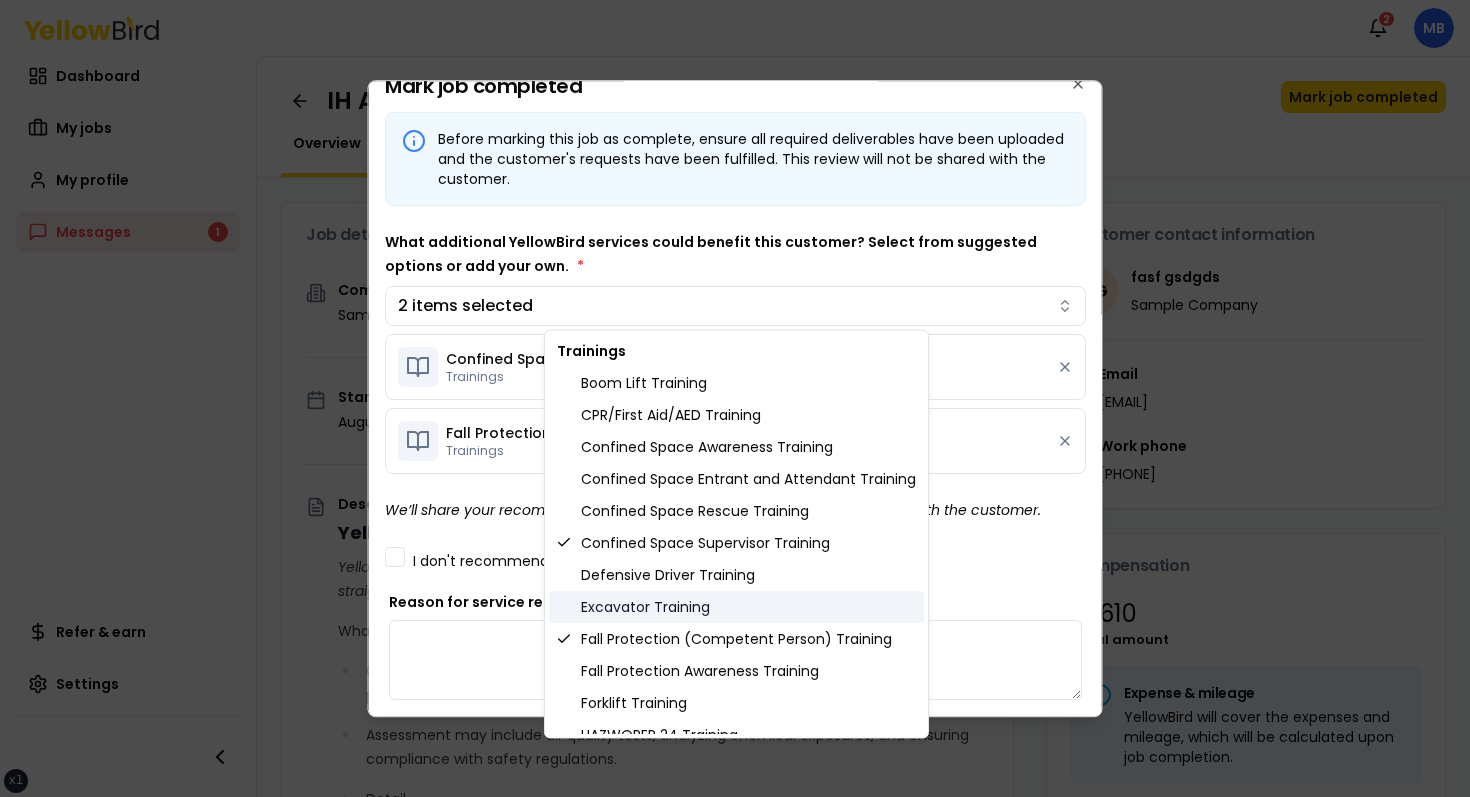 click on "Excavator Training" at bounding box center [736, 607] 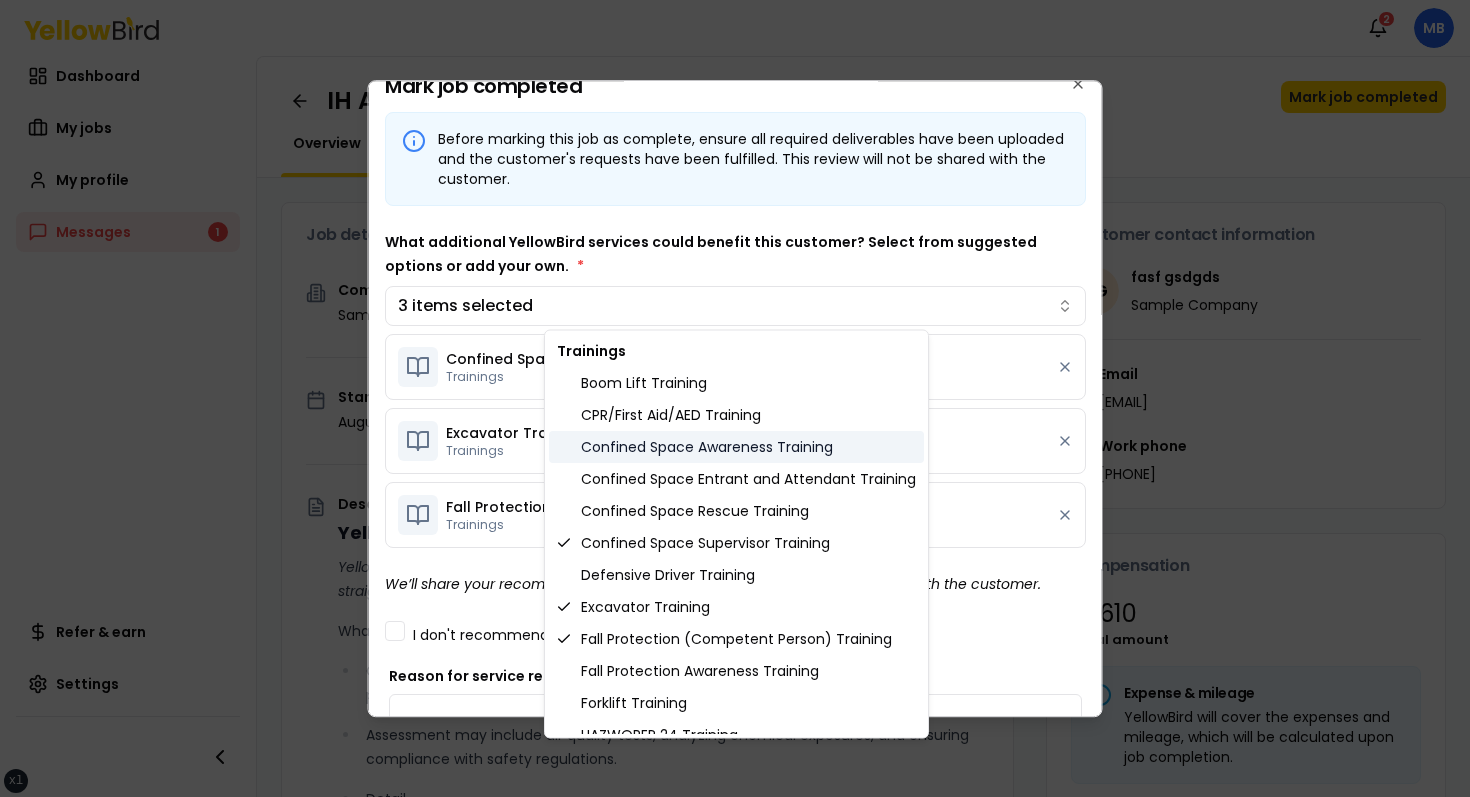 click on "Trainings Boom Lift Training CPR/First Aid/AED Training Confined Space Awareness Training Confined Space Entrant and Attendant Training Confined Space Rescue Training Confined Space Supervisor Training Defensive Driver Training Excavator Training Fall Protection (Competent Person) Training Fall Protection Awareness Training Forklift Training HAZWOPER 24 Training HAZWOPER 40 Hour Training HAZWOPER 8 Refresher Training LOTO/Electrical Safety Awareness Training MSHA Part 46 2021 Refresher 8 Hour Training MSHA Part 46 New Miner Training OSHA 10 Training OSHA 30 Training Rig Training Scissor Lift Training Telehandler/Telescopic Forklift Training" at bounding box center (736, 703) 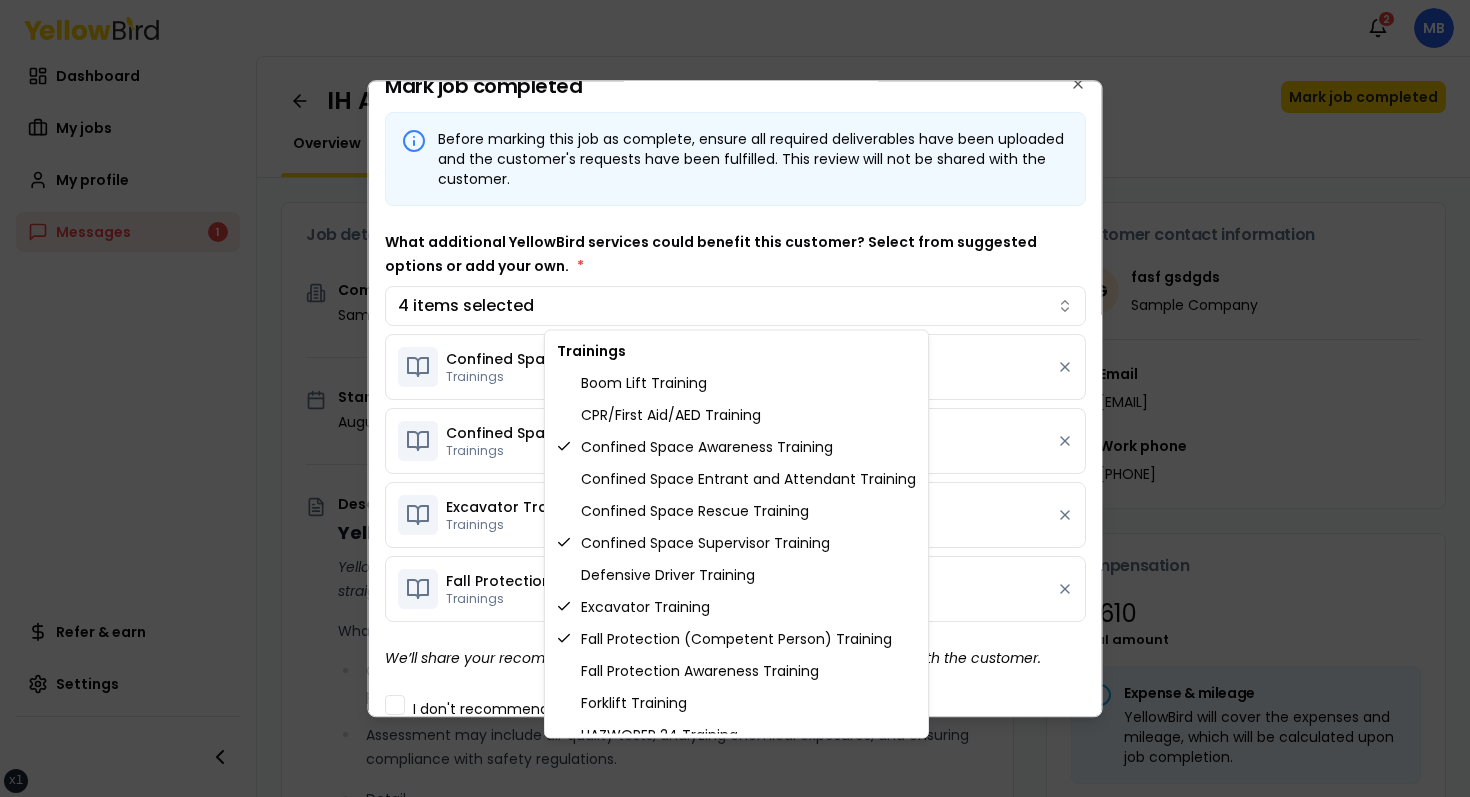 click on "xs sm md lg xl 2xl Notifications 2 MB Dashboard My jobs My profile Messages 1 Refer & earn Settings IH Assessment - [NUMBER] [STREET], [CITY], [STATE] In Progress Mark job completed Overview Tasks 1 Messages 1 Job details Company Sample Company Location [NUMBER] [STREET], [CITY], [STATE] Start date [DATE] Service type IH Assessment Description YellowBird Industrial Hygiene (IH) Assessment
YellowBird’s flat-rate pricing eliminates hidden costs and travel expenses, providing straightforward access to a nationwide network of skilled professionals with no surprise fees.
What’s Included:
Comprehensive assessment of your workplace environments to identify and evaluate potential health hazards.
Assessment may include air quality tests, analyzing chemical exposures, and ensuring compliance with safety regulations.
Detail...
View more Documents Deliverable template No template has been provided; please use your own deliverable template to upload the service deliverables. Upload FG $ *" at bounding box center [735, 398] 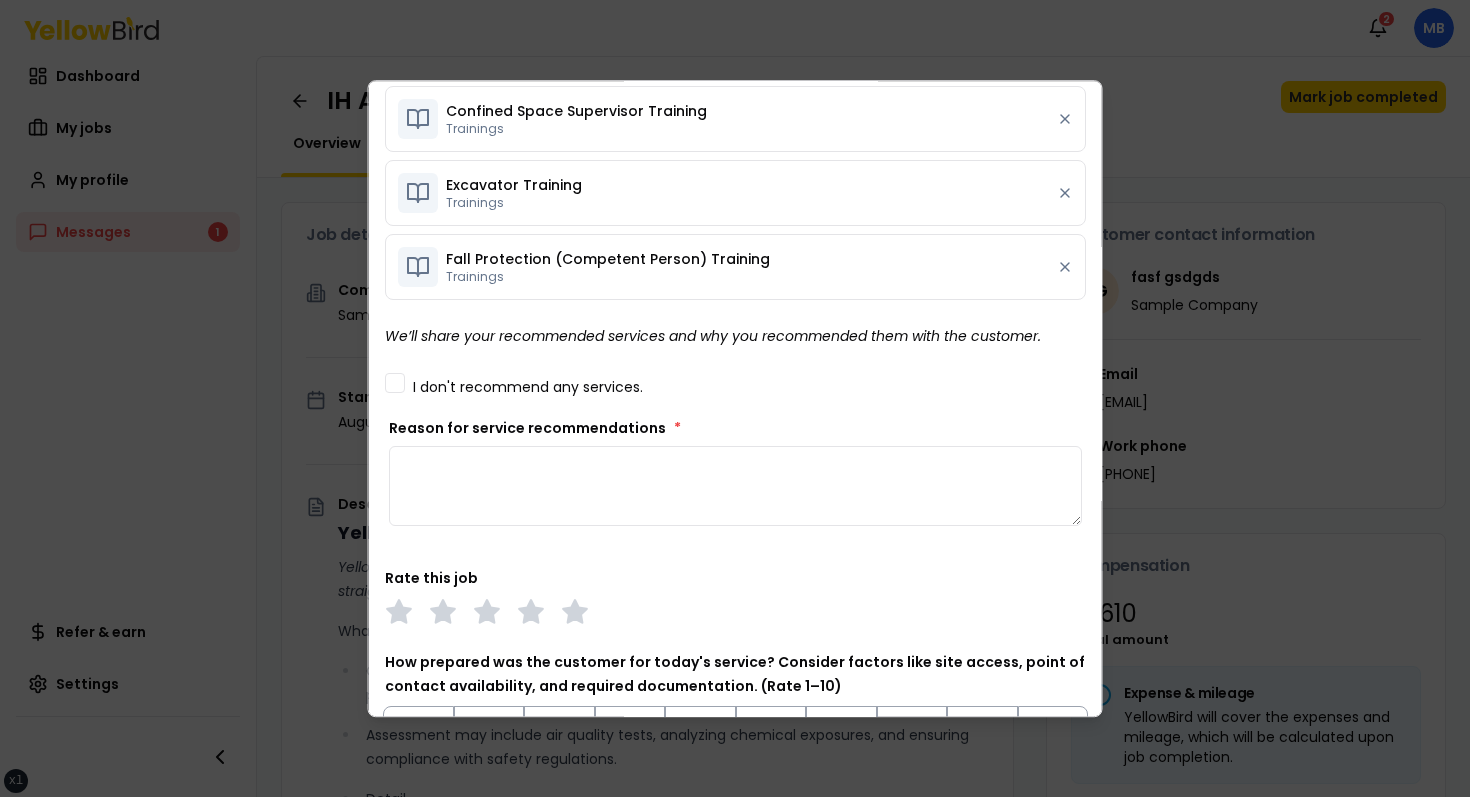 scroll, scrollTop: 0, scrollLeft: 0, axis: both 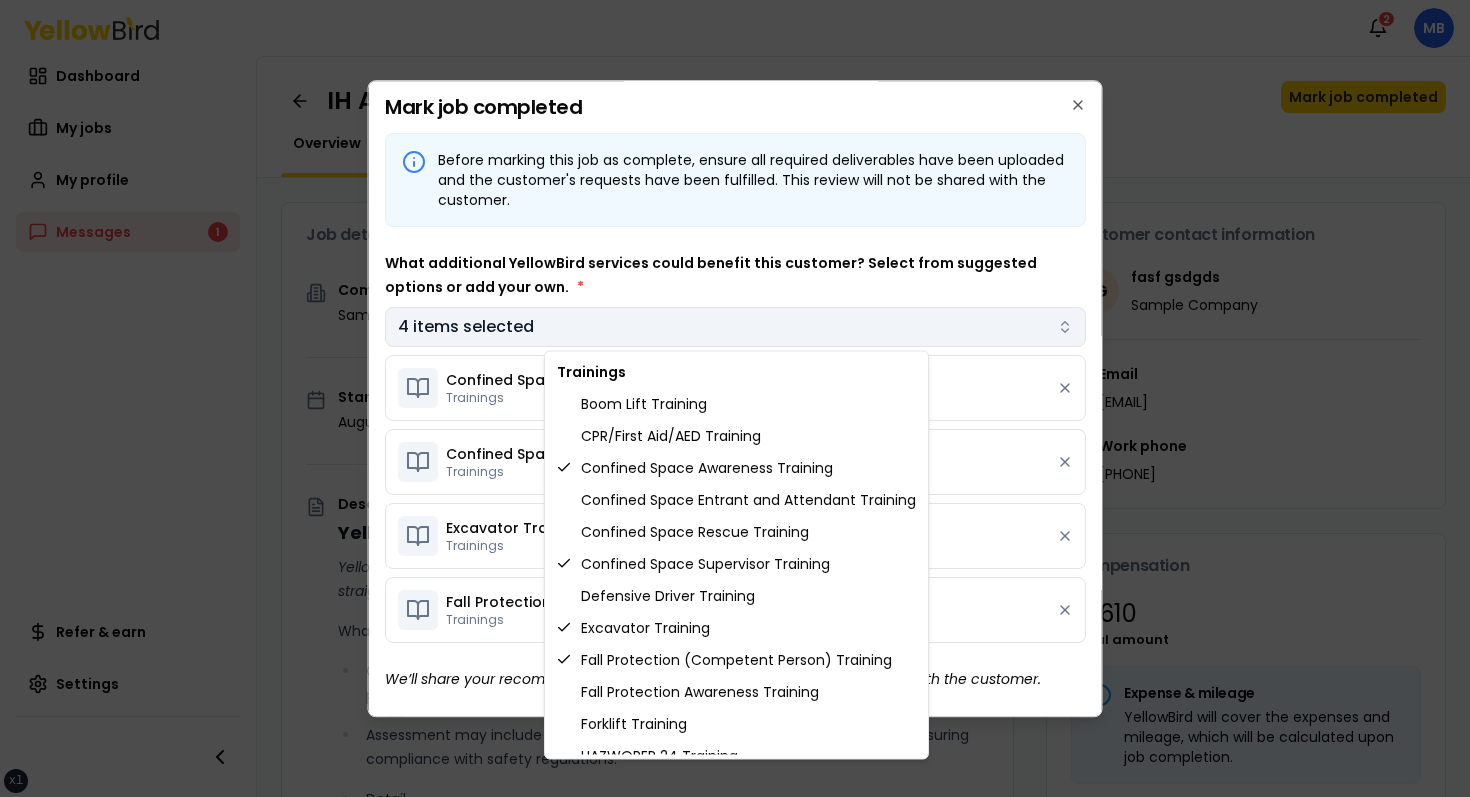 click on "xs sm md lg xl 2xl Notifications 2 MB Dashboard My jobs My profile Messages 1 Refer & earn Settings IH Assessment - [NUMBER] [STREET], [CITY], [STATE] In Progress Mark job completed Overview Tasks 1 Messages 1 Job details Company Sample Company Location [NUMBER] [STREET], [CITY], [STATE] Start date [DATE] Service type IH Assessment Description YellowBird Industrial Hygiene (IH) Assessment
YellowBird’s flat-rate pricing eliminates hidden costs and travel expenses, providing straightforward access to a nationwide network of skilled professionals with no surprise fees.
What’s Included:
Comprehensive assessment of your workplace environments to identify and evaluate potential health hazards.
Assessment may include air quality tests, analyzing chemical exposures, and ensuring compliance with safety regulations.
Detail...
View more Documents Deliverable template No template has been provided; please use your own deliverable template to upload the service deliverables. Upload FG $ *" at bounding box center [735, 398] 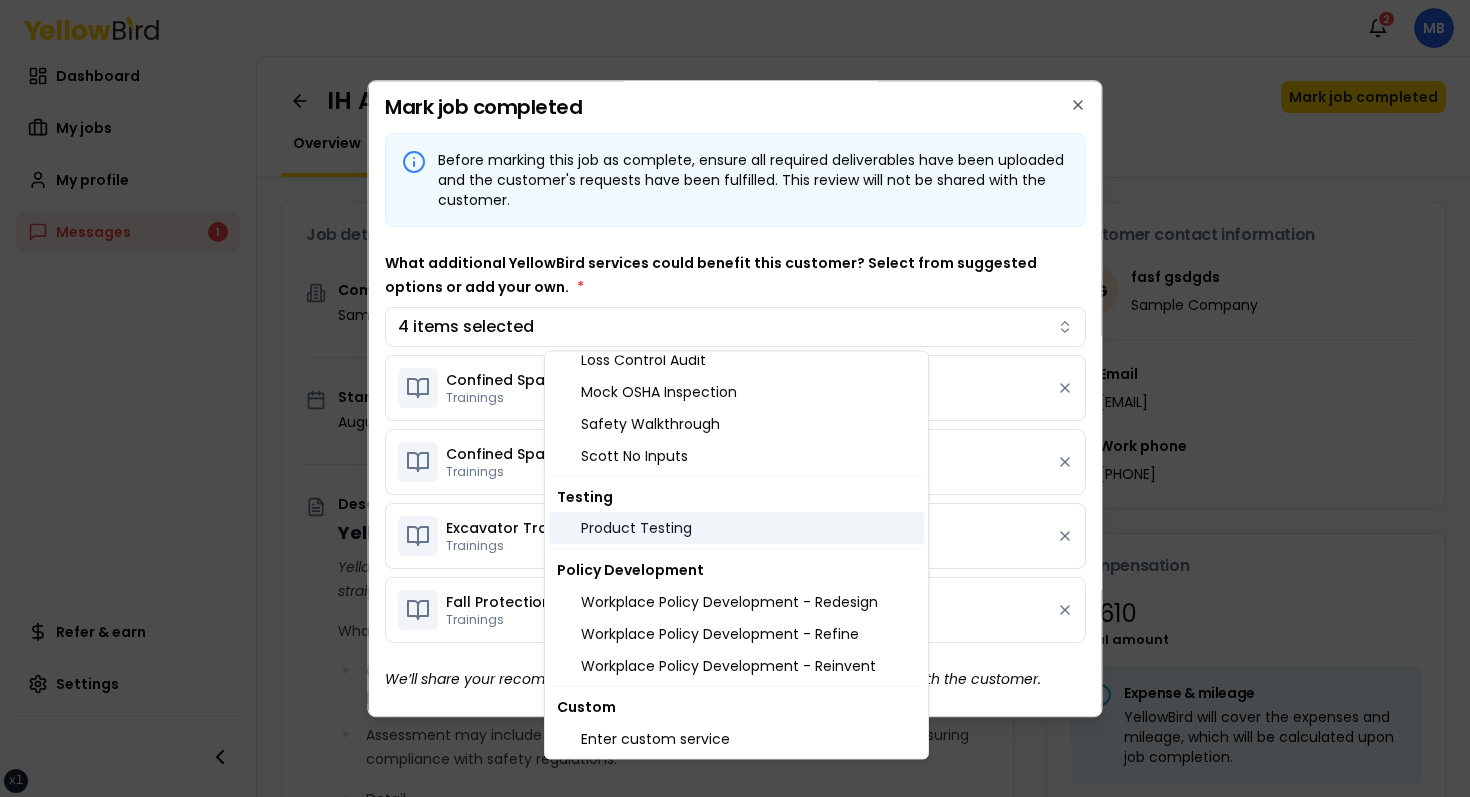scroll, scrollTop: 0, scrollLeft: 0, axis: both 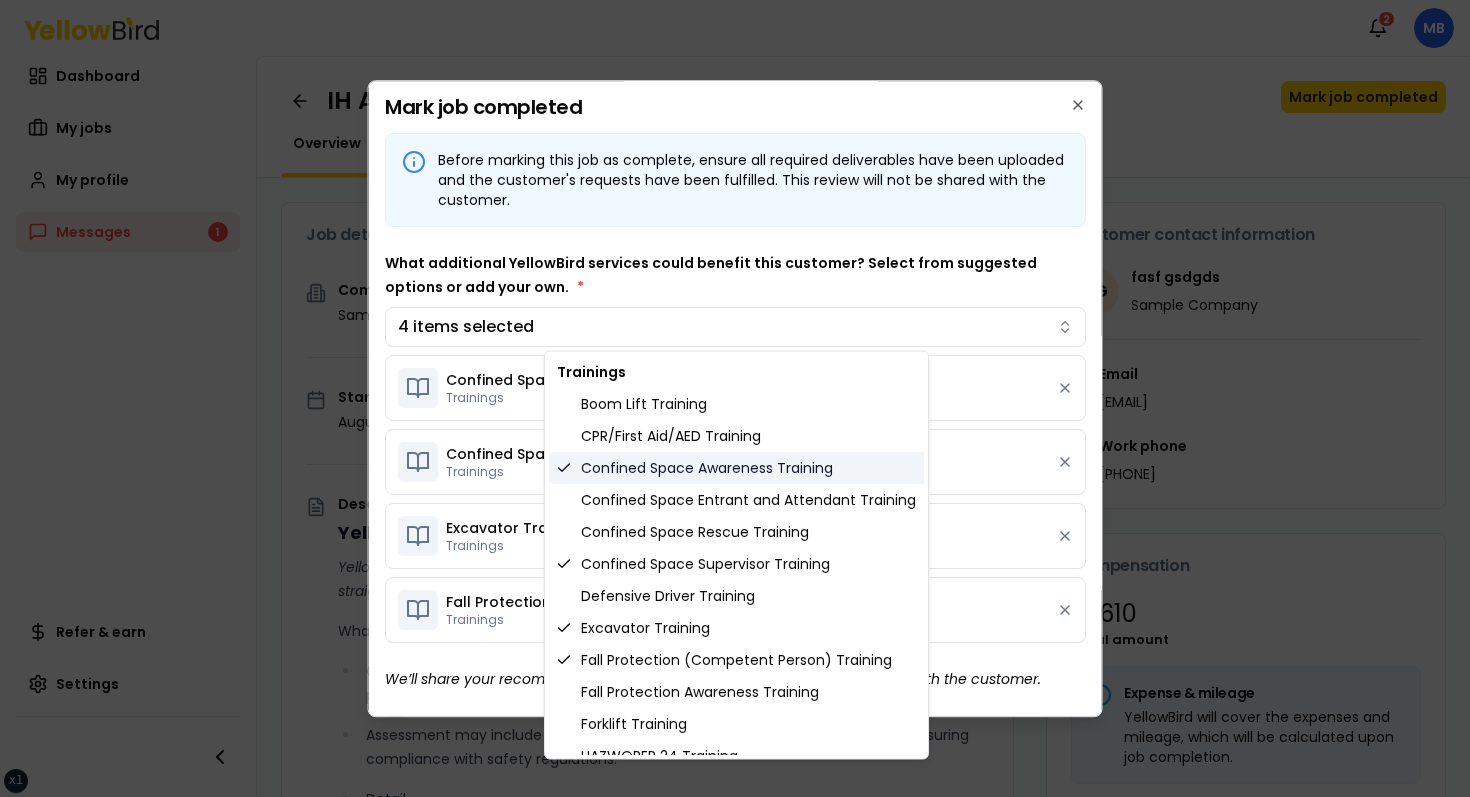click on "Confined Space Awareness Training" at bounding box center (736, 468) 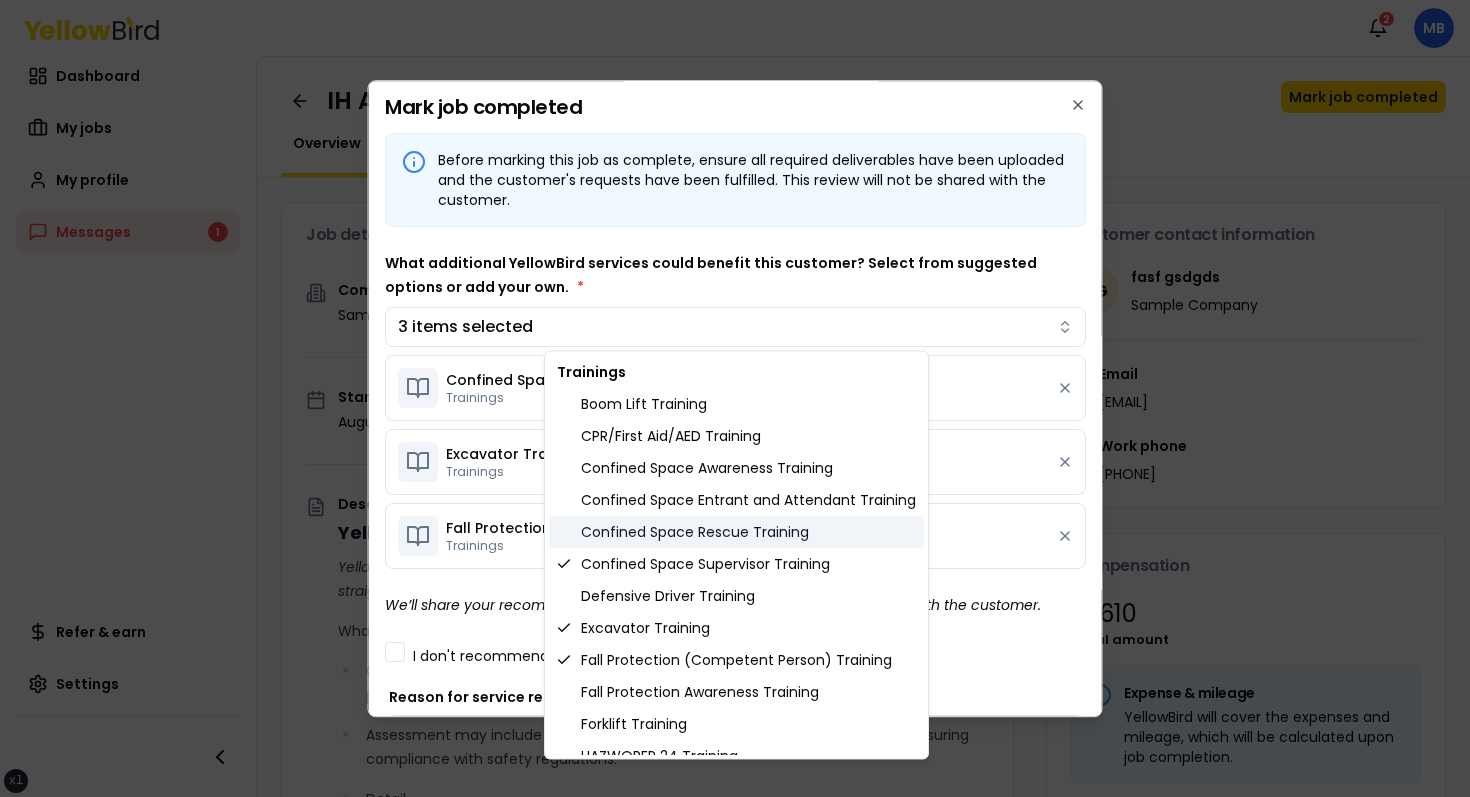 click on "Confined Space Rescue Training" at bounding box center [736, 532] 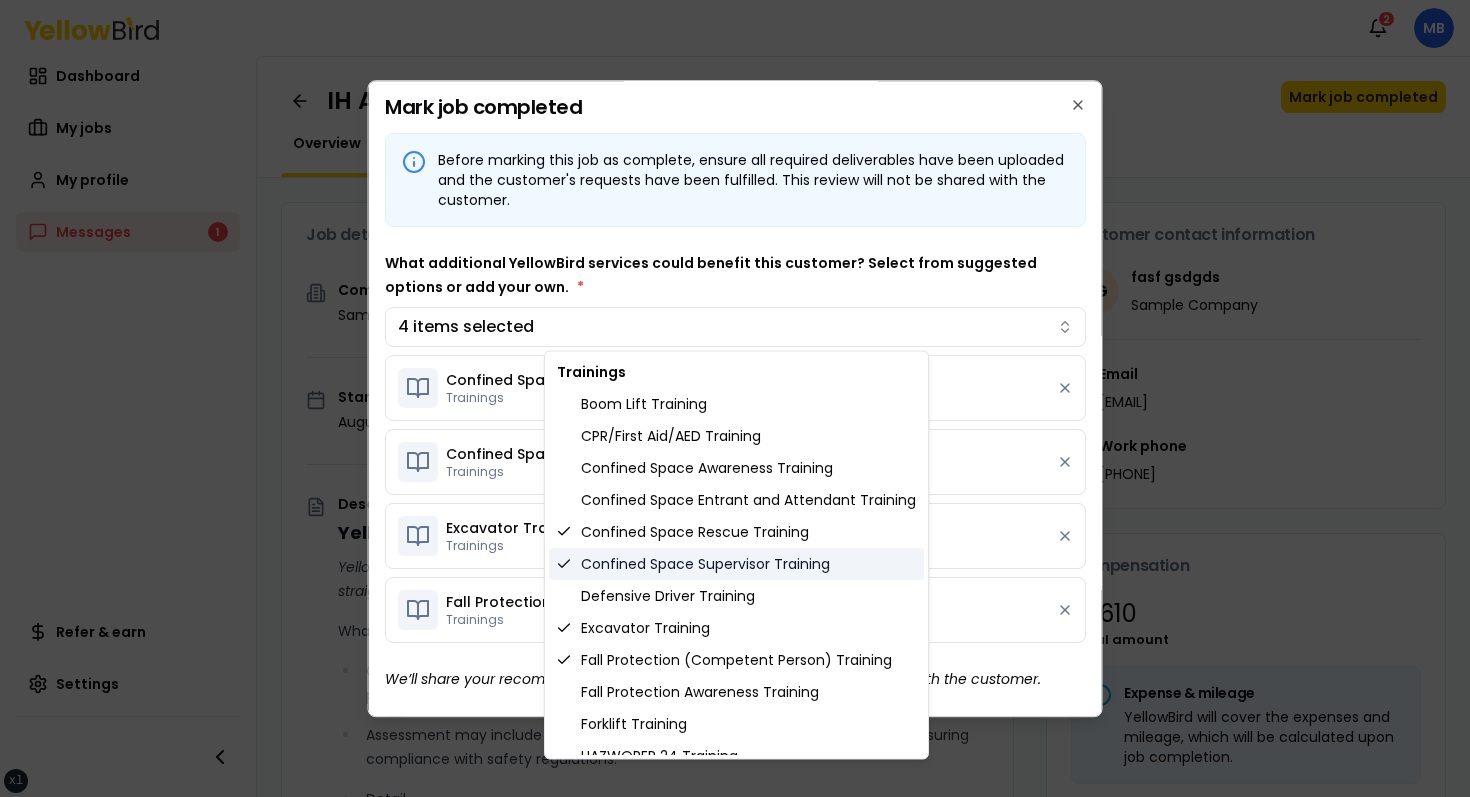 click on "Confined Space Supervisor Training" at bounding box center [736, 564] 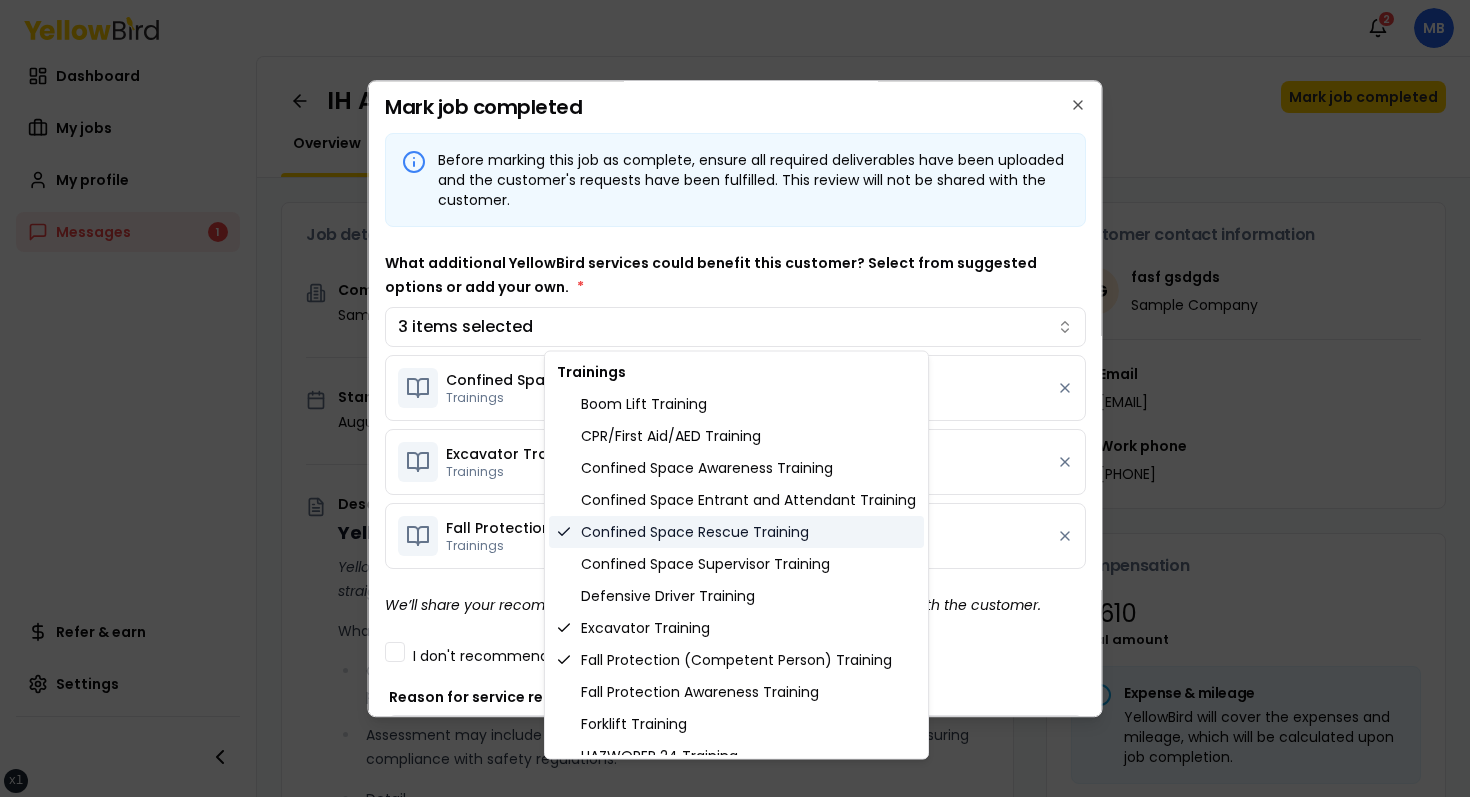 click on "Confined Space Rescue Training" at bounding box center [736, 532] 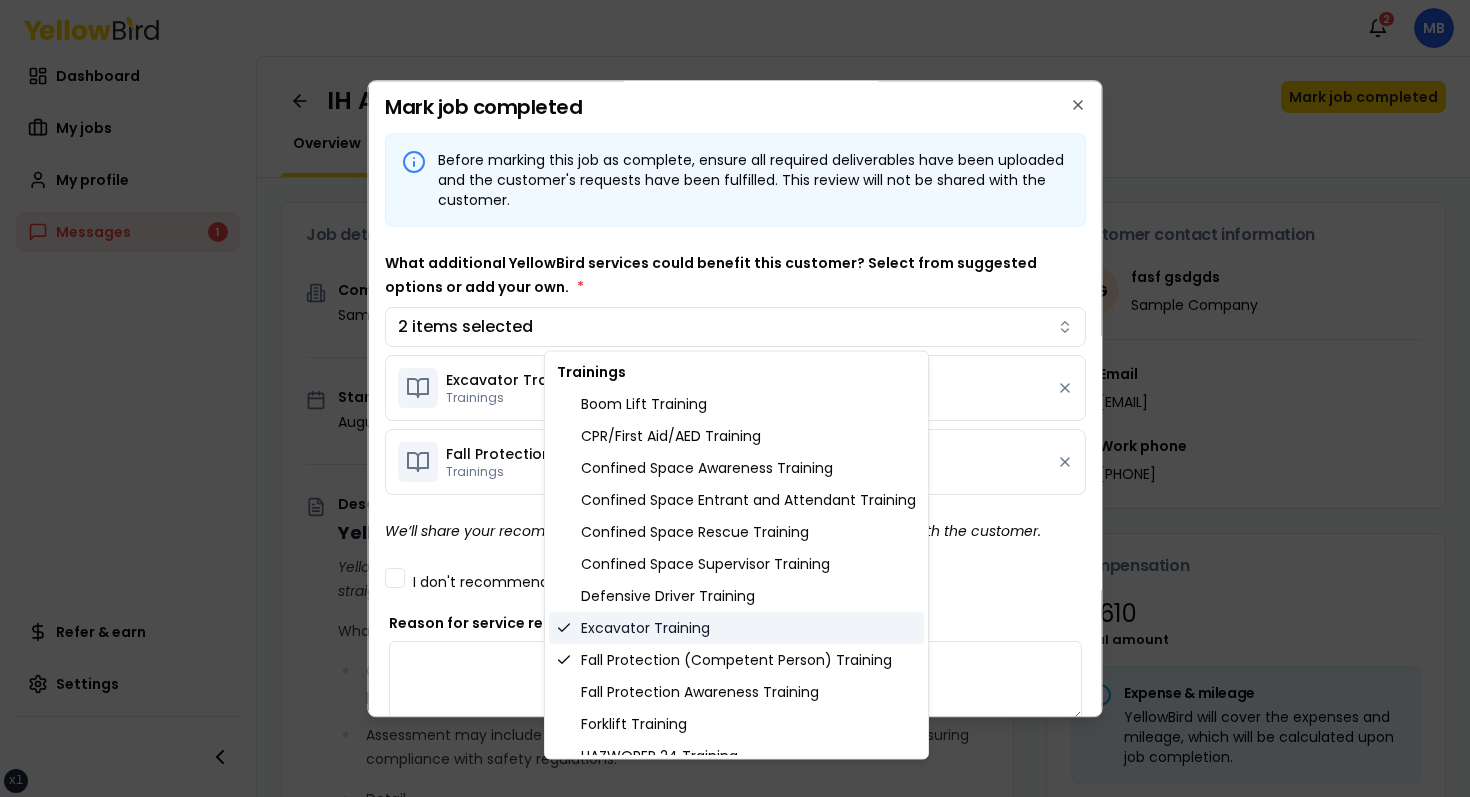 click on "Excavator Training" at bounding box center [736, 628] 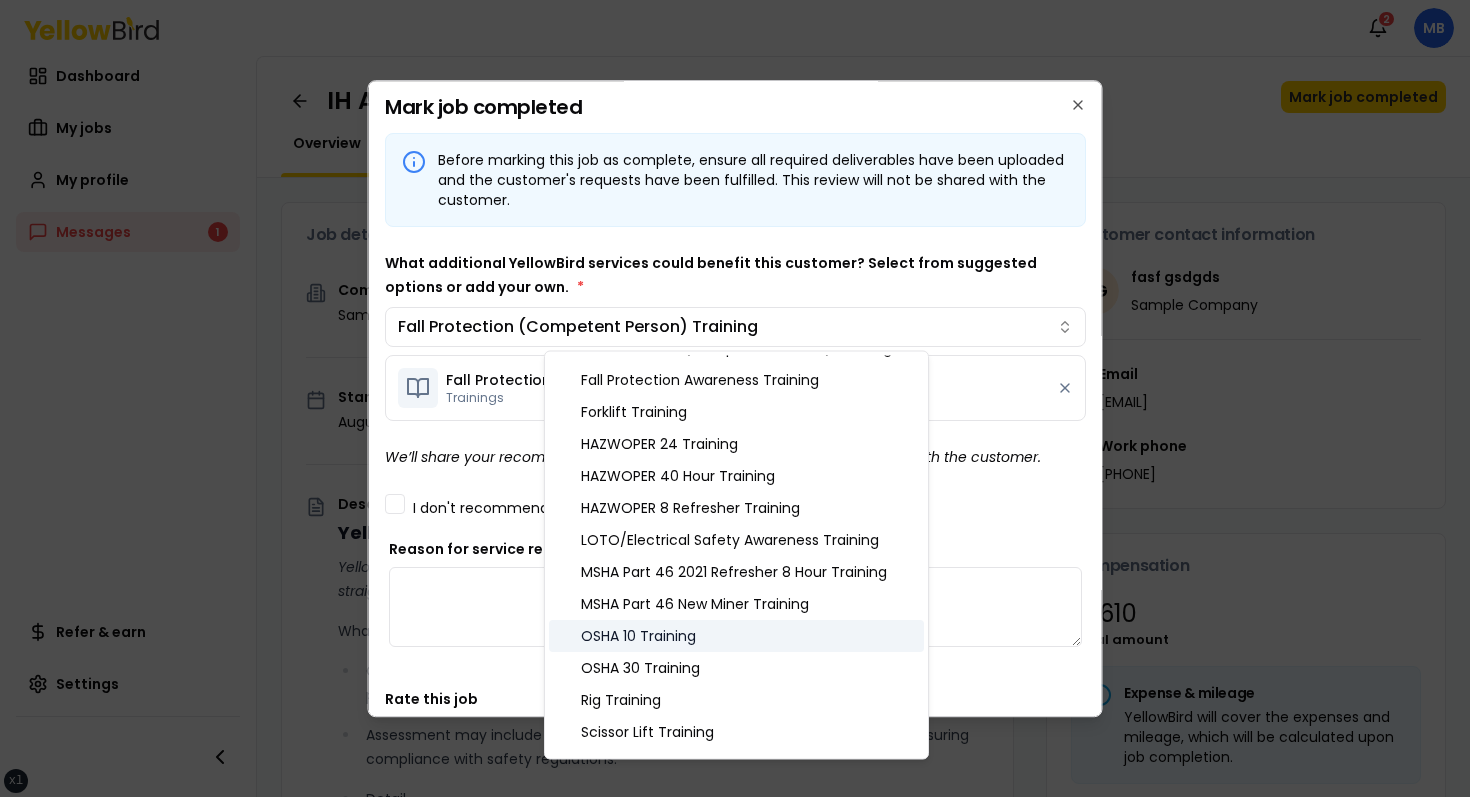 scroll, scrollTop: 685, scrollLeft: 0, axis: vertical 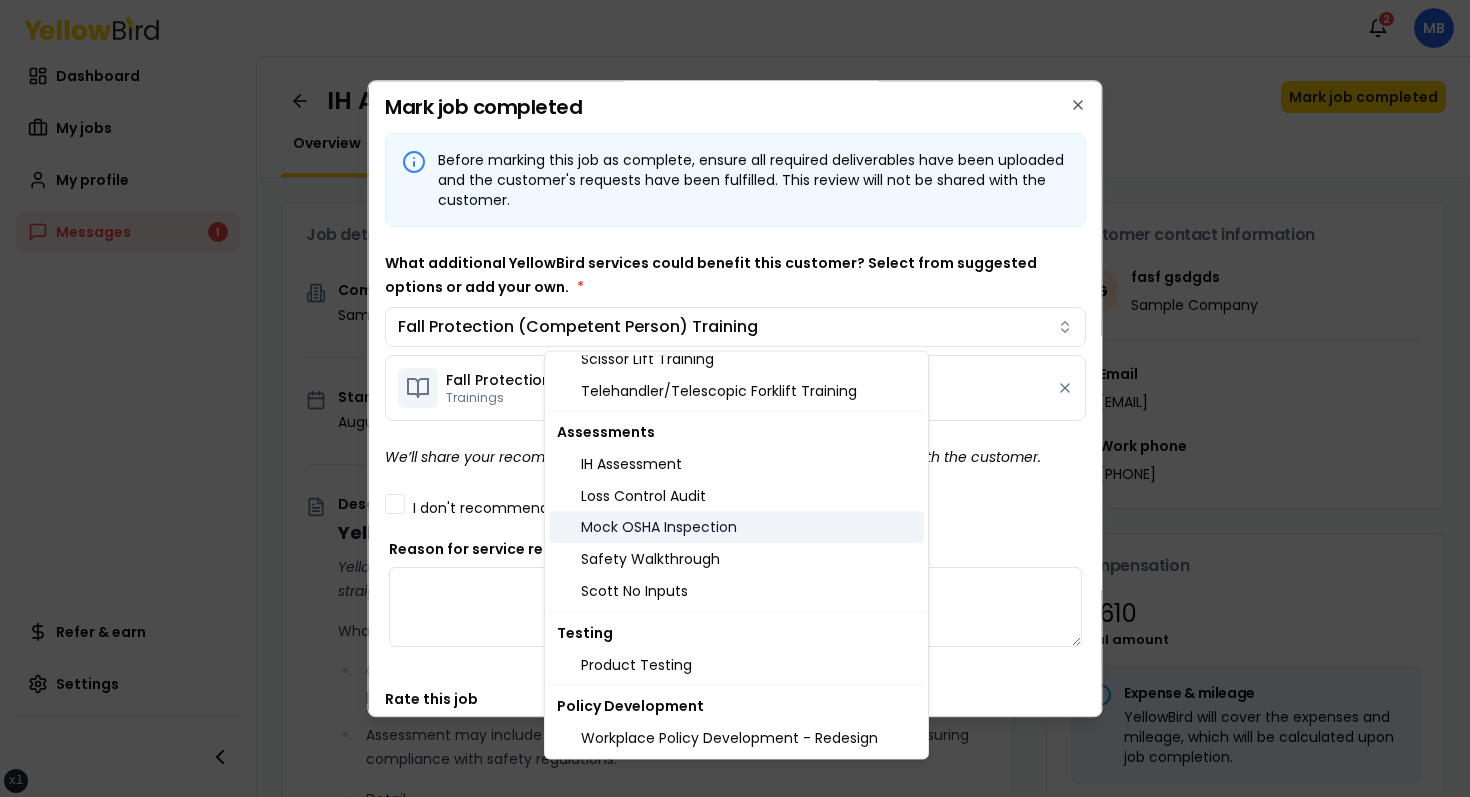 click on "Mock OSHA Inspection" at bounding box center (736, 528) 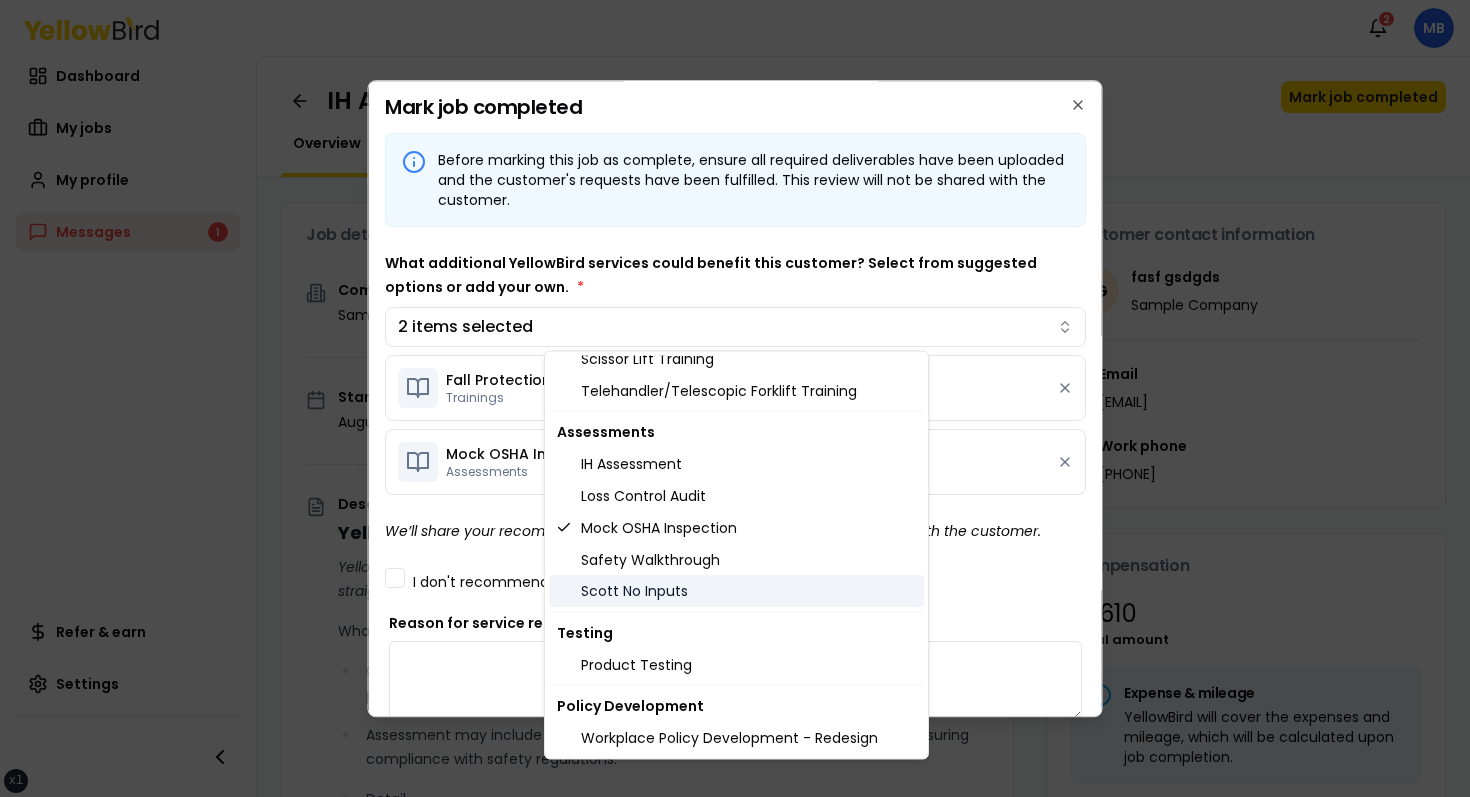 scroll, scrollTop: 821, scrollLeft: 0, axis: vertical 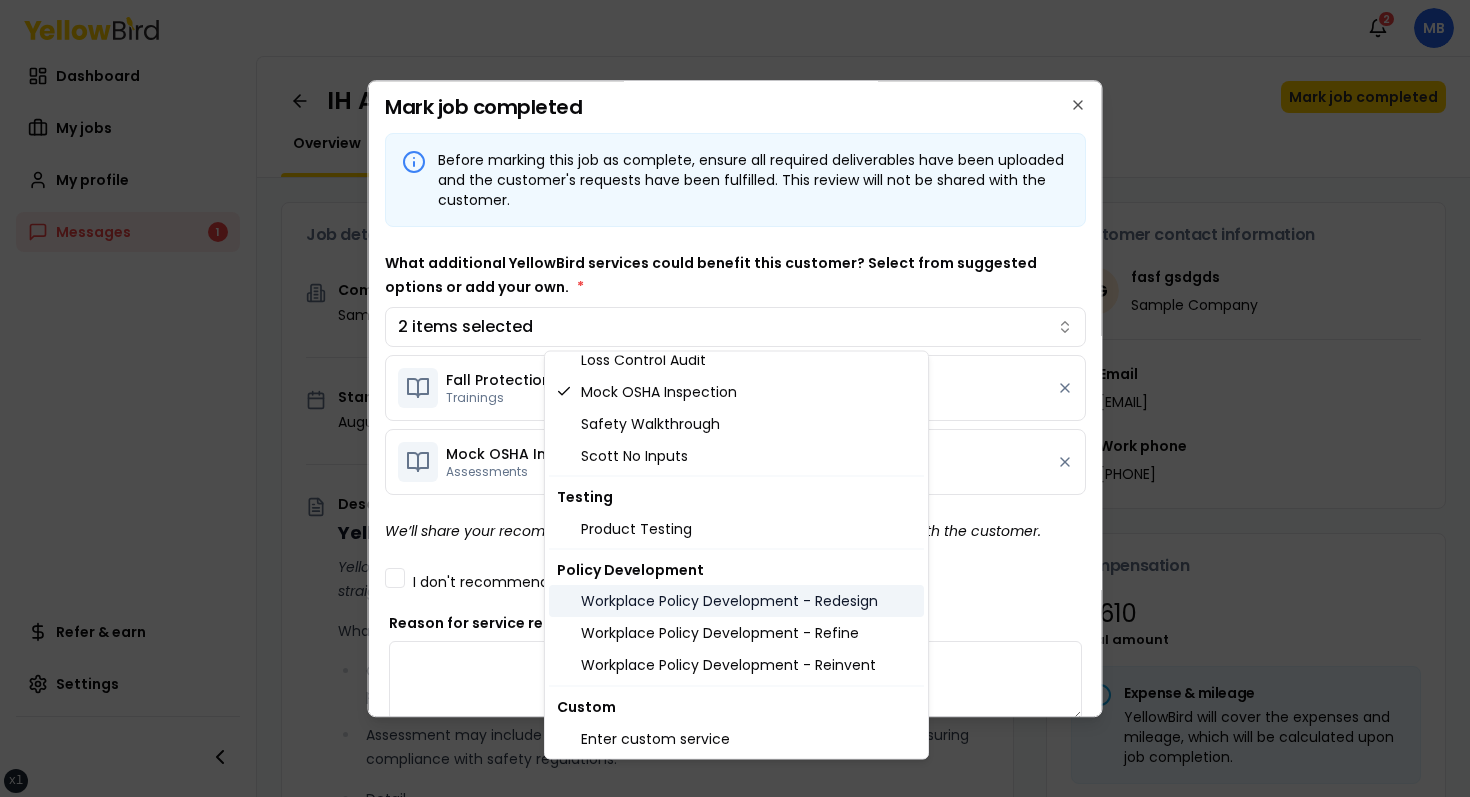 click on "Workplace Policy Development - Redesign" at bounding box center [736, 602] 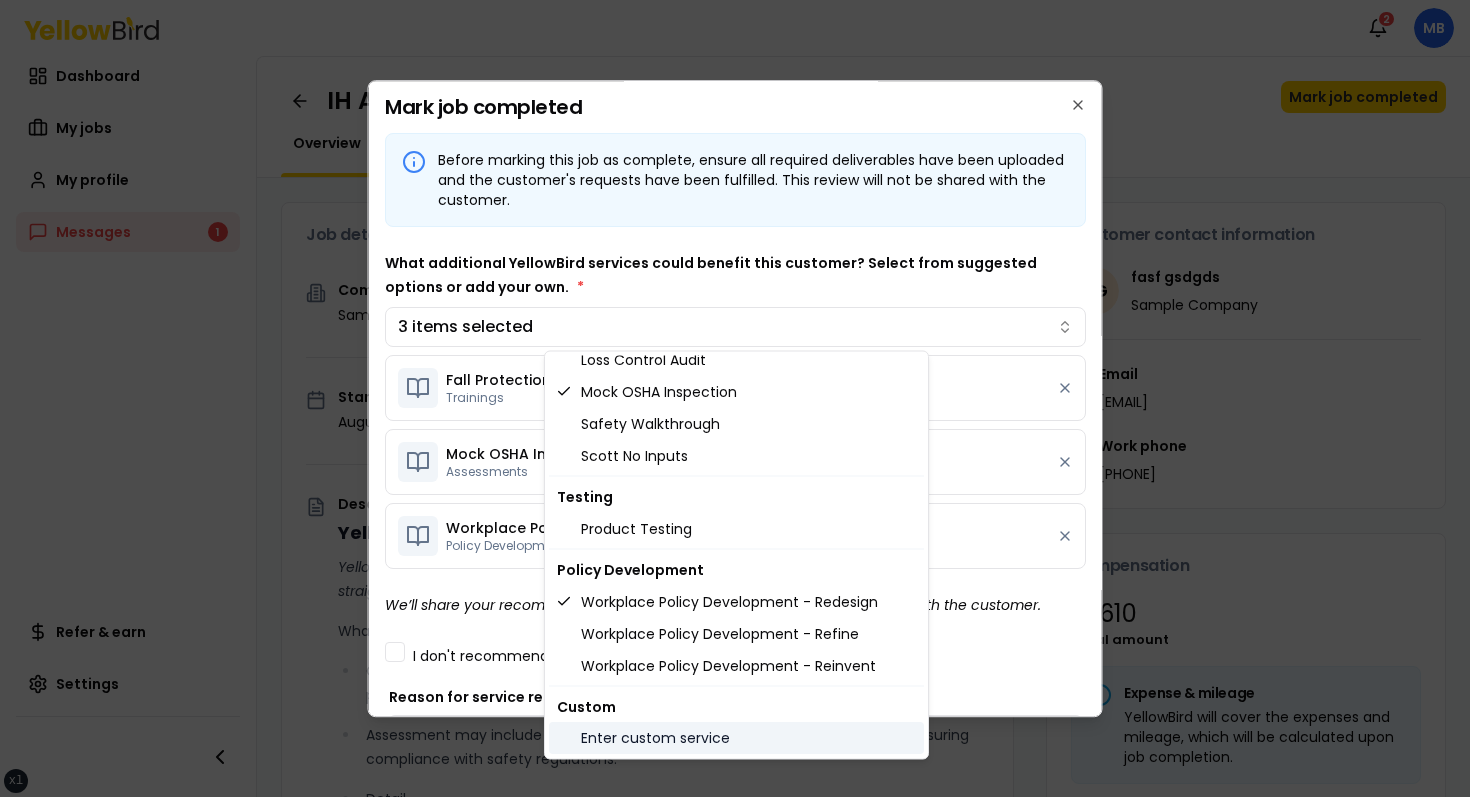 click on "Enter custom service" at bounding box center [736, 739] 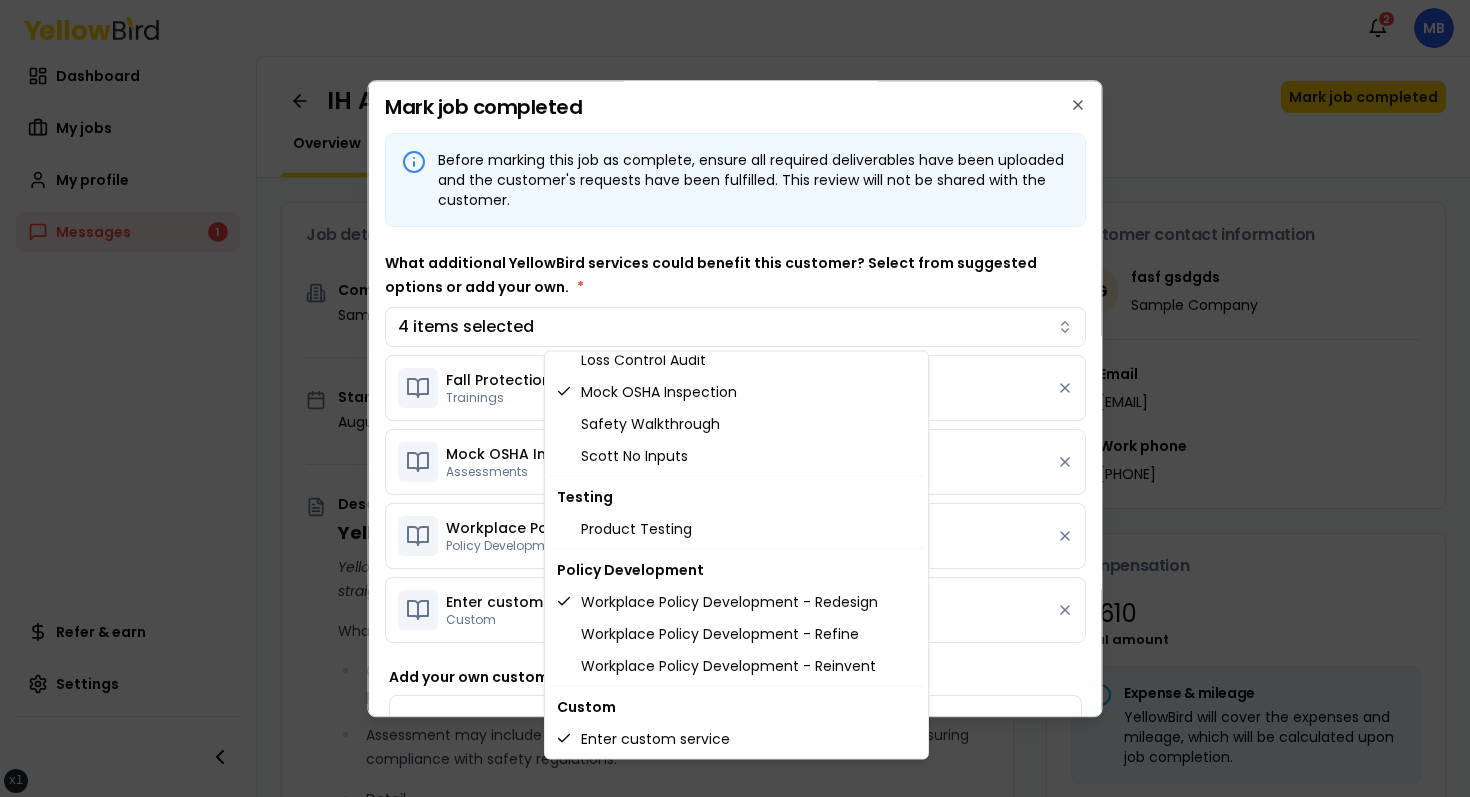click on "xs sm md lg xl 2xl Notifications 2 MB Dashboard My jobs My profile Messages 1 Refer & earn Settings IH Assessment - [NUMBER] [STREET], [CITY], [STATE] [POSTAL_CODE] In Progress Mark job completed Overview Tasks 1 Messages 1 Job details Company Sample Company Location [NUMBER] [STREET], [CITY], [STATE] [POSTAL_CODE] Start date [DATE] Service type IH Assessment Description YellowBird Industrial Hygiene (IH) Assessment
YellowBird’s flat-rate pricing eliminates hidden costs and travel expenses, providing straightforward access to a nationwide network of skilled professionals with no surprise fees.
What’s Included:
Comprehensive assessment of your workplace environments to identify and evaluate potential health hazards.
Assessment may include air quality tests, analyzing chemical exposures, and ensuring compliance with safety regulations.
Detail...
View more Documents   Deliverable template No template has been provided; please use your own deliverable template to upload the service deliverables. Upload FG $ *" at bounding box center (735, 398) 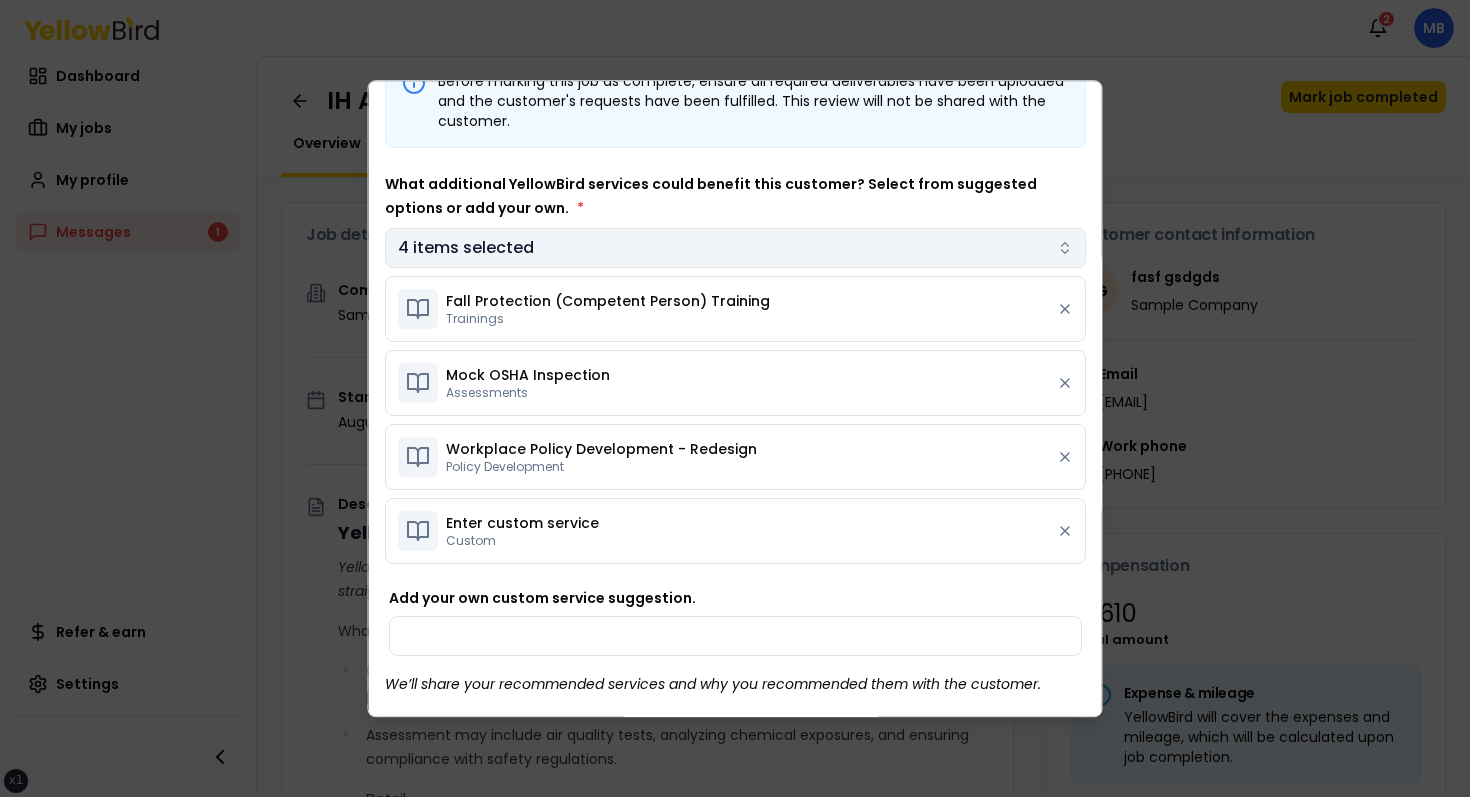 scroll, scrollTop: 80, scrollLeft: 0, axis: vertical 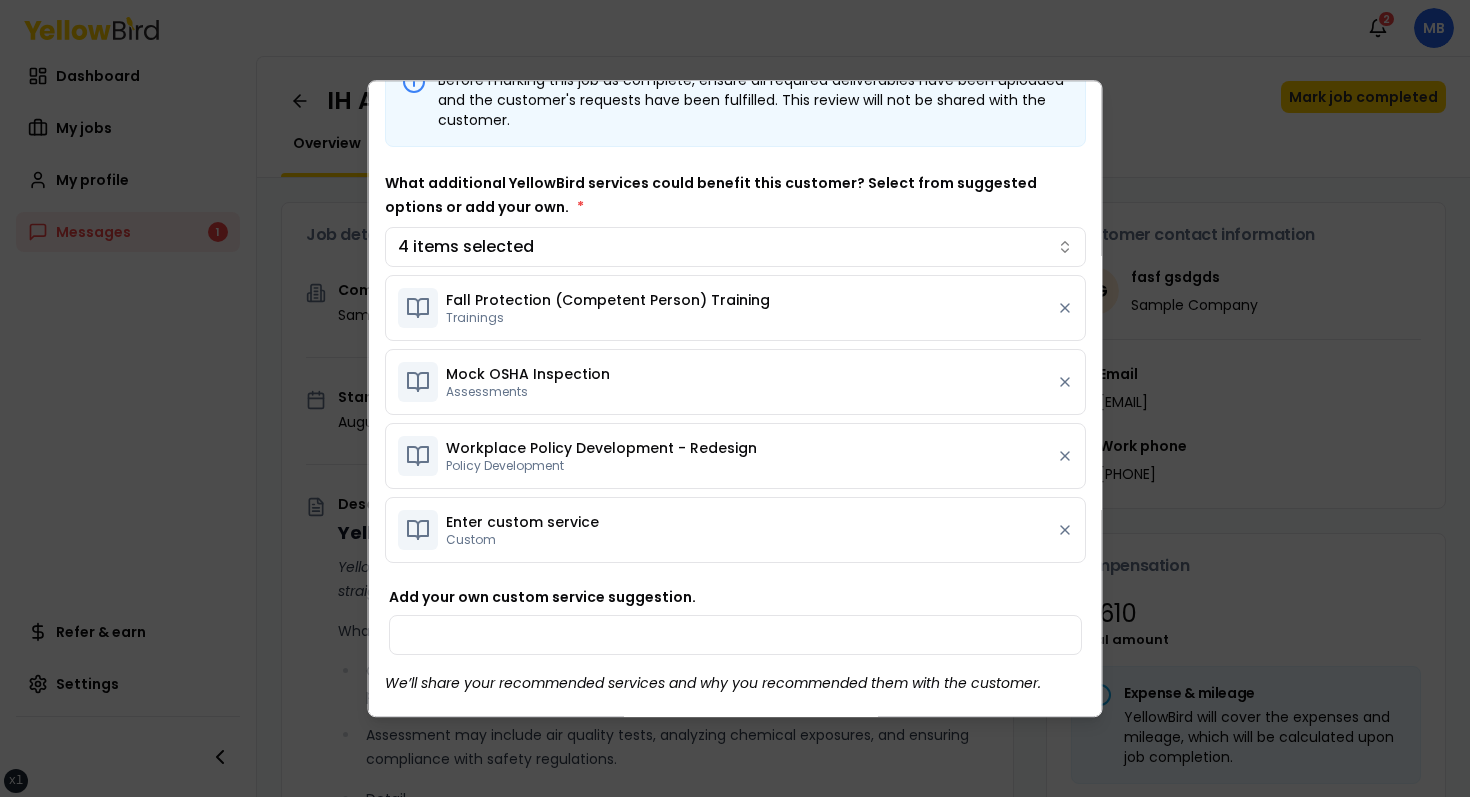click on "What additional YellowBird services could benefit this customer? Select from suggested options or add your own. * 4 items selected Fall Protection (Competent Person) Training Trainings Mock OSHA Inspection Assessments Workplace Policy Development - Redesign Policy Development Enter custom service Custom" at bounding box center [735, 367] 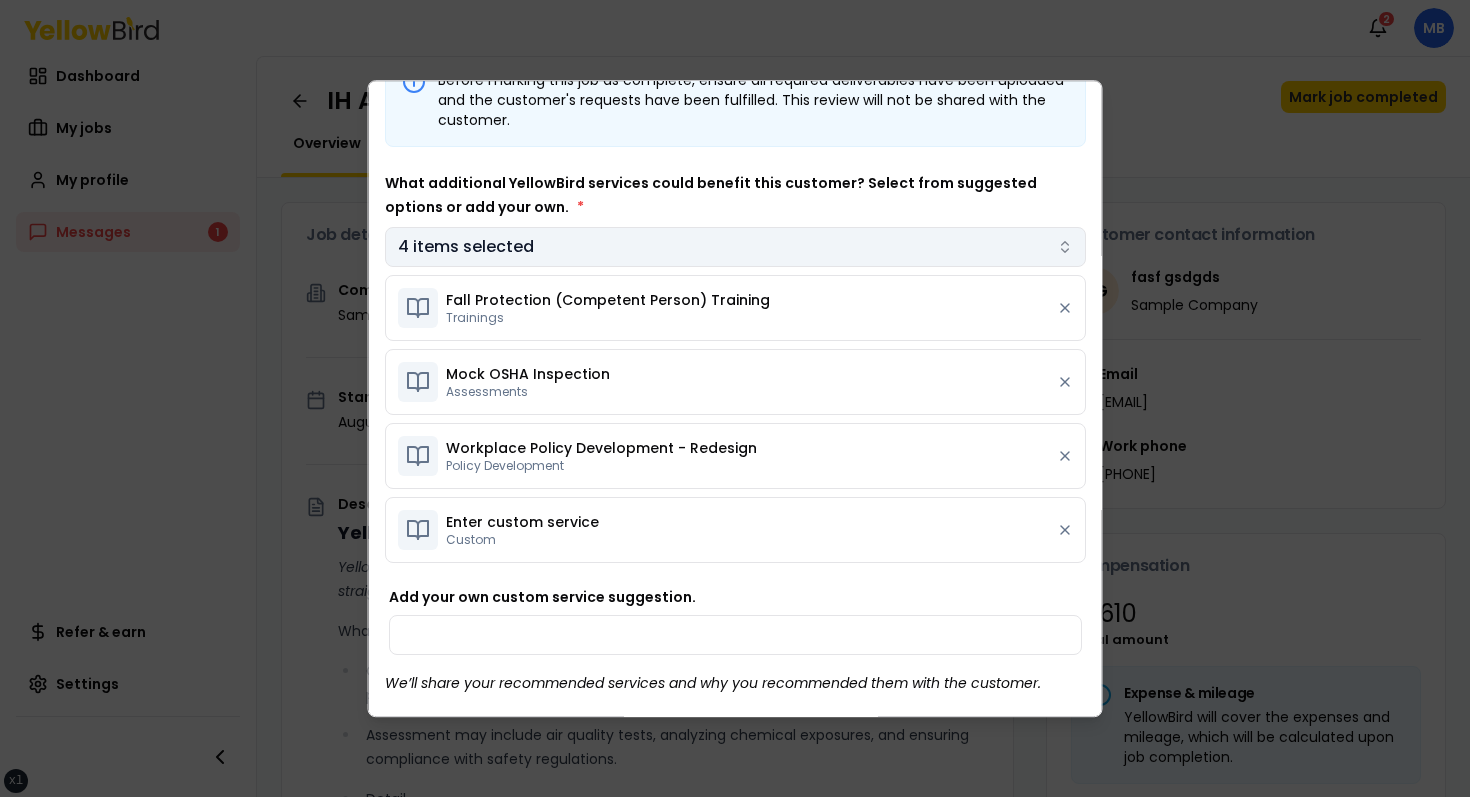 click on "xs sm md lg xl 2xl Notifications 2 MB Dashboard My jobs My profile Messages 1 Refer & earn Settings IH Assessment - [NUMBER] [STREET], [CITY], [STATE] [POSTAL_CODE] In Progress Mark job completed Overview Tasks 1 Messages 1 Job details Company Sample Company Location [NUMBER] [STREET], [CITY], [STATE] [POSTAL_CODE] Start date [DATE] Service type IH Assessment Description YellowBird Industrial Hygiene (IH) Assessment
YellowBird’s flat-rate pricing eliminates hidden costs and travel expenses, providing straightforward access to a nationwide network of skilled professionals with no surprise fees.
What’s Included:
Comprehensive assessment of your workplace environments to identify and evaluate potential health hazards.
Assessment may include air quality tests, analyzing chemical exposures, and ensuring compliance with safety regulations.
Detail...
View more Documents   Deliverable template No template has been provided; please use your own deliverable template to upload the service deliverables. Upload FG $ *" at bounding box center (735, 398) 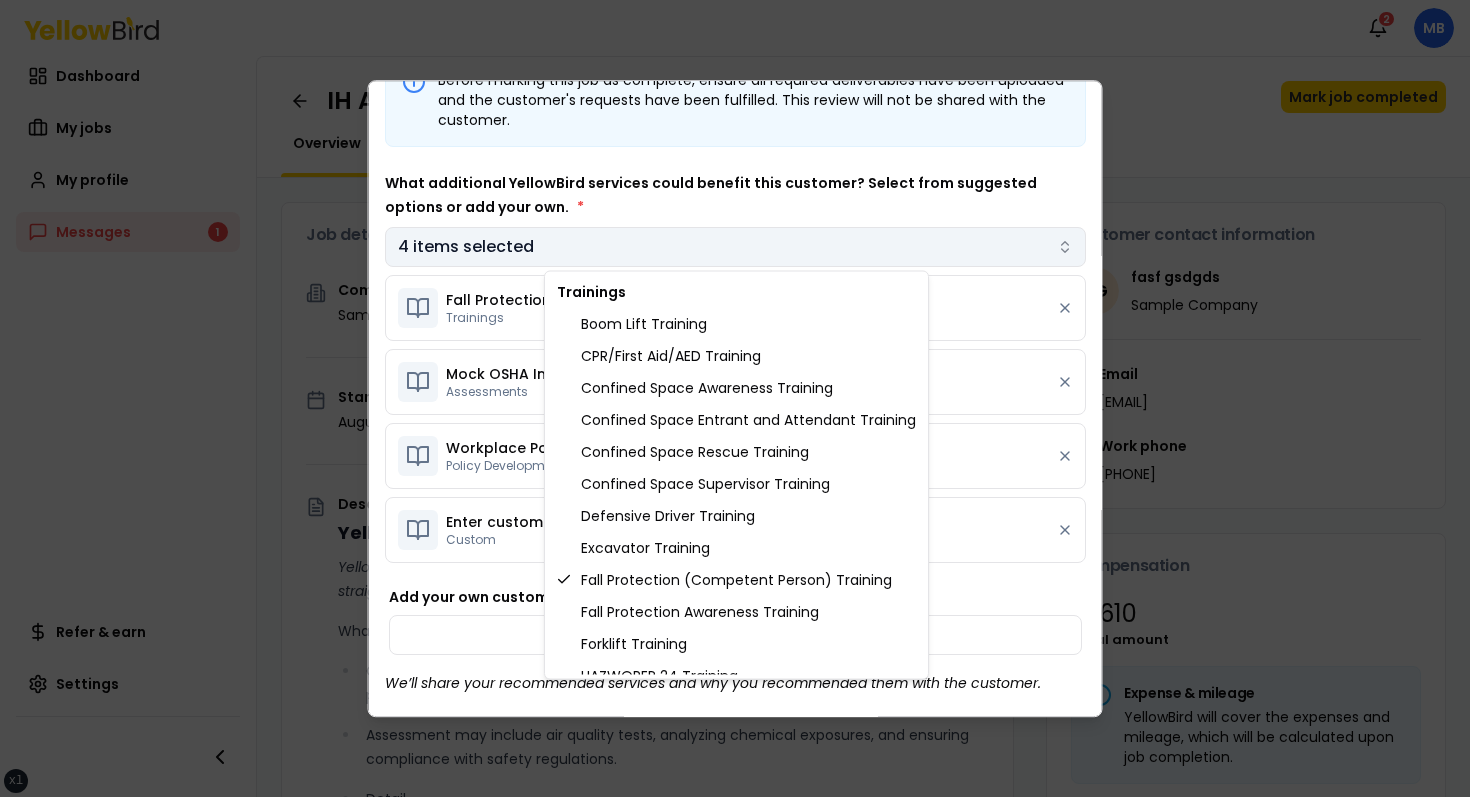 click on "xs sm md lg xl 2xl Notifications 2 MB Dashboard My jobs My profile Messages 1 Refer & earn Settings IH Assessment - [NUMBER] [STREET], [CITY], [STATE] [POSTAL_CODE] In Progress Mark job completed Overview Tasks 1 Messages 1 Job details Company Sample Company Location [NUMBER] [STREET], [CITY], [STATE] [POSTAL_CODE] Start date [DATE] Service type IH Assessment Description YellowBird Industrial Hygiene (IH) Assessment
YellowBird’s flat-rate pricing eliminates hidden costs and travel expenses, providing straightforward access to a nationwide network of skilled professionals with no surprise fees.
What’s Included:
Comprehensive assessment of your workplace environments to identify and evaluate potential health hazards.
Assessment may include air quality tests, analyzing chemical exposures, and ensuring compliance with safety regulations.
Detail...
View more Documents   Deliverable template No template has been provided; please use your own deliverable template to upload the service deliverables. Upload FG $ *" at bounding box center [735, 398] 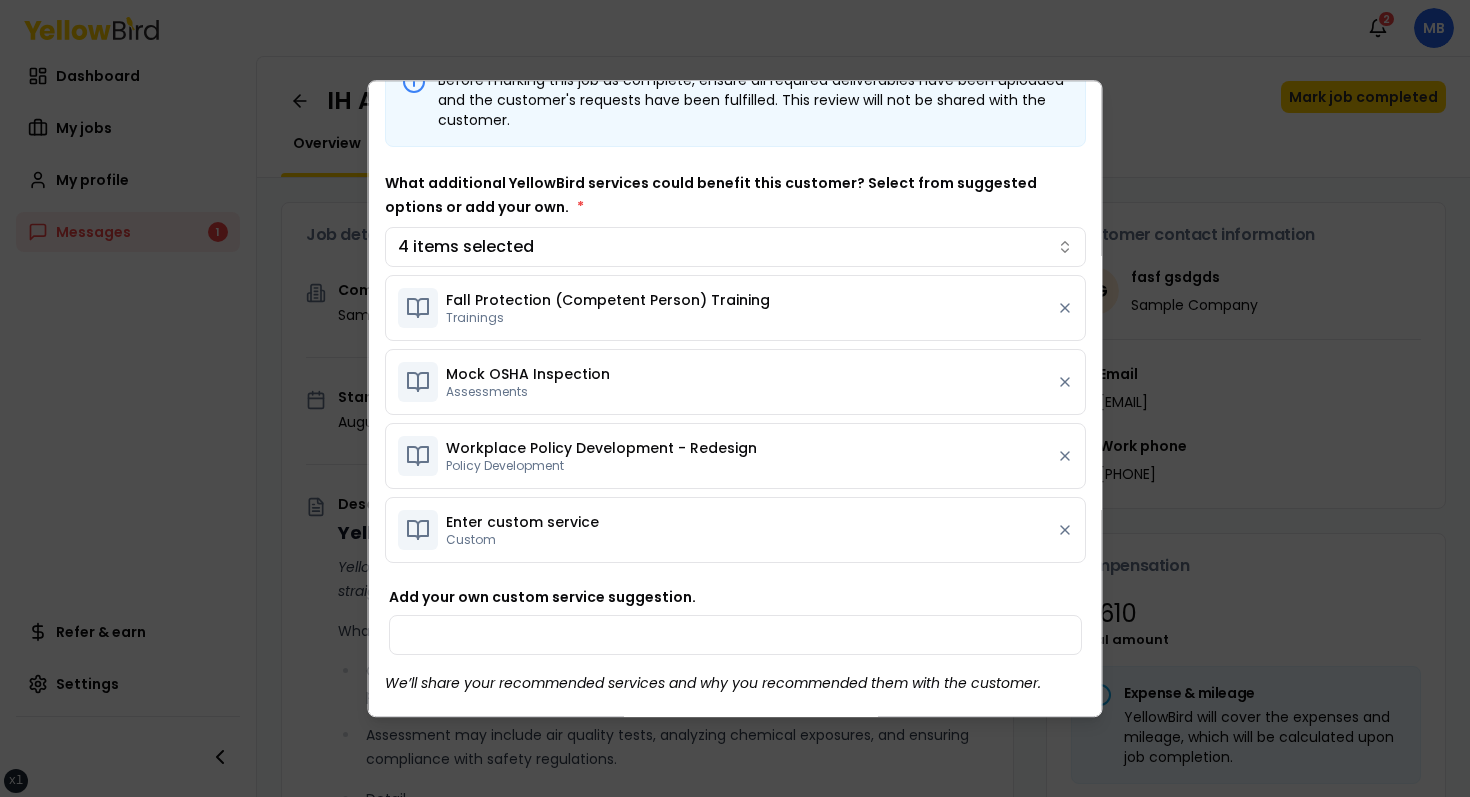 scroll, scrollTop: 198, scrollLeft: 0, axis: vertical 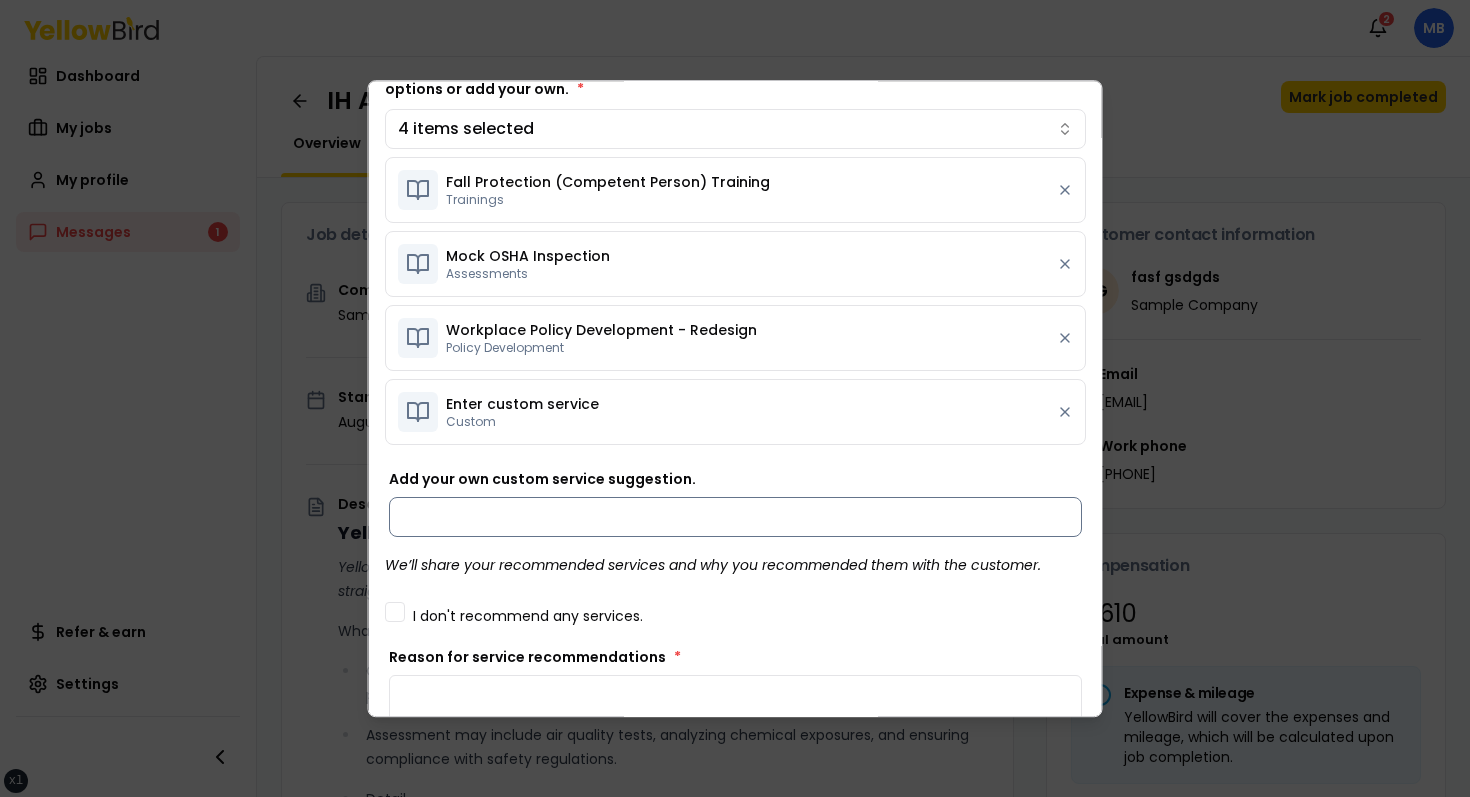 click on "Add your own custom service suggestion." at bounding box center [735, 517] 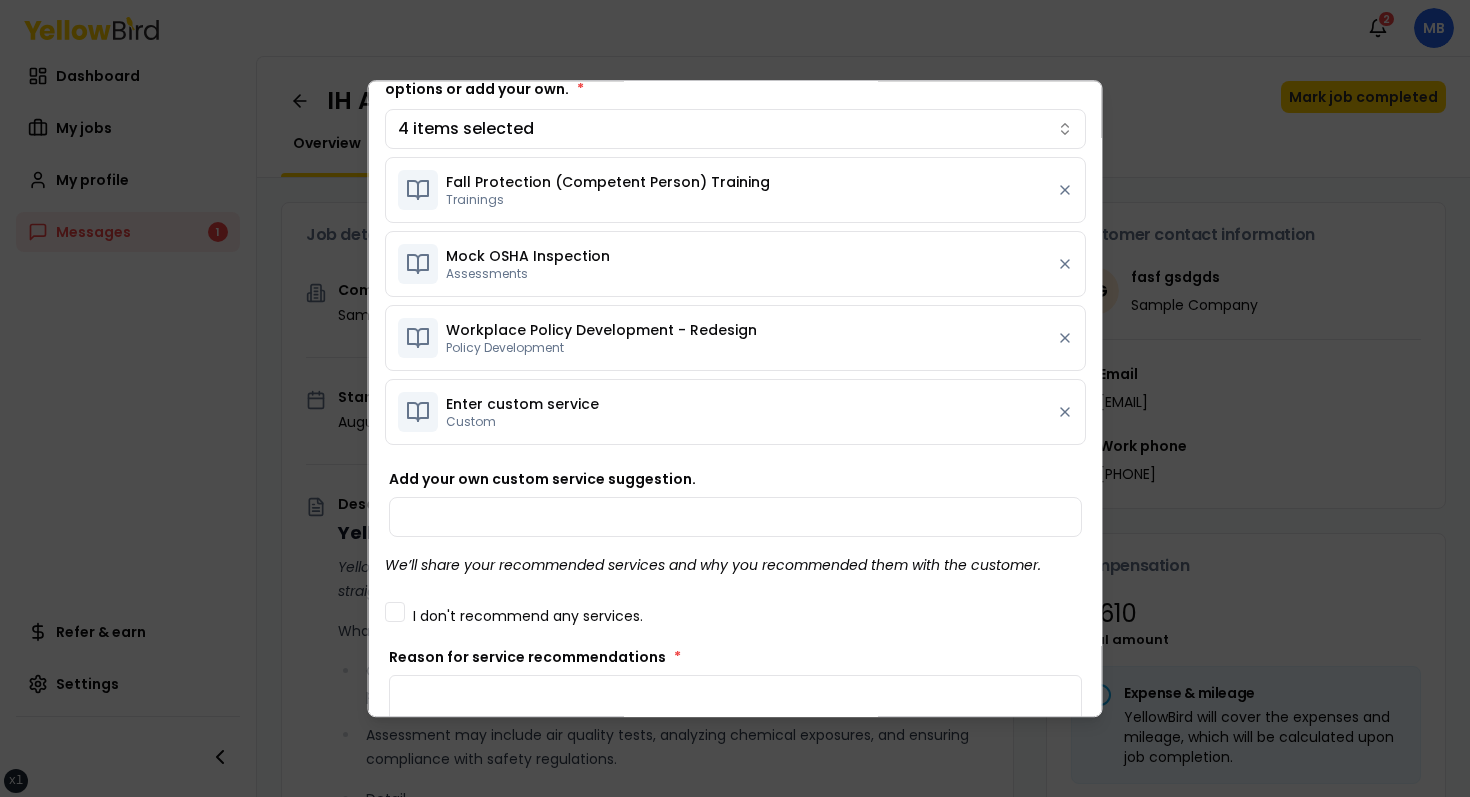 click on "Enter custom service Custom" at bounding box center [735, 412] 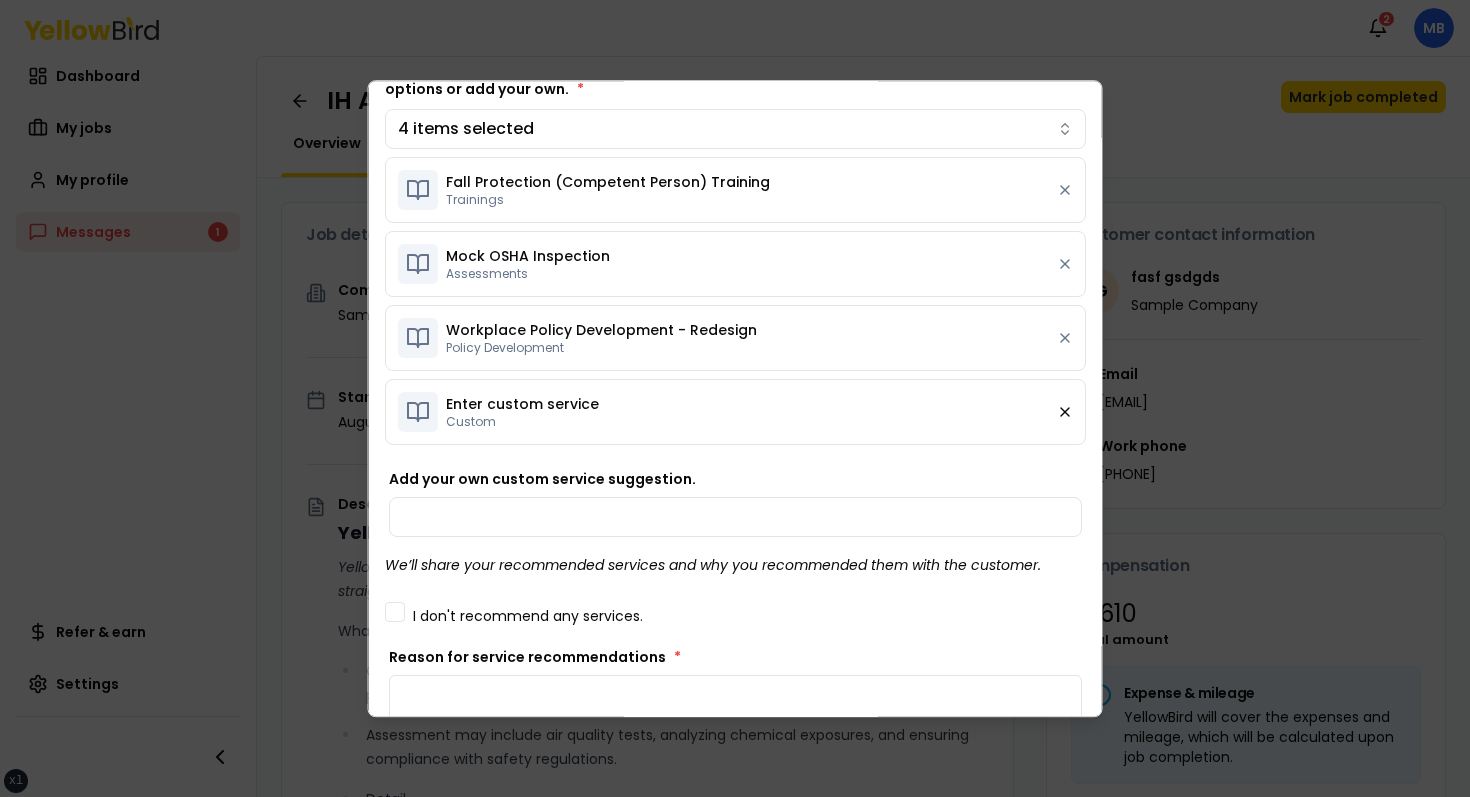 click 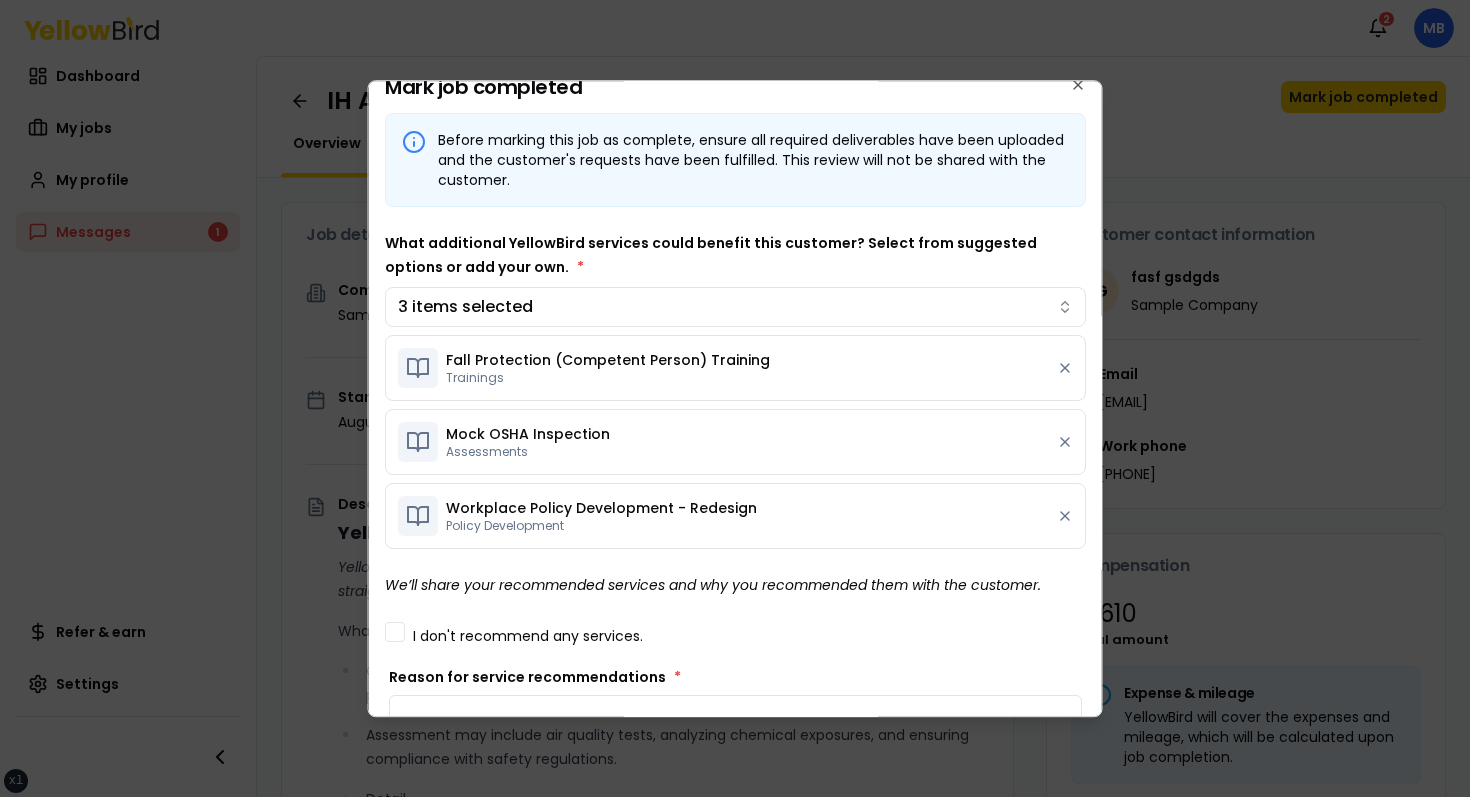 scroll, scrollTop: 0, scrollLeft: 0, axis: both 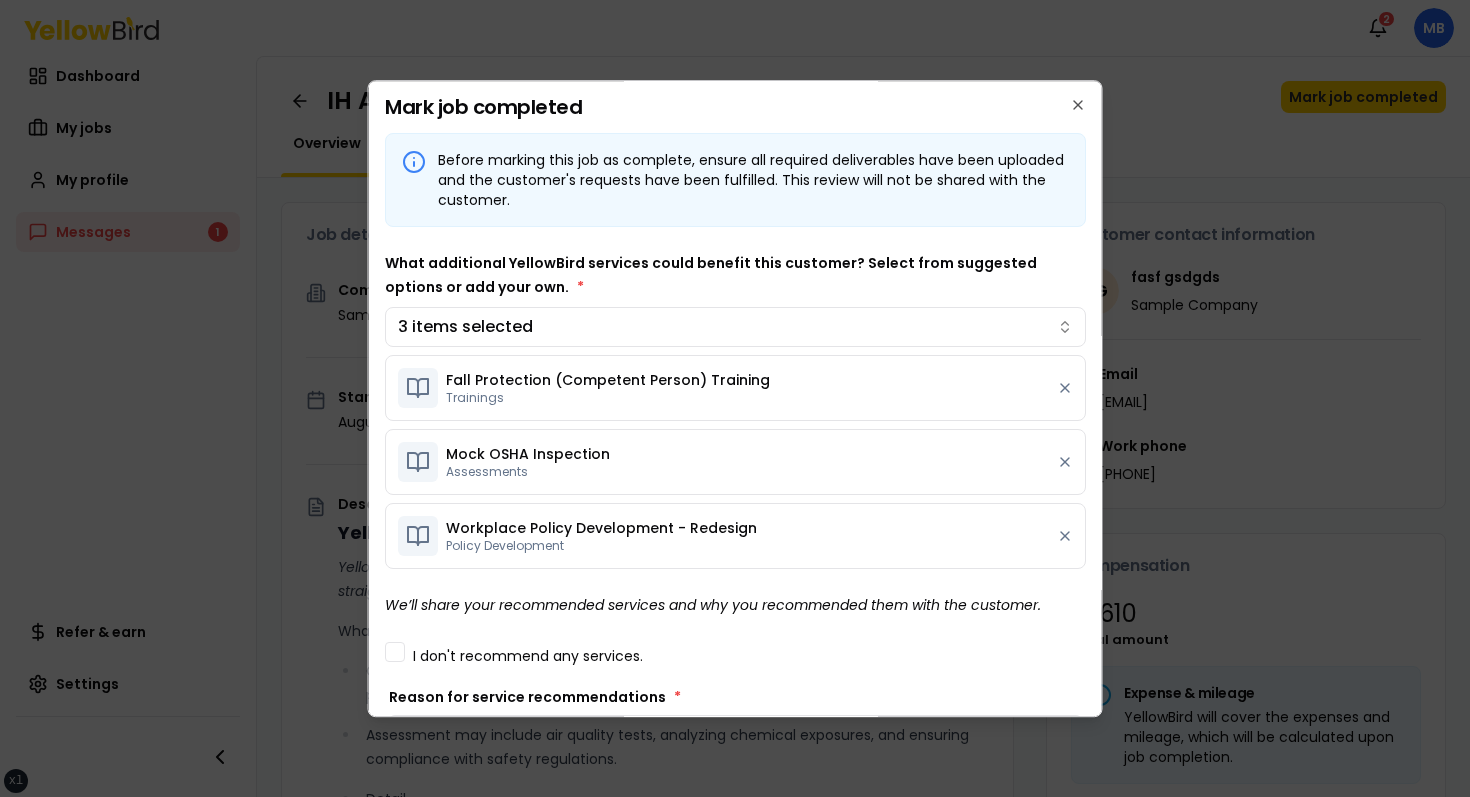 click on "Before marking this job as complete, ensure all required deliverables have been uploaded and the customer's requests have been fulfilled. This review will not be shared with the customer." at bounding box center [735, 180] 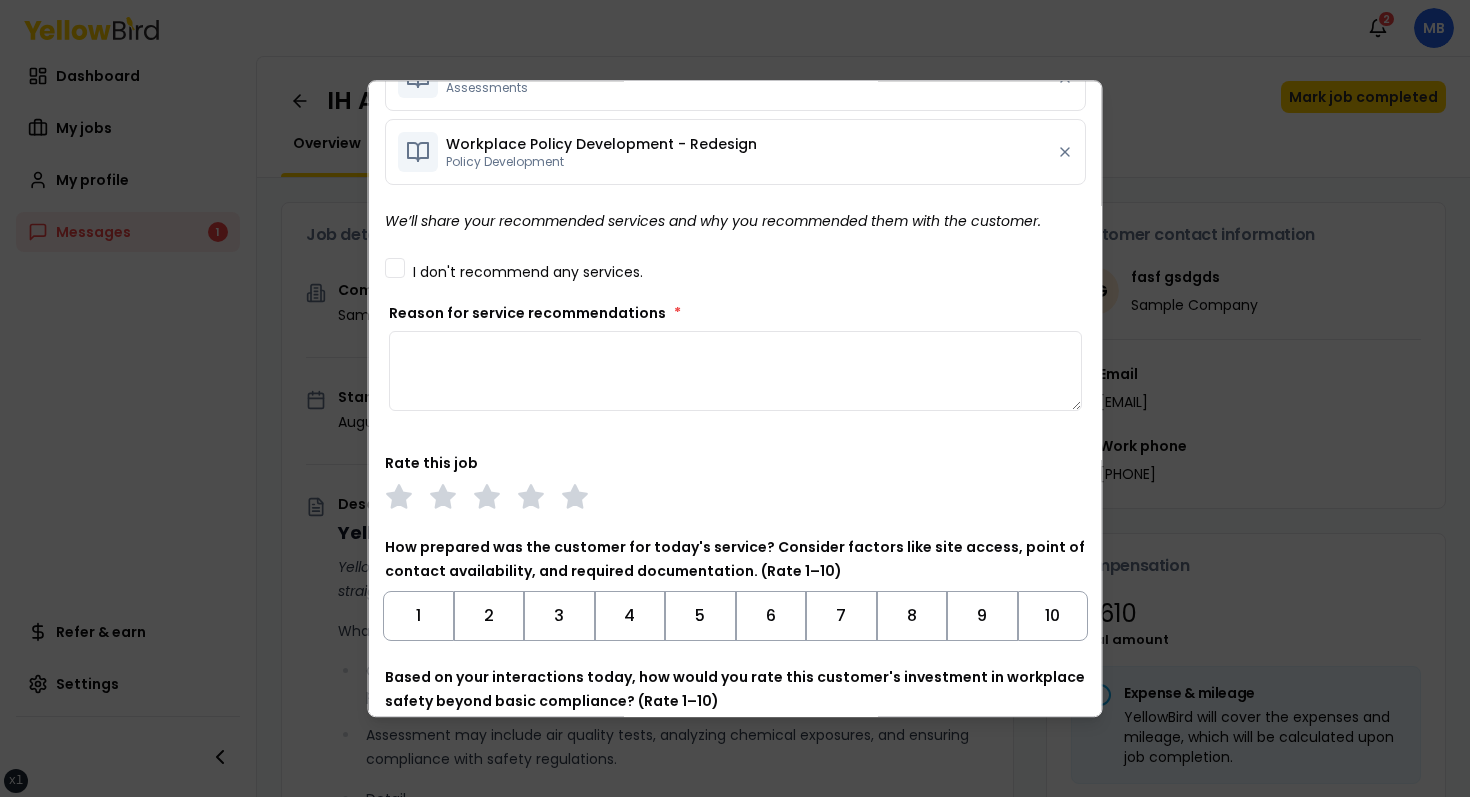 scroll, scrollTop: 0, scrollLeft: 0, axis: both 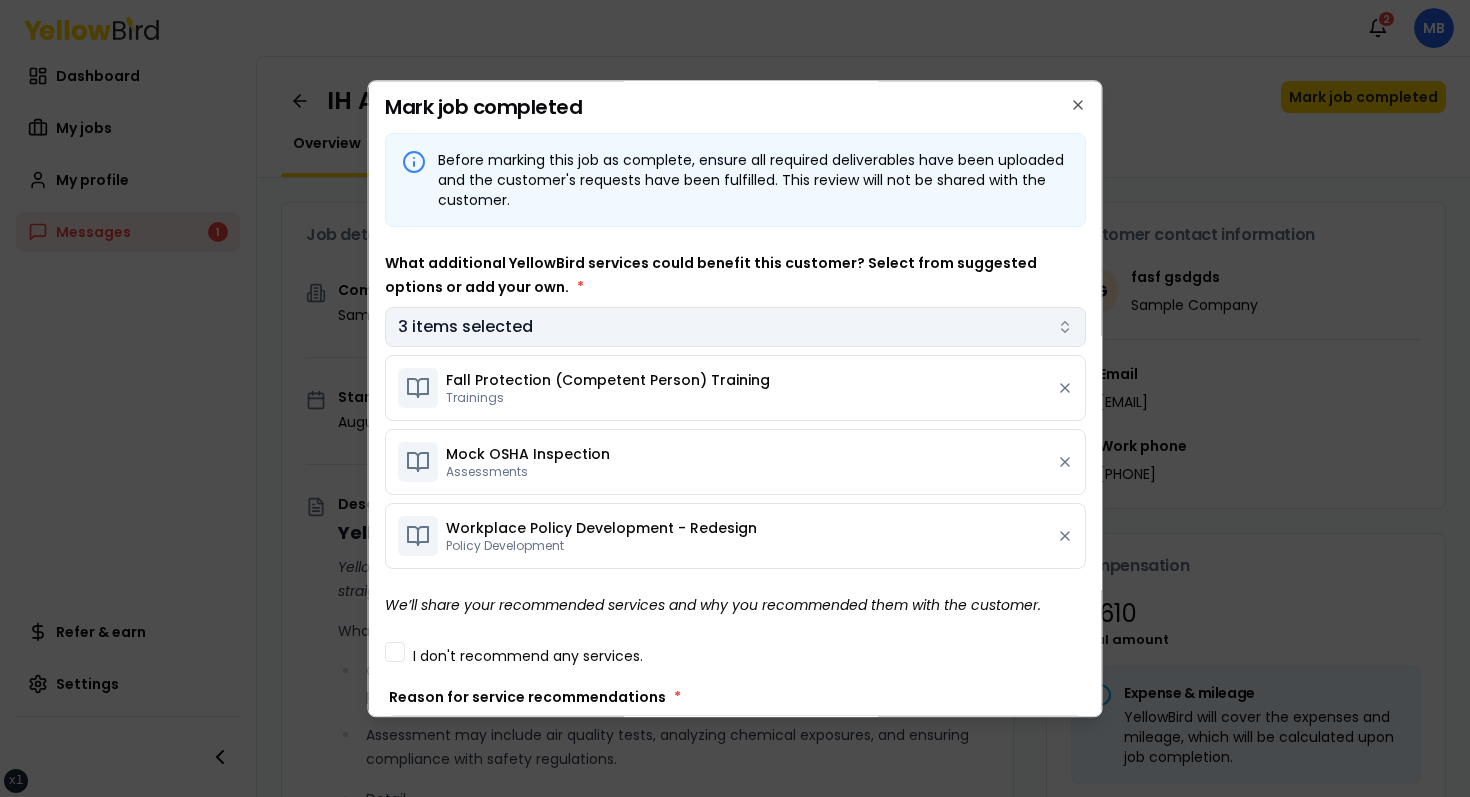 click on "3 items selected" at bounding box center (735, 327) 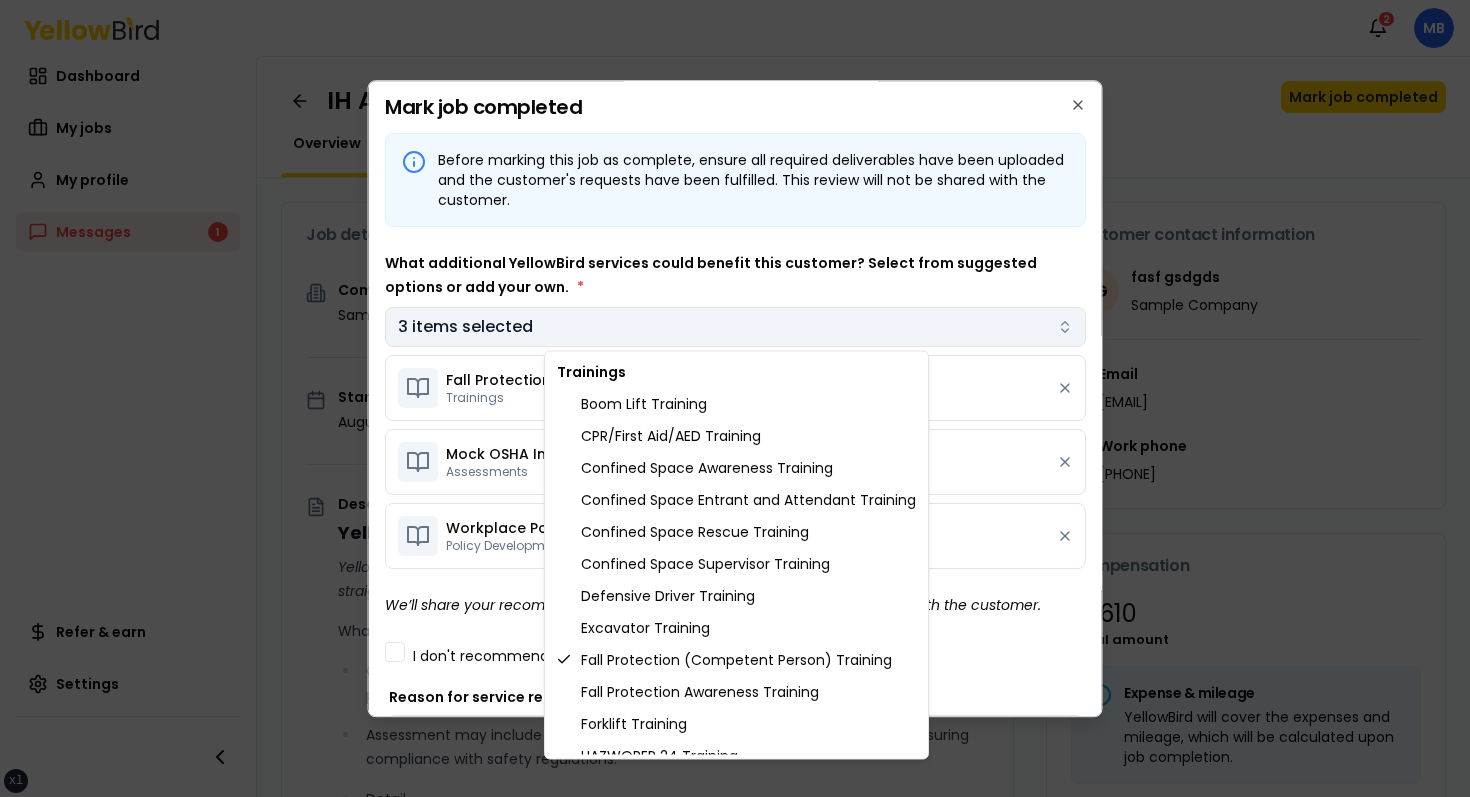 click on "xs sm md lg xl 2xl Notifications 2 MB Dashboard My jobs My profile Messages 1 Refer & earn Settings IH Assessment - [NUMBER] [STREET], [CITY], [STATE] [POSTAL_CODE] In Progress Mark job completed Overview Tasks 1 Messages 1 Job details Company Sample Company Location [NUMBER] [STREET], [CITY], [STATE] [POSTAL_CODE] Start date [DATE] Service type IH Assessment Description YellowBird Industrial Hygiene (IH) Assessment
YellowBird’s flat-rate pricing eliminates hidden costs and travel expenses, providing straightforward access to a nationwide network of skilled professionals with no surprise fees.
What’s Included:
Comprehensive assessment of your workplace environments to identify and evaluate potential health hazards.
Assessment may include air quality tests, analyzing chemical exposures, and ensuring compliance with safety regulations.
Detail...
View more Documents   Deliverable template No template has been provided; please use your own deliverable template to upload the service deliverables. Upload FG $ *" at bounding box center [735, 398] 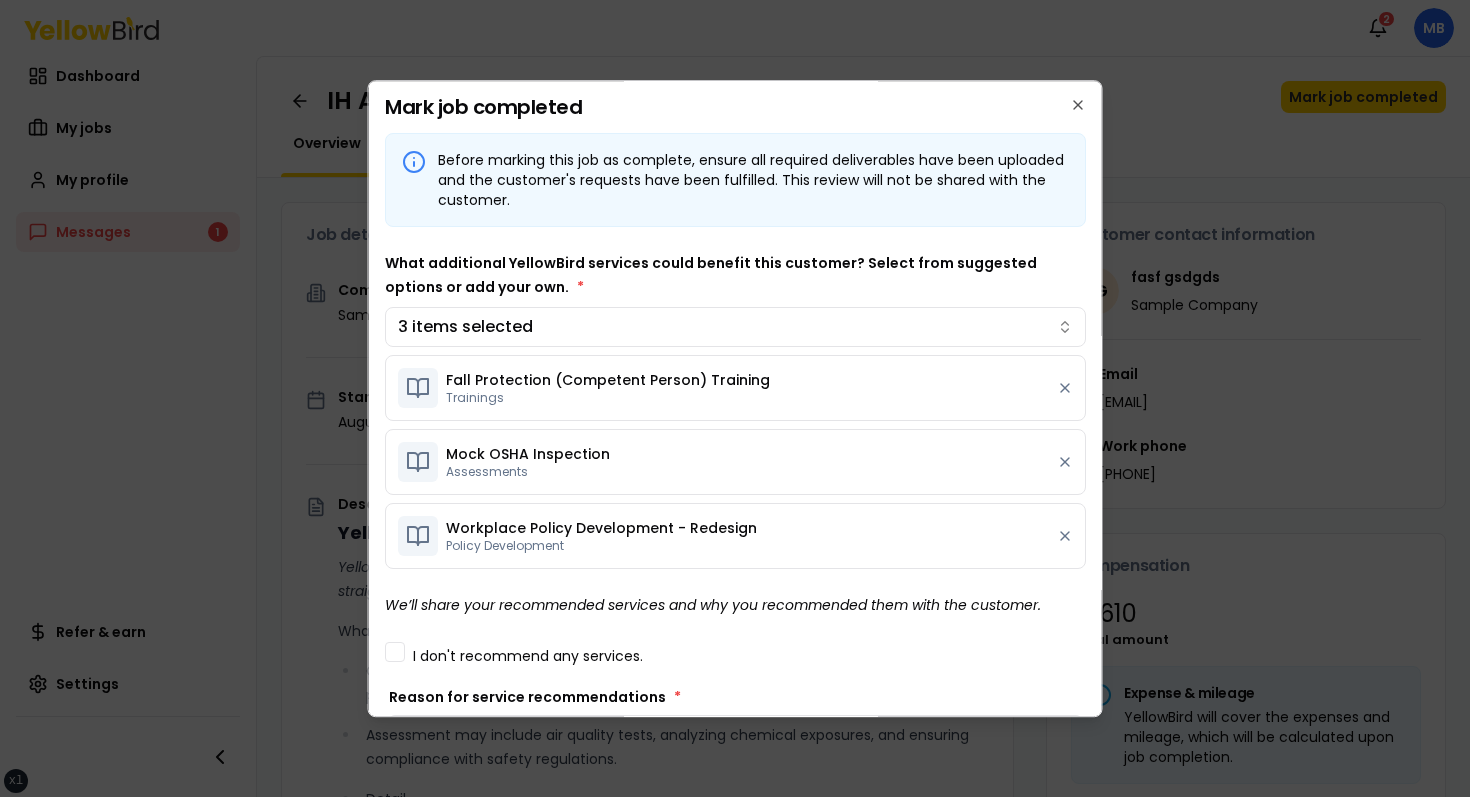 click on "What additional YellowBird services could benefit this customer? Select from suggested options or add your own. * 3 items selected Fall Protection (Competent Person) Training Trainings Mock OSHA Inspection Assessments Workplace Policy Development - Redesign Policy Development" at bounding box center [735, 410] 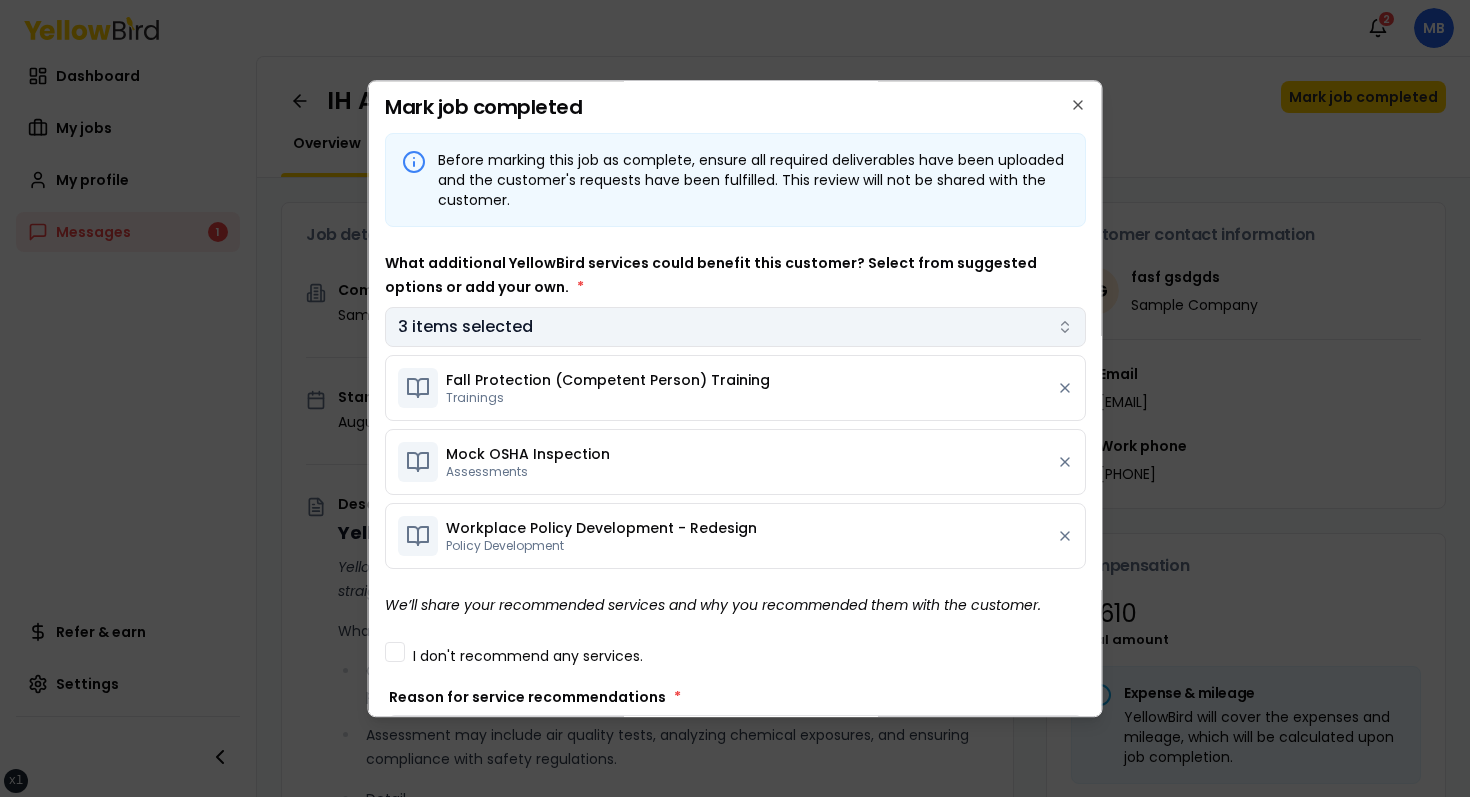 click on "3 items selected" at bounding box center [735, 327] 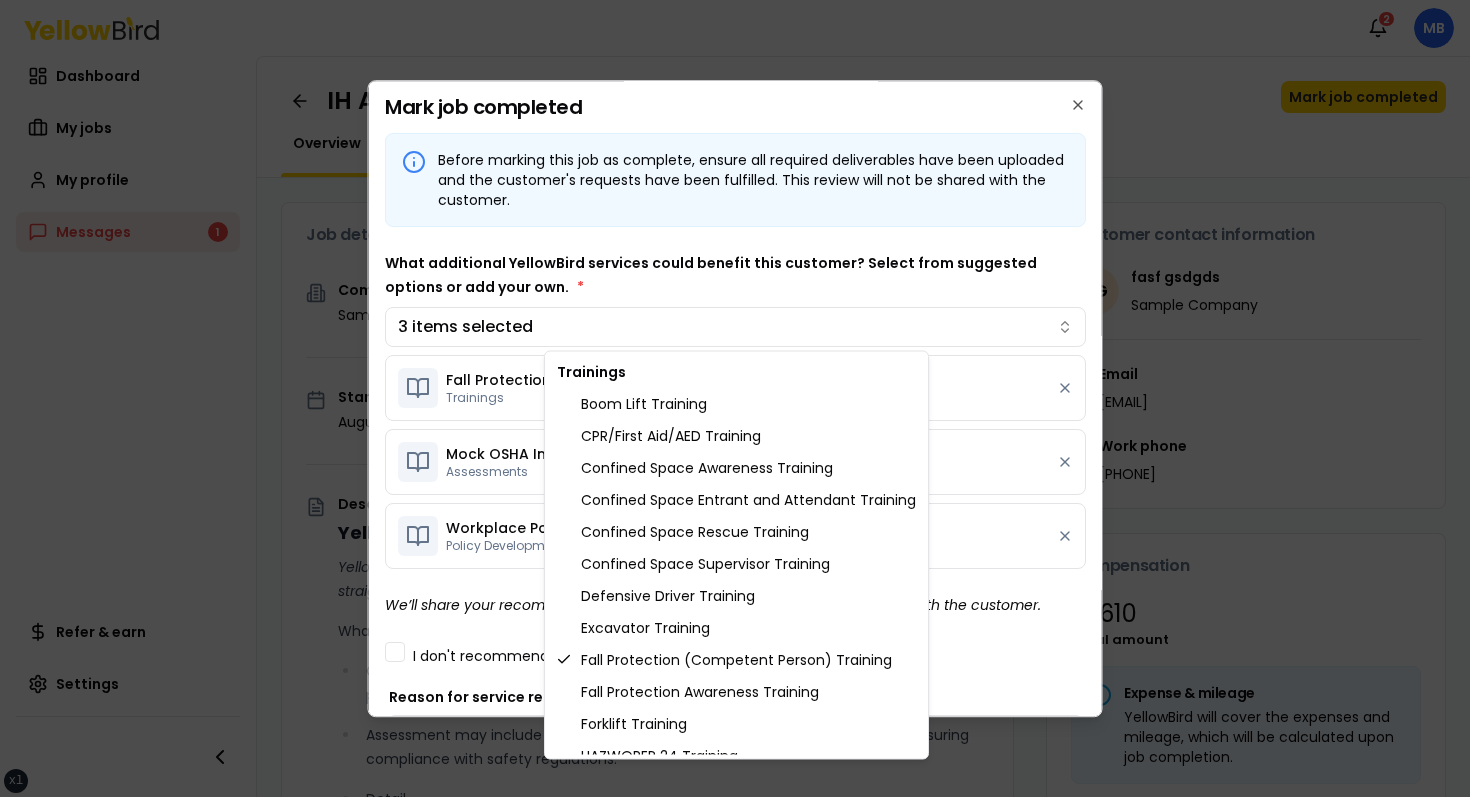 click on "xs sm md lg xl 2xl Notifications 2 MB Dashboard My jobs My profile Messages 1 Refer & earn Settings IH Assessment - [NUMBER] [STREET], [CITY], [STATE] [POSTAL_CODE] In Progress Mark job completed Overview Tasks 1 Messages 1 Job details Company Sample Company Location [NUMBER] [STREET], [CITY], [STATE] [POSTAL_CODE] Start date [DATE] Service type IH Assessment Description YellowBird Industrial Hygiene (IH) Assessment
YellowBird’s flat-rate pricing eliminates hidden costs and travel expenses, providing straightforward access to a nationwide network of skilled professionals with no surprise fees.
What’s Included:
Comprehensive assessment of your workplace environments to identify and evaluate potential health hazards.
Assessment may include air quality tests, analyzing chemical exposures, and ensuring compliance with safety regulations.
Detail...
View more Documents   Deliverable template No template has been provided; please use your own deliverable template to upload the service deliverables. Upload FG $ *" at bounding box center [735, 398] 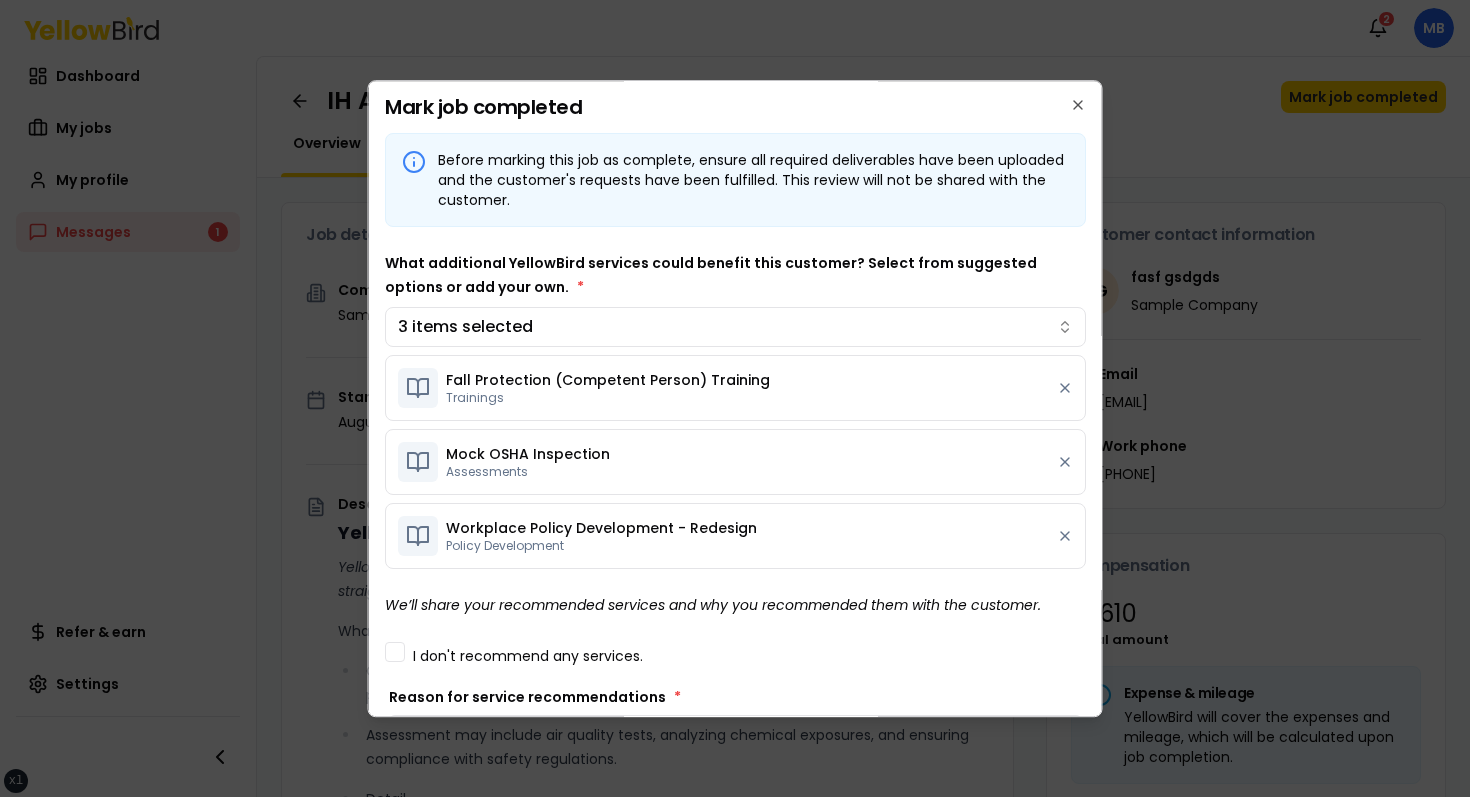 click on "Mark job completed Before marking this job as complete, ensure all required deliverables have been uploaded and the customer's requests have been fulfilled. This review will not be shared with the customer. What additional YellowBird services could benefit this customer? Select from suggested options or add your own. * 3 items selected Fall Protection (Competent Person) Training Trainings Mock OSHA Inspection Assessments Workplace Policy Development - Redesign Policy Development We’ll share your recommended services and why you recommended them with the customer. I don't recommend any services. Reason for service recommendations * Rate this job How prepared was the customer for today's service? Consider factors like site access, point of contact availability, and required documentation. (Rate 1–10) 1 2 3 4 5 6 7 8 9 10 Based on your interactions today, how would you rate this customer's investment in workplace safety beyond basic compliance? (Rate 1–10) 1 2 3 4 5 6 7 8 9 10 * Cancel Mark job completed" at bounding box center (735, 399) 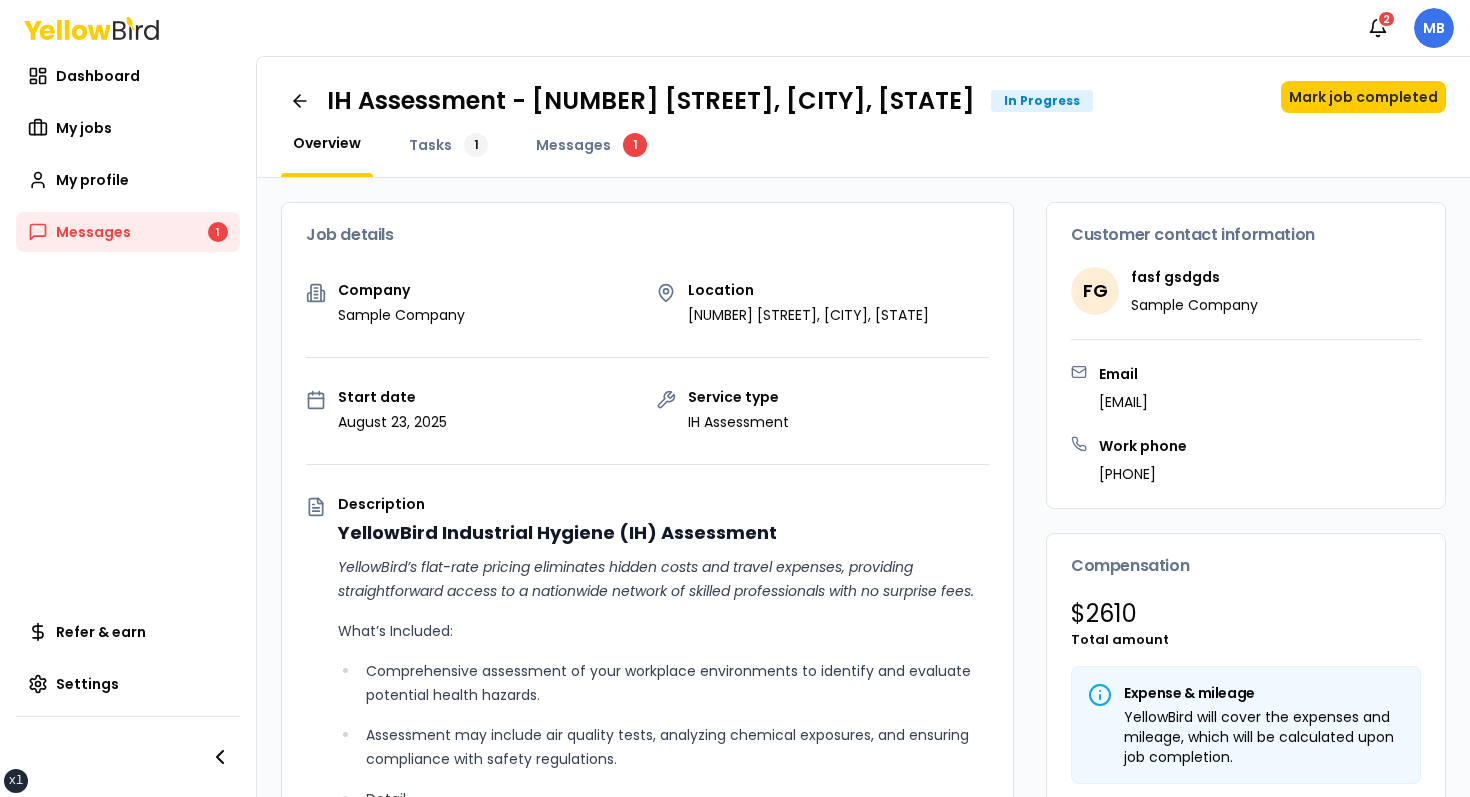 click on "xs sm md lg xl 2xl Notifications 2 MB Dashboard My jobs My profile Messages 1 Refer & earn Settings IH Assessment - 123 tasf, asfasf, DE 12321 In Progress Mark job completed Overview Tasks 1 Messages 1 Job details Company Sample Company Location 123 tasf, asfasf, DE 12321 Start date August 23, 2025 Service type IH Assessment Description YellowBird Industrial Hygiene (IH) Assessment
YellowBird’s flat-rate pricing eliminates hidden costs and travel expenses, providing straightforward access to a nationwide network of skilled professionals with no surprise fees.
What’s Included:
Comprehensive assessment of your workplace environments to identify and evaluate potential health hazards.
Assessment may include air quality tests, analyzing chemical exposures, and ensuring compliance with safety regulations.
Detail...
View more Documents   Deliverable template No template has been provided; please use your own deliverable template to upload the service deliverables. Upload FG" at bounding box center (735, 398) 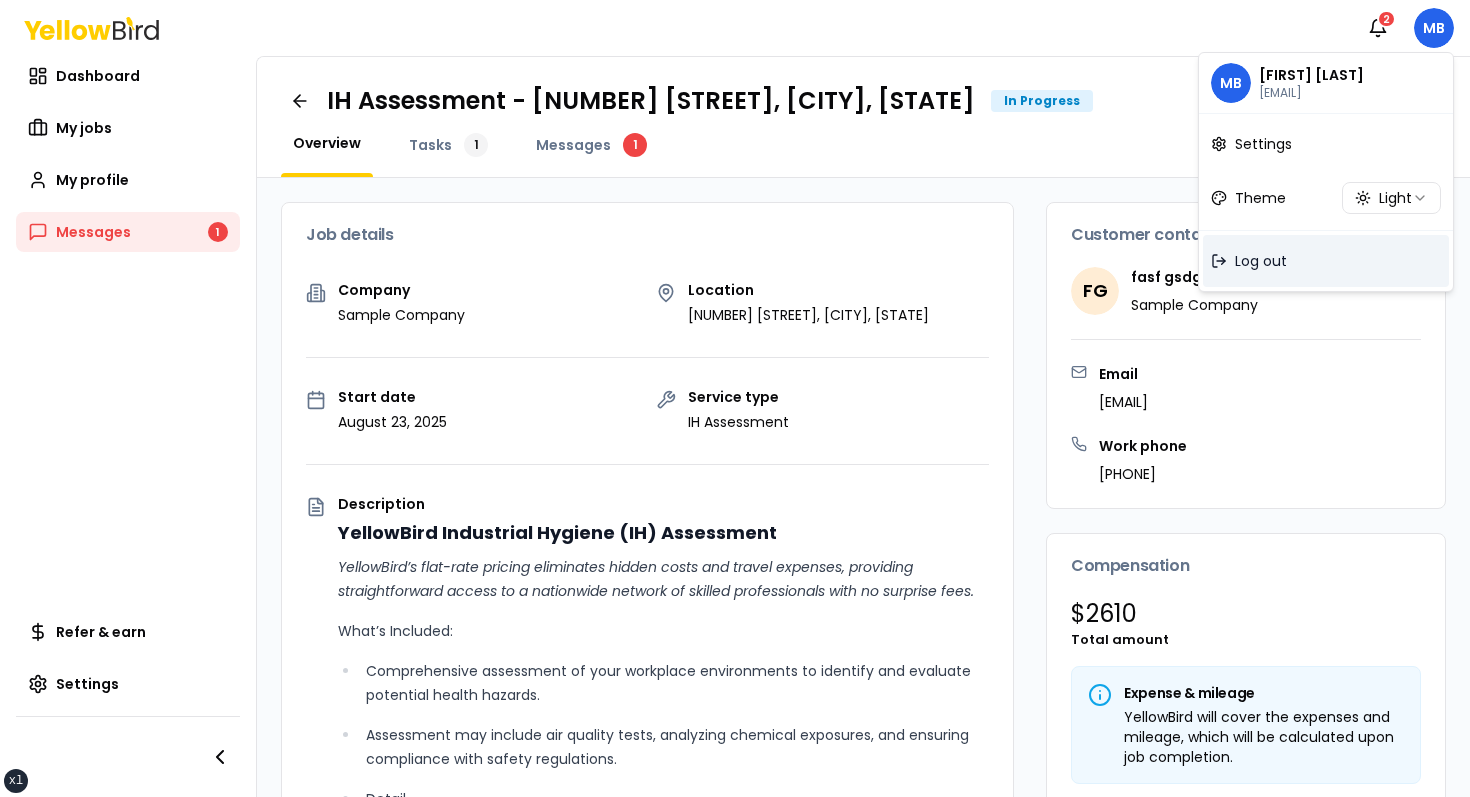 click on "Log out" at bounding box center [1261, 261] 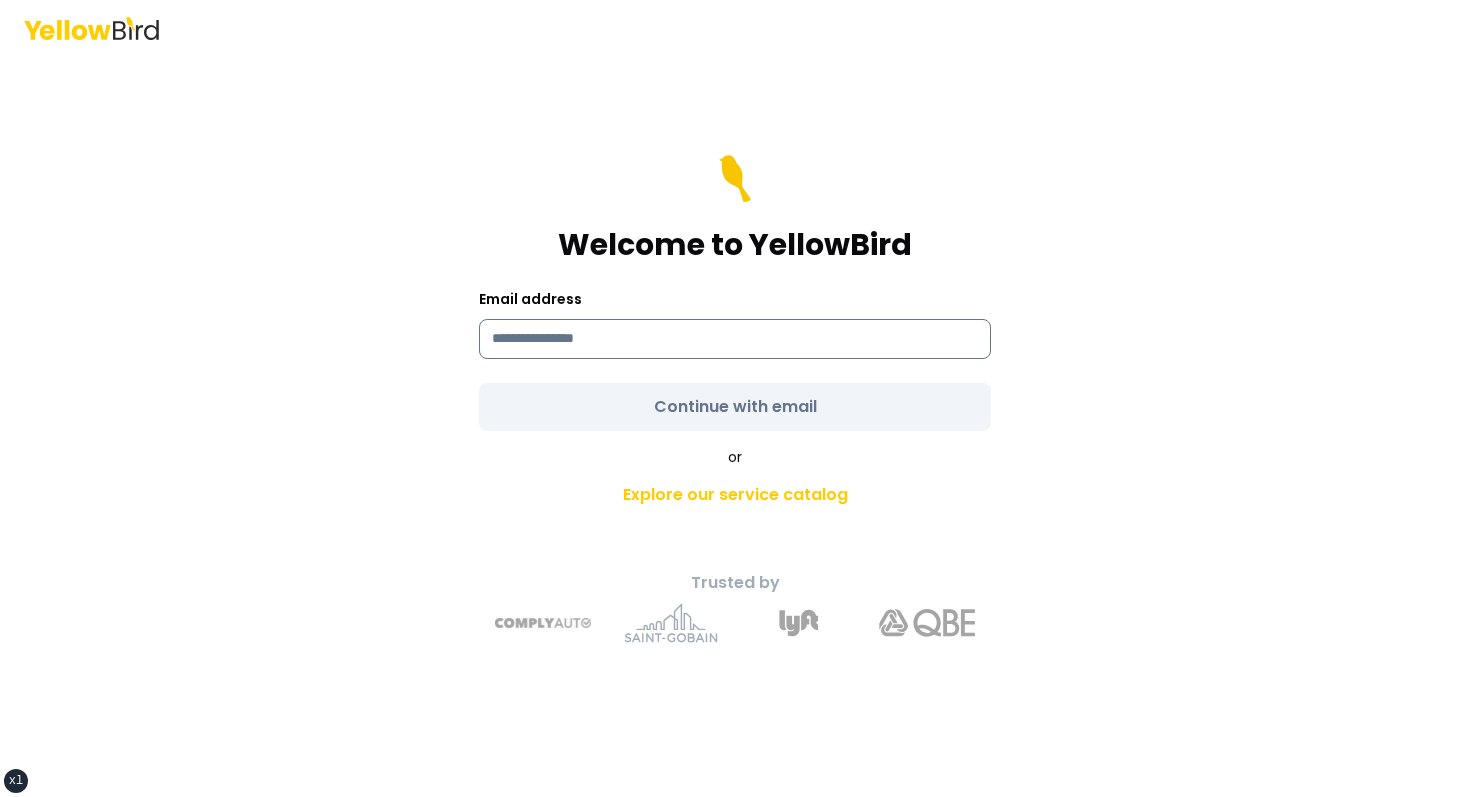 click at bounding box center [735, 339] 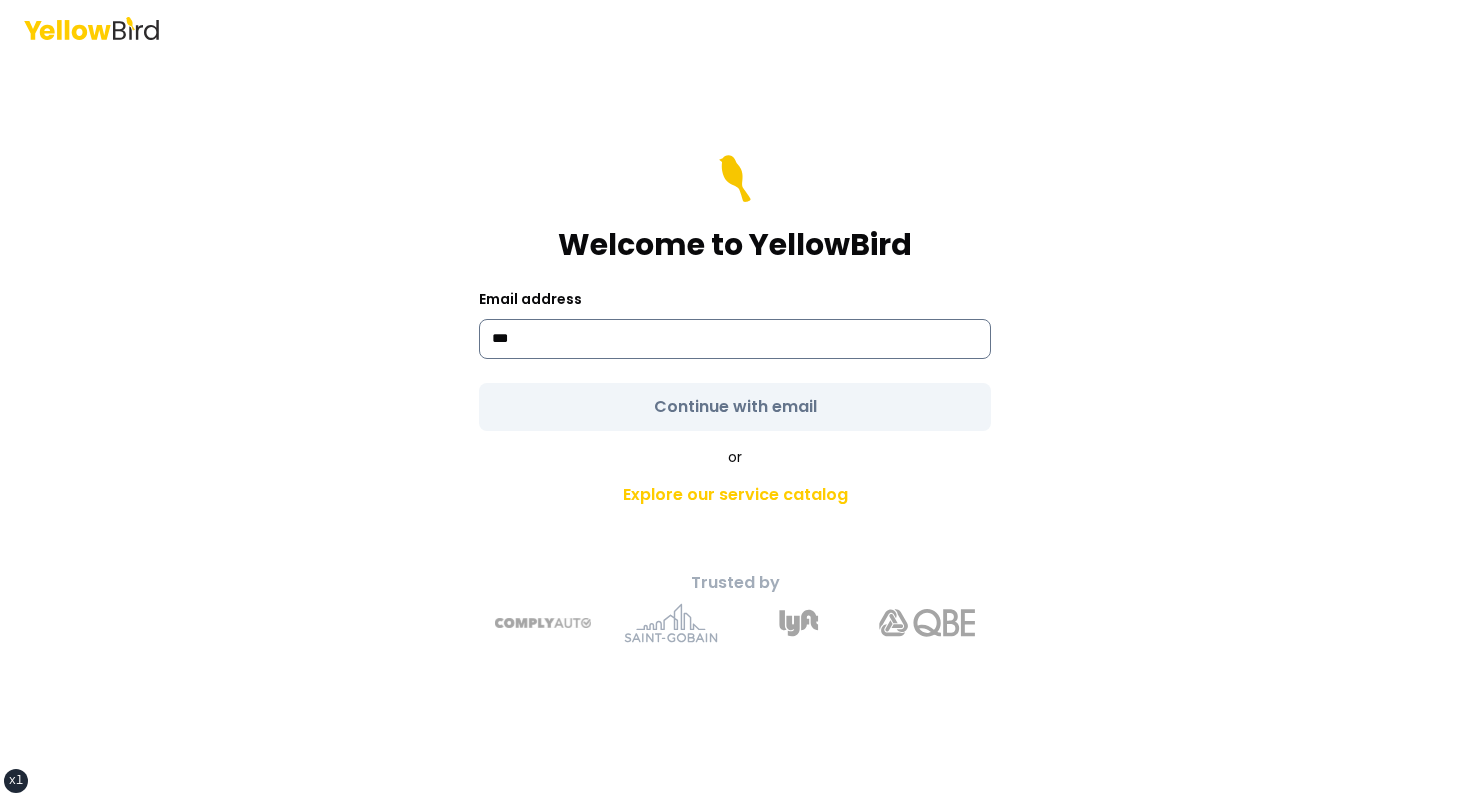 type on "**********" 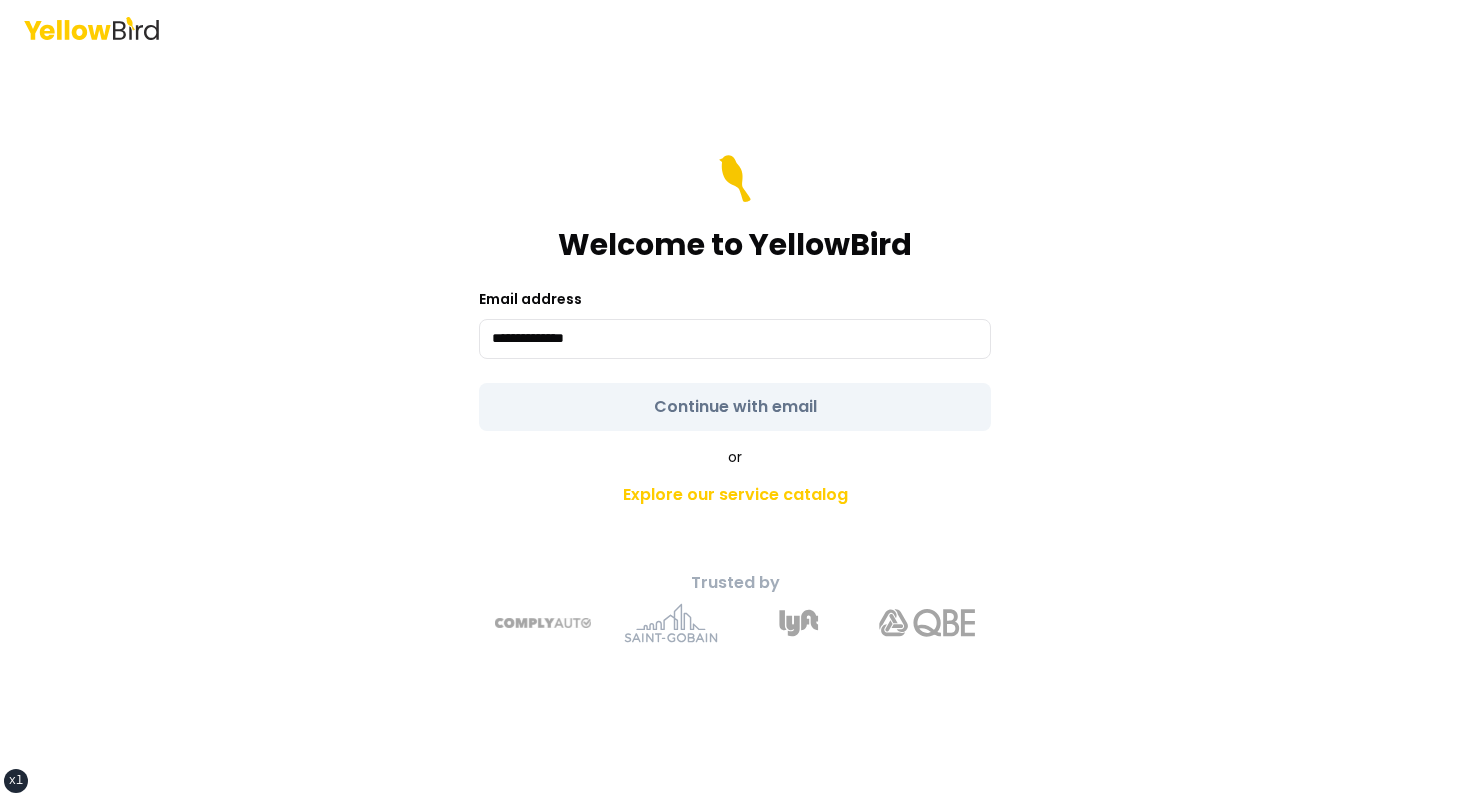 click on "**********" at bounding box center [735, 293] 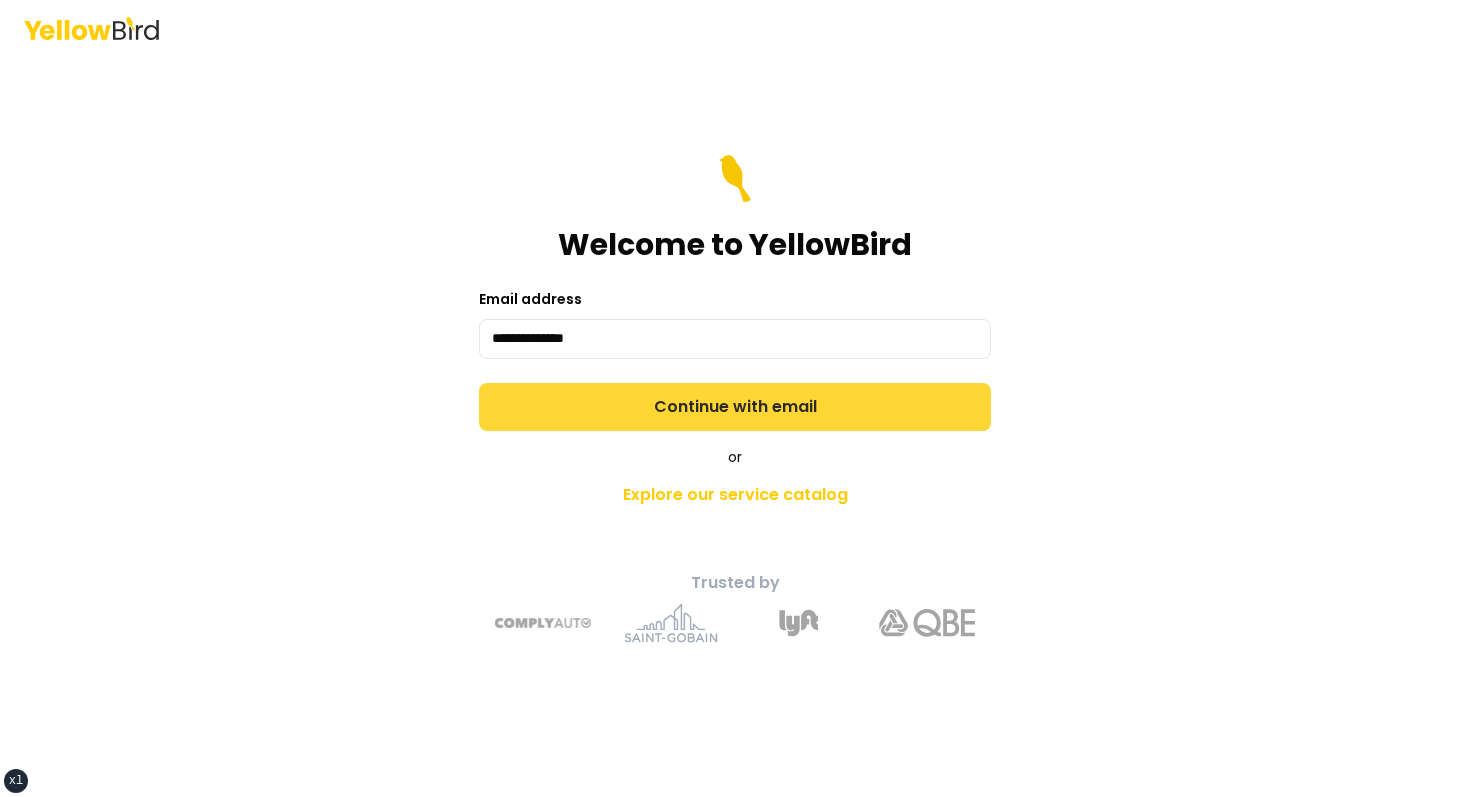 click on "Continue with email" at bounding box center [735, 407] 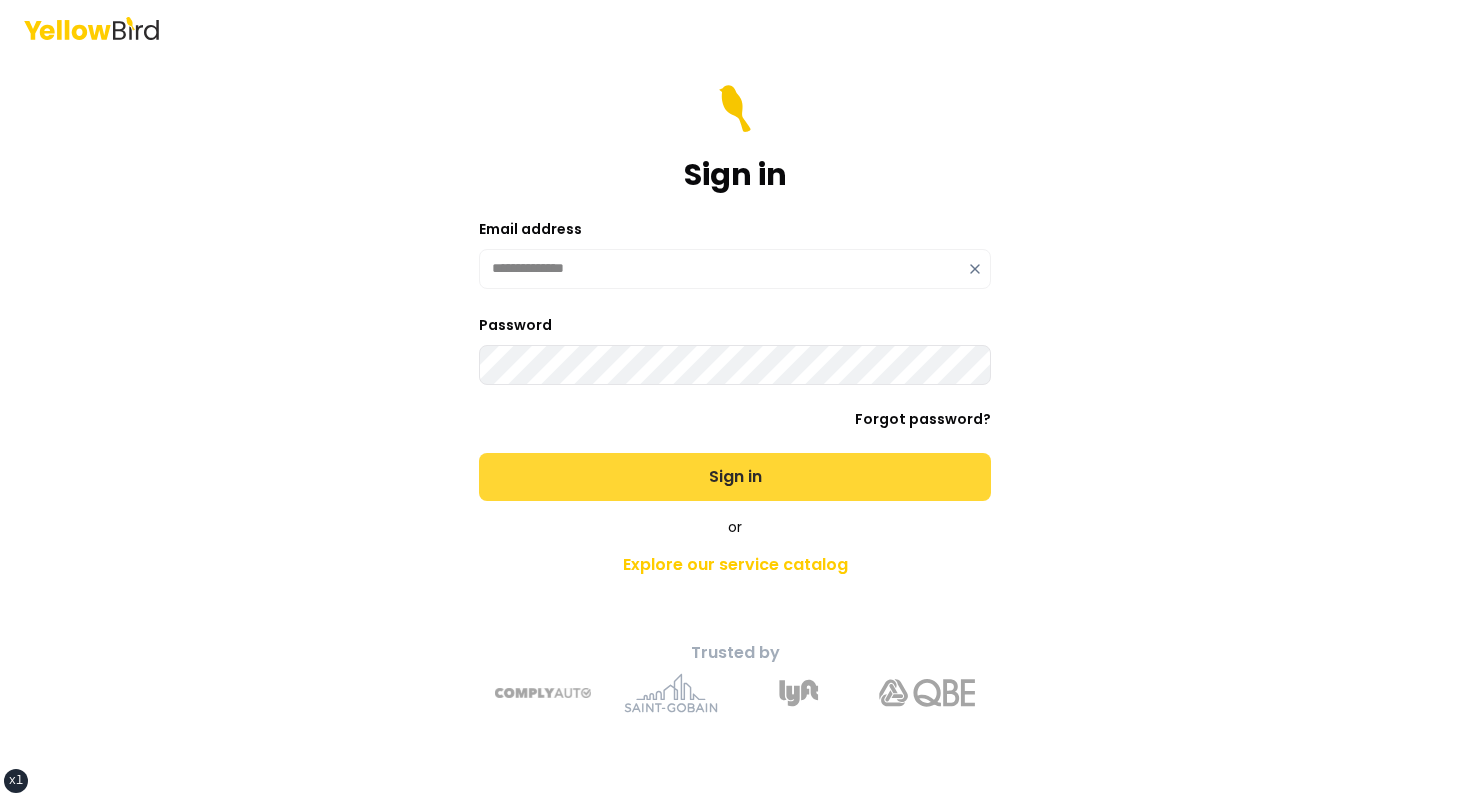 click on "Sign in" at bounding box center (735, 477) 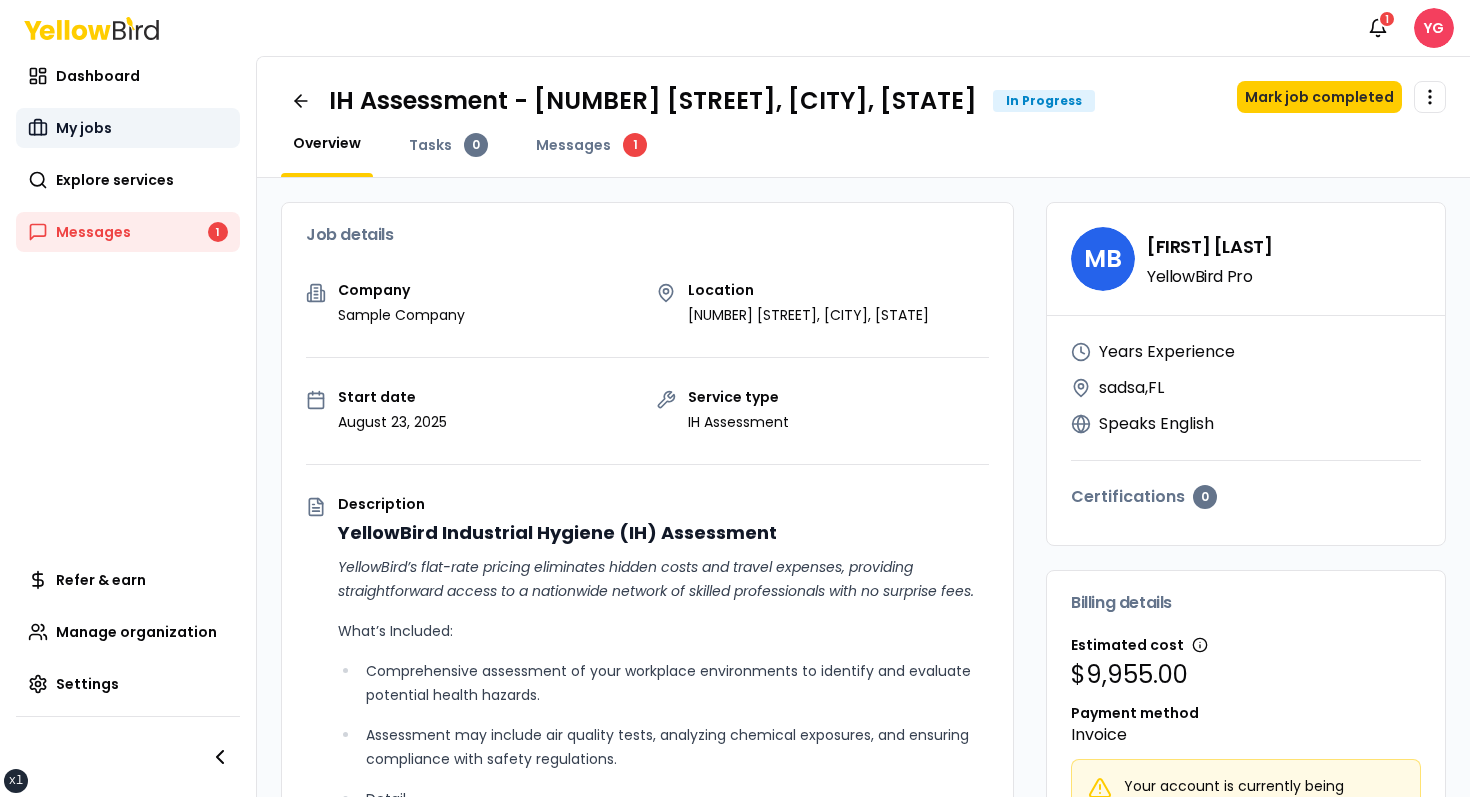click on "My jobs" at bounding box center (128, 128) 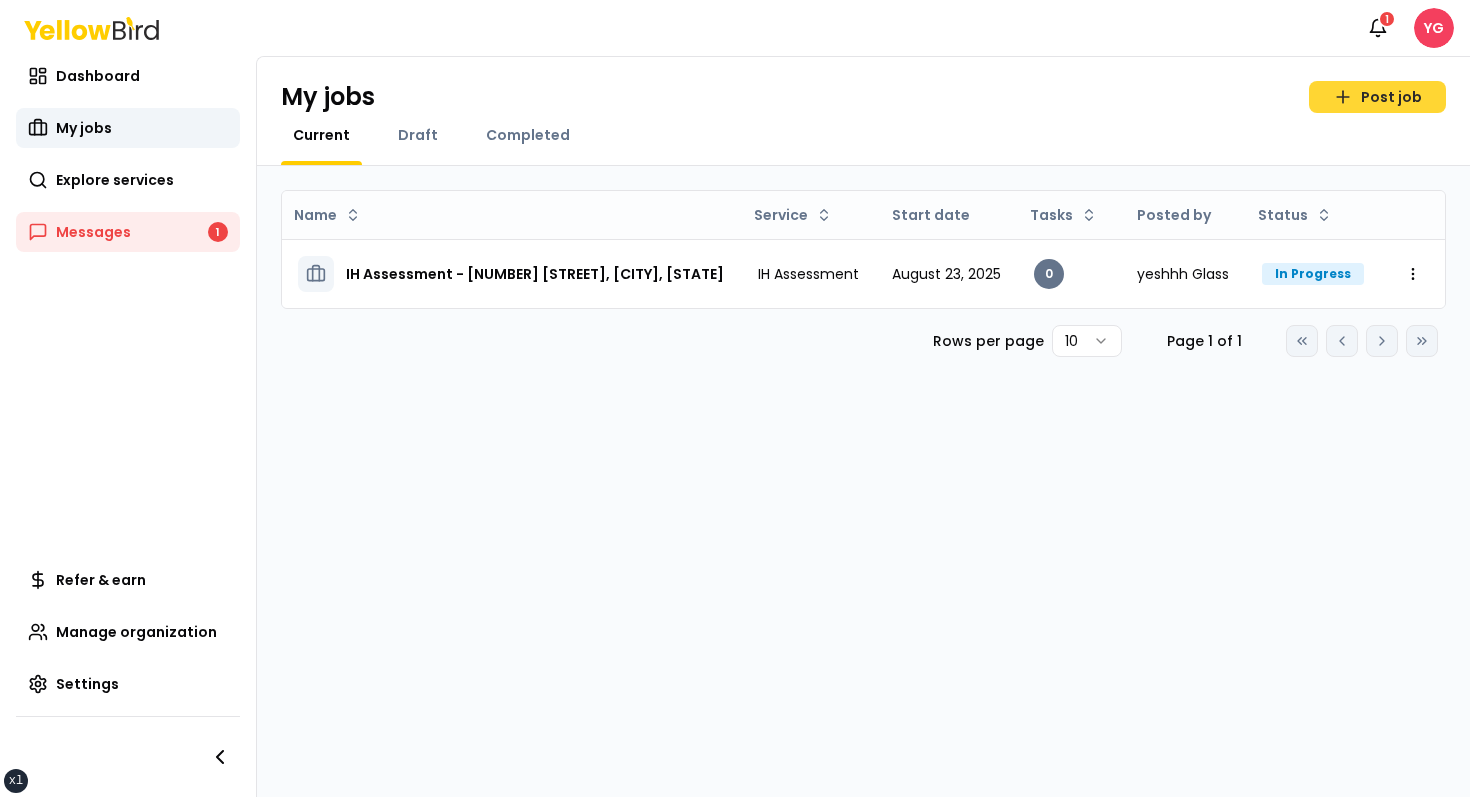 click on "Post job" at bounding box center (1377, 97) 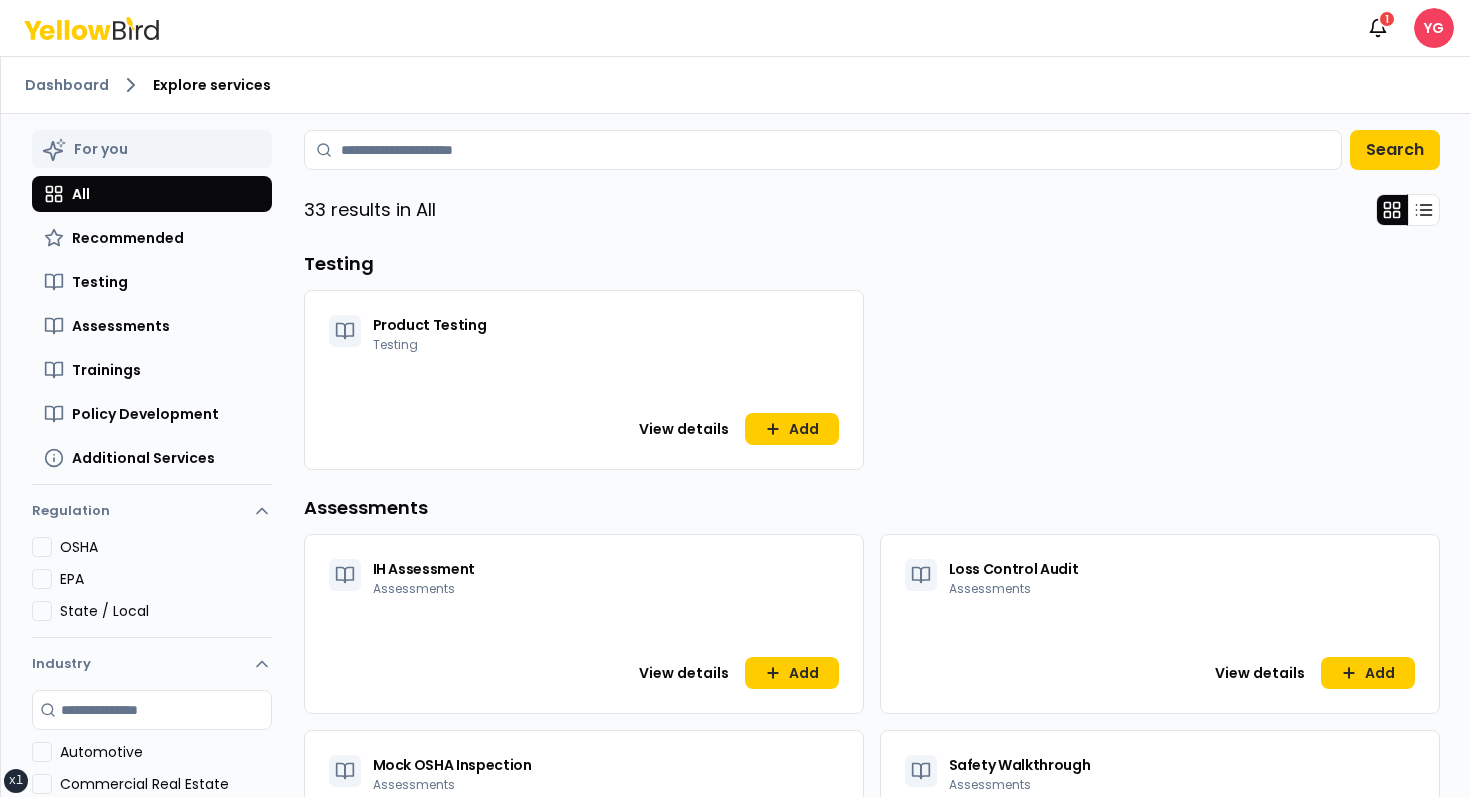 click on "For you All Recommended Testing Assessments Trainings Policy Development Additional Services" at bounding box center (152, 303) 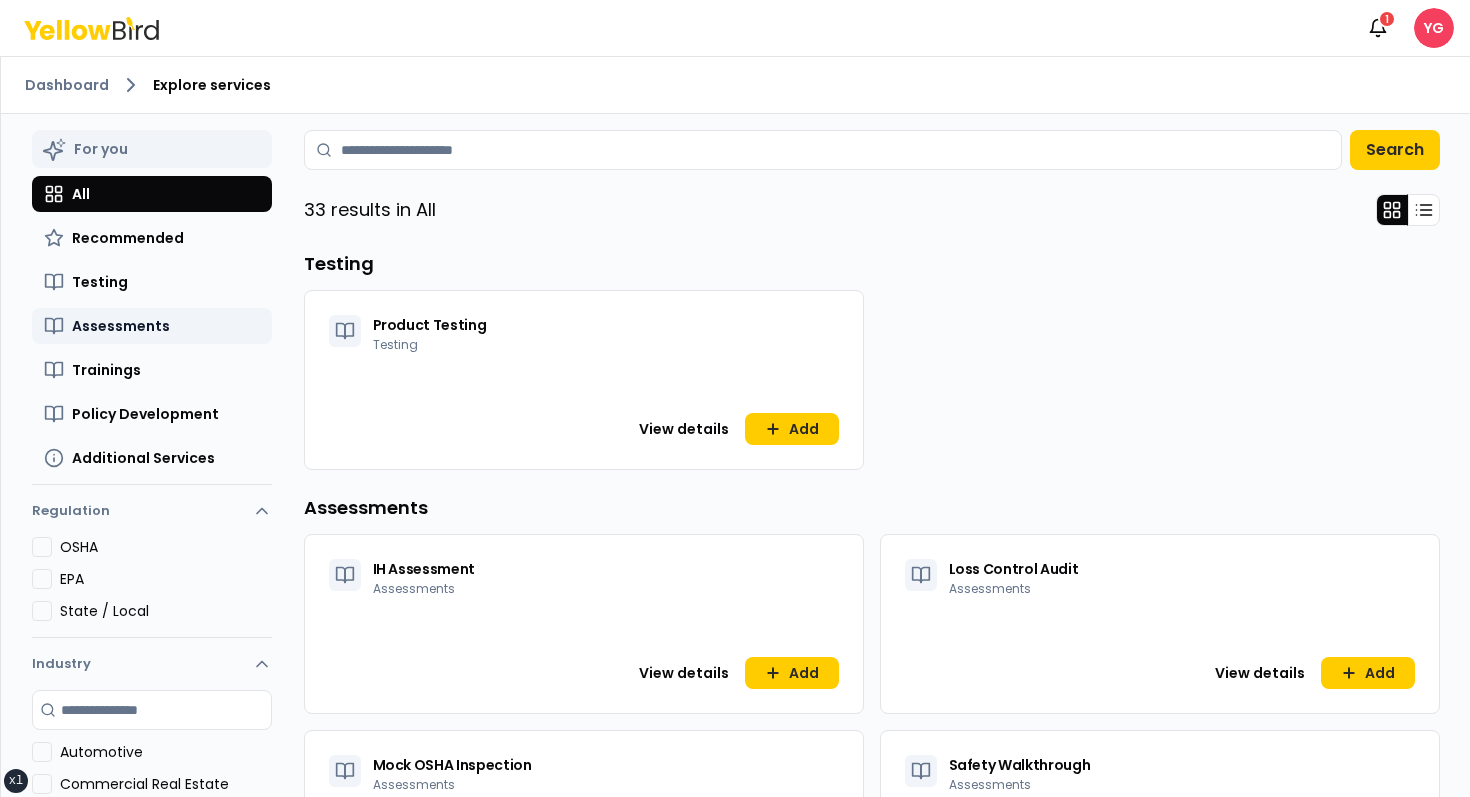 click on "Assessments" at bounding box center [152, 326] 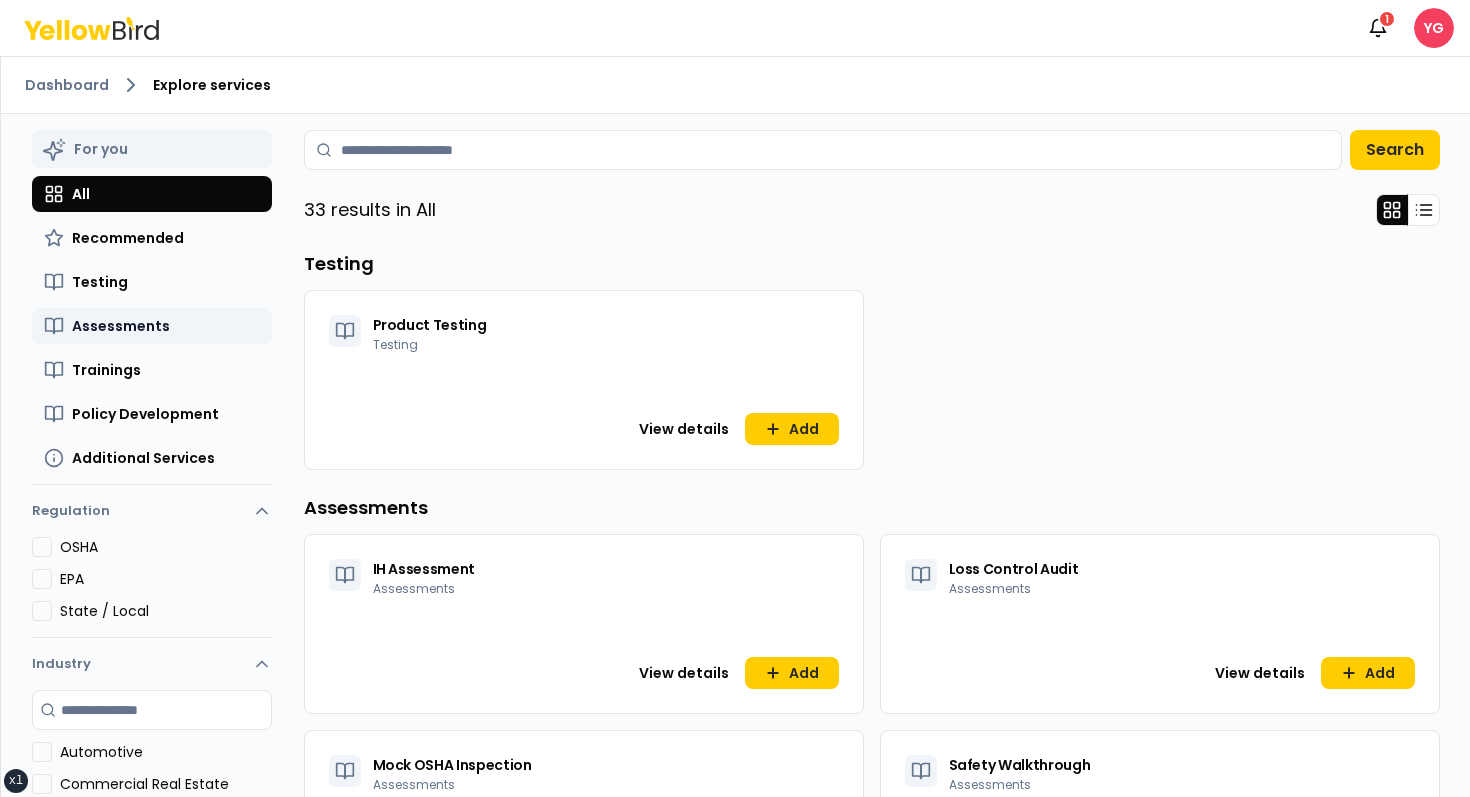 click on "Assessments" at bounding box center [152, 326] 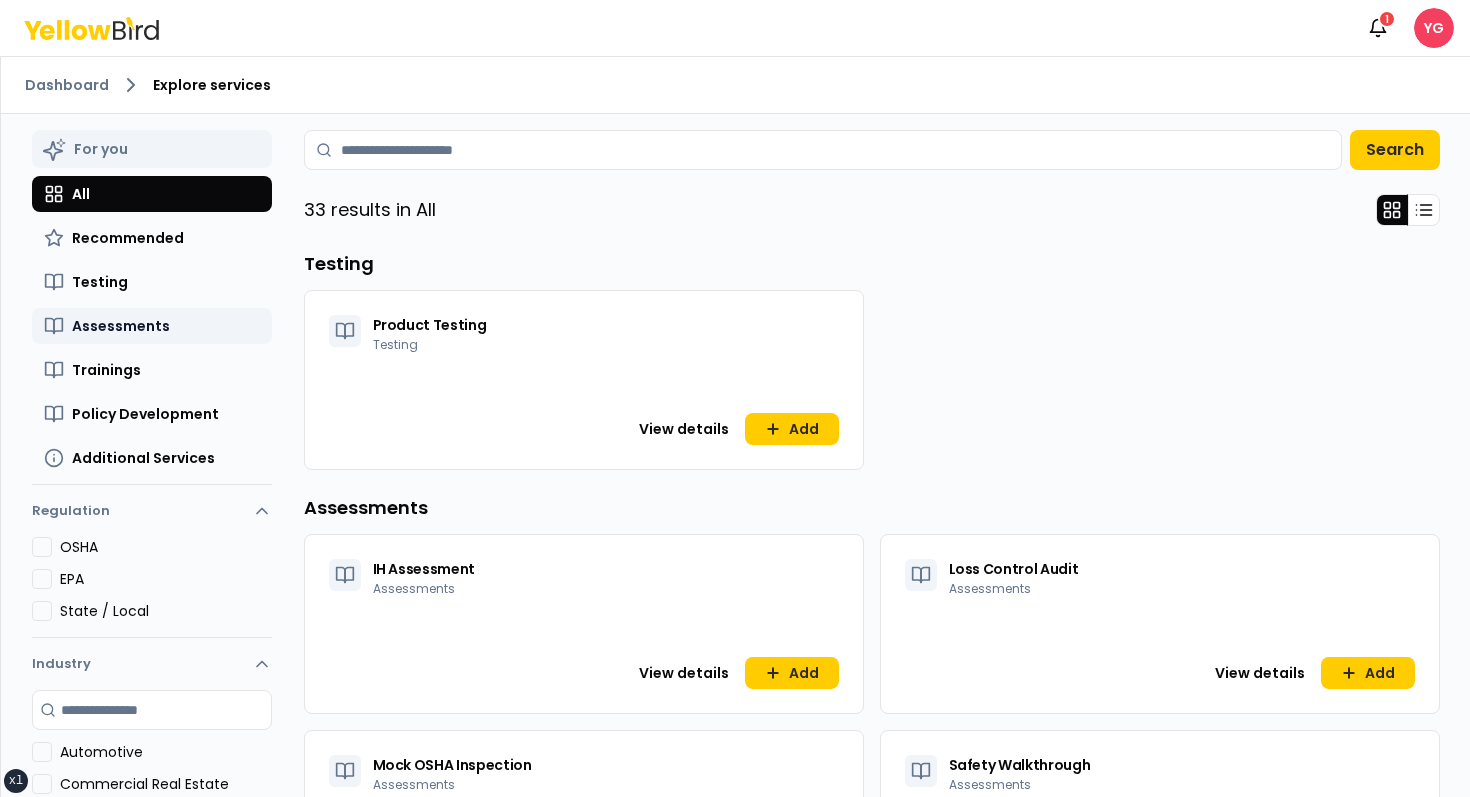 click on "Assessments" at bounding box center (152, 326) 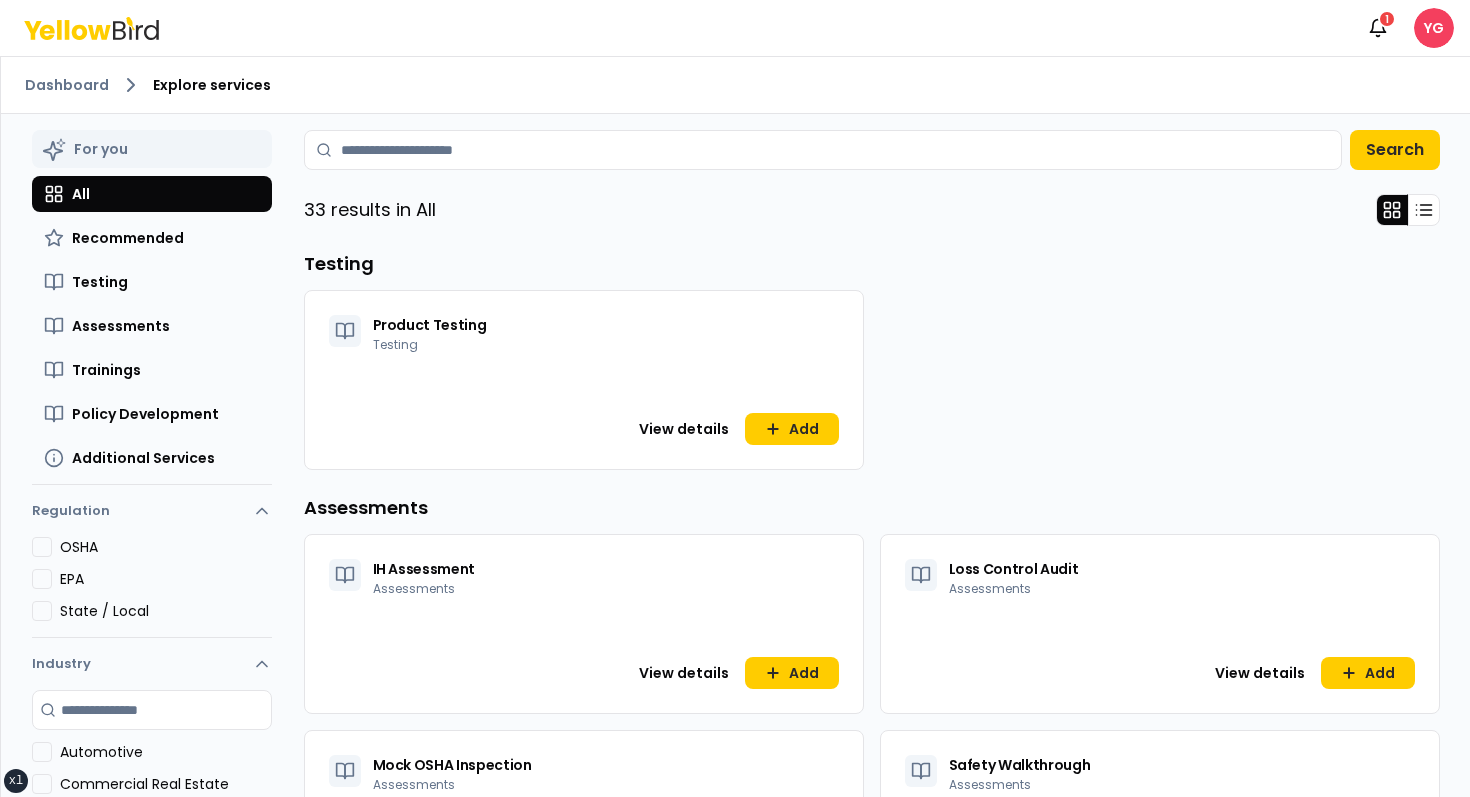 click on "Notifications 1 YG" at bounding box center [1406, 28] 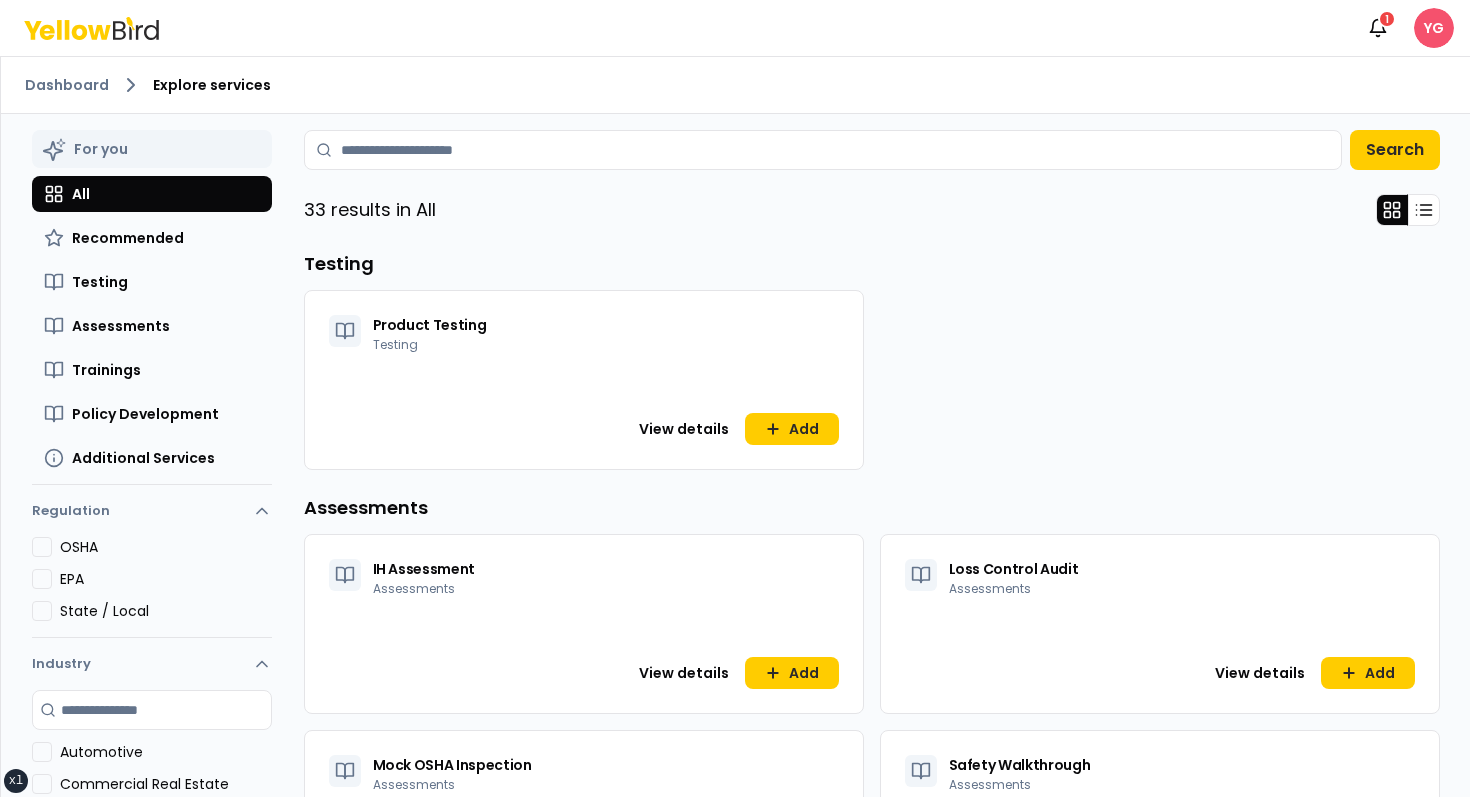 click on "xs sm md lg xl 2xl Notifications 1 YG Dashboard Explore services For you All Recommended Testing Assessments Trainings Policy Development Additional Services Regulation OSHA EPA State / Local Industry Search industry Automotive Commercial Real Estate Construction Events Services Facilities Services Food Production Hospital & Health Care Human Resources Show more For you All Recommended Testing Assessments Trainings Policy Development Additional Services Search 33 results in All Testing Product Testing Testing View details Add Assessments IH Assessment Assessments View details Add Loss Control Audit Assessments View details Add Mock OSHA Inspection Assessments View details Add Safety Walkthrough Assessments View details Add Expand 1 more Trainings Boom Lift Training Trainings View details Add CPR/First Aid/AED Training Trainings View details Add Confined Space Awareness Training Trainings View details Add Confined Space Entrant and Attendant Training Trainings View details Add Expand 18 more Add Add" at bounding box center (735, 398) 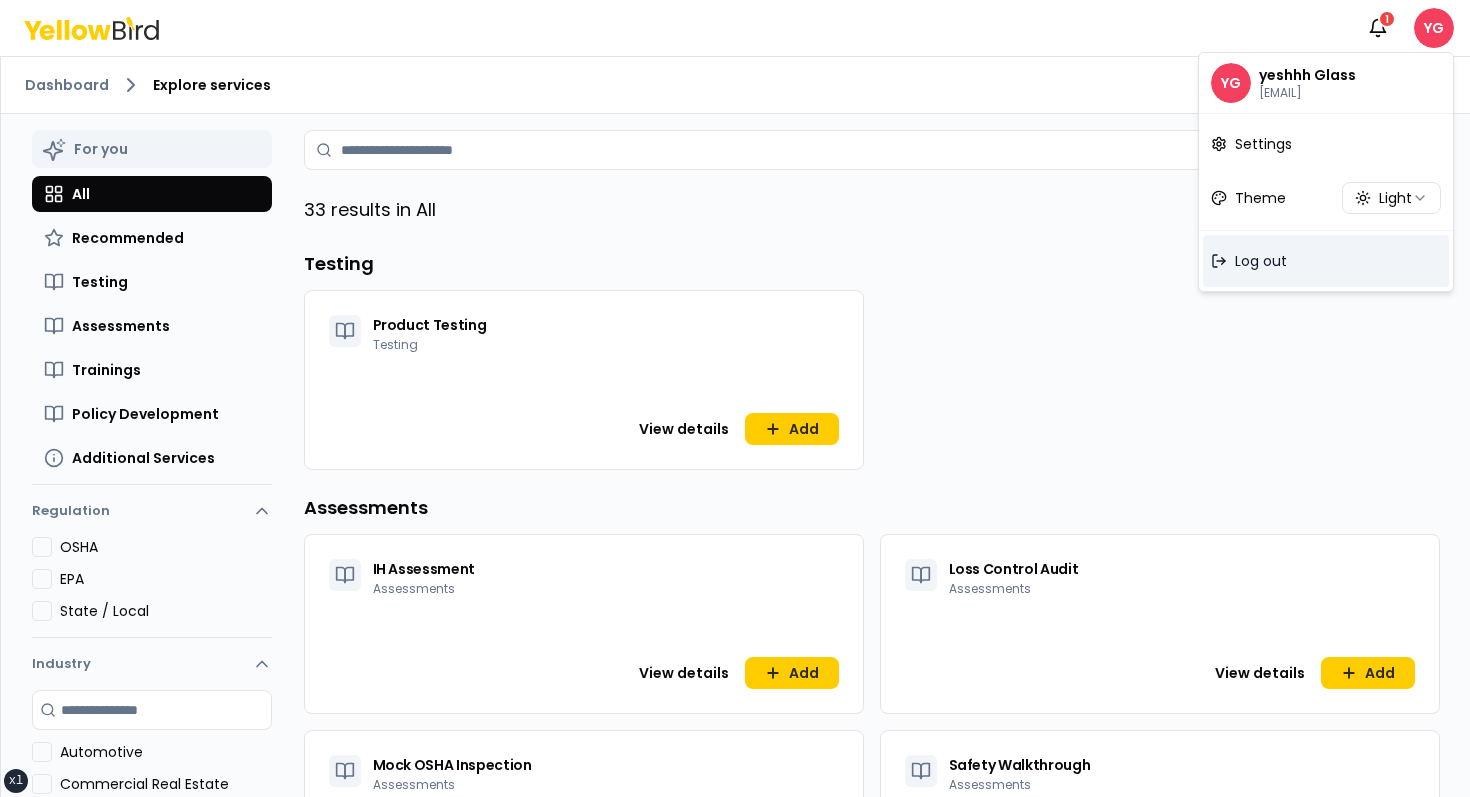 click on "Log out" at bounding box center [1326, 261] 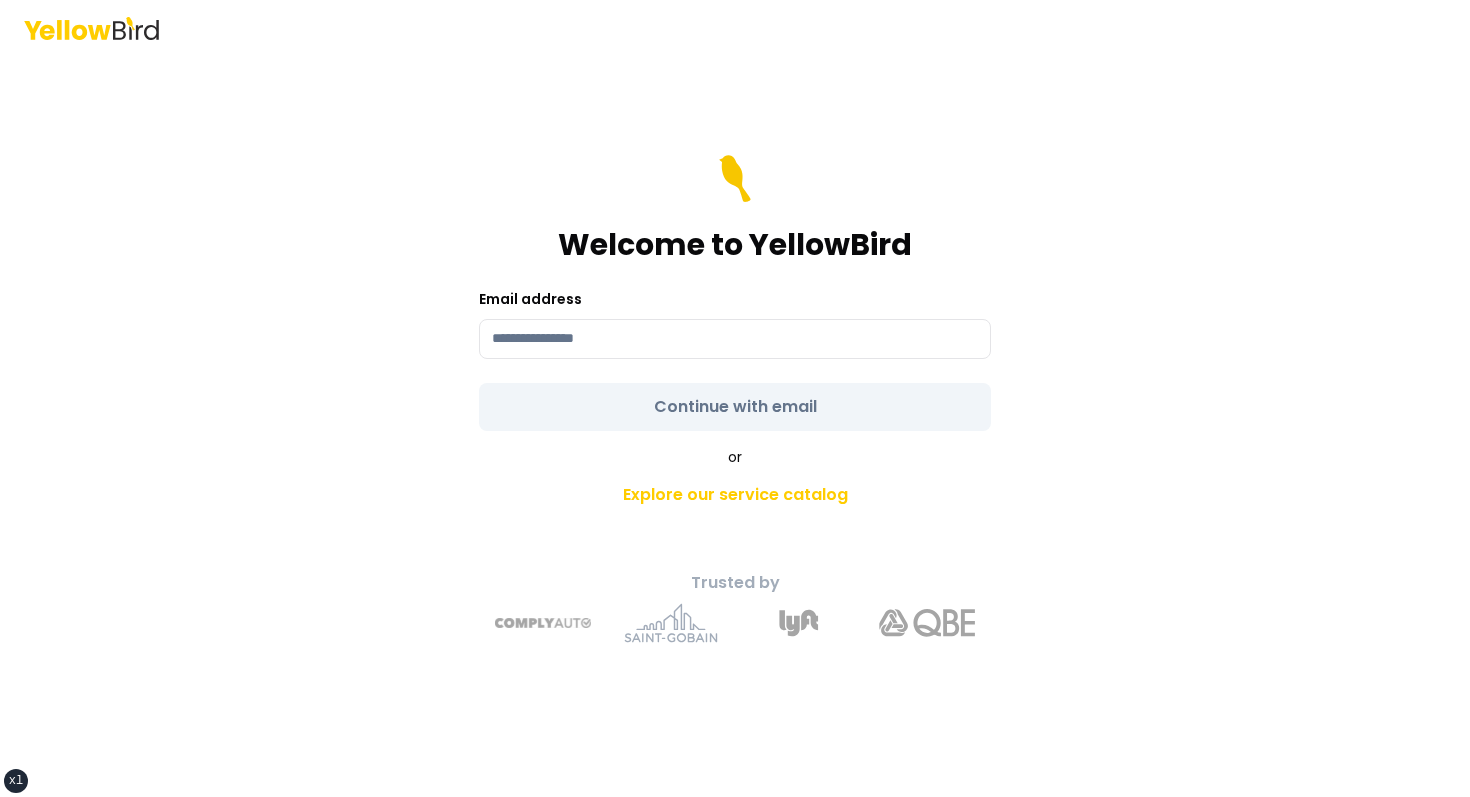 click on "Welcome to YellowBird Email address Continue with email" at bounding box center [735, 293] 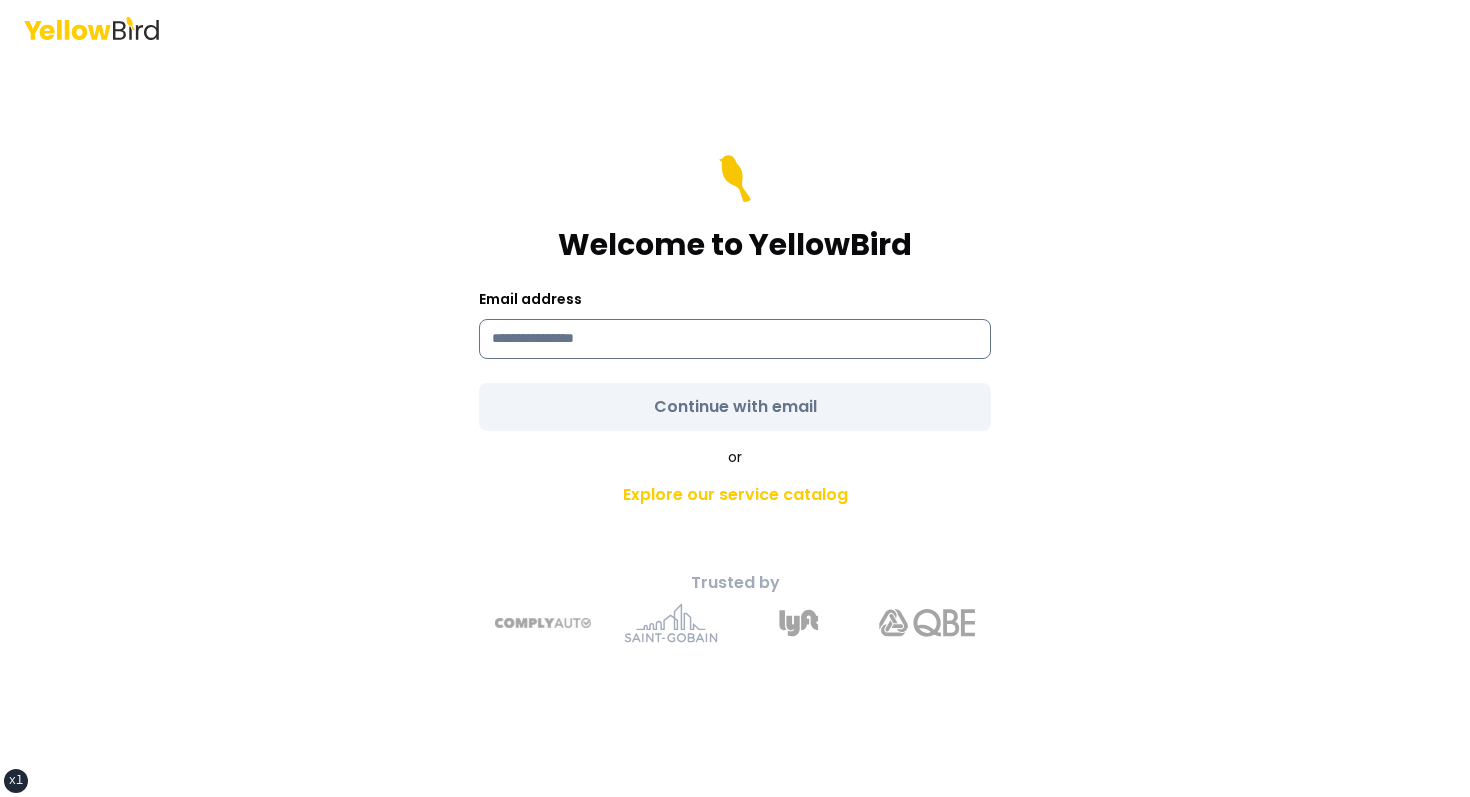 click at bounding box center [735, 339] 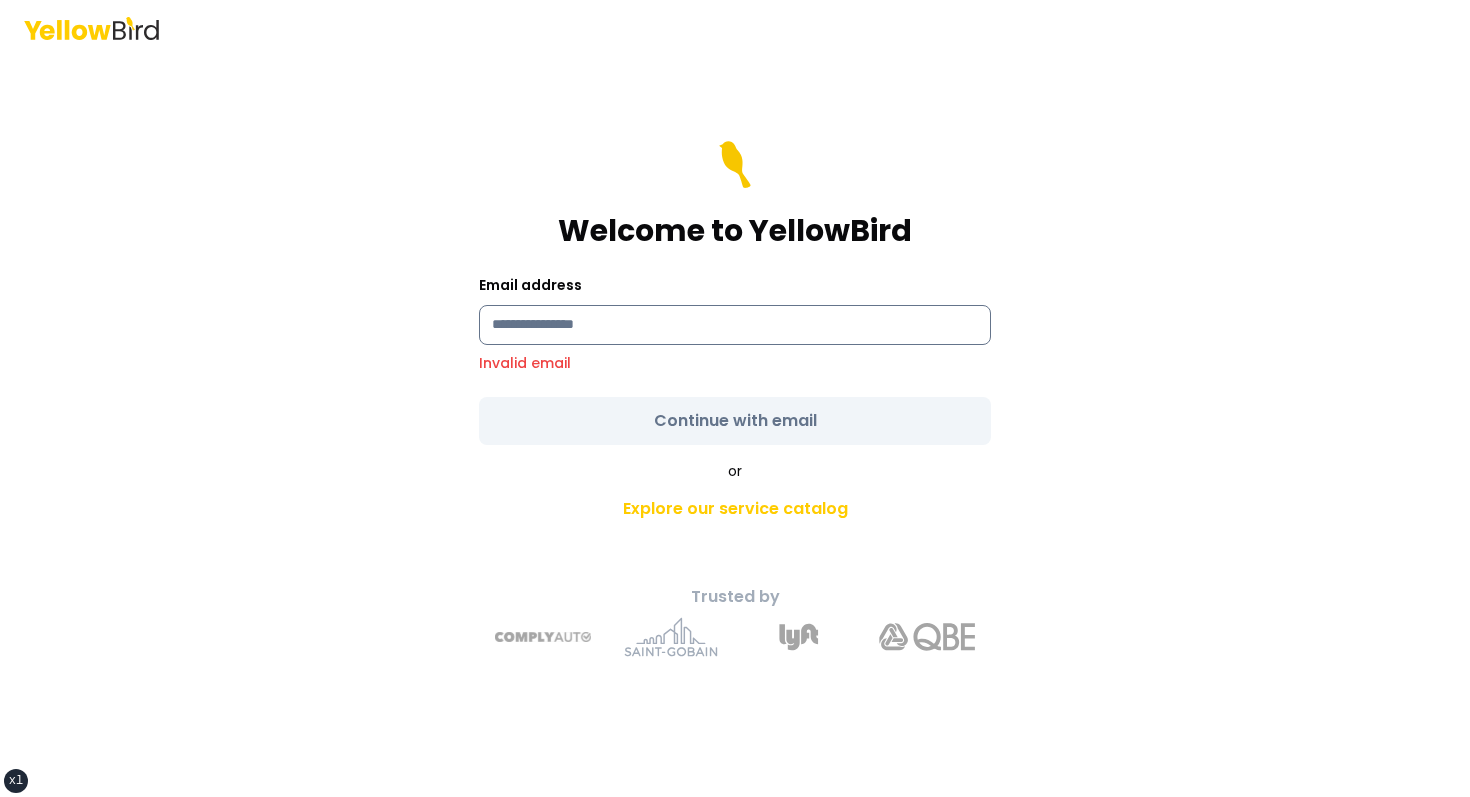 click at bounding box center (735, 325) 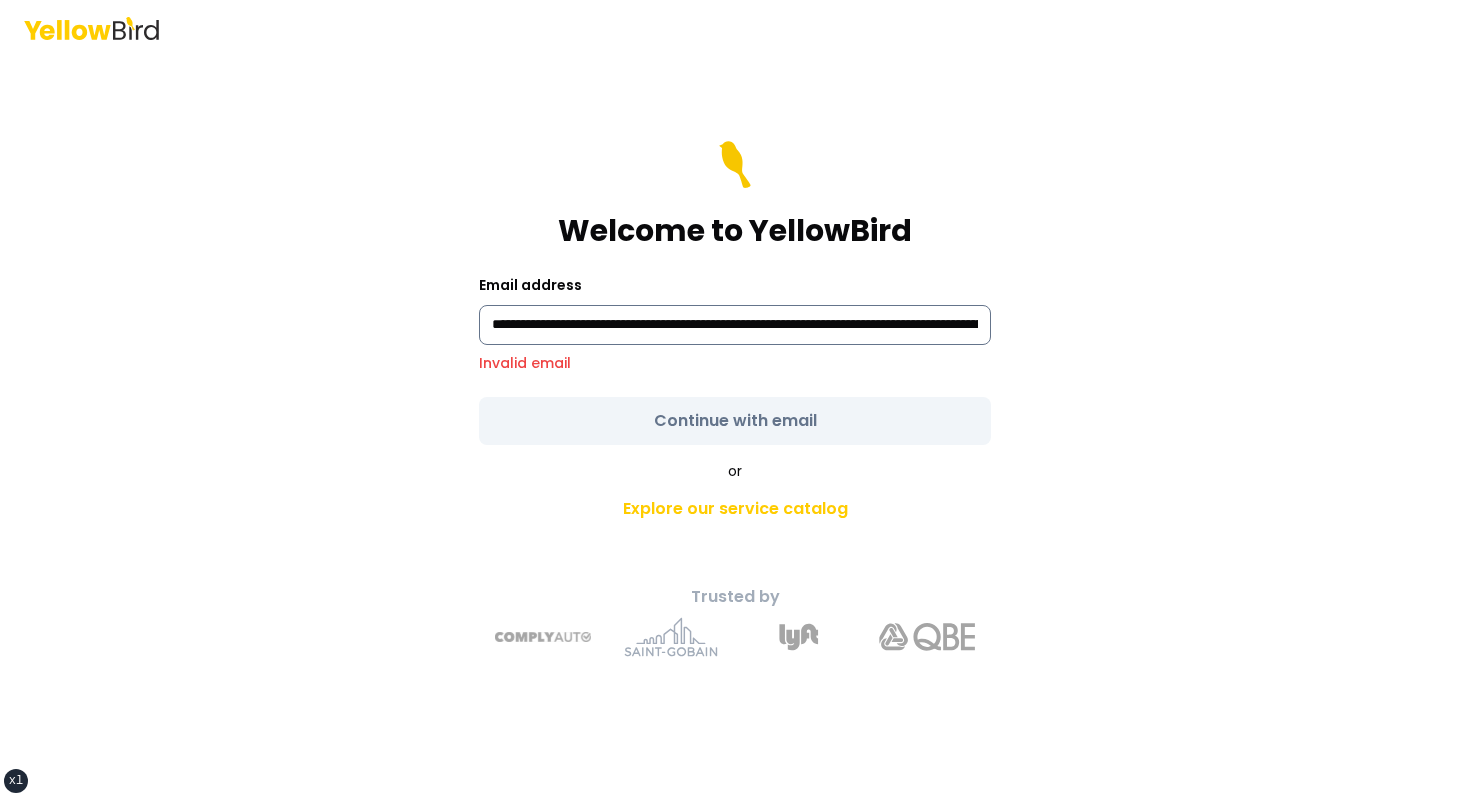 scroll, scrollTop: 0, scrollLeft: 1516, axis: horizontal 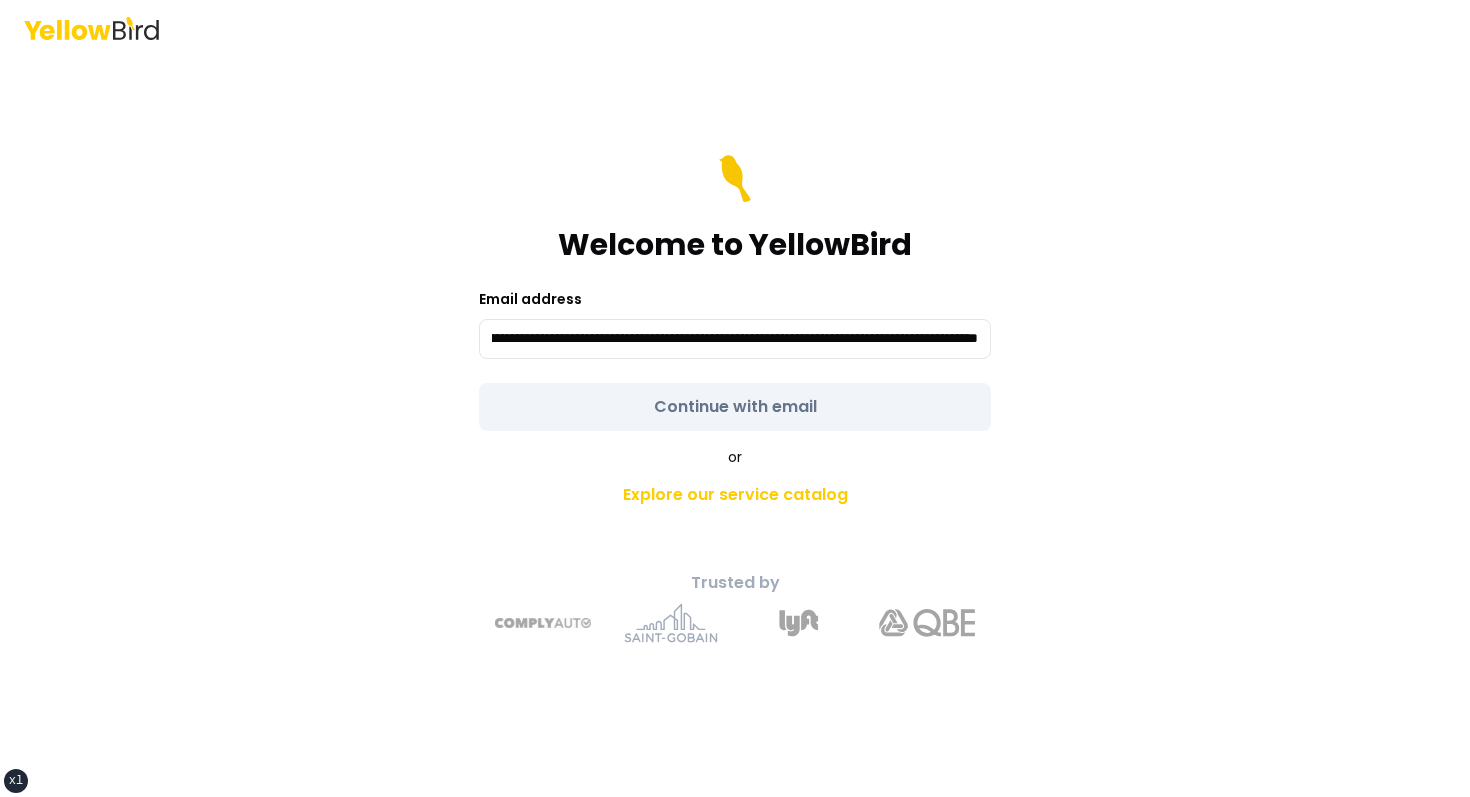 click on "**********" at bounding box center (735, 293) 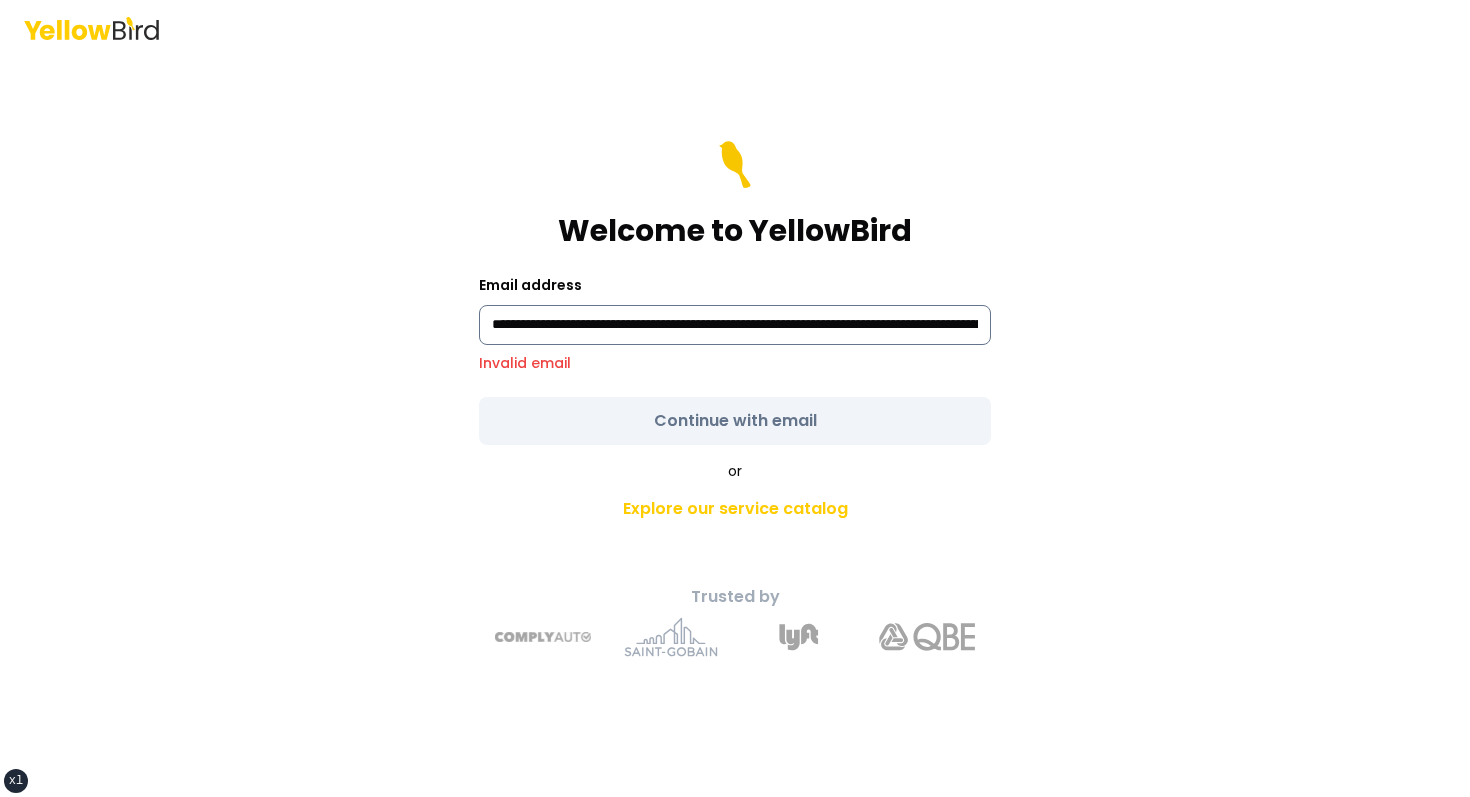 click on "**********" at bounding box center [735, 325] 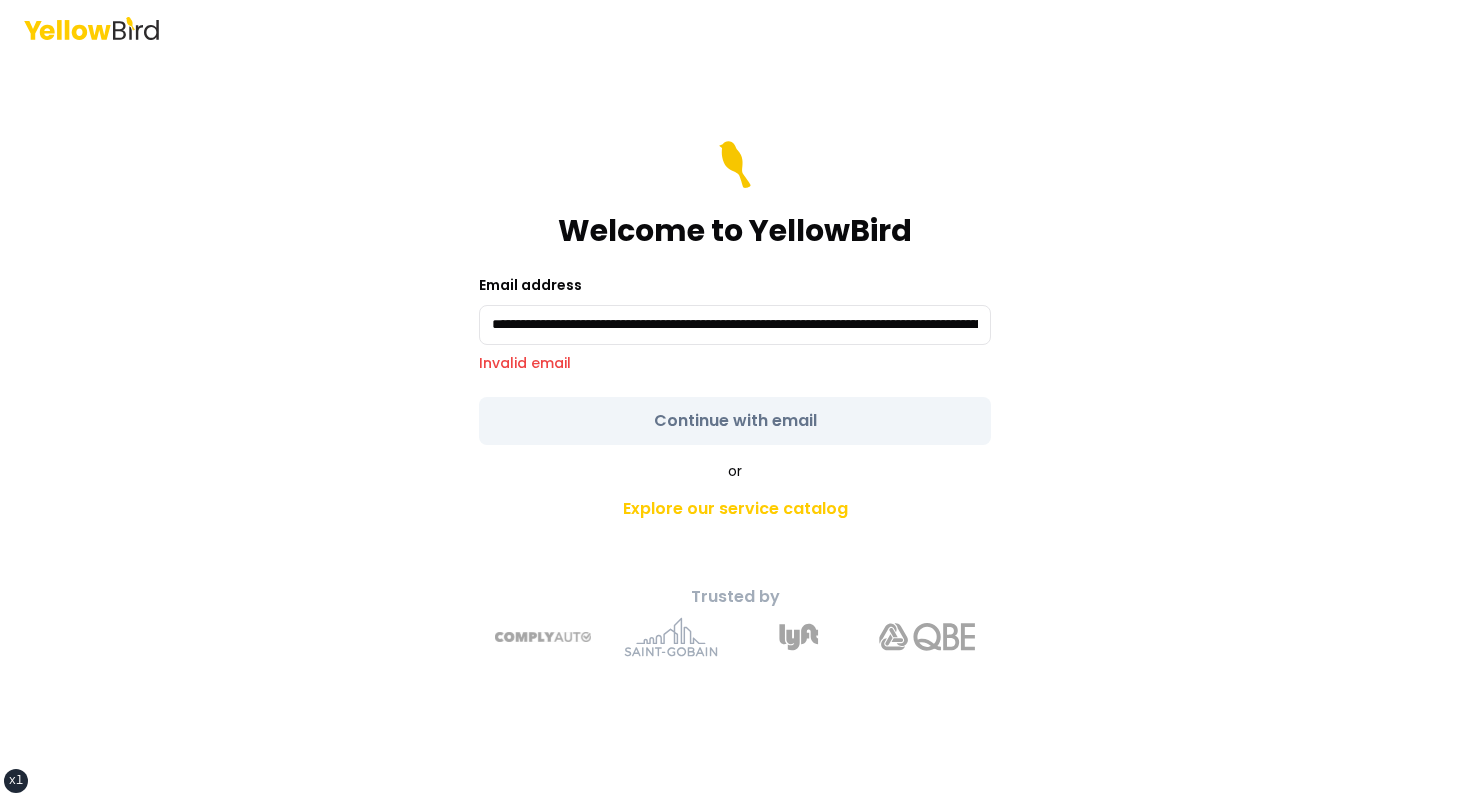paste 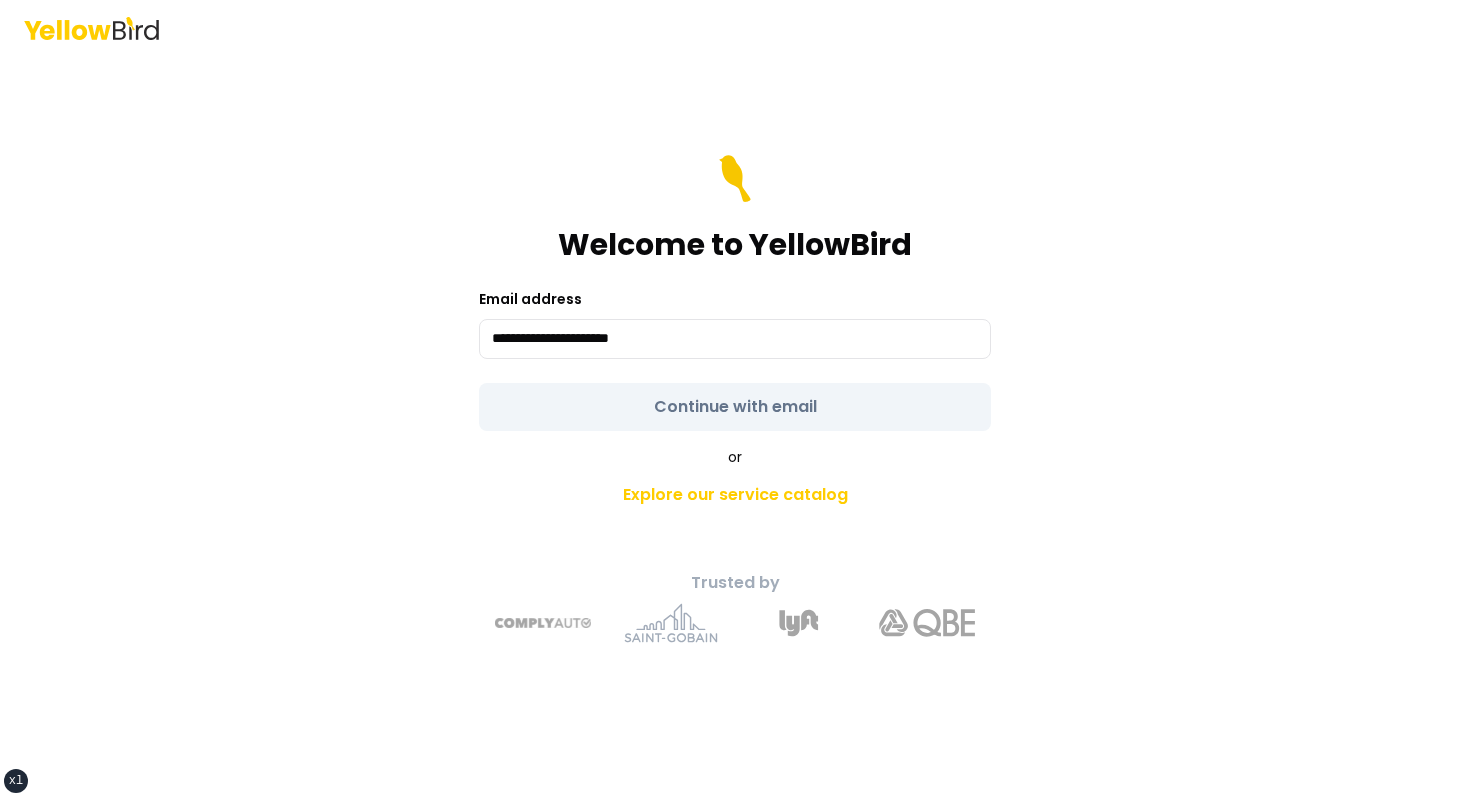 type on "**********" 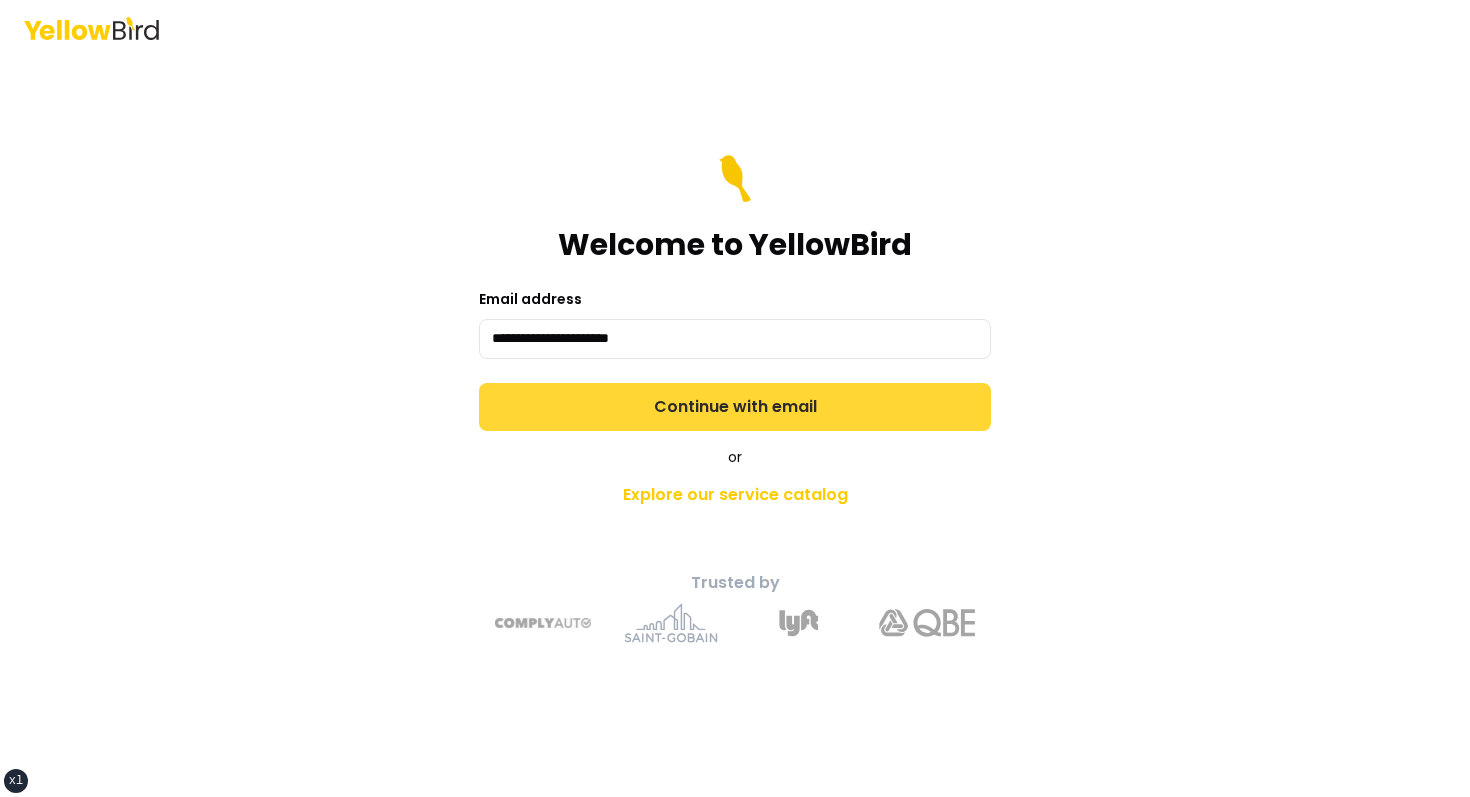 click on "Continue with email" at bounding box center (735, 407) 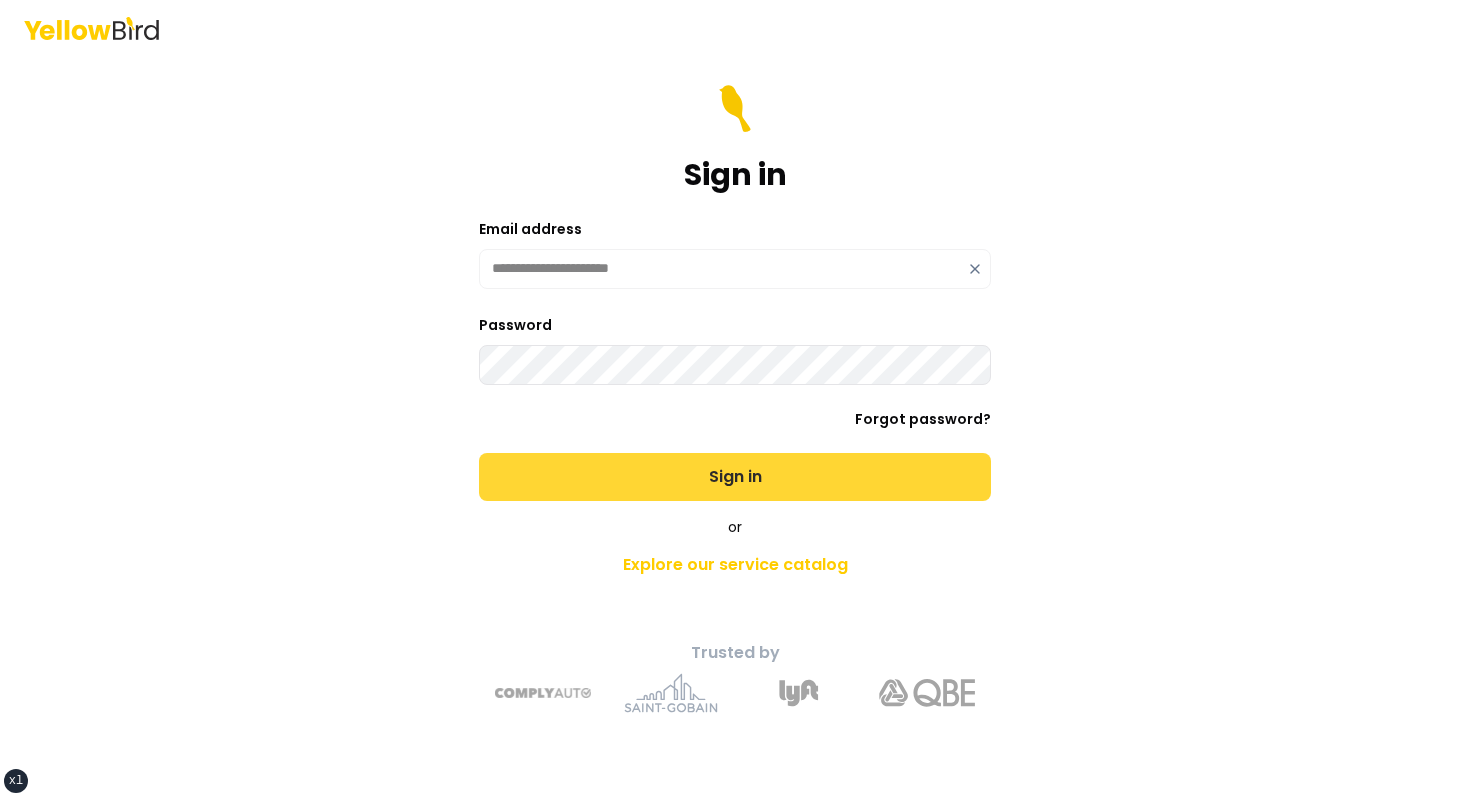click on "Sign in" at bounding box center (735, 477) 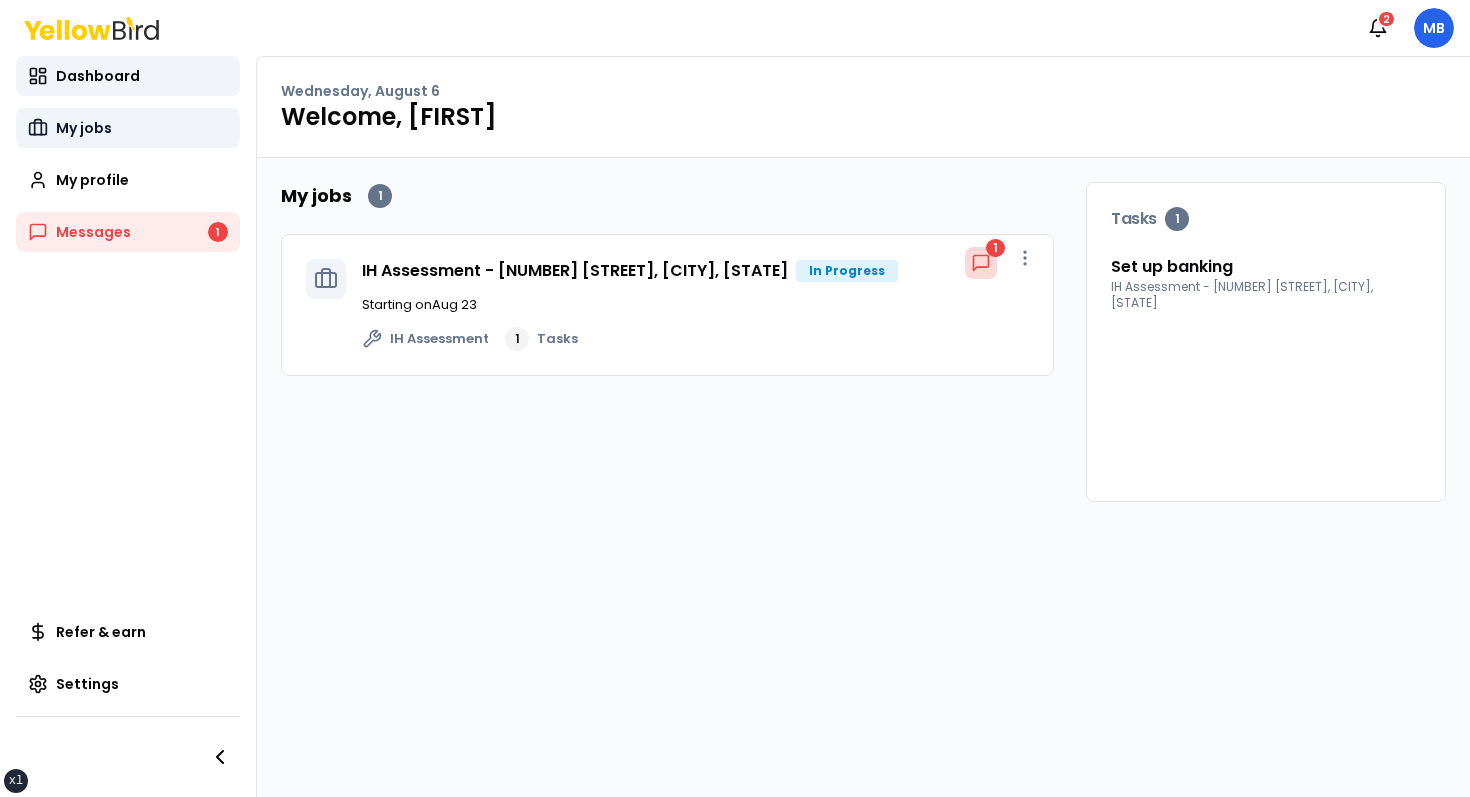 click on "My jobs" at bounding box center (128, 128) 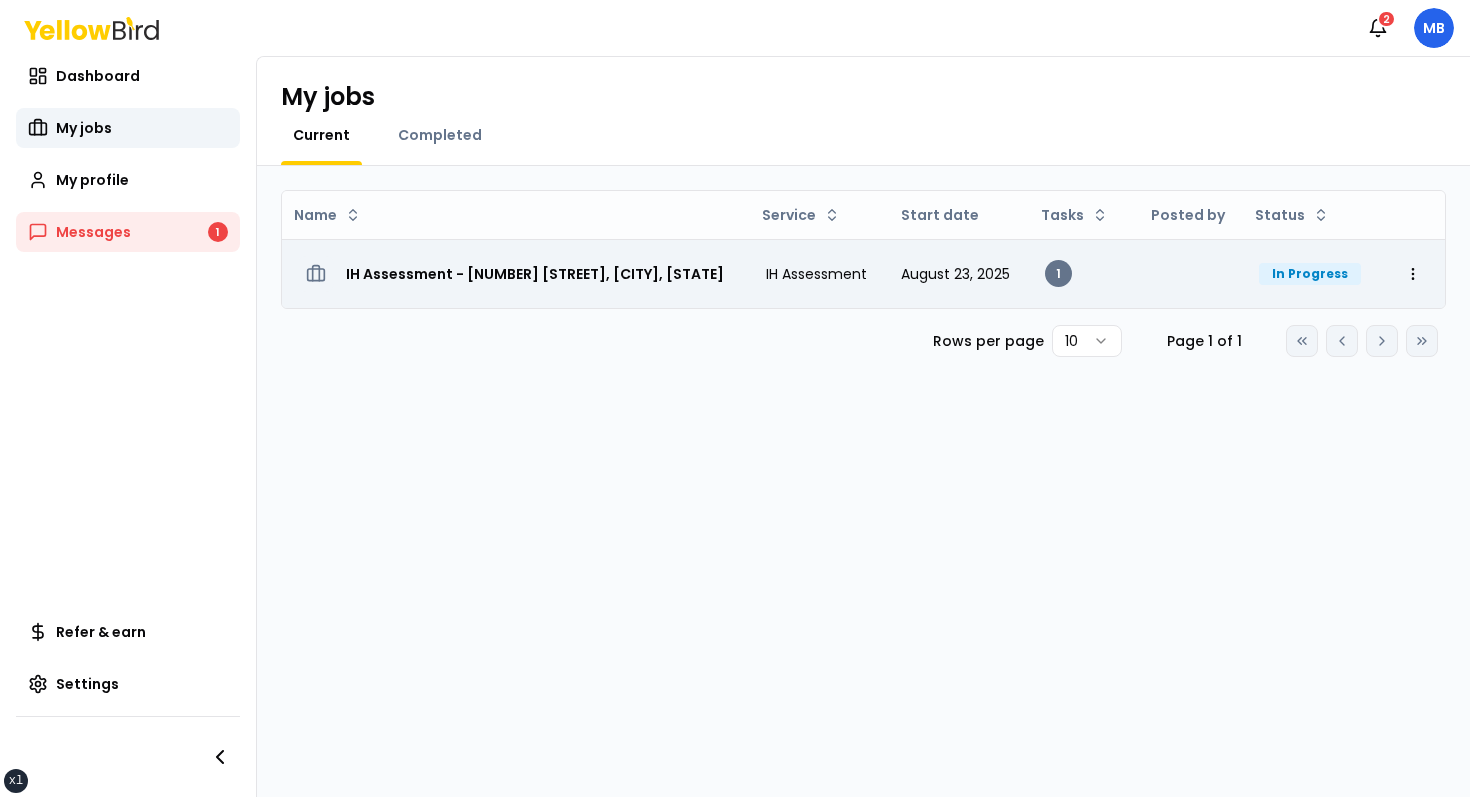 click on "IH Assessment" at bounding box center (818, 273) 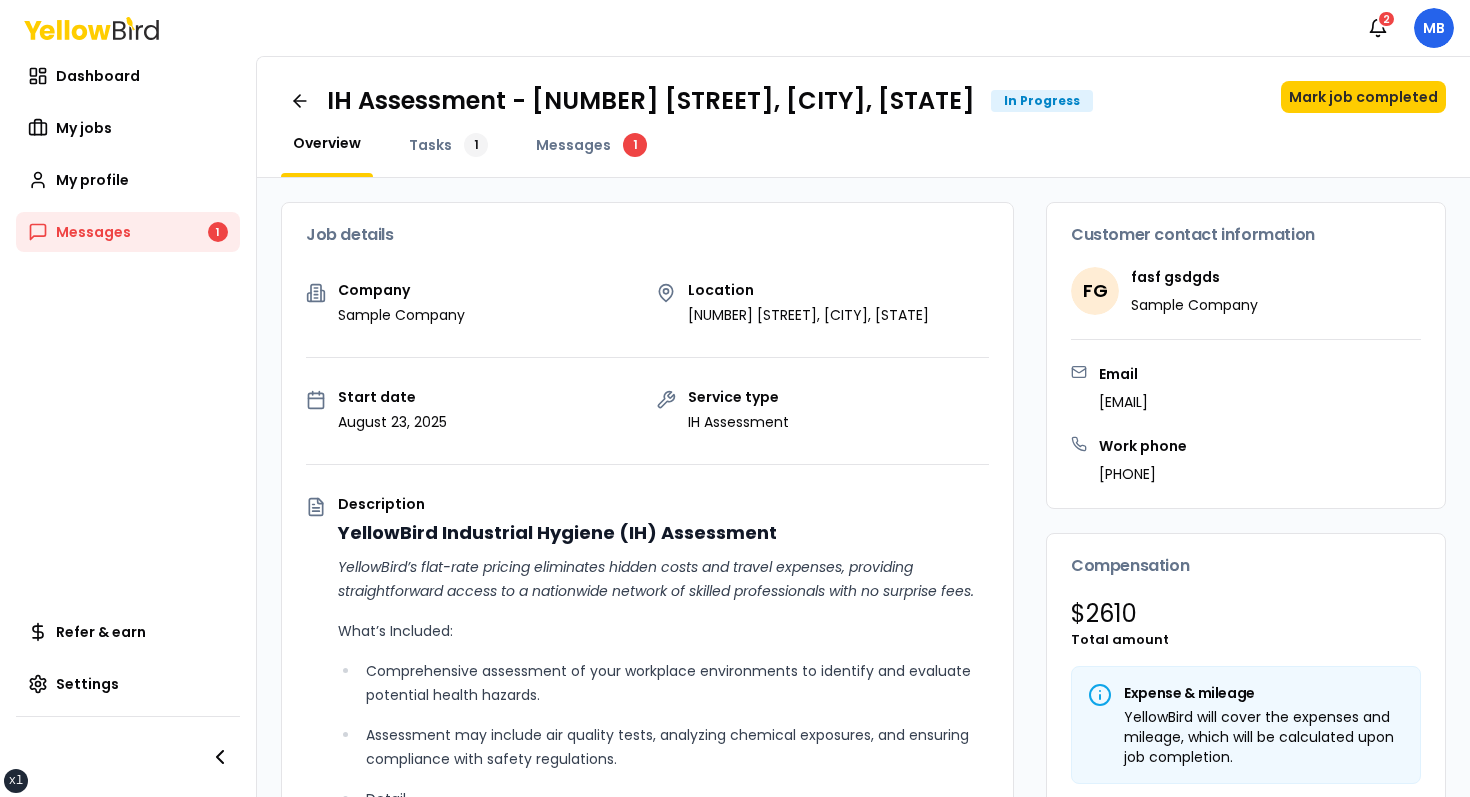 click on "IH Assessment - 123 tasf, asfasf, DE 12321 In Progress Mark job completed Overview Tasks 1 Messages 1" at bounding box center [863, 117] 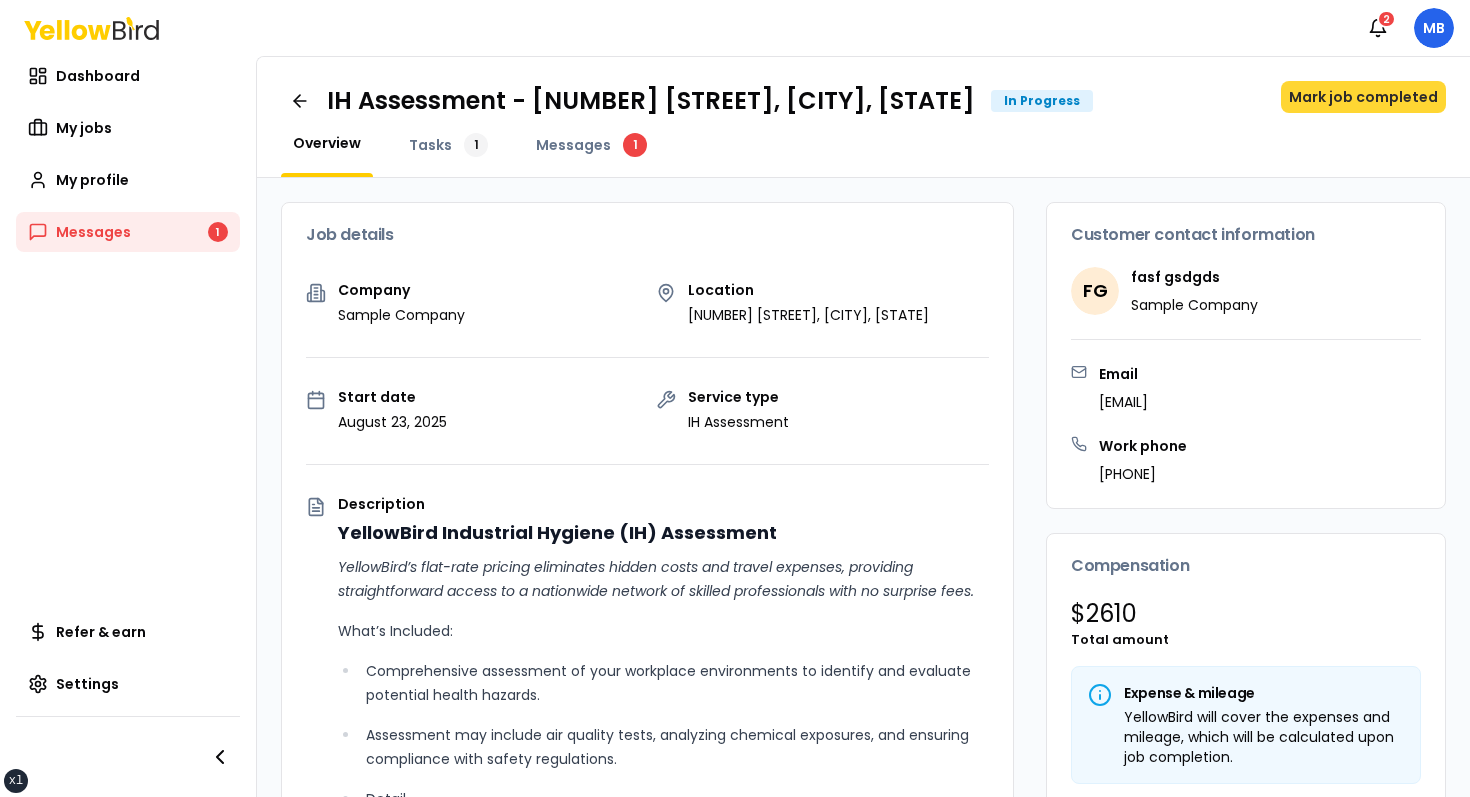 click on "Mark job completed" at bounding box center (1363, 97) 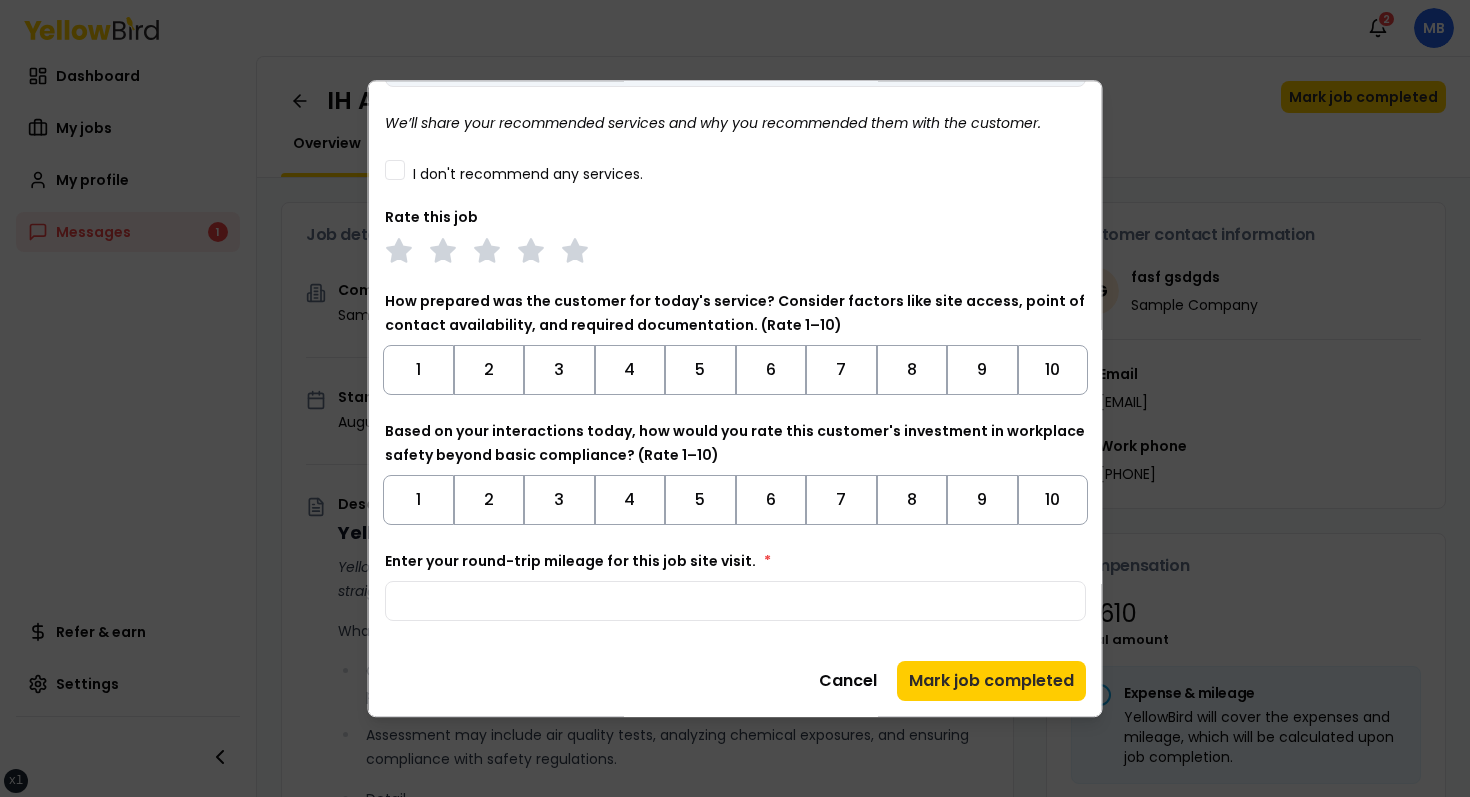 scroll, scrollTop: 0, scrollLeft: 0, axis: both 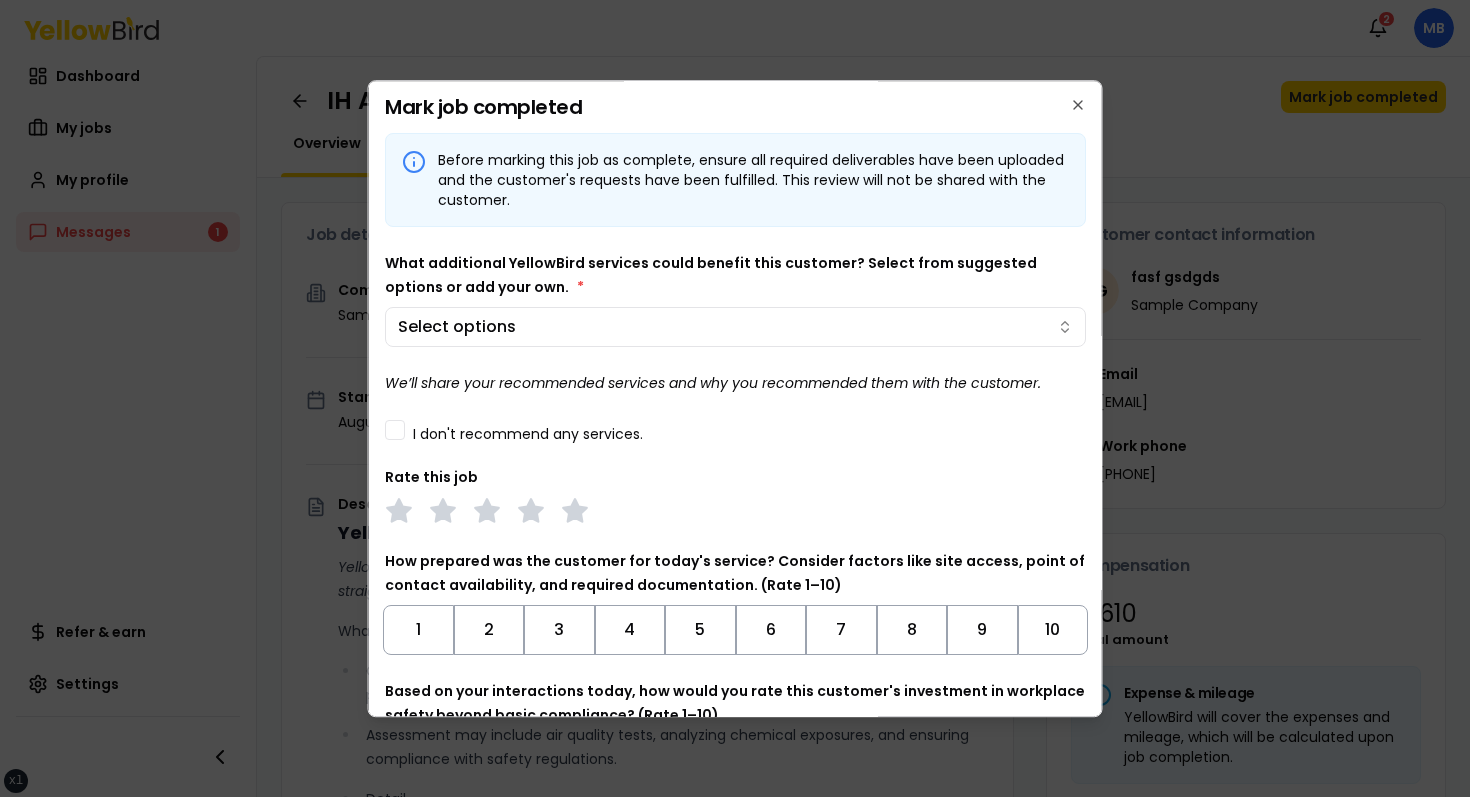 click on "What additional YellowBird services could benefit this customer? Select from suggested options or add your own. * Select options" at bounding box center [735, 299] 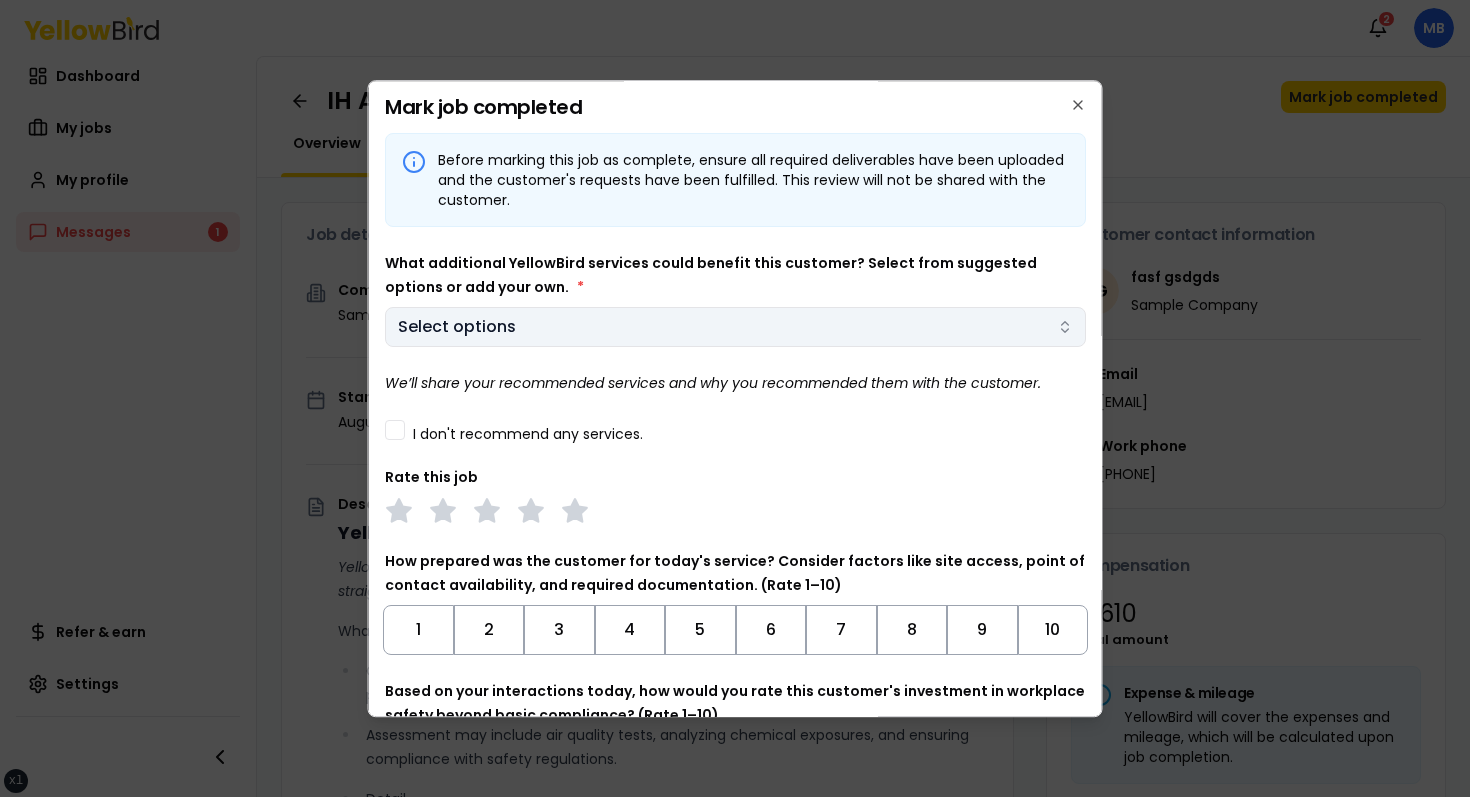 click on "xs sm md lg xl 2xl Notifications 2 MB Dashboard My jobs My profile Messages 1 Refer & earn Settings IH Assessment - [NUMBER] [STREET], [CITY], [STATE] [POSTAL_CODE] In Progress Mark job completed Overview Tasks 1 Messages 1 Job details Company Sample Company Location [NUMBER] [STREET], [CITY], [STATE] [POSTAL_CODE] Start date [DATE] Service type IH Assessment Description YellowBird Industrial Hygiene (IH) Assessment
YellowBird’s flat-rate pricing eliminates hidden costs and travel expenses, providing straightforward access to a nationwide network of skilled professionals with no surprise fees.
What’s Included:
Comprehensive assessment of your workplace environments to identify and evaluate potential health hazards.
Assessment may include air quality tests, analyzing chemical exposures, and ensuring compliance with safety regulations.
Detail...
View more Documents   Deliverable template No template has been provided; please use your own deliverable template to upload the service deliverables. Upload FG $ *" at bounding box center (735, 398) 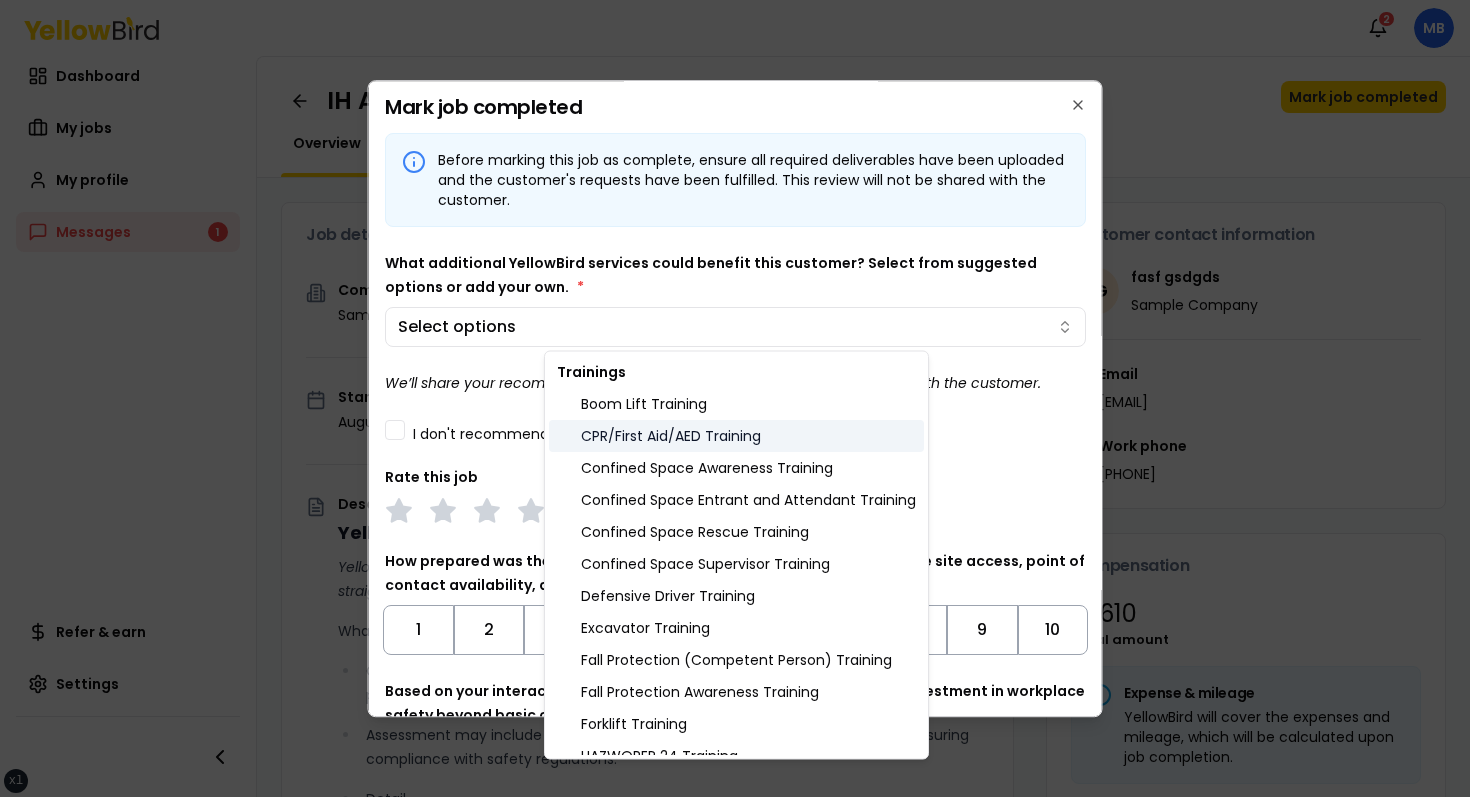 click on "CPR/First Aid/AED Training" at bounding box center (736, 436) 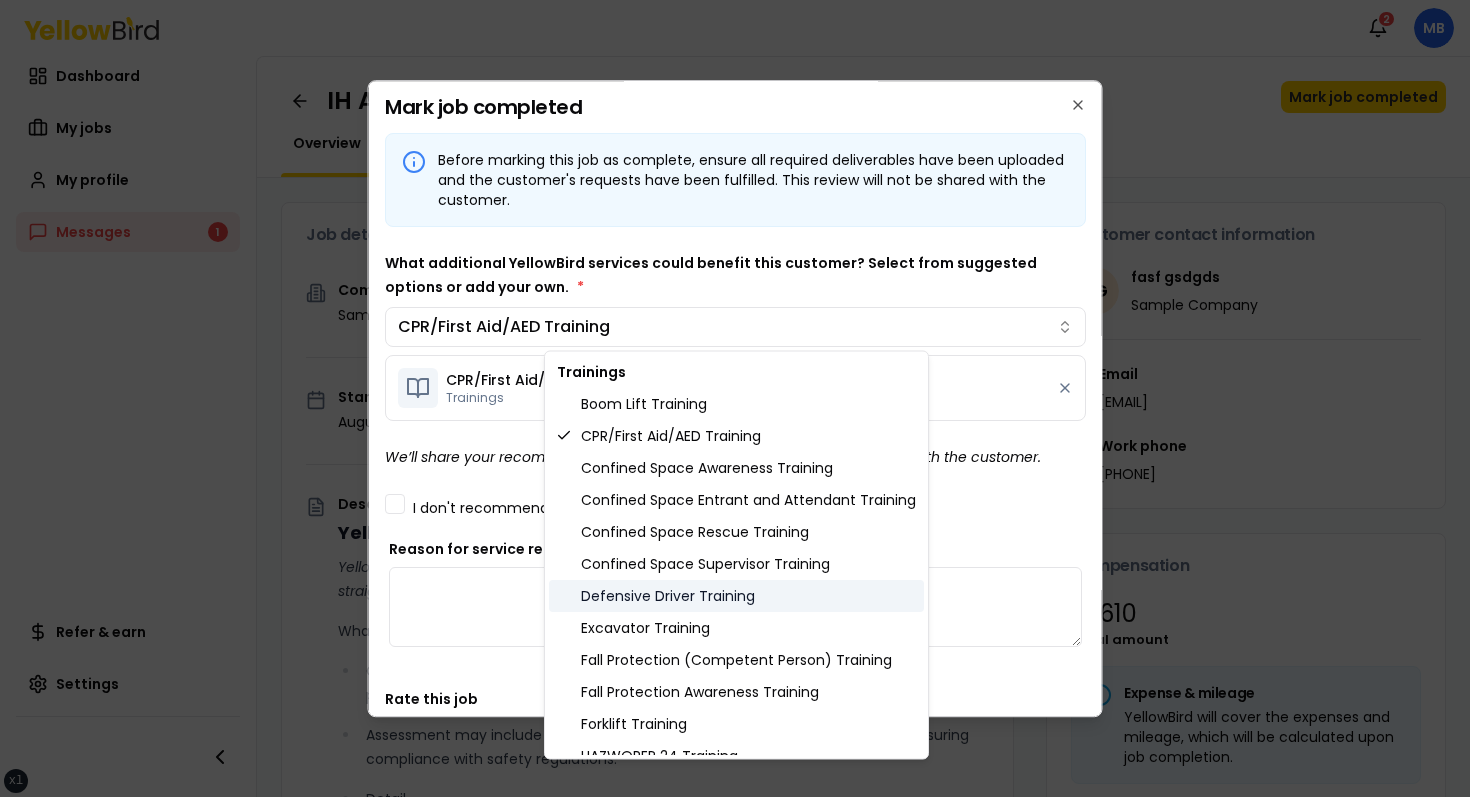 click on "Defensive Driver Training" at bounding box center (736, 596) 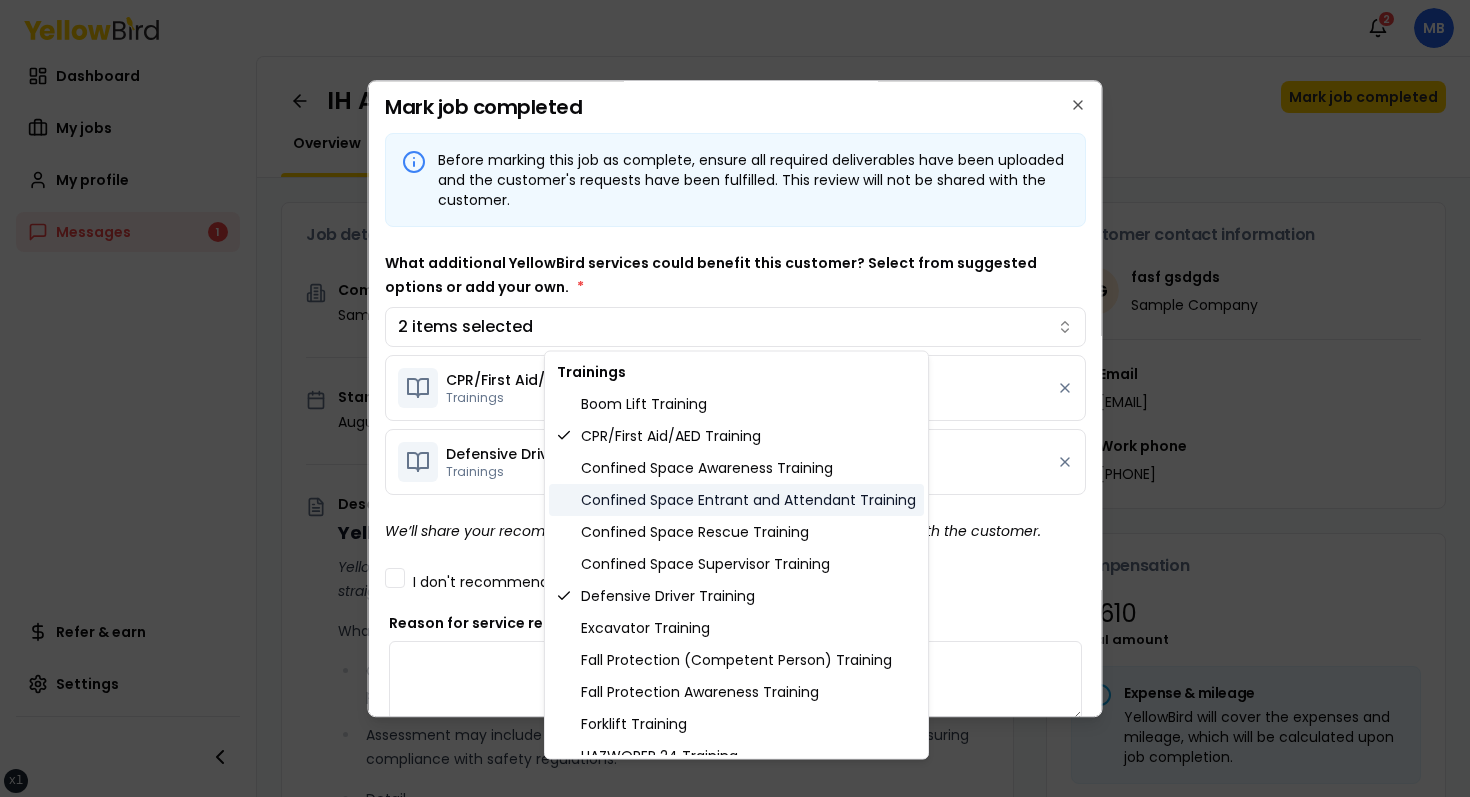 click on "Confined Space Entrant and Attendant Training" at bounding box center [736, 500] 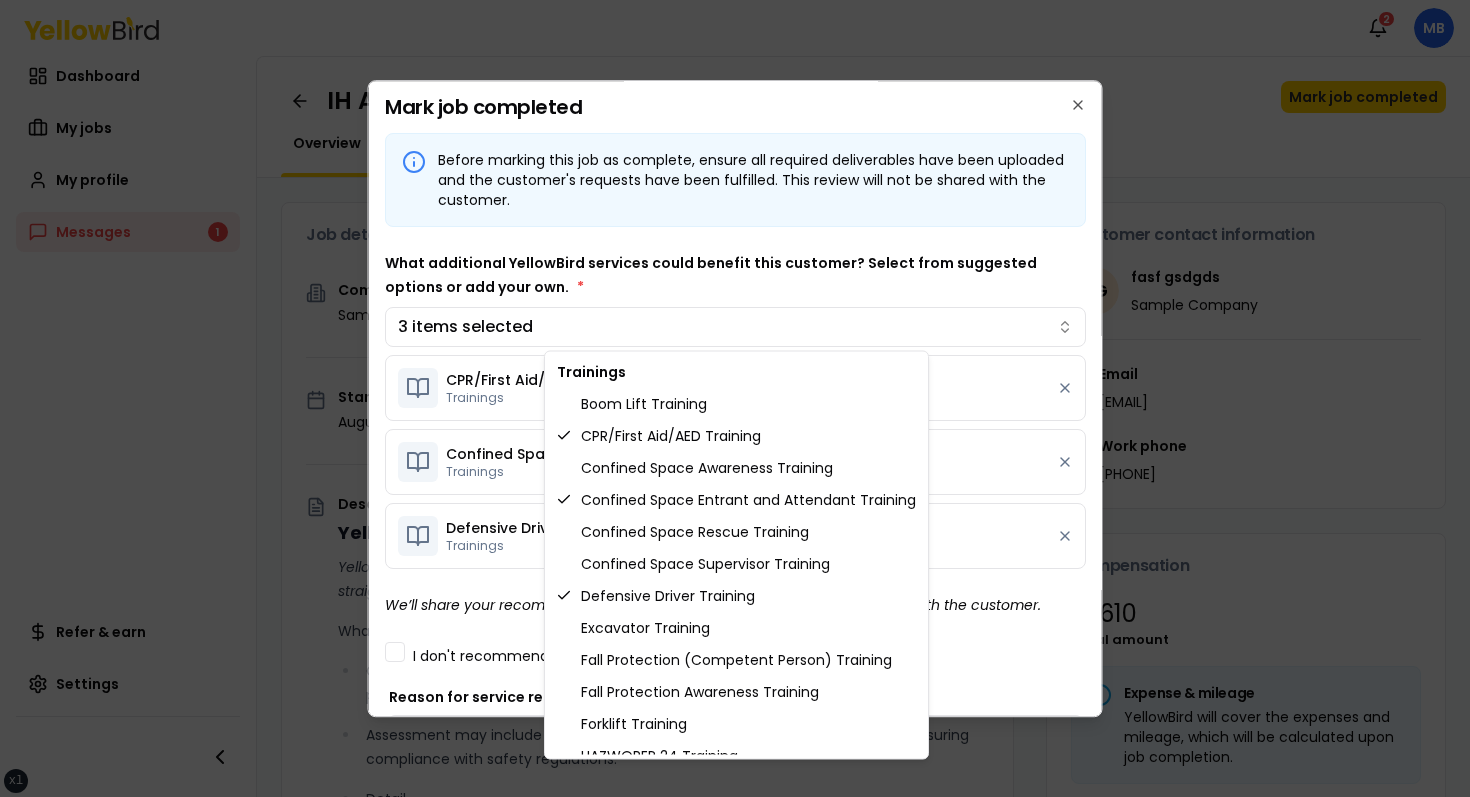 click on "xs sm md lg xl 2xl Notifications 2 MB Dashboard My jobs My profile Messages 1 Refer & earn Settings IH Assessment - [NUMBER] [STREET], [CITY], [STATE] [POSTAL_CODE] In Progress Mark job completed Overview Tasks 1 Messages 1 Job details Company Sample Company Location [NUMBER] [STREET], [CITY], [STATE] [POSTAL_CODE] Start date [DATE] Service type IH Assessment Description YellowBird Industrial Hygiene (IH) Assessment
YellowBird’s flat-rate pricing eliminates hidden costs and travel expenses, providing straightforward access to a nationwide network of skilled professionals with no surprise fees.
What’s Included:
Comprehensive assessment of your workplace environments to identify and evaluate potential health hazards.
Assessment may include air quality tests, analyzing chemical exposures, and ensuring compliance with safety regulations.
Detail...
View more Documents   Deliverable template No template has been provided; please use your own deliverable template to upload the service deliverables. Upload FG $ *" at bounding box center (735, 398) 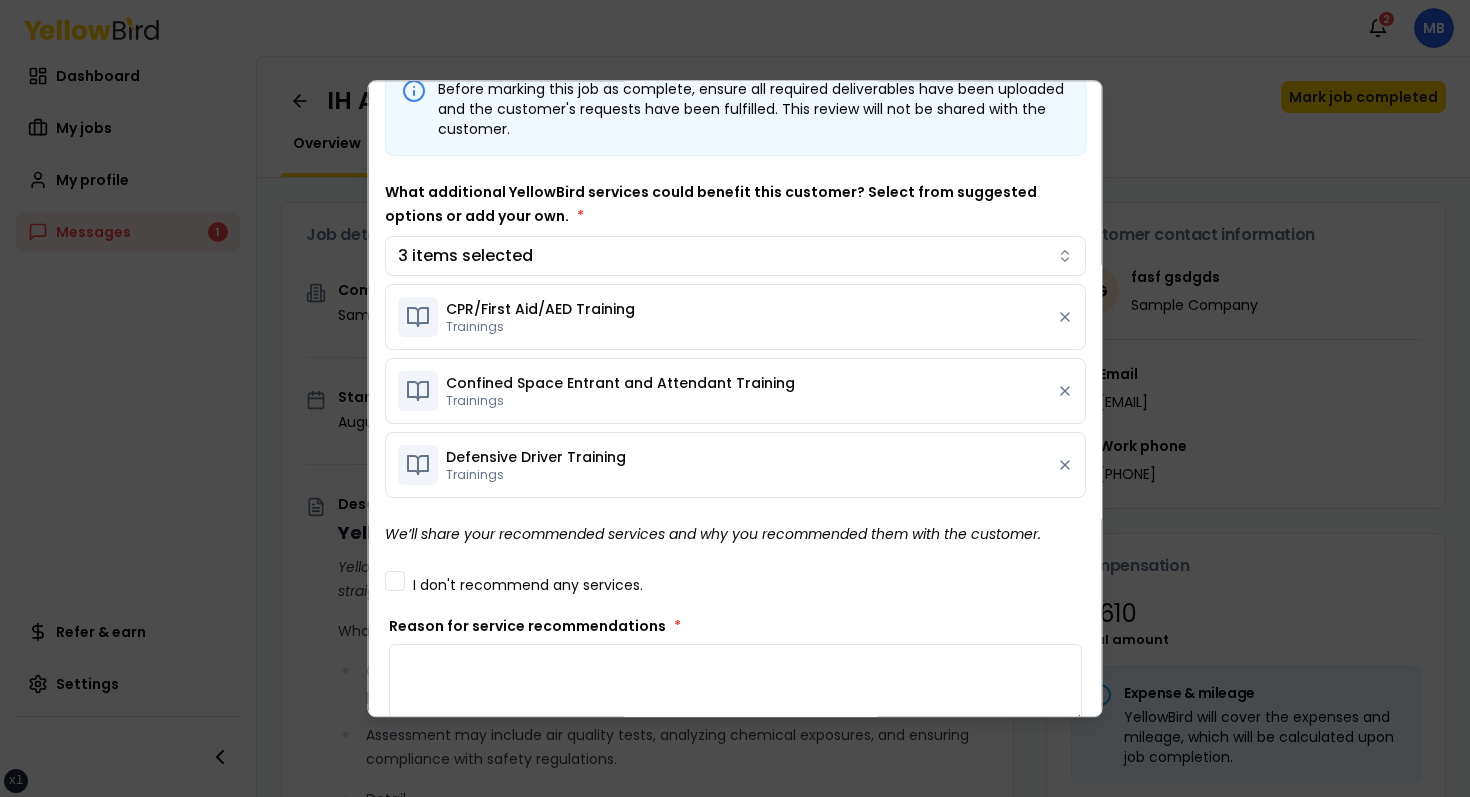 scroll, scrollTop: 0, scrollLeft: 0, axis: both 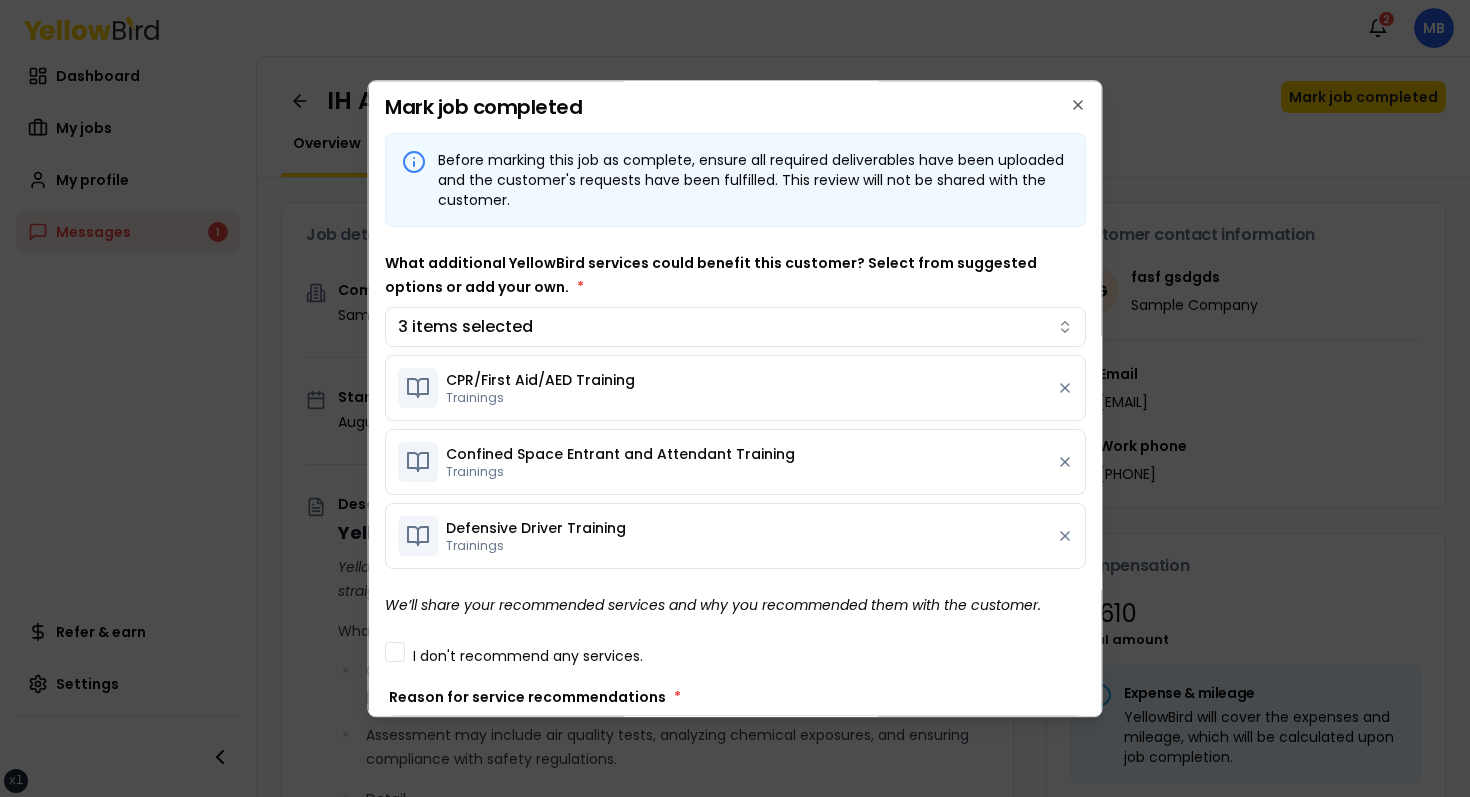 click on "CPR/First Aid/AED Training Trainings" at bounding box center (735, 388) 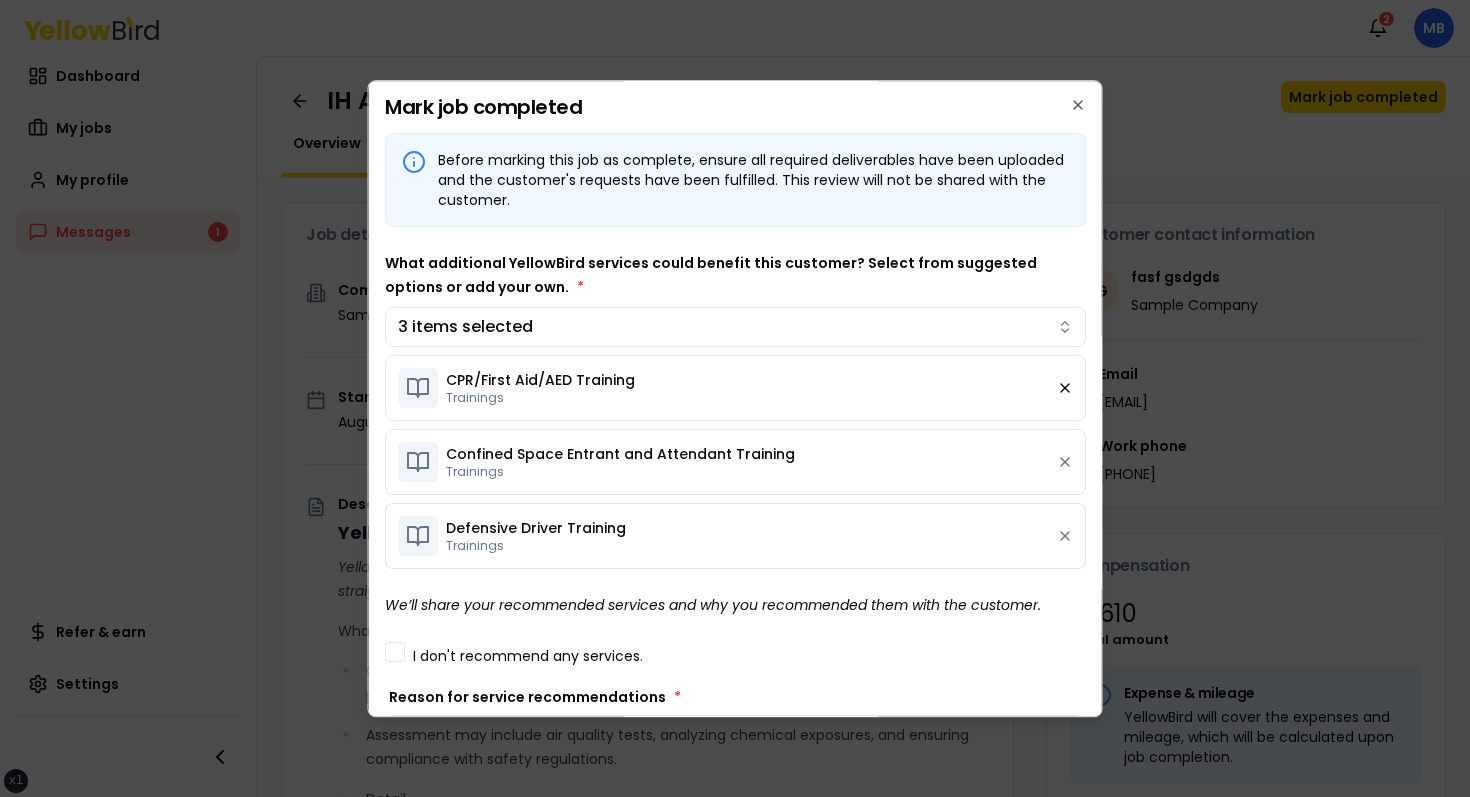 click 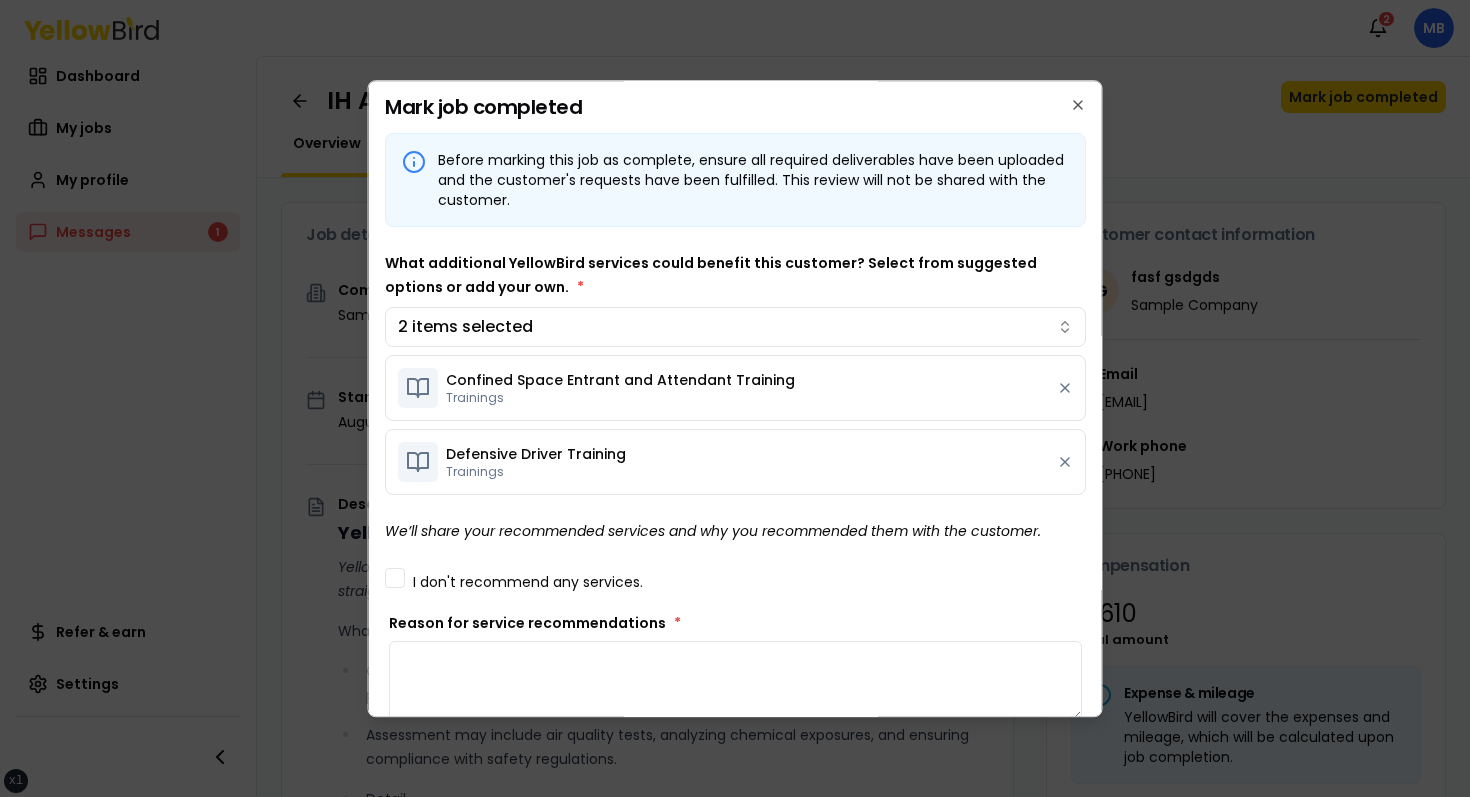 click on "Before marking this job as complete, ensure all required deliverables have been uploaded and the customer's requests have been fulfilled. This review will not be shared with the customer. What additional YellowBird services could benefit this customer? Select from suggested options or add your own. * 2 items selected Confined Space Entrant and Attendant Training Trainings Defensive Driver Training Trainings We’ll share your recommended services and why you recommended them with the customer. I don't recommend any services. Reason for service recommendations * Rate this job How prepared was the customer for today's service? Consider factors like site access, point of contact availability, and required documentation. (Rate 1–10) 1 2 3 4 5 6 7 8 9 10 Based on your interactions today, how would you rate this customer's investment in workplace safety beyond basic compliance? (Rate 1–10) 1 2 3 4 5 6 7 8 9 10 Enter your round-trip mileage for this job site visit. *" at bounding box center (735, 655) 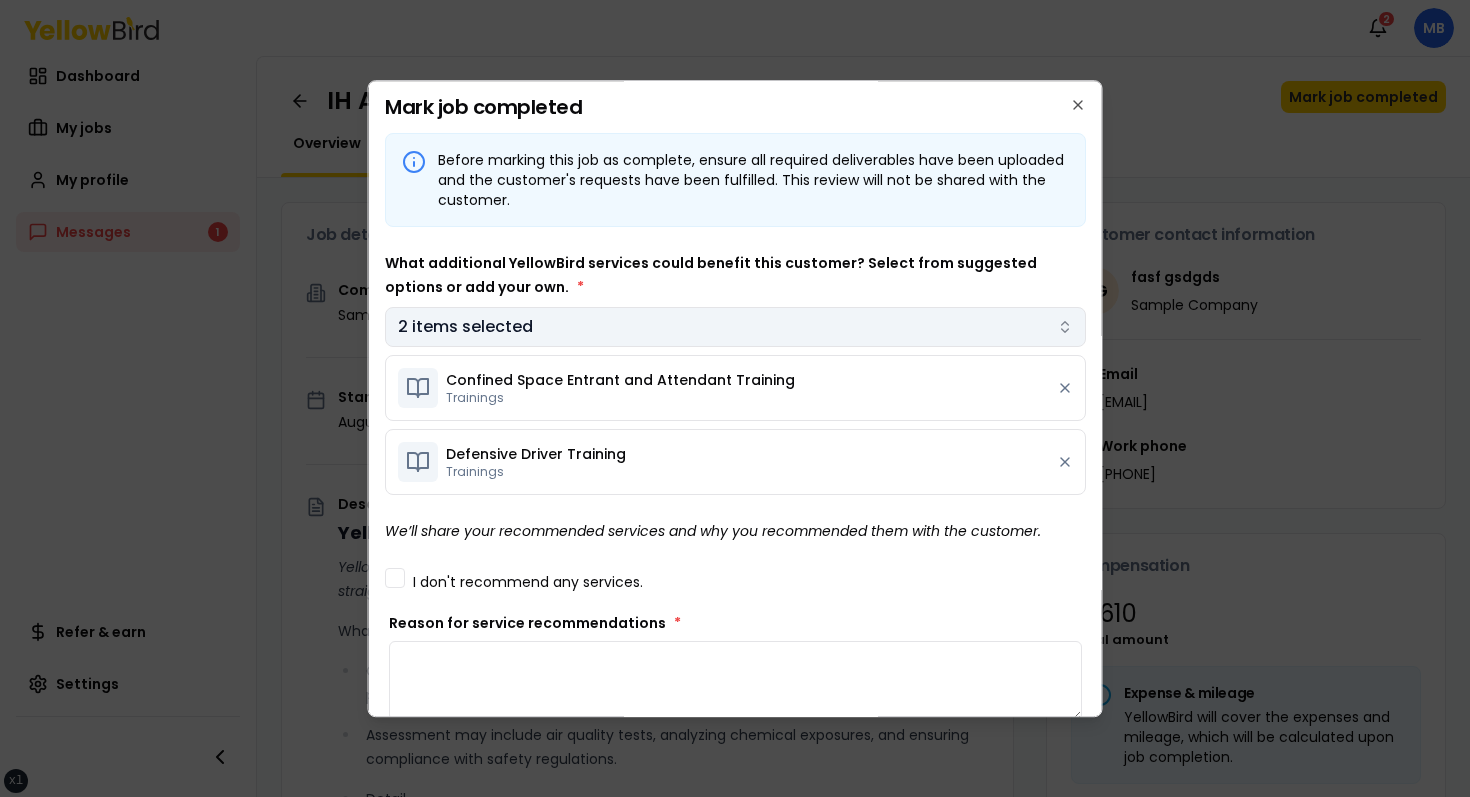 click on "xs sm md lg xl 2xl Notifications 2 MB Dashboard My jobs My profile Messages 1 Refer & earn Settings IH Assessment - [NUMBER] [STREET], [CITY], [STATE] [POSTAL_CODE] In Progress Mark job completed Overview Tasks 1 Messages 1 Job details Company Sample Company Location [NUMBER] [STREET], [CITY], [STATE] [POSTAL_CODE] Start date [DATE] Service type IH Assessment Description YellowBird Industrial Hygiene (IH) Assessment
YellowBird’s flat-rate pricing eliminates hidden costs and travel expenses, providing straightforward access to a nationwide network of skilled professionals with no surprise fees.
What’s Included:
Comprehensive assessment of your workplace environments to identify and evaluate potential health hazards.
Assessment may include air quality tests, analyzing chemical exposures, and ensuring compliance with safety regulations.
Detail...
View more Documents   Deliverable template No template has been provided; please use your own deliverable template to upload the service deliverables. Upload FG $ *" at bounding box center (735, 398) 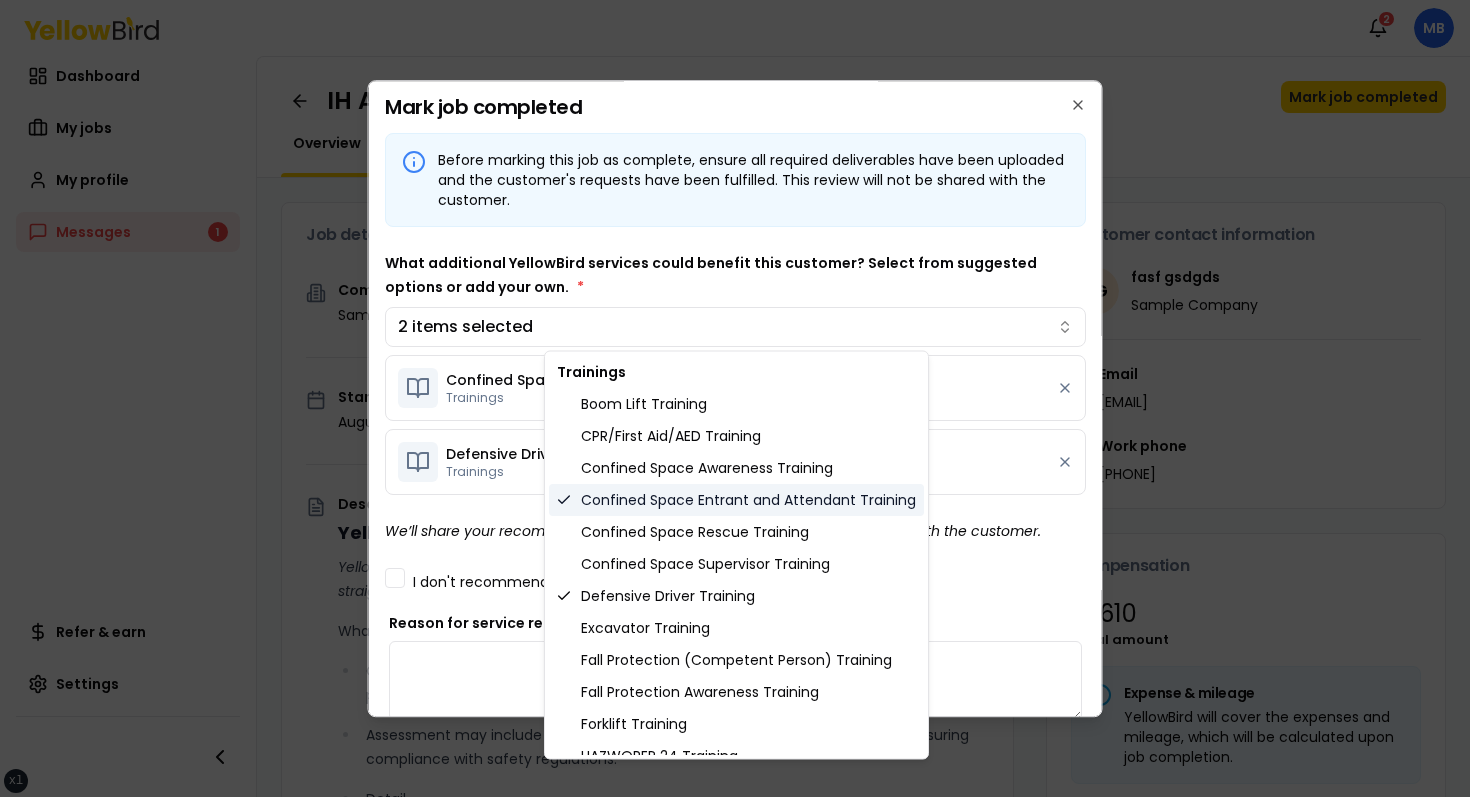 scroll, scrollTop: 821, scrollLeft: 0, axis: vertical 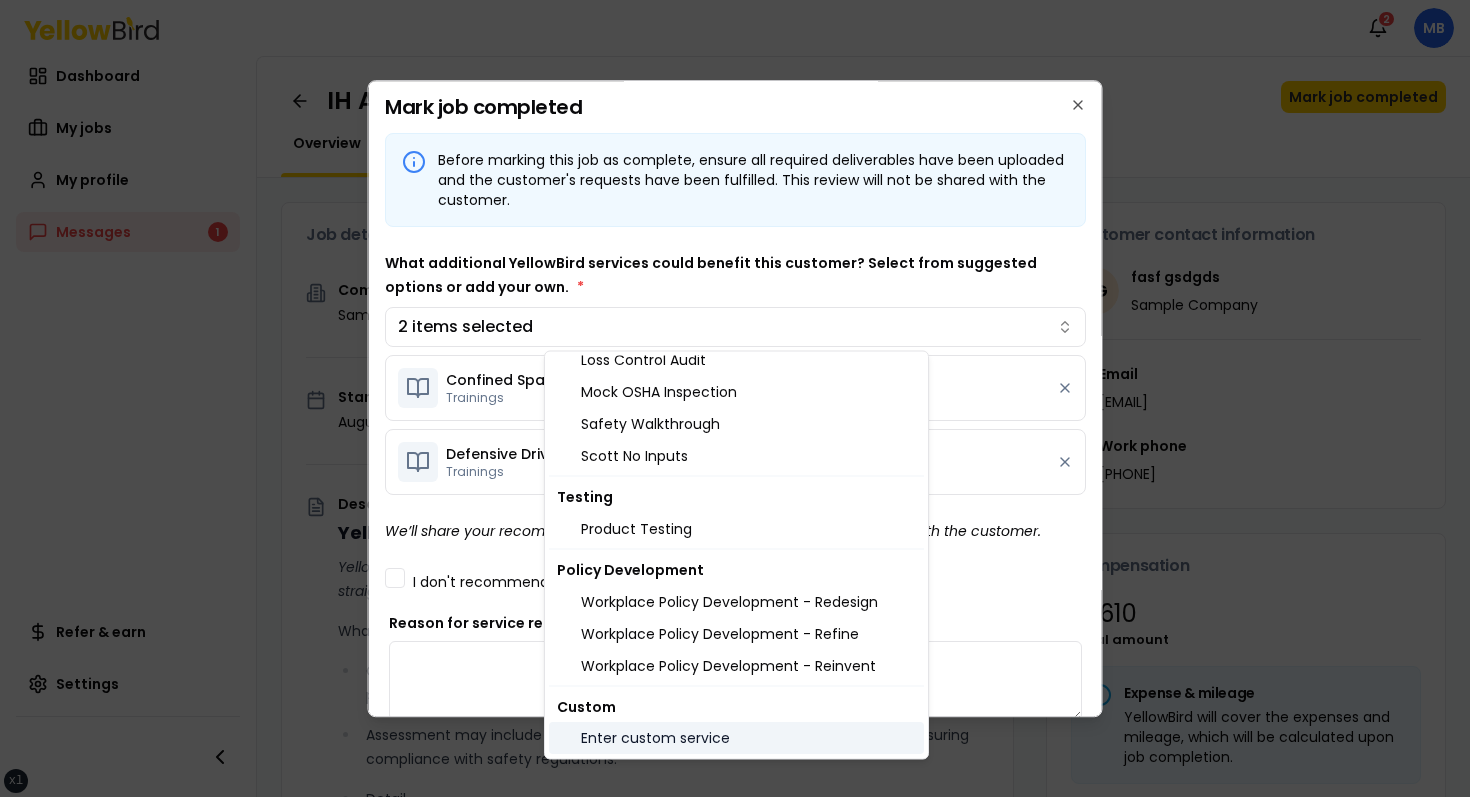 click on "Enter custom service" at bounding box center [736, 739] 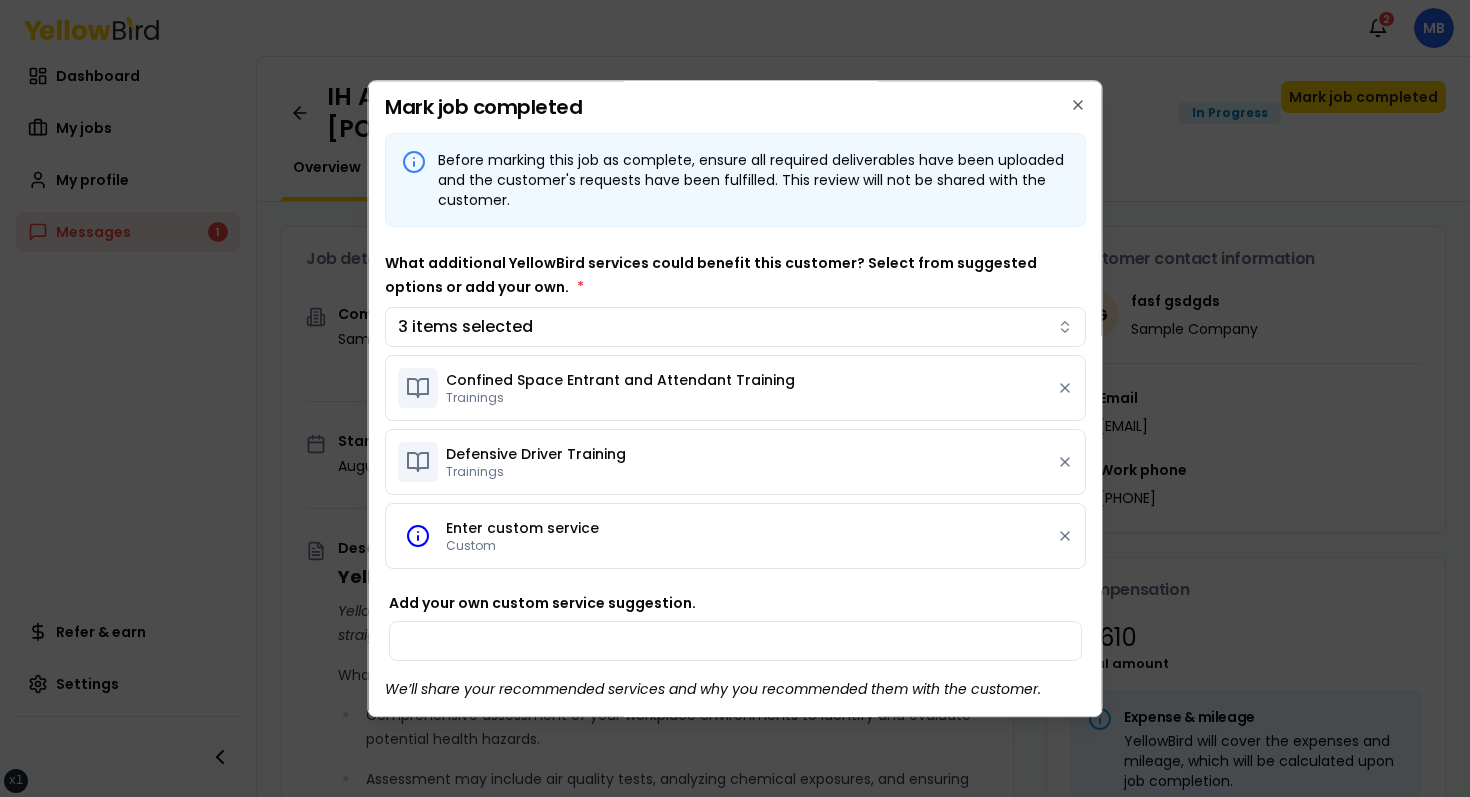 scroll, scrollTop: 0, scrollLeft: 0, axis: both 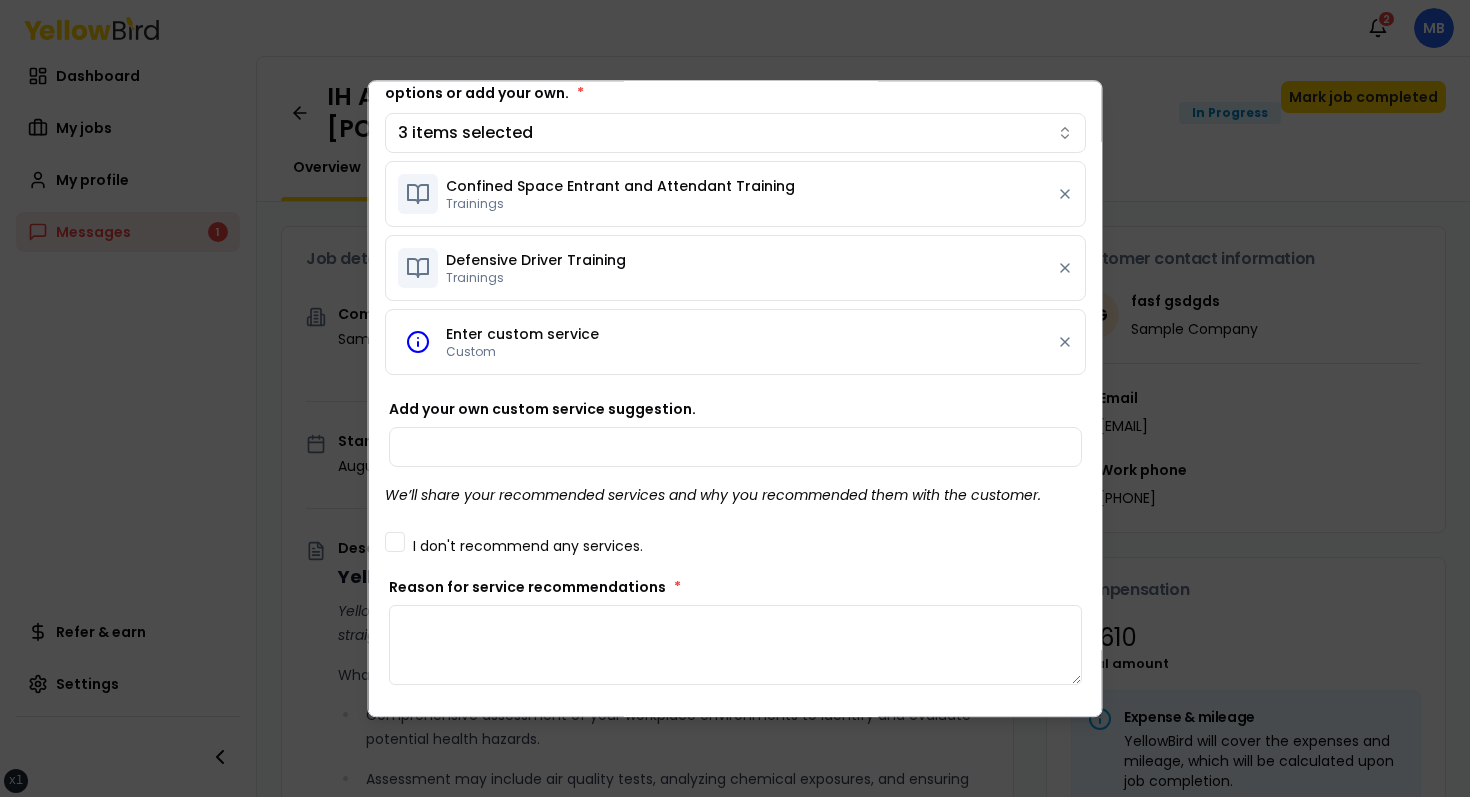 click on "Add your own custom service suggestion." at bounding box center (542, 409) 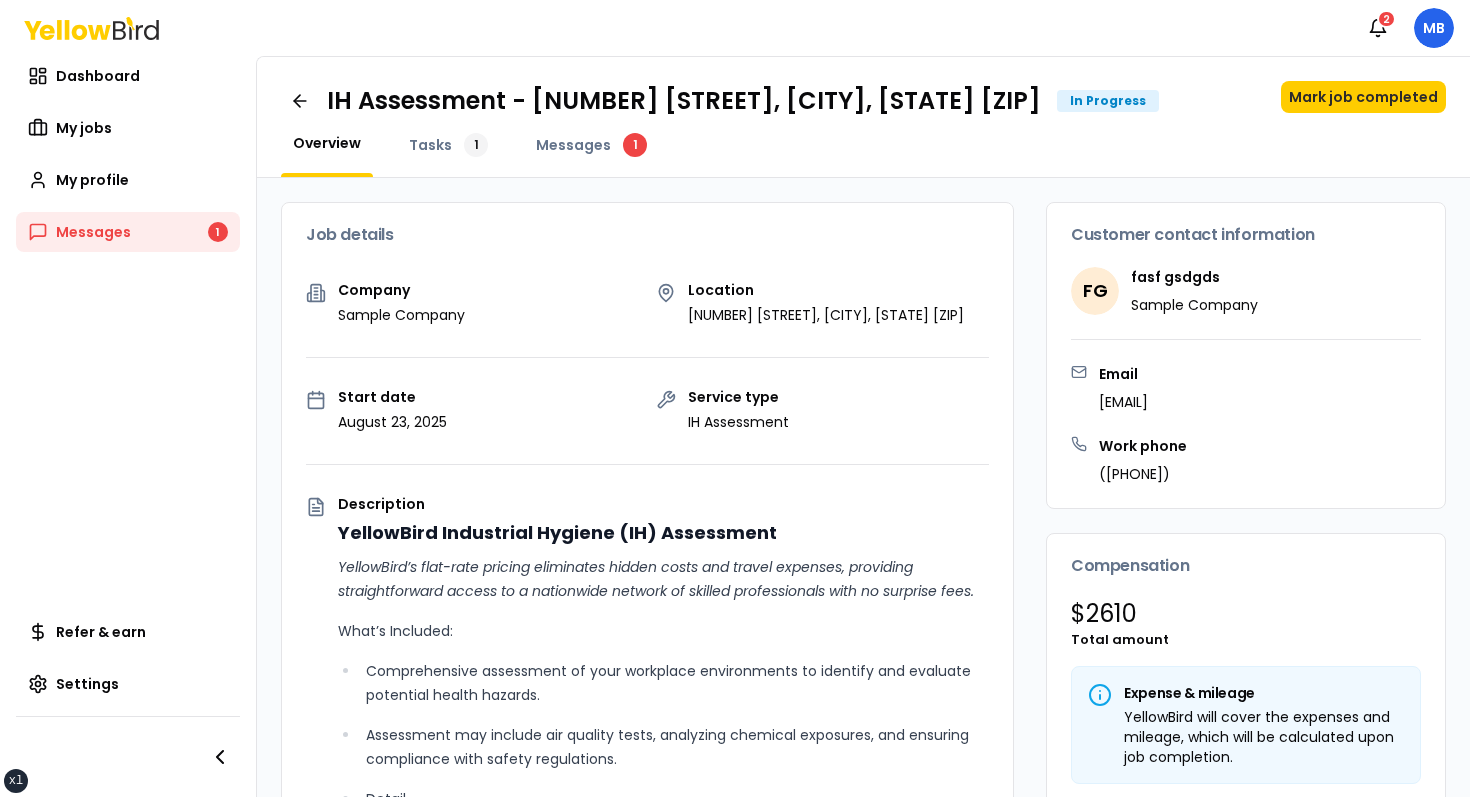 scroll, scrollTop: 0, scrollLeft: 0, axis: both 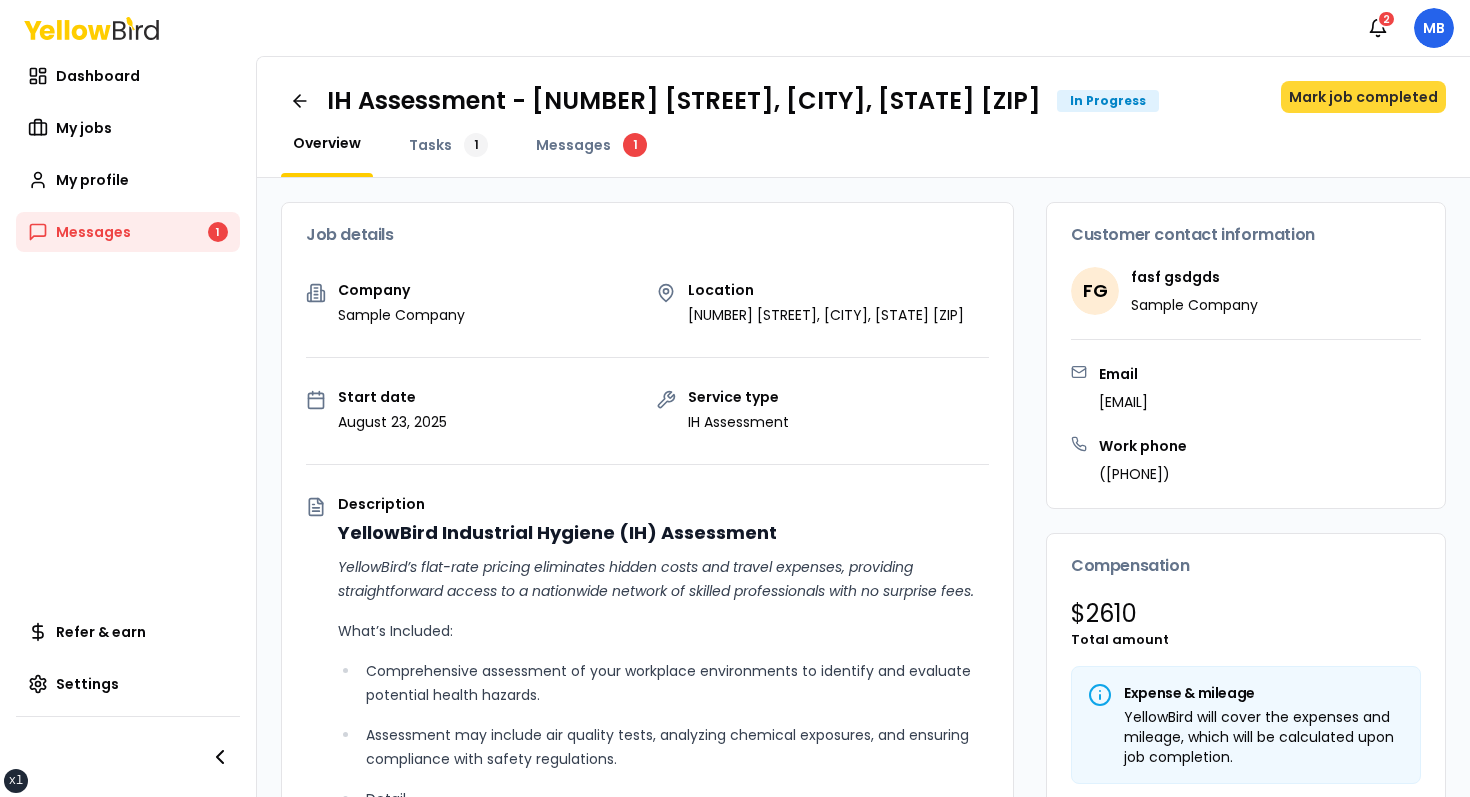 click on "Mark job completed" at bounding box center (1363, 97) 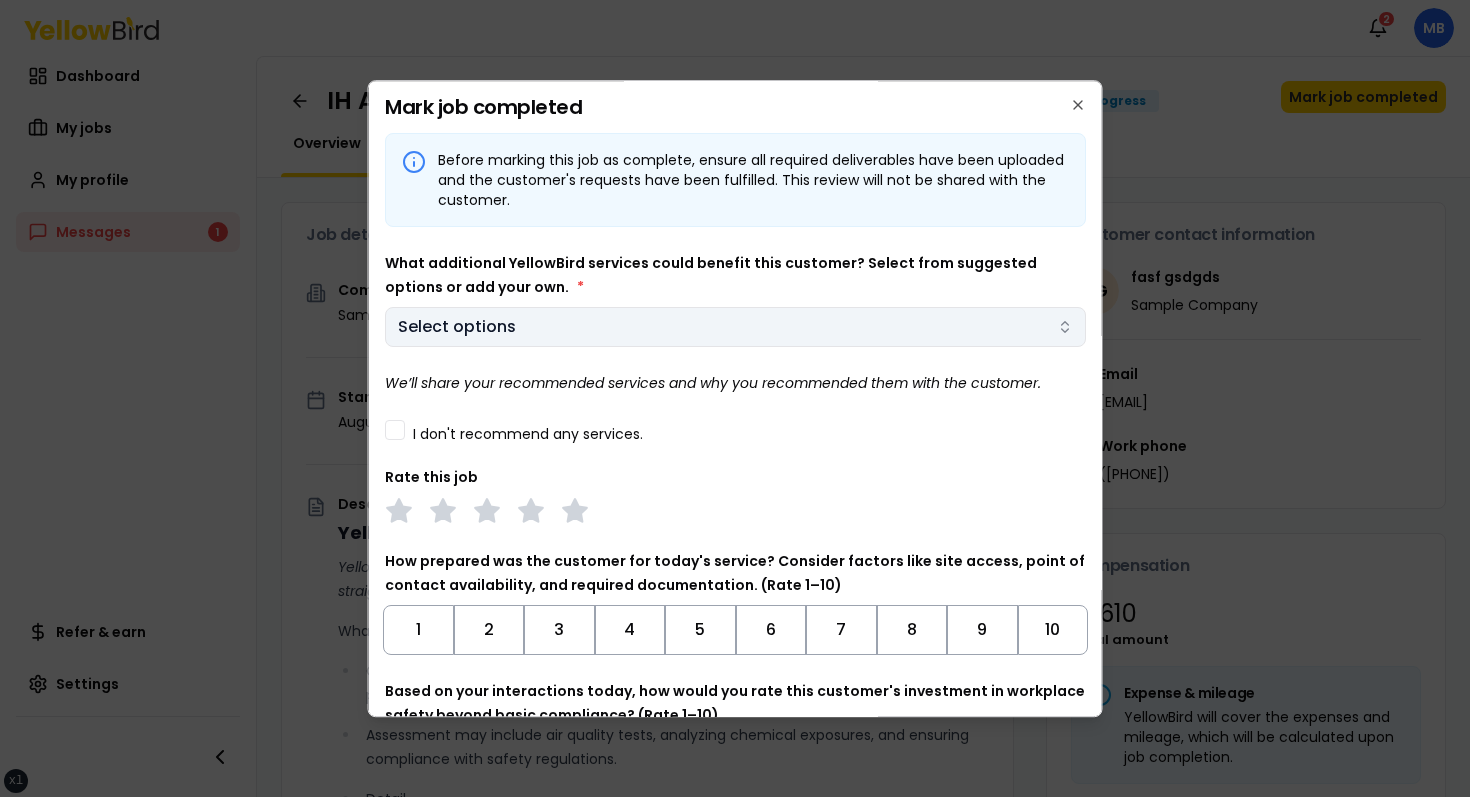 click on "xs sm md lg xl 2xl Notifications 2 MB Dashboard My jobs My profile Messages 1 Refer & earn Settings IH Assessment - [NUMBER] [STREET], [CITY], [STATE] [ZIP] In Progress Mark job completed Overview Tasks 1 Messages 1 Job details Company Sample Company Location [NUMBER] [STREET], [CITY], [STATE] [ZIP] Start date [DATE] Service type IH Assessment Description YellowBird Industrial Hygiene (IH) Assessment
YellowBird’s flat-rate pricing eliminates hidden costs and travel expenses, providing straightforward access to a nationwide network of skilled professionals with no surprise fees.
What’s Included:
Comprehensive assessment of your workplace environments to identify and evaluate potential health hazards.
Assessment may include air quality tests, analyzing chemical exposures, and ensuring compliance with safety regulations.
Detail...
View more Documents Deliverable template No template has been provided; please use your own deliverable template to upload the service deliverables. Upload FG $ *" at bounding box center [735, 398] 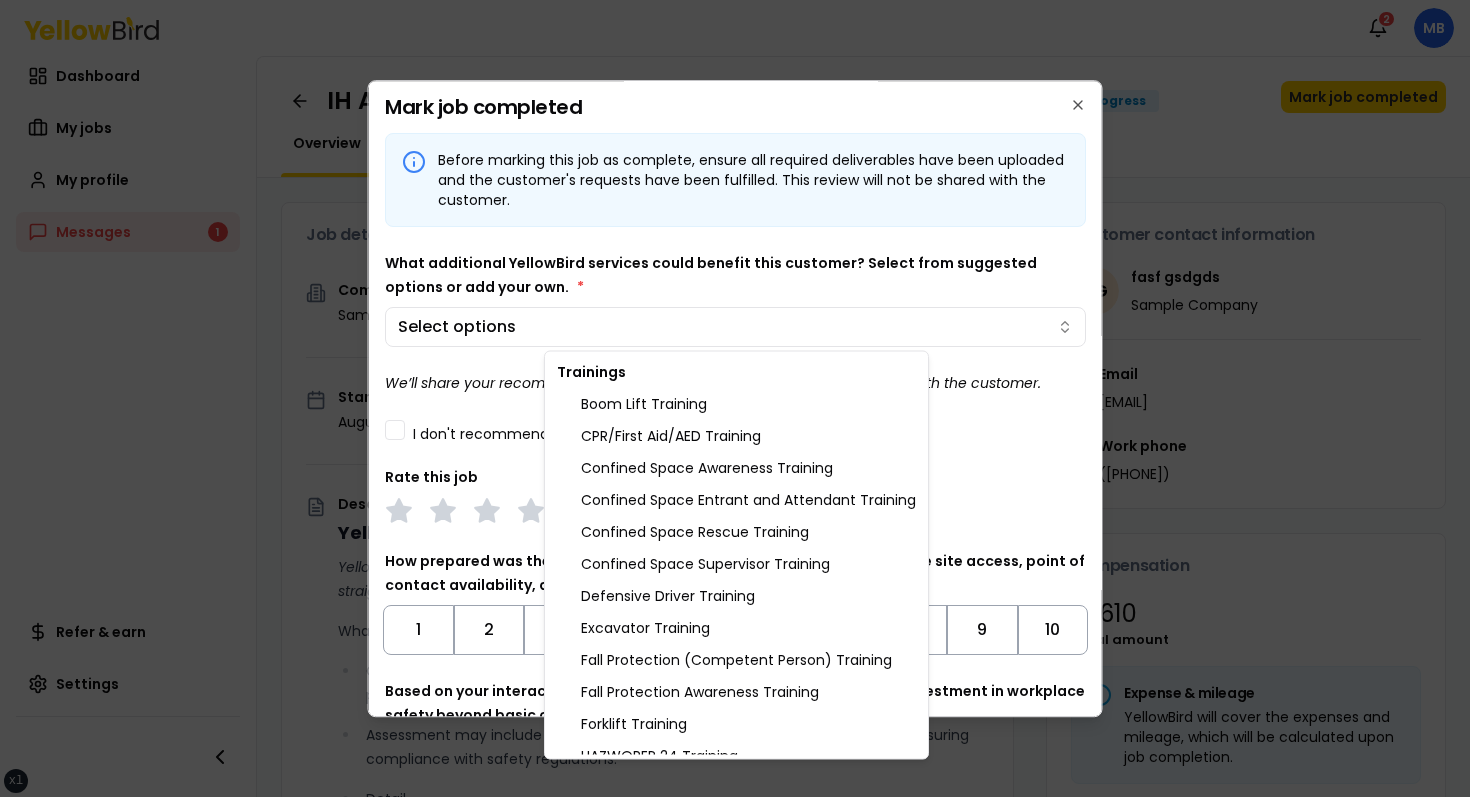 click on "Boom Lift Training" at bounding box center [736, 404] 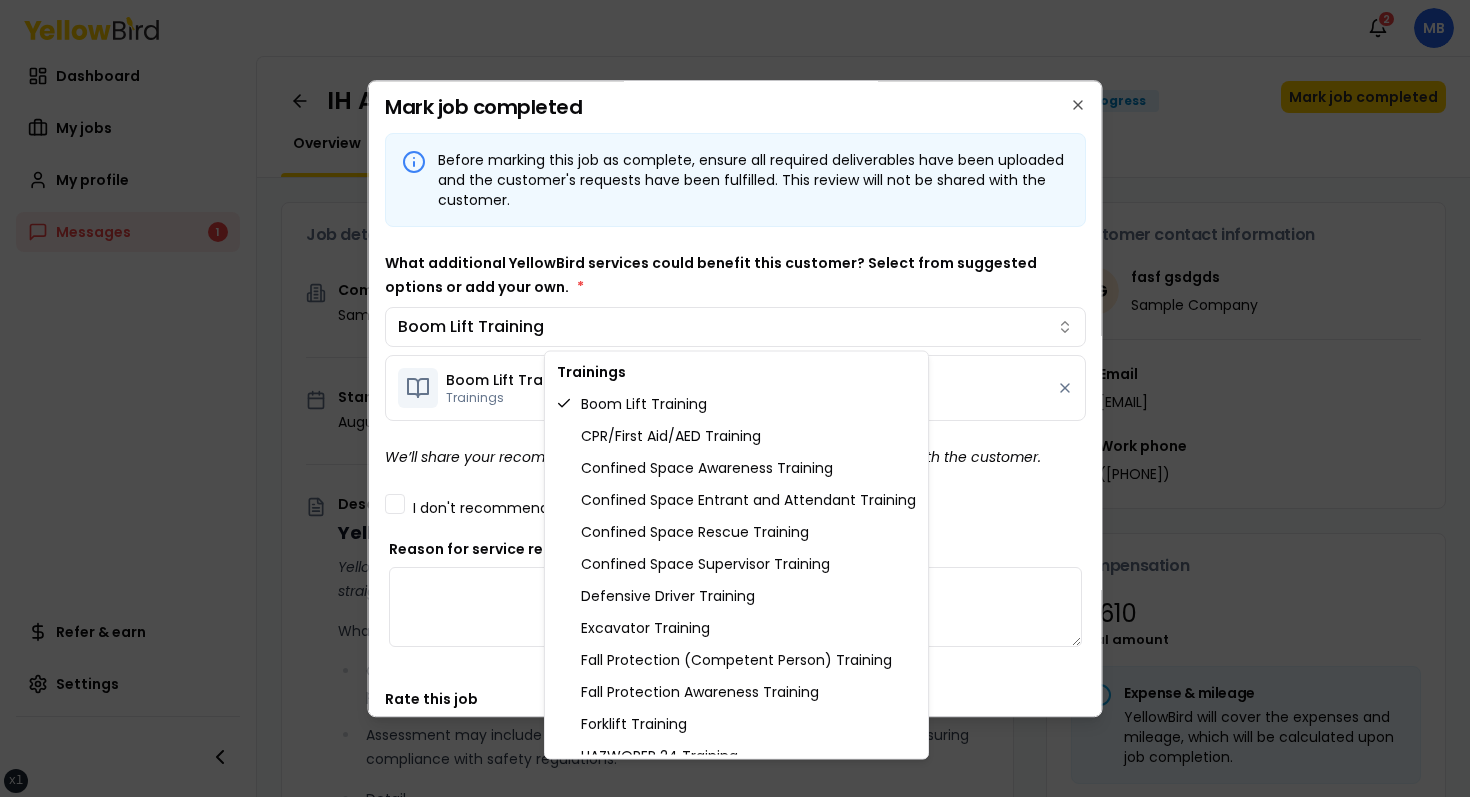 click on "Boom Lift Training" at bounding box center [736, 404] 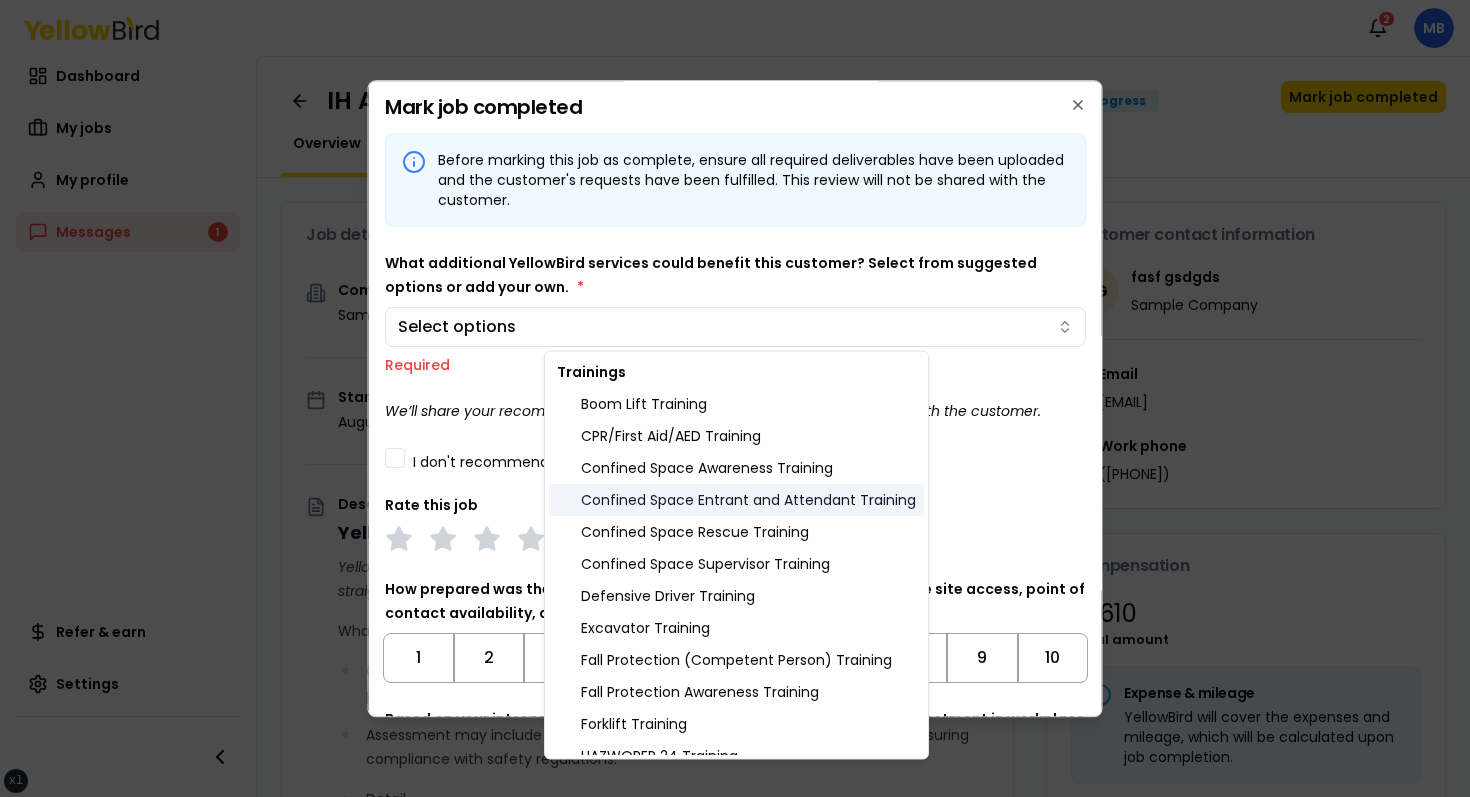 scroll, scrollTop: 821, scrollLeft: 0, axis: vertical 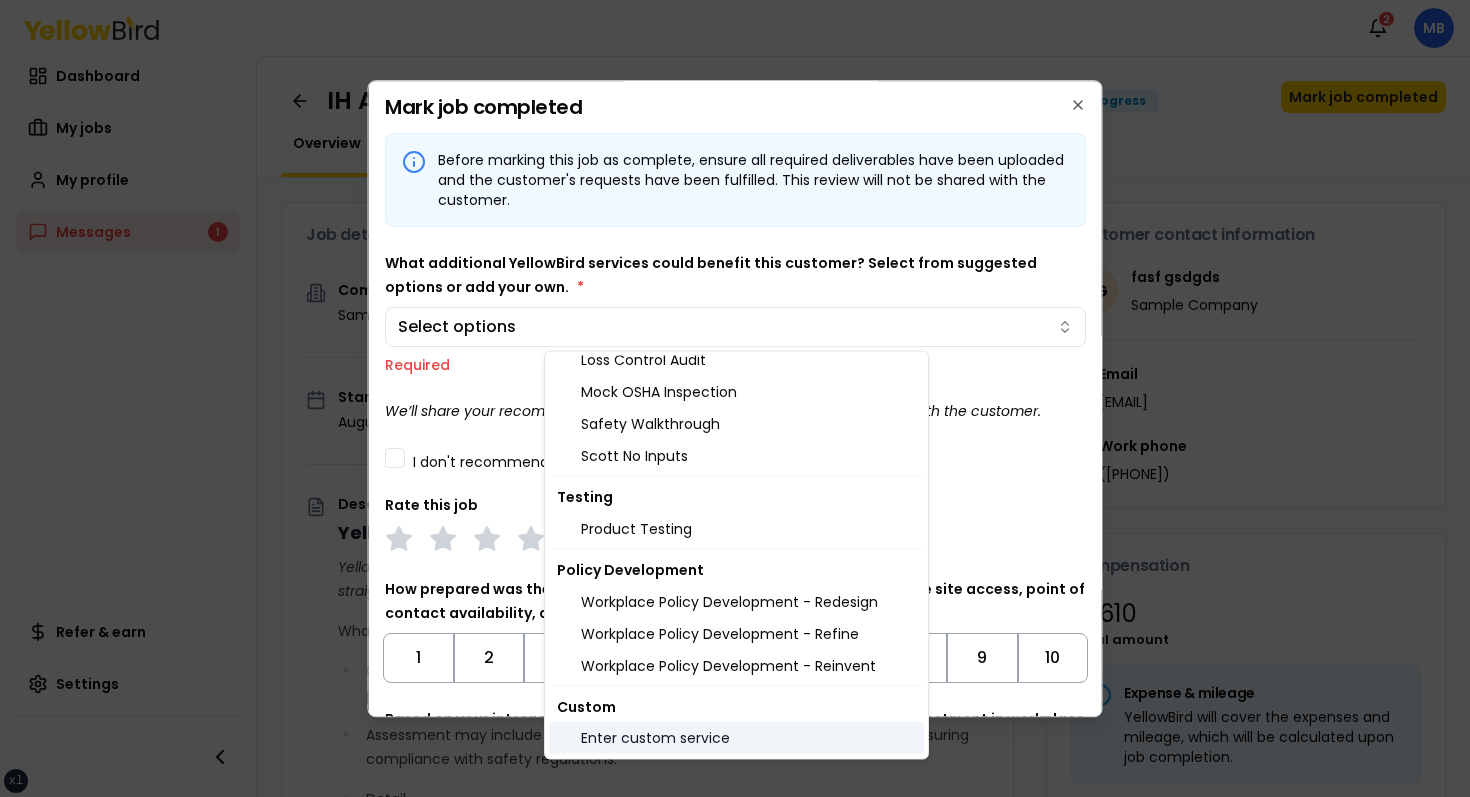 click on "Enter custom service" at bounding box center (736, 739) 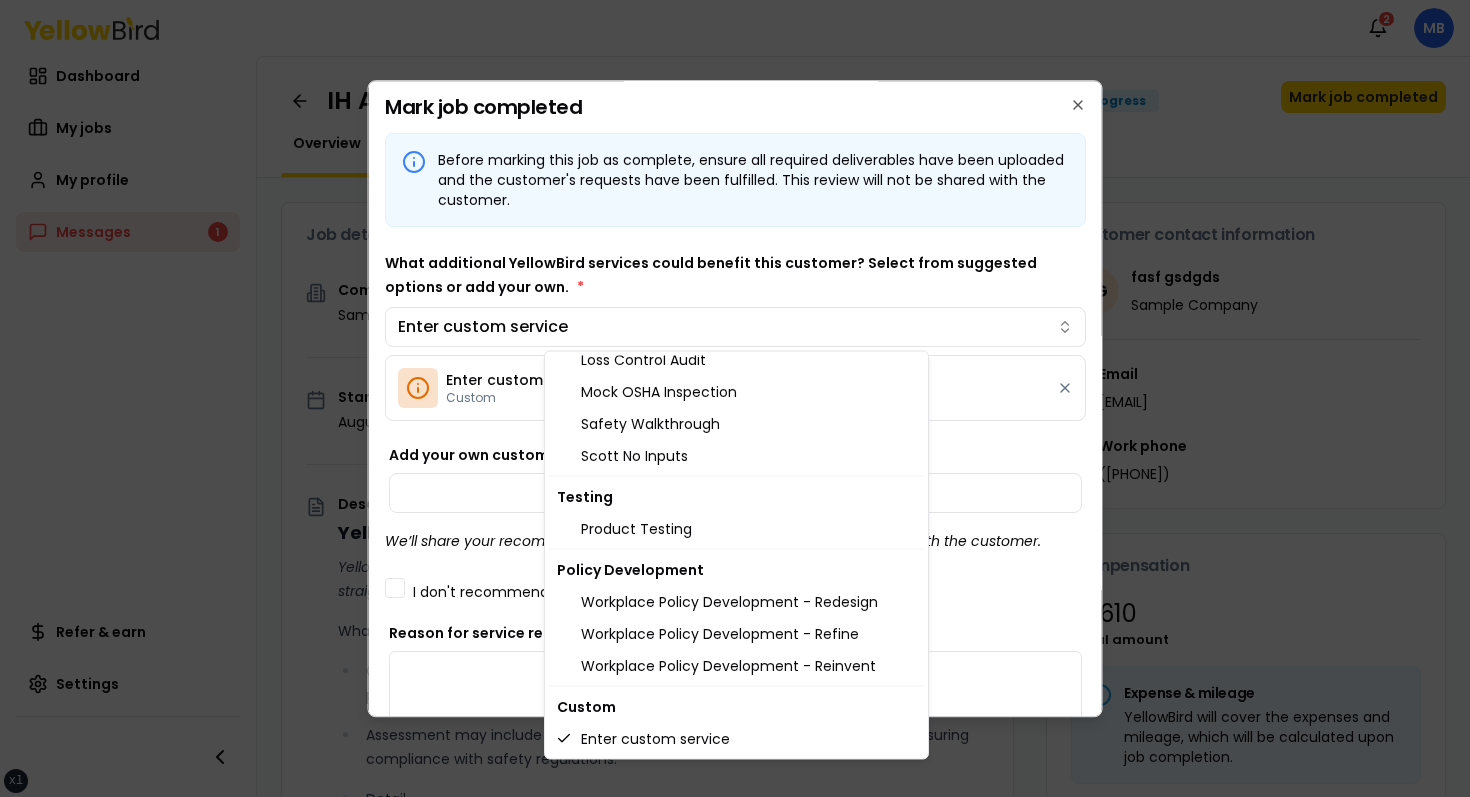 click on "xs sm md lg xl 2xl Notifications 2 MB Dashboard My jobs My profile Messages 1 Refer & earn Settings IH Assessment - [NUMBER] [STREET], [CITY], [STATE] In Progress Mark job completed Overview Tasks 1 Messages 1 Job details Company Sample Company Location [NUMBER] [STREET], [CITY], [STATE] Start date [DATE] Service type IH Assessment Description YellowBird Industrial Hygiene (IH) Assessment
YellowBird’s flat-rate pricing eliminates hidden costs and travel expenses, providing straightforward access to a nationwide network of skilled professionals with no surprise fees.
What’s Included:
Comprehensive assessment of your workplace environments to identify and evaluate potential health hazards.
Assessment may include air quality tests, analyzing chemical exposures, and ensuring compliance with safety regulations.
Detail...
View more Documents Deliverable template No template has been provided; please use your own deliverable template to upload the service deliverables. Upload FG $ *" at bounding box center [735, 398] 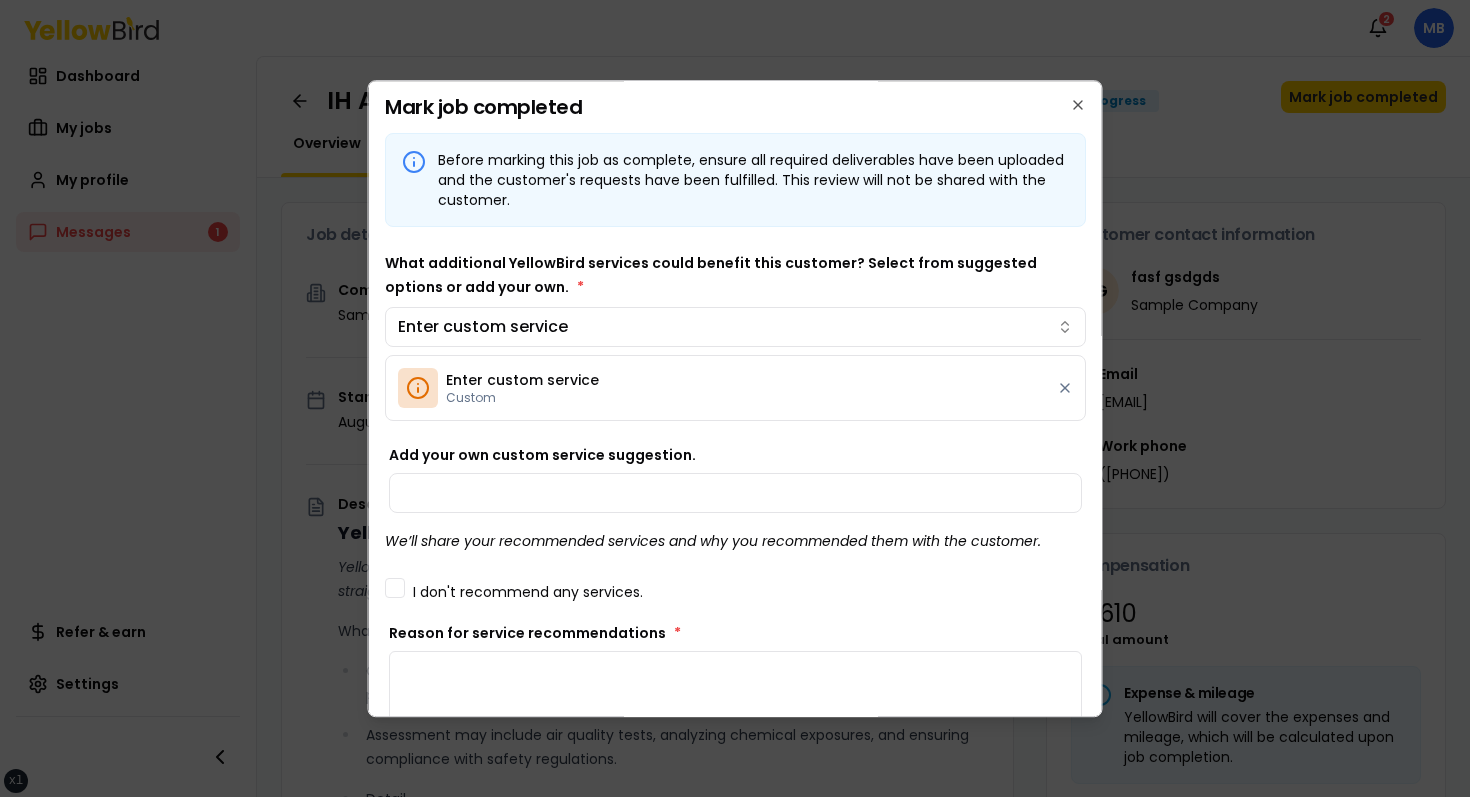type 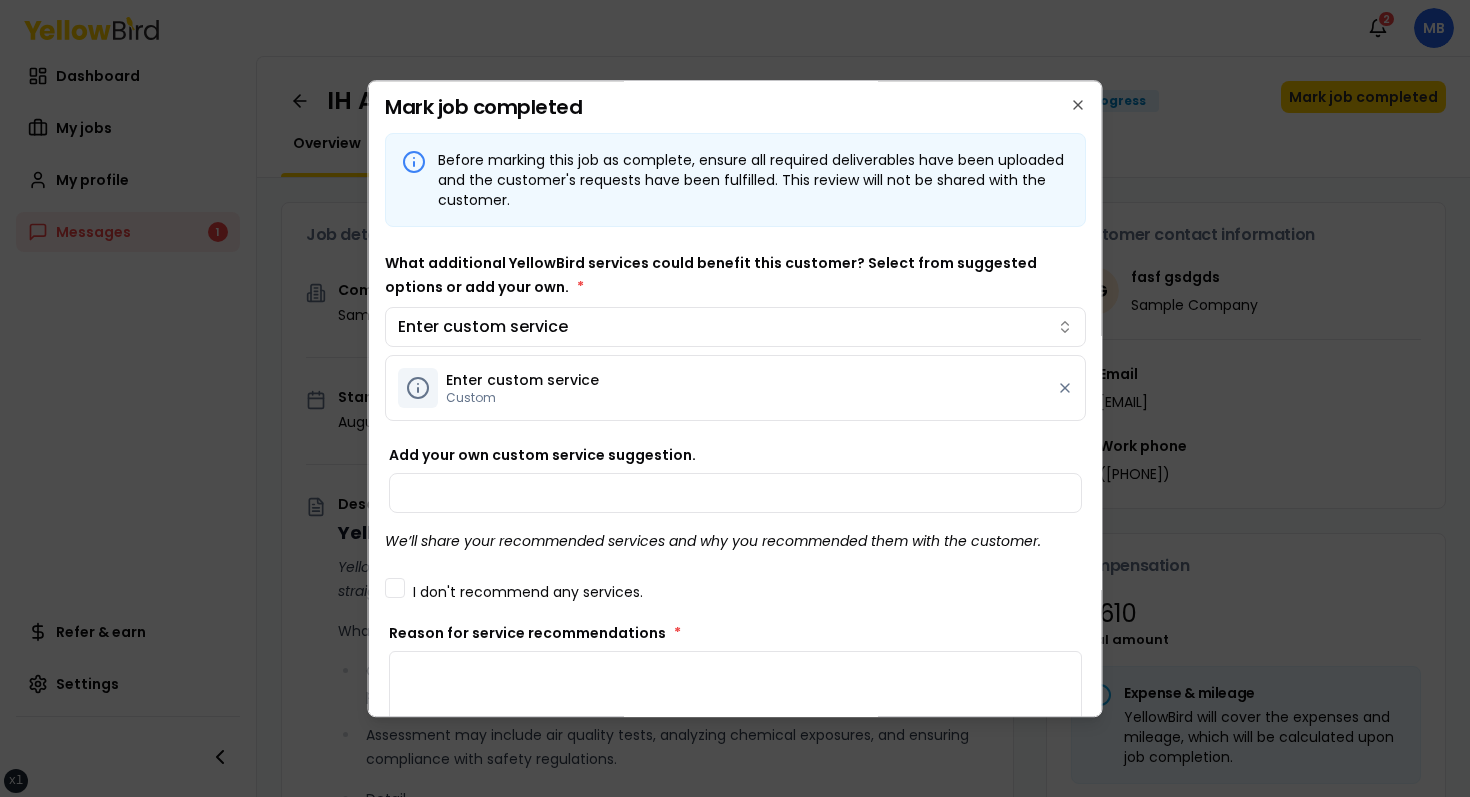click on "Custom" at bounding box center (522, 398) 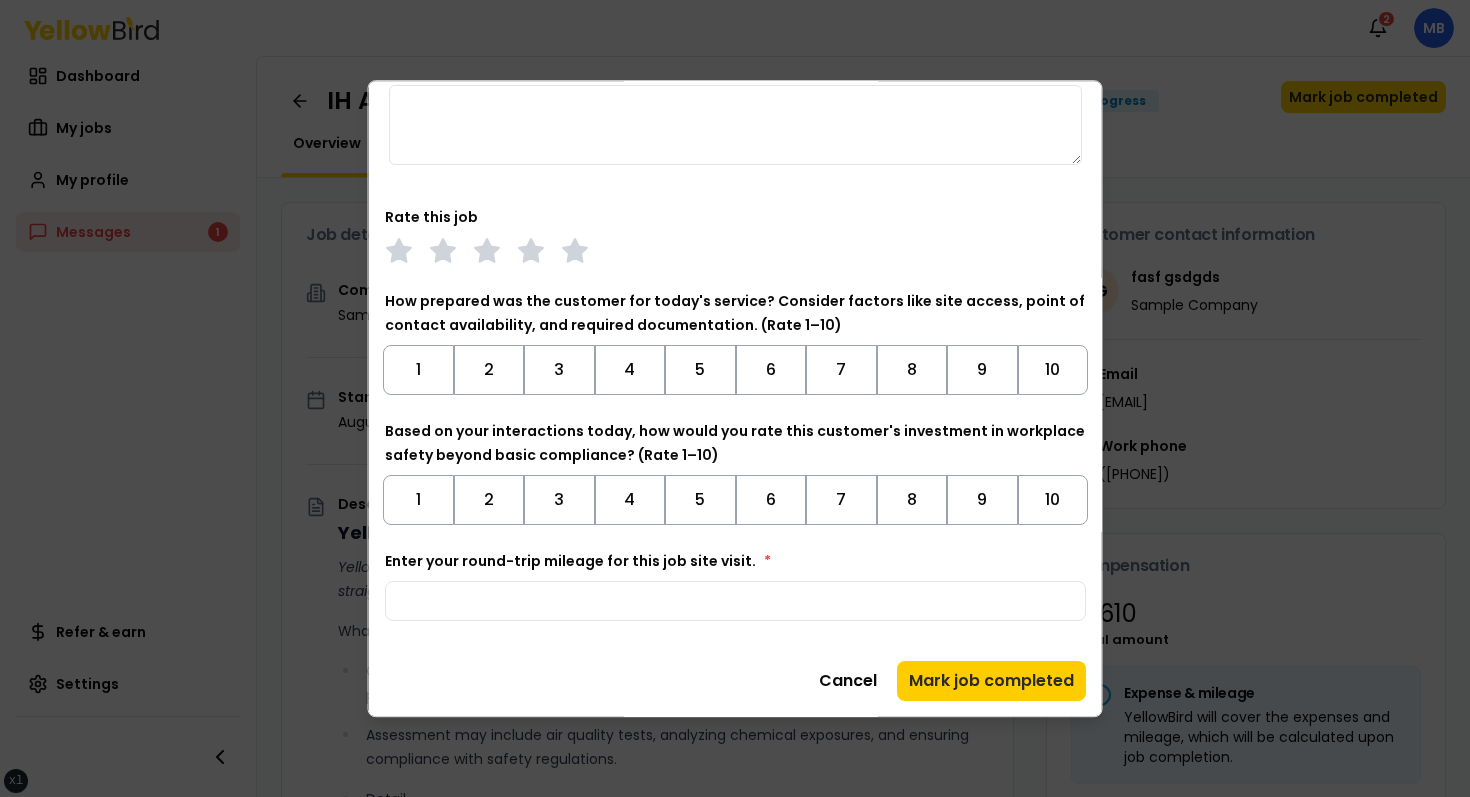 scroll, scrollTop: 0, scrollLeft: 0, axis: both 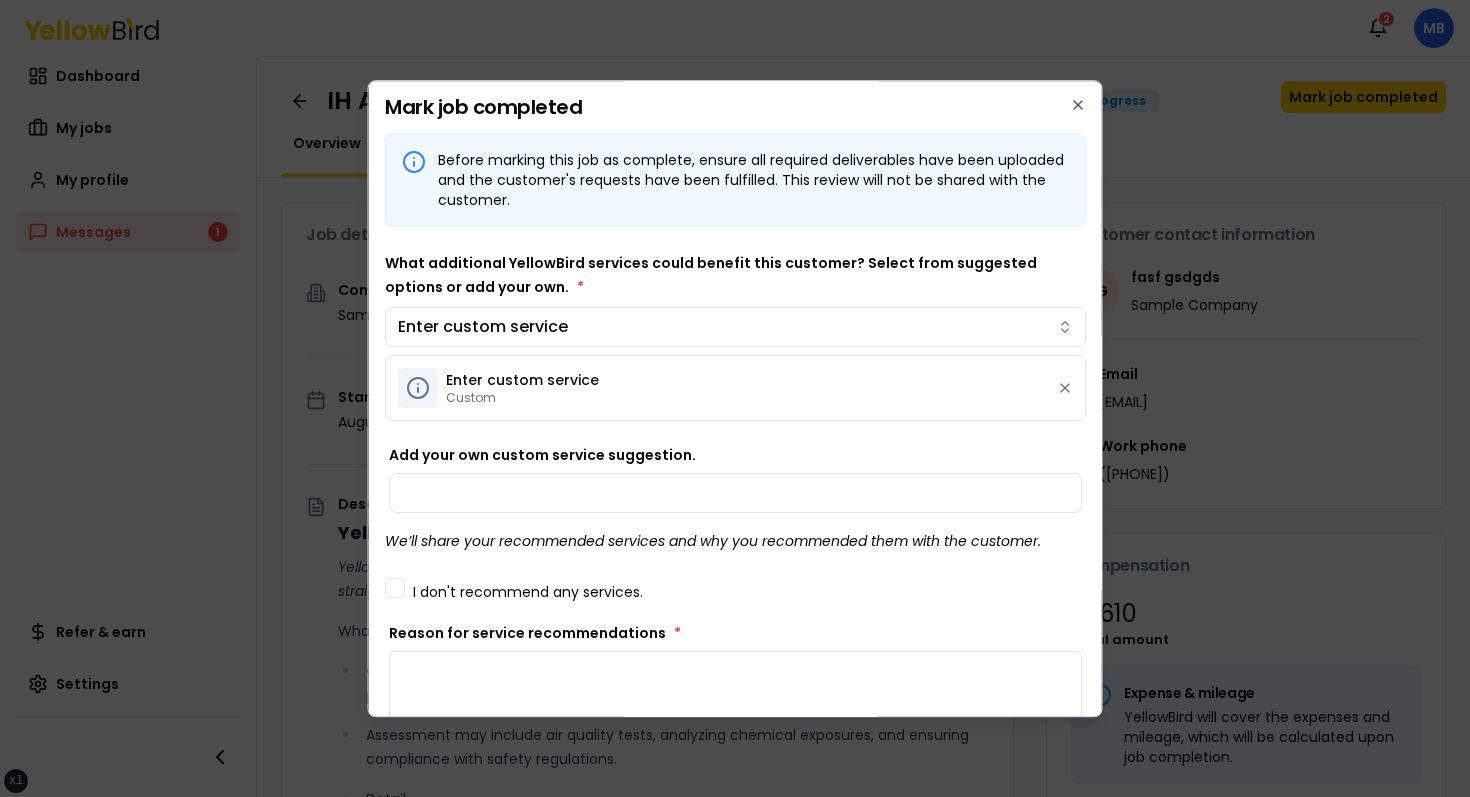 click on "Enter custom service Custom" at bounding box center (735, 388) 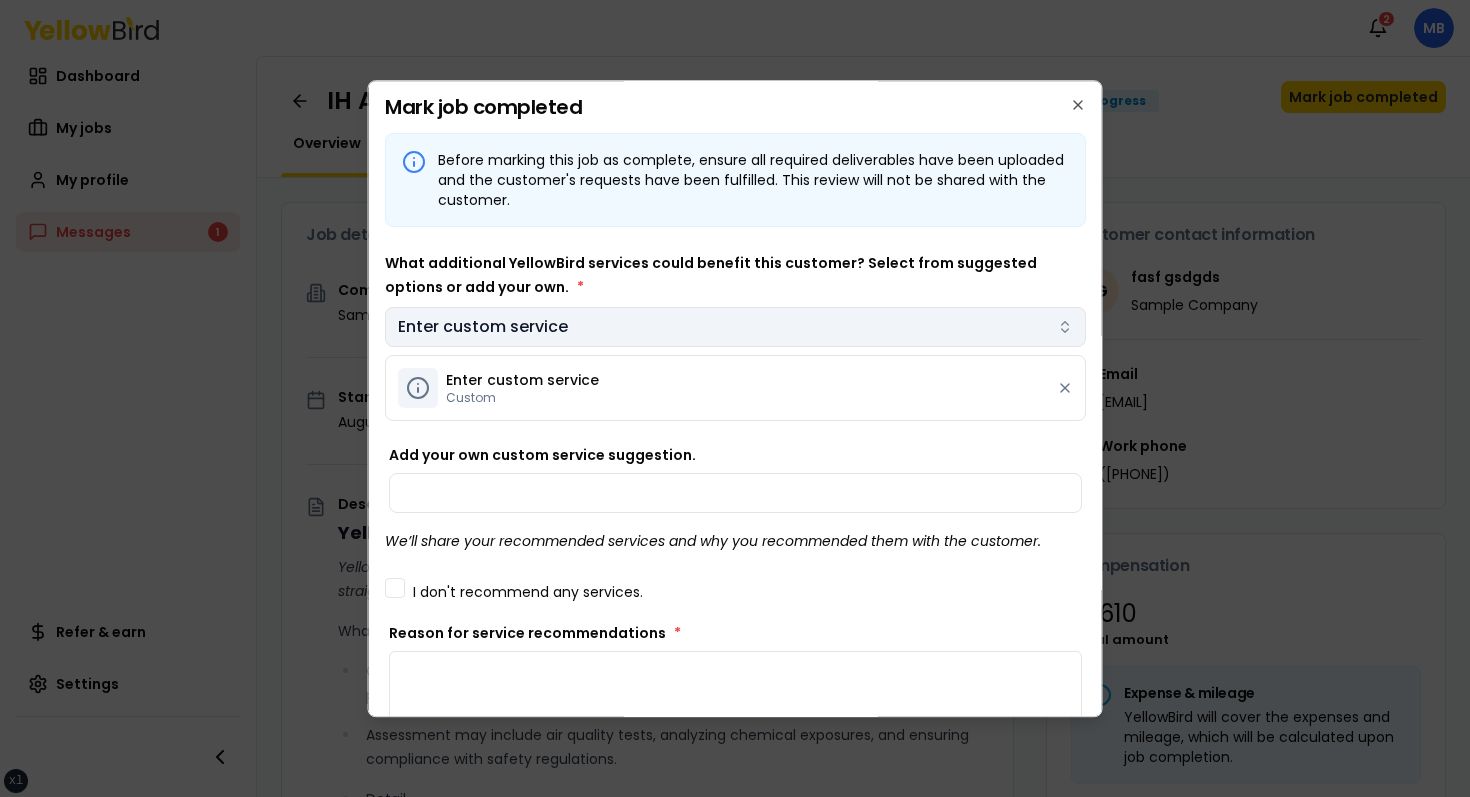 click on "xs sm md lg xl 2xl Notifications 2 MB Dashboard My jobs My profile Messages 1 Refer & earn Settings IH Assessment - [NUMBER] [STREET], [CITY], [STATE] [POSTAL_CODE] In Progress Mark job completed Overview Tasks 1 Messages 1 Job details Company Sample Company Location [NUMBER] [STREET], [CITY], [STATE] [POSTAL_CODE] Start date [DATE] Service type IH Assessment Description YellowBird Industrial Hygiene (IH) Assessment
YellowBird’s flat-rate pricing eliminates hidden costs and travel expenses, providing straightforward access to a nationwide network of skilled professionals with no surprise fees.
What’s Included:
Comprehensive assessment of your workplace environments to identify and evaluate potential health hazards.
Assessment may include air quality tests, analyzing chemical exposures, and ensuring compliance with safety regulations.
Detail...
View more Documents   Deliverable template No template has been provided; please use your own deliverable template to upload the service deliverables. Upload FG $ *" at bounding box center (735, 398) 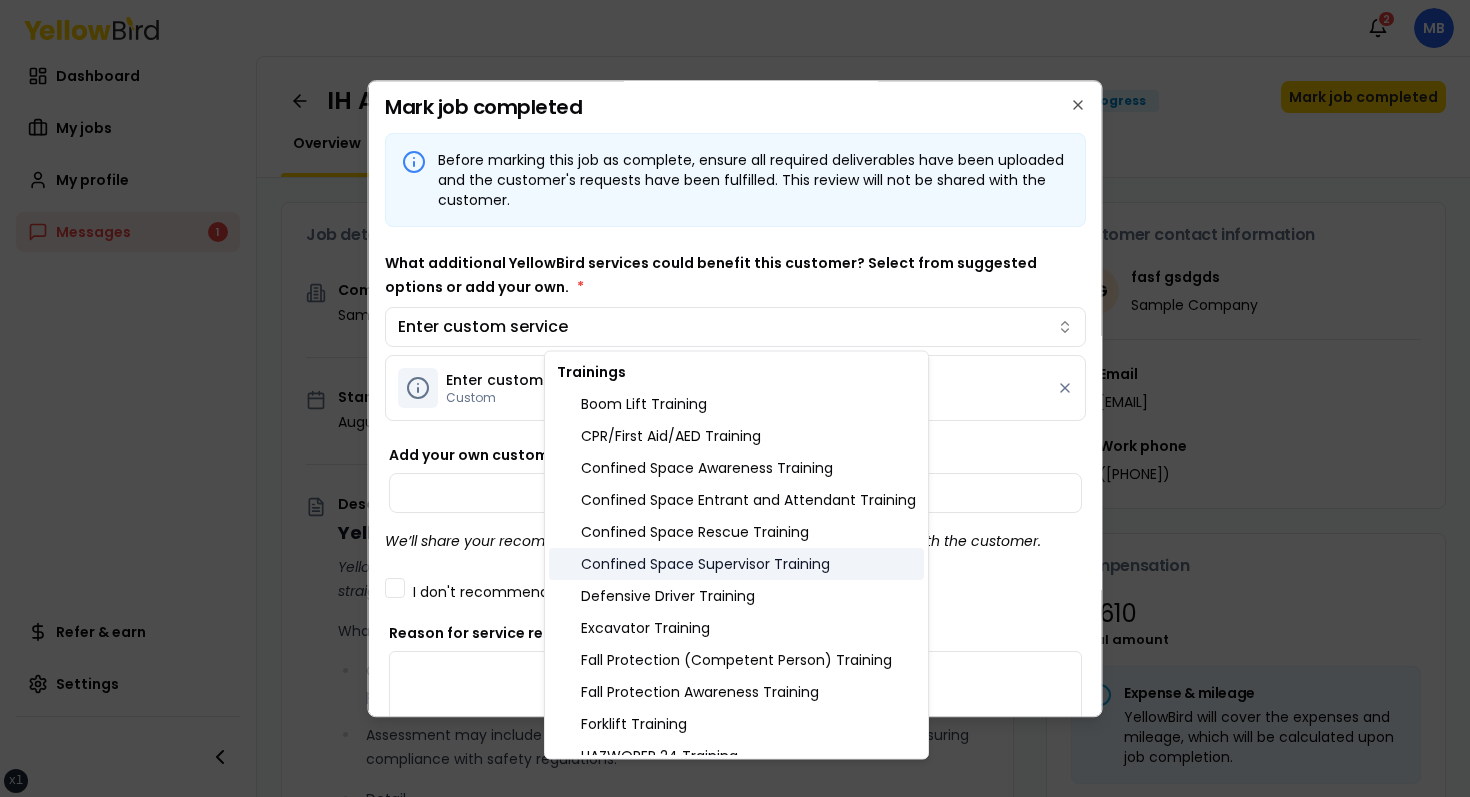 click on "Confined Space Supervisor Training" at bounding box center [736, 564] 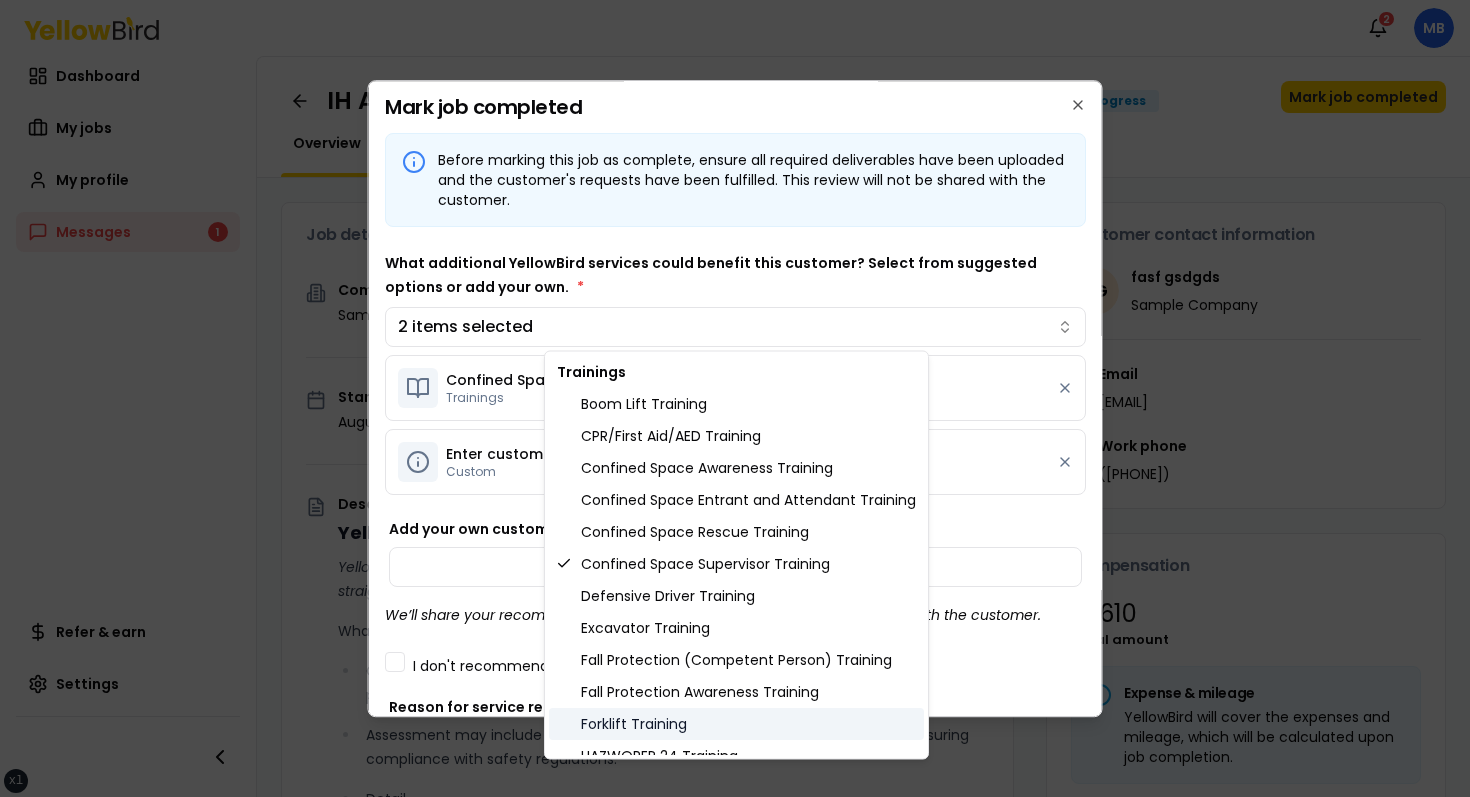 scroll, scrollTop: 821, scrollLeft: 0, axis: vertical 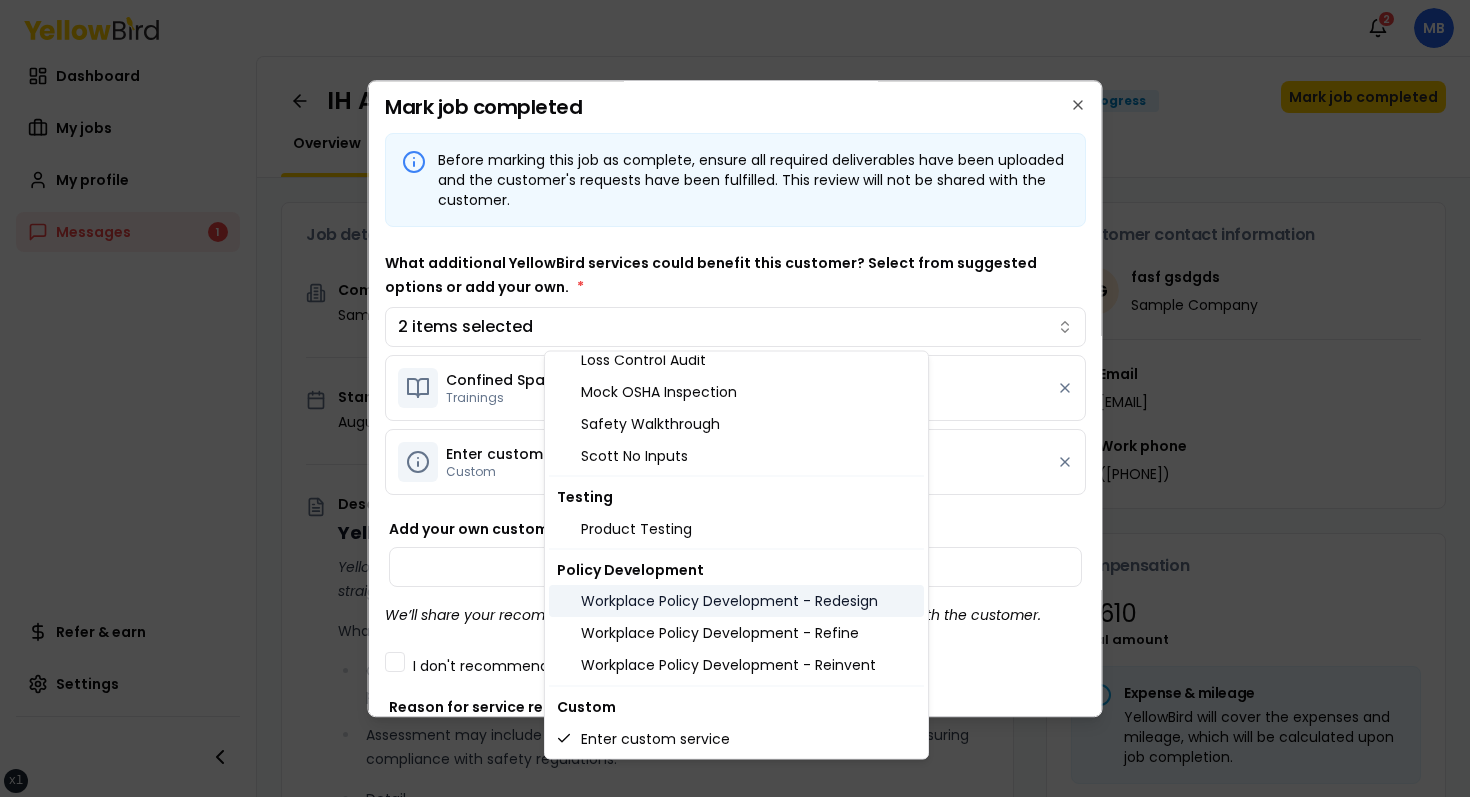 click on "Workplace Policy Development - Redesign" at bounding box center [736, 602] 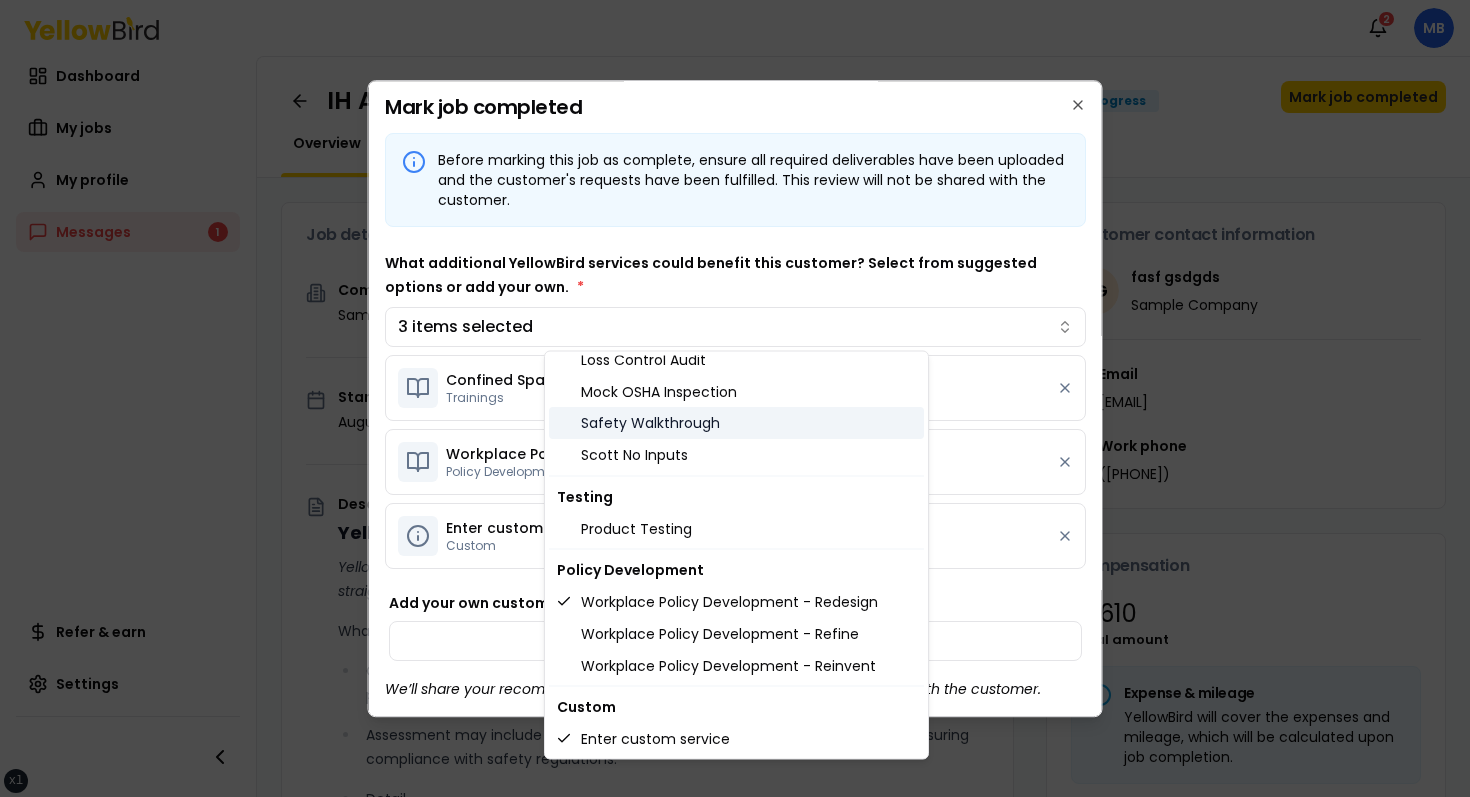 click on "Safety Walkthrough" at bounding box center [736, 424] 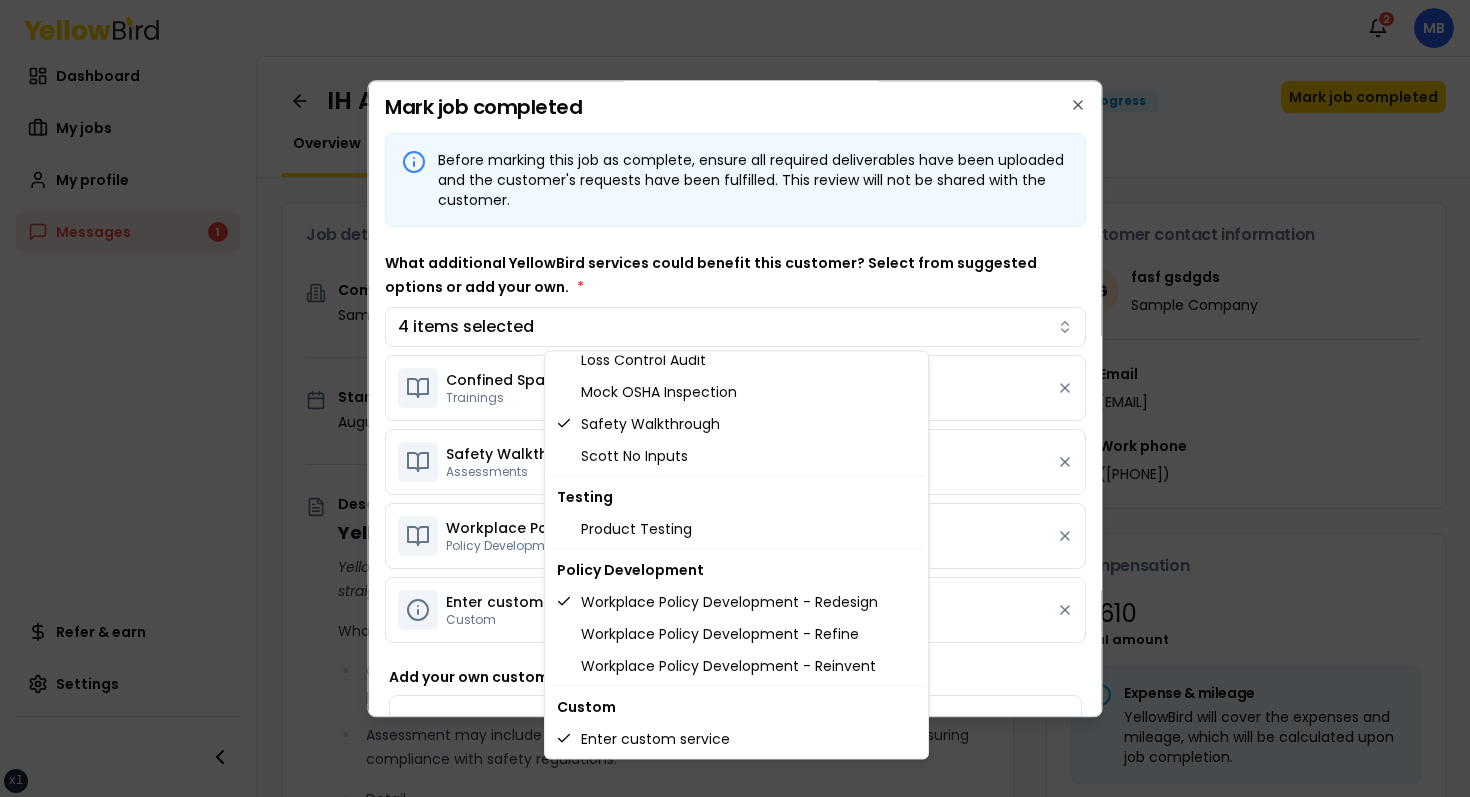click on "xs sm md lg xl 2xl Notifications 2 MB Dashboard My jobs My profile Messages 1 Refer & earn Settings IH Assessment - [NUMBER] [STREET], [CITY], [STATE] [POSTAL_CODE] In Progress Mark job completed Overview Tasks 1 Messages 1 Job details Company Sample Company Location [NUMBER] [STREET], [CITY], [STATE] [POSTAL_CODE] Start date [DATE] Service type IH Assessment Description YellowBird Industrial Hygiene (IH) Assessment
YellowBird’s flat-rate pricing eliminates hidden costs and travel expenses, providing straightforward access to a nationwide network of skilled professionals with no surprise fees.
What’s Included:
Comprehensive assessment of your workplace environments to identify and evaluate potential health hazards.
Assessment may include air quality tests, analyzing chemical exposures, and ensuring compliance with safety regulations.
Detail...
View more Documents   Deliverable template No template has been provided; please use your own deliverable template to upload the service deliverables. Upload FG $ *" at bounding box center [735, 398] 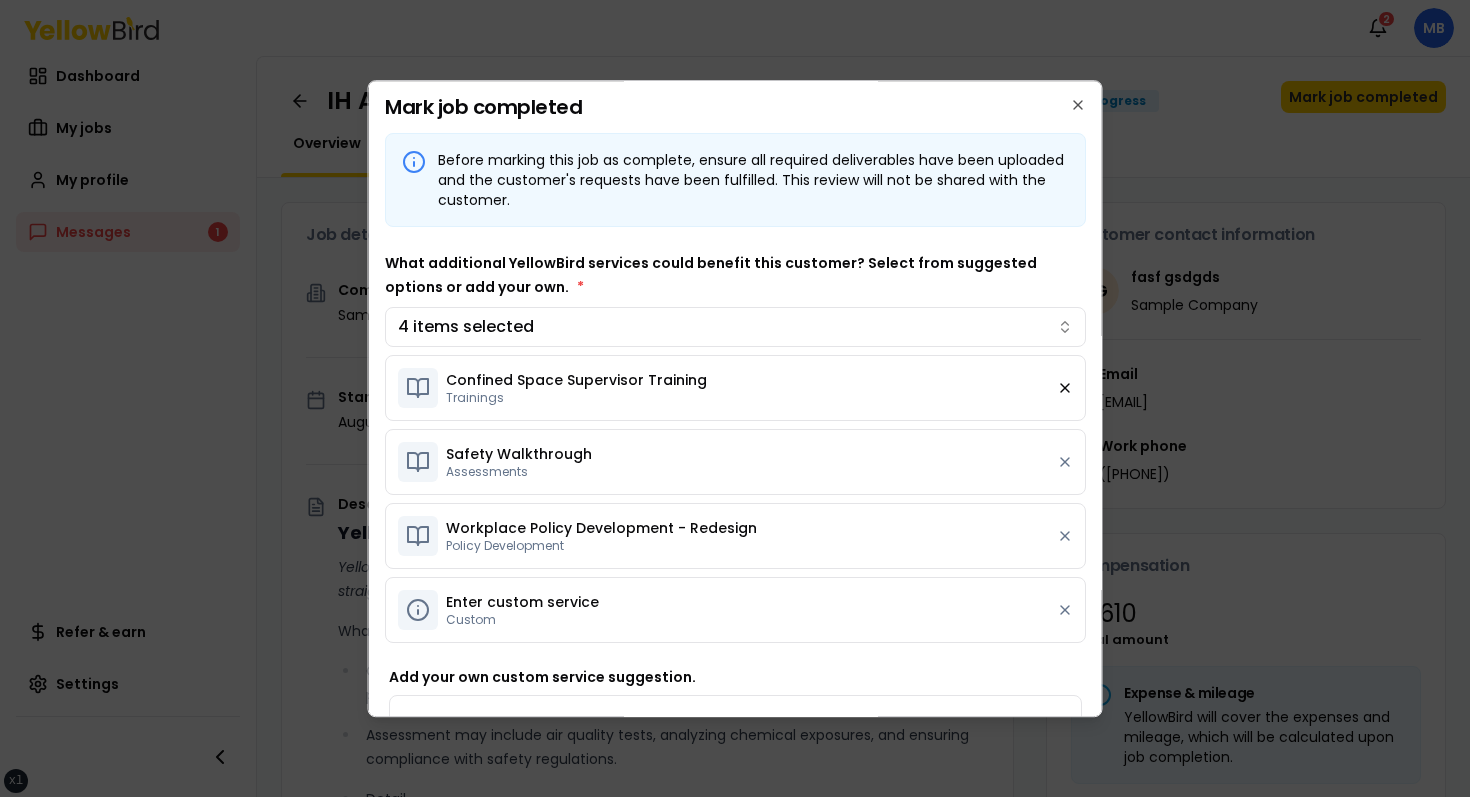 click 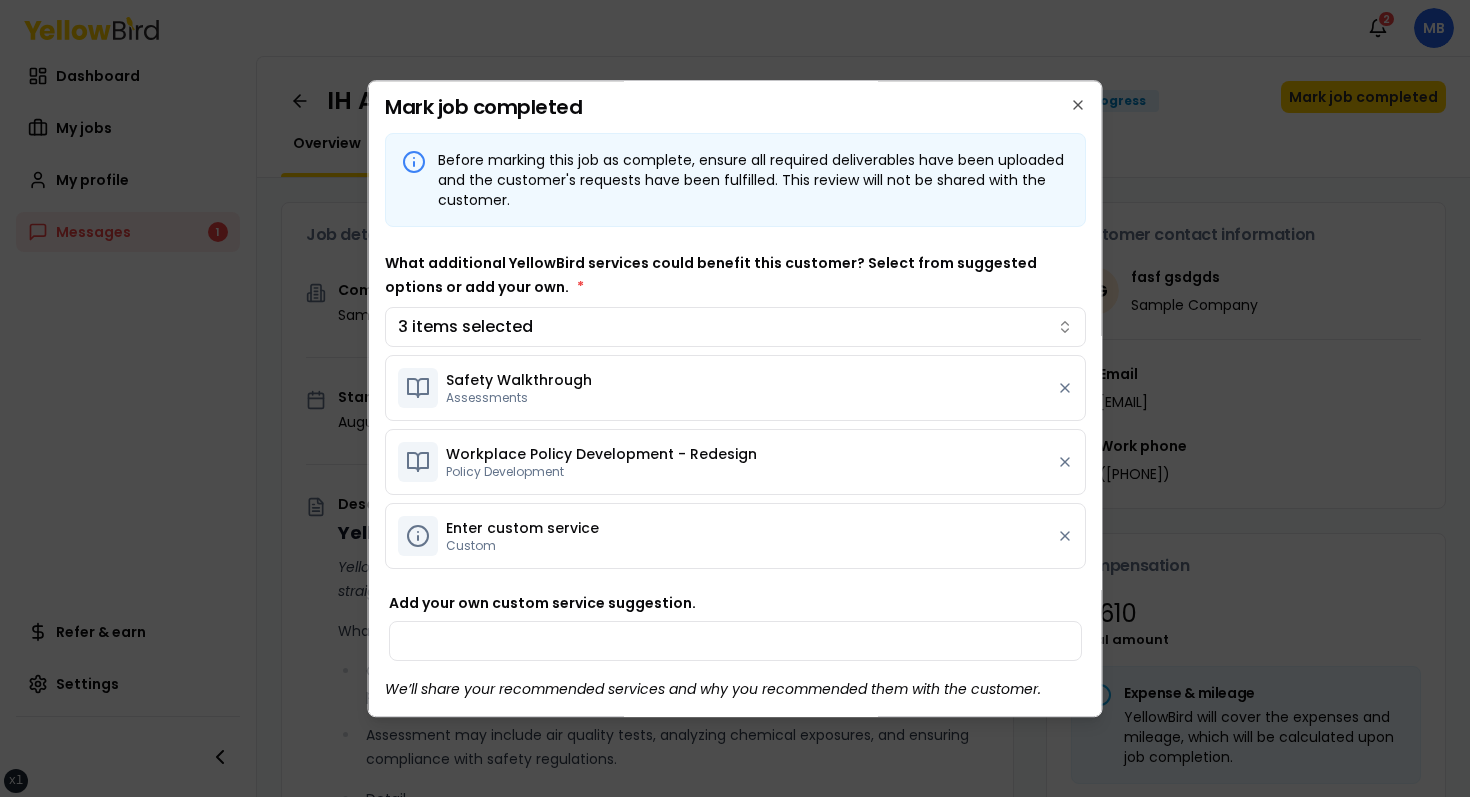 click 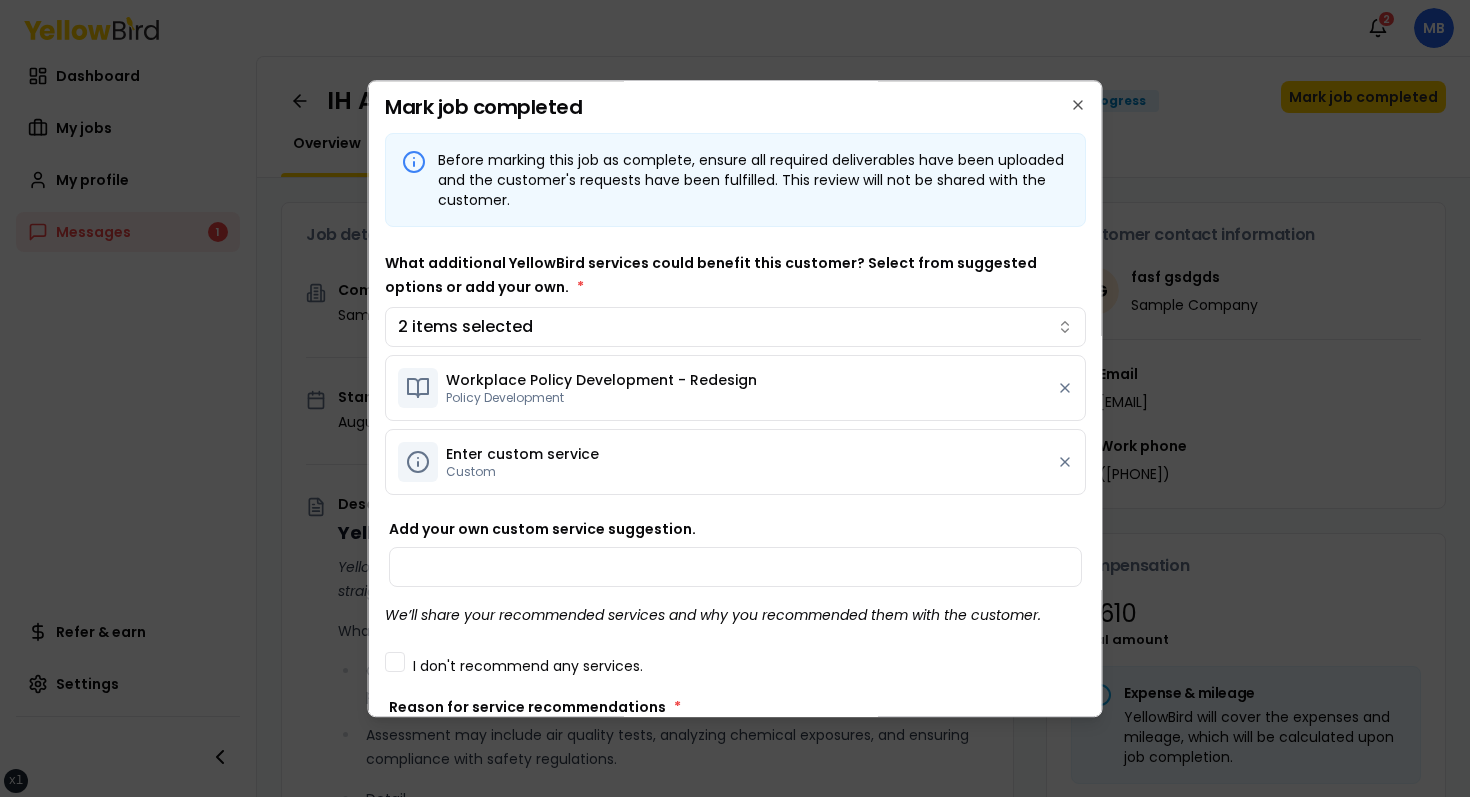 click on "What additional YellowBird services could benefit this customer? Select from suggested options or add your own. *" at bounding box center (711, 275) 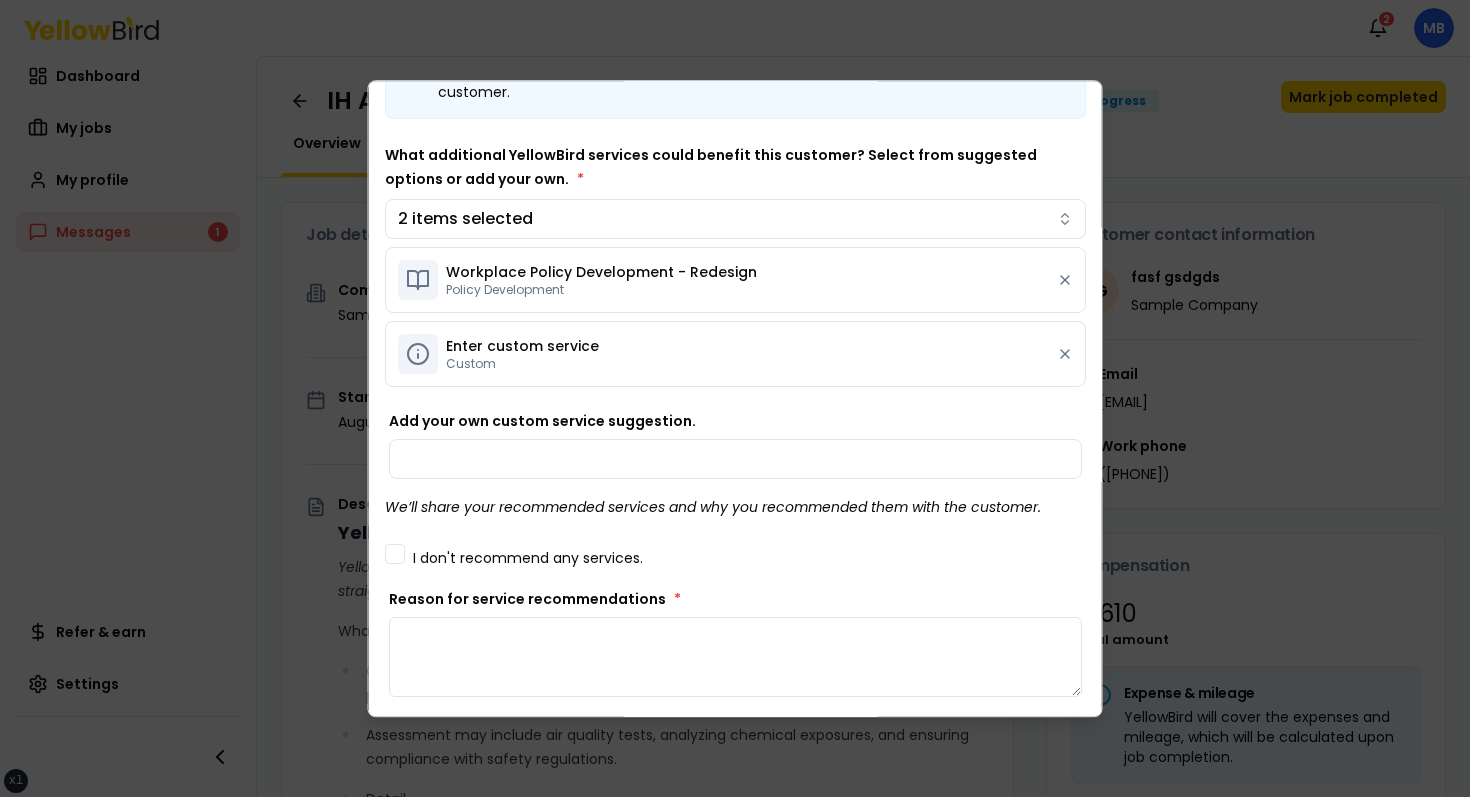 scroll, scrollTop: 94, scrollLeft: 0, axis: vertical 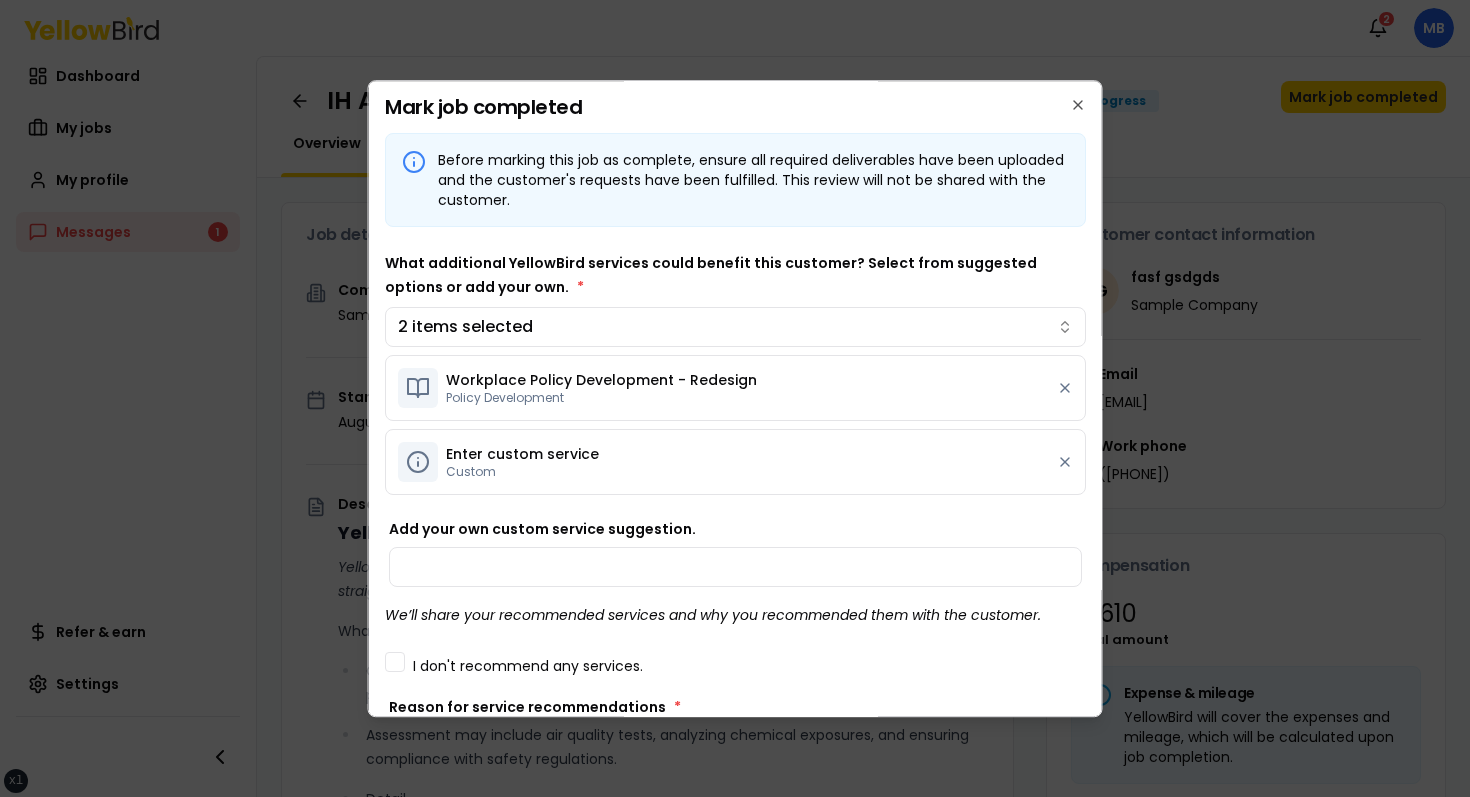 click on "Workplace Policy Development - Redesign Policy Development" at bounding box center (735, 388) 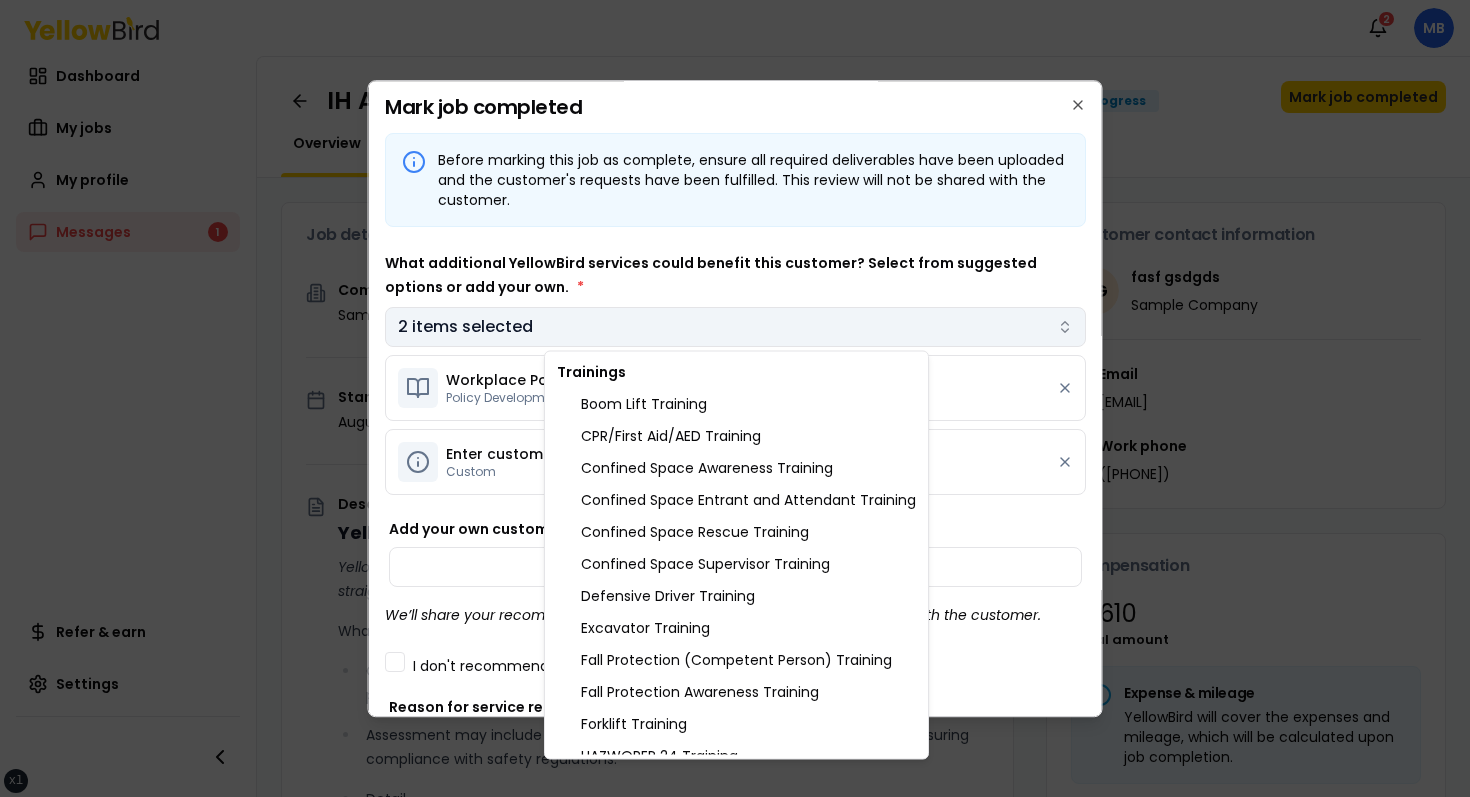 click on "xs sm md lg xl 2xl Notifications 2 MB Dashboard My jobs My profile Messages 1 Refer & earn Settings IH Assessment - [NUMBER] [STREET], [CITY], [STATE] [POSTAL_CODE] In Progress Mark job completed Overview Tasks 1 Messages 1 Job details Company Sample Company Location [NUMBER] [STREET], [CITY], [STATE] [POSTAL_CODE] Start date [DATE] Service type IH Assessment Description YellowBird Industrial Hygiene (IH) Assessment
YellowBird’s flat-rate pricing eliminates hidden costs and travel expenses, providing straightforward access to a nationwide network of skilled professionals with no surprise fees.
What’s Included:
Comprehensive assessment of your workplace environments to identify and evaluate potential health hazards.
Assessment may include air quality tests, analyzing chemical exposures, and ensuring compliance with safety regulations.
Detail...
View more Documents   Deliverable template No template has been provided; please use your own deliverable template to upload the service deliverables. Upload FG $ *" at bounding box center [735, 398] 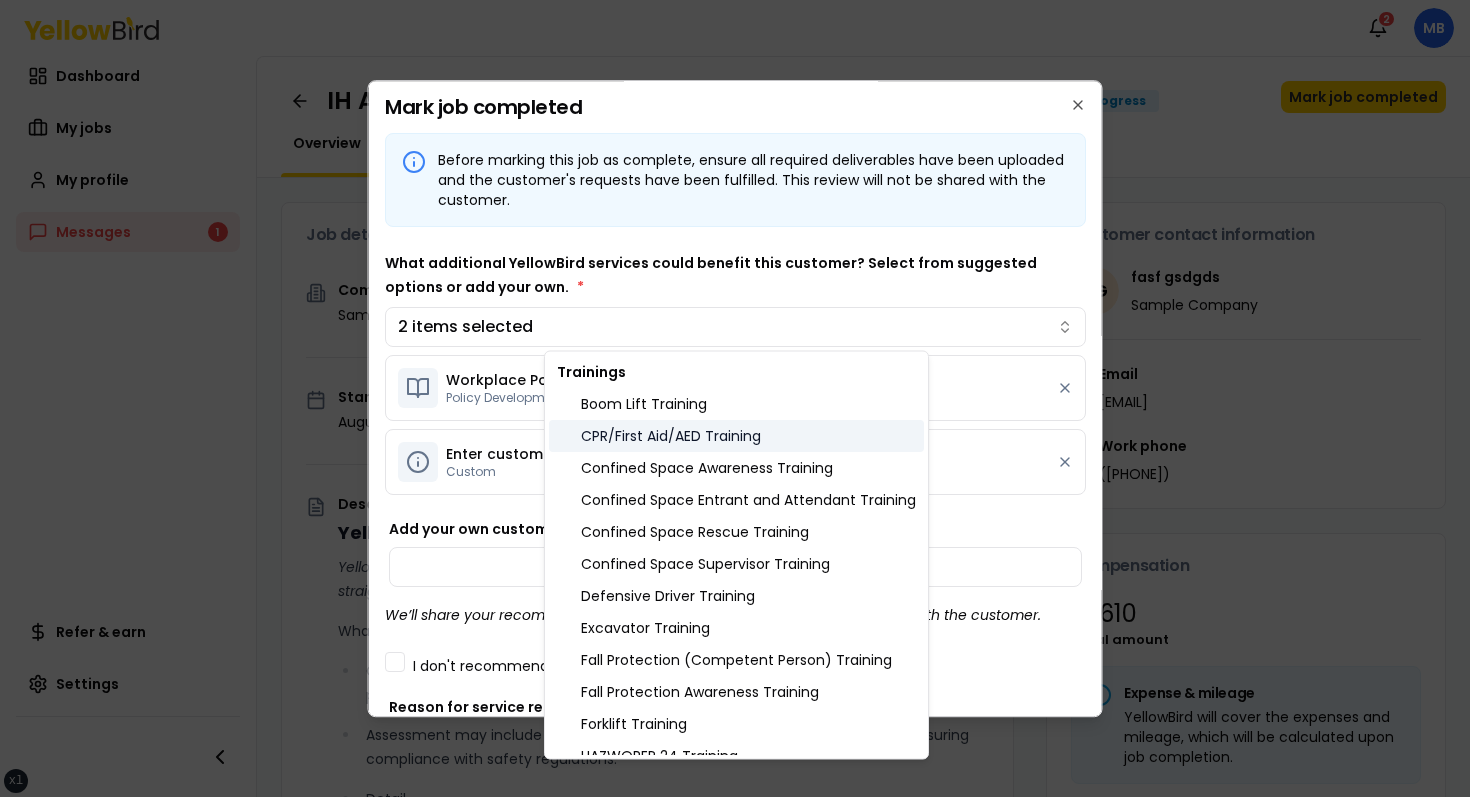 click on "CPR/First Aid/AED Training" at bounding box center (736, 436) 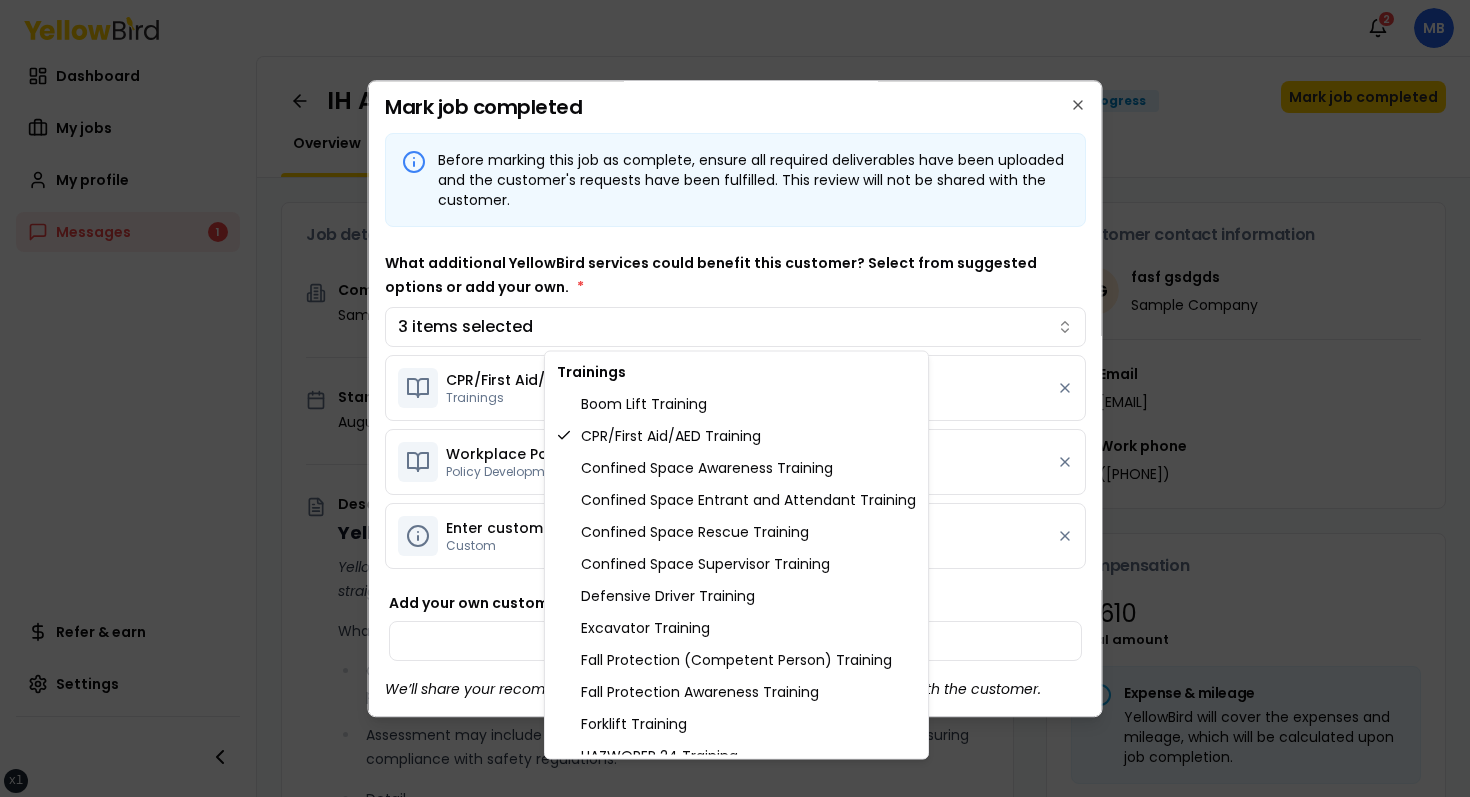 click on "xs sm md lg xl 2xl Notifications 2 MB Dashboard My jobs My profile Messages 1 Refer & earn Settings IH Assessment - [NUMBER] [STREET], [CITY], [STATE] [POSTAL_CODE] In Progress Mark job completed Overview Tasks 1 Messages 1 Job details Company Sample Company Location [NUMBER] [STREET], [CITY], [STATE] [POSTAL_CODE] Start date [DATE] Service type IH Assessment Description YellowBird Industrial Hygiene (IH) Assessment
YellowBird’s flat-rate pricing eliminates hidden costs and travel expenses, providing straightforward access to a nationwide network of skilled professionals with no surprise fees.
What’s Included:
Comprehensive assessment of your workplace environments to identify and evaluate potential health hazards.
Assessment may include air quality tests, analyzing chemical exposures, and ensuring compliance with safety regulations.
Detail...
View more Documents   Deliverable template No template has been provided; please use your own deliverable template to upload the service deliverables. Upload FG $ *" at bounding box center [735, 398] 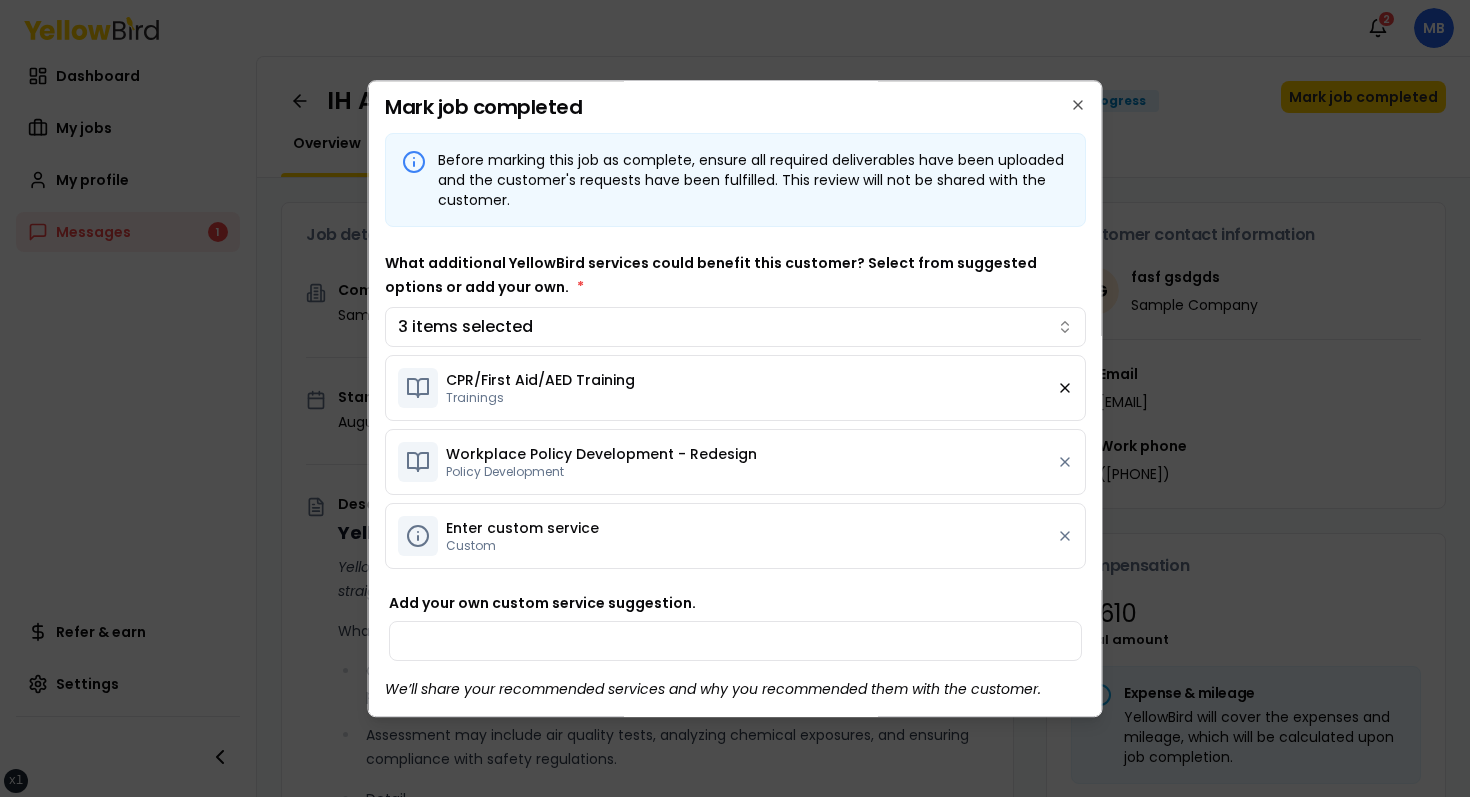 click 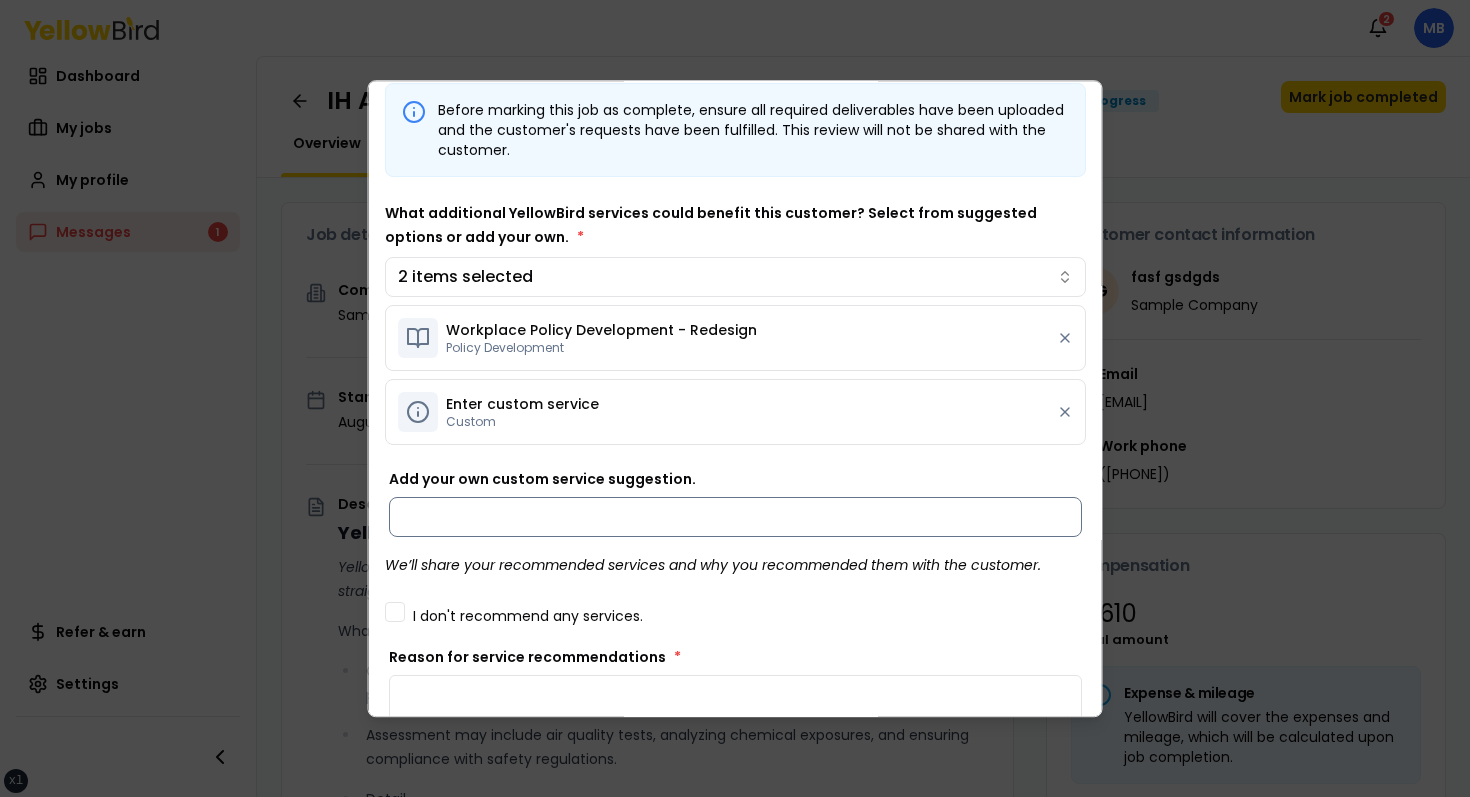 scroll, scrollTop: 84, scrollLeft: 0, axis: vertical 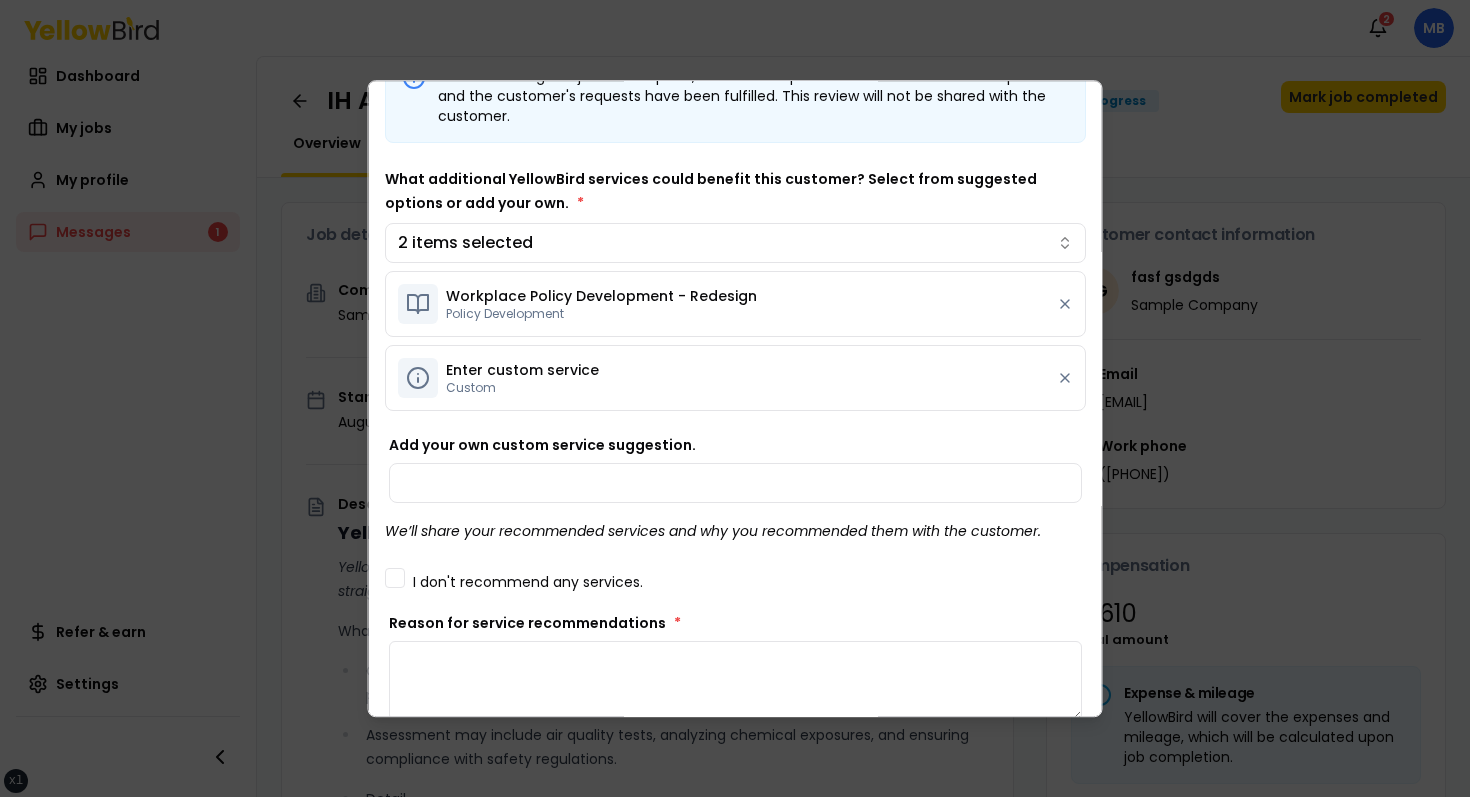 click on "I don't recommend any services." at bounding box center [528, 582] 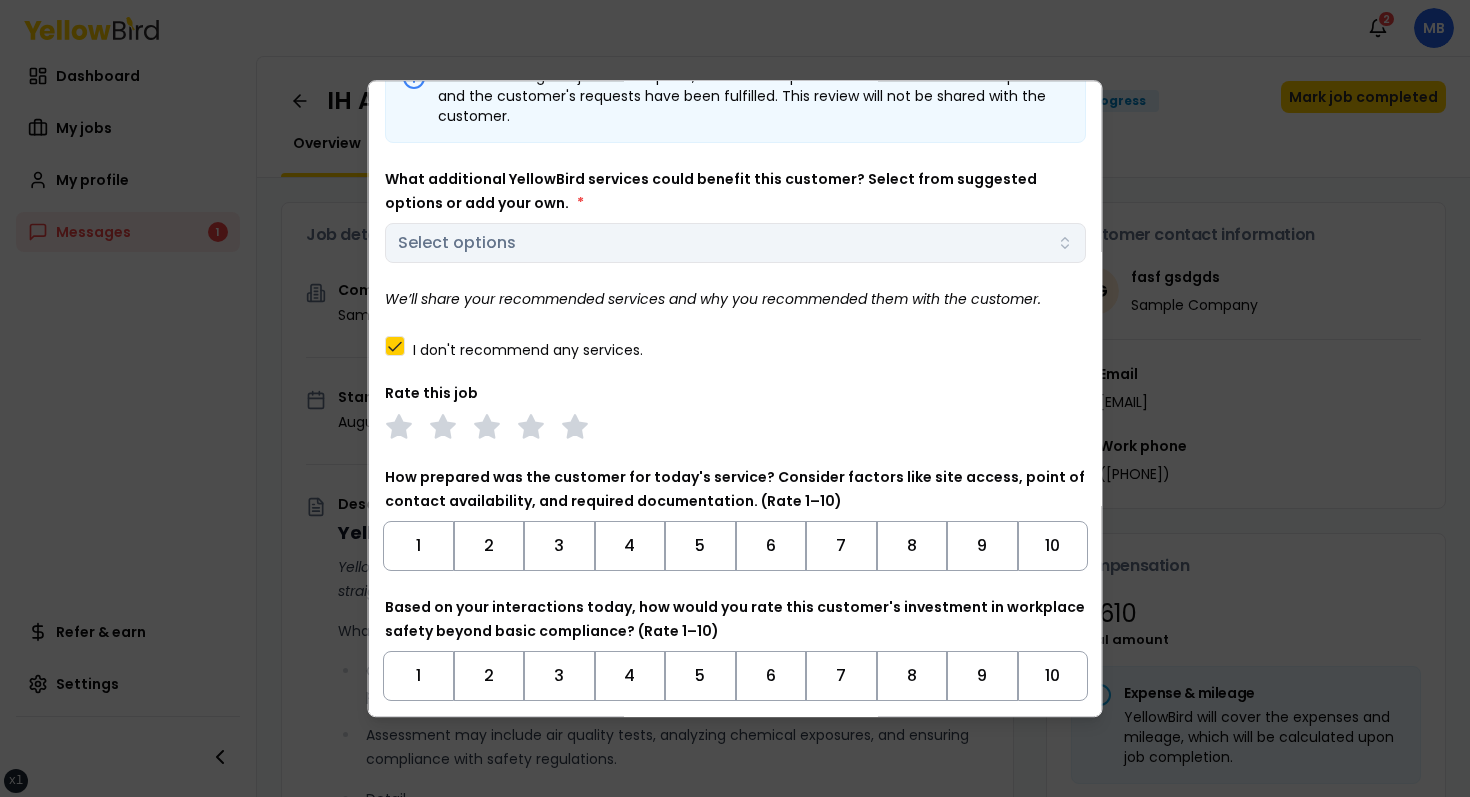 click on "Before marking this job as complete, ensure all required deliverables have been uploaded and the customer's requests have been fulfilled. This review will not be shared with the customer. What additional YellowBird services could benefit this customer? Select from suggested options or add your own. * Select options We’ll share your recommended services and why you recommended them with the customer. I don't recommend any services. Rate this job How prepared was the customer for today's service? Consider factors like site access, point of contact availability, and required documentation. (Rate 1–10) 1 2 3 4 5 6 7 8 9 10 Based on your interactions today, how would you rate this customer's investment in workplace safety beyond basic compliance? (Rate 1–10) 1 2 3 4 5 6 7 8 9 10 Enter your round-trip mileage for this job site visit. *" at bounding box center (735, 423) 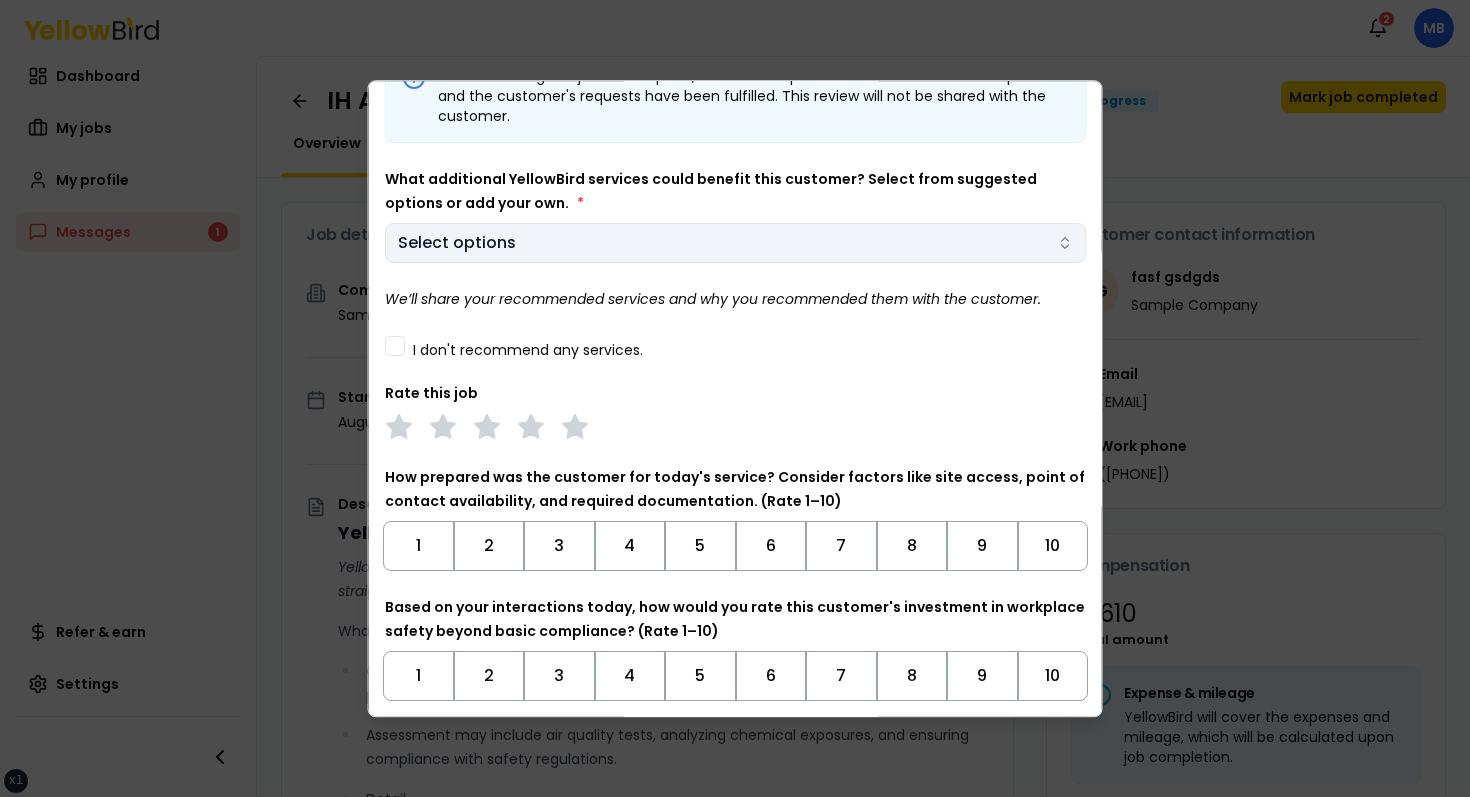 click on "xs sm md lg xl 2xl Notifications 2 MB Dashboard My jobs My profile Messages 1 Refer & earn Settings IH Assessment - [NUMBER] [STREET], [CITY], [STATE] [POSTAL_CODE] In Progress Mark job completed Overview Tasks 1 Messages 1 Job details Company Sample Company Location [NUMBER] [STREET], [CITY], [STATE] [POSTAL_CODE] Start date [DATE] Service type IH Assessment Description YellowBird Industrial Hygiene (IH) Assessment
YellowBird’s flat-rate pricing eliminates hidden costs and travel expenses, providing straightforward access to a nationwide network of skilled professionals with no surprise fees.
What’s Included:
Comprehensive assessment of your workplace environments to identify and evaluate potential health hazards.
Assessment may include air quality tests, analyzing chemical exposures, and ensuring compliance with safety regulations.
Detail...
View more Documents   Deliverable template No template has been provided; please use your own deliverable template to upload the service deliverables. Upload FG $ *" at bounding box center (735, 398) 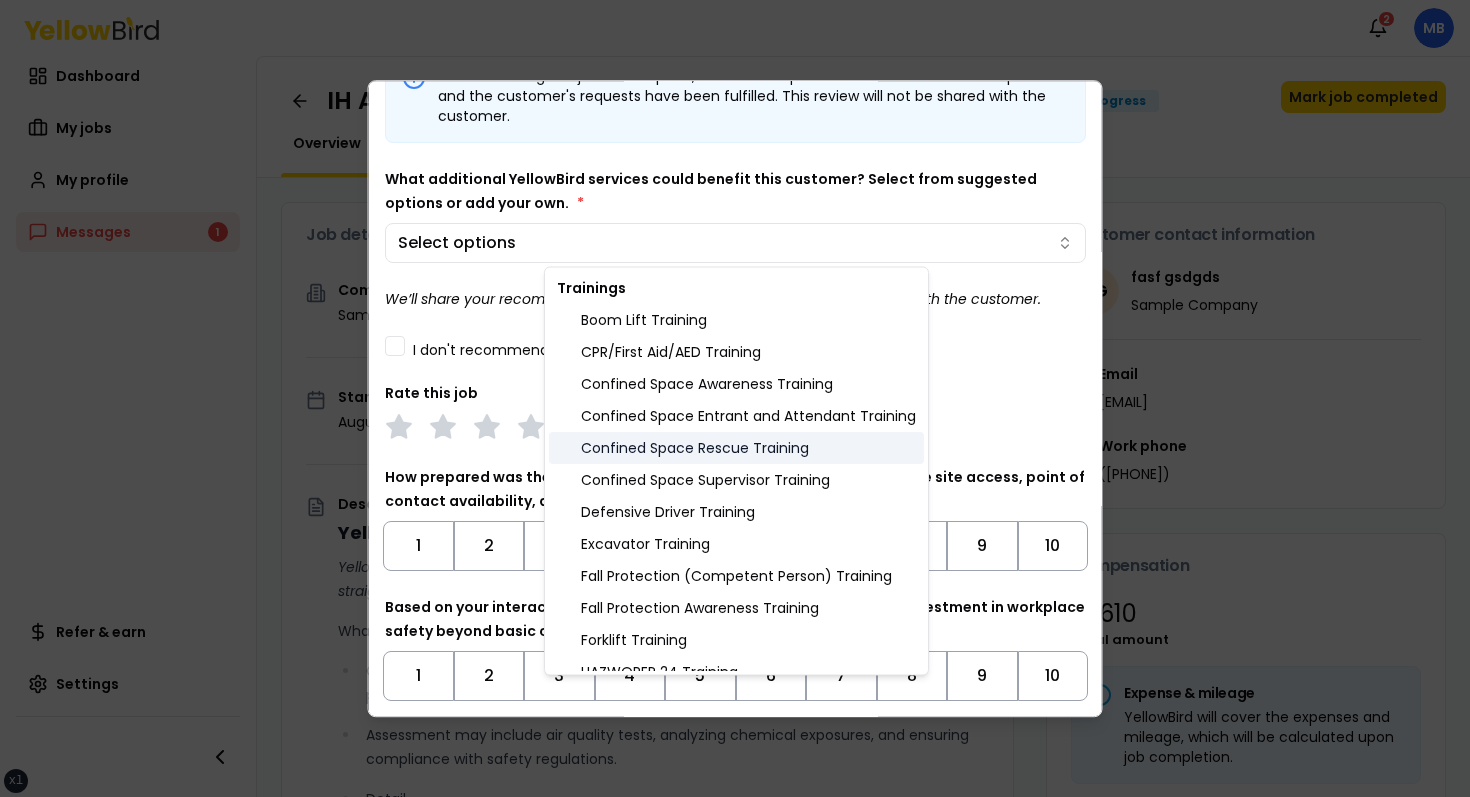 click on "Confined Space Rescue Training" at bounding box center [736, 448] 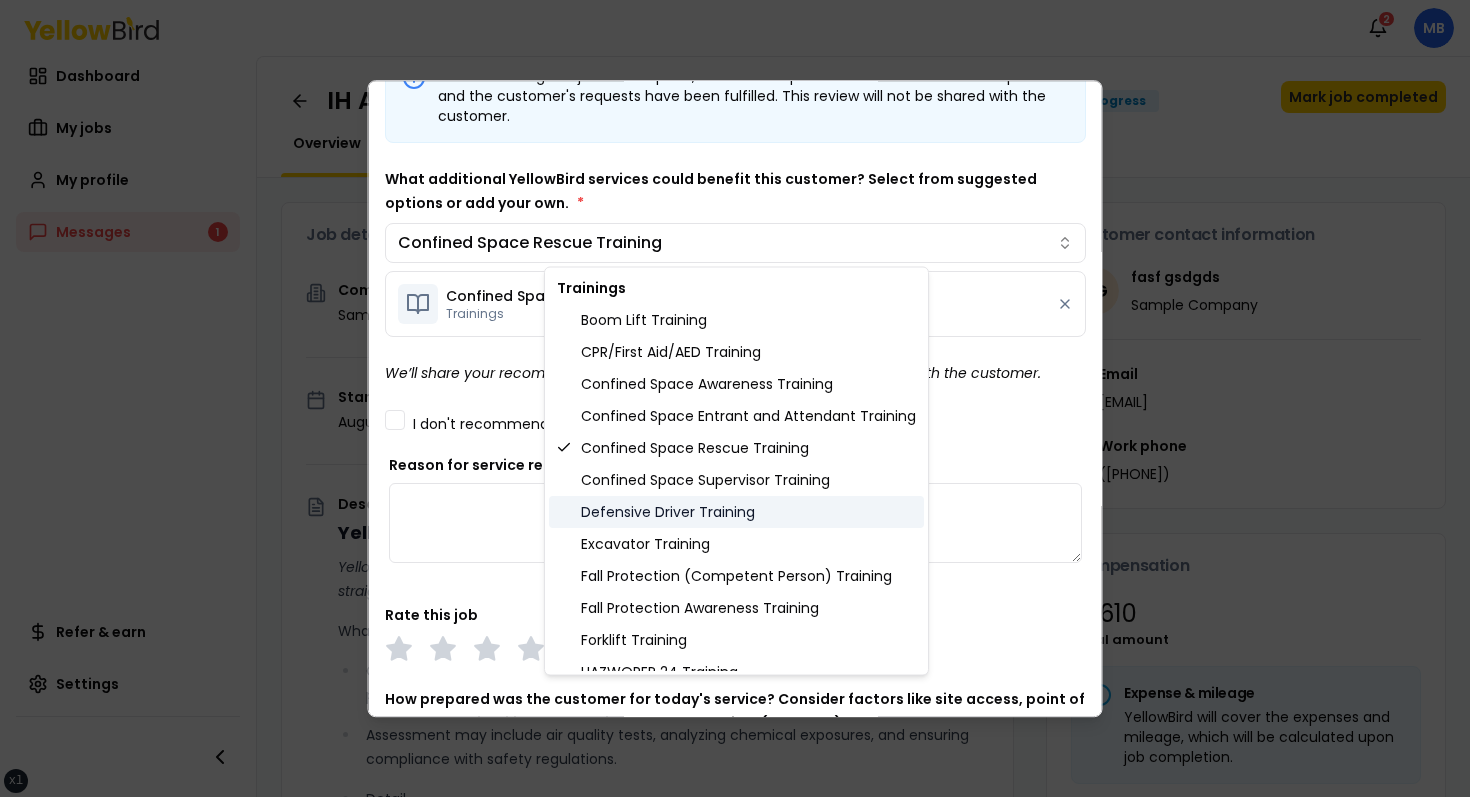 click on "Defensive Driver Training" at bounding box center [736, 512] 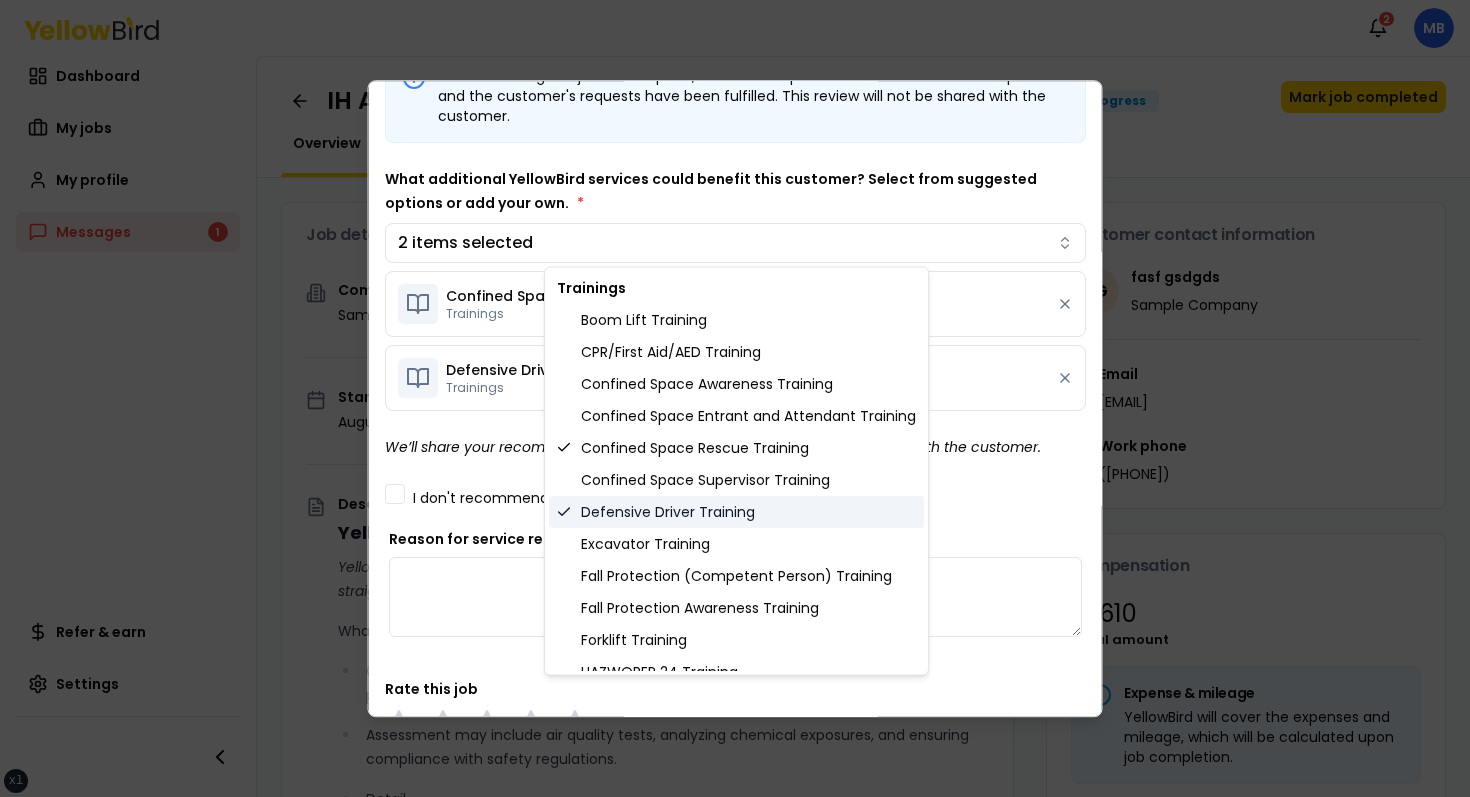 scroll, scrollTop: 363, scrollLeft: 0, axis: vertical 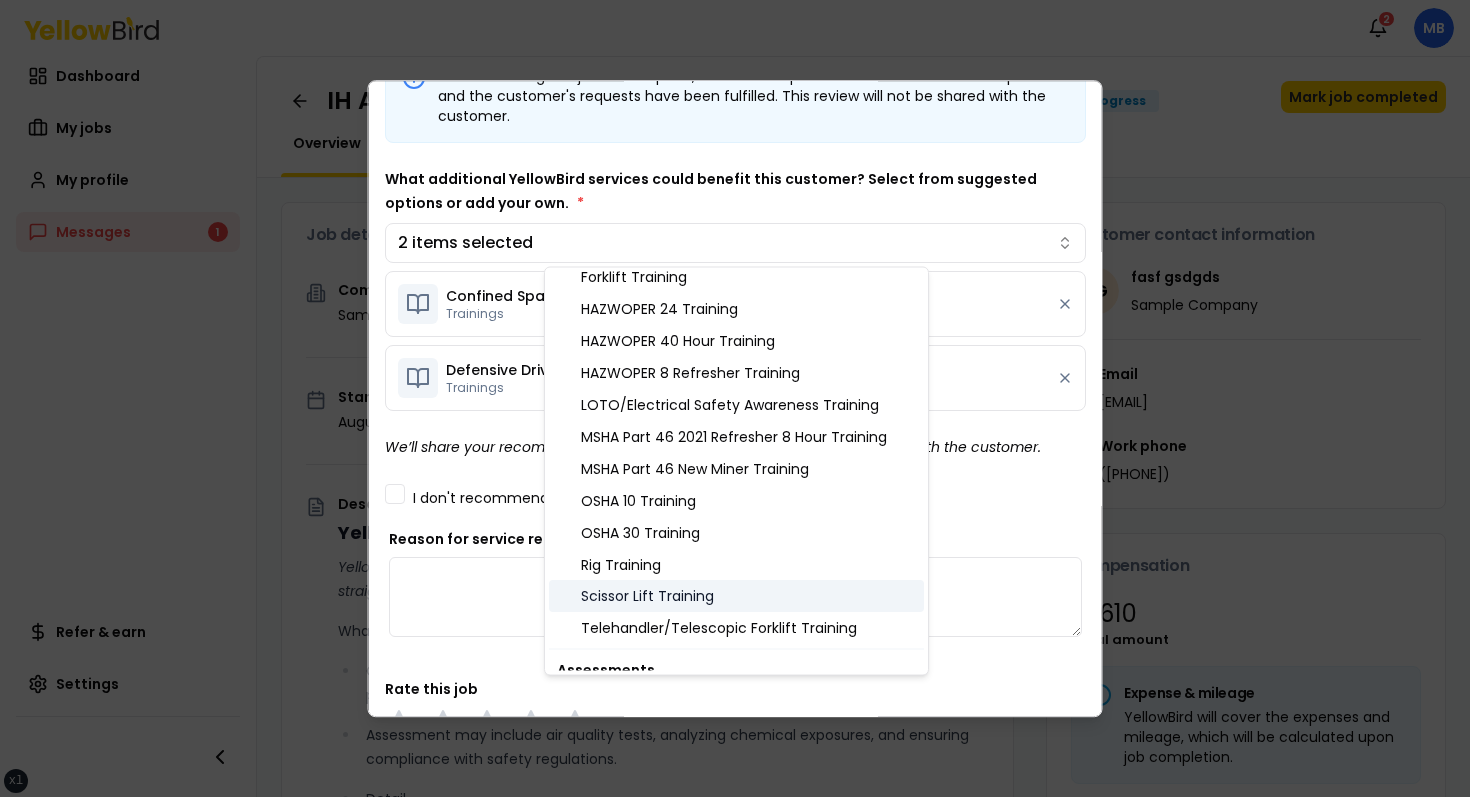 click on "Scissor Lift Training" at bounding box center [736, 597] 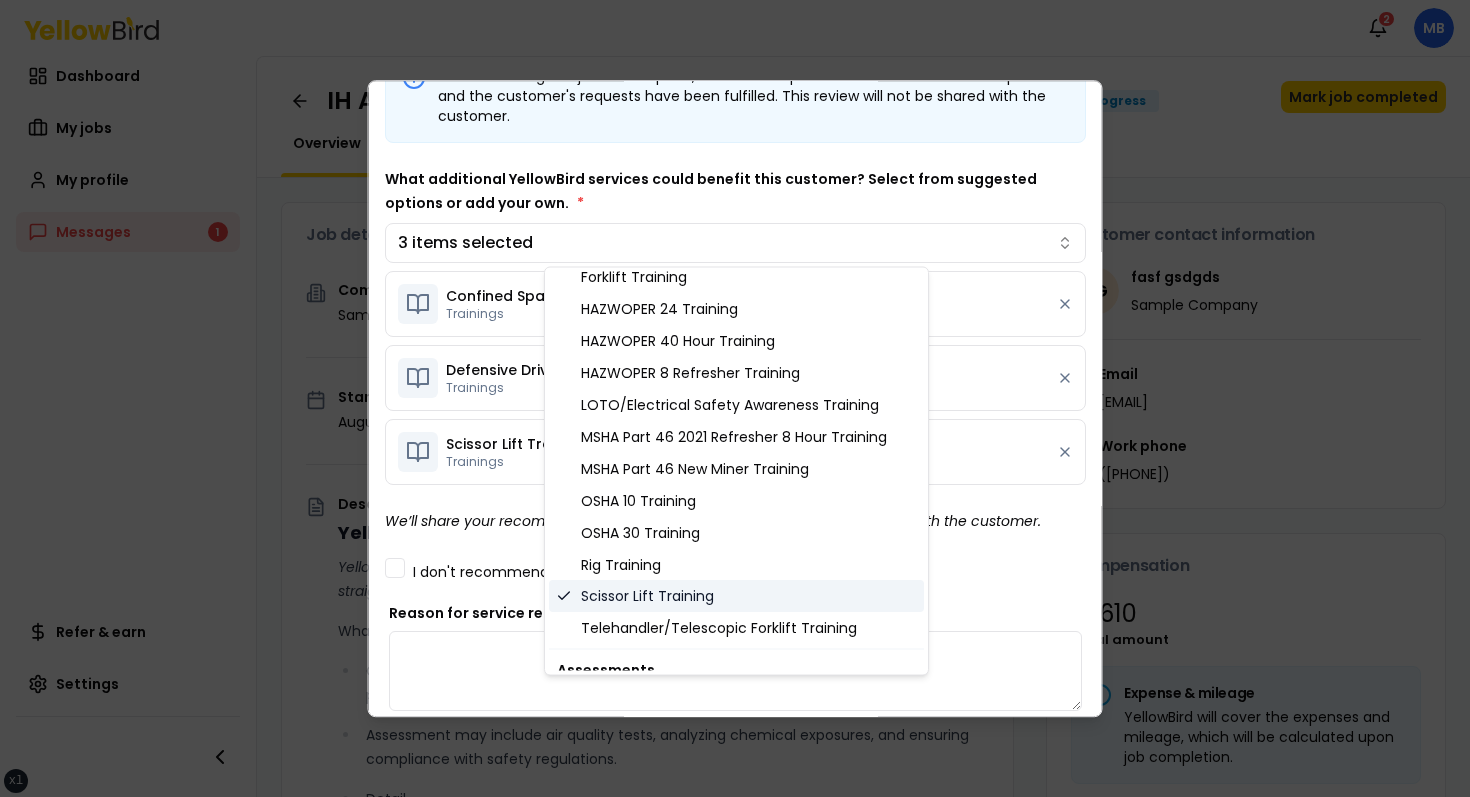 scroll, scrollTop: 510, scrollLeft: 0, axis: vertical 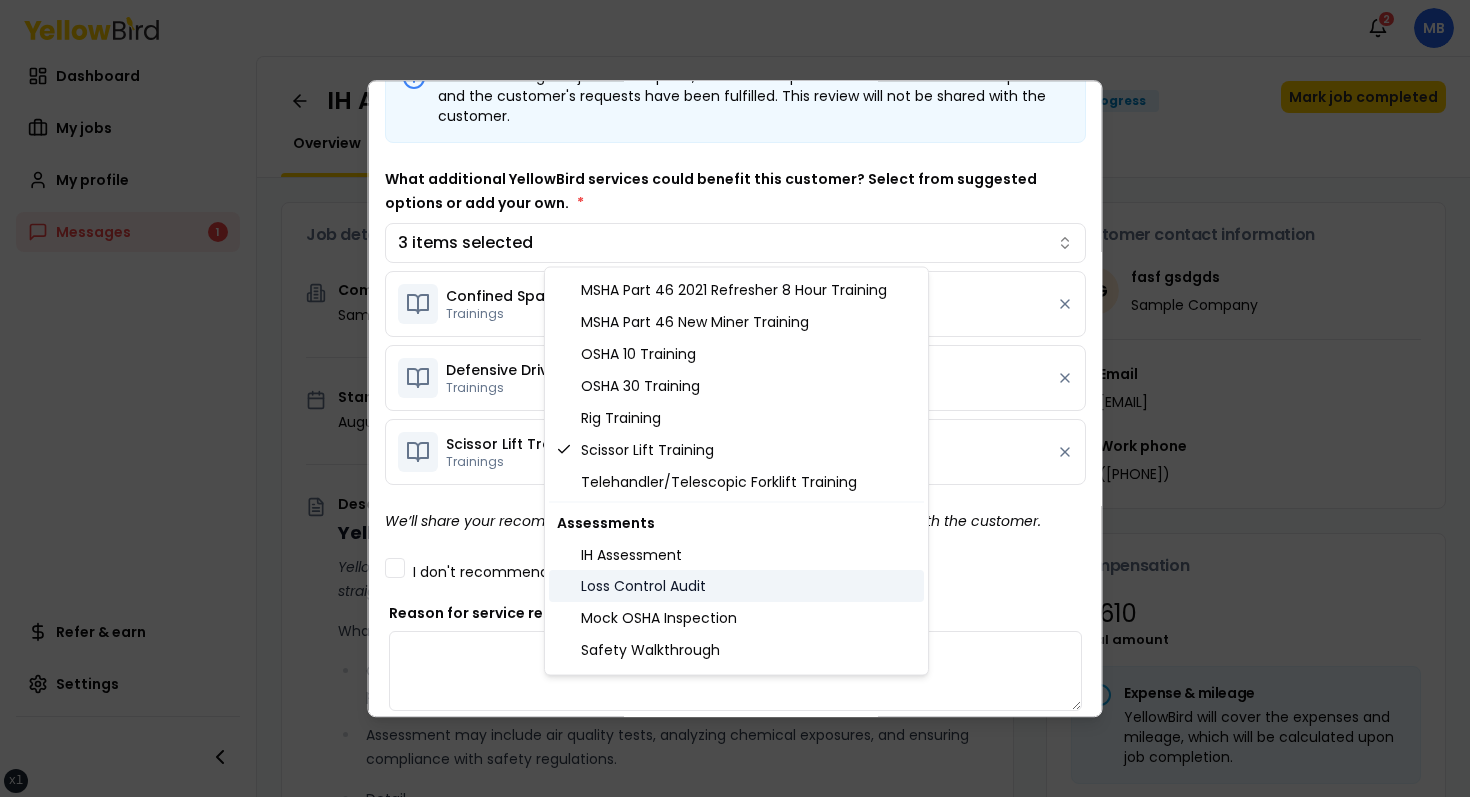click on "Loss Control Audit" at bounding box center [736, 587] 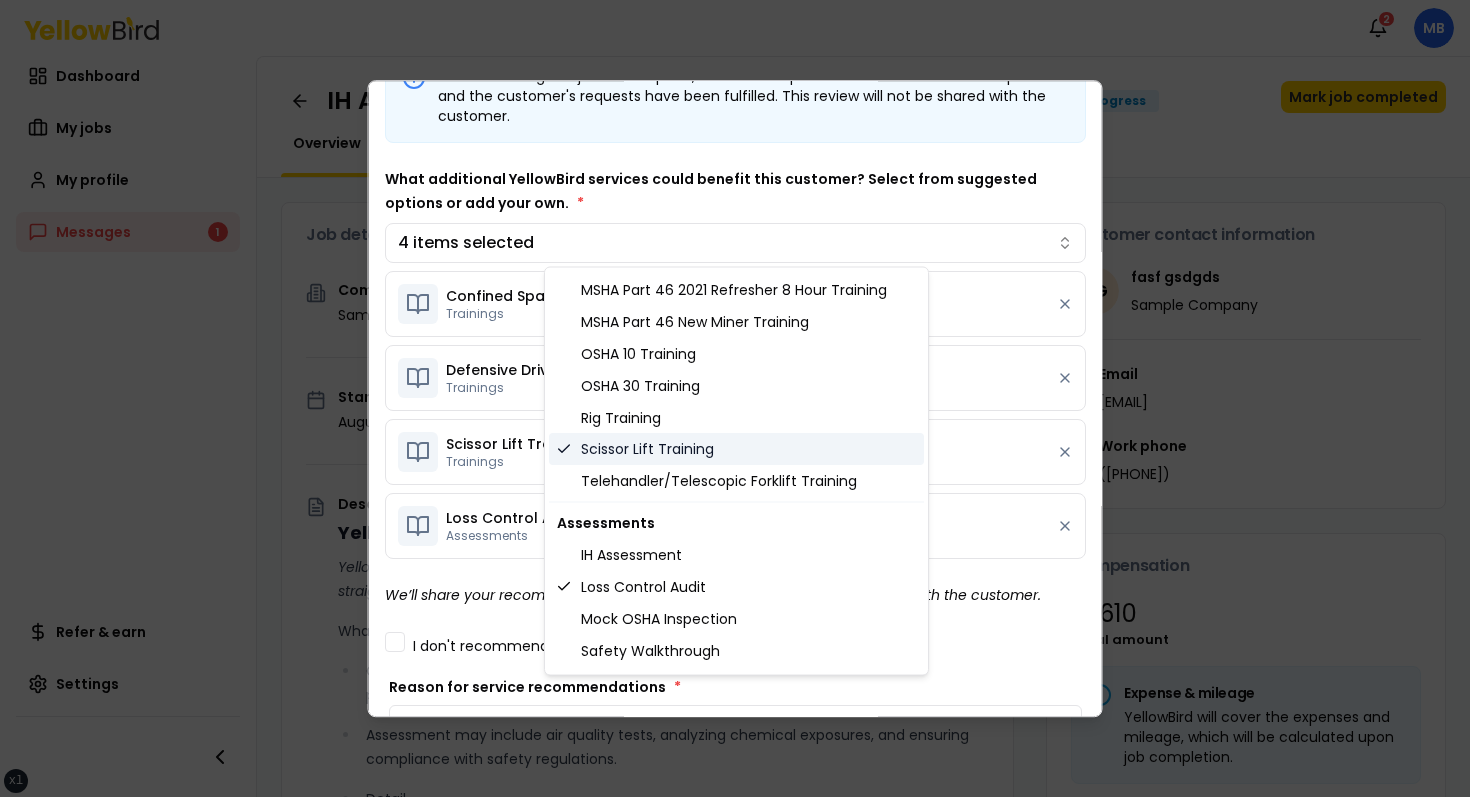 click on "Scissor Lift Training" at bounding box center (736, 450) 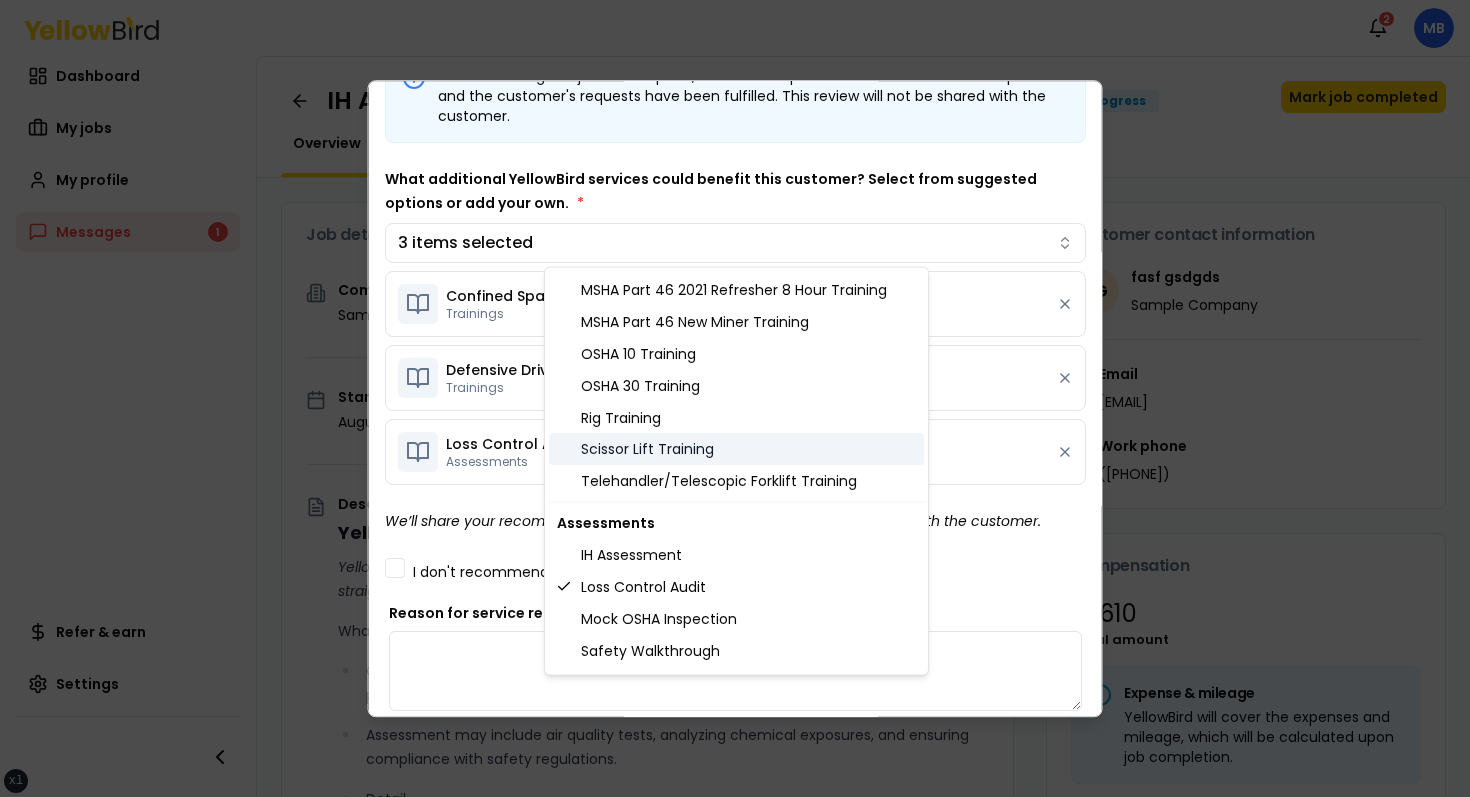 scroll, scrollTop: 0, scrollLeft: 0, axis: both 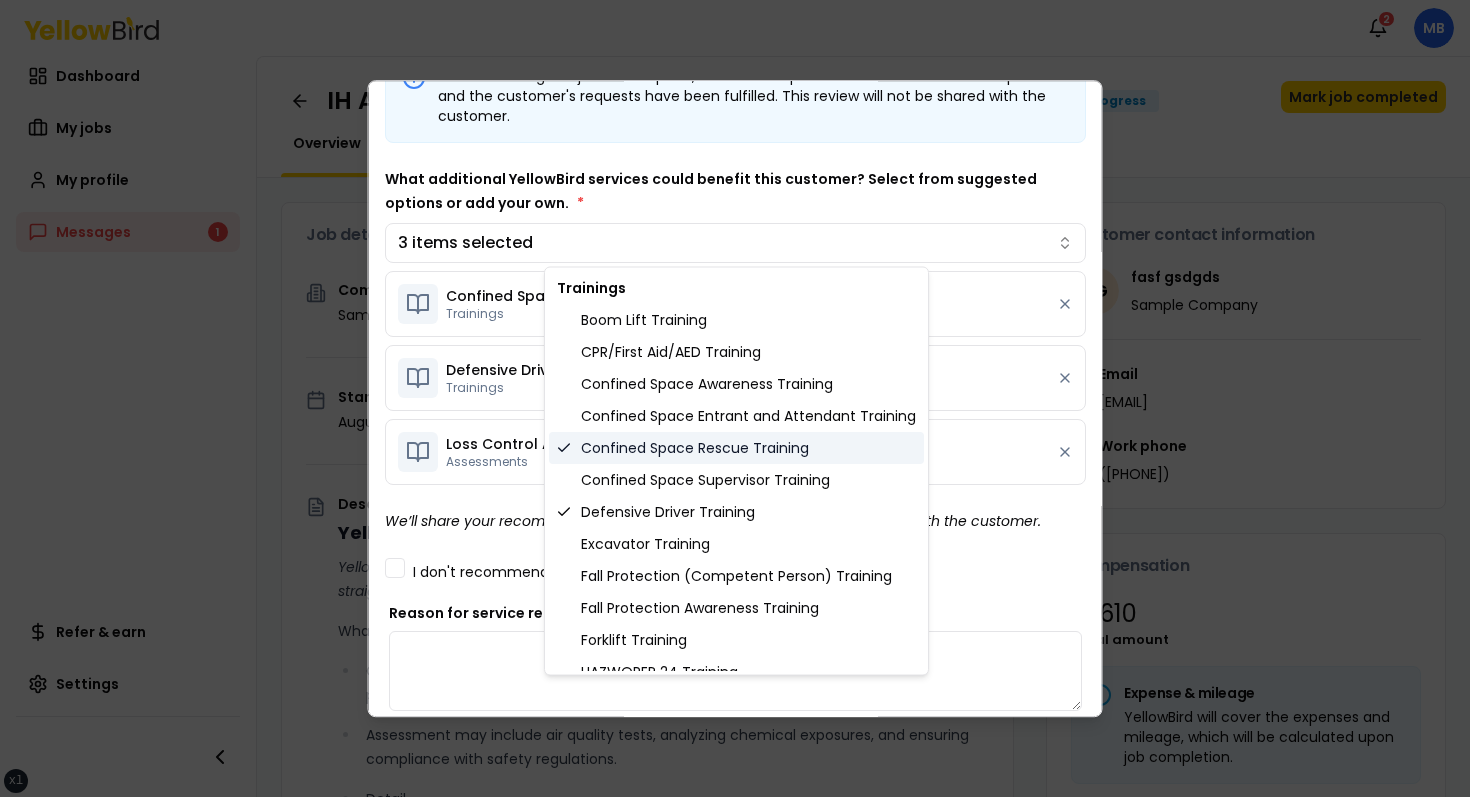 click on "Confined Space Rescue Training" at bounding box center (736, 448) 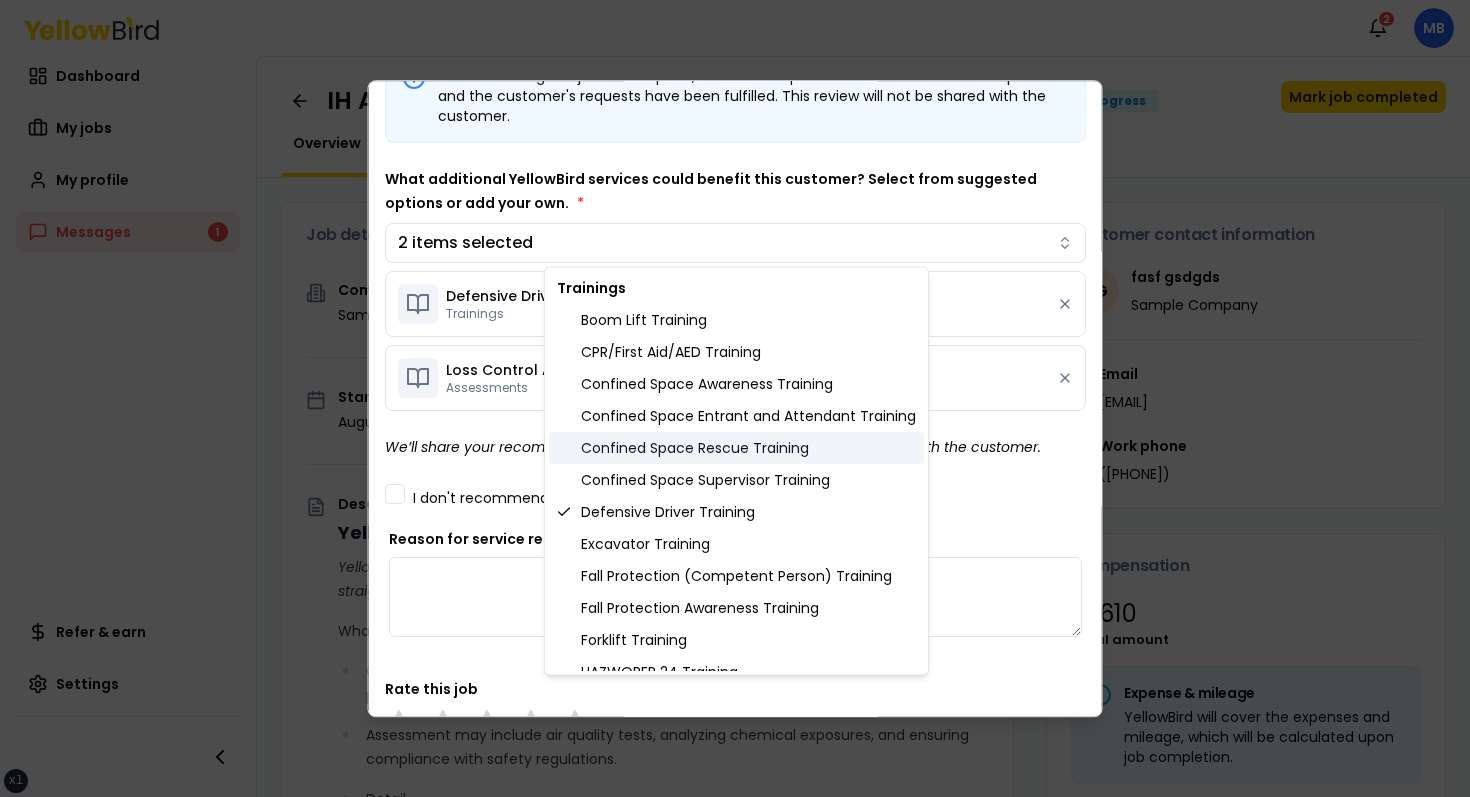 scroll, scrollTop: 821, scrollLeft: 0, axis: vertical 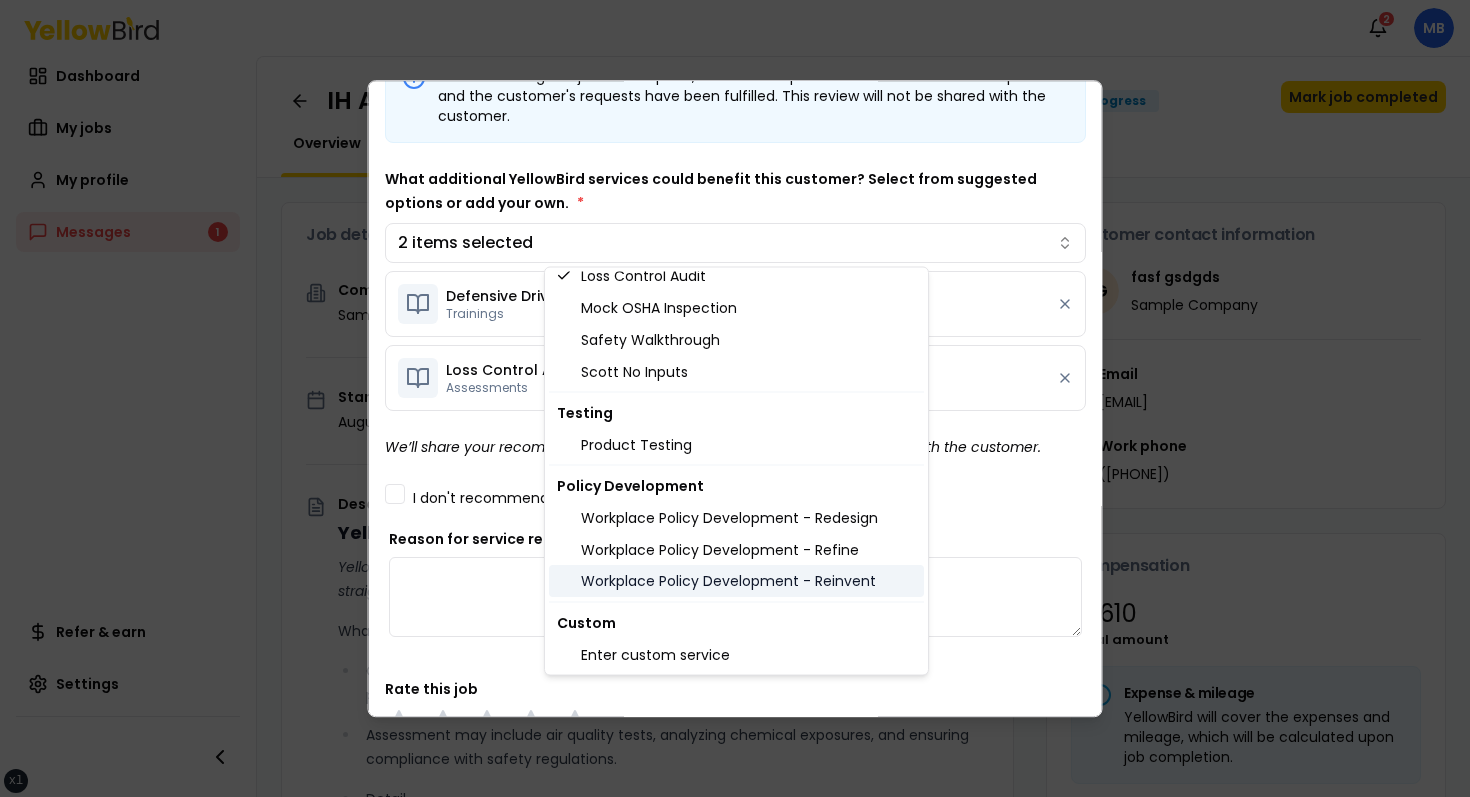 click on "Workplace Policy Development - Reinvent" at bounding box center (736, 582) 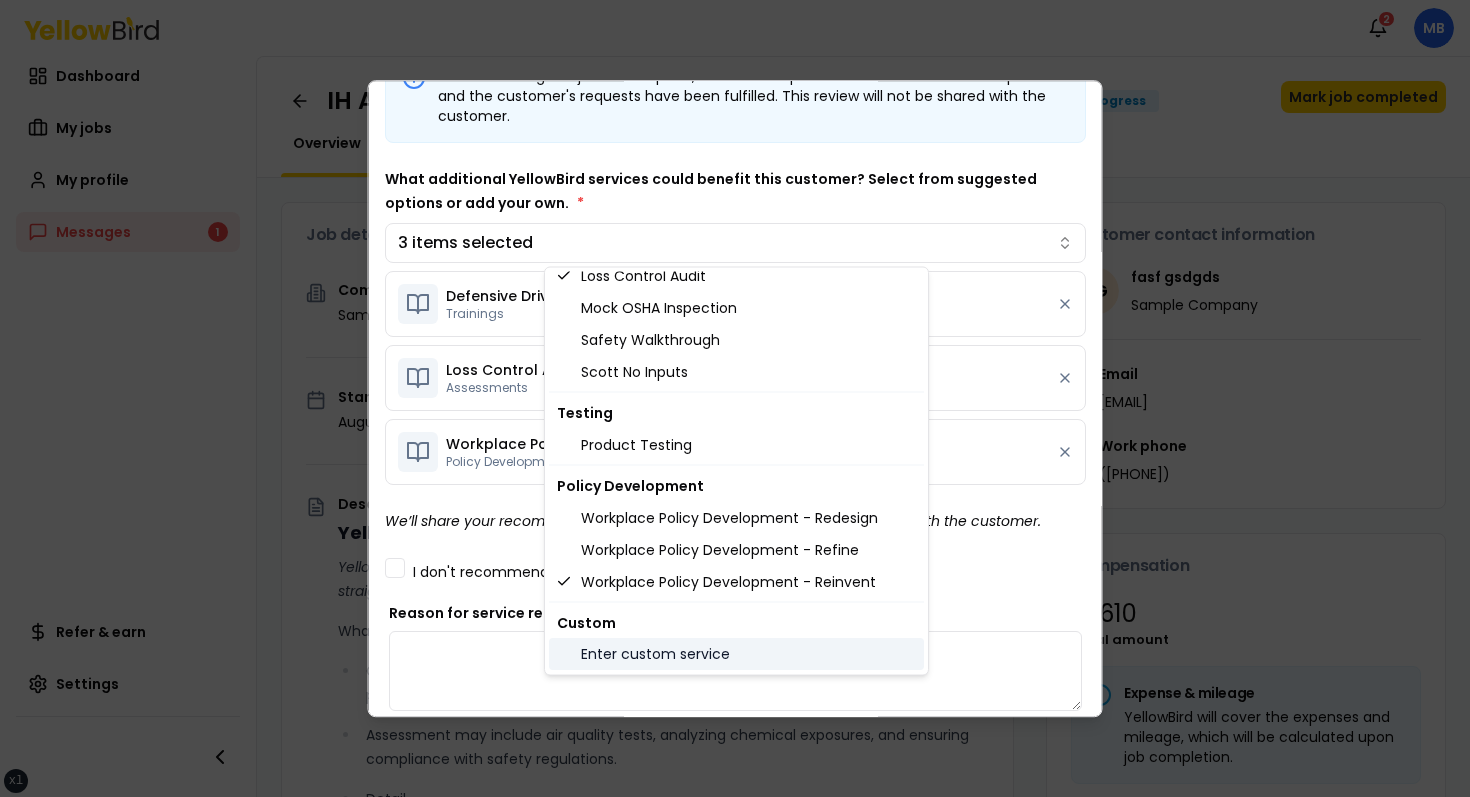 click on "Enter custom service" at bounding box center [736, 655] 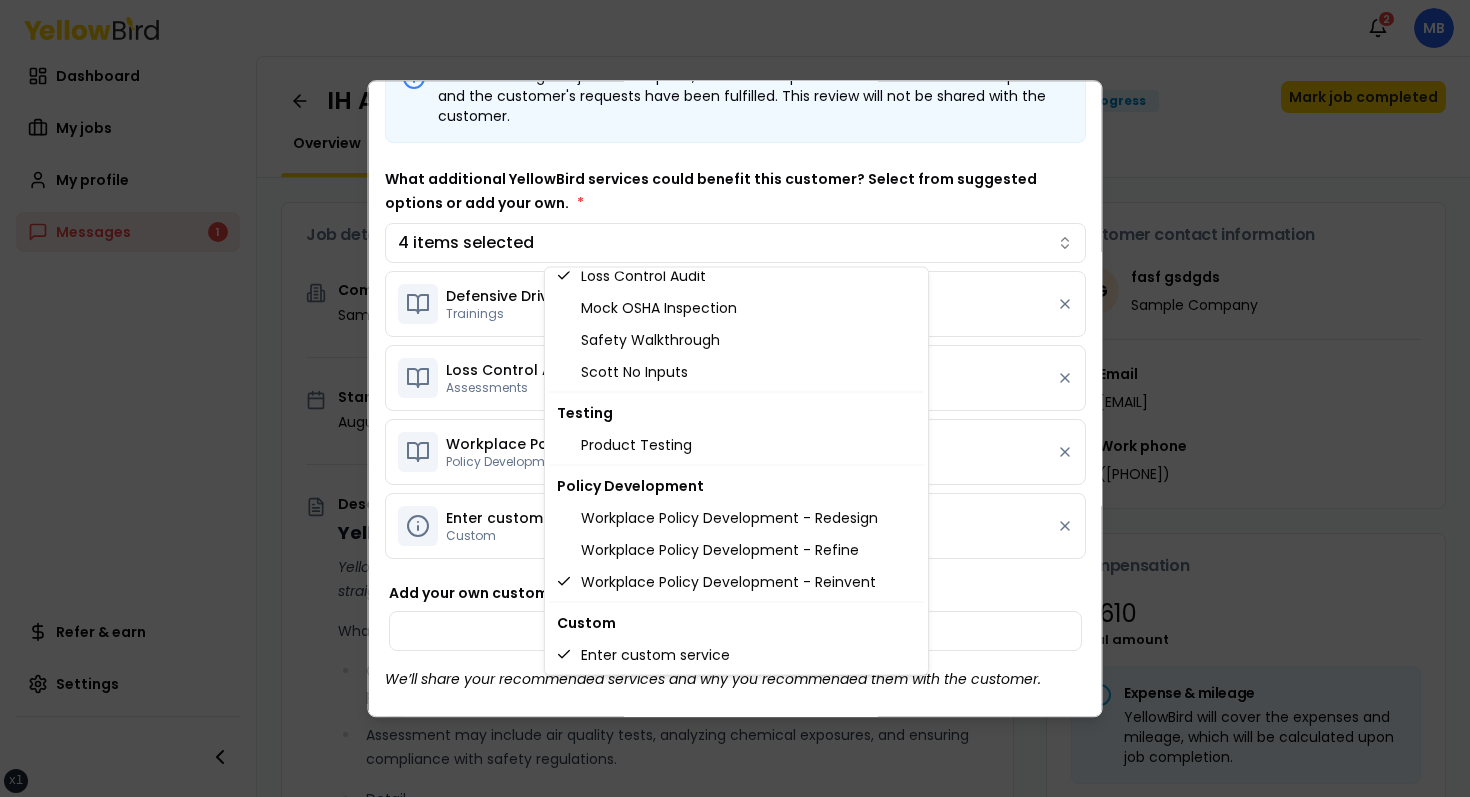 click on "xs sm md lg xl 2xl Notifications 2 MB Dashboard My jobs My profile Messages 1 Refer & earn Settings IH Assessment - [NUMBER] [STREET], [CITY], [STATE] [POSTAL_CODE] In Progress Mark job completed Overview Tasks 1 Messages 1 Job details Company Sample Company Location [NUMBER] [STREET], [CITY], [STATE] [POSTAL_CODE] Start date [DATE] Service type IH Assessment Description YellowBird Industrial Hygiene (IH) Assessment
YellowBird’s flat-rate pricing eliminates hidden costs and travel expenses, providing straightforward access to a nationwide network of skilled professionals with no surprise fees.
What’s Included:
Comprehensive assessment of your workplace environments to identify and evaluate potential health hazards.
Assessment may include air quality tests, analyzing chemical exposures, and ensuring compliance with safety regulations.
Detail...
View more Documents   Deliverable template No template has been provided; please use your own deliverable template to upload the service deliverables. Upload FG $ *" at bounding box center [735, 398] 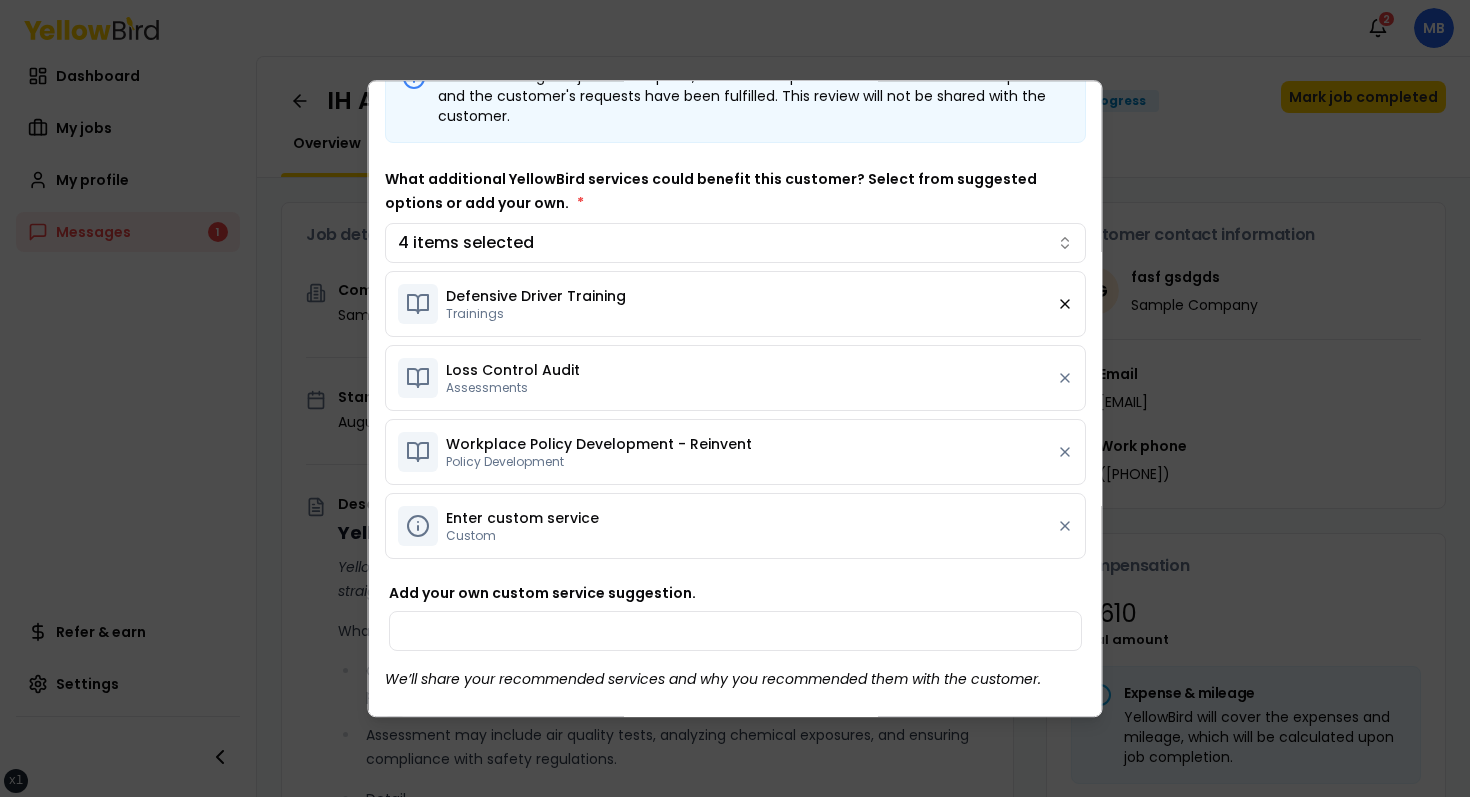 click 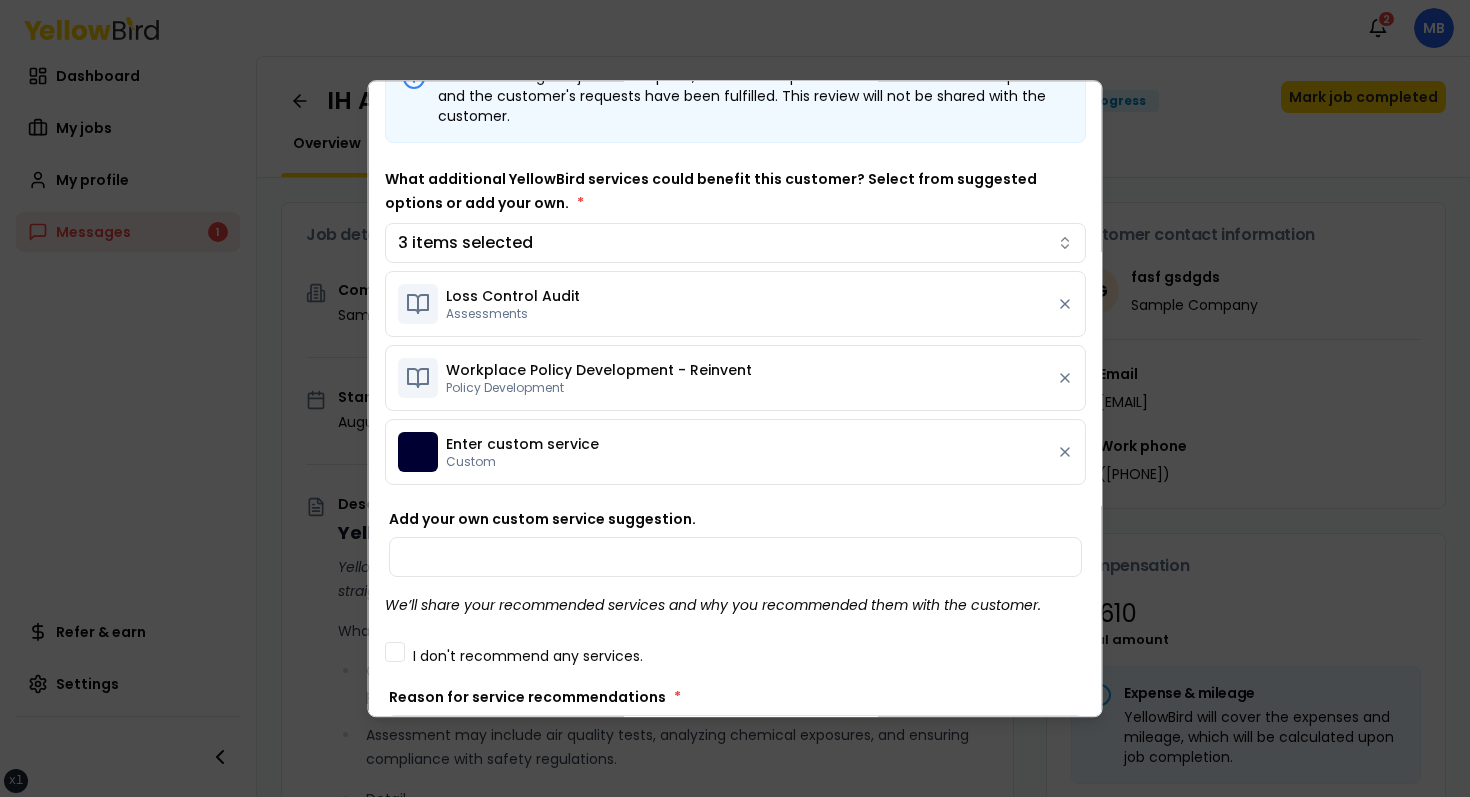 click on "Workplace Policy Development - Reinvent" at bounding box center (599, 370) 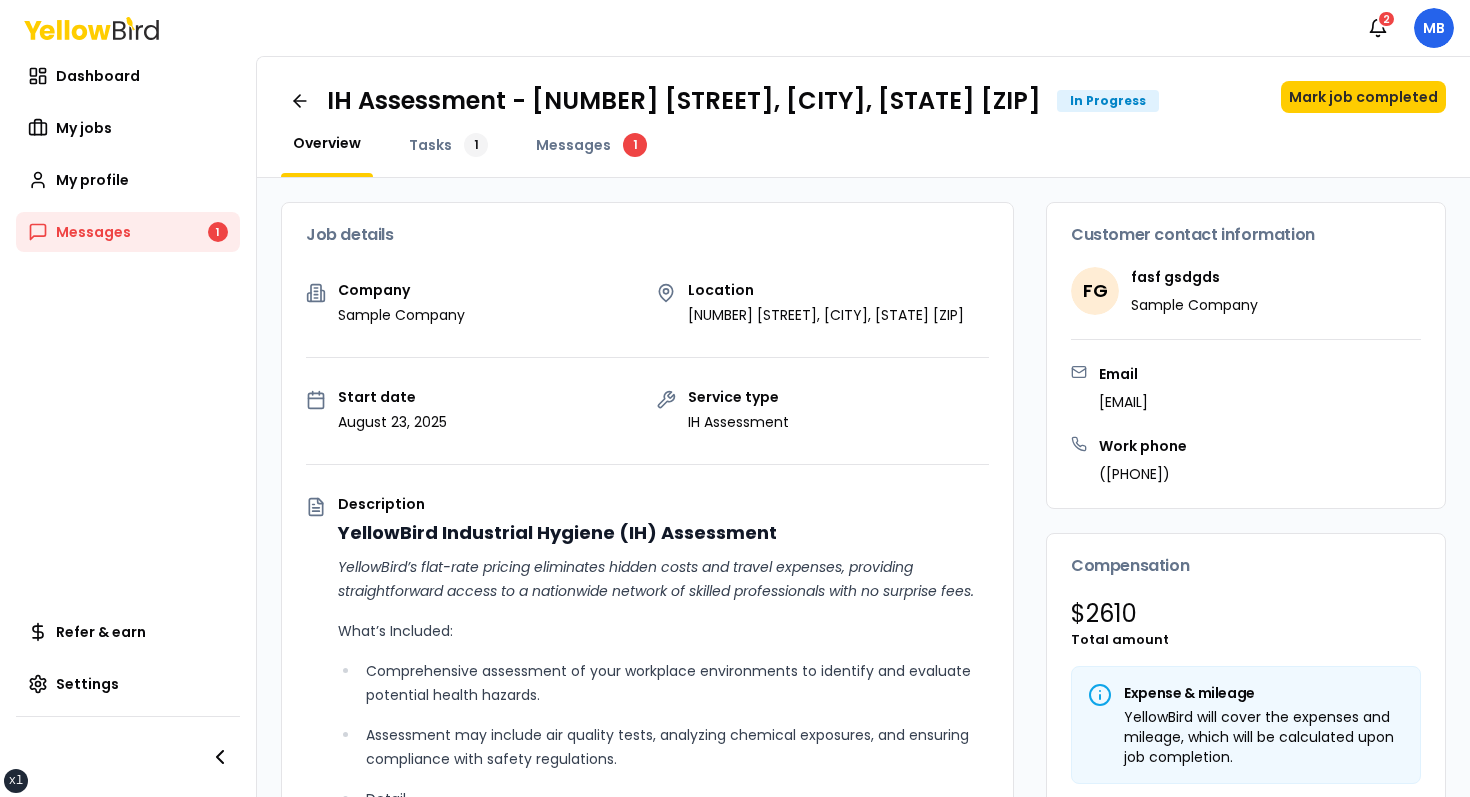 click on "Work phone (123) 456-7890" at bounding box center [1246, 460] 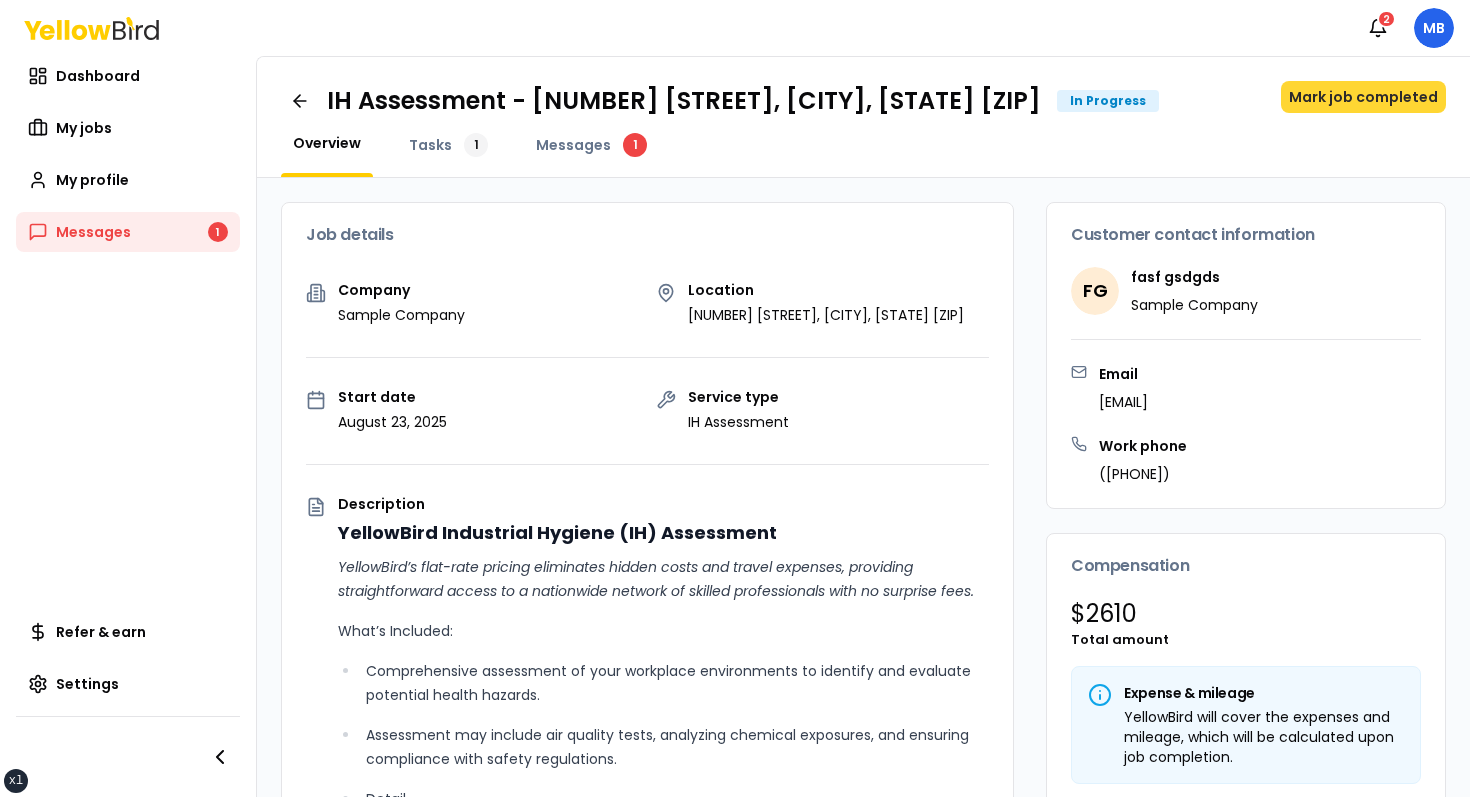 click on "Mark job completed" at bounding box center [1363, 97] 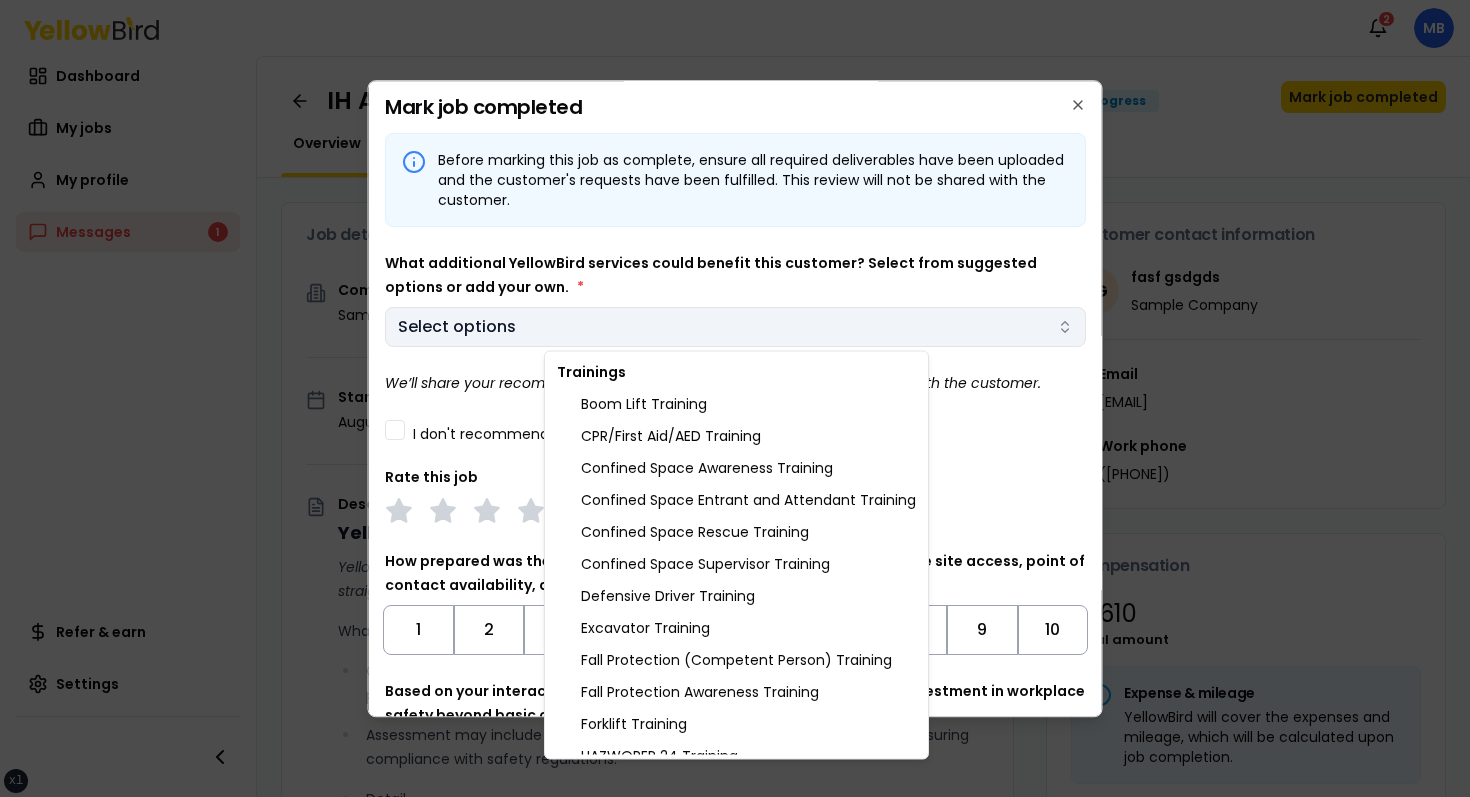 click on "xs sm md lg xl 2xl Notifications 2 MB Dashboard My jobs My profile Messages 1 Refer & earn Settings IH Assessment - [NUMBER] [STREET], [CITY], [STATE] [POSTAL_CODE] In Progress Mark job completed Overview Tasks 1 Messages 1 Job details Company Sample Company Location [NUMBER] [STREET], [CITY], [STATE] [POSTAL_CODE] Start date [DATE] Service type IH Assessment Description YellowBird Industrial Hygiene (IH) Assessment
YellowBird’s flat-rate pricing eliminates hidden costs and travel expenses, providing straightforward access to a nationwide network of skilled professionals with no surprise fees.
What’s Included:
Comprehensive assessment of your workplace environments to identify and evaluate potential health hazards.
Assessment may include air quality tests, analyzing chemical exposures, and ensuring compliance with safety regulations.
Detail...
View more Documents   Deliverable template No template has been provided; please use your own deliverable template to upload the service deliverables. Upload FG $ *" at bounding box center [735, 398] 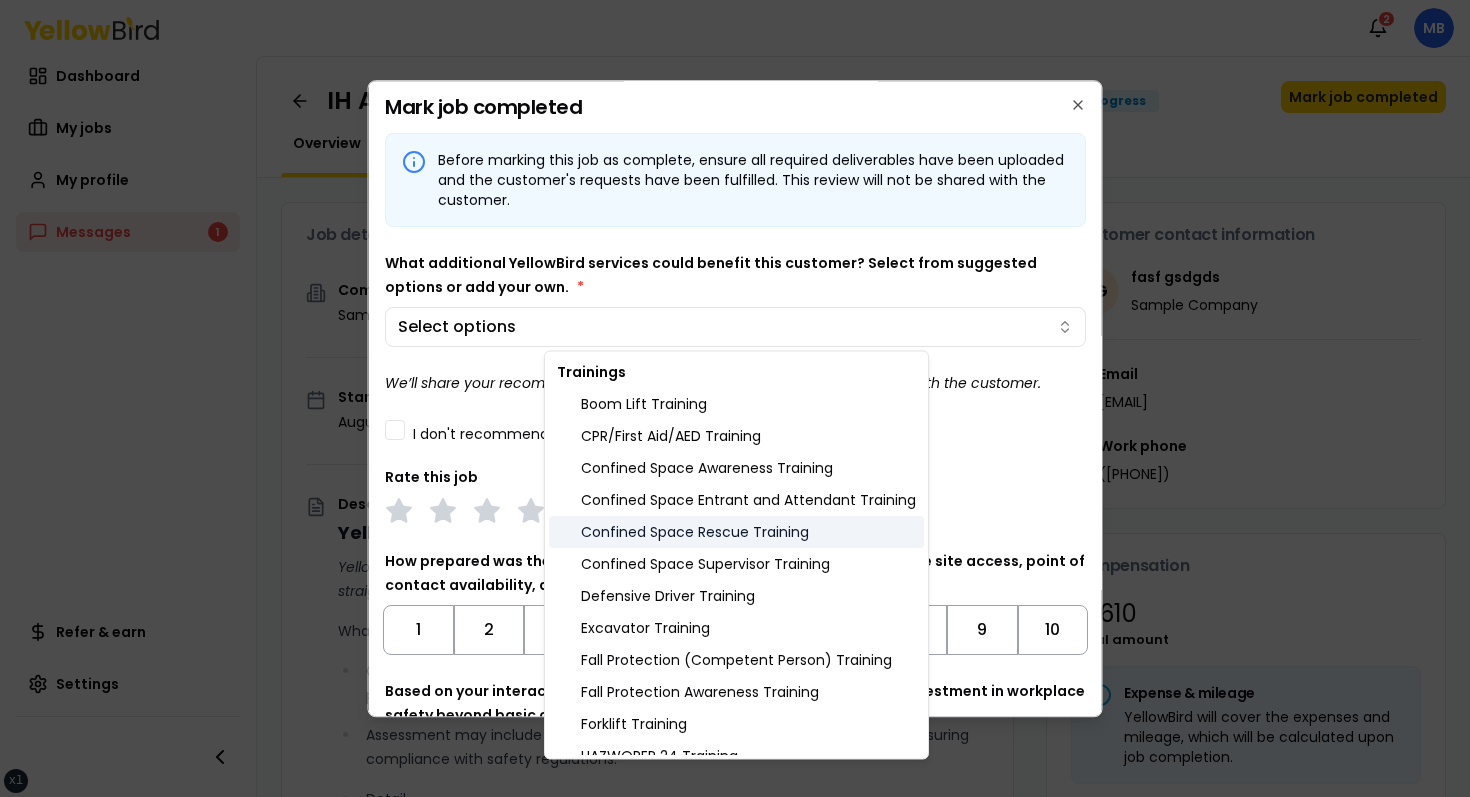 scroll, scrollTop: 821, scrollLeft: 0, axis: vertical 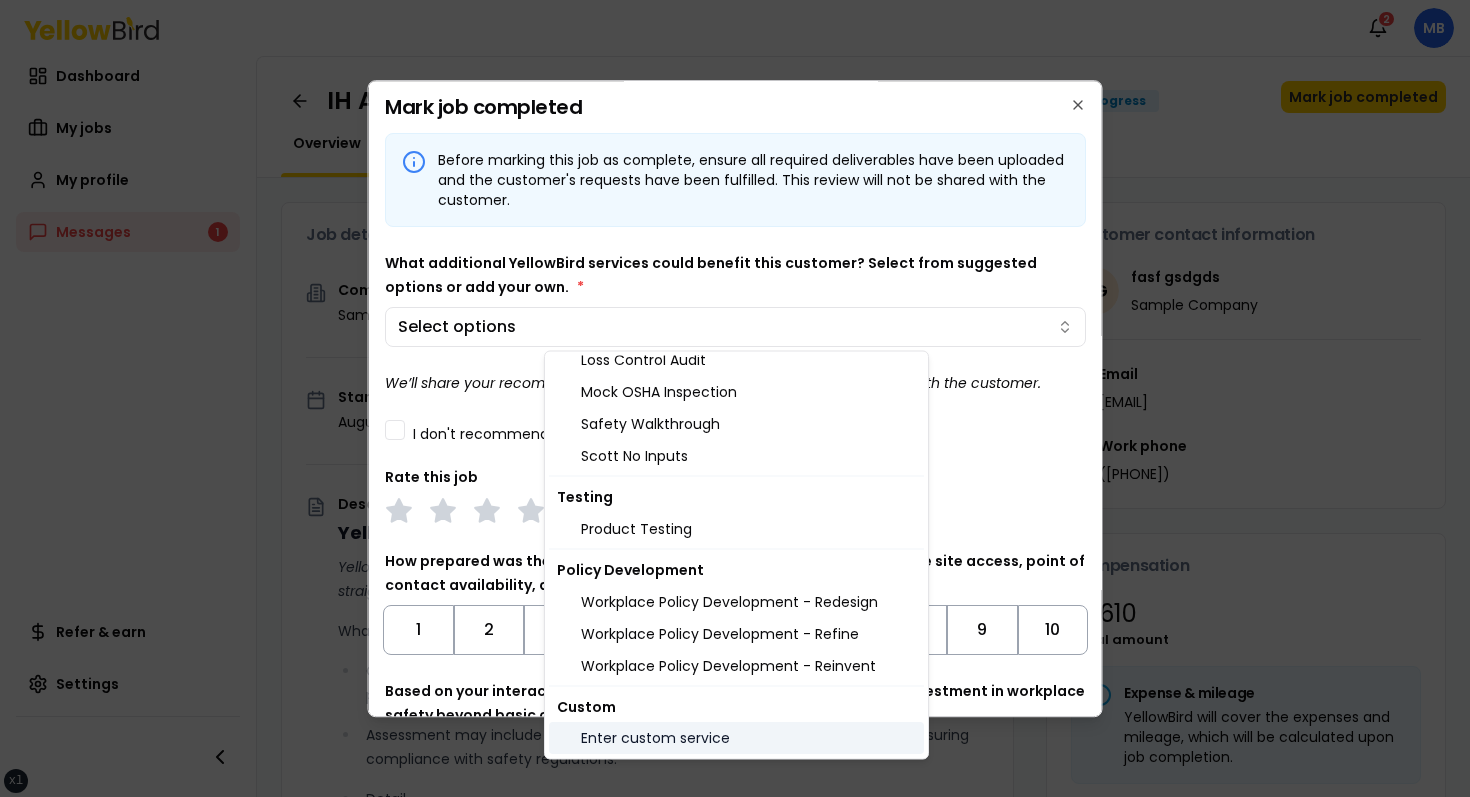 click on "Enter custom service" at bounding box center [736, 739] 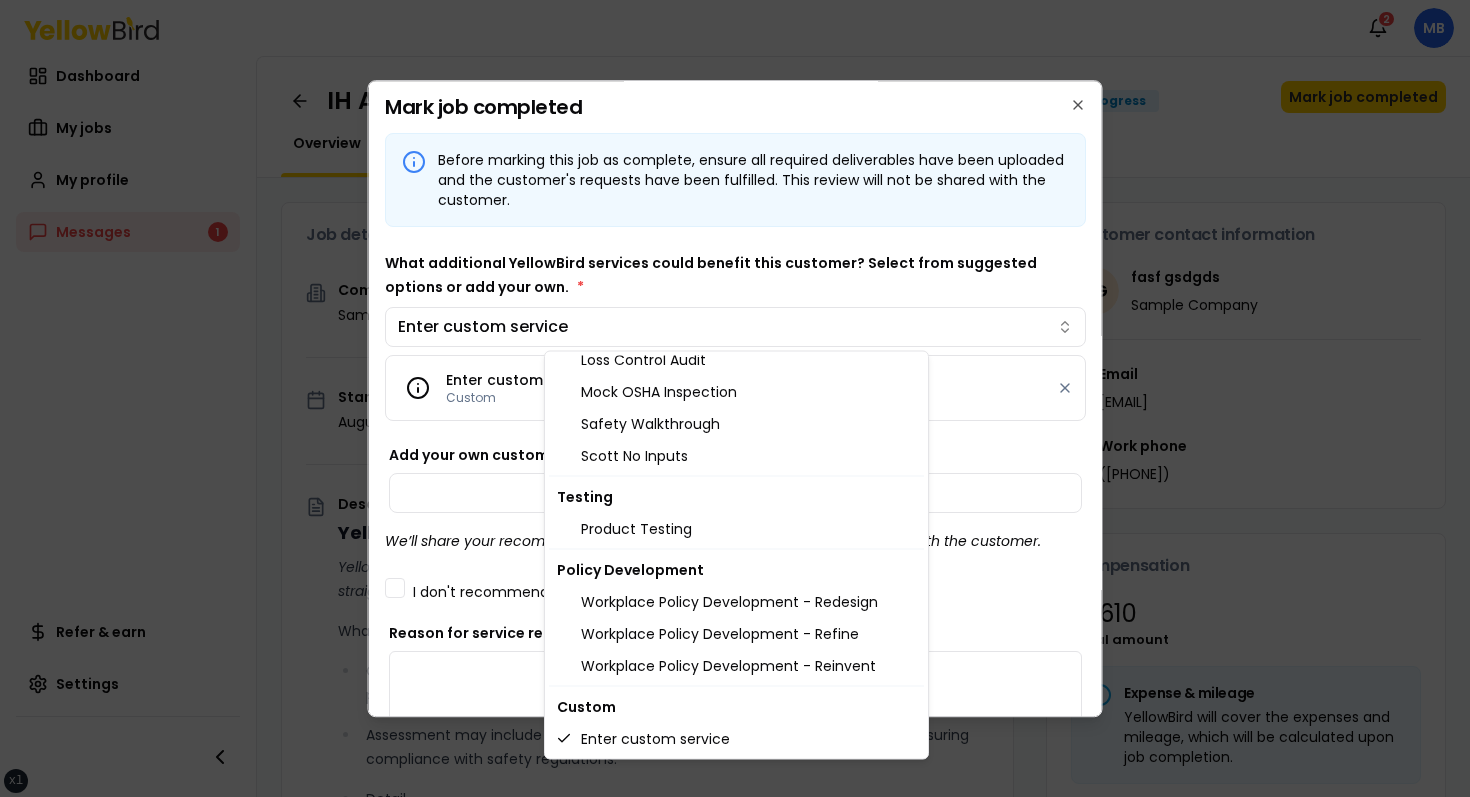 click at bounding box center (735, 398) 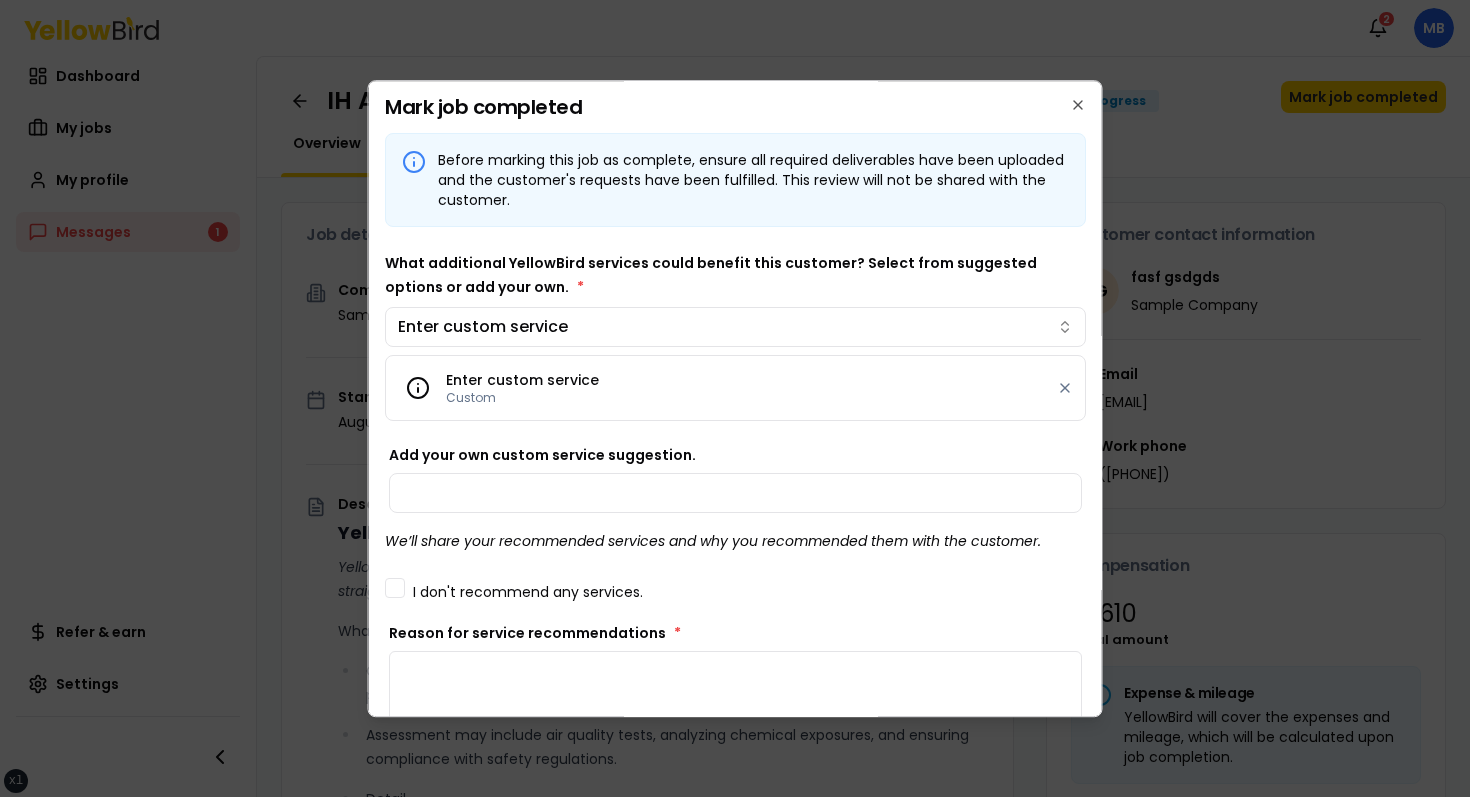 type 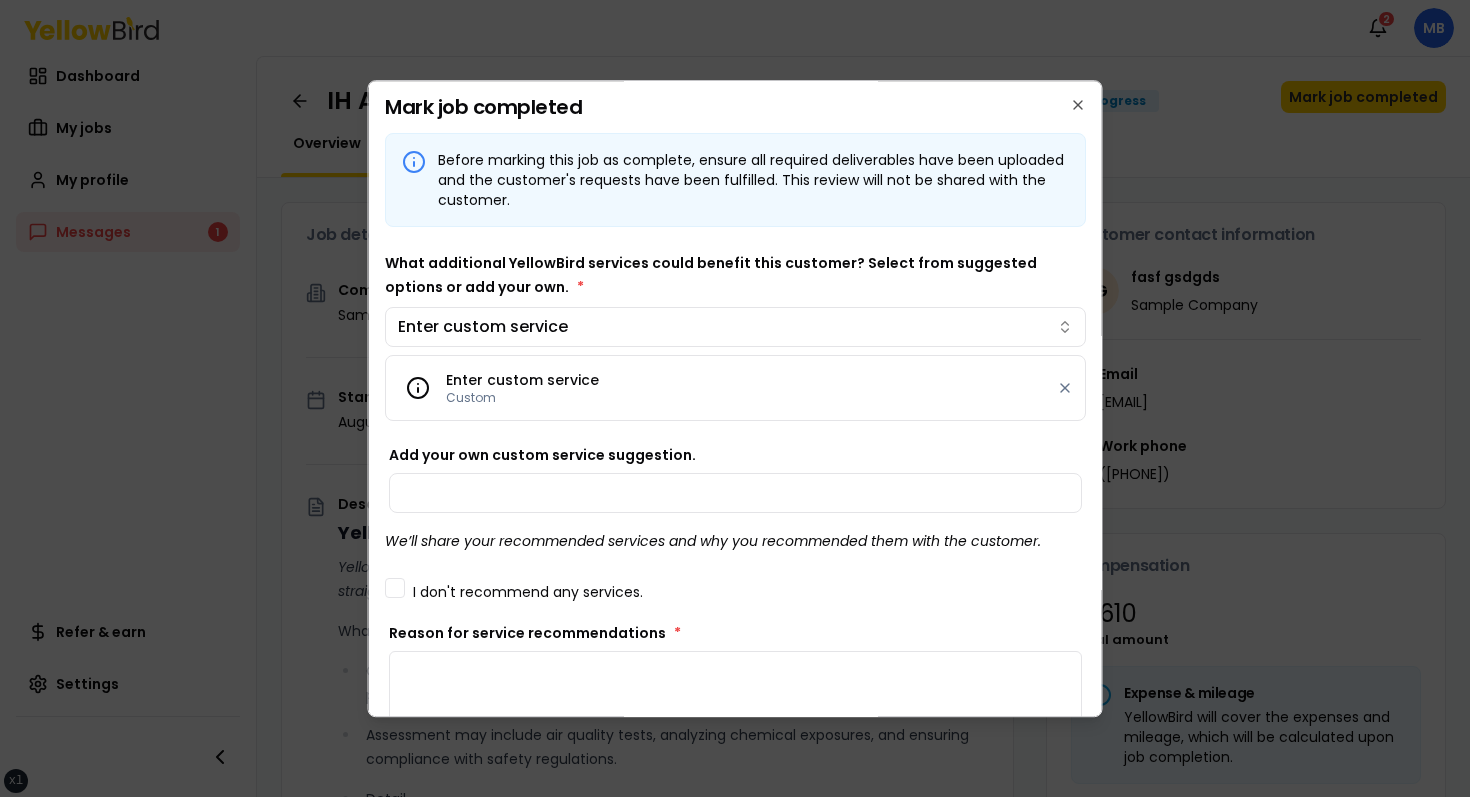 click on "Enter custom service Custom" at bounding box center [735, 388] 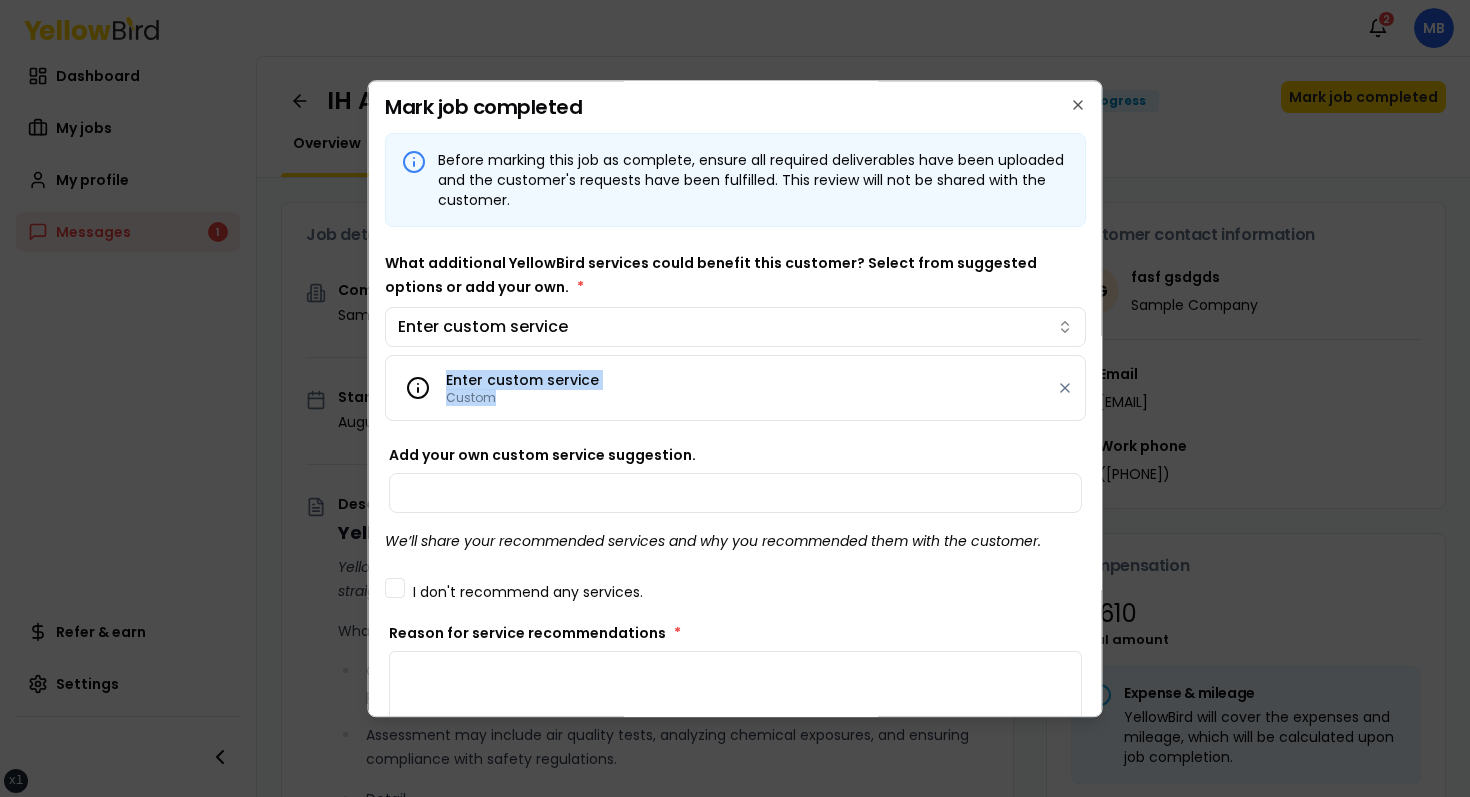 drag, startPoint x: 490, startPoint y: 406, endPoint x: 434, endPoint y: 370, distance: 66.573265 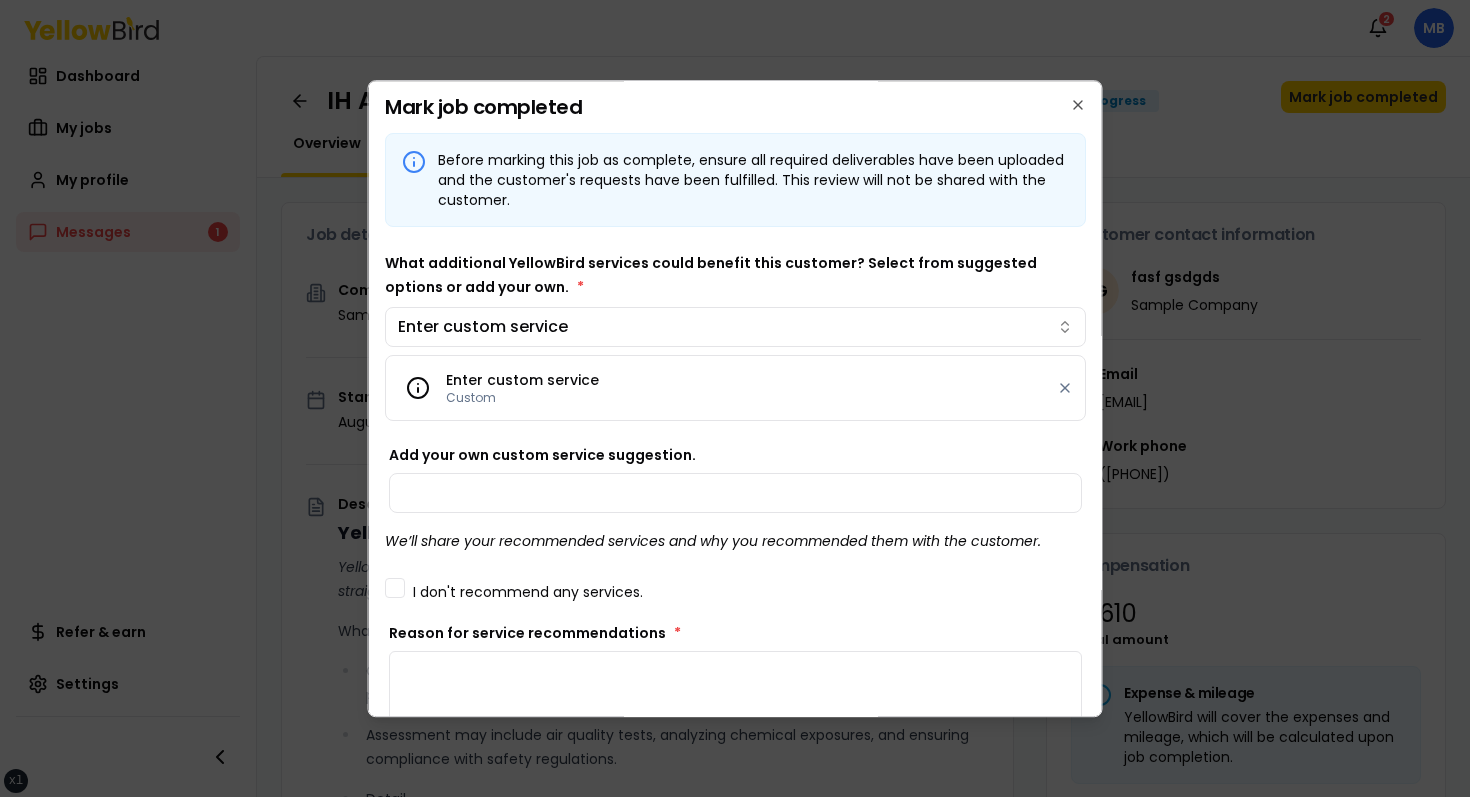click on "Enter custom service Custom" at bounding box center [735, 388] 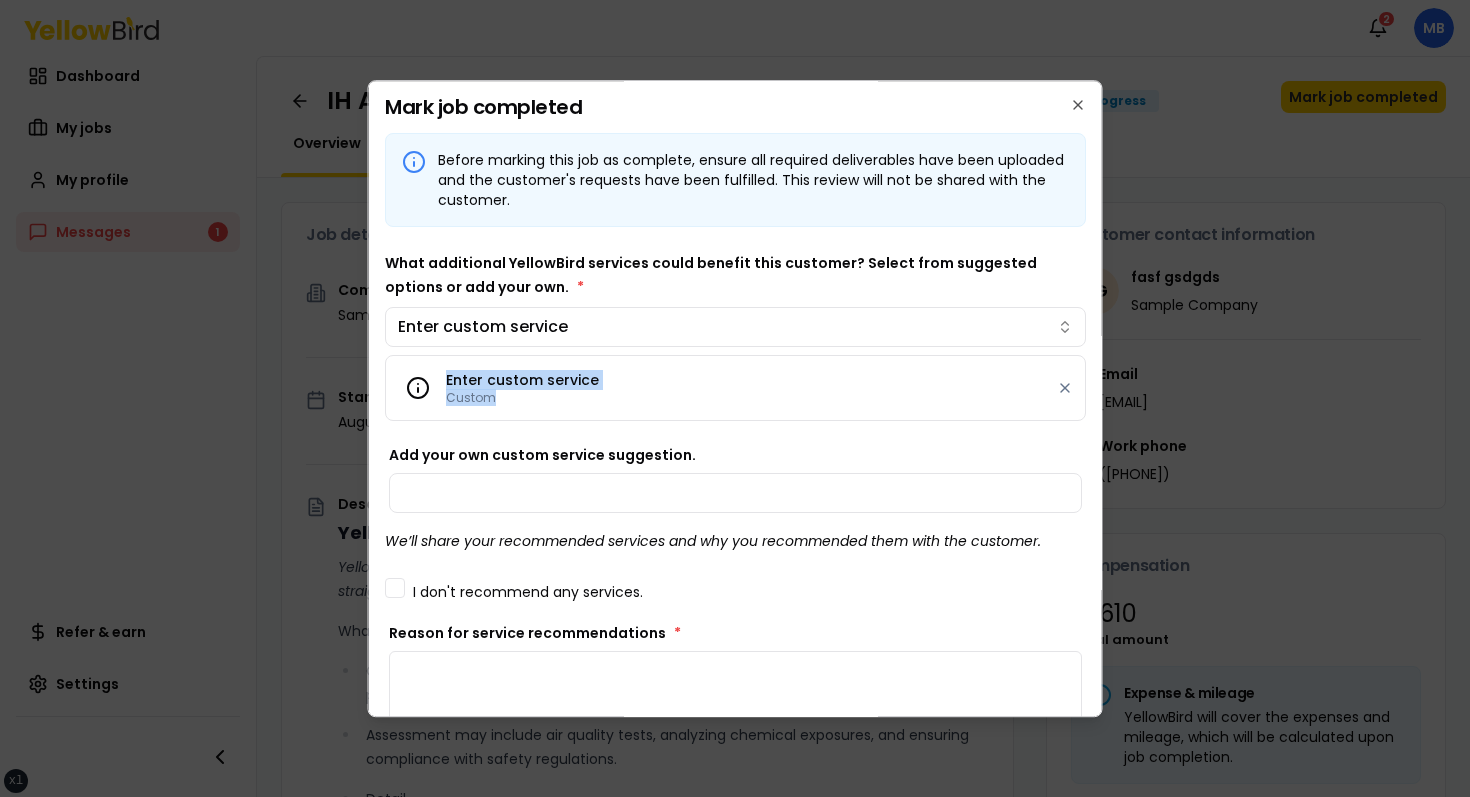 drag, startPoint x: 438, startPoint y: 370, endPoint x: 558, endPoint y: 433, distance: 135.53229 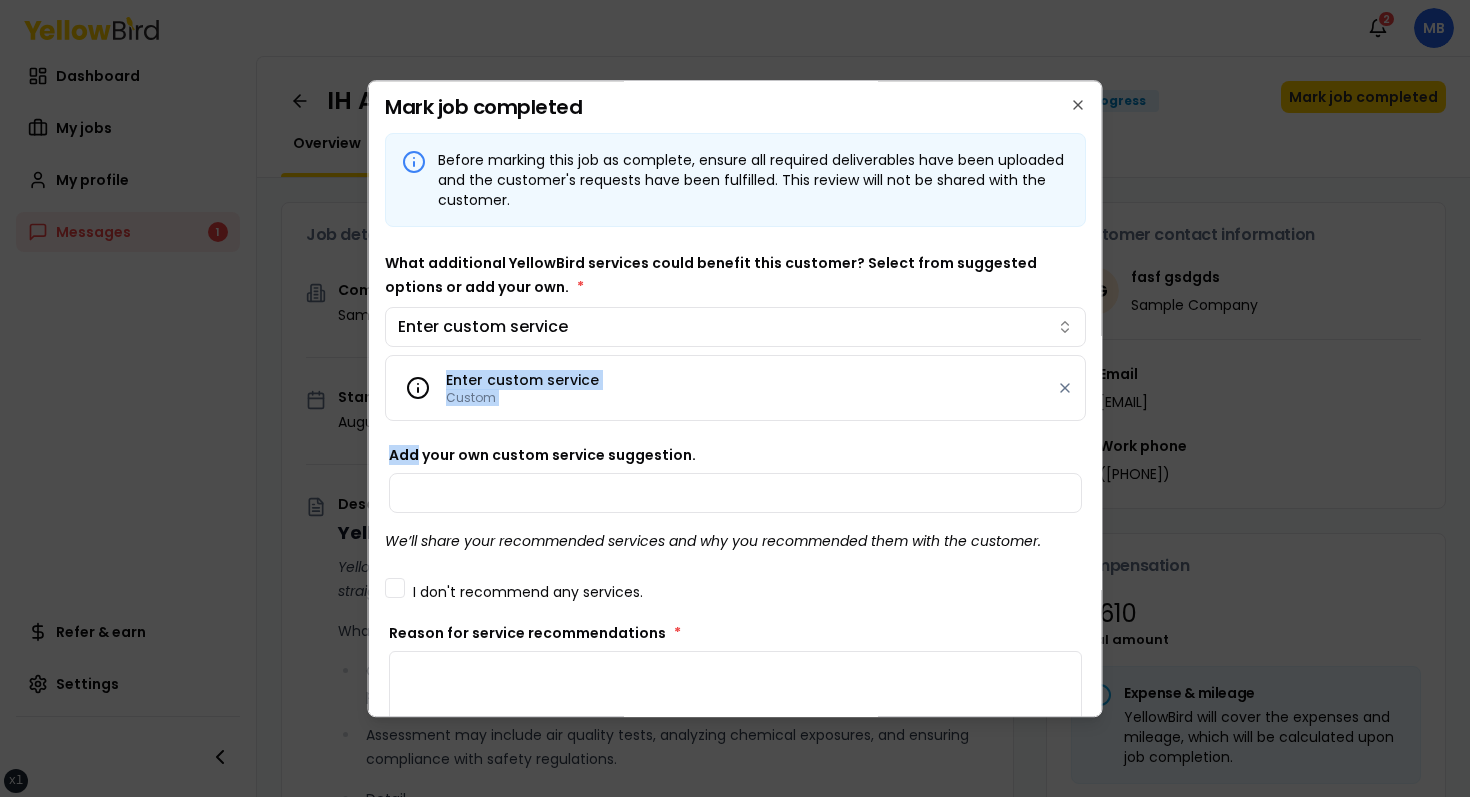 click on "Before marking this job as complete, ensure all required deliverables have been uploaded and the customer's requests have been fulfilled. This review will not be shared with the customer. What additional YellowBird services could benefit this customer? Select from suggested options or add your own. * Enter custom service Enter custom service Custom Add your own custom service suggestion. We’ll share your recommended services and why you recommended them with the customer. I don't recommend any services. Reason for service recommendations * Rate this job How prepared was the customer for today's service? Consider factors like site access, point of contact availability, and required documentation. (Rate 1–10) 1 2 3 4 5 6 7 8 9 10 Based on your interactions today, how would you rate this customer's investment in workplace safety beyond basic compliance? (Rate 1–10) 1 2 3 4 5 6 7 8 9 10 Enter your round-trip mileage for this job site visit. *" at bounding box center (735, 660) 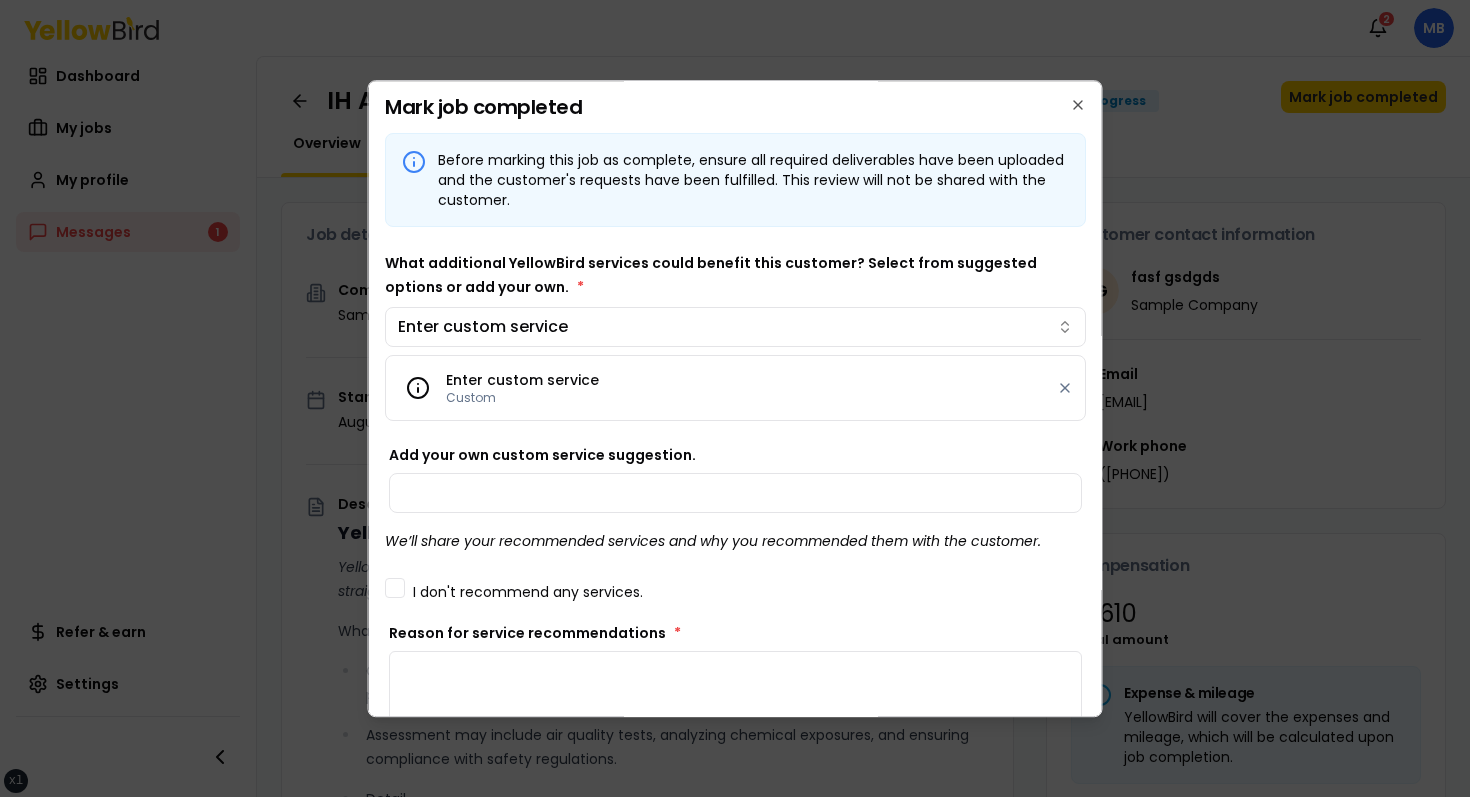 click on "Custom" at bounding box center [522, 398] 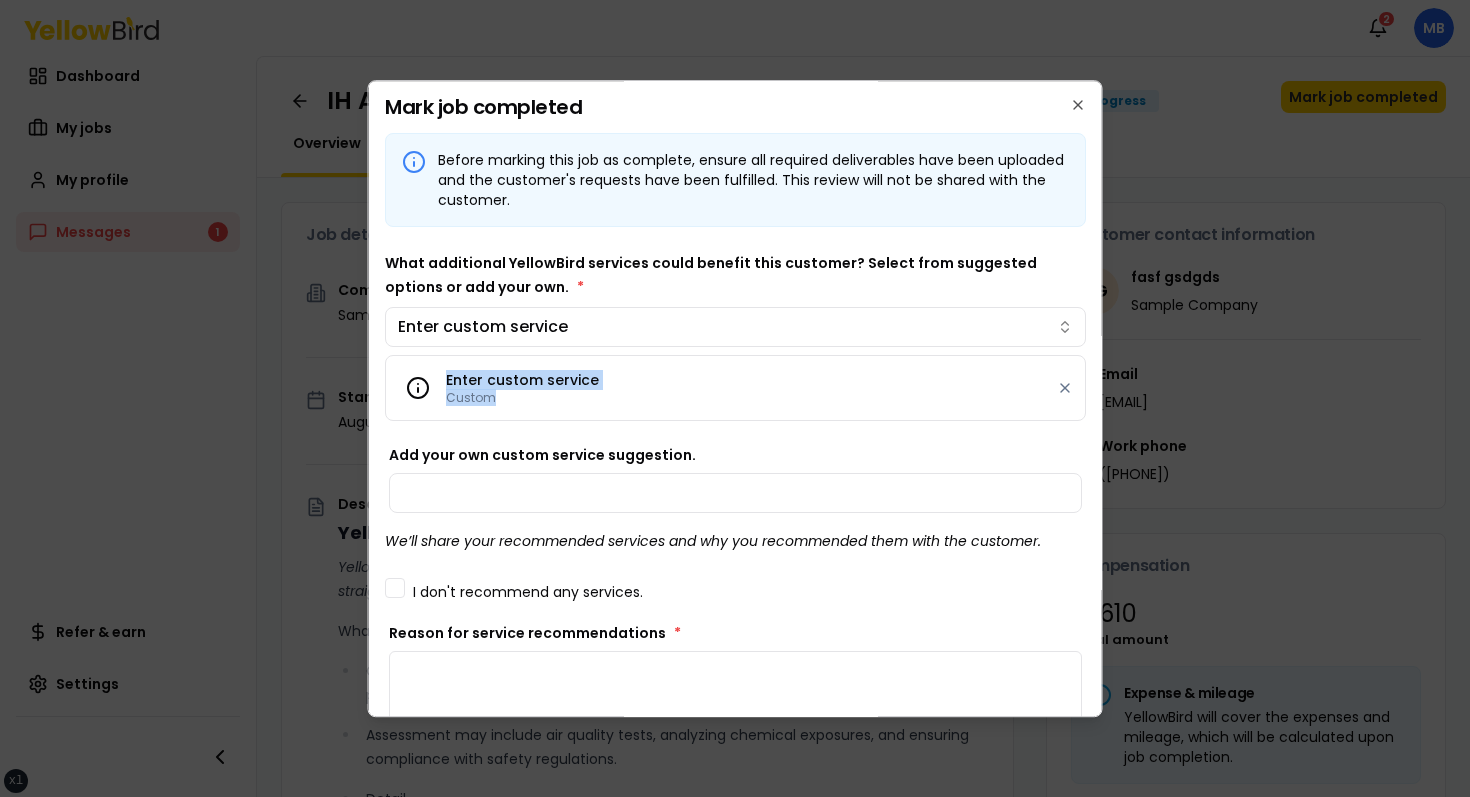 drag, startPoint x: 498, startPoint y: 403, endPoint x: 410, endPoint y: 357, distance: 99.29753 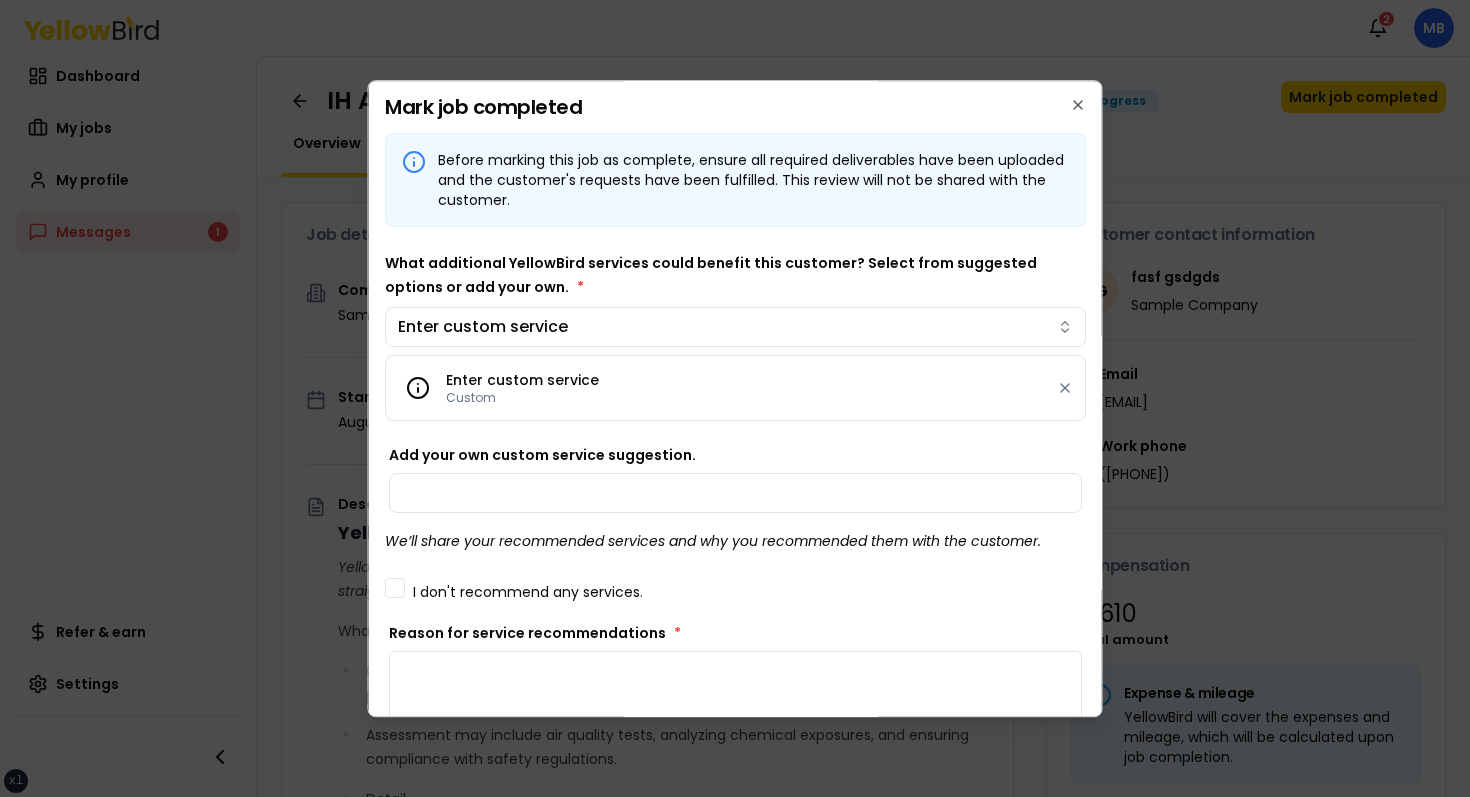 click on "Enter custom service Custom" at bounding box center (735, 388) 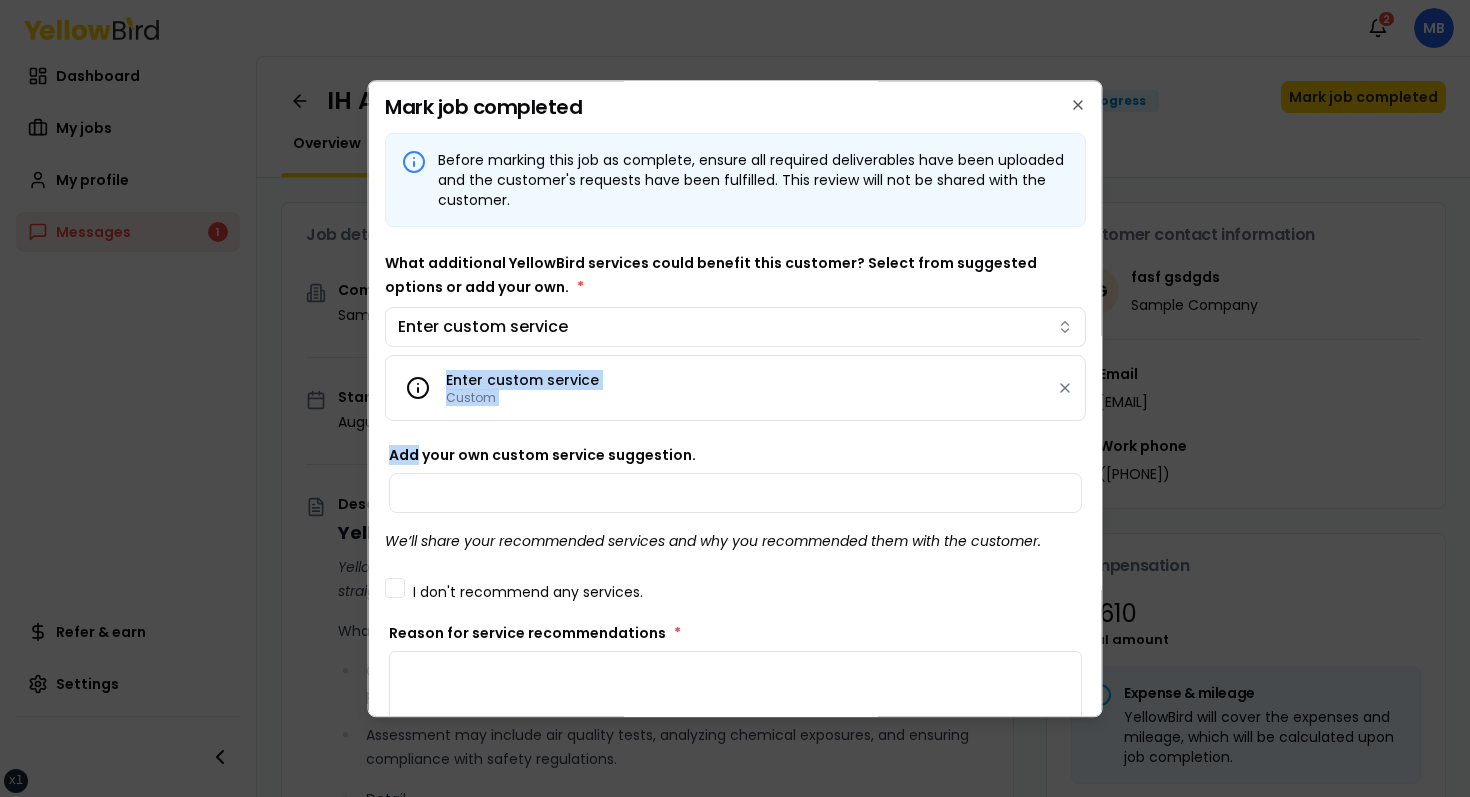 drag, startPoint x: 429, startPoint y: 366, endPoint x: 603, endPoint y: 439, distance: 188.69287 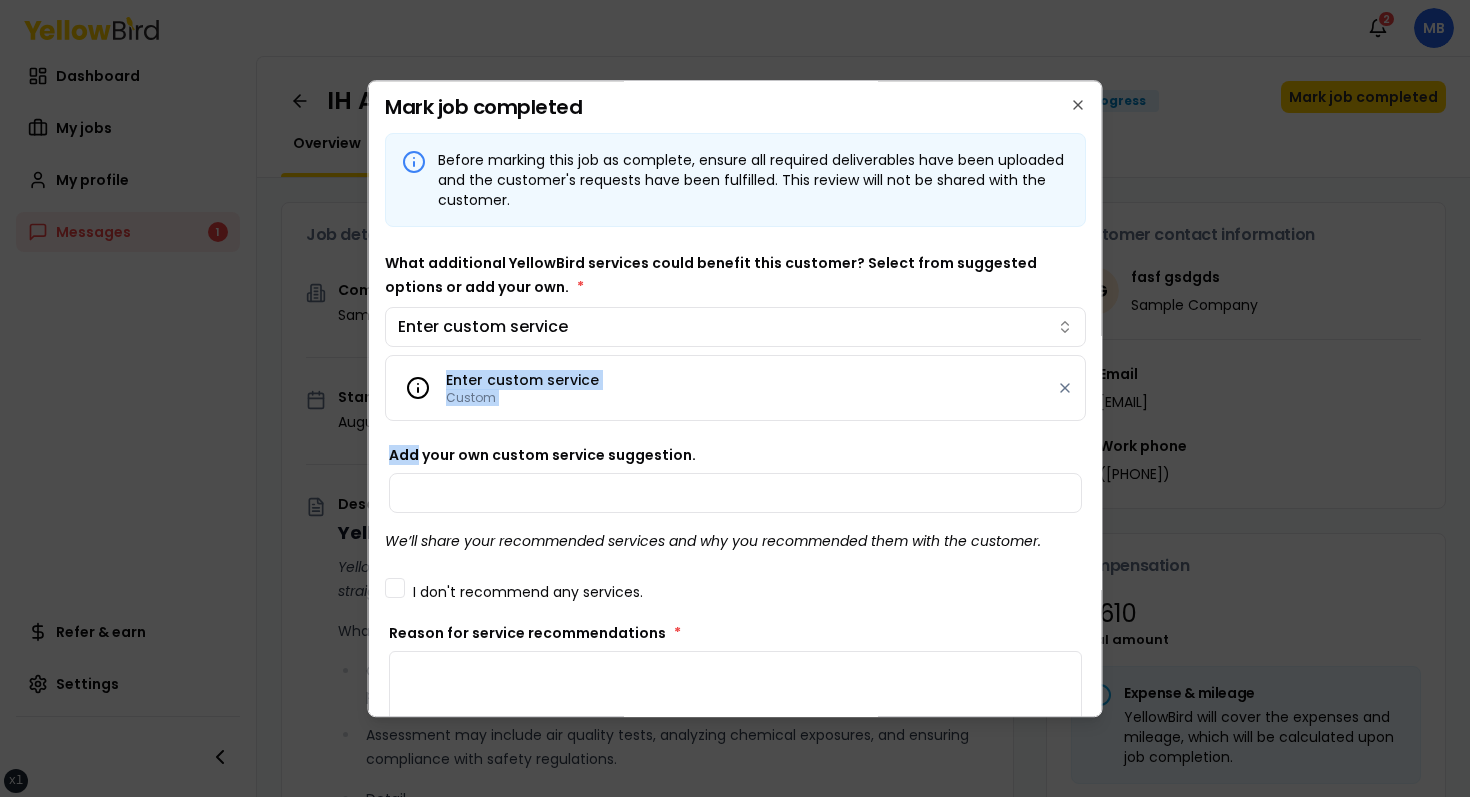 click on "Enter custom service" at bounding box center [522, 380] 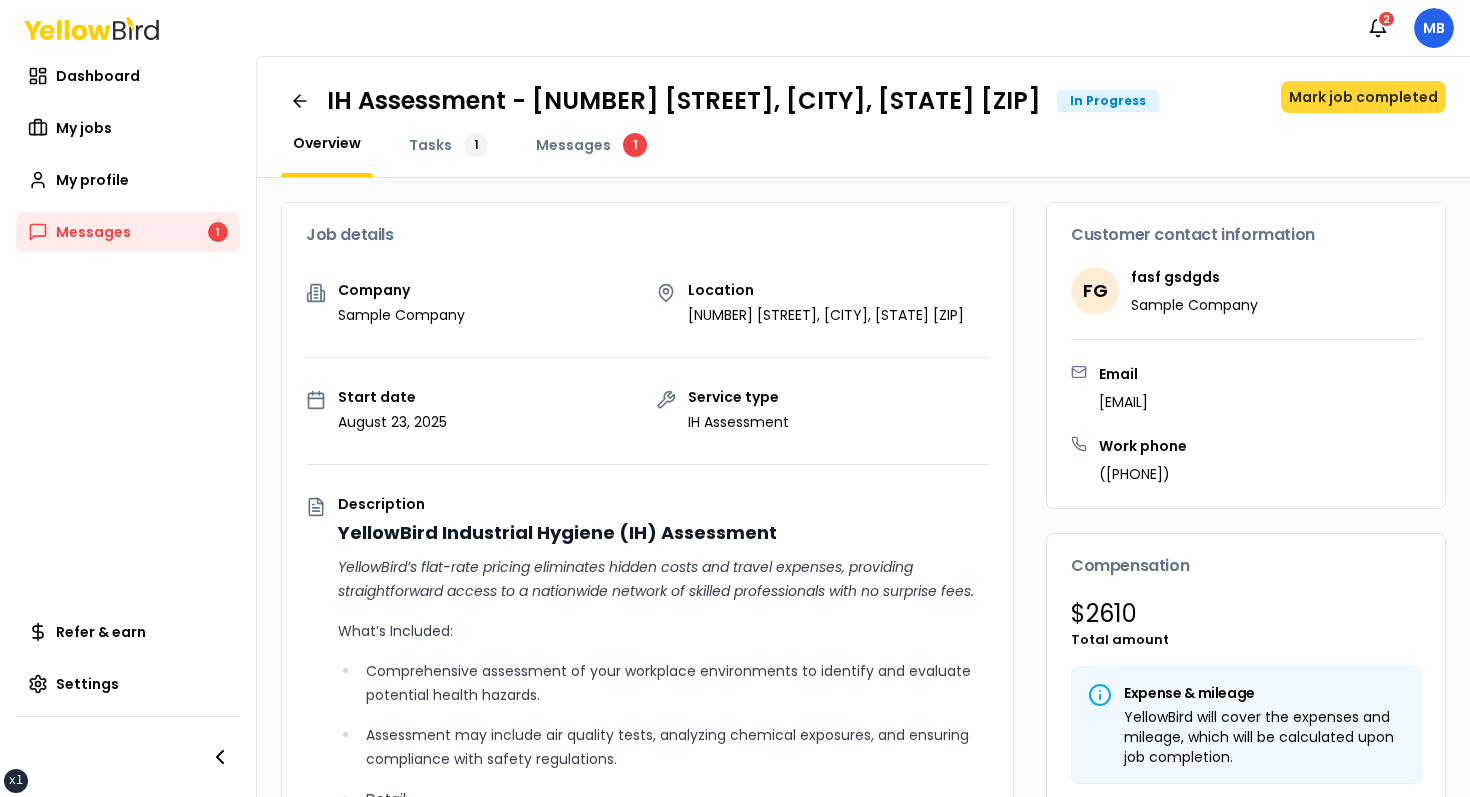 click on "Mark job completed" at bounding box center [1363, 97] 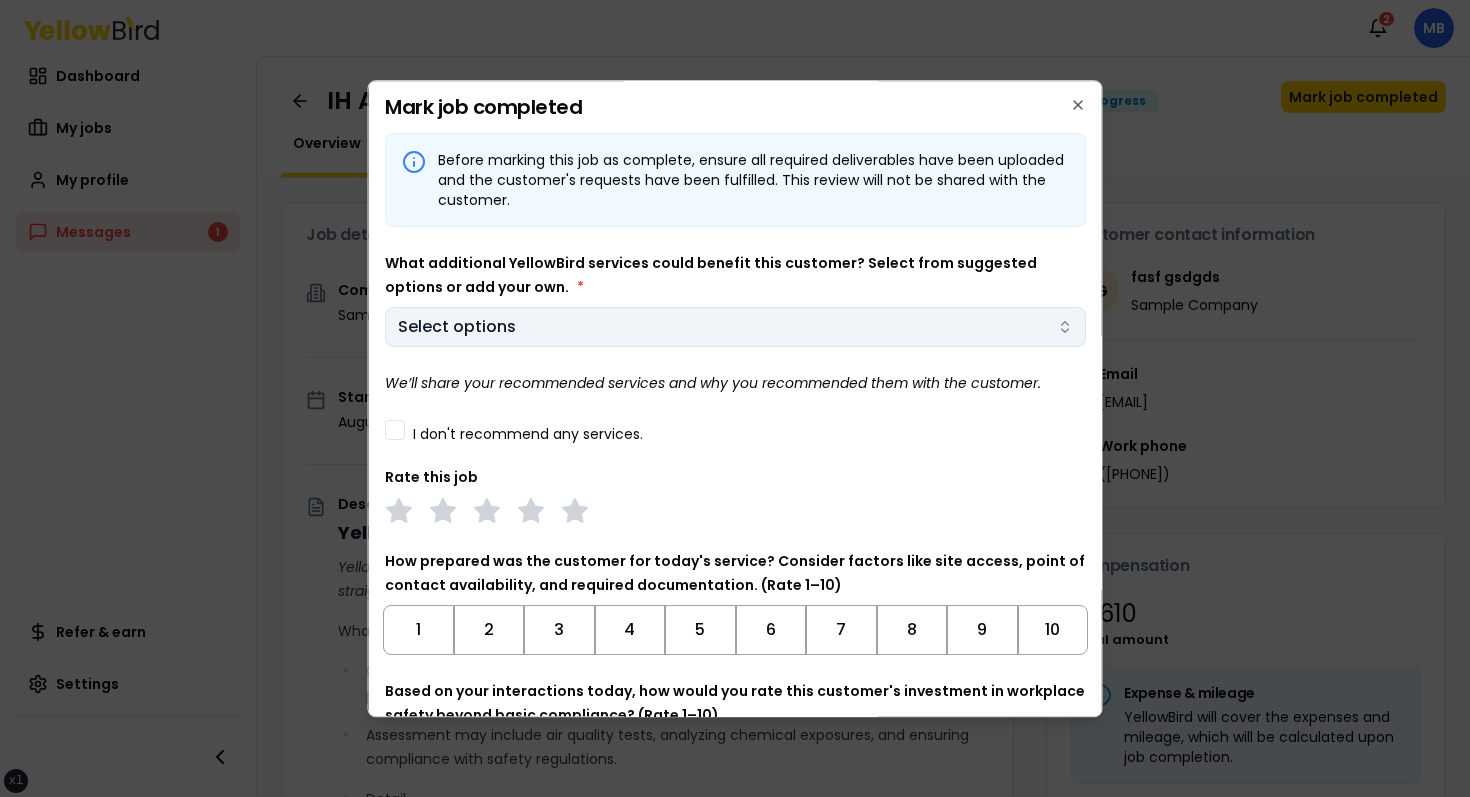 click on "xs sm md lg xl 2xl Notifications 2 MB Dashboard My jobs My profile Messages 1 Refer & earn Settings IH Assessment - [NUMBER] [STREET], [CITY], [STATE] [POSTAL_CODE] In Progress Mark job completed Overview Tasks 1 Messages 1 Job details Company Sample Company Location [NUMBER] [STREET], [CITY], [STATE] [POSTAL_CODE] Start date [DATE] Service type IH Assessment Description YellowBird Industrial Hygiene (IH) Assessment
YellowBird’s flat-rate pricing eliminates hidden costs and travel expenses, providing straightforward access to a nationwide network of skilled professionals with no surprise fees.
What’s Included:
Comprehensive assessment of your workplace environments to identify and evaluate potential health hazards.
Assessment may include air quality tests, analyzing chemical exposures, and ensuring compliance with safety regulations.
Detail...
View more Documents   Deliverable template No template has been provided; please use your own deliverable template to upload the service deliverables. Upload FG $ *" at bounding box center [735, 398] 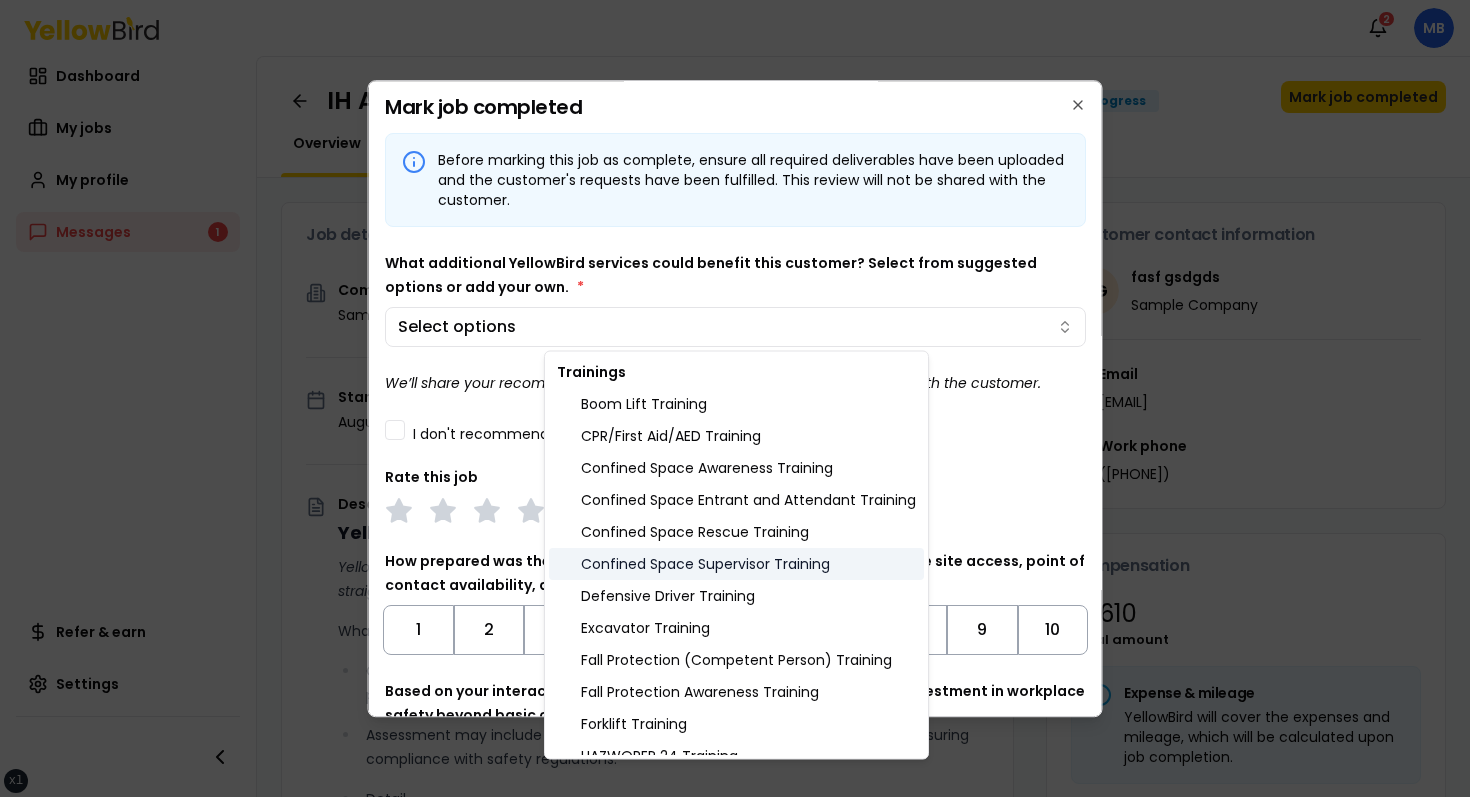 click on "Confined Space Supervisor Training" at bounding box center [736, 564] 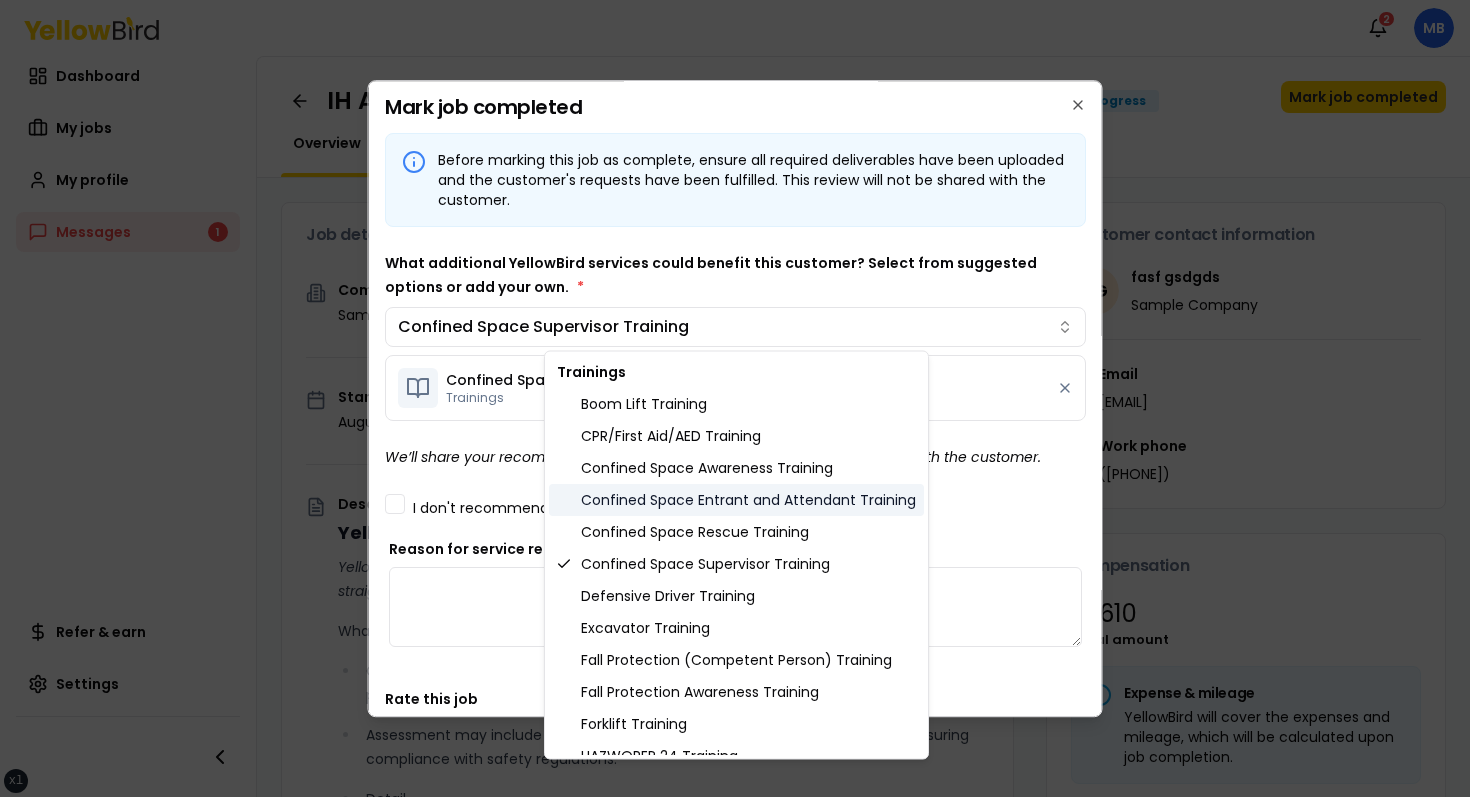 scroll, scrollTop: 821, scrollLeft: 0, axis: vertical 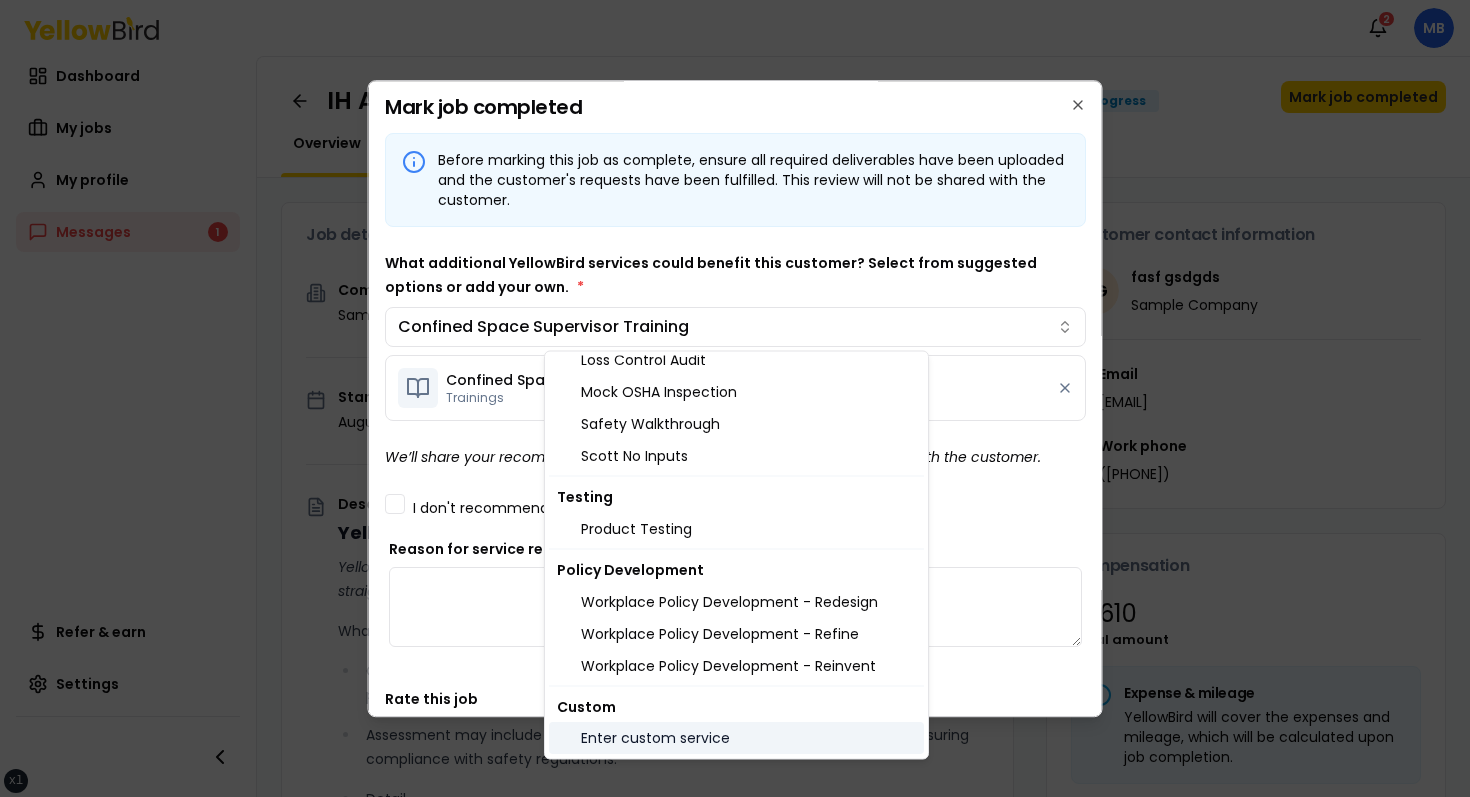 click on "Enter custom service" at bounding box center (736, 739) 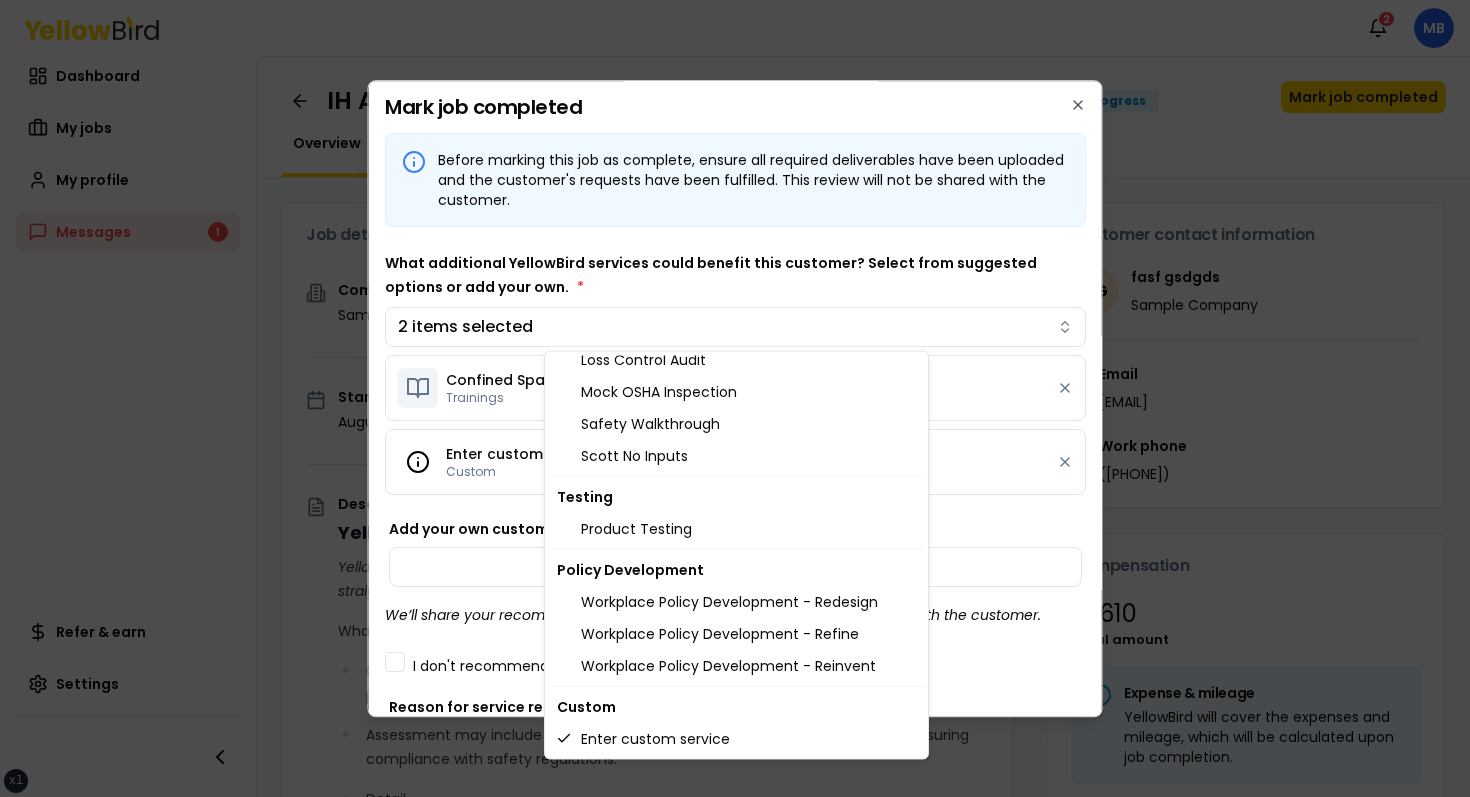click on "xs sm md lg xl 2xl Notifications 2 MB Dashboard My jobs My profile Messages 1 Refer & earn Settings IH Assessment - [NUMBER] [STREET], [CITY], [STATE] [POSTAL_CODE] In Progress Mark job completed Overview Tasks 1 Messages 1 Job details Company Sample Company Location [NUMBER] [STREET], [CITY], [STATE] [POSTAL_CODE] Start date [DATE] Service type IH Assessment Description YellowBird Industrial Hygiene (IH) Assessment
YellowBird’s flat-rate pricing eliminates hidden costs and travel expenses, providing straightforward access to a nationwide network of skilled professionals with no surprise fees.
What’s Included:
Comprehensive assessment of your workplace environments to identify and evaluate potential health hazards.
Assessment may include air quality tests, analyzing chemical exposures, and ensuring compliance with safety regulations.
Detail...
View more Documents   Deliverable template No template has been provided; please use your own deliverable template to upload the service deliverables. Upload FG $ *" at bounding box center [735, 398] 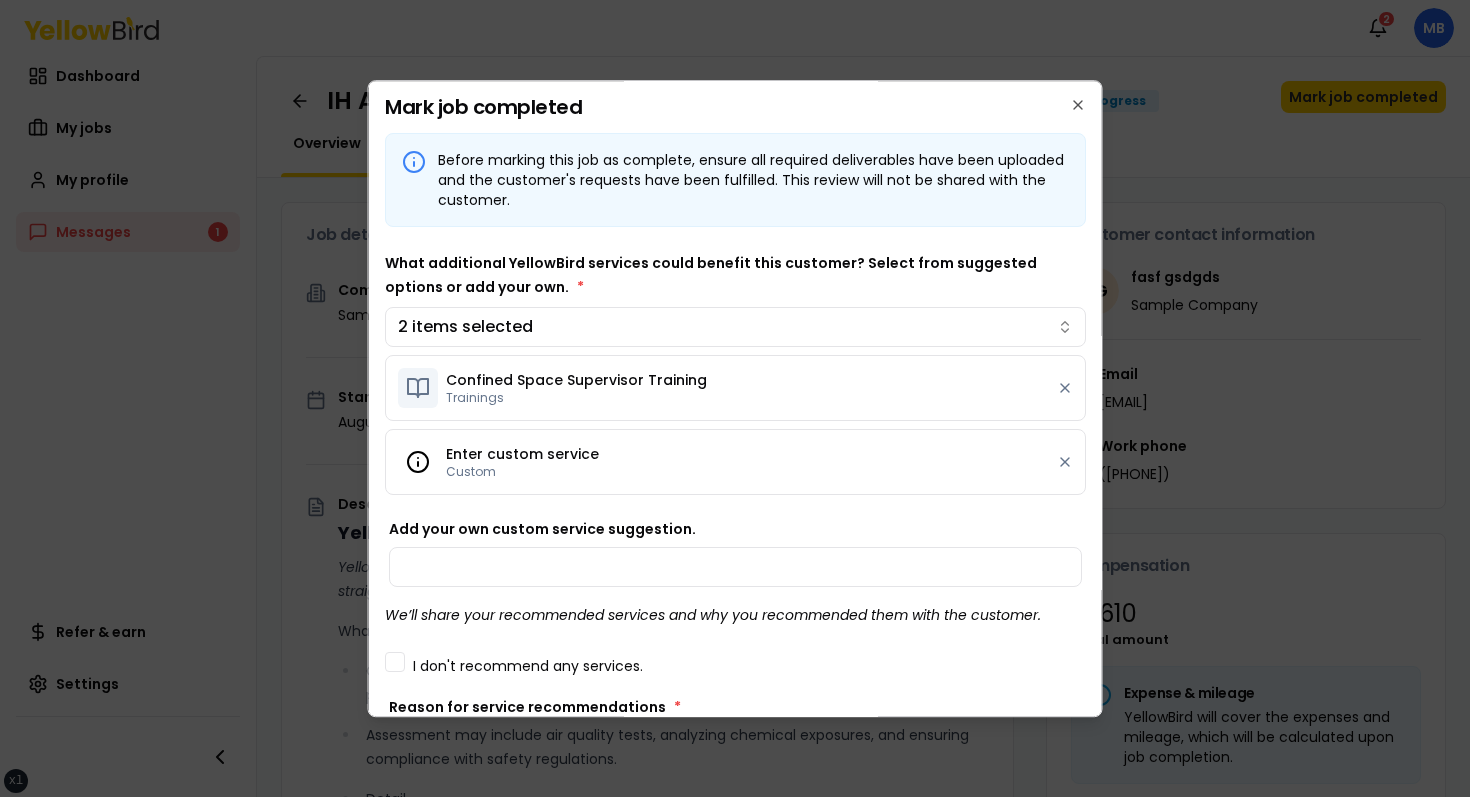 click on "Before marking this job as complete, ensure all required deliverables have been uploaded and the customer's requests have been fulfilled. This review will not be shared with the customer. What additional YellowBird services could benefit this customer? Select from suggested options or add your own. * 2 items selected Confined Space Supervisor Training Trainings Enter custom service Custom Add your own custom service suggestion. We’ll share your recommended services and why you recommended them with the customer. I don't recommend any services. Reason for service recommendations * Rate this job How prepared was the customer for today's service? Consider factors like site access, point of contact availability, and required documentation. (Rate 1–10) 1 2 3 4 5 6 7 8 9 10 Based on your interactions today, how would you rate this customer's investment in workplace safety beyond basic compliance? (Rate 1–10) 1 2 3 4 5 6 7 8 9 10 Enter your round-trip mileage for this job site visit. *" at bounding box center (735, 697) 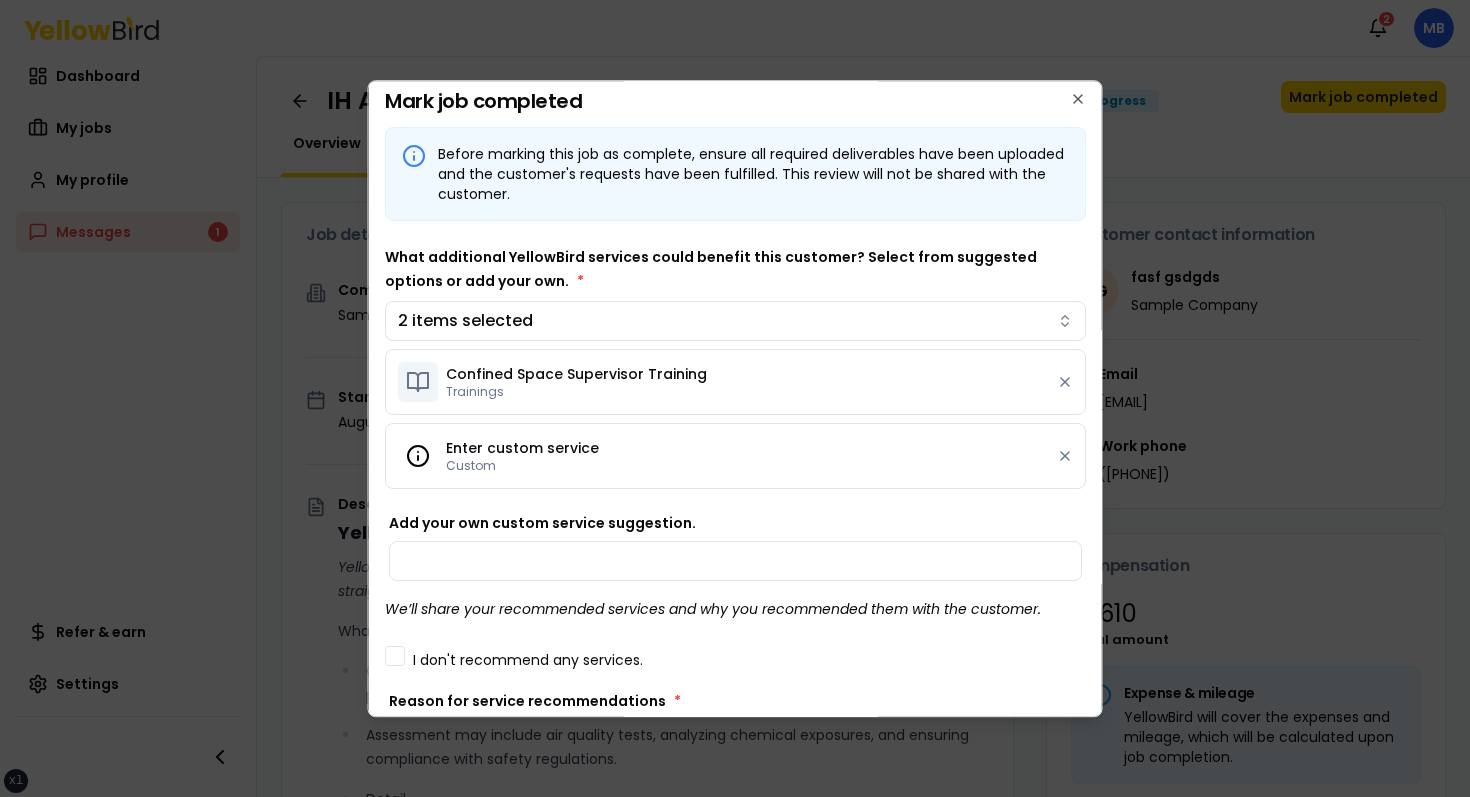 scroll, scrollTop: 0, scrollLeft: 0, axis: both 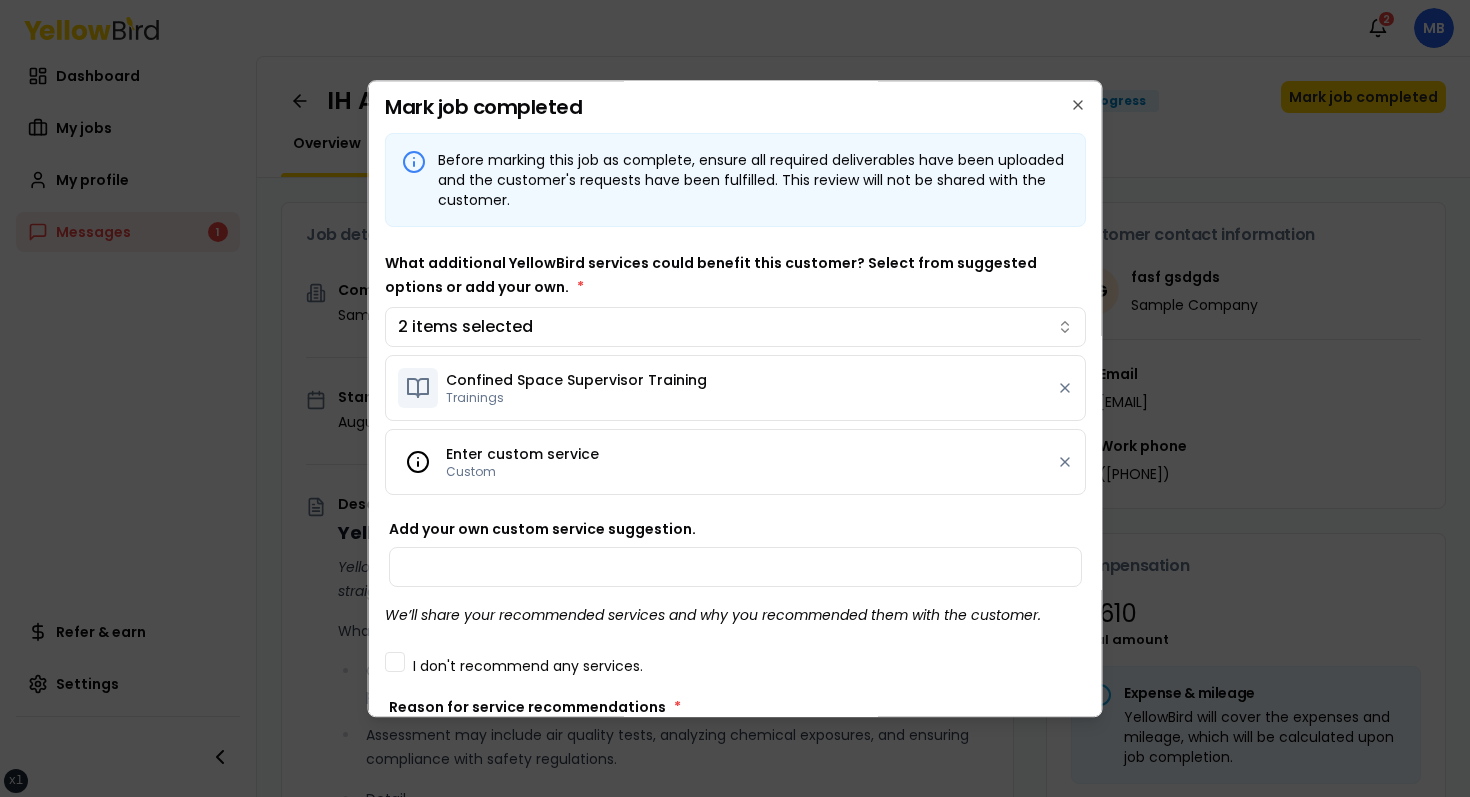 click on "Enter custom service" at bounding box center [522, 454] 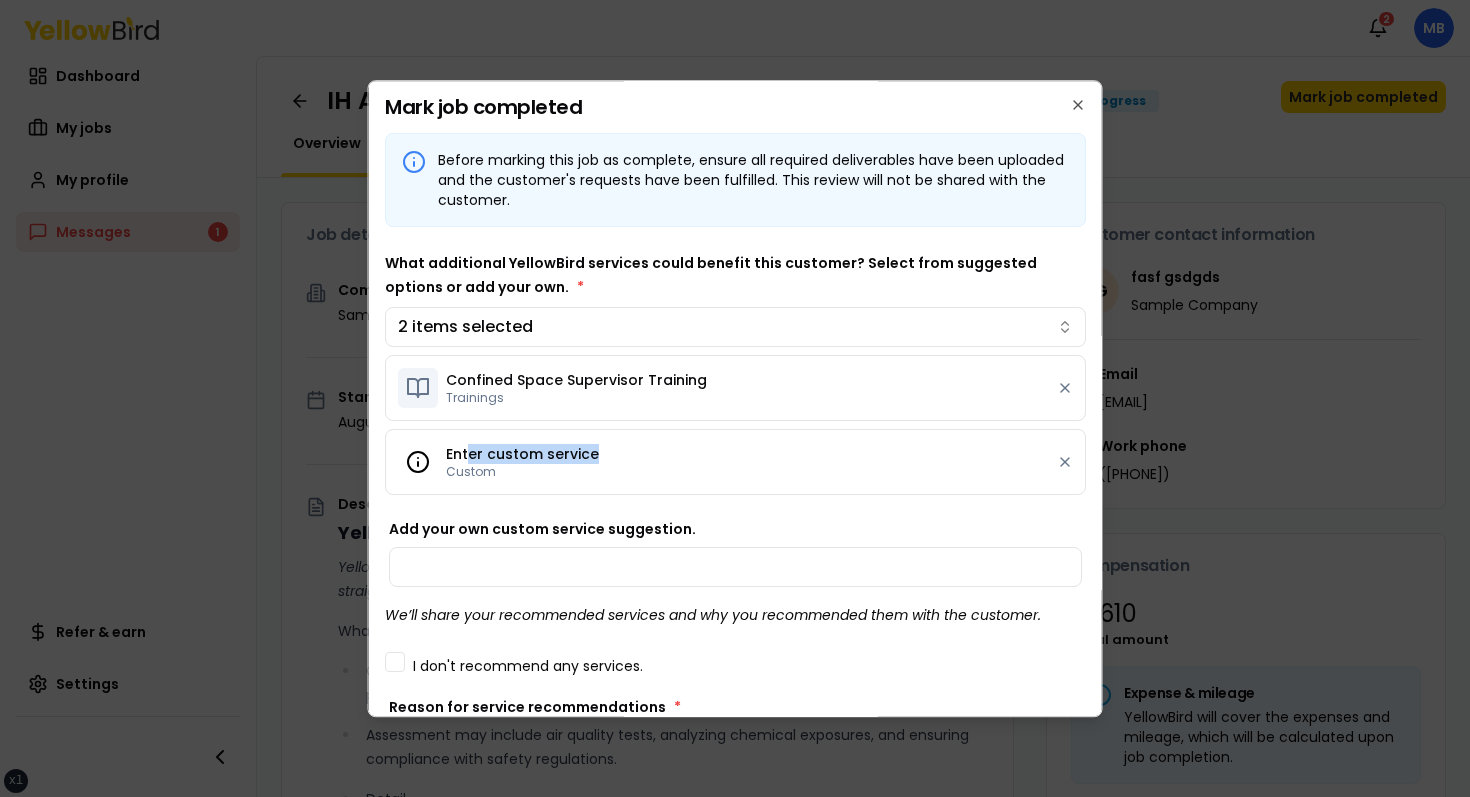 drag, startPoint x: 468, startPoint y: 446, endPoint x: 649, endPoint y: 446, distance: 181 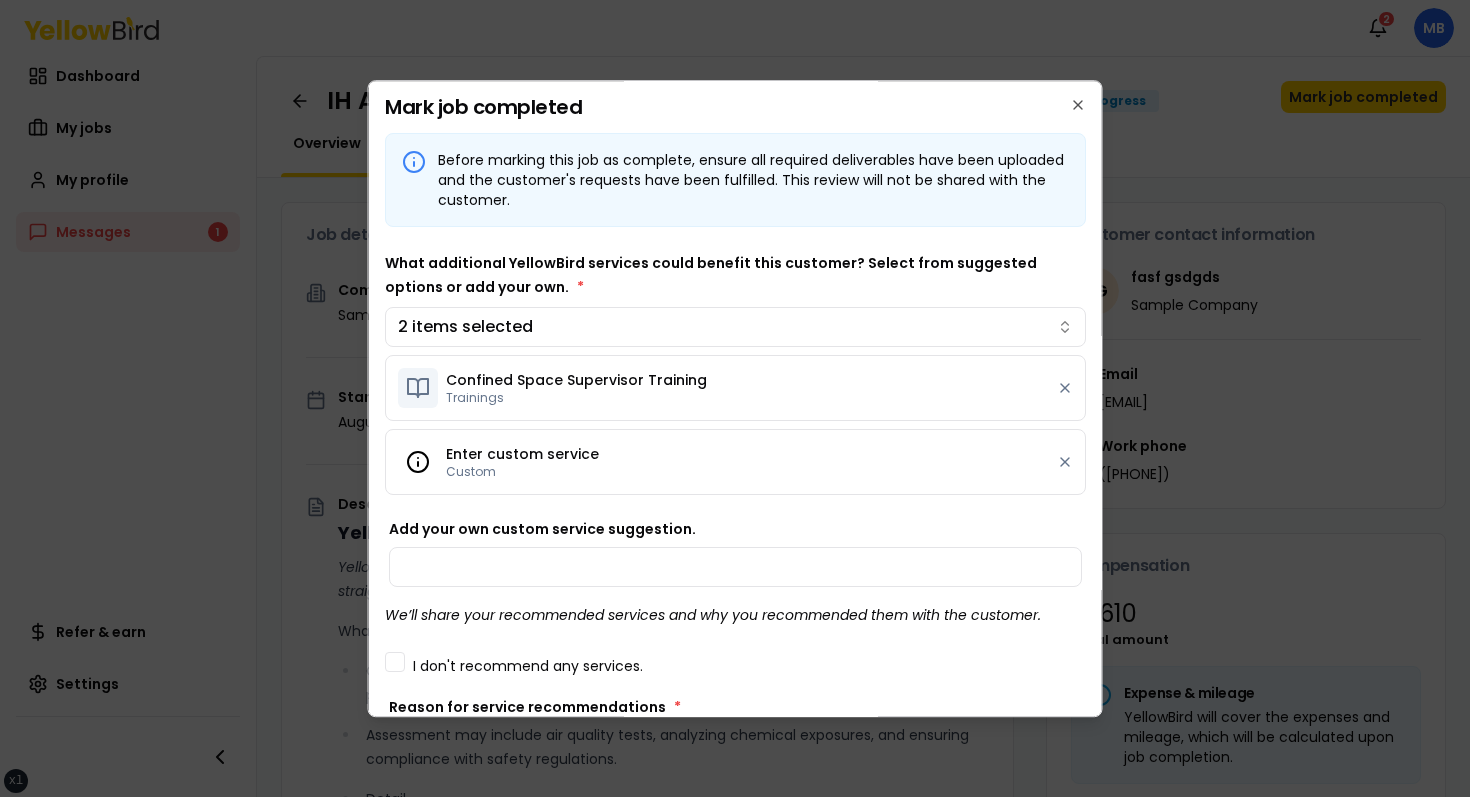 scroll, scrollTop: 58, scrollLeft: 0, axis: vertical 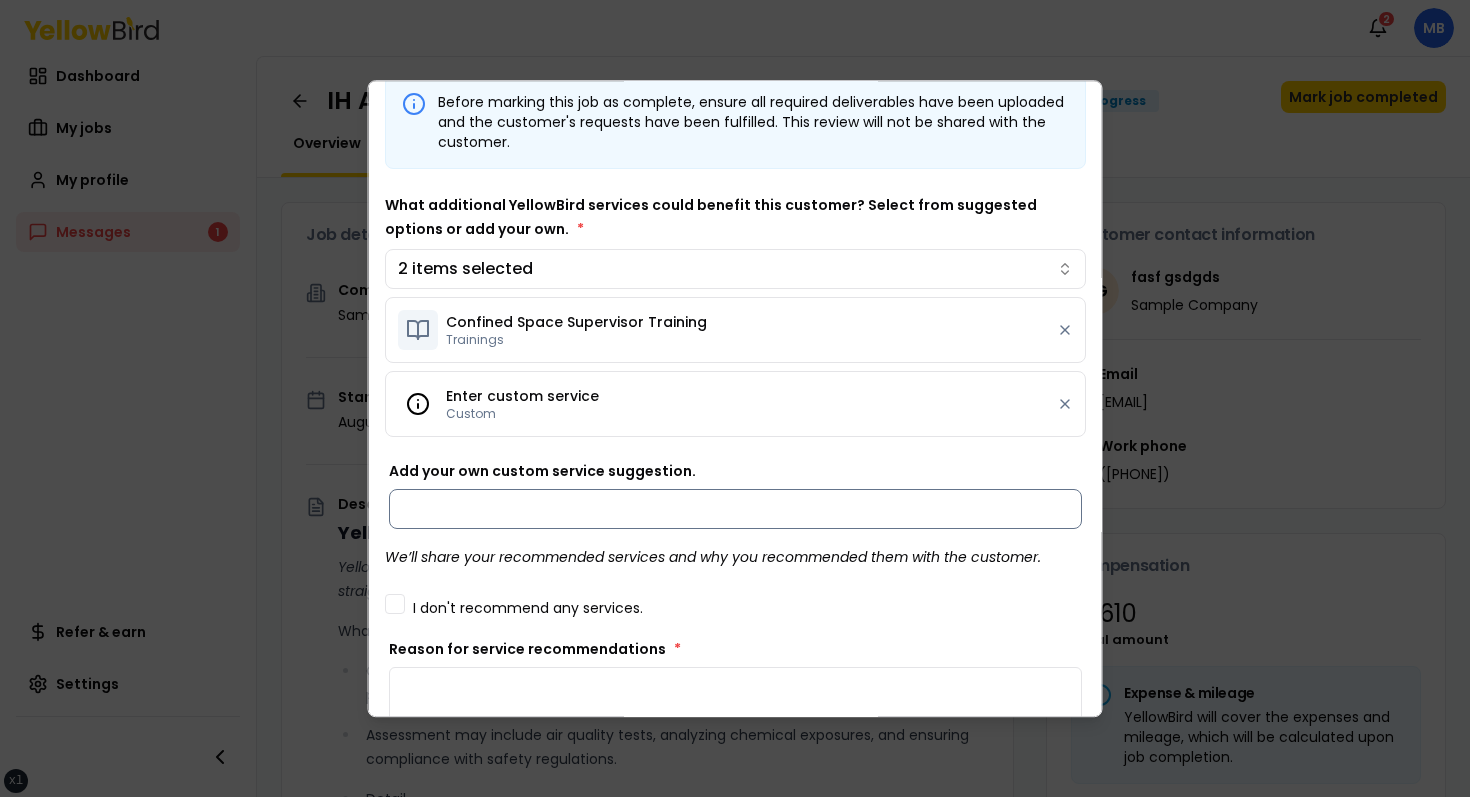 click on "Add your own custom service suggestion." at bounding box center [735, 509] 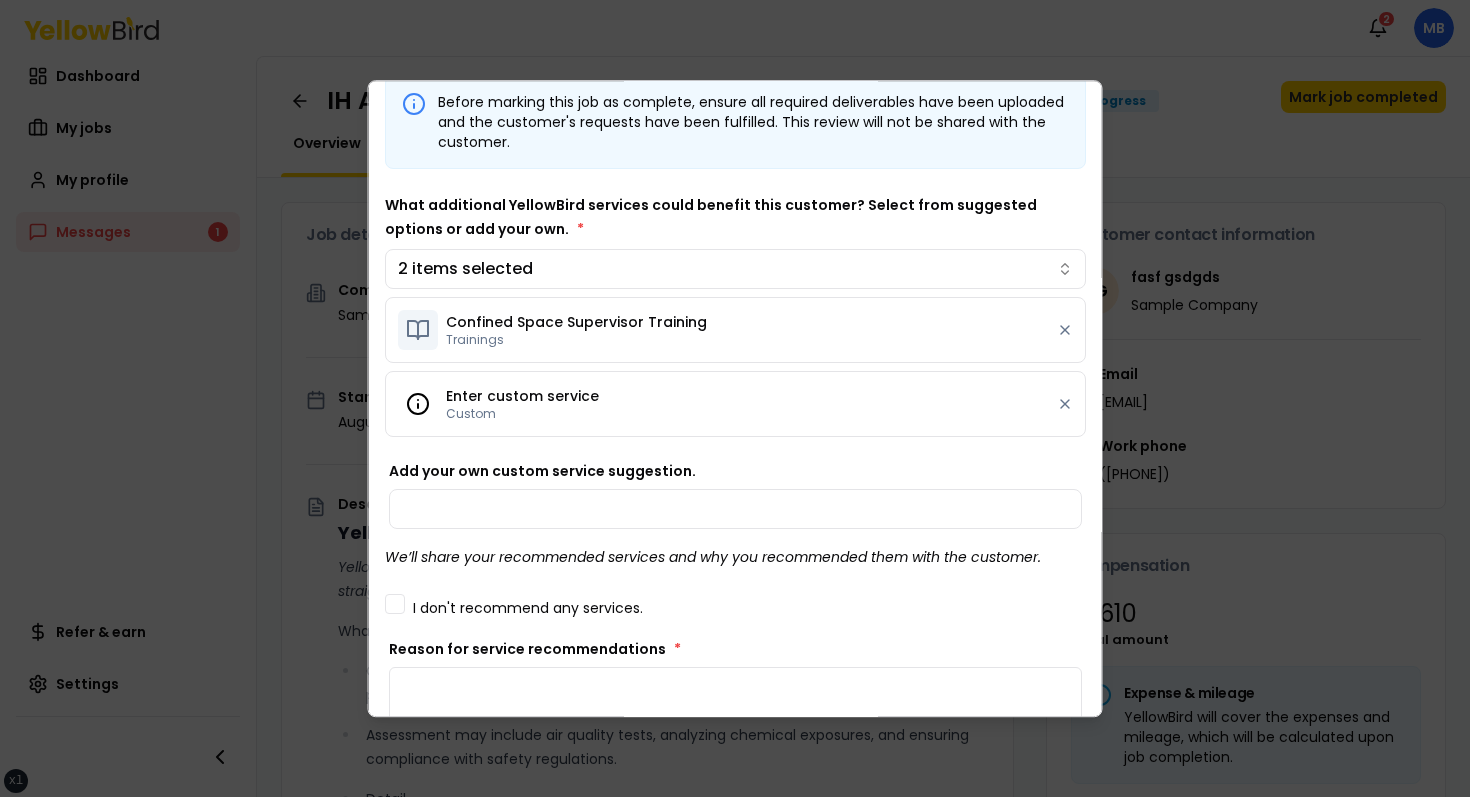 click on "Add your own custom service suggestion." at bounding box center (542, 471) 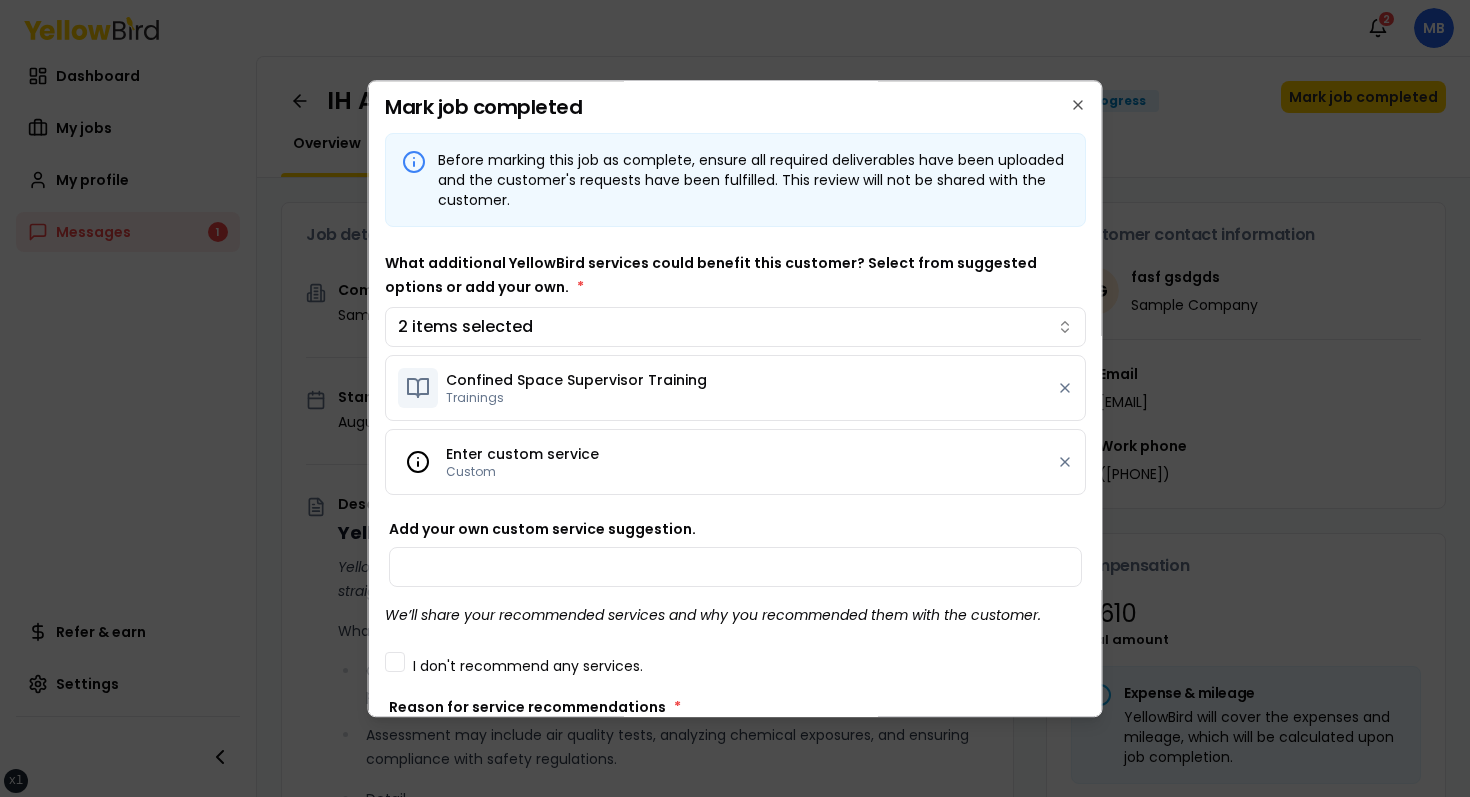 click on "Enter custom service Custom" at bounding box center [735, 462] 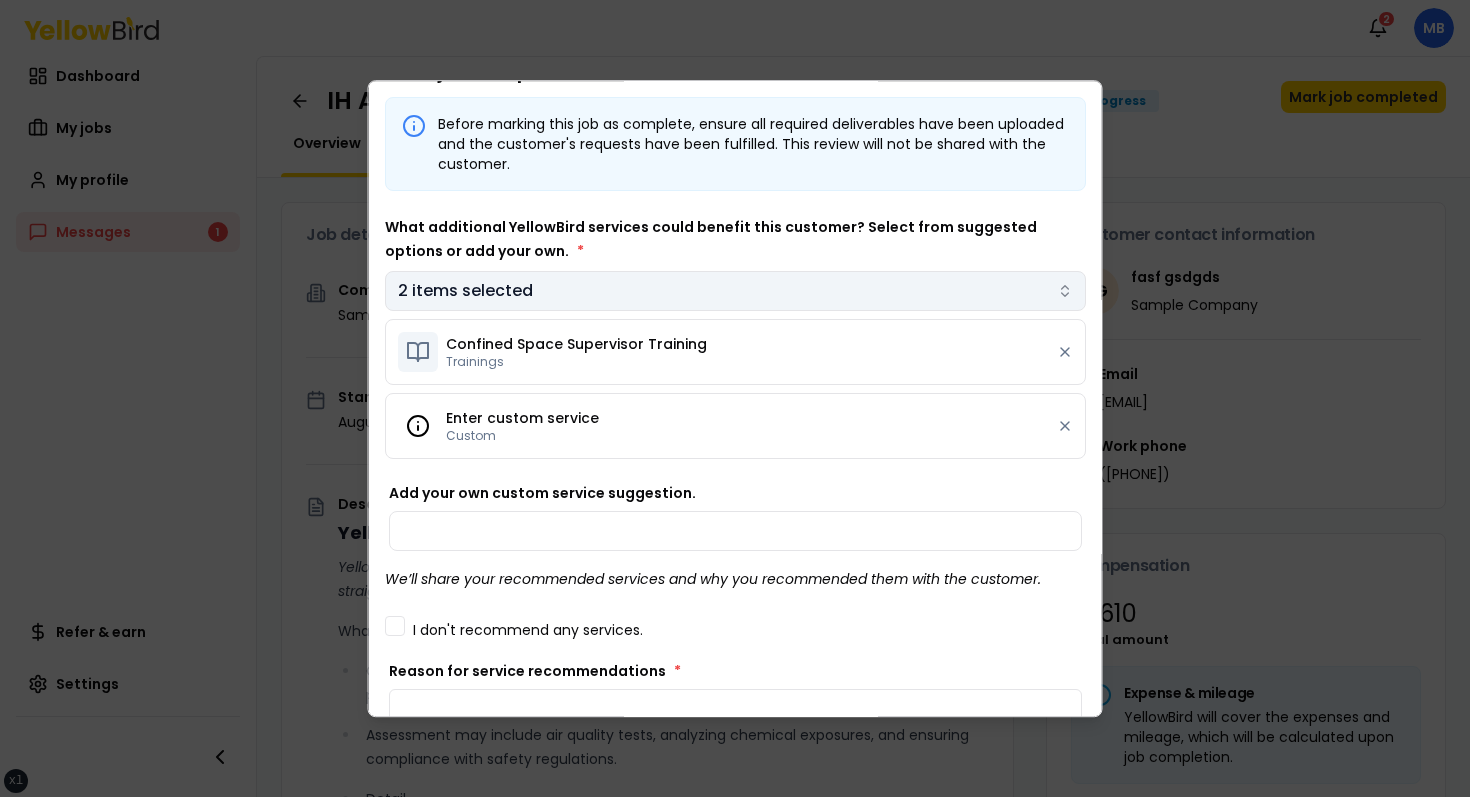 scroll, scrollTop: 0, scrollLeft: 0, axis: both 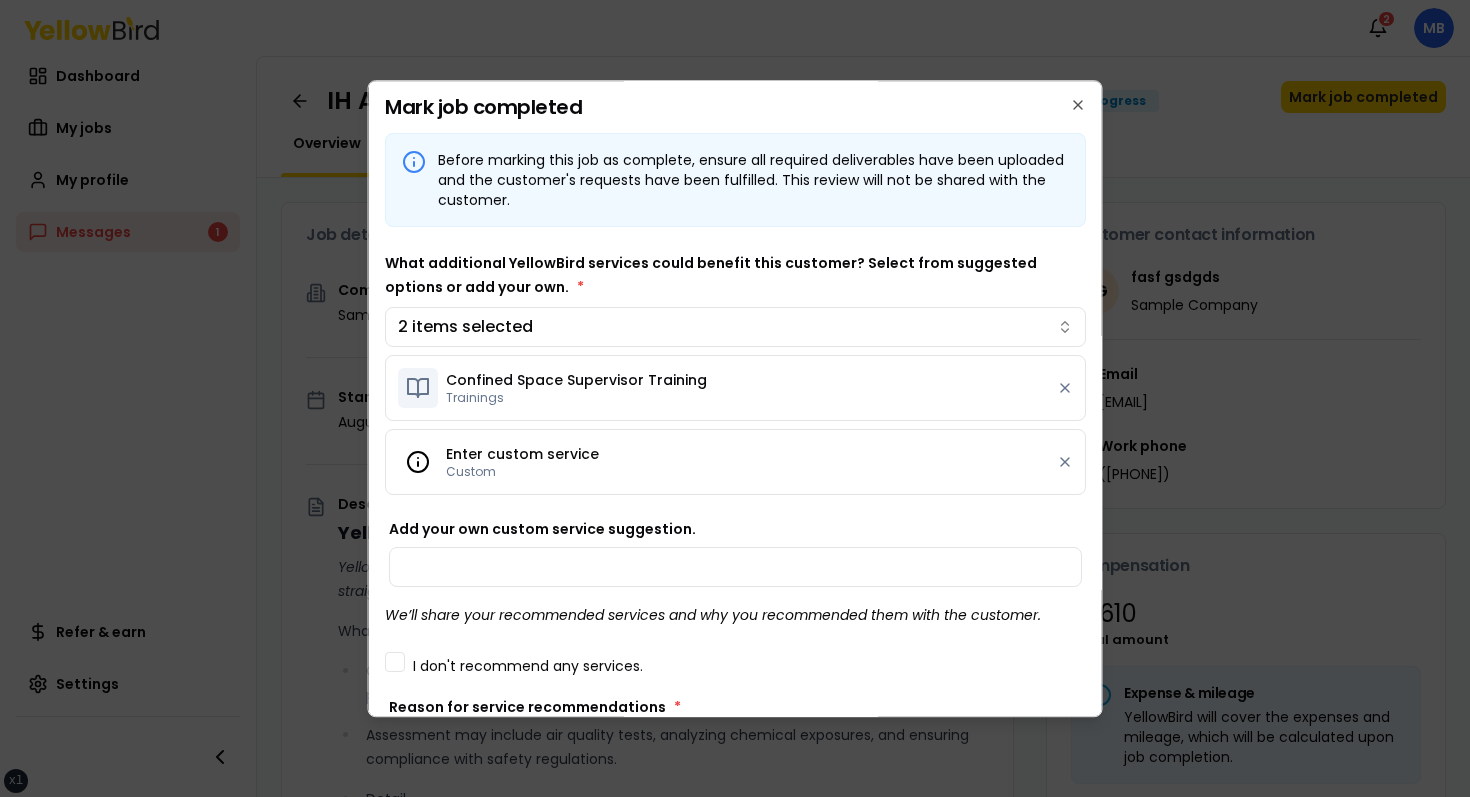 click on "Before marking this job as complete, ensure all required deliverables have been uploaded and the customer's requests have been fulfilled. This review will not be shared with the customer." at bounding box center [753, 180] 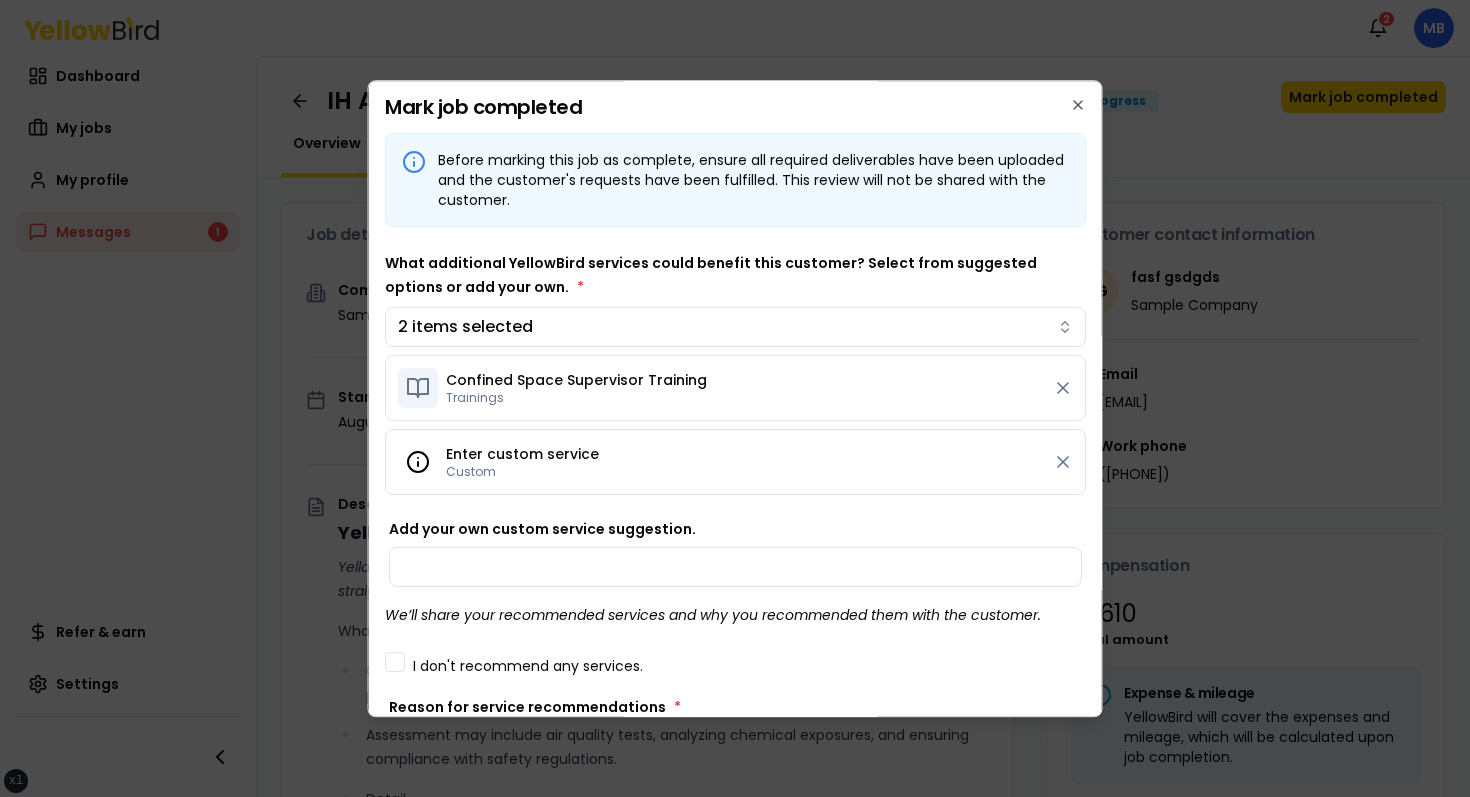 drag, startPoint x: 1060, startPoint y: 381, endPoint x: 1006, endPoint y: 403, distance: 58.30952 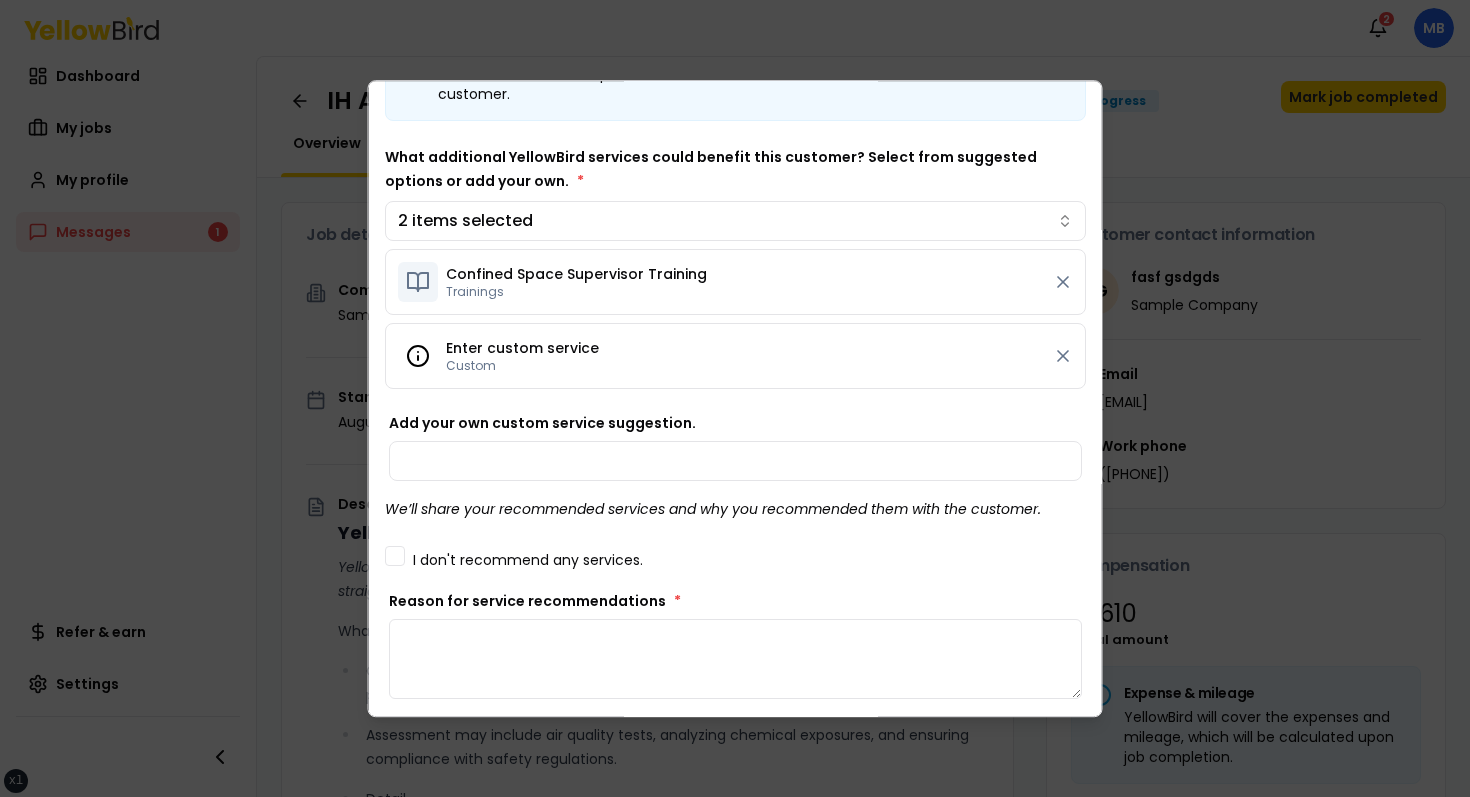 scroll, scrollTop: 0, scrollLeft: 0, axis: both 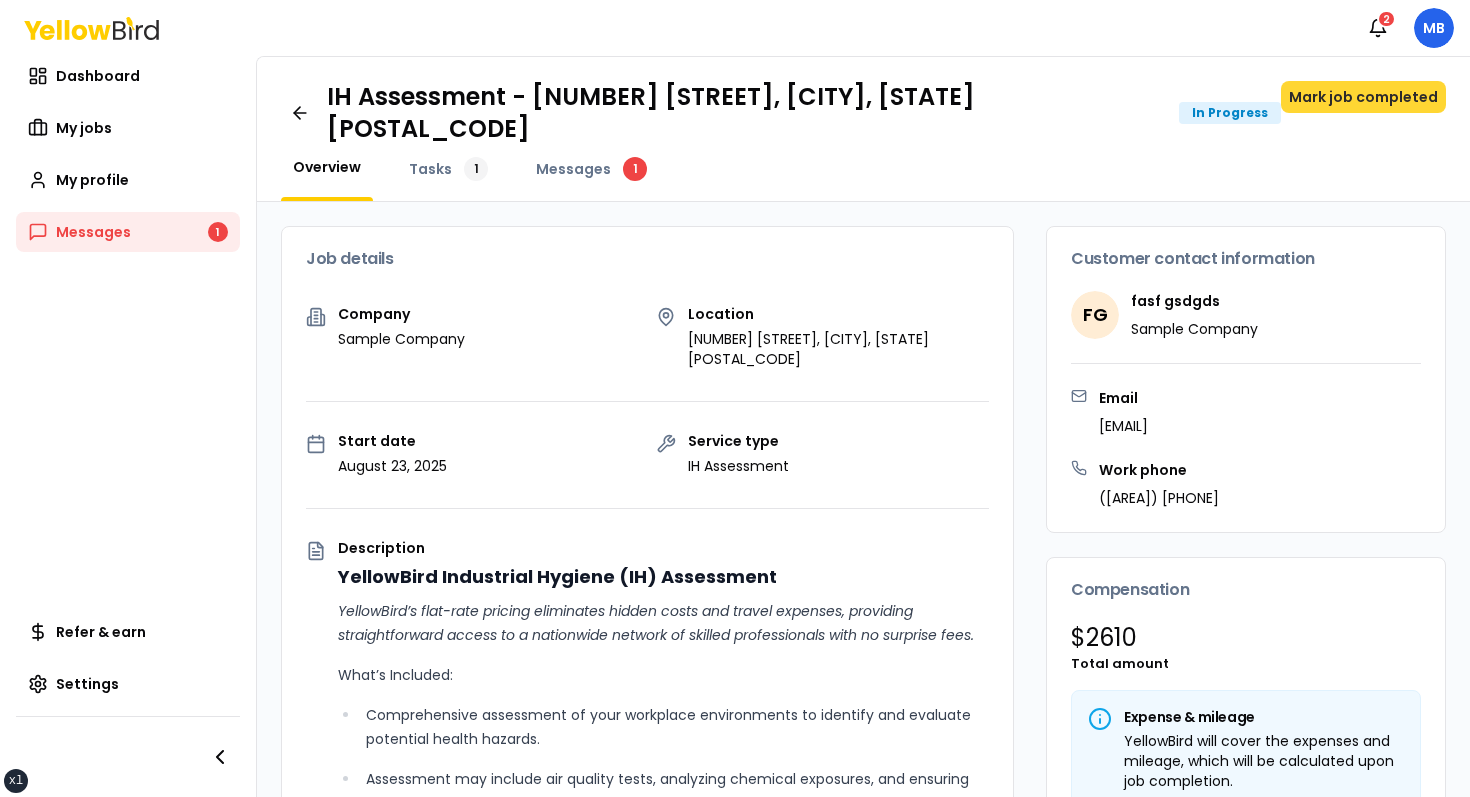 click on "Mark job completed" at bounding box center [1363, 97] 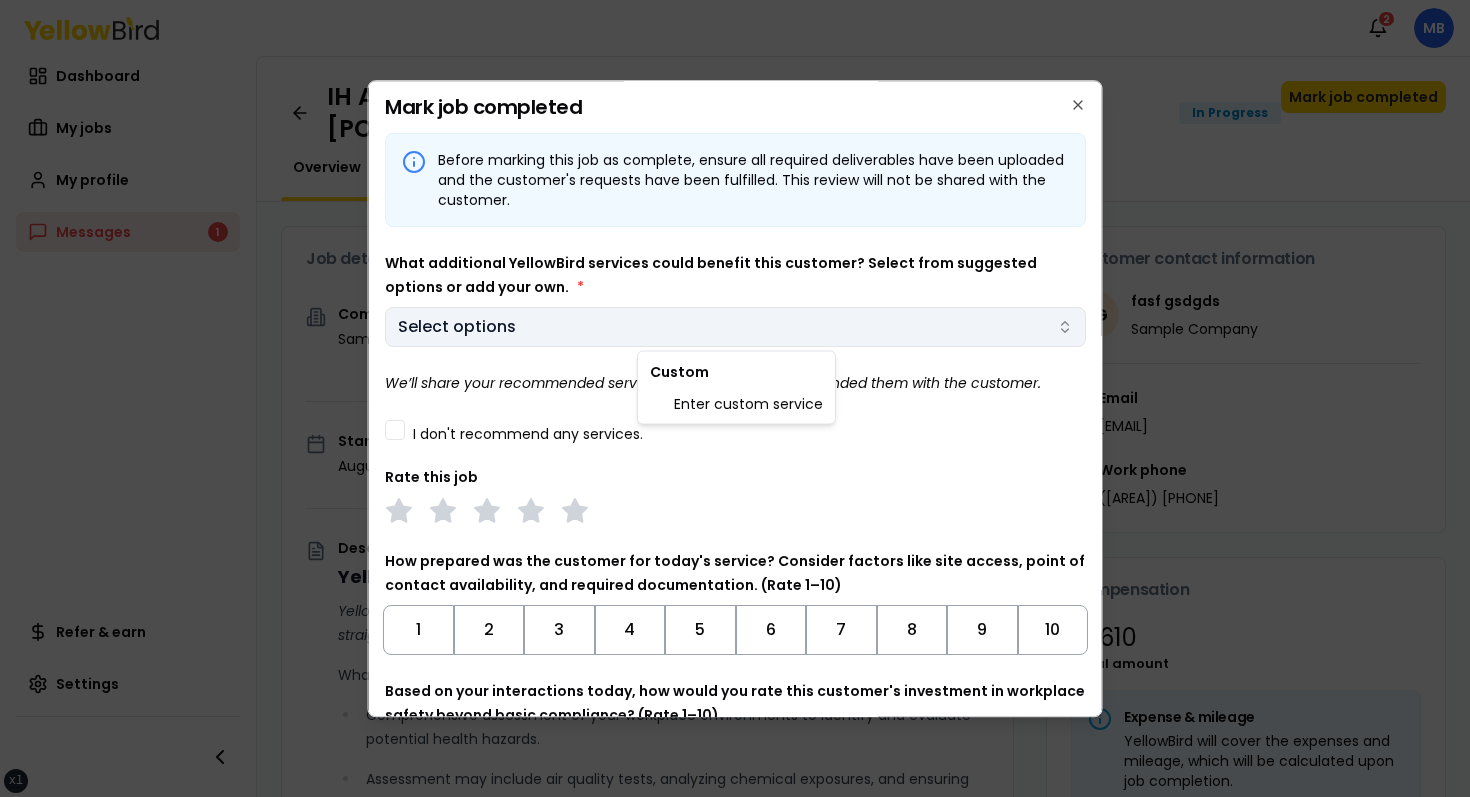 click on "xs sm md lg xl 2xl Notifications 2 MB Dashboard My jobs My profile Messages 1 Refer & earn Settings IH Assessment - [NUMBER] [STREET], [CITY], [STATE] [POSTAL_CODE] In Progress Mark job completed Overview Tasks 1 Messages 1 Job details Company Sample Company Location [NUMBER] [STREET], [CITY], [STATE] [POSTAL_CODE] Start date [DATE] Service type IH Assessment Description YellowBird Industrial Hygiene (IH) Assessment
YellowBird’s flat-rate pricing eliminates hidden costs and travel expenses, providing straightforward access to a nationwide network of skilled professionals with no surprise fees.
What’s Included:
Comprehensive assessment of your workplace environments to identify and evaluate potential health hazards.
Assessment may include air quality tests, analyzing chemical exposures, and ensuring compliance with safety regulations.
Detail...
View more Documents   Deliverable template No template has been provided; please use your own deliverable template to upload the service deliverables. Upload FG $ *" at bounding box center (735, 398) 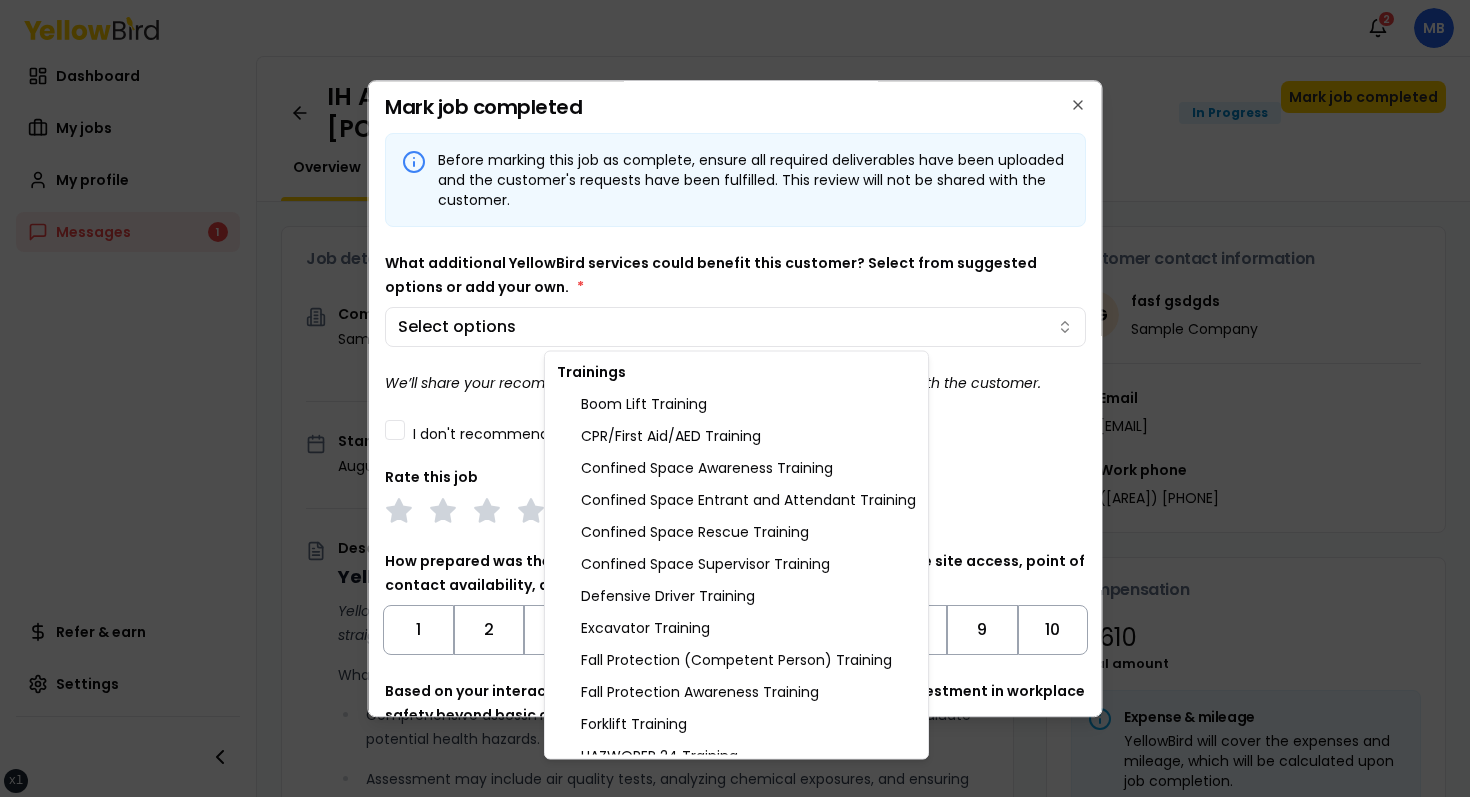 click on "Boom Lift Training" at bounding box center [736, 404] 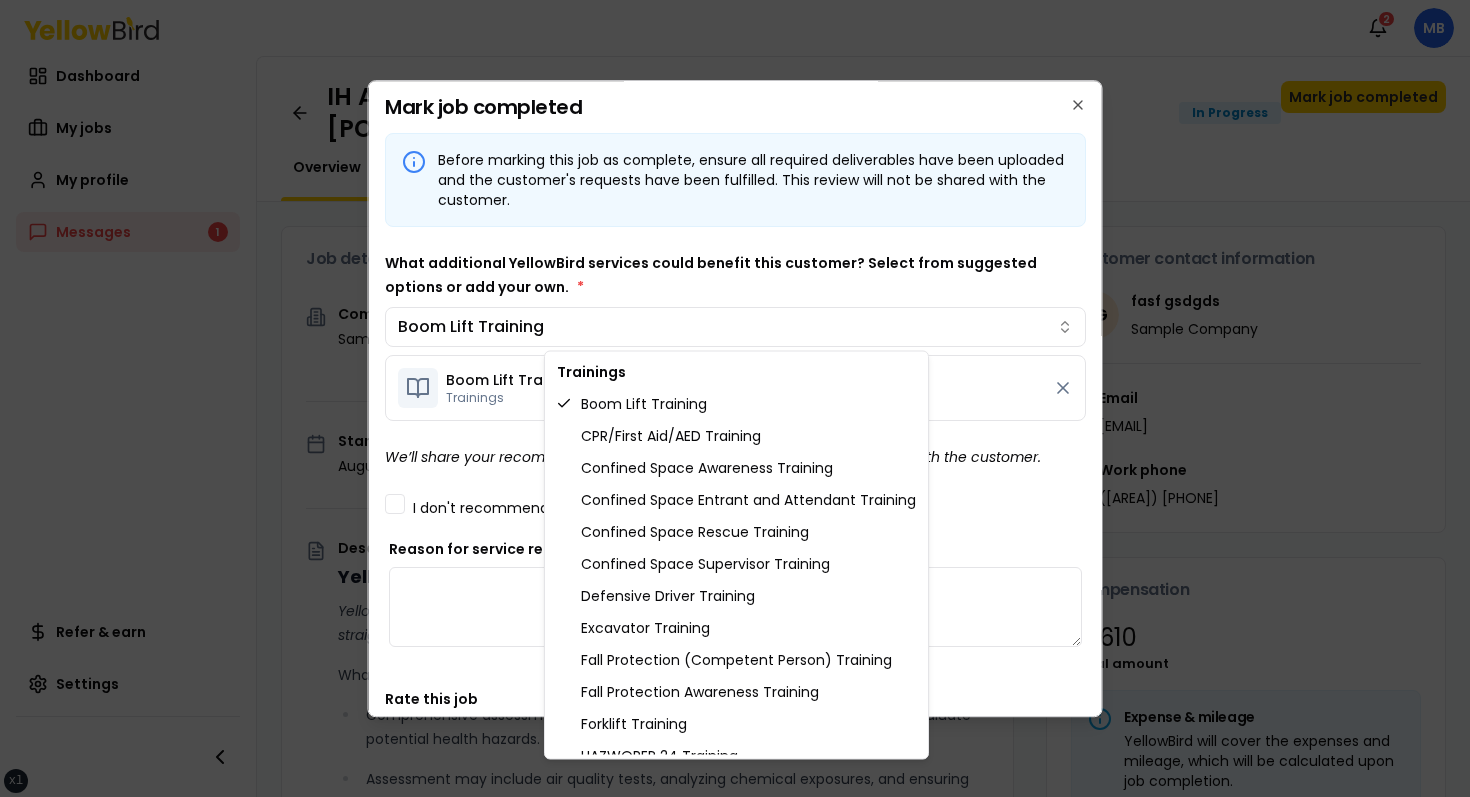 click at bounding box center (735, 398) 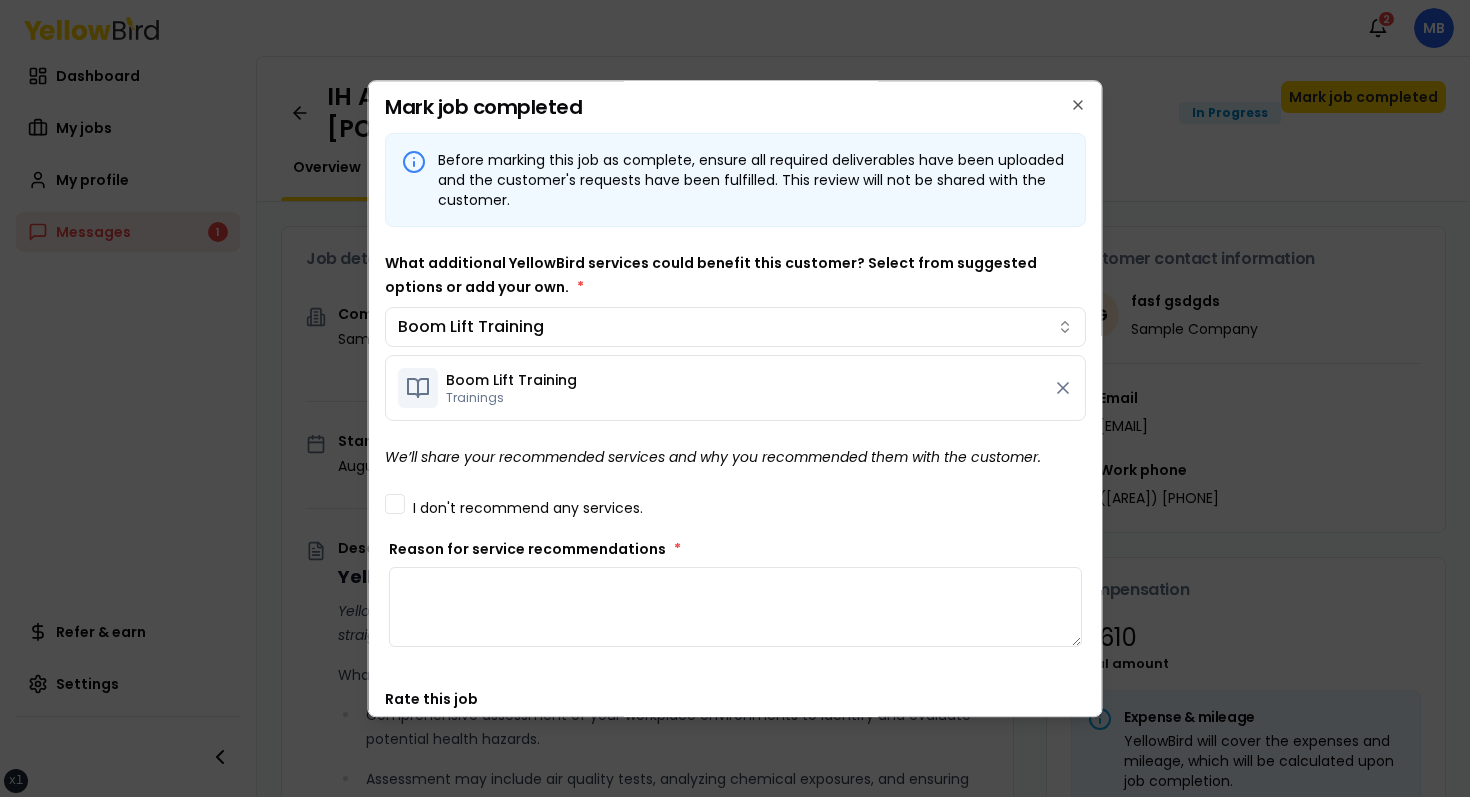 click on "Boom Lift Training Trainings" at bounding box center [735, 388] 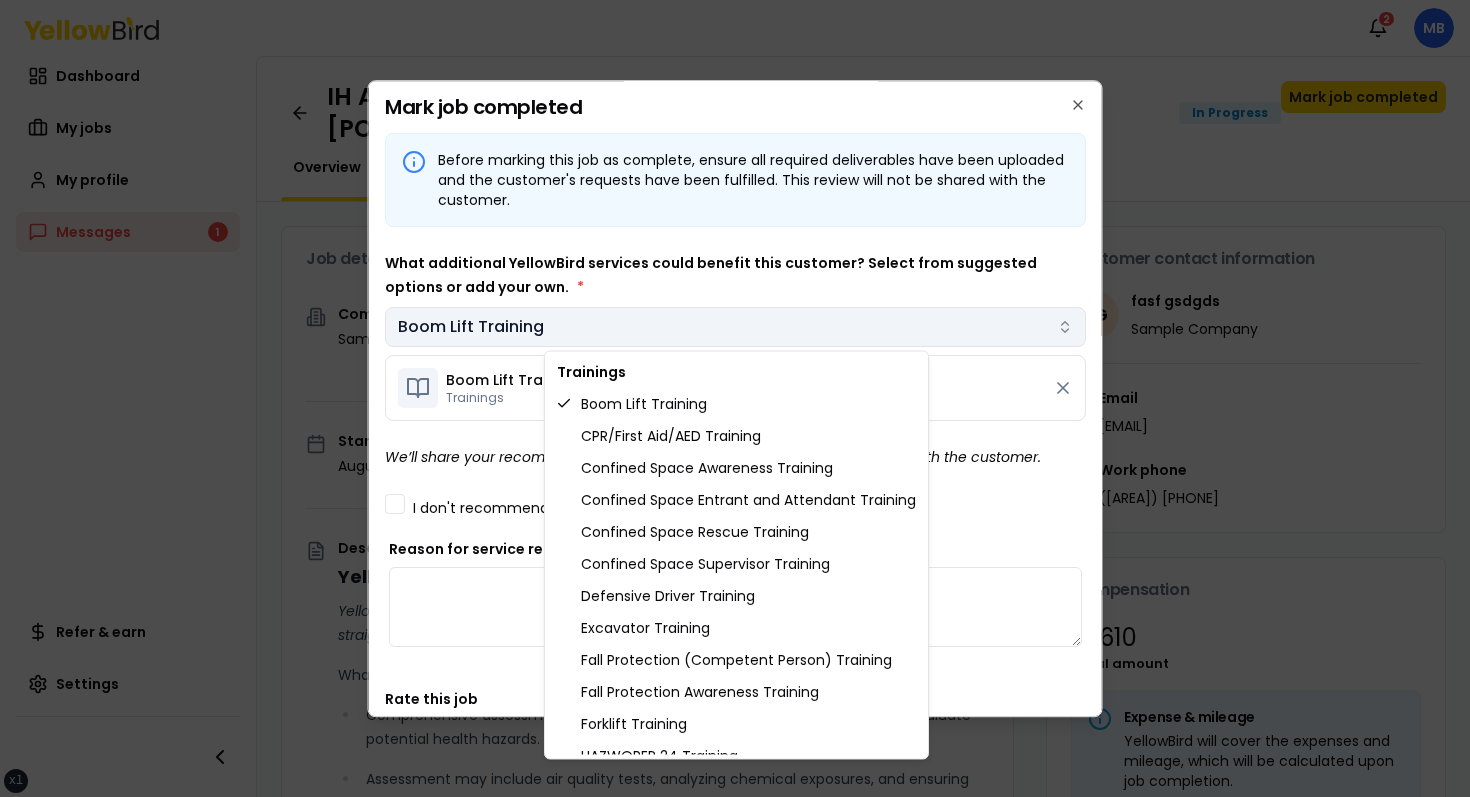 click on "xs sm md lg xl 2xl Notifications 2 MB Dashboard My jobs My profile Messages 1 Refer & earn Settings IH Assessment - [NUMBER] [STREET], [CITY], [STATE] [POSTAL_CODE] In Progress Mark job completed Overview Tasks 1 Messages 1 Job details Company Sample Company Location [NUMBER] [STREET], [CITY], [STATE] [POSTAL_CODE] Start date [DATE] Service type IH Assessment Description YellowBird Industrial Hygiene (IH) Assessment
YellowBird’s flat-rate pricing eliminates hidden costs and travel expenses, providing straightforward access to a nationwide network of skilled professionals with no surprise fees.
What’s Included:
Comprehensive assessment of your workplace environments to identify and evaluate potential health hazards.
Assessment may include air quality tests, analyzing chemical exposures, and ensuring compliance with safety regulations.
Detail...
View more Documents   Deliverable template No template has been provided; please use your own deliverable template to upload the service deliverables. Upload FG $ *" at bounding box center [735, 398] 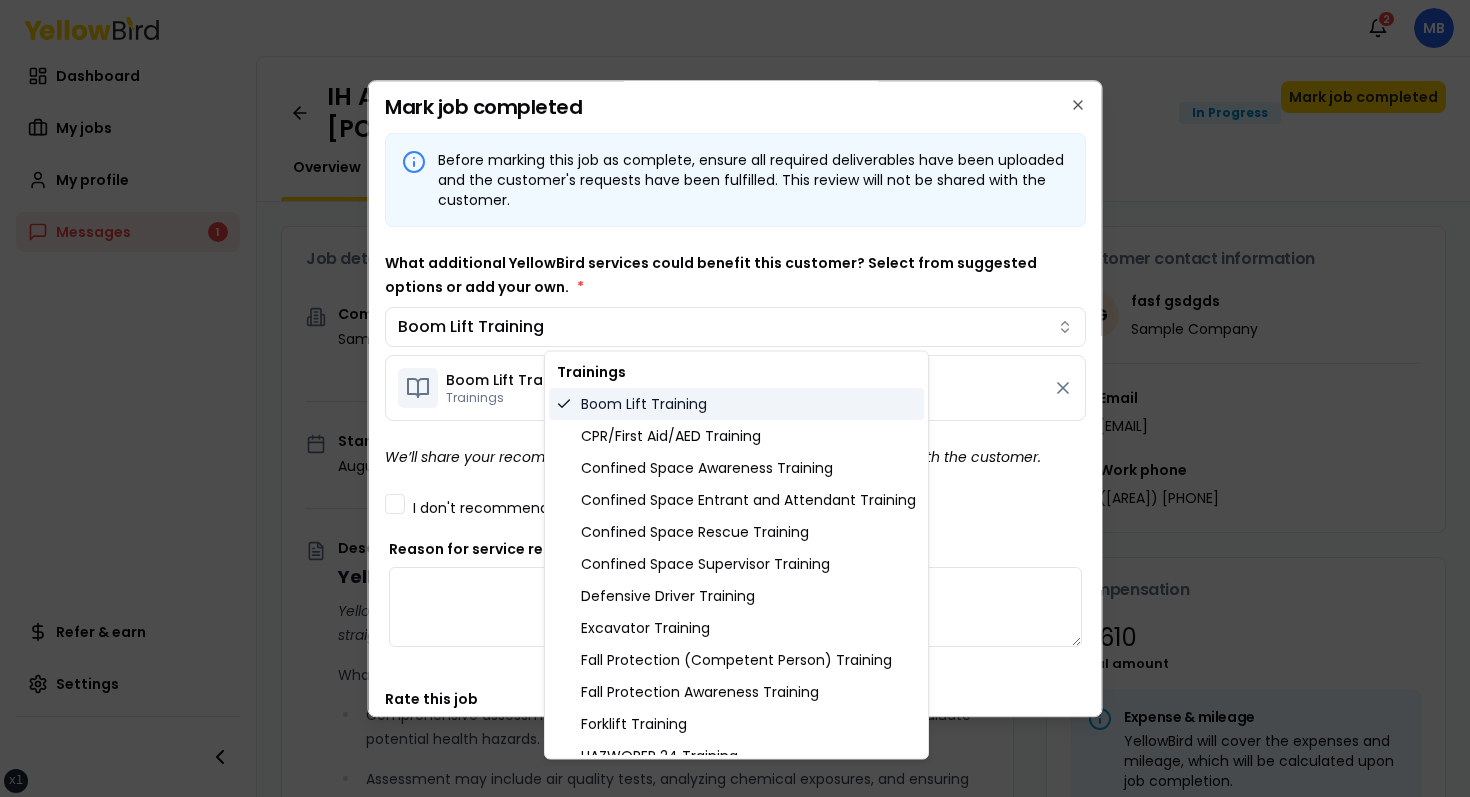 click on "Boom Lift Training" at bounding box center [736, 404] 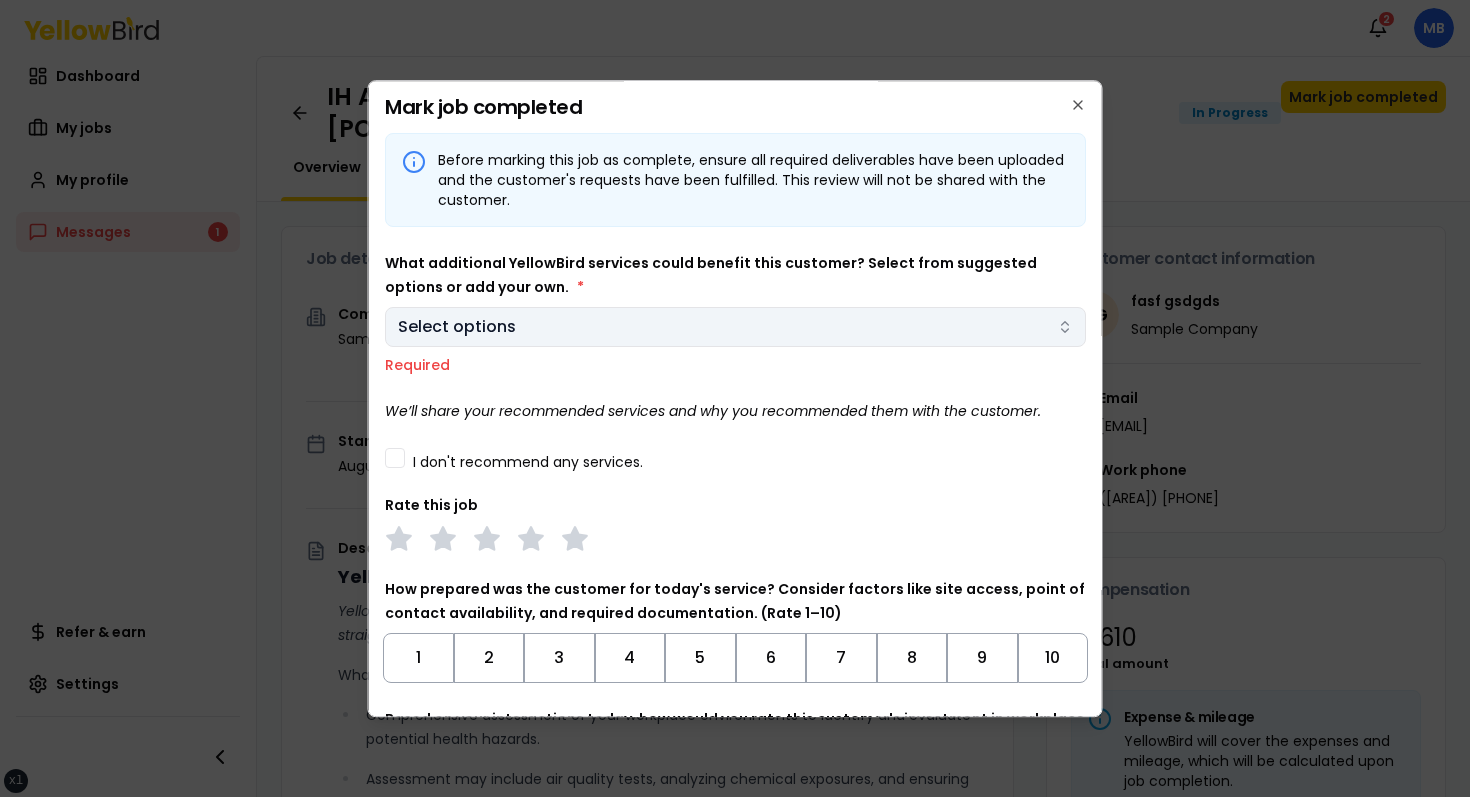 click on "xs sm md lg xl 2xl Notifications 2 MB Dashboard My jobs My profile Messages 1 Refer & earn Settings IH Assessment - [NUMBER] [STREET], [CITY], [STATE] In Progress Mark job completed Overview Tasks 1 Messages 1 Job details Company Sample Company Location [NUMBER] [STREET], [CITY], [STATE] Start date [DATE] Service type IH Assessment Description YellowBird Industrial Hygiene (IH) Assessment
YellowBird’s flat-rate pricing eliminates hidden costs and travel expenses, providing straightforward access to a nationwide network of skilled professionals with no surprise fees.
What’s Included:
Comprehensive assessment of your workplace environments to identify and evaluate potential health hazards.
Assessment may include air quality tests, analyzing chemical exposures, and ensuring compliance with safety regulations.
Detail...
View more Documents Deliverable template No template has been provided; please use your own deliverable template to upload the service deliverables. Upload FG $ *" at bounding box center (735, 398) 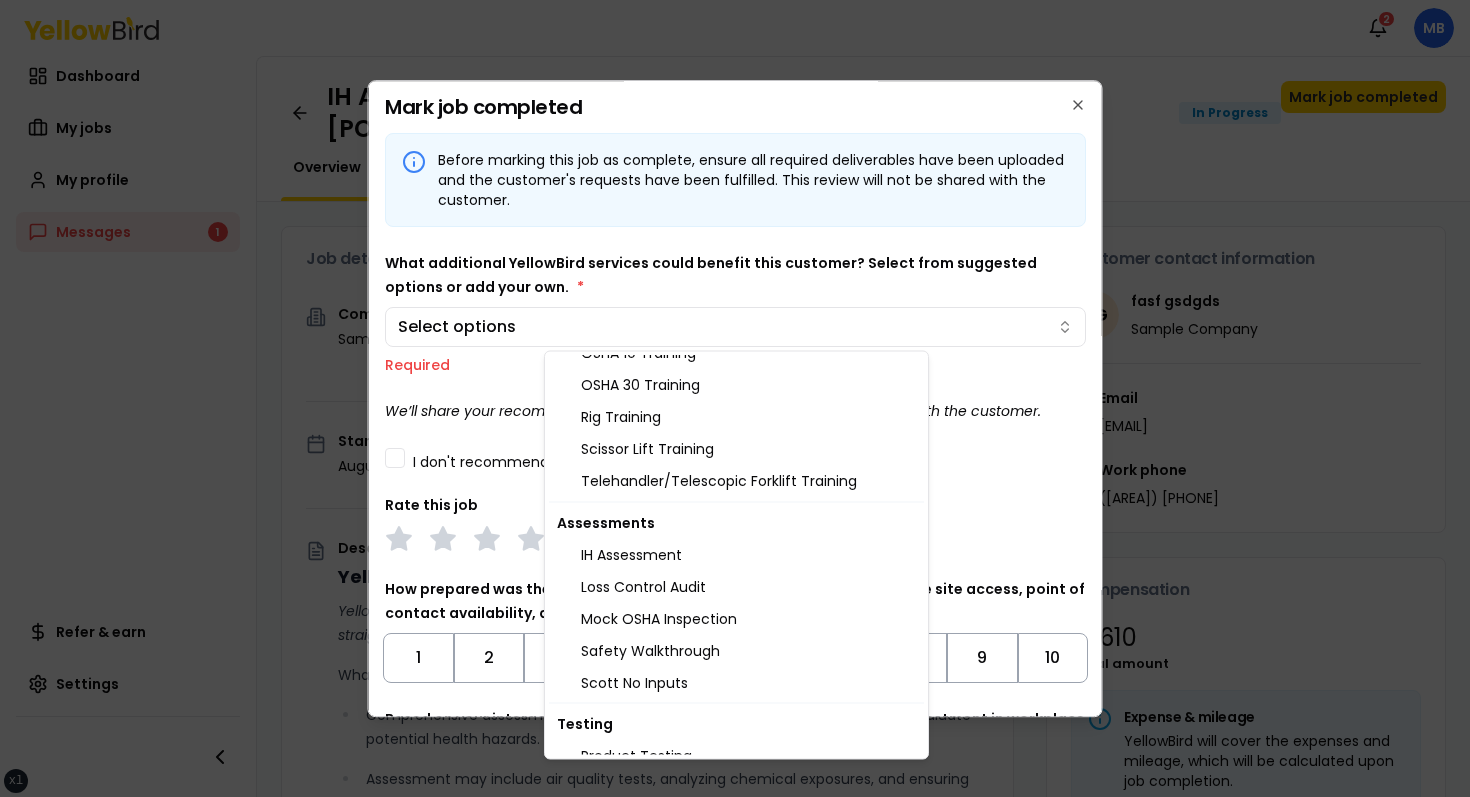 scroll, scrollTop: 821, scrollLeft: 0, axis: vertical 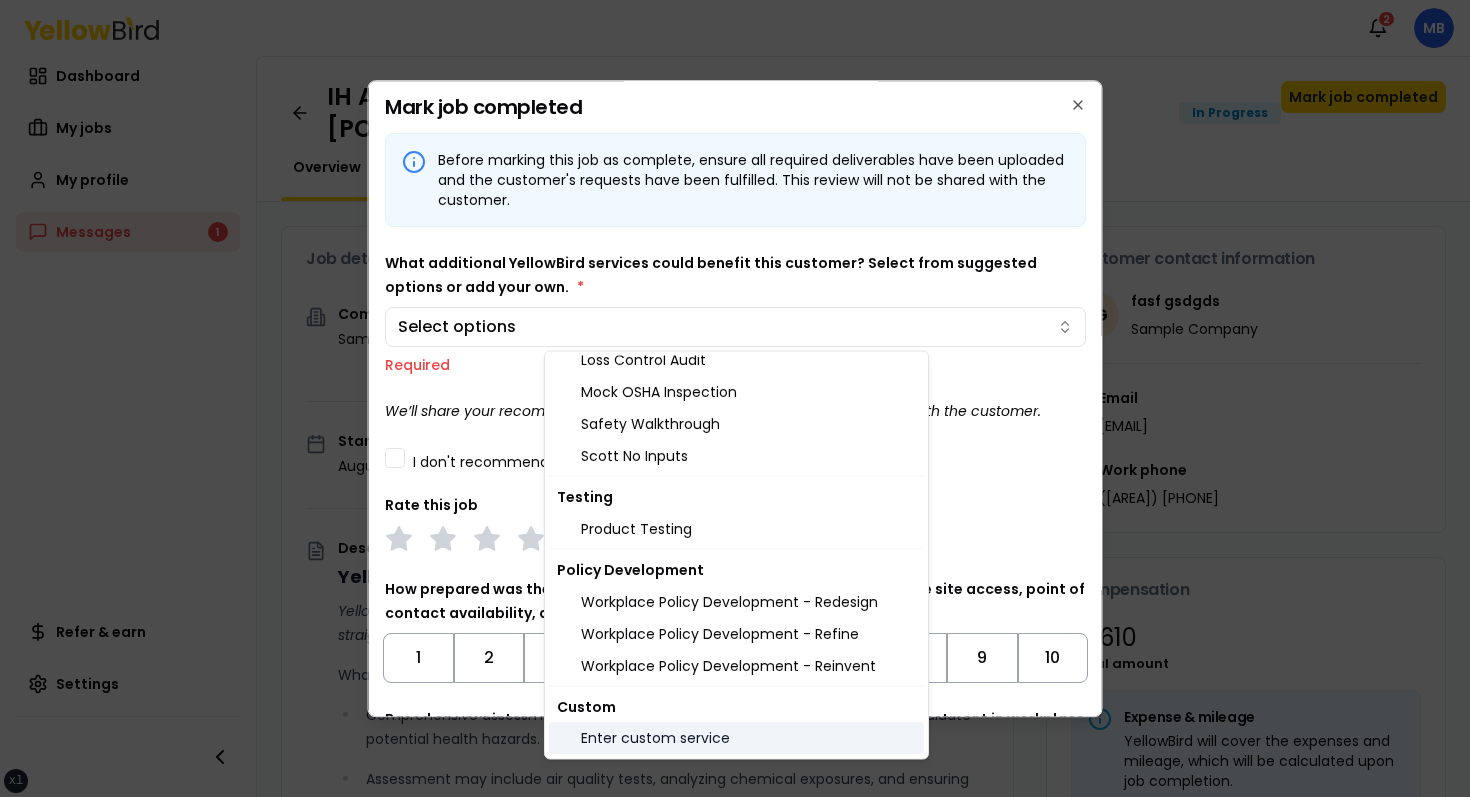click on "Enter custom service" at bounding box center [736, 739] 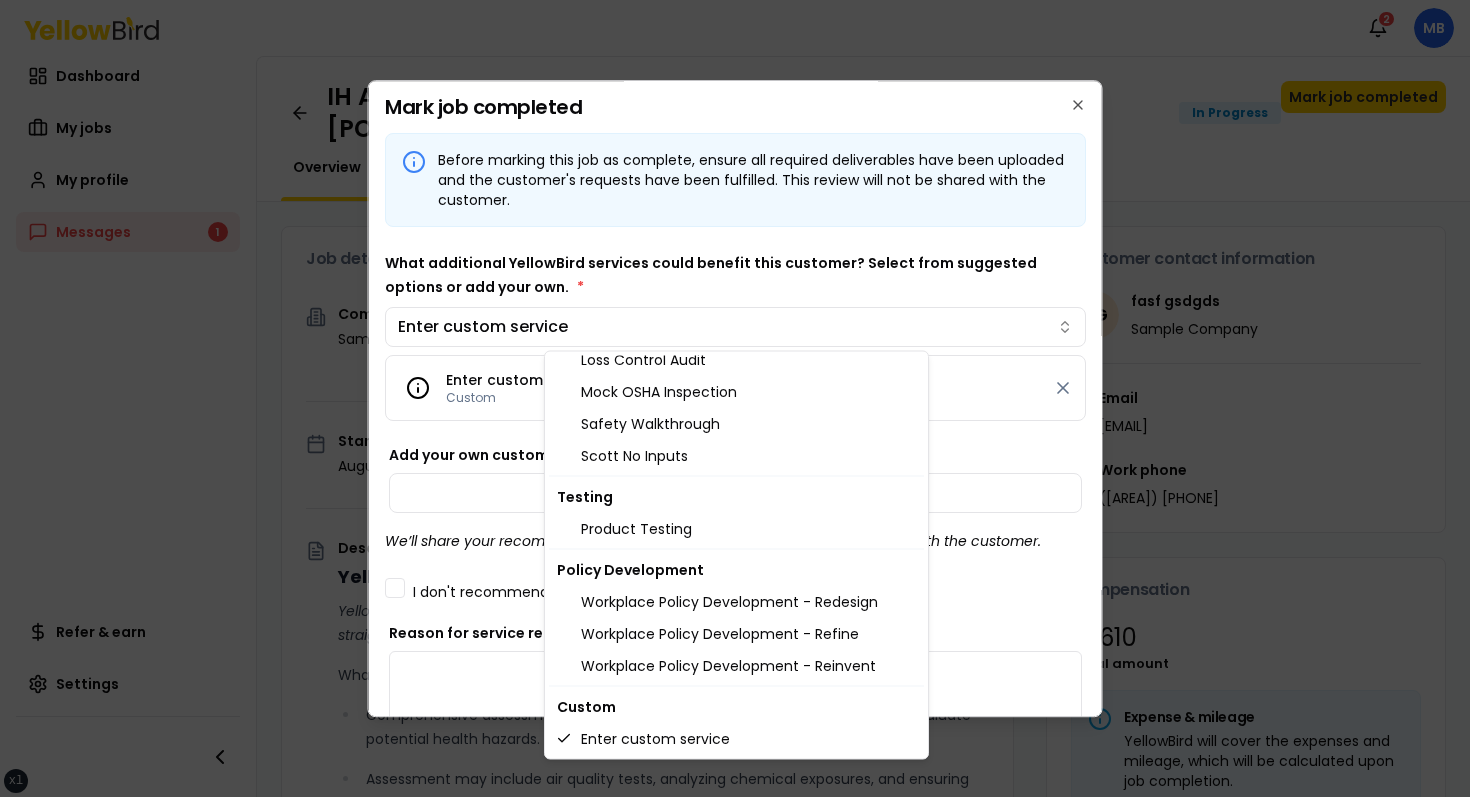 click on "xs sm md lg xl 2xl Notifications 2 MB Dashboard My jobs My profile Messages 1 Refer & earn Settings IH Assessment - [NUMBER] [STREET], [CITY], [STATE] In Progress Mark job completed Overview Tasks 1 Messages 1 Job details Company Sample Company Location [NUMBER] [STREET], [CITY], [STATE] Start date [DATE] Service type IH Assessment Description YellowBird Industrial Hygiene (IH) Assessment
YellowBird’s flat-rate pricing eliminates hidden costs and travel expenses, providing straightforward access to a nationwide network of skilled professionals with no surprise fees.
What’s Included:
Comprehensive assessment of your workplace environments to identify and evaluate potential health hazards.
Assessment may include air quality tests, analyzing chemical exposures, and ensuring compliance with safety regulations.
Detail...
View more Documents Deliverable template No template has been provided; please use your own deliverable template to upload the service deliverables. Upload FG $ *" at bounding box center (735, 398) 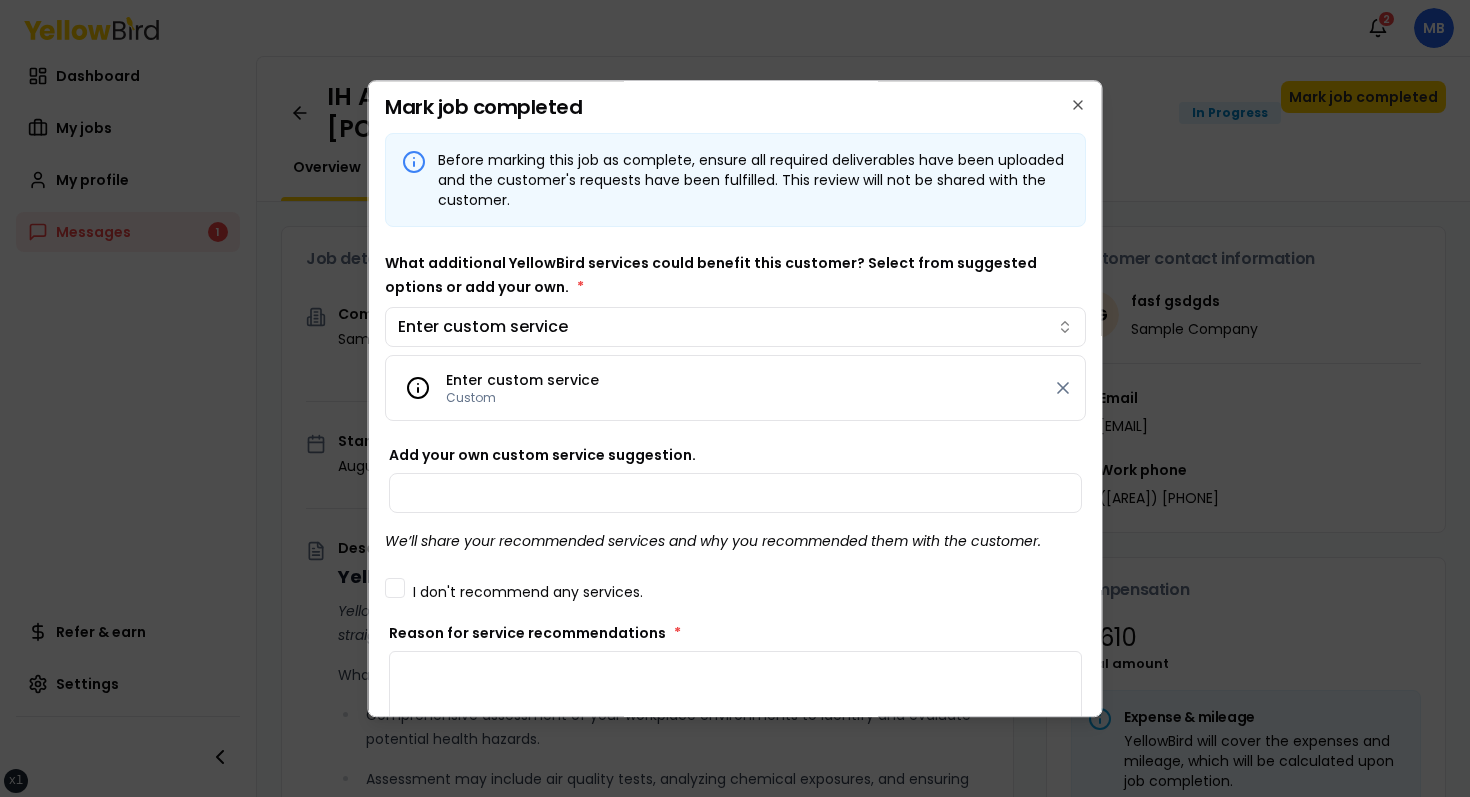 click on "What additional YellowBird services could benefit this customer? Select from suggested options or add your own. * Enter custom service Enter custom service Custom" at bounding box center (735, 336) 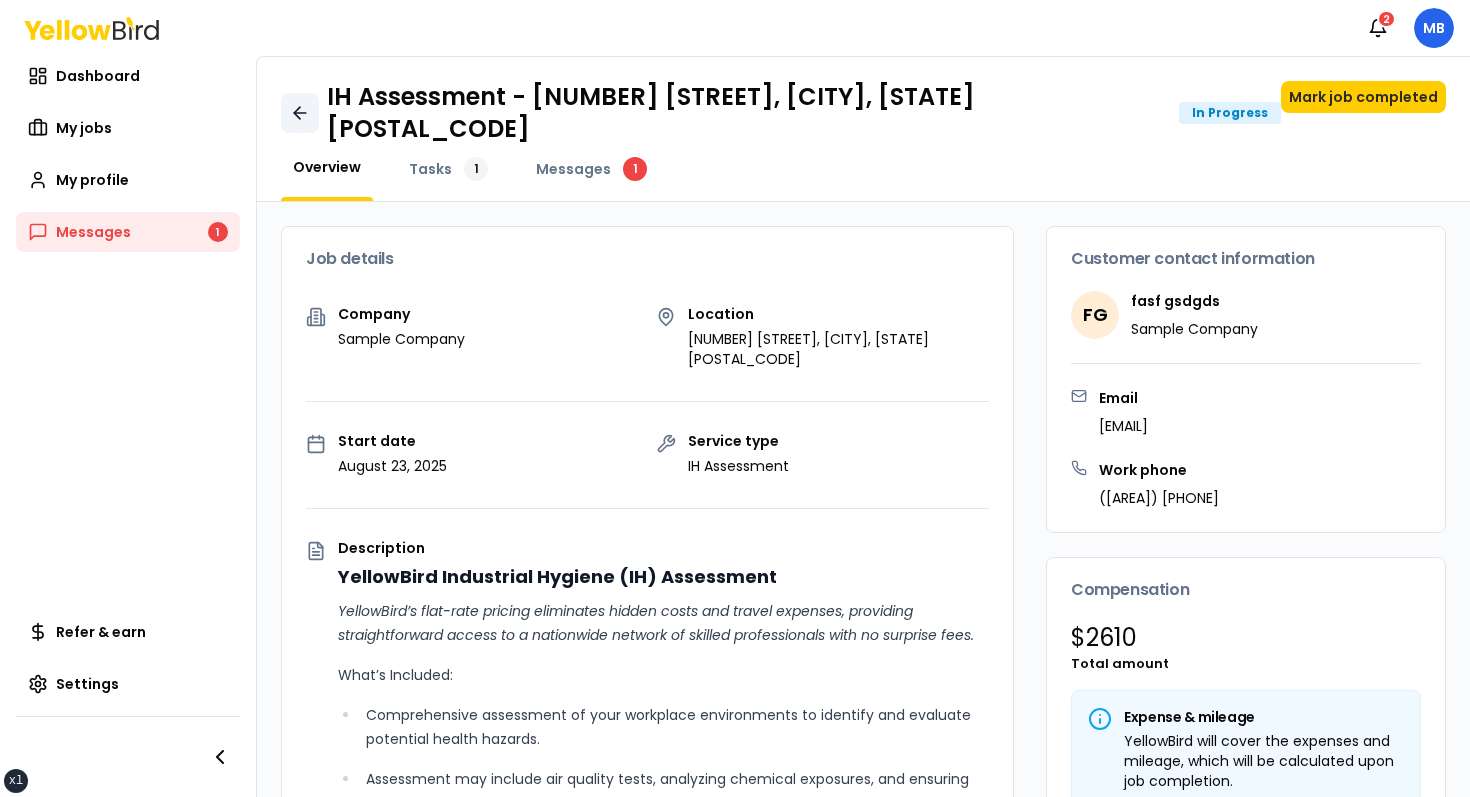 click at bounding box center [300, 113] 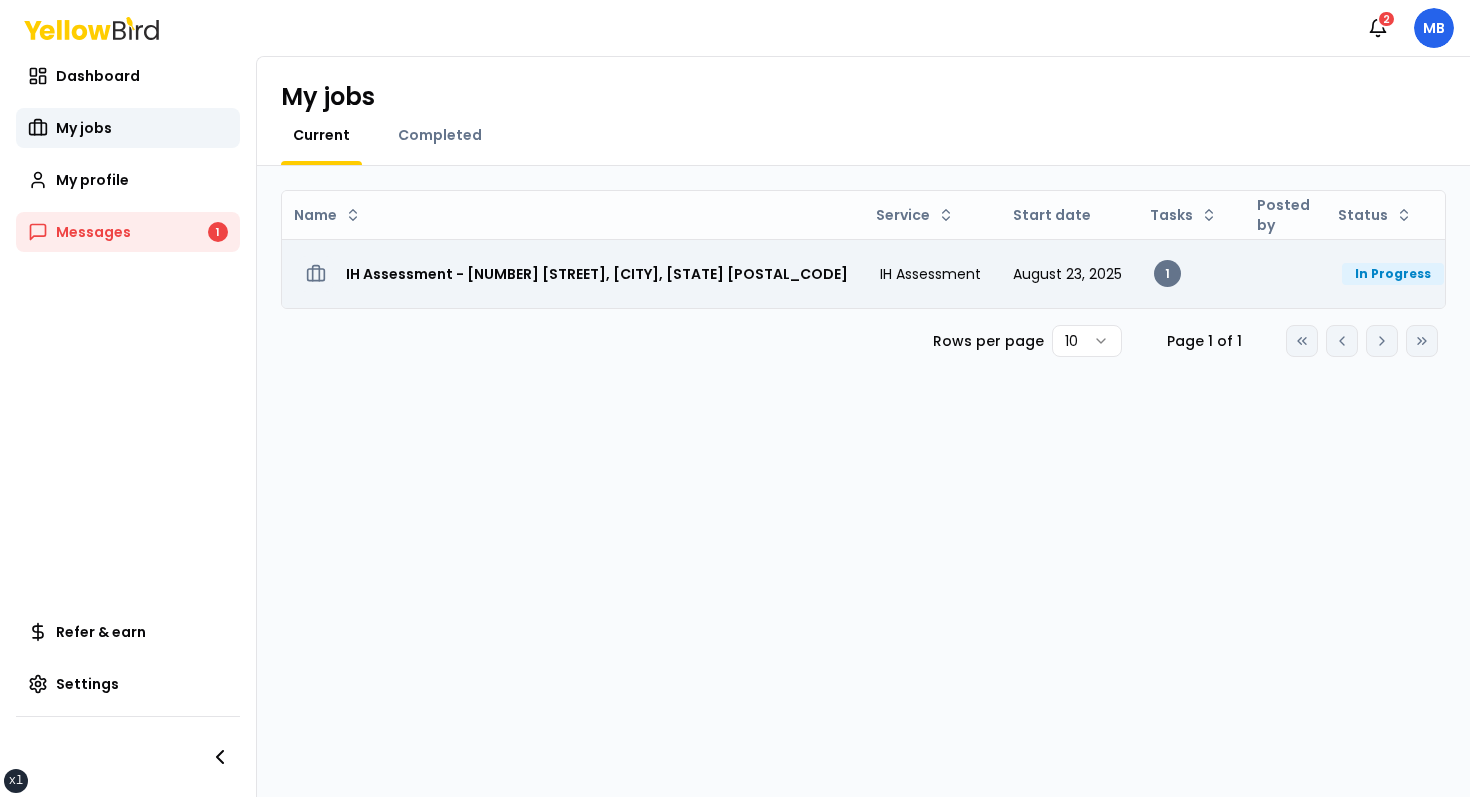click on "IH Assessment - [NUMBER] [STREET], [CITY], [STATE]" at bounding box center (573, 273) 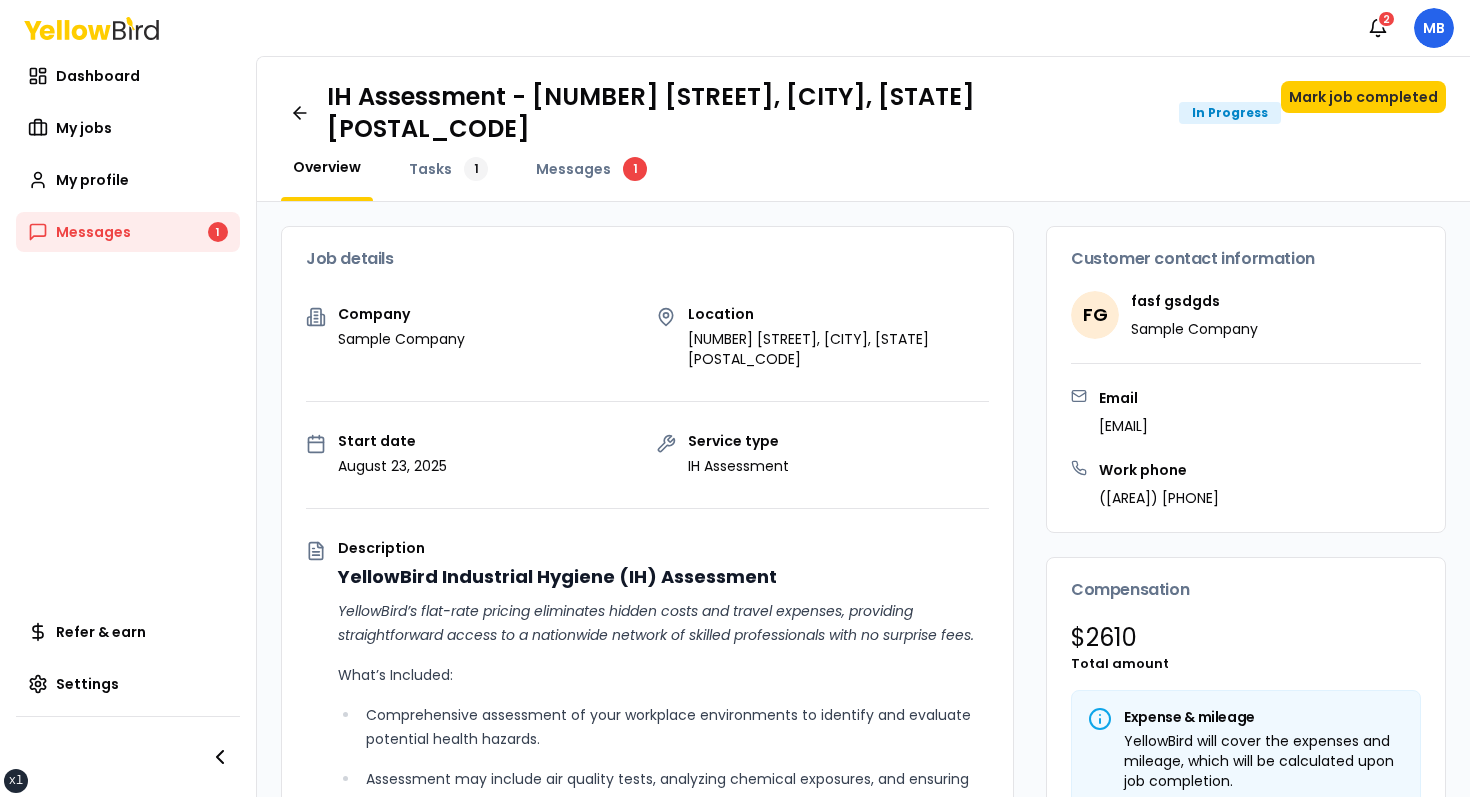 click on "IH Assessment - 123 tasf, asfasf, DE 12321 In Progress Mark job completed Overview Tasks 1 Messages 1" at bounding box center (863, 129) 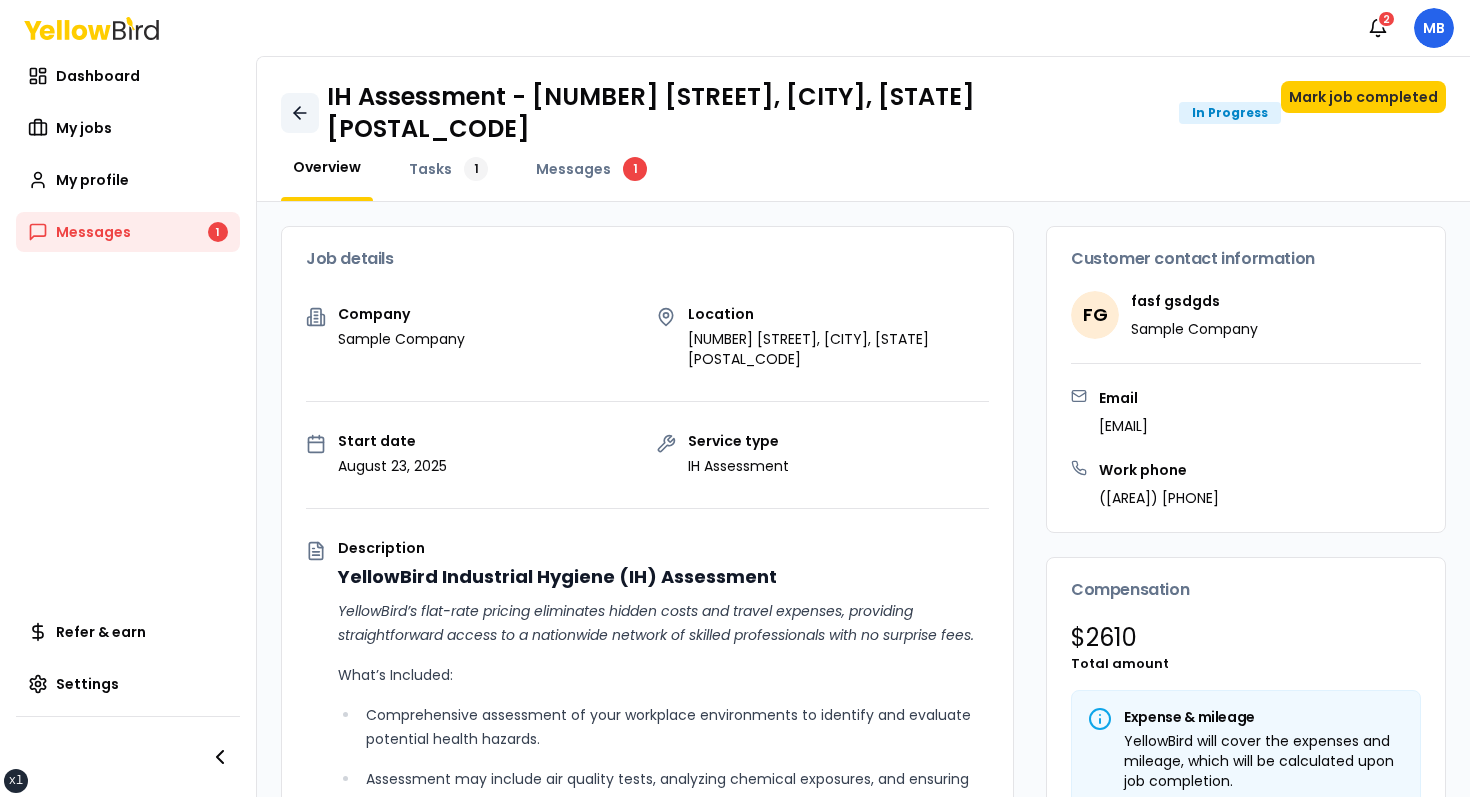 click 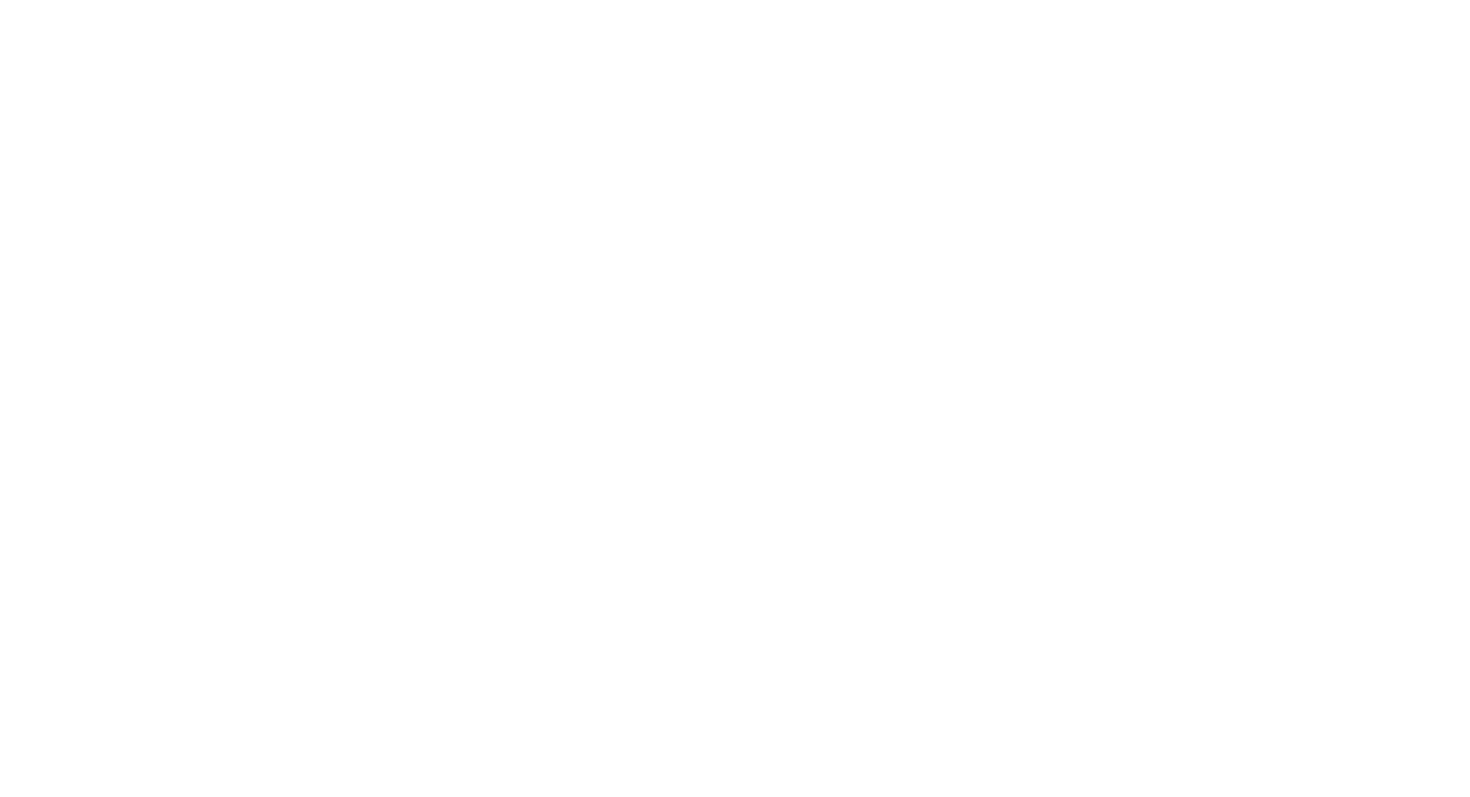 scroll, scrollTop: 0, scrollLeft: 0, axis: both 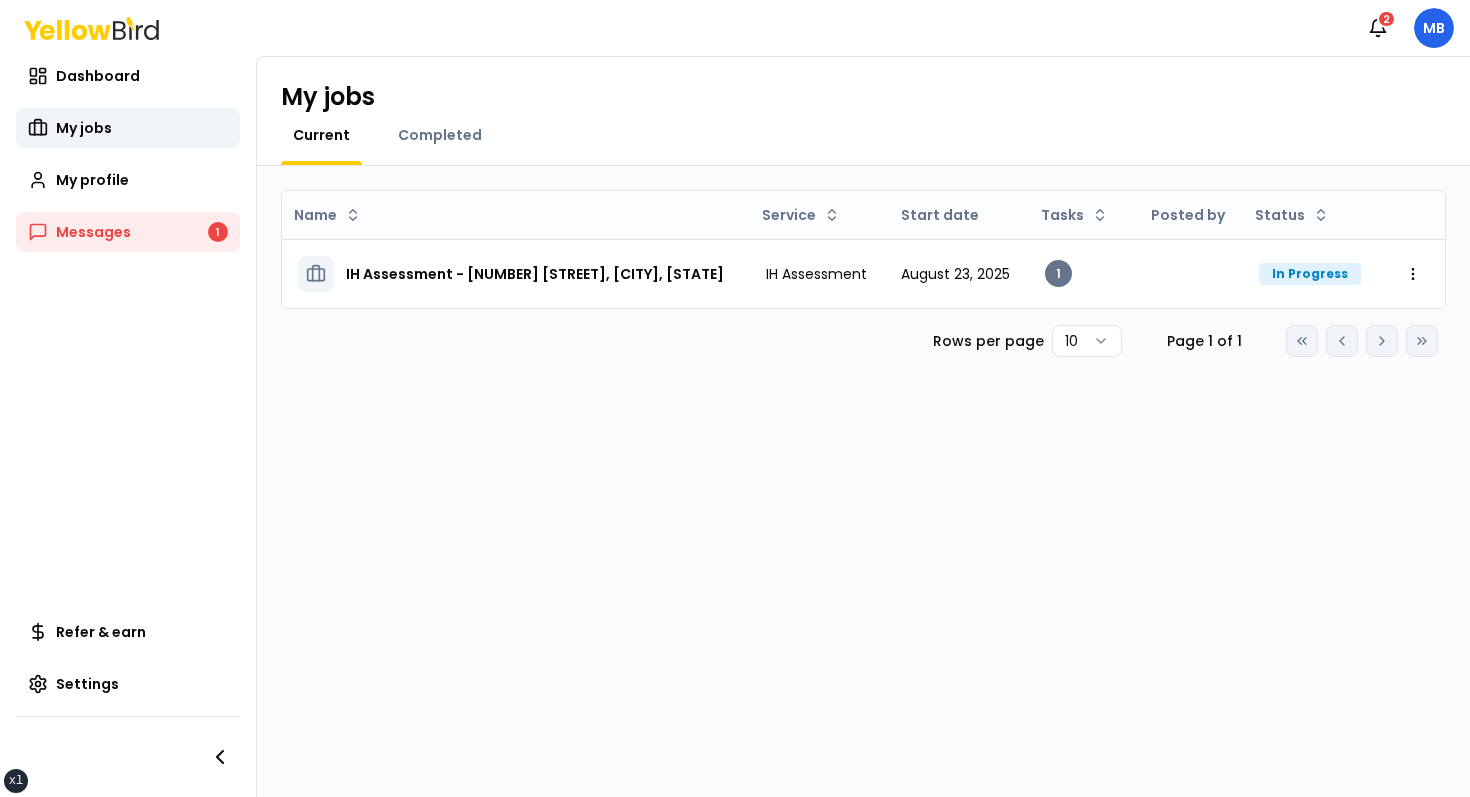 click on "IH Assessment - [NUMBER] [STREET], [CITY], [STATE]" at bounding box center [516, 273] 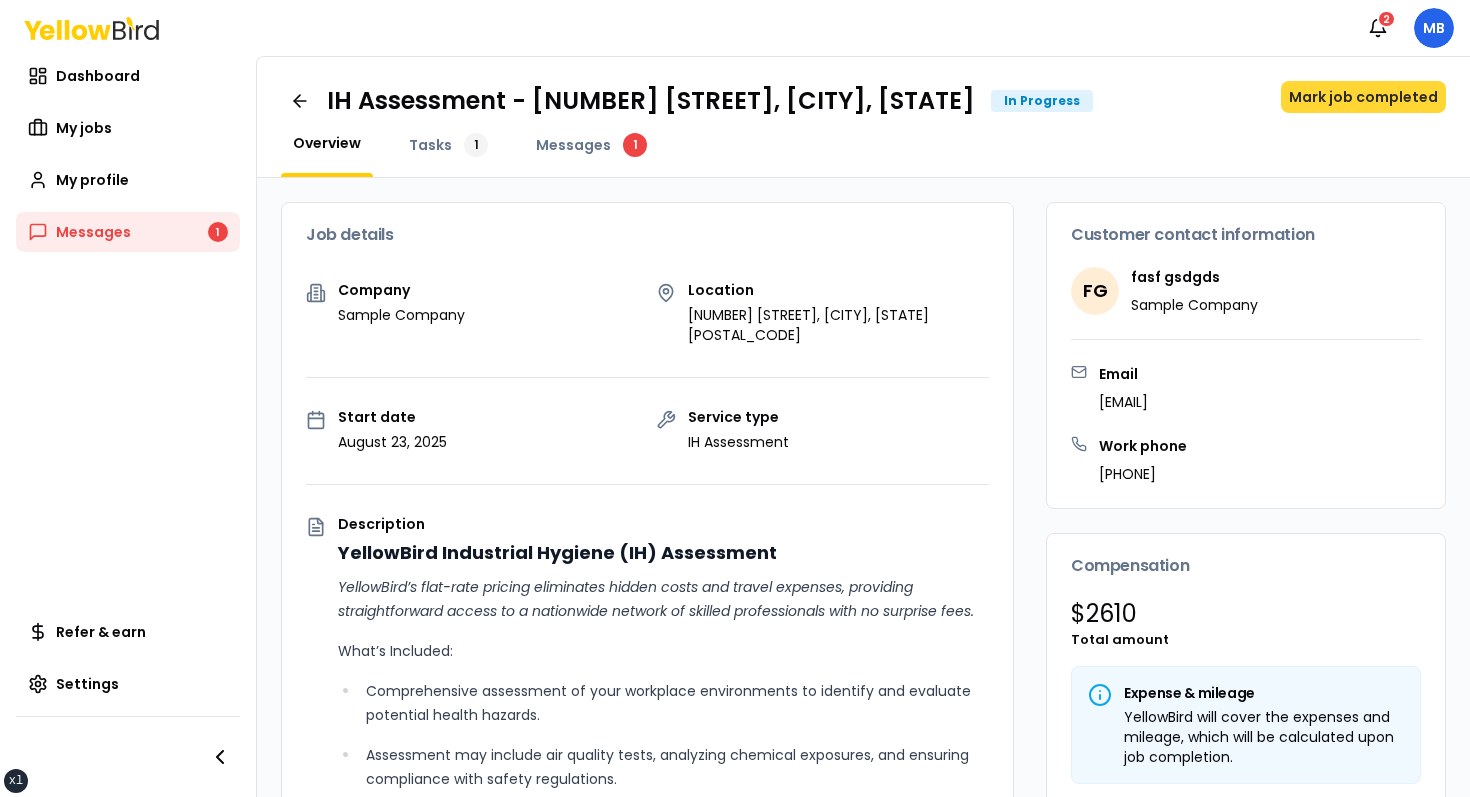 click on "Mark job completed" at bounding box center [1363, 97] 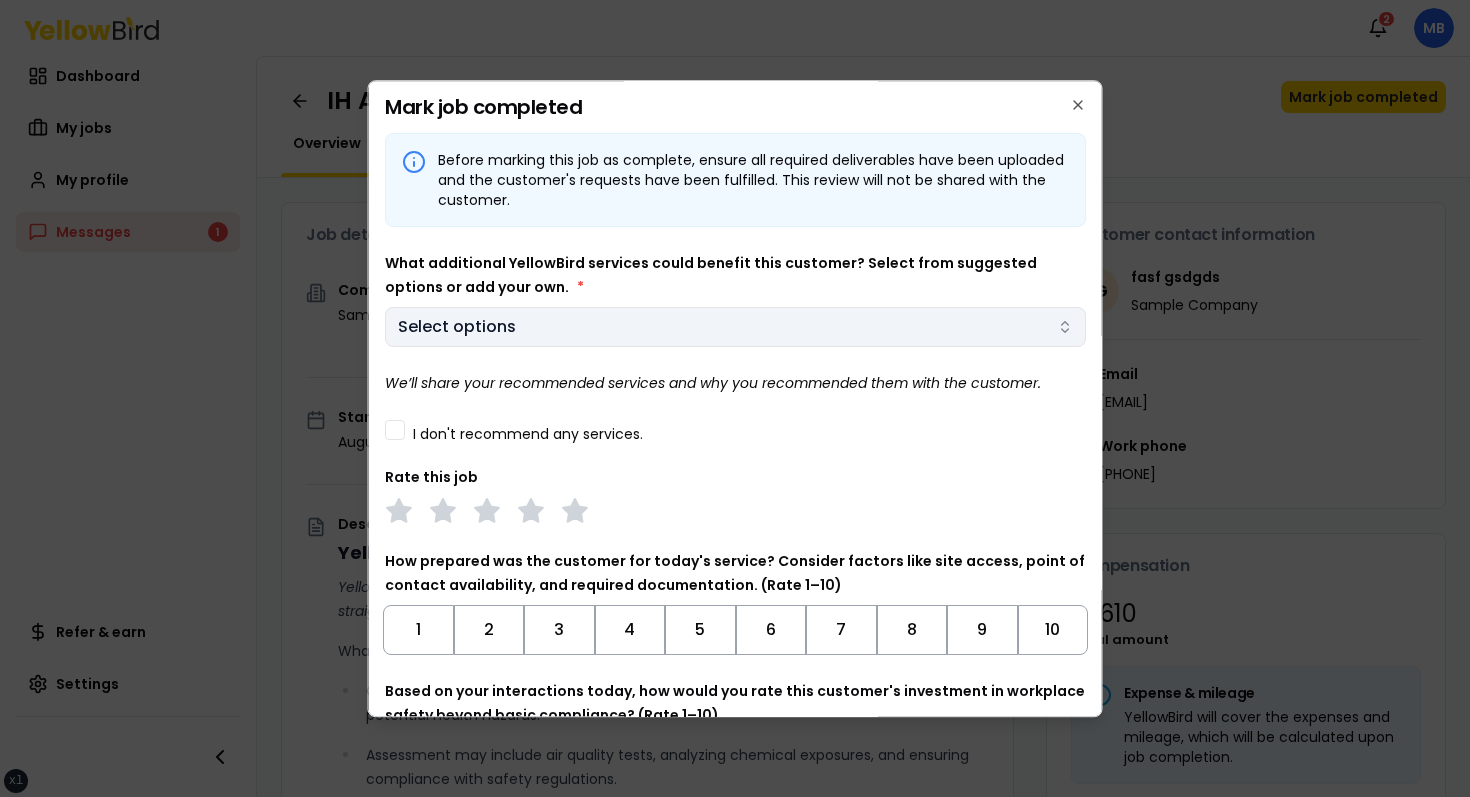 click on "Select options" at bounding box center (735, 327) 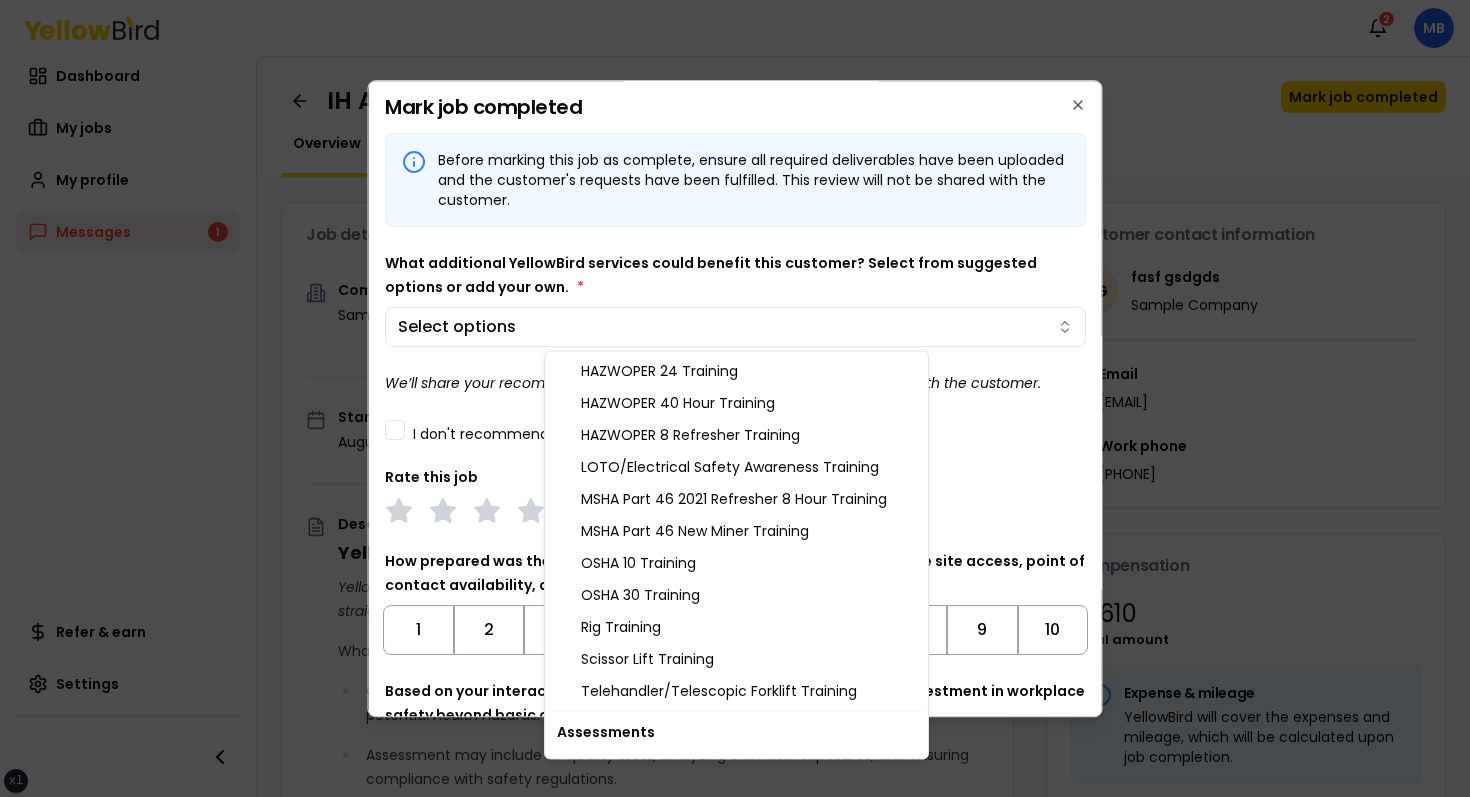 scroll, scrollTop: 0, scrollLeft: 0, axis: both 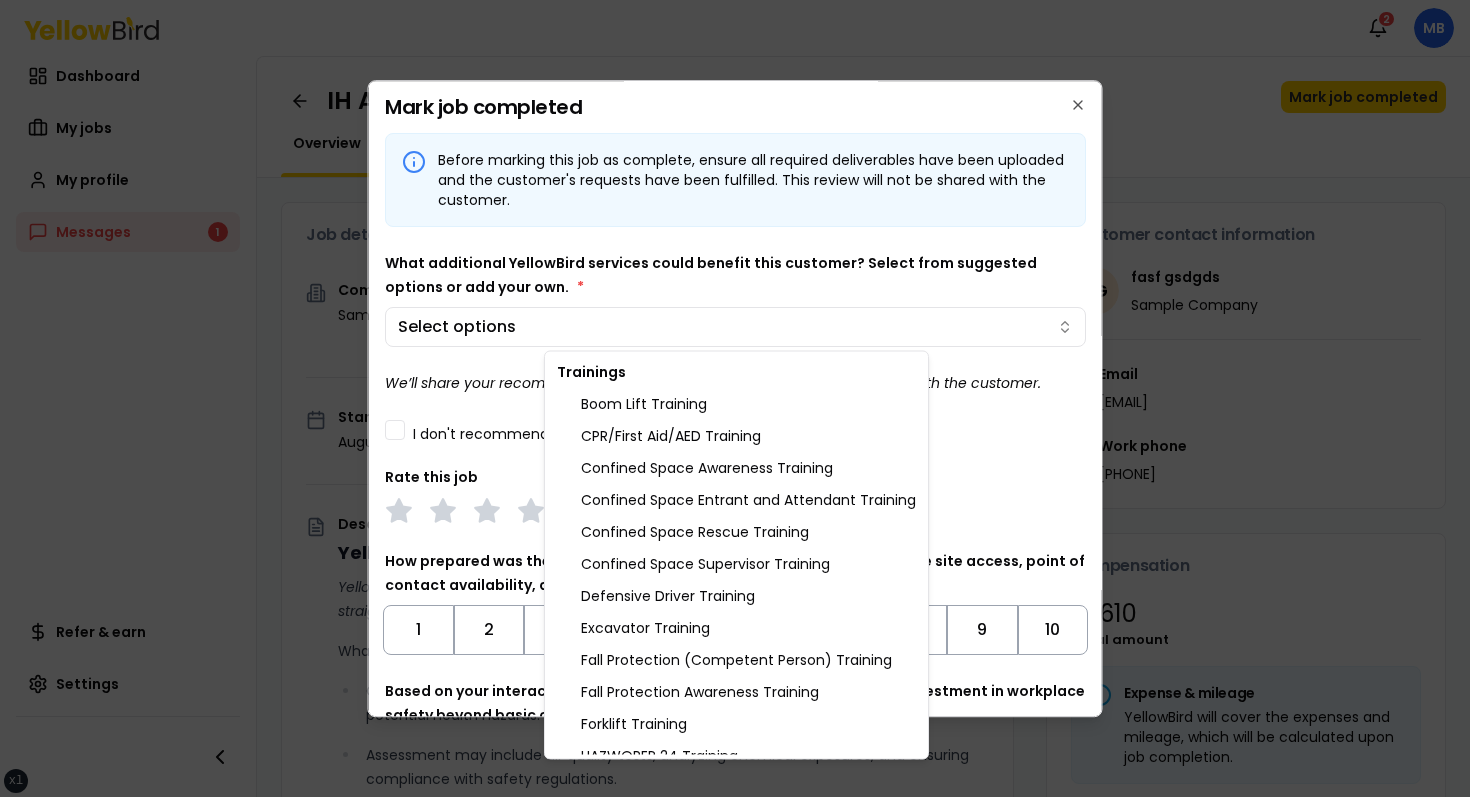 click on "xs sm md lg xl 2xl Notifications 2 MB Dashboard My jobs My profile Messages 1 Refer & earn Settings IH Assessment - [NUMBER] [STREET], [CITY], [STATE] In Progress Mark job completed Overview Tasks 1 Messages 1 Job details Company Sample Company Location [NUMBER] [STREET], [CITY], [STATE] Start date [DATE] Service type IH Assessment Description YellowBird Industrial Hygiene (IH) Assessment
YellowBird’s flat-rate pricing eliminates hidden costs and travel expenses, providing straightforward access to a nationwide network of skilled professionals with no surprise fees.
What’s Included:
Comprehensive assessment of your workplace environments to identify and evaluate potential health hazards.
Assessment may include air quality tests, analyzing chemical exposures, and ensuring compliance with safety regulations.
Detail...
View more Documents Deliverable template No template has been provided; please use your own deliverable template to upload the service deliverables. Upload FG $ *" at bounding box center [735, 398] 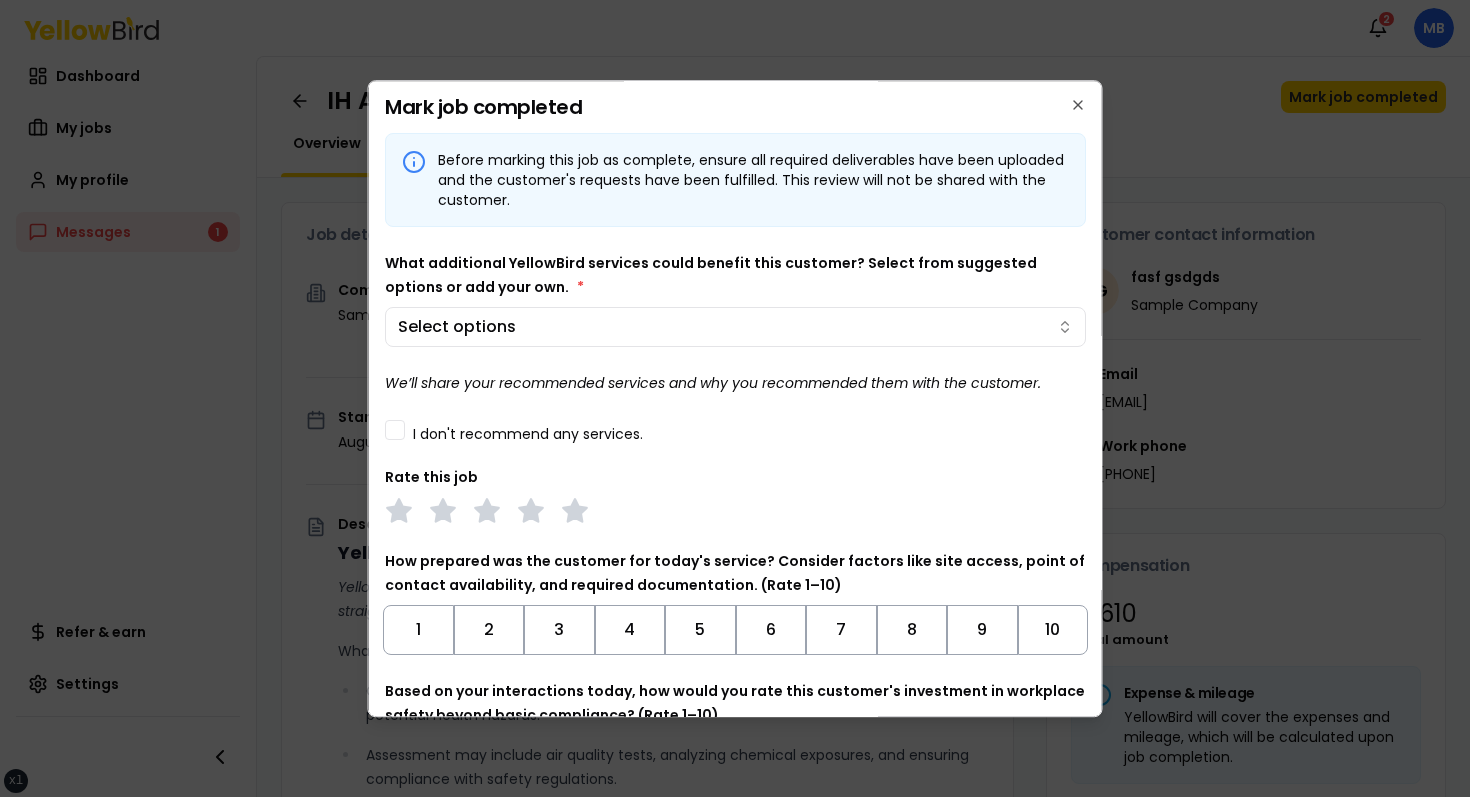 type 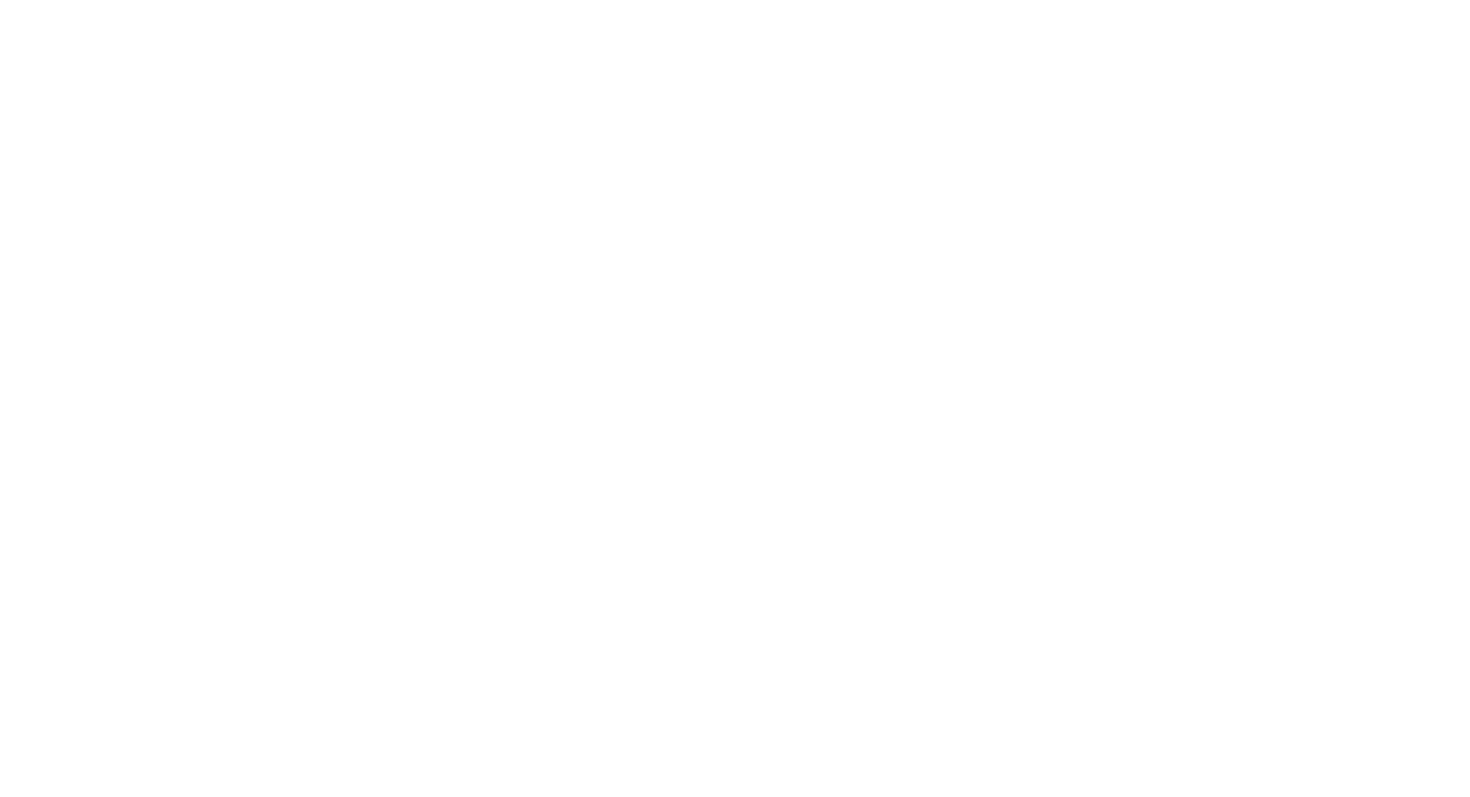 scroll, scrollTop: 0, scrollLeft: 0, axis: both 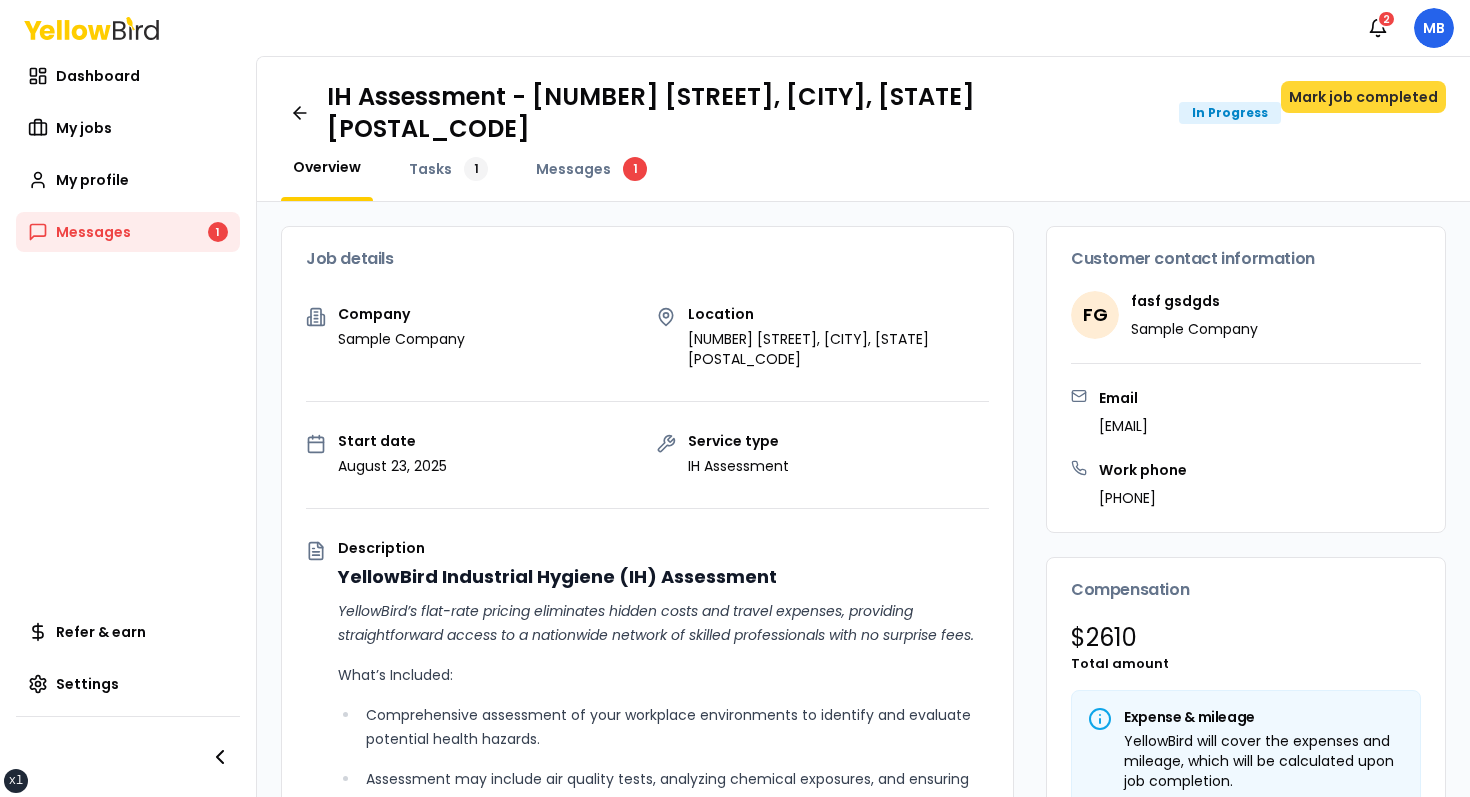 click on "Mark job completed" at bounding box center (1363, 97) 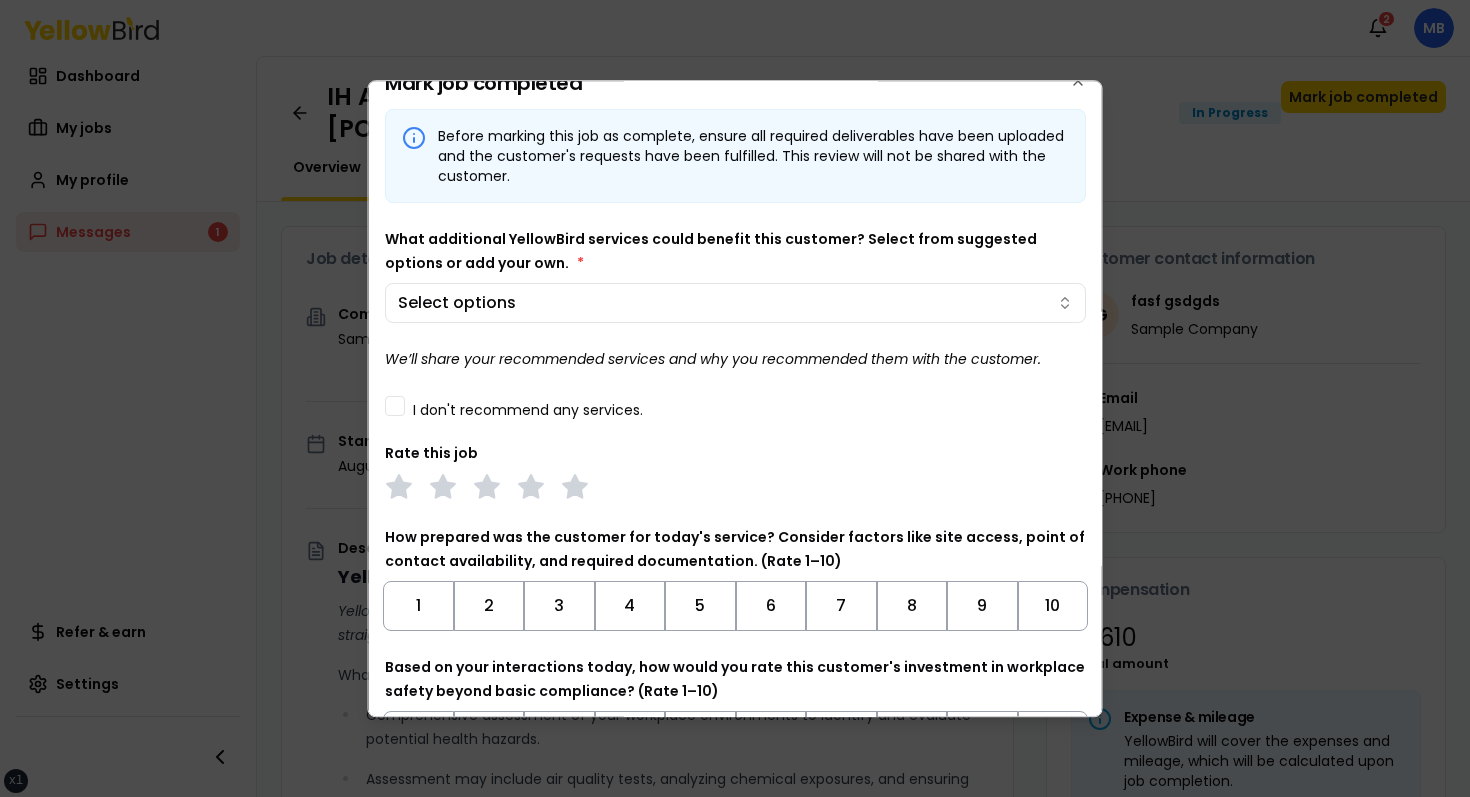 scroll, scrollTop: 0, scrollLeft: 0, axis: both 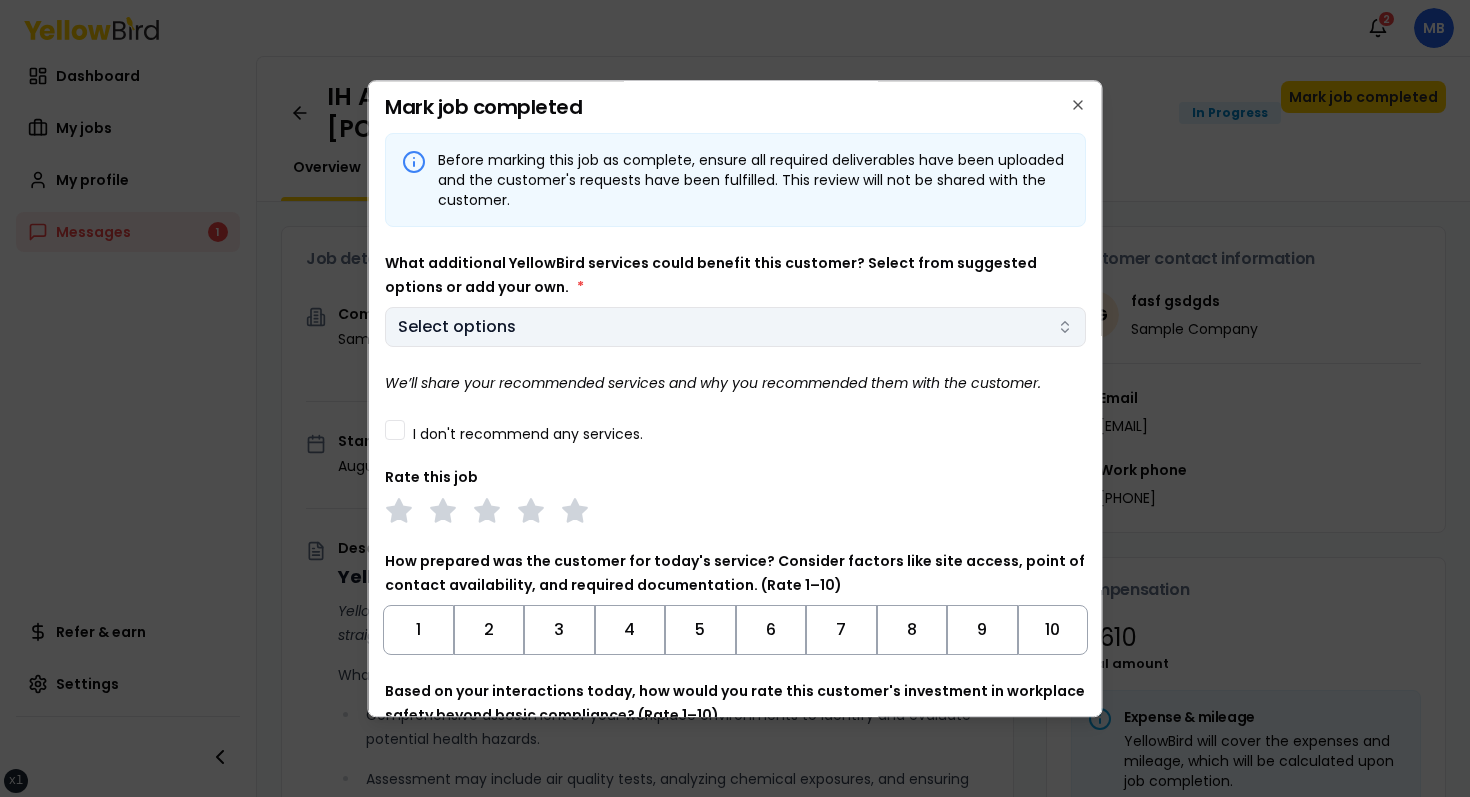 click on "Select options" at bounding box center [735, 327] 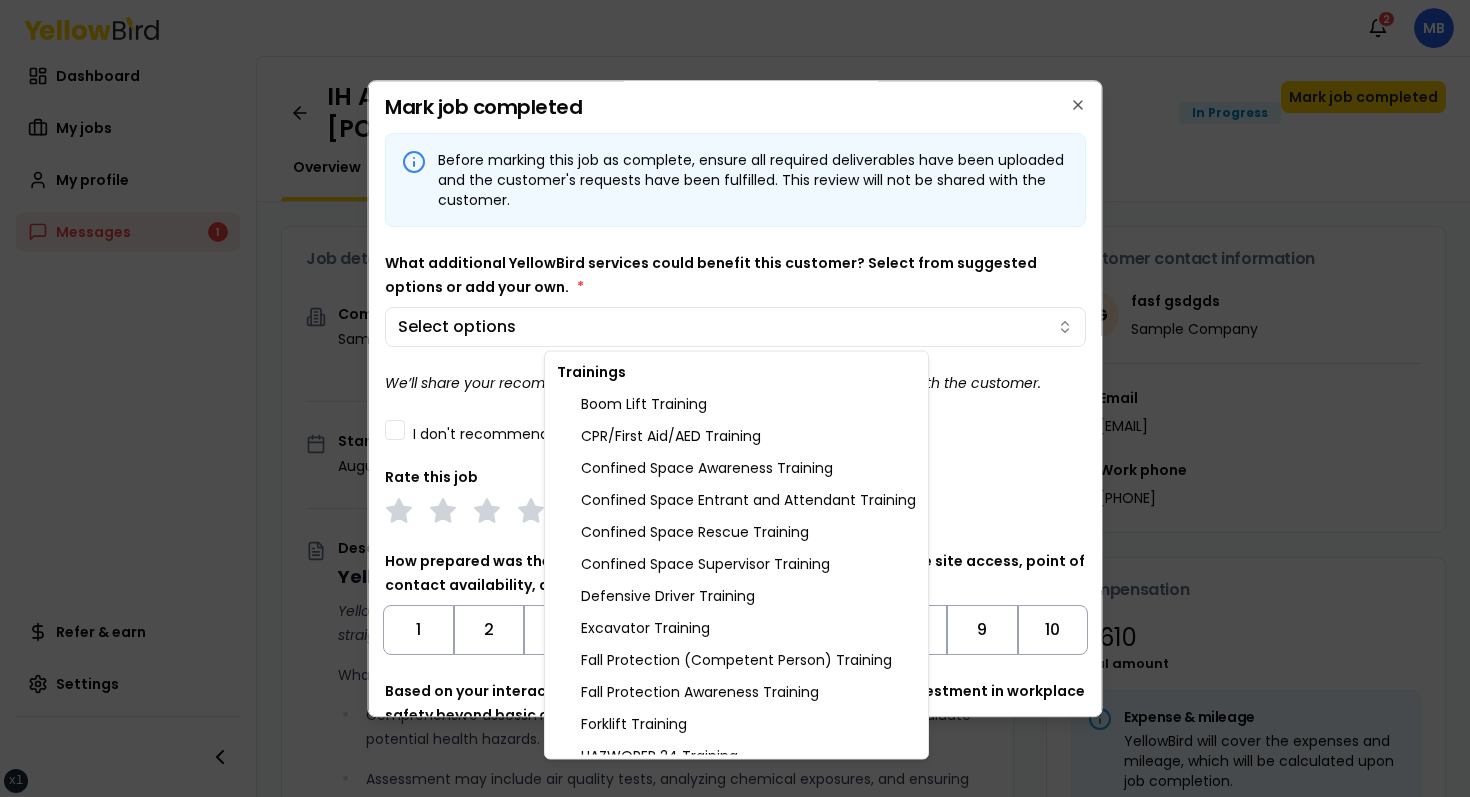 click at bounding box center (735, 398) 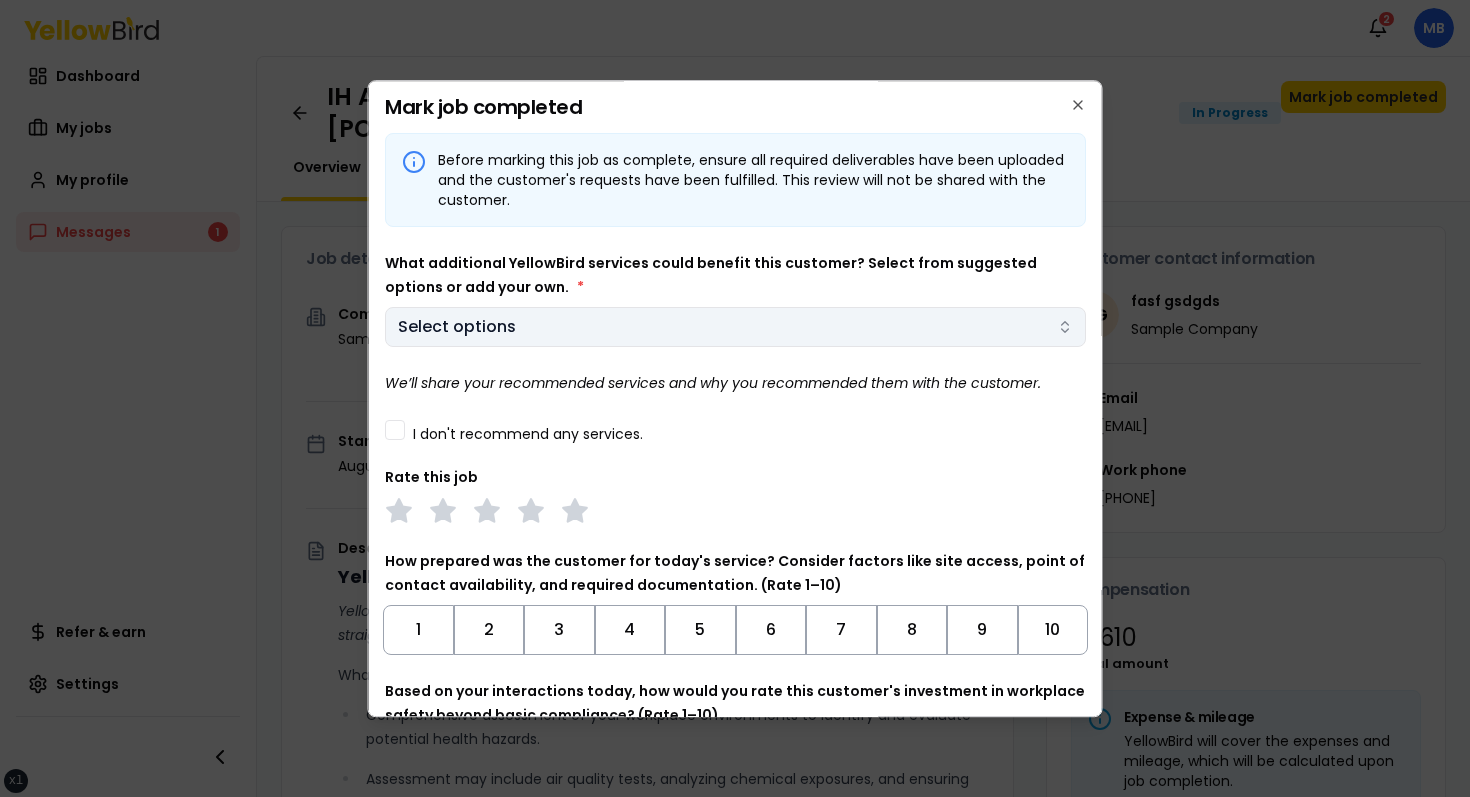 click on "Select options" at bounding box center [735, 327] 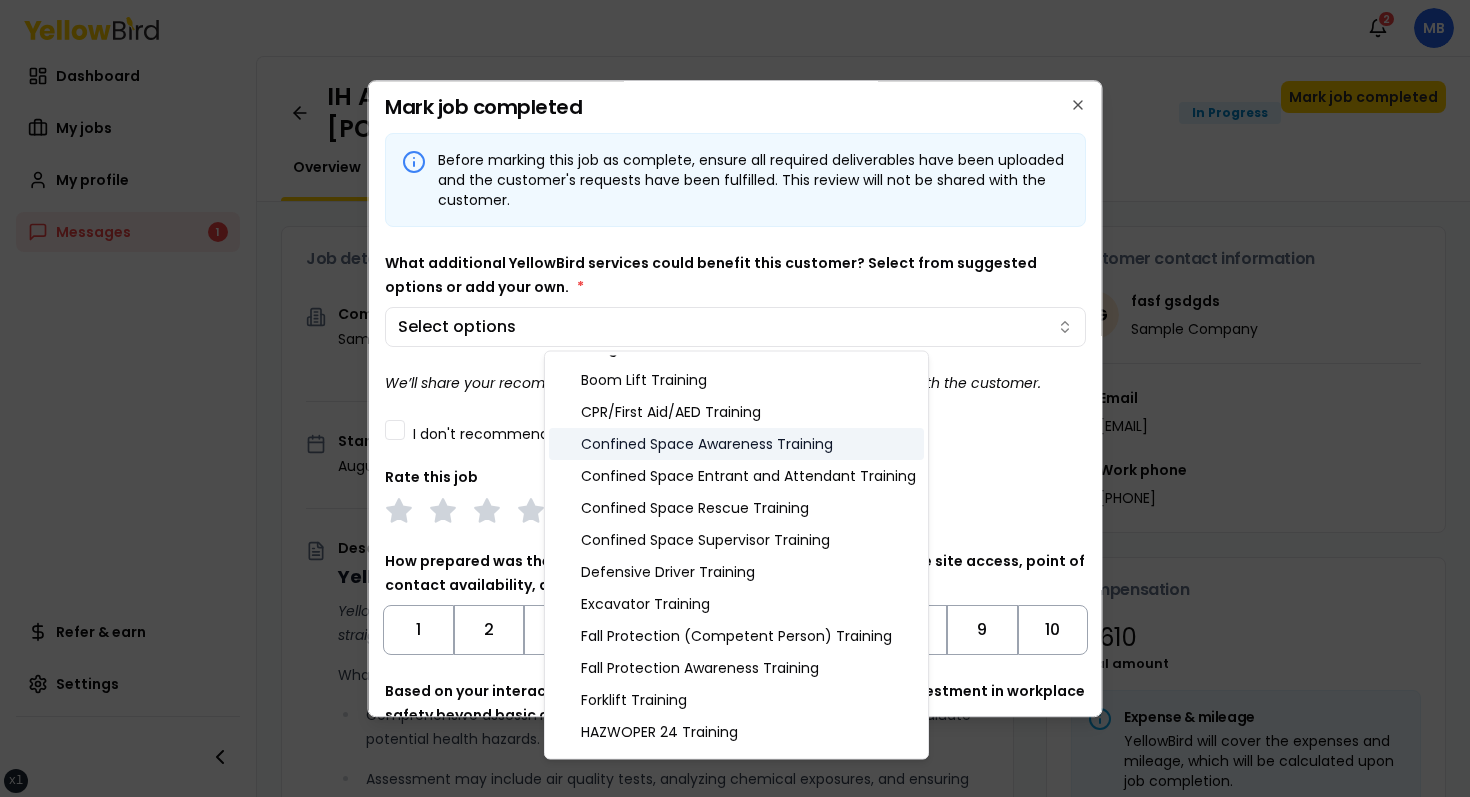 scroll, scrollTop: 28, scrollLeft: 0, axis: vertical 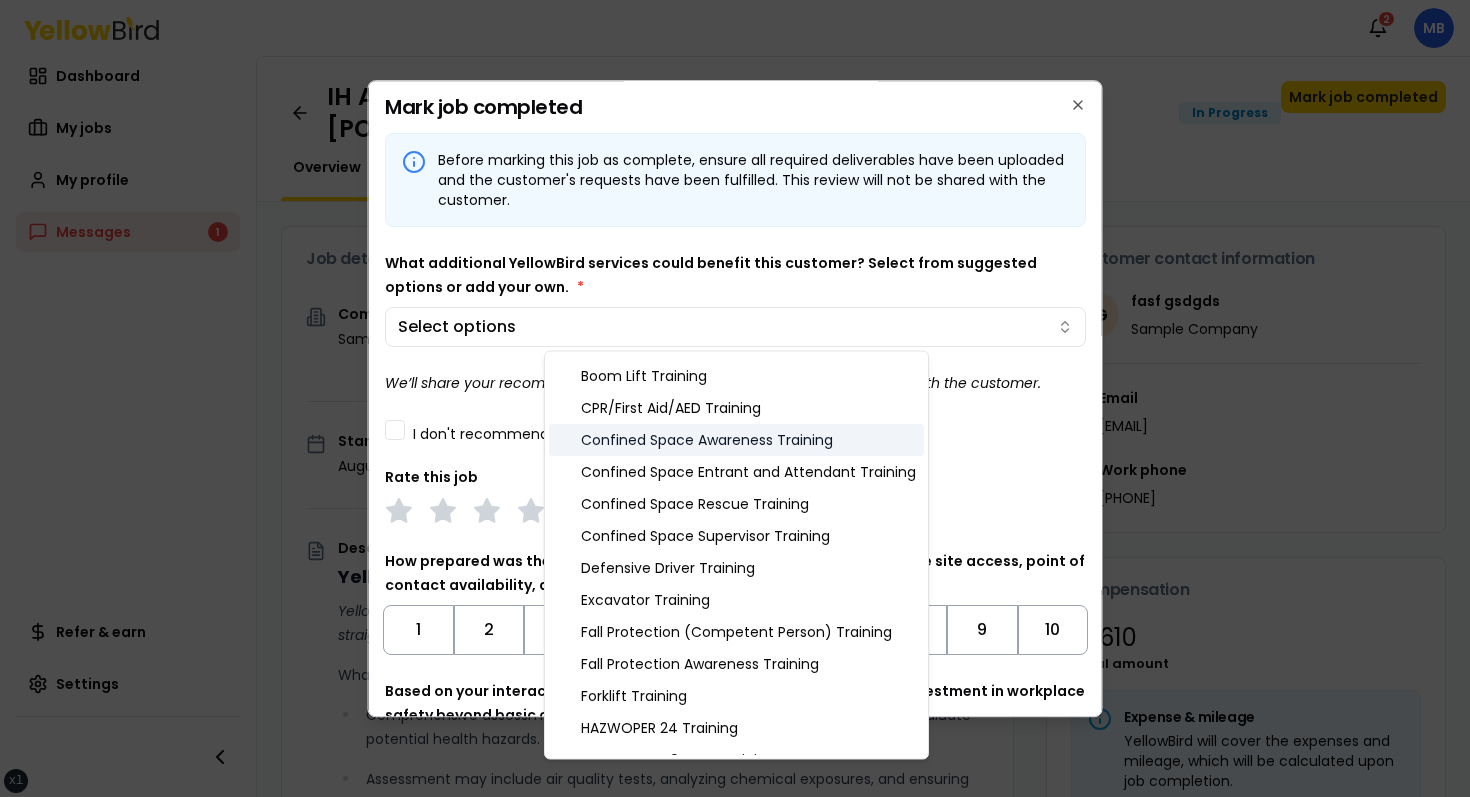 click on "Confined Space Awareness Training" at bounding box center [736, 440] 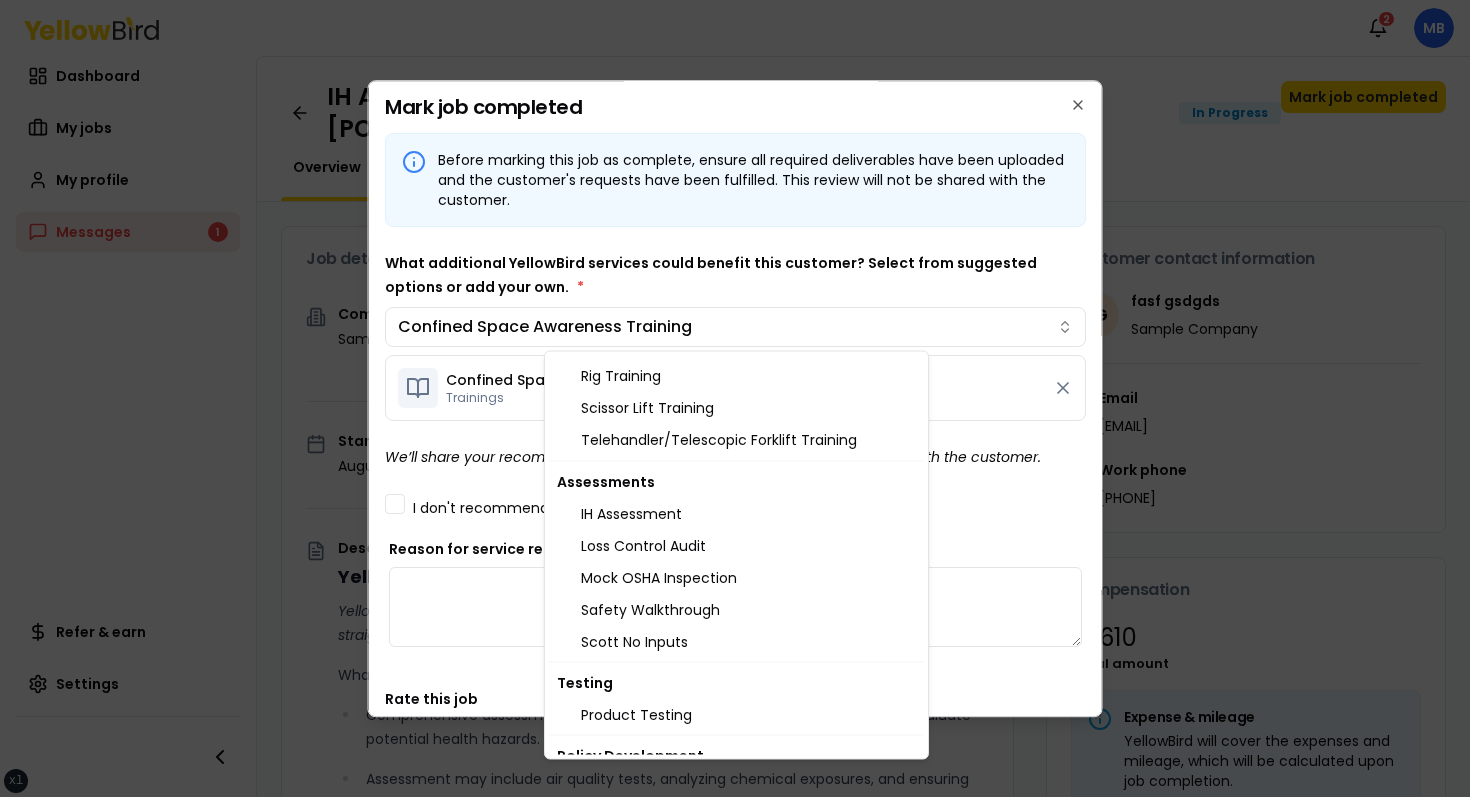scroll, scrollTop: 821, scrollLeft: 0, axis: vertical 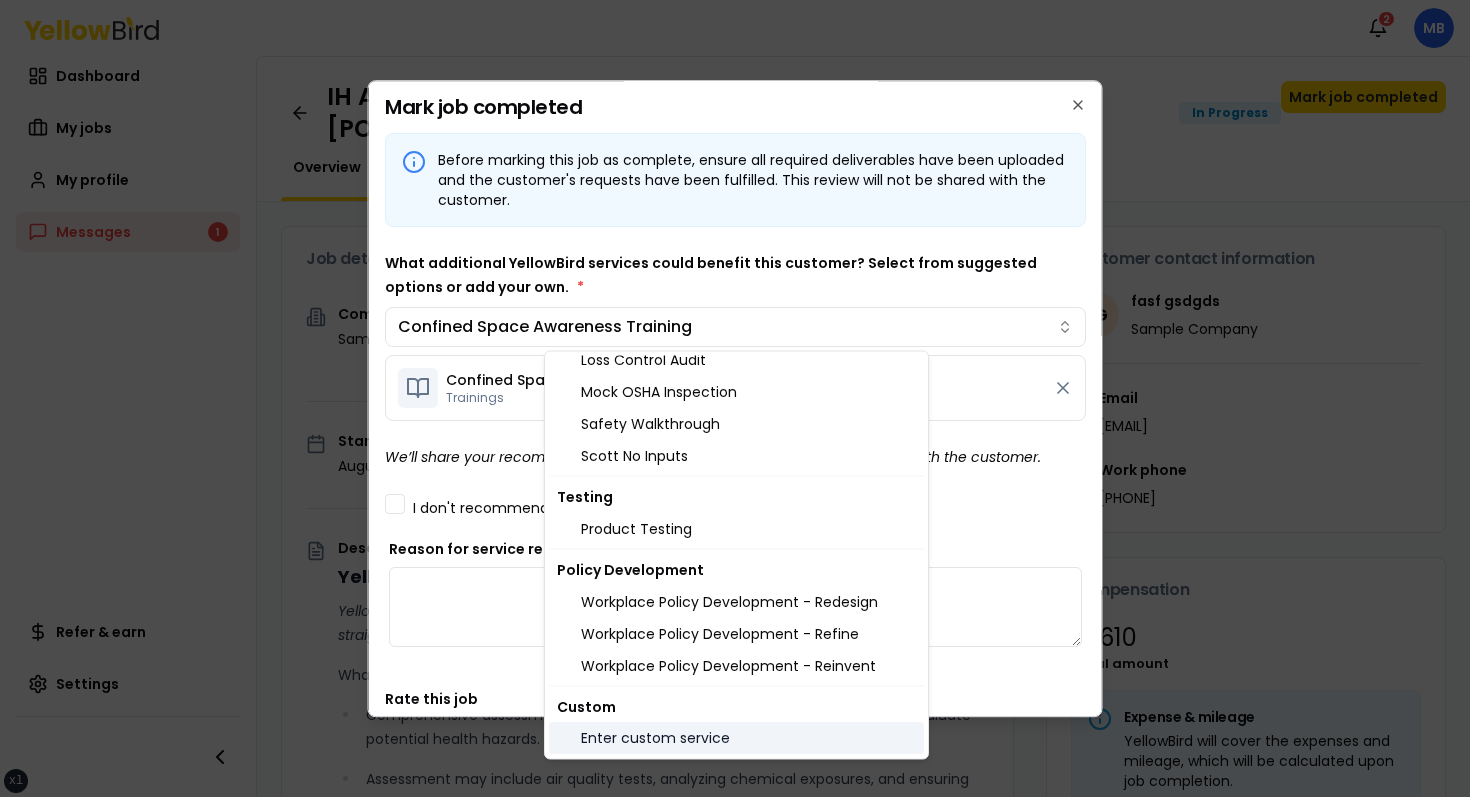 click on "Enter custom service" at bounding box center (736, 739) 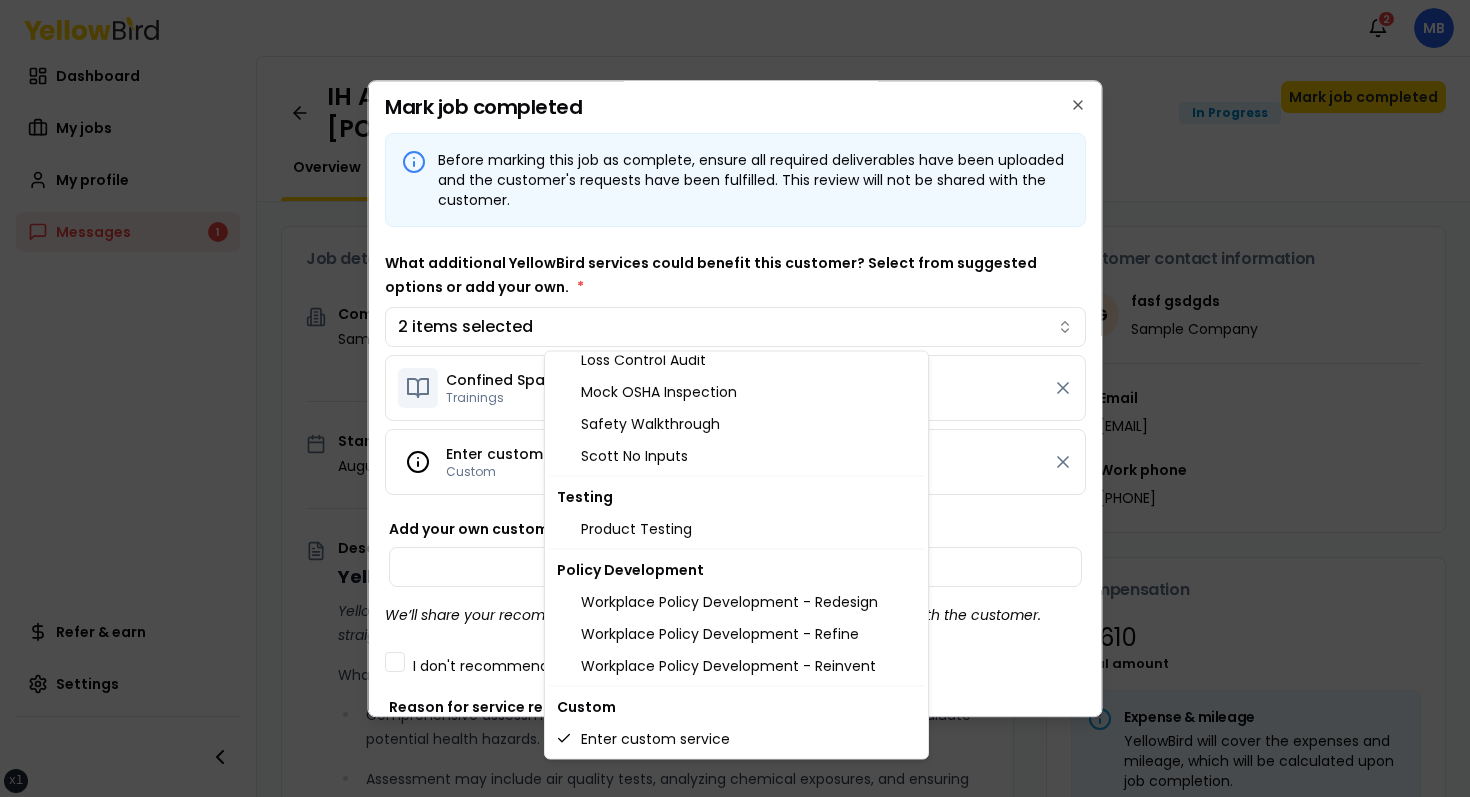 click at bounding box center [735, 398] 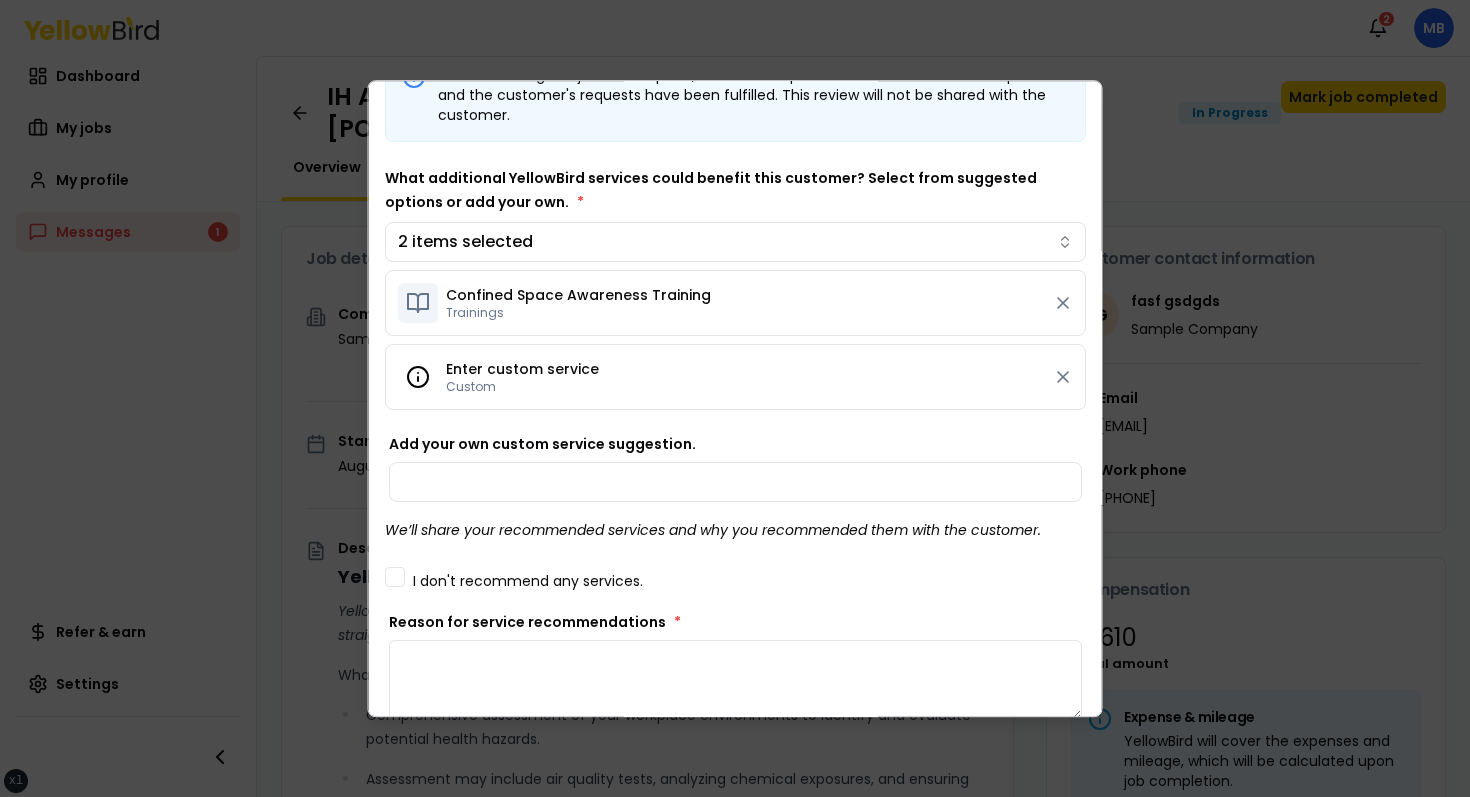 scroll, scrollTop: 0, scrollLeft: 0, axis: both 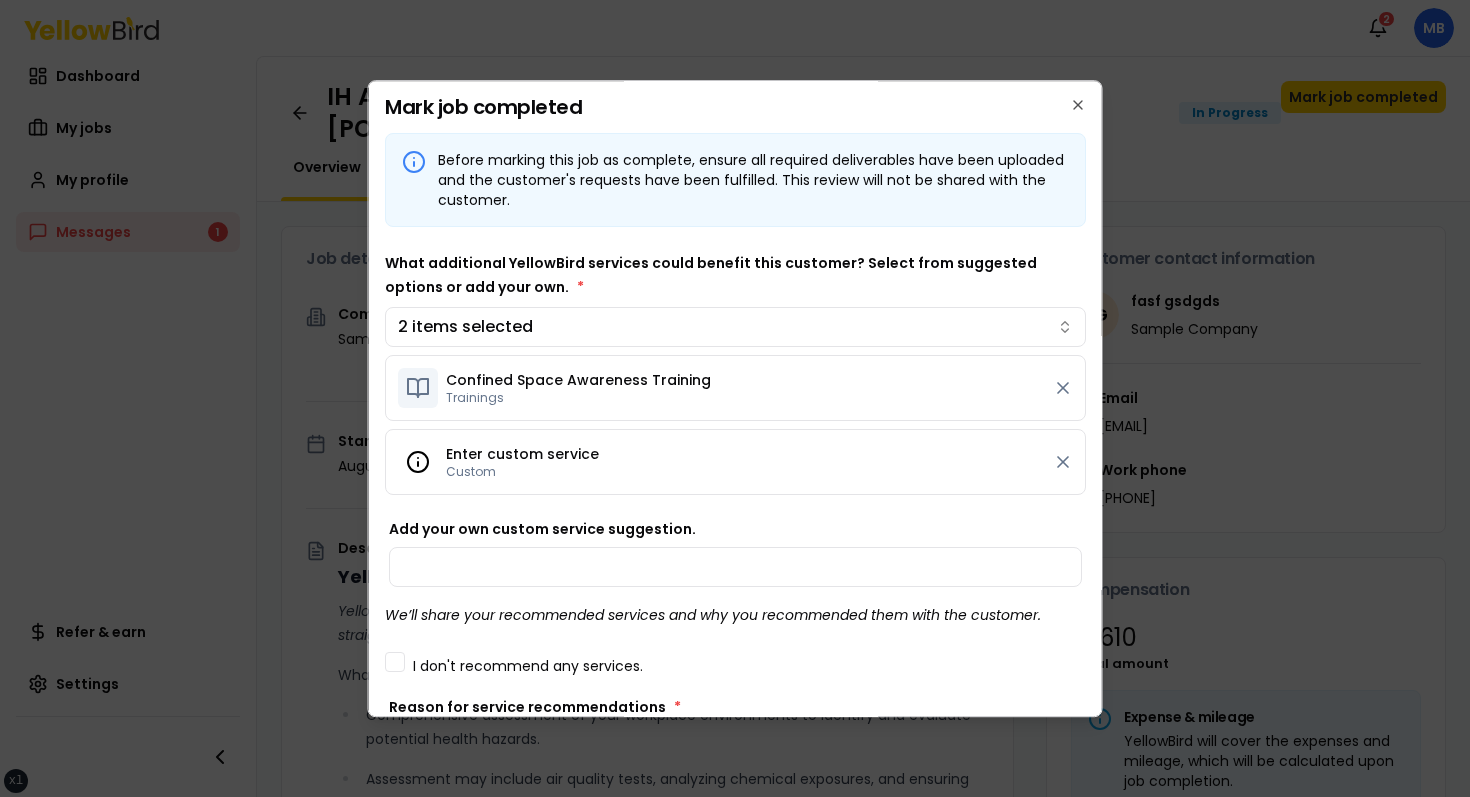 click on "What additional YellowBird services could benefit this customer? Select from suggested options or add your own. * 2 items selected Confined Space Awareness Training Trainings Enter custom service Custom" at bounding box center [735, 373] 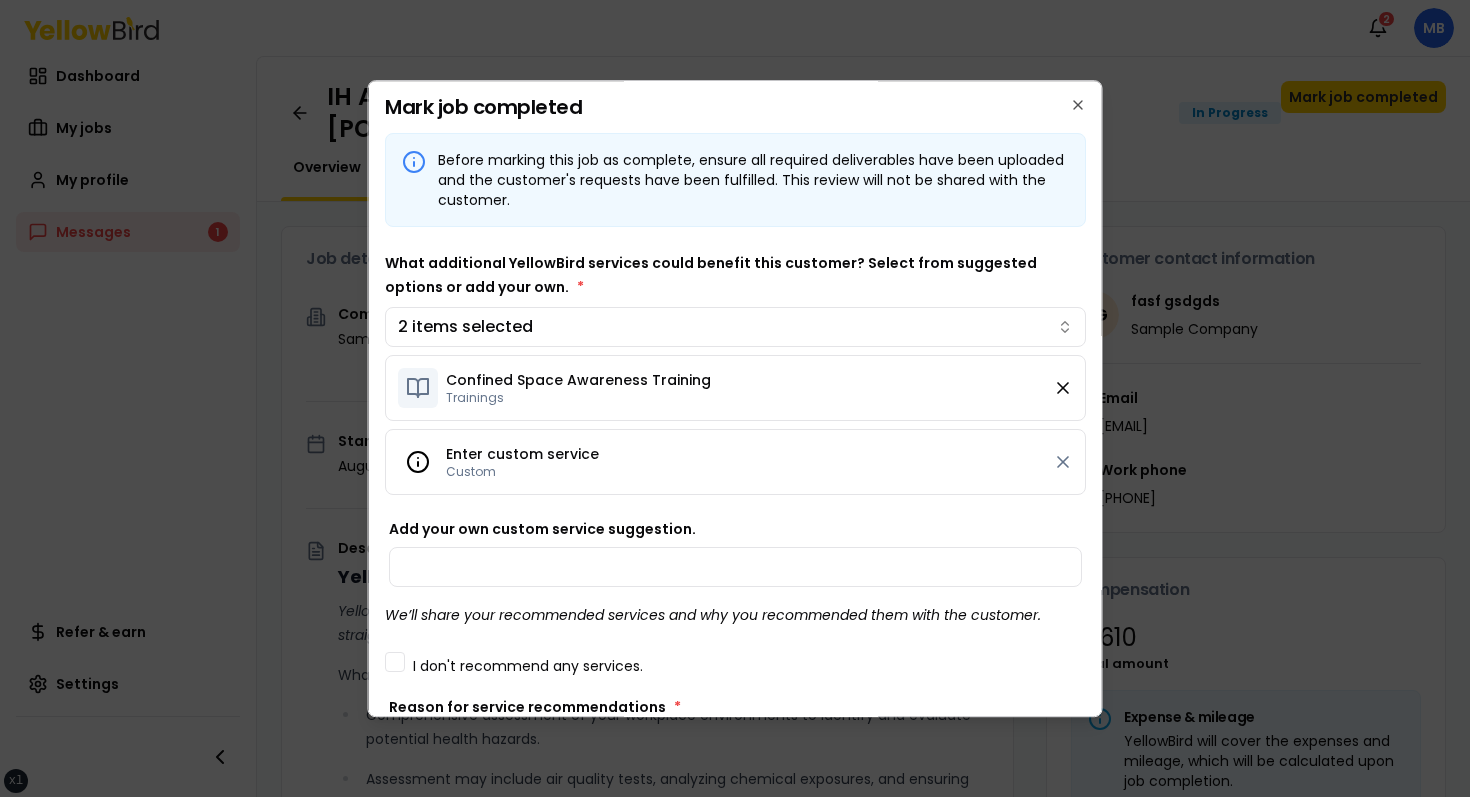 click 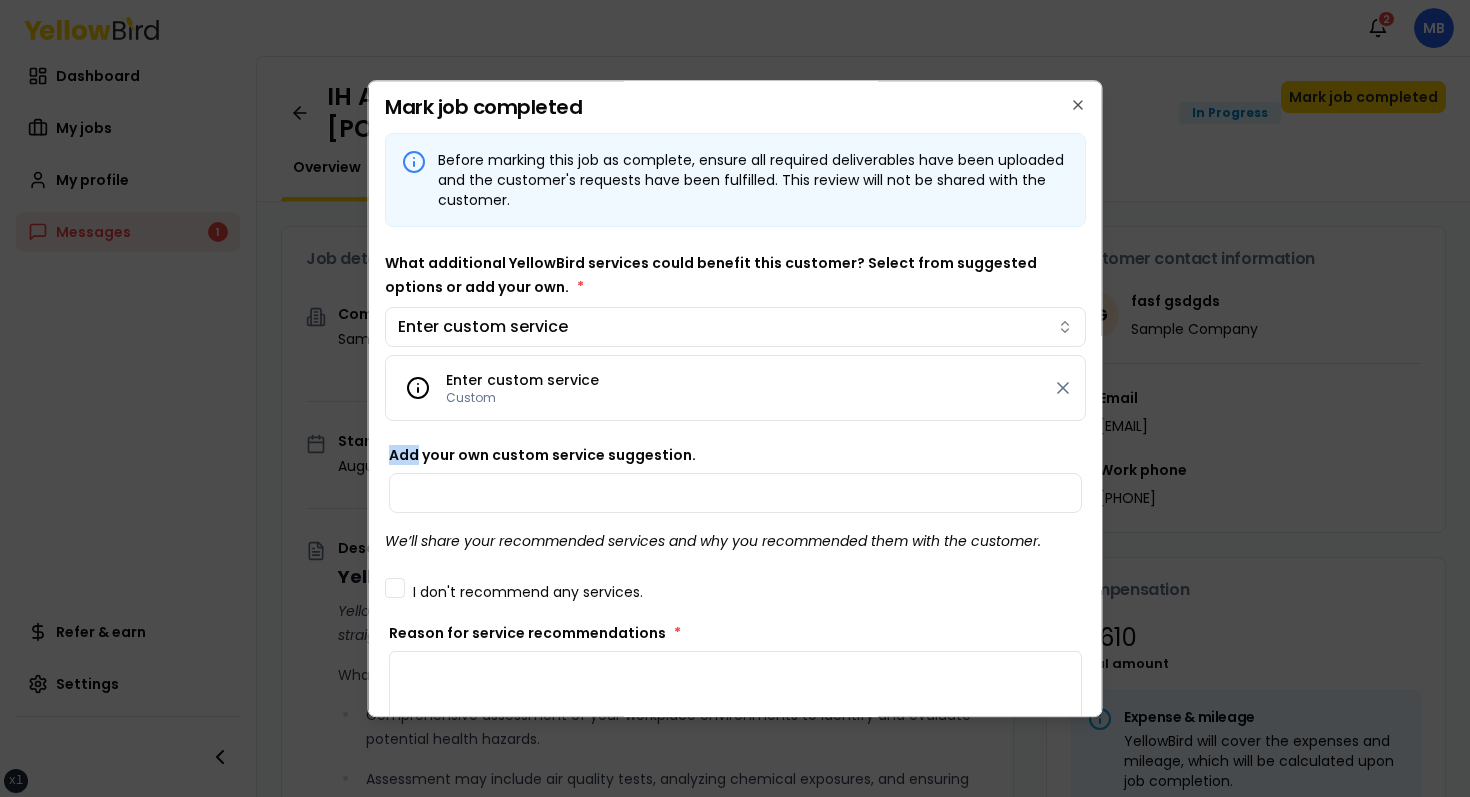 click 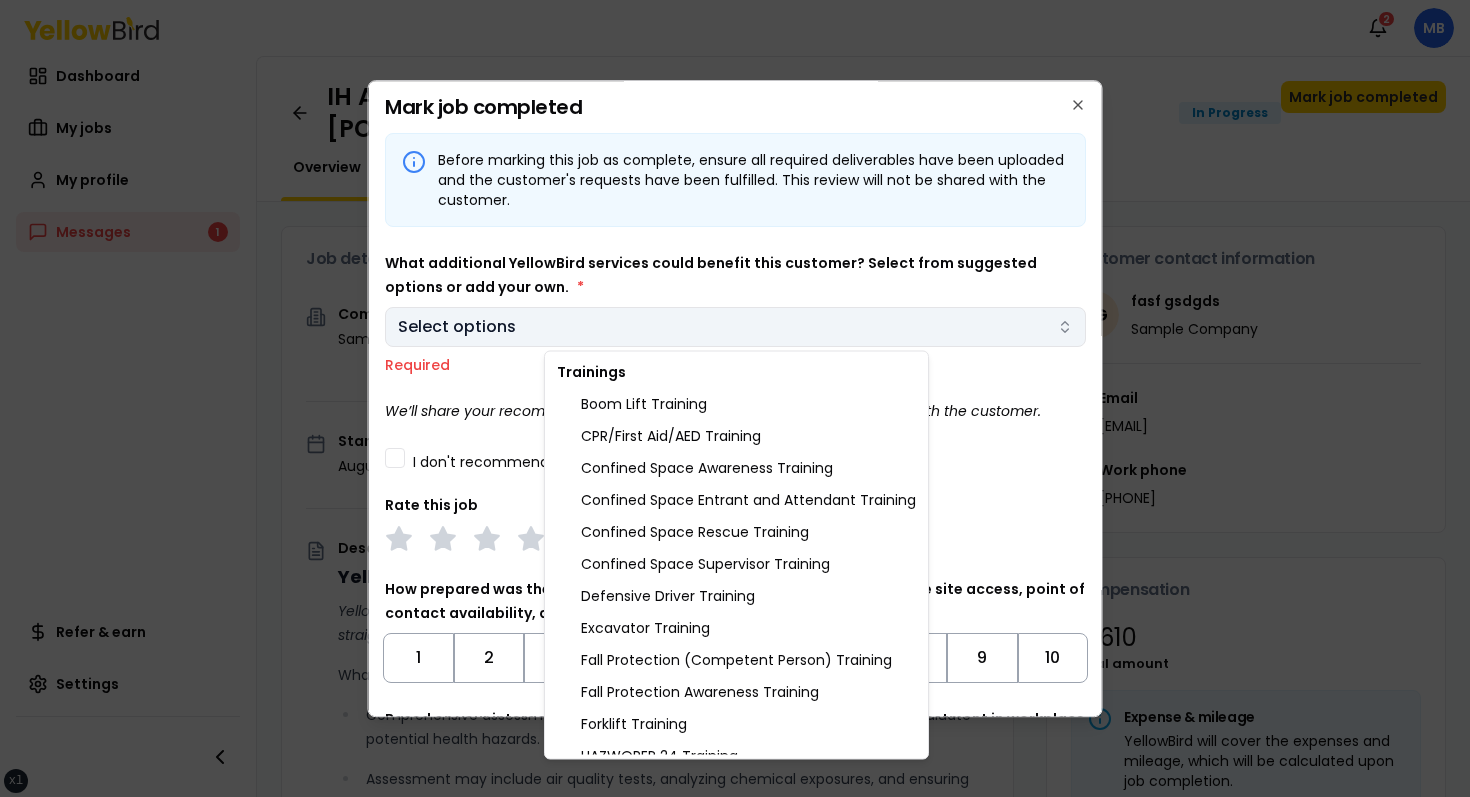 click on "xs sm md lg xl 2xl Notifications 2 MB Dashboard My jobs My profile Messages 1 Refer & earn Settings IH Assessment - [NUMBER] [STREET], [CITY], [STATE] [POSTAL_CODE] In Progress Mark job completed Overview Tasks 1 Messages 1 Job details Company Sample Company Location [NUMBER] [STREET], [CITY], [STATE] [POSTAL_CODE] Start date [DATE] Service type IH Assessment Description YellowBird Industrial Hygiene (IH) Assessment
YellowBird’s flat-rate pricing eliminates hidden costs and travel expenses, providing straightforward access to a nationwide network of skilled professionals with no surprise fees.
What’s Included:
Comprehensive assessment of your workplace environments to identify and evaluate potential health hazards.
Assessment may include air quality tests, analyzing chemical exposures, and ensuring compliance with safety regulations.
Detail...
View more Documents   Deliverable template No template has been provided; please use your own deliverable template to upload the service deliverables. Upload FG $ *" at bounding box center [735, 398] 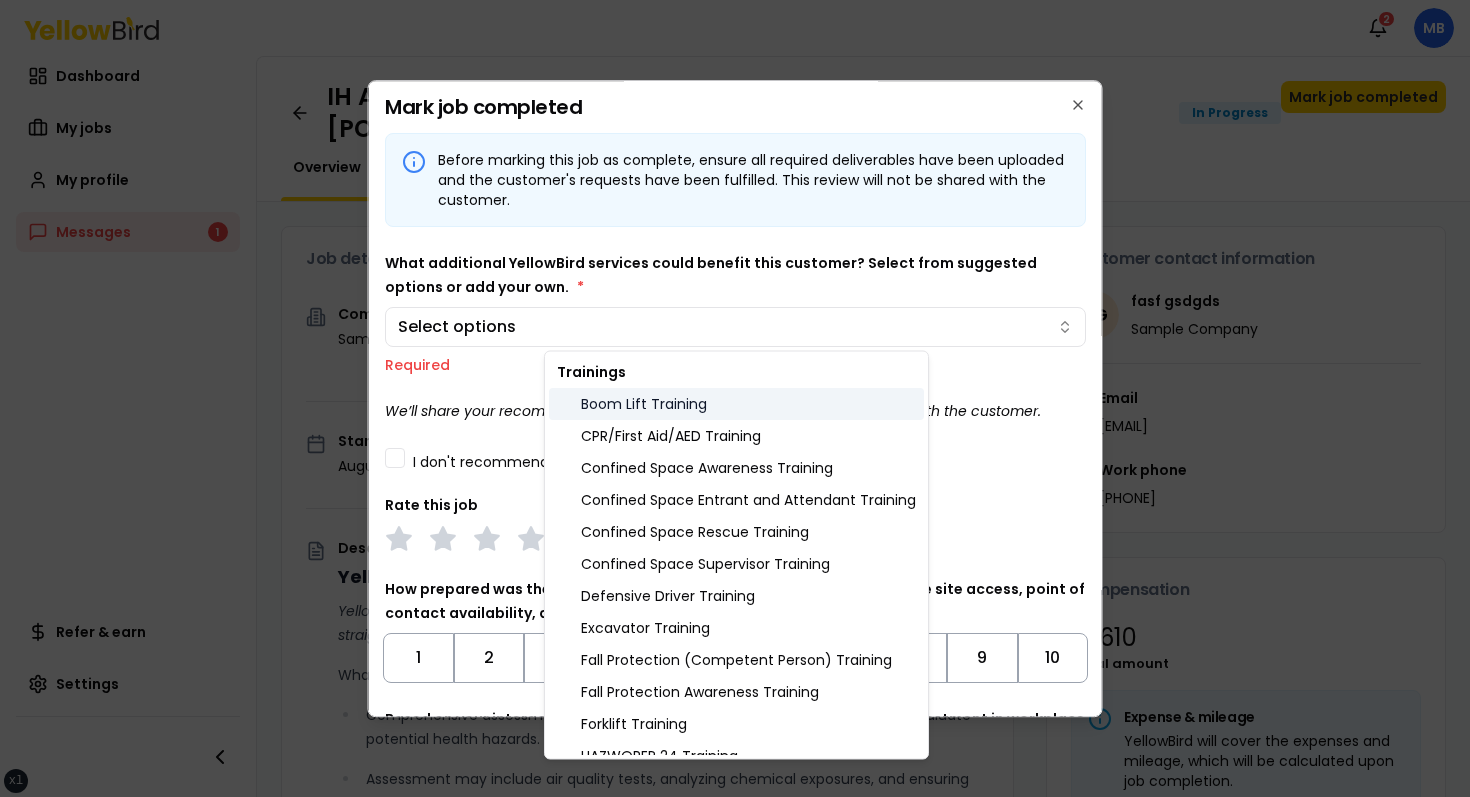 click on "Boom Lift Training" at bounding box center [736, 404] 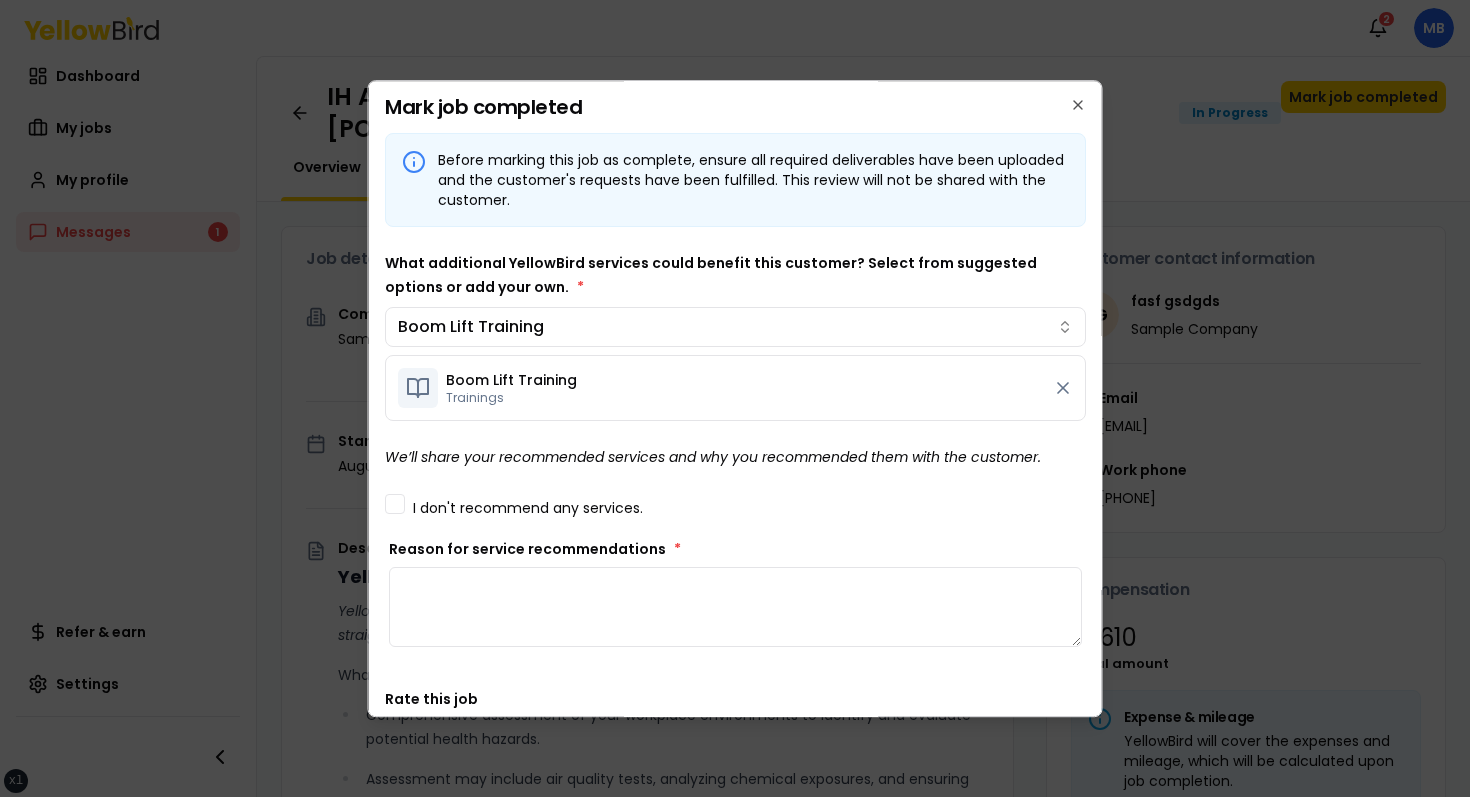 click on "xs sm md lg xl 2xl Notifications 2 MB Dashboard My jobs My profile Messages 1 Refer & earn Settings IH Assessment - [NUMBER] [STREET], [CITY], [STATE] [POSTAL_CODE] In Progress Mark job completed Overview Tasks 1 Messages 1 Job details Company Sample Company Location [NUMBER] [STREET], [CITY], [STATE] [POSTAL_CODE] Start date [DATE] Service type IH Assessment Description YellowBird Industrial Hygiene (IH) Assessment
YellowBird’s flat-rate pricing eliminates hidden costs and travel expenses, providing straightforward access to a nationwide network of skilled professionals with no surprise fees.
What’s Included:
Comprehensive assessment of your workplace environments to identify and evaluate potential health hazards.
Assessment may include air quality tests, analyzing chemical exposures, and ensuring compliance with safety regulations.
Detail...
View more Documents   Deliverable template No template has been provided; please use your own deliverable template to upload the service deliverables. Upload FG $ *" at bounding box center (735, 398) 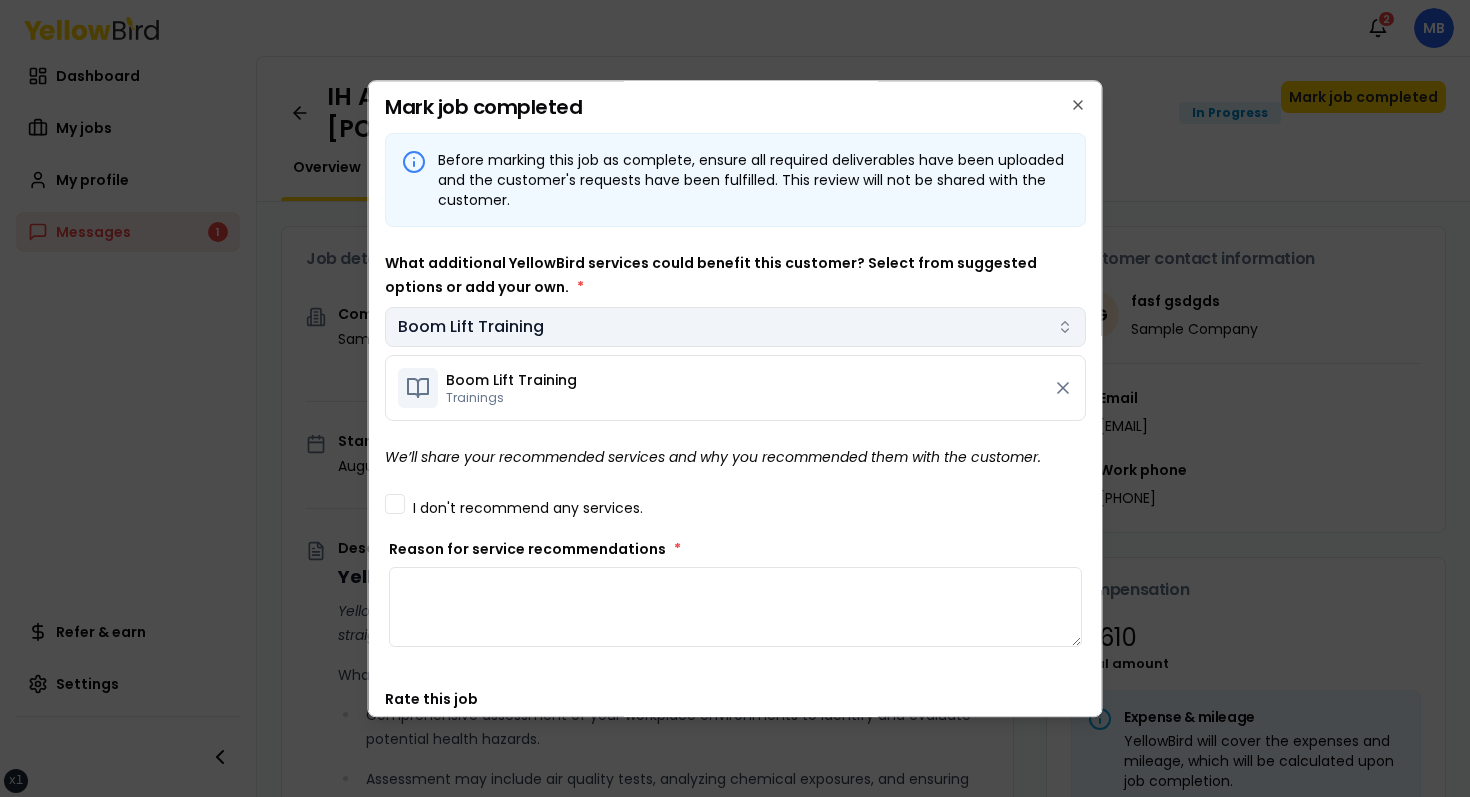 click on "xs sm md lg xl 2xl Notifications 2 MB Dashboard My jobs My profile Messages 1 Refer & earn Settings IH Assessment - [NUMBER] [STREET], [CITY], [STATE] [POSTAL_CODE] In Progress Mark job completed Overview Tasks 1 Messages 1 Job details Company Sample Company Location [NUMBER] [STREET], [CITY], [STATE] [POSTAL_CODE] Start date [DATE] Service type IH Assessment Description YellowBird Industrial Hygiene (IH) Assessment
YellowBird’s flat-rate pricing eliminates hidden costs and travel expenses, providing straightforward access to a nationwide network of skilled professionals with no surprise fees.
What’s Included:
Comprehensive assessment of your workplace environments to identify and evaluate potential health hazards.
Assessment may include air quality tests, analyzing chemical exposures, and ensuring compliance with safety regulations.
Detail...
View more Documents   Deliverable template No template has been provided; please use your own deliverable template to upload the service deliverables. Upload FG $ *" at bounding box center (735, 398) 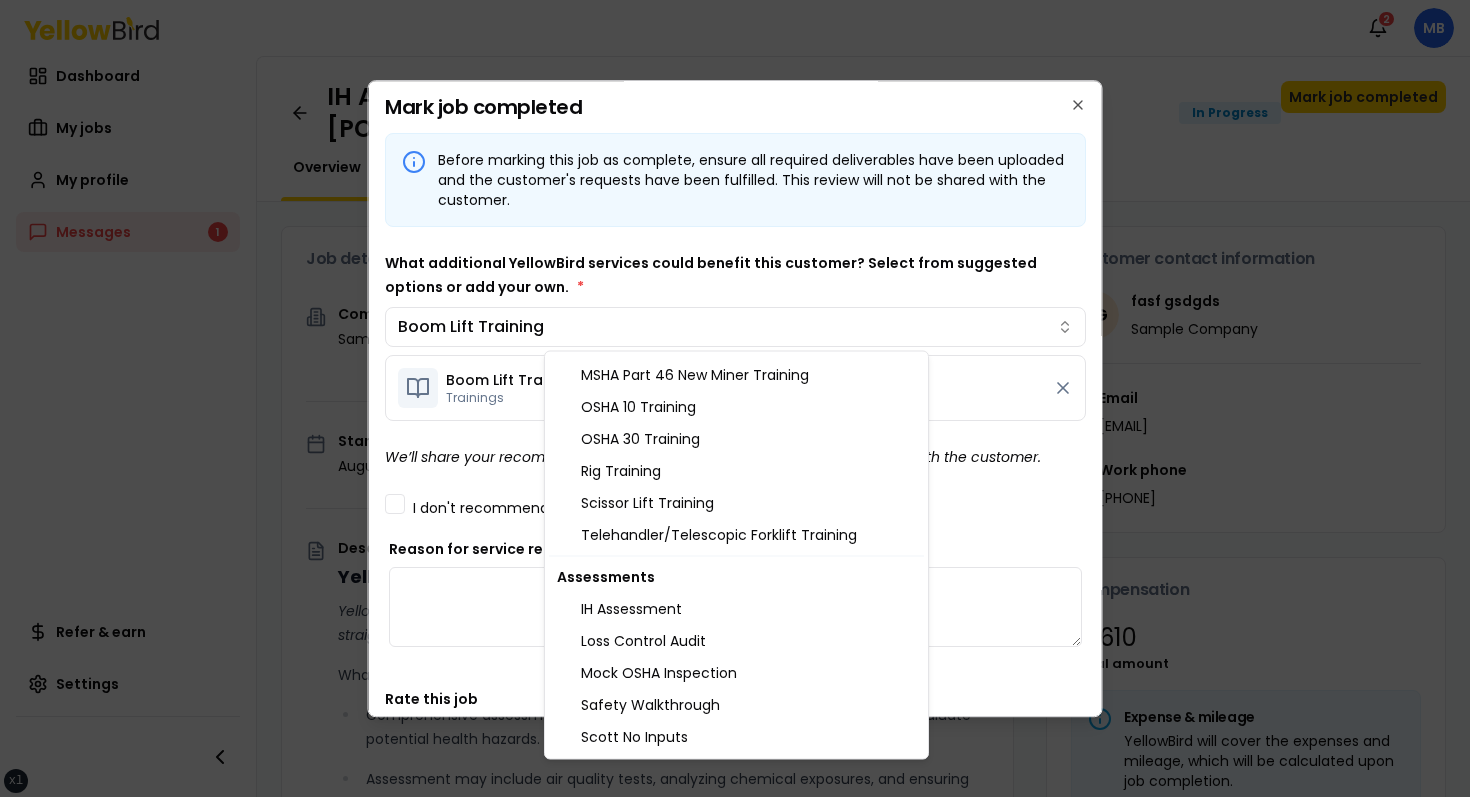 scroll, scrollTop: 821, scrollLeft: 0, axis: vertical 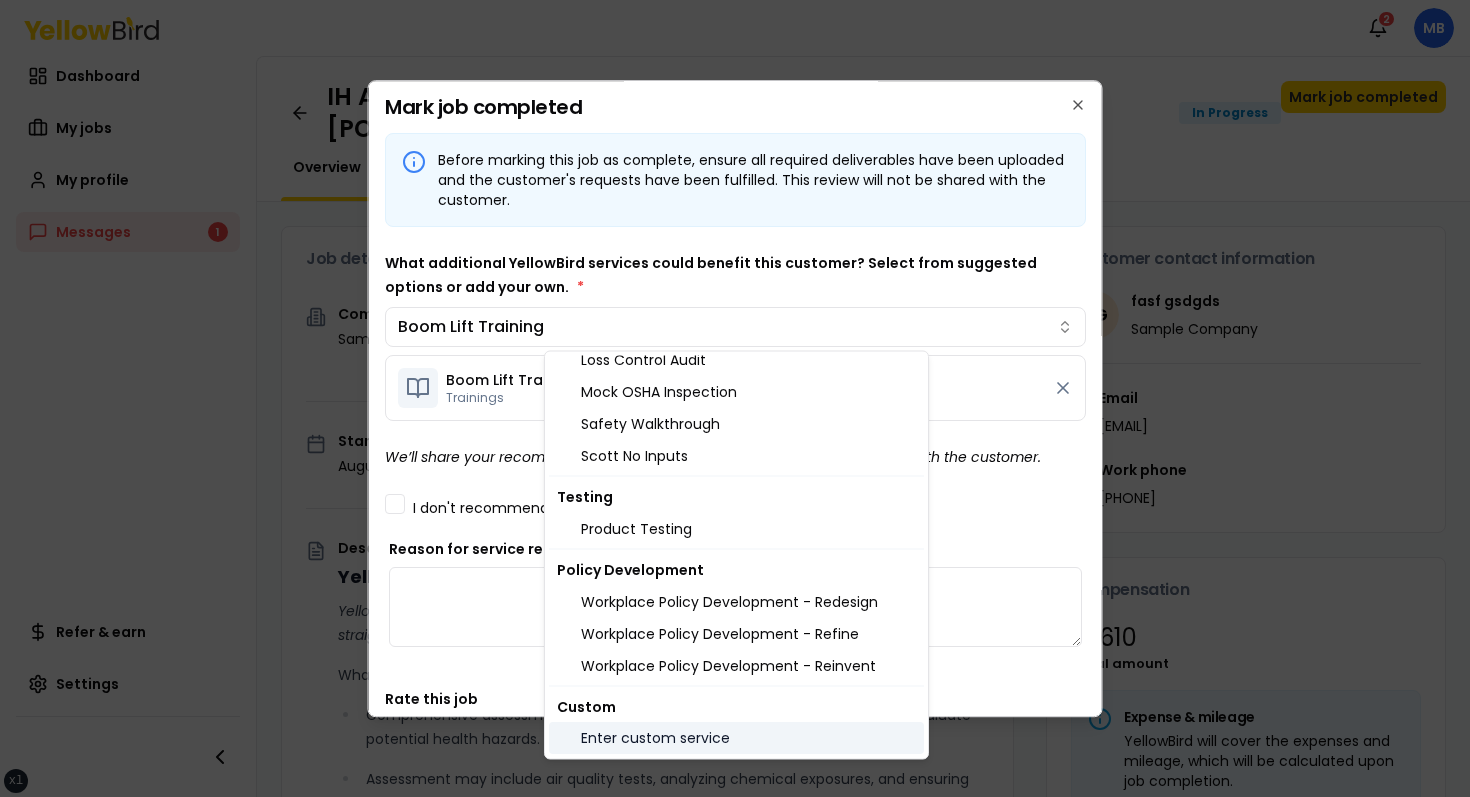 click on "Enter custom service" at bounding box center [736, 739] 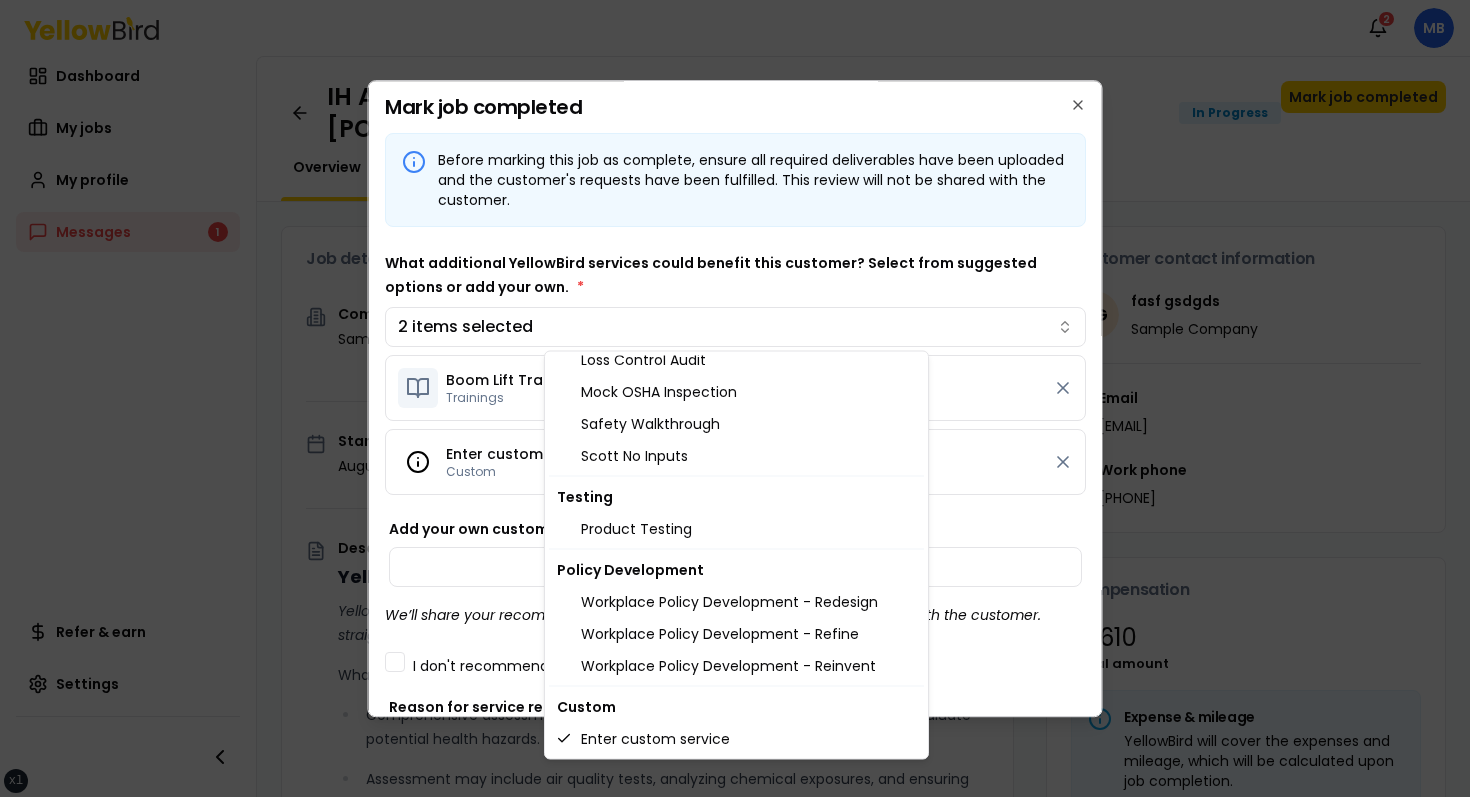 click on "xs sm md lg xl 2xl Notifications 2 MB Dashboard My jobs My profile Messages 1 Refer & earn Settings IH Assessment - [NUMBER] [STREET], [CITY], [STATE] [POSTAL_CODE] In Progress Mark job completed Overview Tasks 1 Messages 1 Job details Company Sample Company Location [NUMBER] [STREET], [CITY], [STATE] [POSTAL_CODE] Start date [DATE] Service type IH Assessment Description YellowBird Industrial Hygiene (IH) Assessment
YellowBird’s flat-rate pricing eliminates hidden costs and travel expenses, providing straightforward access to a nationwide network of skilled professionals with no surprise fees.
What’s Included:
Comprehensive assessment of your workplace environments to identify and evaluate potential health hazards.
Assessment may include air quality tests, analyzing chemical exposures, and ensuring compliance with safety regulations.
Detail...
View more Documents   Deliverable template No template has been provided; please use your own deliverable template to upload the service deliverables. Upload FG $ *" at bounding box center (735, 398) 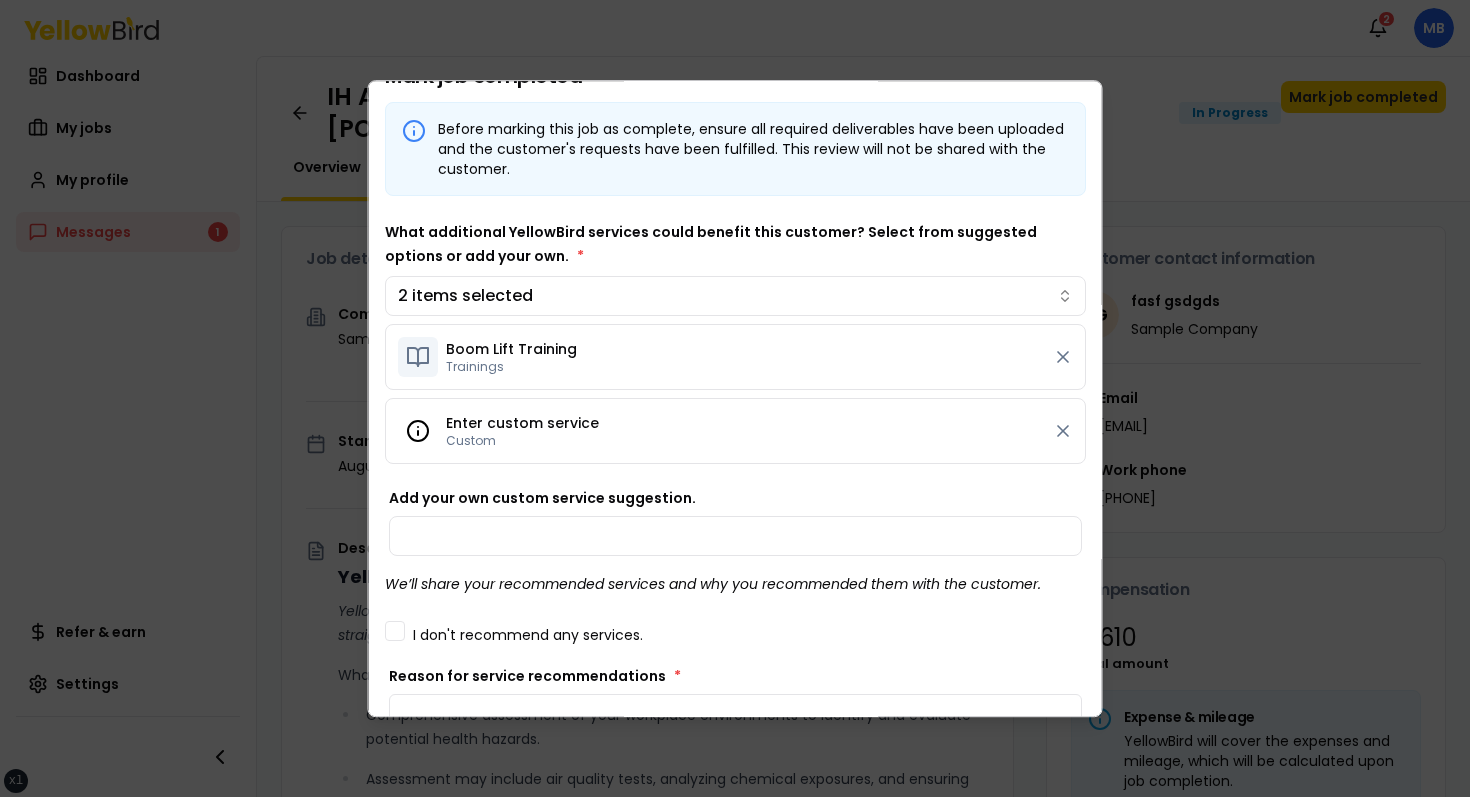 scroll, scrollTop: 0, scrollLeft: 0, axis: both 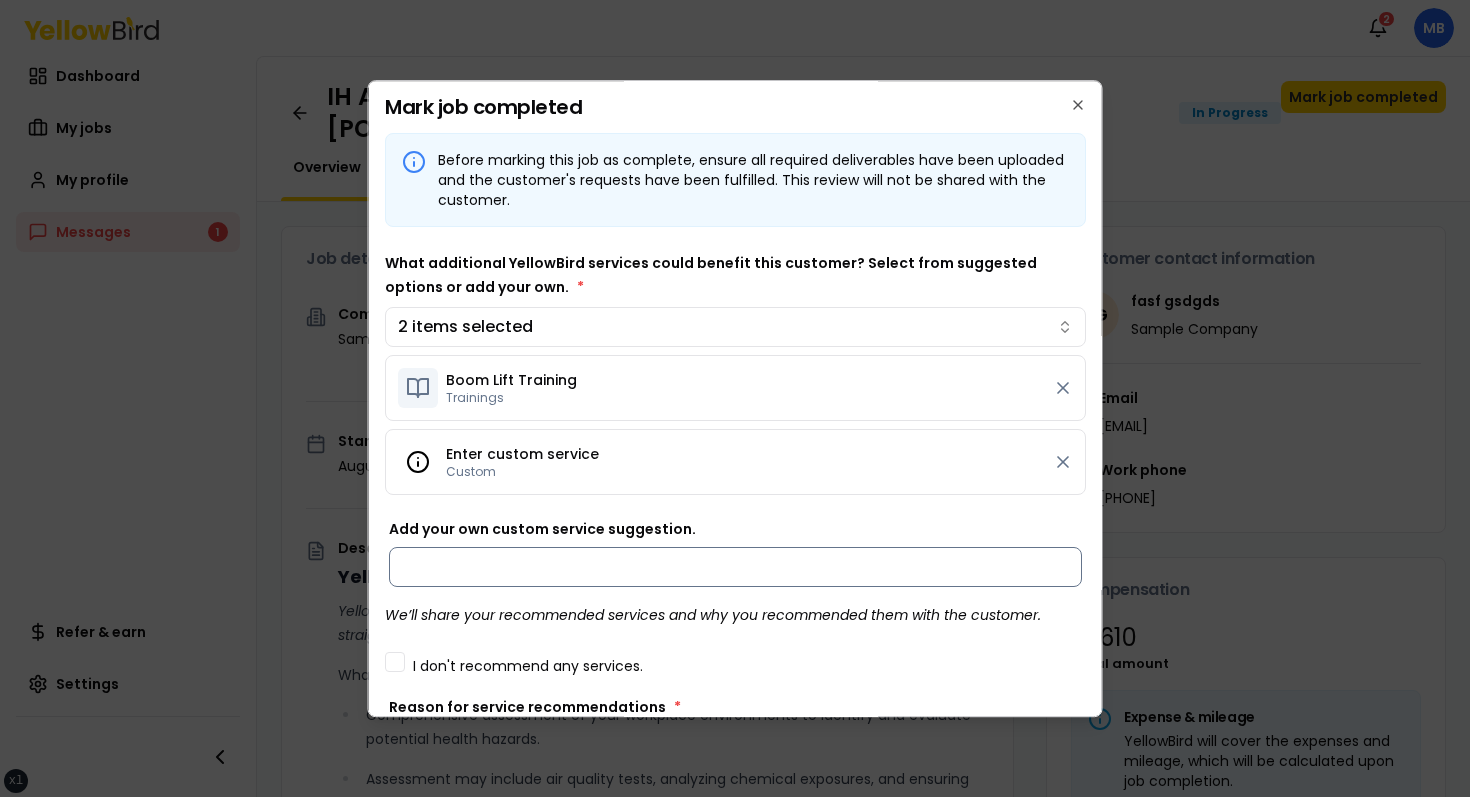 click on "Add your own custom service suggestion." at bounding box center (735, 567) 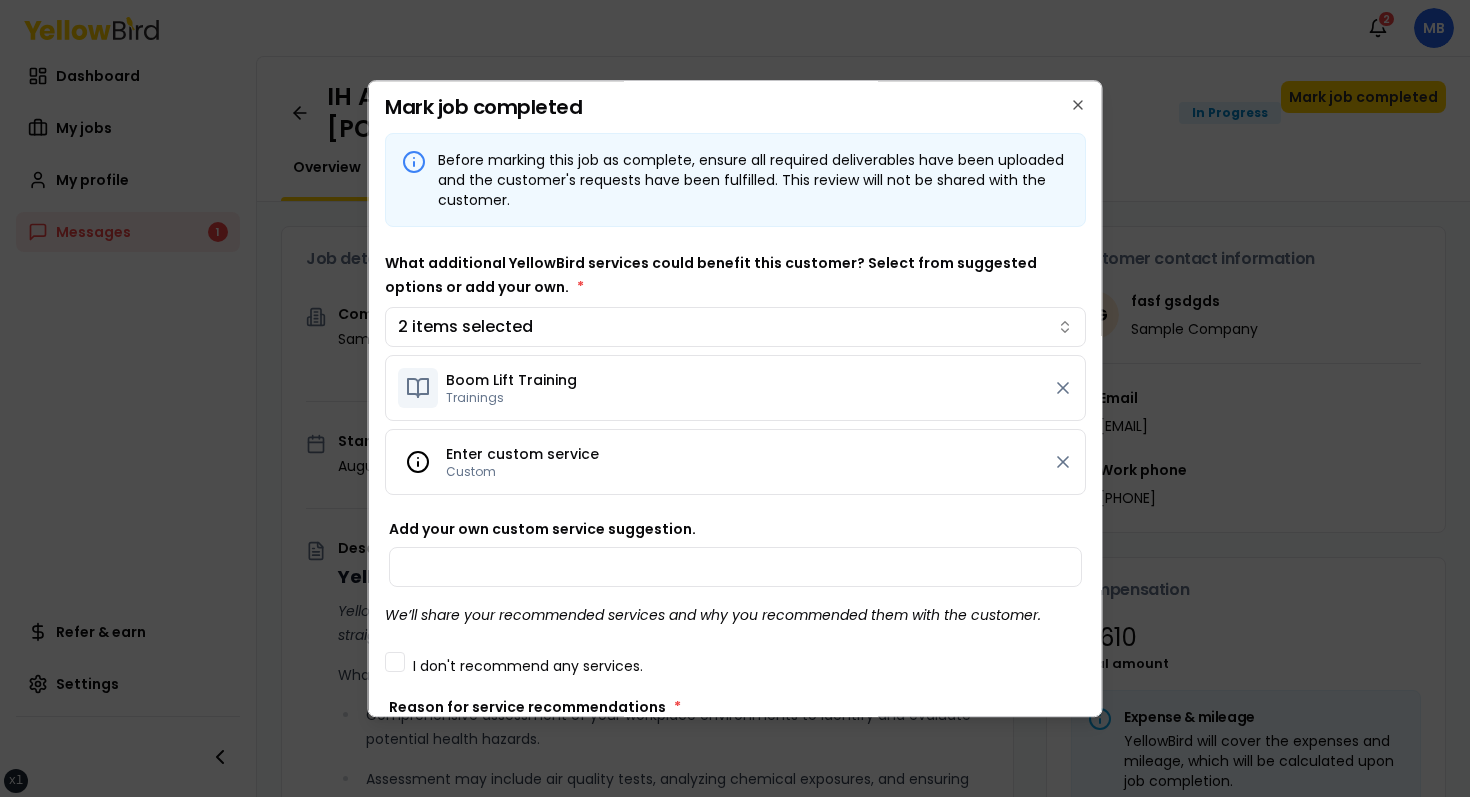 click on "Before marking this job as complete, ensure all required deliverables have been uploaded and the customer's requests have been fulfilled. This review will not be shared with the customer. What additional YellowBird services could benefit this customer? Select from suggested options or add your own. * 2 items selected Boom Lift Training Trainings Enter custom service Custom Add your own custom service suggestion. We’ll share your recommended services and why you recommended them with the customer. I don't recommend any services. Reason for service recommendations * Rate this job How prepared was the customer for today's service? Consider factors like site access, point of contact availability, and required documentation. (Rate 1–10) 1 2 3 4 5 6 7 8 9 10 Based on your interactions today, how would you rate this customer's investment in workplace safety beyond basic compliance? (Rate 1–10) 1 2 3 4 5 6 7 8 9 10 Enter your round-trip mileage for this job site visit. *" at bounding box center (735, 697) 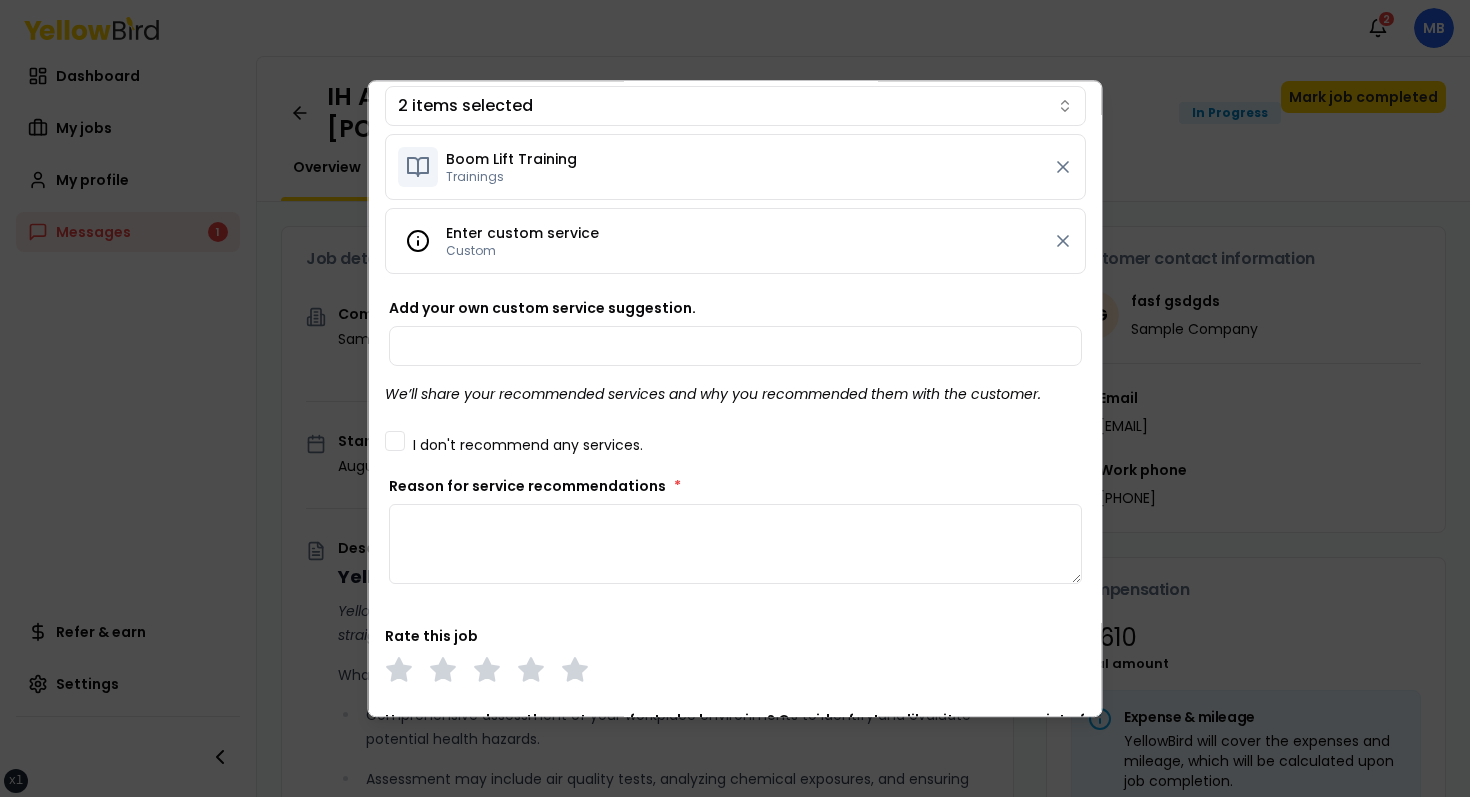 click on "I don't recommend any services." at bounding box center (528, 445) 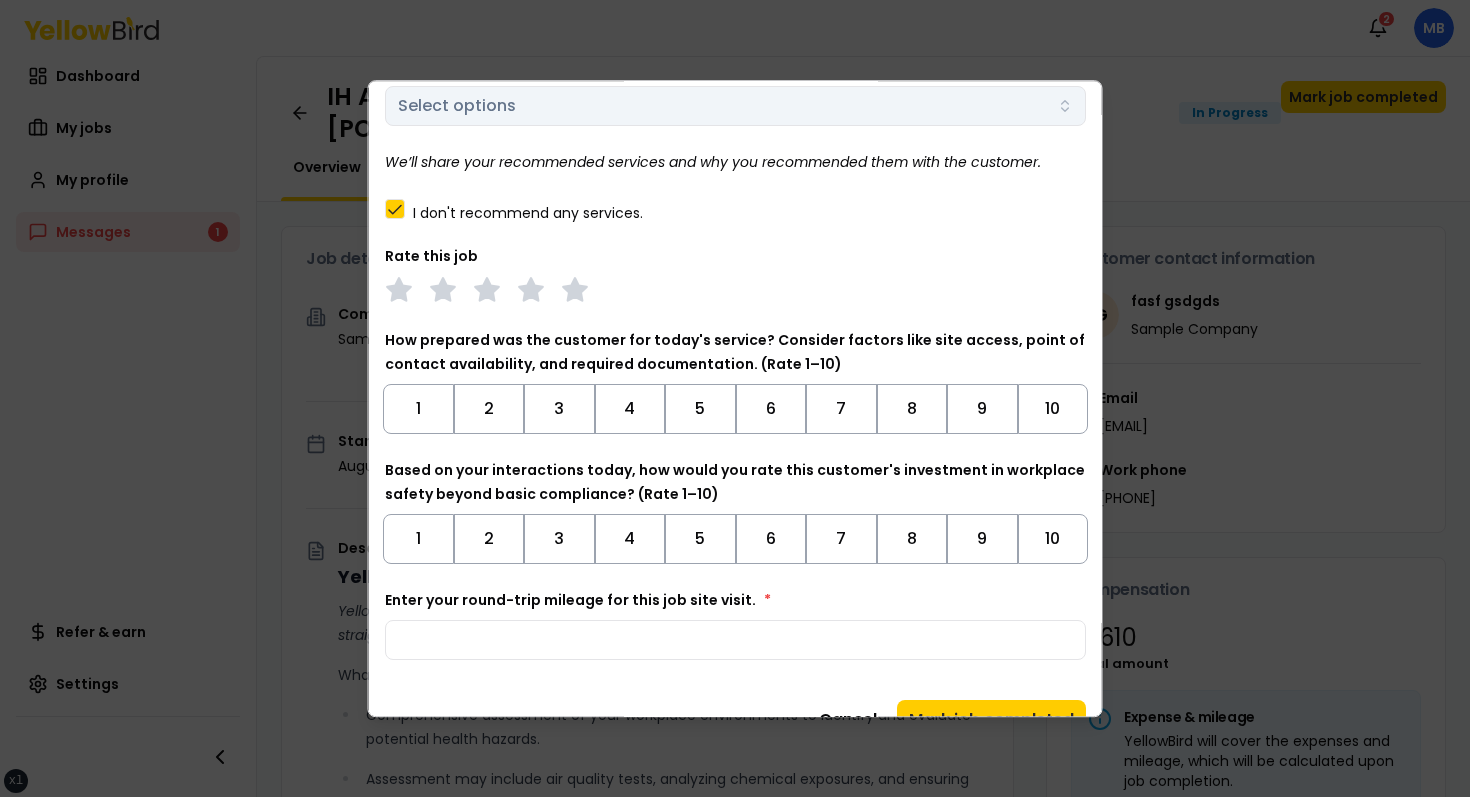 scroll, scrollTop: 0, scrollLeft: 0, axis: both 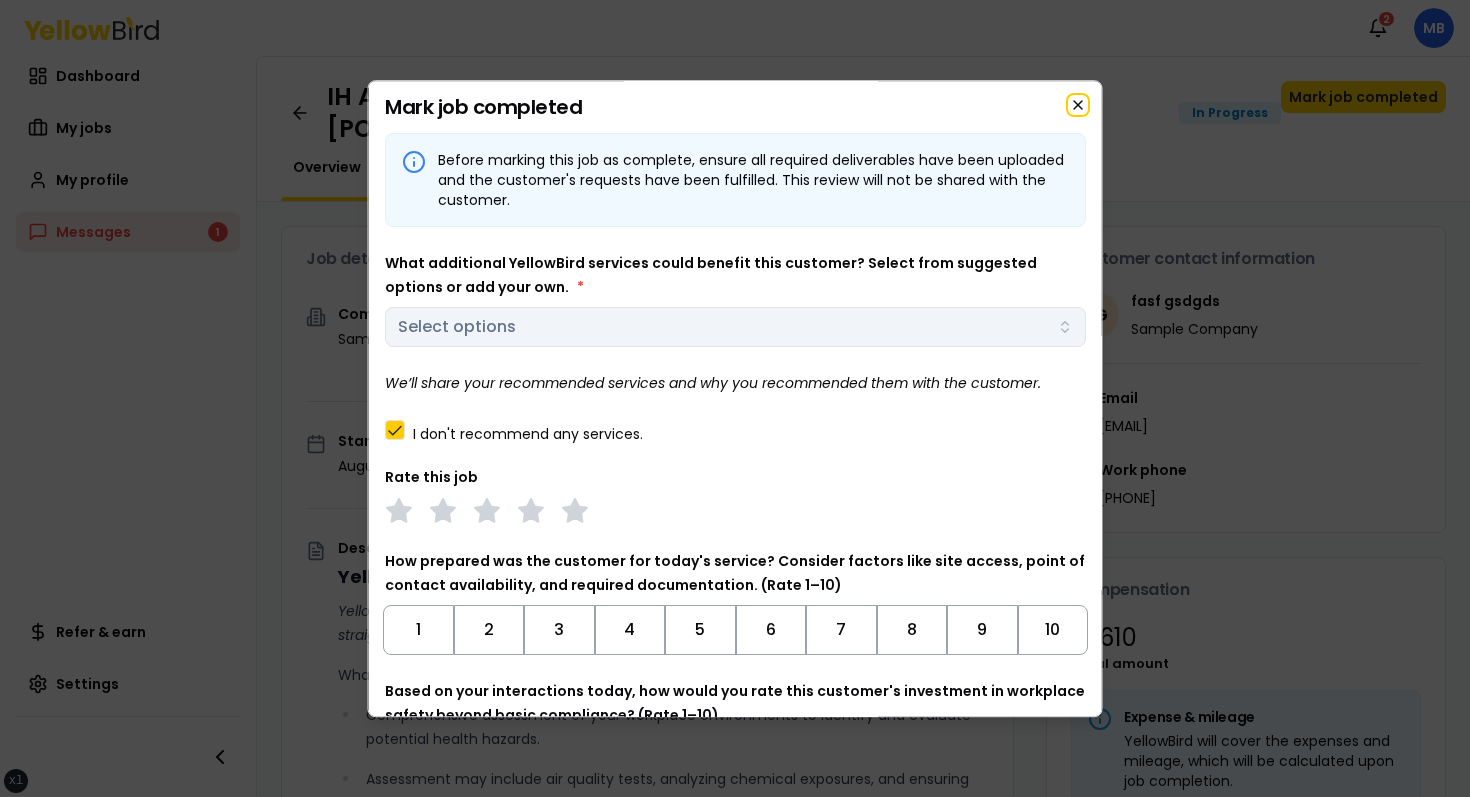 click 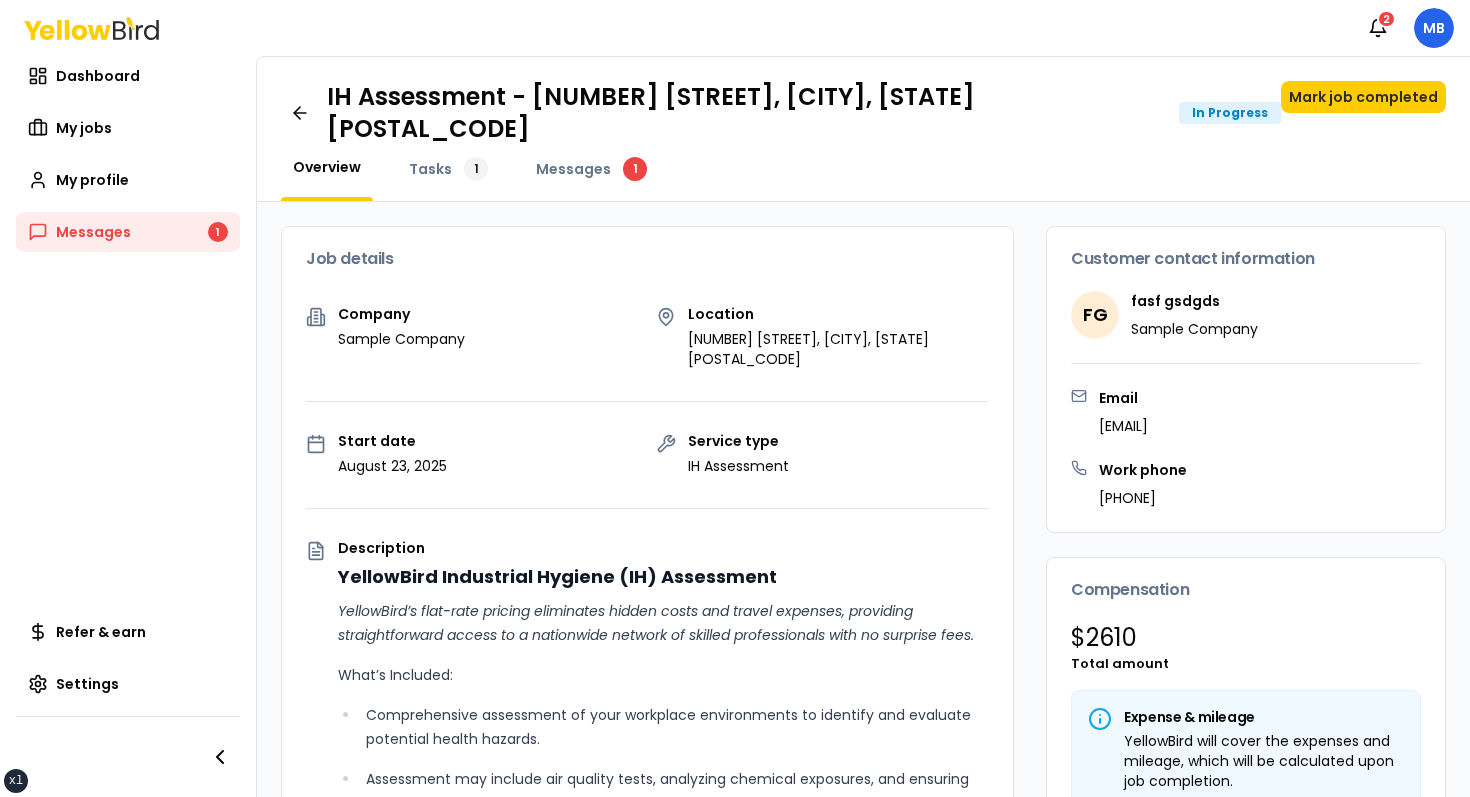 click on "IH Assessment - 123 tasf, asfasf, DE 12321 In Progress Mark job completed Overview Tasks 1 Messages 1" at bounding box center (863, 129) 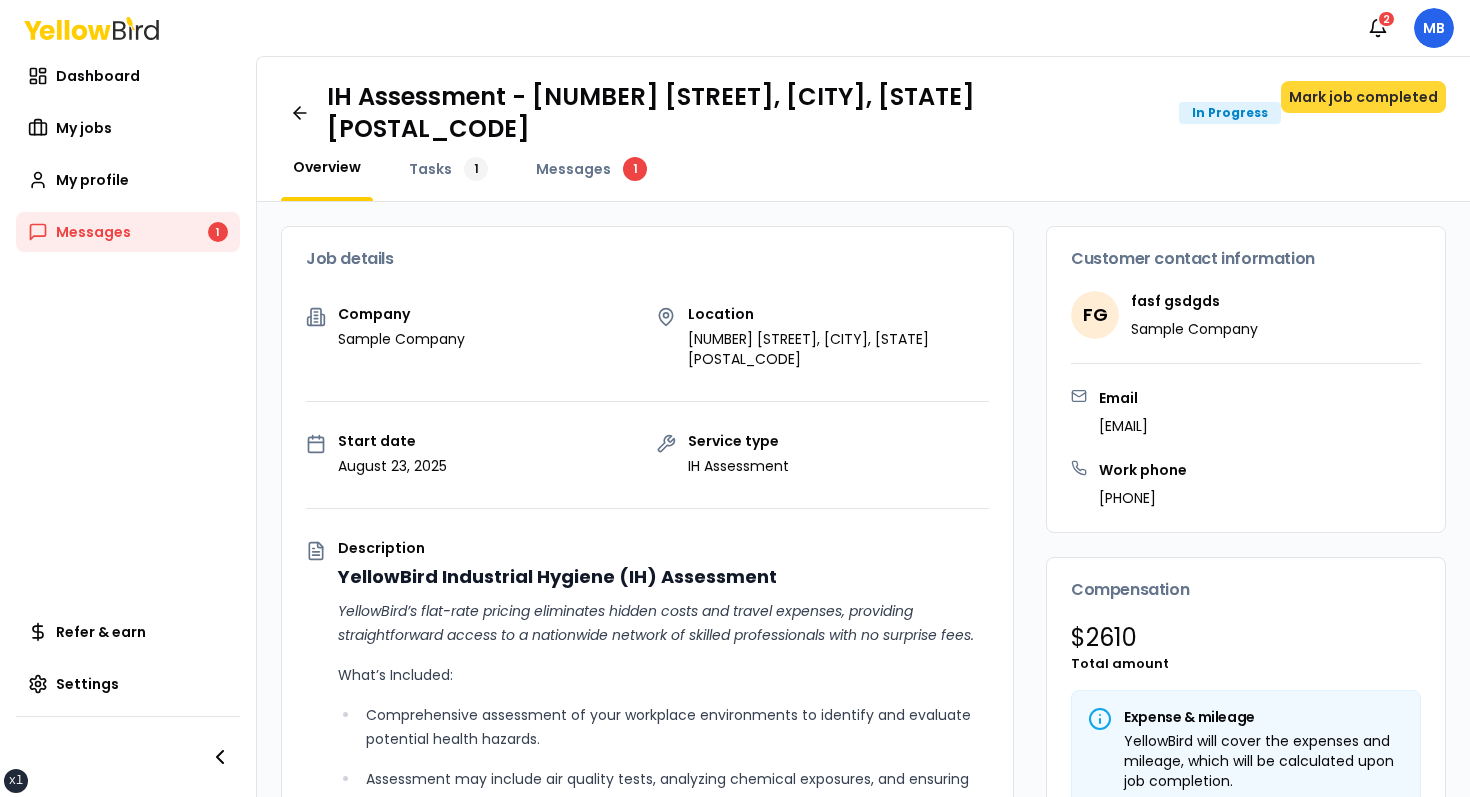 click on "Mark job completed" at bounding box center [1363, 97] 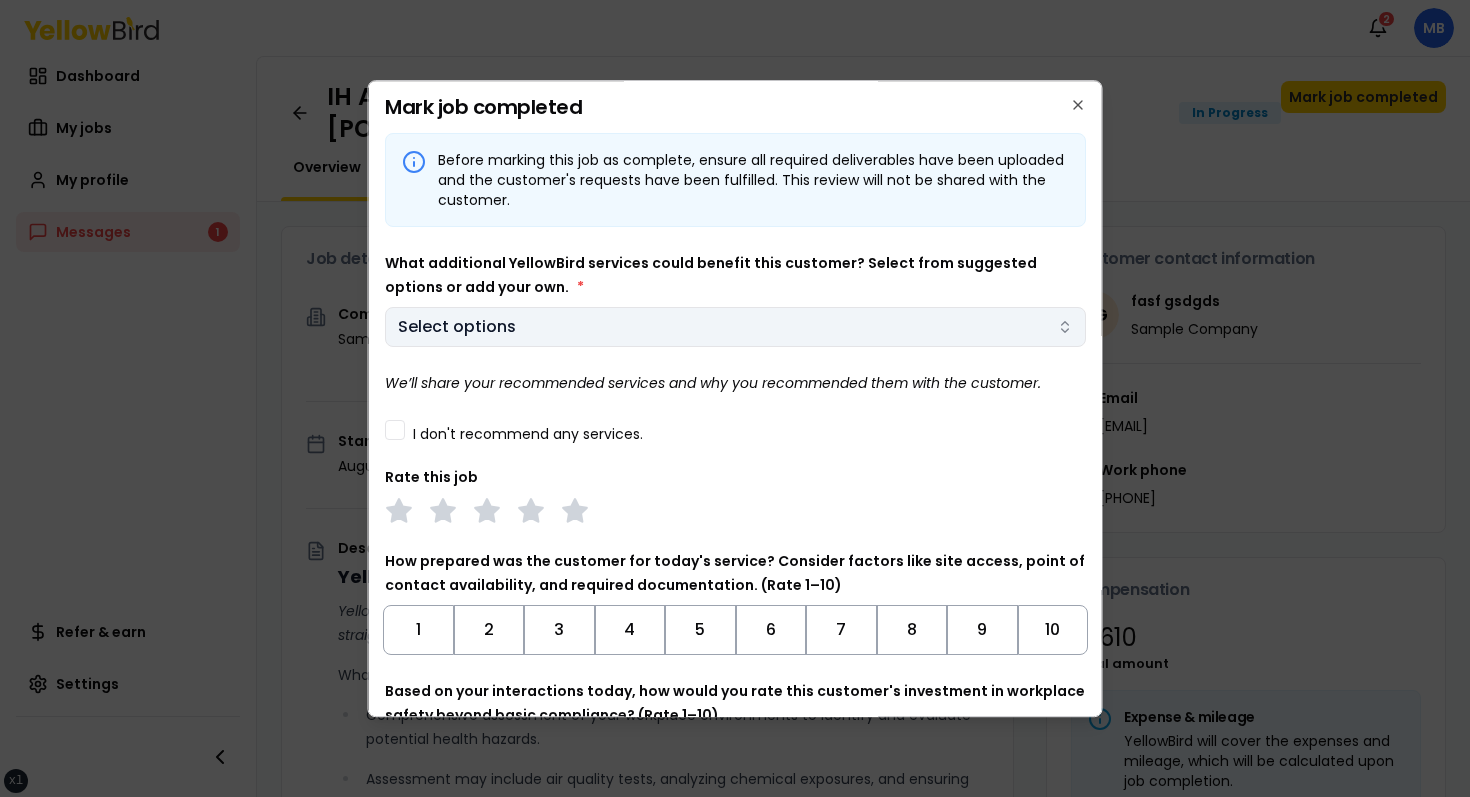 click on "xs sm md lg xl 2xl Notifications 2 MB Dashboard My jobs My profile Messages 1 Refer & earn Settings IH Assessment - [NUMBER] [STREET], [CITY], [STATE] [POSTAL_CODE] In Progress Mark job completed Overview Tasks 1 Messages 1 Job details Company Sample Company Location [NUMBER] [STREET], [CITY], [STATE] [POSTAL_CODE] Start date [DATE] Service type IH Assessment Description YellowBird Industrial Hygiene (IH) Assessment
YellowBird’s flat-rate pricing eliminates hidden costs and travel expenses, providing straightforward access to a nationwide network of skilled professionals with no surprise fees.
What’s Included:
Comprehensive assessment of your workplace environments to identify and evaluate potential health hazards.
Assessment may include air quality tests, analyzing chemical exposures, and ensuring compliance with safety regulations.
Detail...
View more Documents   Deliverable template No template has been provided; please use your own deliverable template to upload the service deliverables. Upload FG $ *" at bounding box center (735, 398) 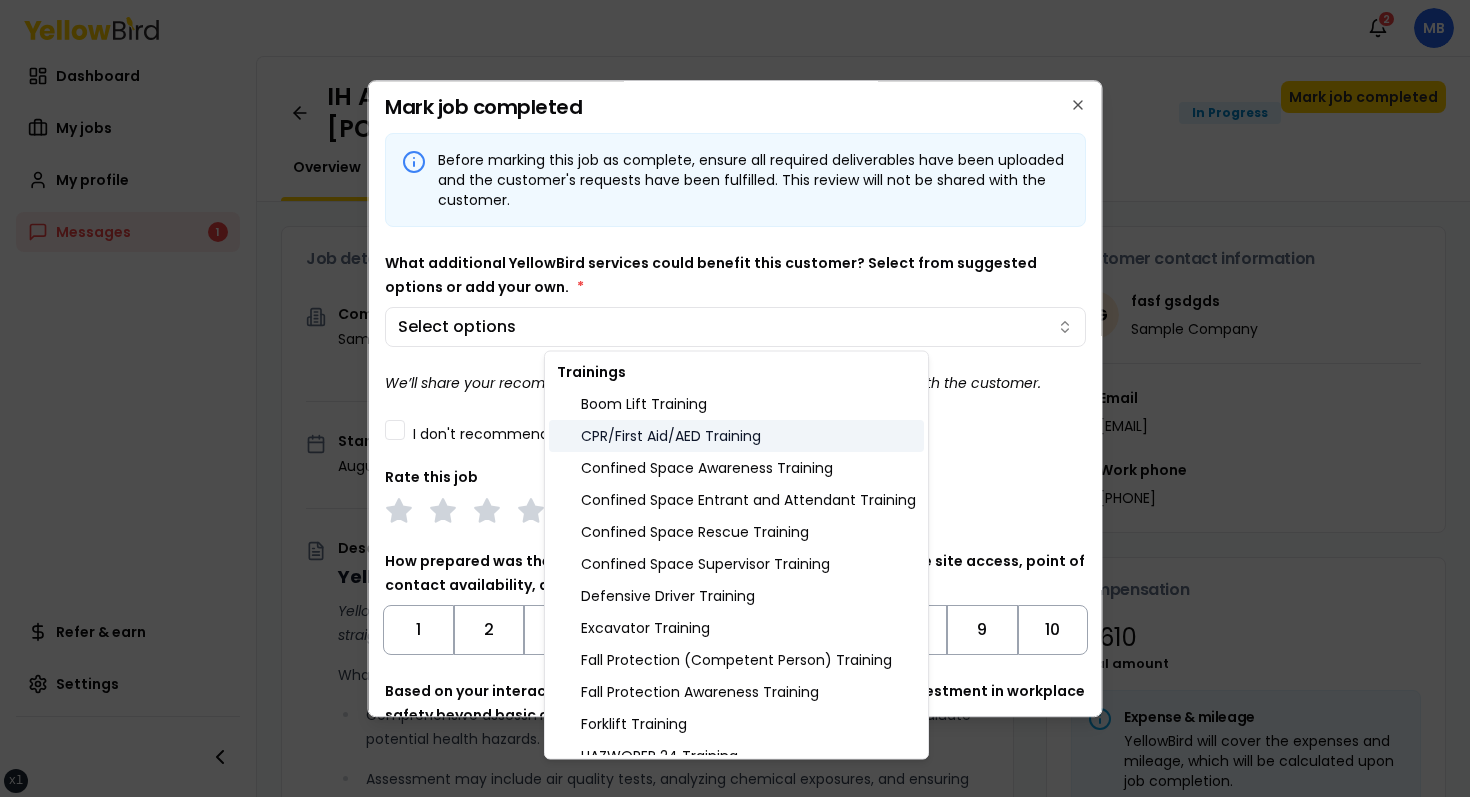 click on "CPR/First Aid/AED Training" at bounding box center (736, 436) 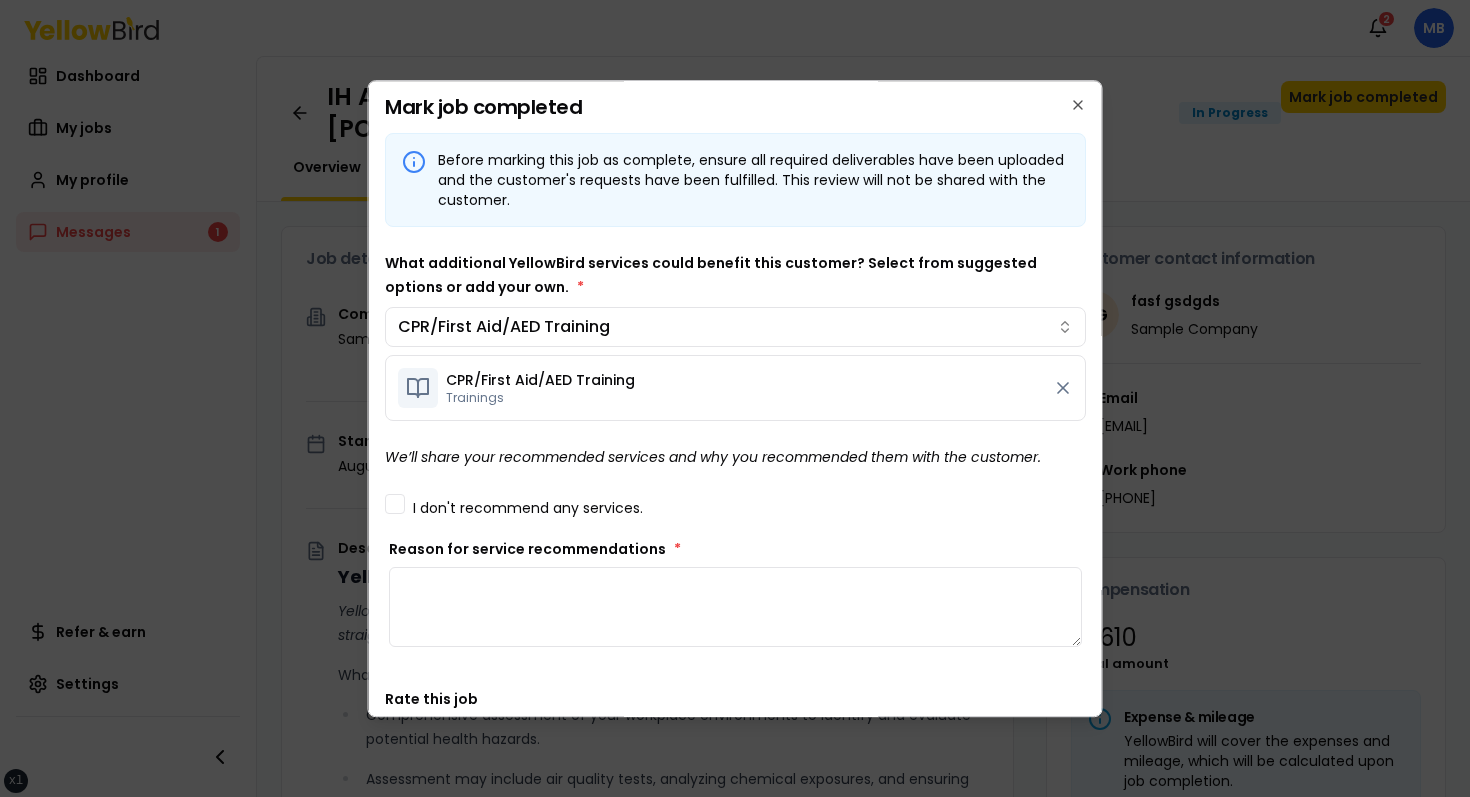 click on "xs sm md lg xl 2xl Notifications 2 MB Dashboard My jobs My profile Messages 1 Refer & earn Settings IH Assessment - [NUMBER] [STREET], [CITY], [STATE] [POSTAL_CODE] In Progress Mark job completed Overview Tasks 1 Messages 1 Job details Company Sample Company Location [NUMBER] [STREET], [CITY], [STATE] [POSTAL_CODE] Start date [DATE] Service type IH Assessment Description YellowBird Industrial Hygiene (IH) Assessment
YellowBird’s flat-rate pricing eliminates hidden costs and travel expenses, providing straightforward access to a nationwide network of skilled professionals with no surprise fees.
What’s Included:
Comprehensive assessment of your workplace environments to identify and evaluate potential health hazards.
Assessment may include air quality tests, analyzing chemical exposures, and ensuring compliance with safety regulations.
Detail...
View more Documents   Deliverable template No template has been provided; please use your own deliverable template to upload the service deliverables. Upload FG $ *" at bounding box center [735, 398] 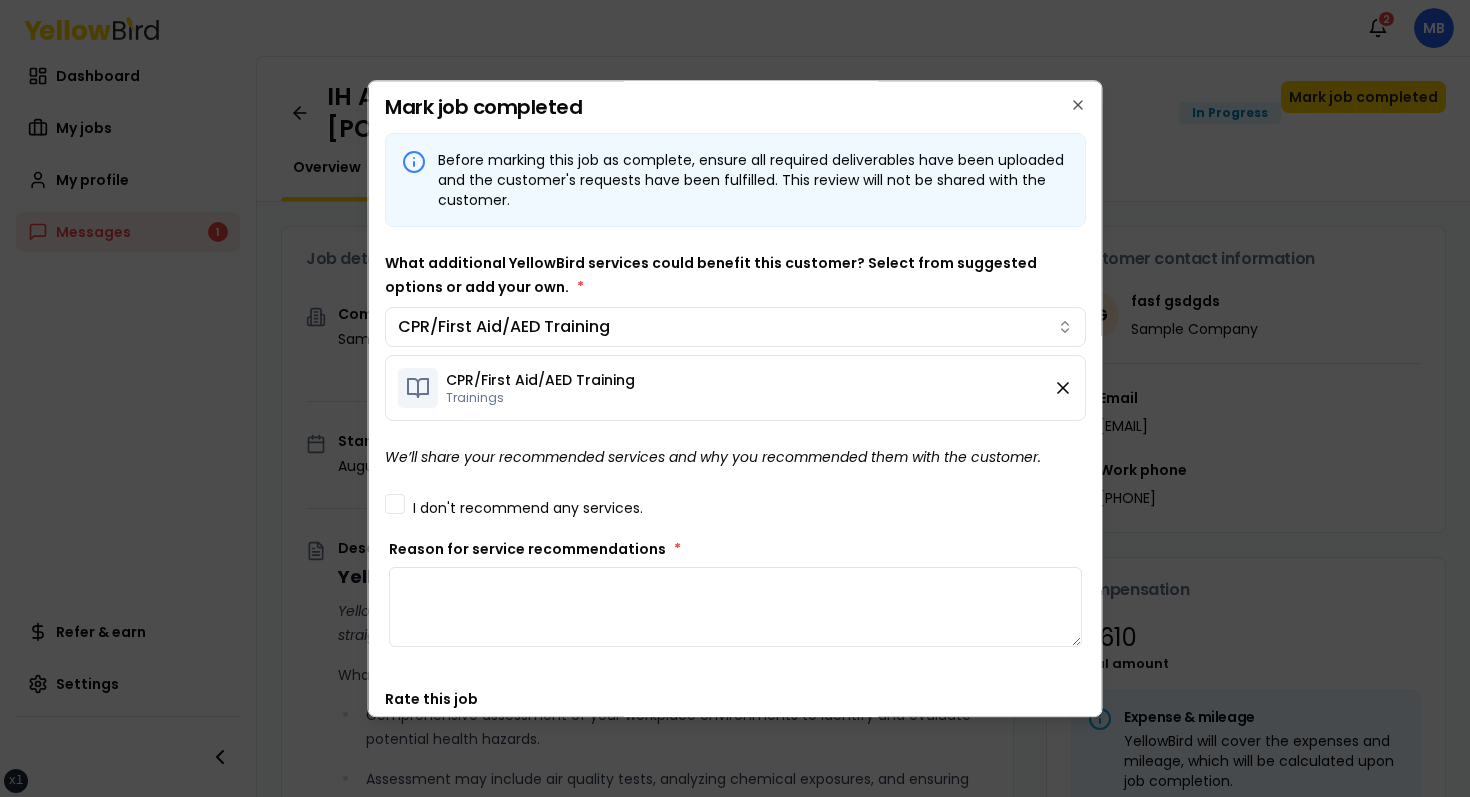 type 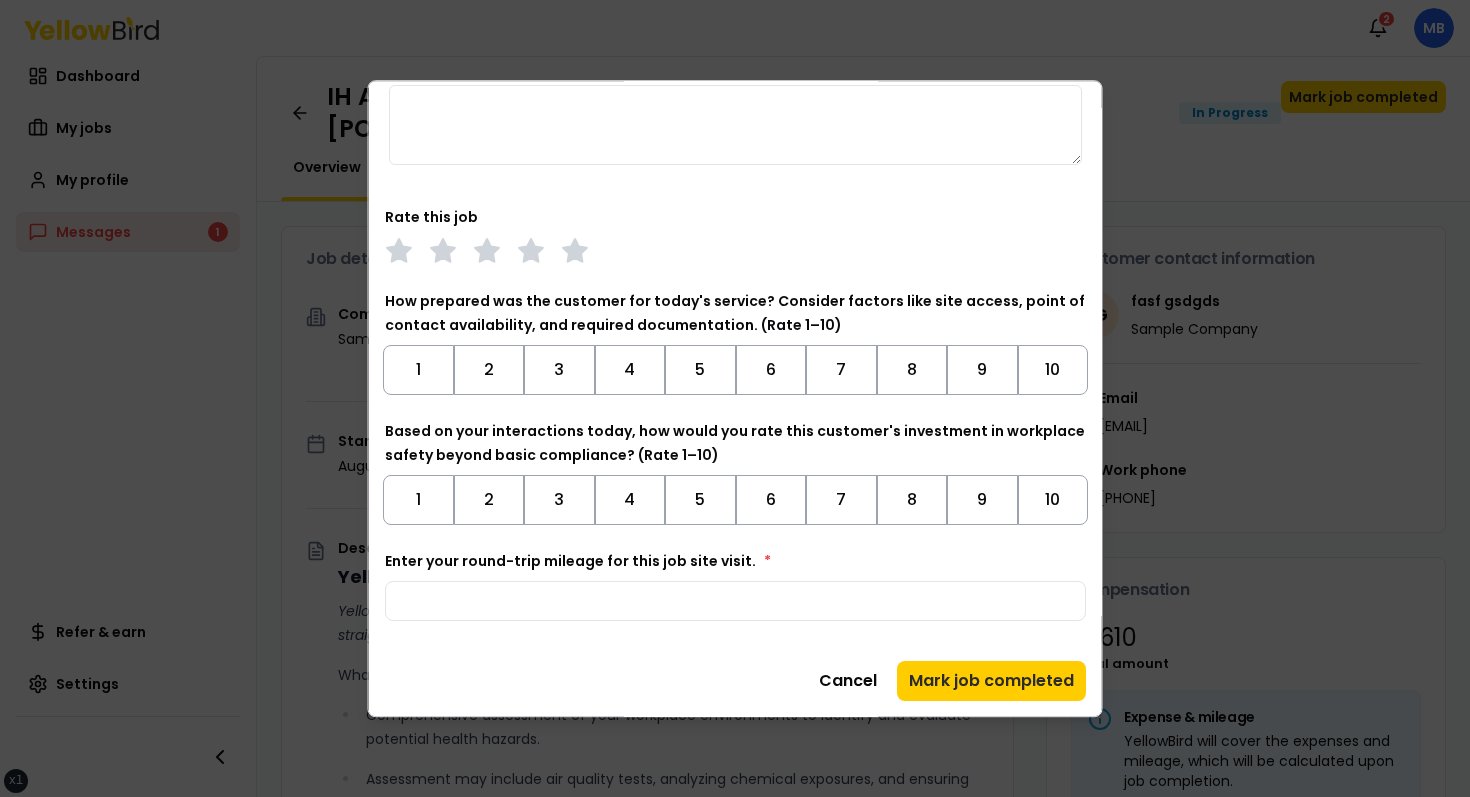 scroll, scrollTop: 0, scrollLeft: 0, axis: both 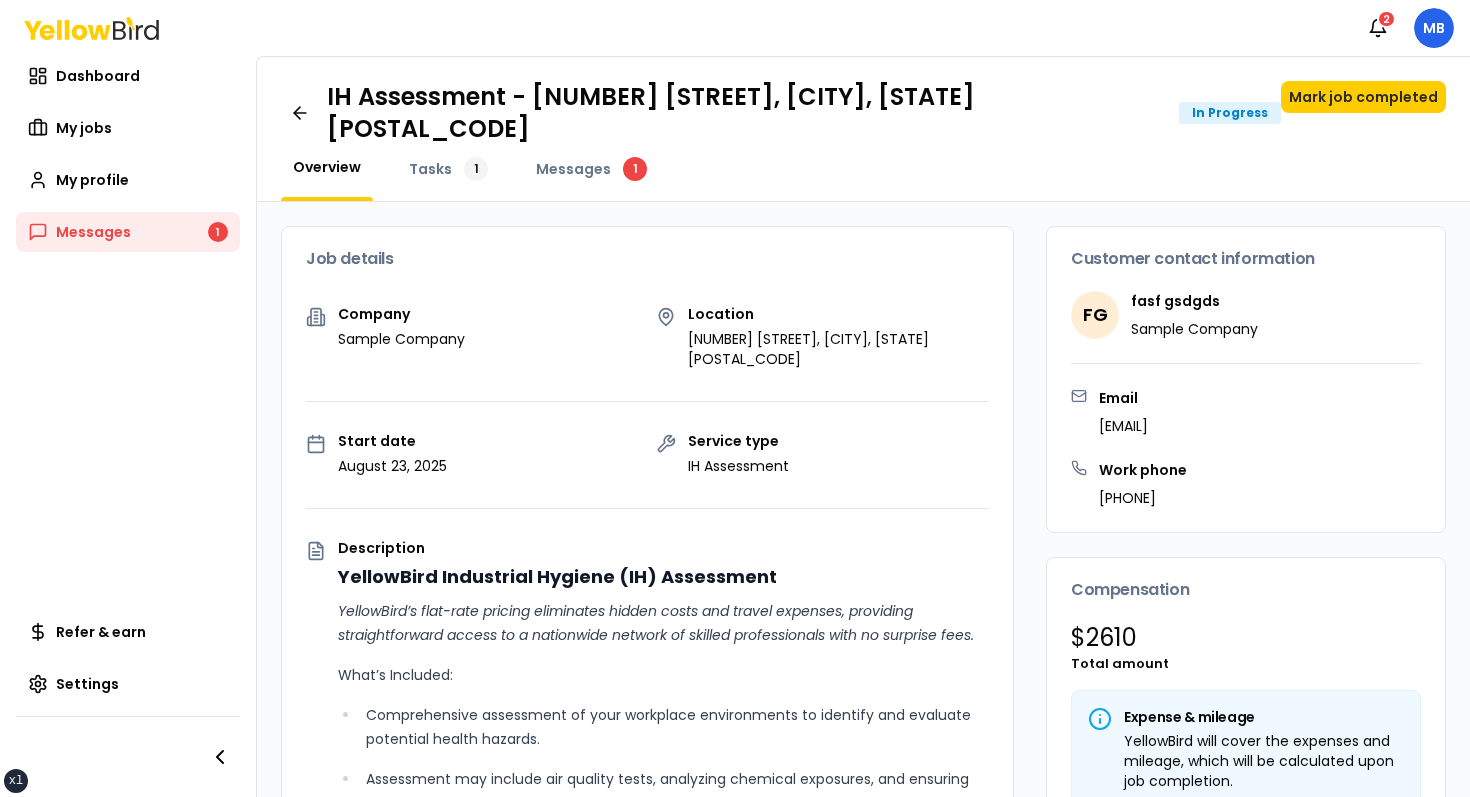 type 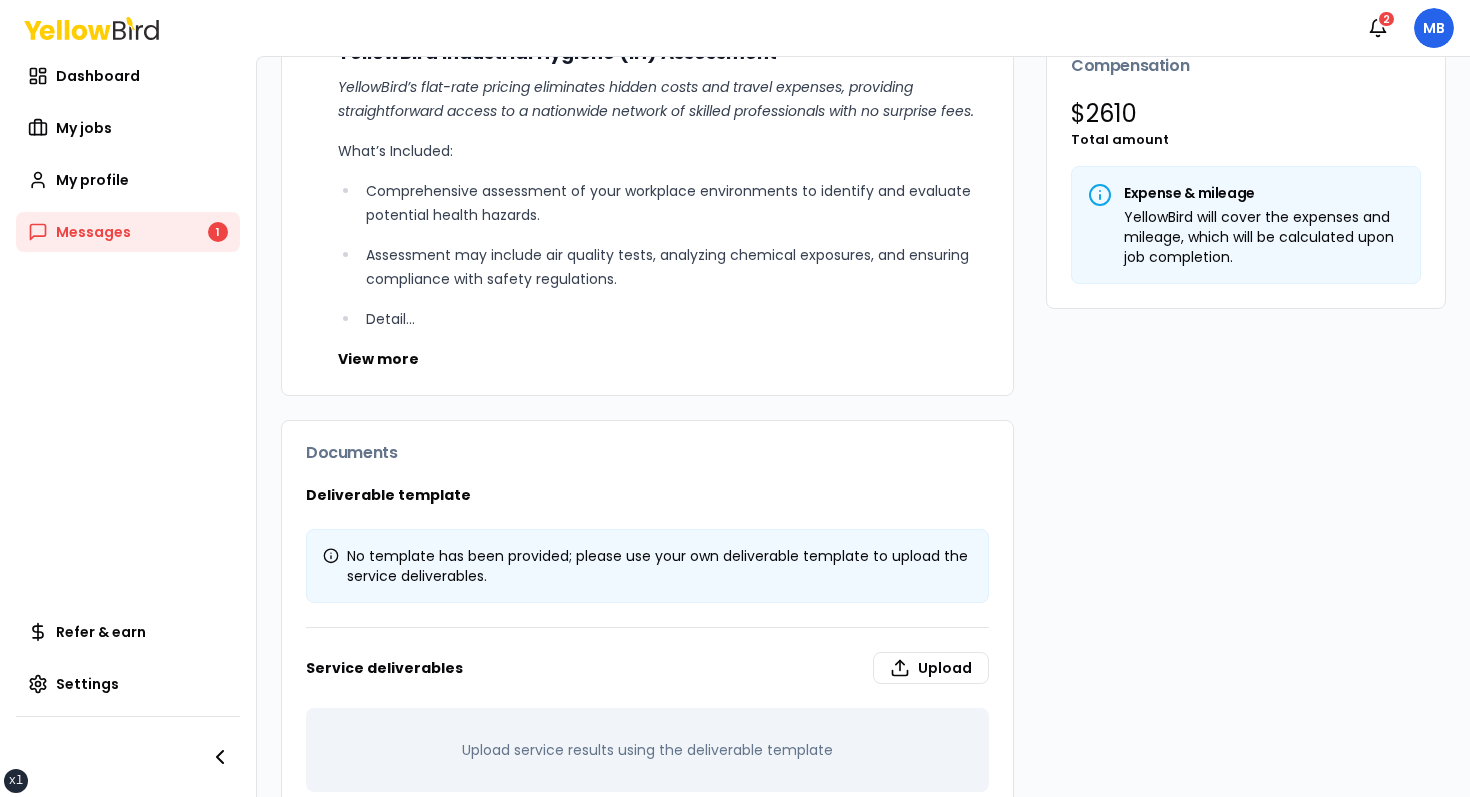 scroll, scrollTop: 0, scrollLeft: 0, axis: both 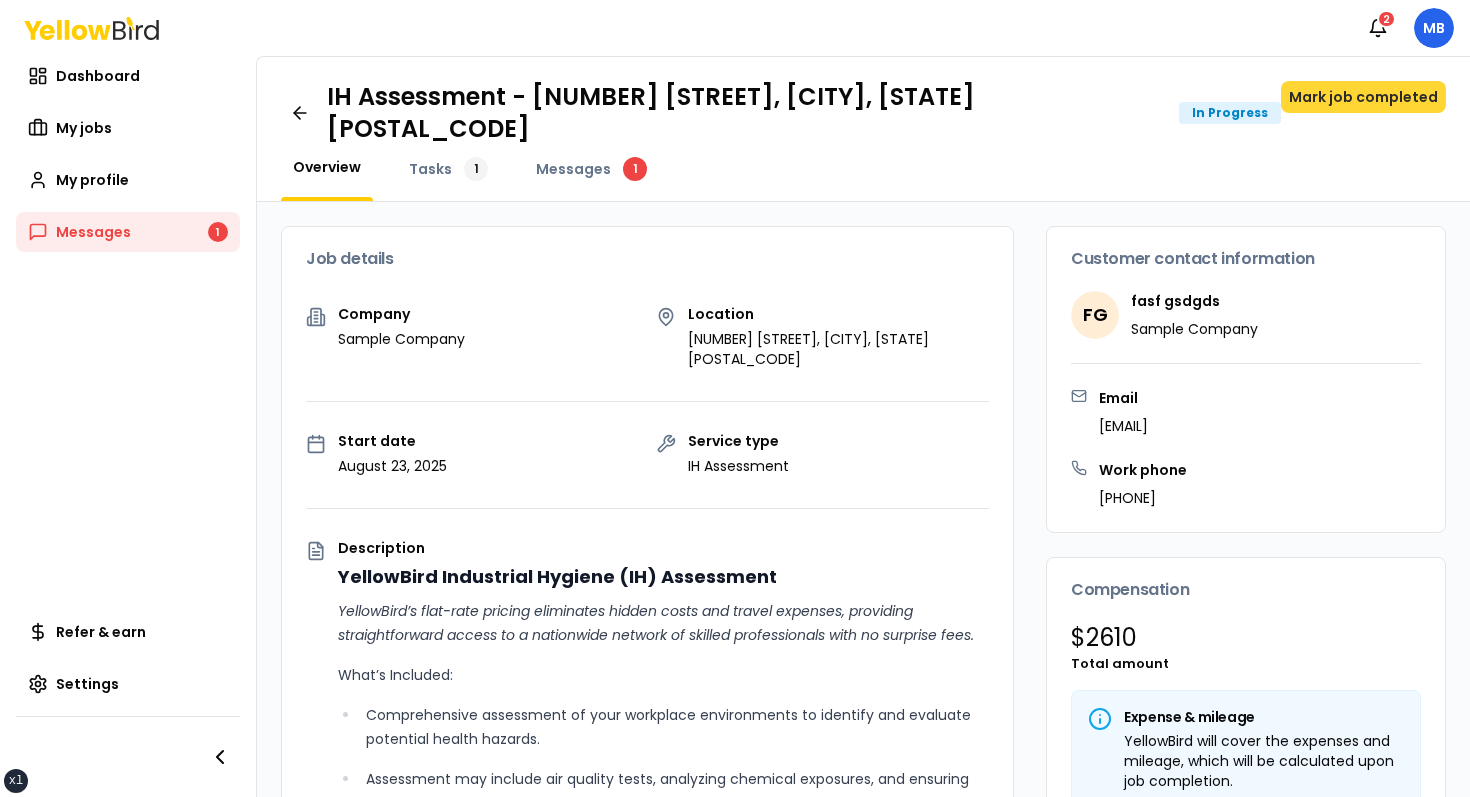 click on "Mark job completed" at bounding box center (1363, 97) 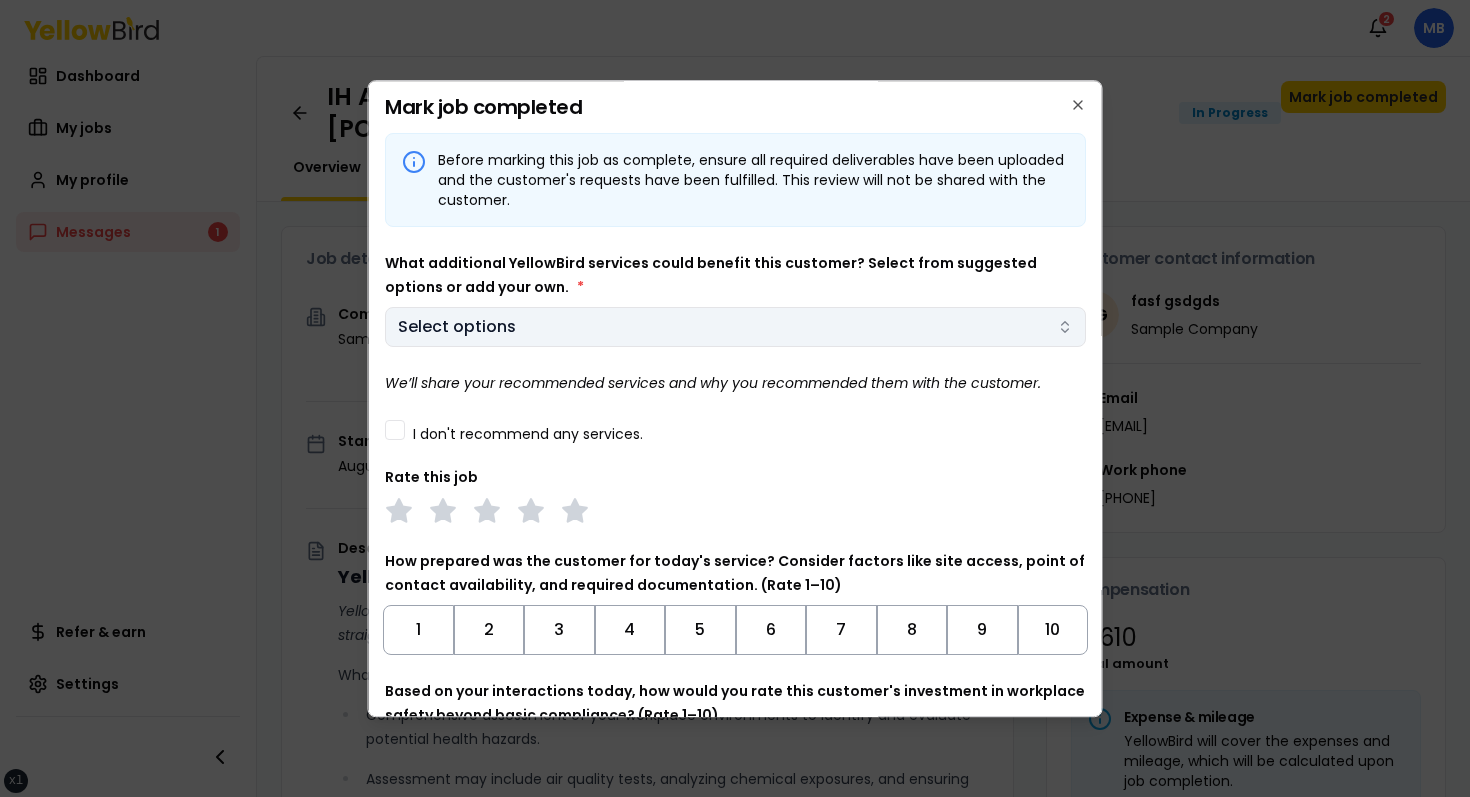 click on "Select options" at bounding box center (735, 327) 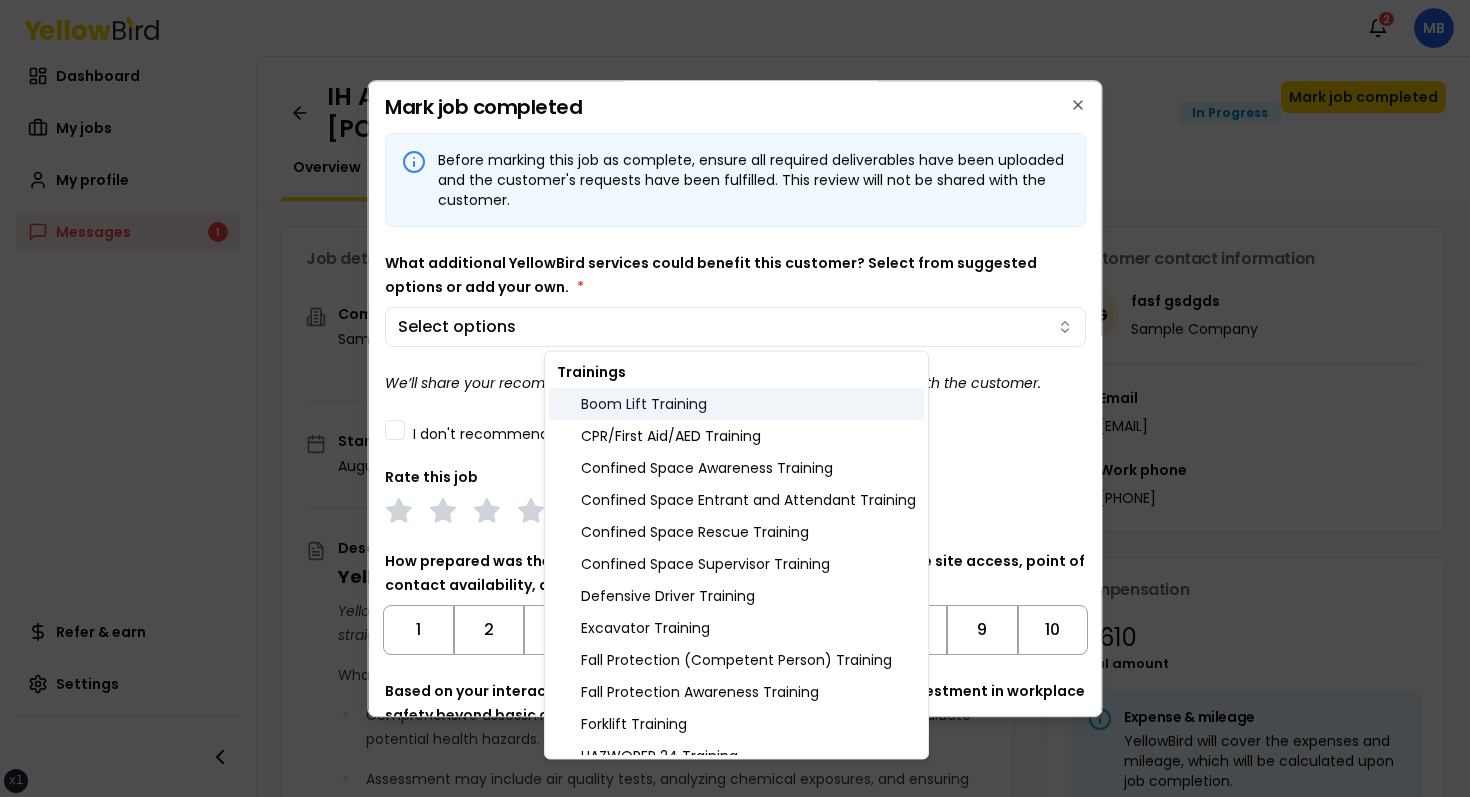 click on "Boom Lift Training" at bounding box center [736, 404] 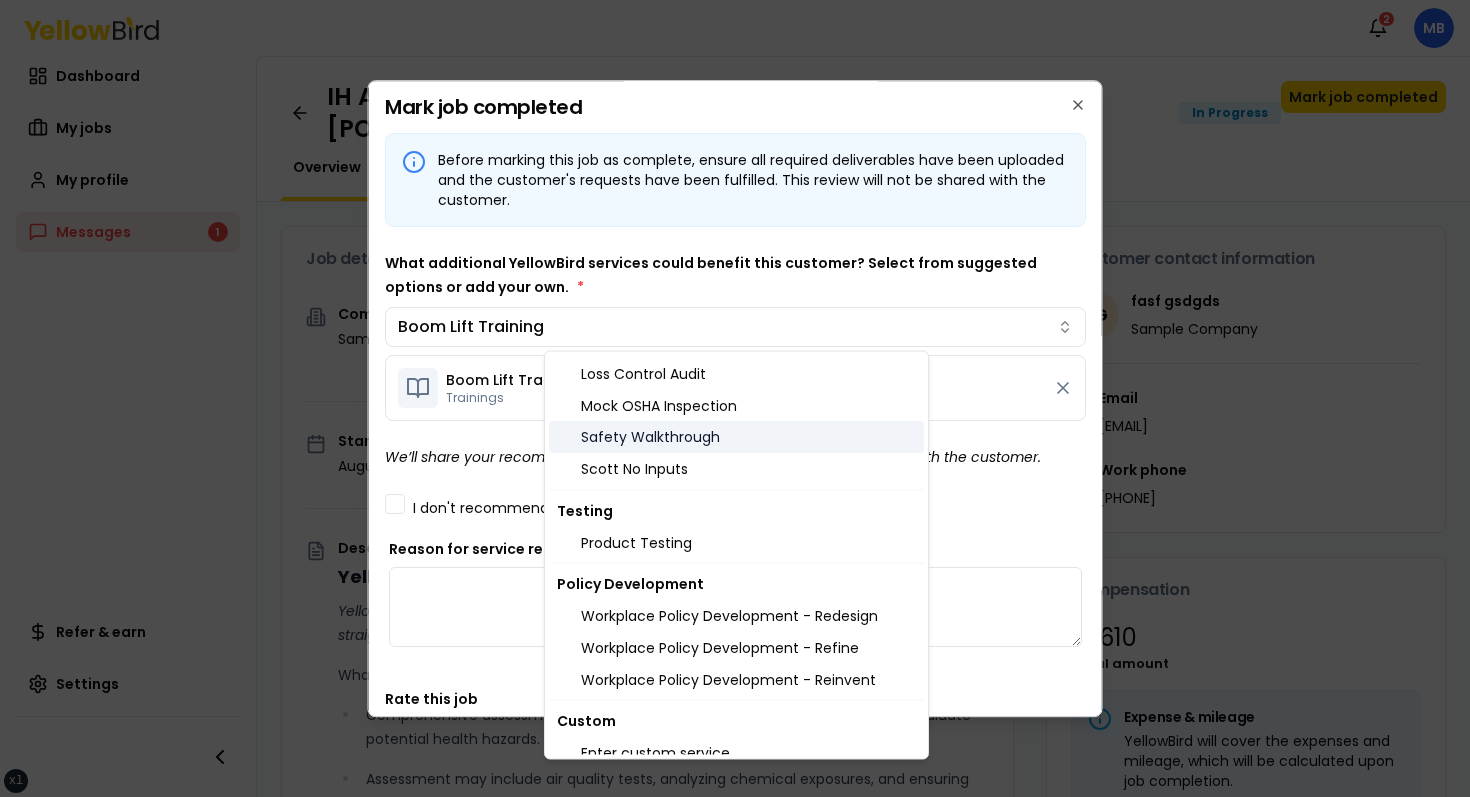 scroll, scrollTop: 821, scrollLeft: 0, axis: vertical 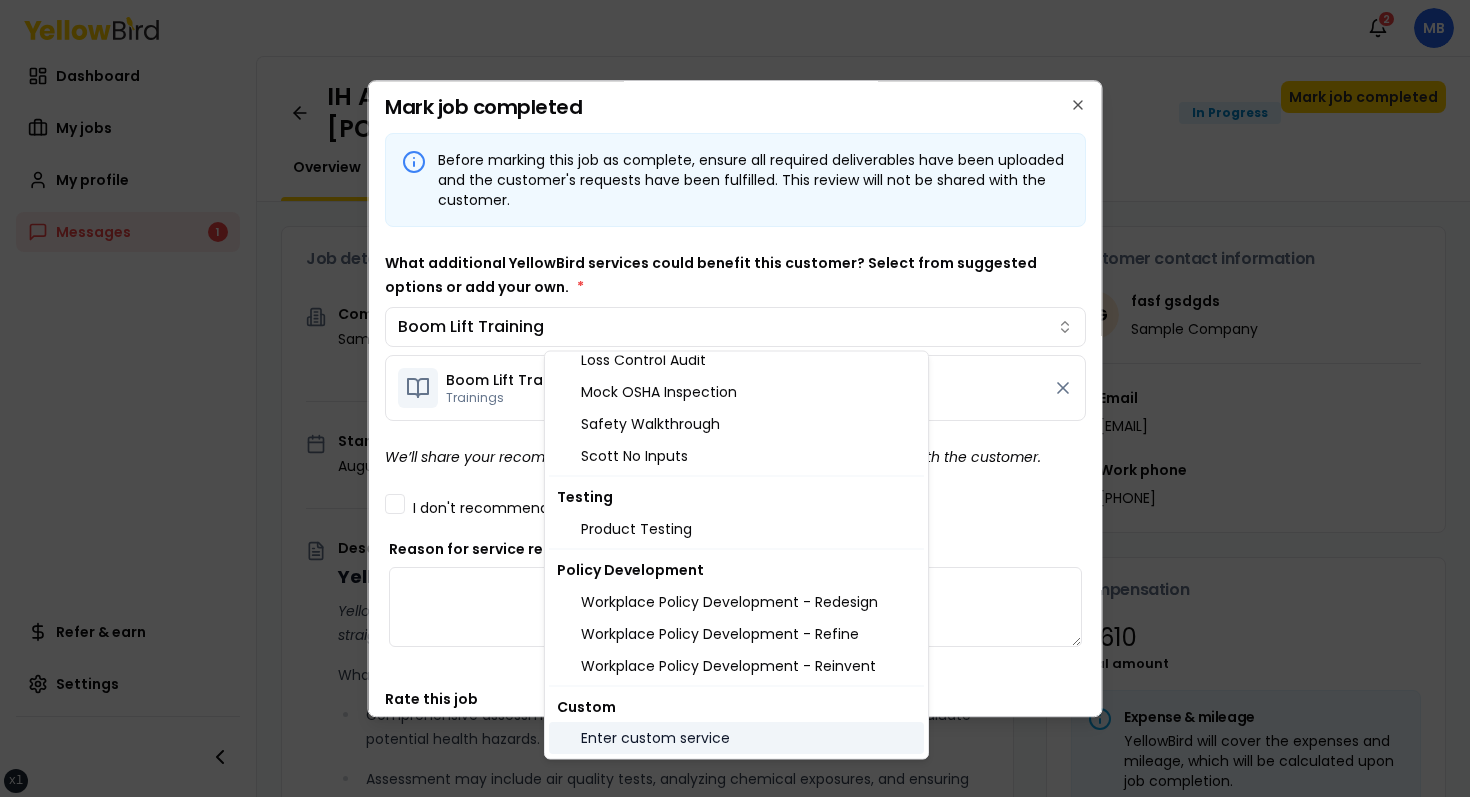 click on "Enter custom service" at bounding box center (736, 739) 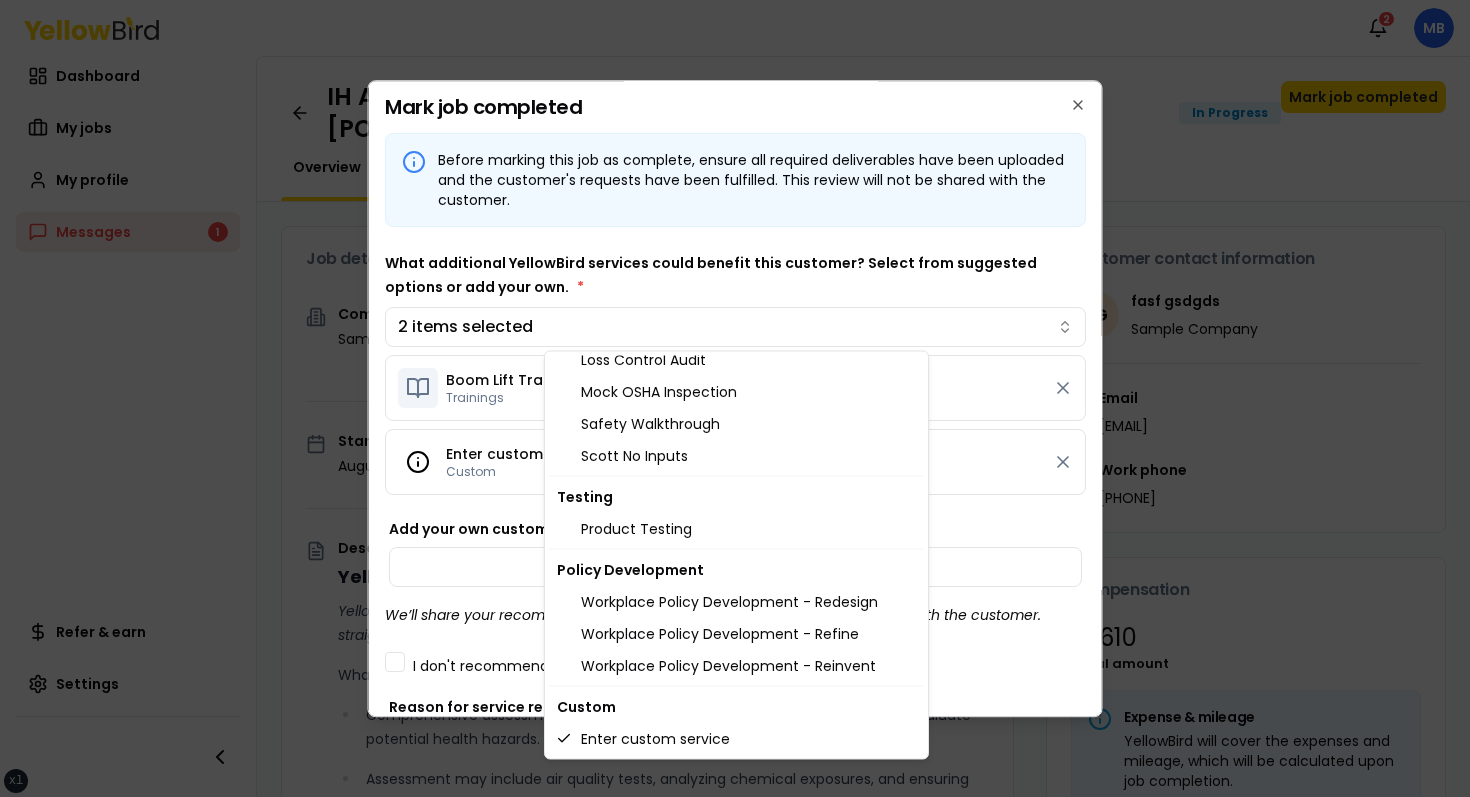 click on "xs sm md lg xl 2xl Notifications 2 MB Dashboard My jobs My profile Messages 1 Refer & earn Settings IH Assessment - [NUMBER] [STREET], [CITY], [STATE] [POSTAL_CODE] In Progress Mark job completed Overview Tasks 1 Messages 1 Job details Company Sample Company Location [NUMBER] [STREET], [CITY], [STATE] [POSTAL_CODE] Start date [DATE] Service type IH Assessment Description YellowBird Industrial Hygiene (IH) Assessment
YellowBird’s flat-rate pricing eliminates hidden costs and travel expenses, providing straightforward access to a nationwide network of skilled professionals with no surprise fees.
What’s Included:
Comprehensive assessment of your workplace environments to identify and evaluate potential health hazards.
Assessment may include air quality tests, analyzing chemical exposures, and ensuring compliance with safety regulations.
Detail...
View more Documents   Deliverable template No template has been provided; please use your own deliverable template to upload the service deliverables. Upload FG $ *" at bounding box center (735, 398) 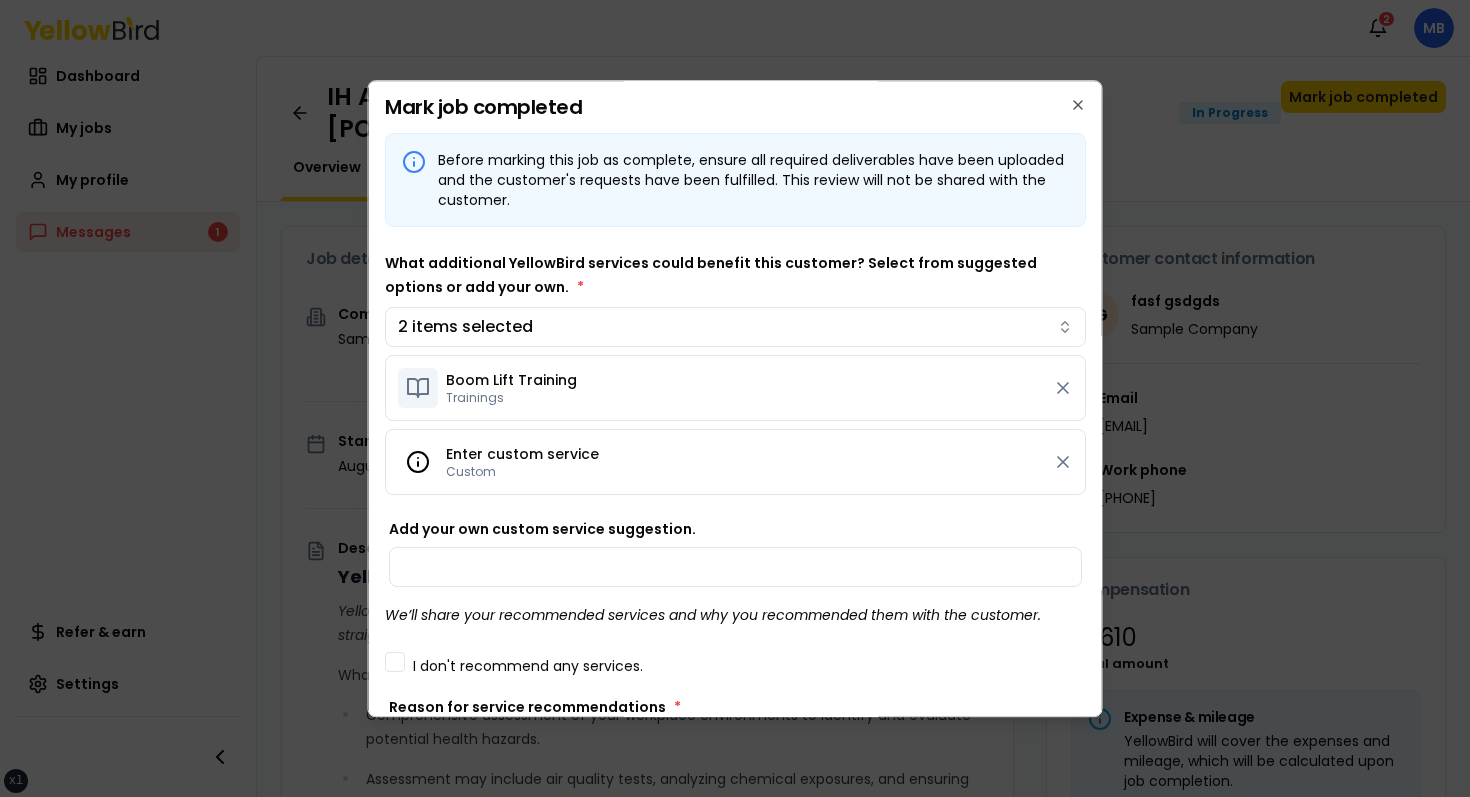 scroll, scrollTop: 237, scrollLeft: 0, axis: vertical 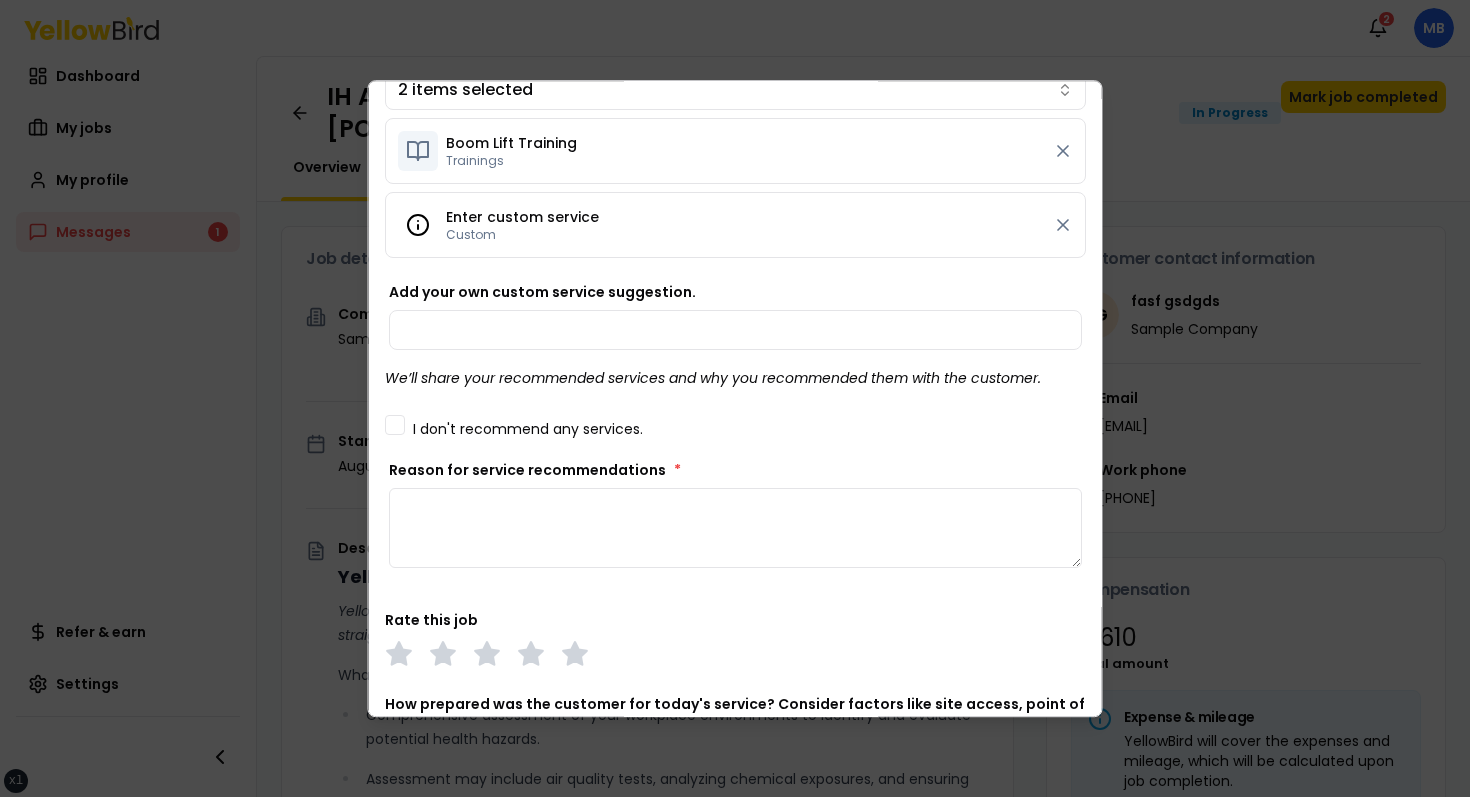 click on "I don't recommend any services." at bounding box center [528, 429] 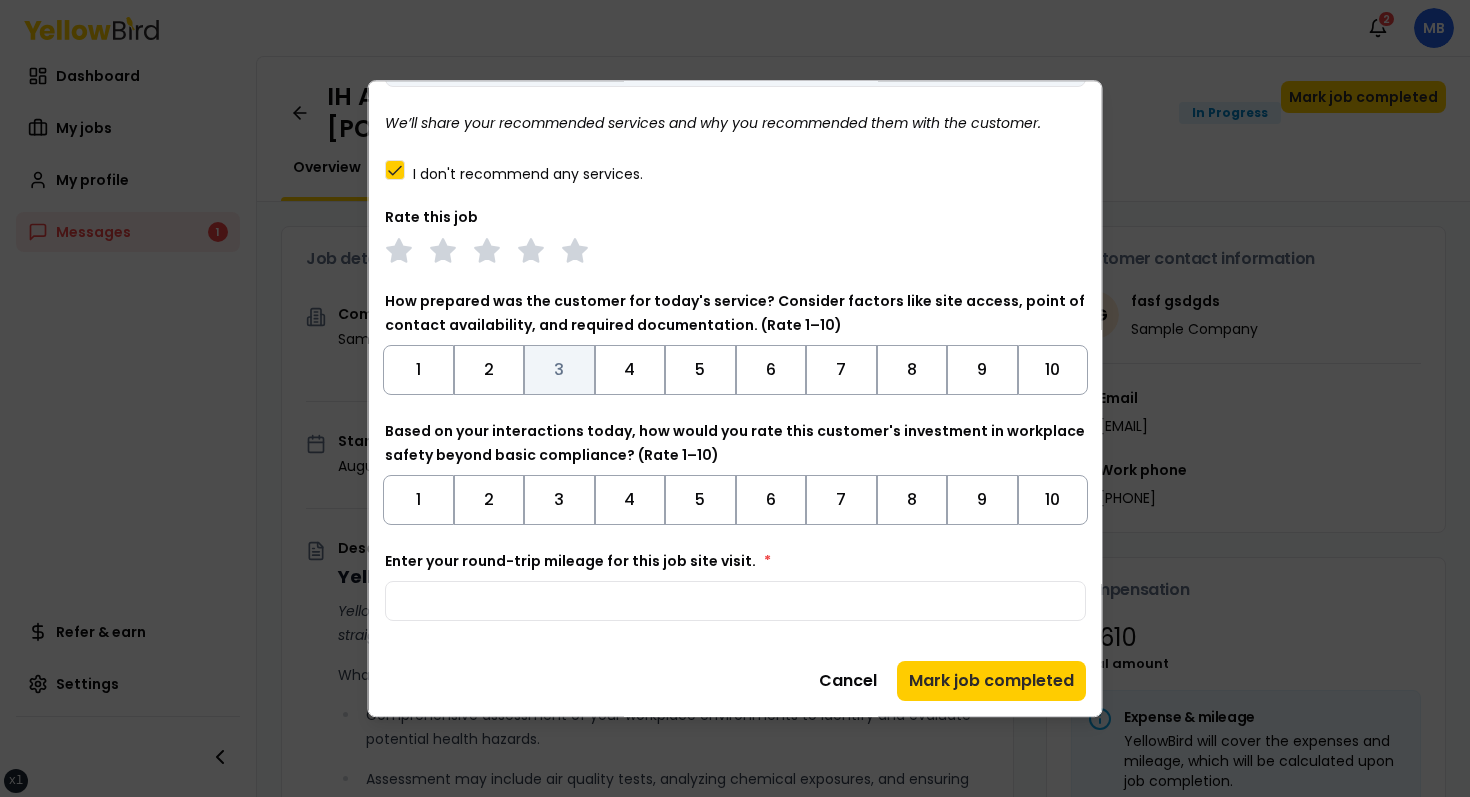 scroll, scrollTop: 0, scrollLeft: 0, axis: both 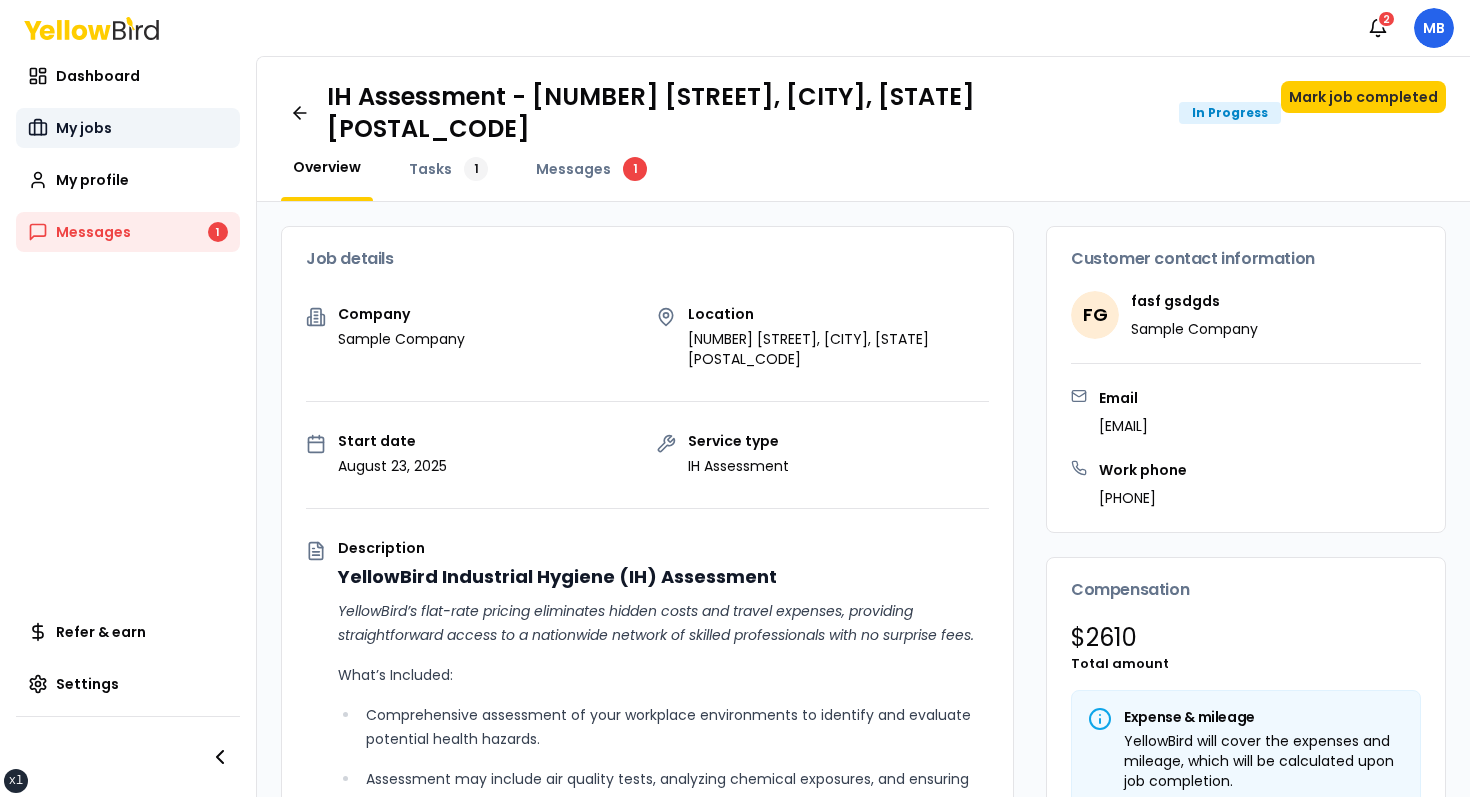 click on "My jobs" at bounding box center (128, 128) 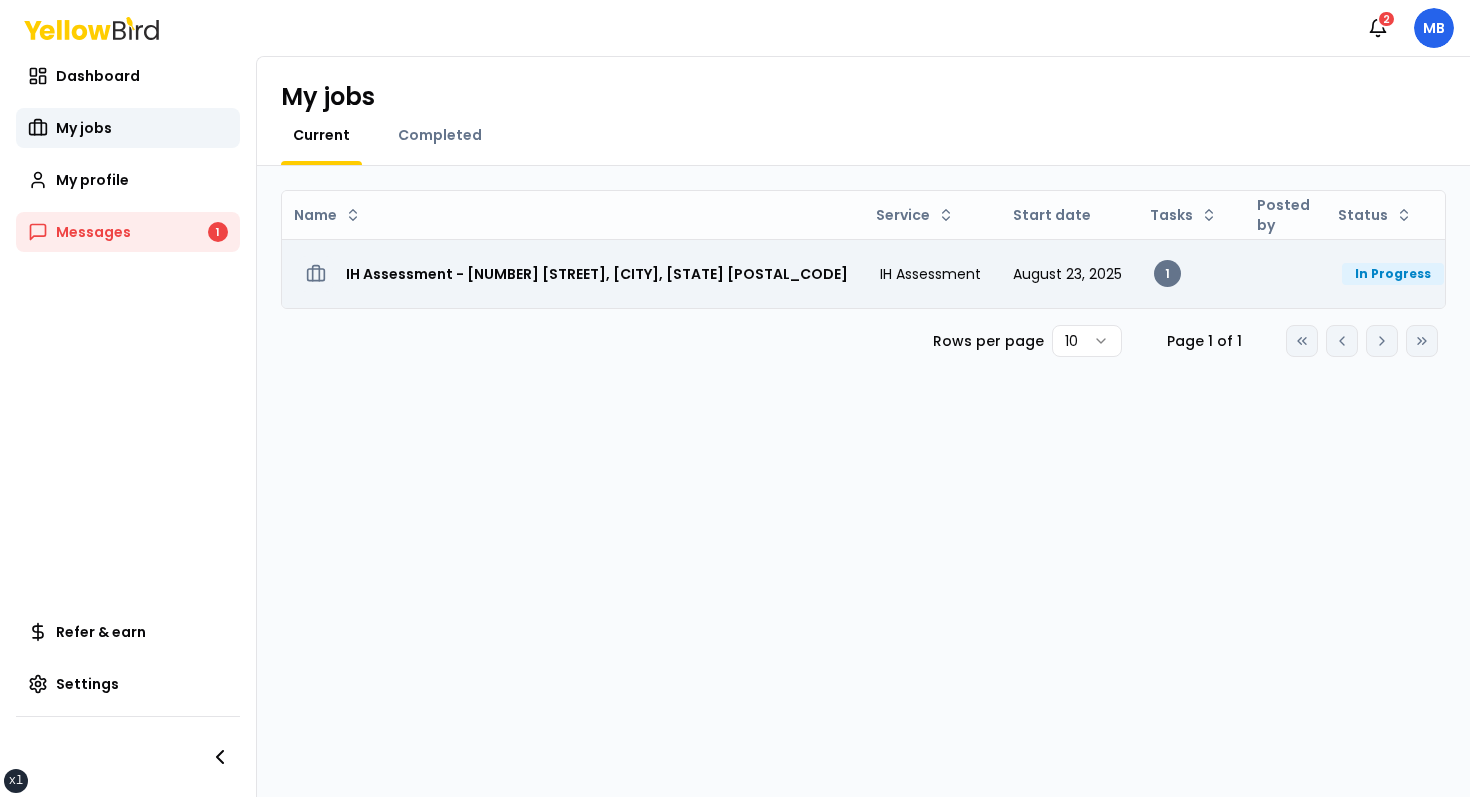 click on "IH Assessment - [NUMBER] [STREET], [CITY], [STATE] [POSTAL_CODE]" at bounding box center (597, 274) 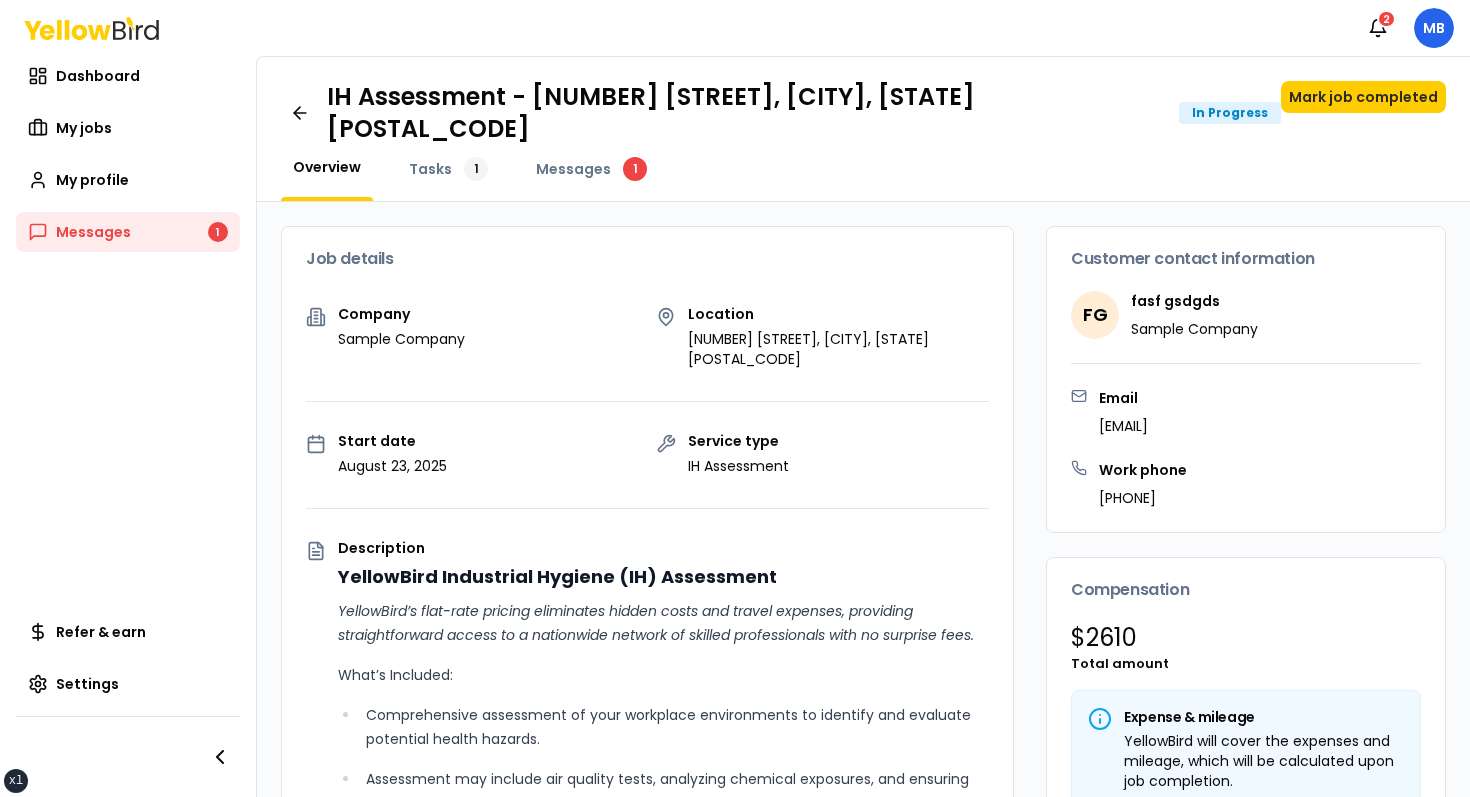 click on "IH Assessment - 123 tasf, asfasf, DE 12321 In Progress Mark job completed" at bounding box center [863, 113] 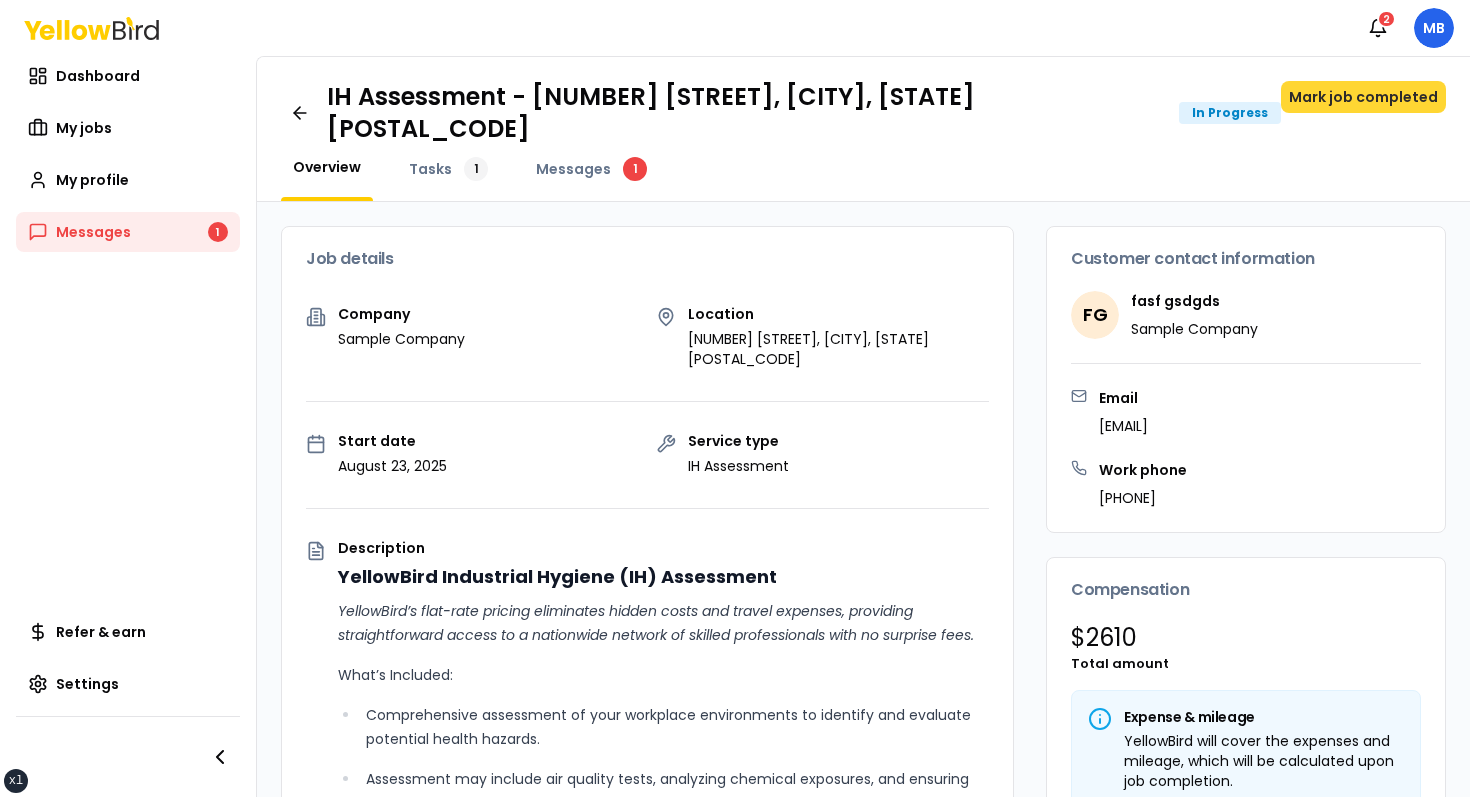 click on "Mark job completed" at bounding box center [1363, 97] 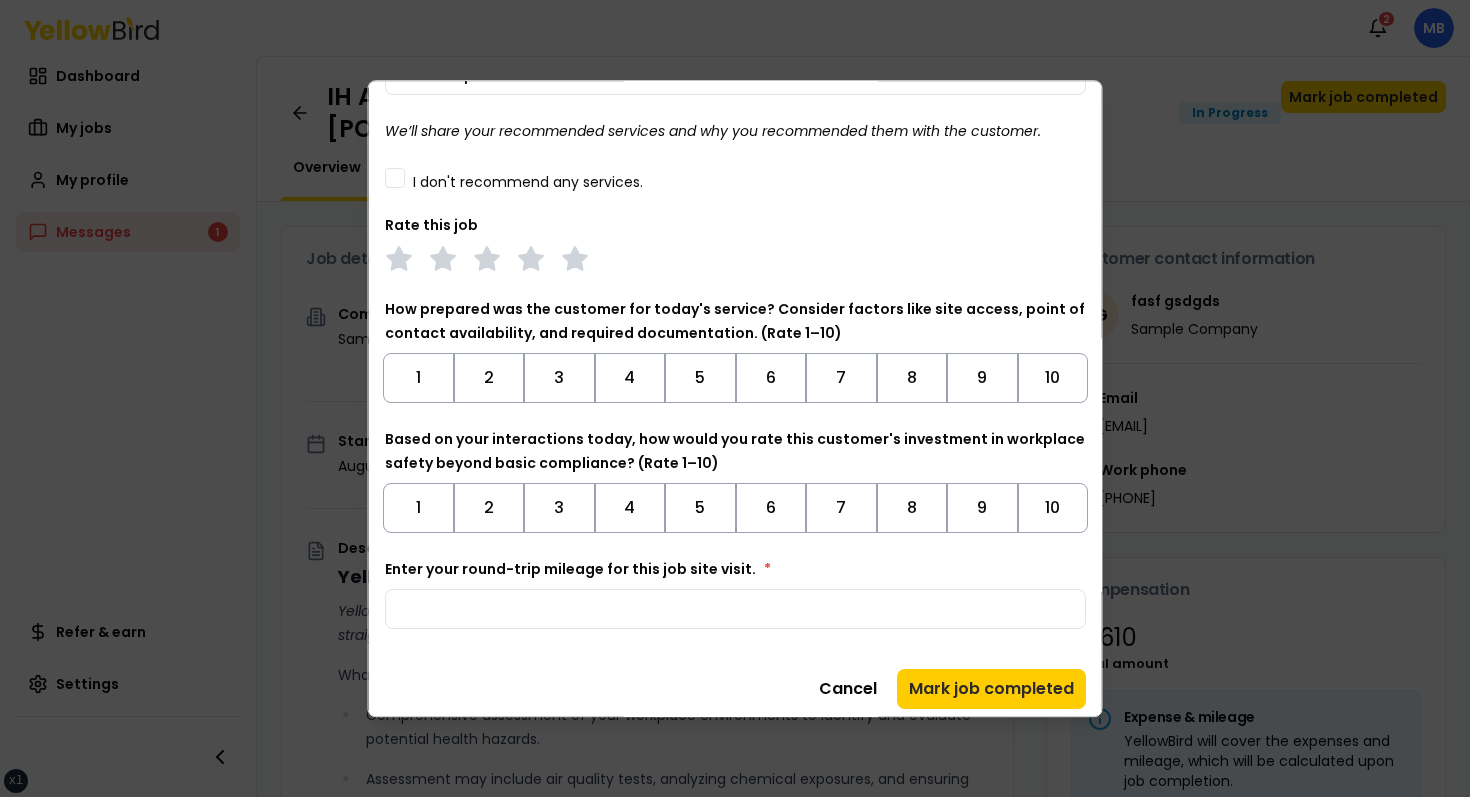 scroll, scrollTop: 0, scrollLeft: 0, axis: both 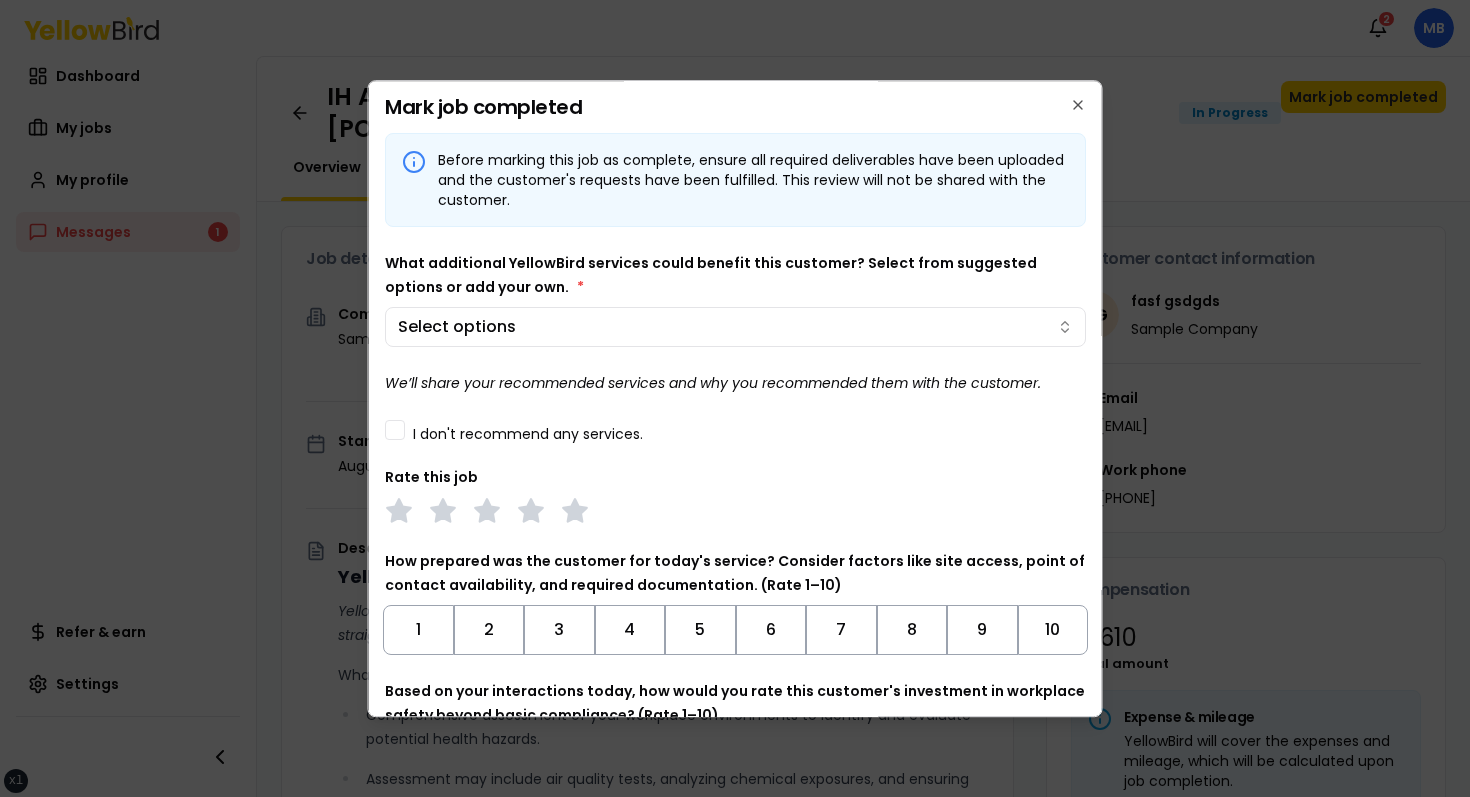 click on "What additional YellowBird services could benefit this customer? Select from suggested options or add your own. * Select options" at bounding box center (735, 299) 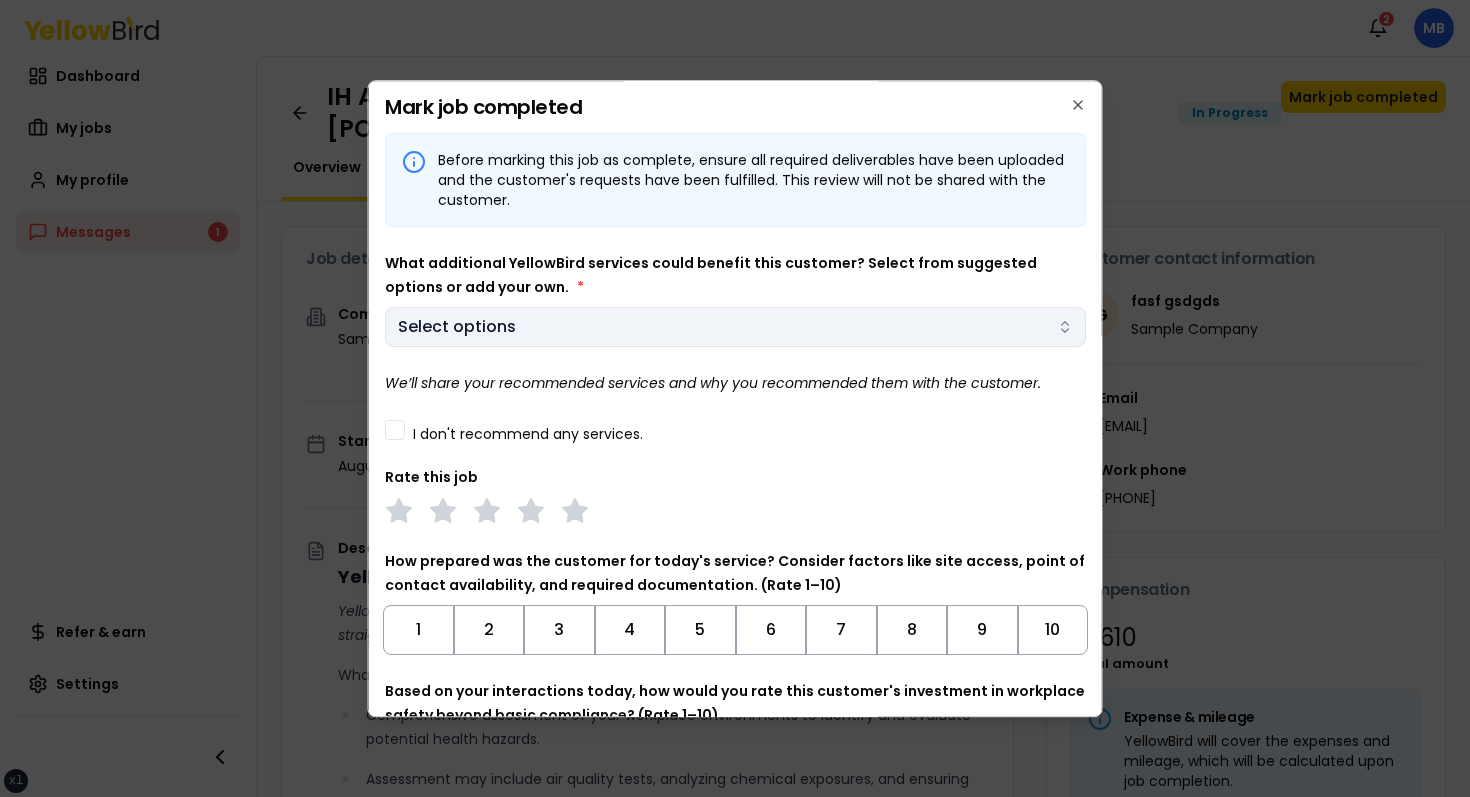 click on "xs sm md lg xl 2xl Notifications 2 MB Dashboard My jobs My profile Messages 1 Refer & earn Settings IH Assessment - [NUMBER] [STREET], [CITY], [STATE] [POSTAL_CODE] In Progress Mark job completed Overview Tasks 1 Messages 1 Job details Company Sample Company Location [NUMBER] [STREET], [CITY], [STATE] [POSTAL_CODE] Start date [DATE] Service type IH Assessment Description YellowBird Industrial Hygiene (IH) Assessment
YellowBird’s flat-rate pricing eliminates hidden costs and travel expenses, providing straightforward access to a nationwide network of skilled professionals with no surprise fees.
What’s Included:
Comprehensive assessment of your workplace environments to identify and evaluate potential health hazards.
Assessment may include air quality tests, analyzing chemical exposures, and ensuring compliance with safety regulations.
Detail...
View more Documents   Deliverable template No template has been provided; please use your own deliverable template to upload the service deliverables. Upload FG $ *" at bounding box center (735, 398) 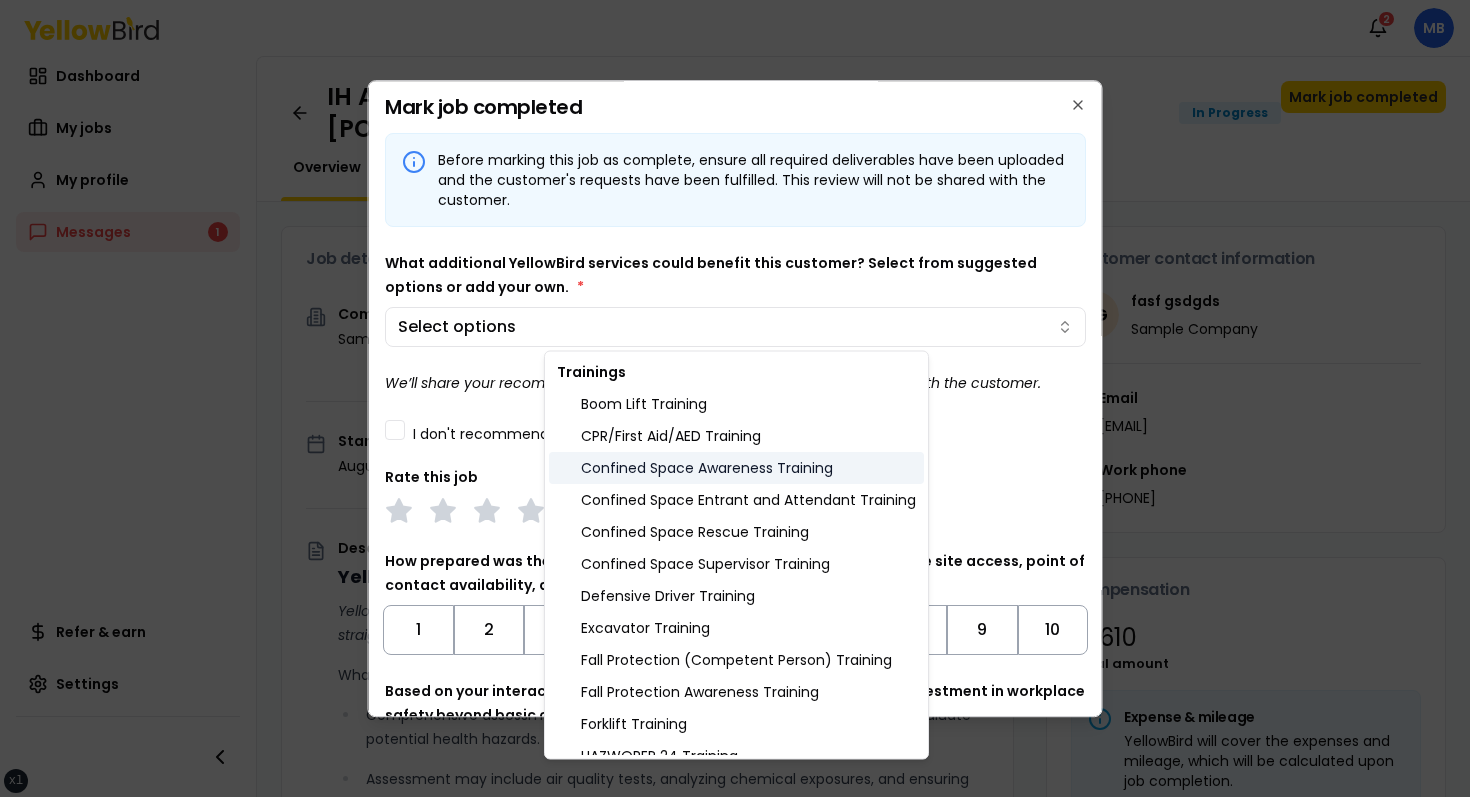 click on "Confined Space Awareness Training" at bounding box center (736, 468) 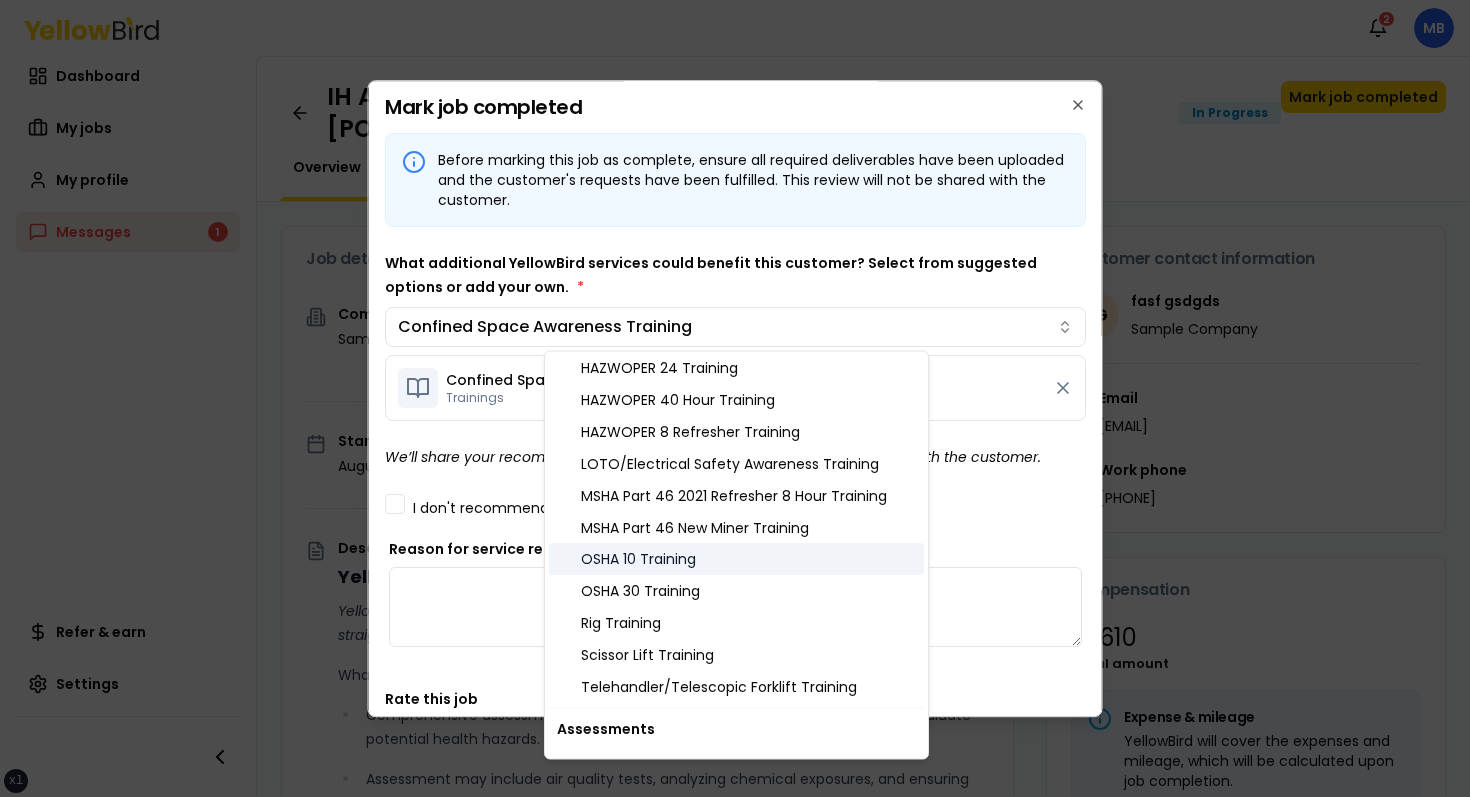 click on "OSHA 10 Training" at bounding box center [736, 560] 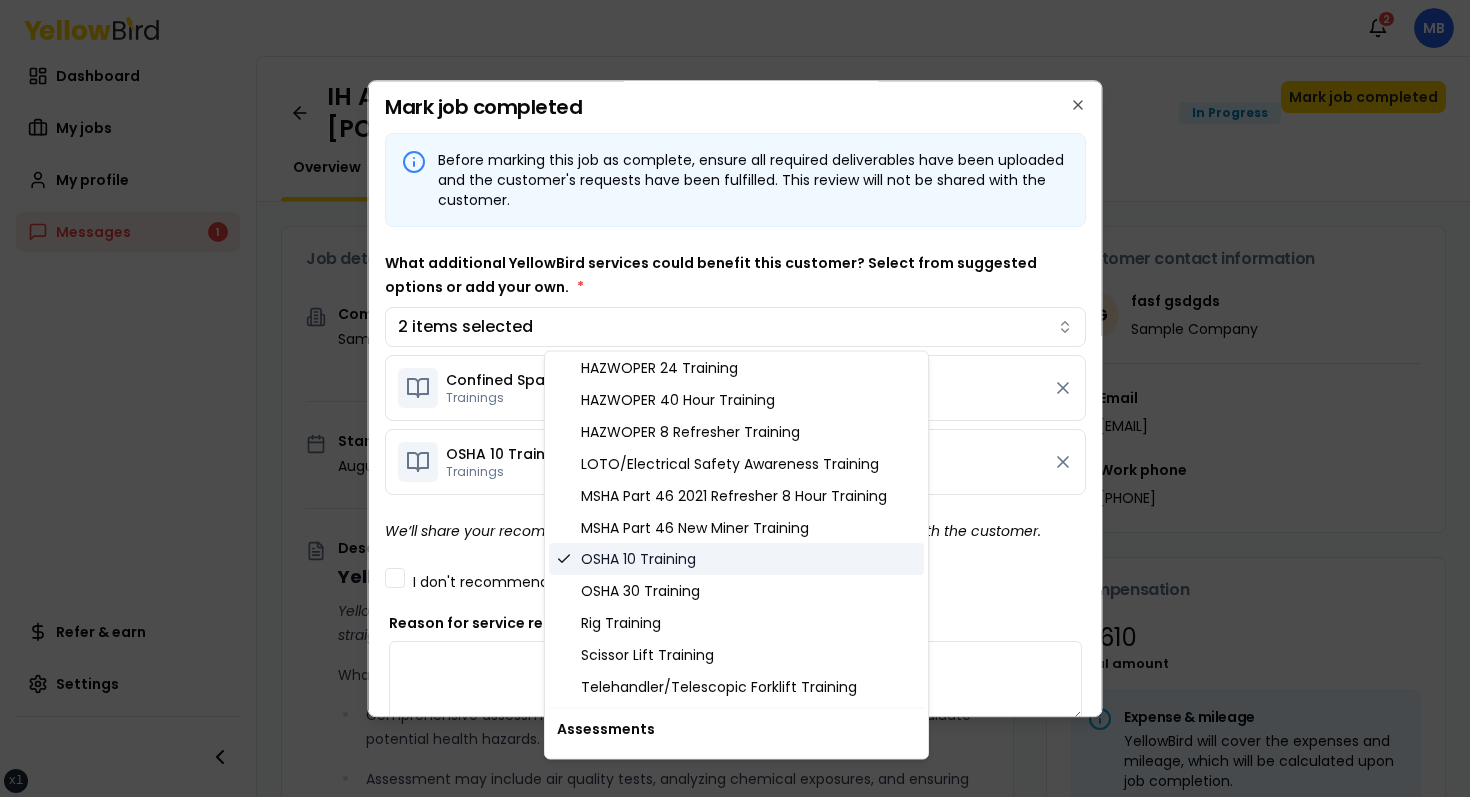 scroll, scrollTop: 821, scrollLeft: 0, axis: vertical 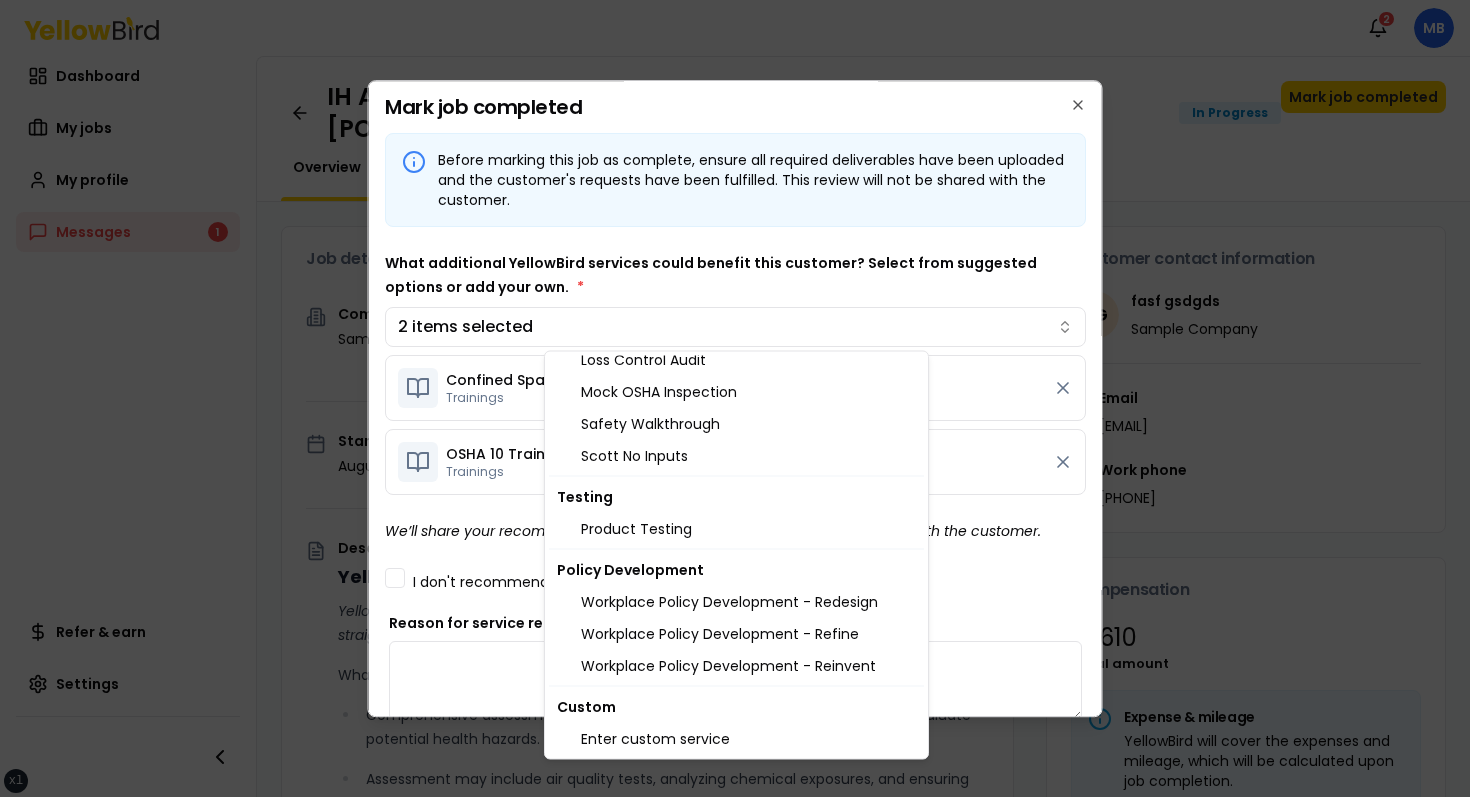 click on "Testing" at bounding box center [736, 497] 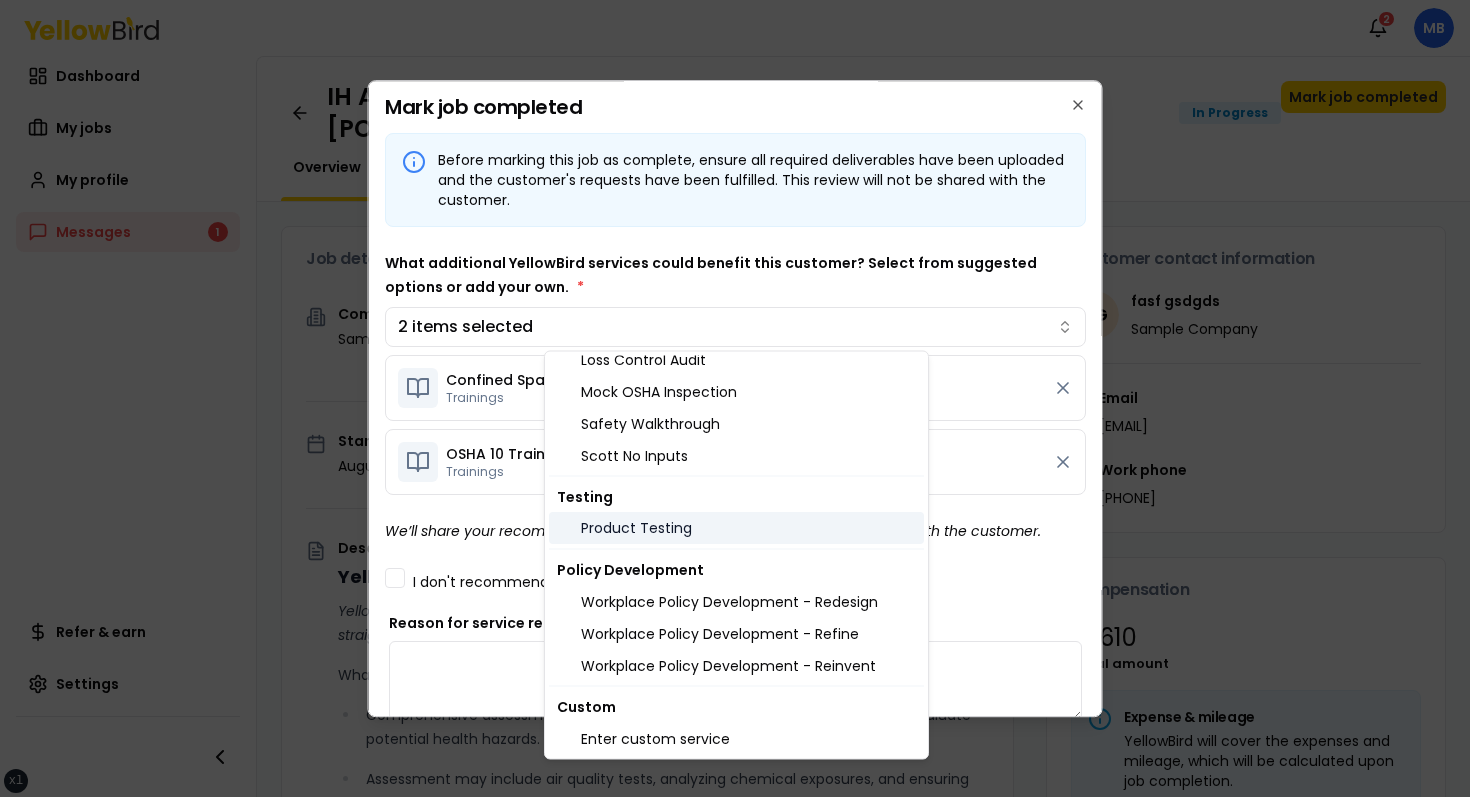 click on "Product Testing" at bounding box center [736, 529] 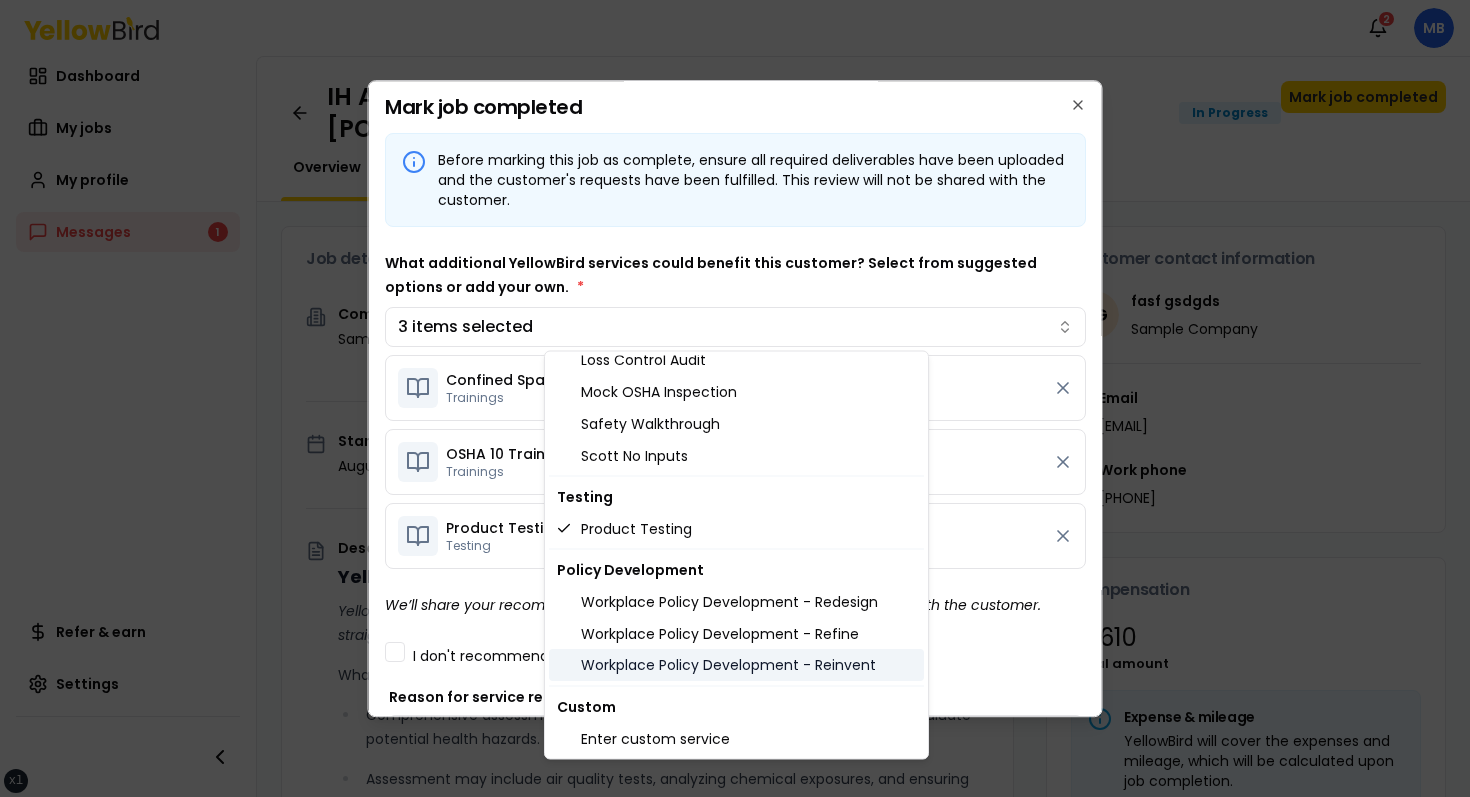 click on "Workplace Policy Development - Reinvent" at bounding box center [736, 666] 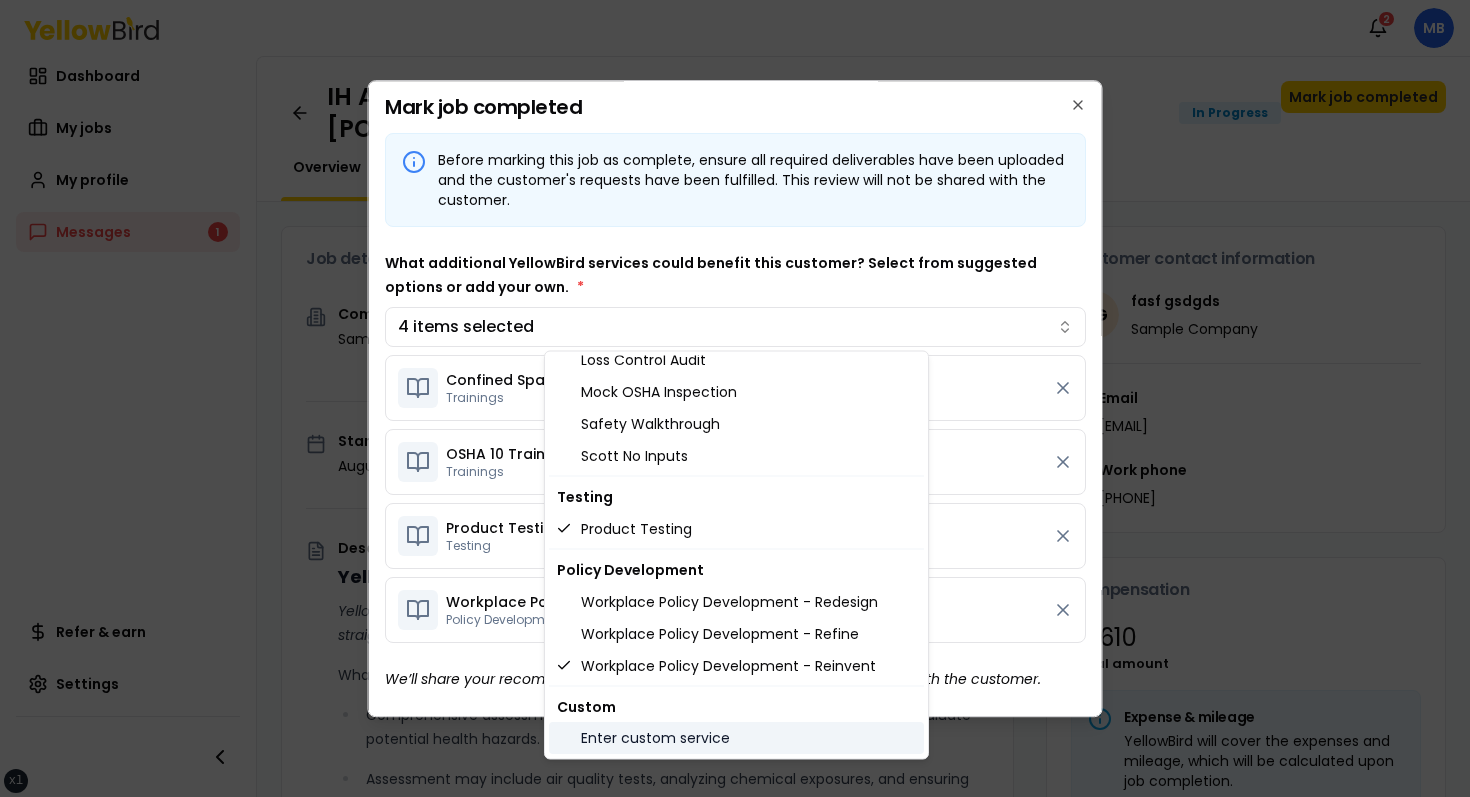 click on "Enter custom service" at bounding box center (736, 739) 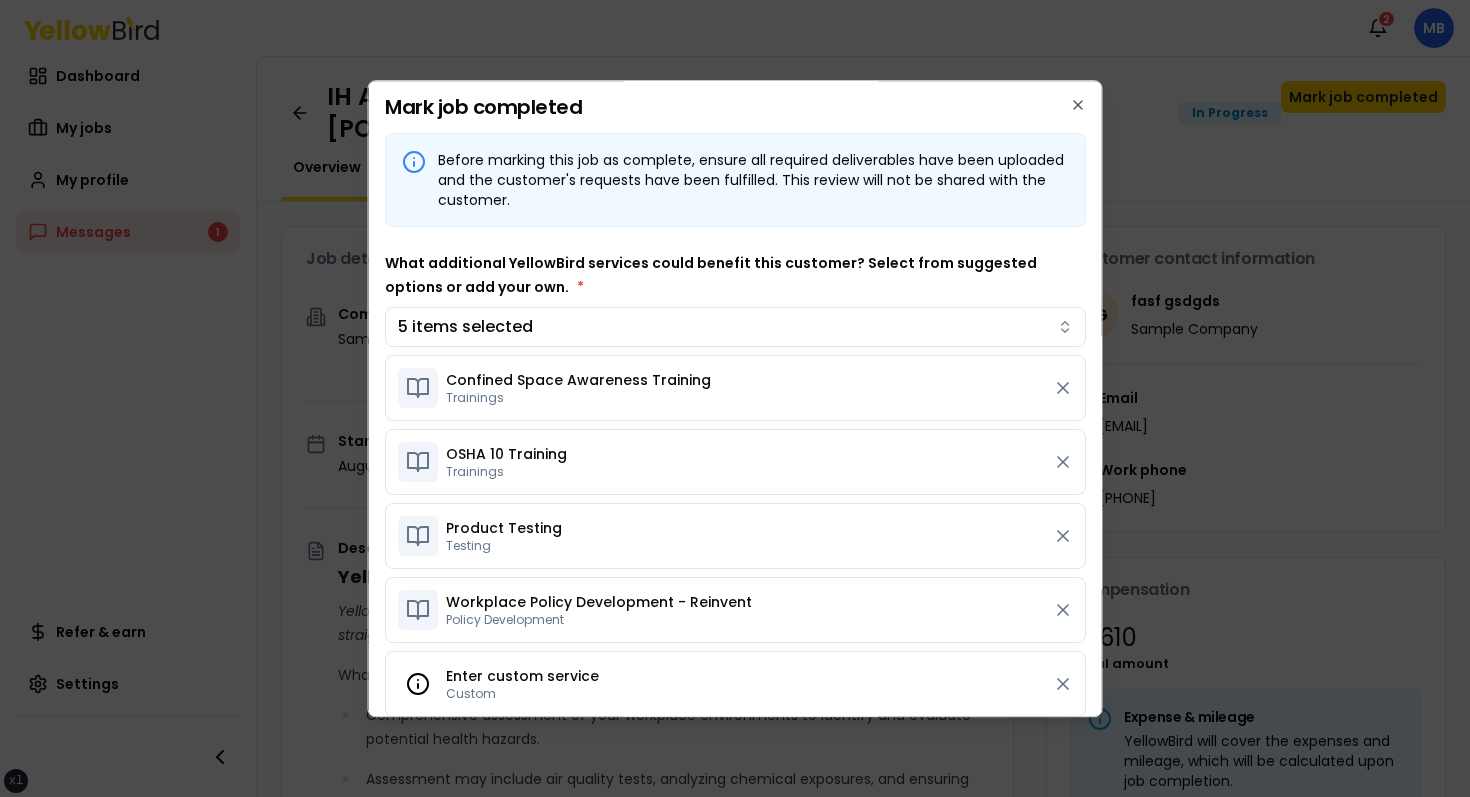 type 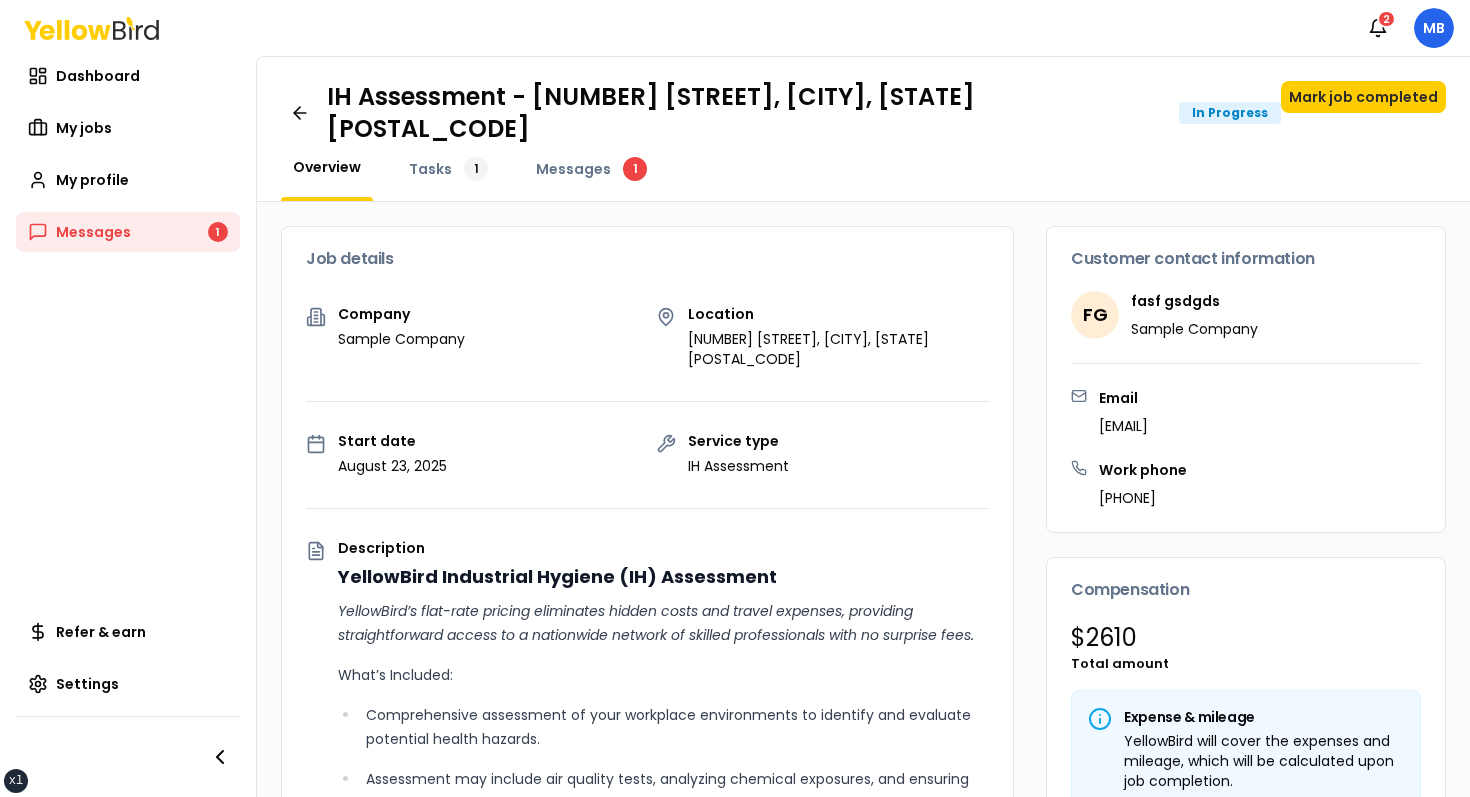 type 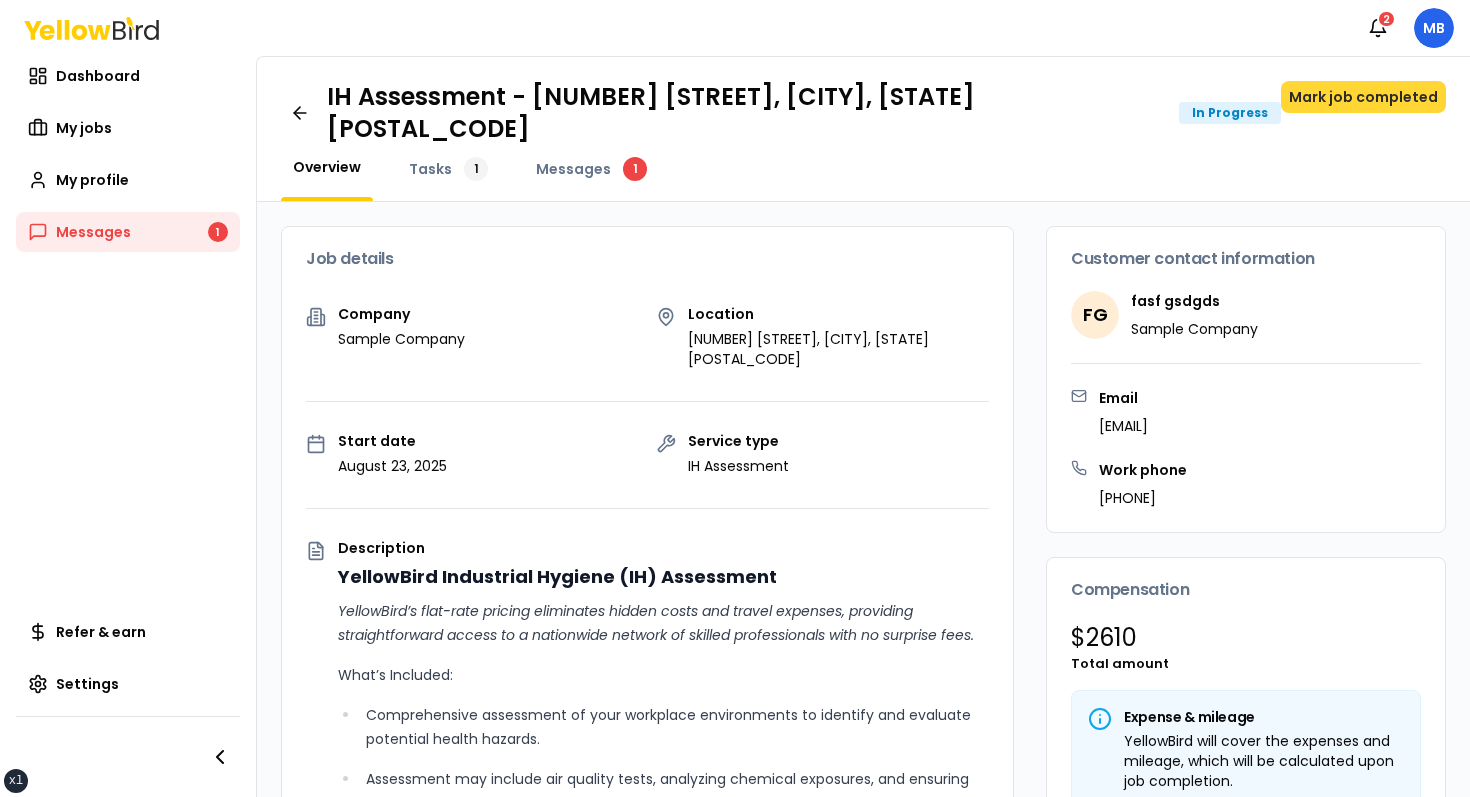 click on "Mark job completed" at bounding box center (1363, 97) 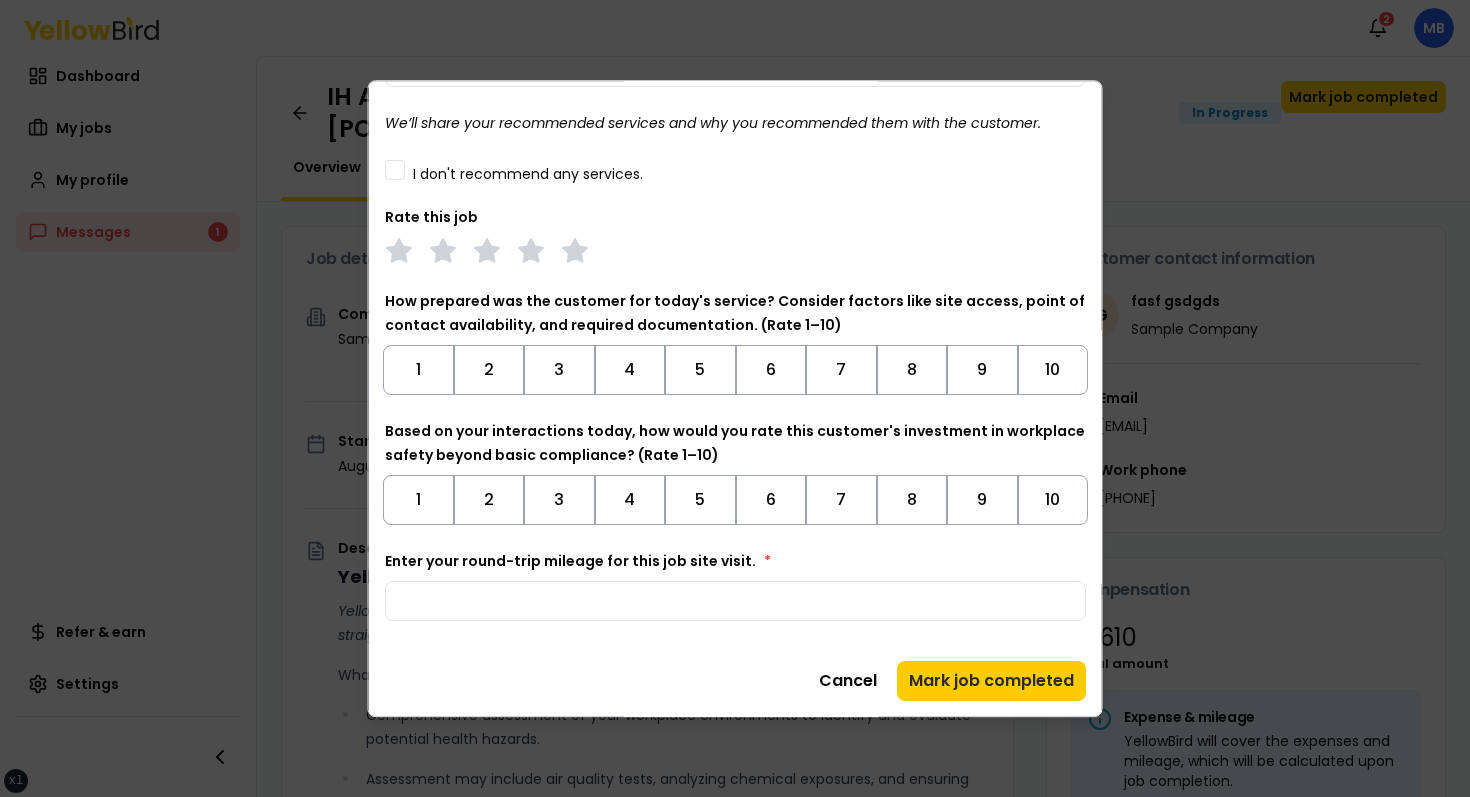 scroll, scrollTop: 0, scrollLeft: 0, axis: both 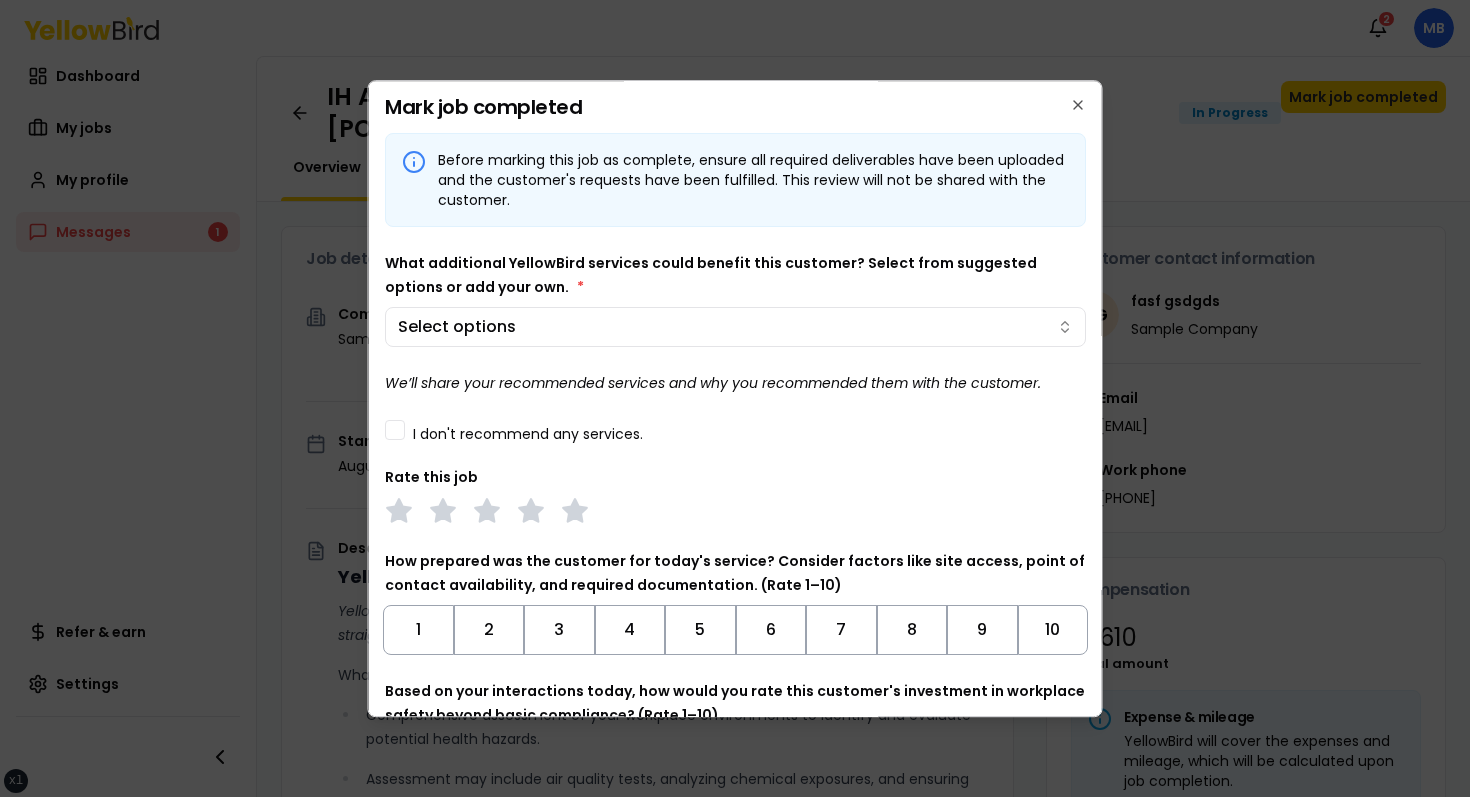 click on "Before marking this job as complete, ensure all required deliverables have been uploaded and the customer's requests have been fulfilled. This review will not be shared with the customer." at bounding box center (735, 180) 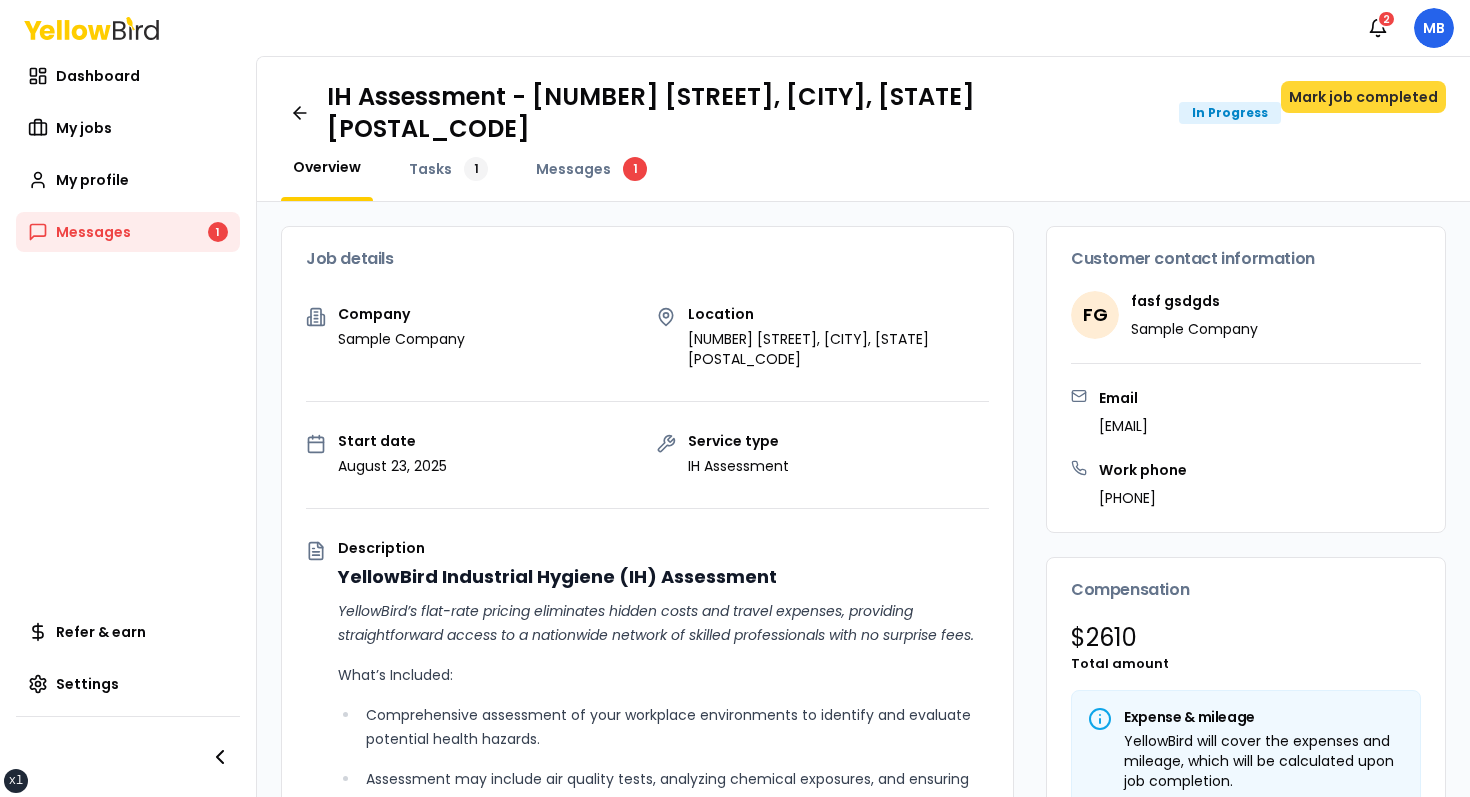 click on "Mark job completed" at bounding box center [1363, 97] 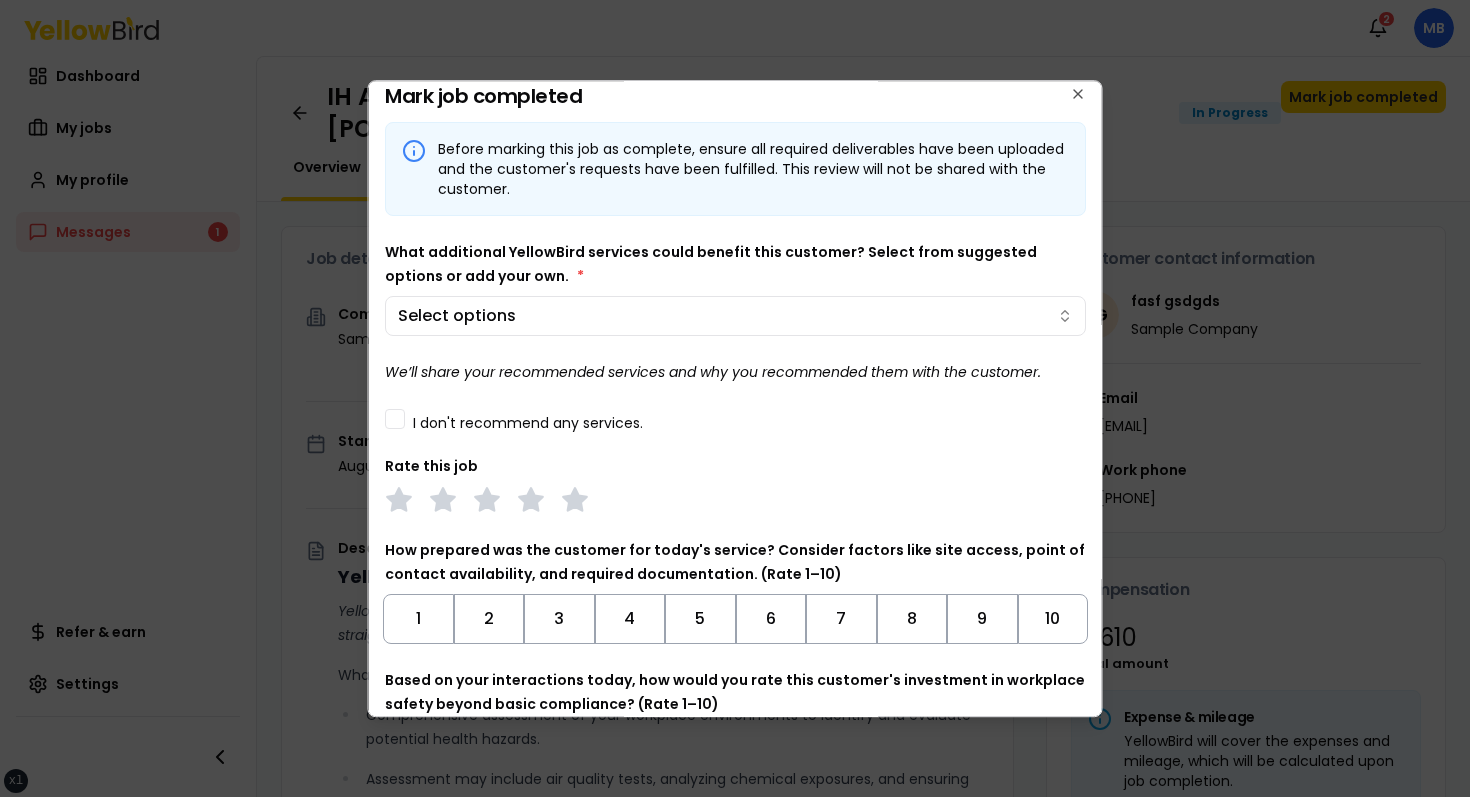 scroll, scrollTop: 43, scrollLeft: 0, axis: vertical 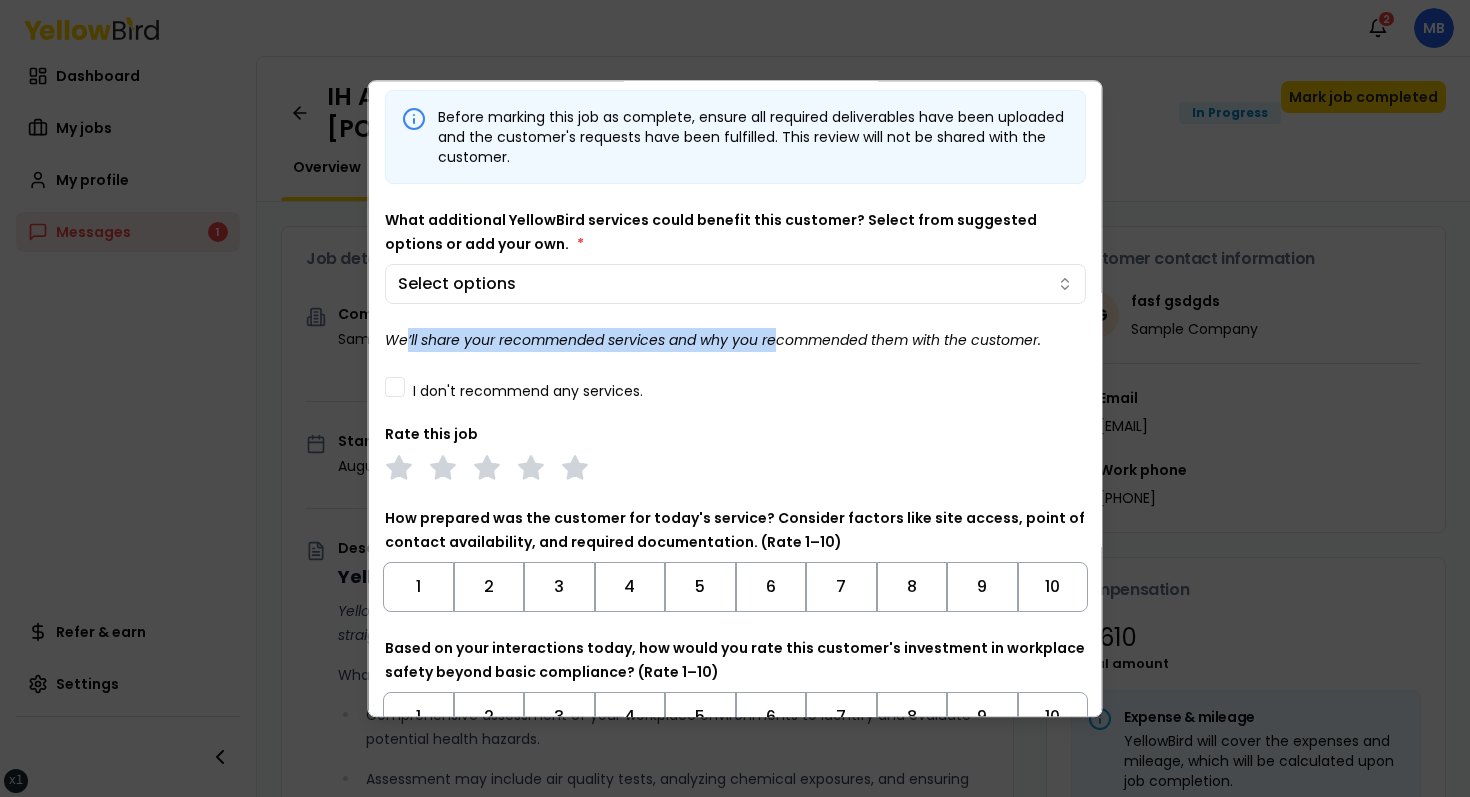 drag, startPoint x: 404, startPoint y: 337, endPoint x: 808, endPoint y: 336, distance: 404.00125 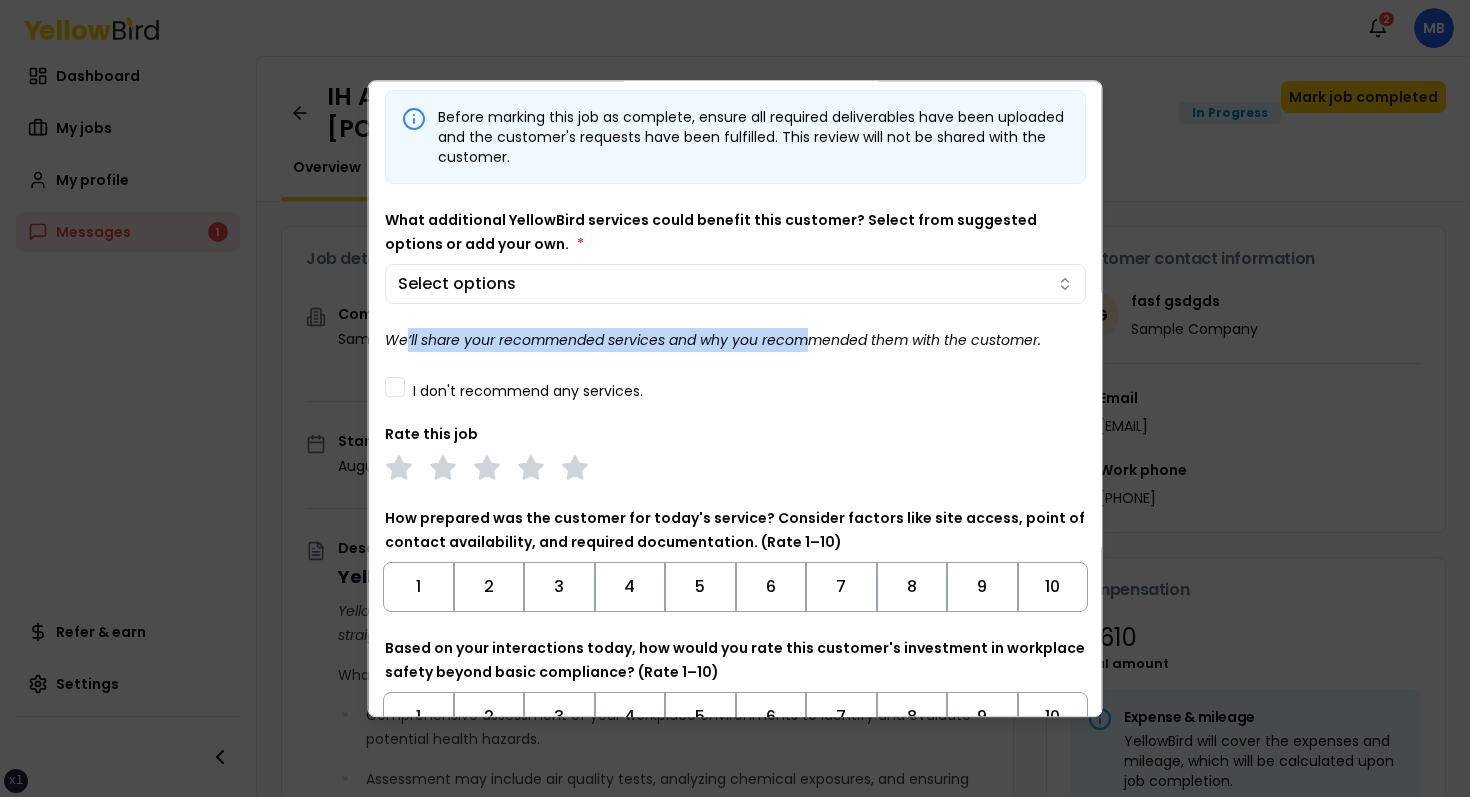 click on "We’ll share your recommended services and why you recommended them with the customer." at bounding box center (713, 340) 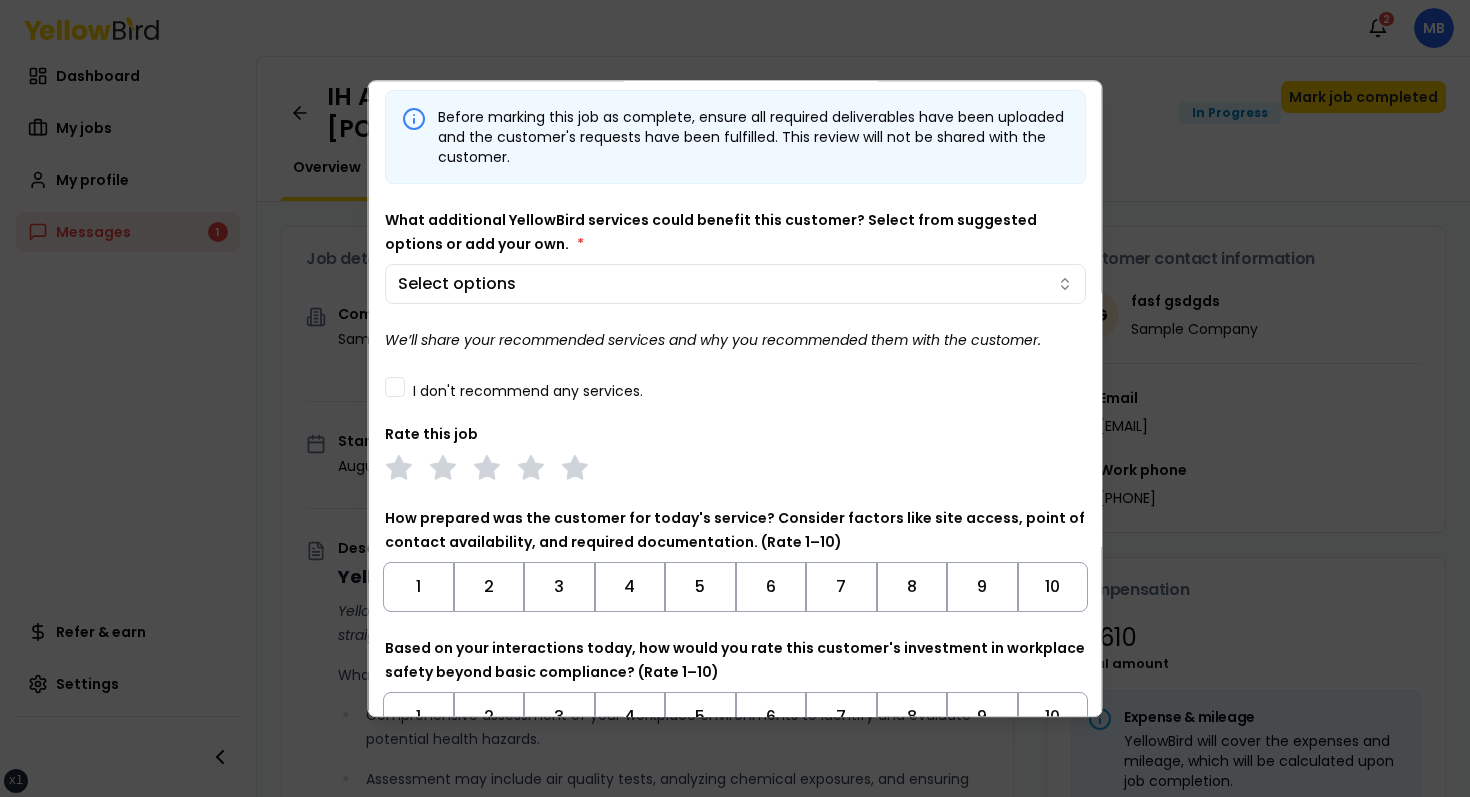 scroll, scrollTop: 0, scrollLeft: 0, axis: both 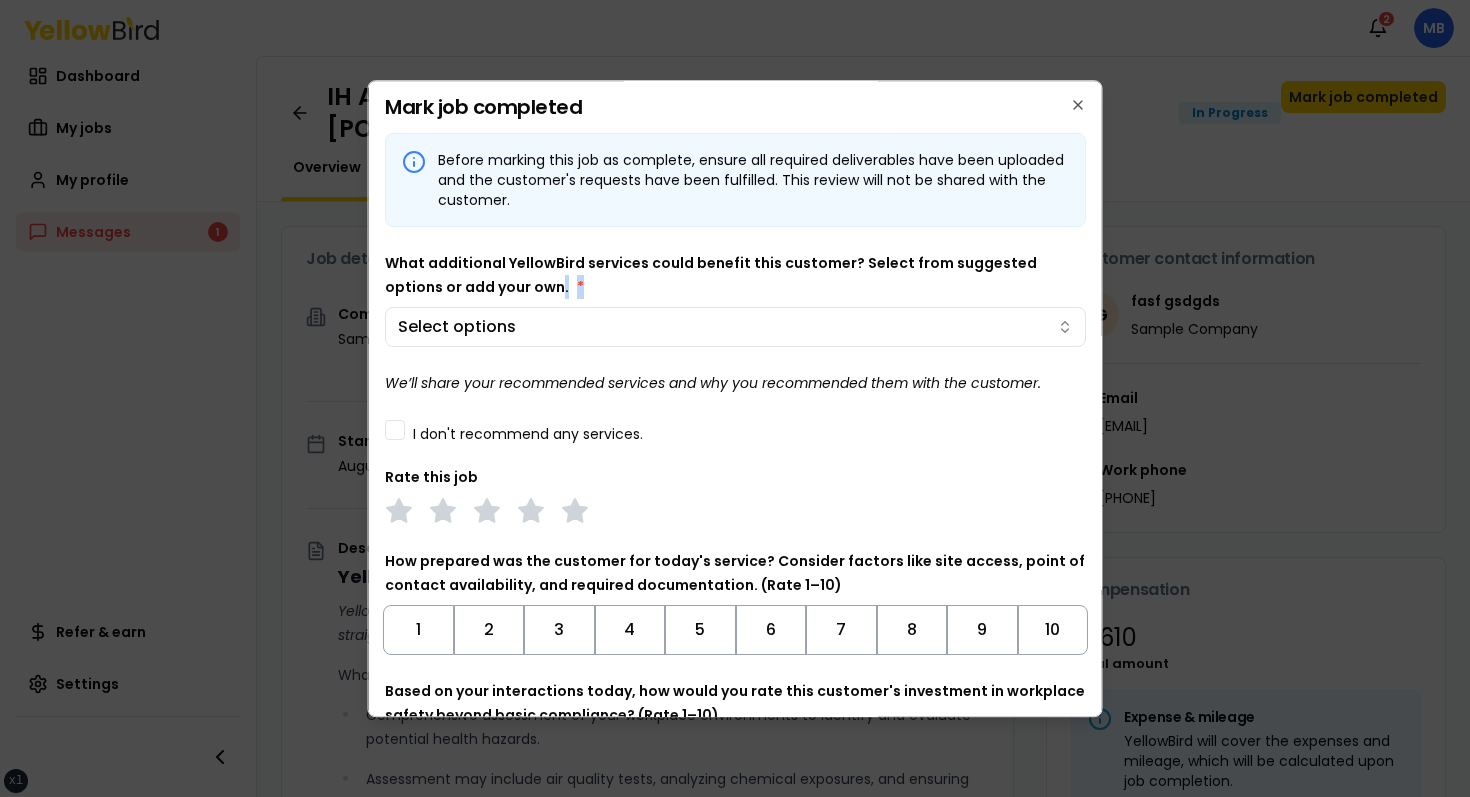 drag, startPoint x: 480, startPoint y: 279, endPoint x: 521, endPoint y: 279, distance: 41 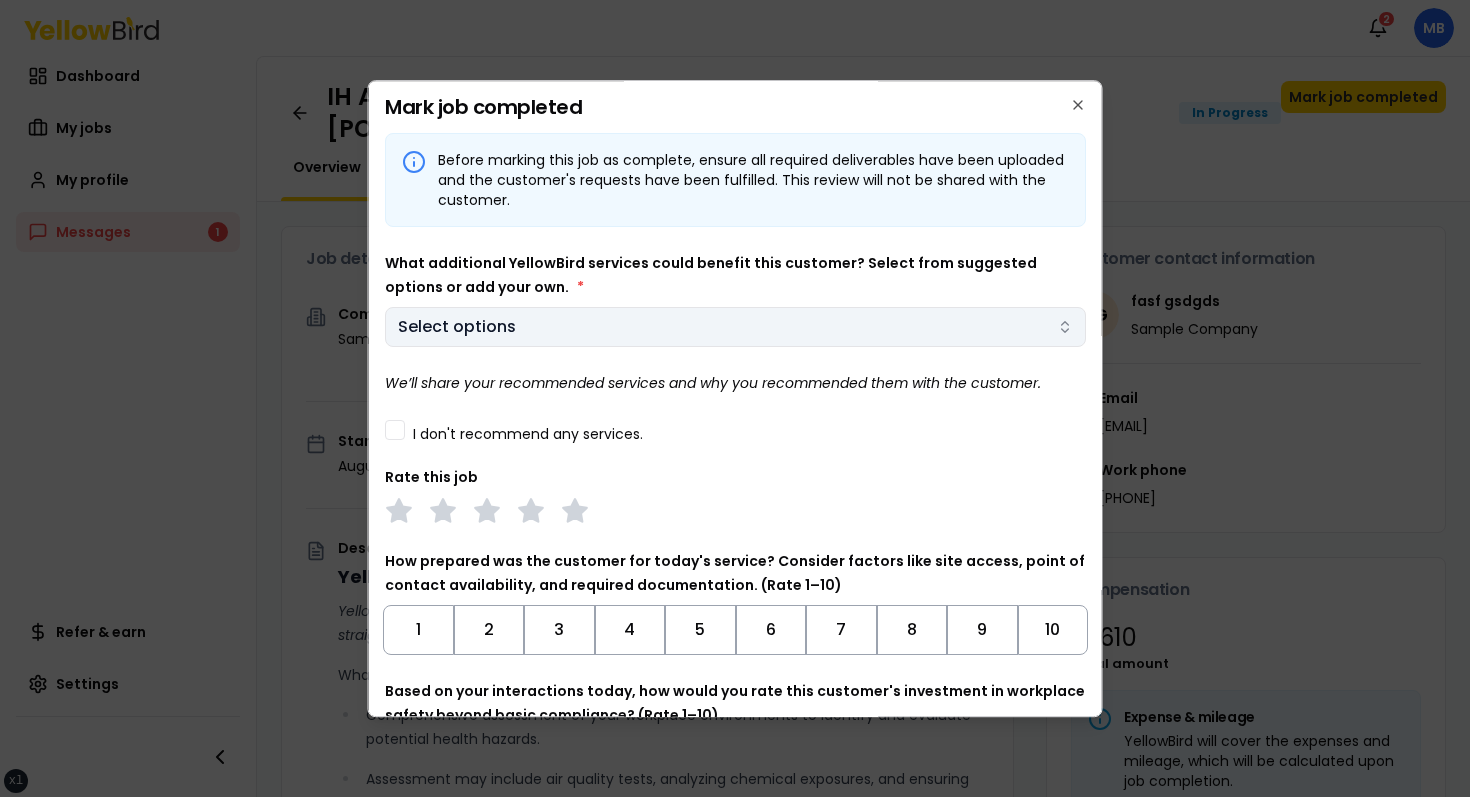 scroll, scrollTop: 16, scrollLeft: 0, axis: vertical 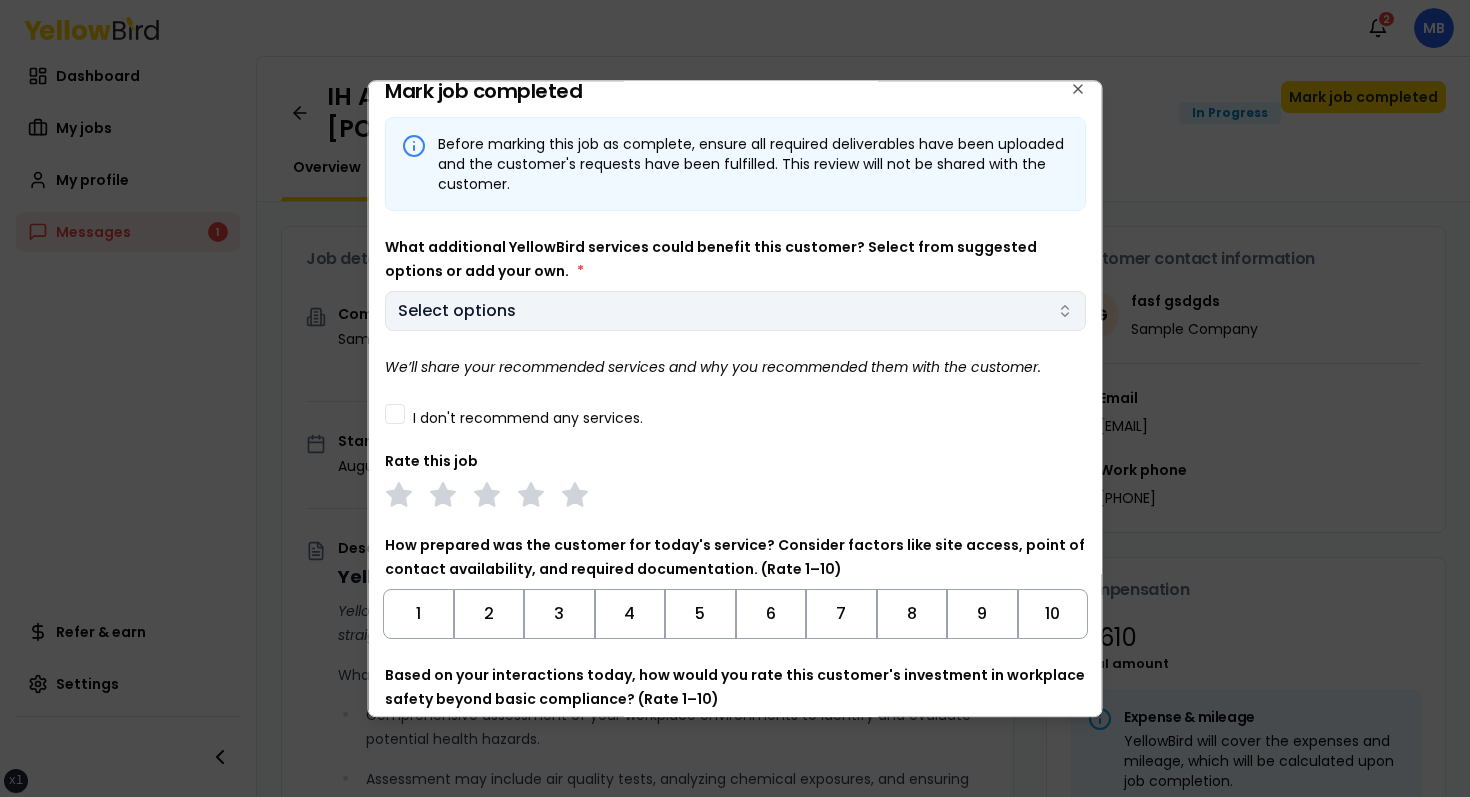 click on "Before marking this job as complete, ensure all required deliverables have been uploaded and the customer's requests have been fulfilled. This review will not be shared with the customer. What additional YellowBird services could benefit this customer? Select from suggested options or add your own. * Select options We’ll share your recommended services and why you recommended them with the customer. I don't recommend any services. Rate this job How prepared was the customer for today's service? Consider factors like site access, point of contact availability, and required documentation. (Rate 1–10) 1 2 3 4 5 6 7 8 9 10 Based on your interactions today, how would you rate this customer's investment in workplace safety beyond basic compliance? (Rate 1–10) 1 2 3 4 5 6 7 8 9 10 Enter your round-trip mileage for this job site visit. *" at bounding box center (735, 491) 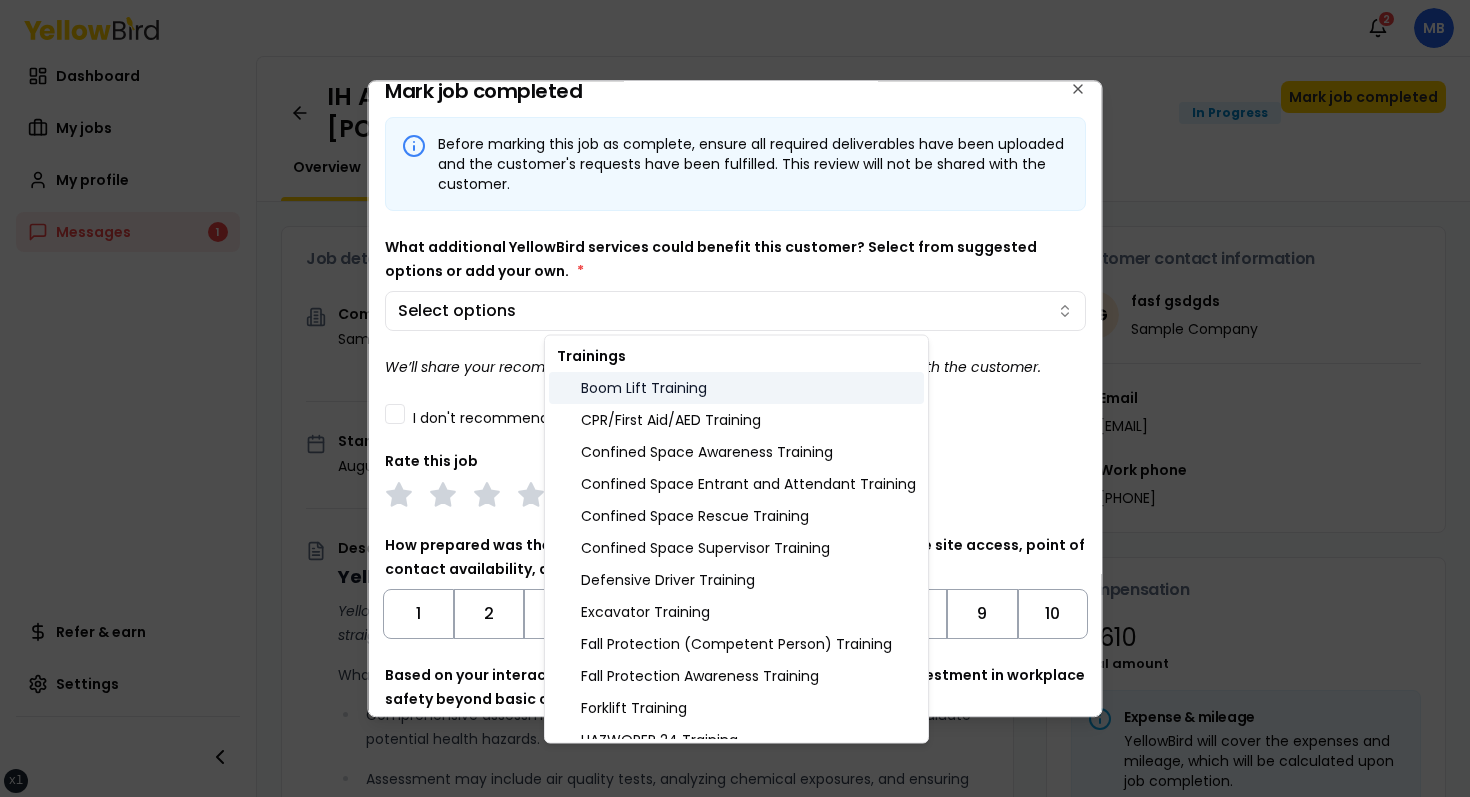 click on "Boom Lift Training" at bounding box center (736, 388) 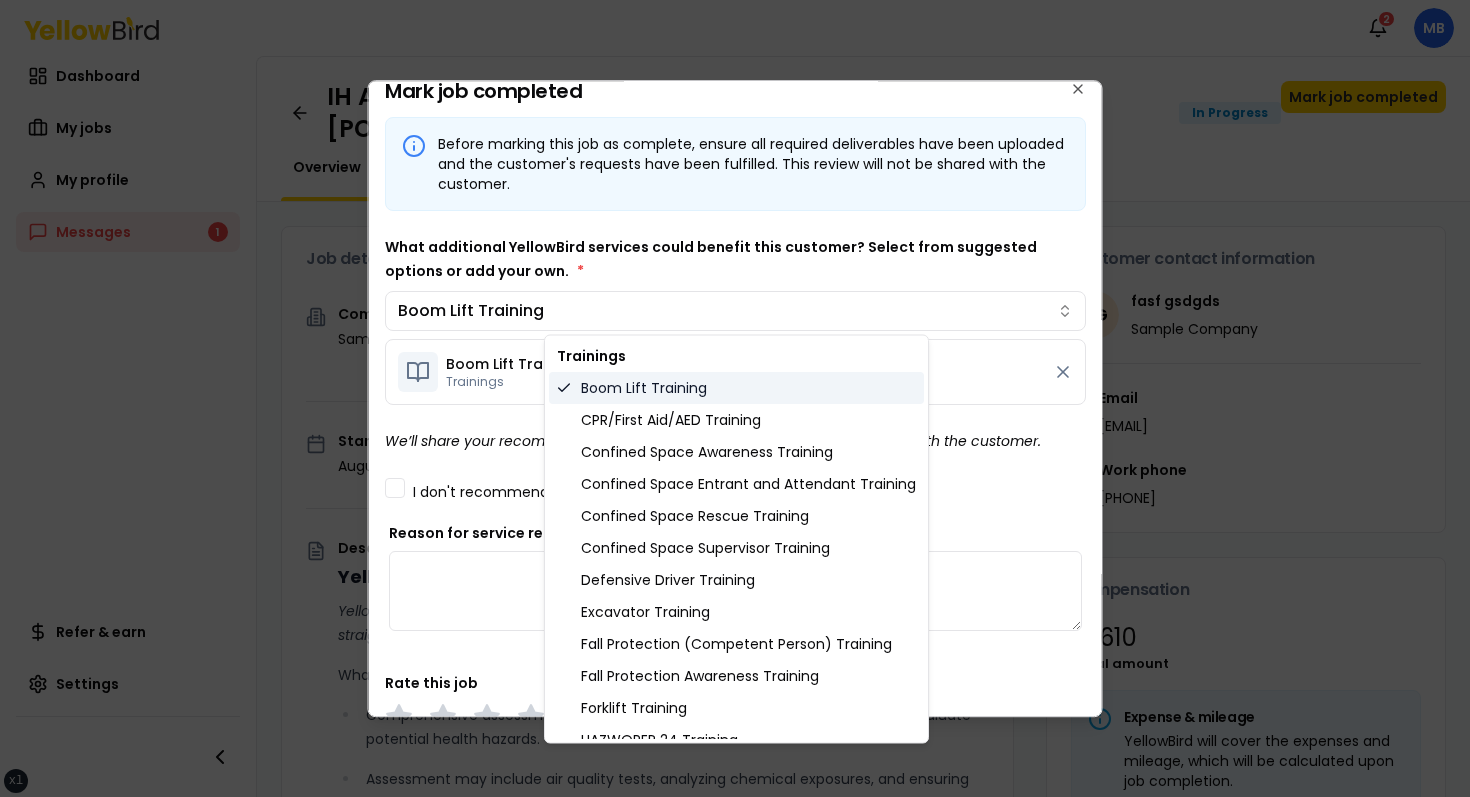 click on "Boom Lift Training" at bounding box center (736, 388) 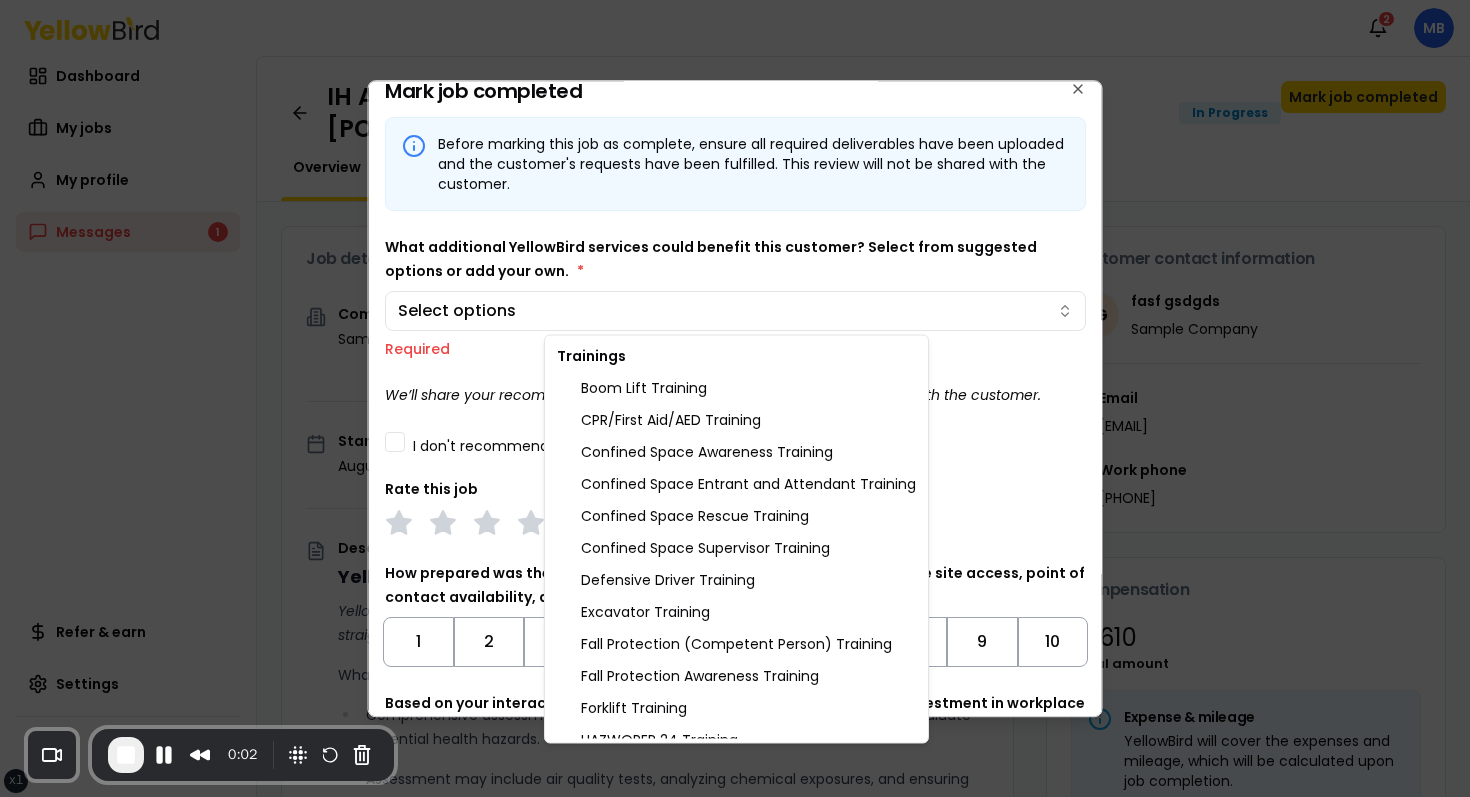 click on "xs sm md lg xl 2xl Notifications 2 MB Dashboard My jobs My profile Messages 1 Refer & earn Settings IH Assessment - [NUMBER] [STREET], [CITY], [STATE] [POSTAL_CODE] In Progress Mark job completed Overview Tasks 1 Messages 1 Job details Company Sample Company Location [NUMBER] [STREET], [CITY], [STATE] [POSTAL_CODE] Start date [DATE] Service type IH Assessment Description YellowBird Industrial Hygiene (IH) Assessment
YellowBird’s flat-rate pricing eliminates hidden costs and travel expenses, providing straightforward access to a nationwide network of skilled professionals with no surprise fees.
What’s Included:
Comprehensive assessment of your workplace environments to identify and evaluate potential health hazards.
Assessment may include air quality tests, analyzing chemical exposures, and ensuring compliance with safety regulations.
Detail...
View more Documents   Deliverable template No template has been provided; please use your own deliverable template to upload the service deliverables. Upload FG $ *" at bounding box center [735, 398] 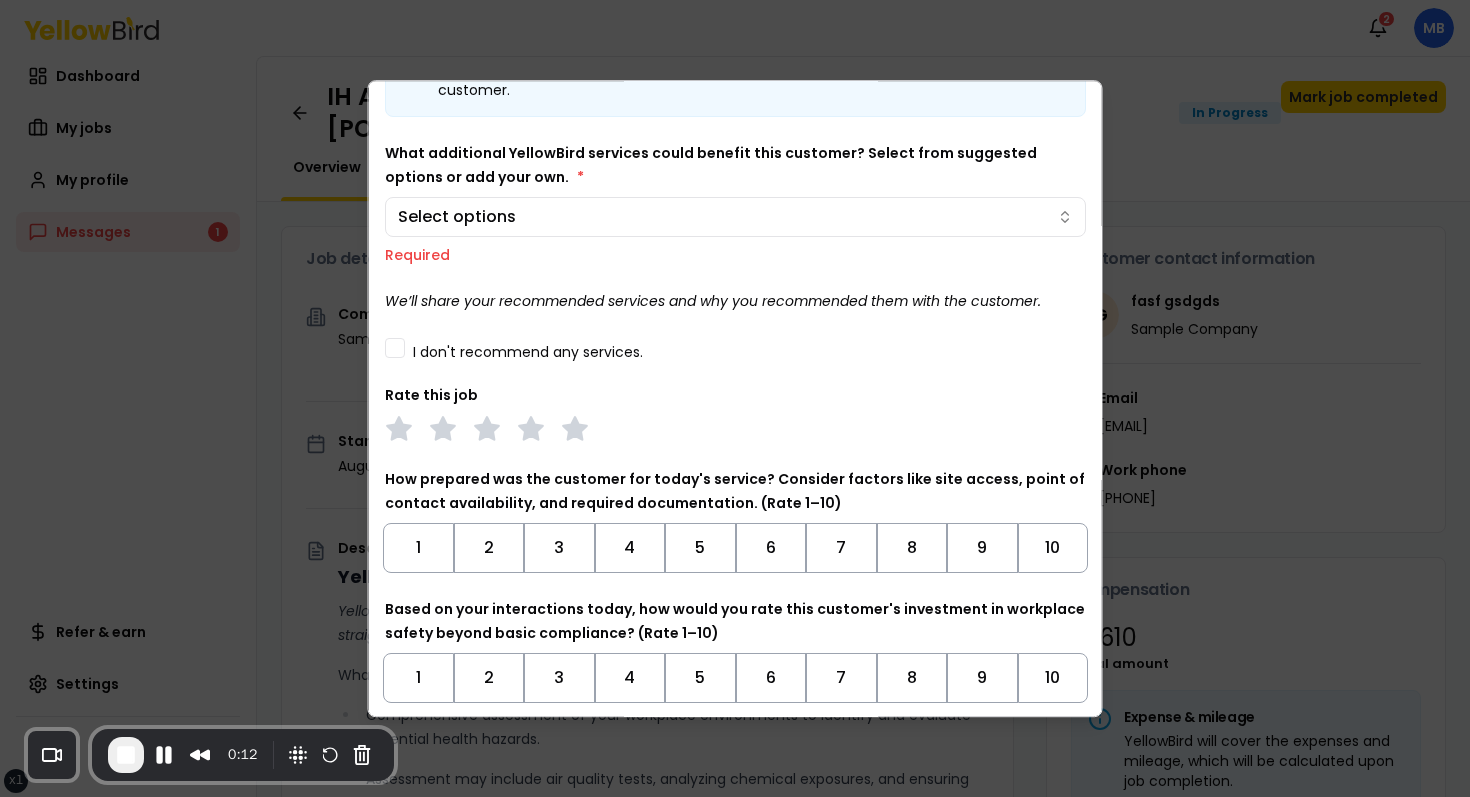 scroll, scrollTop: 0, scrollLeft: 0, axis: both 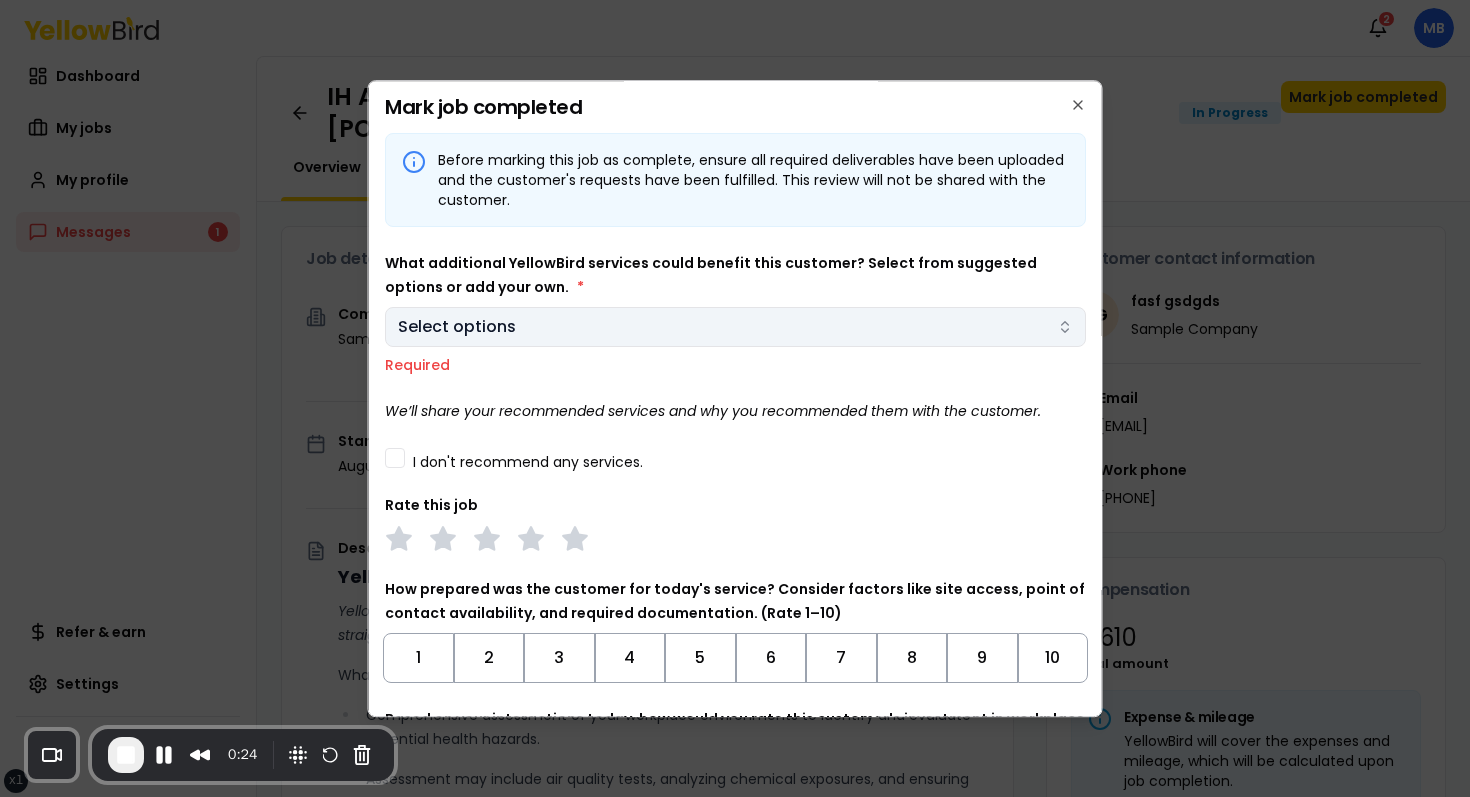 click on "Select options" at bounding box center (735, 327) 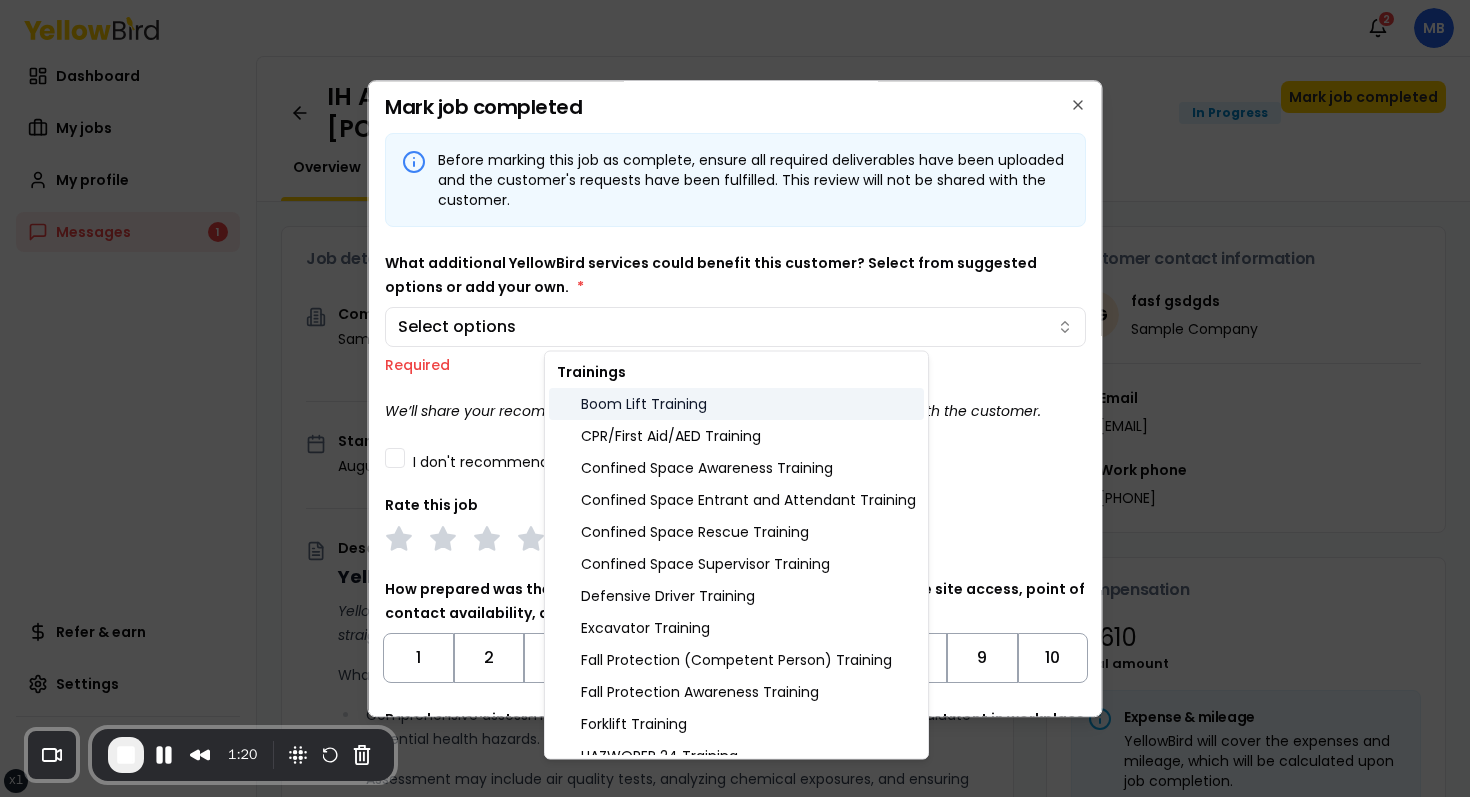 click on "Boom Lift Training" at bounding box center [736, 404] 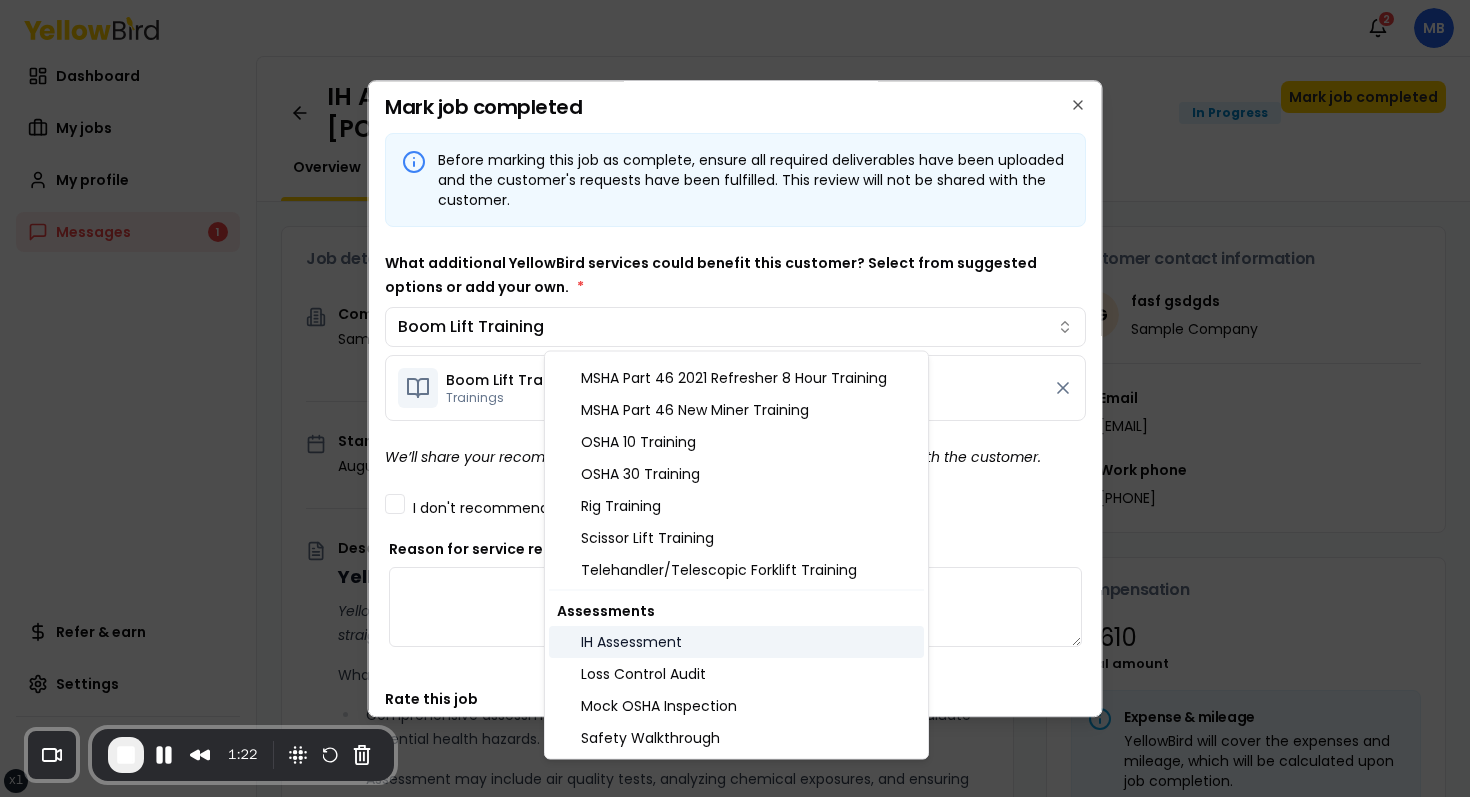 click on "IH Assessment" at bounding box center [736, 643] 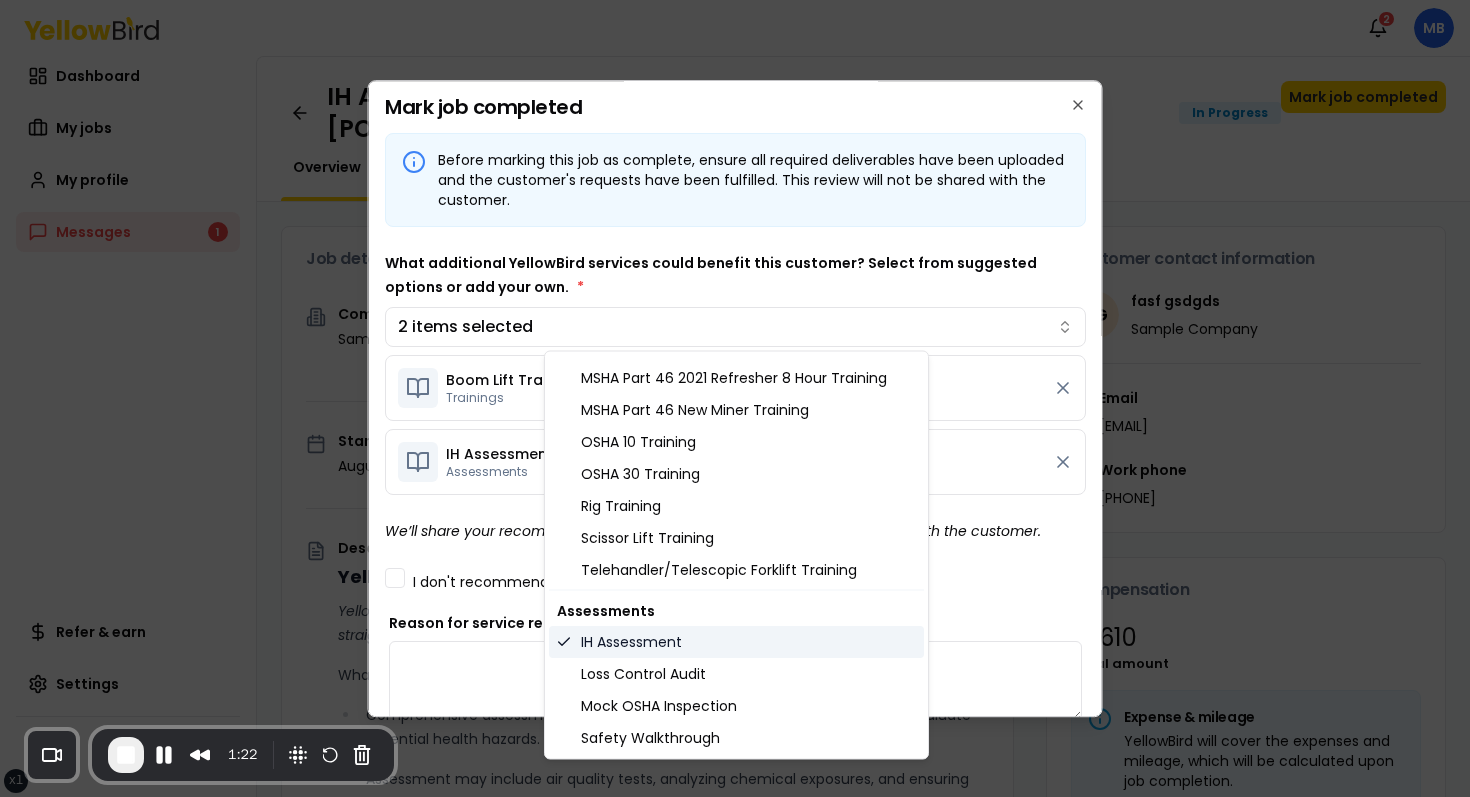 scroll, scrollTop: 821, scrollLeft: 0, axis: vertical 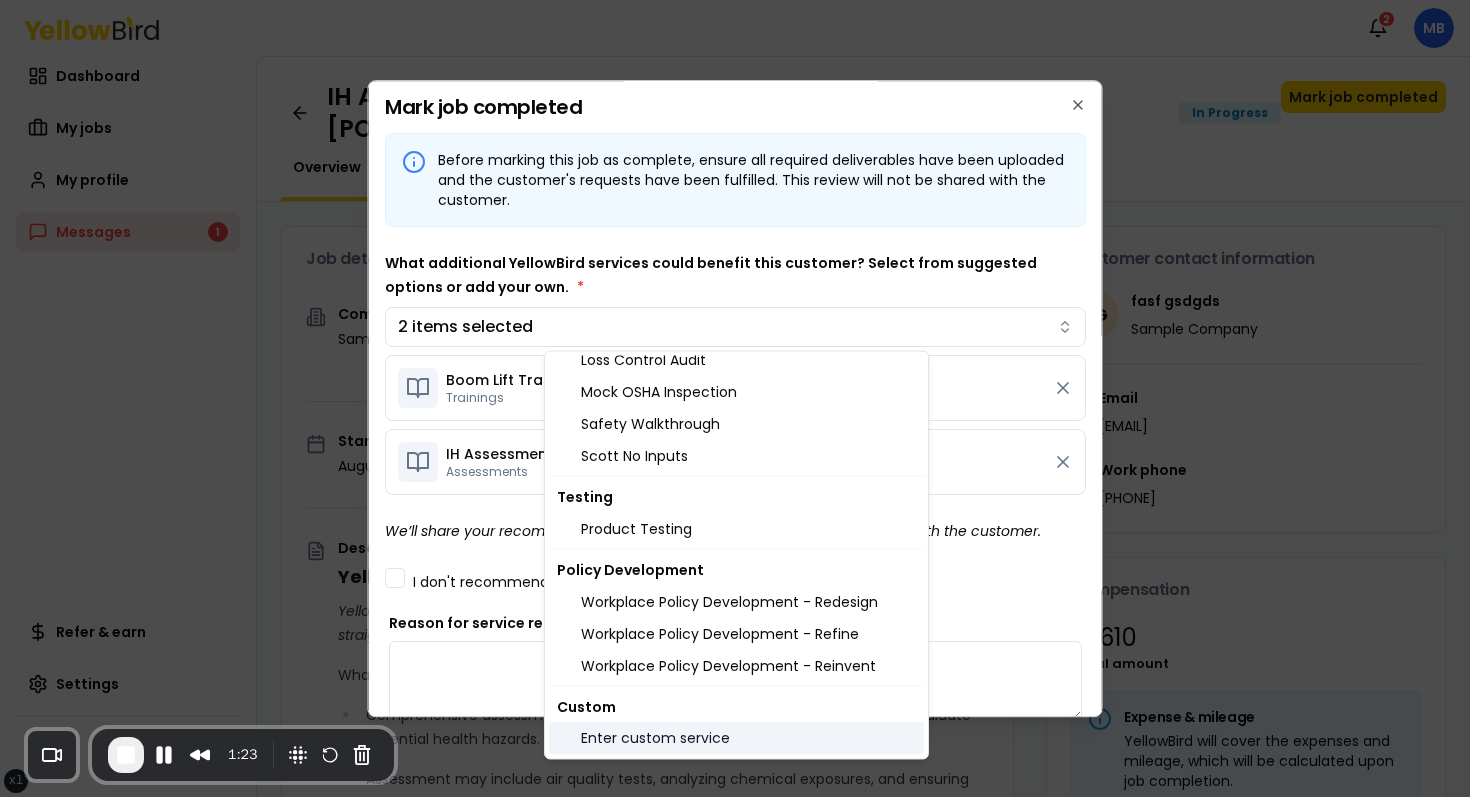 click on "Enter custom service" at bounding box center [736, 739] 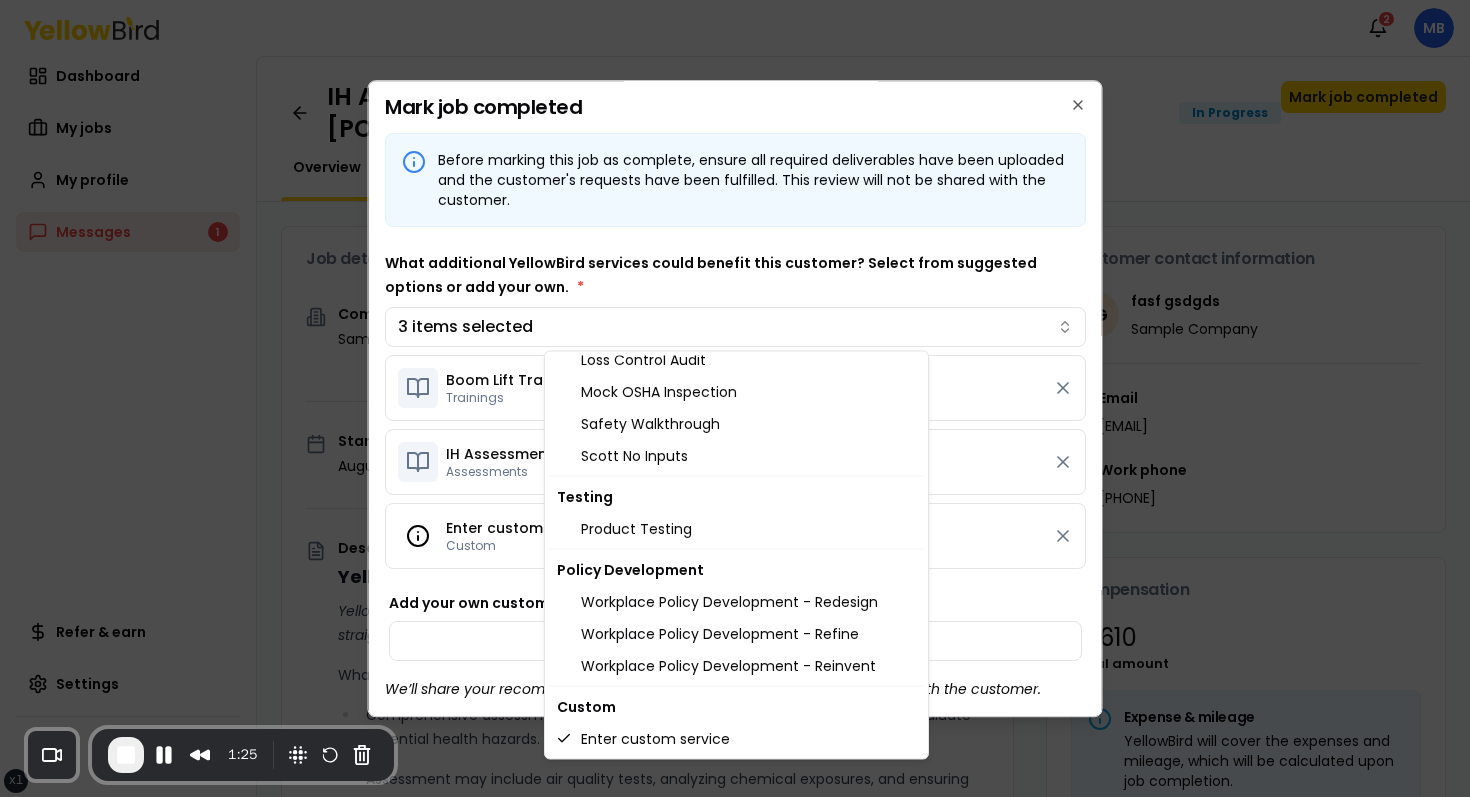 click on "xs sm md lg xl 2xl Notifications 2 MB Dashboard My jobs My profile Messages 1 Refer & earn Settings IH Assessment - [NUMBER] [STREET], [CITY], [STATE] [POSTAL_CODE] In Progress Mark job completed Overview Tasks 1 Messages 1 Job details Company Sample Company Location [NUMBER] [STREET], [CITY], [STATE] [POSTAL_CODE] Start date [DATE] Service type IH Assessment Description YellowBird Industrial Hygiene (IH) Assessment
YellowBird’s flat-rate pricing eliminates hidden costs and travel expenses, providing straightforward access to a nationwide network of skilled professionals with no surprise fees.
What’s Included:
Comprehensive assessment of your workplace environments to identify and evaluate potential health hazards.
Assessment may include air quality tests, analyzing chemical exposures, and ensuring compliance with safety regulations.
Detail...
View more Documents   Deliverable template No template has been provided; please use your own deliverable template to upload the service deliverables. Upload FG $ *" at bounding box center [735, 398] 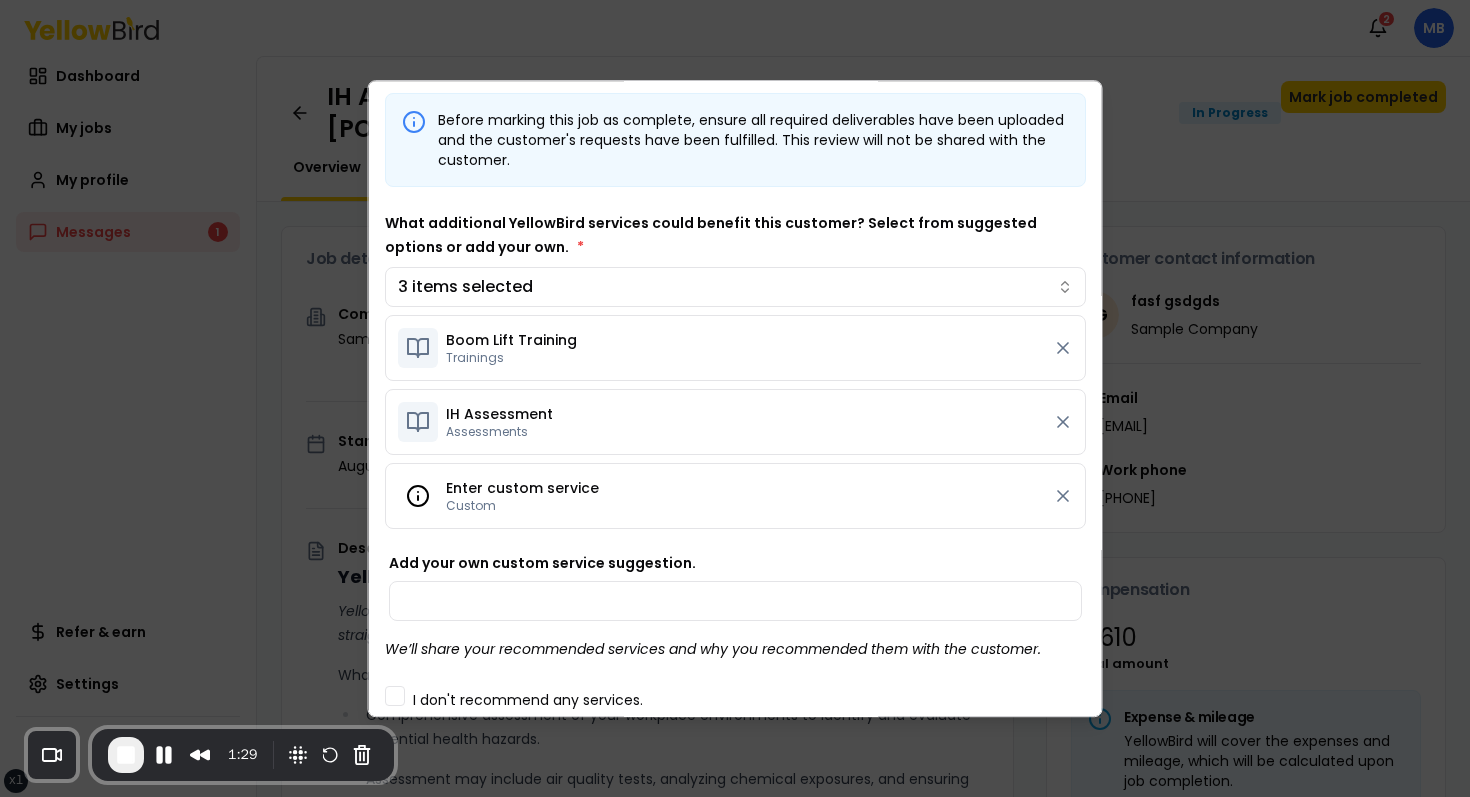 scroll, scrollTop: 42, scrollLeft: 0, axis: vertical 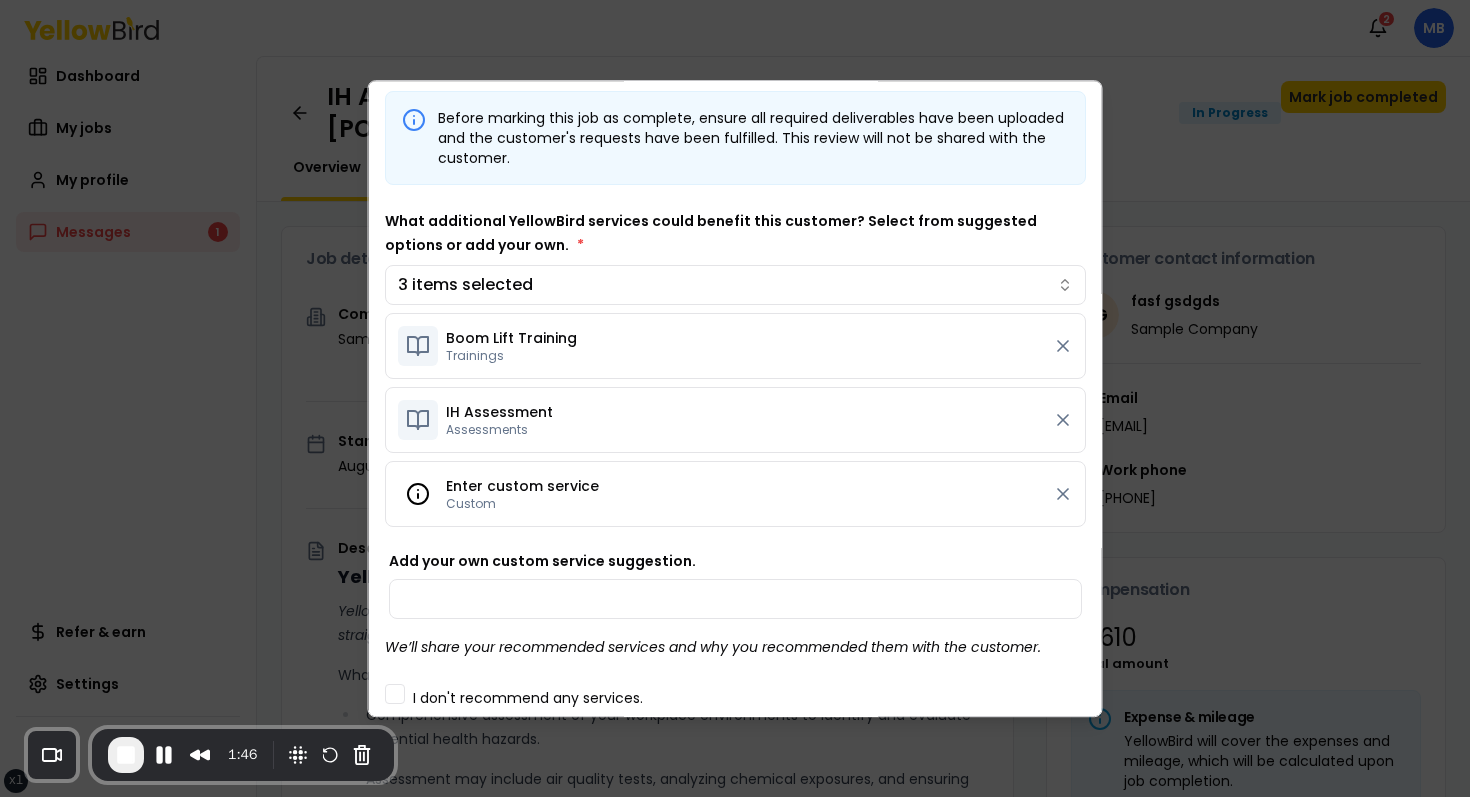 drag, startPoint x: 405, startPoint y: 337, endPoint x: 424, endPoint y: 354, distance: 25.495098 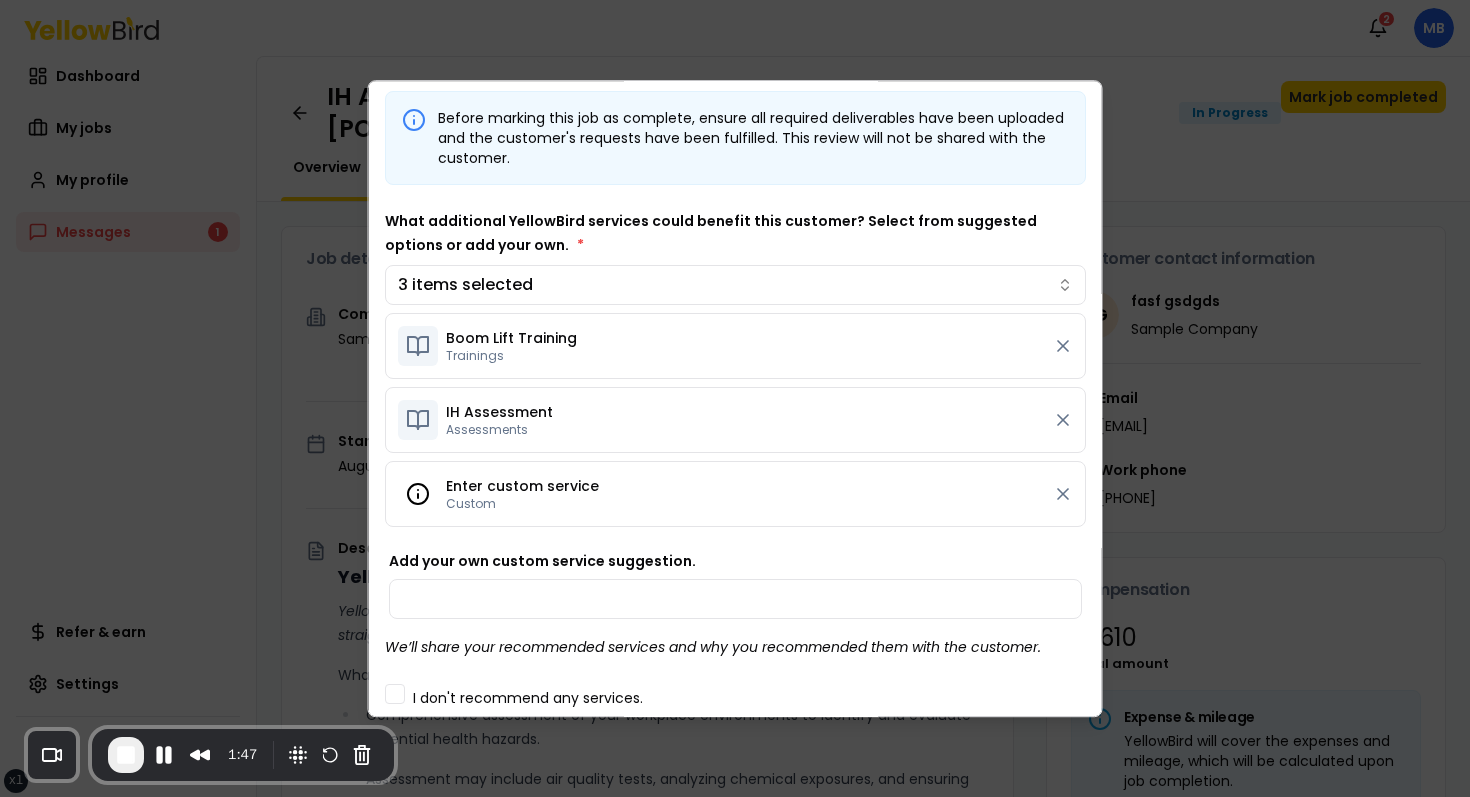 click 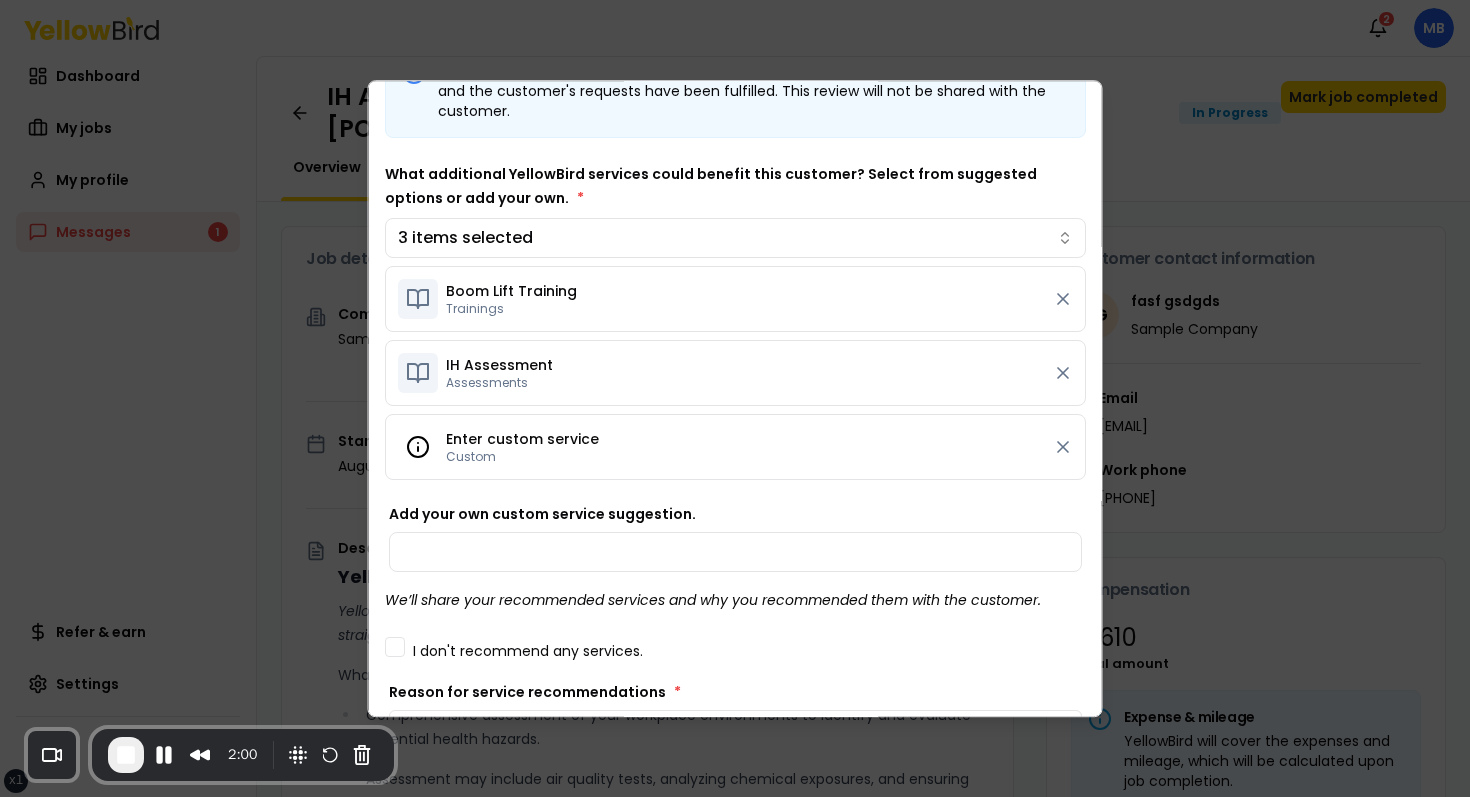 scroll, scrollTop: 92, scrollLeft: 0, axis: vertical 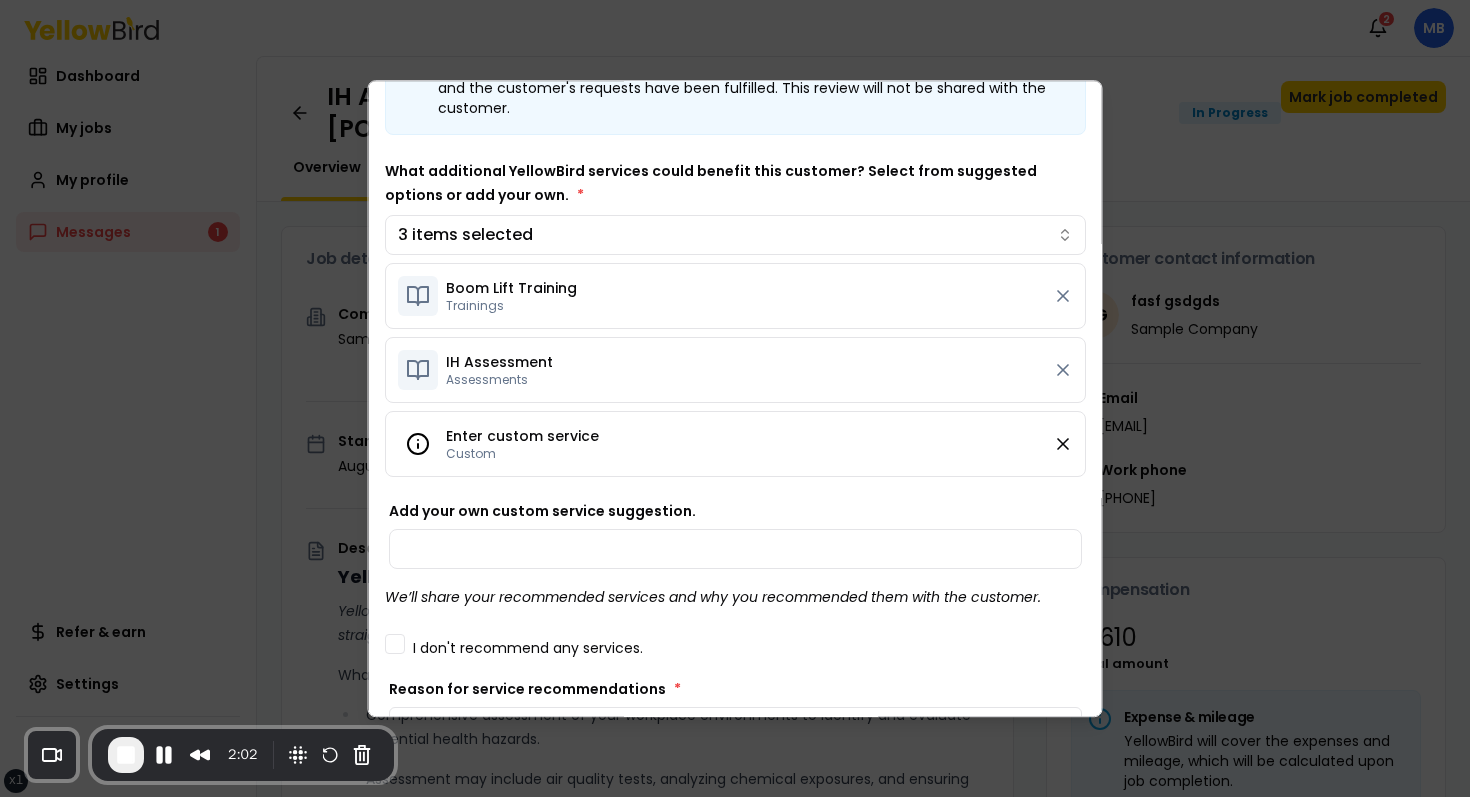 click 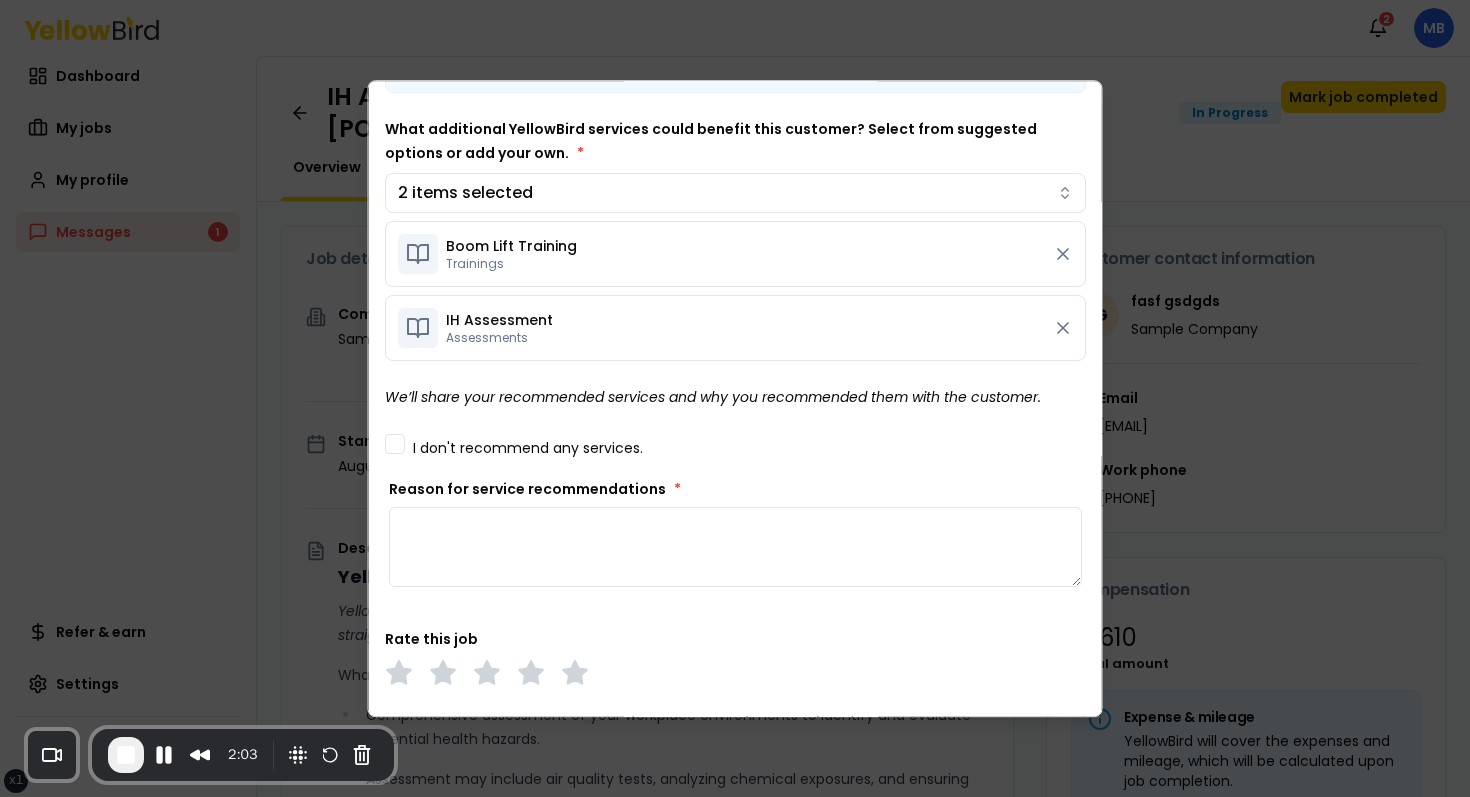 scroll, scrollTop: 138, scrollLeft: 0, axis: vertical 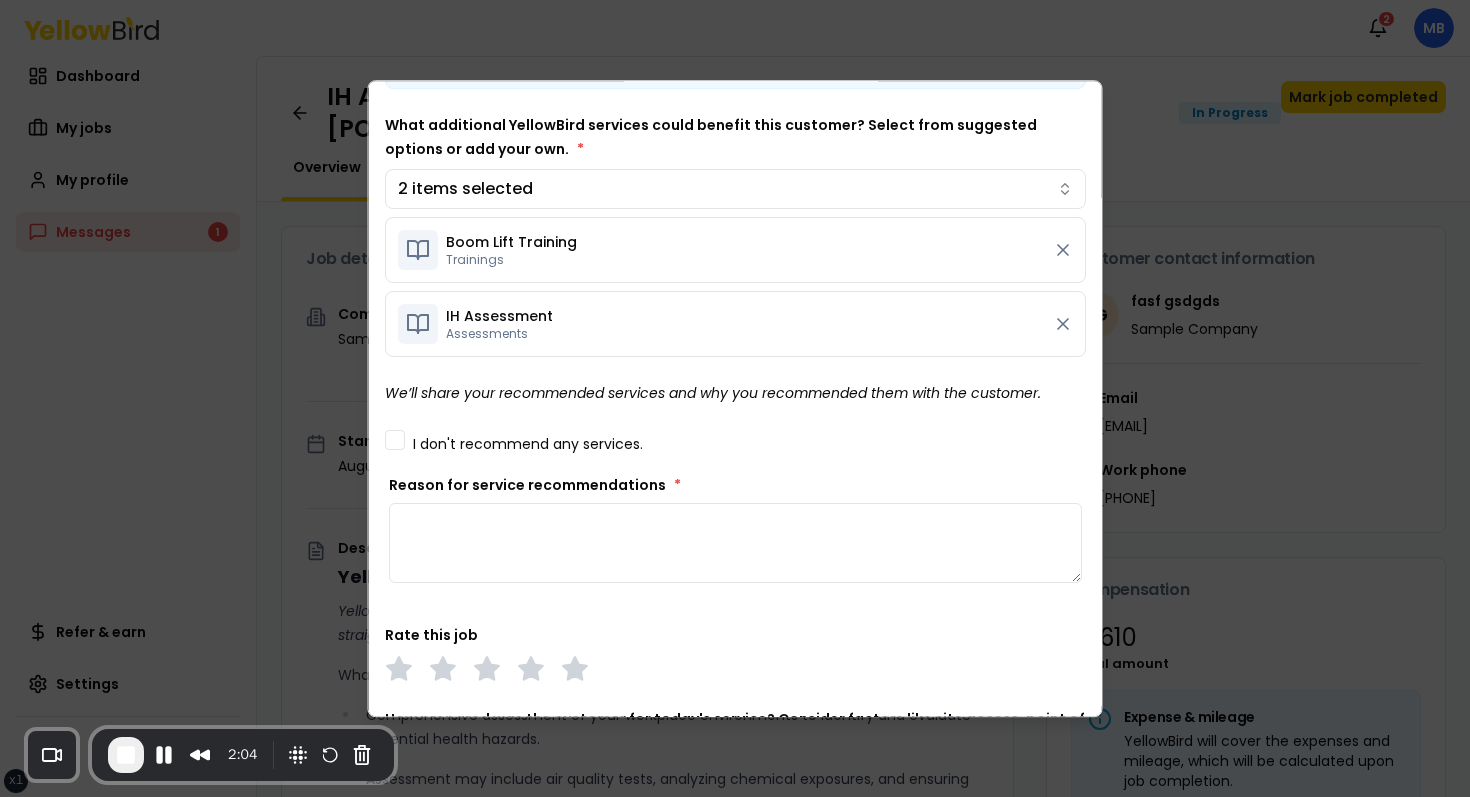 click on "Reason for service recommendations *" at bounding box center (735, 543) 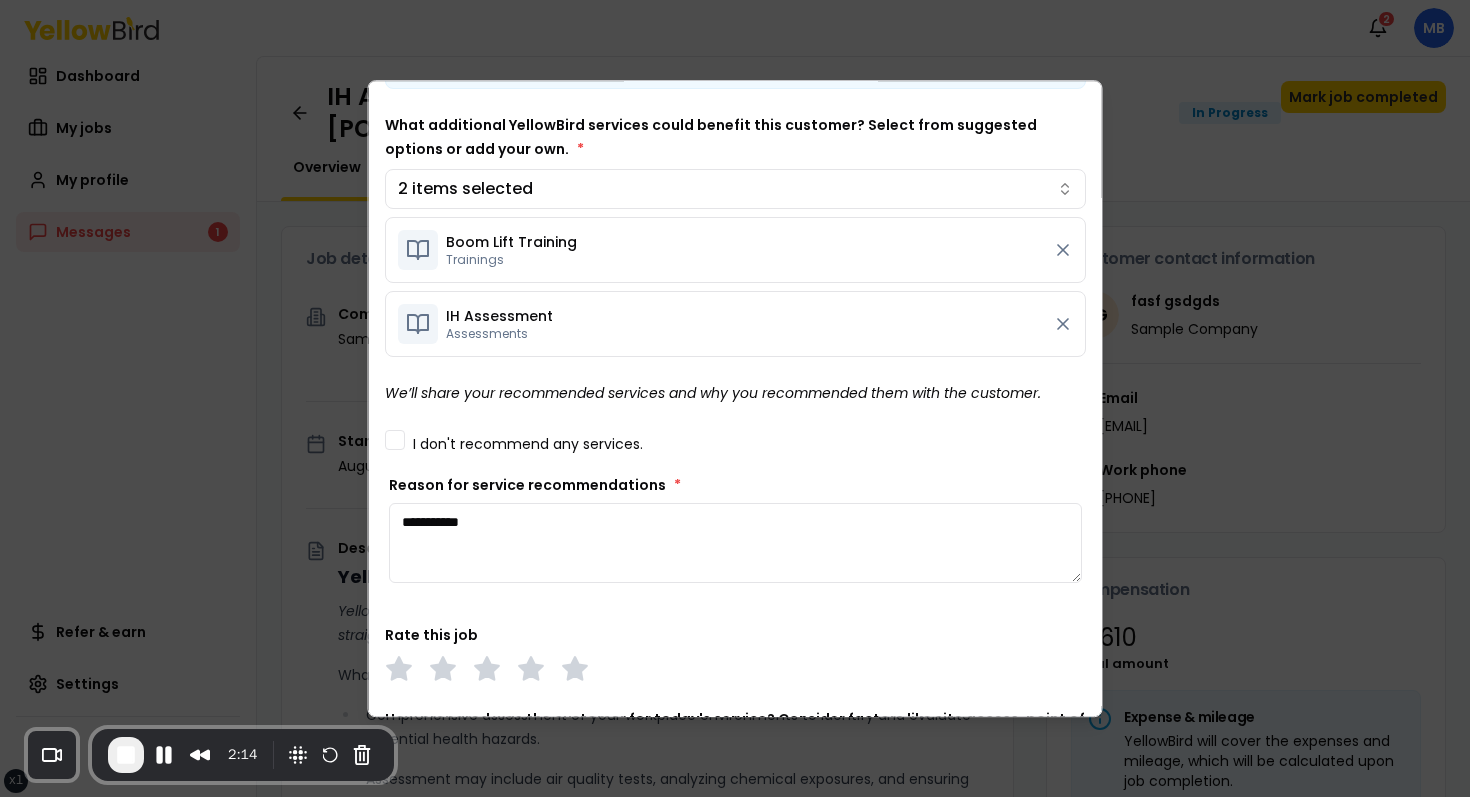type on "**********" 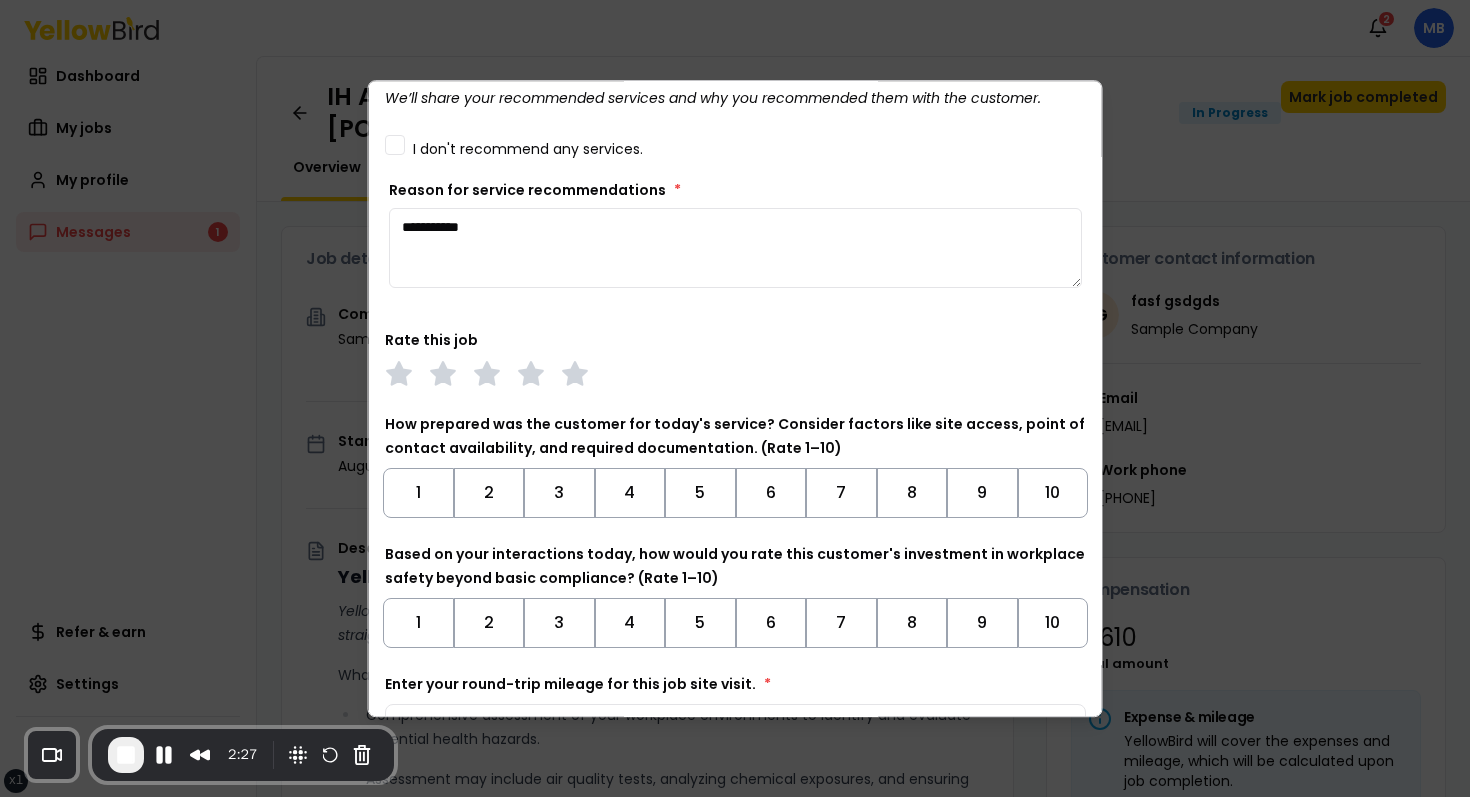 scroll, scrollTop: 556, scrollLeft: 0, axis: vertical 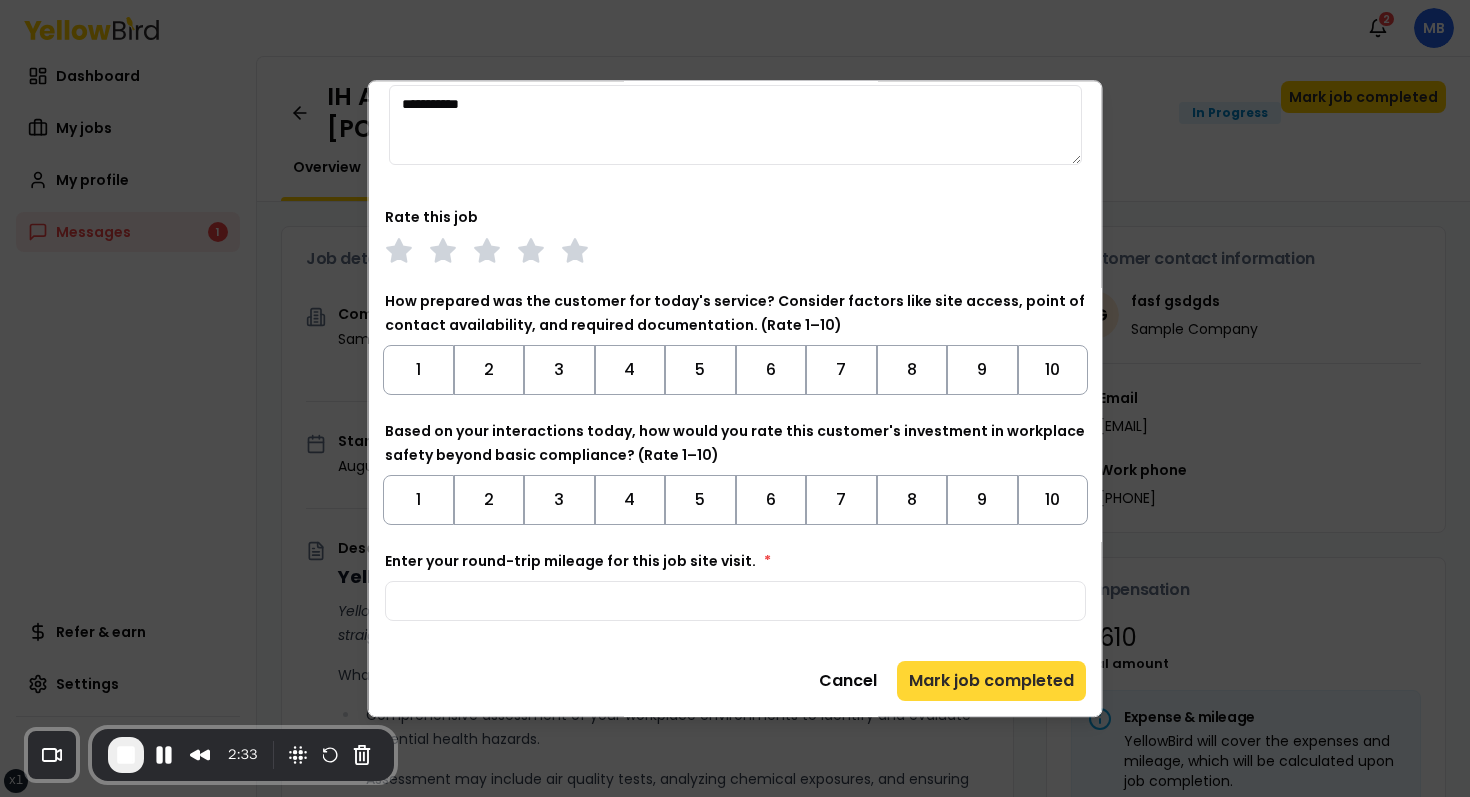 click on "Mark job completed" at bounding box center [991, 681] 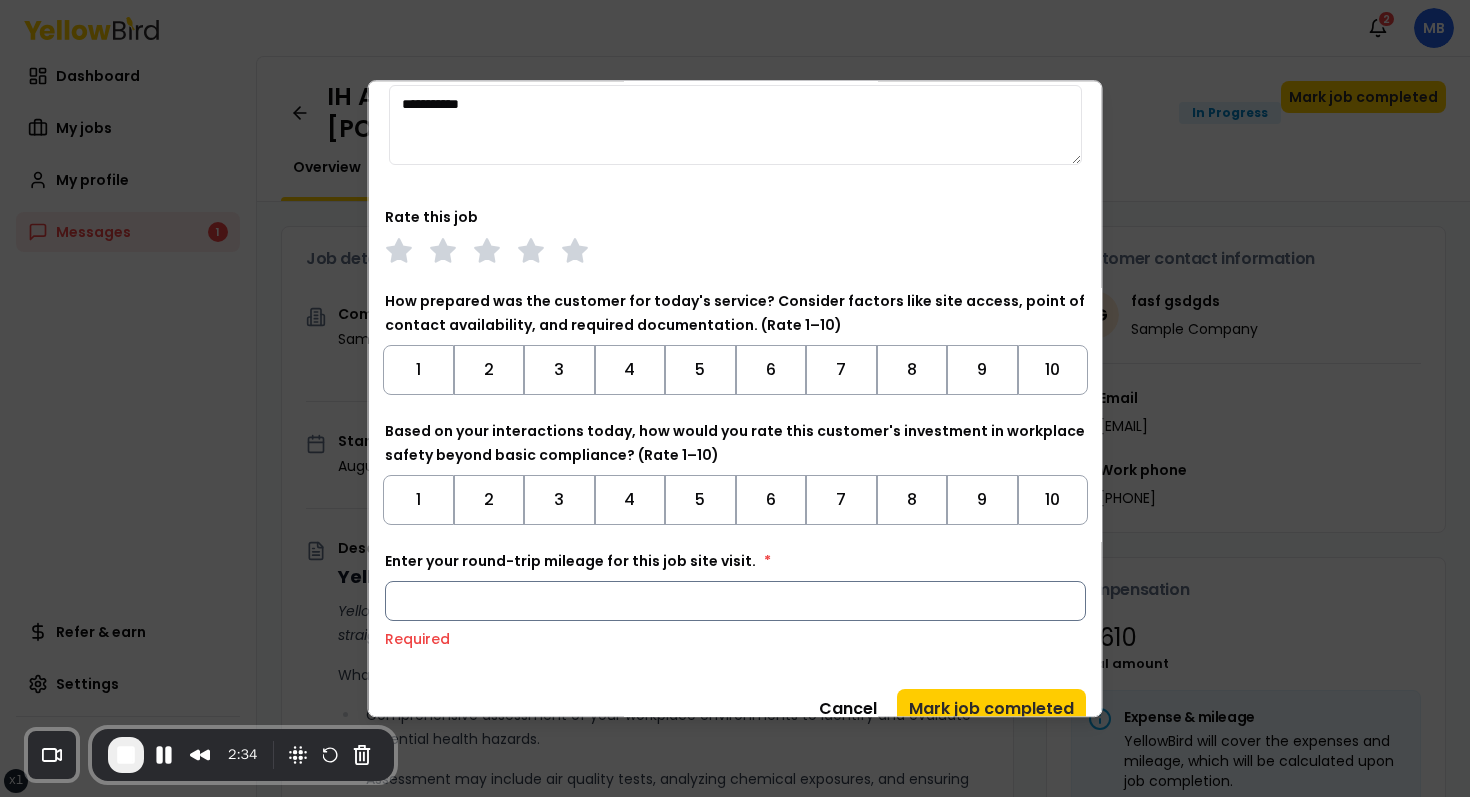 click on "Enter your round-trip mileage for this job site visit. *" at bounding box center (735, 601) 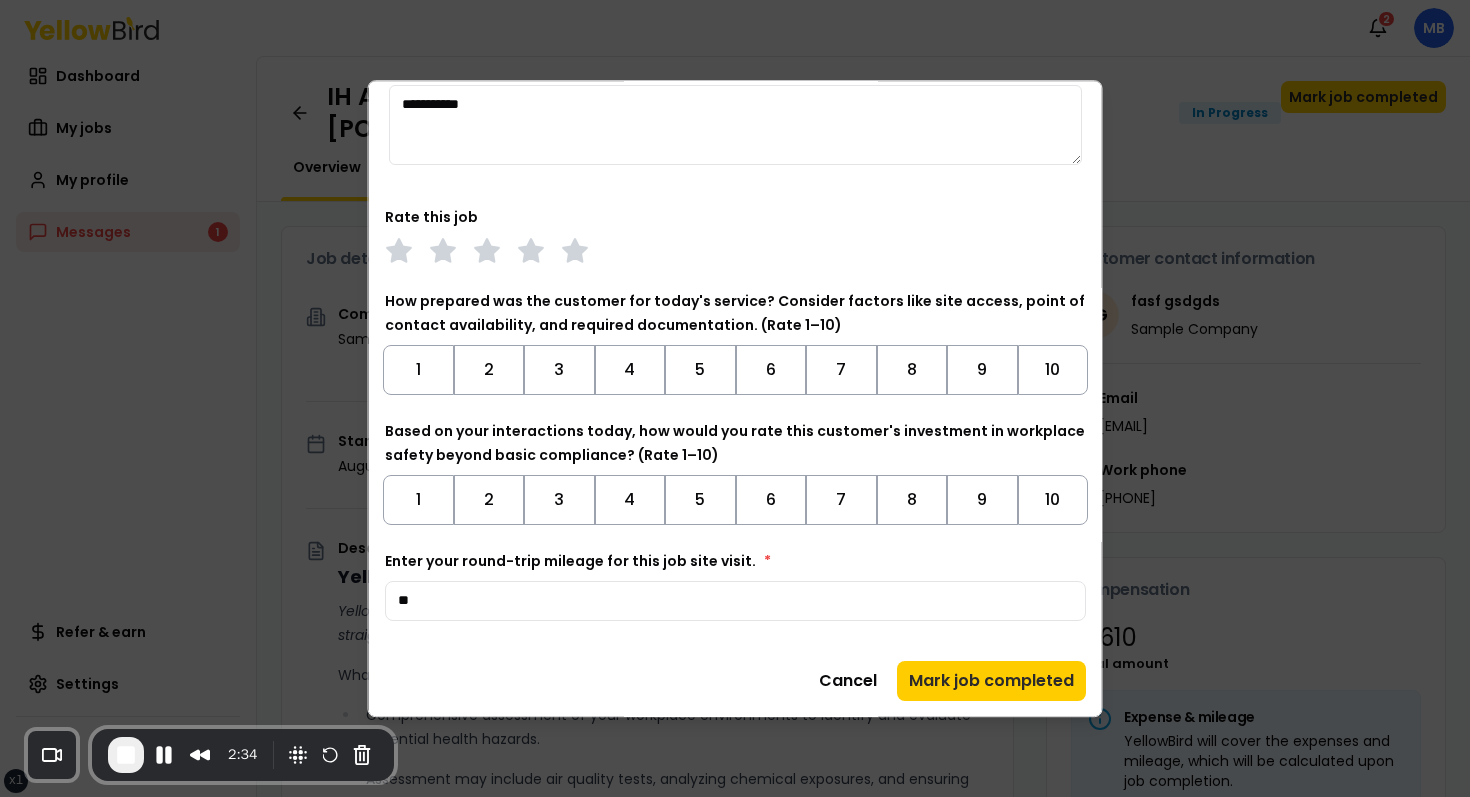 type on "**" 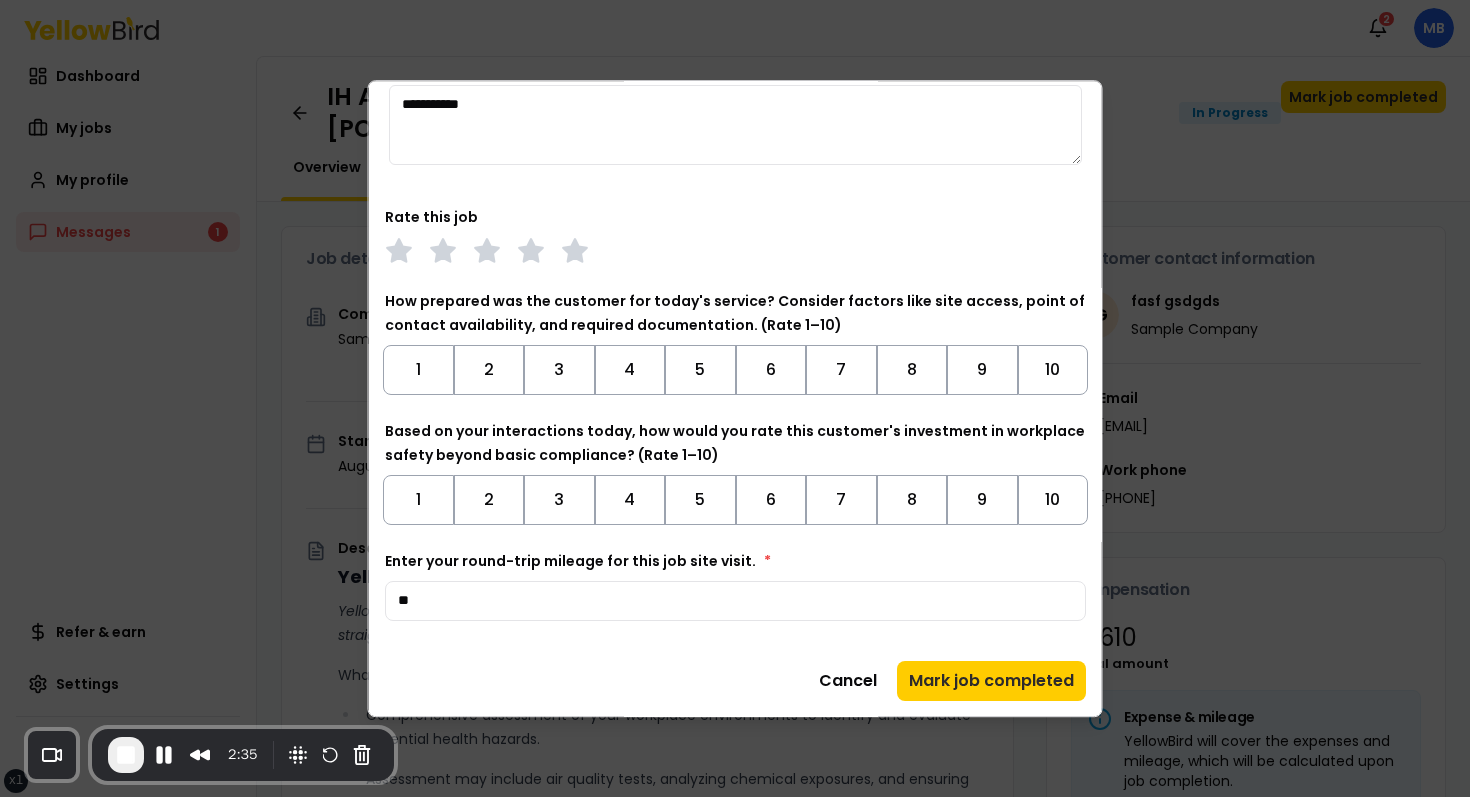 click on "**********" at bounding box center (735, 139) 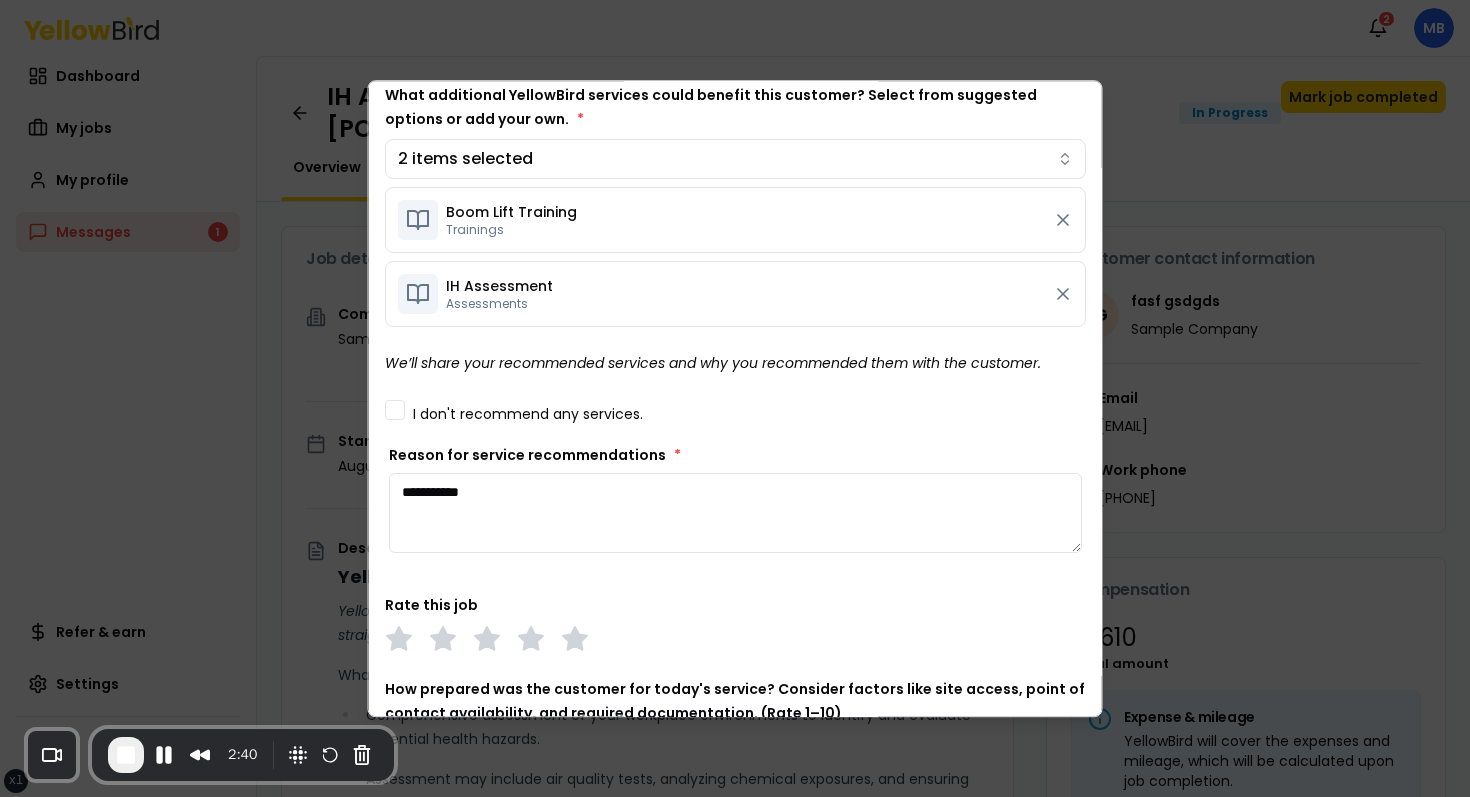 scroll, scrollTop: 176, scrollLeft: 0, axis: vertical 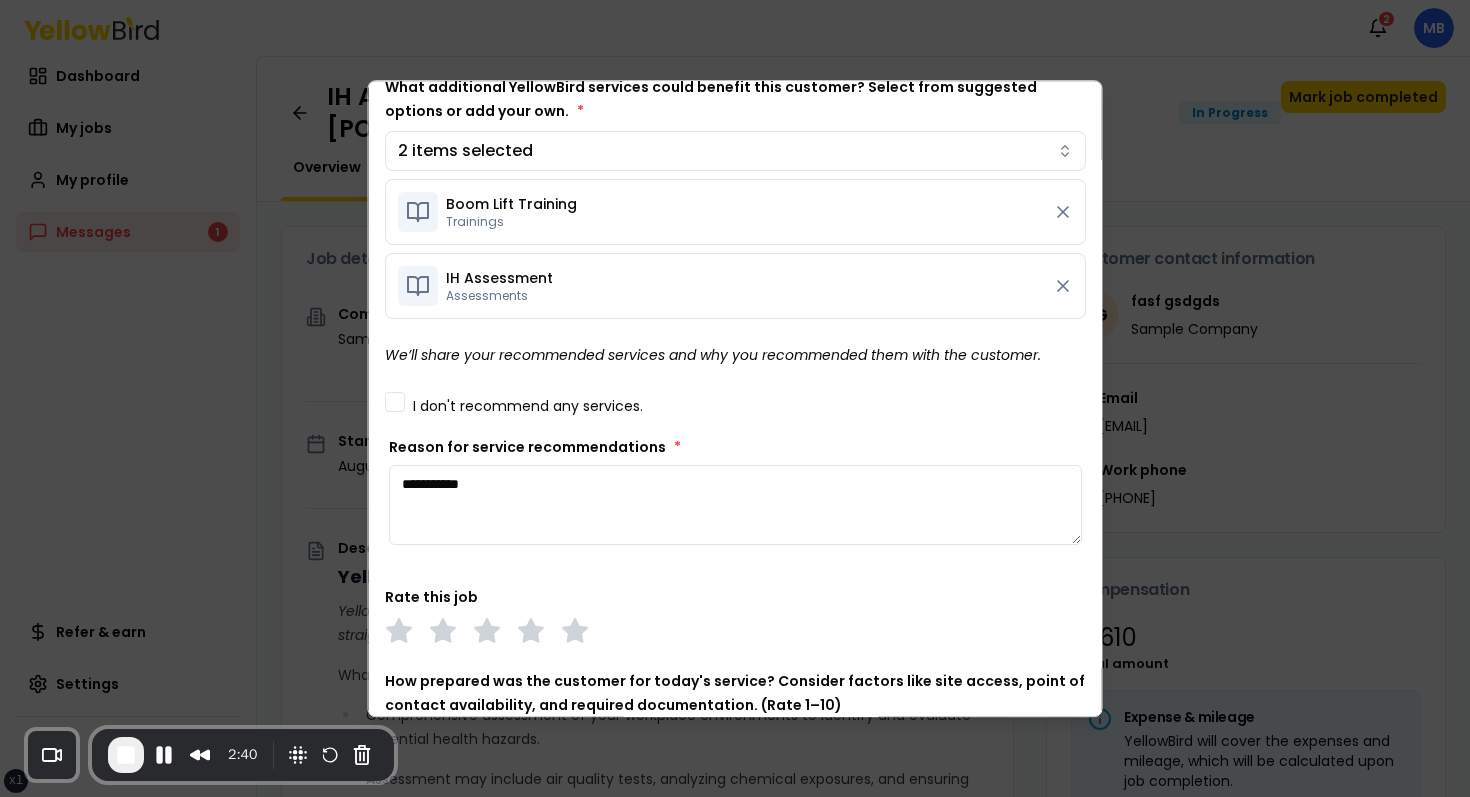 click on "**********" at bounding box center [735, 491] 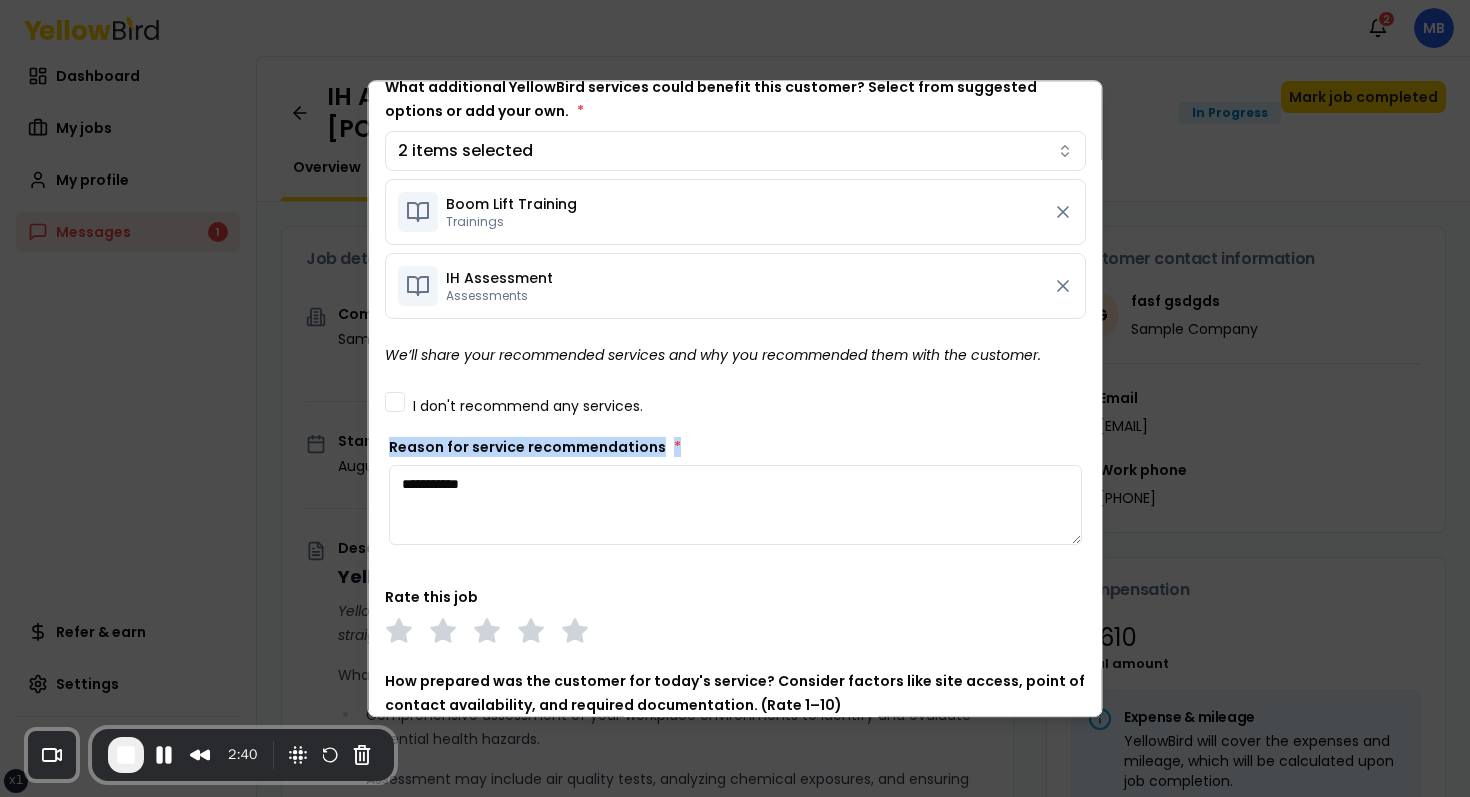 click on "**********" at bounding box center [735, 491] 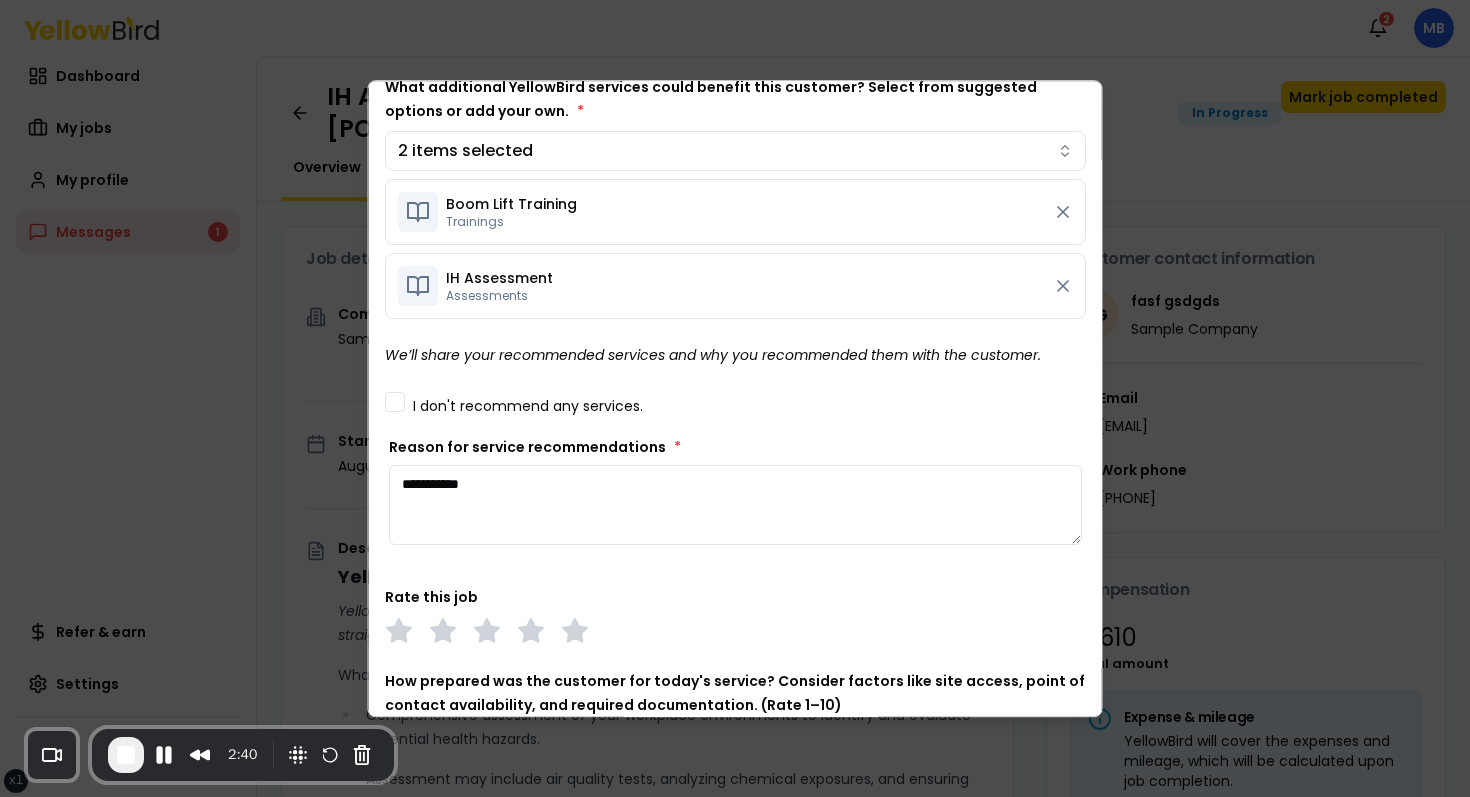 click on "**********" at bounding box center (735, 491) 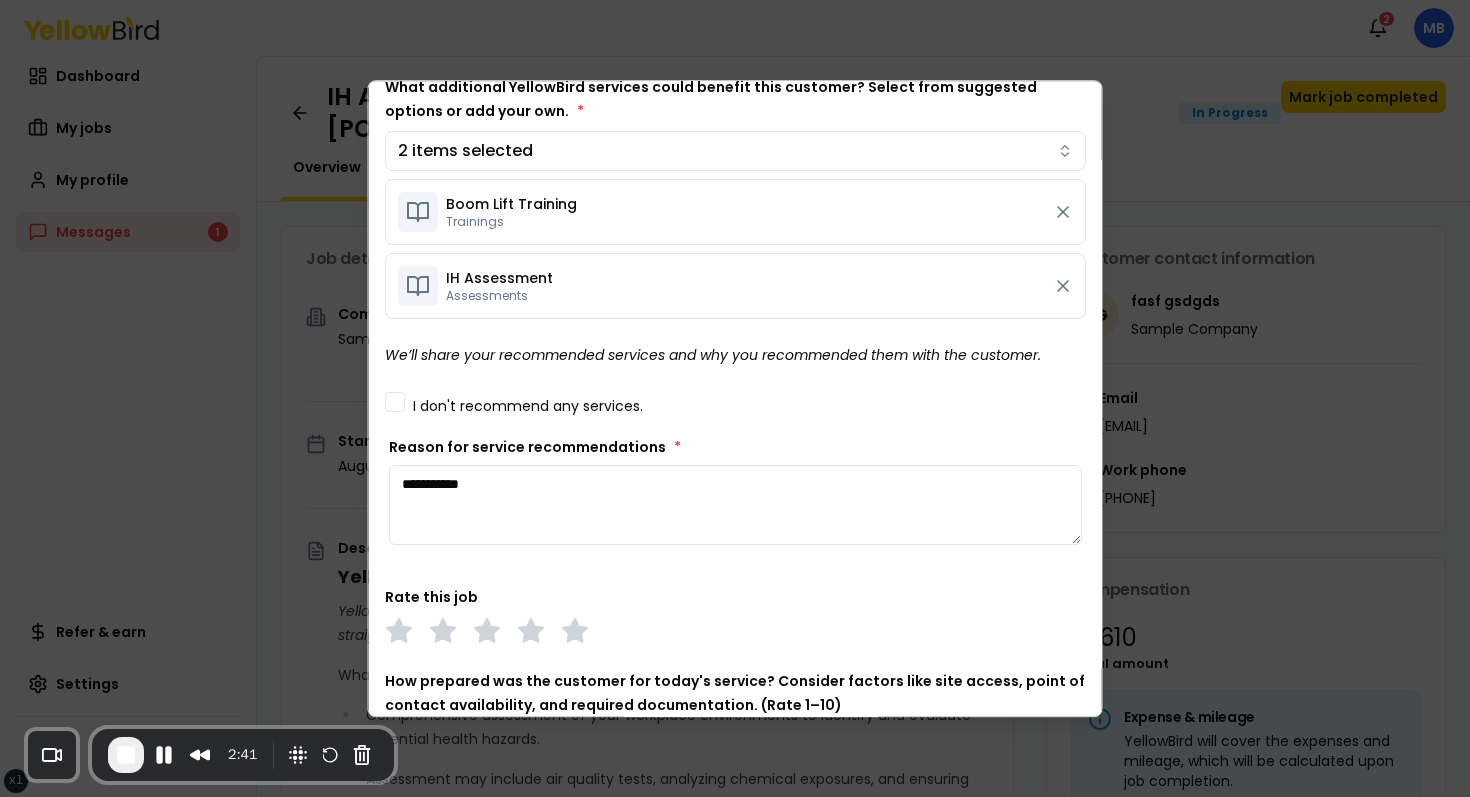 click on "**********" at bounding box center (735, 491) 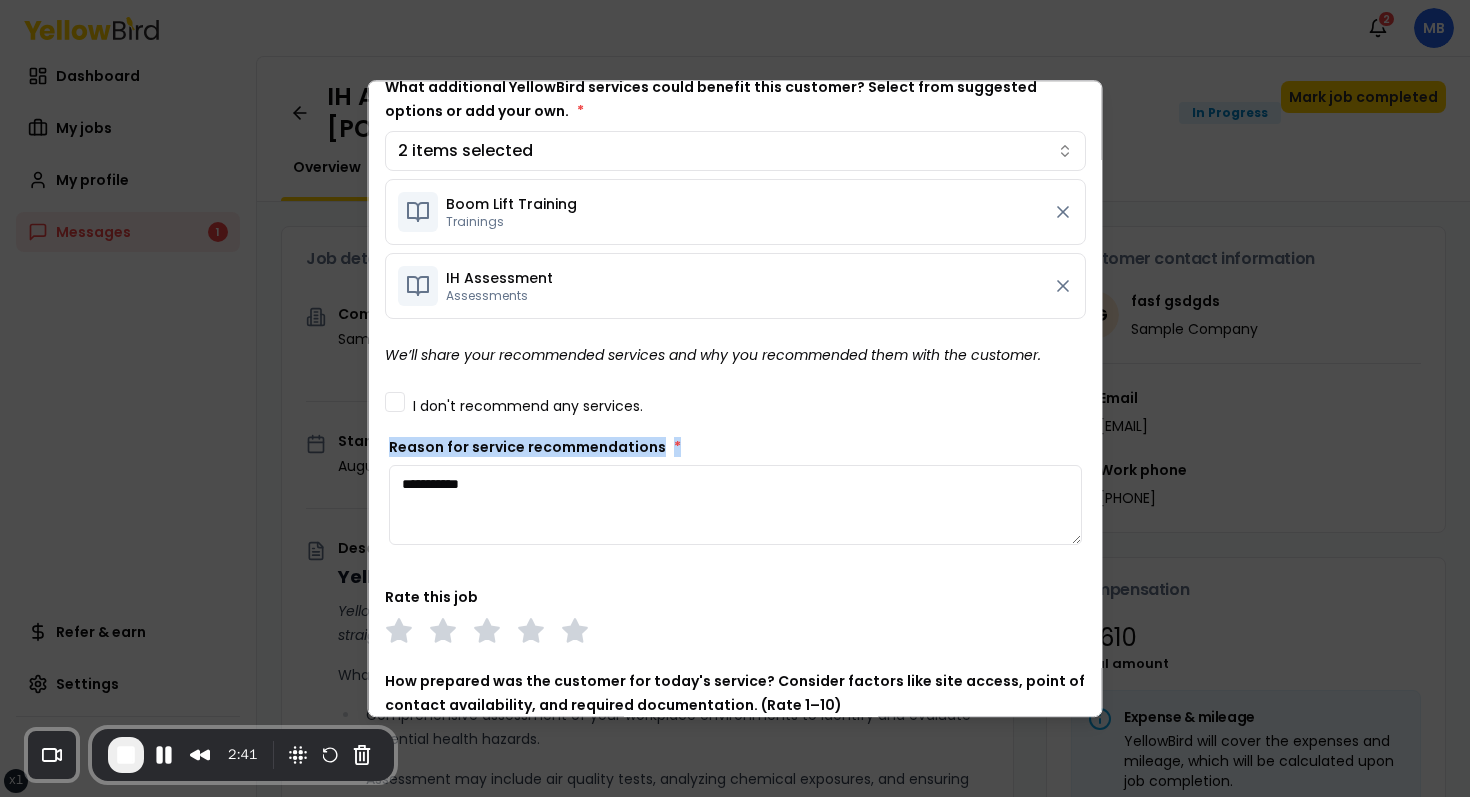 click on "**********" at bounding box center (735, 491) 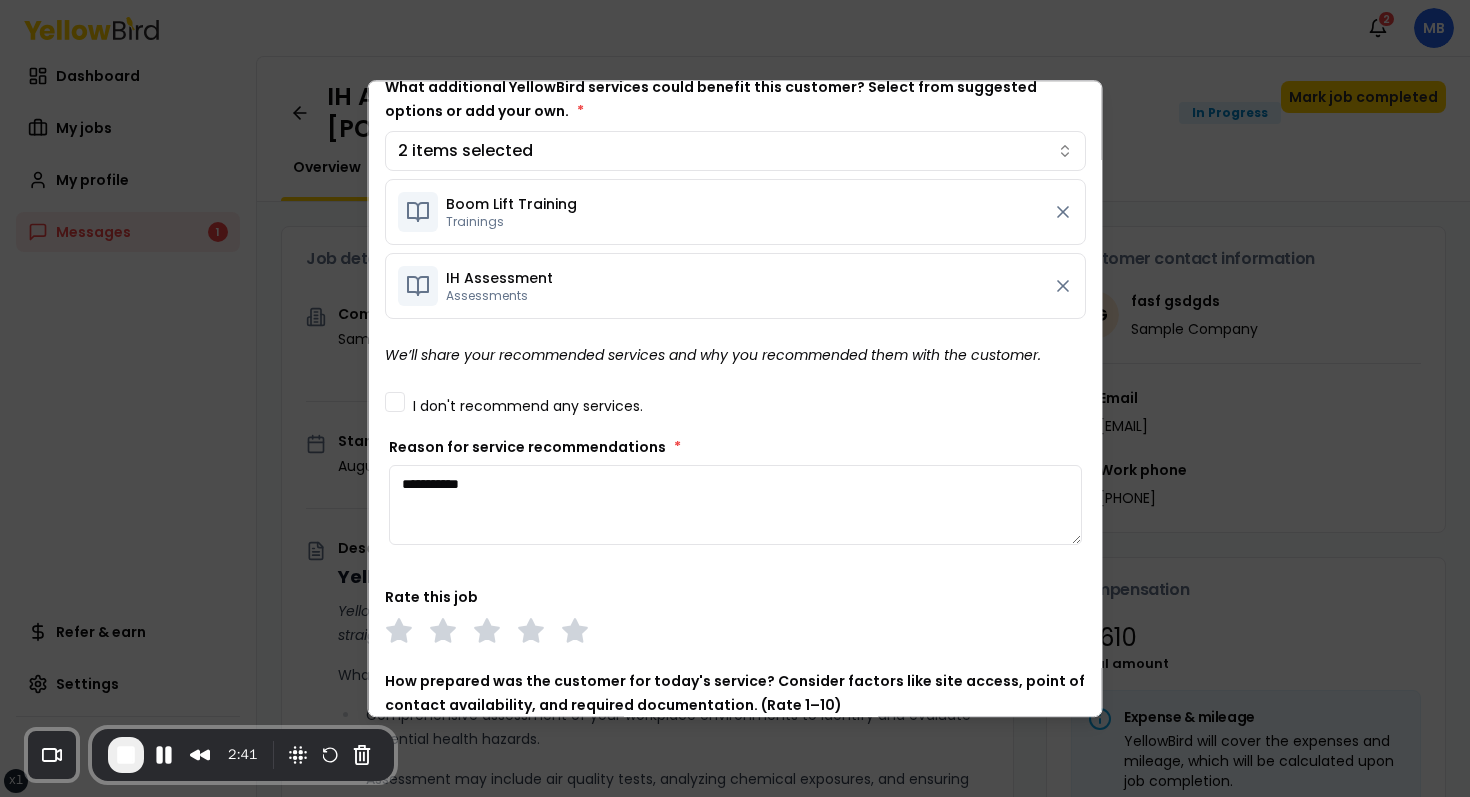 click on "**********" at bounding box center [735, 491] 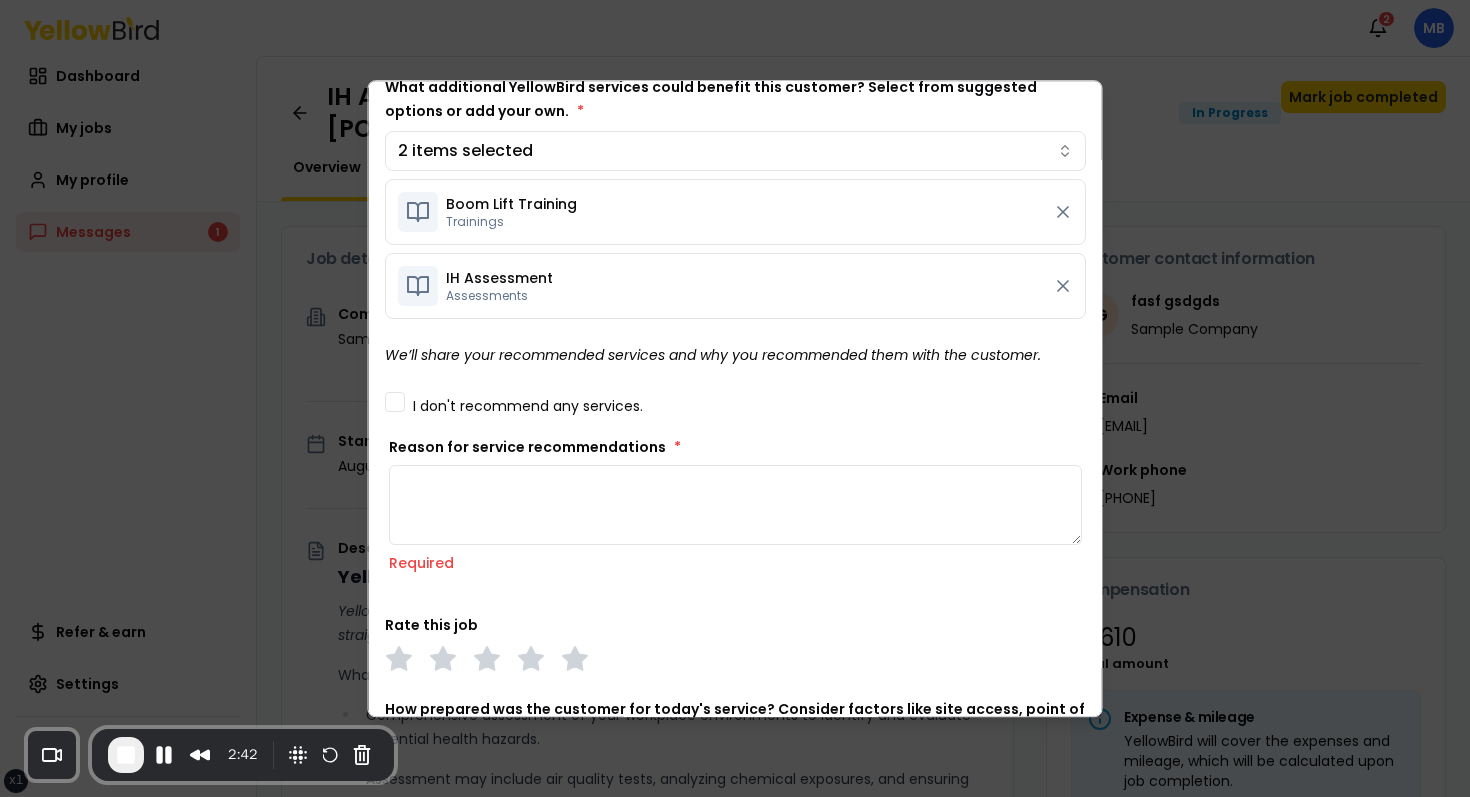 click on "I don't recommend any services." at bounding box center [735, 402] 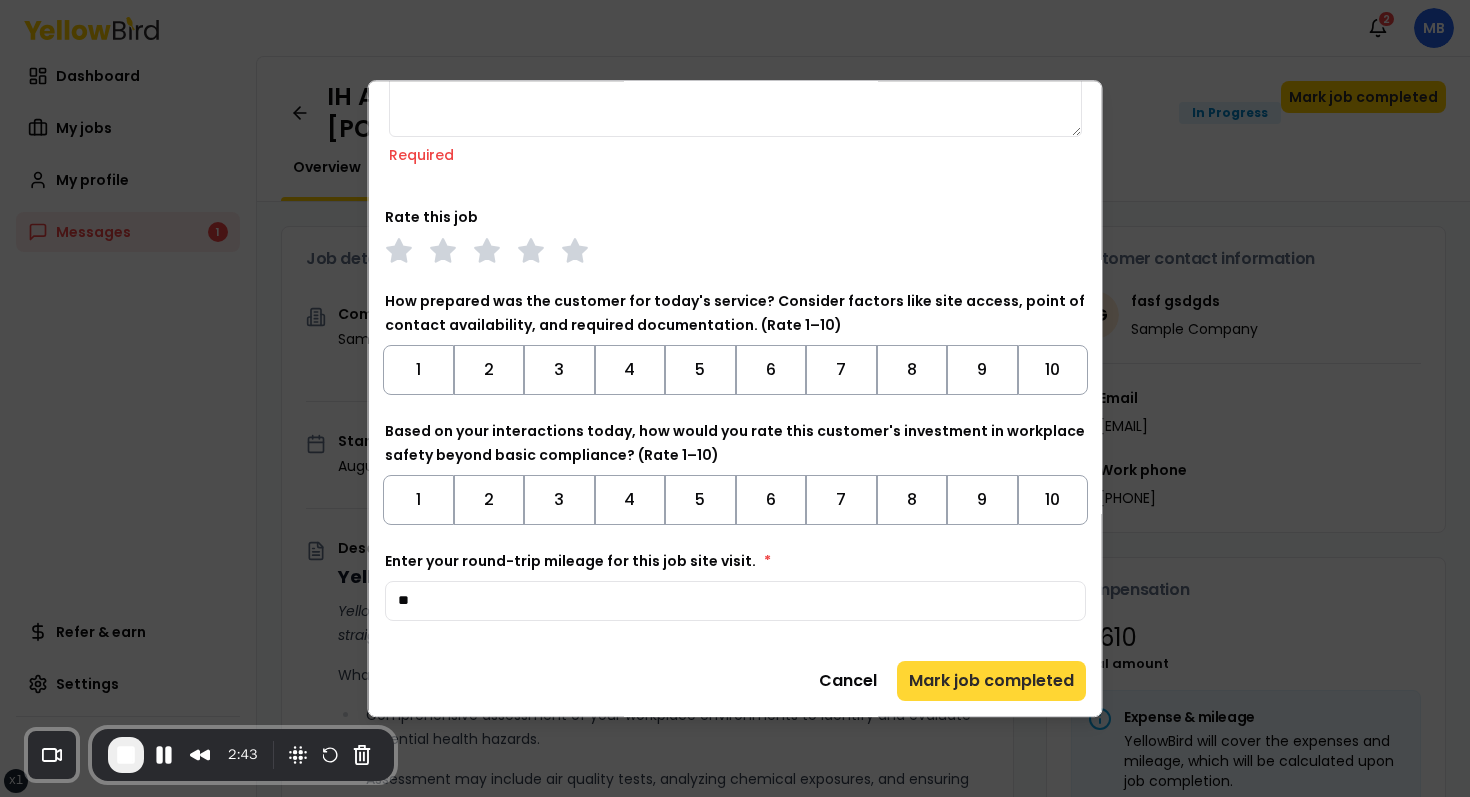 click on "Mark job completed" at bounding box center (991, 681) 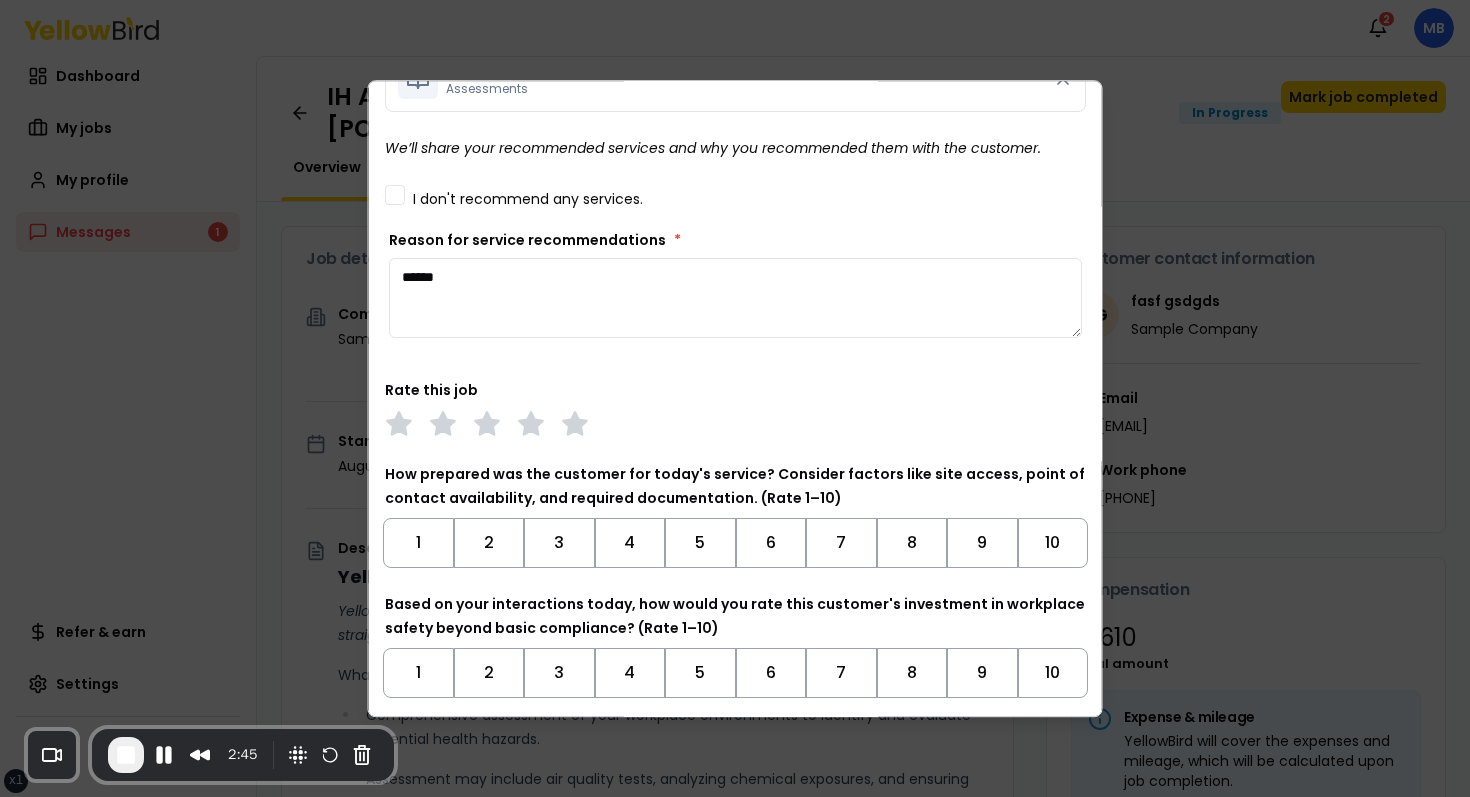 scroll, scrollTop: 74, scrollLeft: 0, axis: vertical 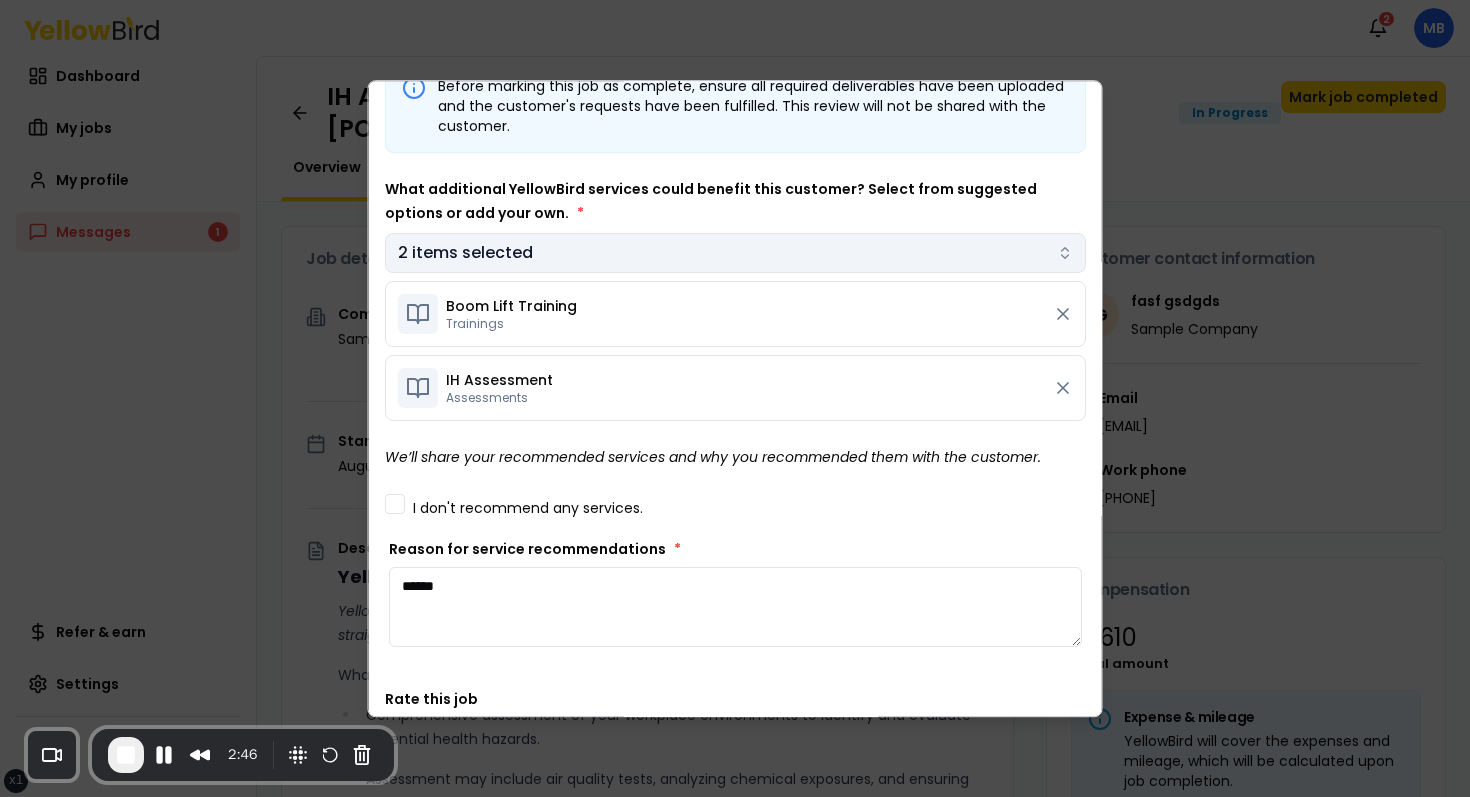 type on "******" 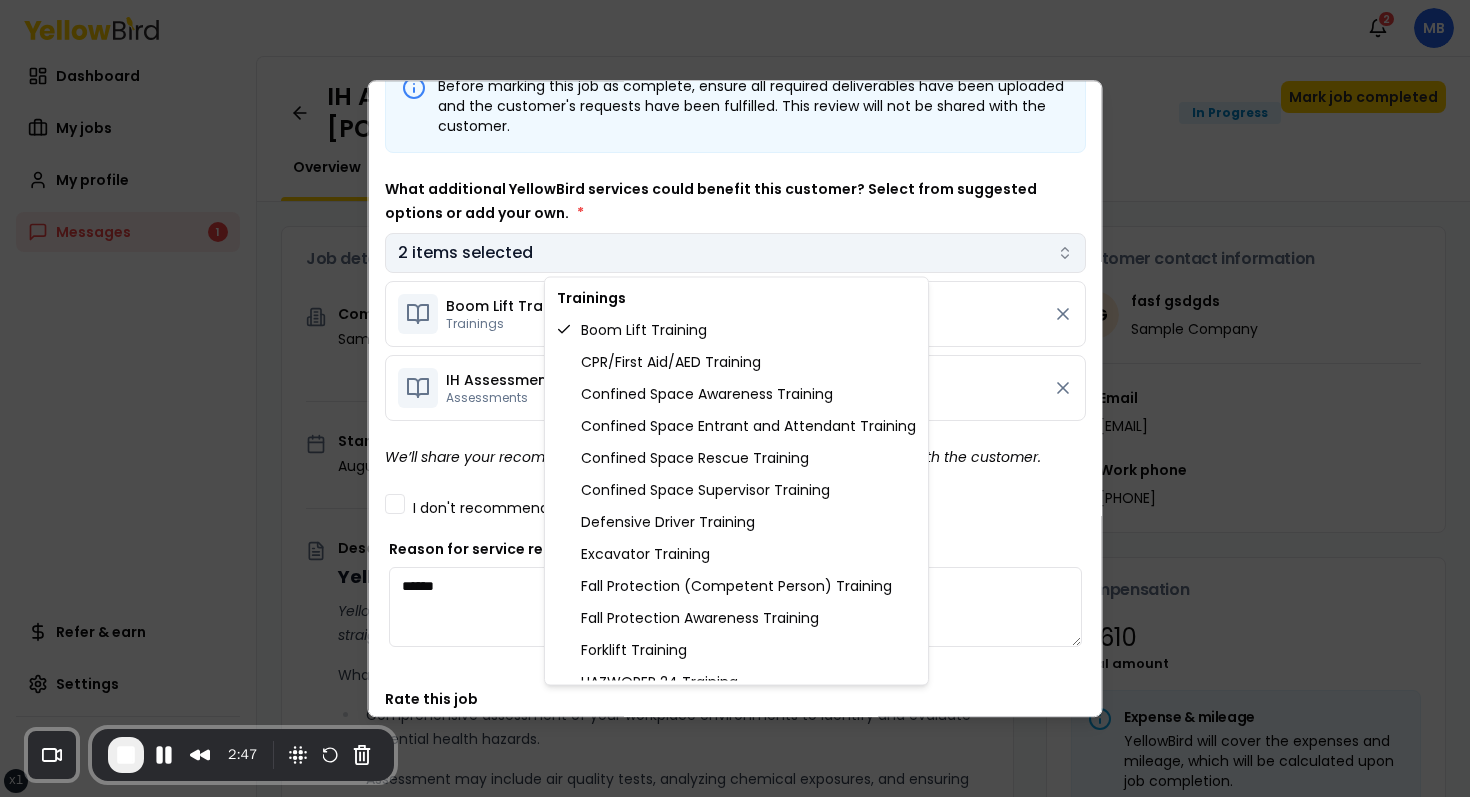 click on "xs sm md lg xl 2xl Notifications 2 MB Dashboard My jobs My profile Messages 1 Refer & earn Settings IH Assessment - [NUMBER] [STREET], [CITY], [STATE] [POSTAL_CODE] In Progress Mark job completed Overview Tasks 1 Messages 1 Job details Company Sample Company Location [NUMBER] [STREET], [CITY], [STATE] [POSTAL_CODE] Start date [DATE] Service type IH Assessment Description YellowBird Industrial Hygiene (IH) Assessment
YellowBird’s flat-rate pricing eliminates hidden costs and travel expenses, providing straightforward access to a nationwide network of skilled professionals with no surprise fees.
What’s Included:
Comprehensive assessment of your workplace environments to identify and evaluate potential health hazards.
Assessment may include air quality tests, analyzing chemical exposures, and ensuring compliance with safety regulations.
Detail...
View more Documents   Deliverable template No template has been provided; please use your own deliverable template to upload the service deliverables. Upload FG $ *" at bounding box center (735, 398) 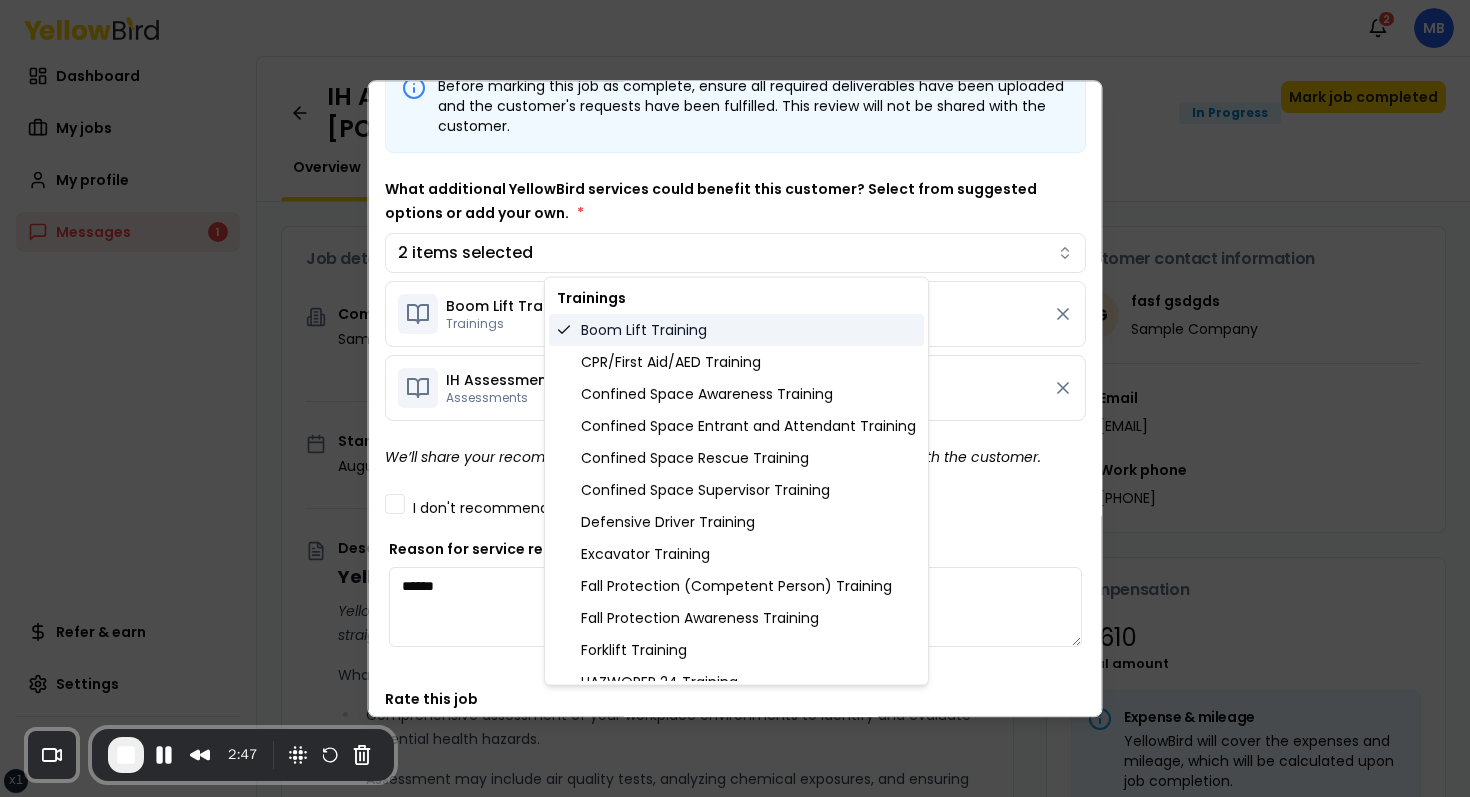 click on "Boom Lift Training" at bounding box center [736, 330] 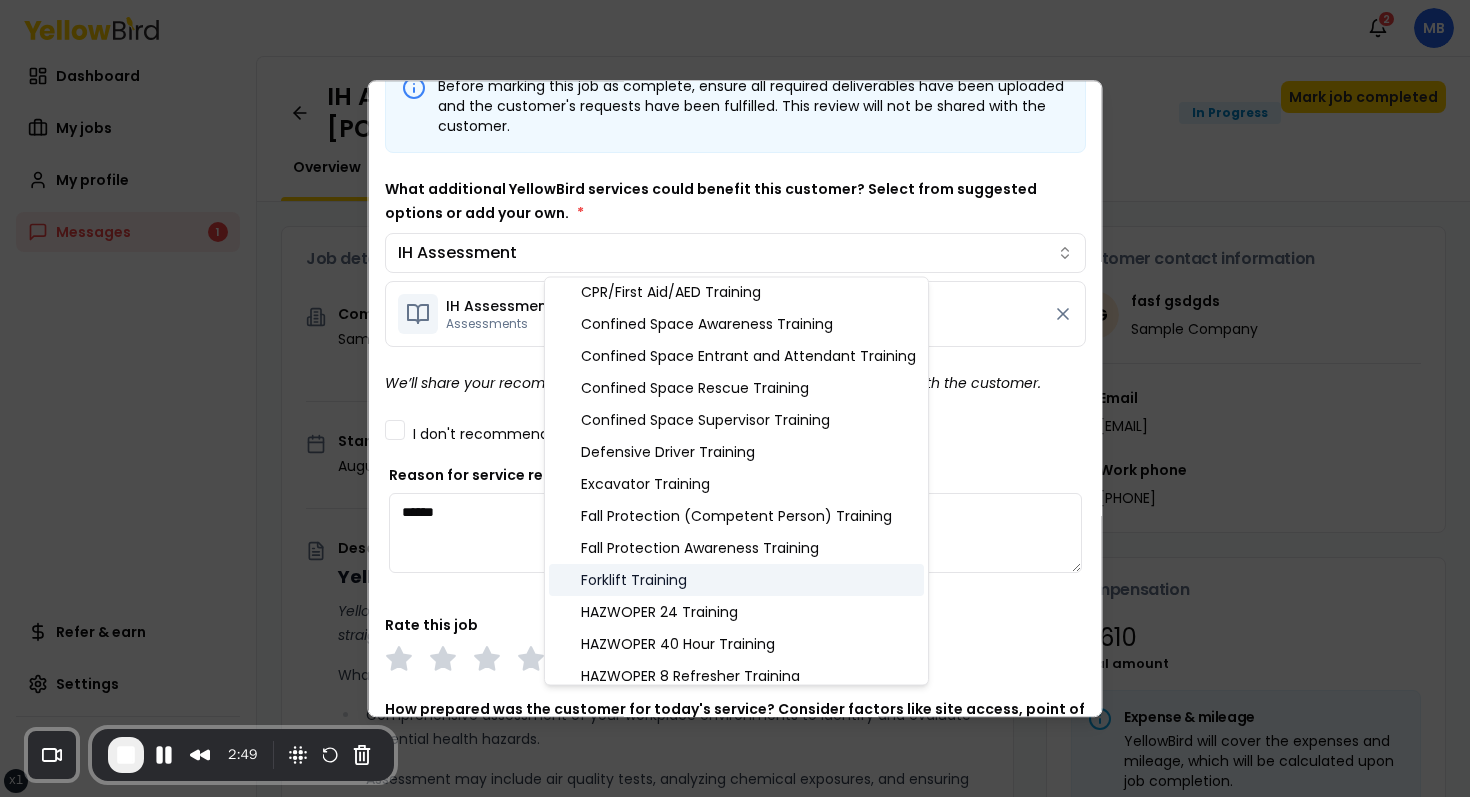 scroll, scrollTop: 502, scrollLeft: 0, axis: vertical 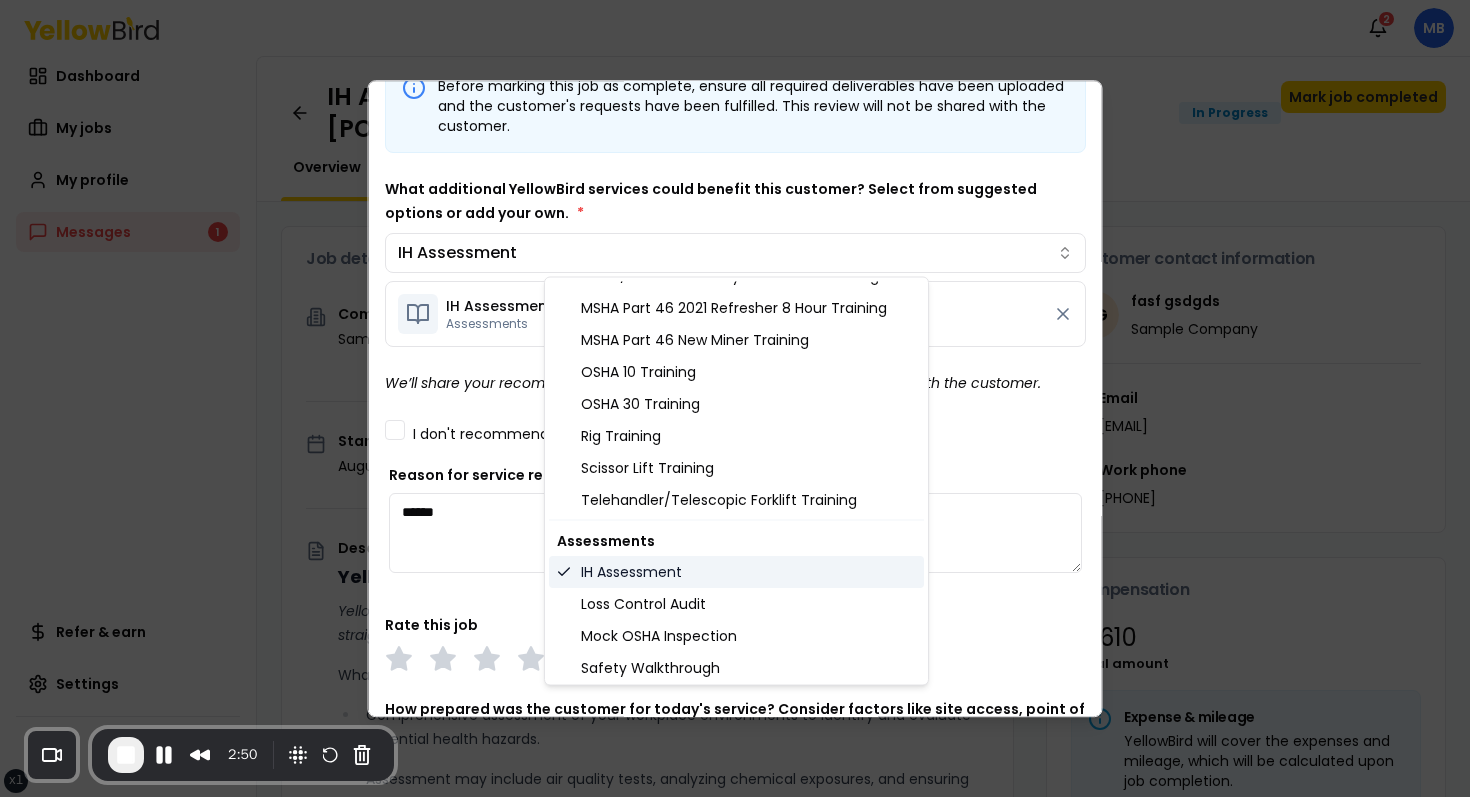 click on "Assessments IH Assessment Loss Control Audit Mock OSHA Inspection Safety Walkthrough Scott No Inputs" at bounding box center (736, 618) 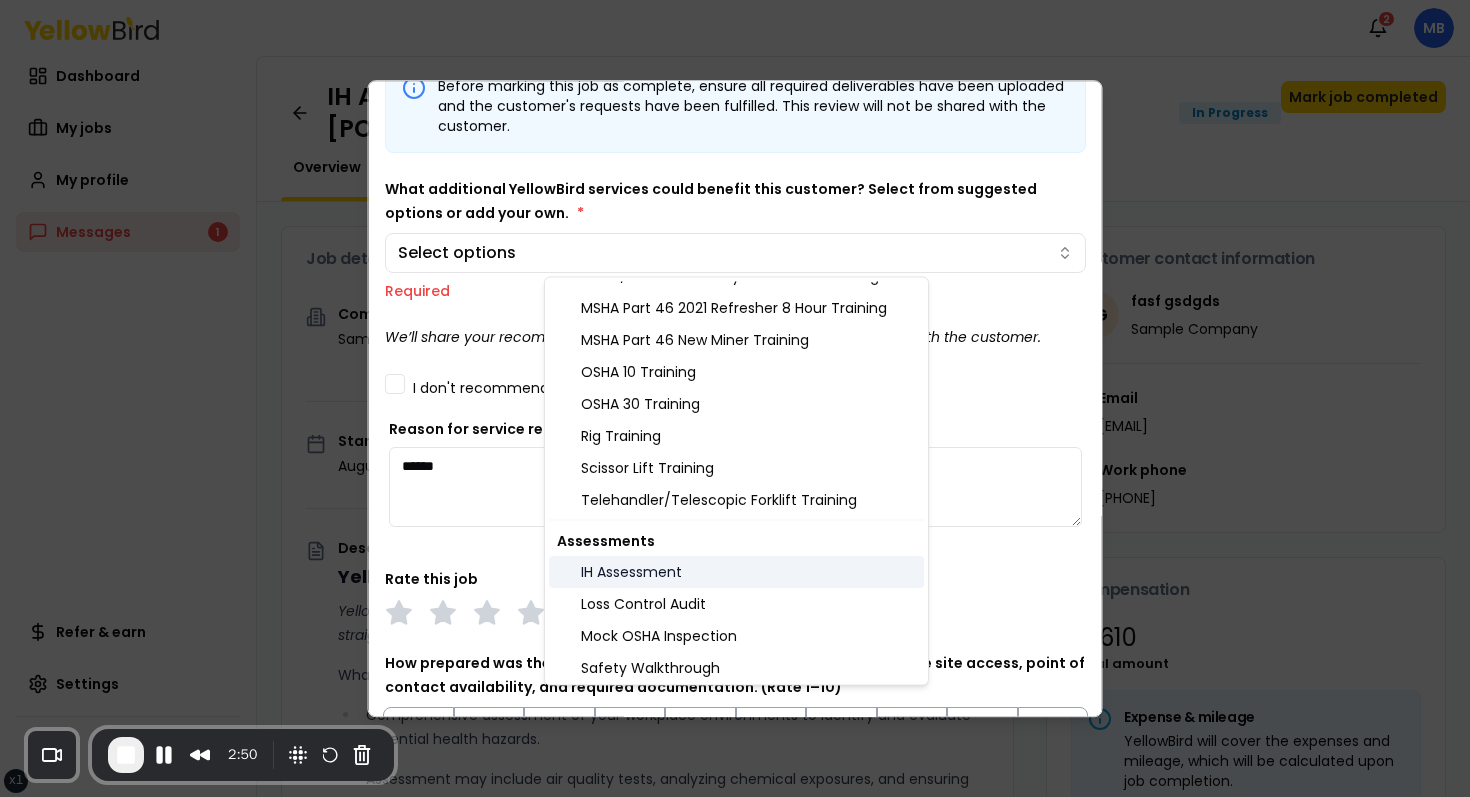 click on "IH Assessment" at bounding box center [736, 573] 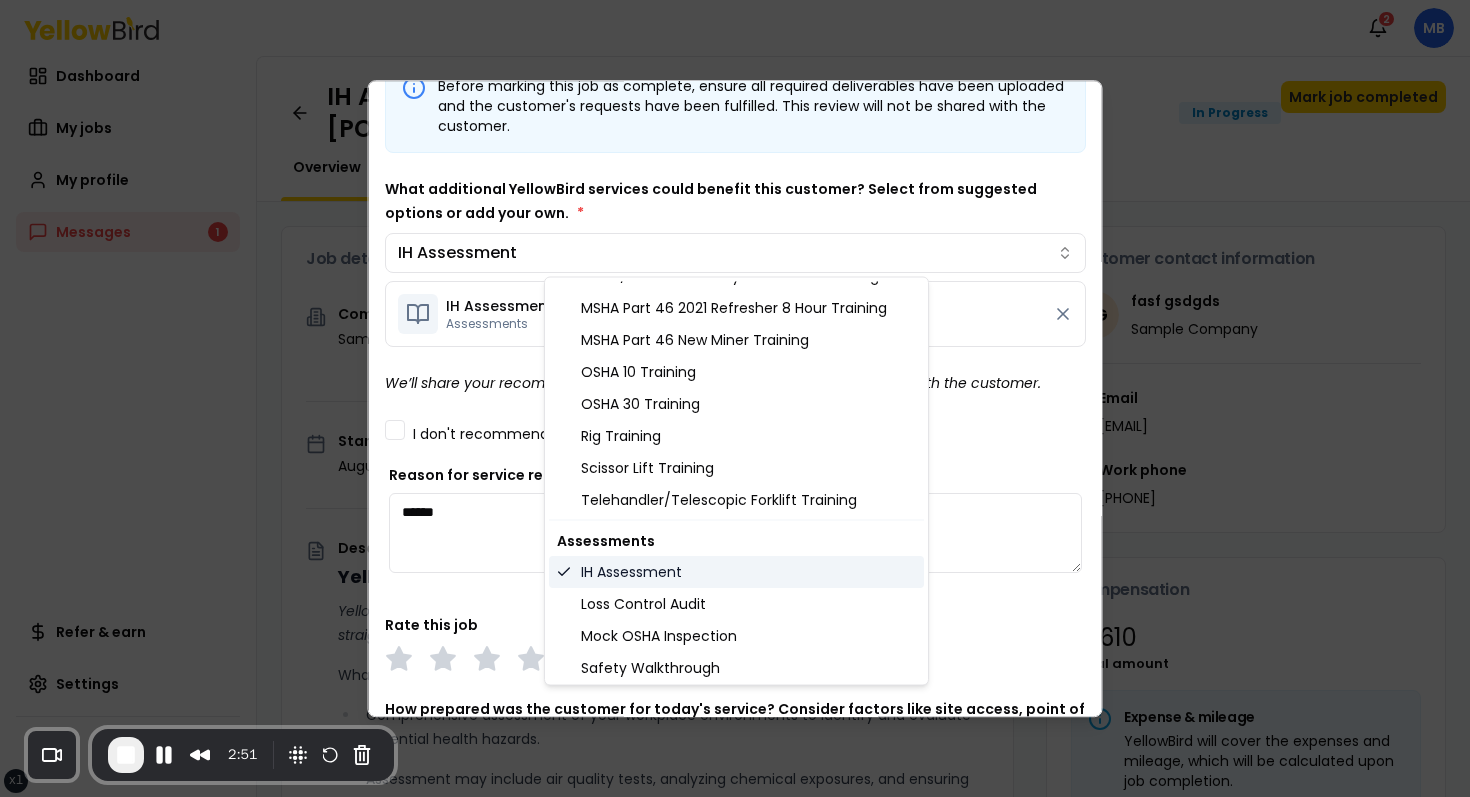 click on "IH Assessment" at bounding box center (736, 573) 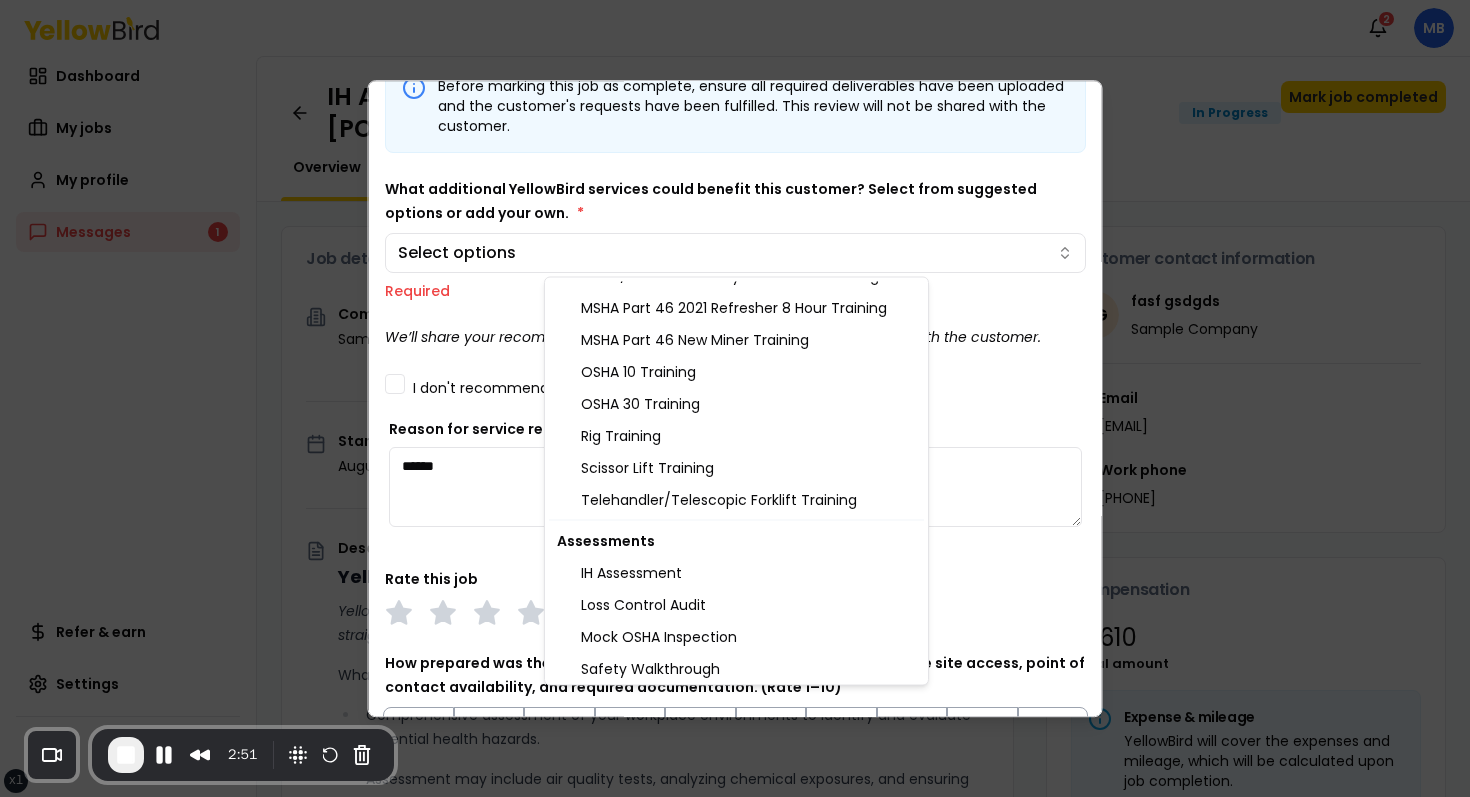 click on "xs sm md lg xl 2xl Notifications 2 MB Dashboard My jobs My profile Messages 1 Refer & earn Settings IH Assessment - [NUMBER] [STREET], [CITY], [STATE] [POSTAL_CODE] In Progress Mark job completed Overview Tasks 1 Messages 1 Job details Company Sample Company Location [NUMBER] [STREET], [CITY], [STATE] [POSTAL_CODE] Start date [DATE] Service type IH Assessment Description YellowBird Industrial Hygiene (IH) Assessment
YellowBird’s flat-rate pricing eliminates hidden costs and travel expenses, providing straightforward access to a nationwide network of skilled professionals with no surprise fees.
What’s Included:
Comprehensive assessment of your workplace environments to identify and evaluate potential health hazards.
Assessment may include air quality tests, analyzing chemical exposures, and ensuring compliance with safety regulations.
Detail...
View more Documents   Deliverable template No template has been provided; please use your own deliverable template to upload the service deliverables. Upload FG $ *" at bounding box center [735, 398] 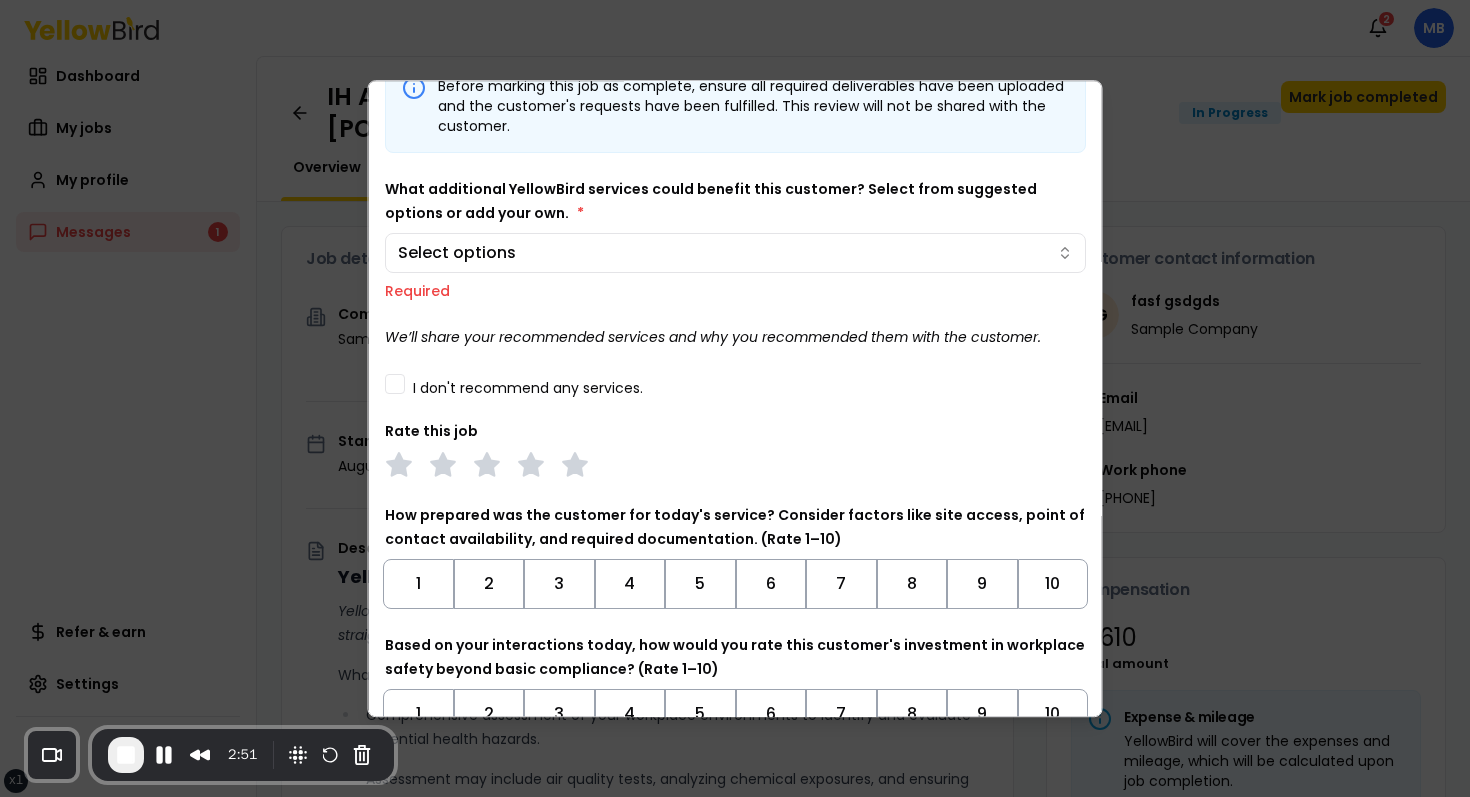scroll, scrollTop: 288, scrollLeft: 0, axis: vertical 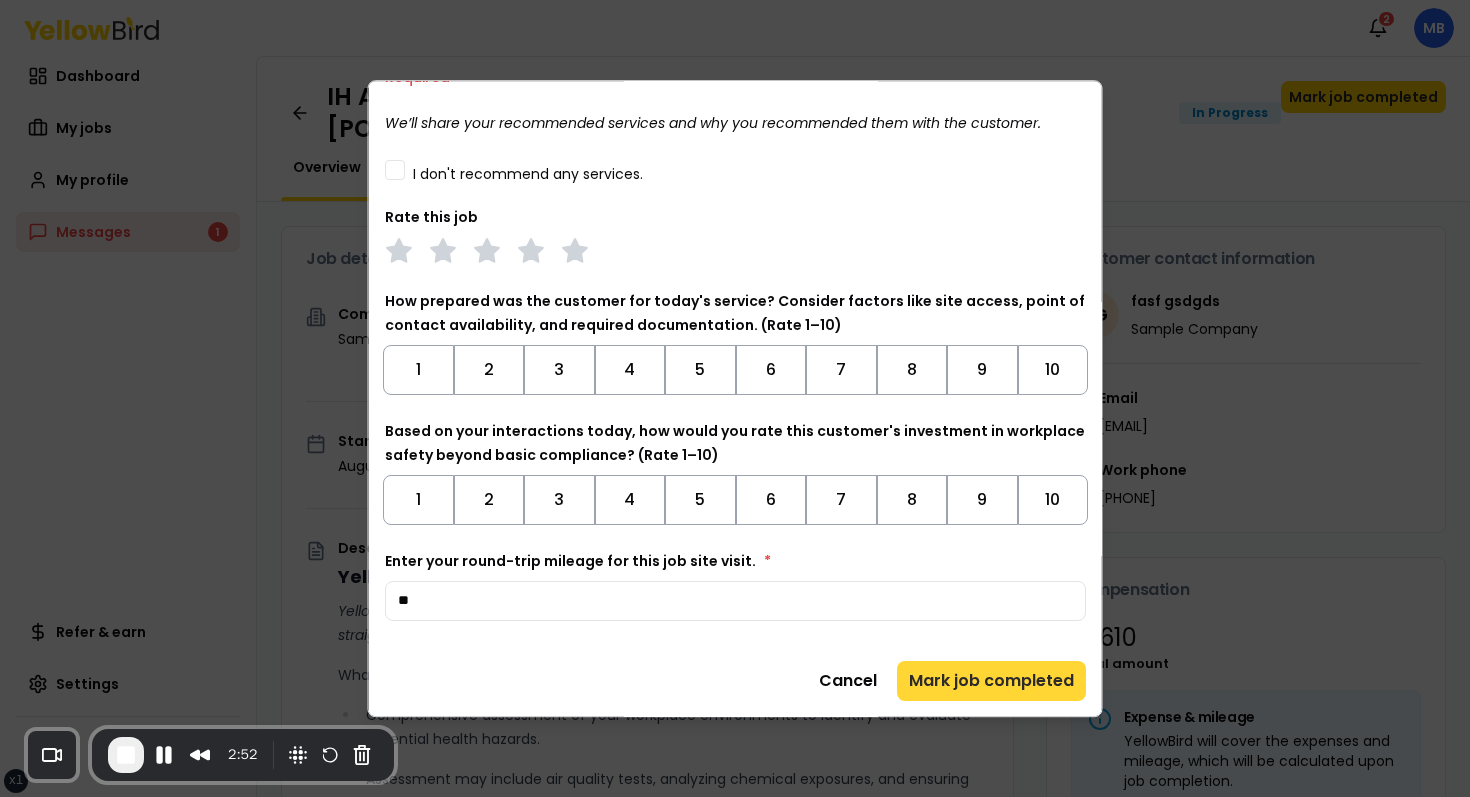 click on "Mark job completed" at bounding box center [991, 681] 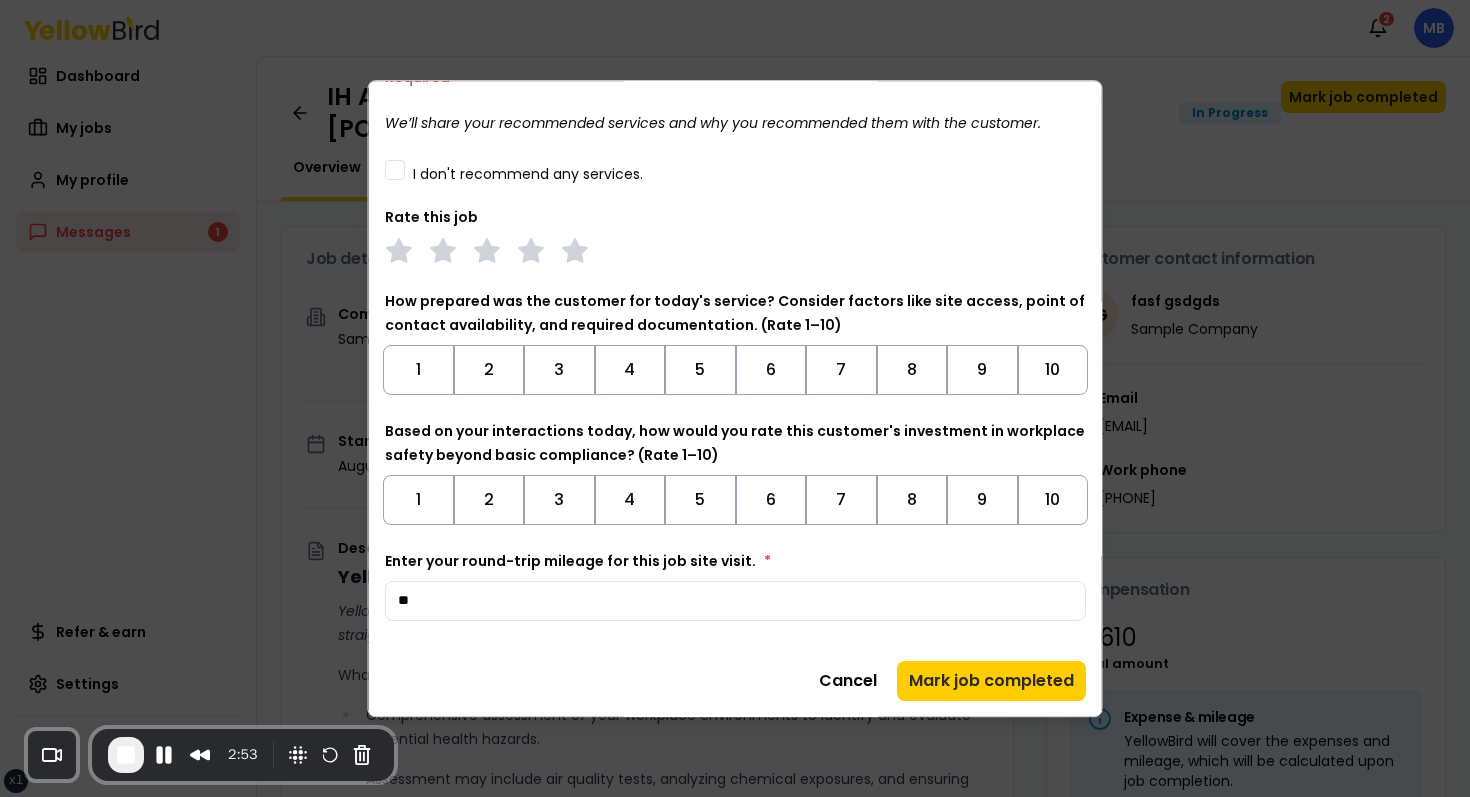 drag, startPoint x: 1007, startPoint y: 689, endPoint x: 1007, endPoint y: 570, distance: 119 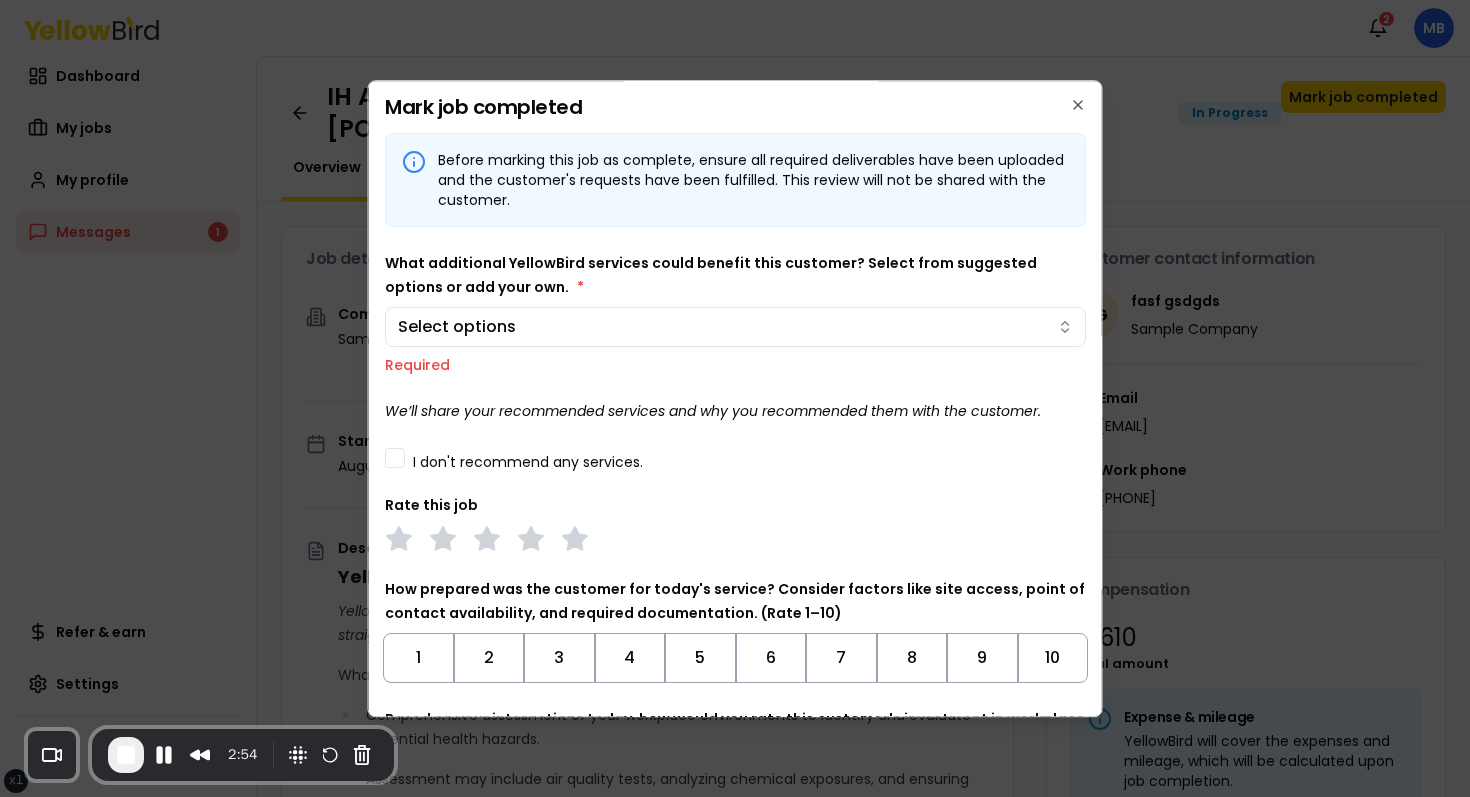 click on "Before marking this job as complete, ensure all required deliverables have been uploaded and the customer's requests have been fulfilled. This review will not be shared with the customer. What additional YellowBird services could benefit this customer? Select from suggested options or add your own. * Select options Required We’ll share your recommended services and why you recommended them with the customer. I don't recommend any services. Rate this job How prepared was the customer for today's service? Consider factors like site access, point of contact availability, and required documentation. (Rate 1–10) 1 2 3 4 5 6 7 8 9 10 Based on your interactions today, how would you rate this customer's investment in workplace safety beyond basic compliance? (Rate 1–10) 1 2 3 4 5 6 7 8 9 10 Enter your round-trip mileage for this job site visit. * **" at bounding box center [735, 521] 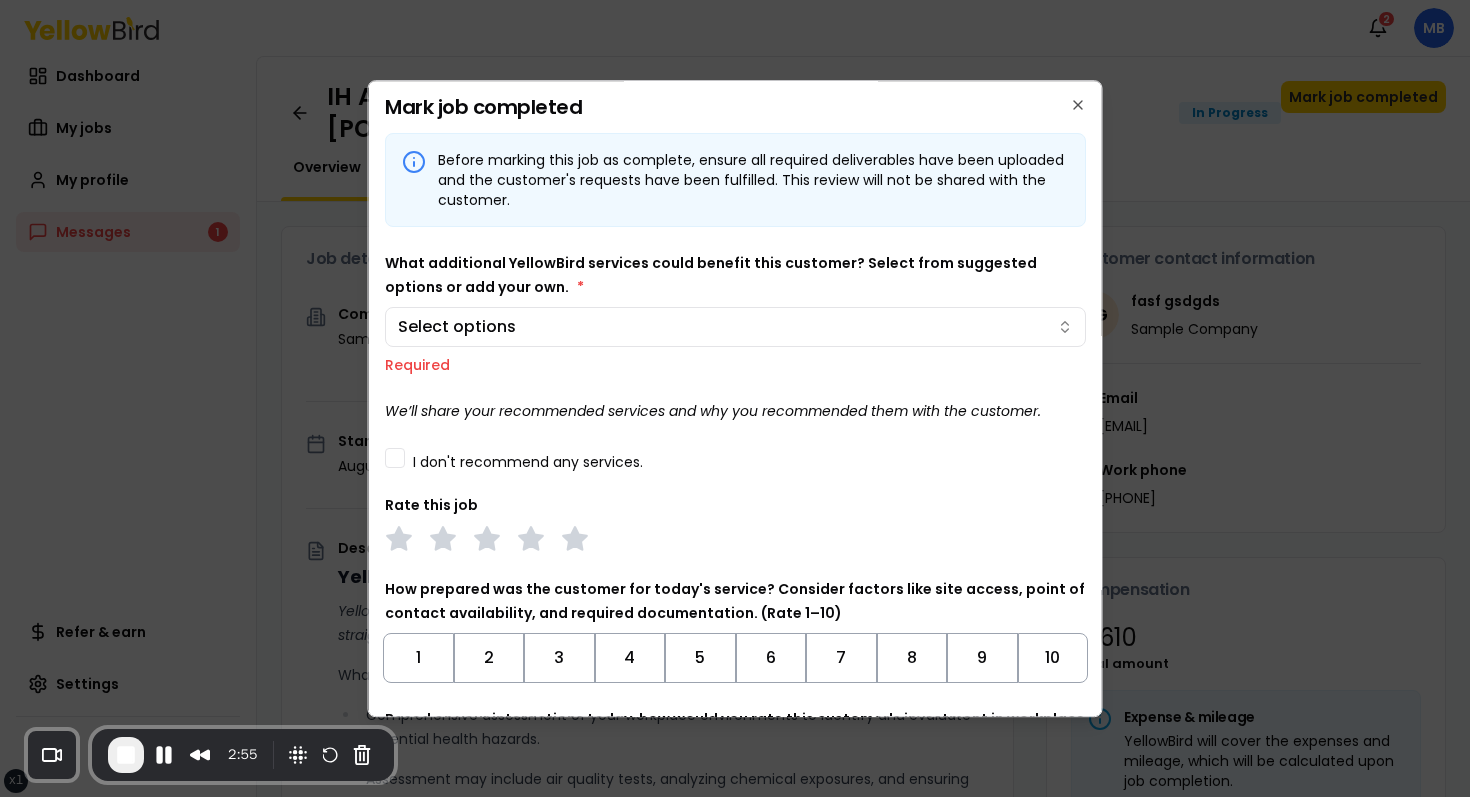 click on "What additional YellowBird services could benefit this customer? Select from suggested options or add your own. * Select options Required" at bounding box center [735, 313] 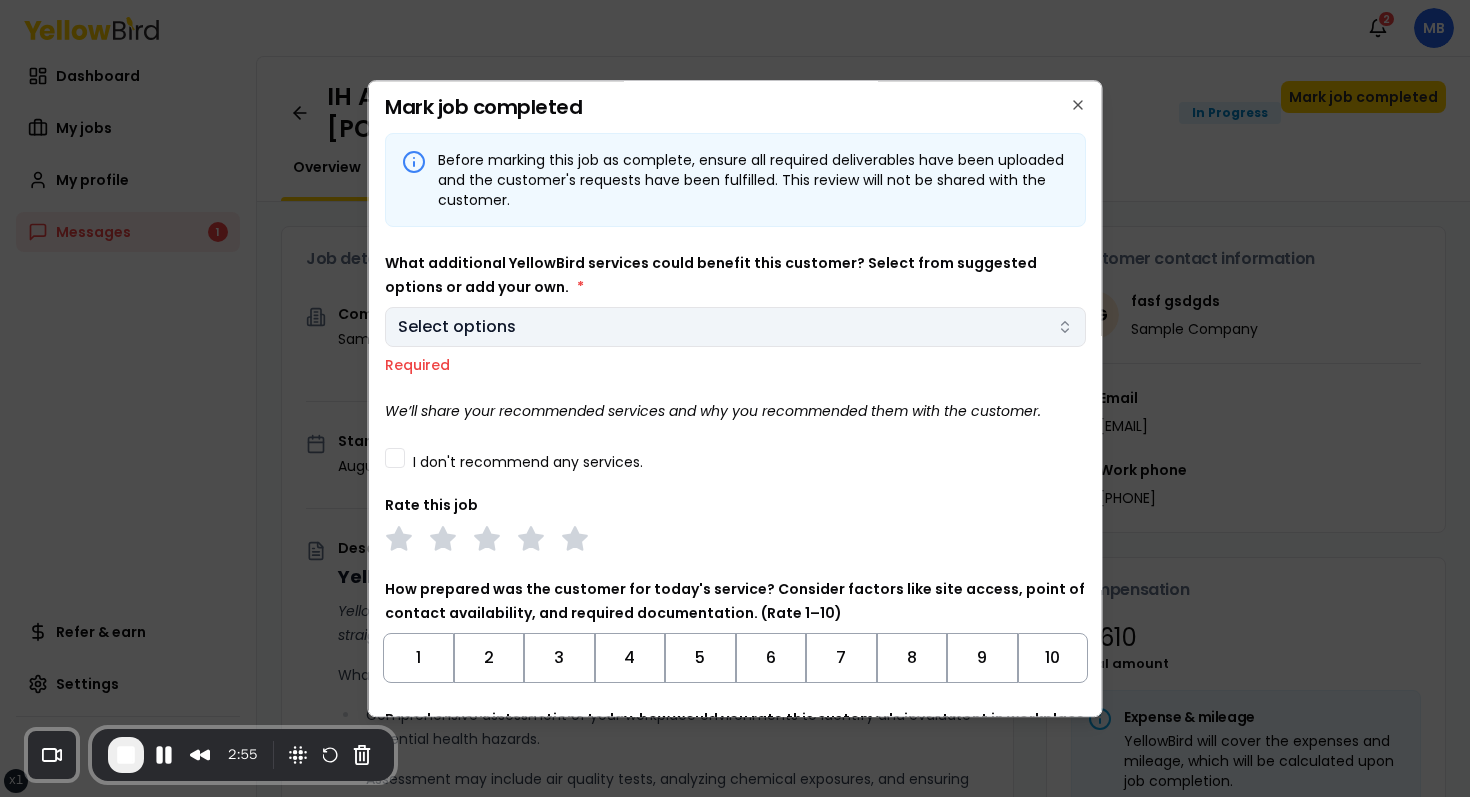 click on "xs sm md lg xl 2xl Notifications 2 MB Dashboard My jobs My profile Messages 1 Refer & earn Settings IH Assessment - [NUMBER] [STREET], [CITY], [STATE] [POSTAL_CODE] In Progress Mark job completed Overview Tasks 1 Messages 1 Job details Company Sample Company Location [NUMBER] [STREET], [CITY], [STATE] [POSTAL_CODE] Start date [DATE] Service type IH Assessment Description YellowBird Industrial Hygiene (IH) Assessment
YellowBird’s flat-rate pricing eliminates hidden costs and travel expenses, providing straightforward access to a nationwide network of skilled professionals with no surprise fees.
What’s Included:
Comprehensive assessment of your workplace environments to identify and evaluate potential health hazards.
Assessment may include air quality tests, analyzing chemical exposures, and ensuring compliance with safety regulations.
Detail...
View more Documents   Deliverable template No template has been provided; please use your own deliverable template to upload the service deliverables. Upload FG $ *" at bounding box center [735, 398] 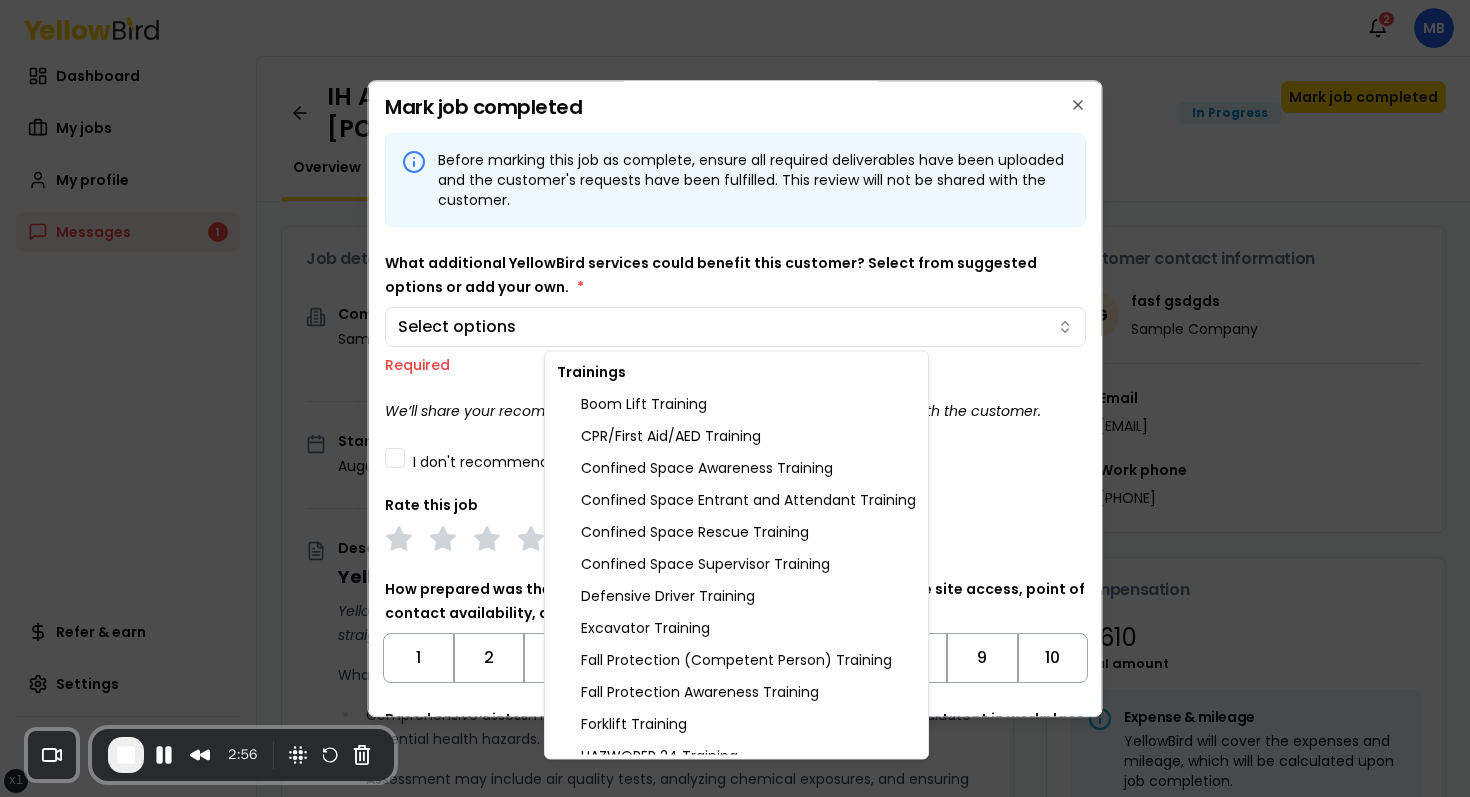 click on "xs sm md lg xl 2xl Notifications 2 MB Dashboard My jobs My profile Messages 1 Refer & earn Settings IH Assessment - [NUMBER] [STREET], [CITY], [STATE] [POSTAL_CODE] In Progress Mark job completed Overview Tasks 1 Messages 1 Job details Company Sample Company Location [NUMBER] [STREET], [CITY], [STATE] [POSTAL_CODE] Start date [DATE] Service type IH Assessment Description YellowBird Industrial Hygiene (IH) Assessment
YellowBird’s flat-rate pricing eliminates hidden costs and travel expenses, providing straightforward access to a nationwide network of skilled professionals with no surprise fees.
What’s Included:
Comprehensive assessment of your workplace environments to identify and evaluate potential health hazards.
Assessment may include air quality tests, analyzing chemical exposures, and ensuring compliance with safety regulations.
Detail...
View more Documents   Deliverable template No template has been provided; please use your own deliverable template to upload the service deliverables. Upload FG $ *" at bounding box center [735, 398] 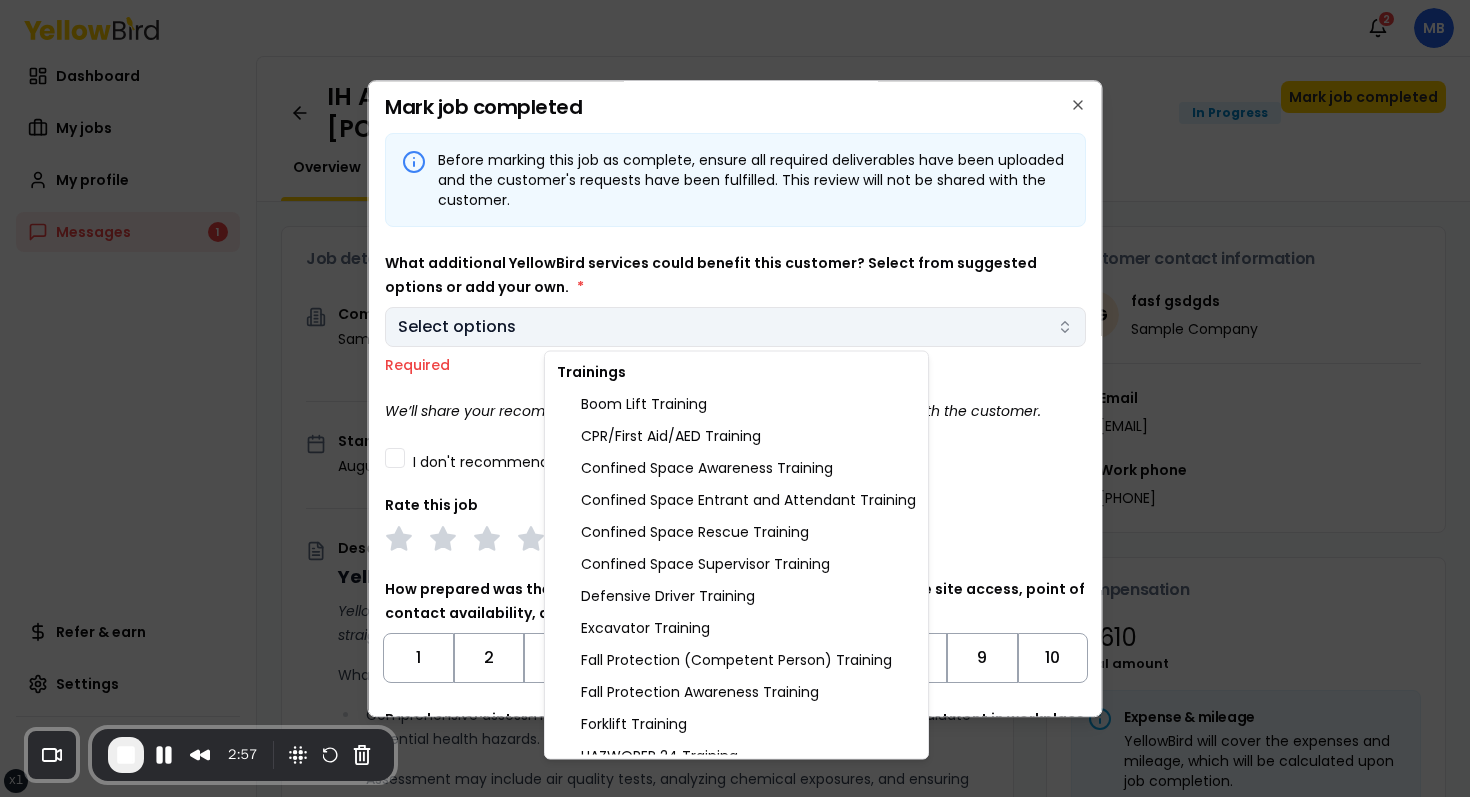 click on "xs sm md lg xl 2xl Notifications 2 MB Dashboard My jobs My profile Messages 1 Refer & earn Settings IH Assessment - [NUMBER] [STREET], [CITY], [STATE] [POSTAL_CODE] In Progress Mark job completed Overview Tasks 1 Messages 1 Job details Company Sample Company Location [NUMBER] [STREET], [CITY], [STATE] [POSTAL_CODE] Start date [DATE] Service type IH Assessment Description YellowBird Industrial Hygiene (IH) Assessment
YellowBird’s flat-rate pricing eliminates hidden costs and travel expenses, providing straightforward access to a nationwide network of skilled professionals with no surprise fees.
What’s Included:
Comprehensive assessment of your workplace environments to identify and evaluate potential health hazards.
Assessment may include air quality tests, analyzing chemical exposures, and ensuring compliance with safety regulations.
Detail...
View more Documents   Deliverable template No template has been provided; please use your own deliverable template to upload the service deliverables. Upload FG $ *" at bounding box center [735, 398] 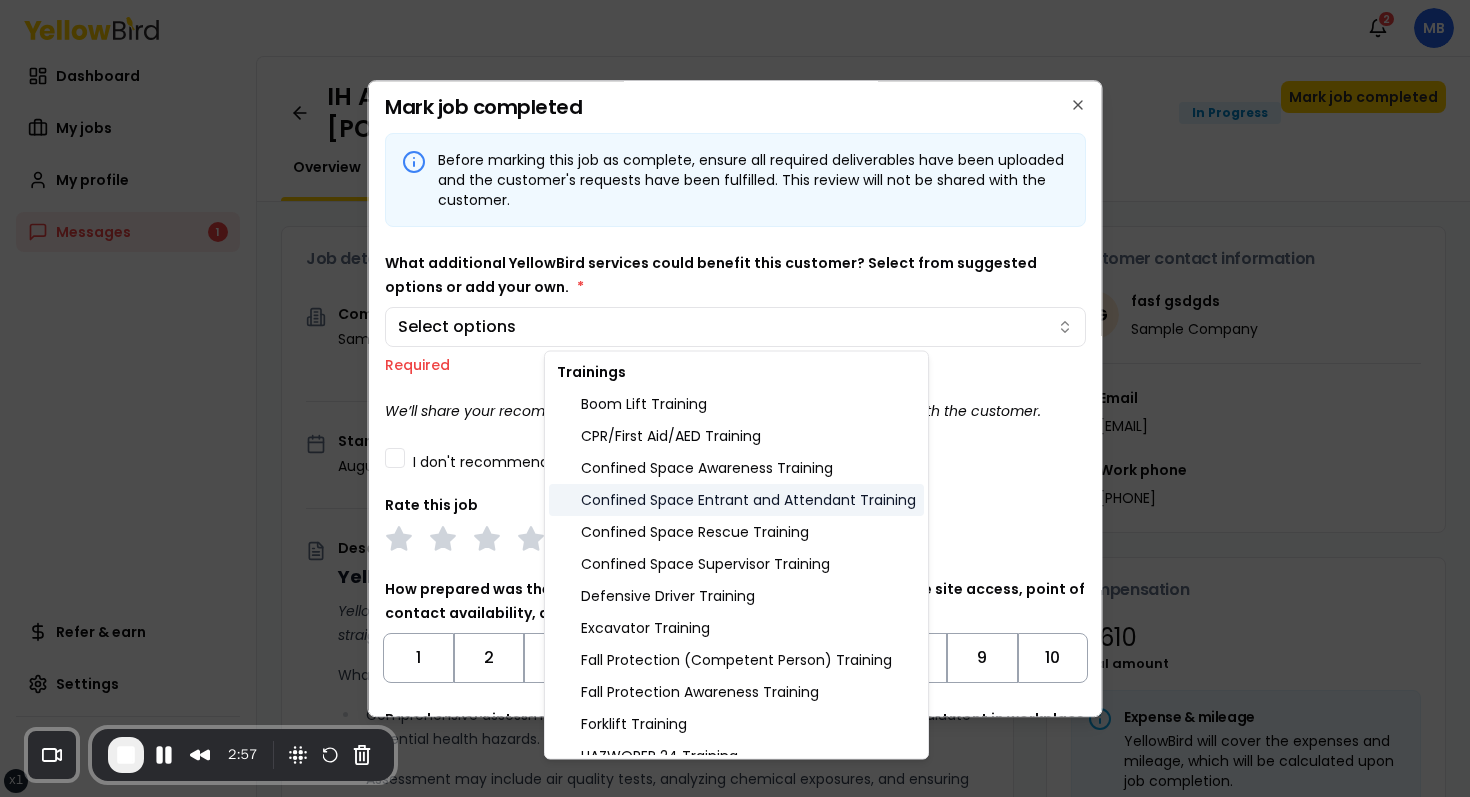 click on "Confined Space Entrant and Attendant Training" at bounding box center (736, 500) 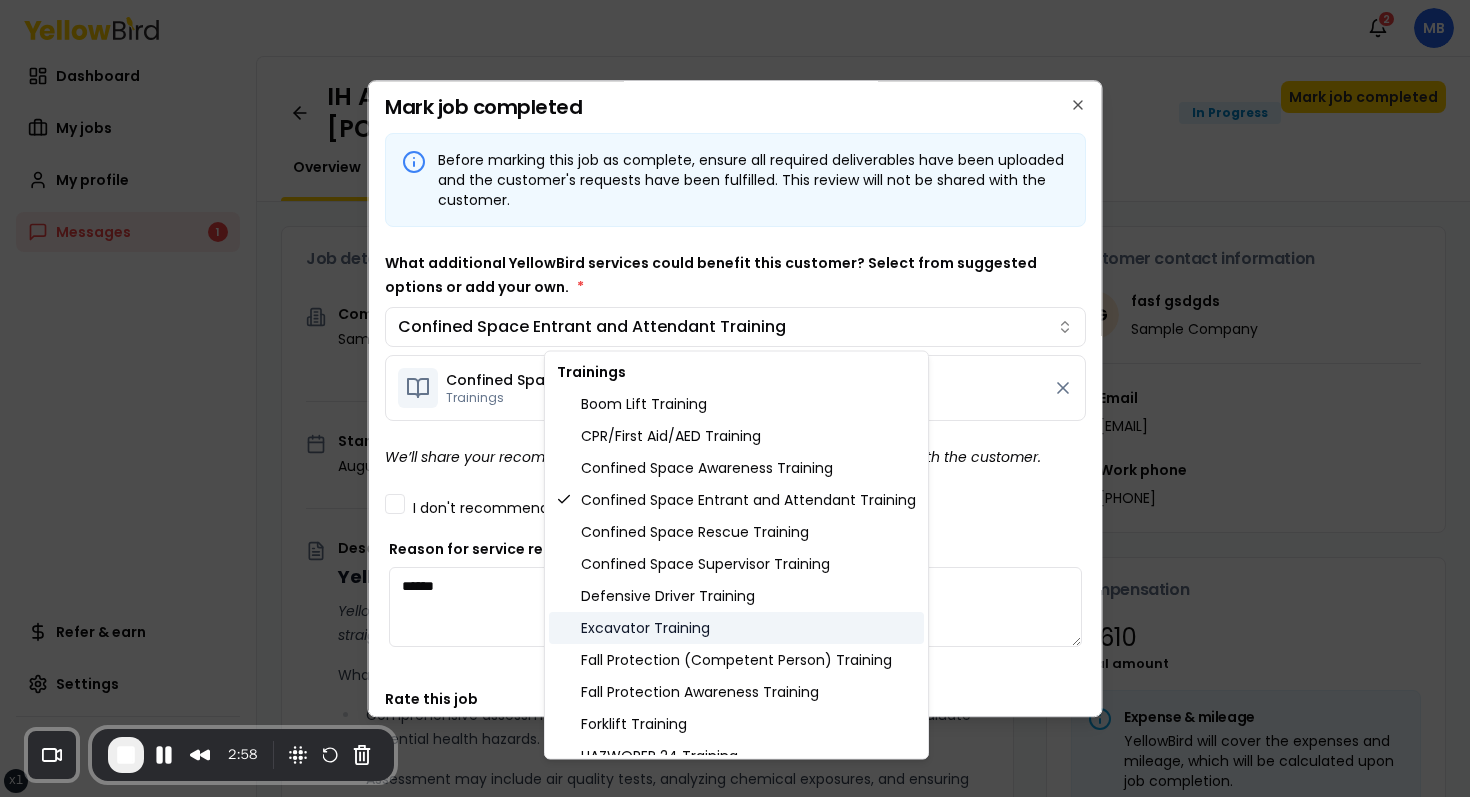 click on "Excavator Training" at bounding box center (736, 628) 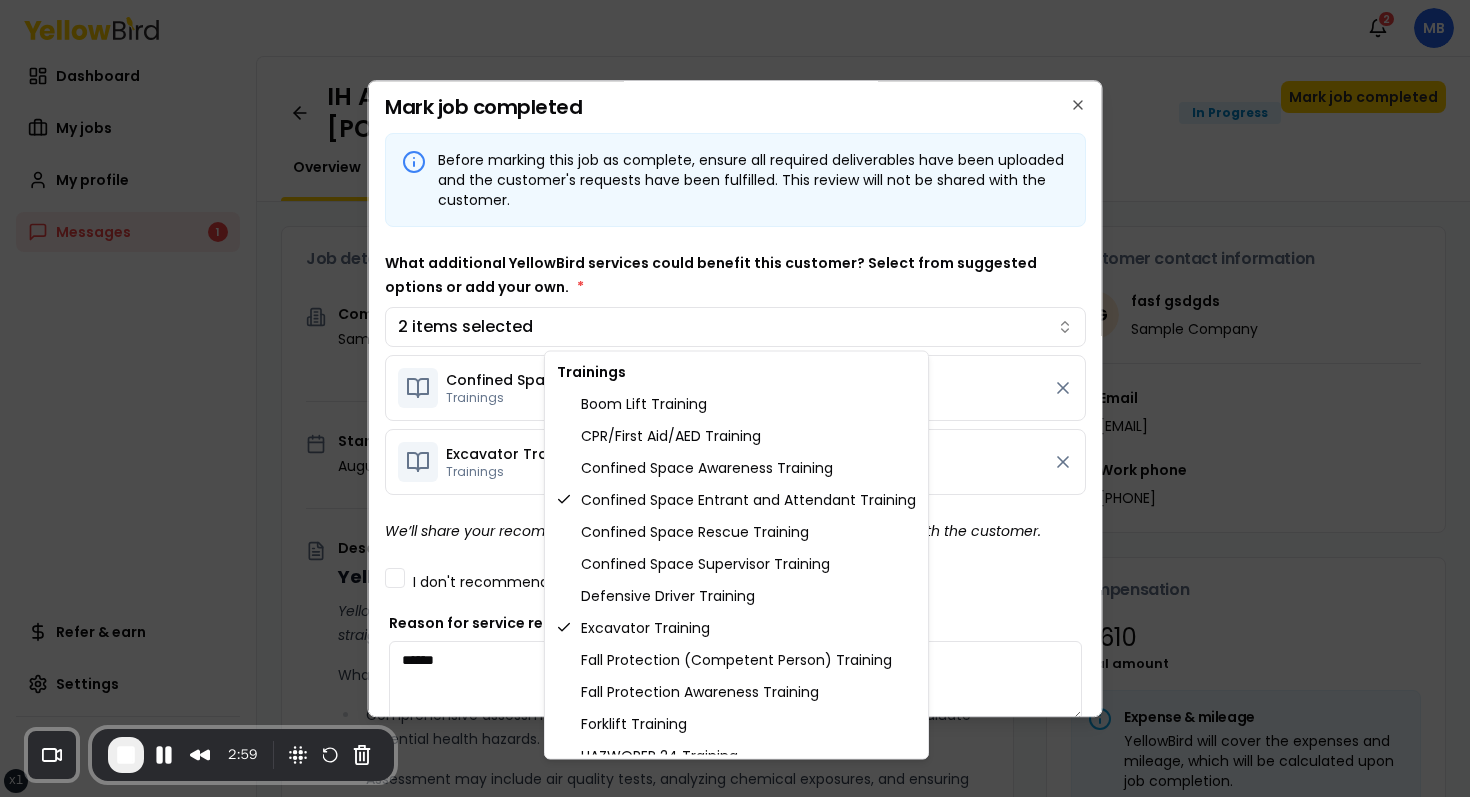 click on "xs sm md lg xl 2xl Notifications 2 MB Dashboard My jobs My profile Messages 1 Refer & earn Settings IH Assessment - [NUMBER] [STREET], [CITY], [STATE] [POSTAL_CODE] In Progress Mark job completed Overview Tasks 1 Messages 1 Job details Company Sample Company Location [NUMBER] [STREET], [CITY], [STATE] [POSTAL_CODE] Start date [DATE] Service type IH Assessment Description YellowBird Industrial Hygiene (IH) Assessment
YellowBird’s flat-rate pricing eliminates hidden costs and travel expenses, providing straightforward access to a nationwide network of skilled professionals with no surprise fees.
What’s Included:
Comprehensive assessment of your workplace environments to identify and evaluate potential health hazards.
Assessment may include air quality tests, analyzing chemical exposures, and ensuring compliance with safety regulations.
Detail...
View more Documents   Deliverable template No template has been provided; please use your own deliverable template to upload the service deliverables. Upload FG $ *" at bounding box center (735, 398) 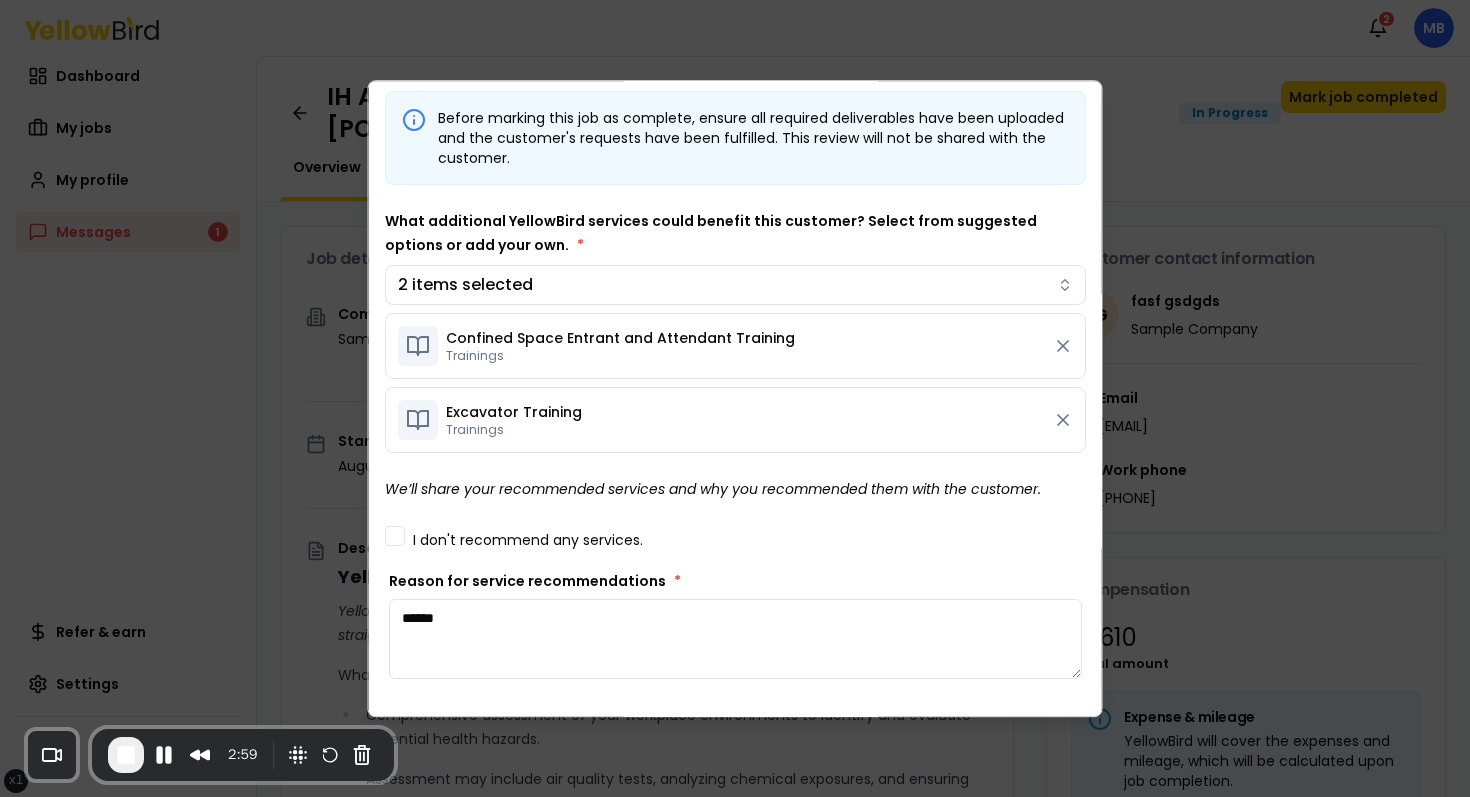 scroll, scrollTop: 91, scrollLeft: 0, axis: vertical 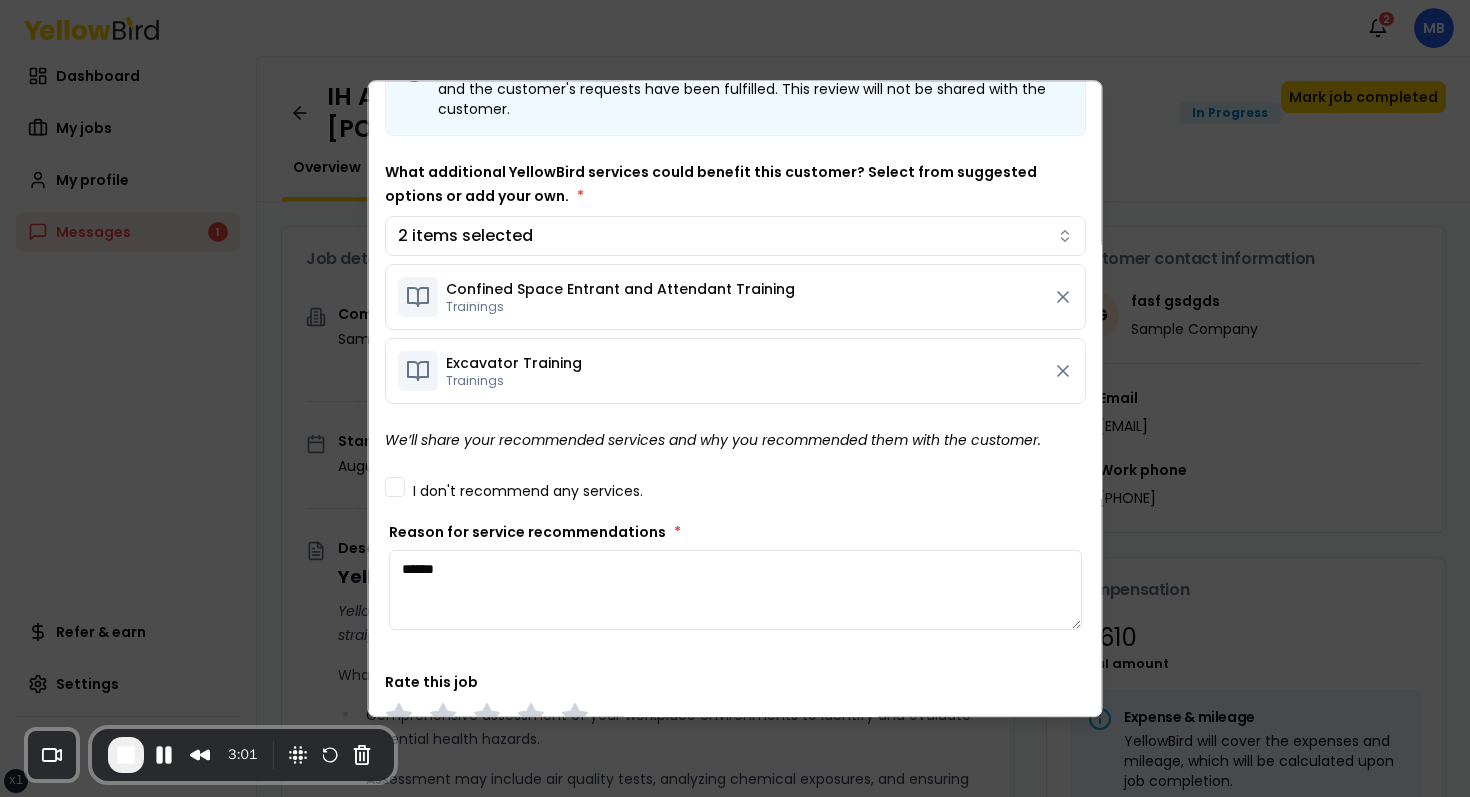 click on "I don't recommend any services." at bounding box center (528, 491) 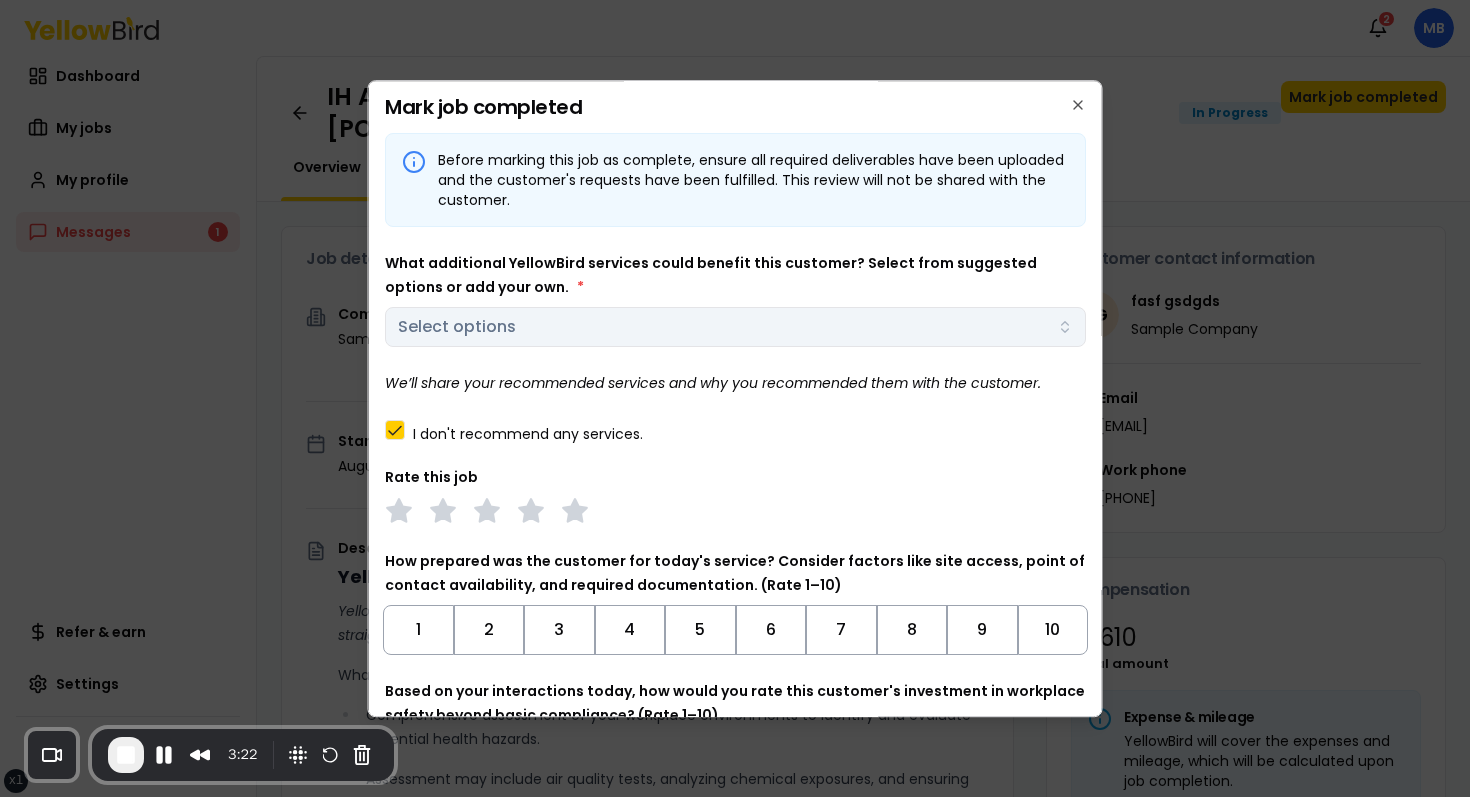 scroll, scrollTop: 260, scrollLeft: 0, axis: vertical 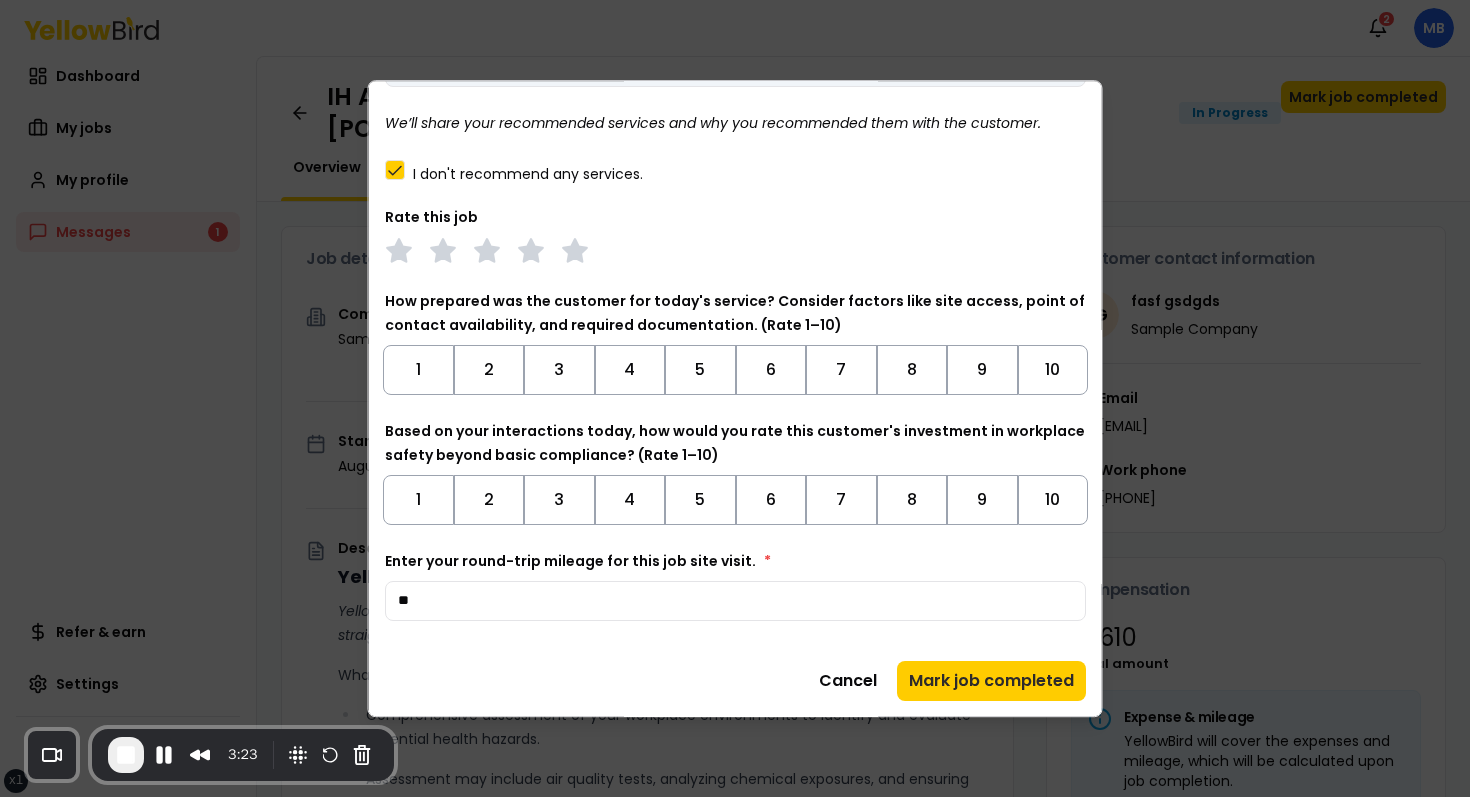 click on "Enter your round-trip mileage for this job site visit. * **" at bounding box center (735, 585) 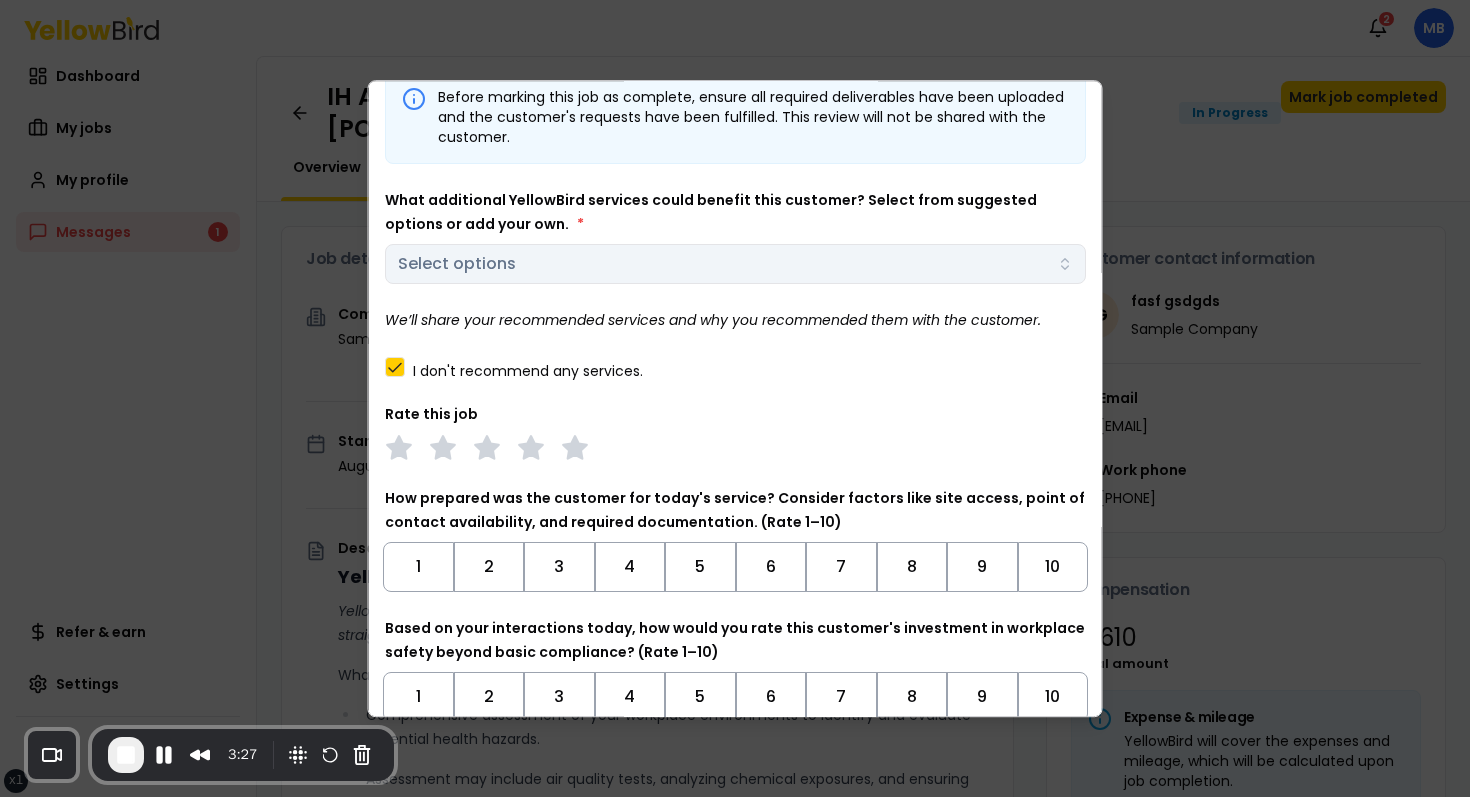 scroll, scrollTop: 0, scrollLeft: 0, axis: both 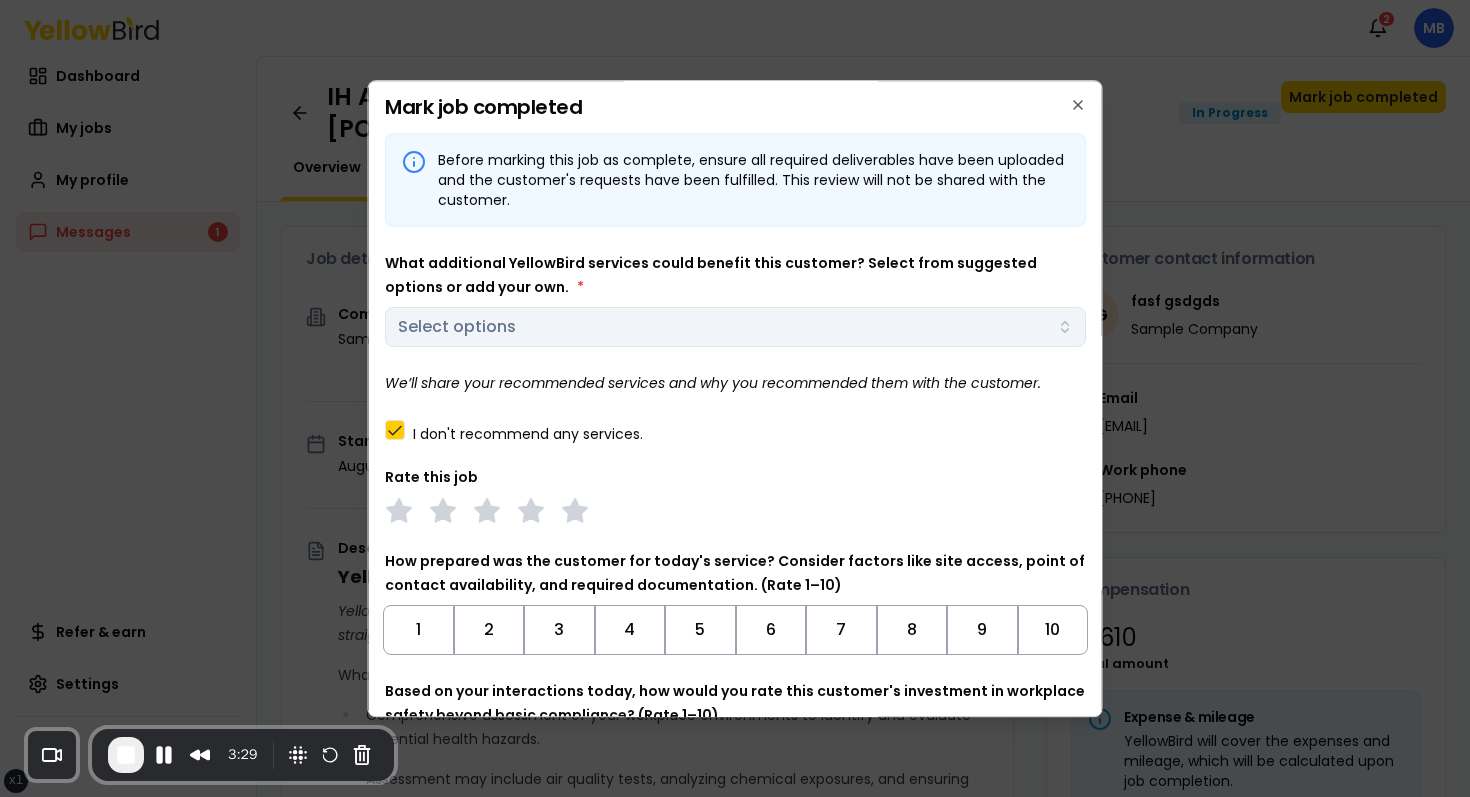 click on "I don't recommend any services." at bounding box center (528, 434) 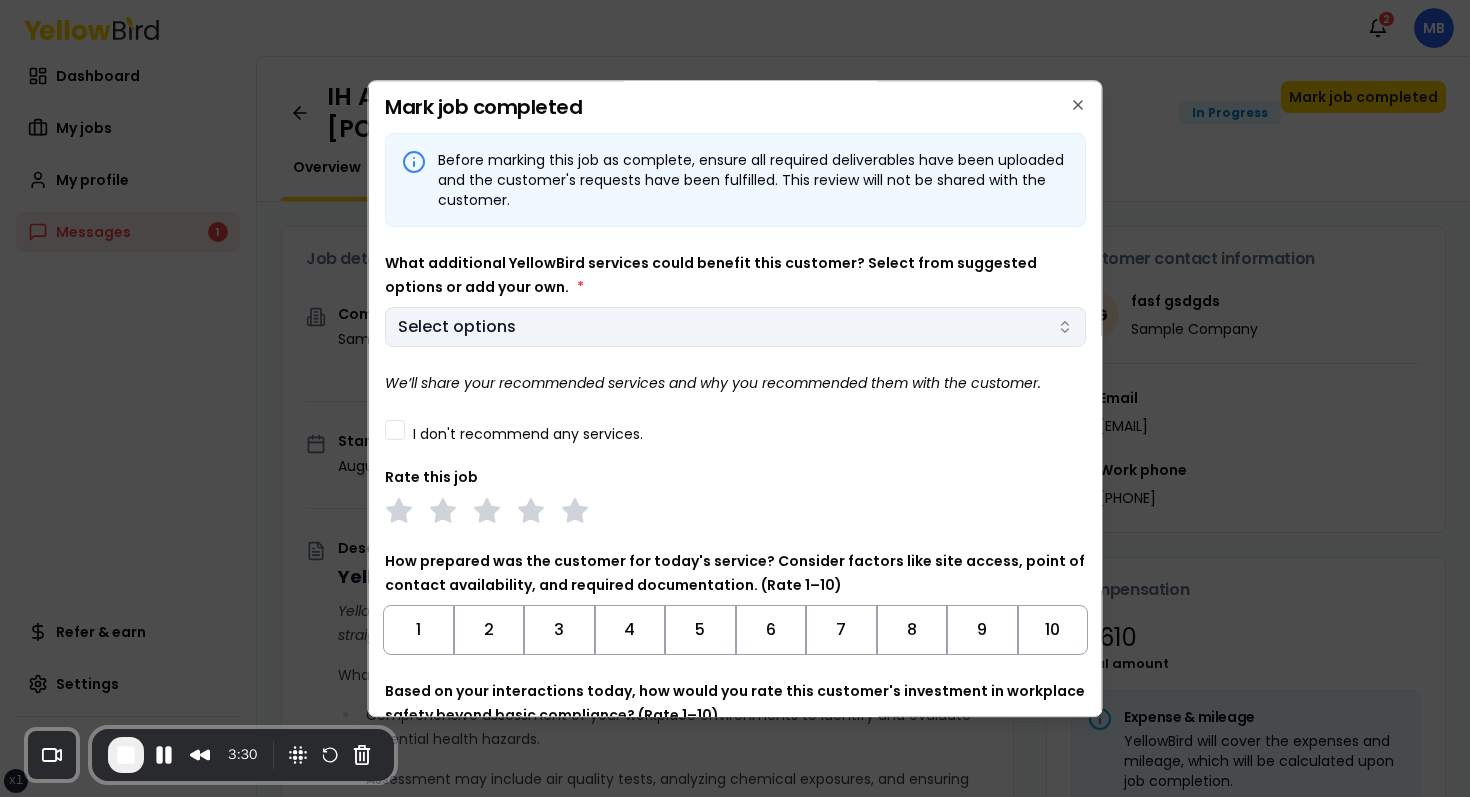 click on "Select options" at bounding box center [735, 327] 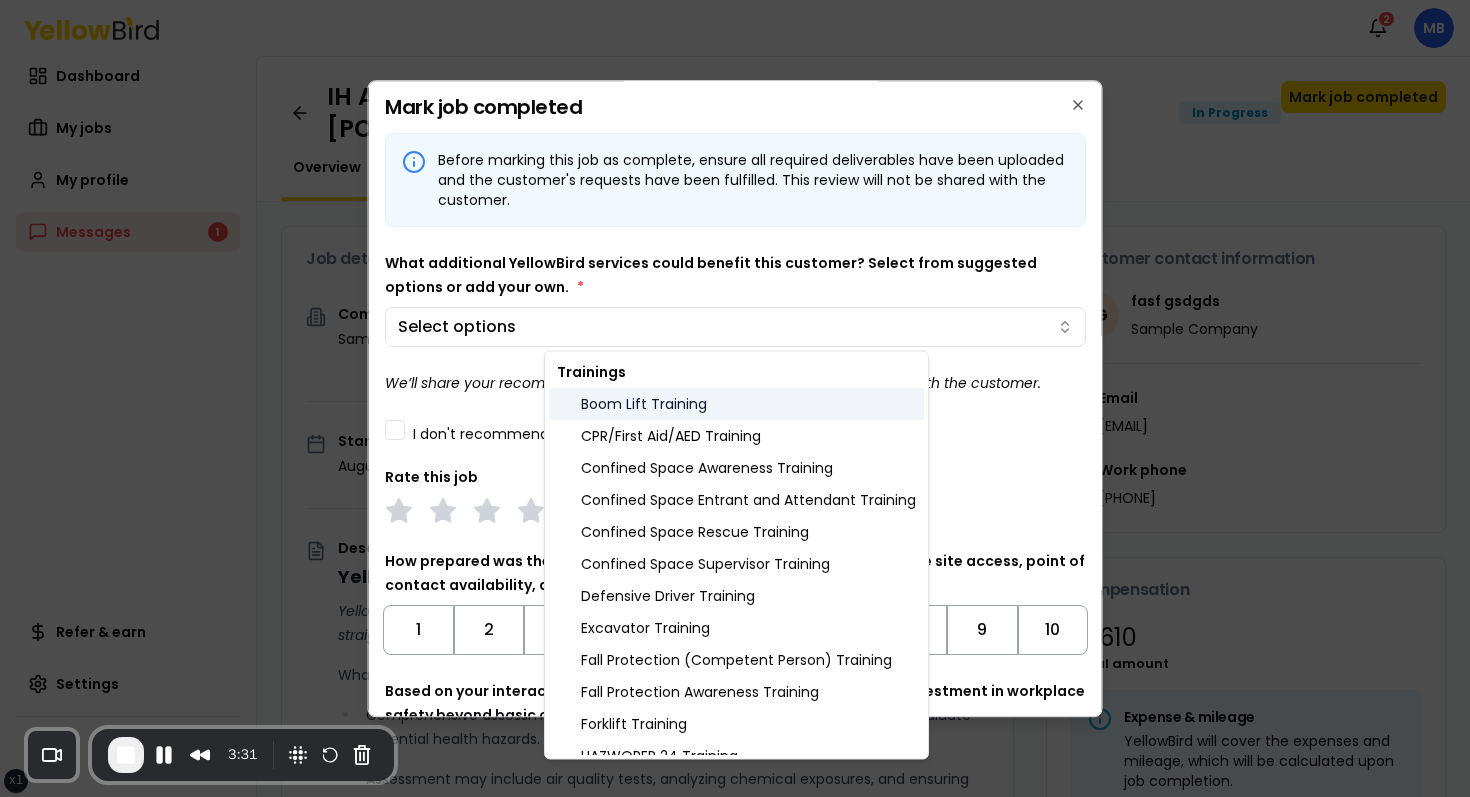 click on "Boom Lift Training" at bounding box center [736, 404] 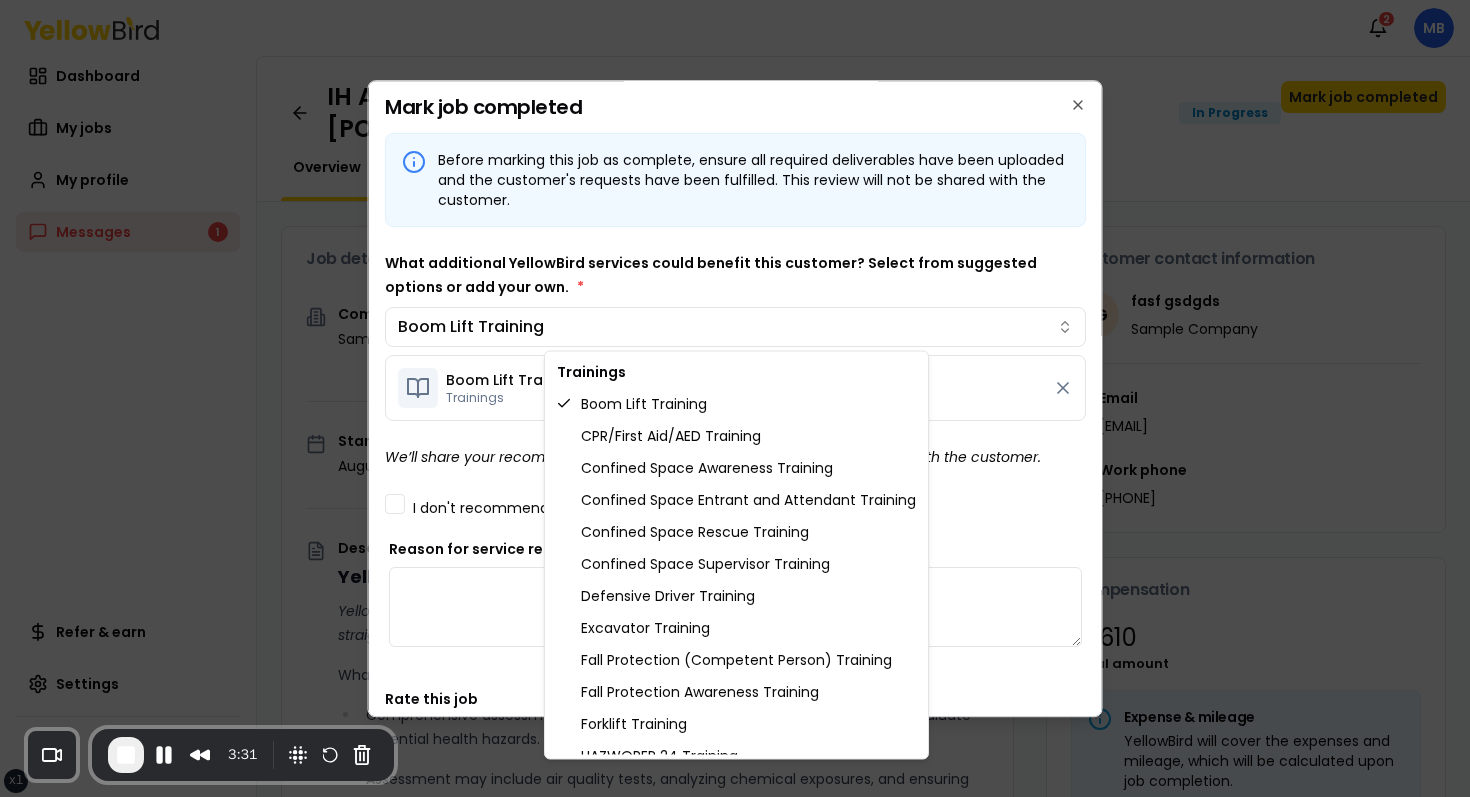 click on "xs sm md lg xl 2xl Notifications 2 MB Dashboard My jobs My profile Messages 1 Refer & earn Settings IH Assessment - [NUMBER] [STREET], [CITY], [STATE] [POSTAL_CODE] In Progress Mark job completed Overview Tasks 1 Messages 1 Job details Company Sample Company Location [NUMBER] [STREET], [CITY], [STATE] [POSTAL_CODE] Start date [DATE] Service type IH Assessment Description YellowBird Industrial Hygiene (IH) Assessment
YellowBird’s flat-rate pricing eliminates hidden costs and travel expenses, providing straightforward access to a nationwide network of skilled professionals with no surprise fees.
What’s Included:
Comprehensive assessment of your workplace environments to identify and evaluate potential health hazards.
Assessment may include air quality tests, analyzing chemical exposures, and ensuring compliance with safety regulations.
Detail...
View more Documents   Deliverable template No template has been provided; please use your own deliverable template to upload the service deliverables. Upload FG $ *" at bounding box center (735, 398) 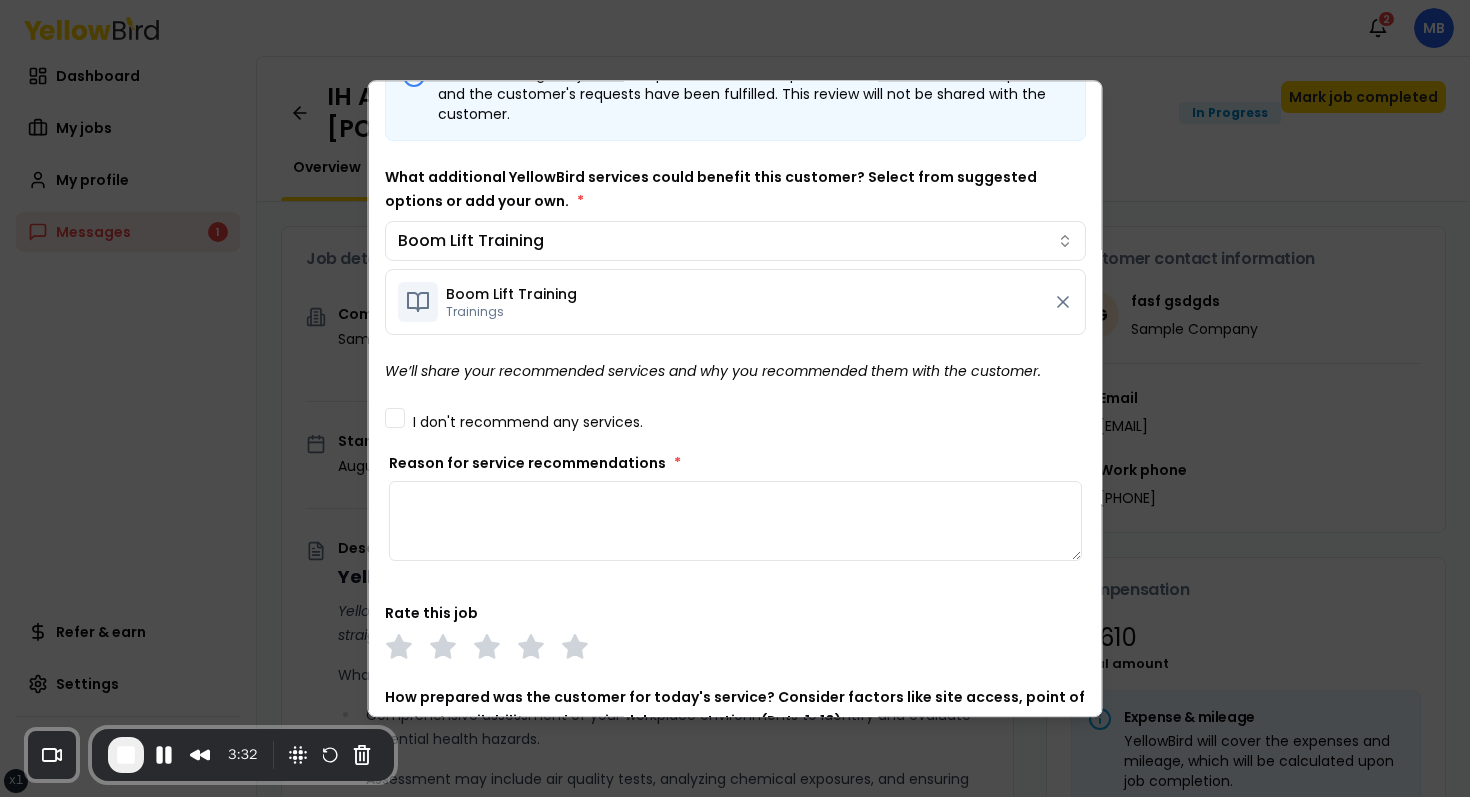 scroll, scrollTop: 99, scrollLeft: 0, axis: vertical 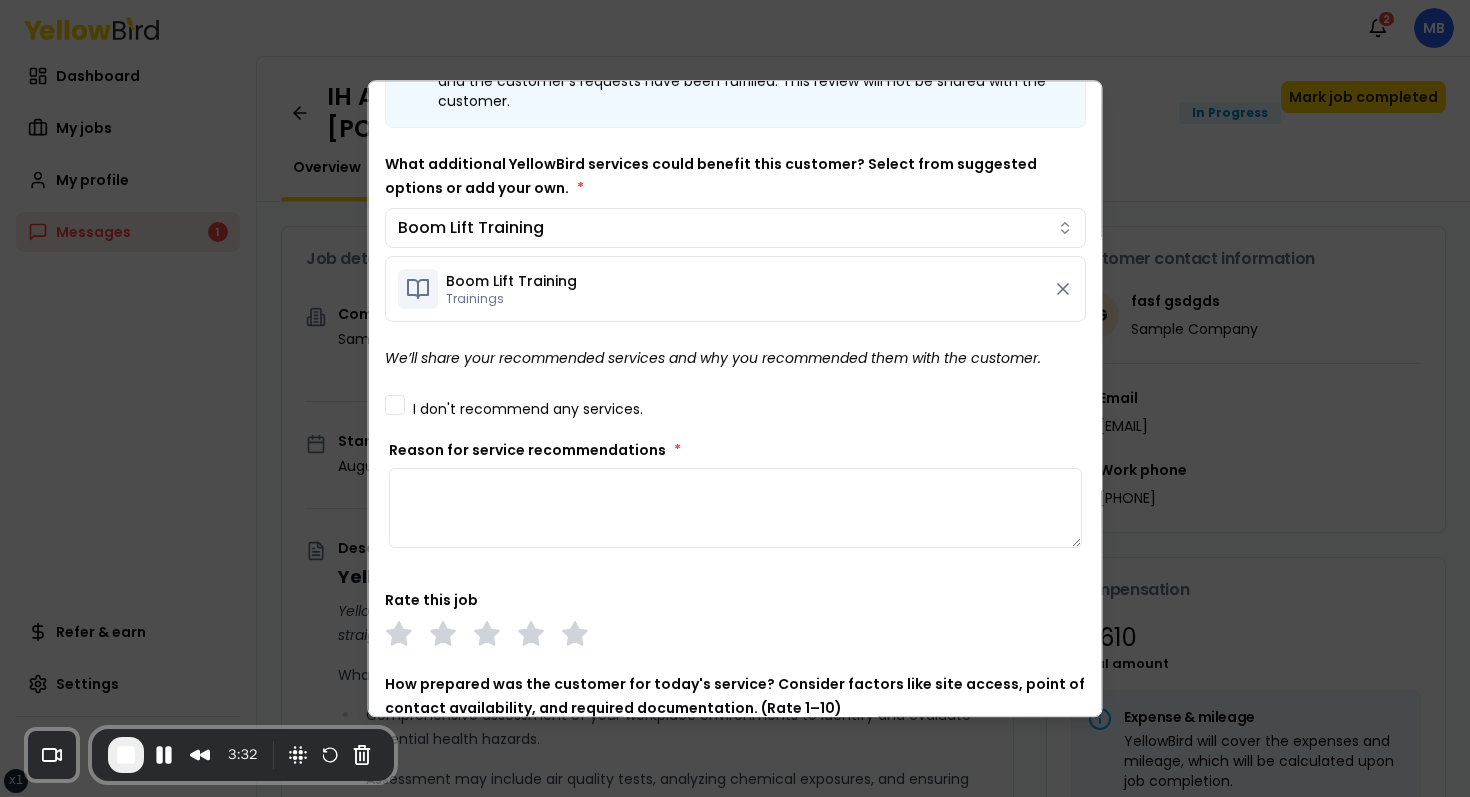 click on "Reason for service recommendations *" at bounding box center (735, 508) 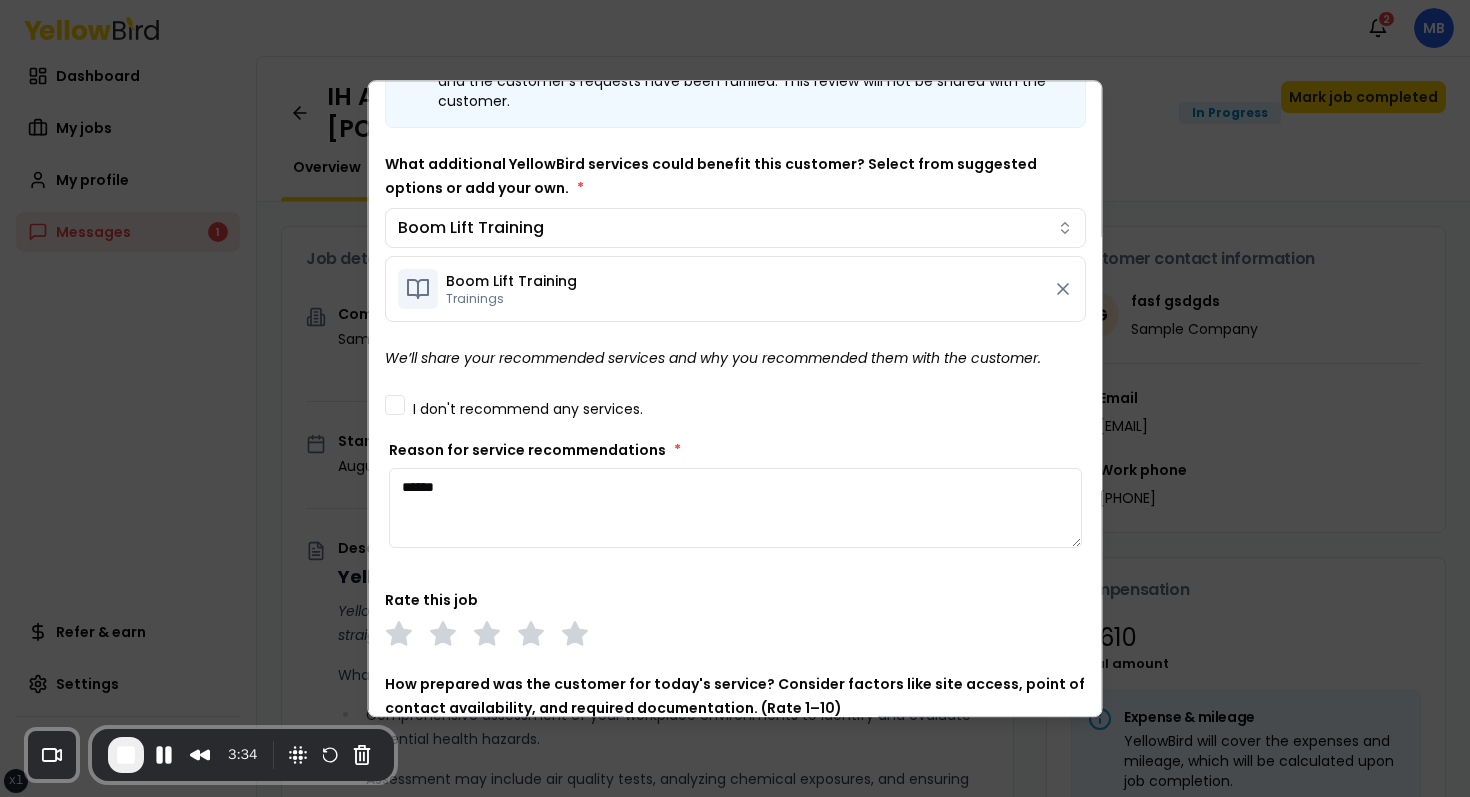 type on "******" 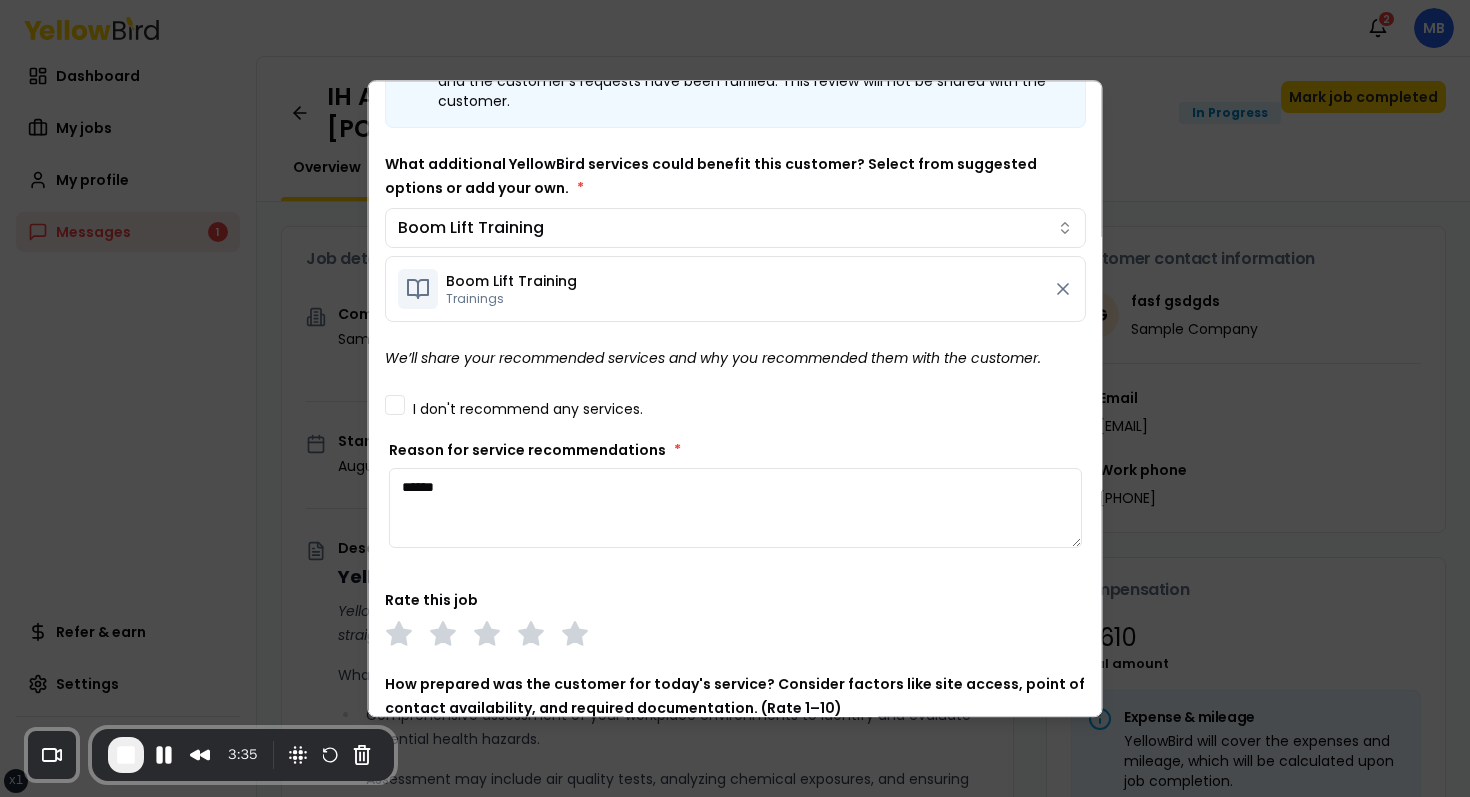click on "******" at bounding box center (735, 508) 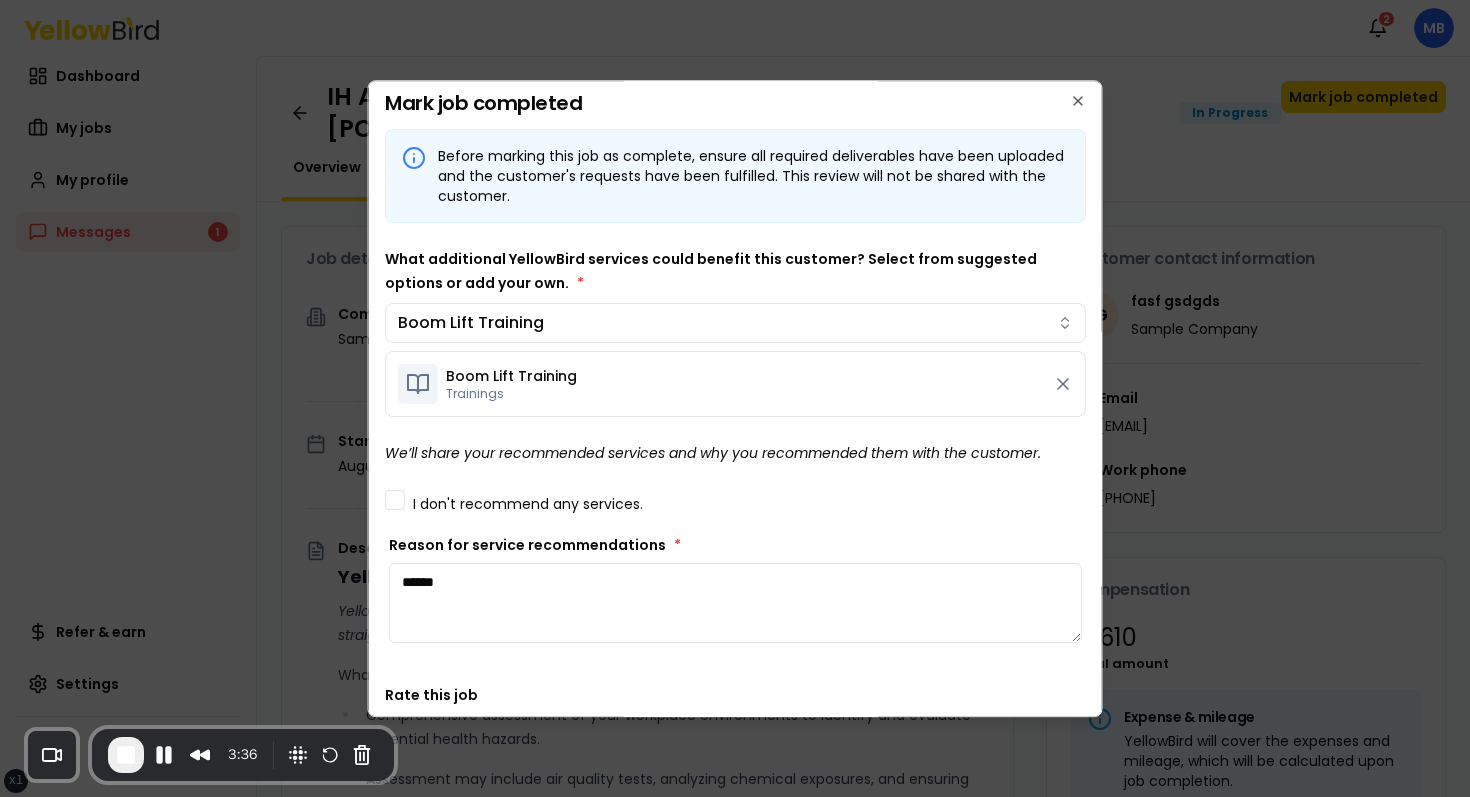 click on "Before marking this job as complete, ensure all required deliverables have been uploaded and the customer's requests have been fulfilled. This review will not be shared with the customer. What additional YellowBird services could benefit this customer? Select from suggested options or add your own. * Boom Lift Training Boom Lift Training Trainings We’ll share your recommended services and why you recommended them with the customer. I don't recommend any services. Reason for service recommendations * ****** Rate this job How prepared was the customer for today's service? Consider factors like site access, point of contact availability, and required documentation. (Rate 1–10) 1 2 3 4 5 6 7 8 9 10 Based on your interactions today, how would you rate this customer's investment in workplace safety beyond basic compliance? (Rate 1–10) 1 2 3 4 5 6 7 8 9 10 Enter your round-trip mileage for this job site visit. * **" at bounding box center [735, 614] 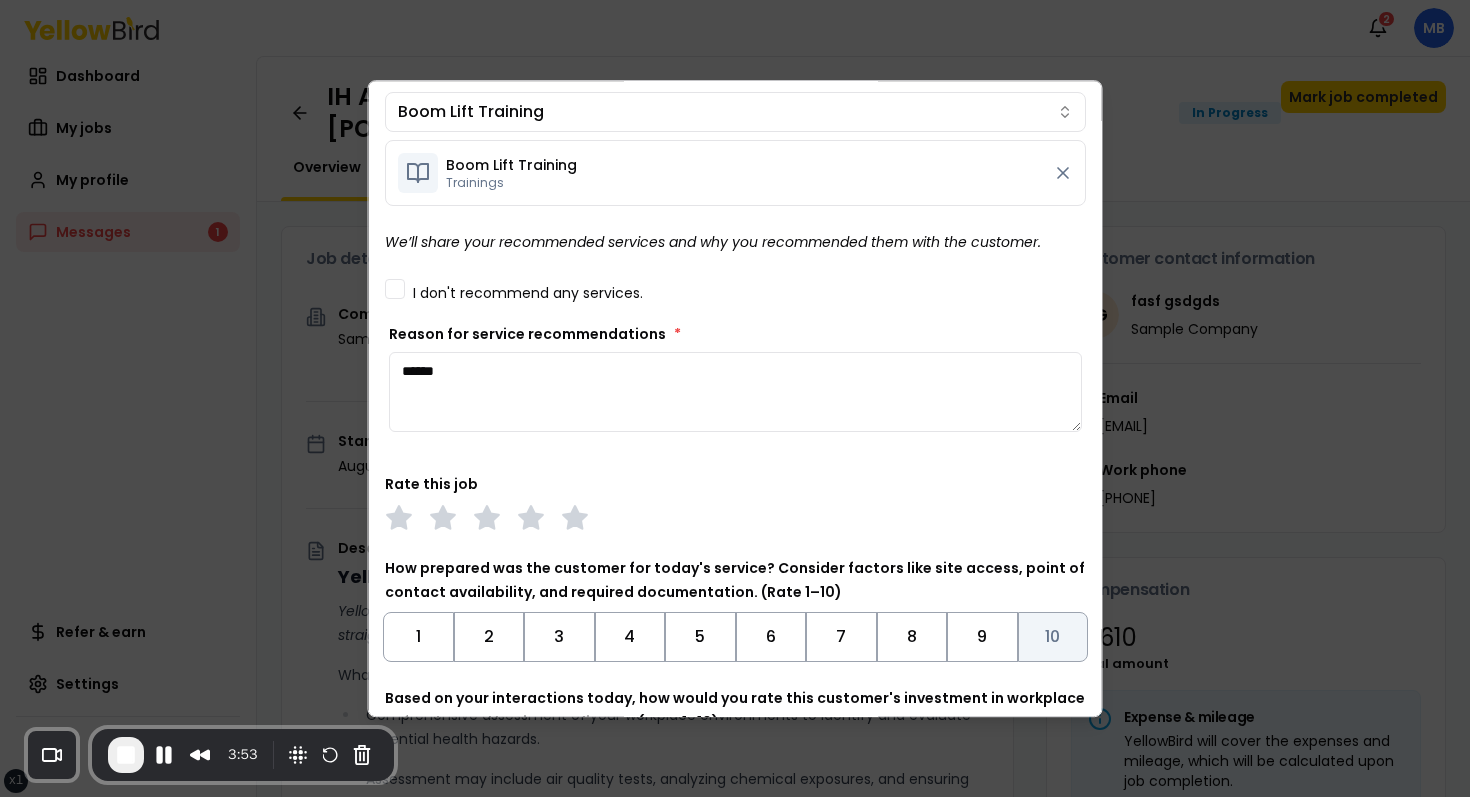 scroll, scrollTop: 482, scrollLeft: 0, axis: vertical 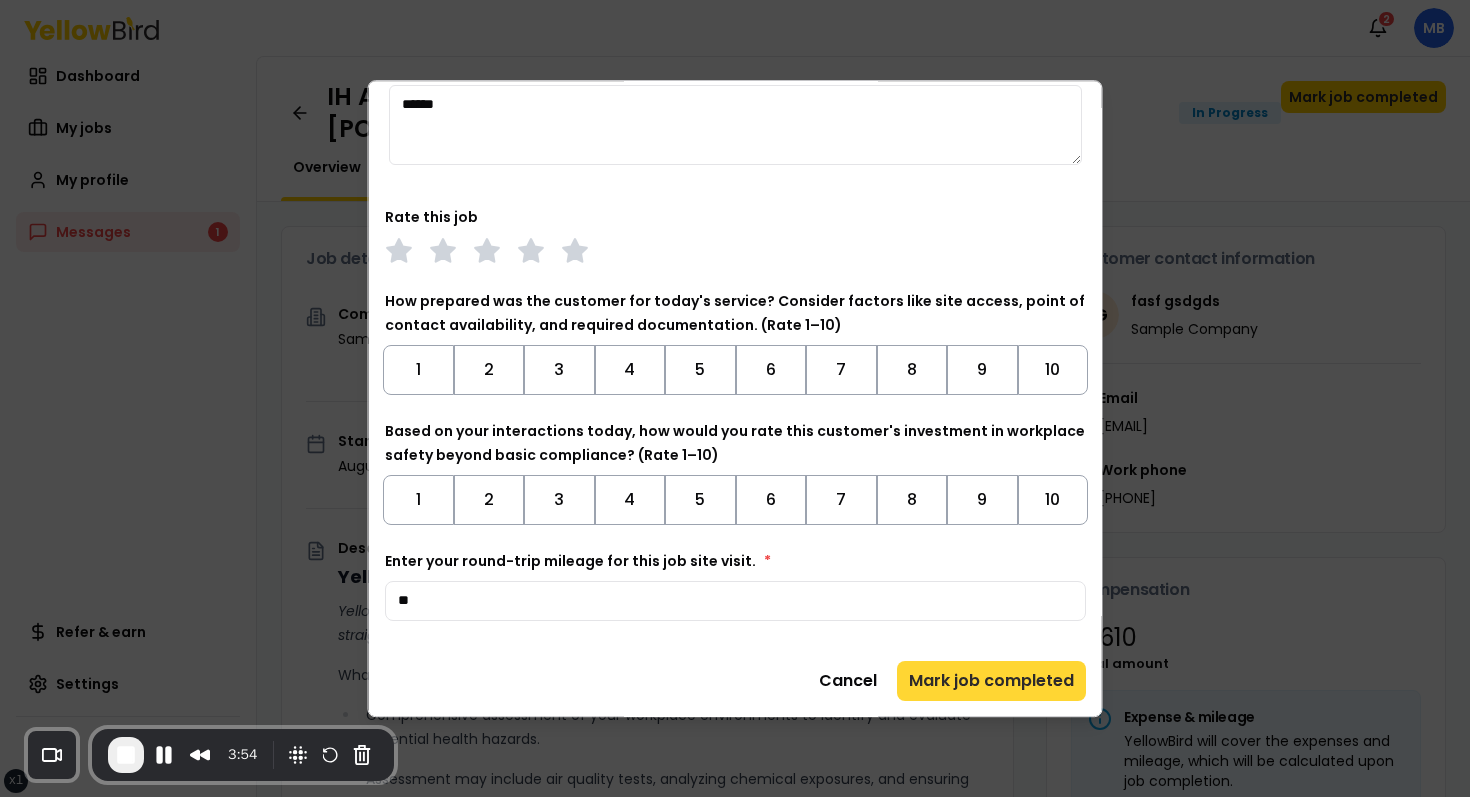 click on "Mark job completed" at bounding box center (991, 681) 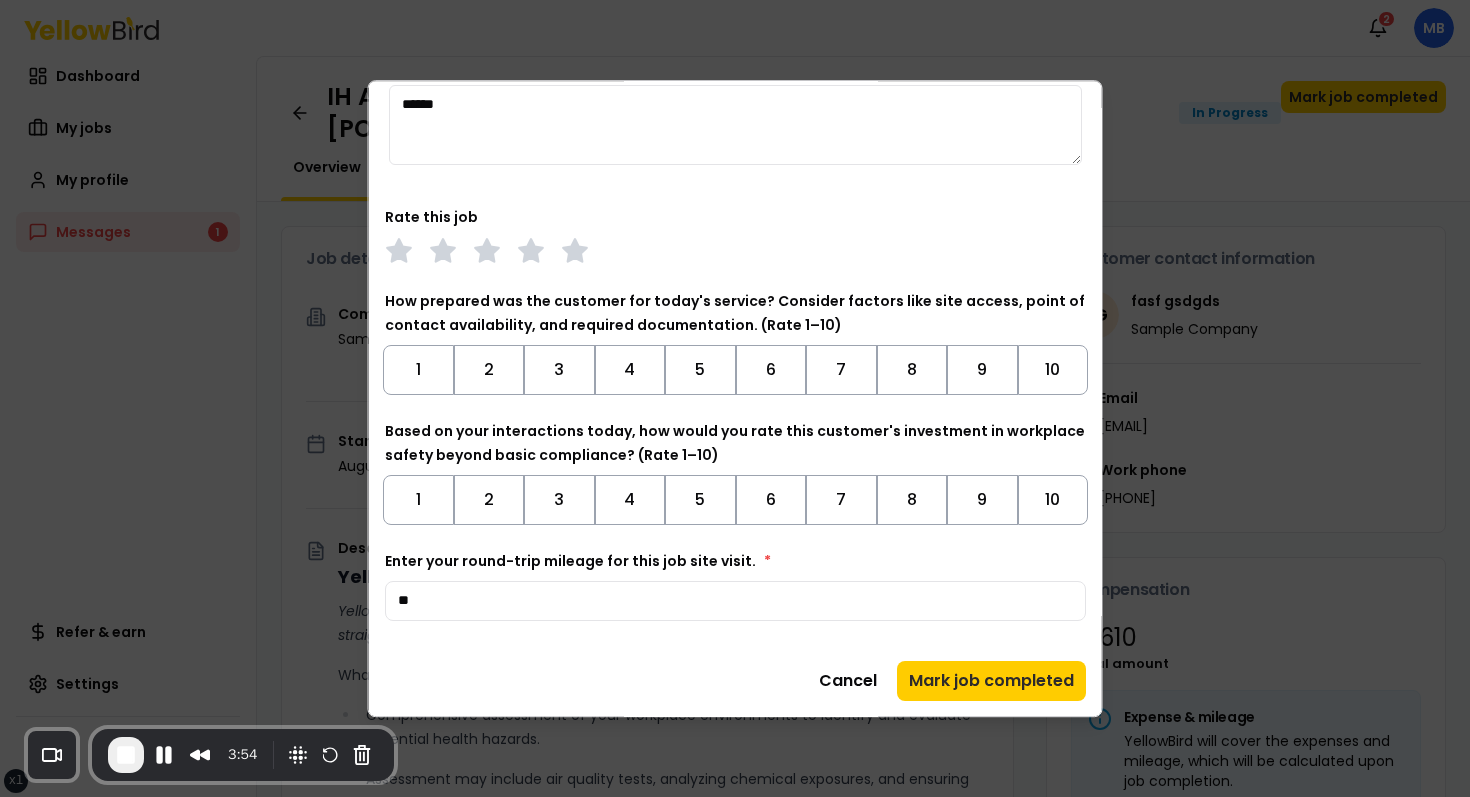 scroll, scrollTop: 0, scrollLeft: 0, axis: both 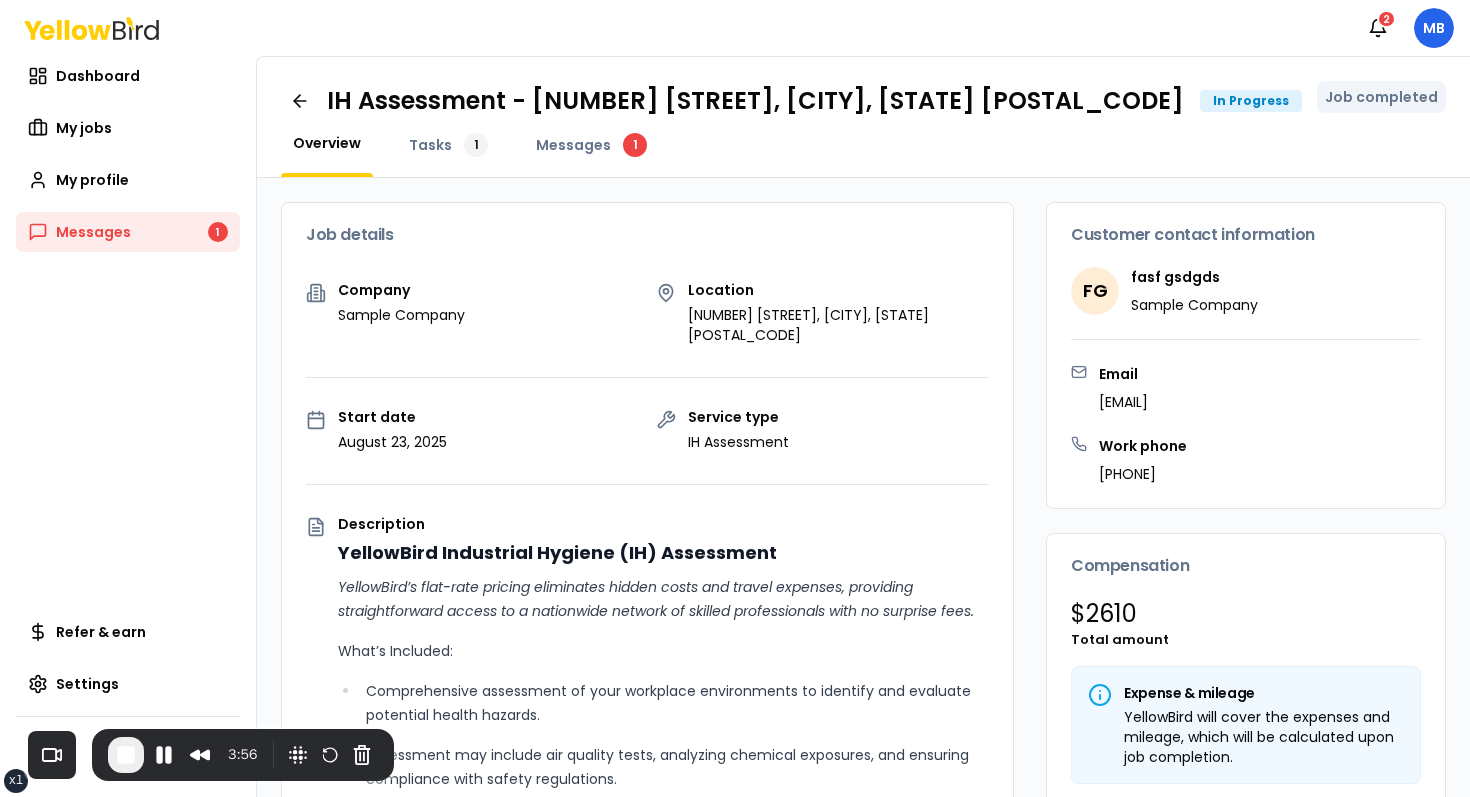 click on "Service type IH Assessment" at bounding box center (823, 431) 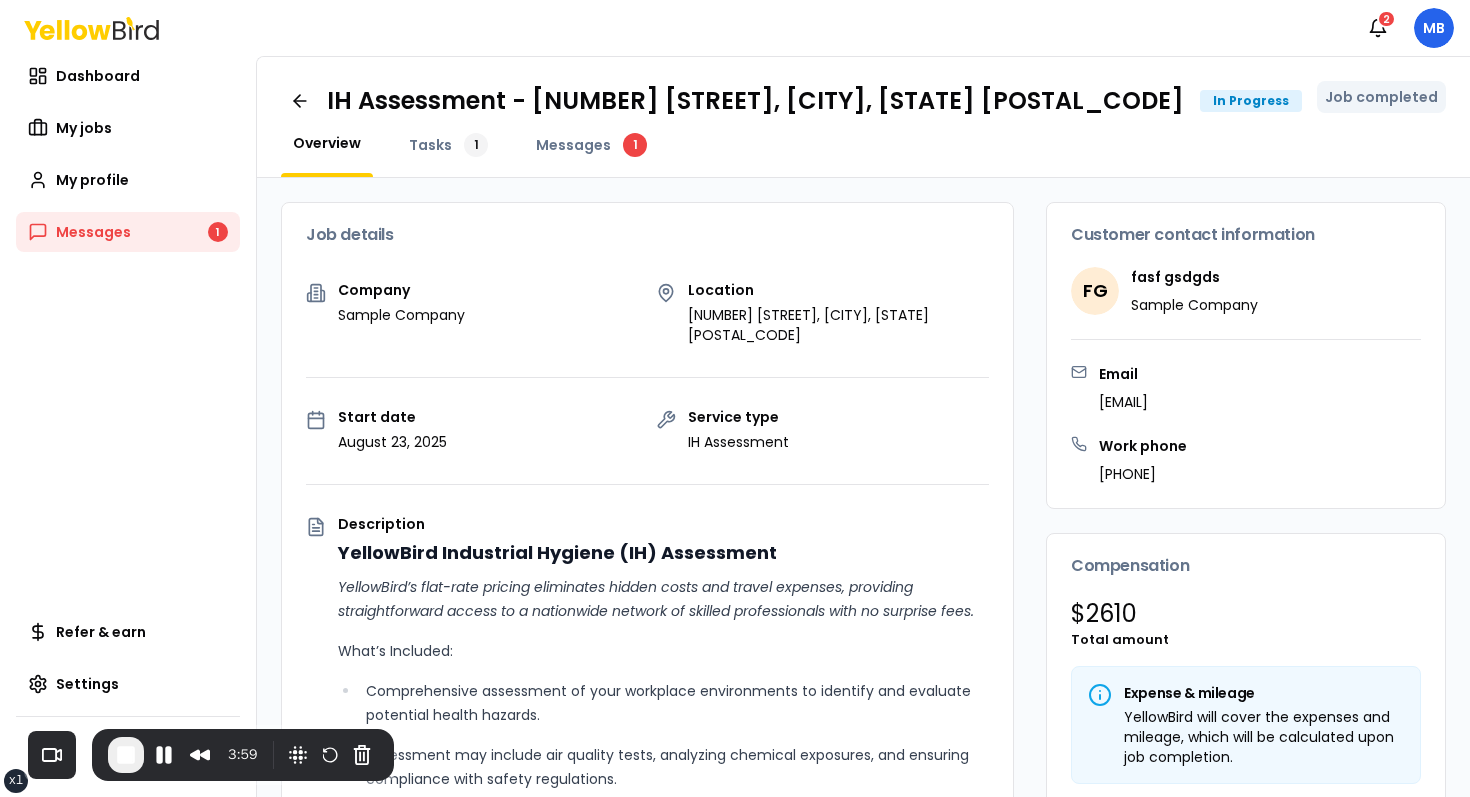 click on "IH Assessment - 123 tasf, asfasf, DE 12321 In Progress Job completed Overview Tasks 1 Messages 1" at bounding box center [863, 117] 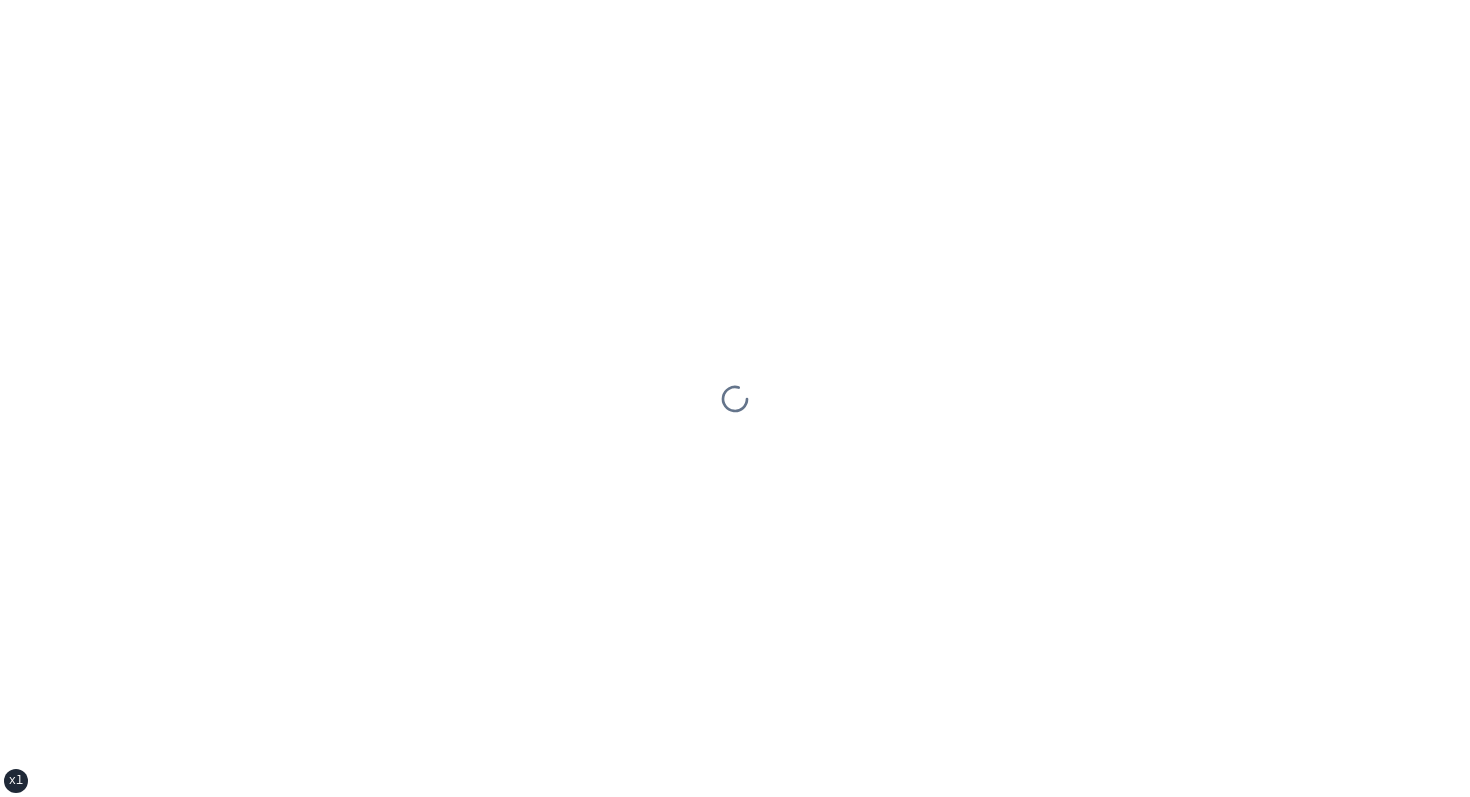 scroll, scrollTop: 0, scrollLeft: 0, axis: both 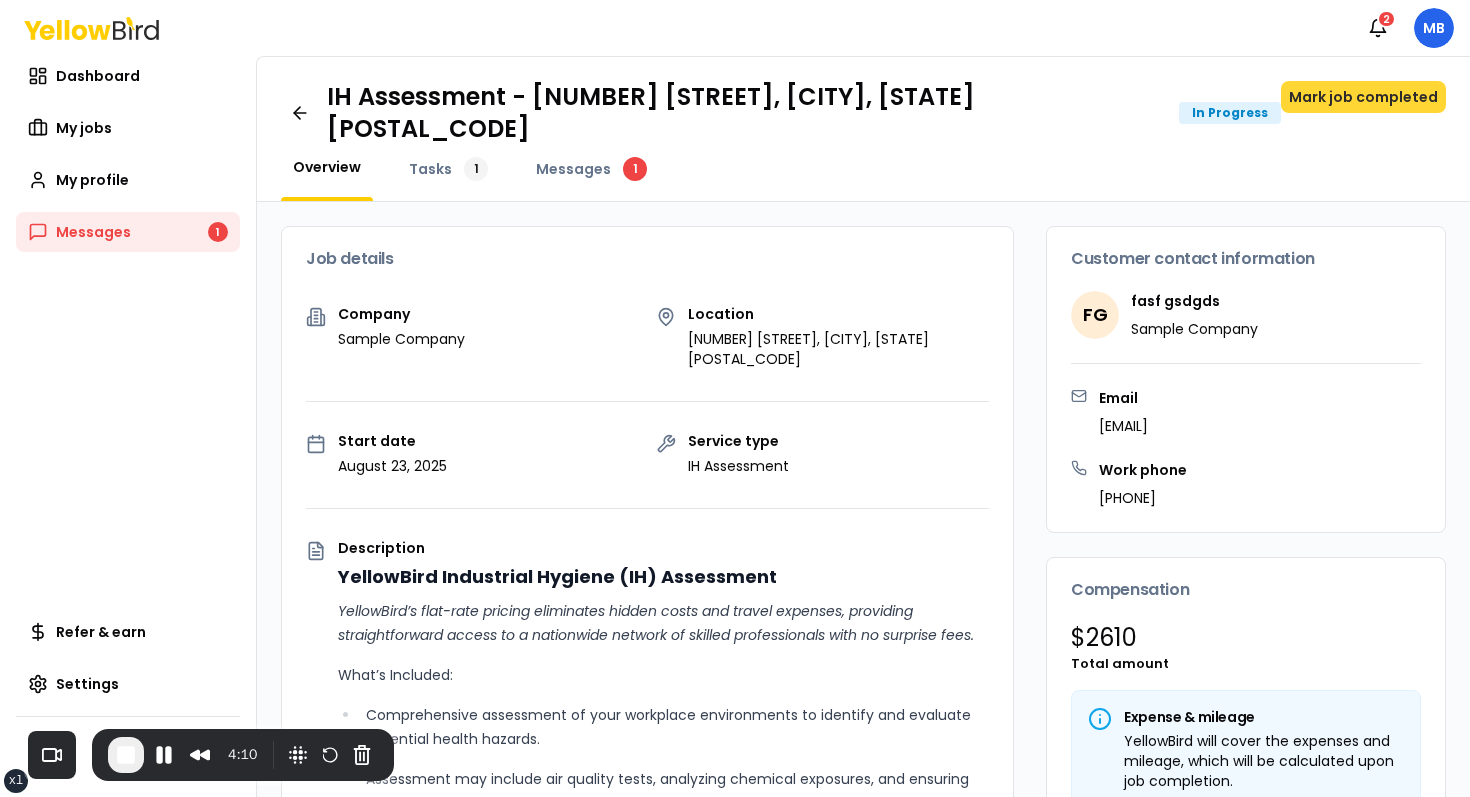 click on "Mark job completed" at bounding box center [1363, 97] 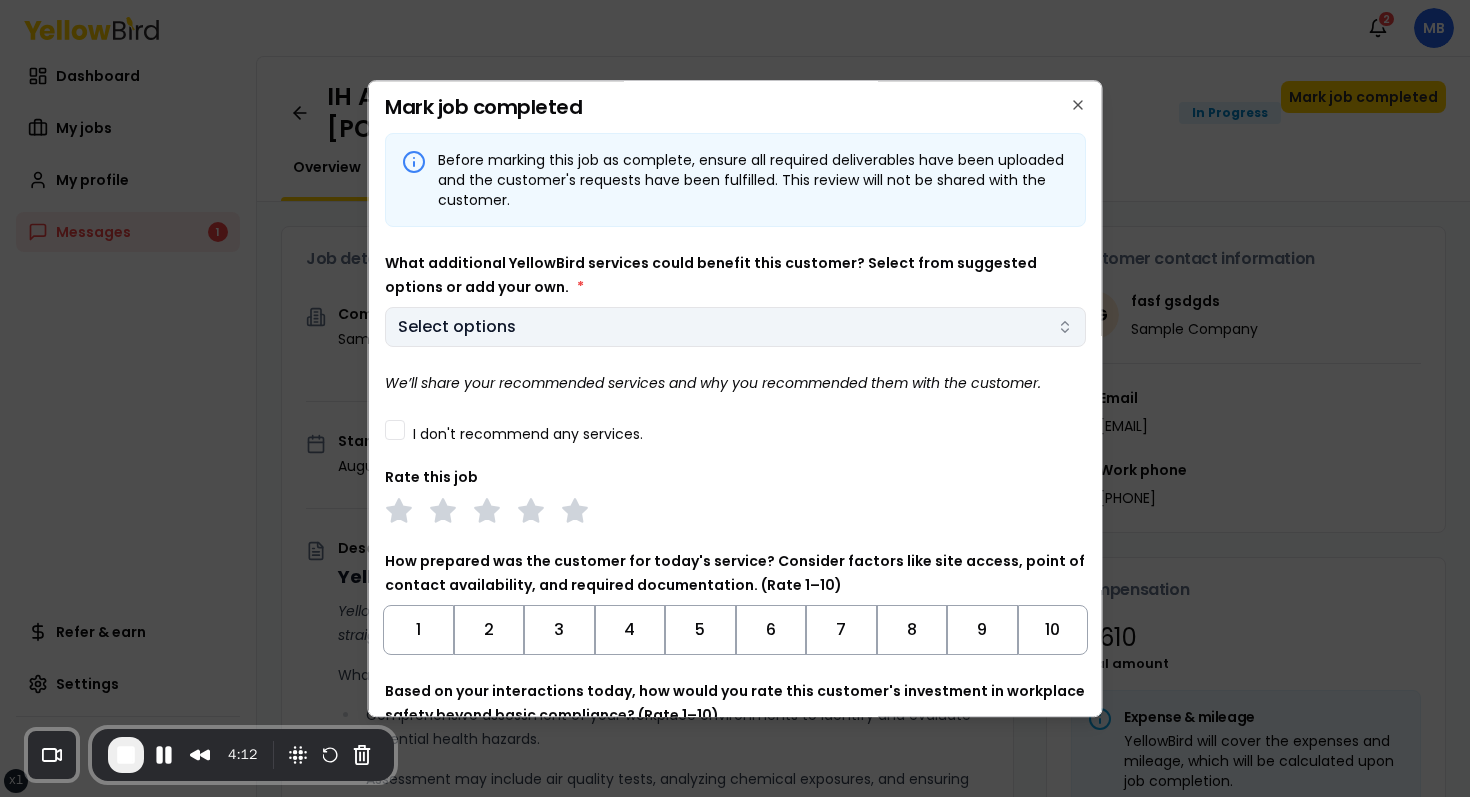 click on "xs sm md lg xl 2xl Notifications 2 MB Dashboard My jobs My profile Messages 1 Refer & earn Settings IH Assessment - [NUMBER] [STREET], [CITY], [STATE] [POSTAL_CODE] In Progress Mark job completed Overview Tasks 1 Messages 1 Job details Company Sample Company Location [NUMBER] [STREET], [CITY], [STATE] [POSTAL_CODE] Start date [DATE] Service type IH Assessment Description YellowBird Industrial Hygiene (IH) Assessment
YellowBird’s flat-rate pricing eliminates hidden costs and travel expenses, providing straightforward access to a nationwide network of skilled professionals with no surprise fees.
What’s Included:
Comprehensive assessment of your workplace environments to identify and evaluate potential health hazards.
Assessment may include air quality tests, analyzing chemical exposures, and ensuring compliance with safety regulations.
Detail...
View more Documents   Deliverable template No template has been provided; please use your own deliverable template to upload the service deliverables. Upload FG $ *" at bounding box center (735, 398) 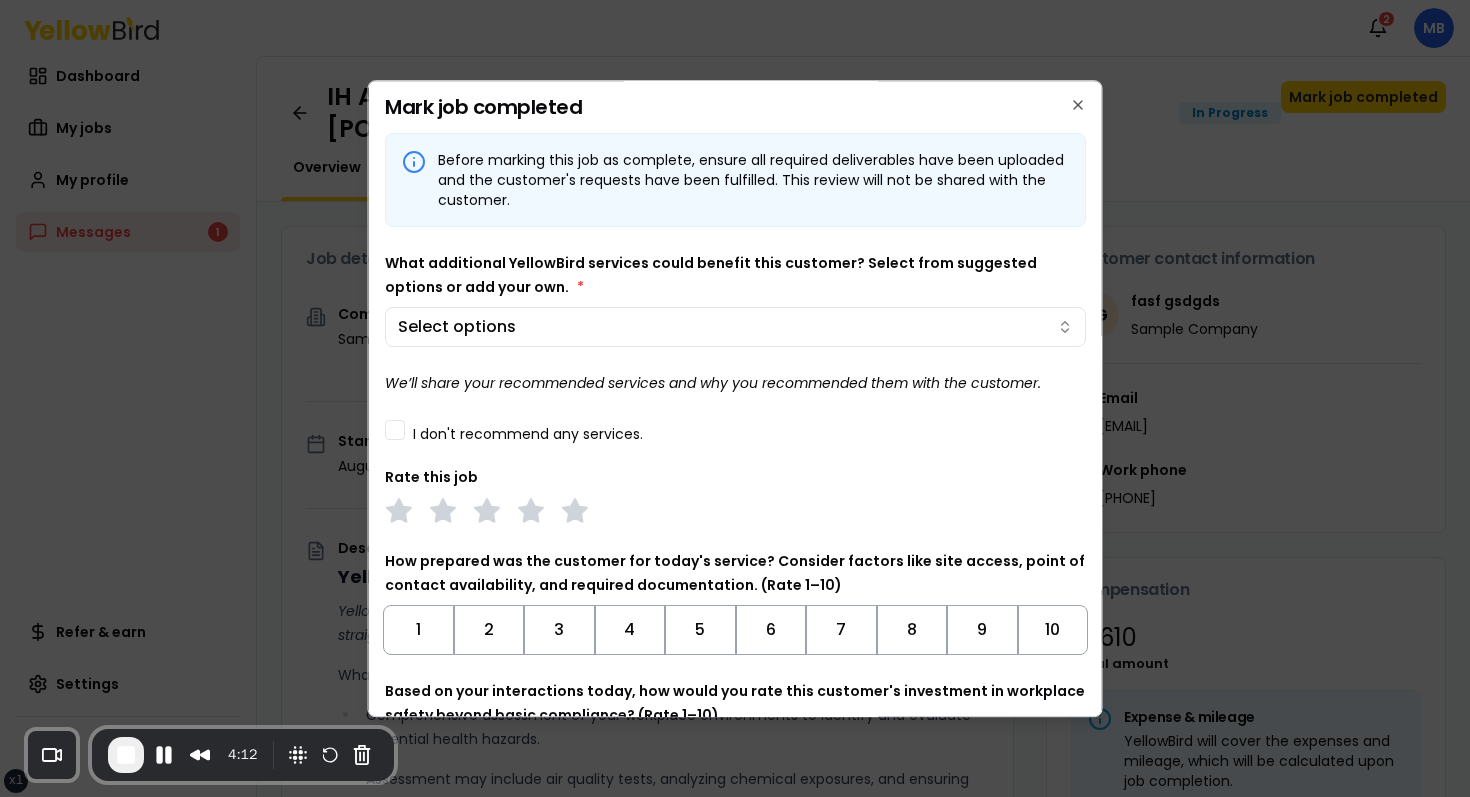 click on "xs sm md lg xl 2xl Notifications 2 MB Dashboard My jobs My profile Messages 1 Refer & earn Settings IH Assessment - [NUMBER] [STREET], [CITY], [STATE] [POSTAL_CODE] In Progress Mark job completed Overview Tasks 1 Messages 1 Job details Company Sample Company Location [NUMBER] [STREET], [CITY], [STATE] [POSTAL_CODE] Start date [DATE] Service type IH Assessment Description YellowBird Industrial Hygiene (IH) Assessment
YellowBird’s flat-rate pricing eliminates hidden costs and travel expenses, providing straightforward access to a nationwide network of skilled professionals with no surprise fees.
What’s Included:
Comprehensive assessment of your workplace environments to identify and evaluate potential health hazards.
Assessment may include air quality tests, analyzing chemical exposures, and ensuring compliance with safety regulations.
Detail...
View more Documents   Deliverable template No template has been provided; please use your own deliverable template to upload the service deliverables. Upload FG $ *" at bounding box center [735, 398] 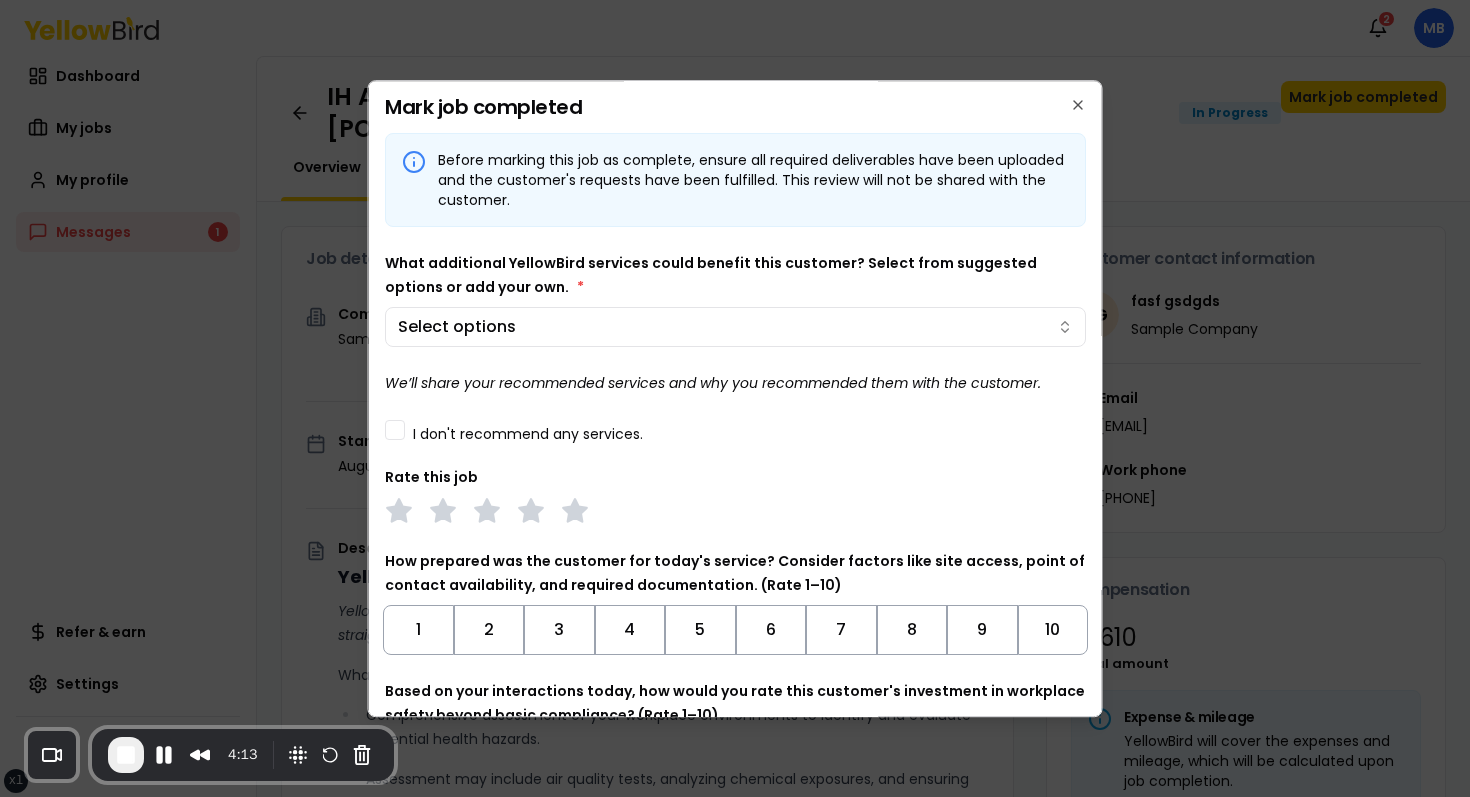 click on "I don't recommend any services." at bounding box center [395, 430] 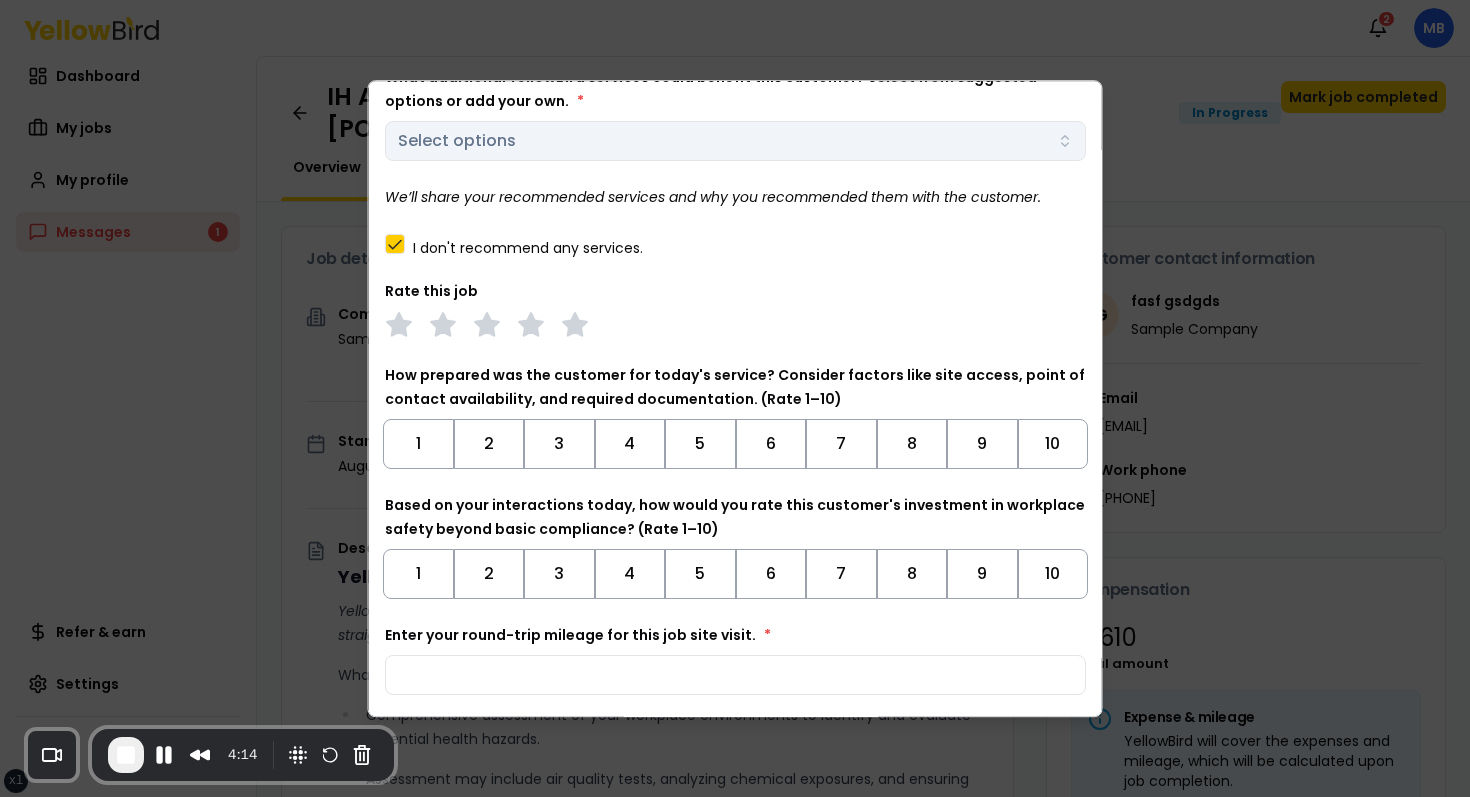 scroll, scrollTop: 260, scrollLeft: 0, axis: vertical 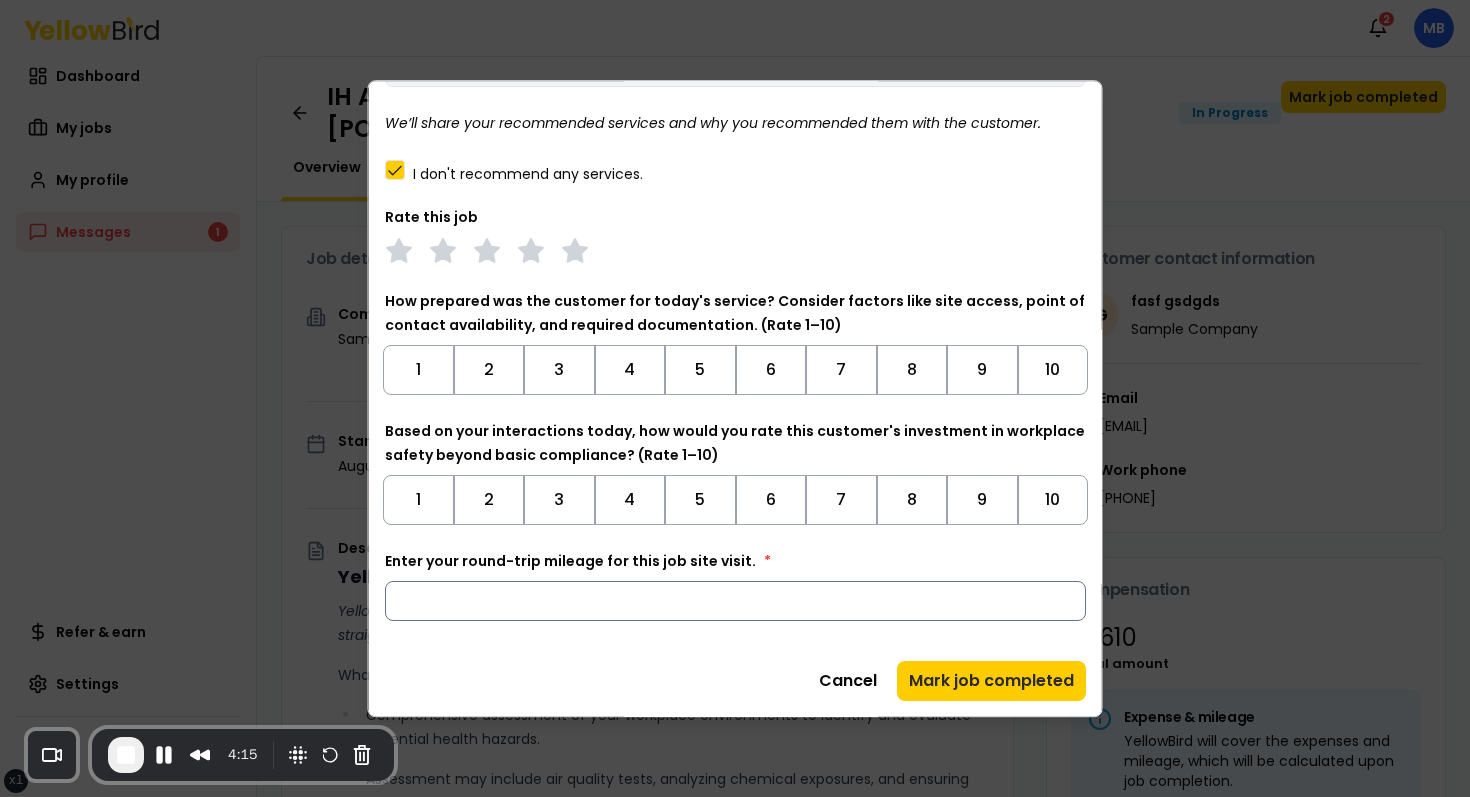 click on "Enter your round-trip mileage for this job site visit. *" at bounding box center [735, 601] 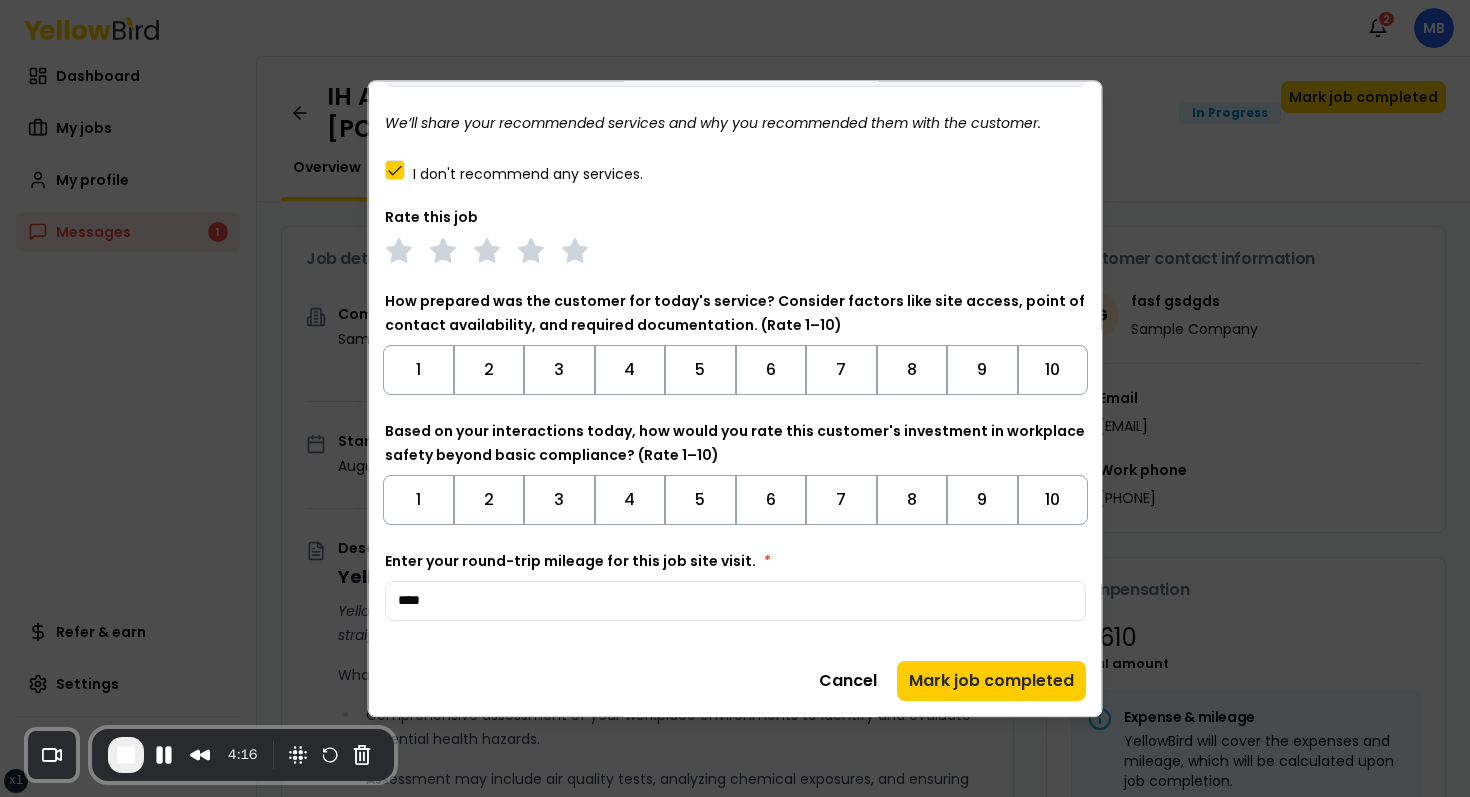 type on "****" 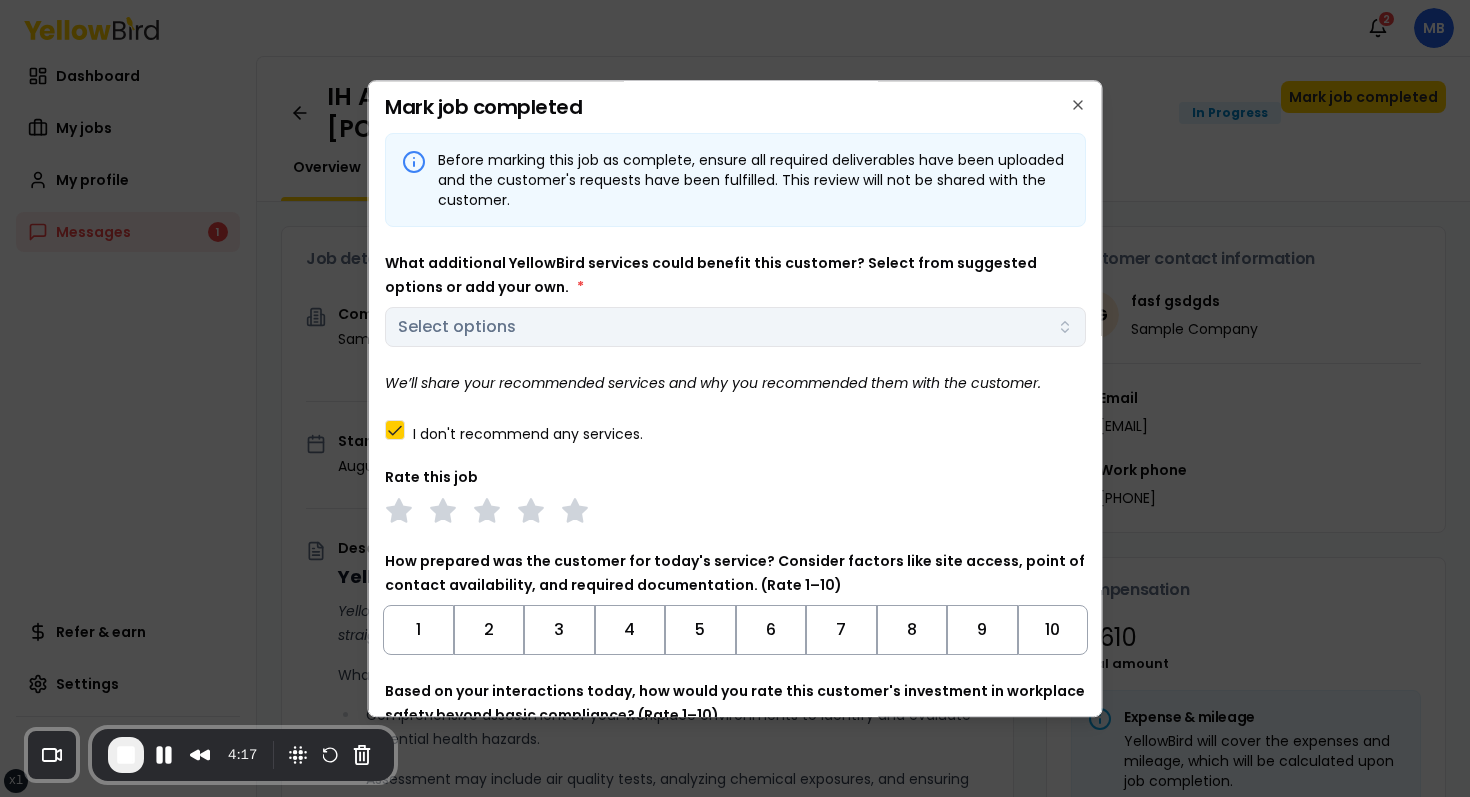 scroll, scrollTop: 260, scrollLeft: 0, axis: vertical 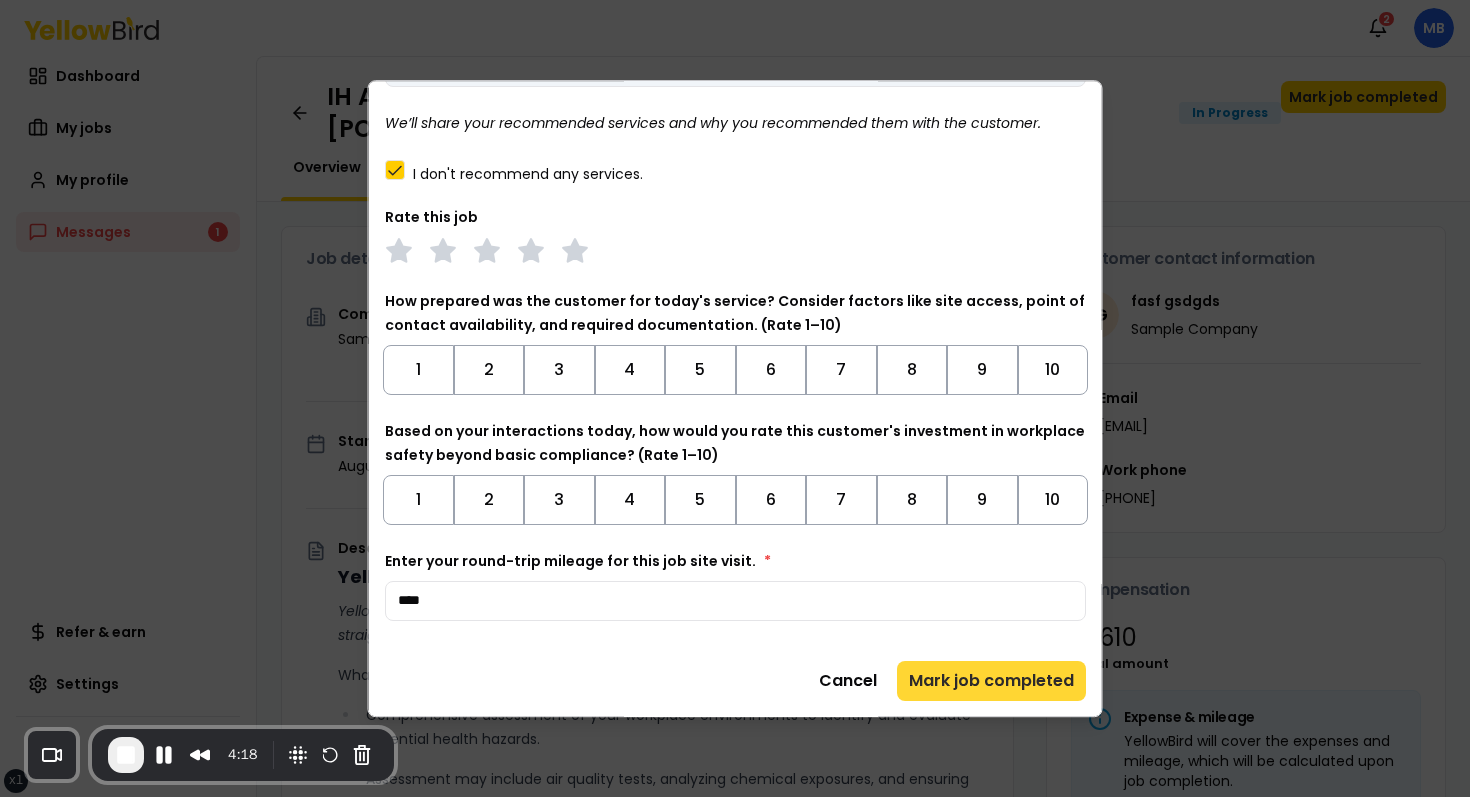 click on "Mark job completed" at bounding box center [991, 681] 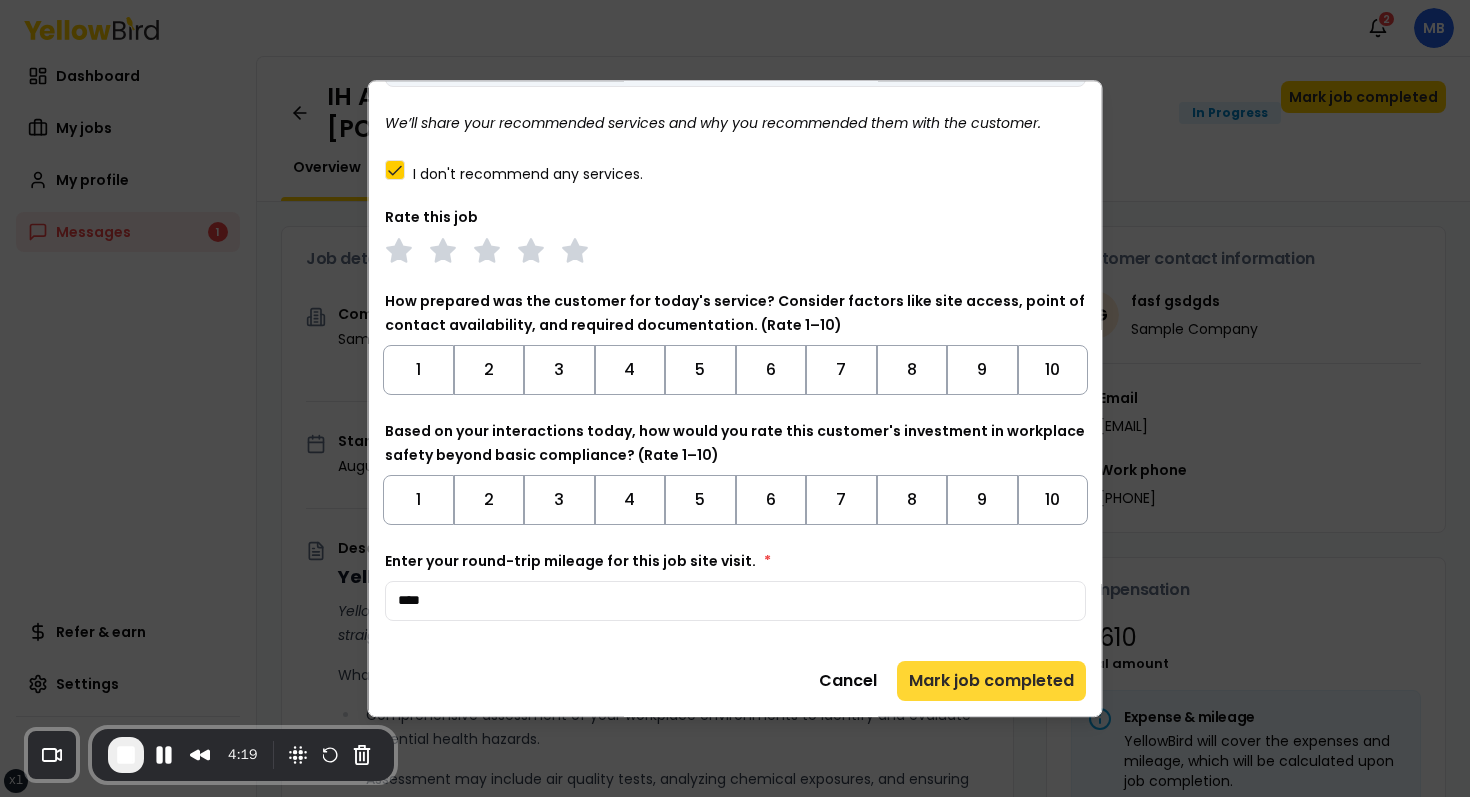 scroll, scrollTop: 0, scrollLeft: 0, axis: both 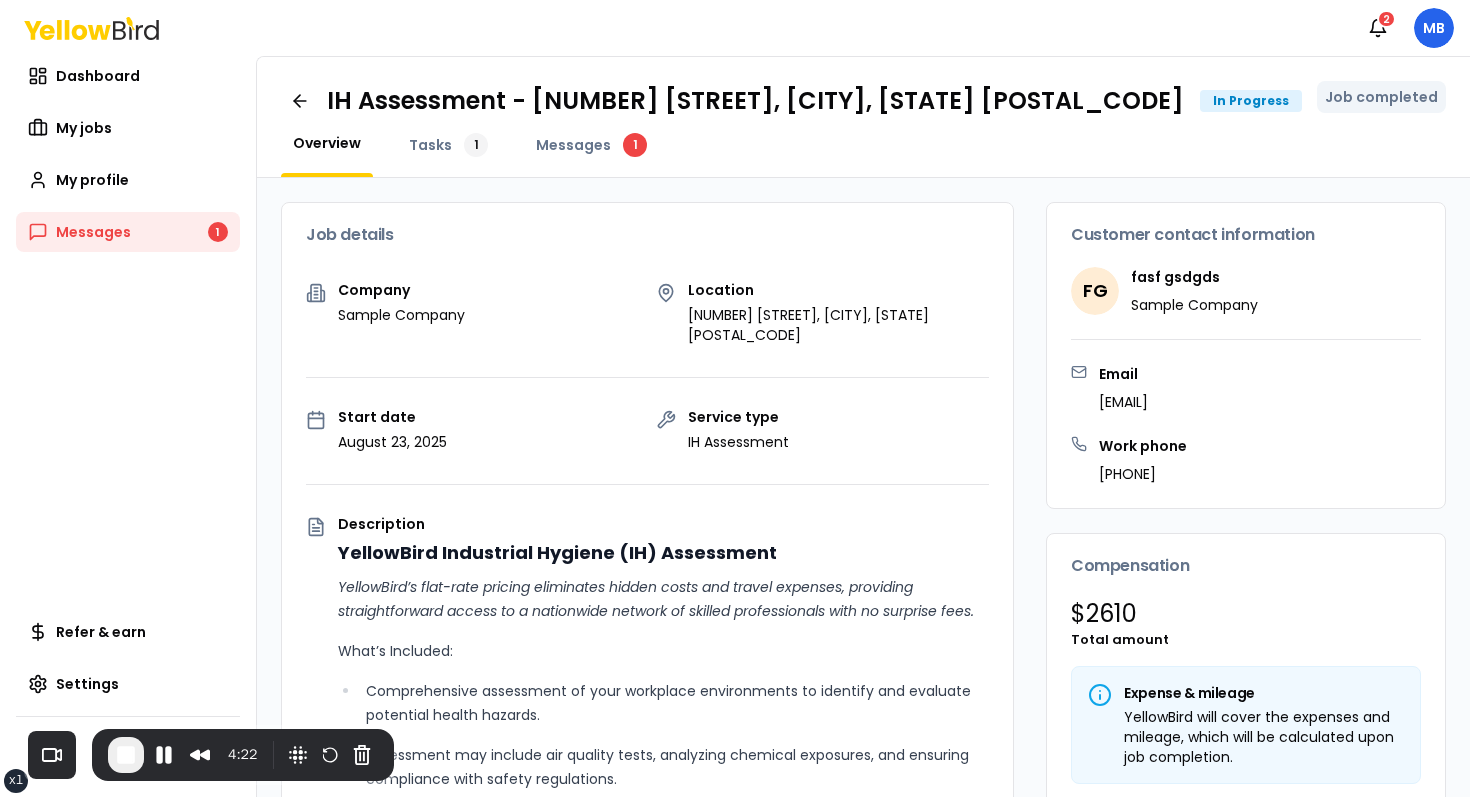 click on "Job details" at bounding box center (647, 235) 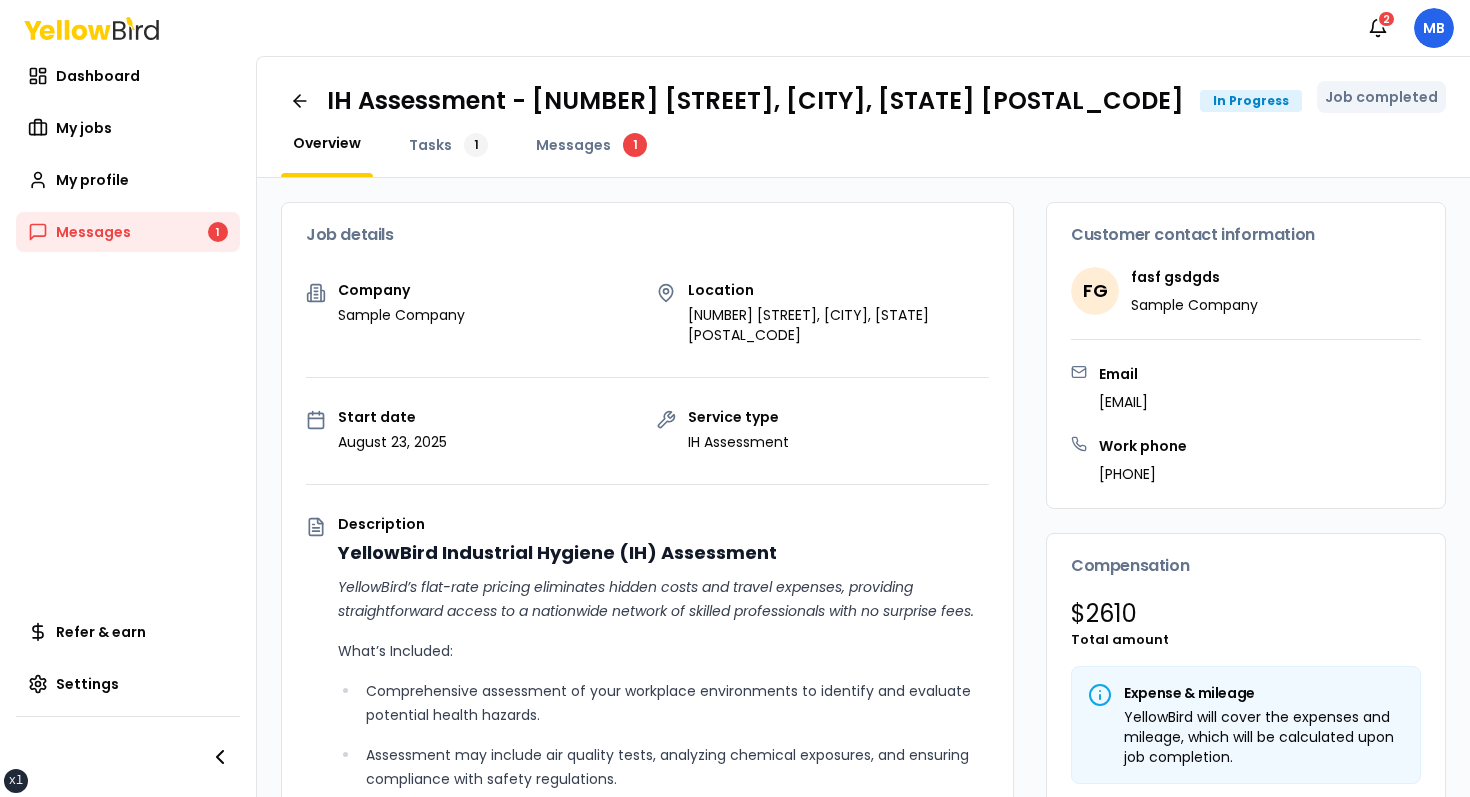 scroll, scrollTop: 0, scrollLeft: 1, axis: horizontal 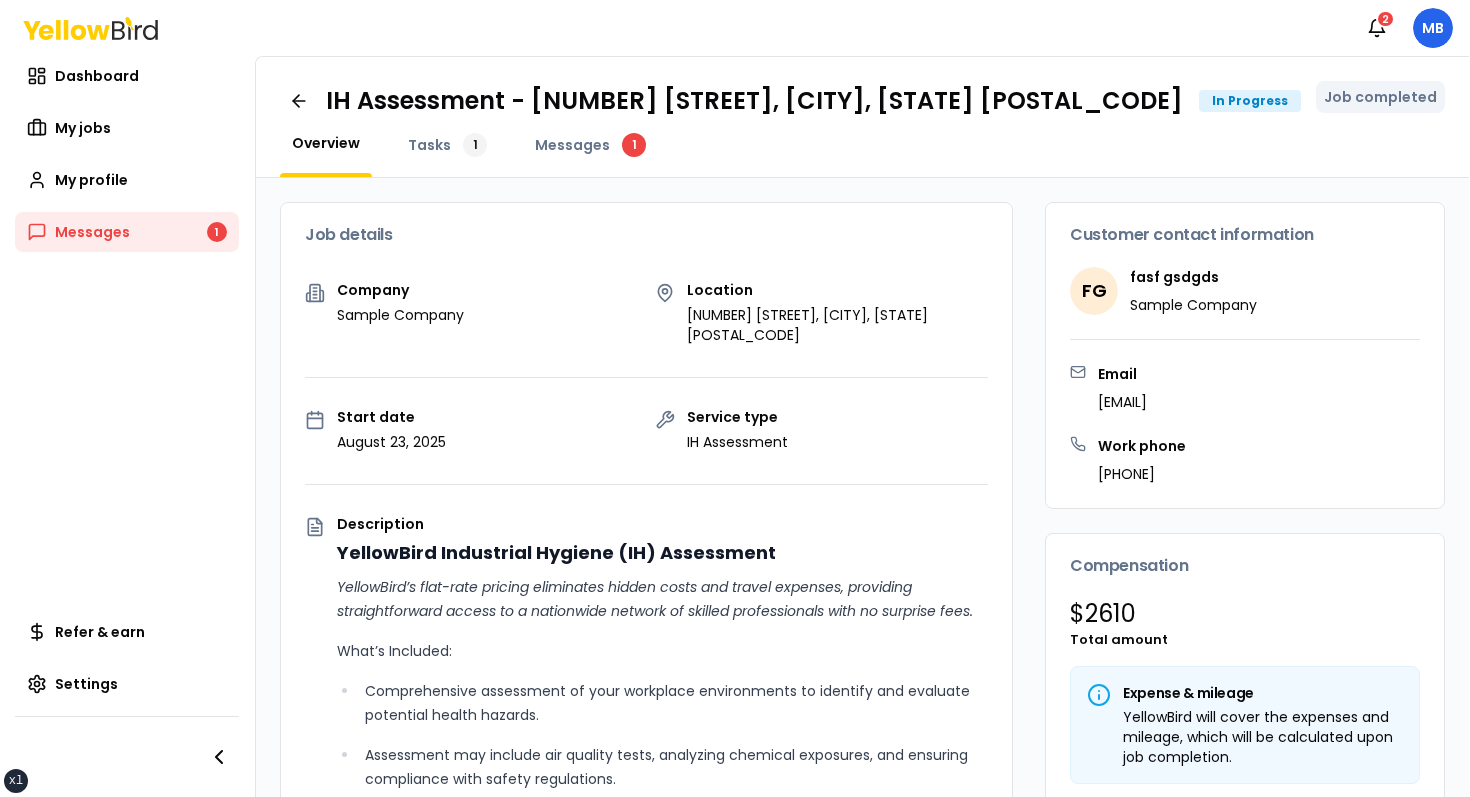 click on "Messages 1" at bounding box center (590, 155) 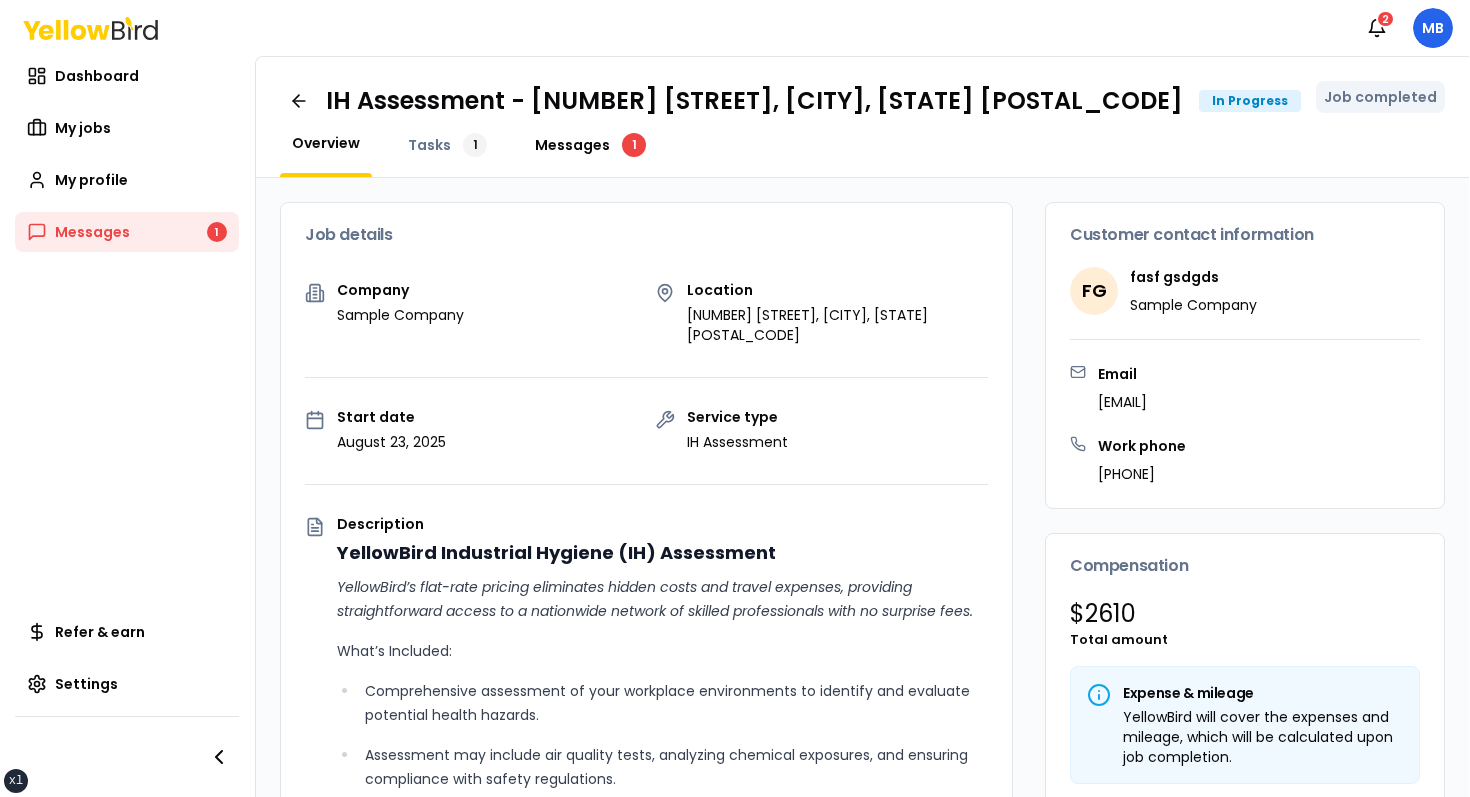click on "Messages" at bounding box center (572, 145) 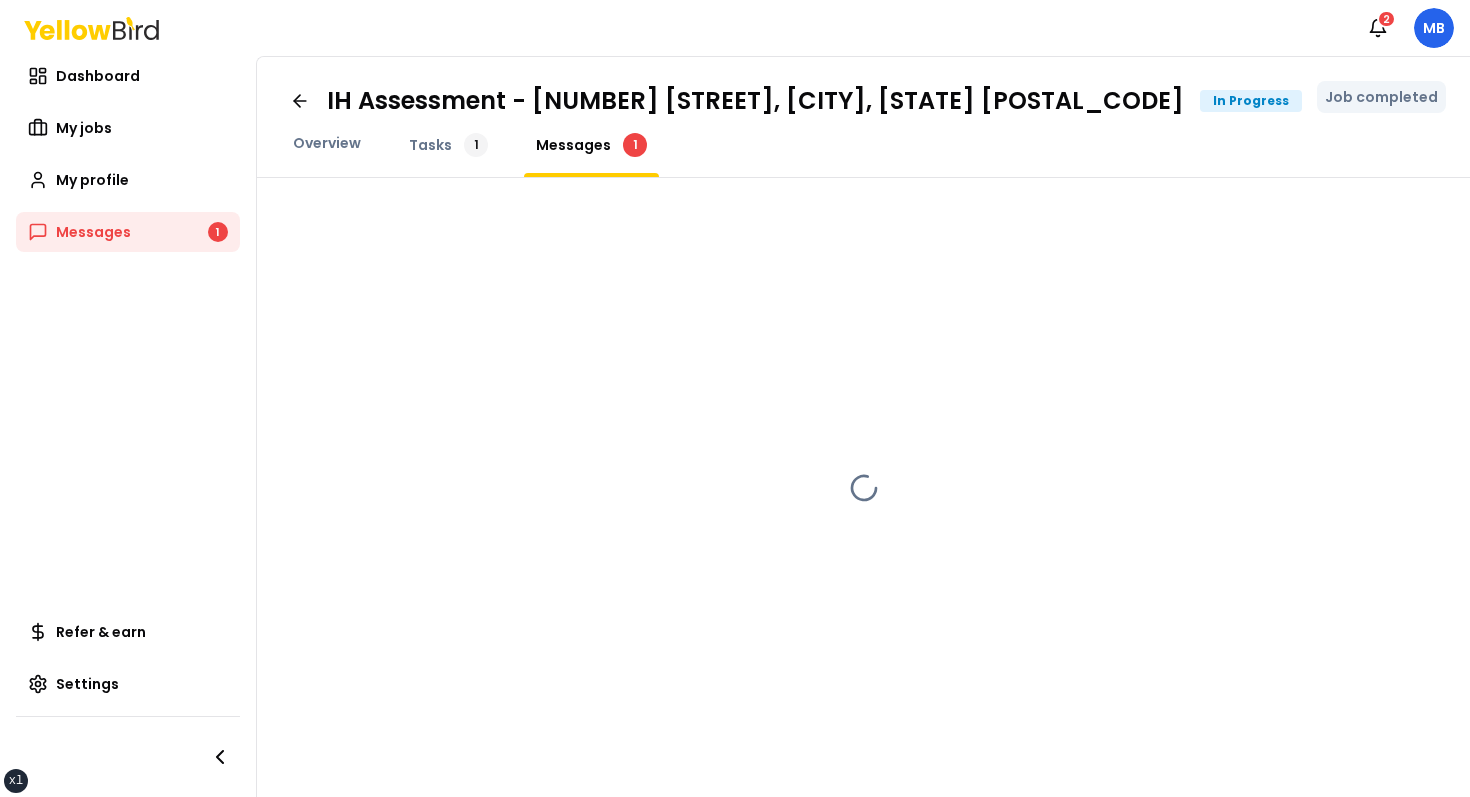 scroll, scrollTop: 0, scrollLeft: 0, axis: both 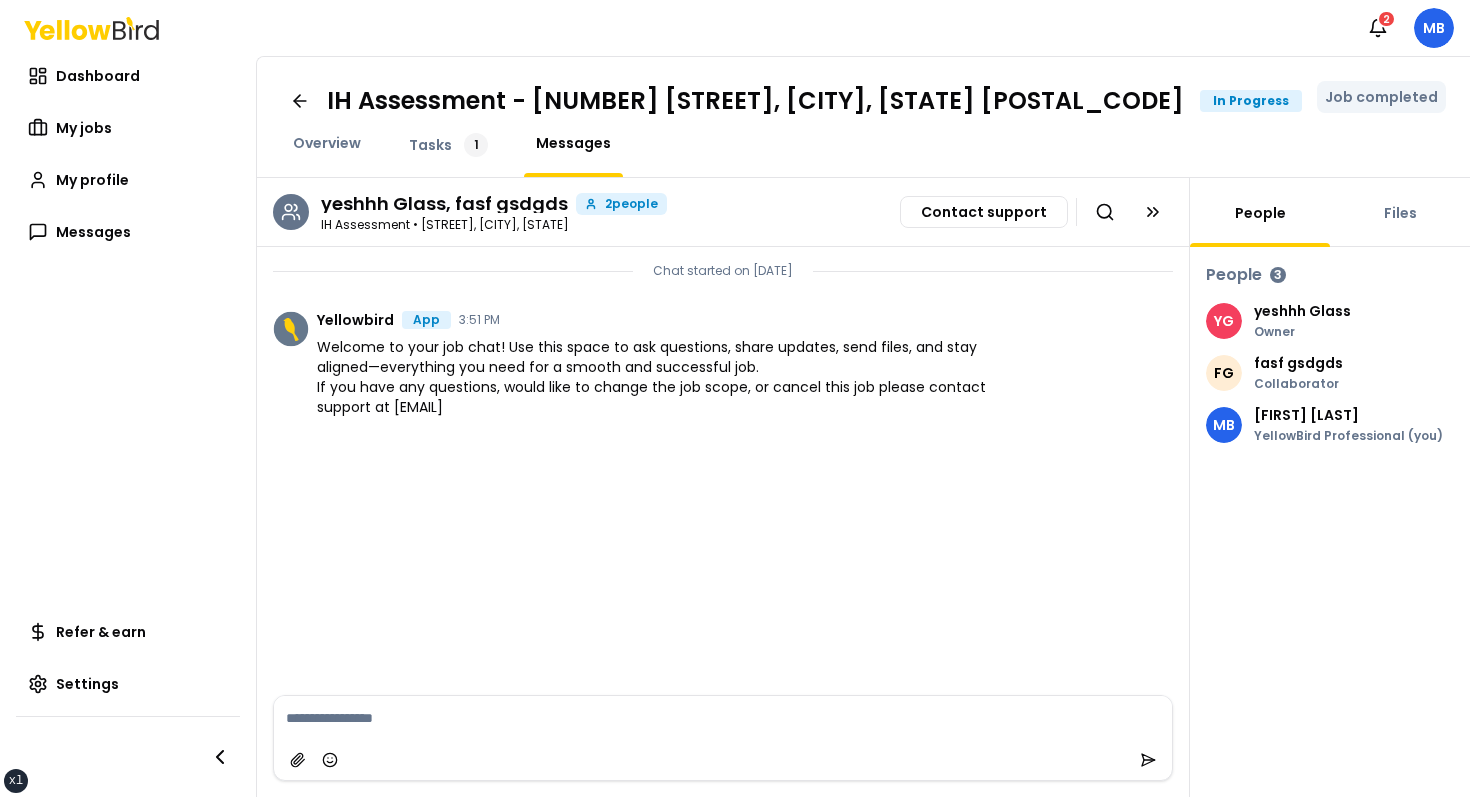 click on "Chat started on [DATE] Yellowbird App 3:51 PM   Welcome to your job chat! Use this space to ask questions, share updates, send files, and stay aligned—everything you need for a smooth and successful job.
If you have any questions, would like to change the job scope, or cancel this job please contact support at [EMAIL]" at bounding box center (723, 471) 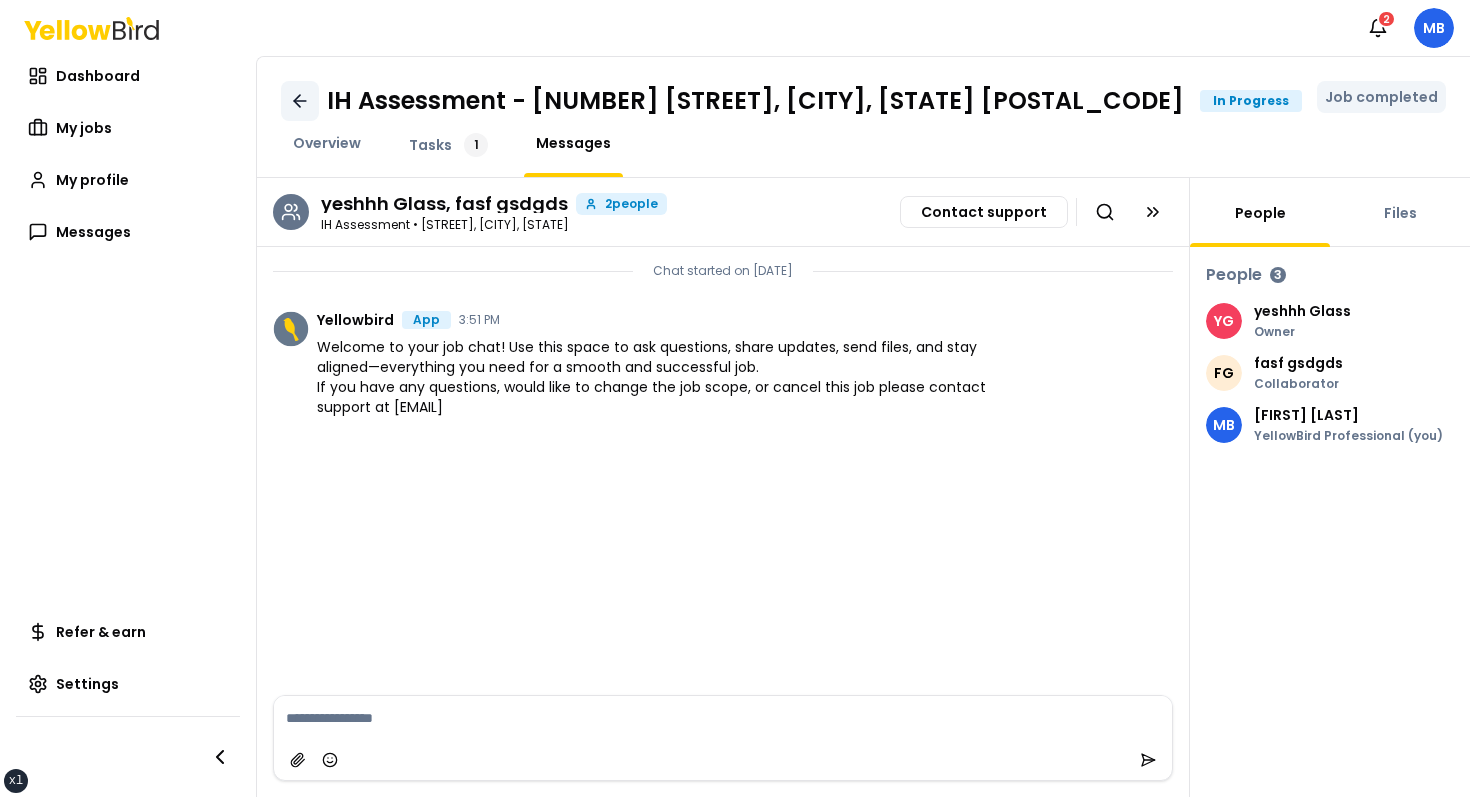 click at bounding box center [300, 101] 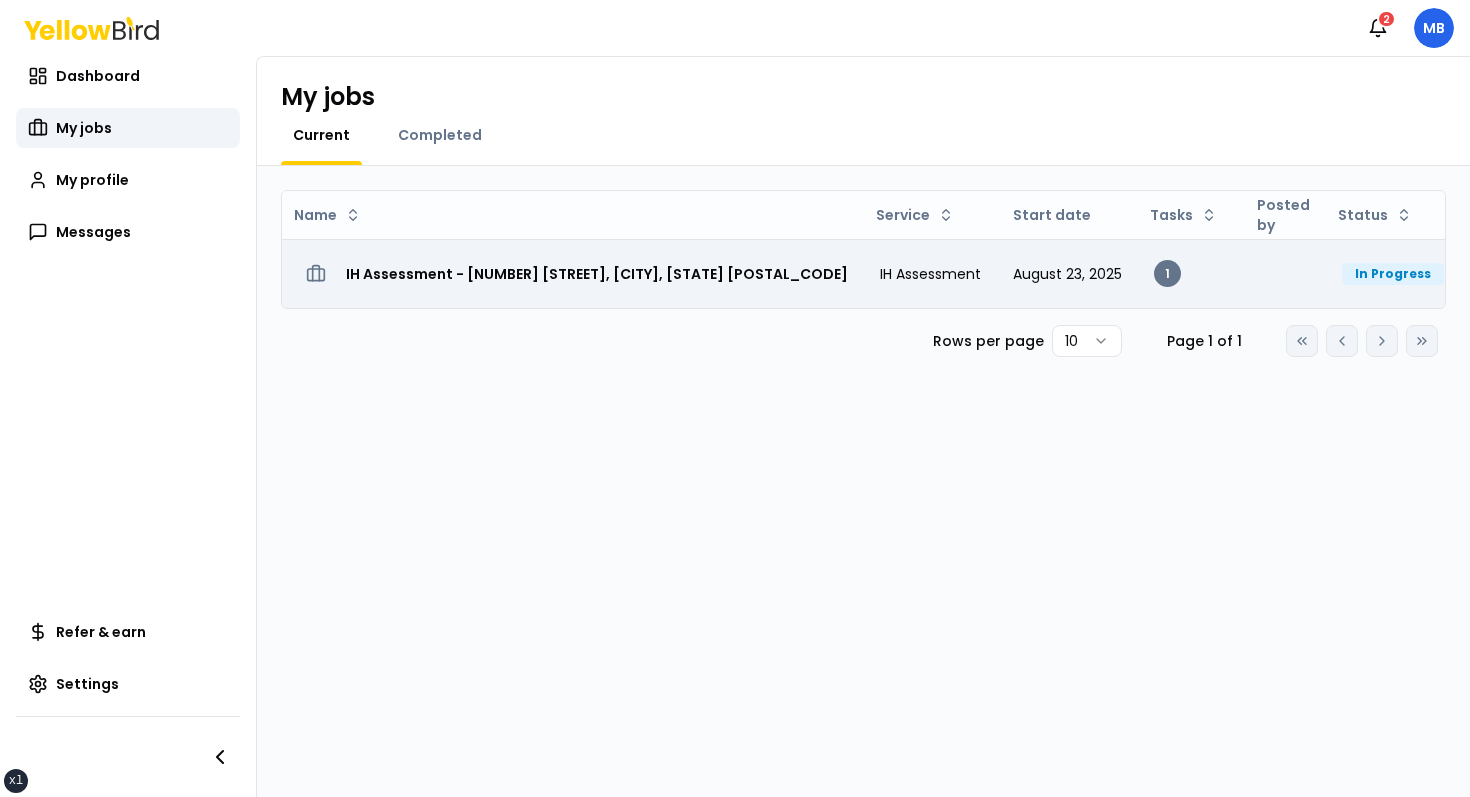 click on "August 23, 2025" at bounding box center [1067, 274] 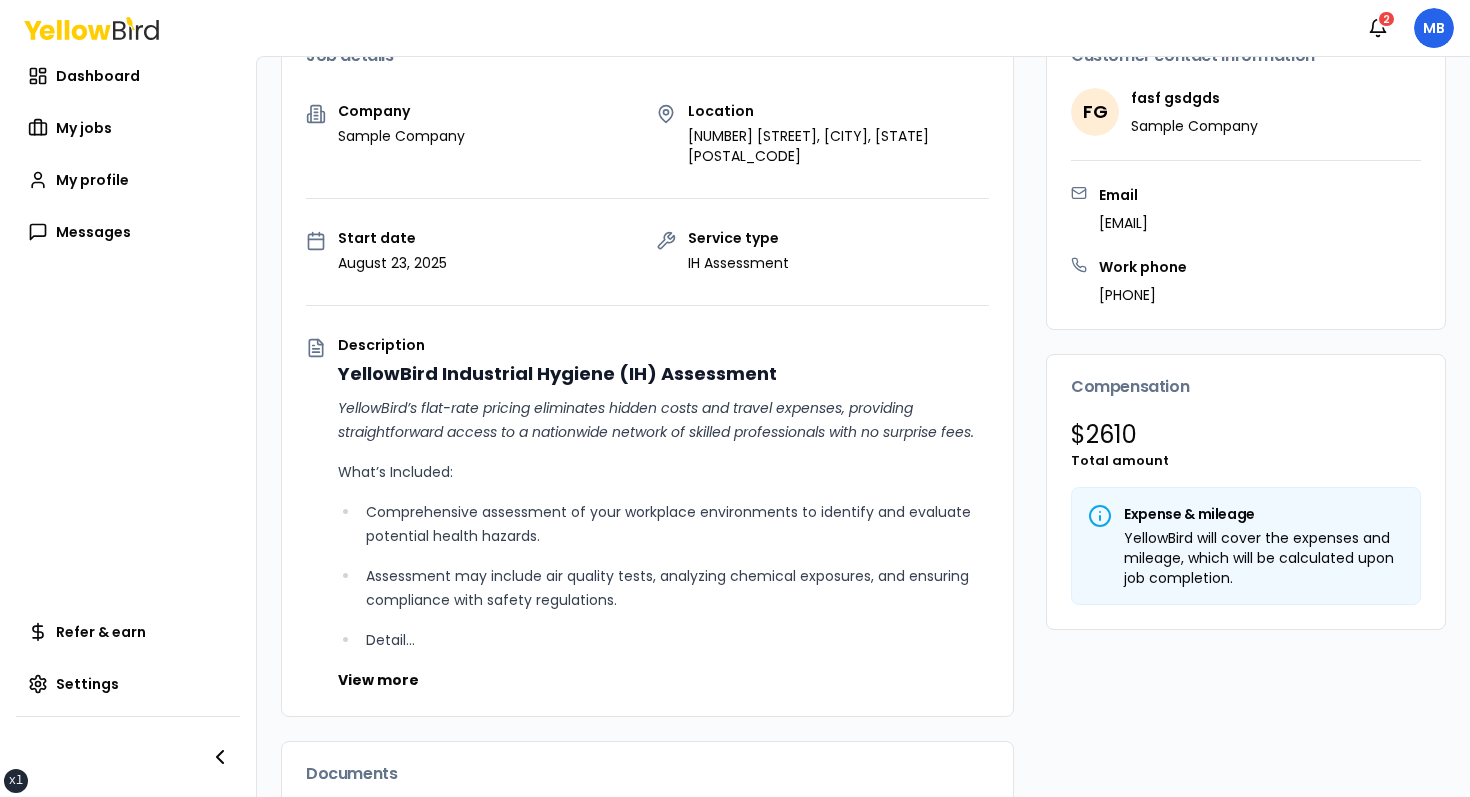 scroll, scrollTop: 0, scrollLeft: 0, axis: both 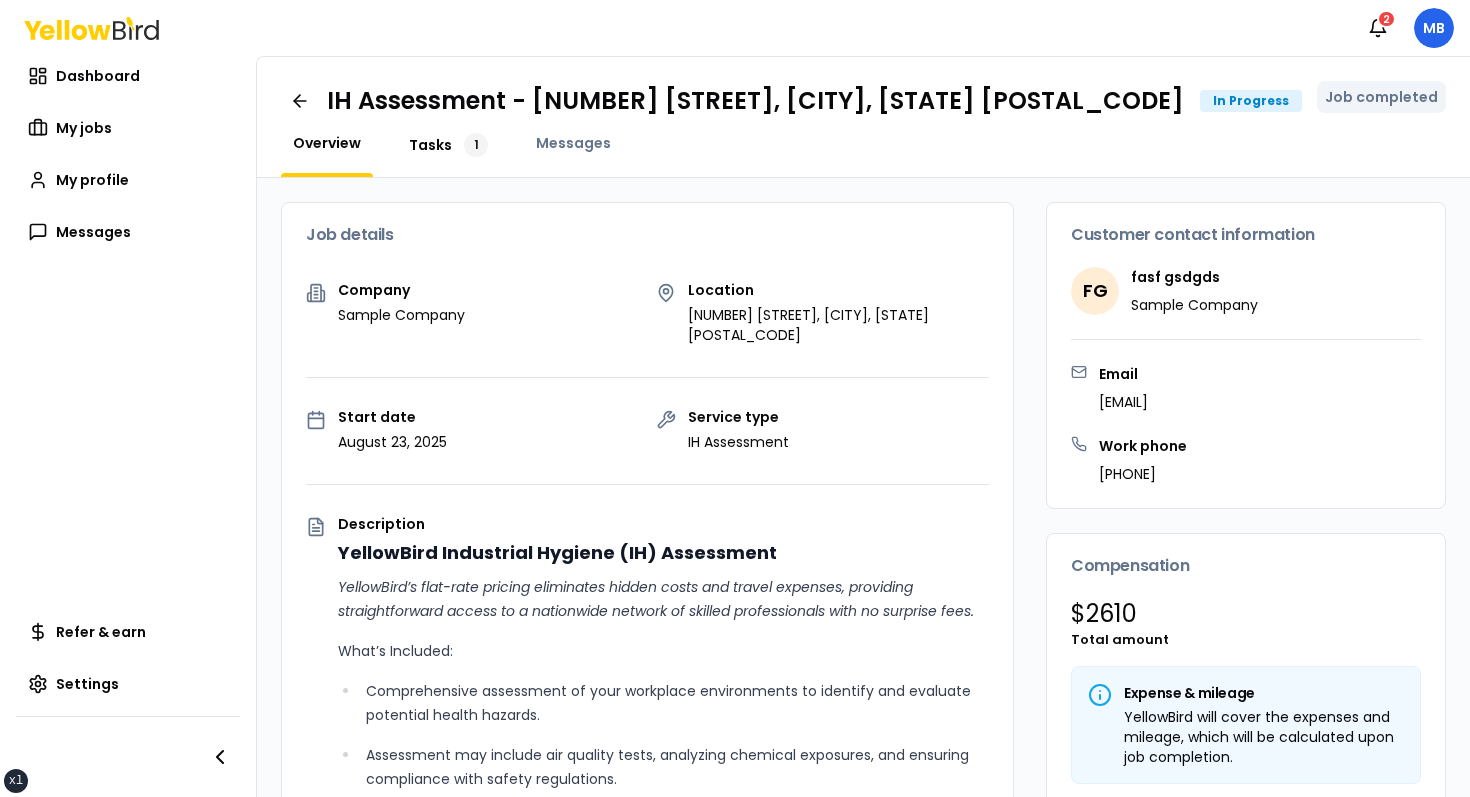 click on "Tasks" at bounding box center (430, 145) 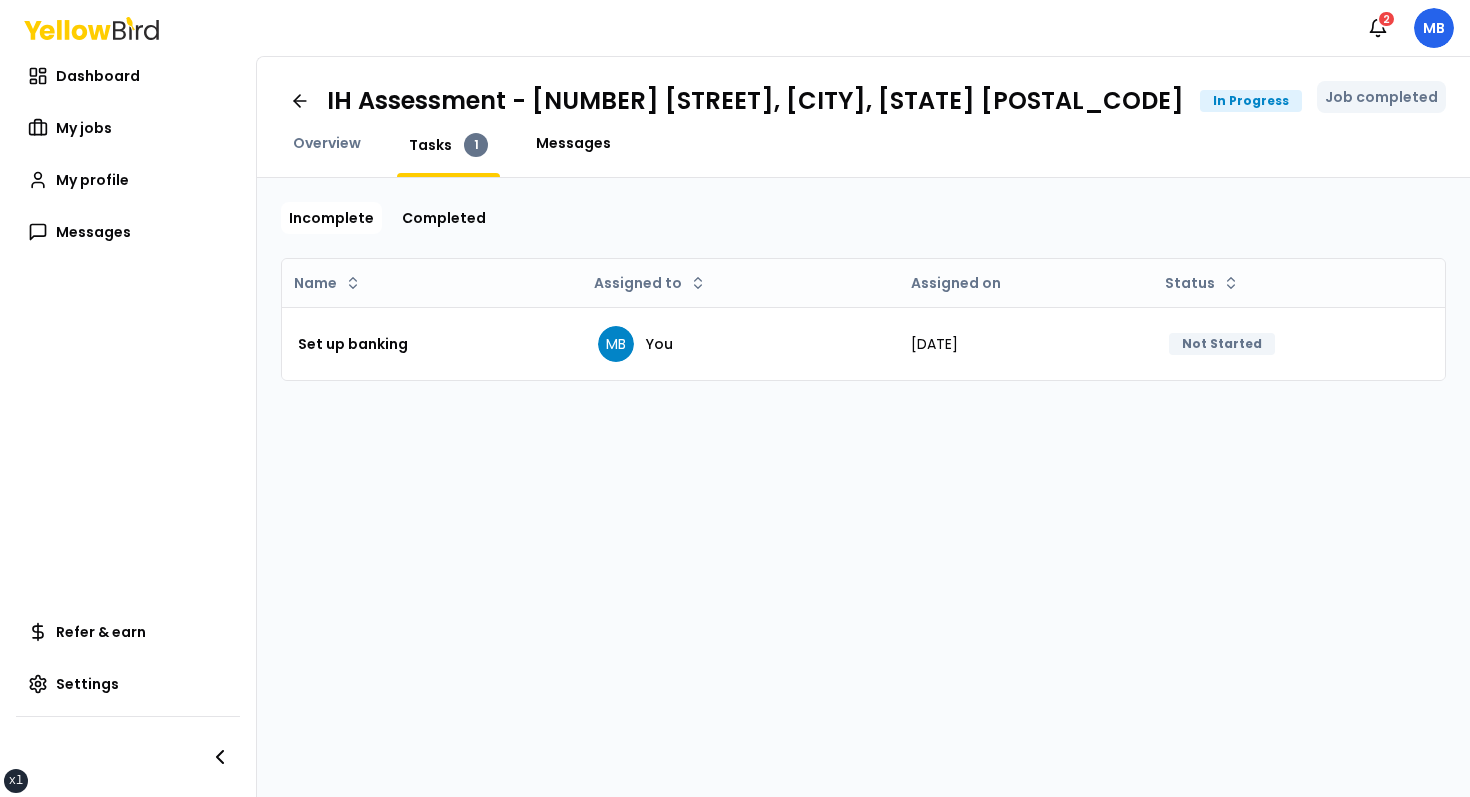 click on "Messages" at bounding box center (573, 143) 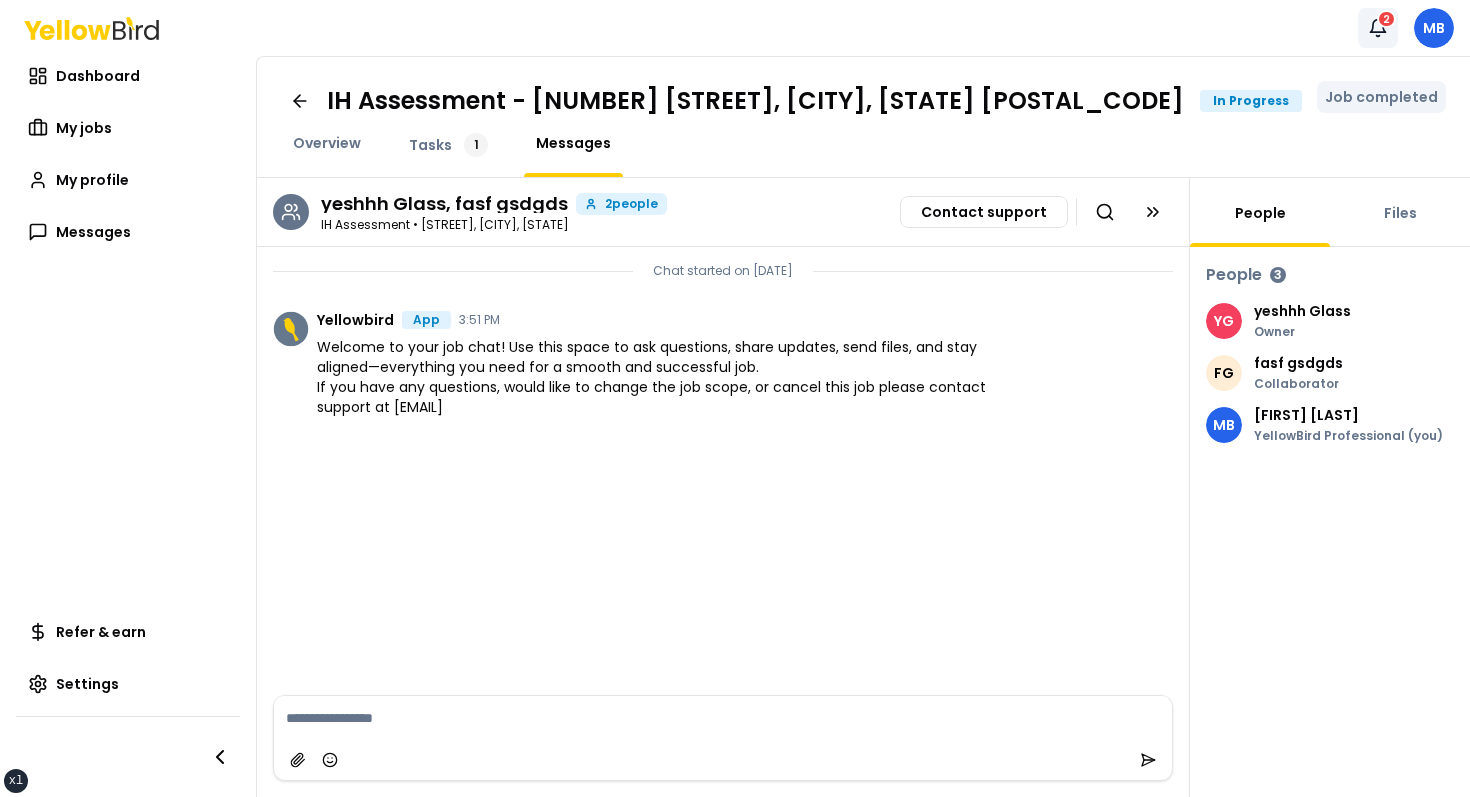click on "Notifications 2" at bounding box center (1378, 28) 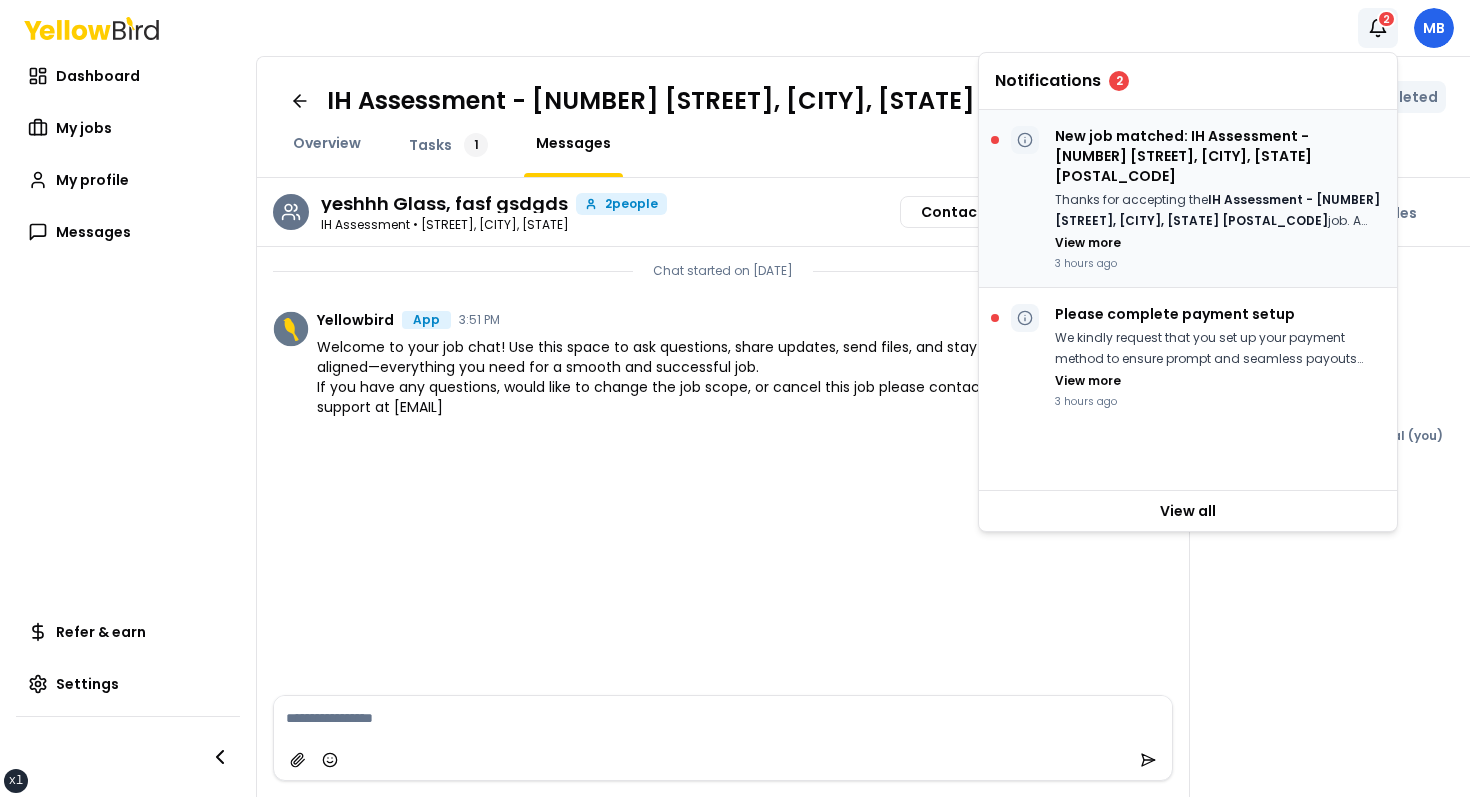 click on "IH Assessment - [NUMBER] [STREET], [CITY], [STATE] [POSTAL_CODE]" at bounding box center [1217, 210] 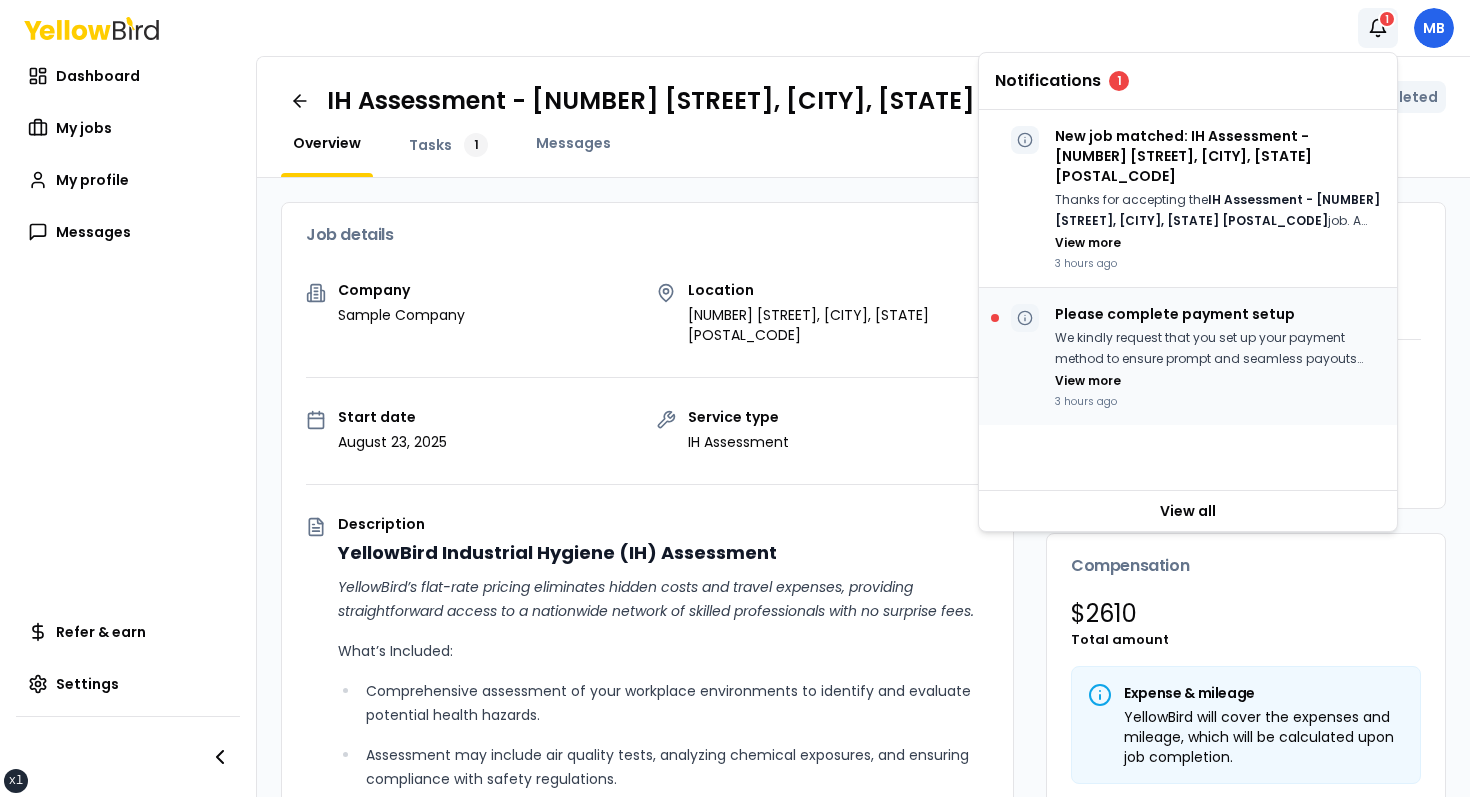click on "3 hours ago" at bounding box center (1218, 401) 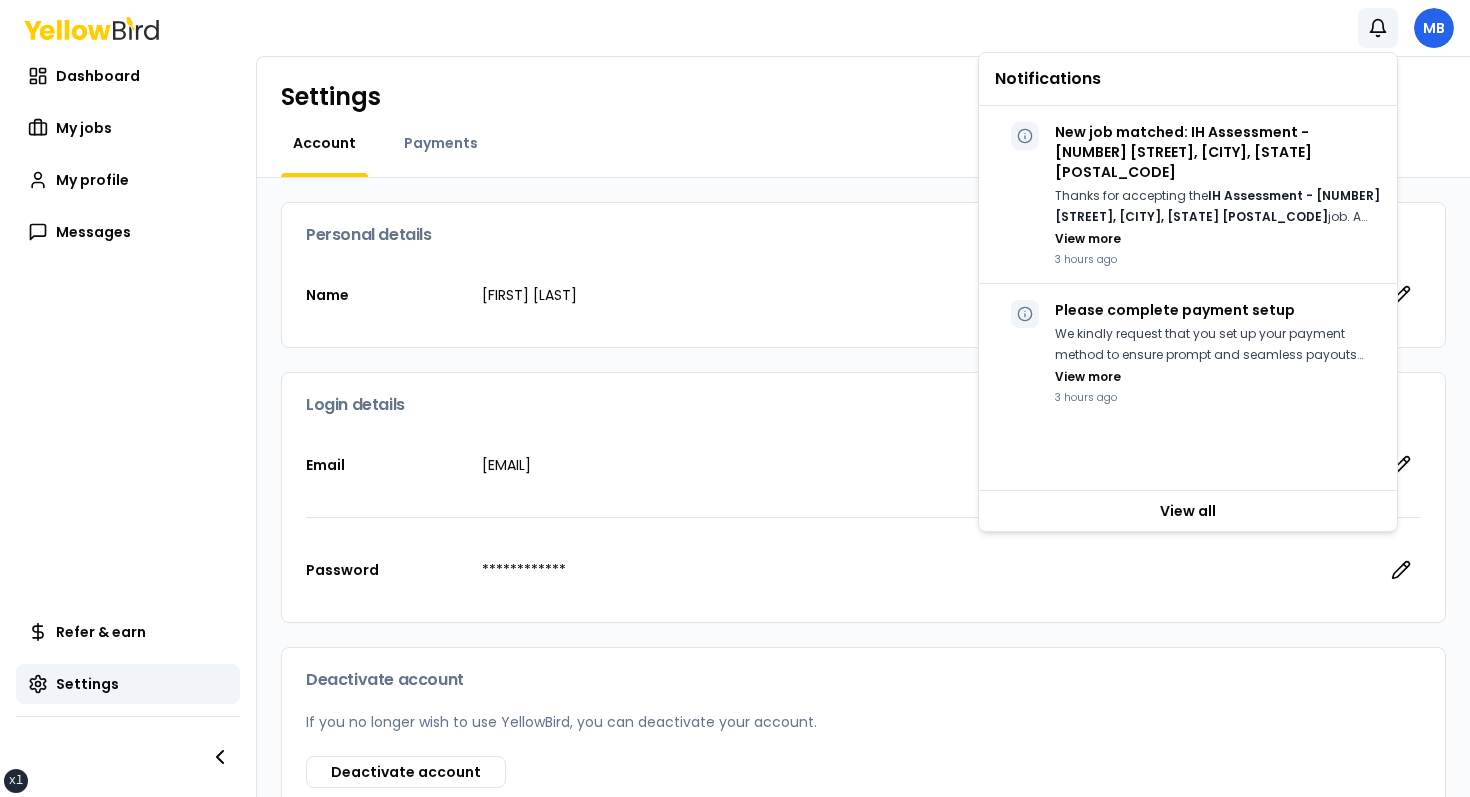 click on "Name [FIRST] [LAST]" at bounding box center [863, 295] 